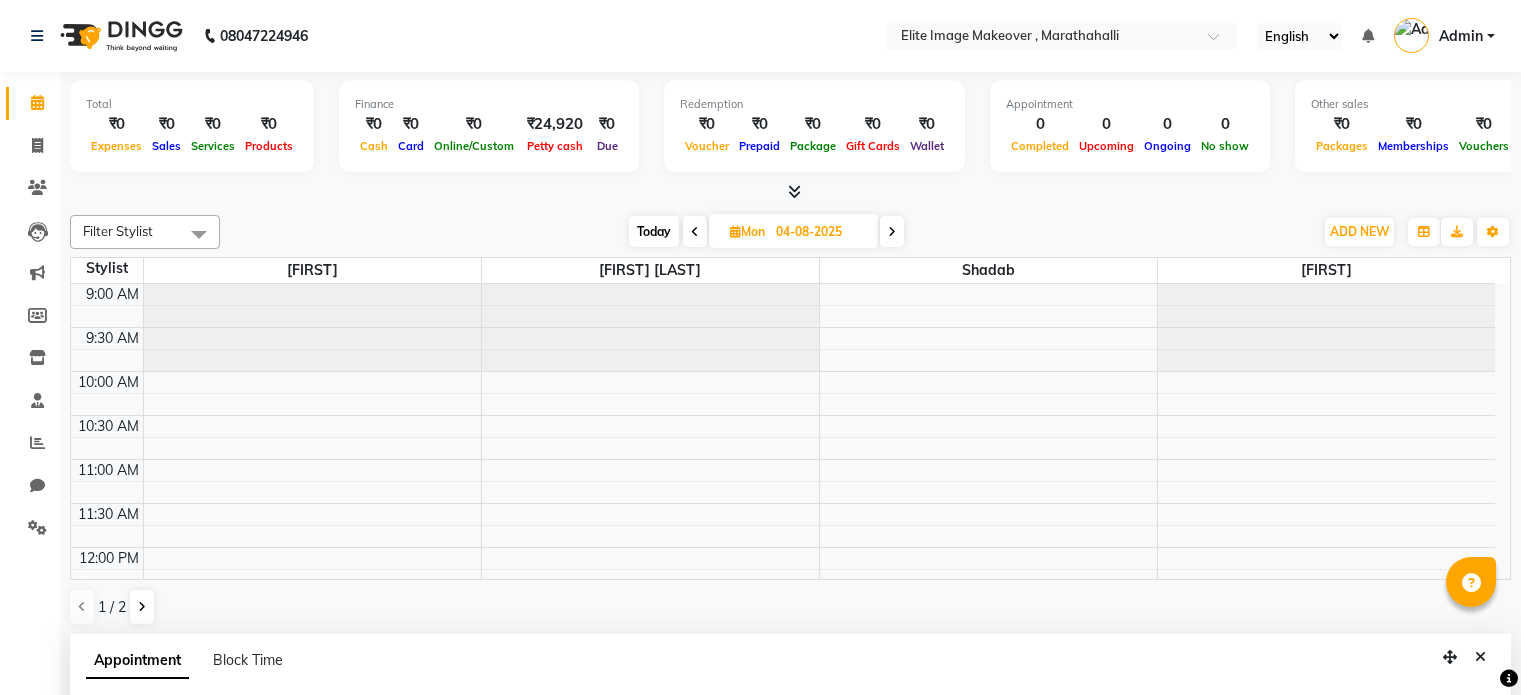 select on "77675" 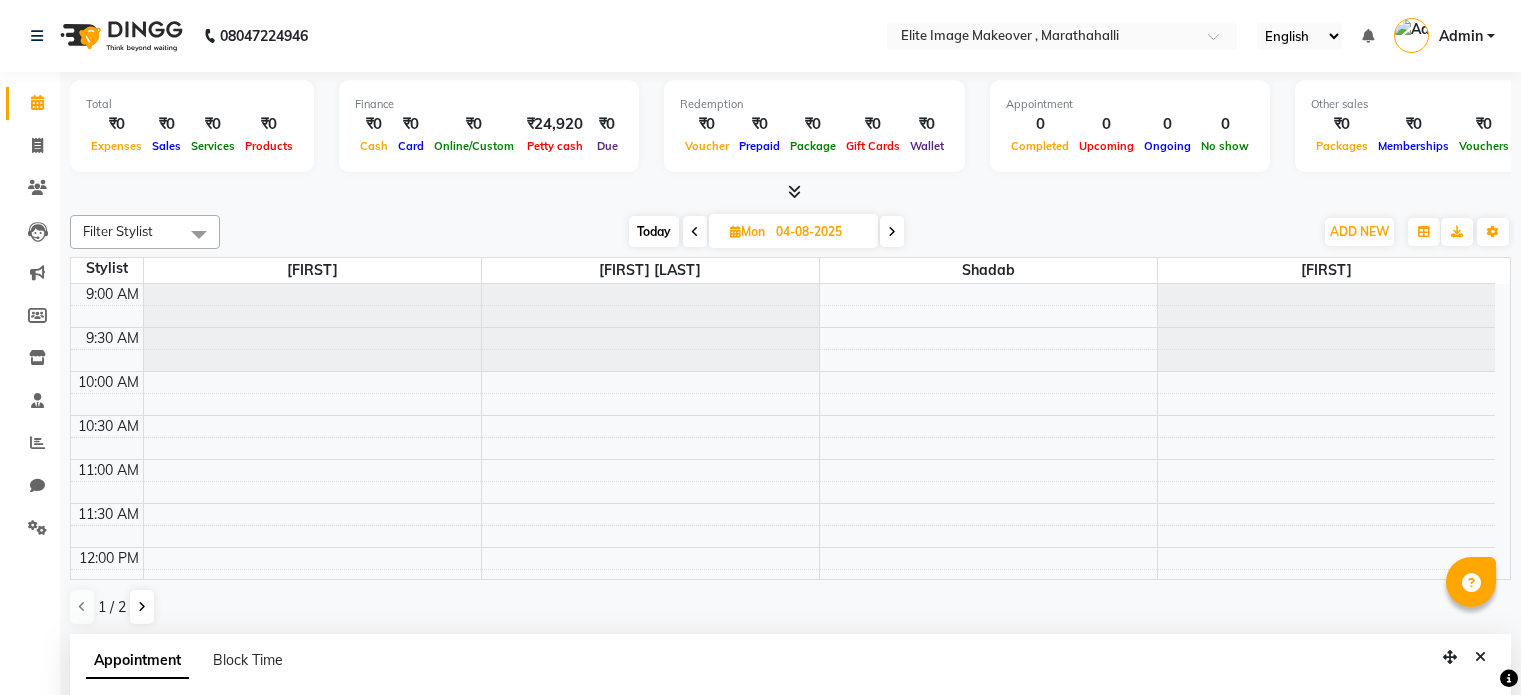 drag, startPoint x: 0, startPoint y: 0, endPoint x: 280, endPoint y: 485, distance: 560.02234 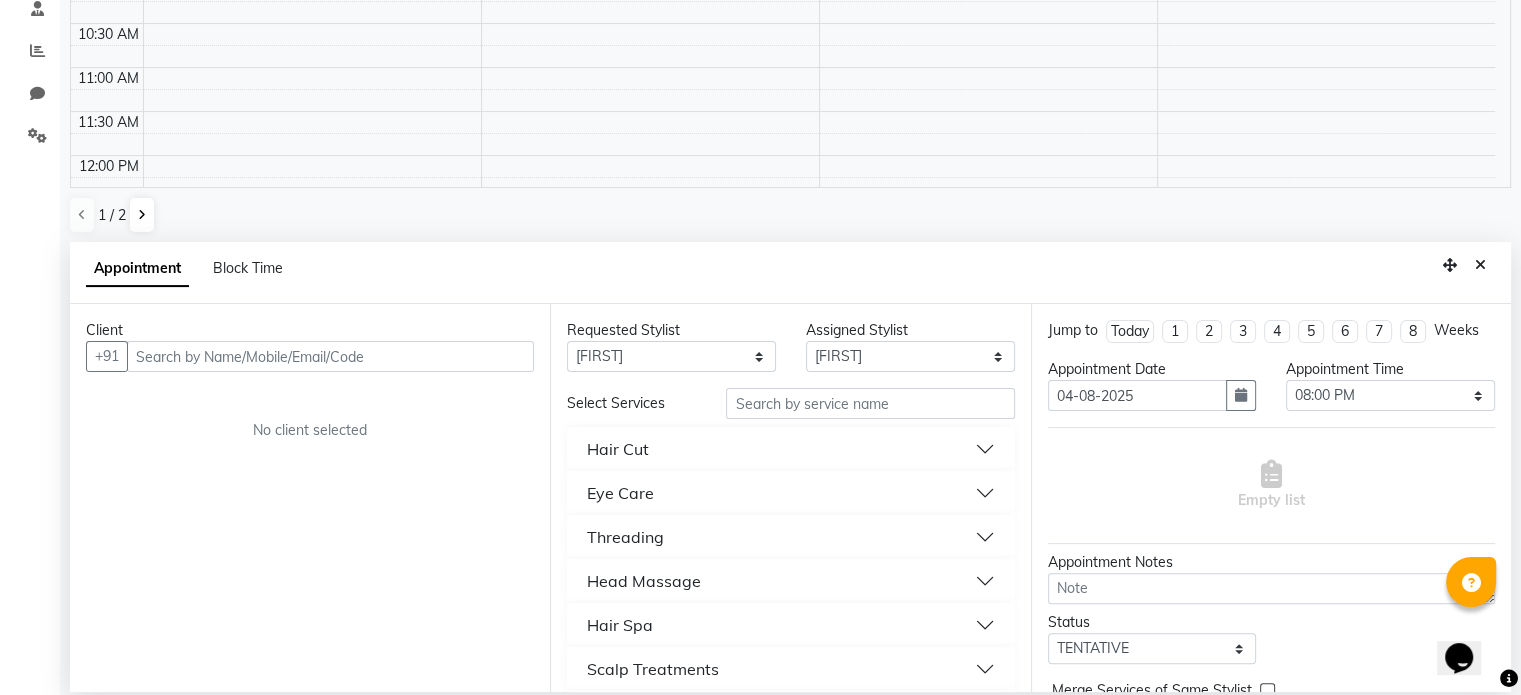 scroll, scrollTop: 0, scrollLeft: 0, axis: both 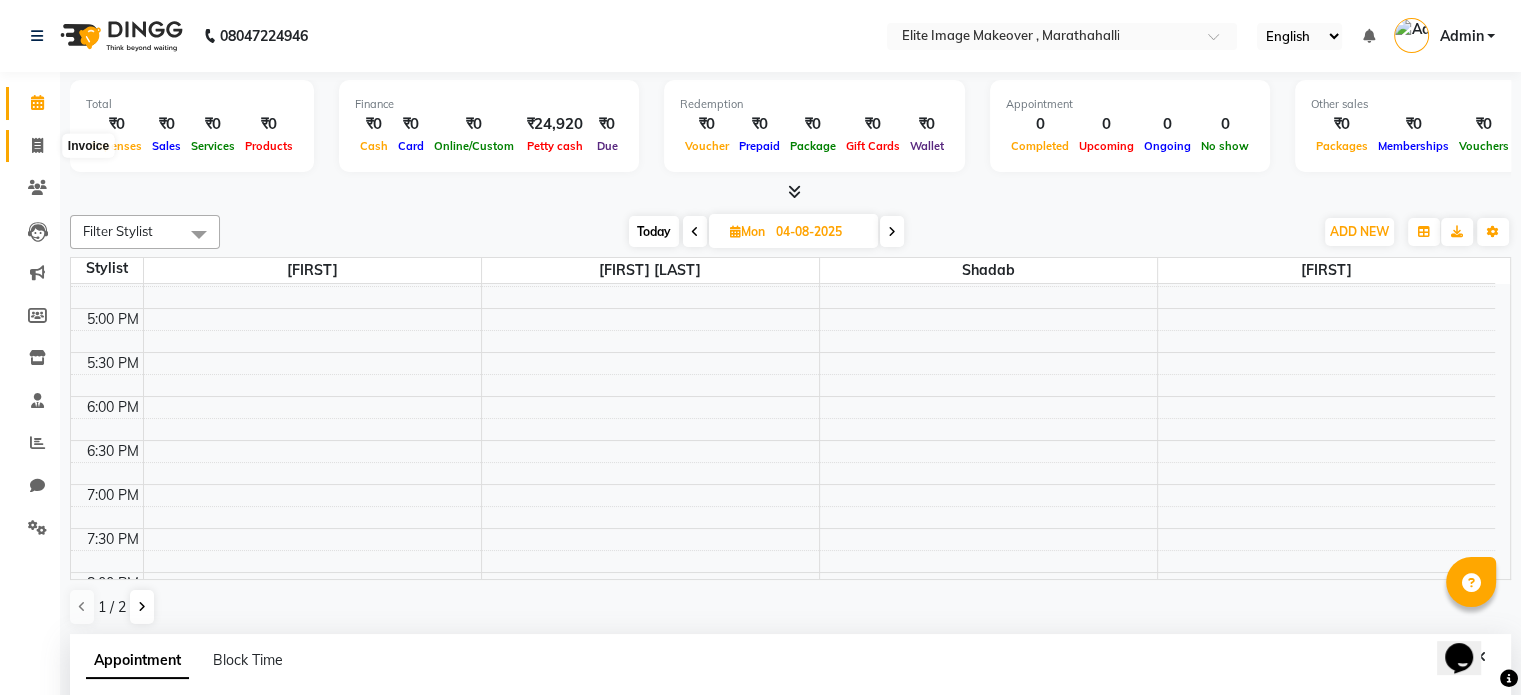 click 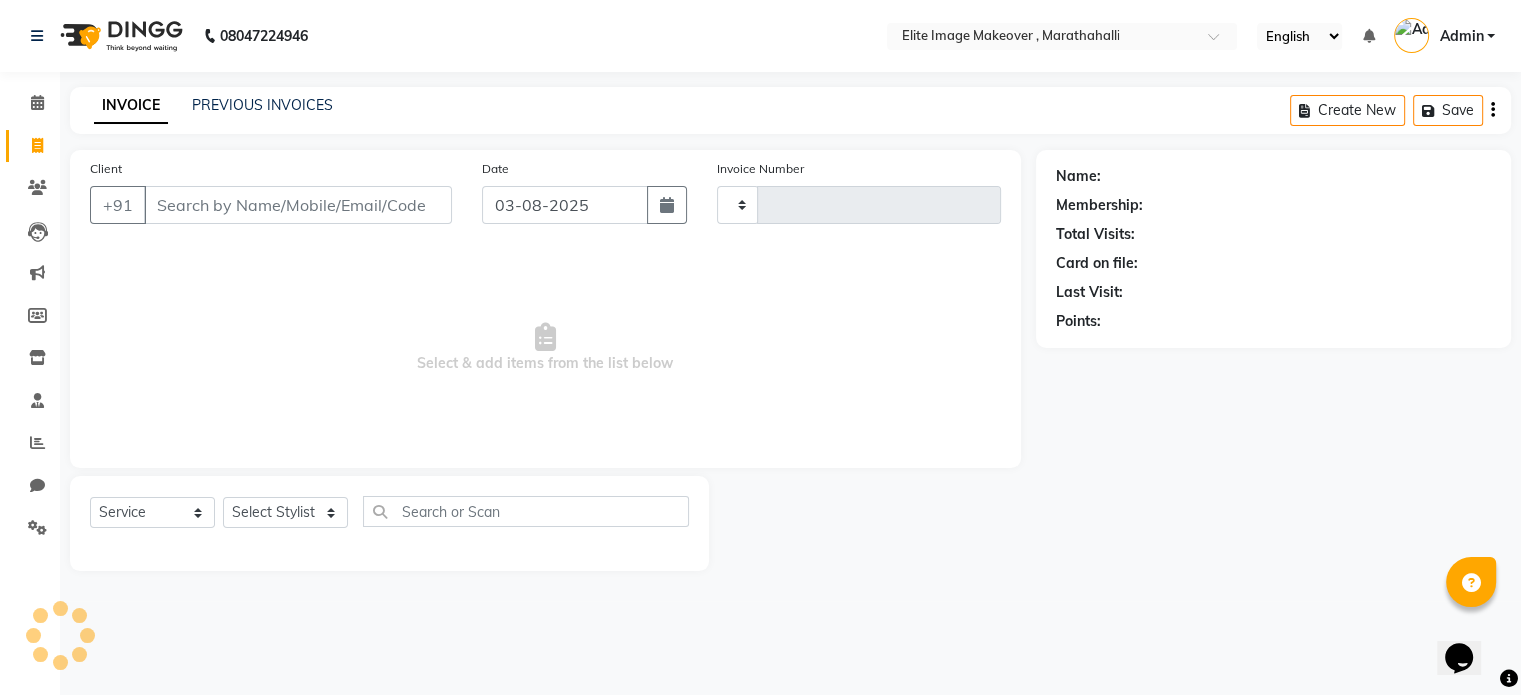 type on "0664" 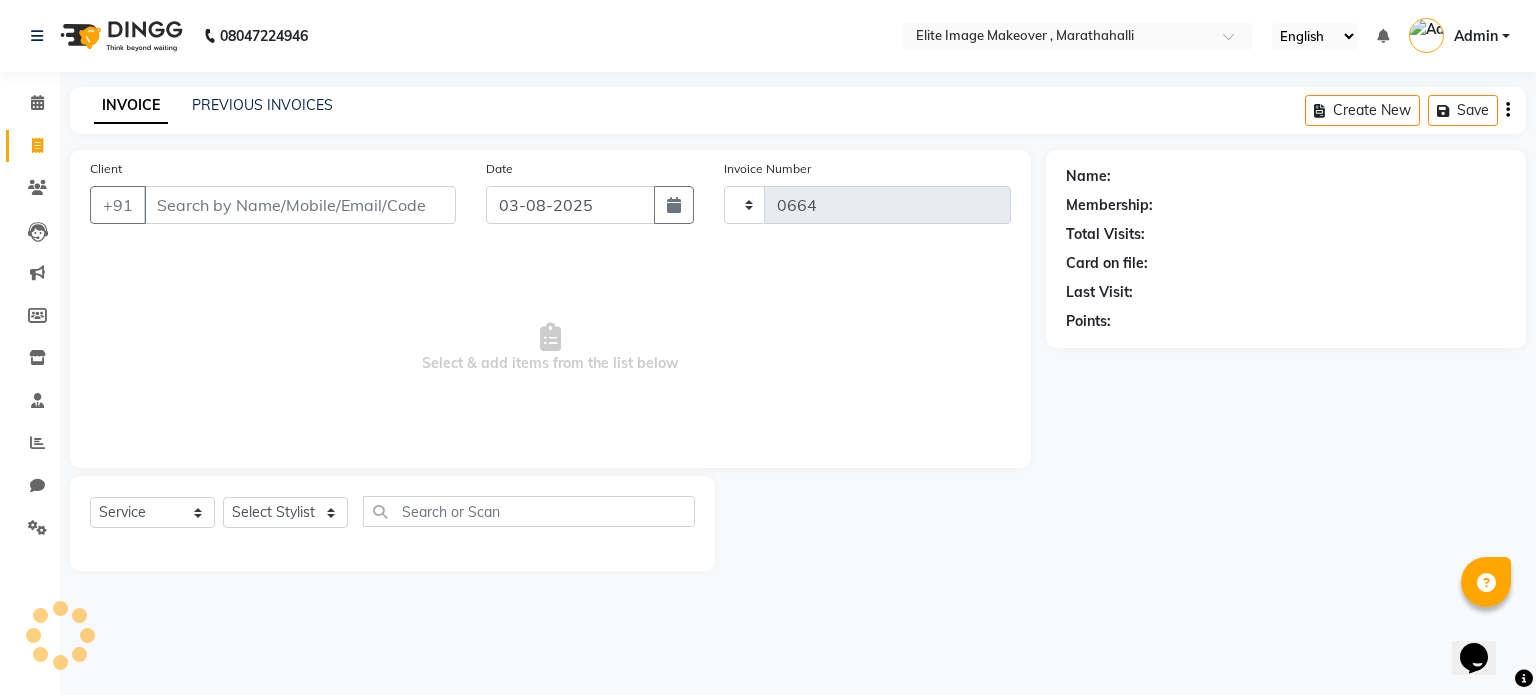 select on "8005" 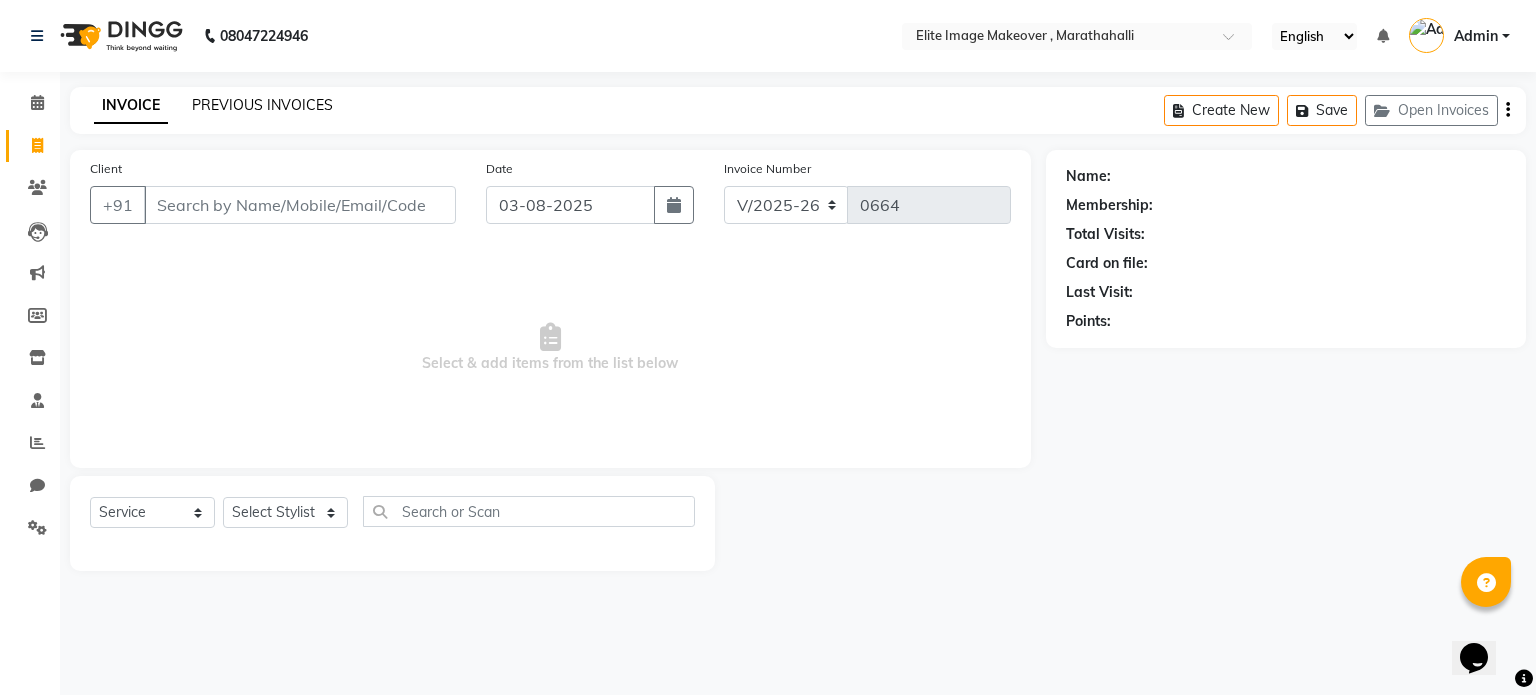 click on "PREVIOUS INVOICES" 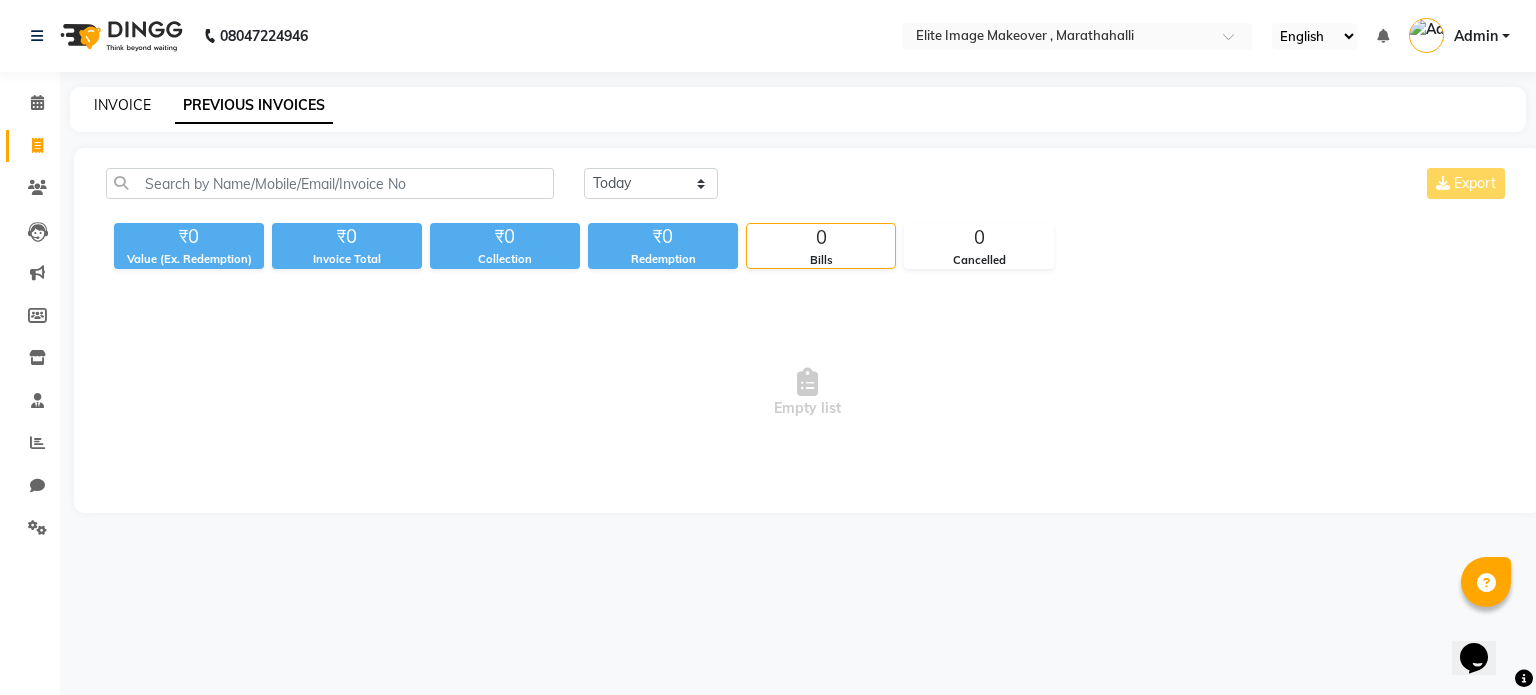 click on "INVOICE" 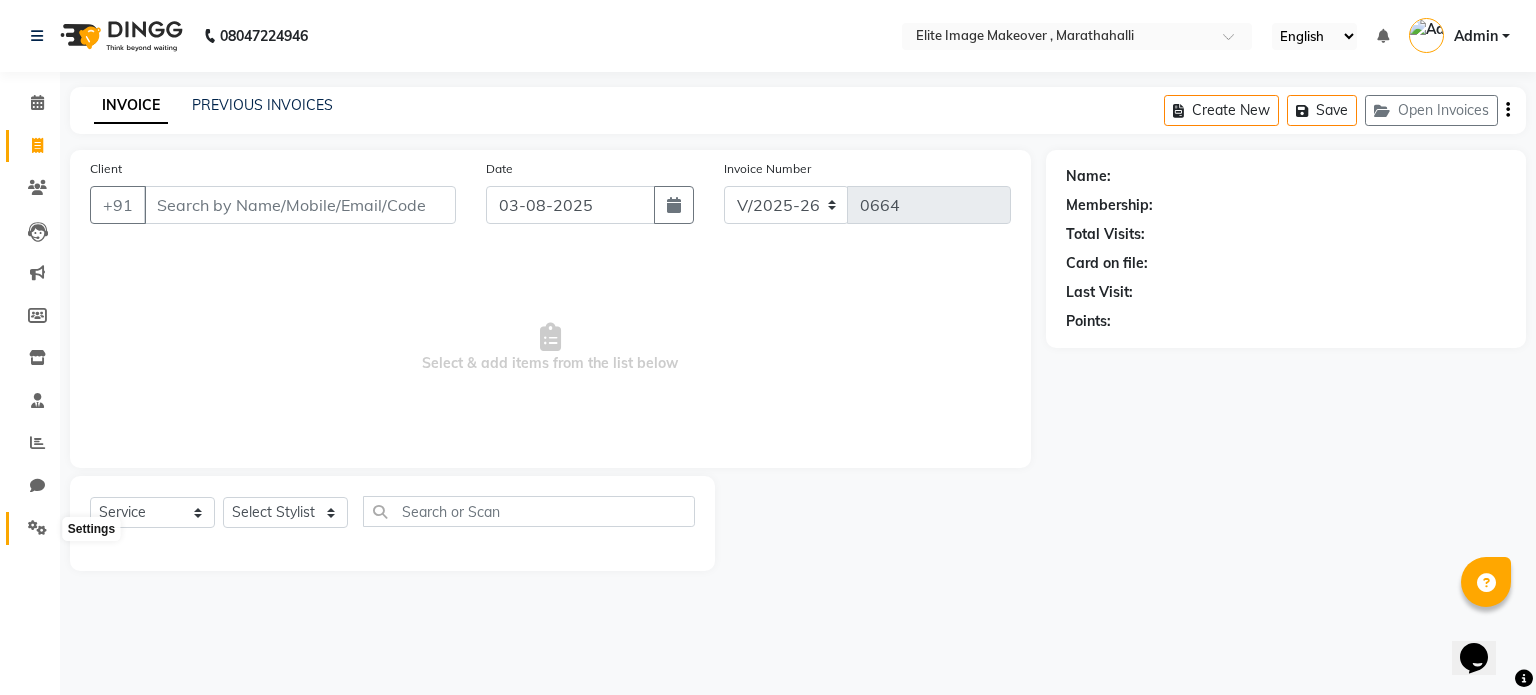 click 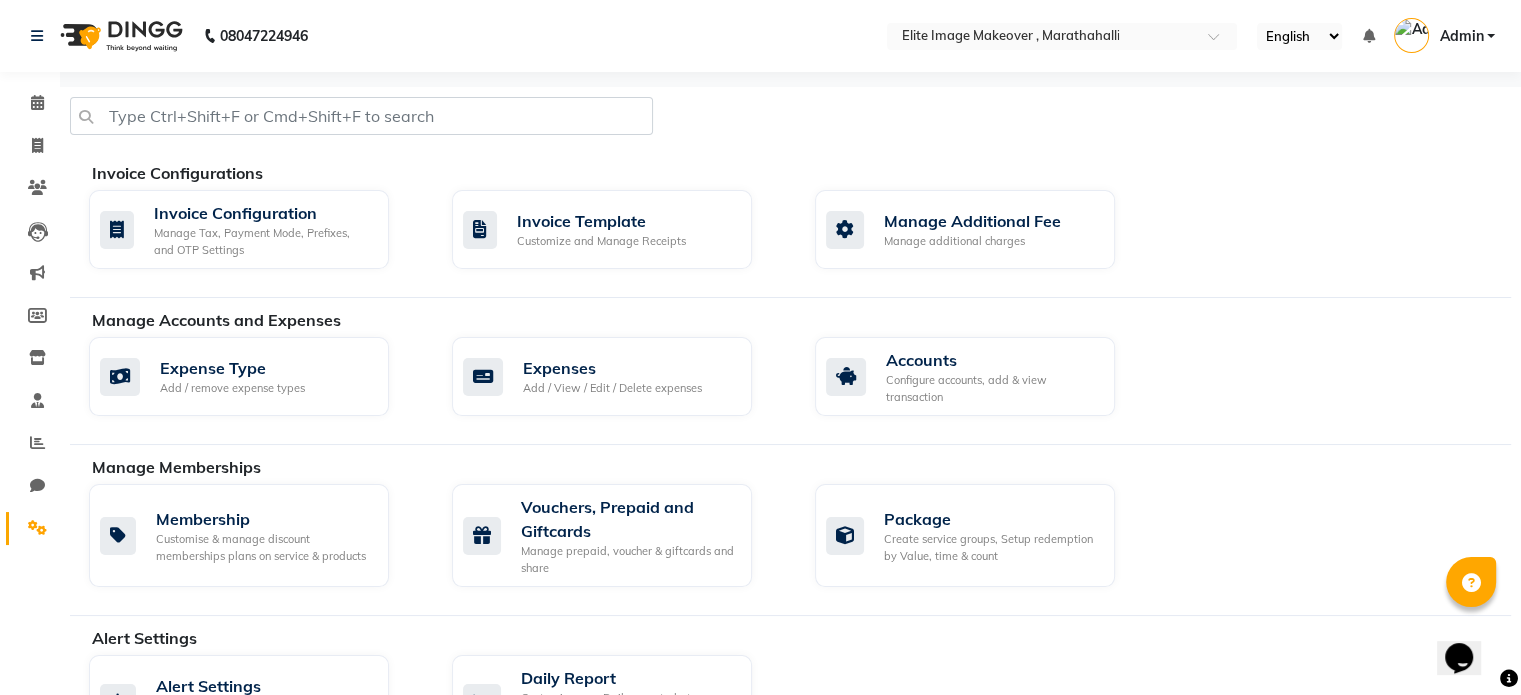 scroll, scrollTop: 100, scrollLeft: 0, axis: vertical 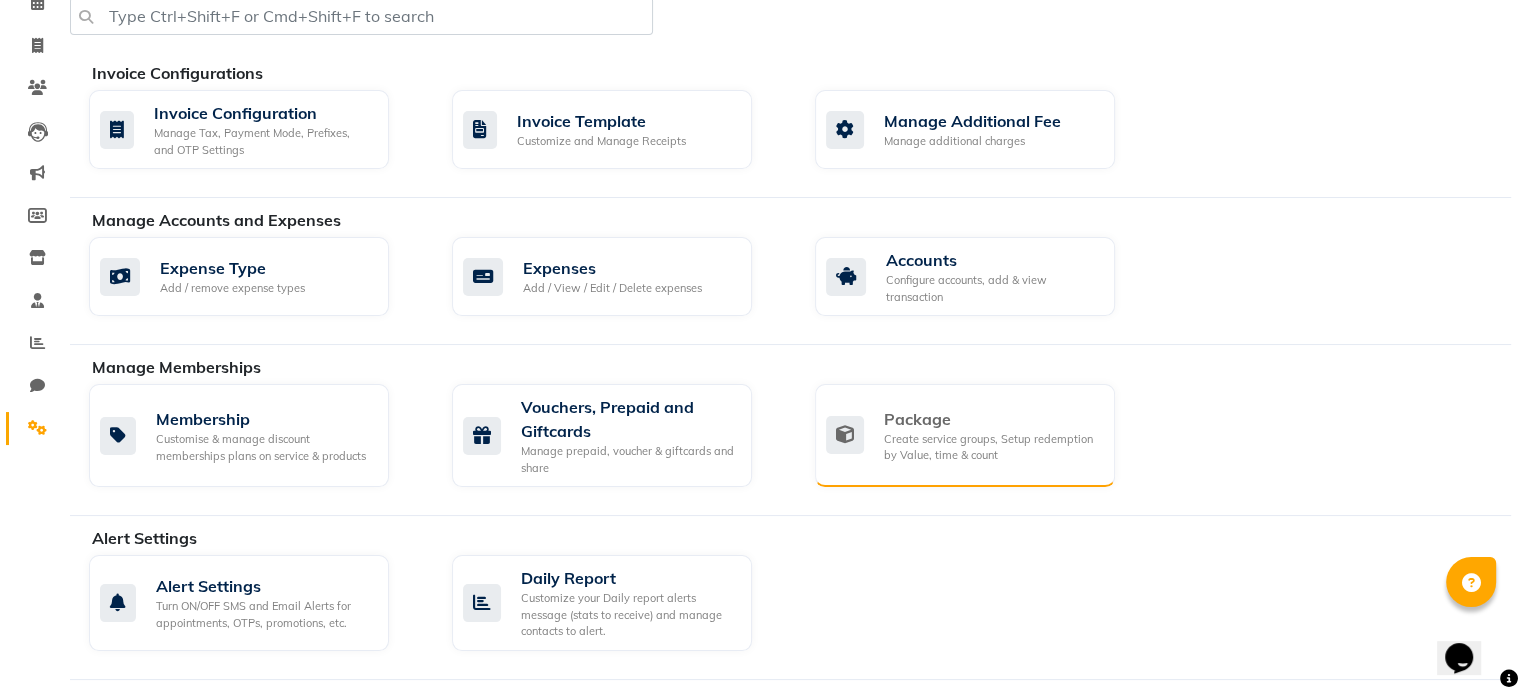 click on "Create service groups, Setup redemption by Value, time & count" 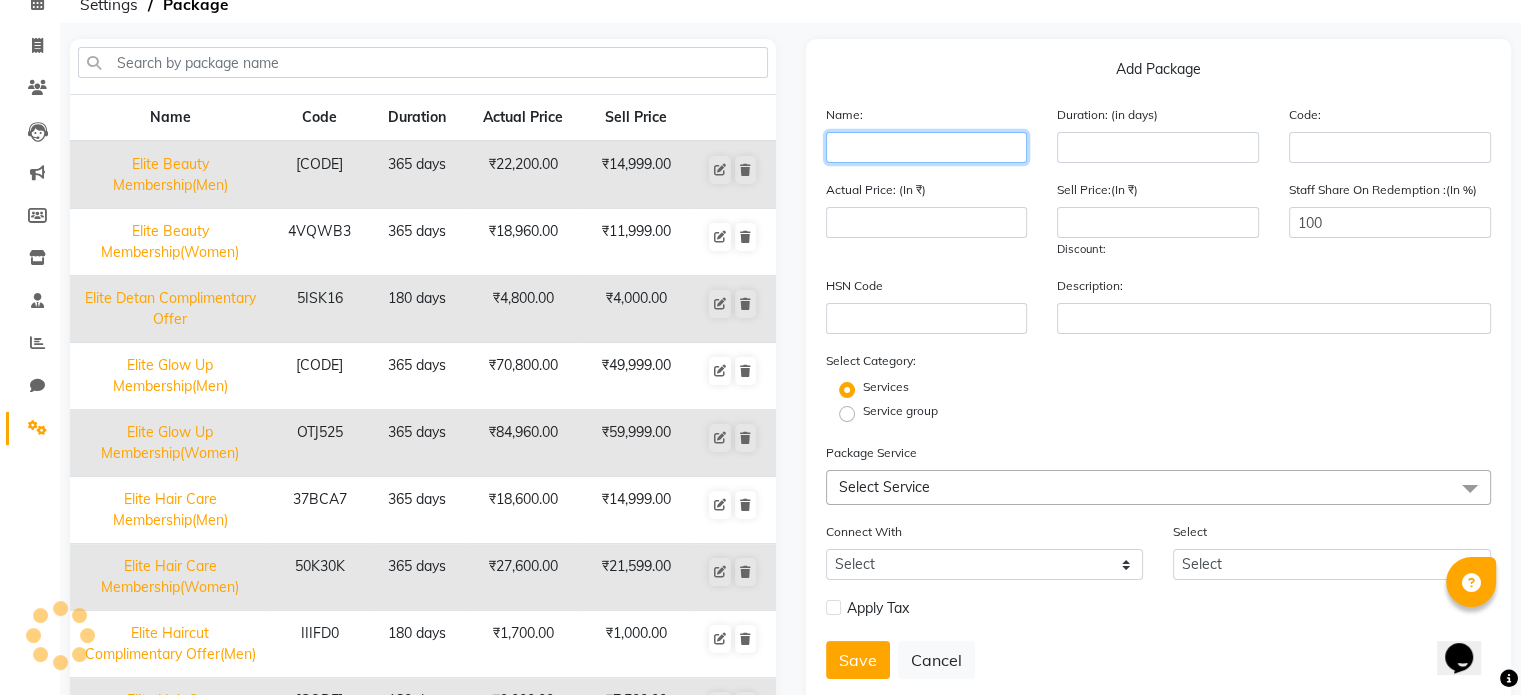 click 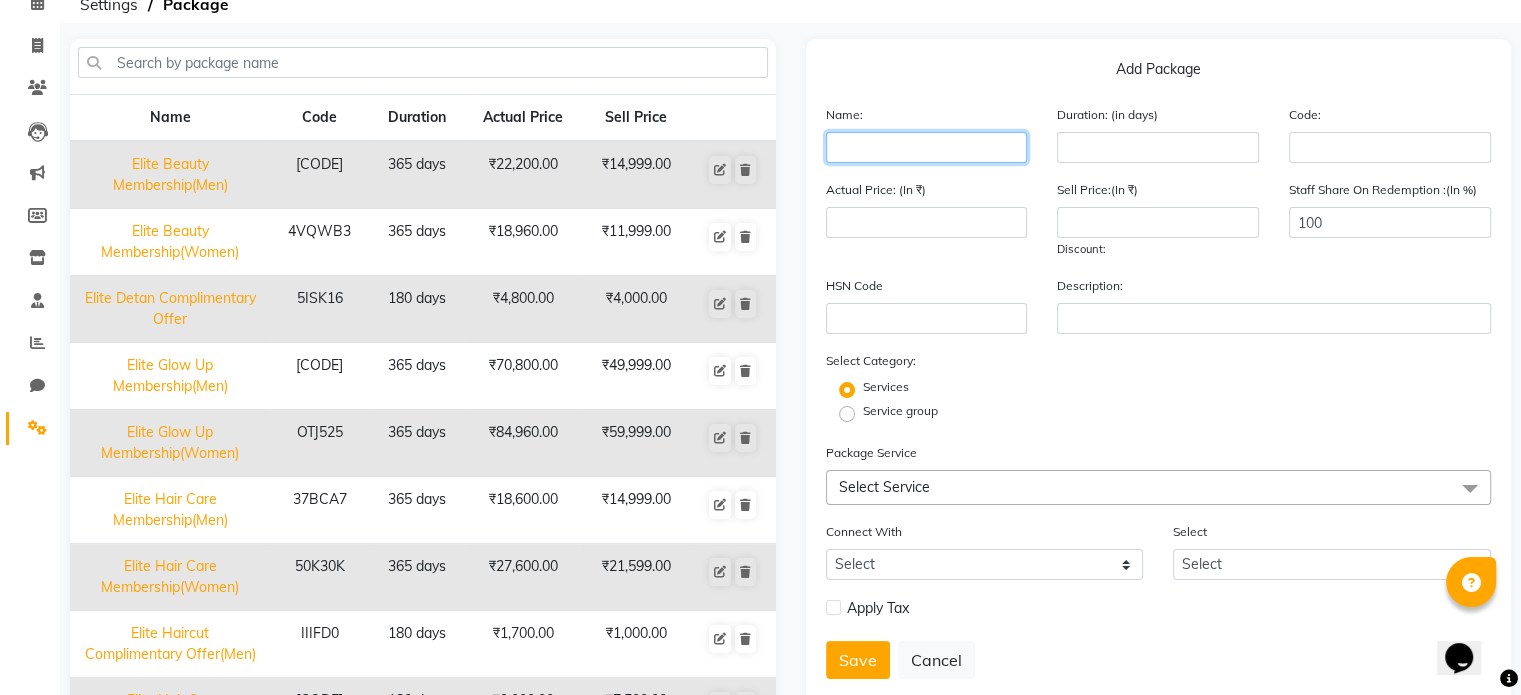 paste on "Package-1(Female) 2ndAnniversarySpecial" 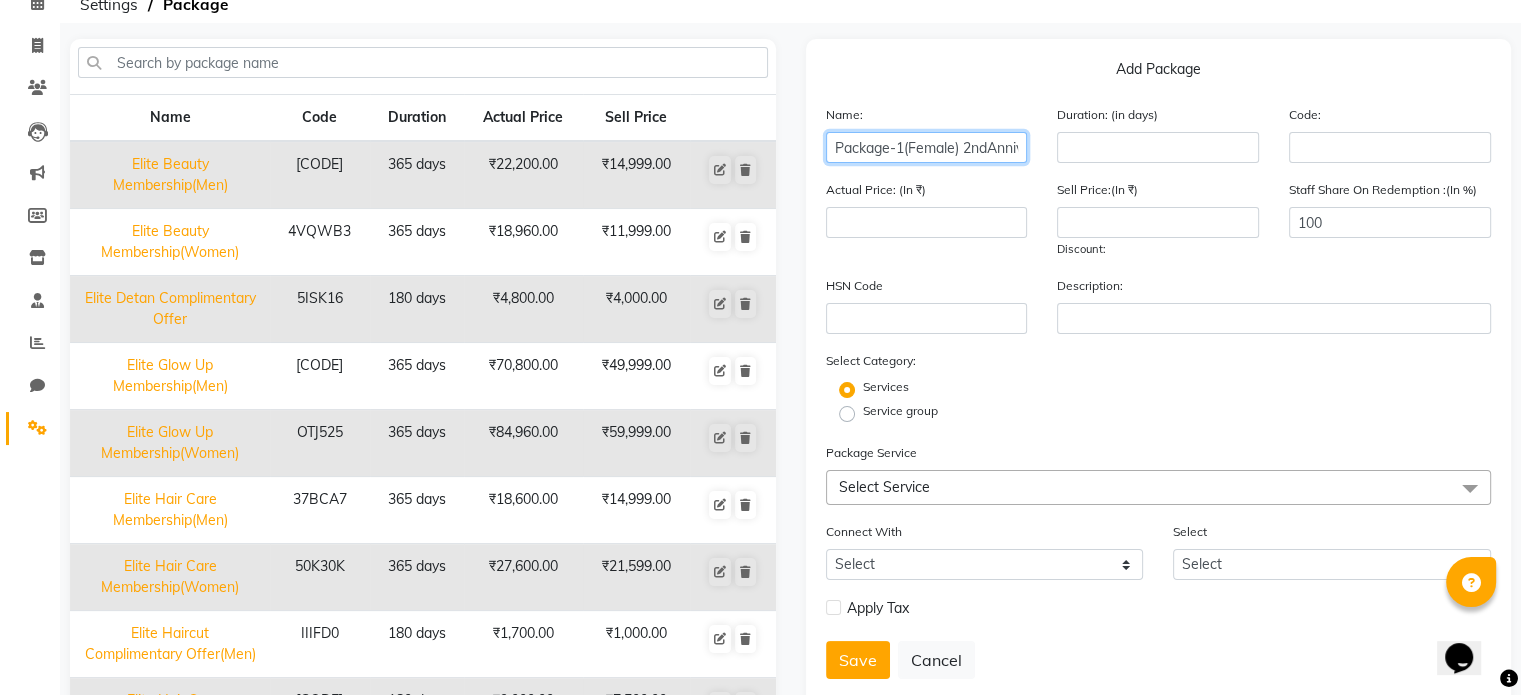 scroll, scrollTop: 0, scrollLeft: 95, axis: horizontal 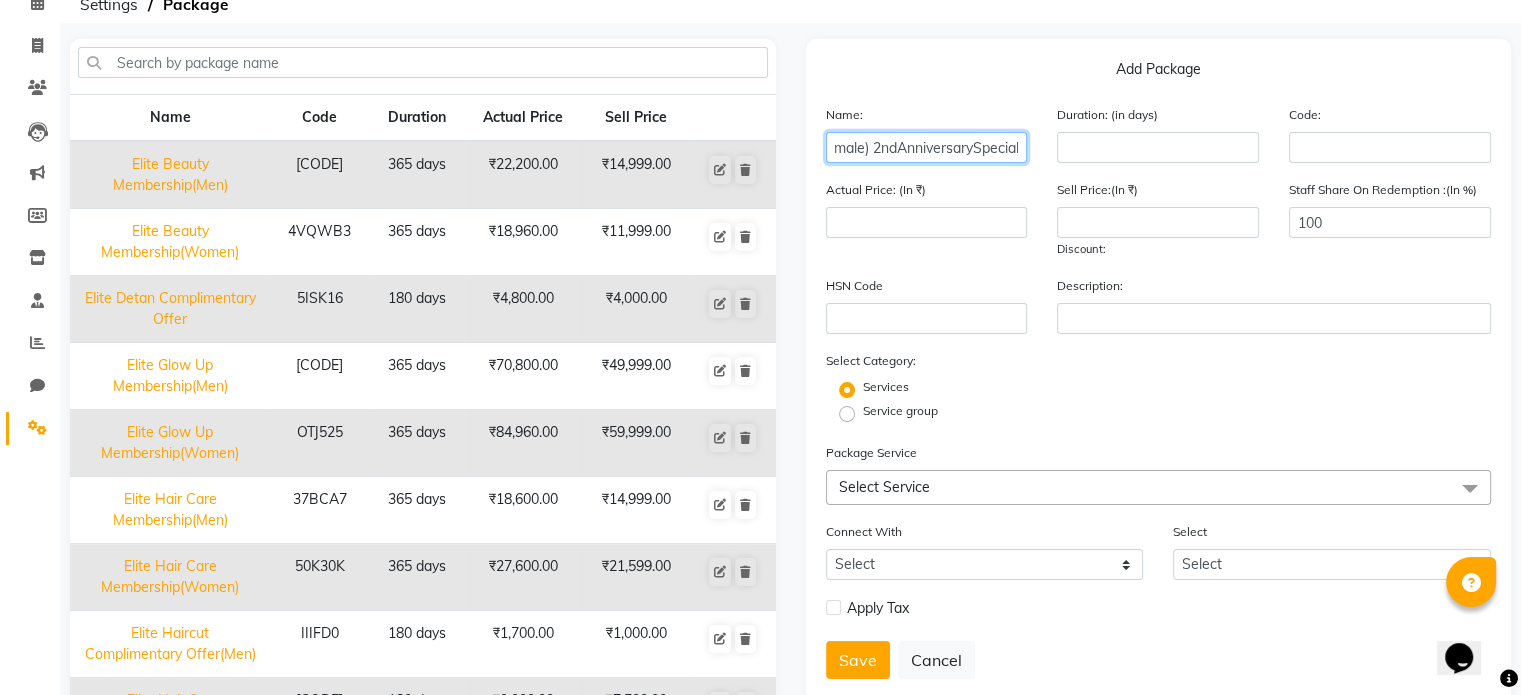 click on "Package-1(Female) 2ndAnniversarySpecial" 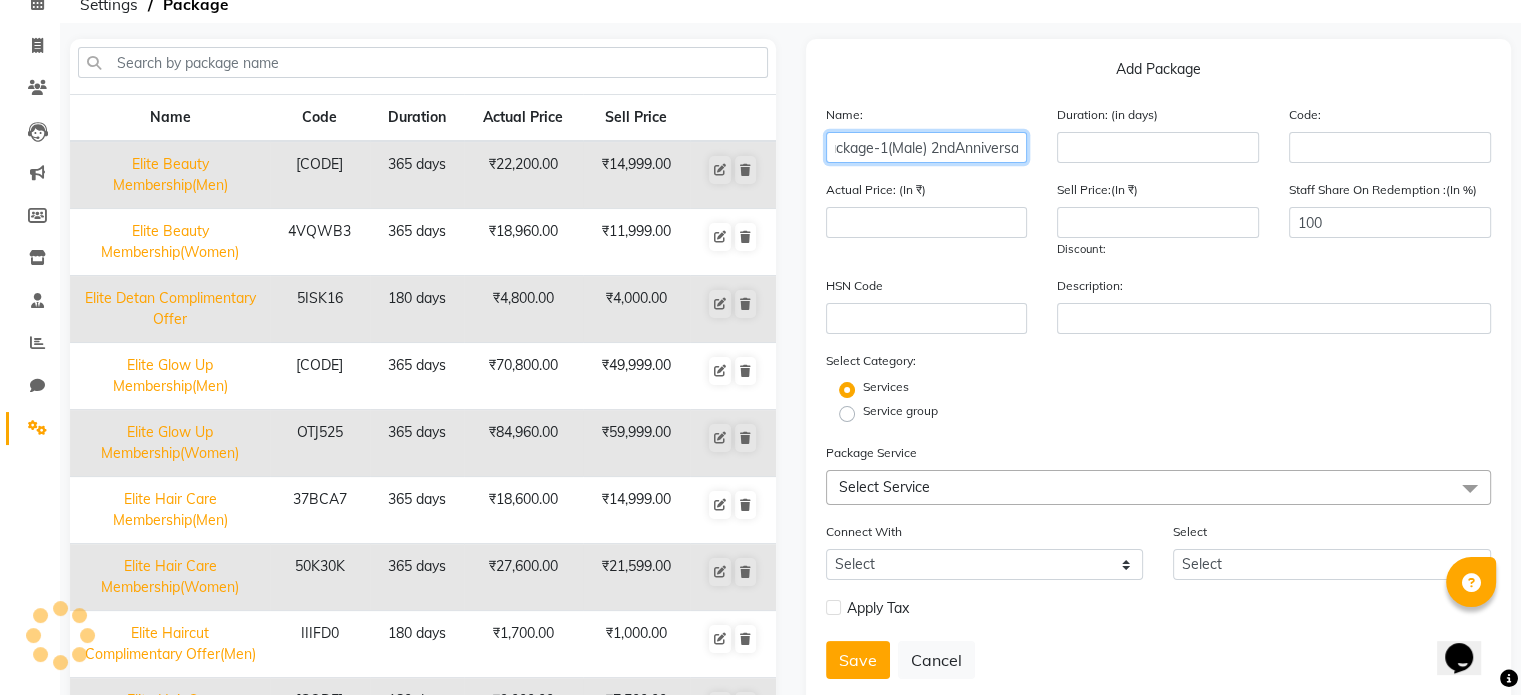 scroll, scrollTop: 0, scrollLeft: 0, axis: both 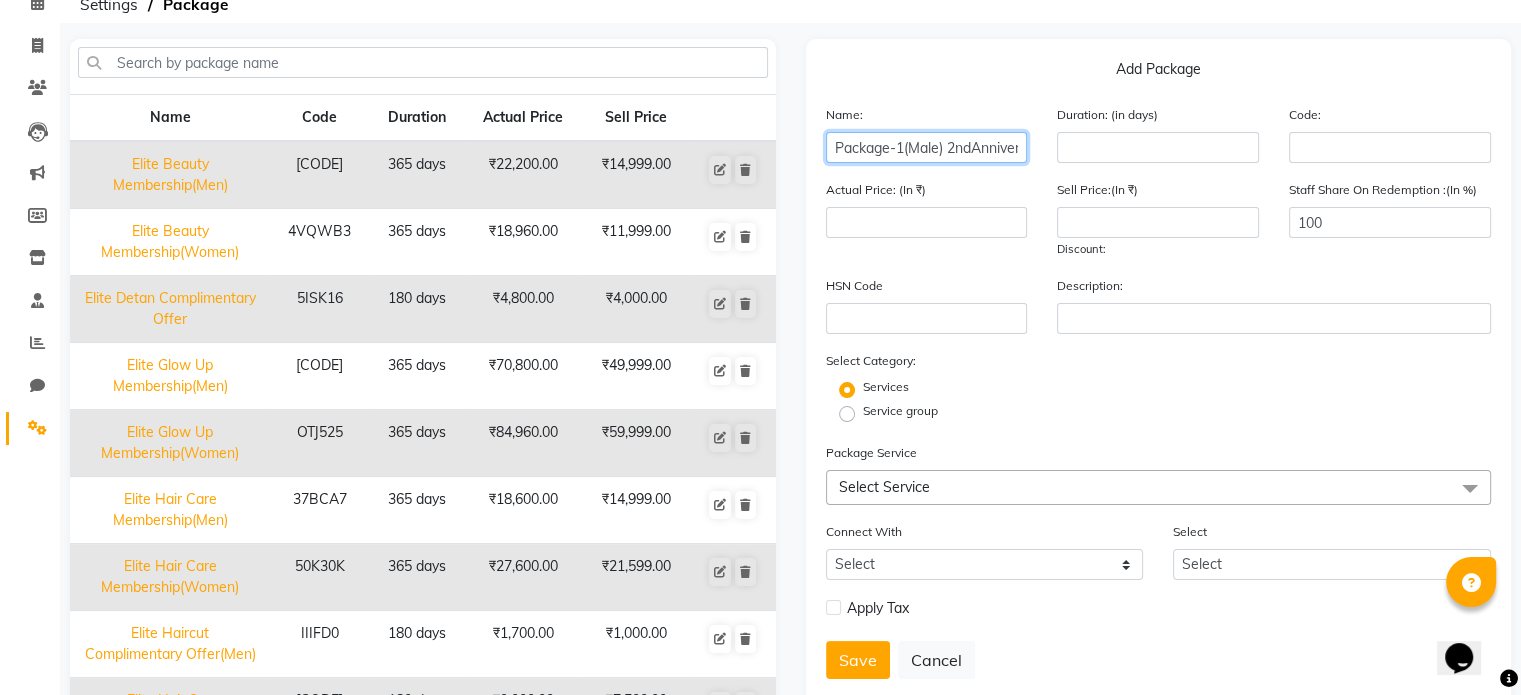 type on "Package-1(Male) 2ndAnniversarySpecial" 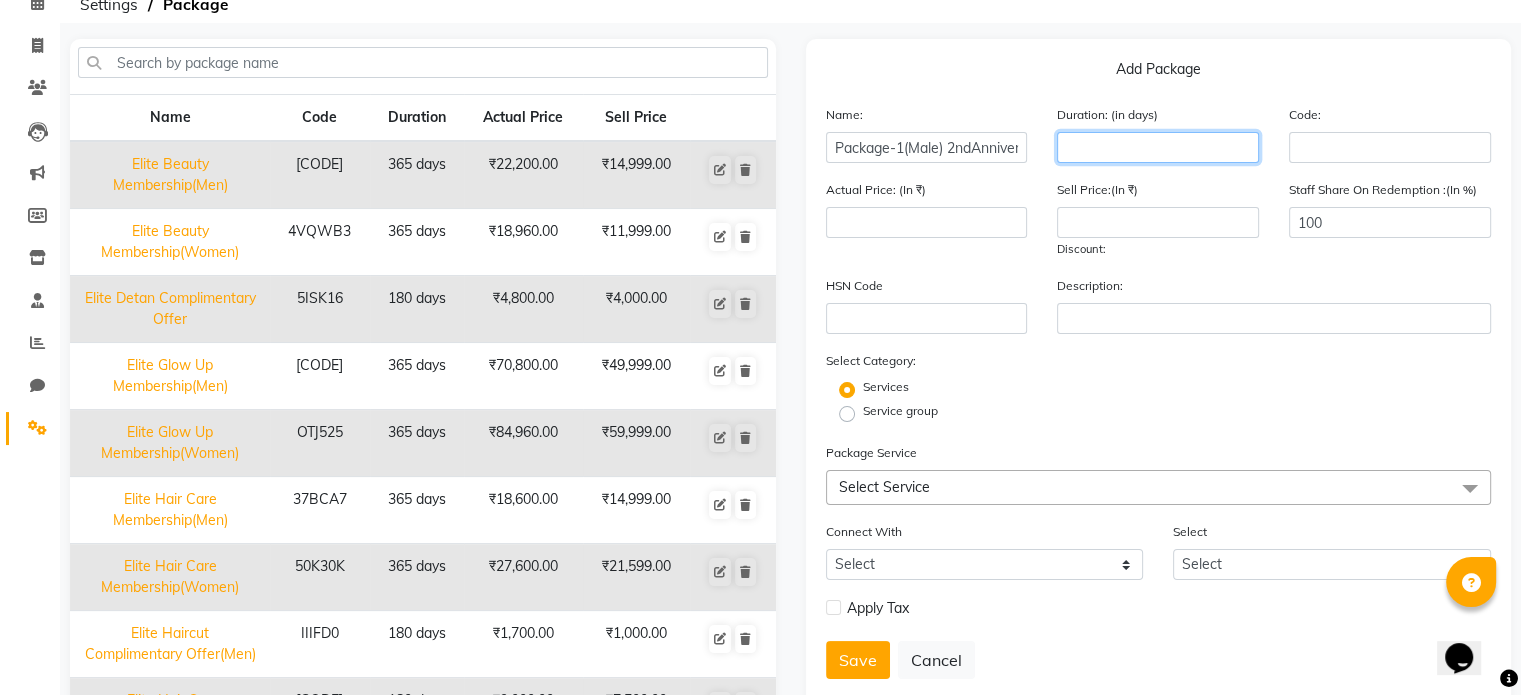 click 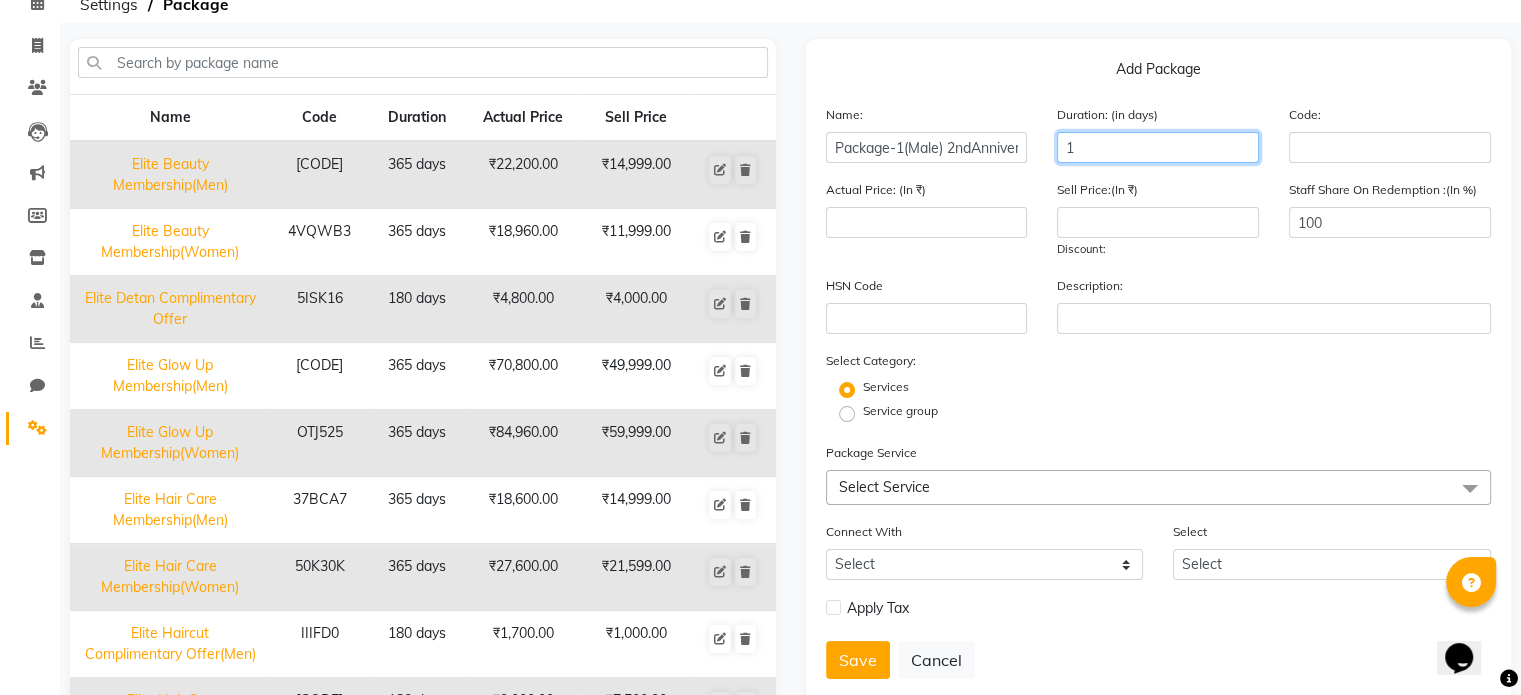 type on "1" 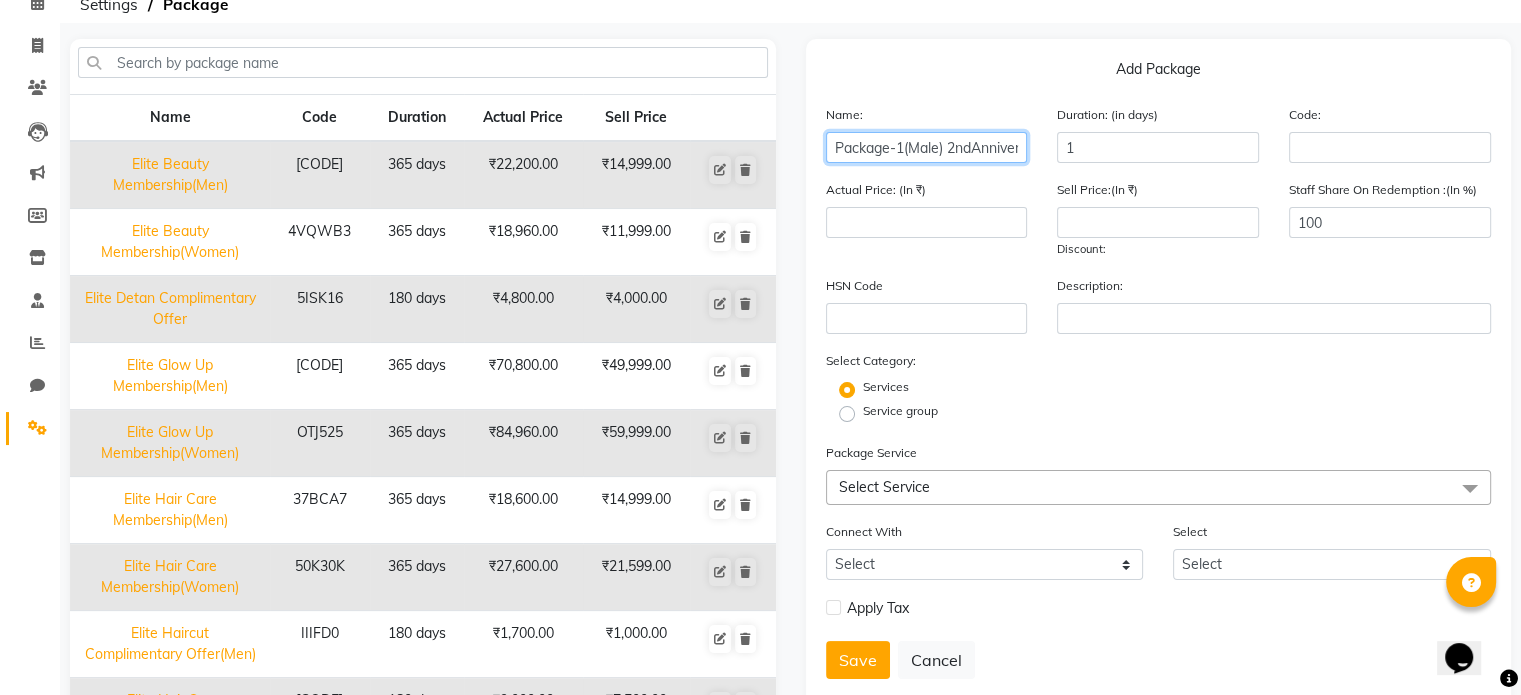 scroll, scrollTop: 0, scrollLeft: 80, axis: horizontal 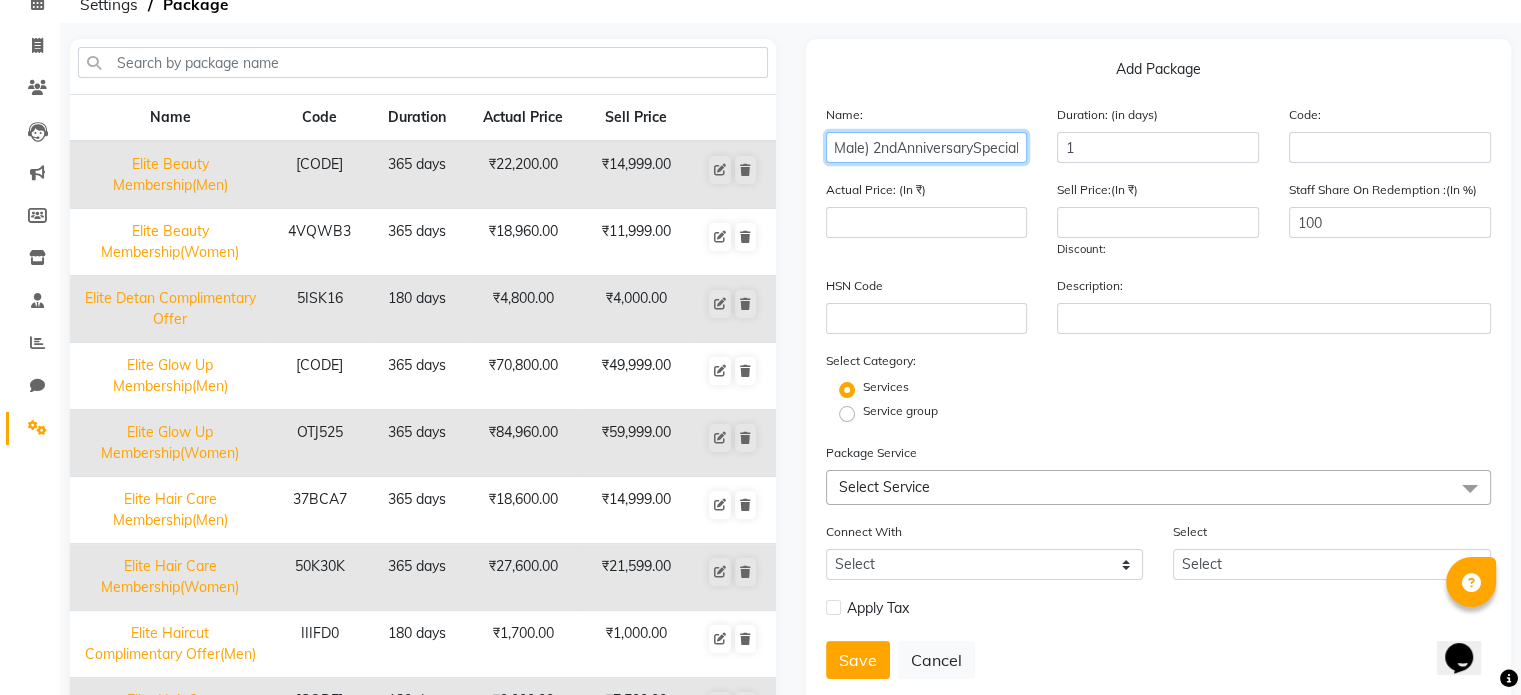 drag, startPoint x: 826, startPoint y: 152, endPoint x: 1196, endPoint y: 156, distance: 370.0216 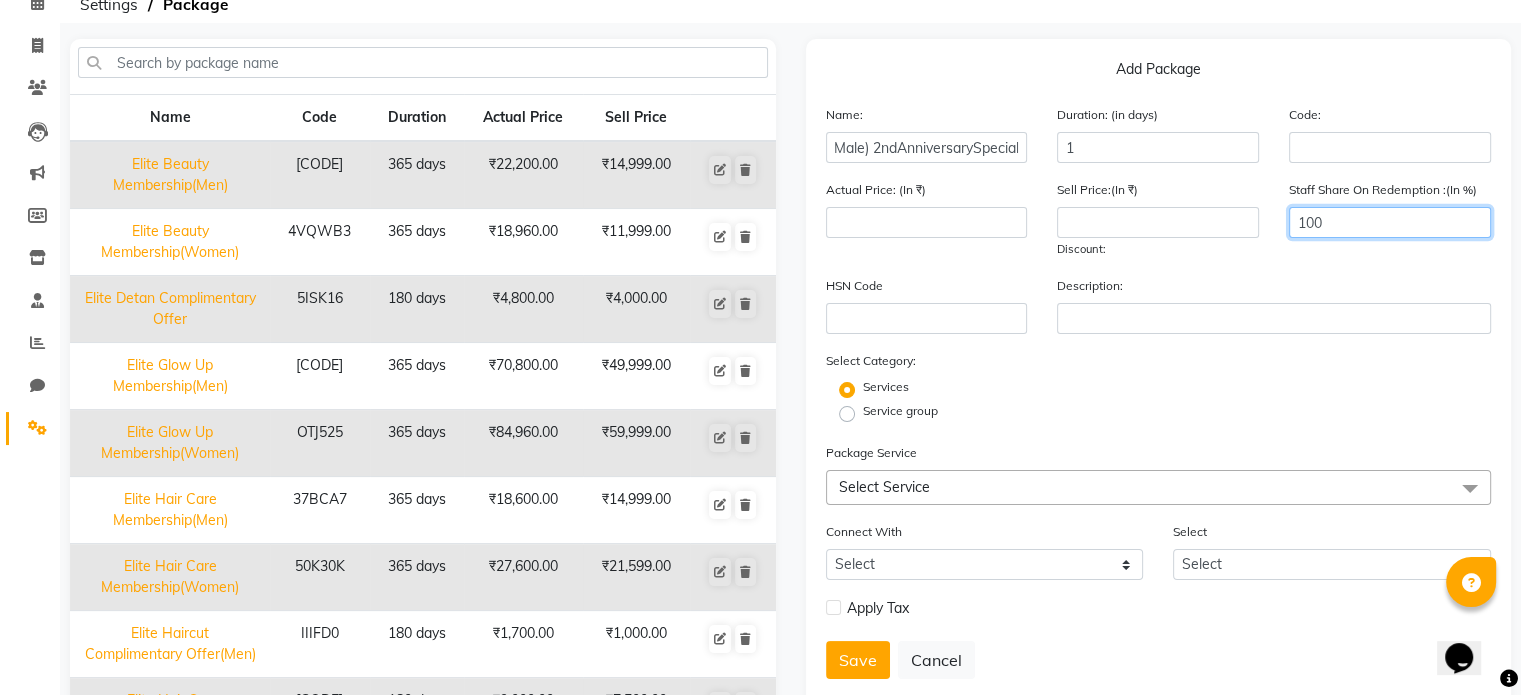 scroll, scrollTop: 0, scrollLeft: 0, axis: both 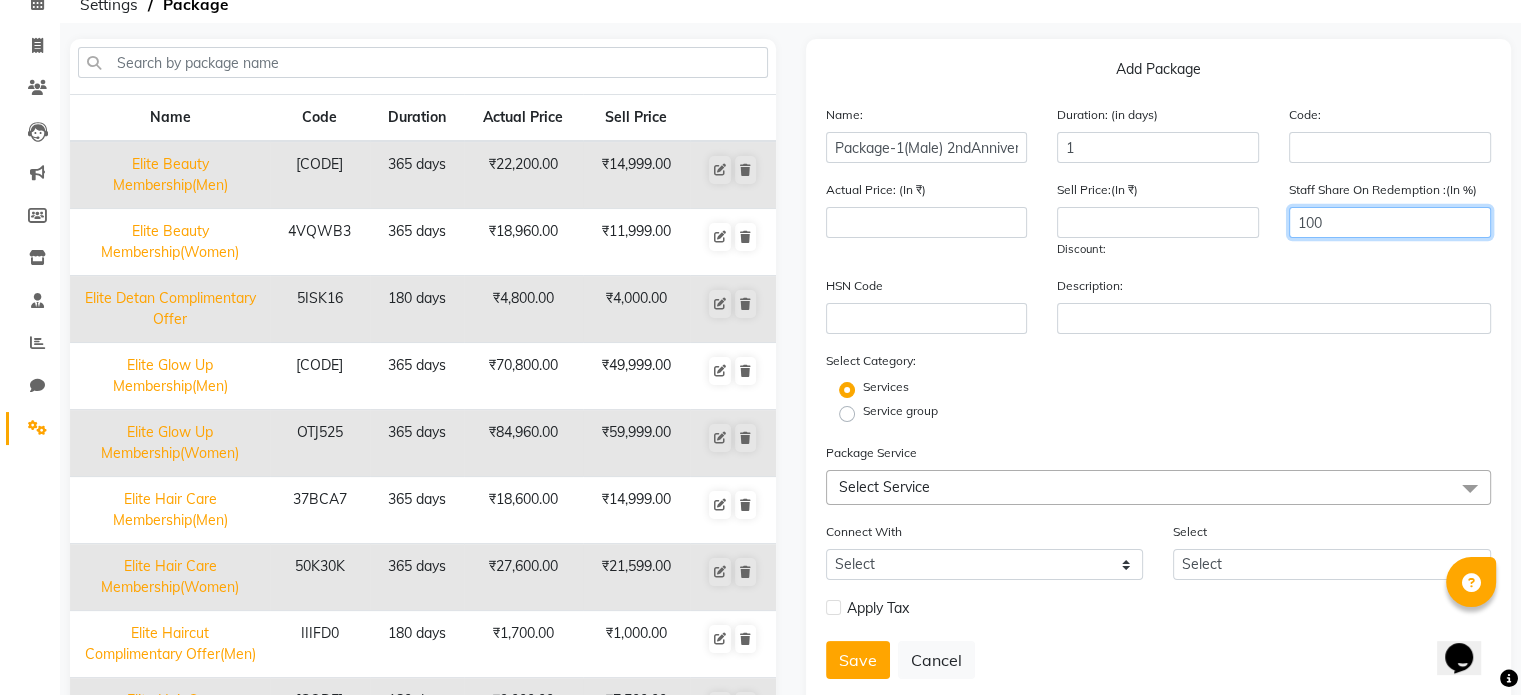click on "100" 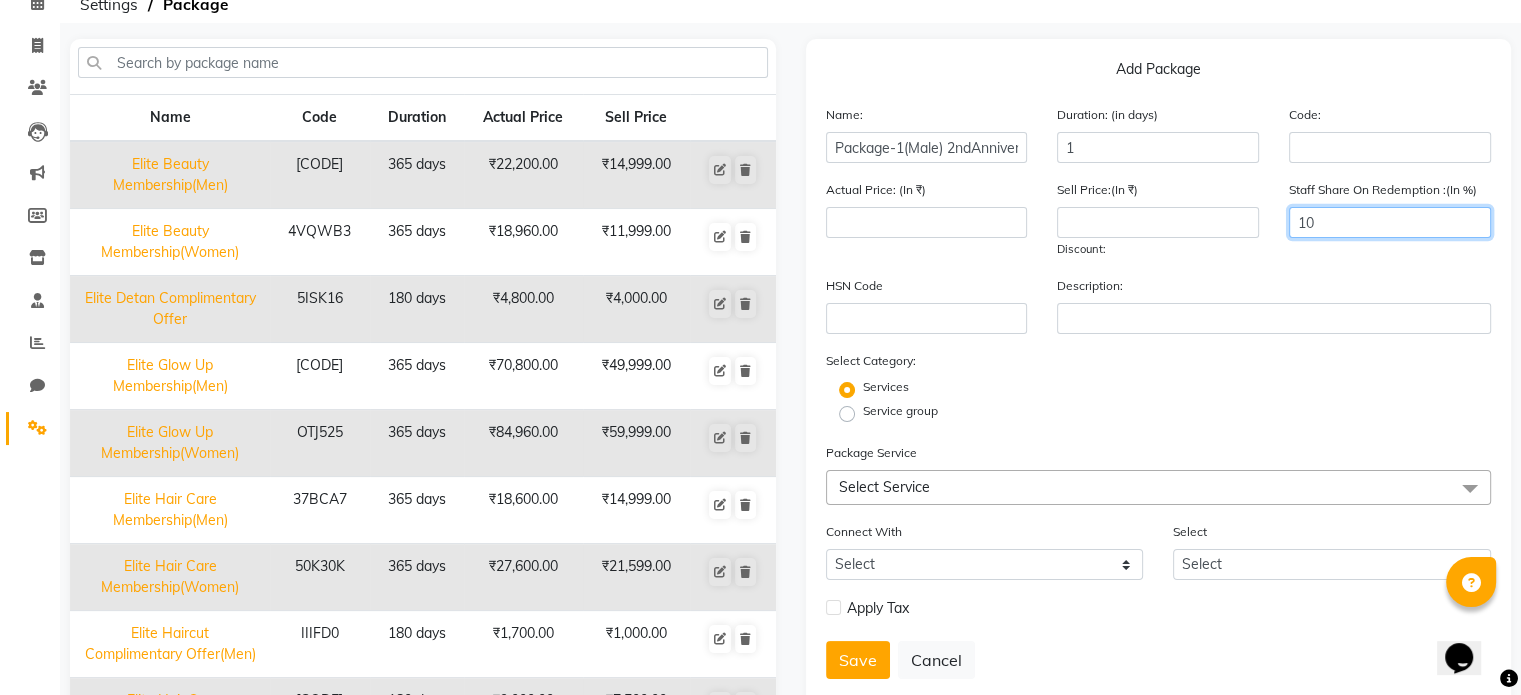 type on "1" 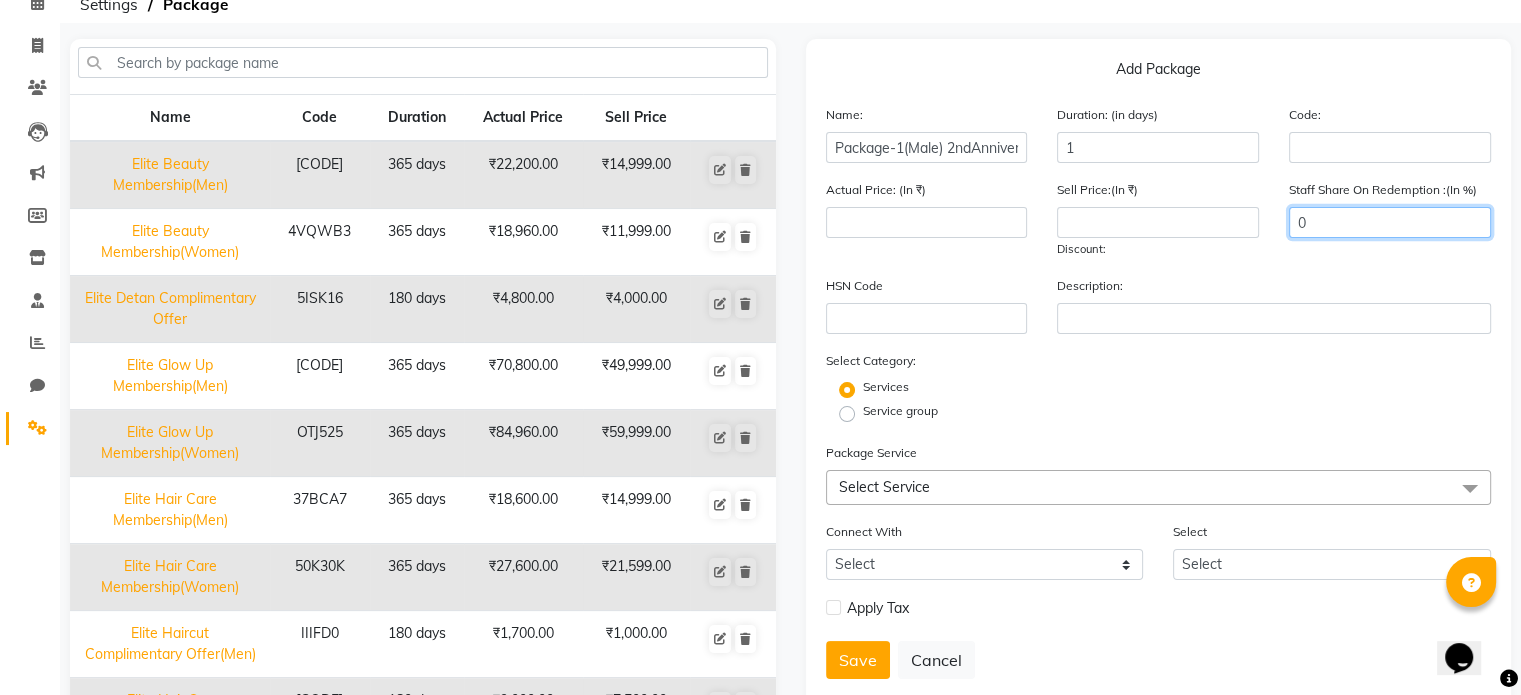 type on "0" 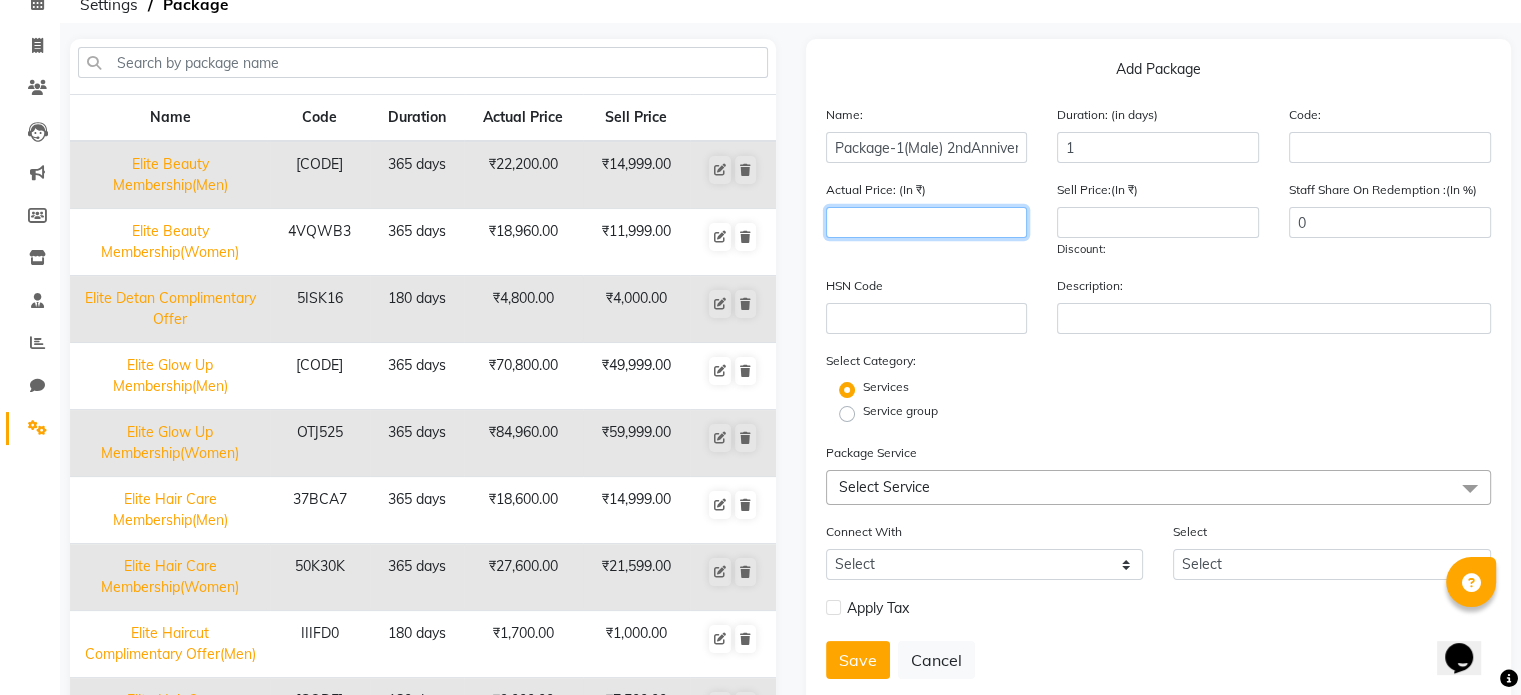 click 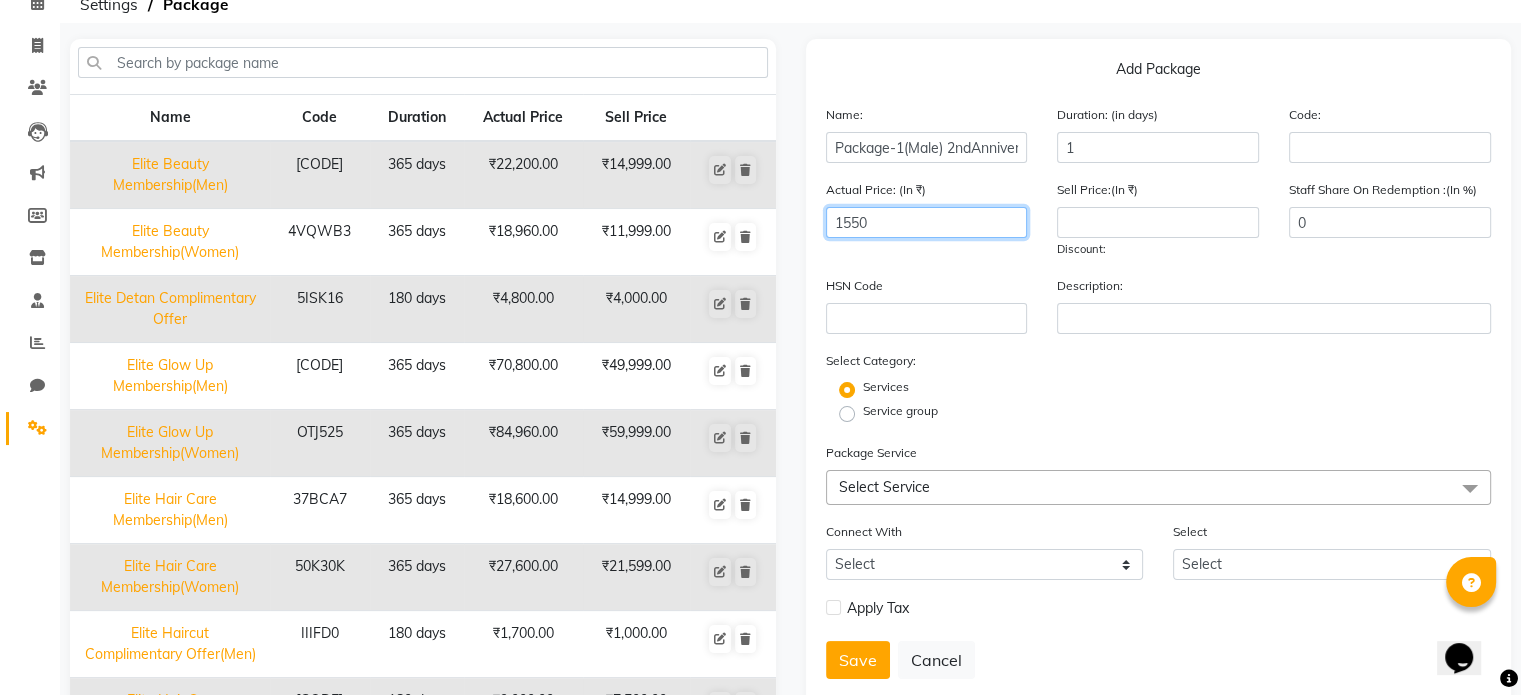 type on "1550" 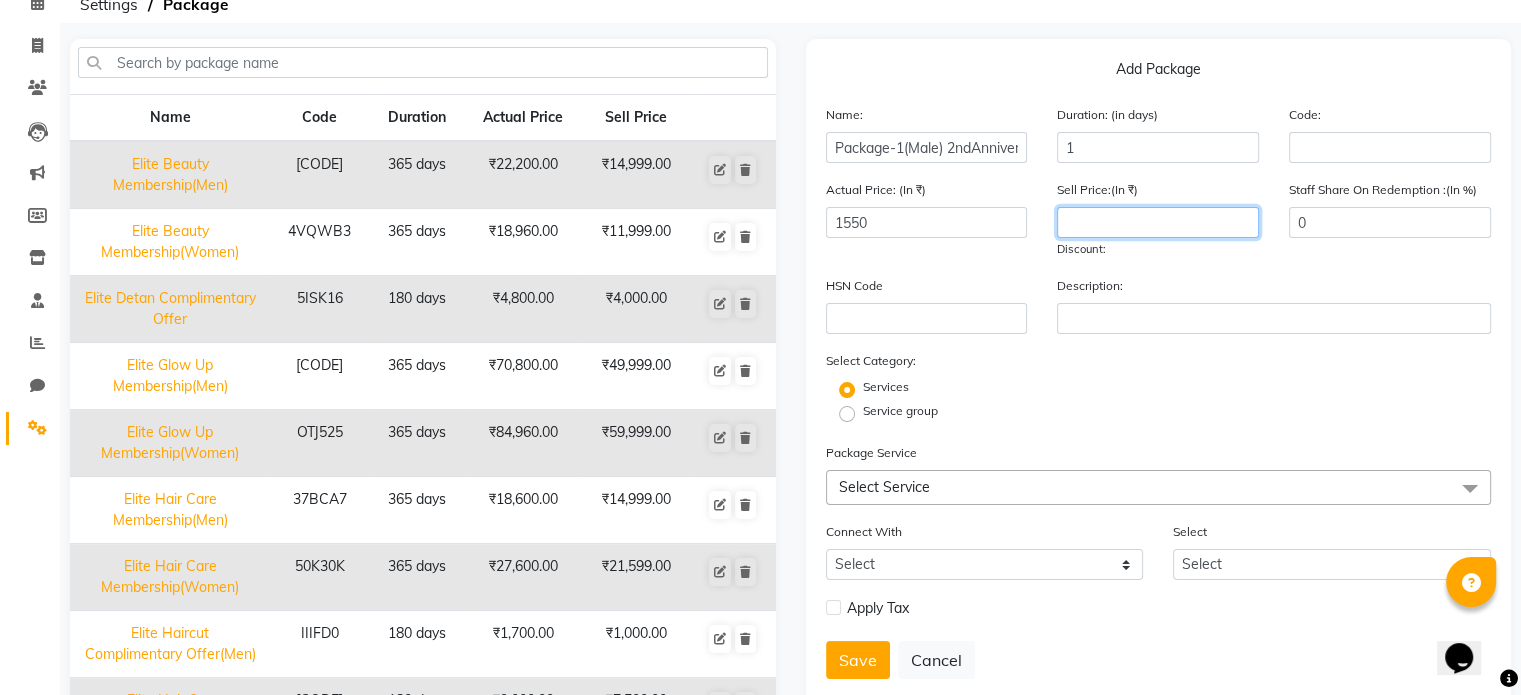 click 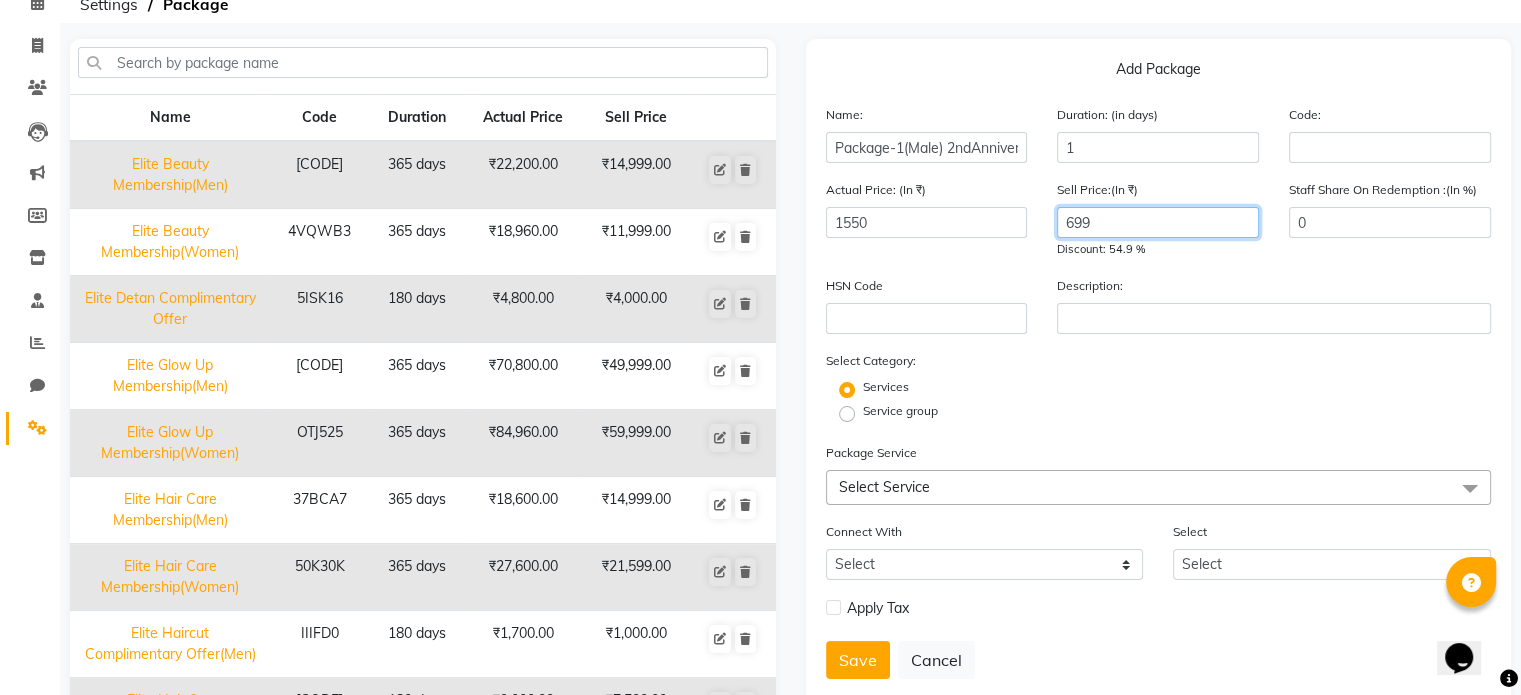 type on "699" 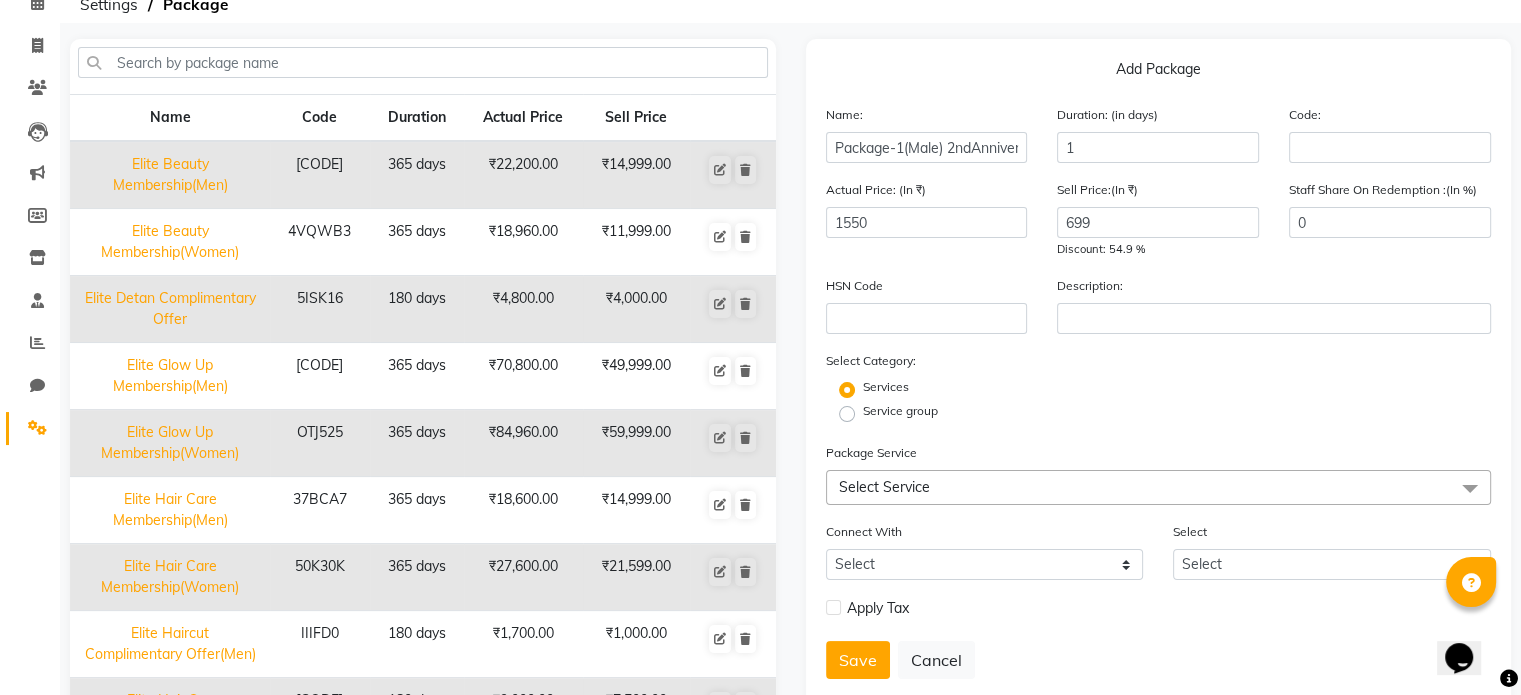 click on "Select Category: Services Service group" 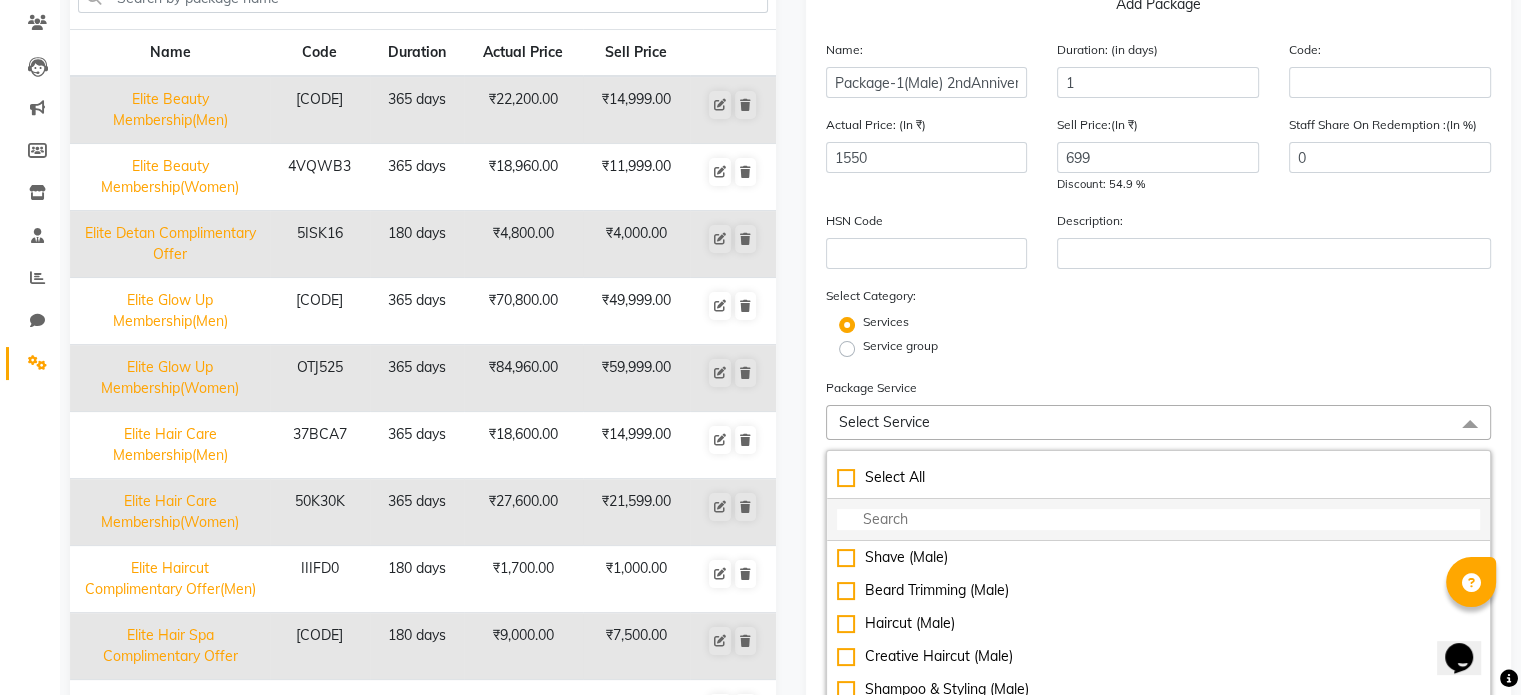 scroll, scrollTop: 200, scrollLeft: 0, axis: vertical 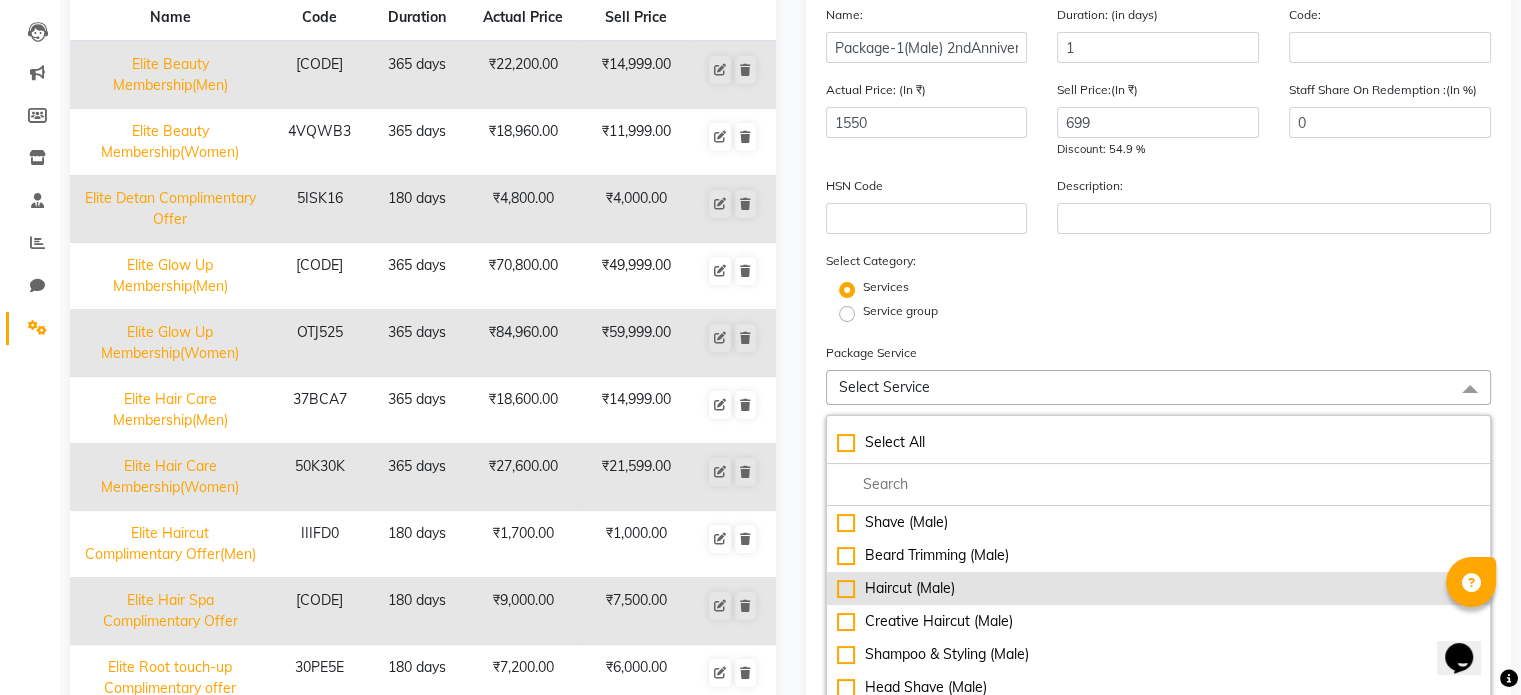 click on "Haircut (Male)" 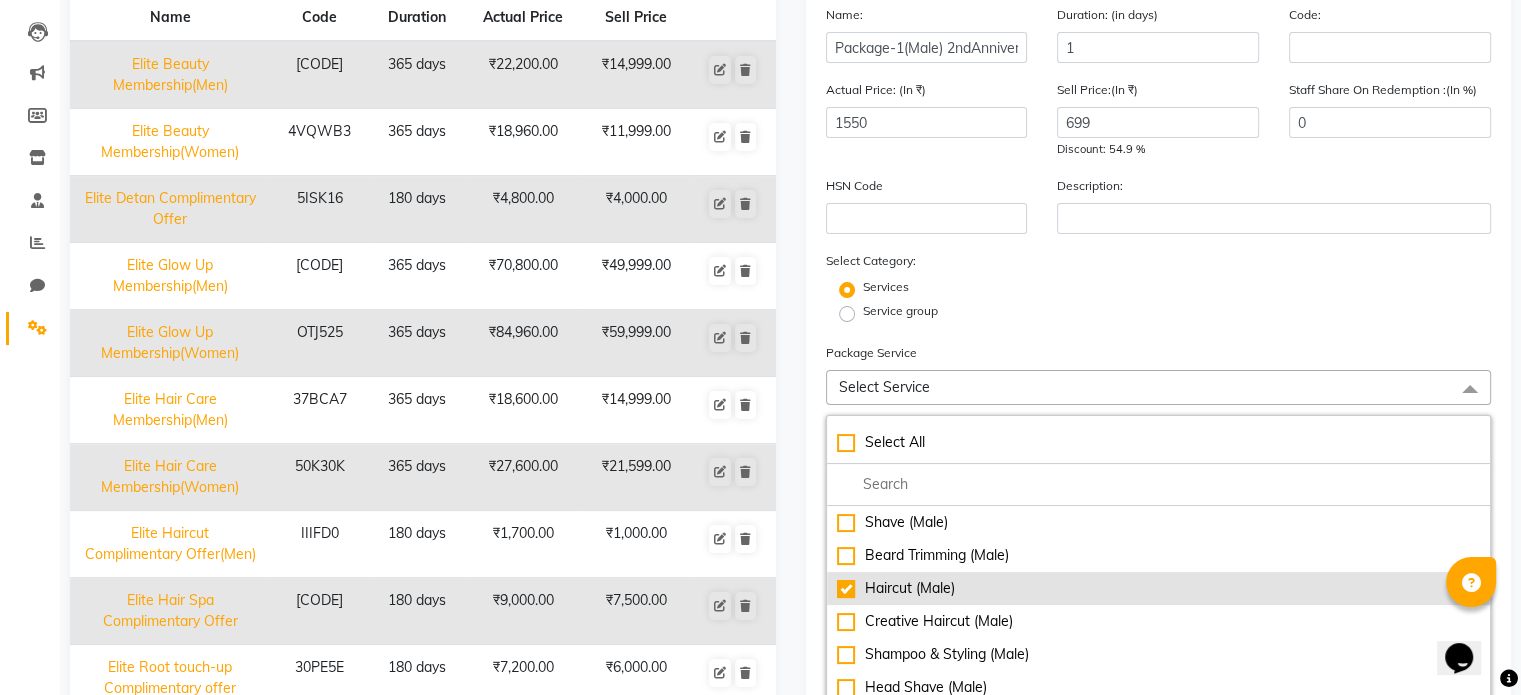 checkbox on "true" 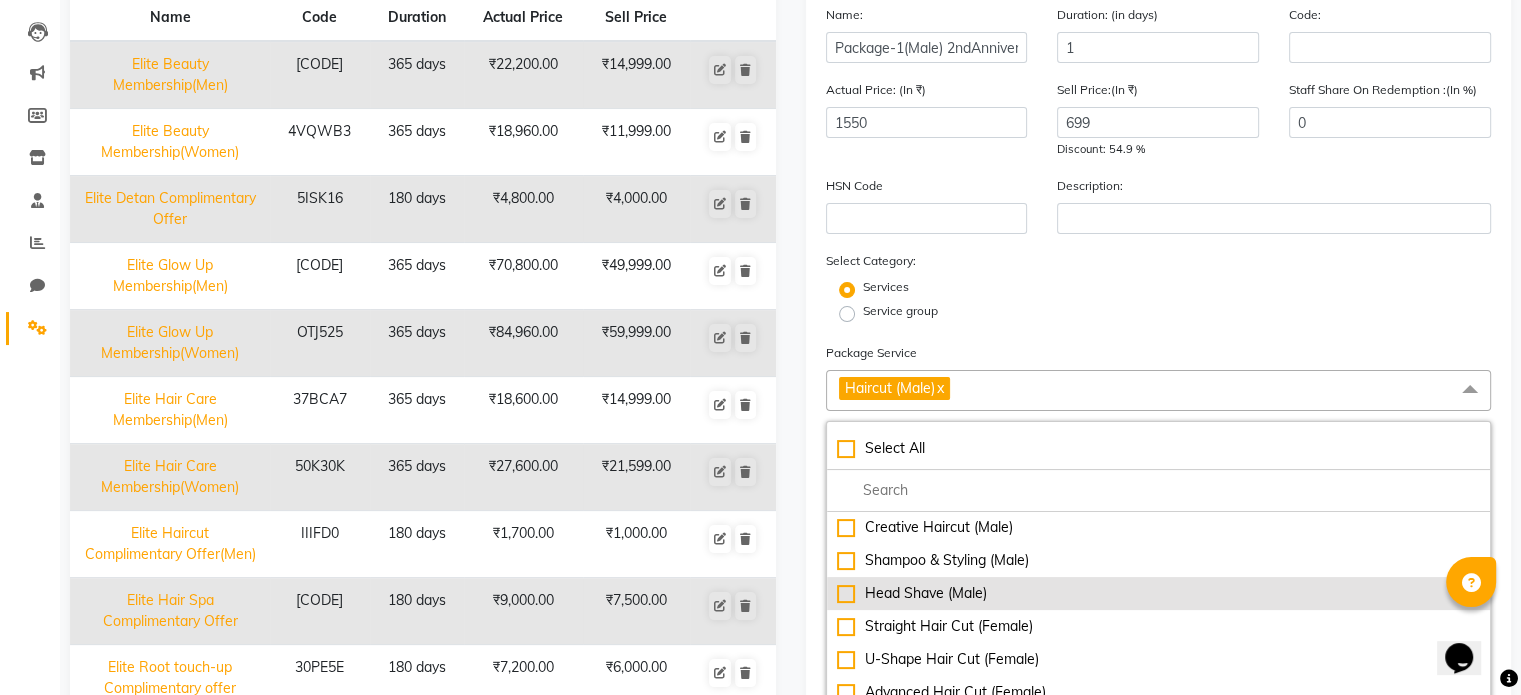 scroll, scrollTop: 0, scrollLeft: 0, axis: both 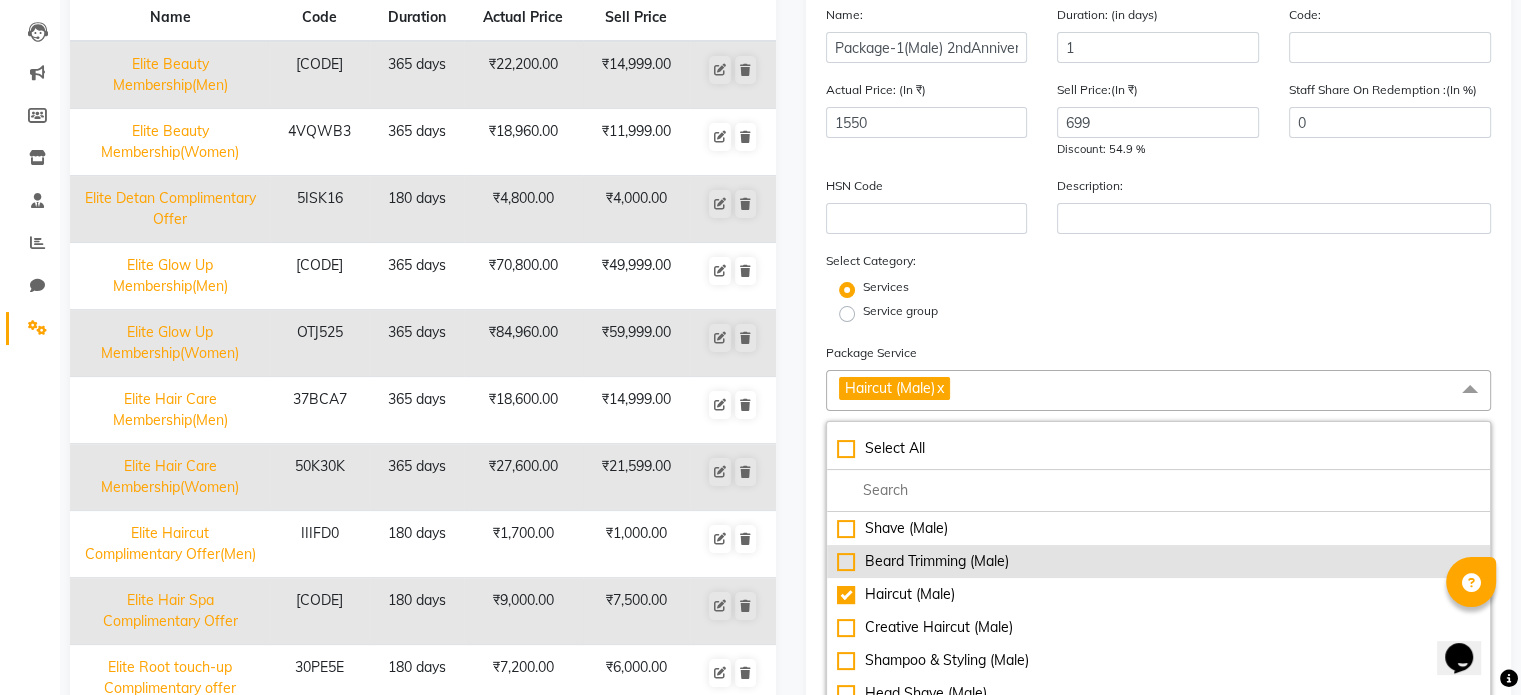 click on "Beard Trimming (Male)" 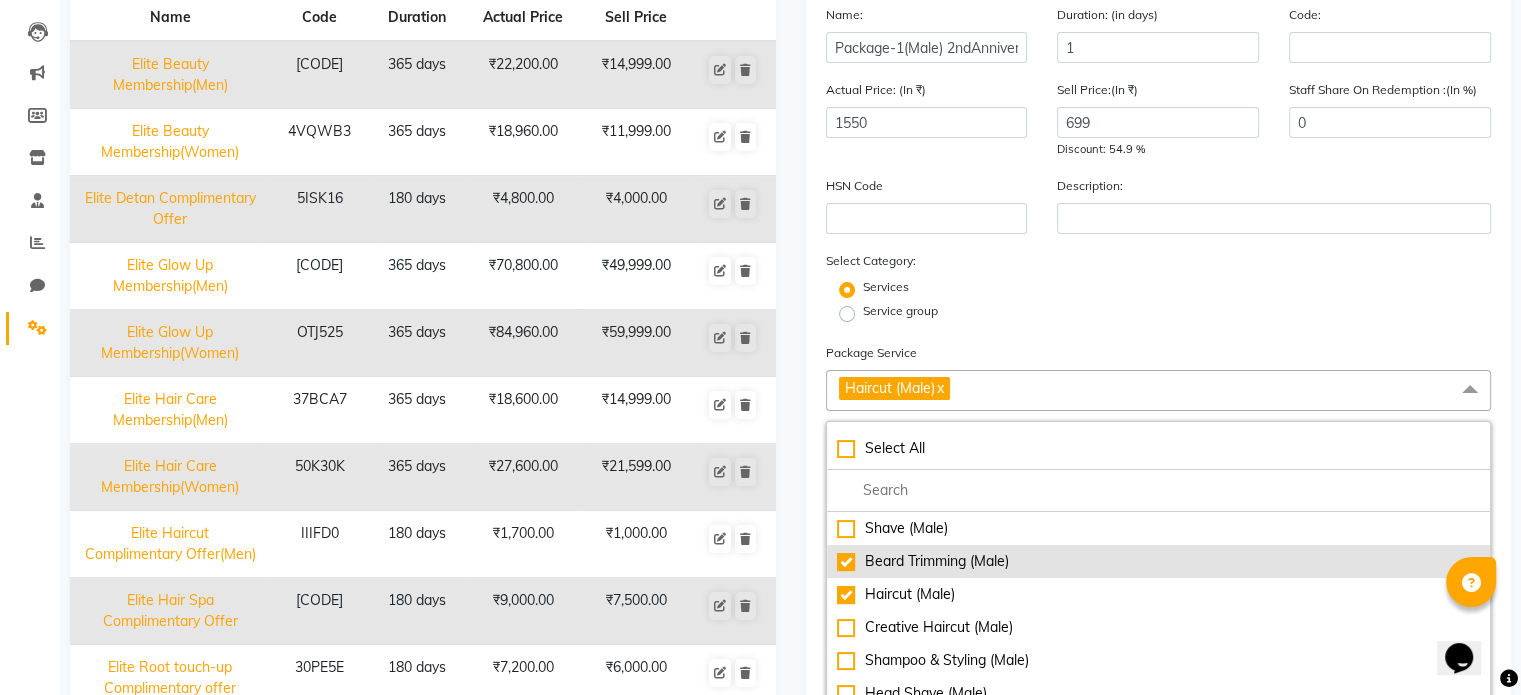 checkbox on "true" 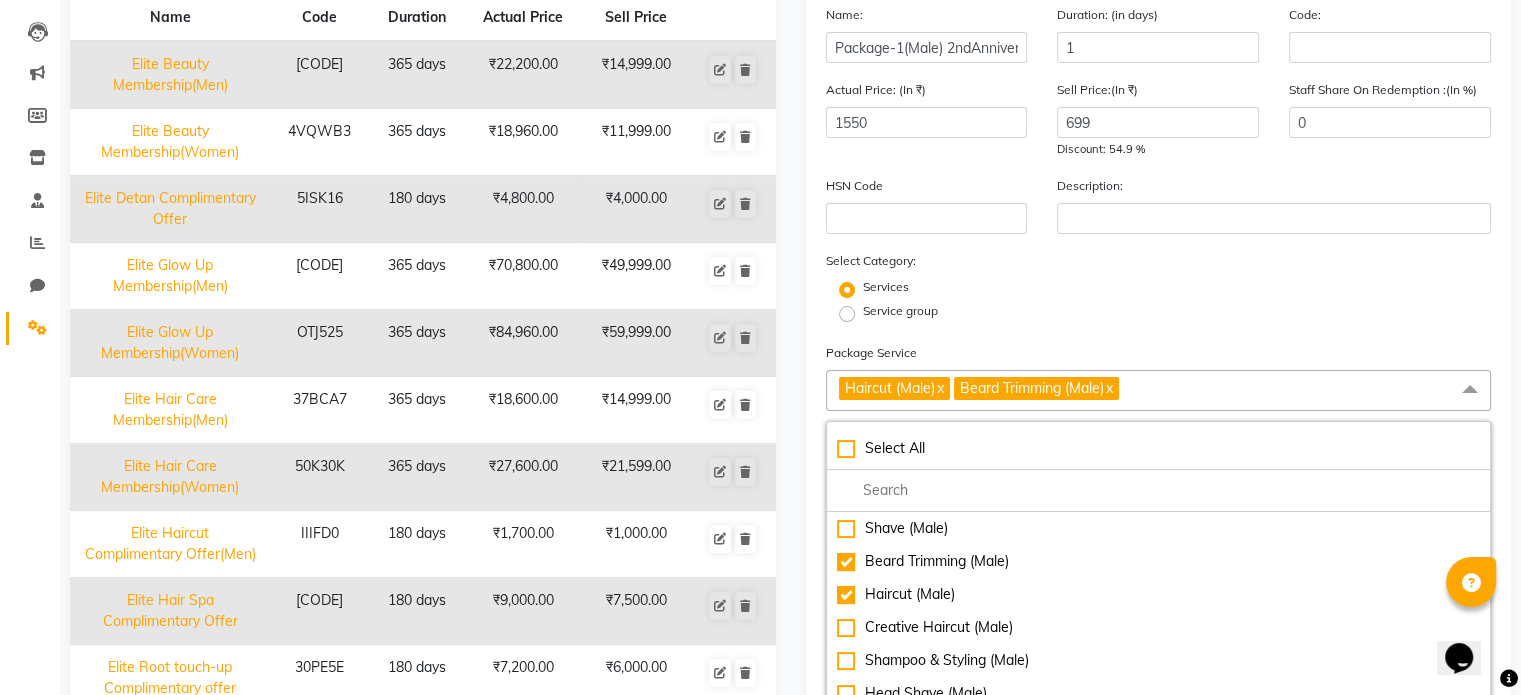 click on "Haircut (Male)  x Beard Trimming (Male)  x" 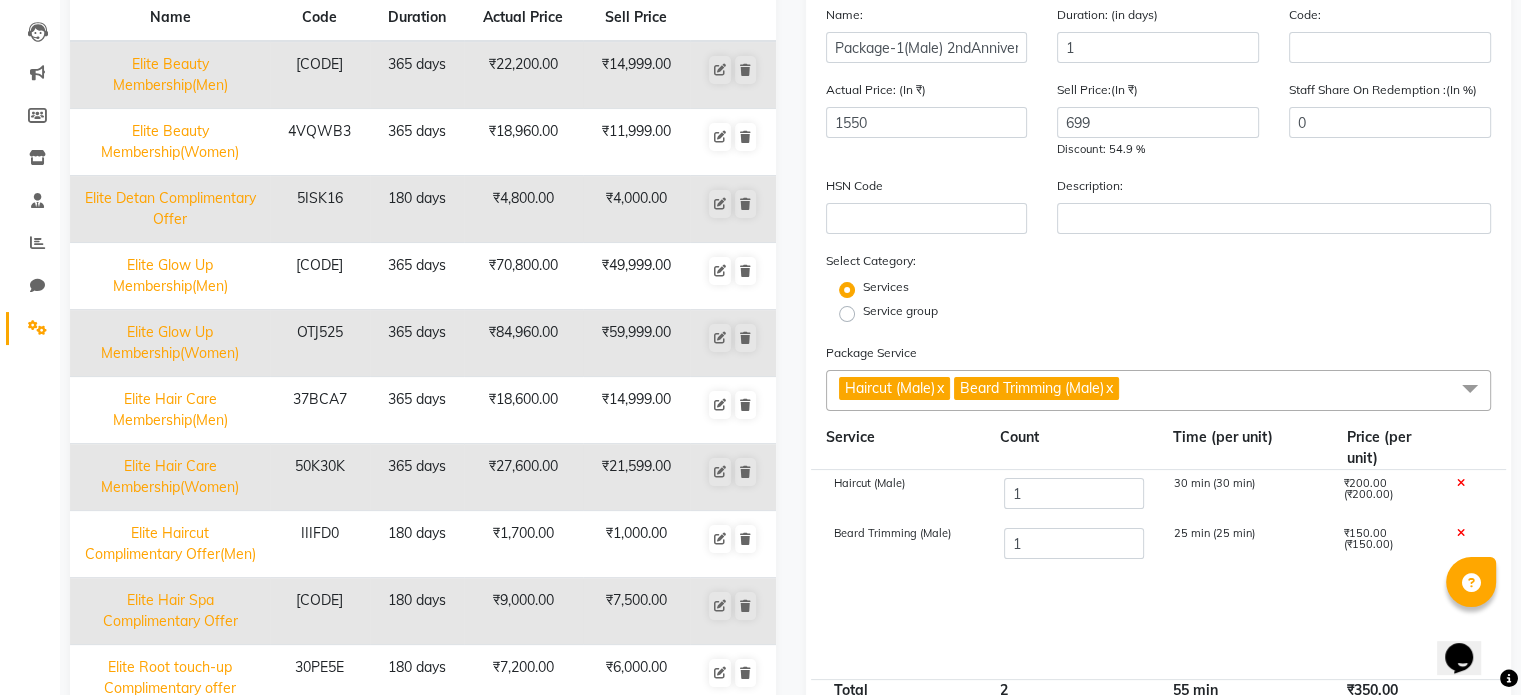 click on "Haircut (Male)  x Beard Trimming (Male)  x" 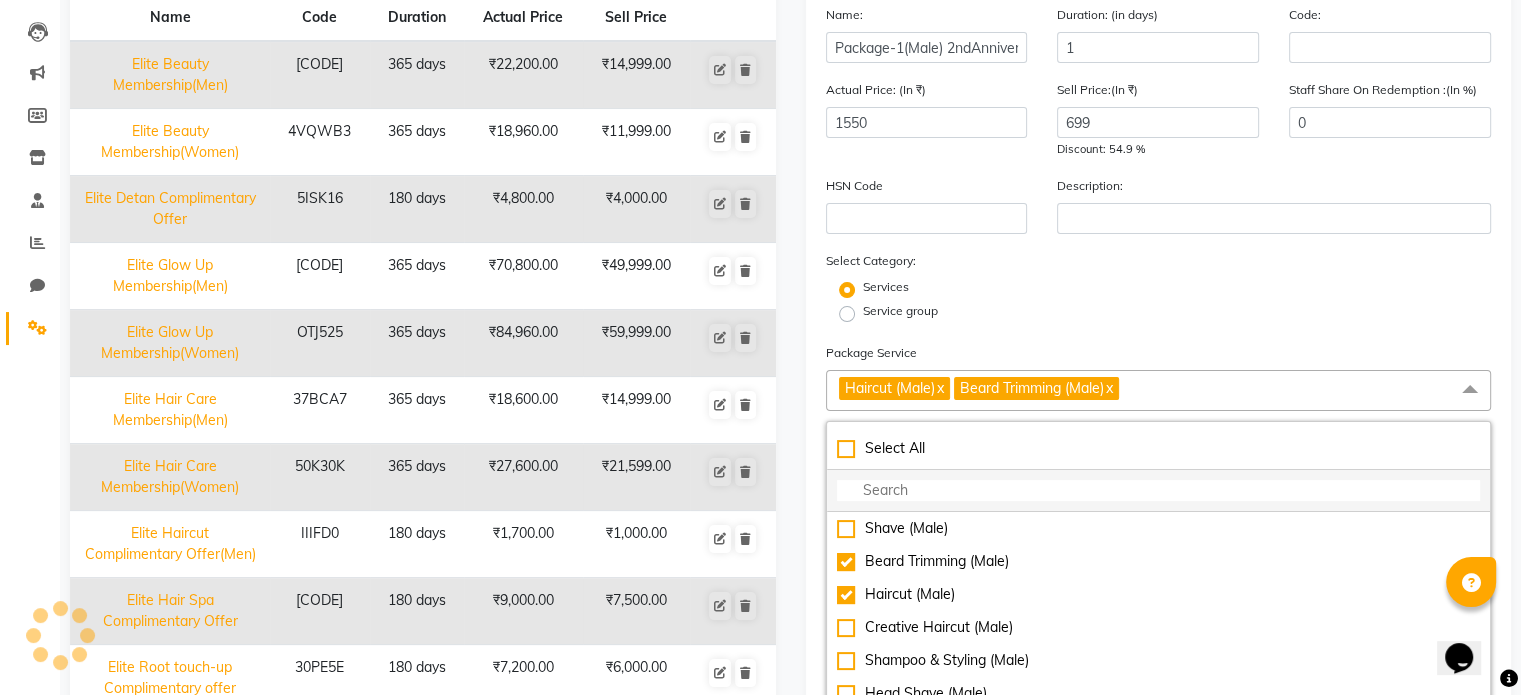 click 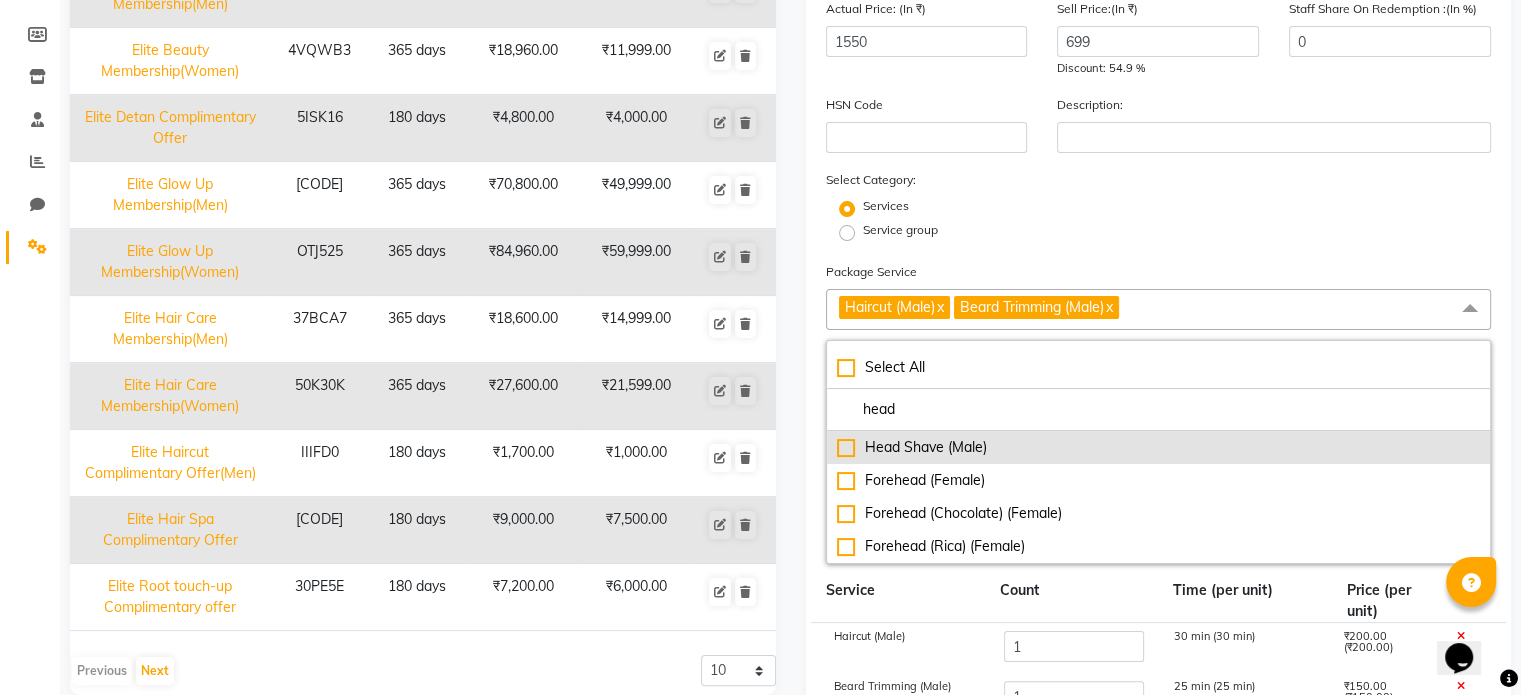 scroll, scrollTop: 300, scrollLeft: 0, axis: vertical 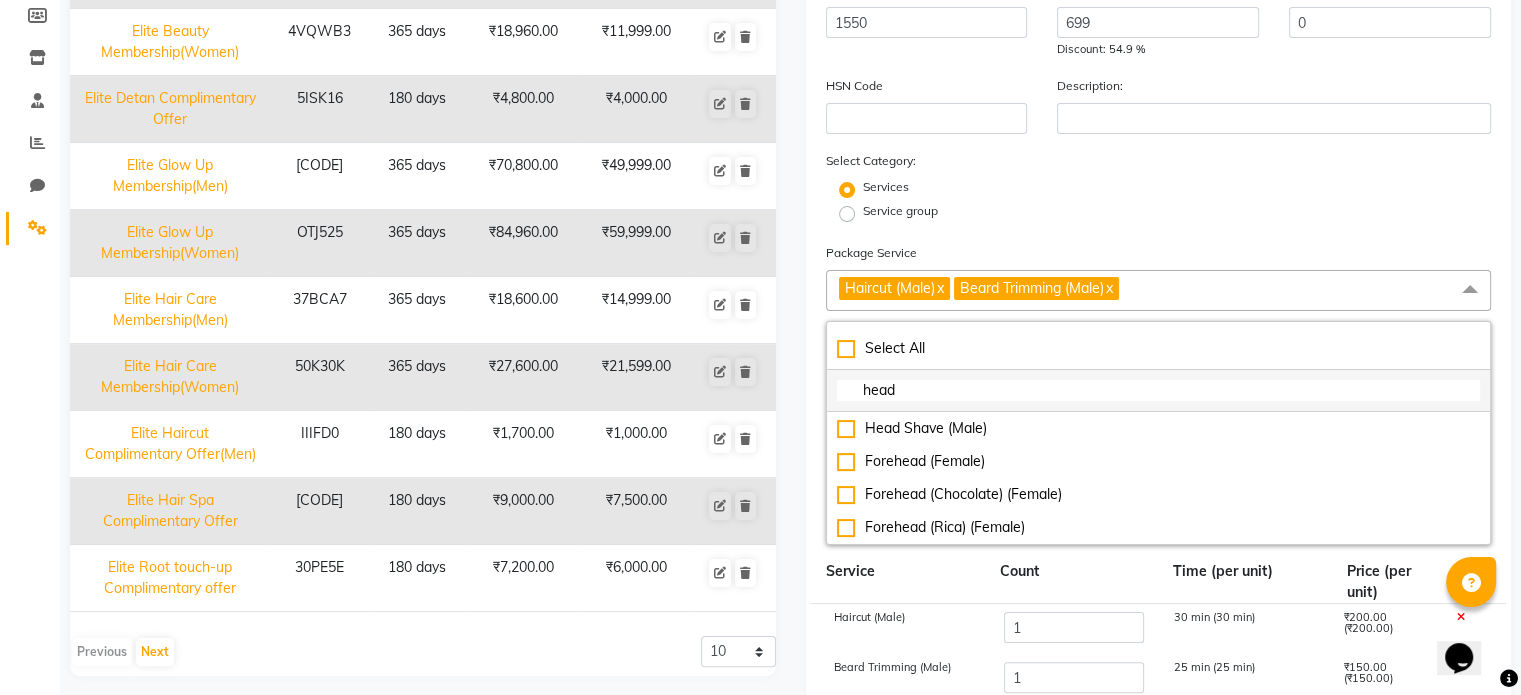 click on "head" 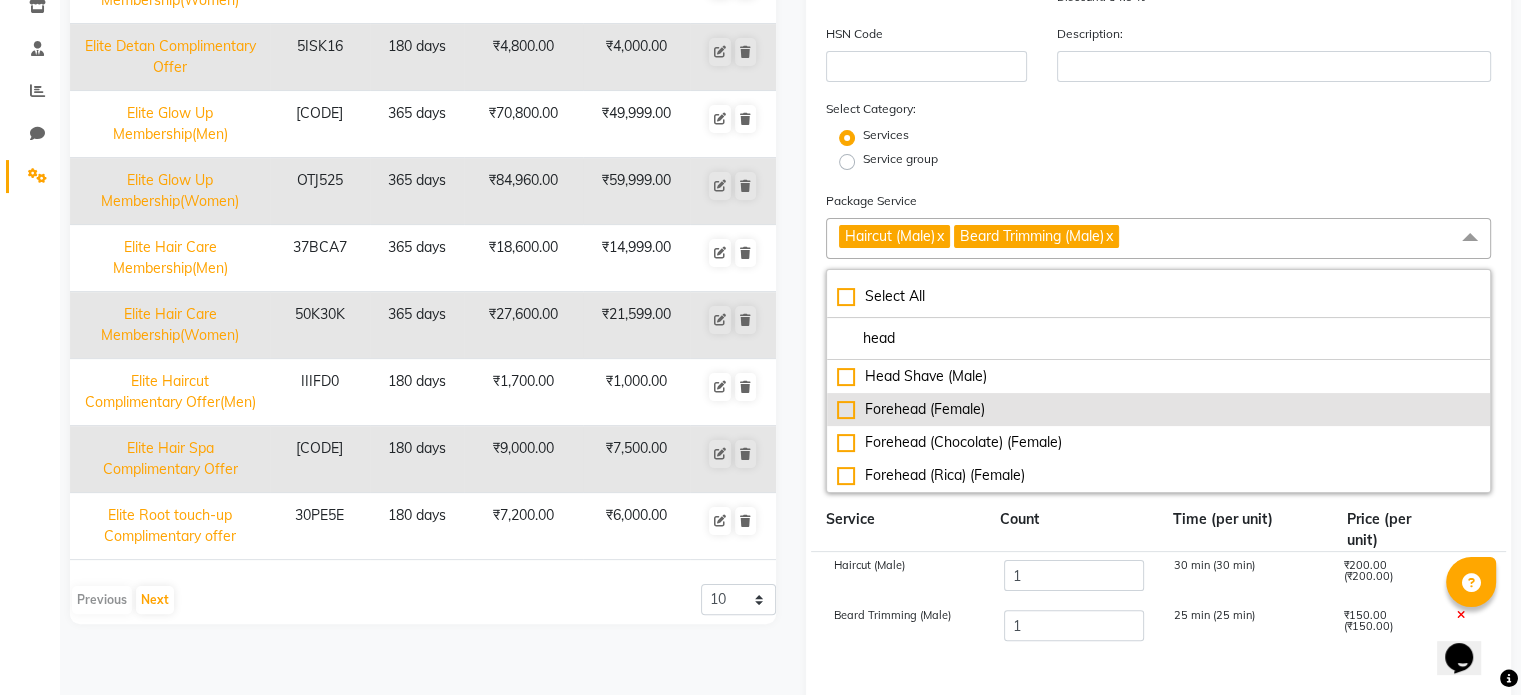 scroll, scrollTop: 400, scrollLeft: 0, axis: vertical 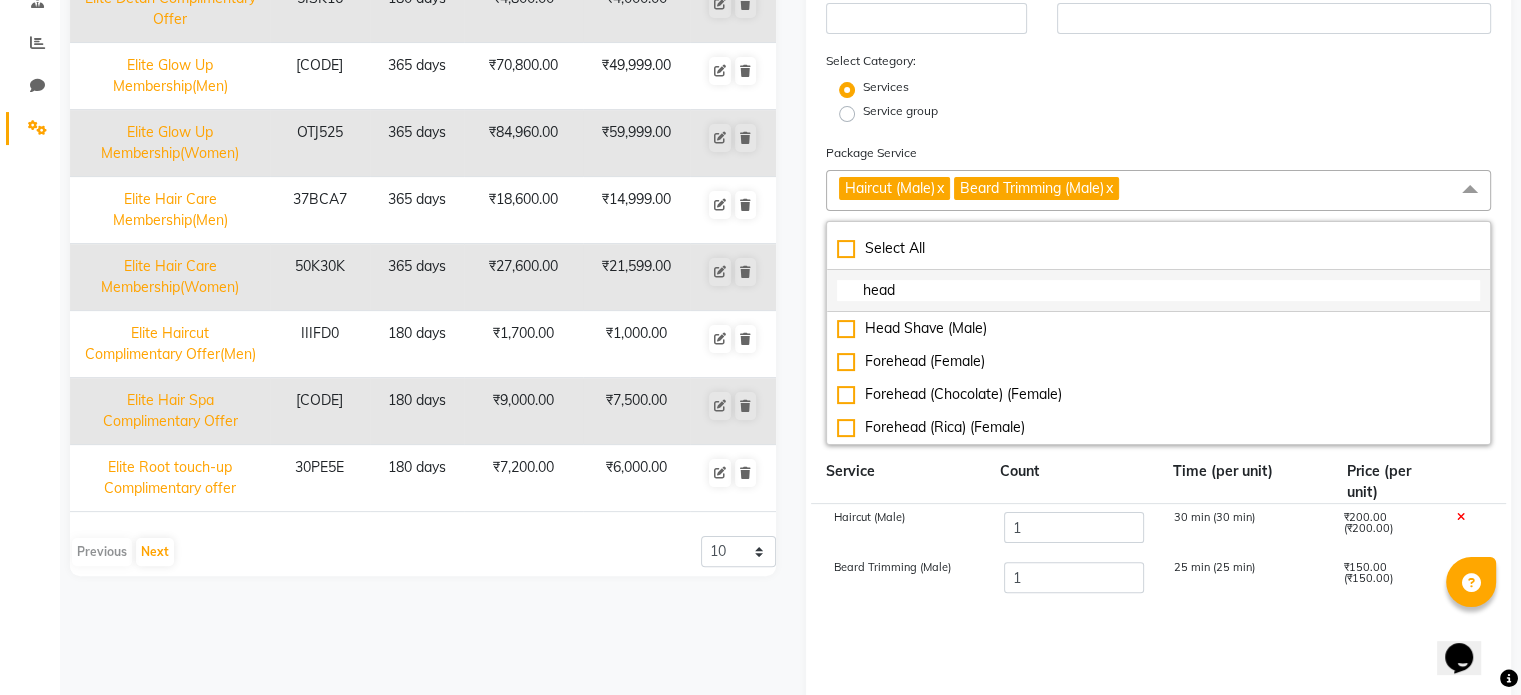 click on "head" 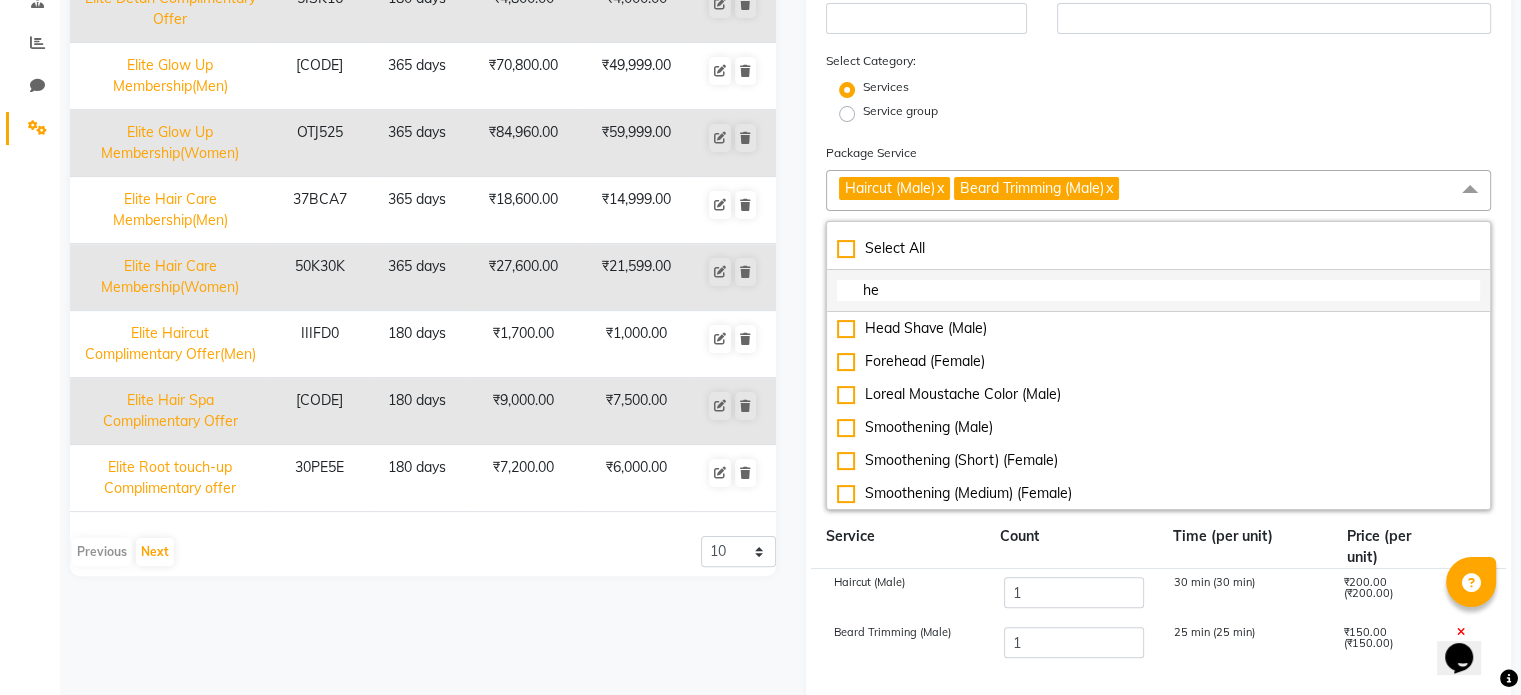 type on "h" 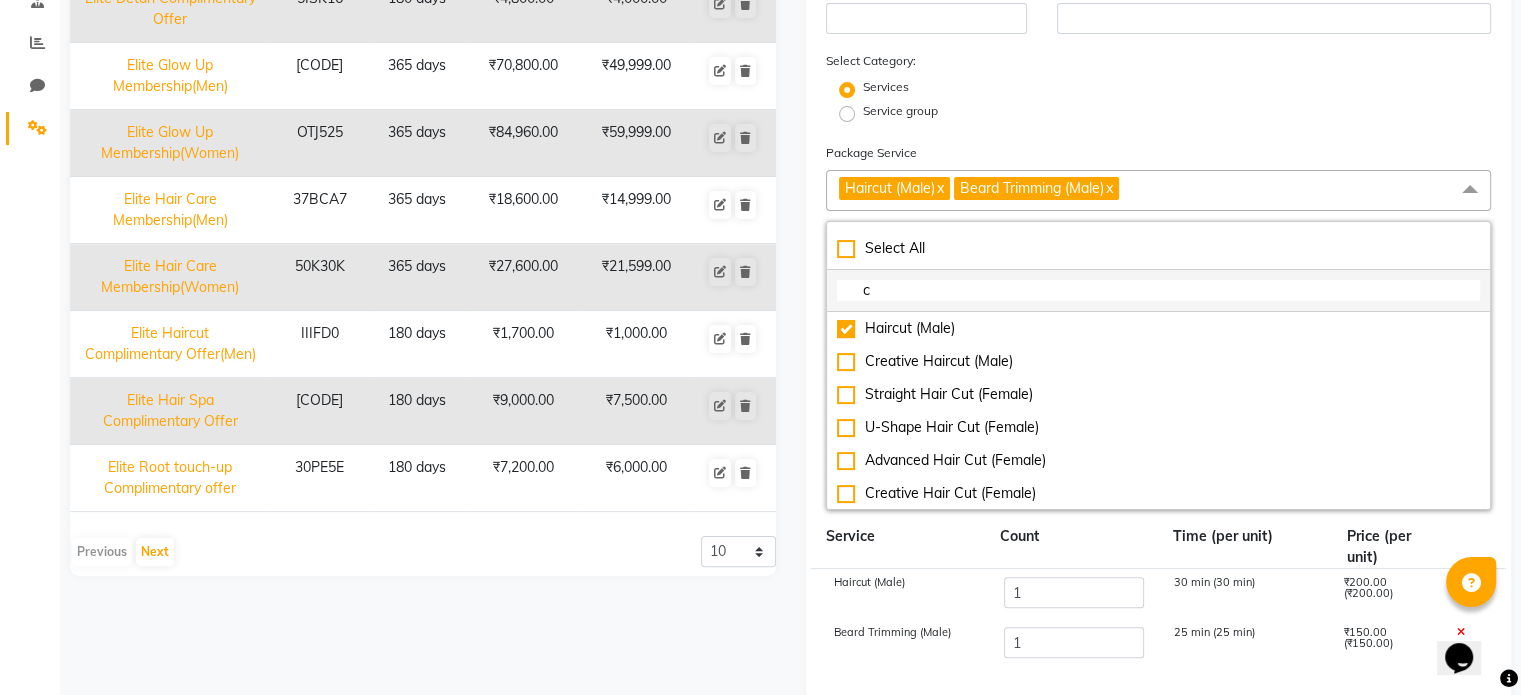 type on "co" 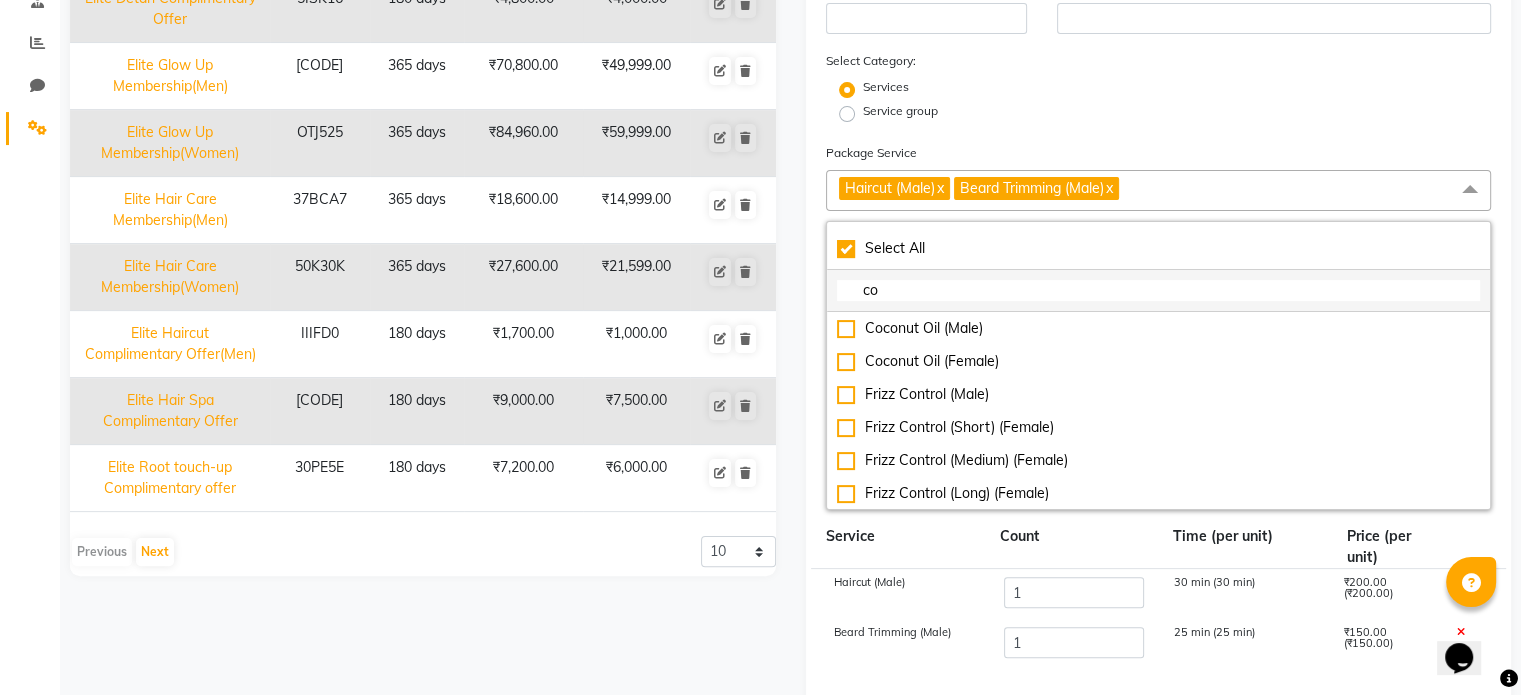 checkbox on "true" 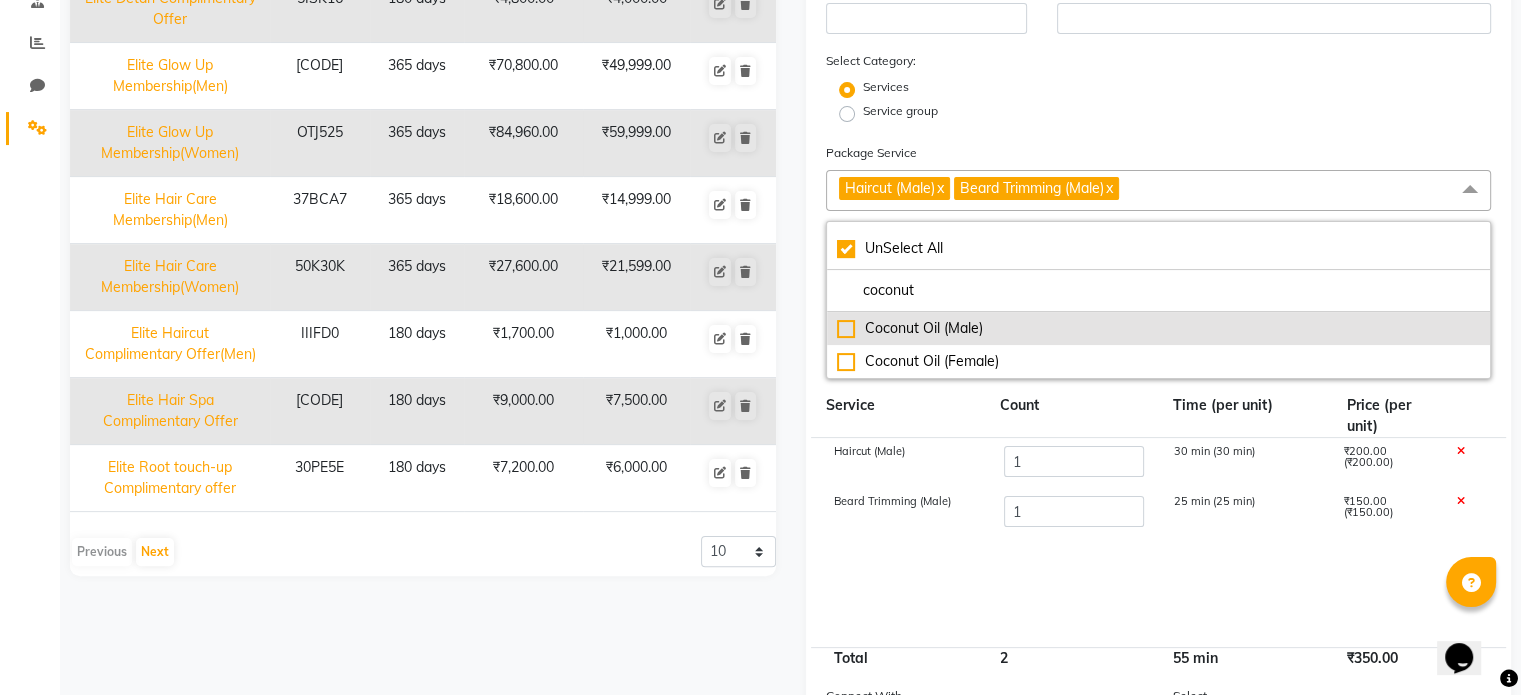 type on "coconut" 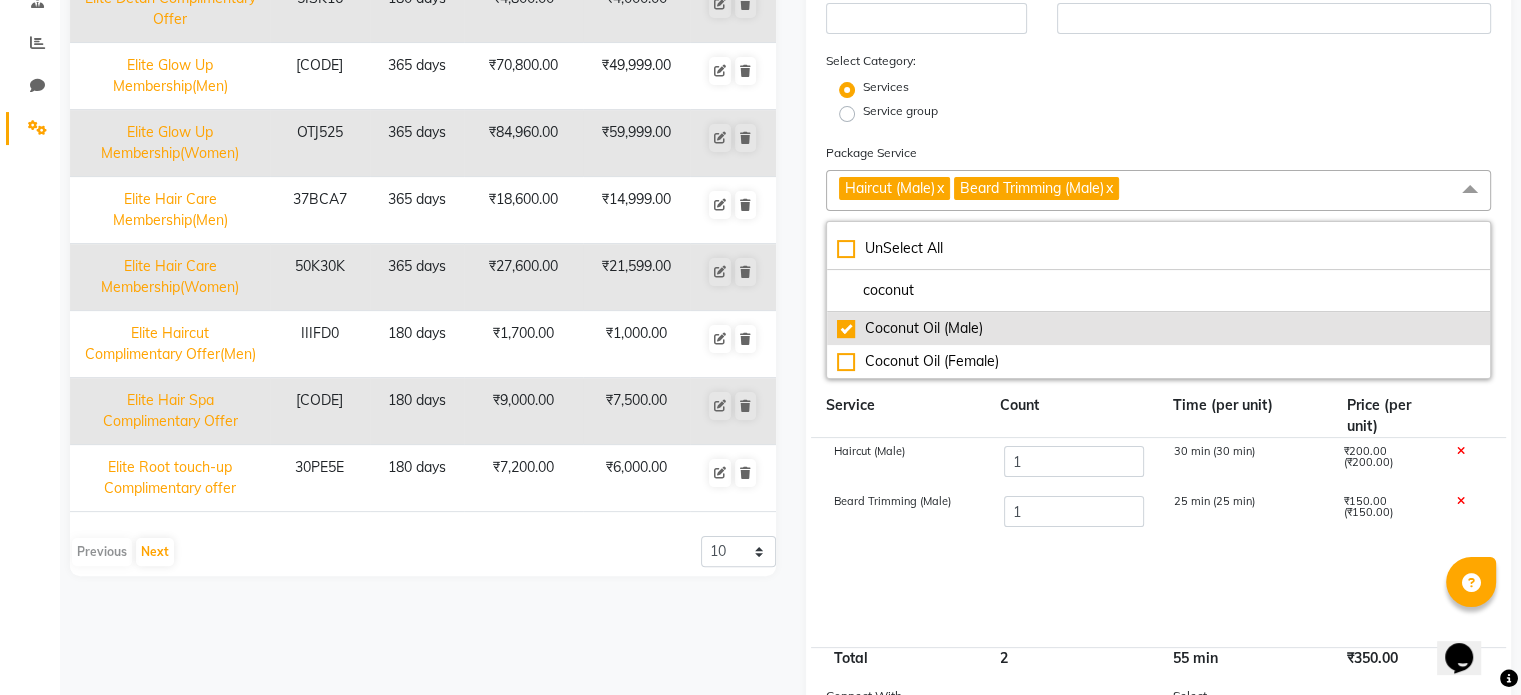checkbox on "false" 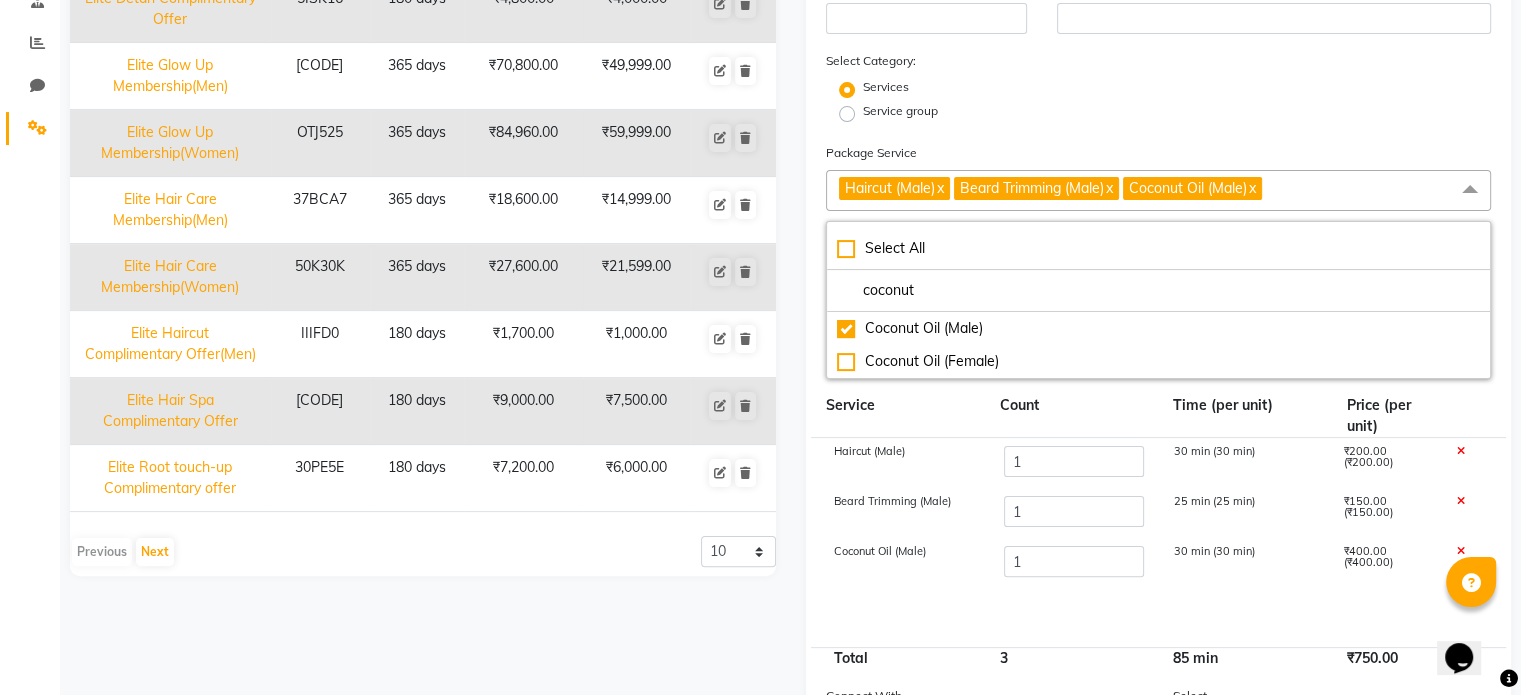 drag, startPoint x: 984, startPoint y: 299, endPoint x: 791, endPoint y: 288, distance: 193.31322 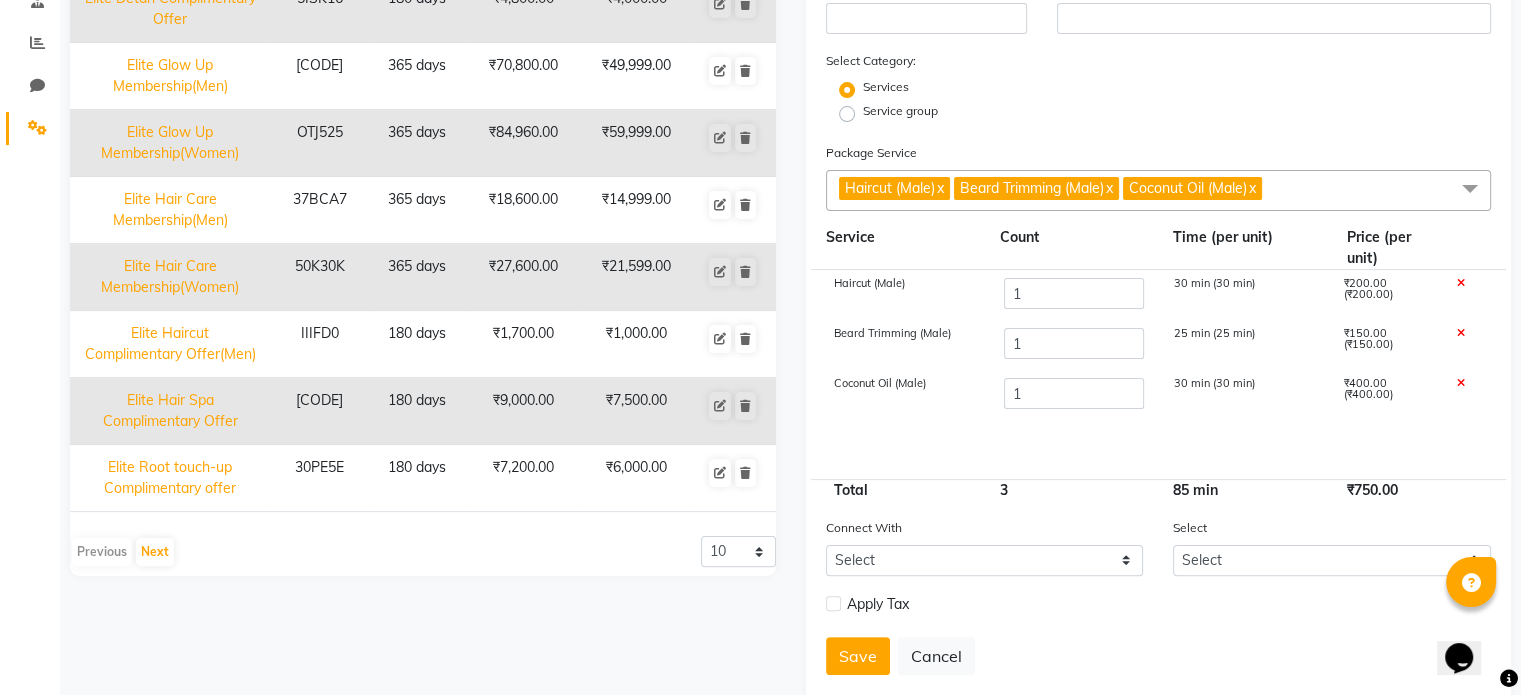 scroll, scrollTop: 451, scrollLeft: 0, axis: vertical 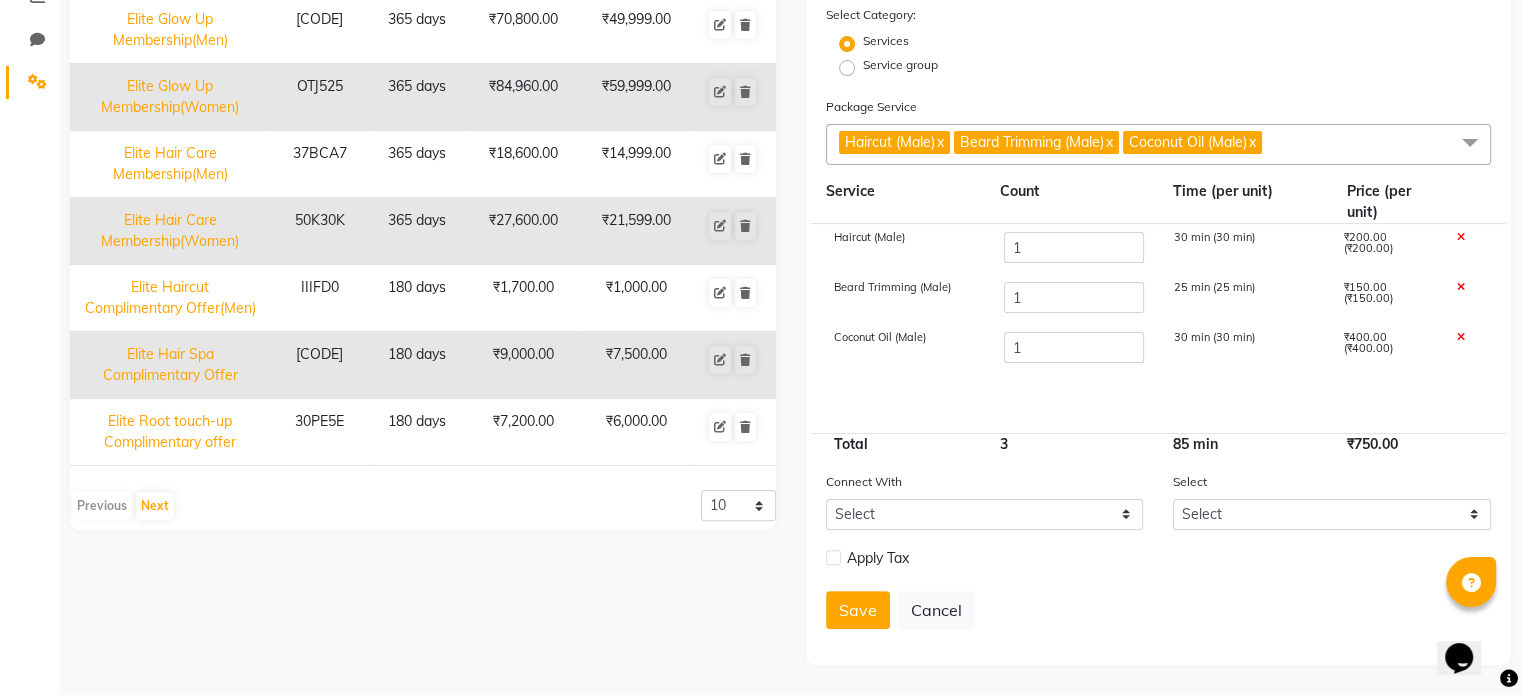 click on "Haircut (Male)  x Beard Trimming (Male)  x Coconut Oil (Male)  x" 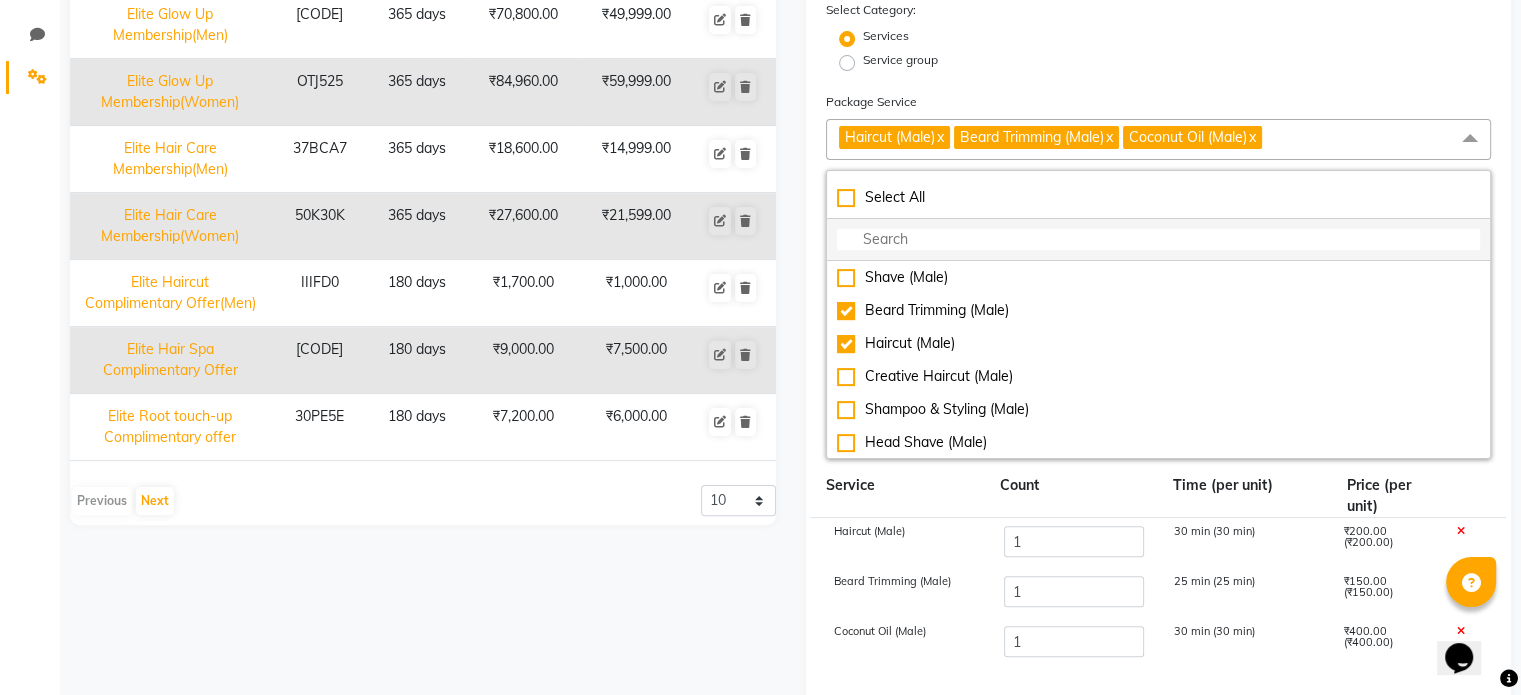 click 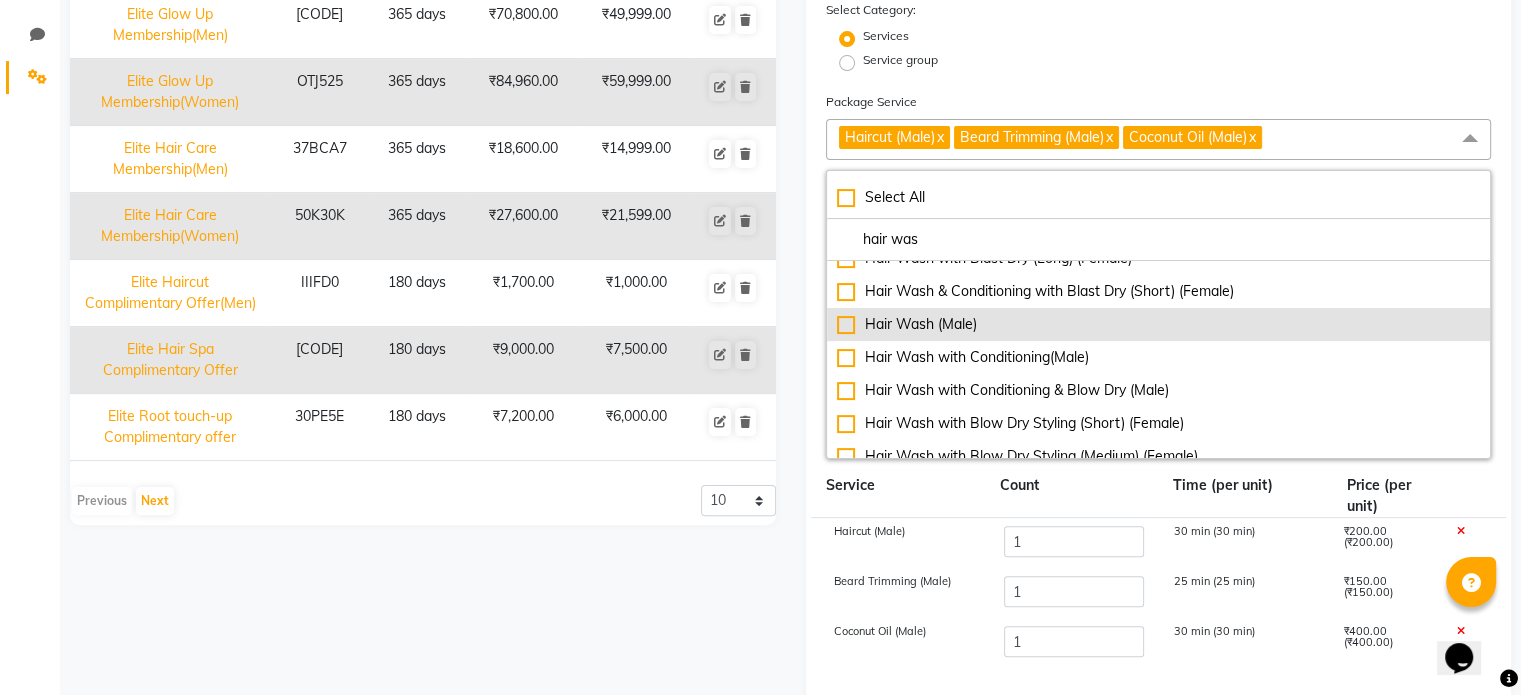 scroll, scrollTop: 100, scrollLeft: 0, axis: vertical 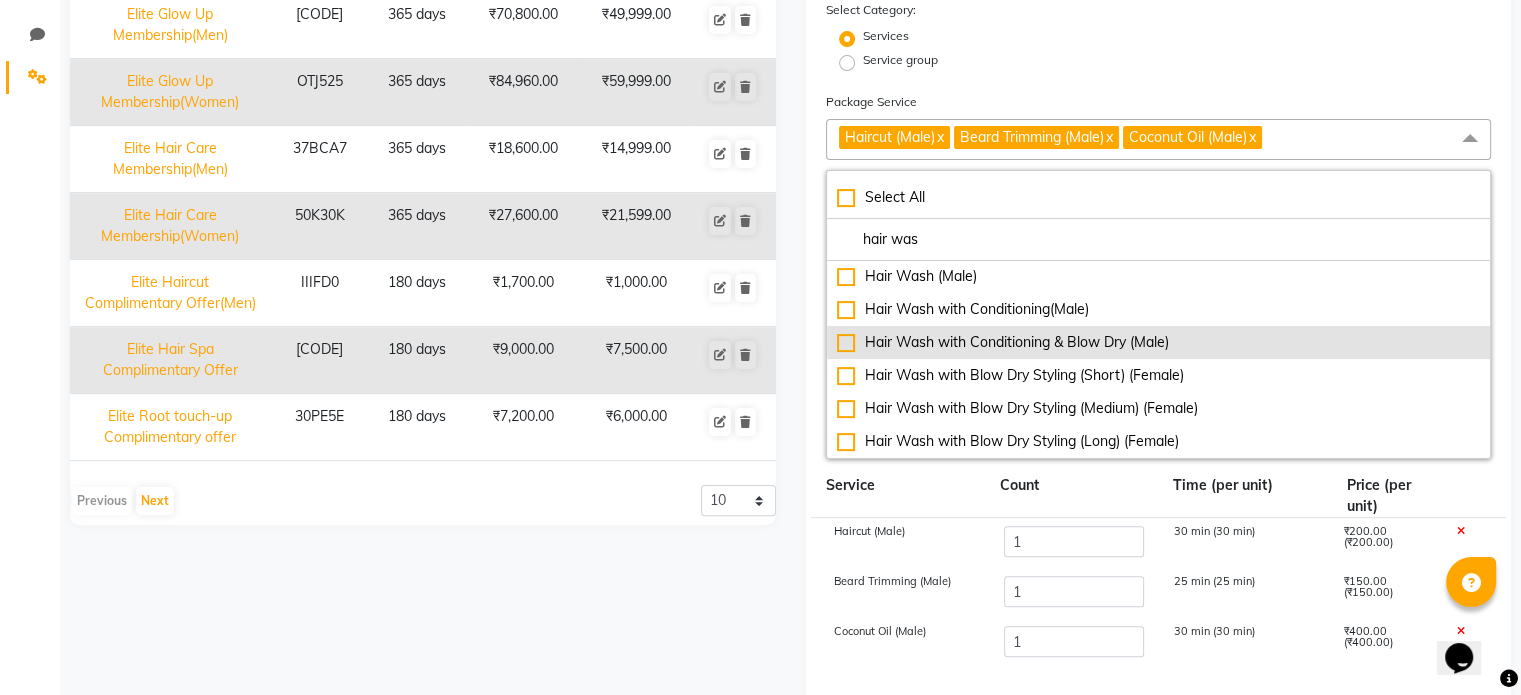 type on "hair was" 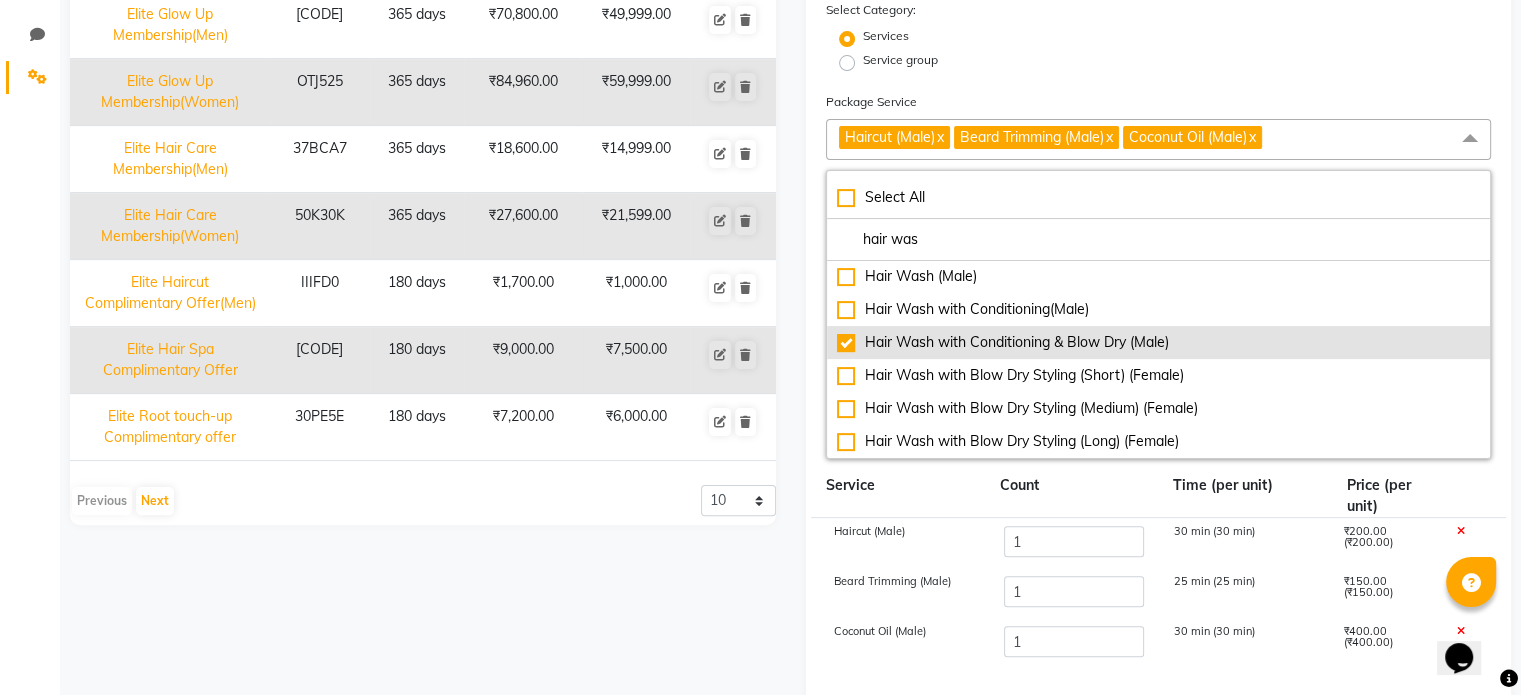 checkbox on "true" 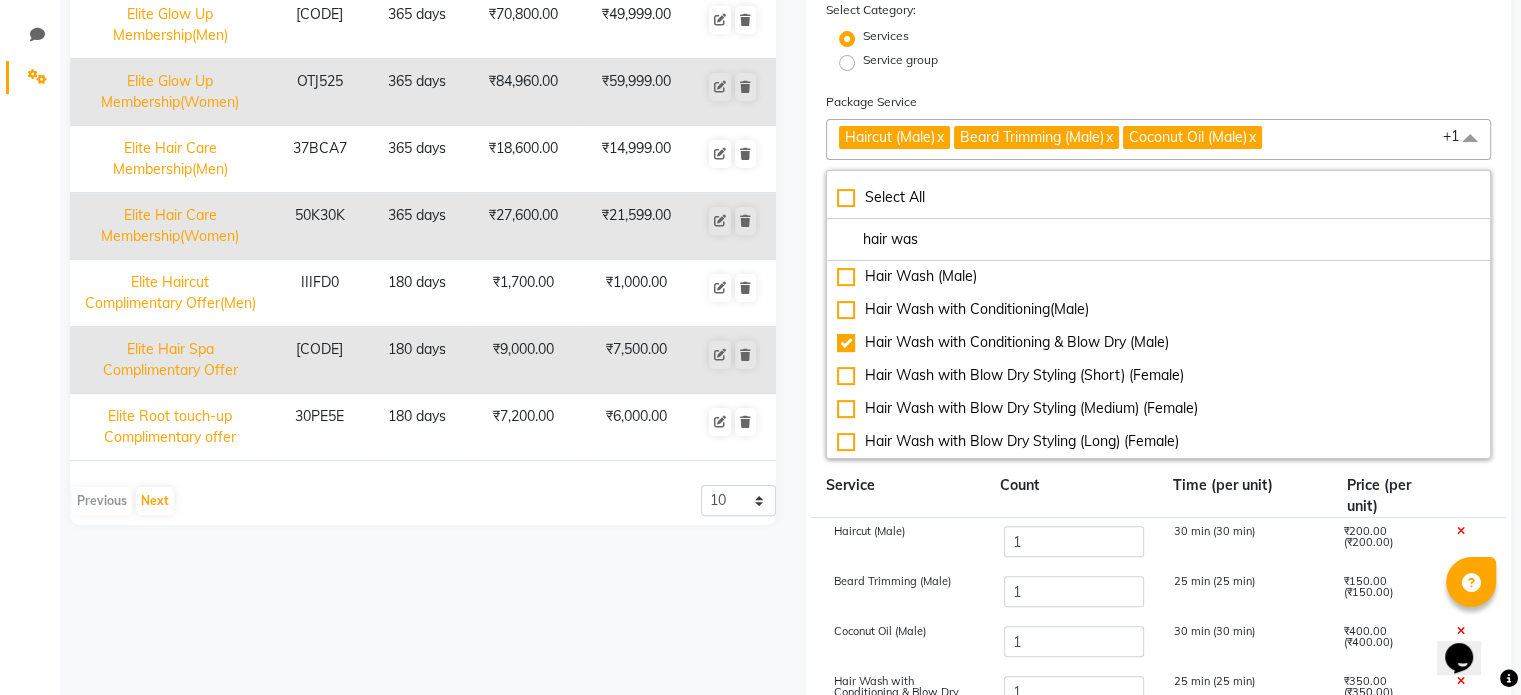 click on "Haircut (Male)  x Beard Trimming (Male)  x Coconut Oil (Male)  x Hair Wash with Conditioning & Blow Dry (Male)  x +1" 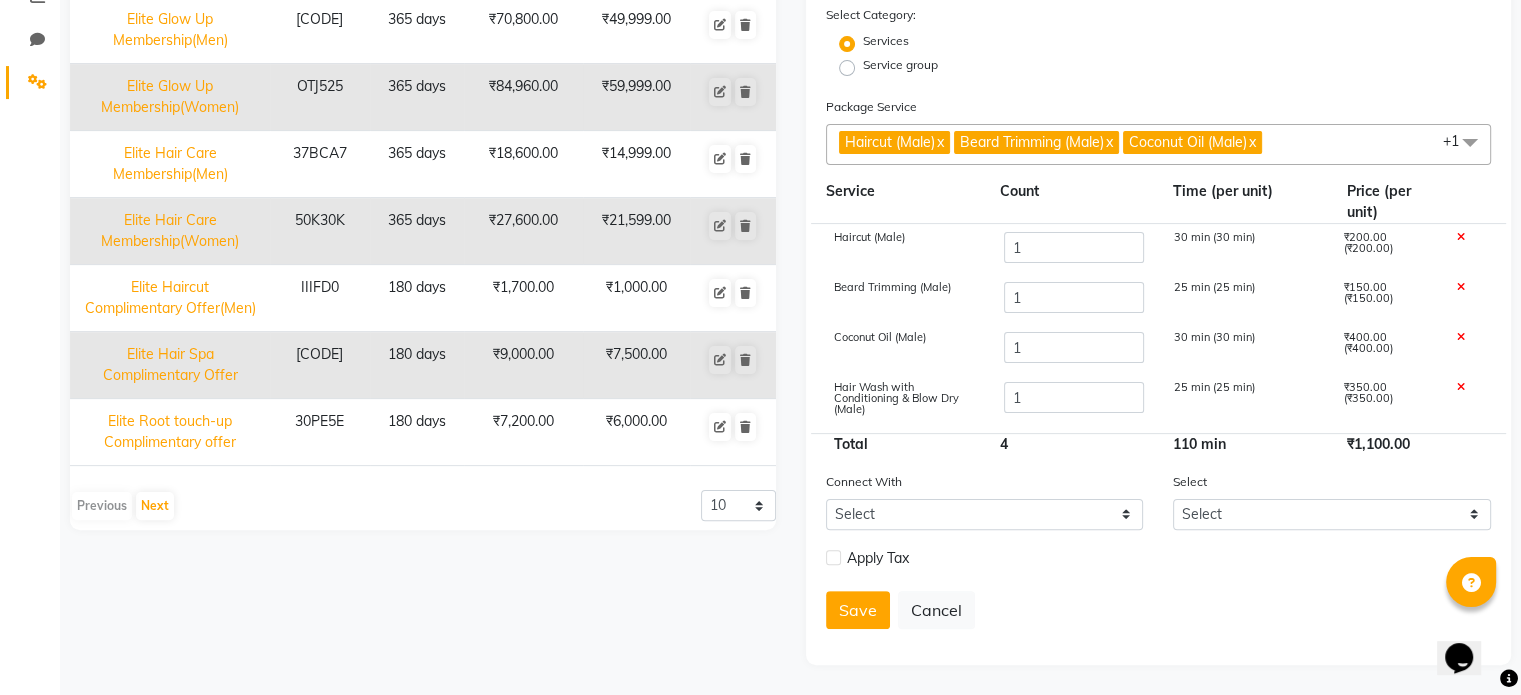 click on "Haircut (Male)  x Beard Trimming (Male)  x Coconut Oil (Male)  x Hair Wash with Conditioning & Blow Dry (Male)  x +1" 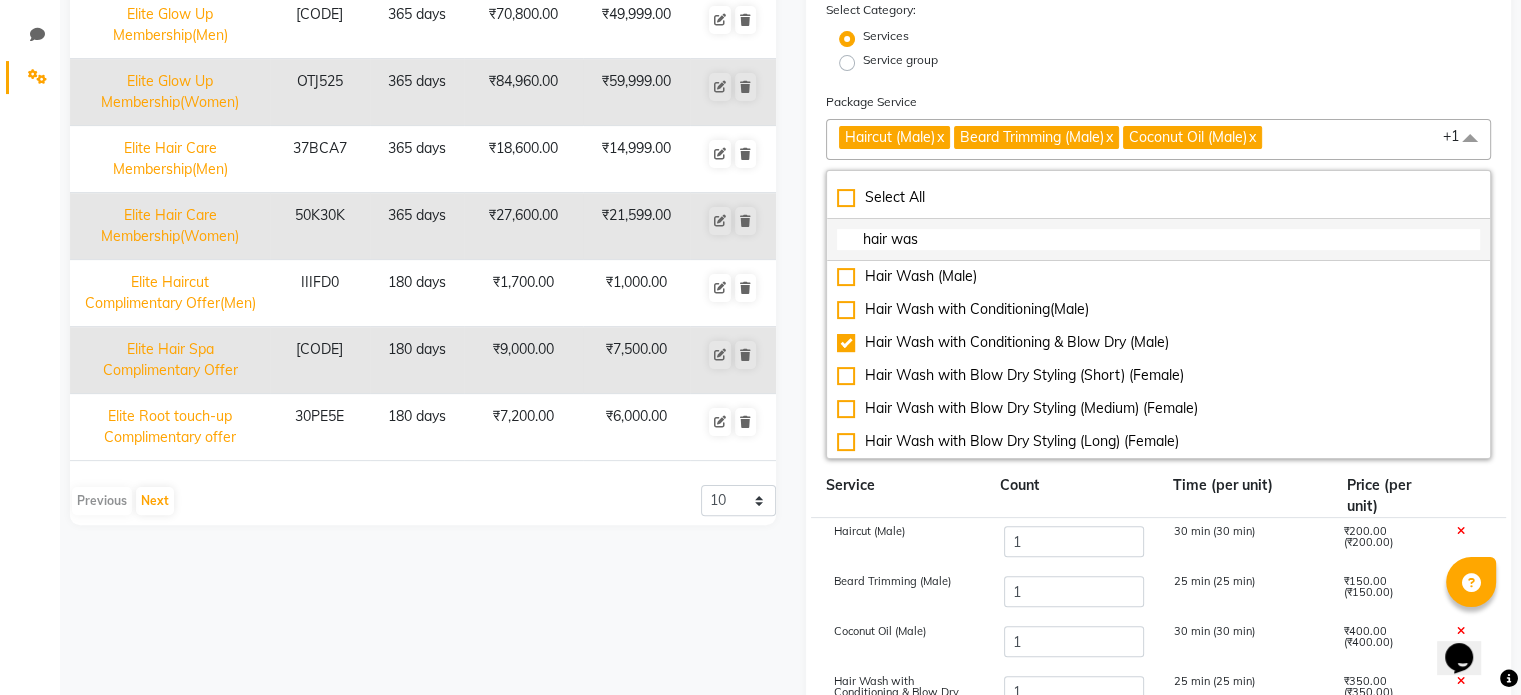 click on "hair was" 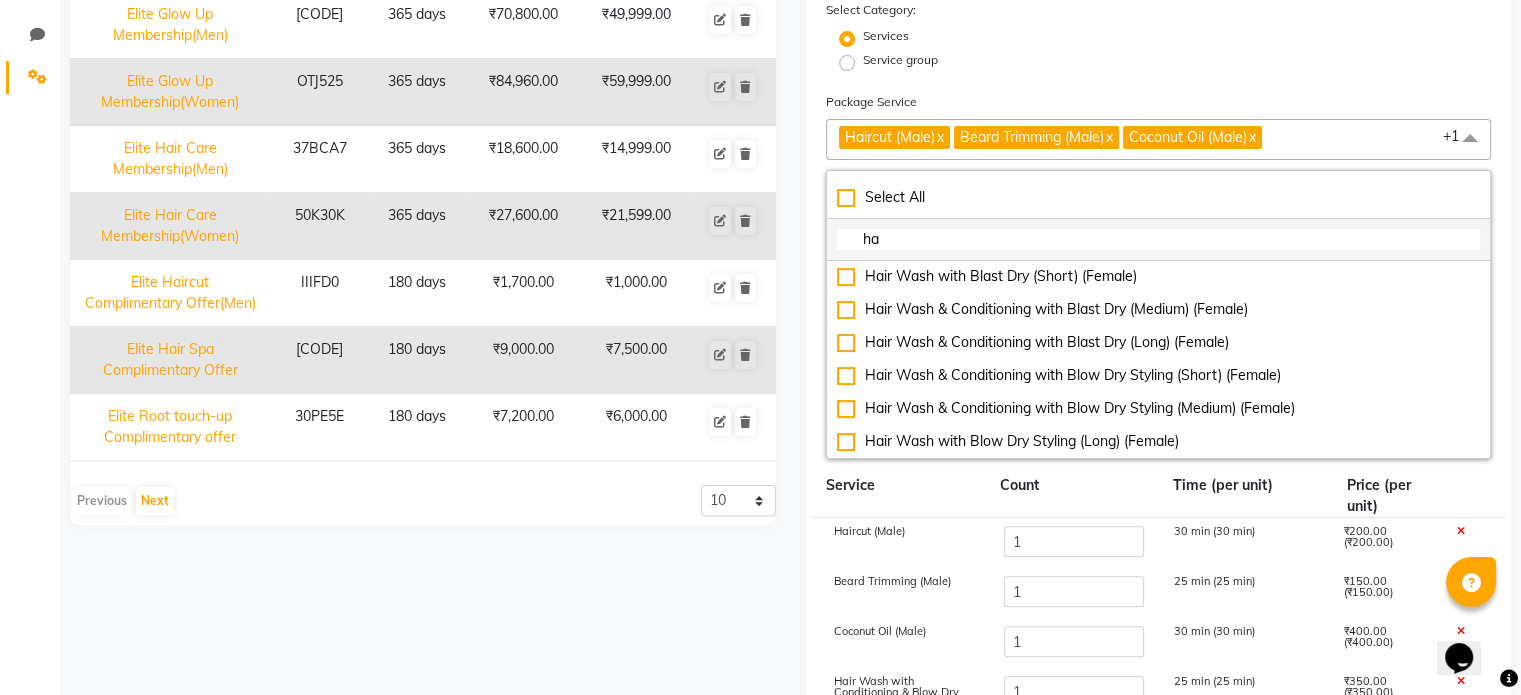 type on "h" 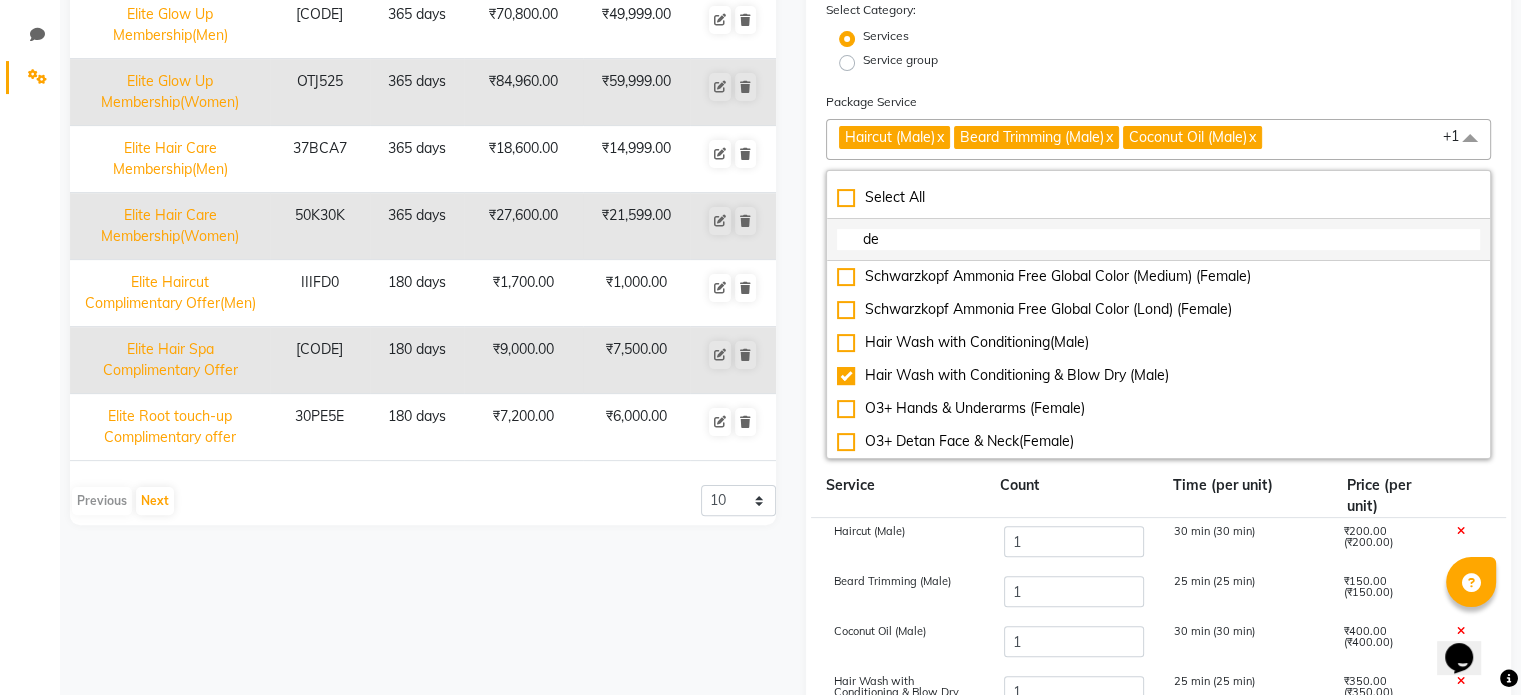scroll, scrollTop: 298, scrollLeft: 0, axis: vertical 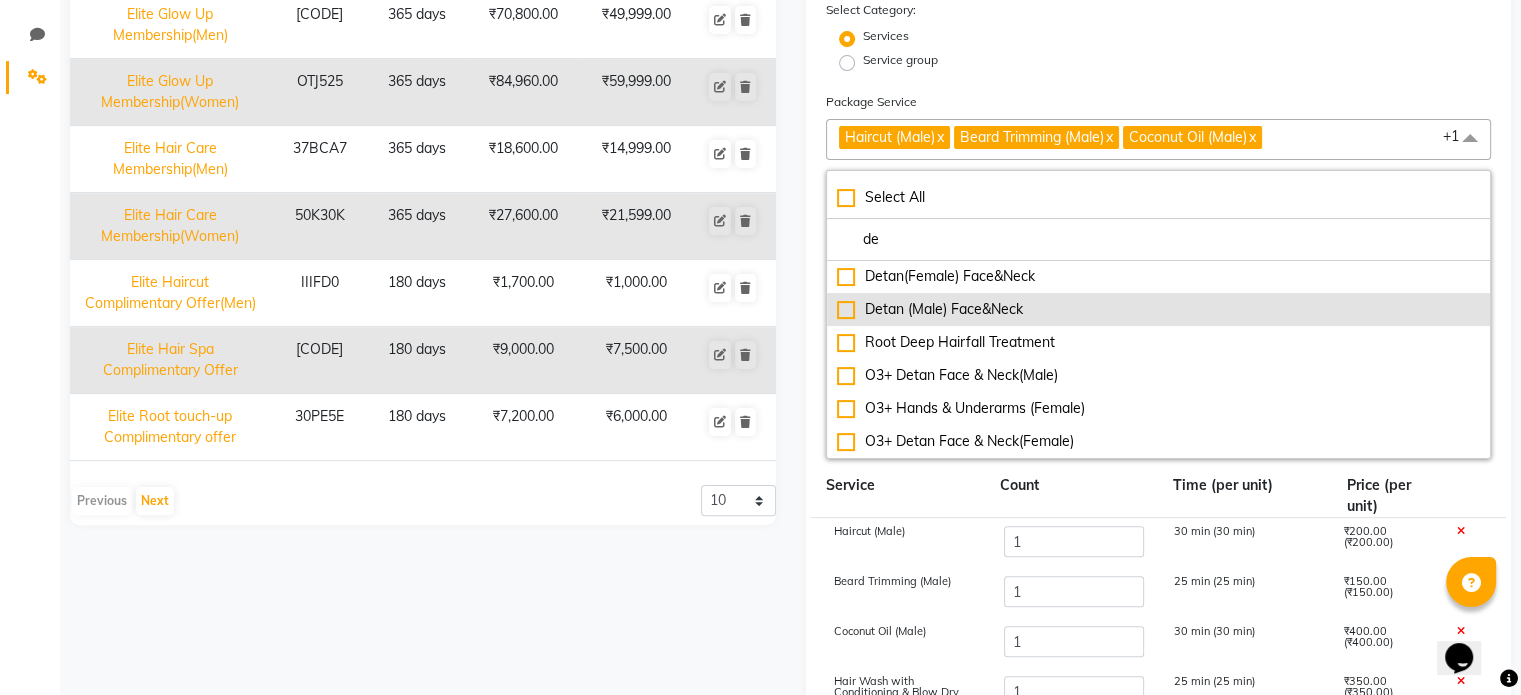 type on "de" 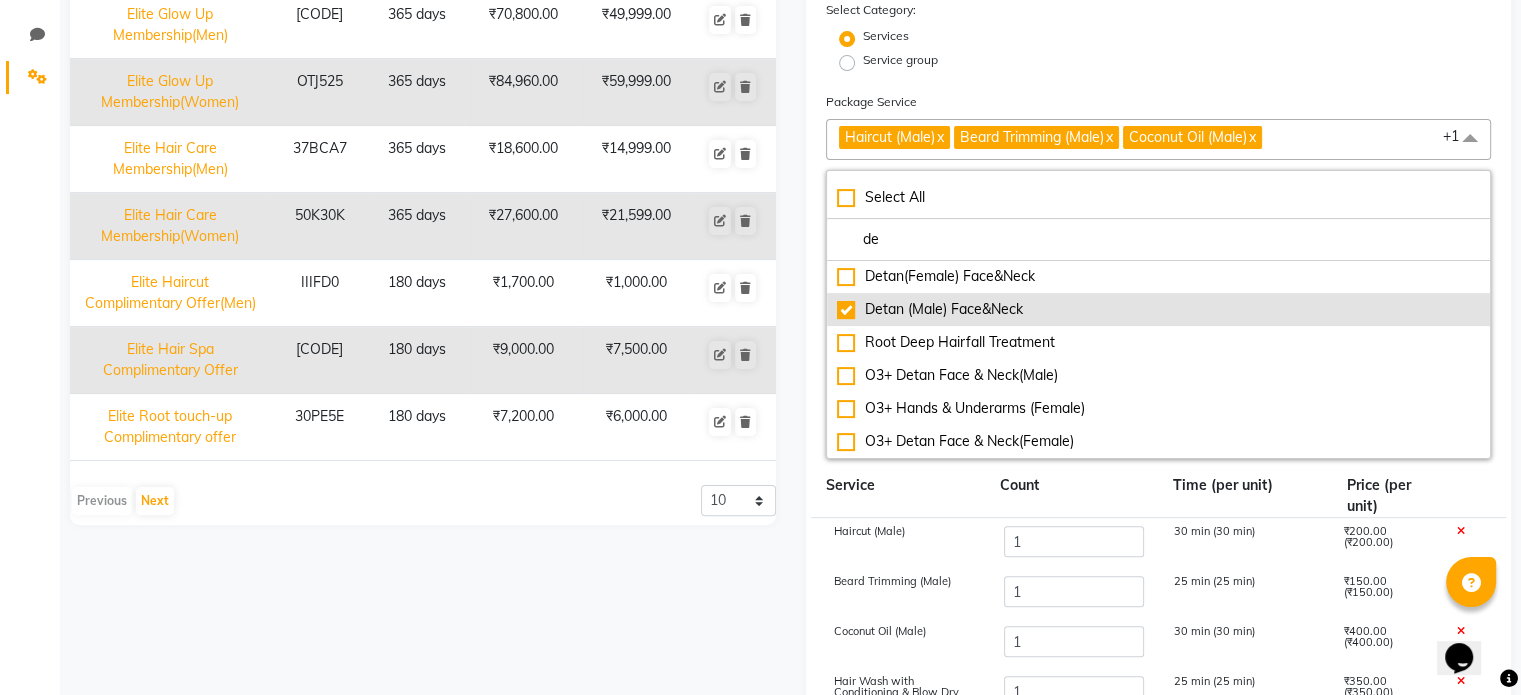 checkbox on "true" 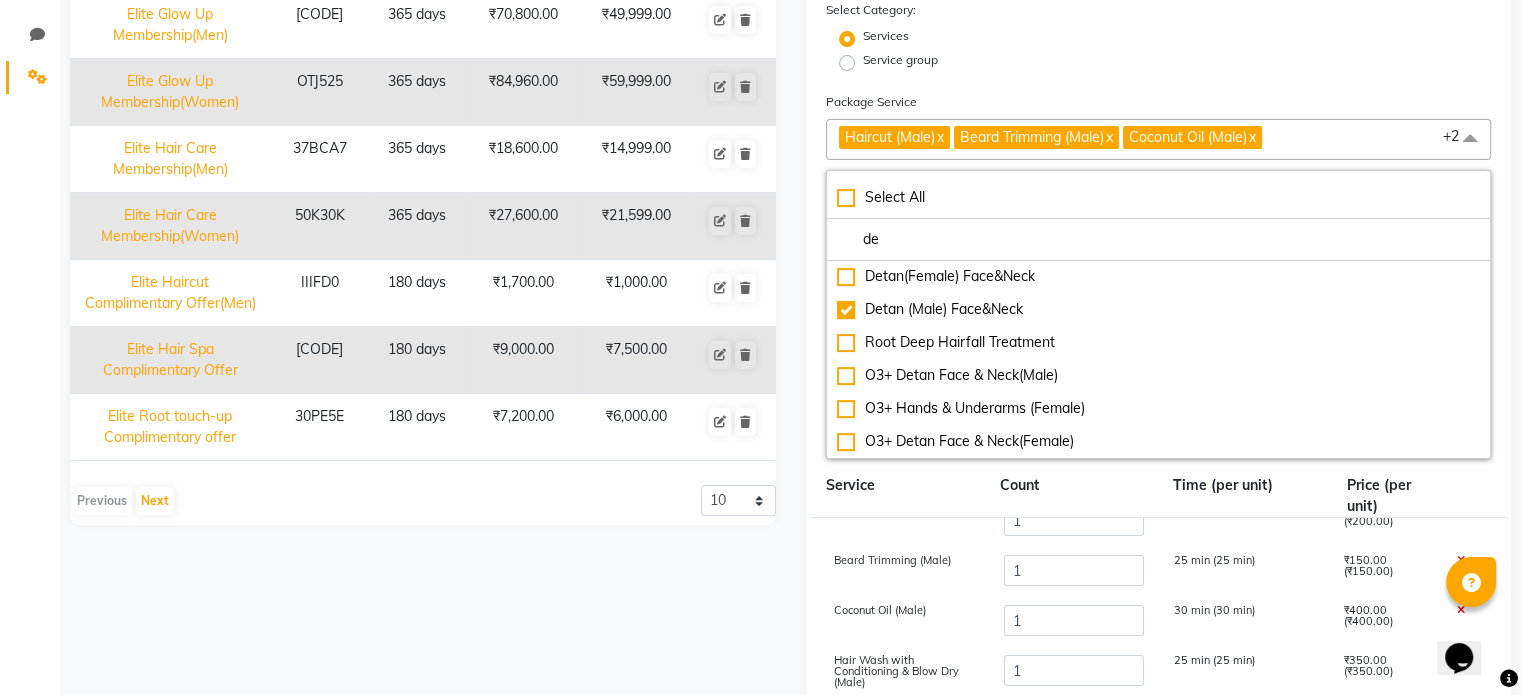 scroll, scrollTop: 41, scrollLeft: 0, axis: vertical 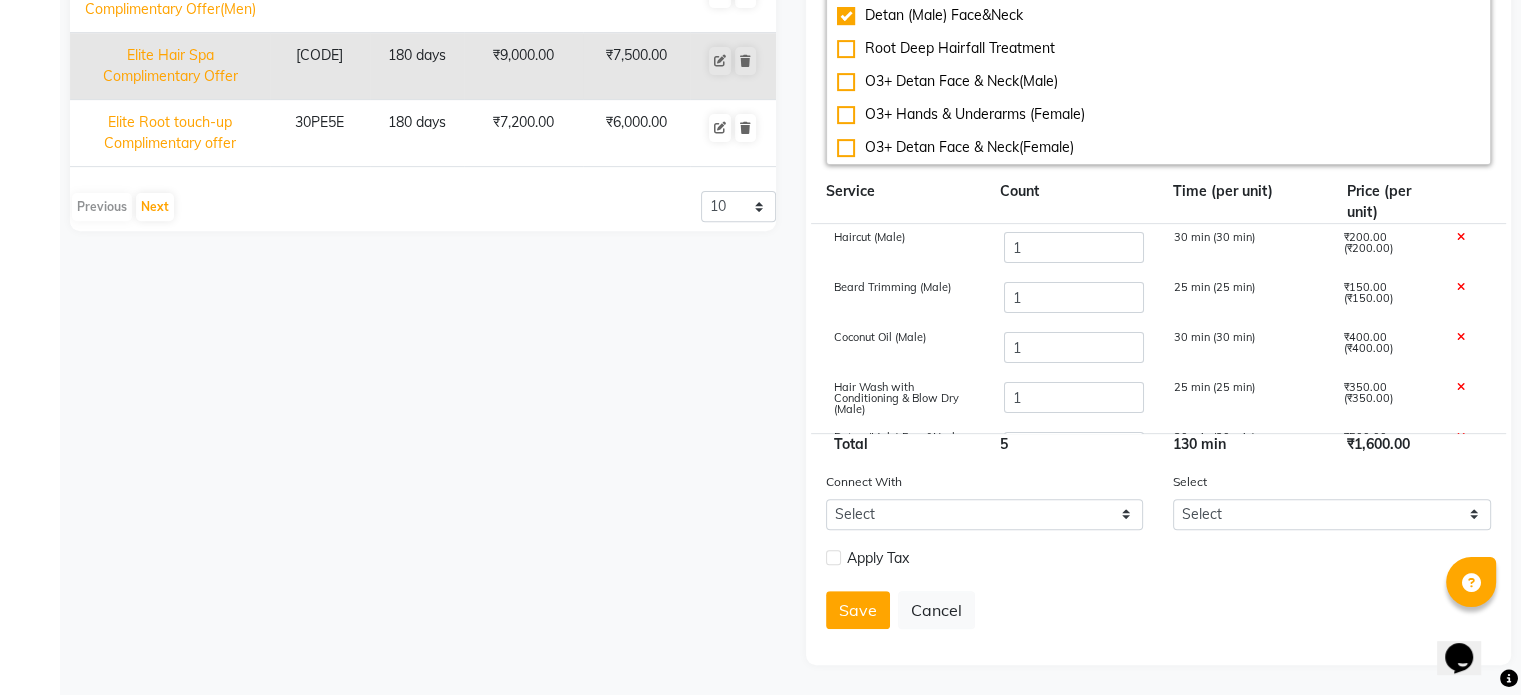 click on "Name Code Duration Actual Price Sell Price Elite Beauty Membership(Men) CS7R9U 365 days  ₹22,200.00   ₹14,999.00  Elite Beauty Membership(Women) 4VQWB3 365 days  ₹18,960.00   ₹11,999.00  Elite Detan Complimentary Offer 5ISK16 180 days  ₹4,800.00   ₹4,000.00  Elite Glow Up Membership(Men) 8XRBD4 365 days  ₹70,800.00   ₹49,999.00  Elite Glow Up Membership(Women) OTJ525 365 days  ₹84,960.00   ₹59,999.00  Elite Hair Care Membership(Men) 37BCA7 365 days  ₹18,600.00   ₹14,999.00  Elite Hair Care Membership(Women) 50K30K 365 days  ₹27,600.00   ₹21,599.00  Elite Haircut Complimentary Offer(Men) IIIFD0 180 days  ₹1,700.00   ₹1,000.00  Elite Hair Spa Complimentary Offer VNB4UU 180 days  ₹9,000.00   ₹7,500.00  Elite Root touch-up Complimentary offer 30PE5E 180 days  ₹7,200.00   ₹6,000.00   Previous   Next  10 20 50 100" 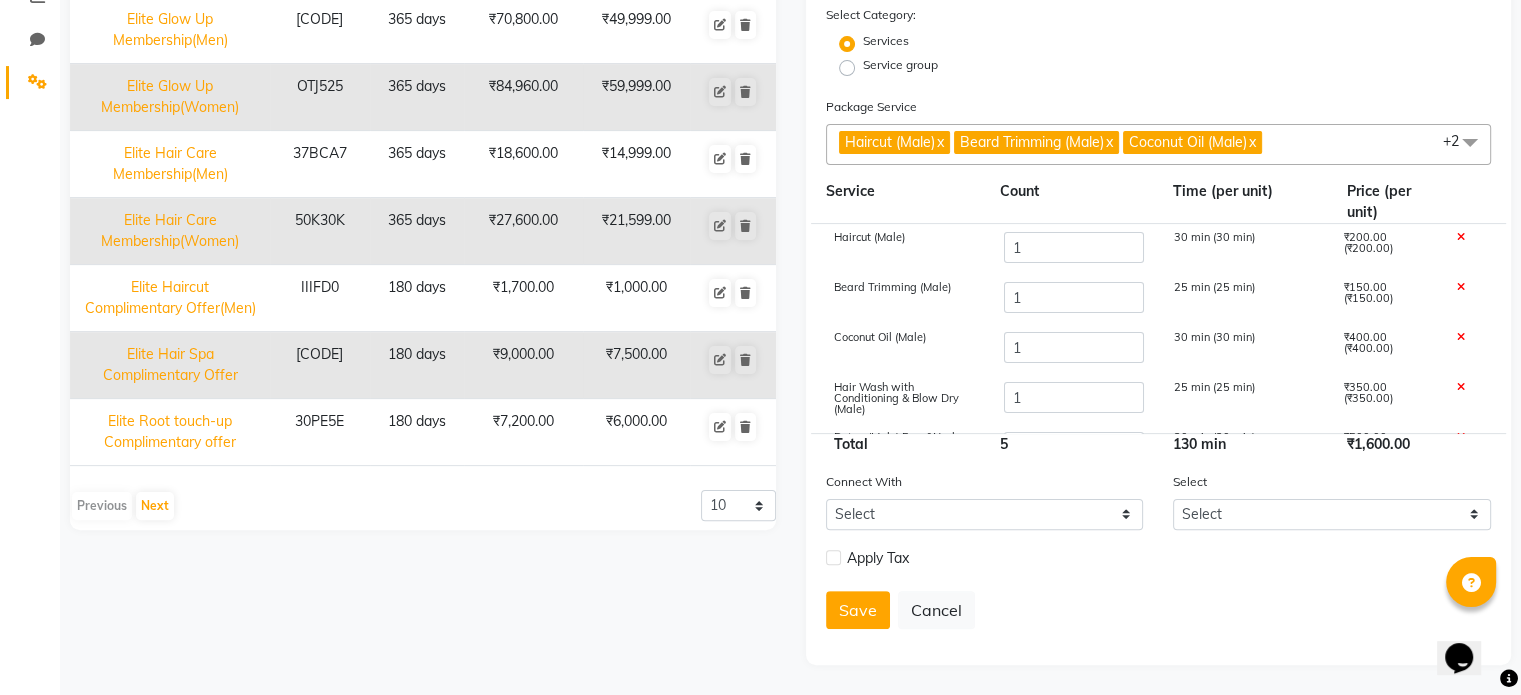 scroll, scrollTop: 451, scrollLeft: 0, axis: vertical 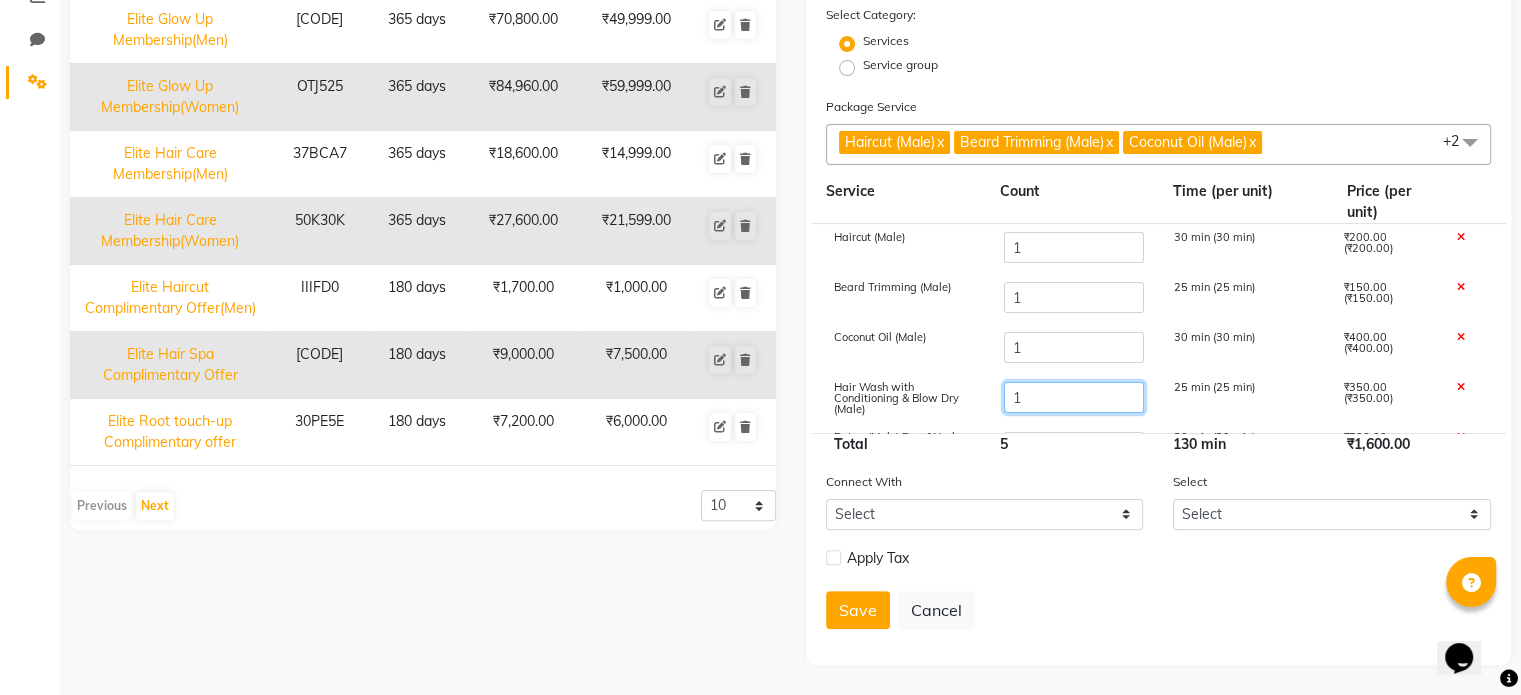 click on "1" 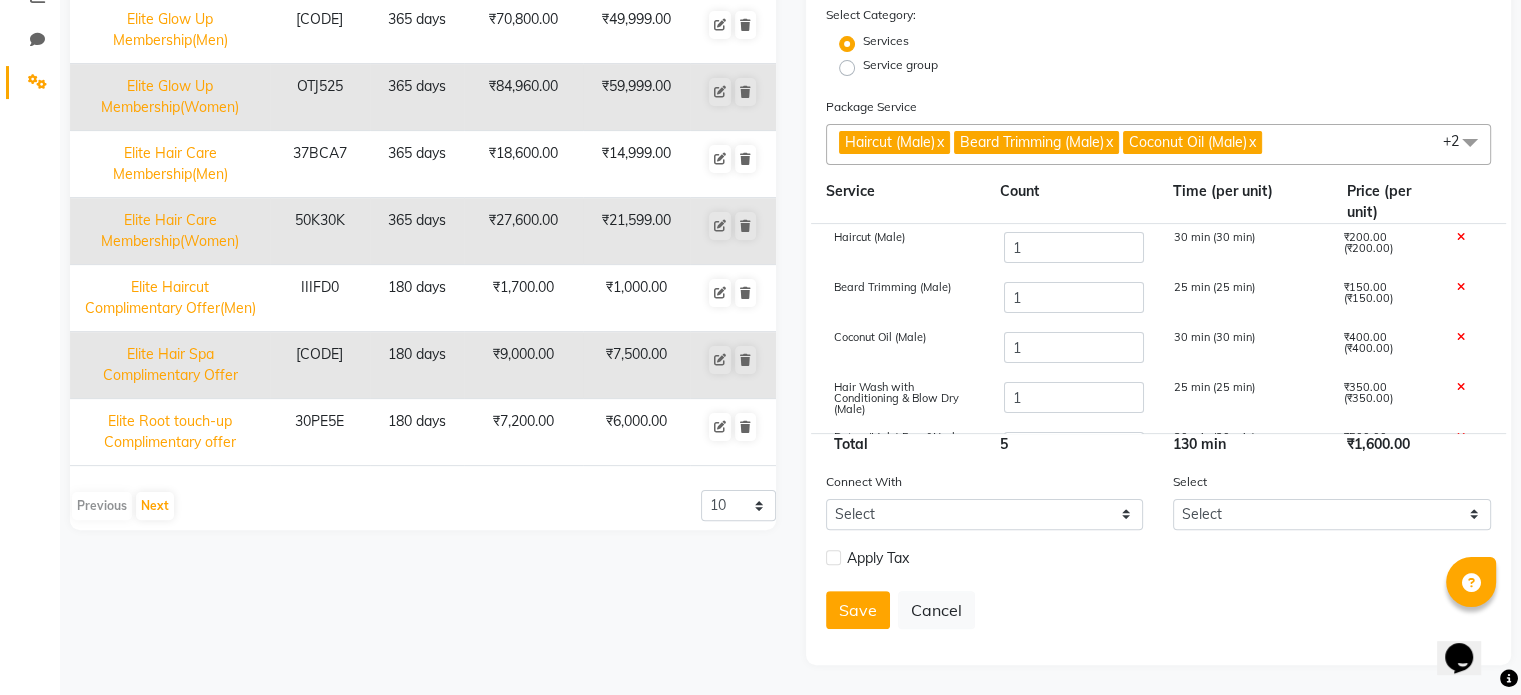 click on "Haircut (Male)  x Beard Trimming (Male)  x Coconut Oil (Male)  x Hair Wash with Conditioning & Blow Dry (Male)  x Detan (Male) Face&Neck  x +2" 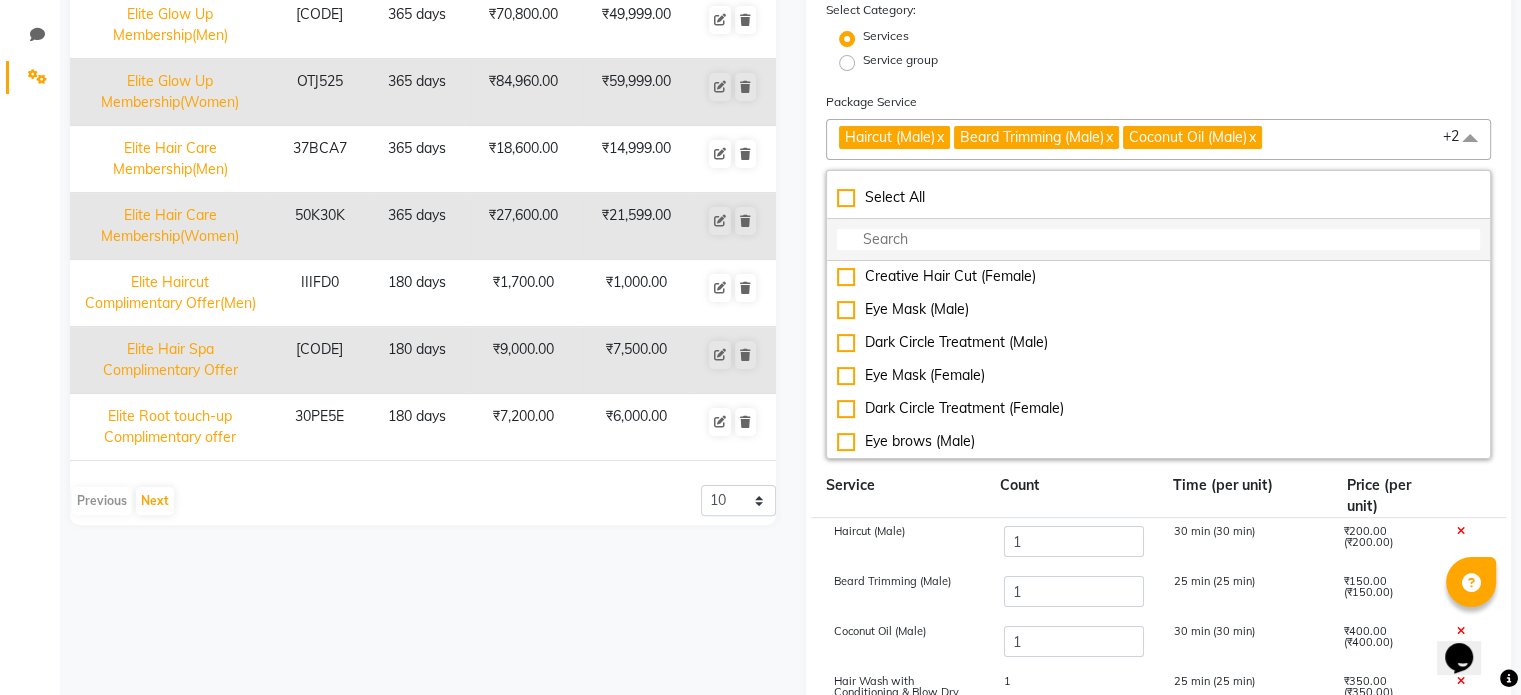 click 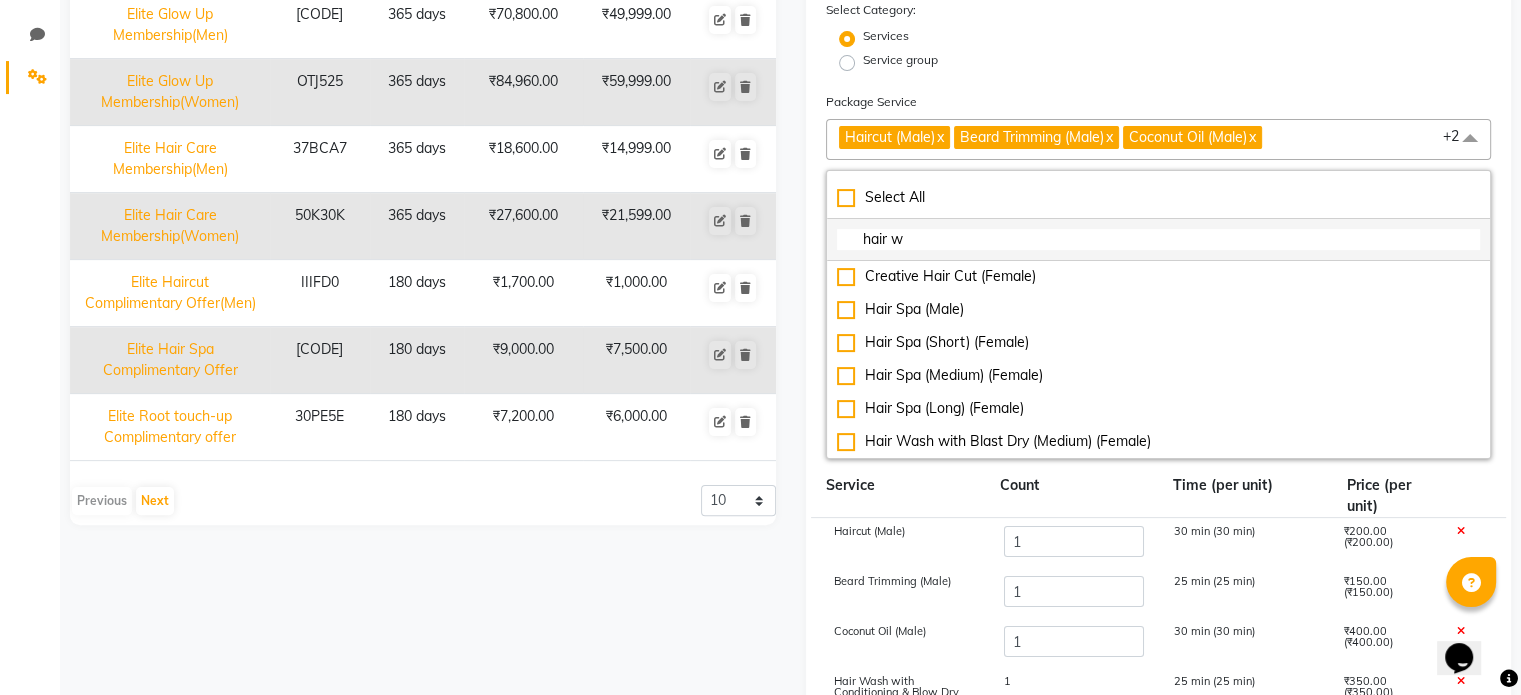 scroll, scrollTop: 0, scrollLeft: 0, axis: both 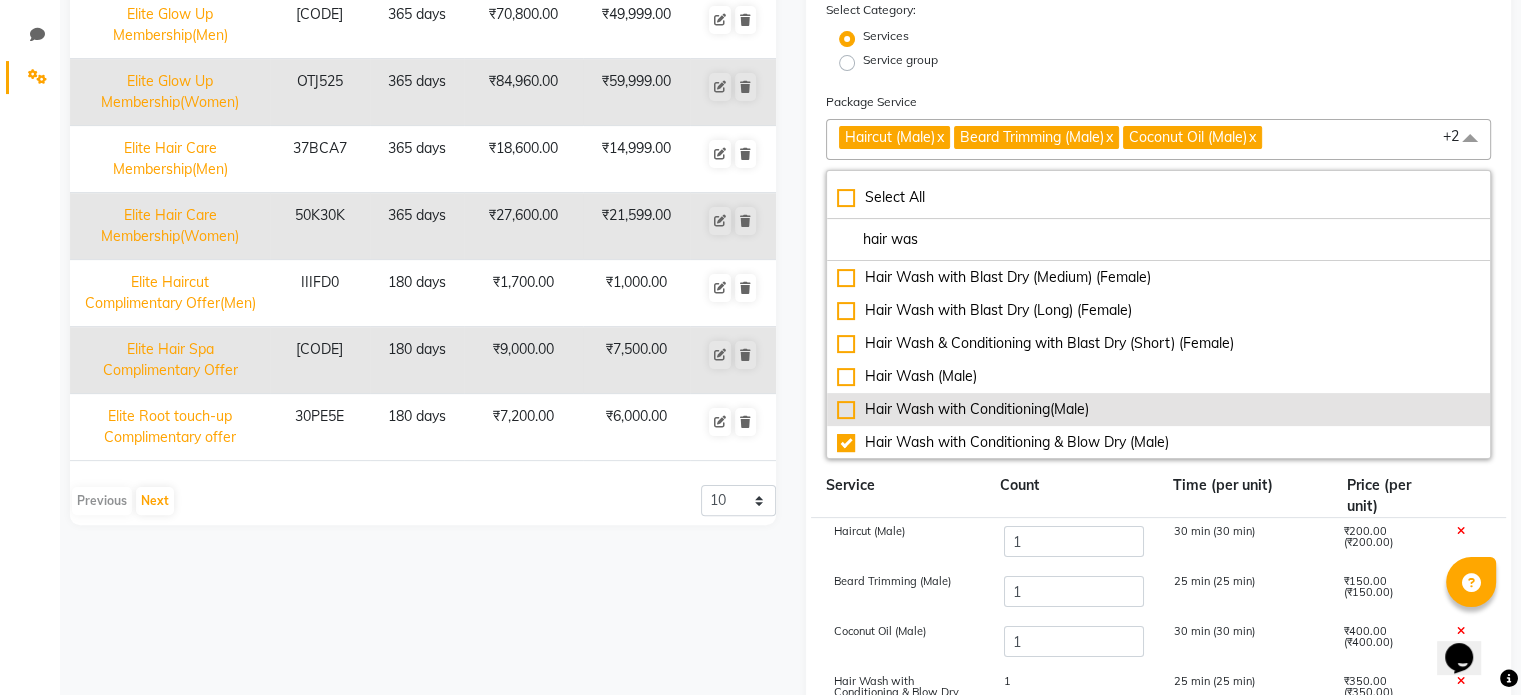 type on "hair was" 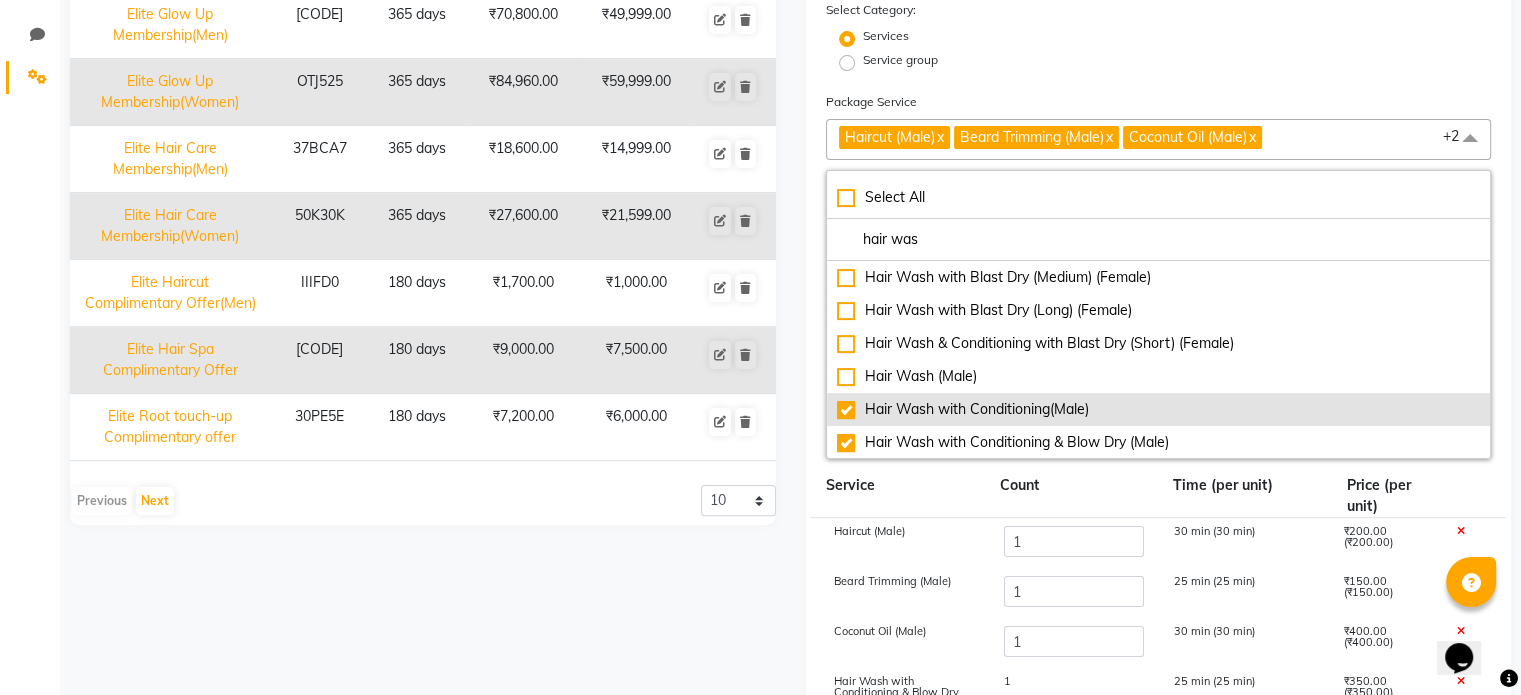checkbox on "true" 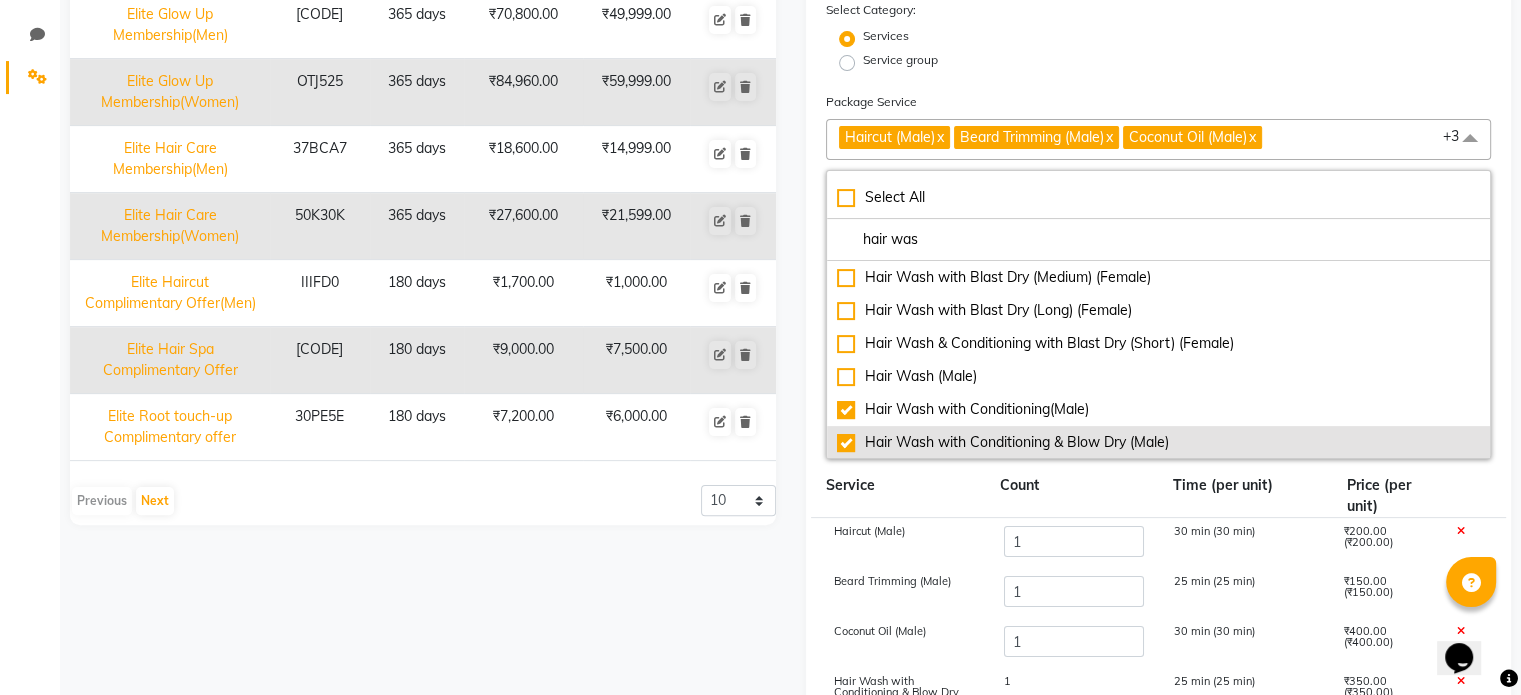 click on "Hair Wash with Conditioning & Blow Dry (Male)" 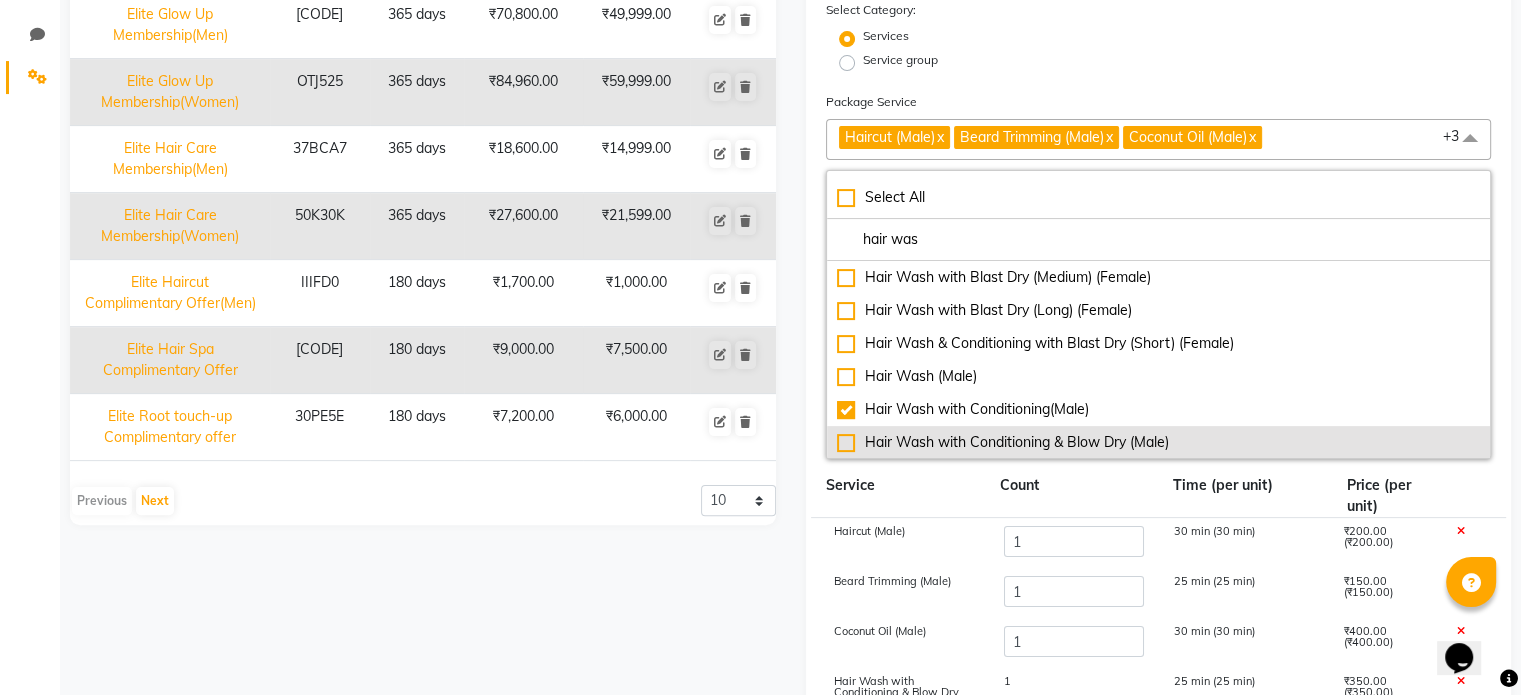 checkbox on "false" 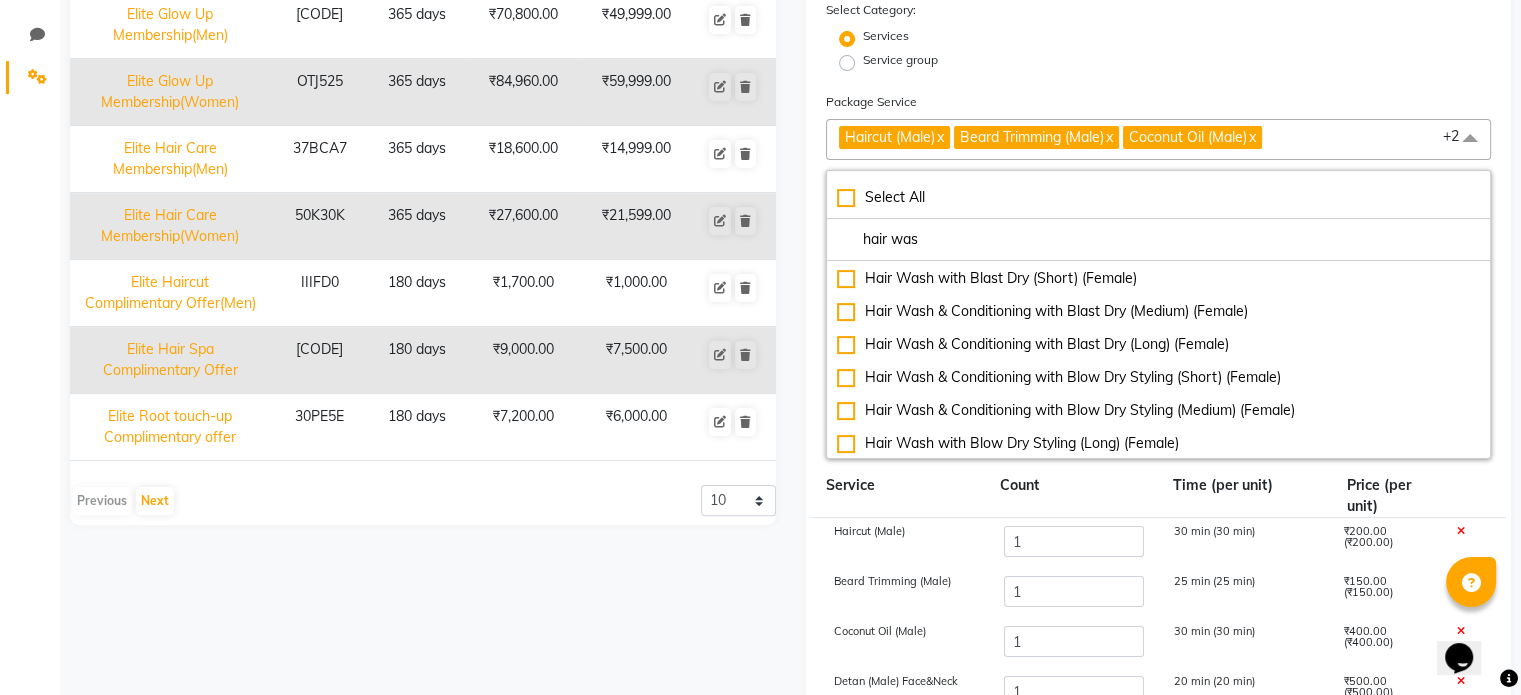 scroll, scrollTop: 297, scrollLeft: 0, axis: vertical 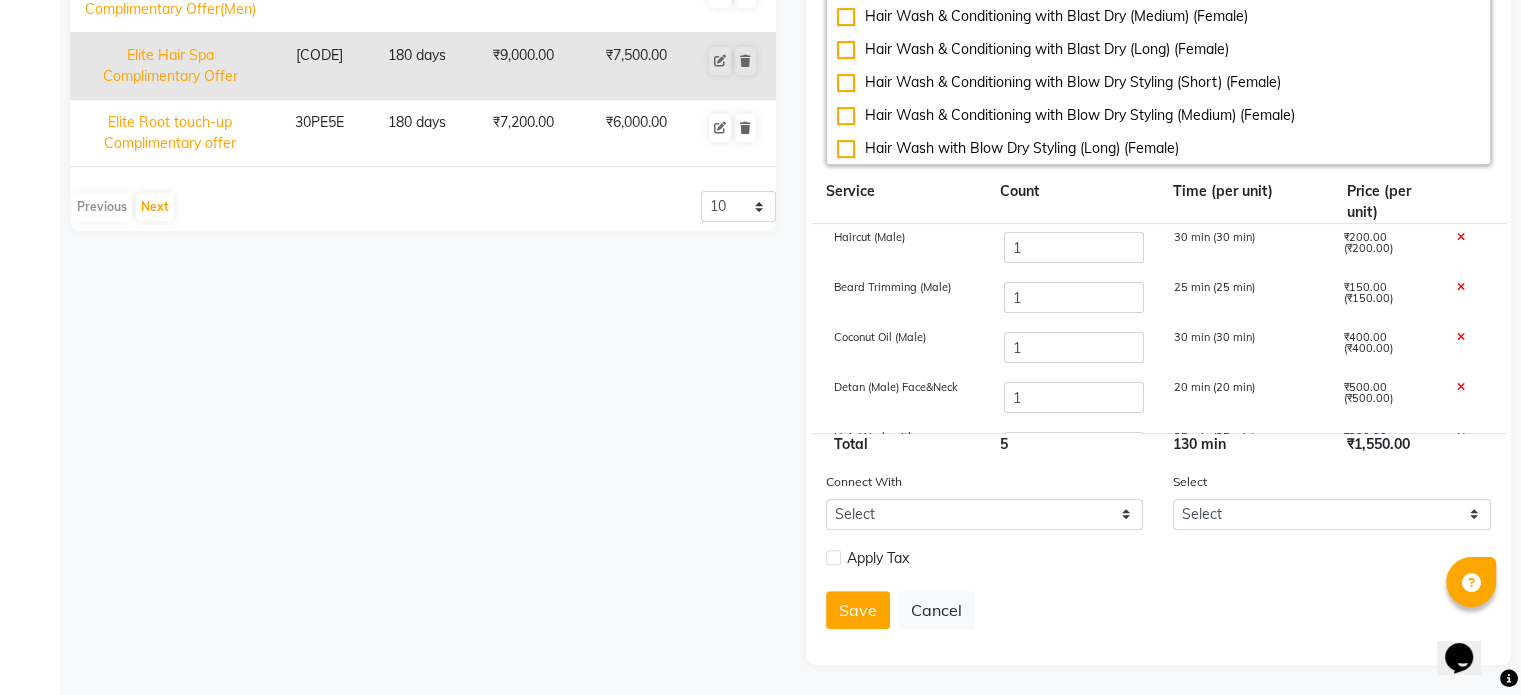 click on "Name Code Duration Actual Price Sell Price Elite Beauty Membership(Men) CS7R9U 365 days  ₹22,200.00   ₹14,999.00  Elite Beauty Membership(Women) 4VQWB3 365 days  ₹18,960.00   ₹11,999.00  Elite Detan Complimentary Offer 5ISK16 180 days  ₹4,800.00   ₹4,000.00  Elite Glow Up Membership(Men) 8XRBD4 365 days  ₹70,800.00   ₹49,999.00  Elite Glow Up Membership(Women) OTJ525 365 days  ₹84,960.00   ₹59,999.00  Elite Hair Care Membership(Men) 37BCA7 365 days  ₹18,600.00   ₹14,999.00  Elite Hair Care Membership(Women) 50K30K 365 days  ₹27,600.00   ₹21,599.00  Elite Haircut Complimentary Offer(Men) IIIFD0 180 days  ₹1,700.00   ₹1,000.00  Elite Hair Spa Complimentary Offer VNB4UU 180 days  ₹9,000.00   ₹7,500.00  Elite Root touch-up Complimentary offer 30PE5E 180 days  ₹7,200.00   ₹6,000.00   Previous   Next  10 20 50 100" 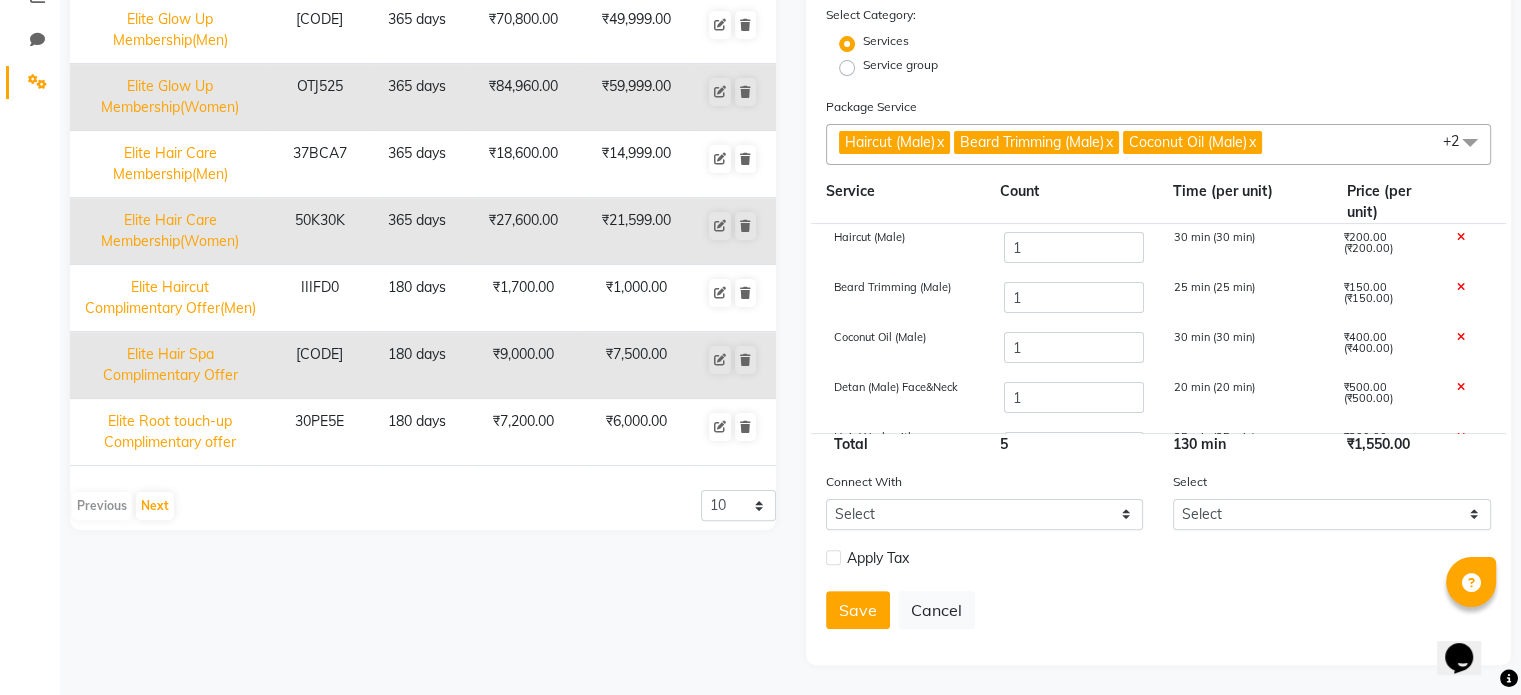 scroll, scrollTop: 451, scrollLeft: 0, axis: vertical 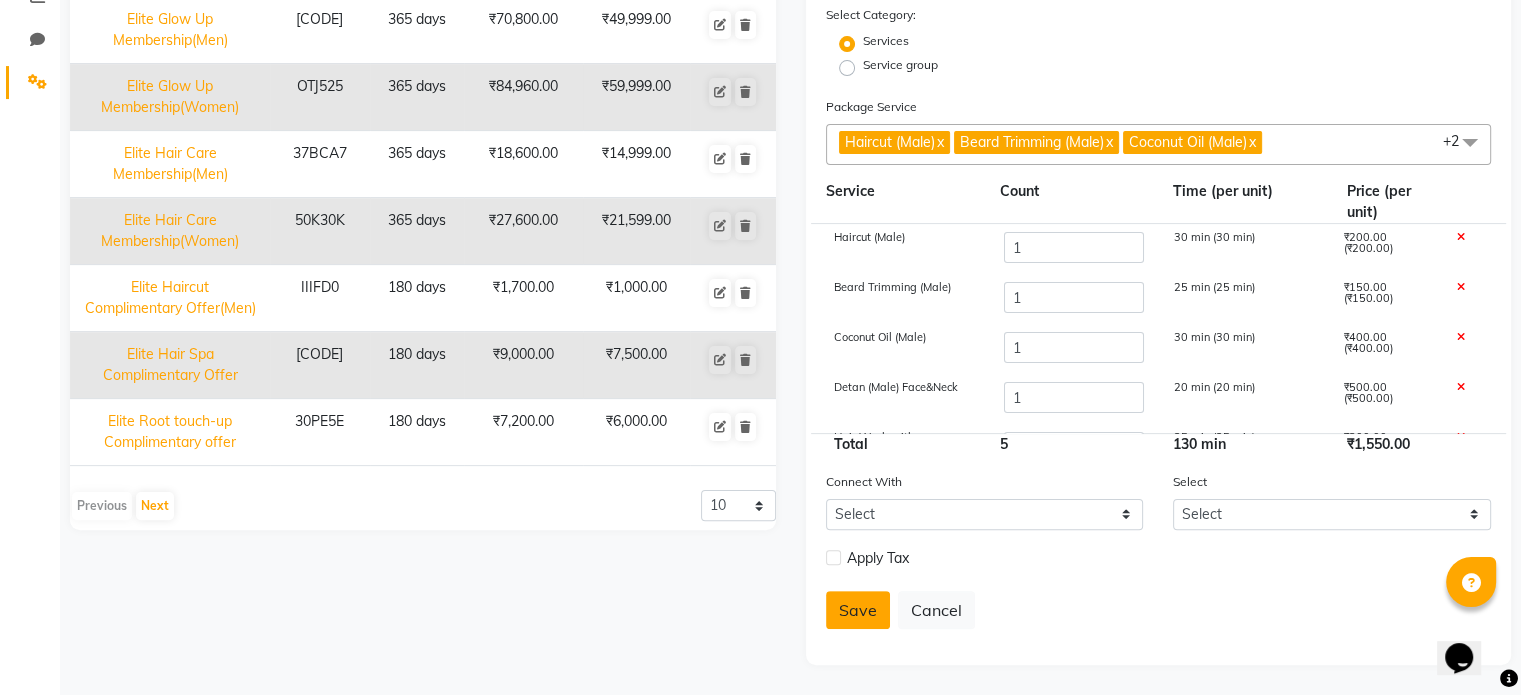 click on "Save" 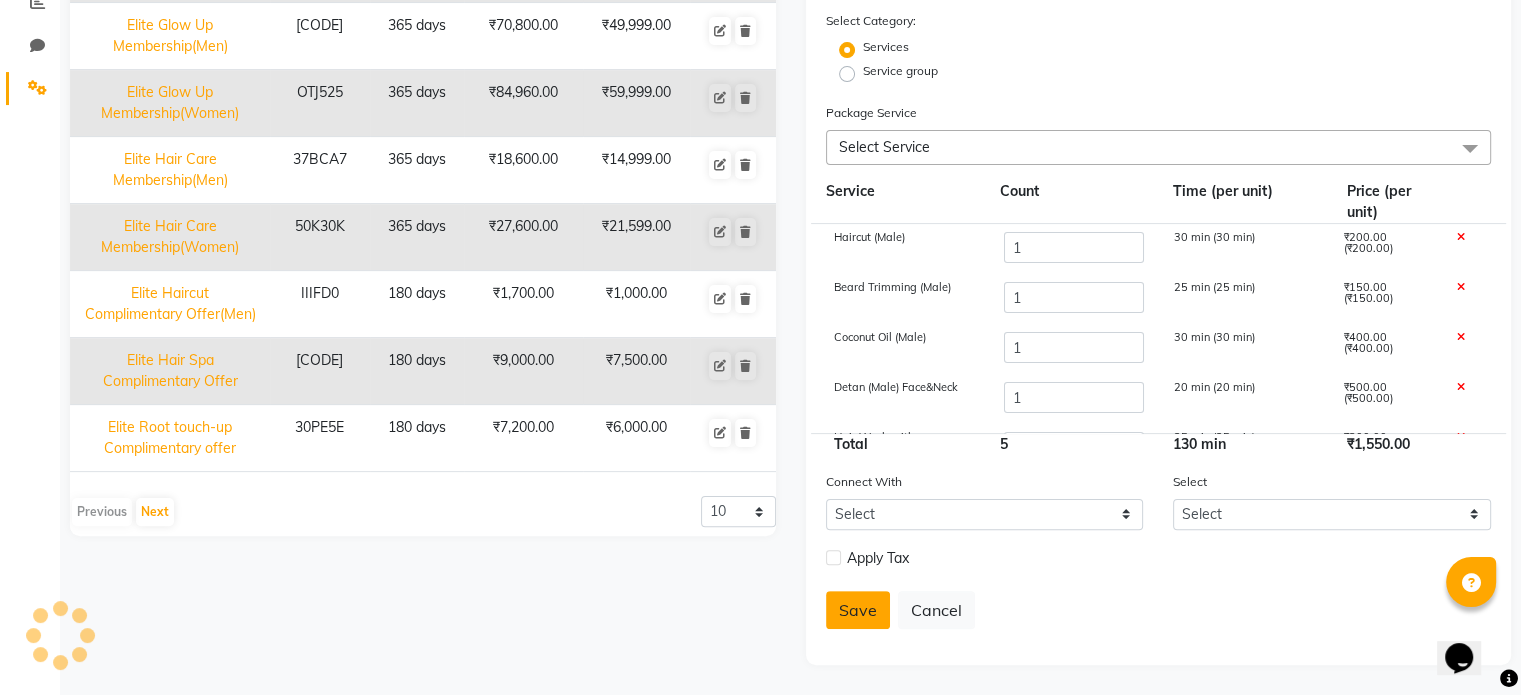 type 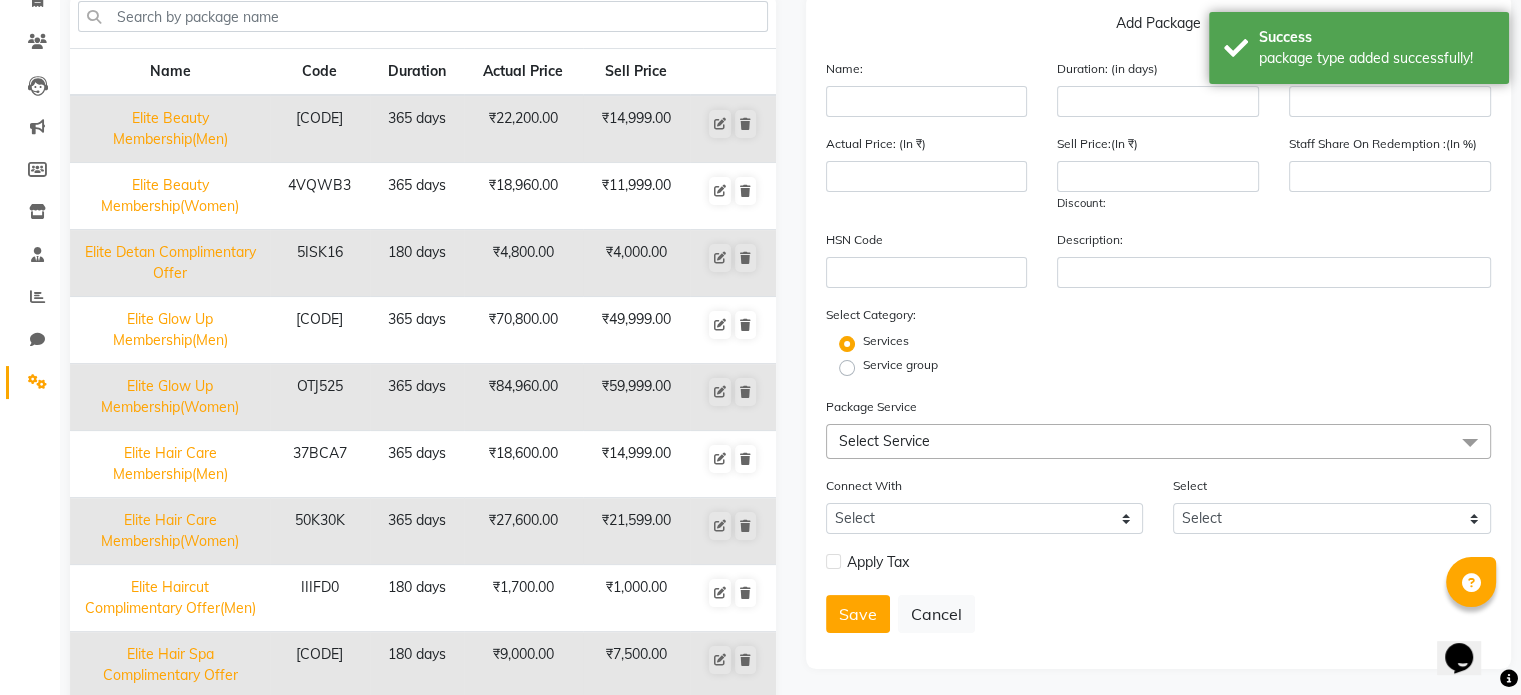 scroll, scrollTop: 8, scrollLeft: 0, axis: vertical 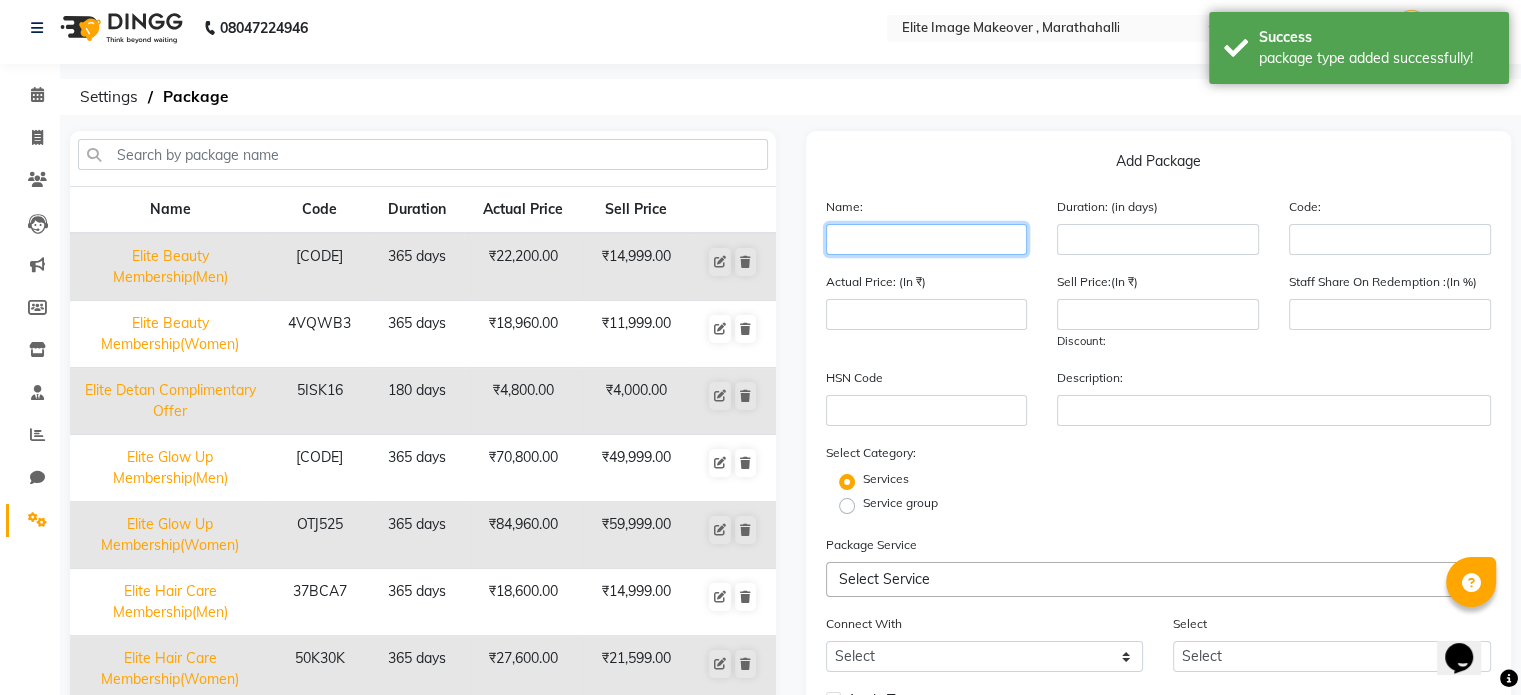 click 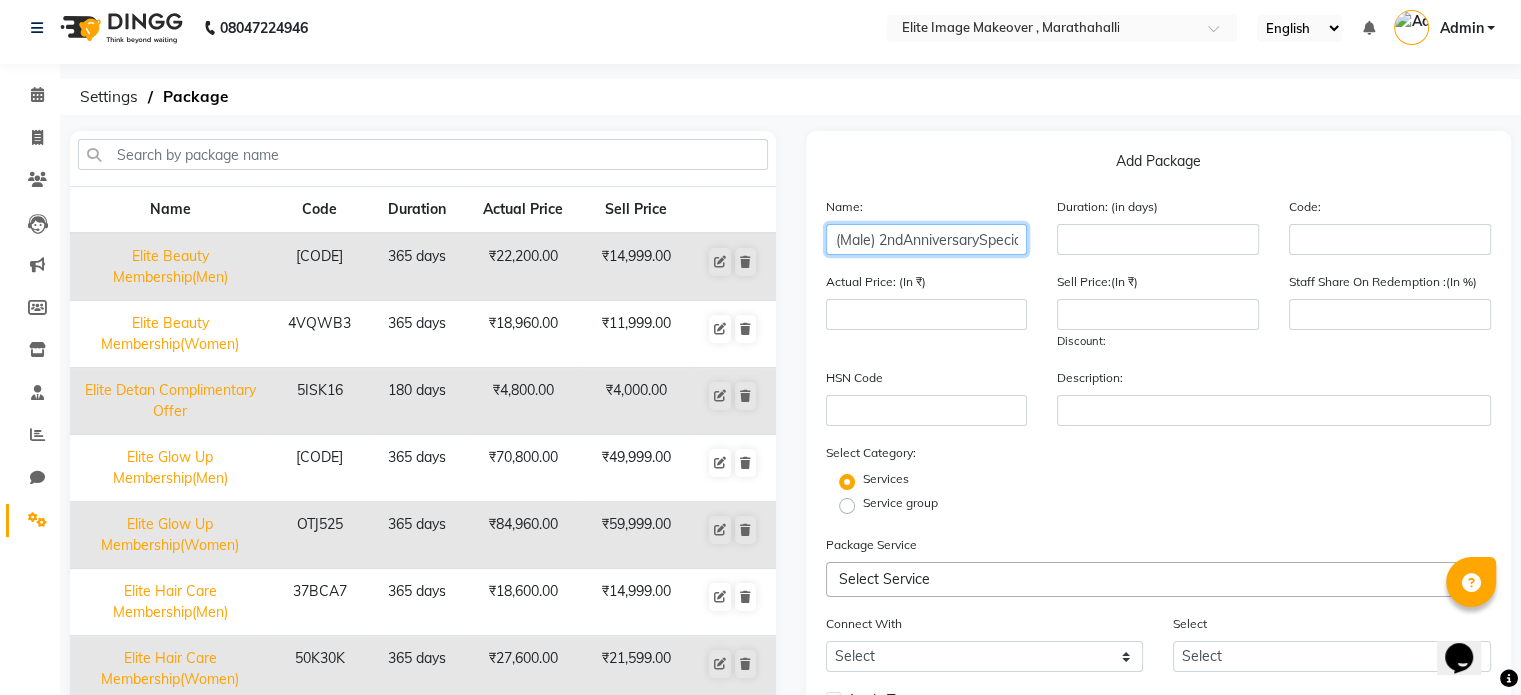 scroll, scrollTop: 0, scrollLeft: 38, axis: horizontal 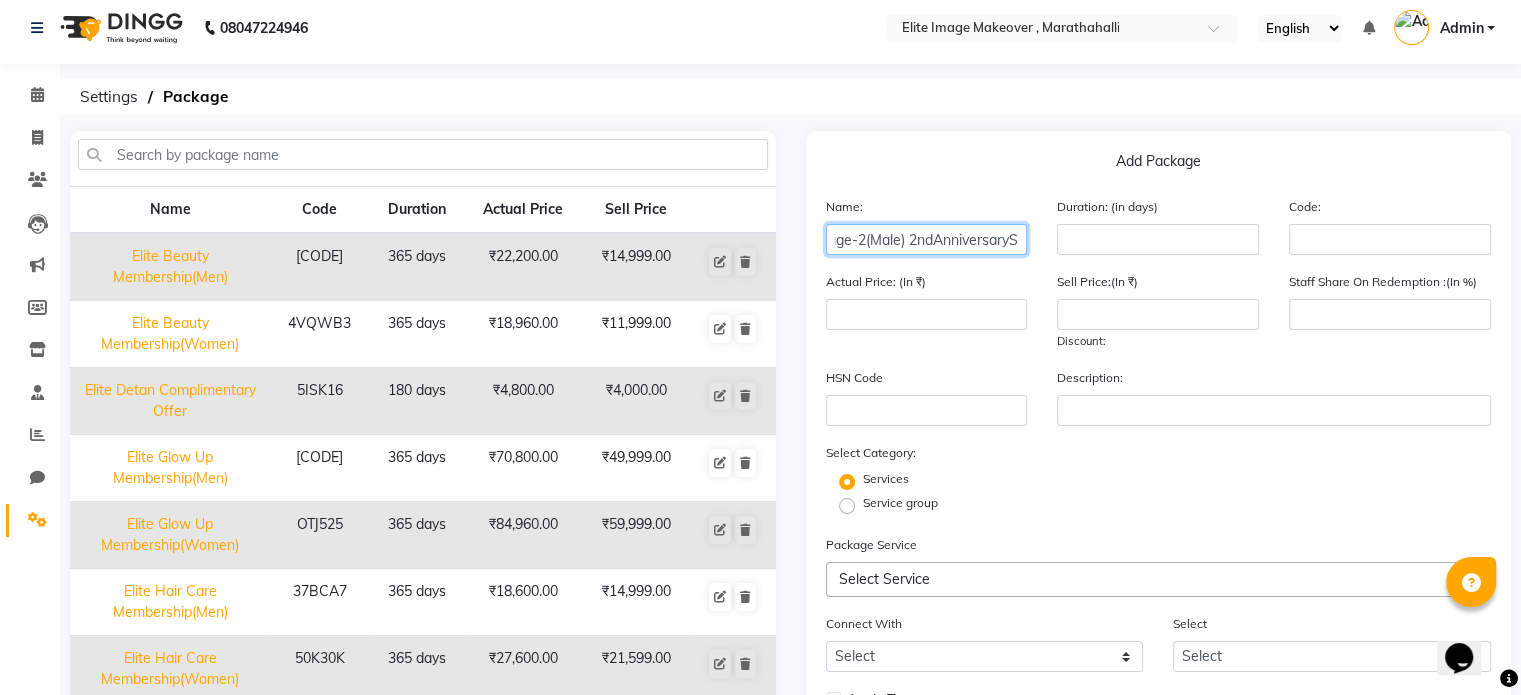 type on "Package-2(Male) 2ndAnniversarySpecial" 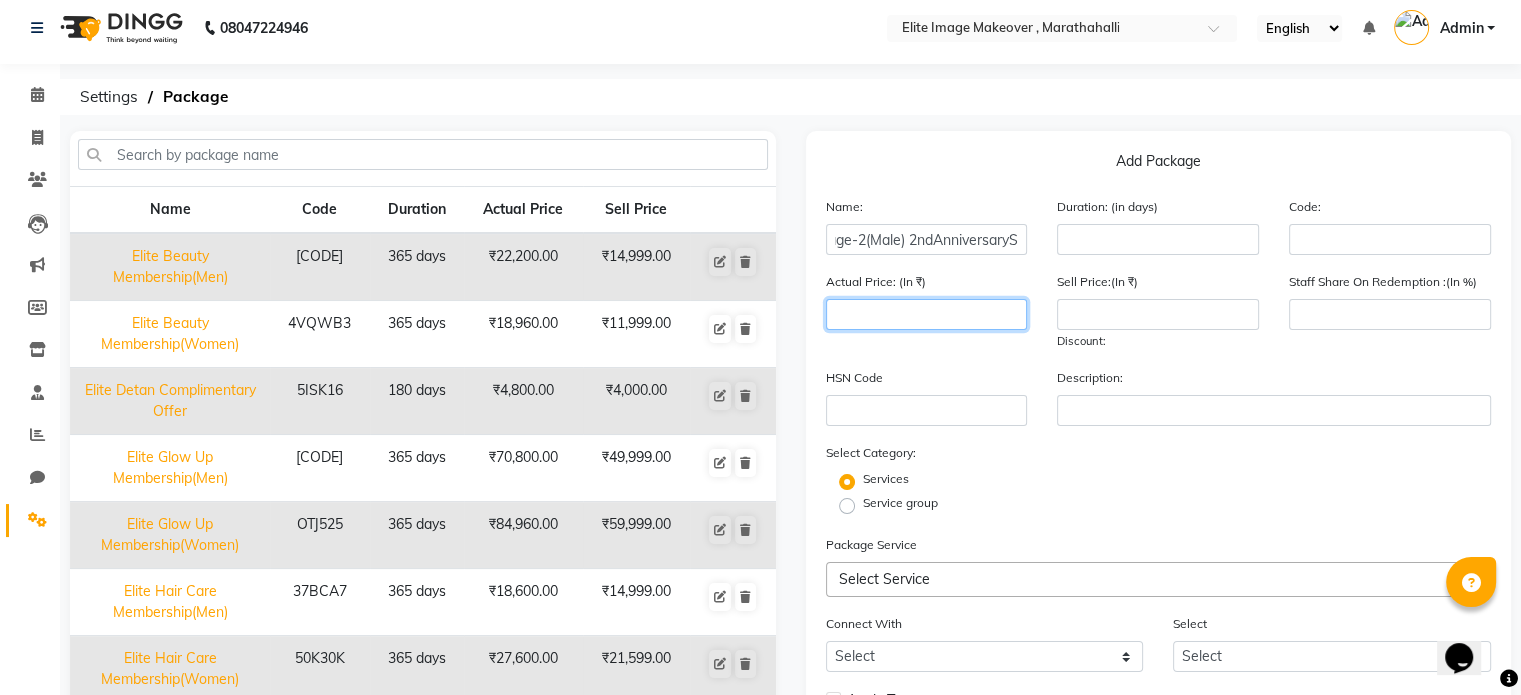 scroll, scrollTop: 0, scrollLeft: 0, axis: both 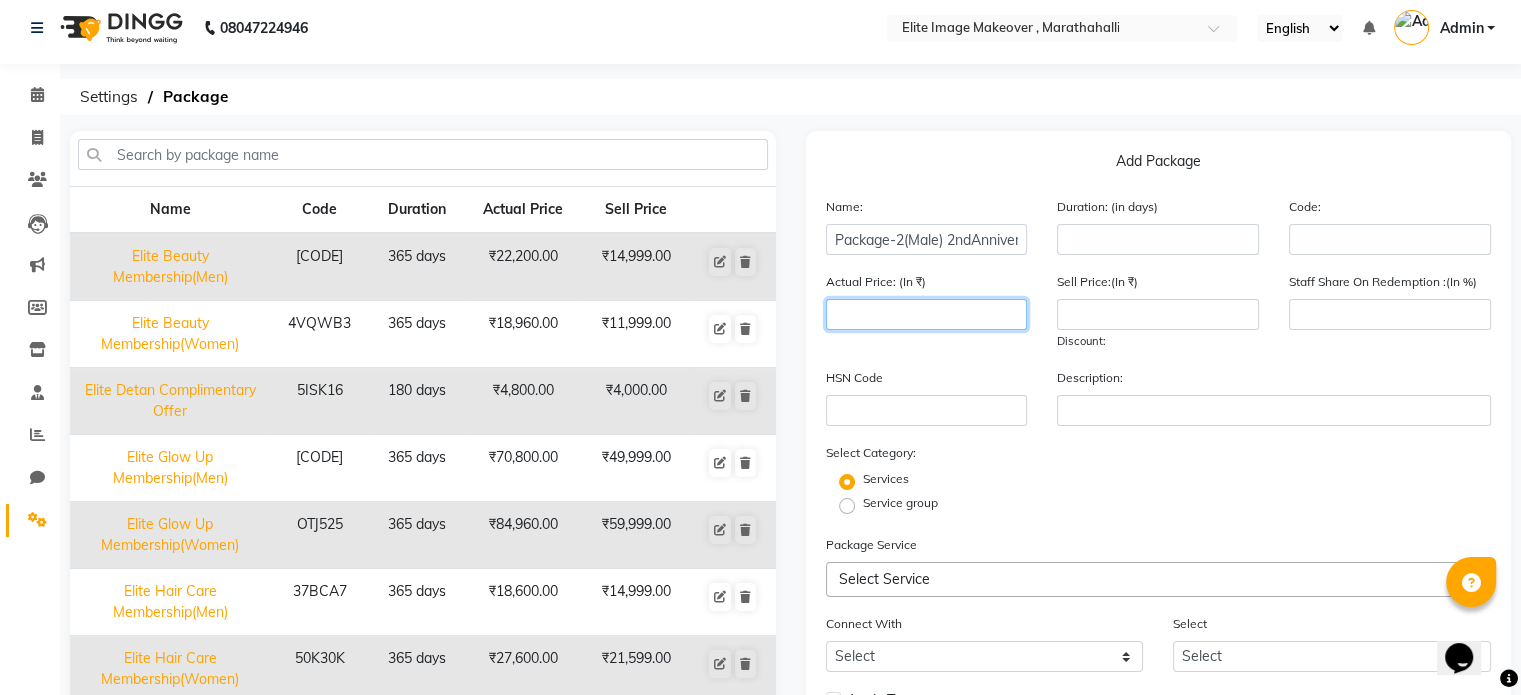 click 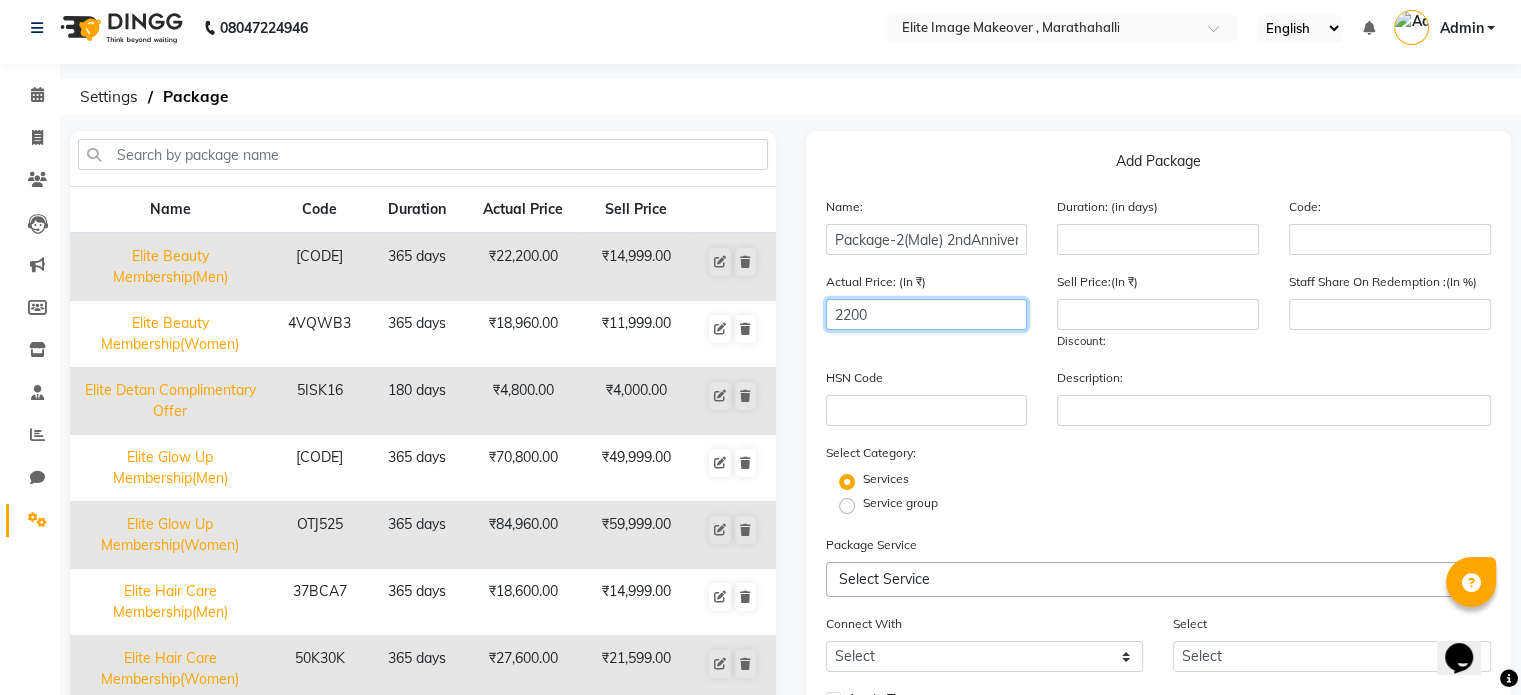 type on "2200" 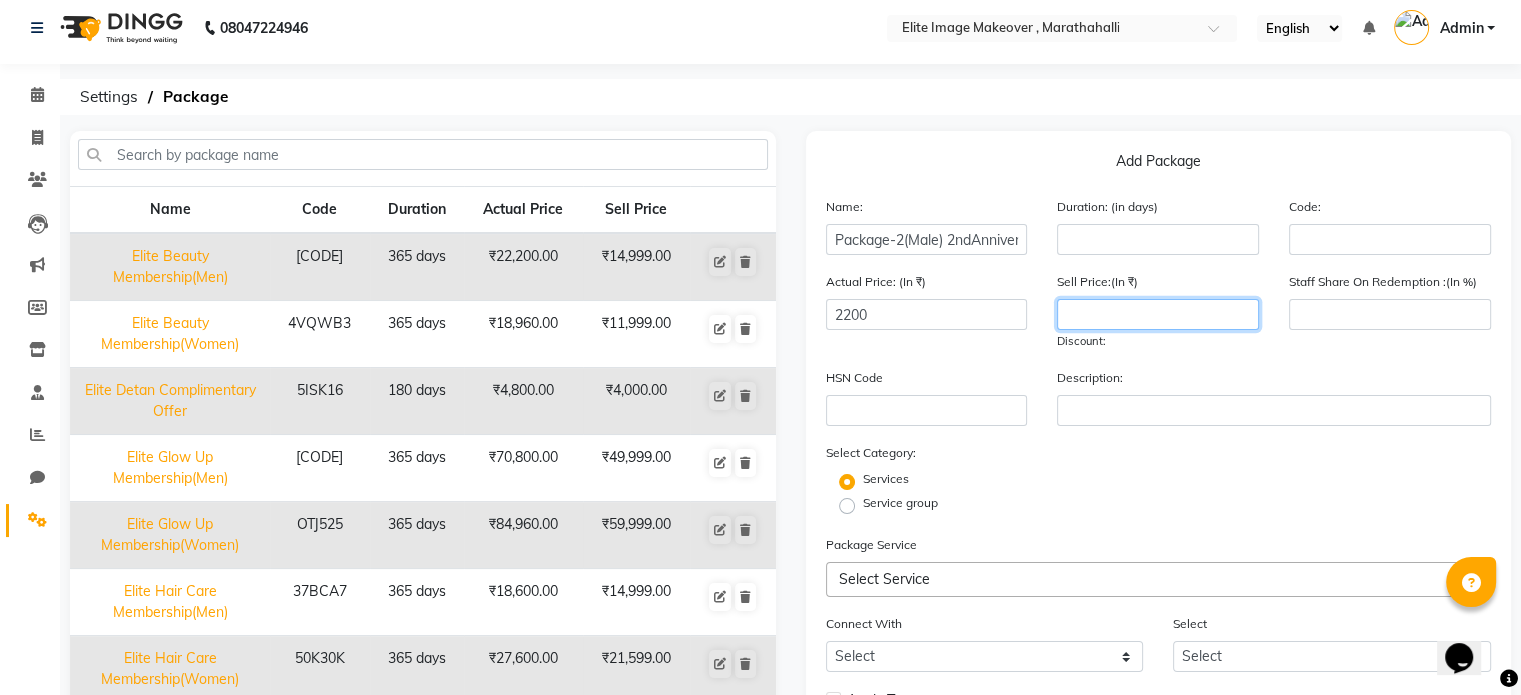 click 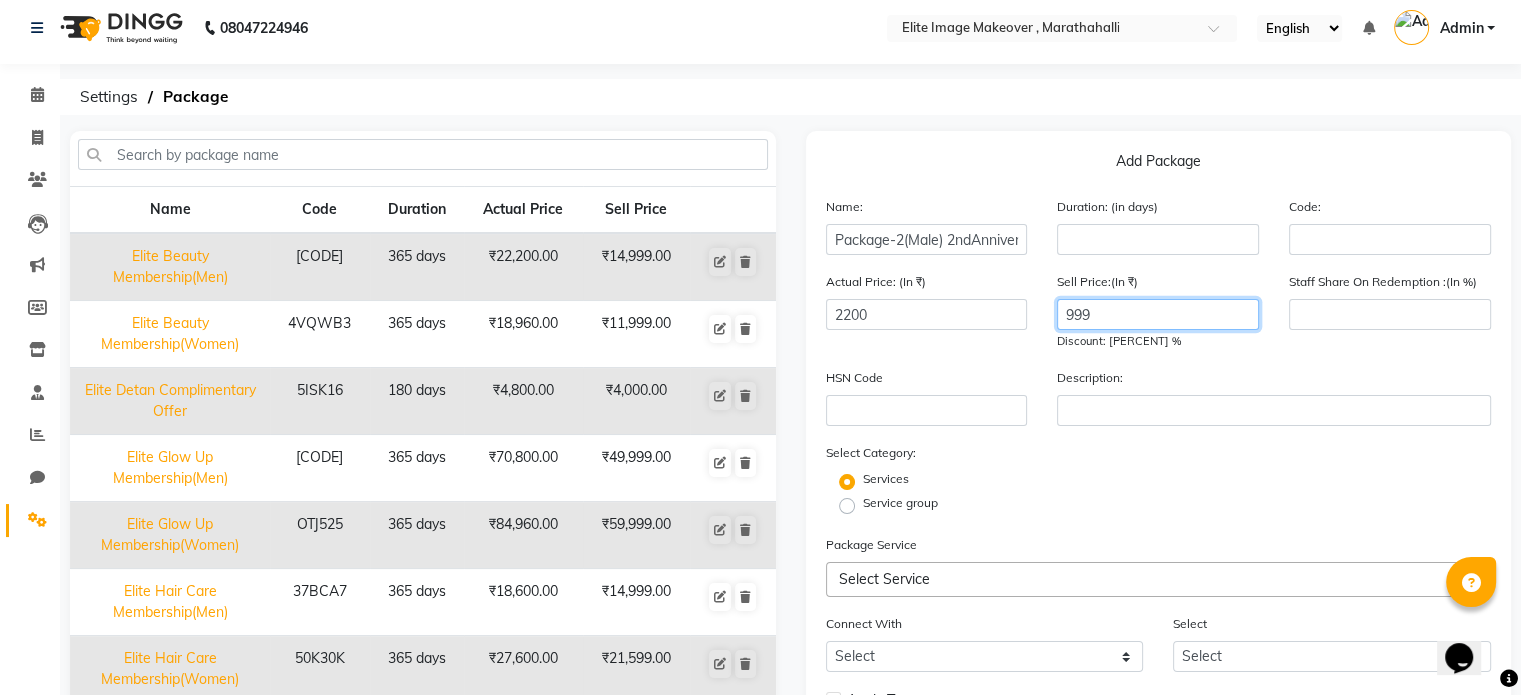 type on "999" 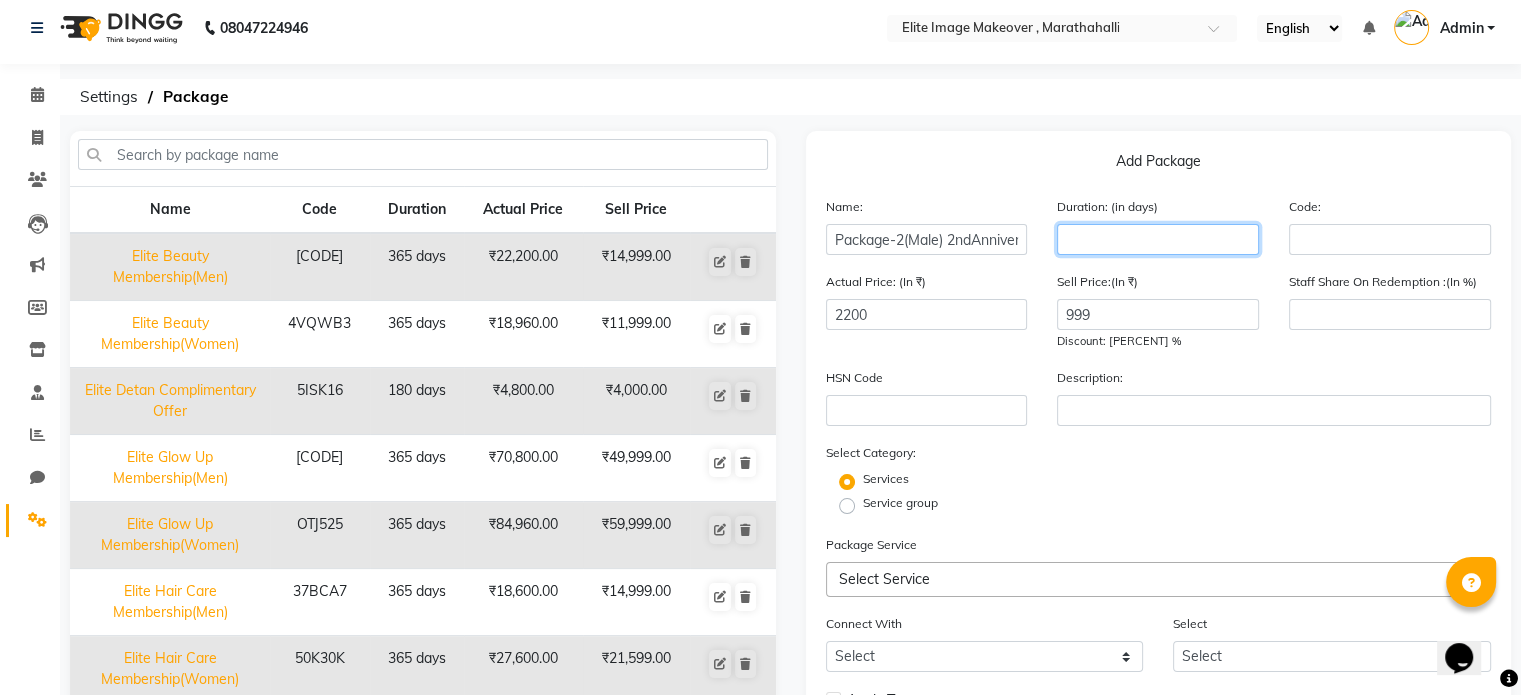 click 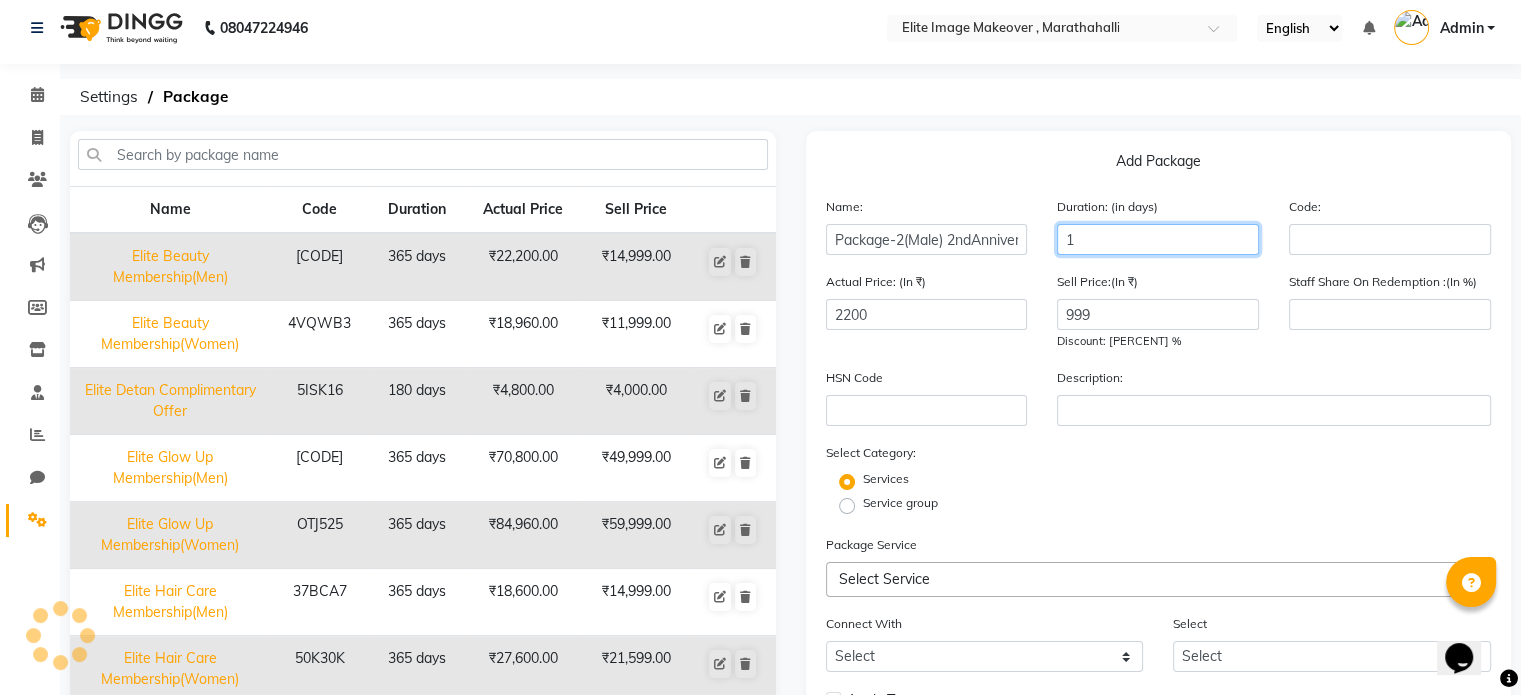 scroll, scrollTop: 108, scrollLeft: 0, axis: vertical 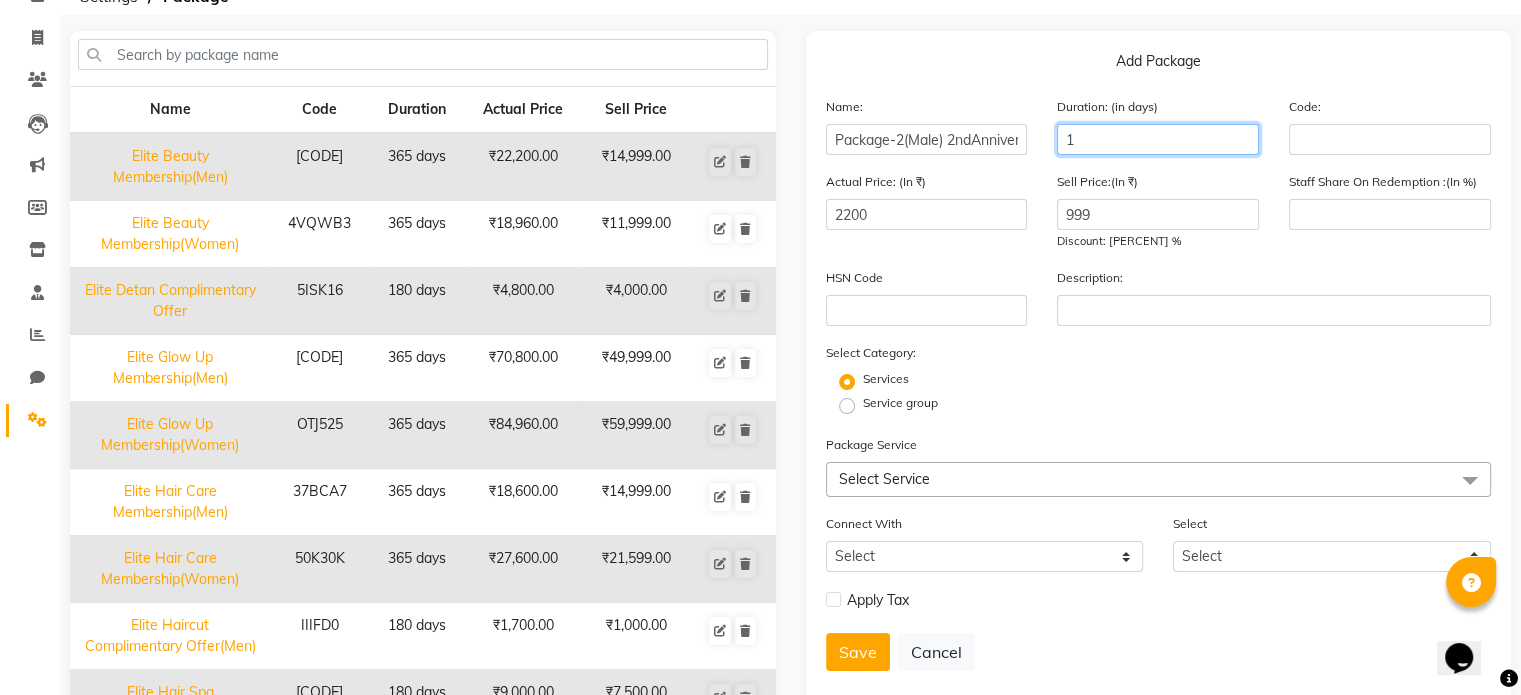 type on "1" 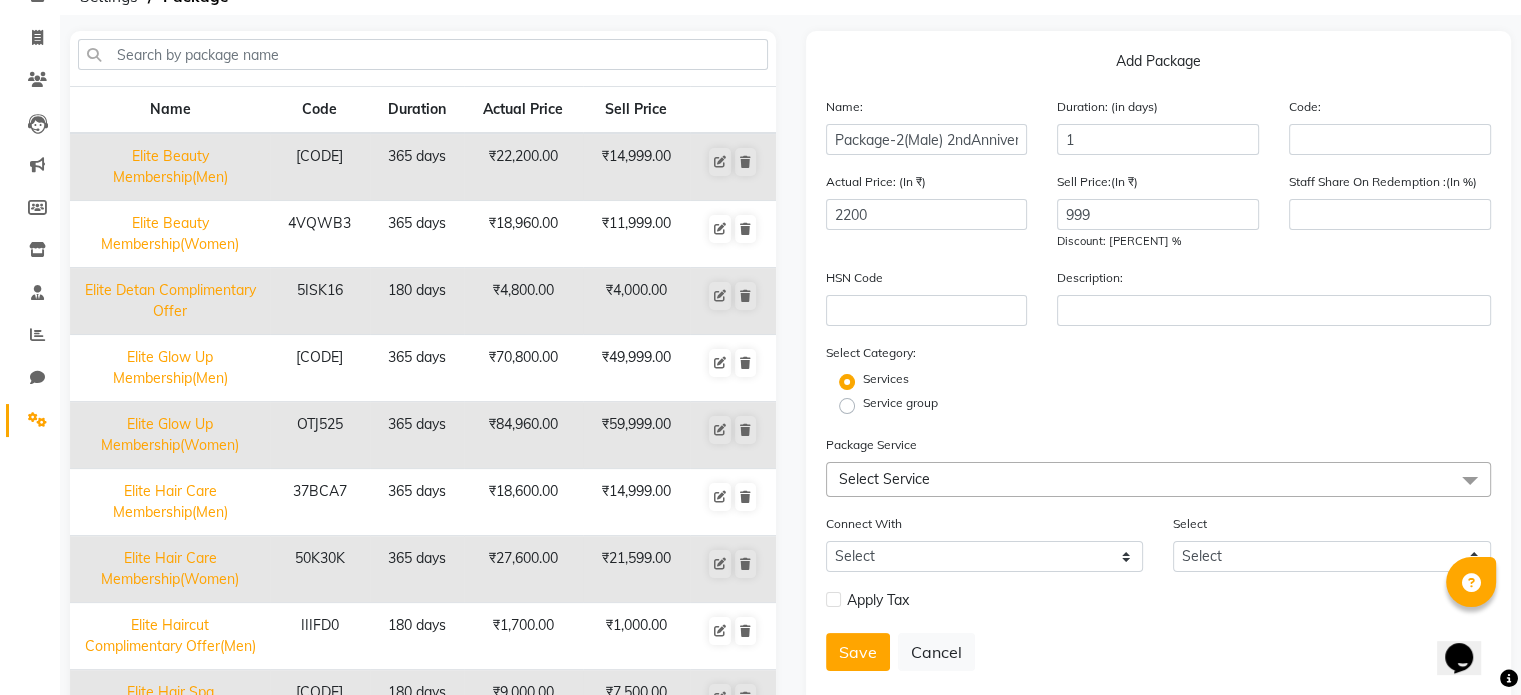 click on "Select Service" 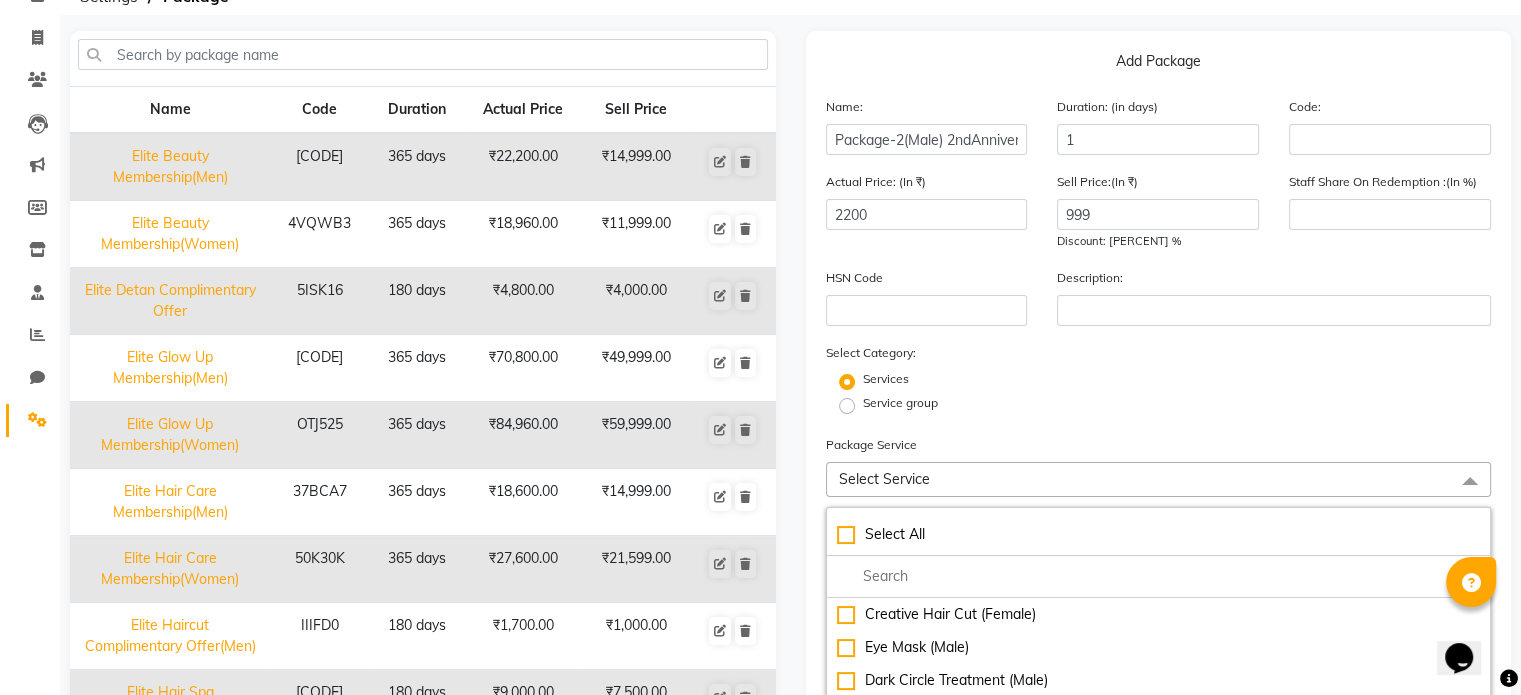 scroll, scrollTop: 308, scrollLeft: 0, axis: vertical 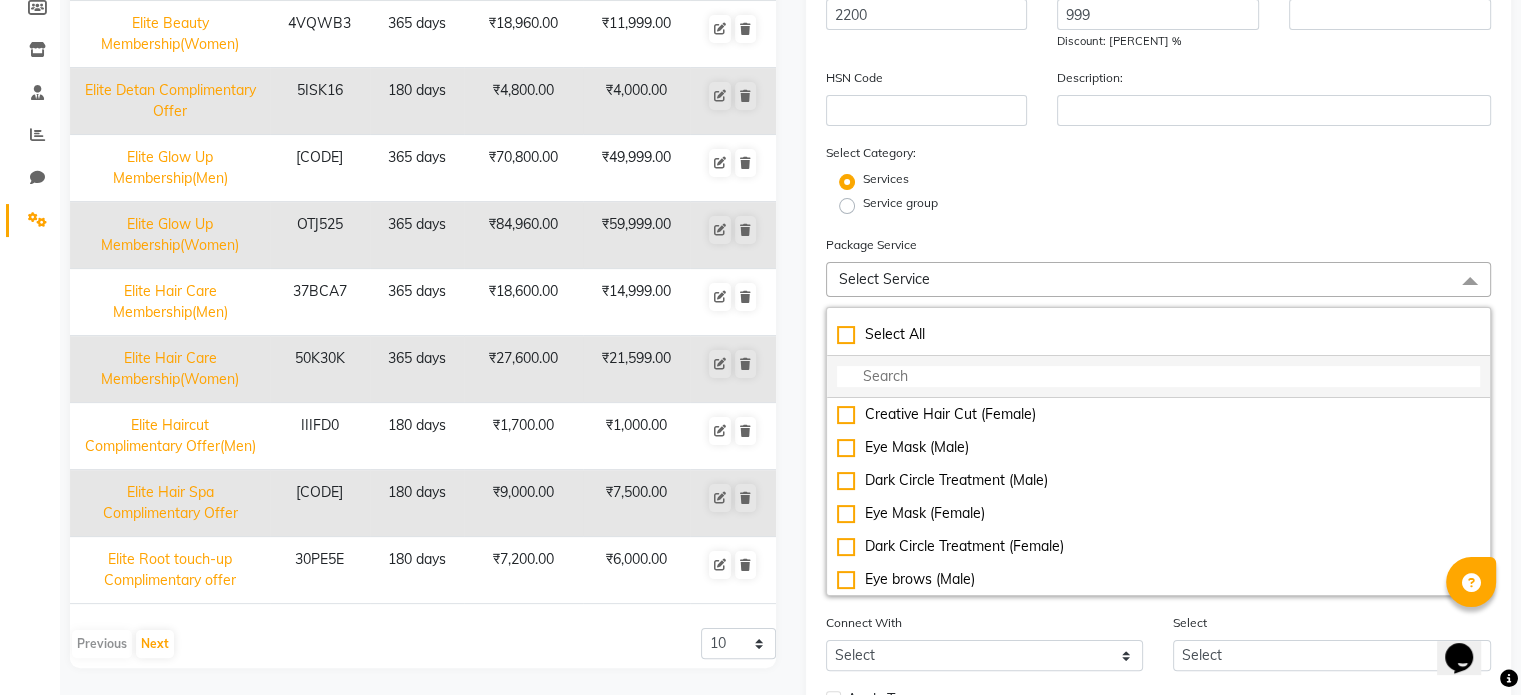 click 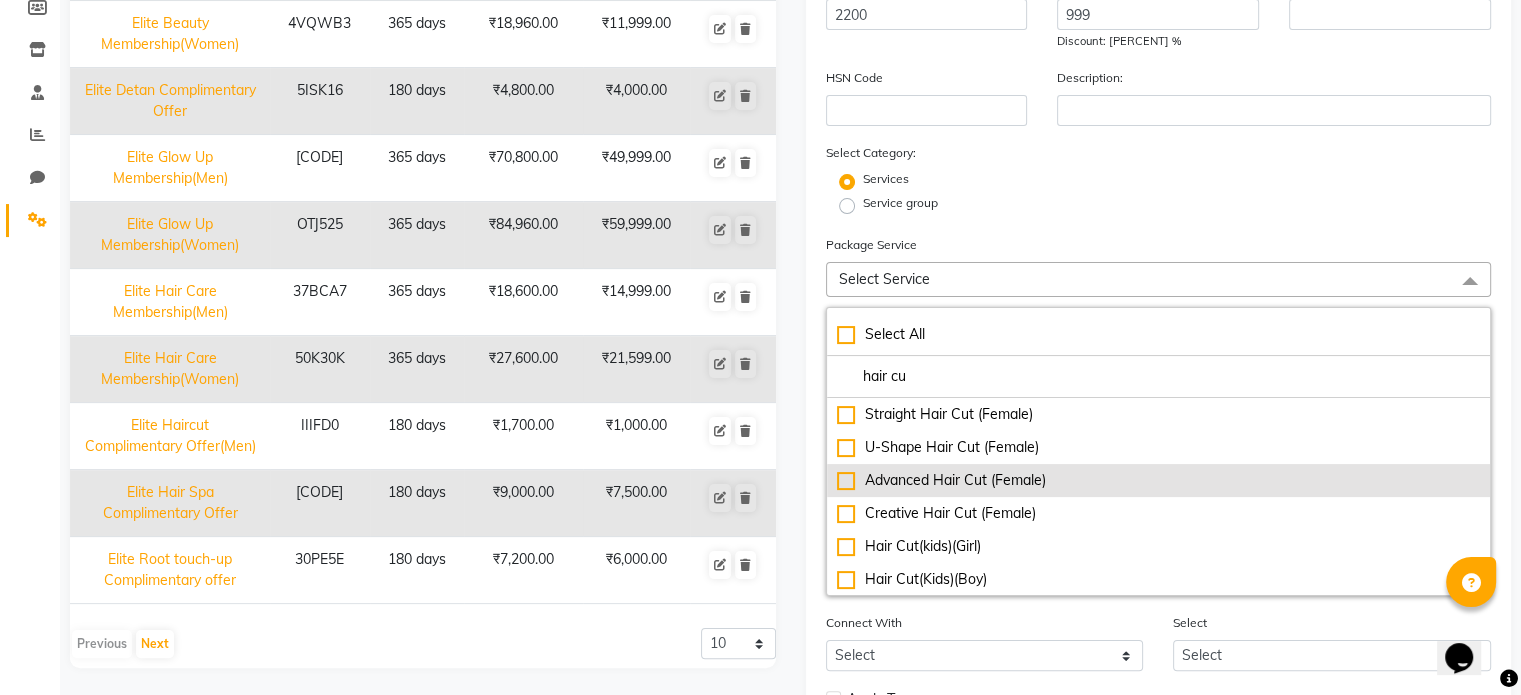 scroll, scrollTop: 0, scrollLeft: 0, axis: both 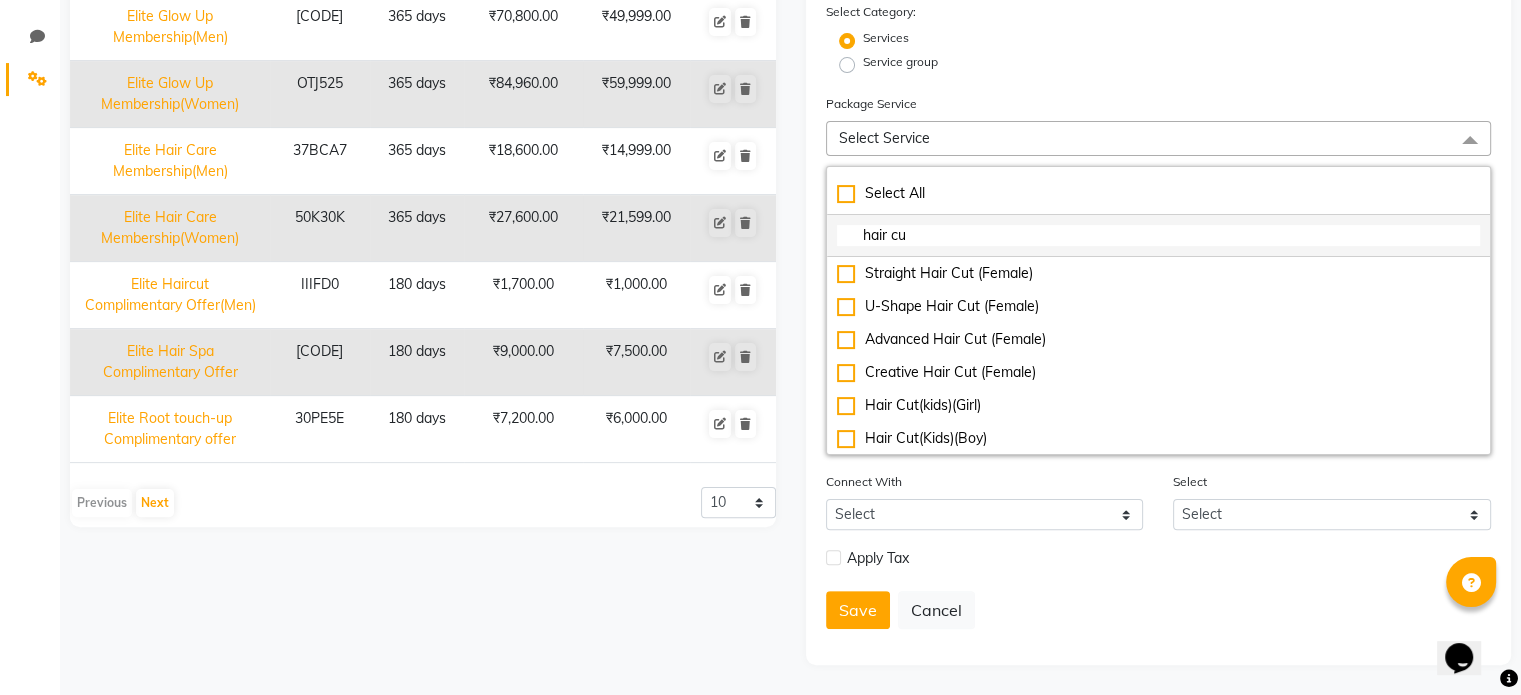 click on "hair cu" 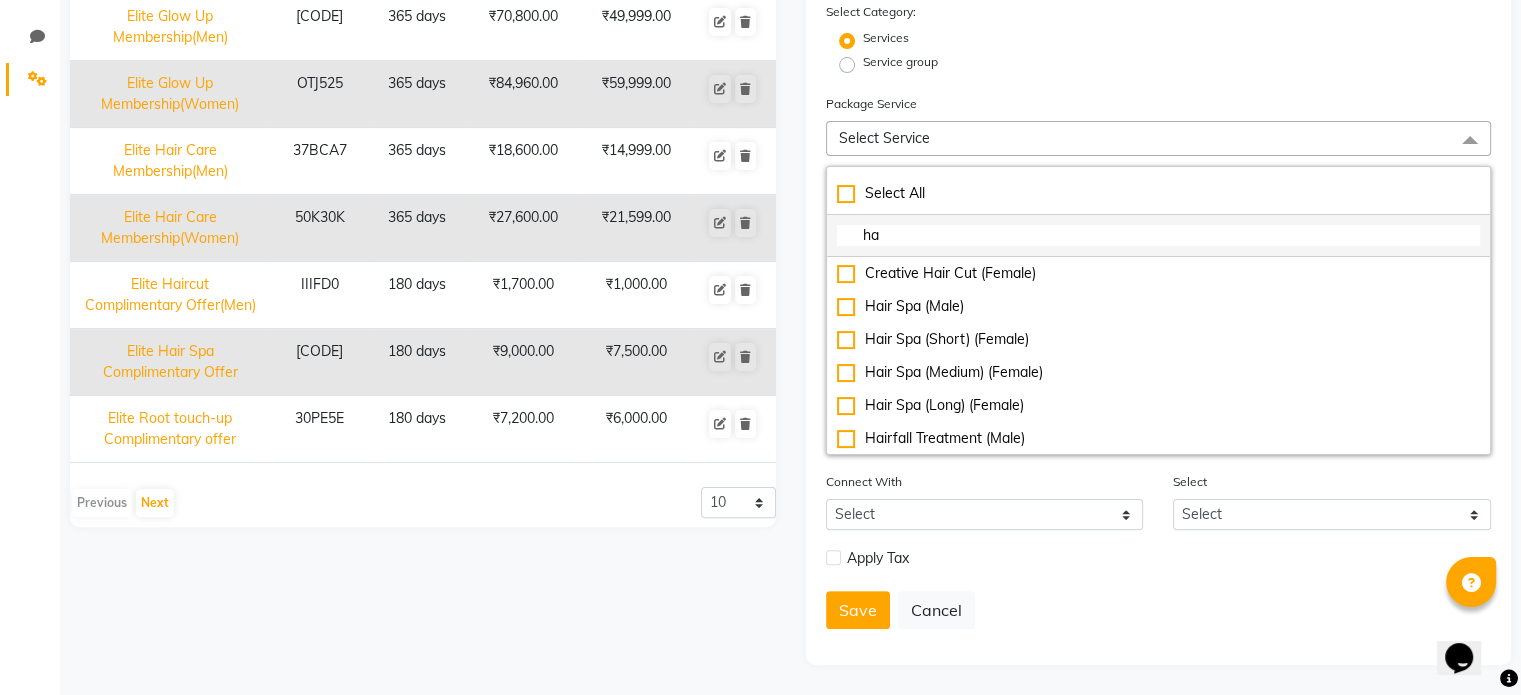 type on "h" 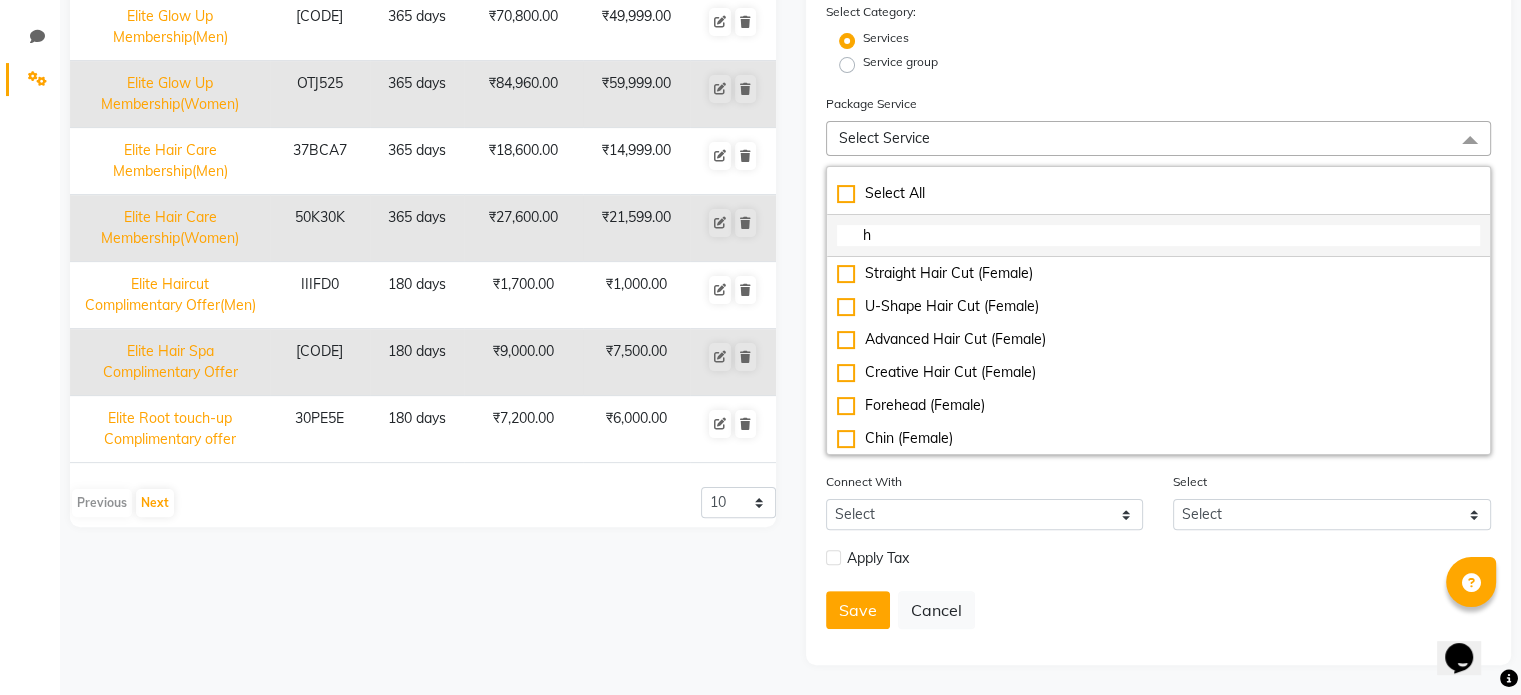 type 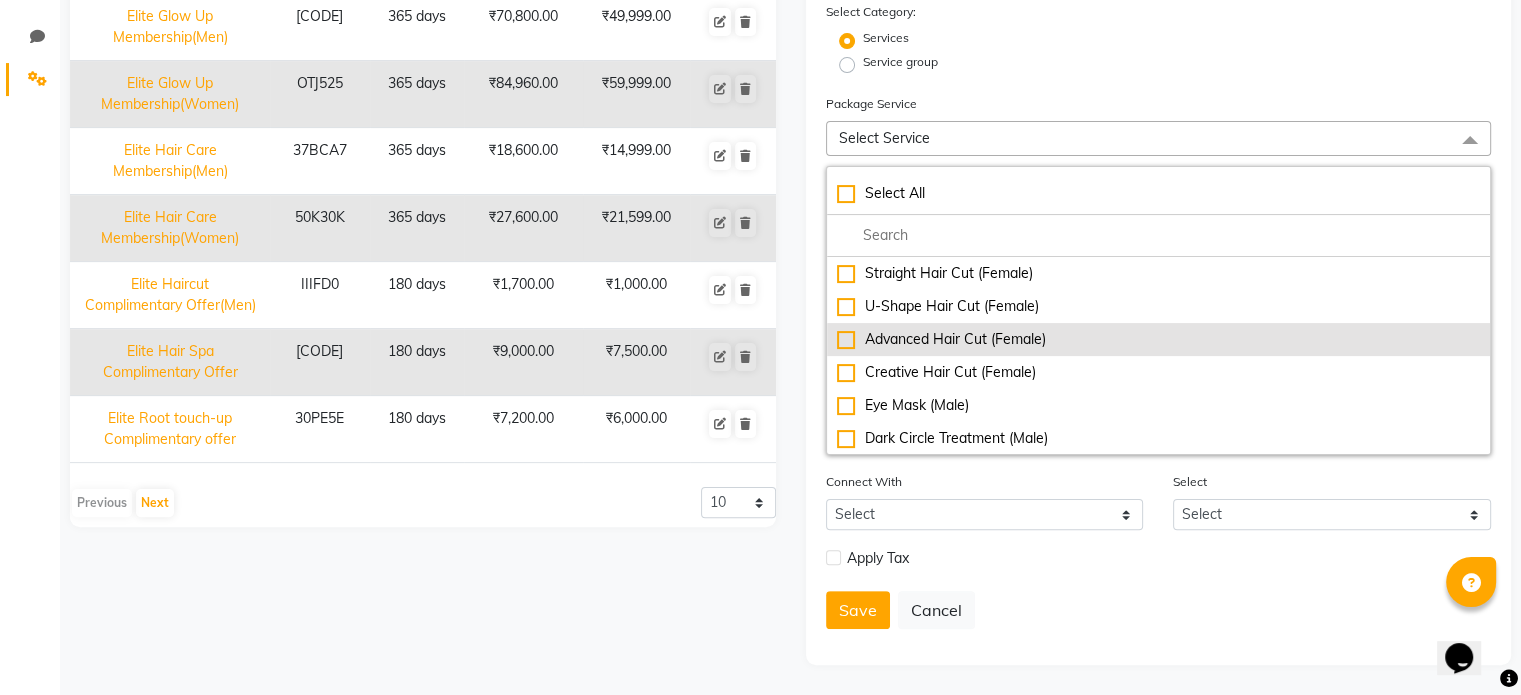scroll, scrollTop: 0, scrollLeft: 0, axis: both 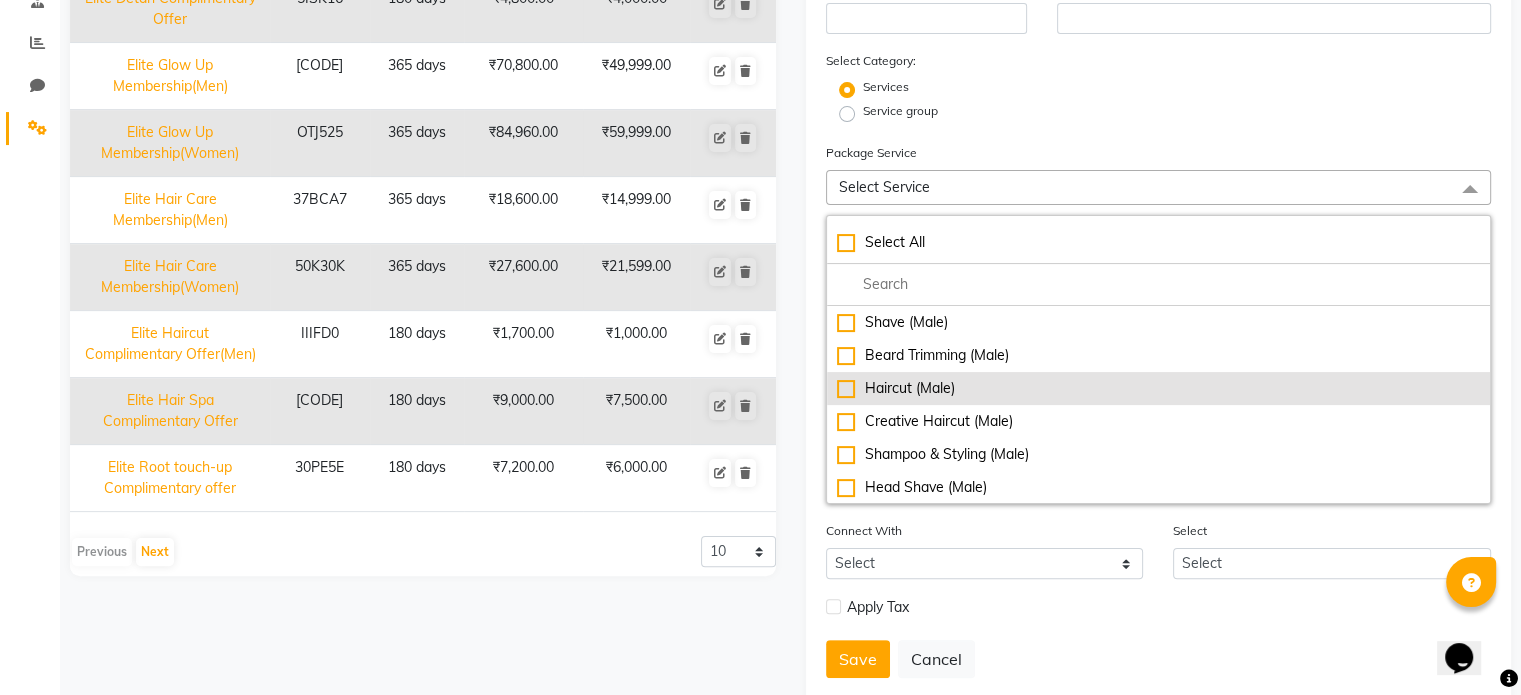click on "Haircut (Male)" 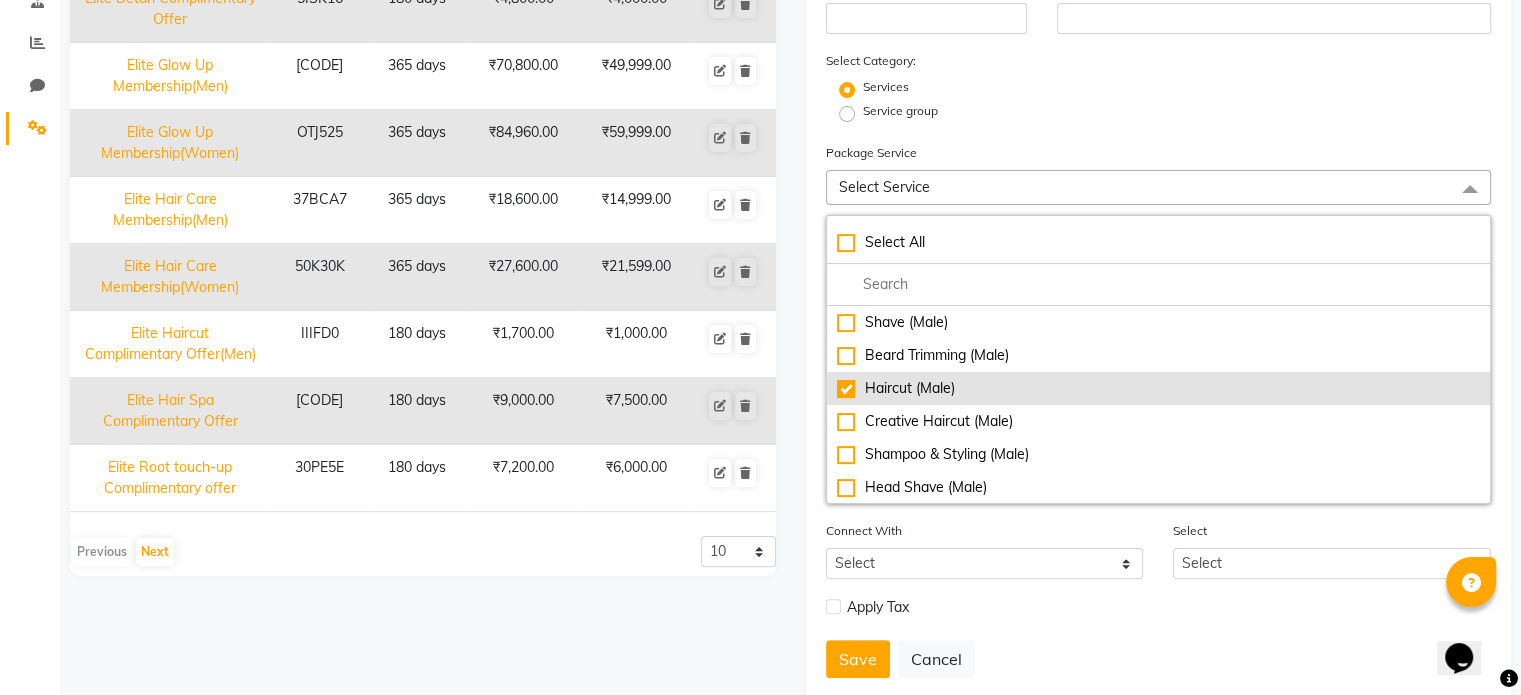 checkbox on "true" 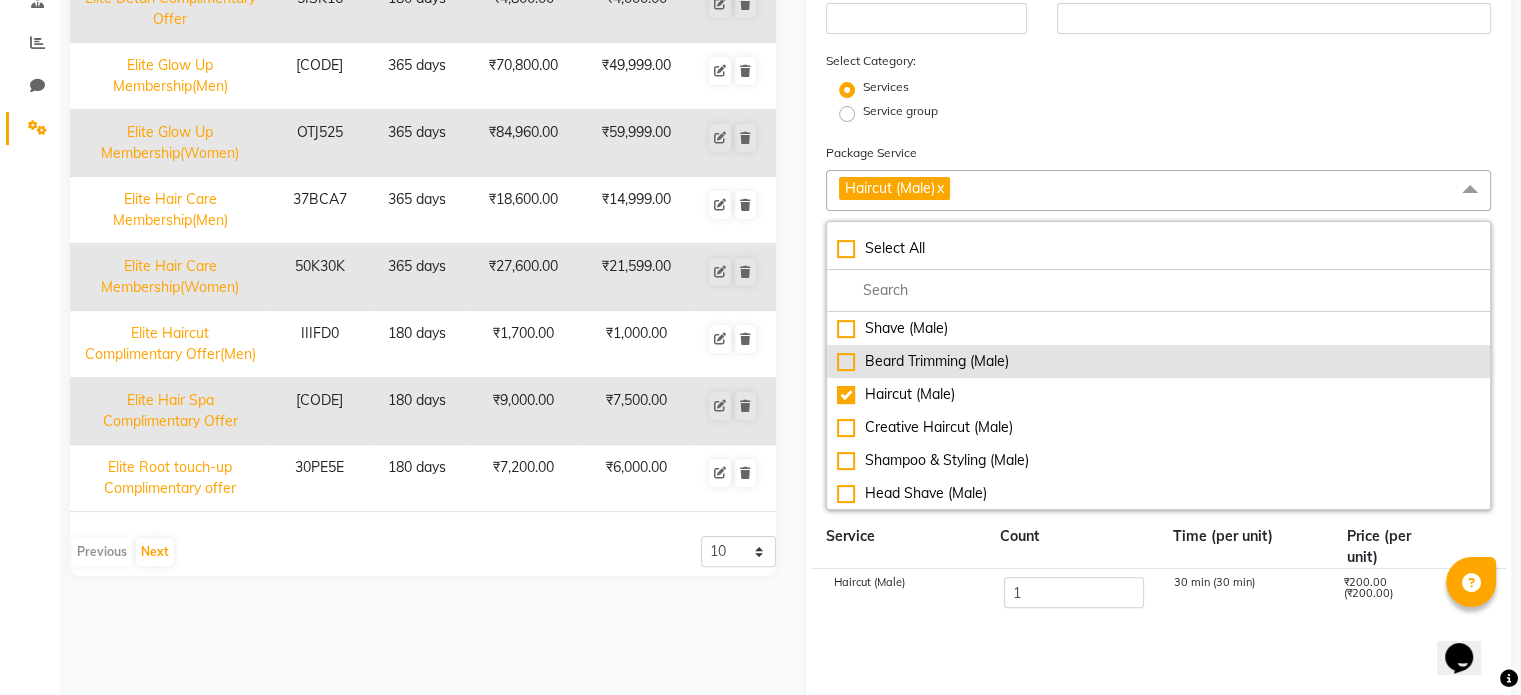 click on "Beard Trimming (Male)" 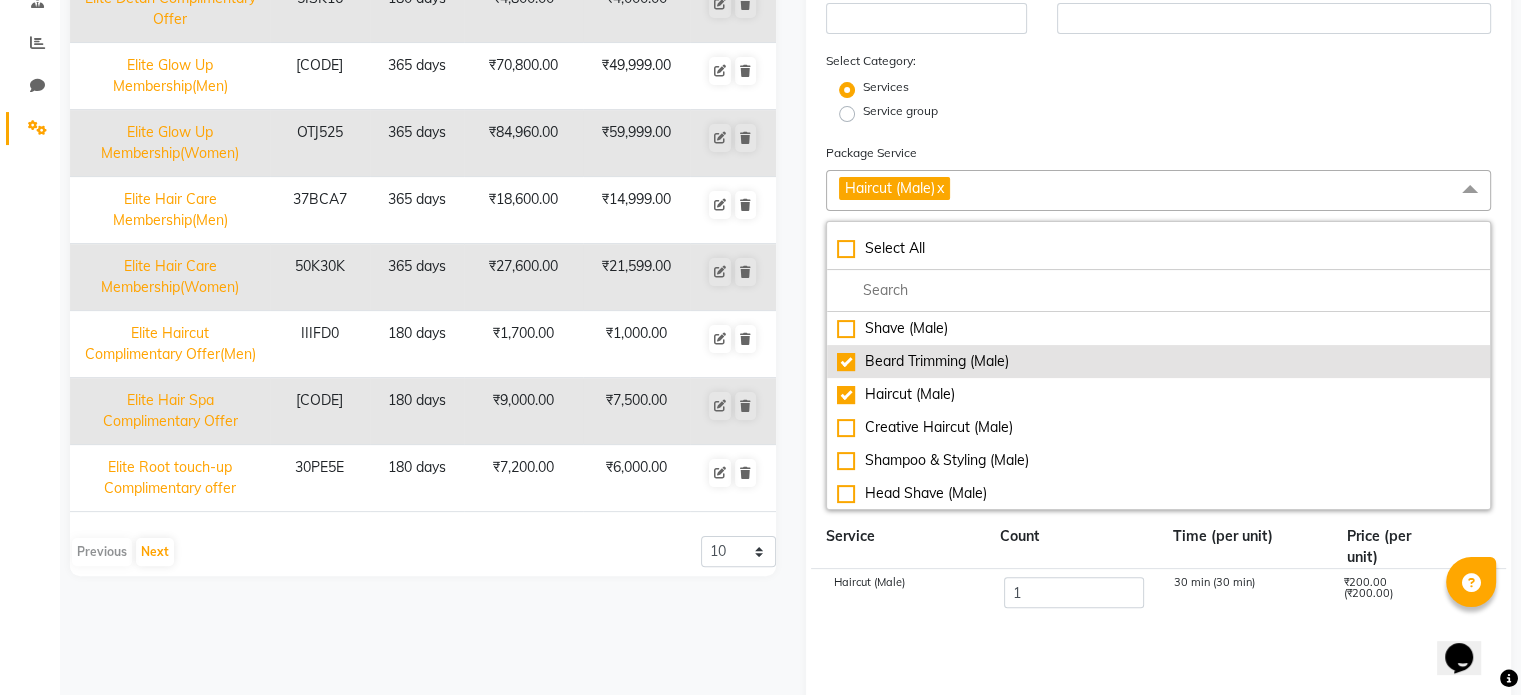 checkbox on "true" 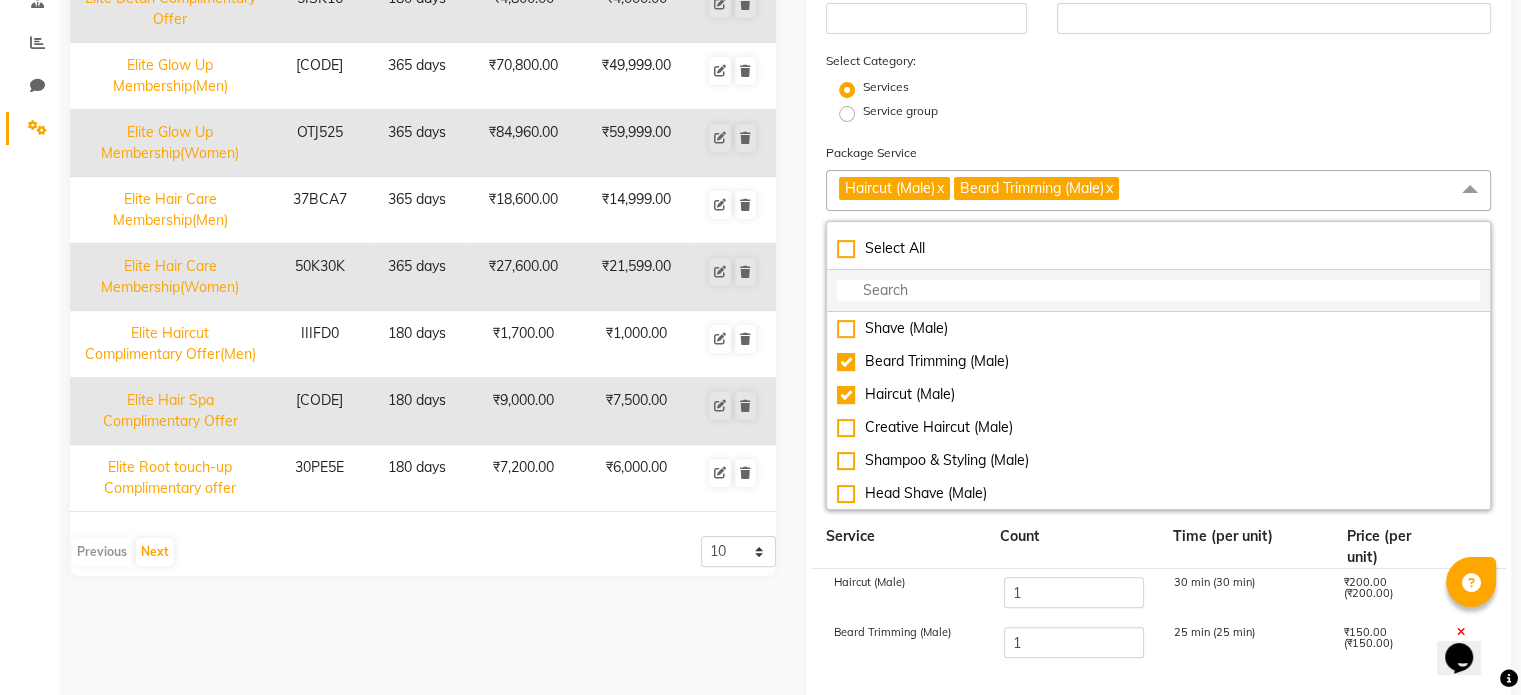 click 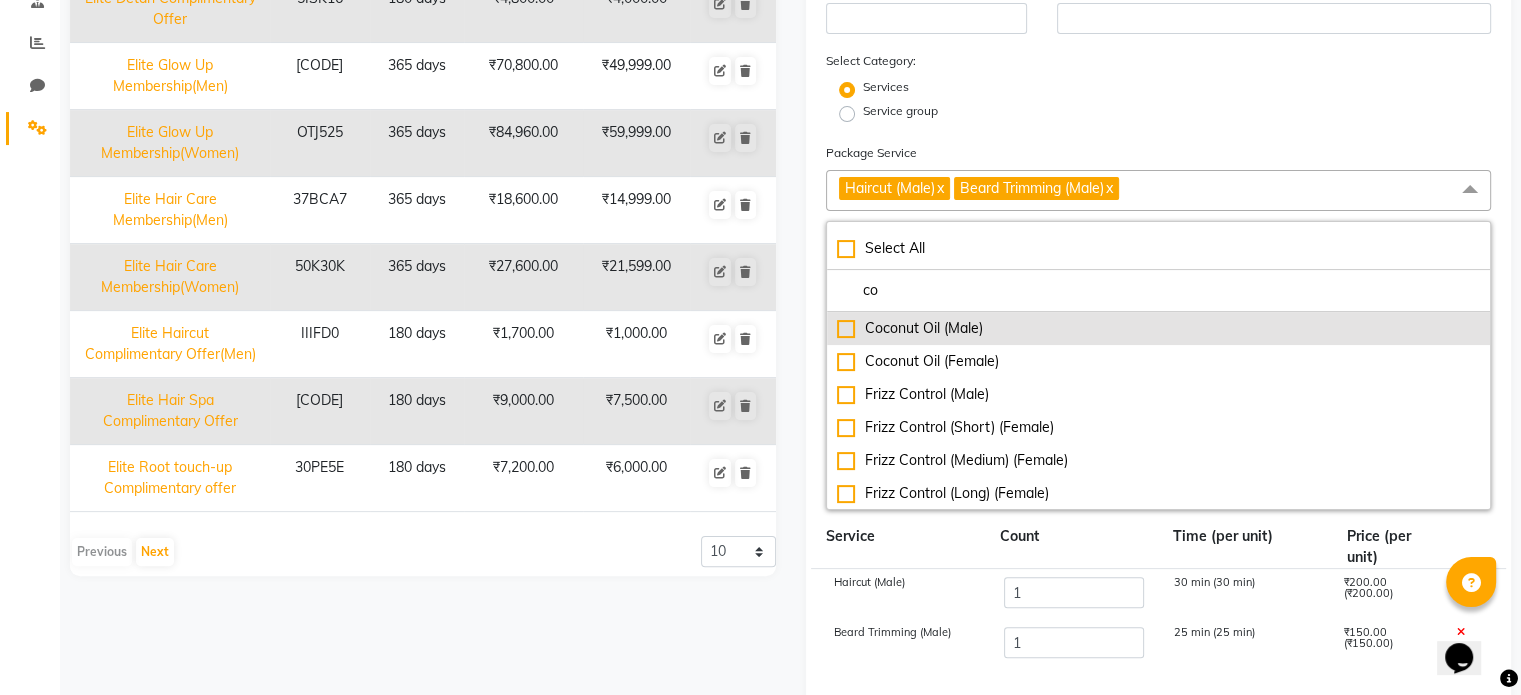 type on "co" 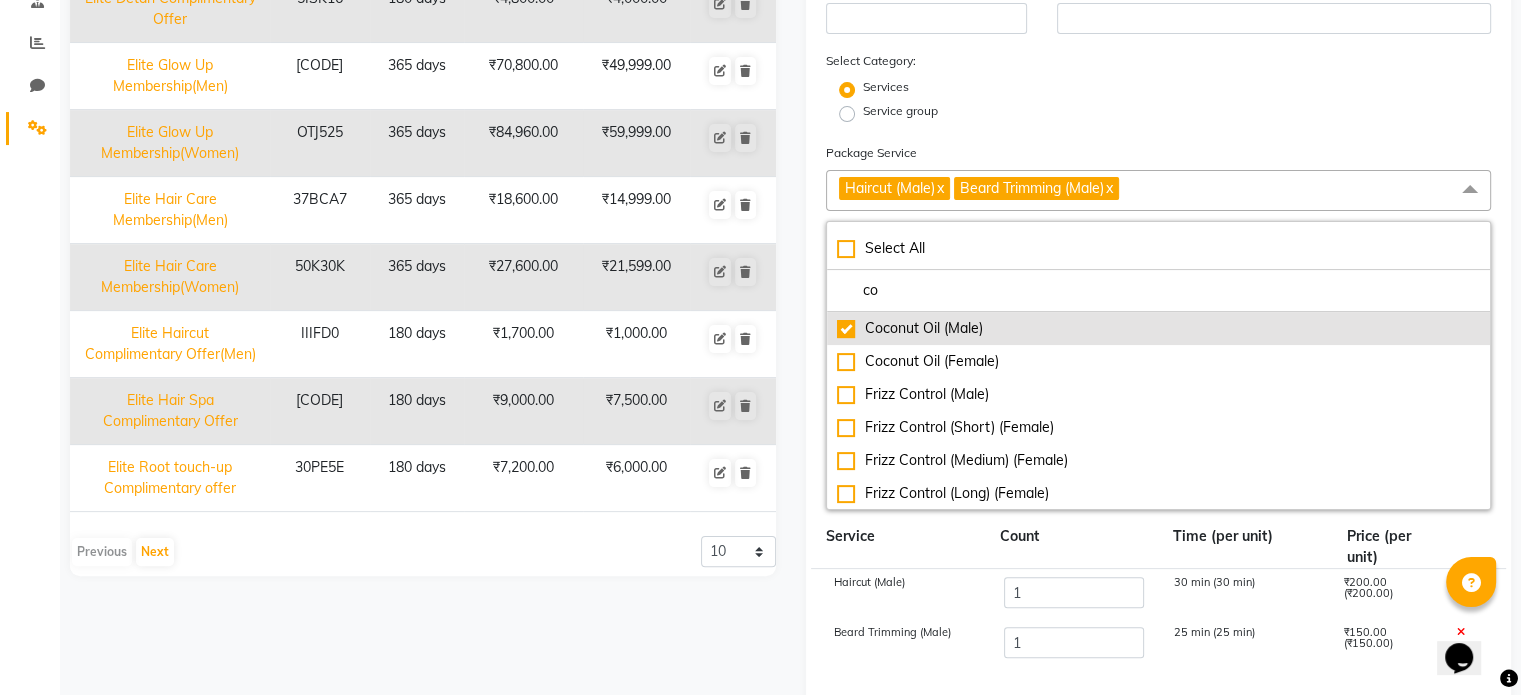 checkbox on "true" 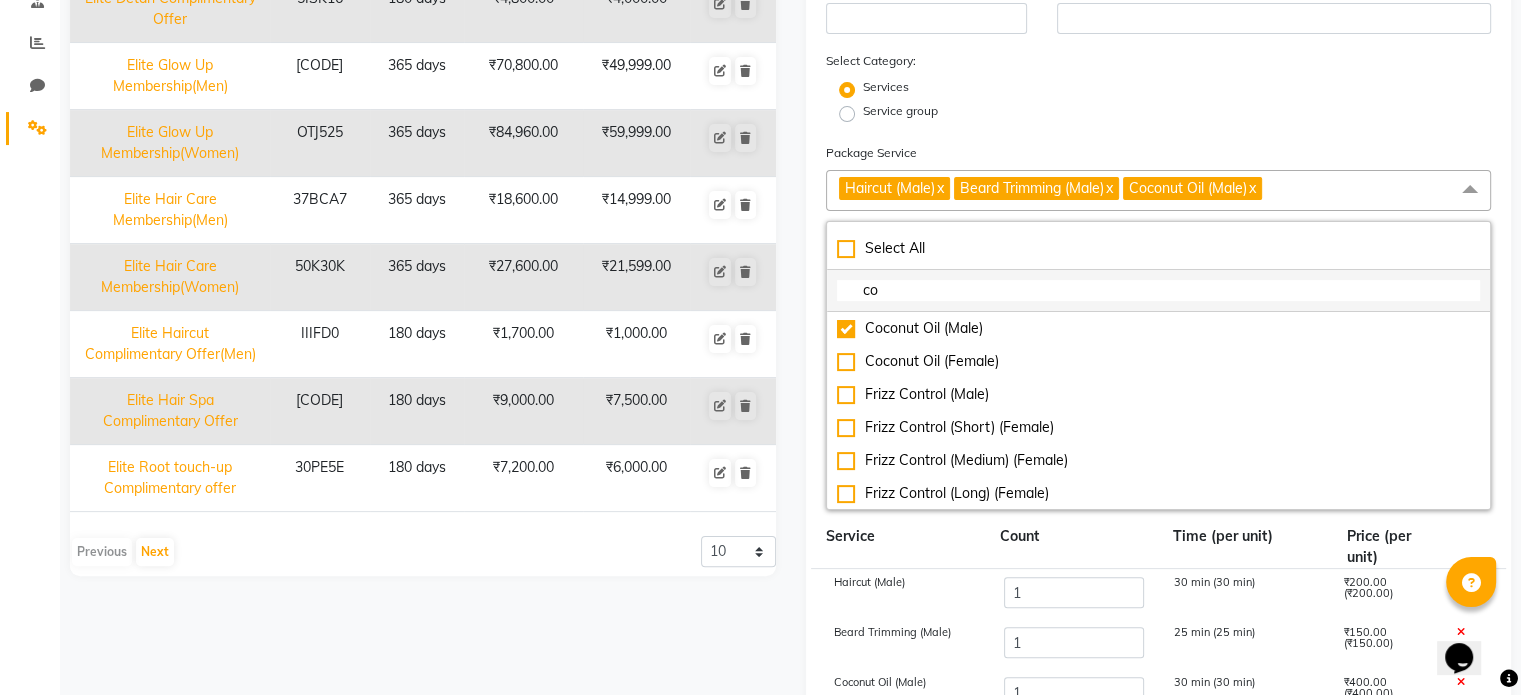 click on "co" 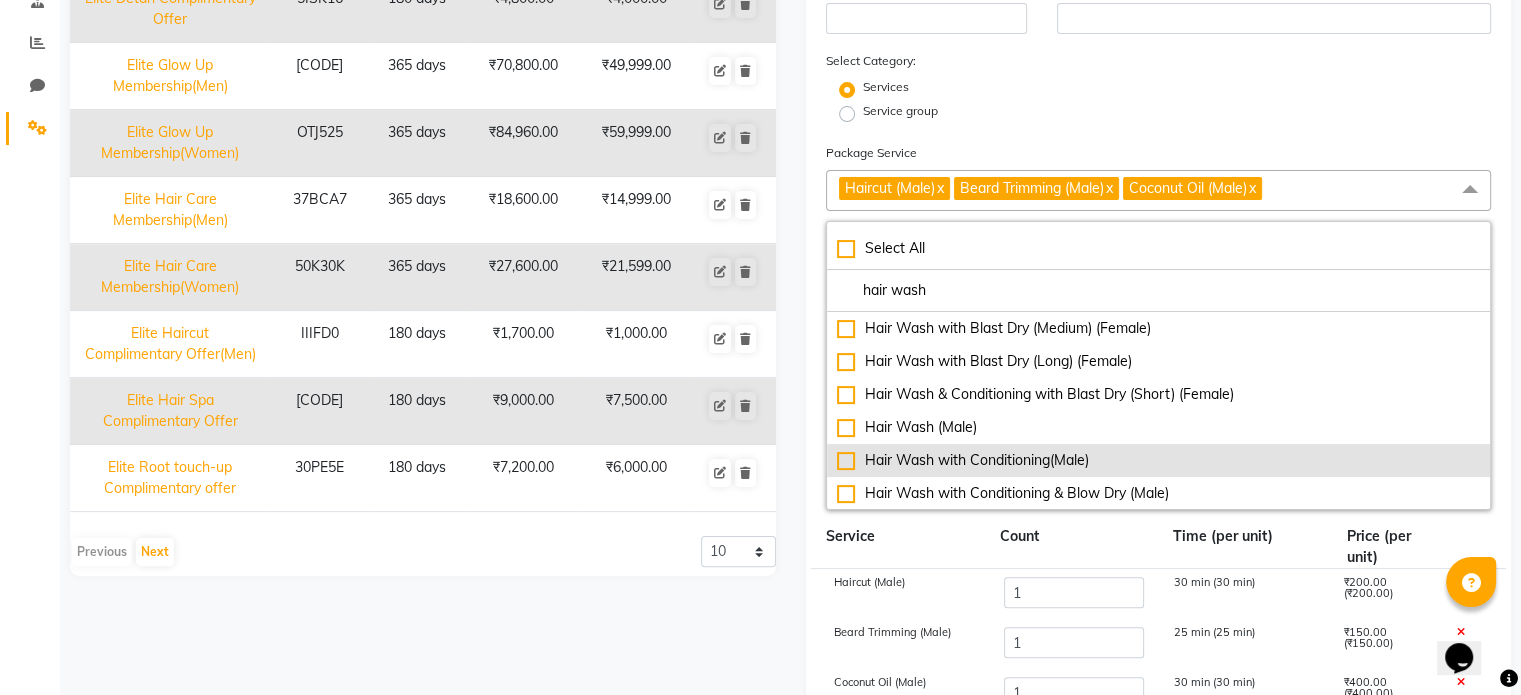 type on "hair wash" 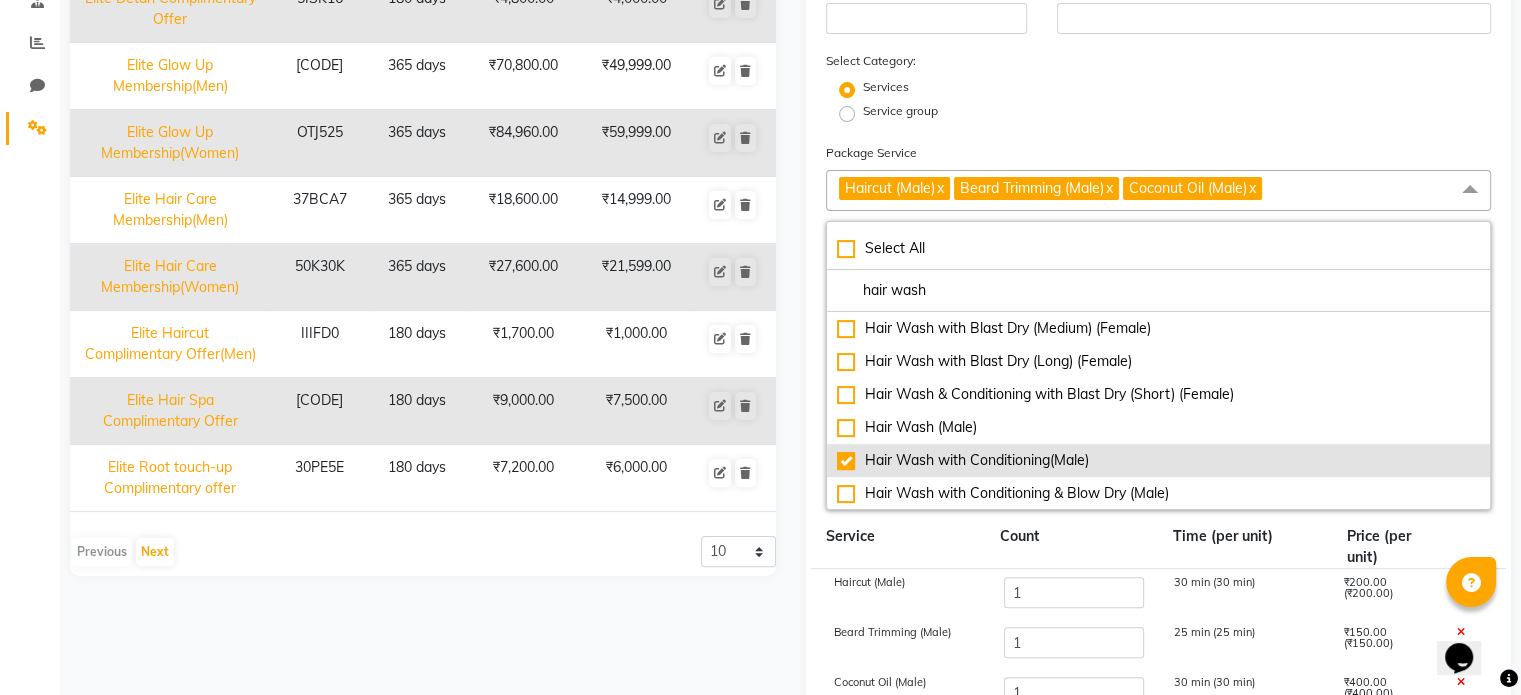 checkbox on "true" 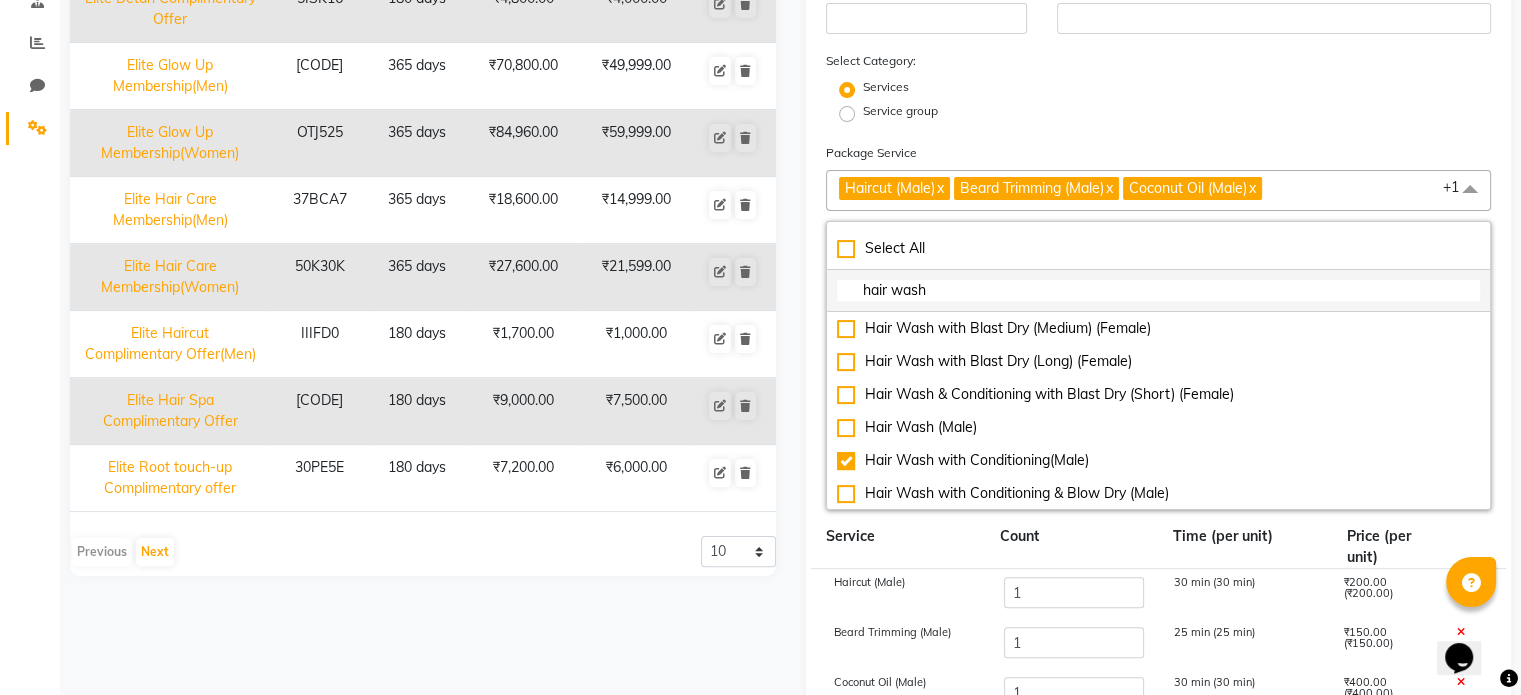 drag, startPoint x: 954, startPoint y: 290, endPoint x: 837, endPoint y: 299, distance: 117.34564 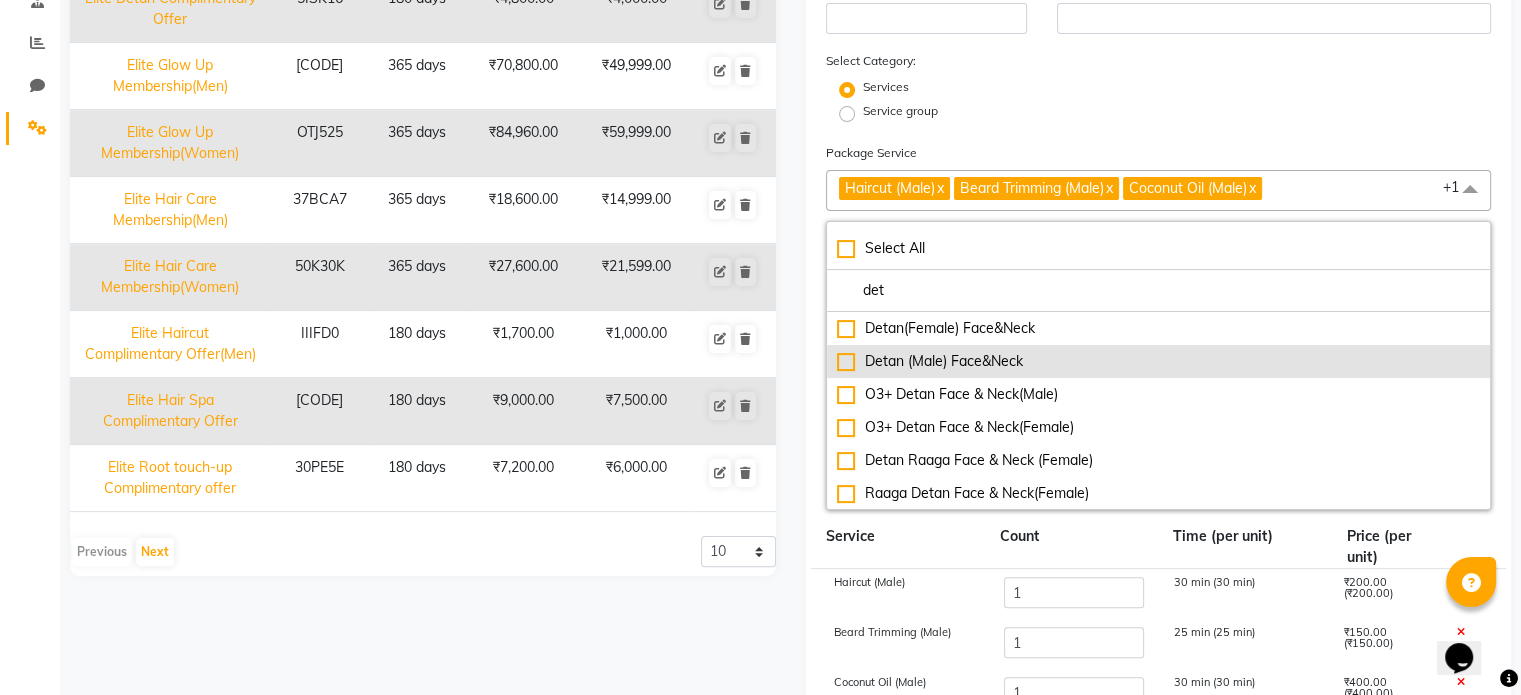 type on "det" 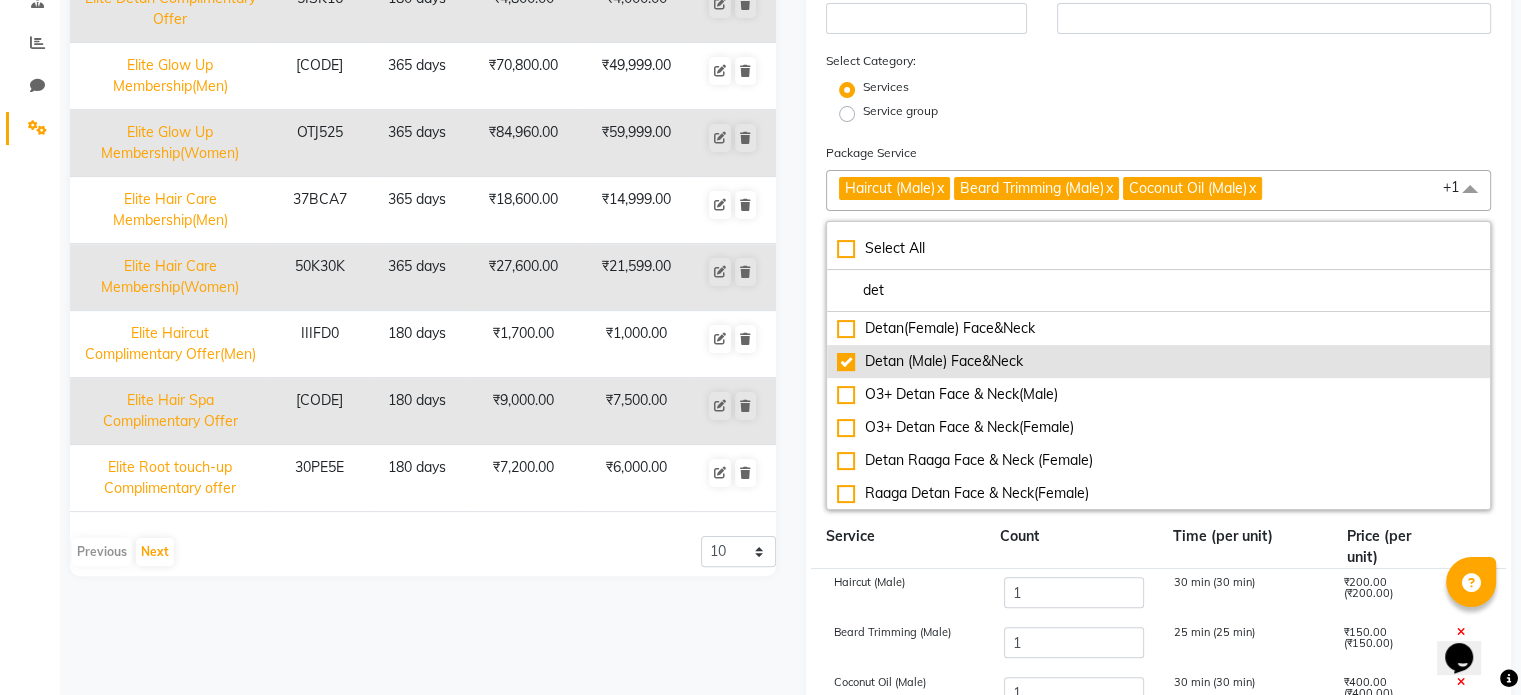 checkbox on "true" 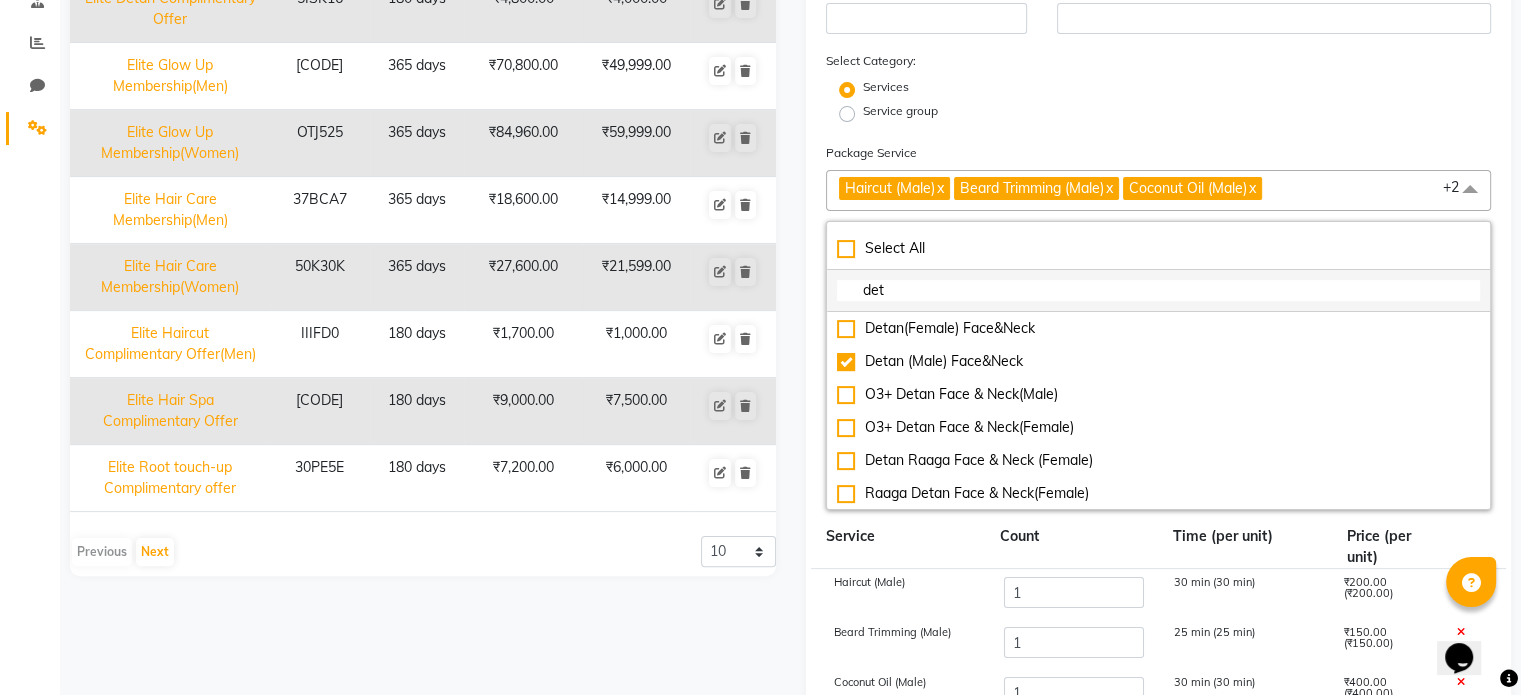 drag, startPoint x: 927, startPoint y: 296, endPoint x: 839, endPoint y: 298, distance: 88.02273 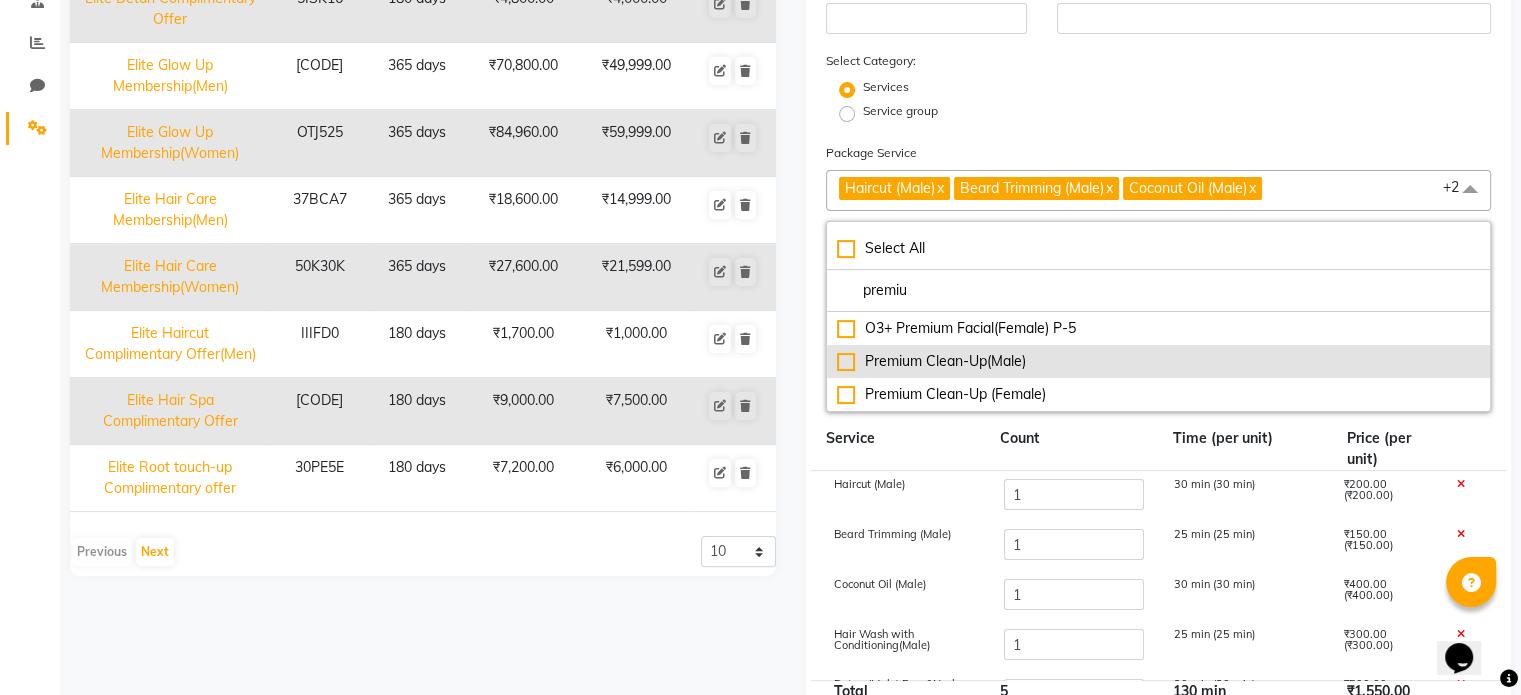 type on "premiu" 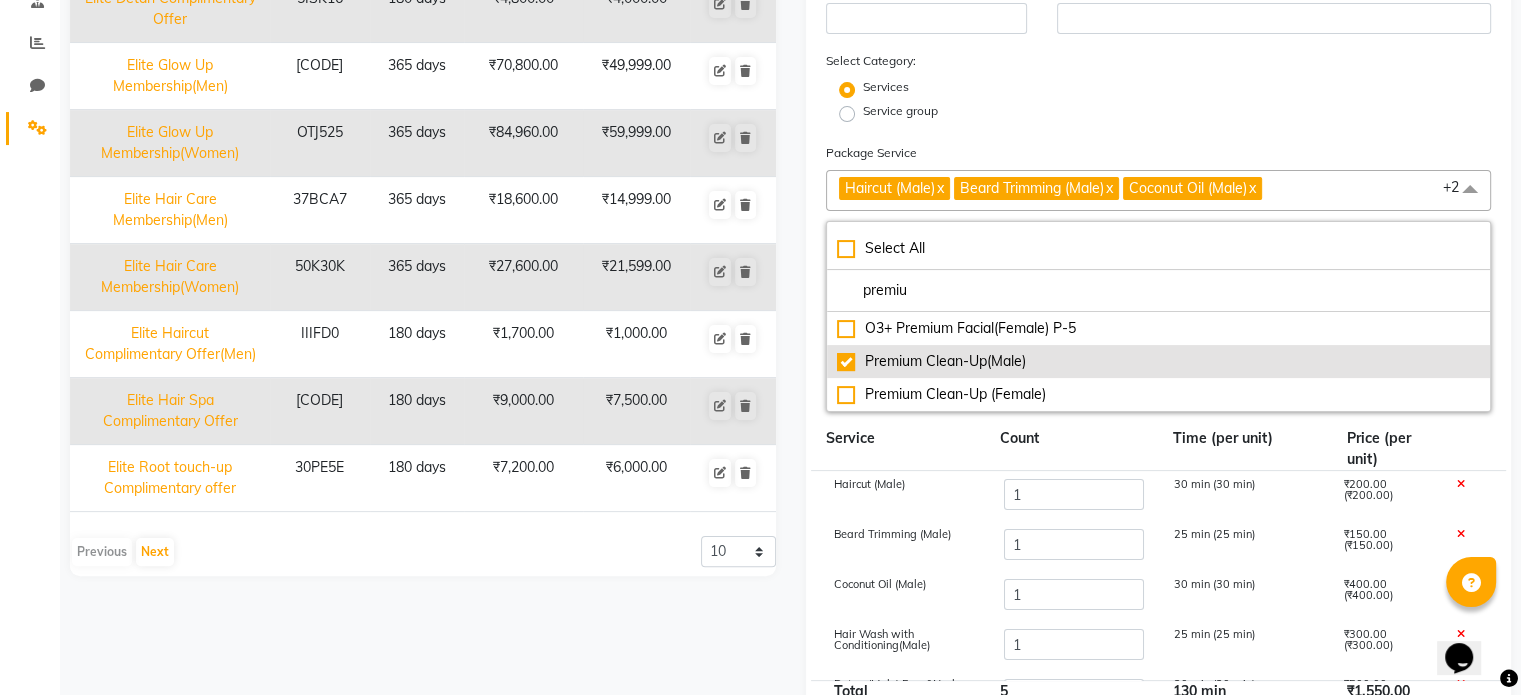 checkbox on "true" 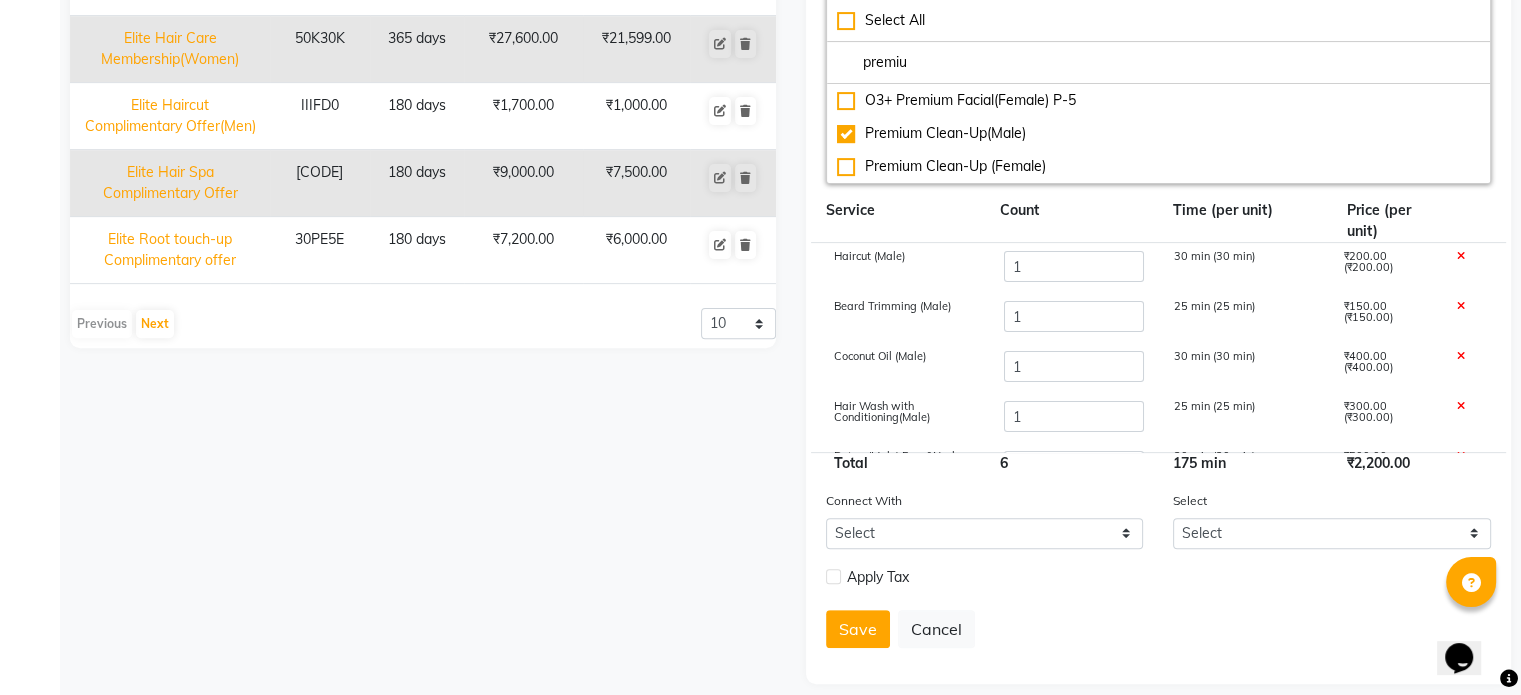 scroll, scrollTop: 651, scrollLeft: 0, axis: vertical 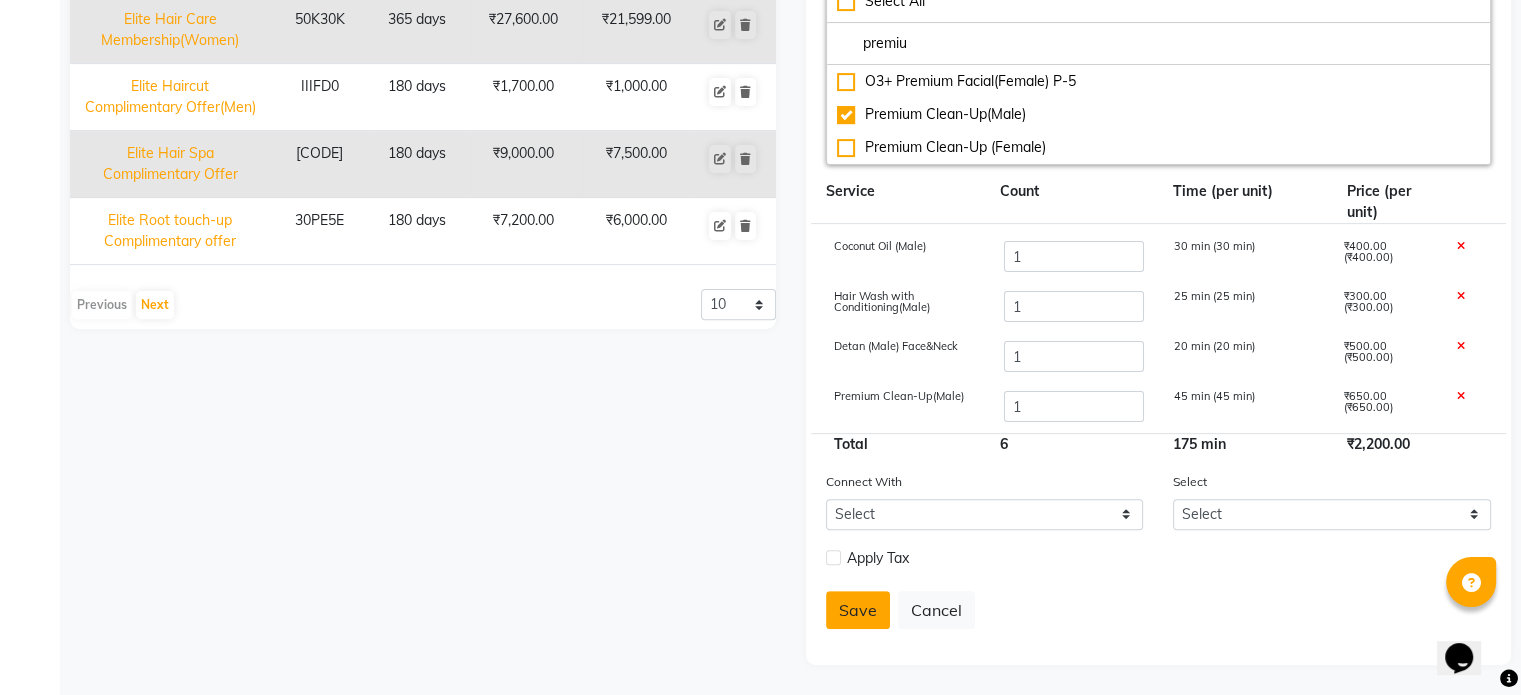 click on "Save" 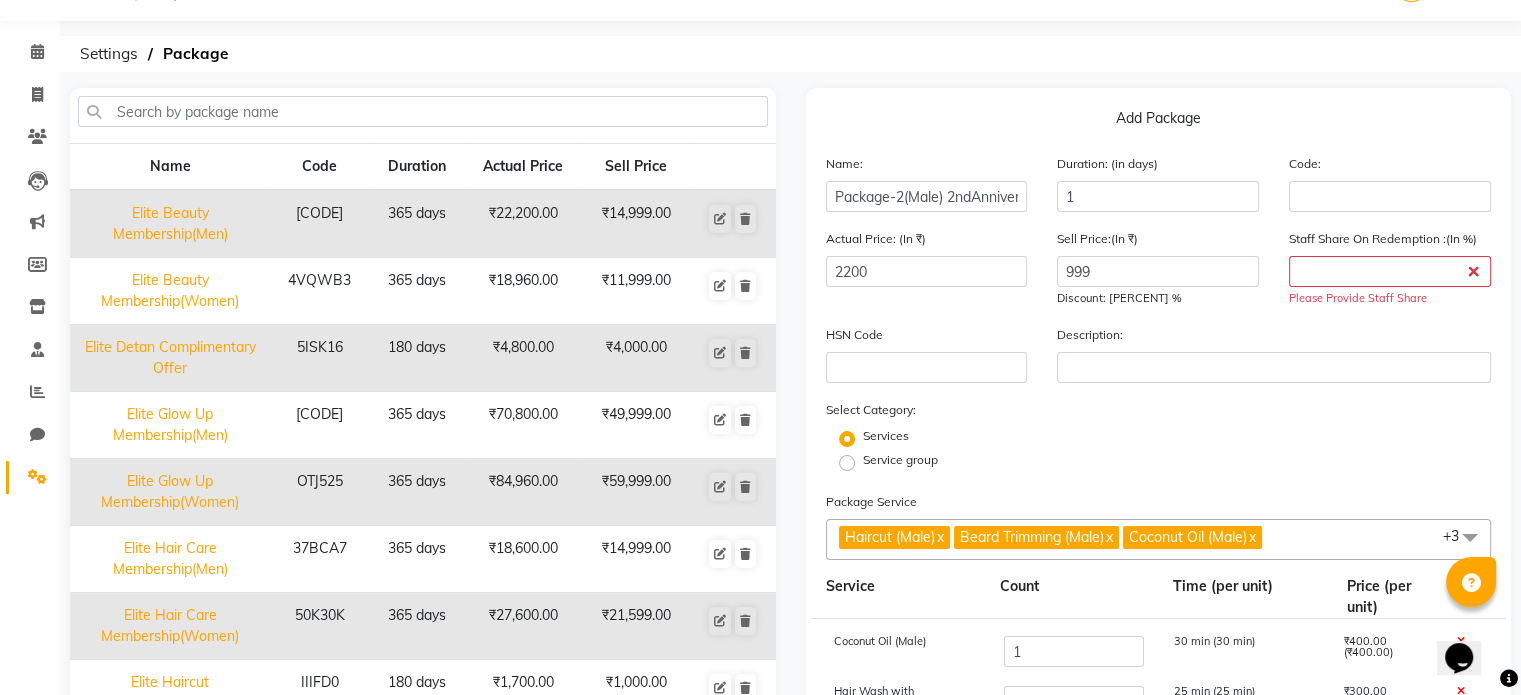 scroll, scrollTop: 451, scrollLeft: 0, axis: vertical 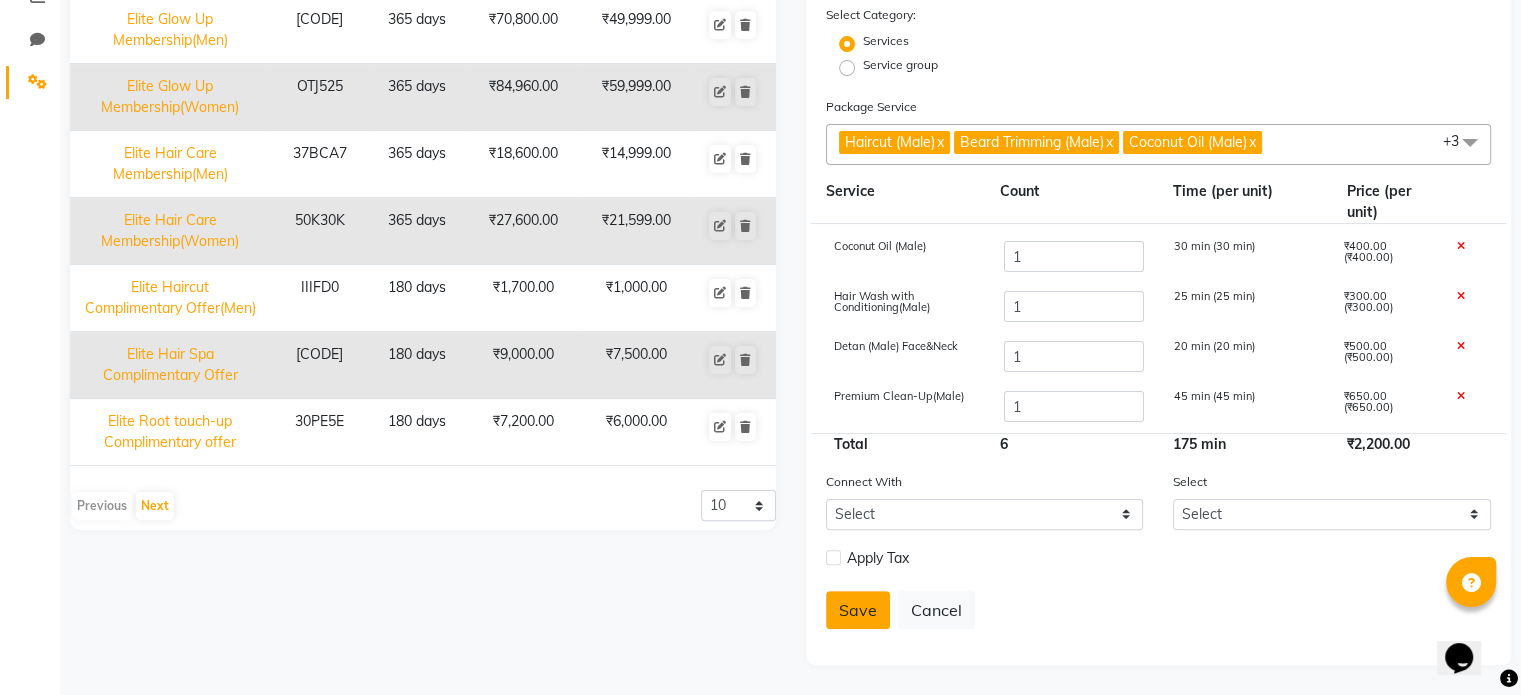 click on "Save" 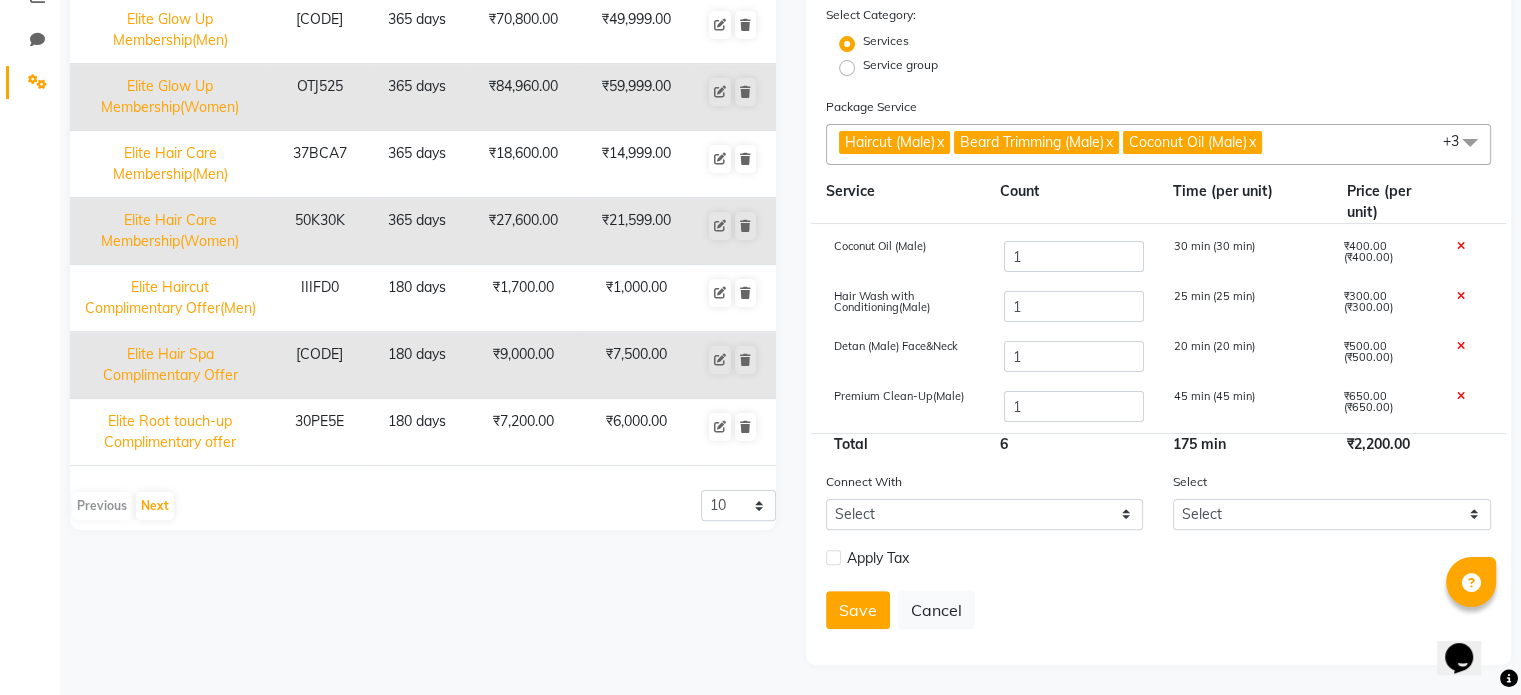 scroll, scrollTop: 151, scrollLeft: 0, axis: vertical 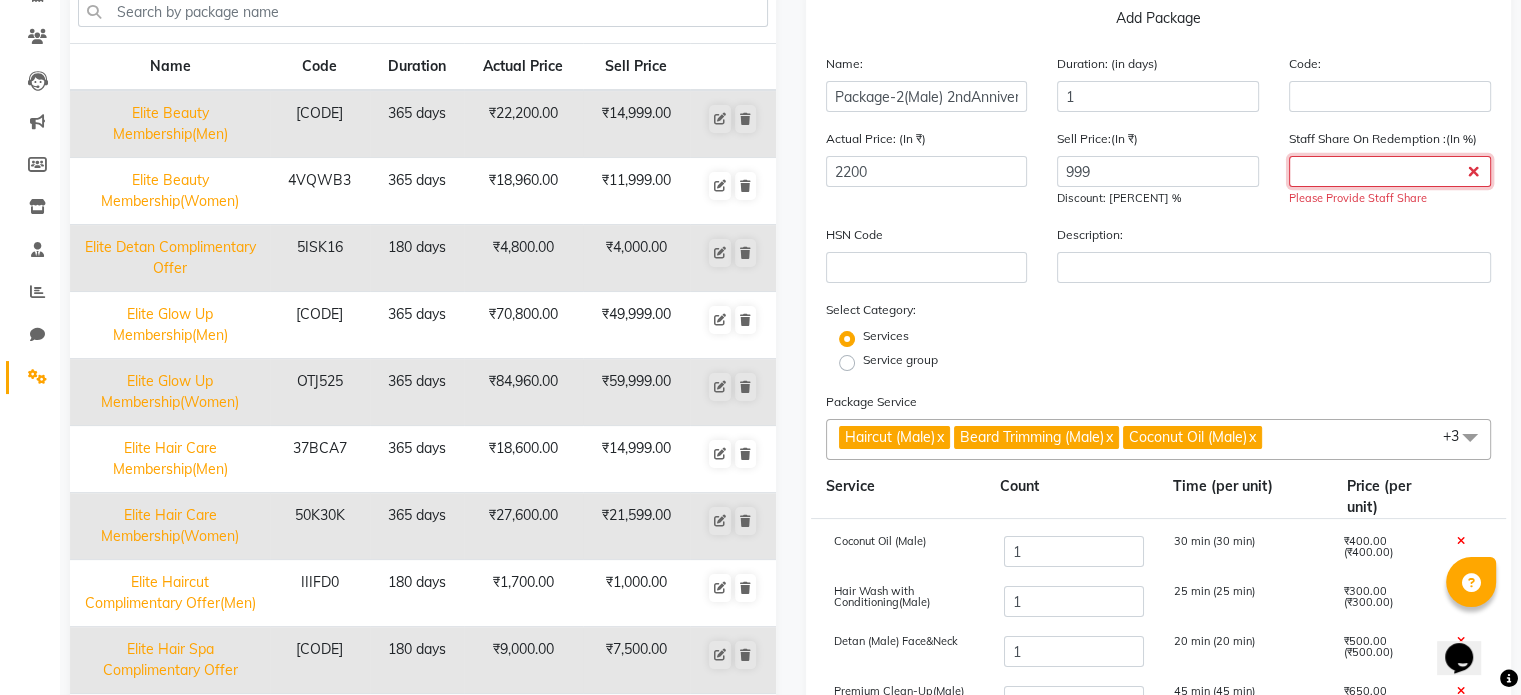 click 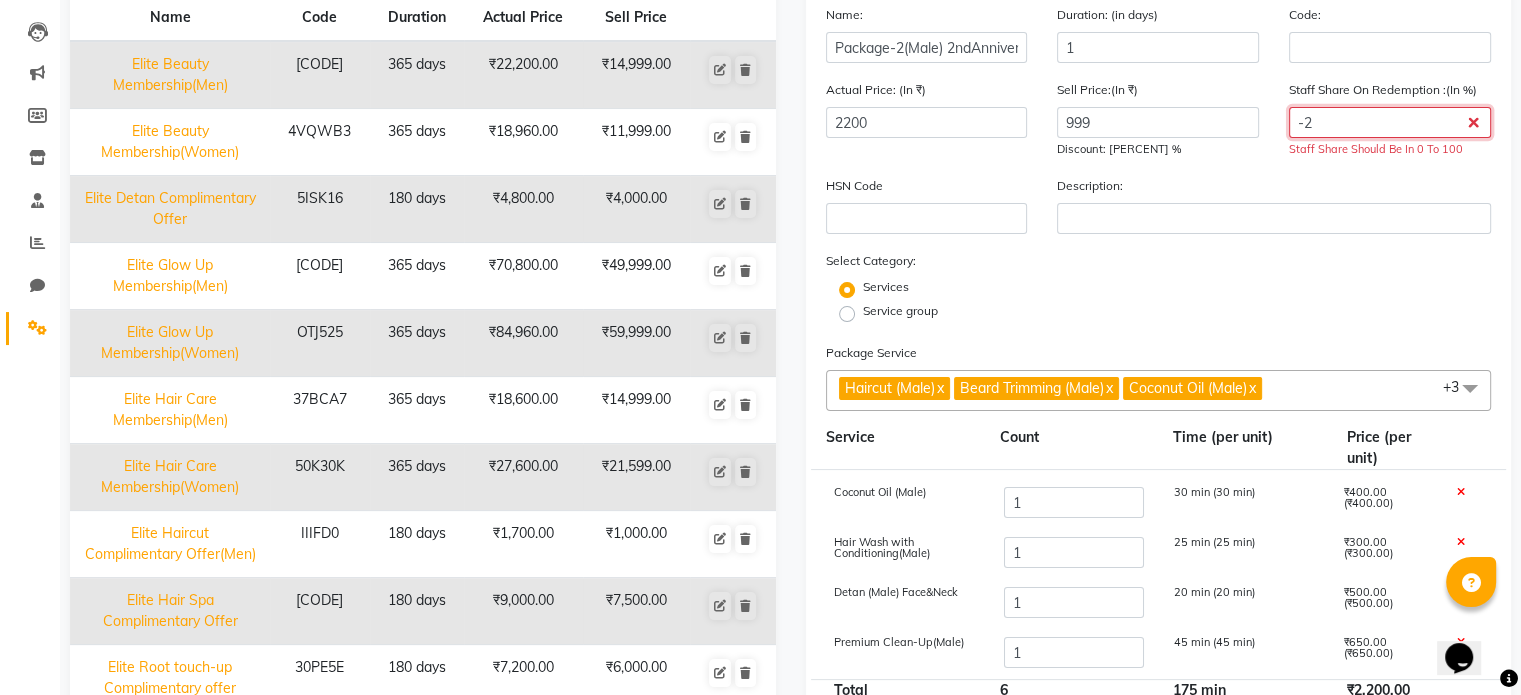 scroll, scrollTop: 451, scrollLeft: 0, axis: vertical 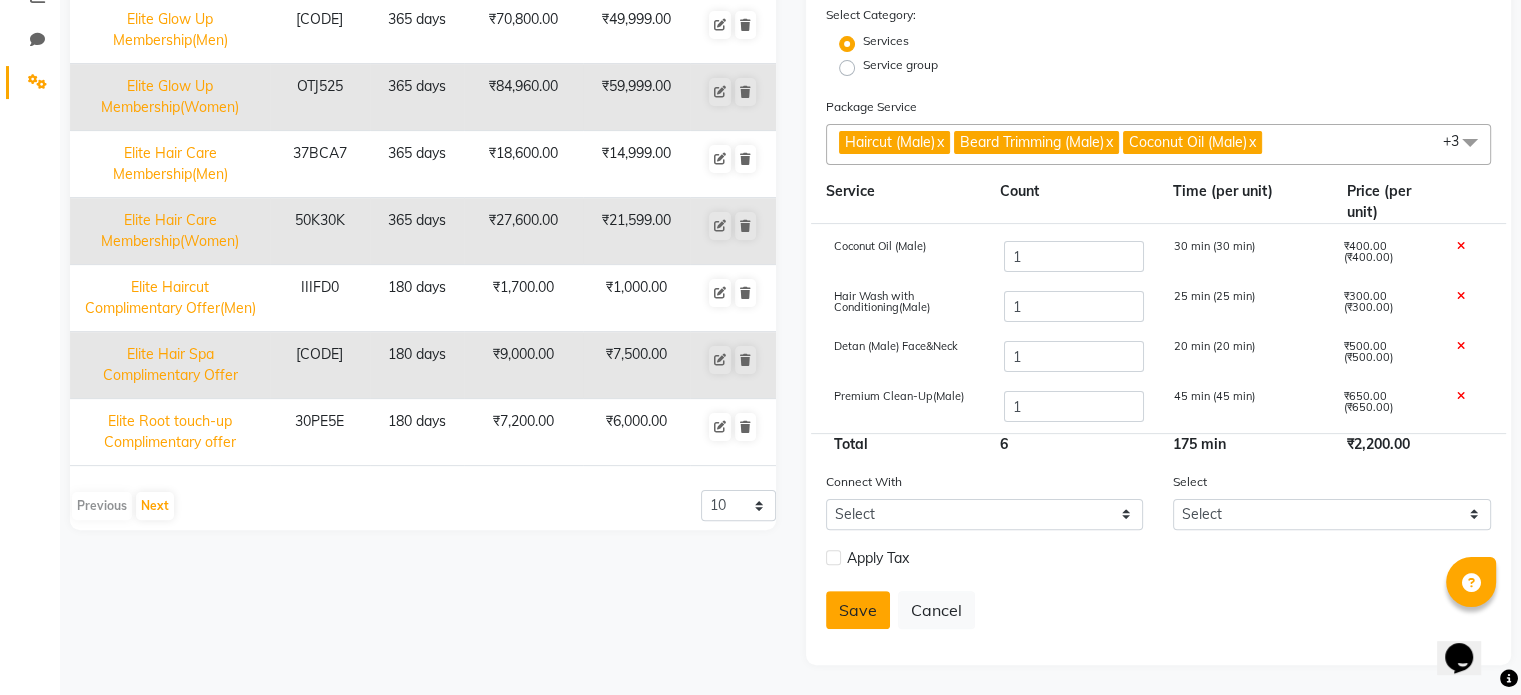 type on "-2" 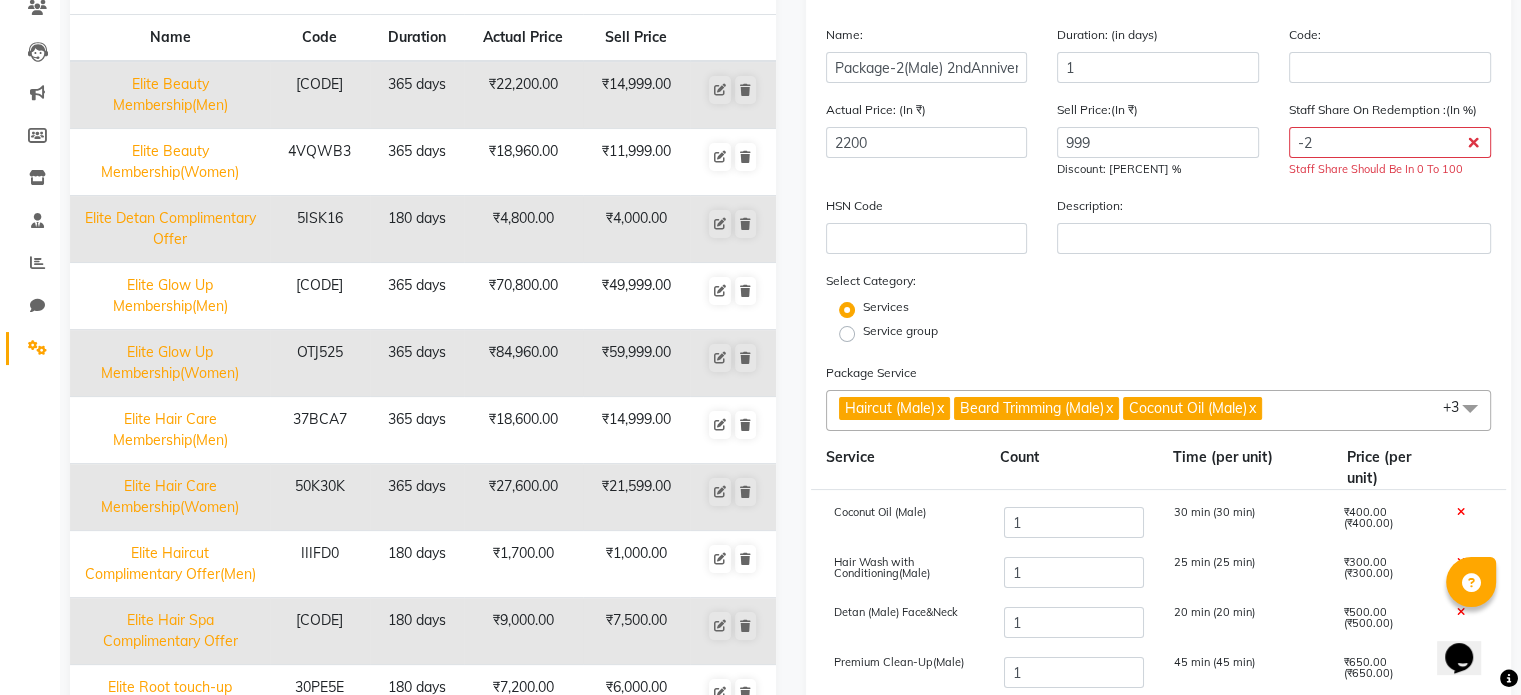 scroll, scrollTop: 151, scrollLeft: 0, axis: vertical 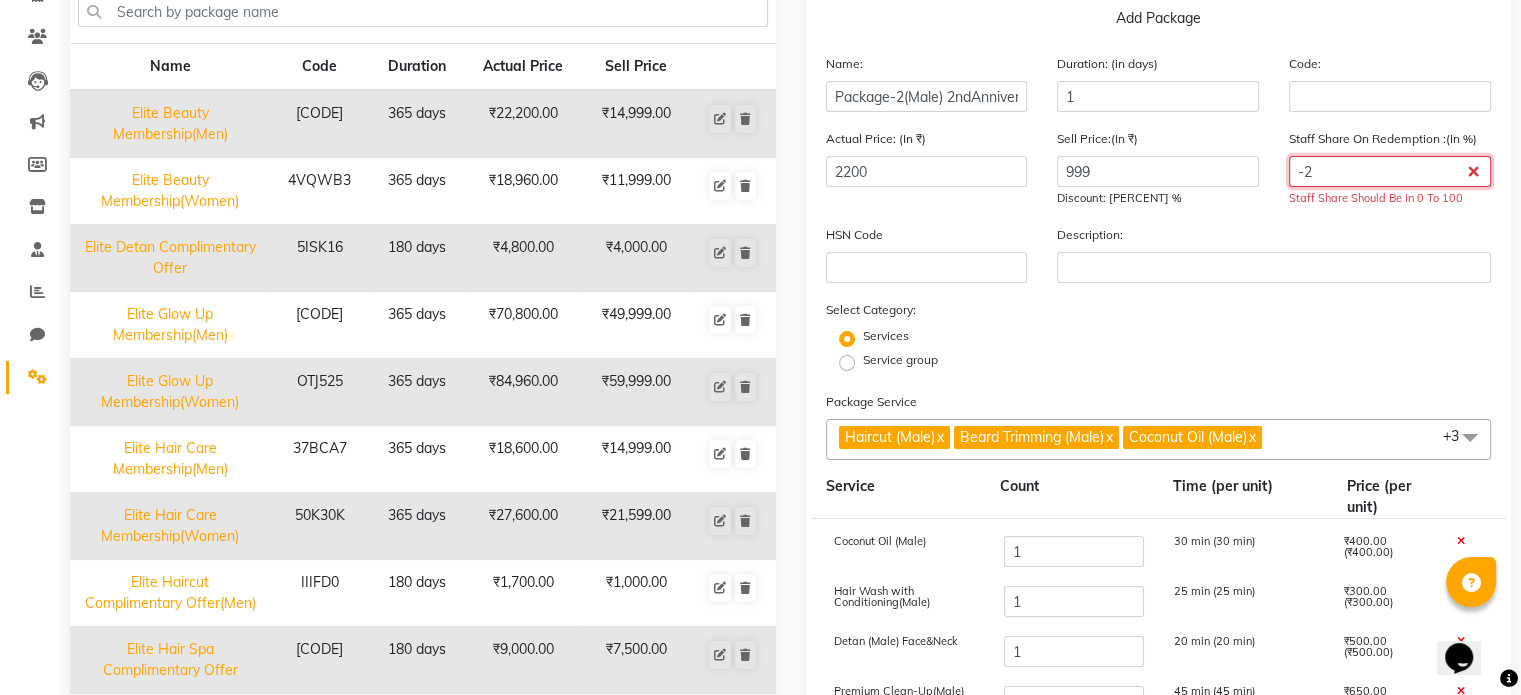 click on "-2" 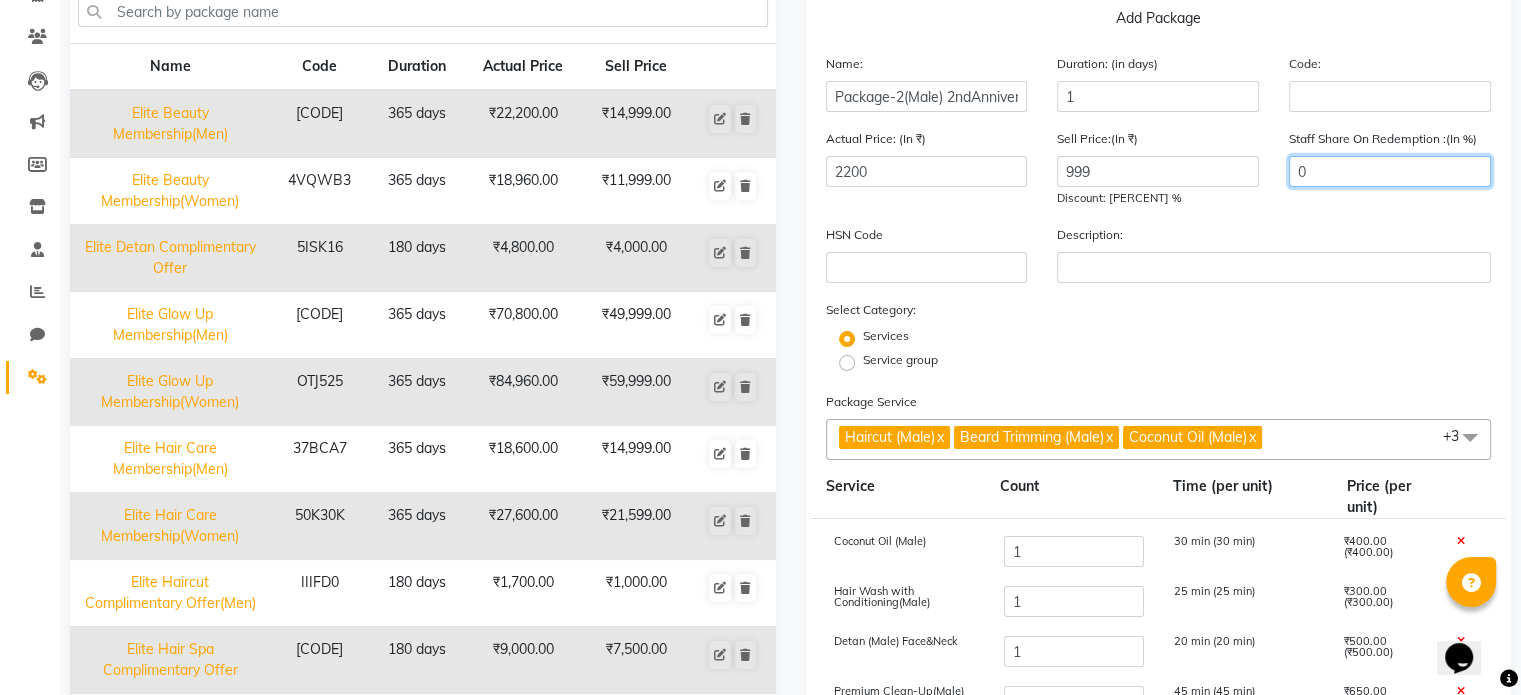 type on "0" 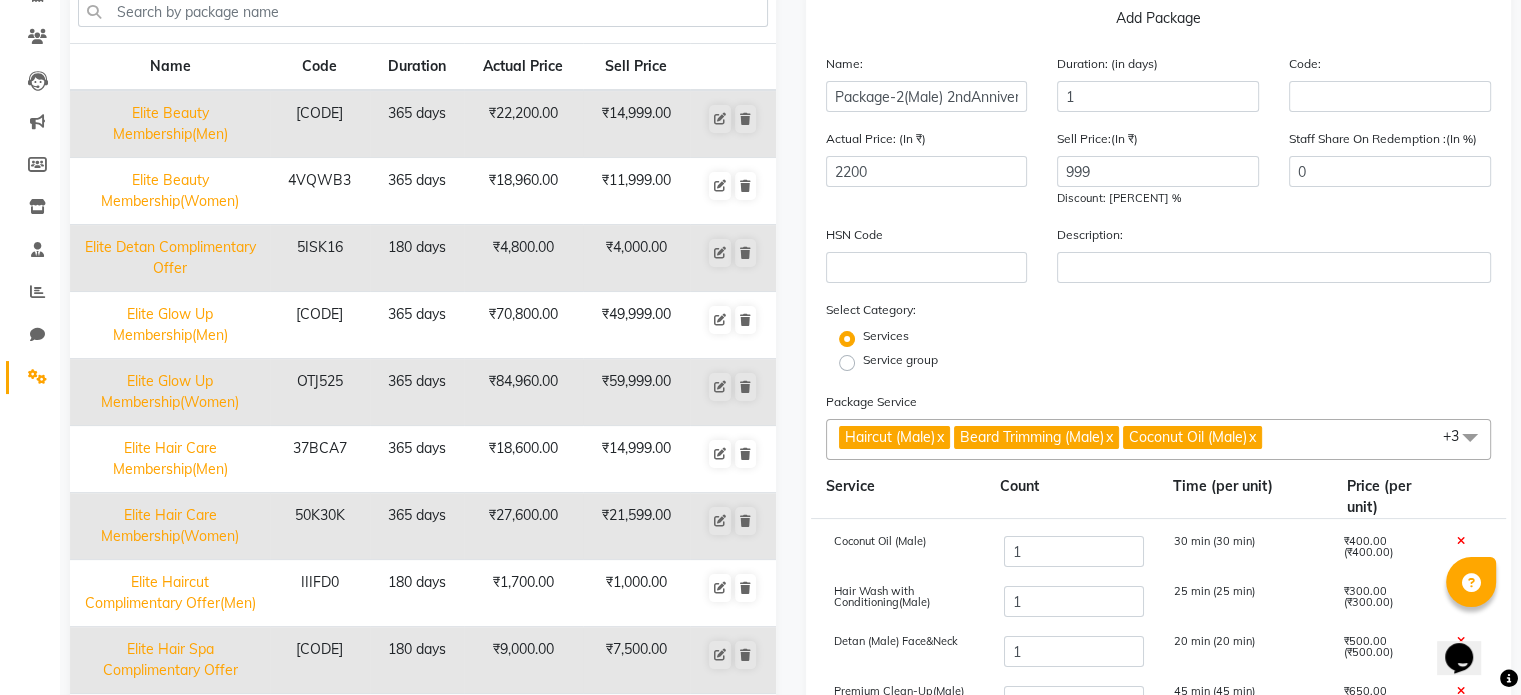click on "Services" 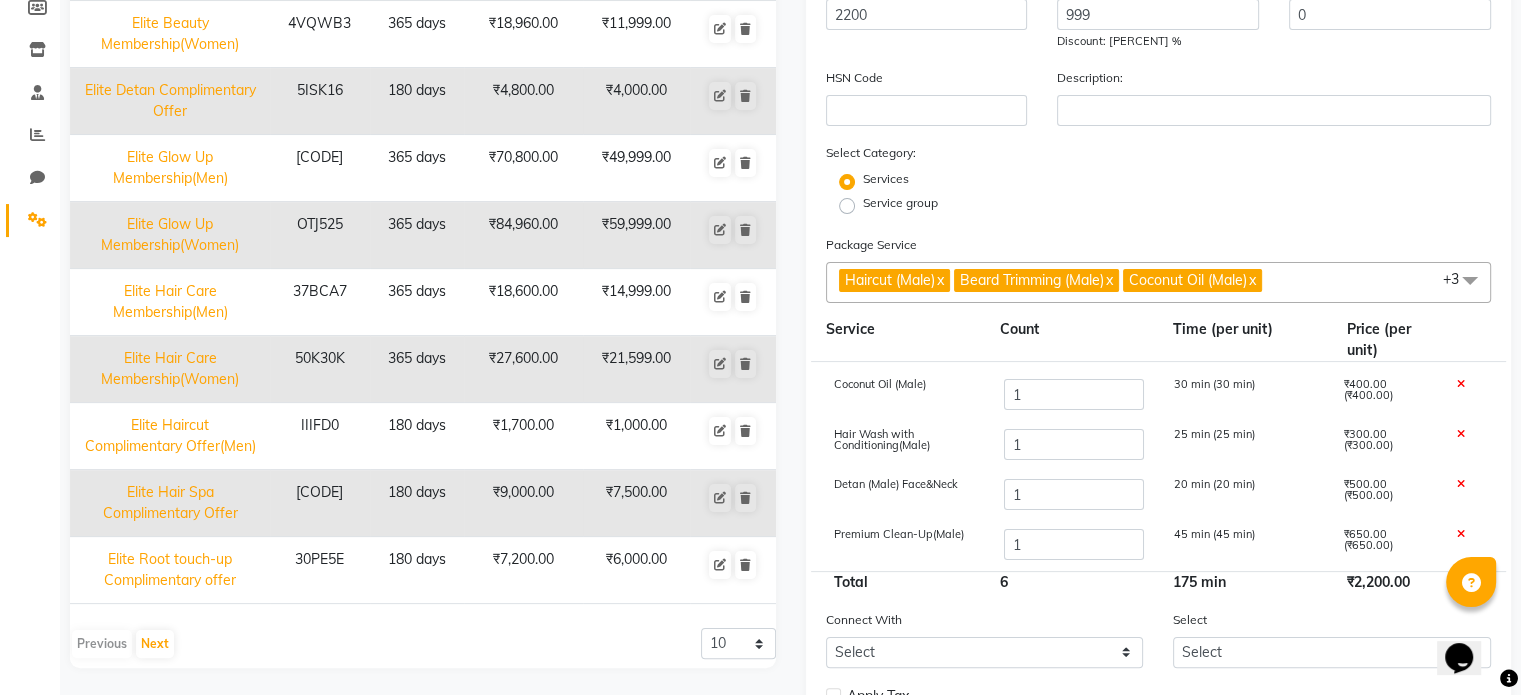 scroll, scrollTop: 451, scrollLeft: 0, axis: vertical 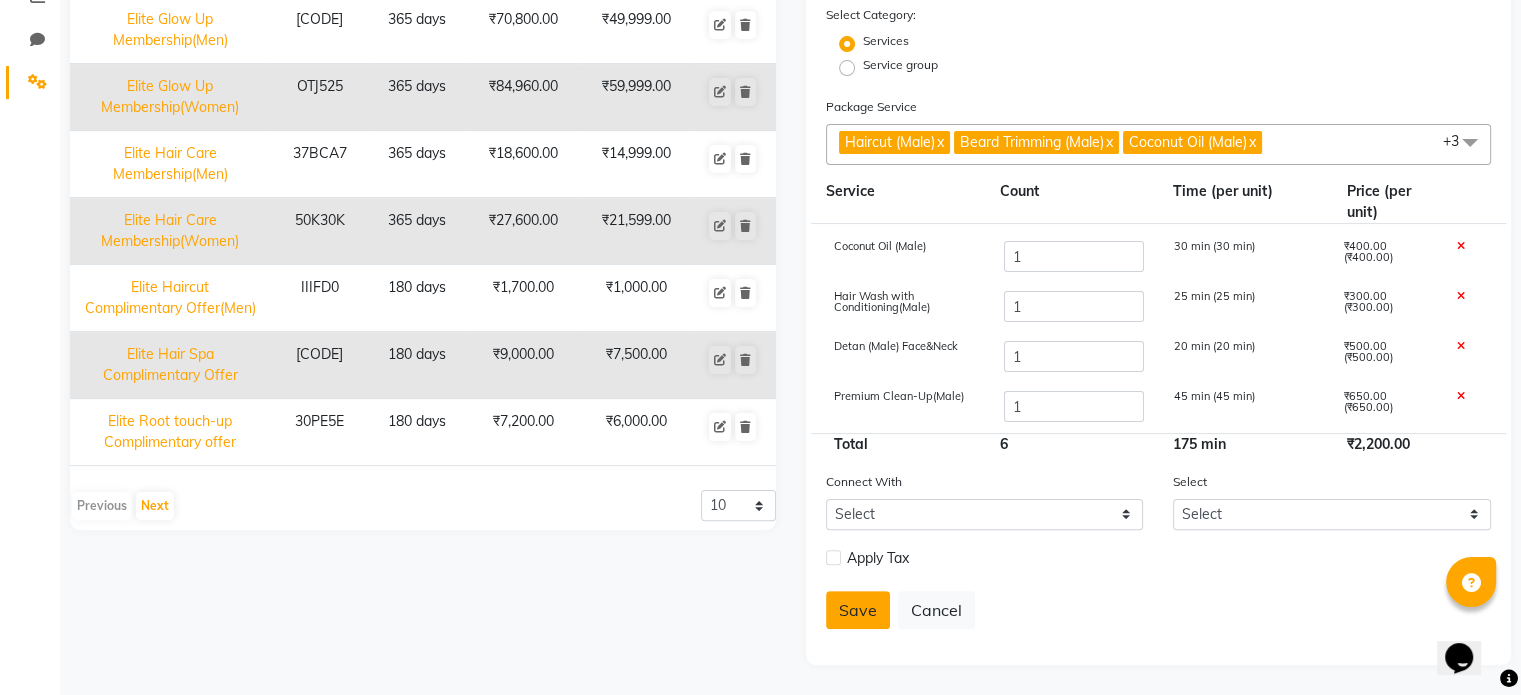 click on "Save" 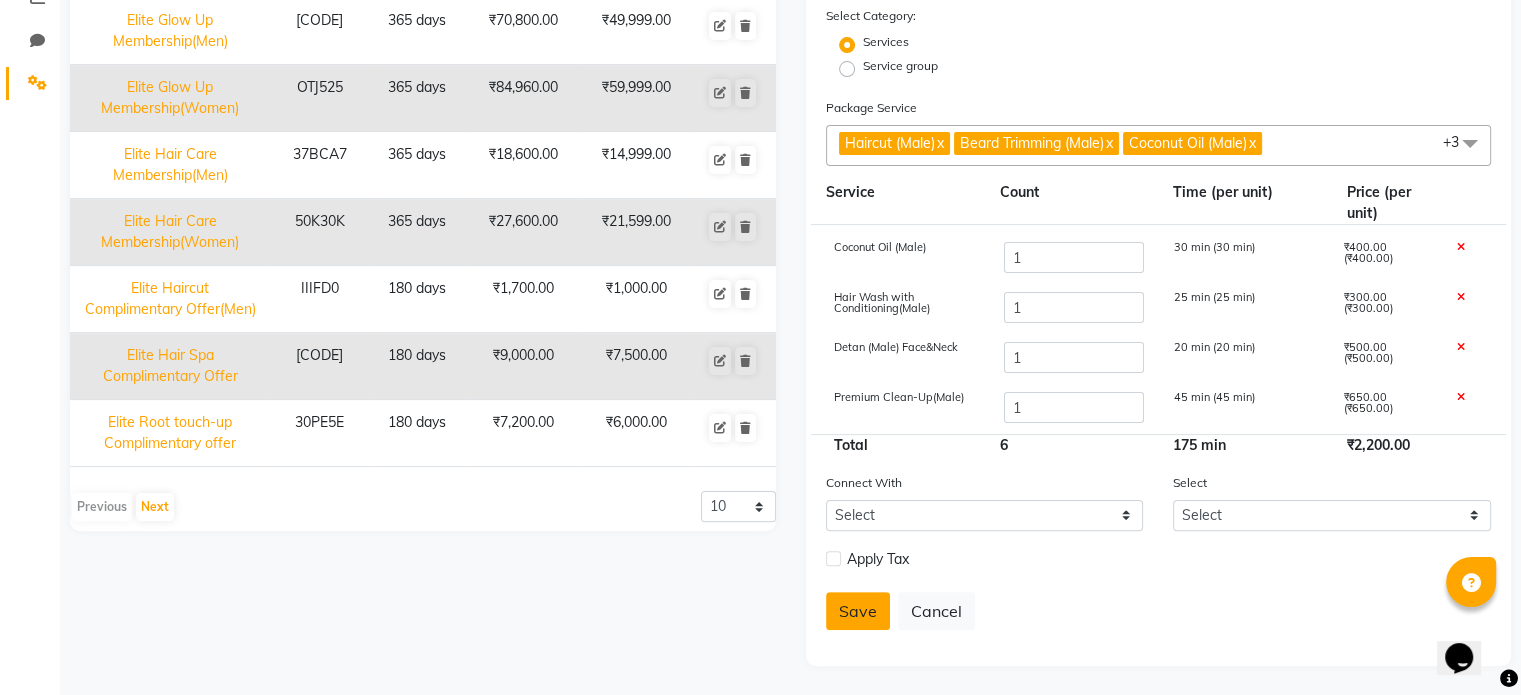 type 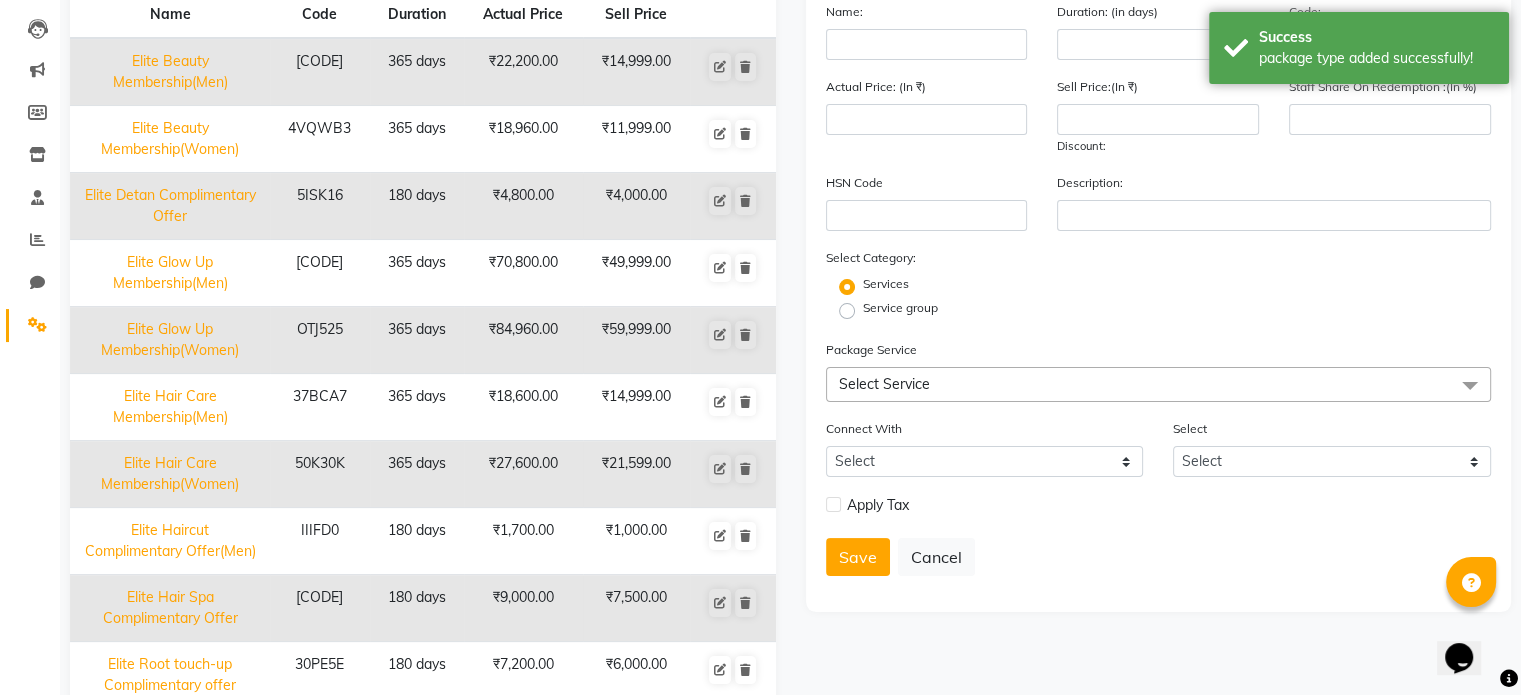 scroll, scrollTop: 0, scrollLeft: 0, axis: both 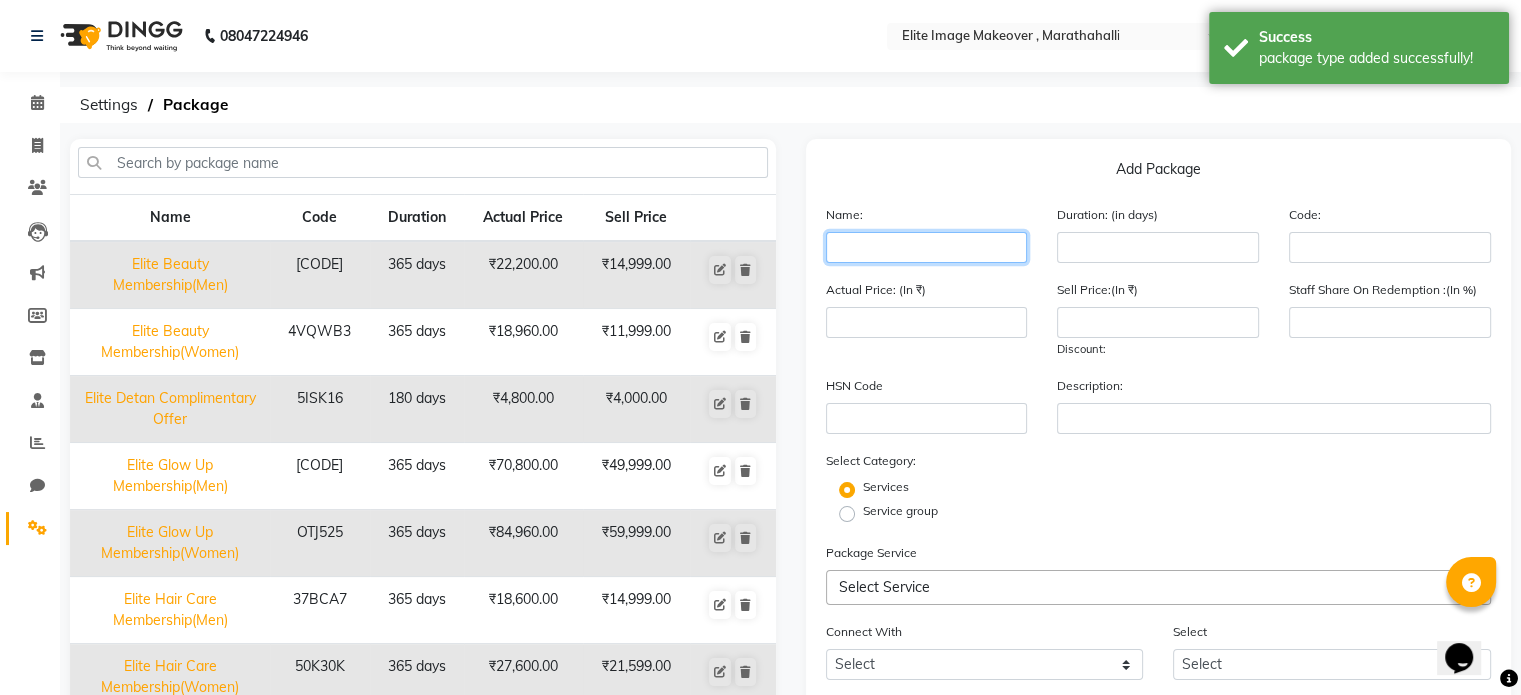 click 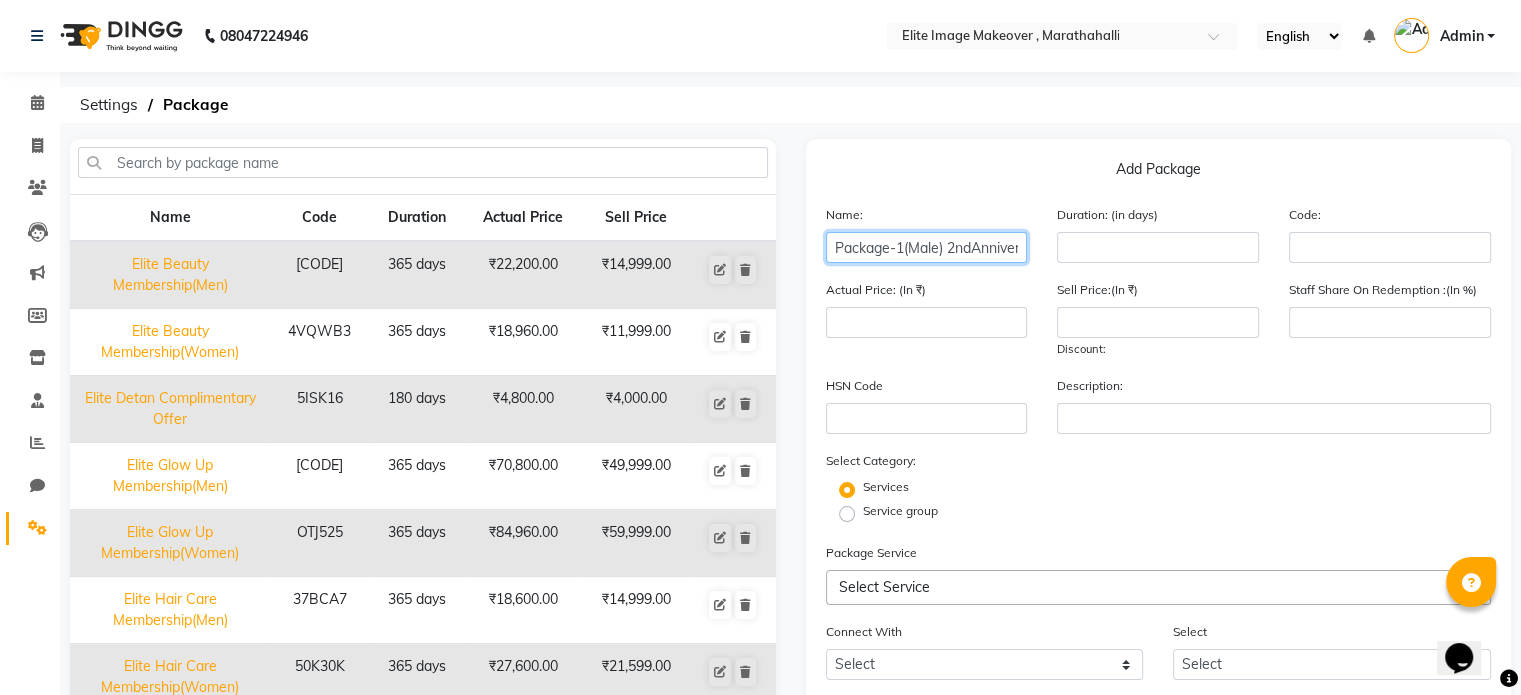 scroll, scrollTop: 0, scrollLeft: 79, axis: horizontal 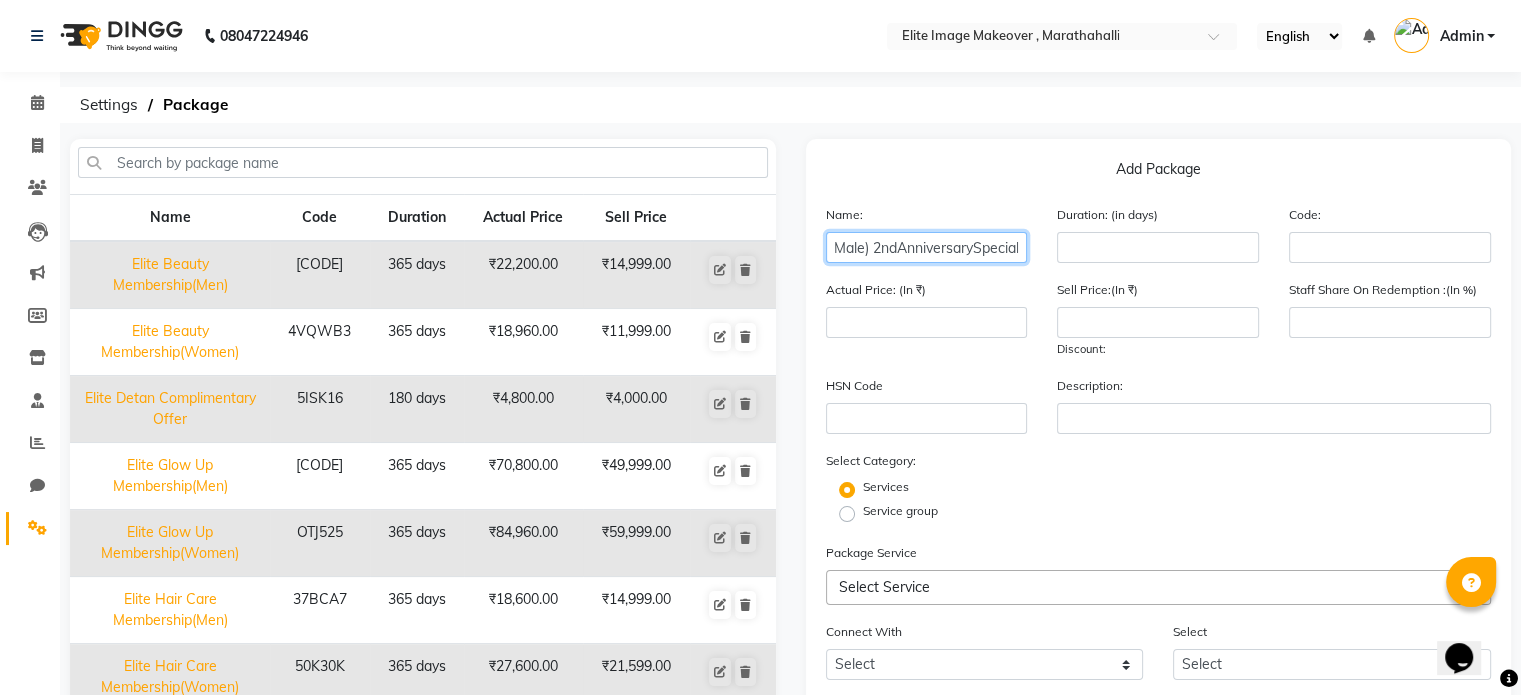 click on "Package-1(Male) 2ndAnniversarySpecial" 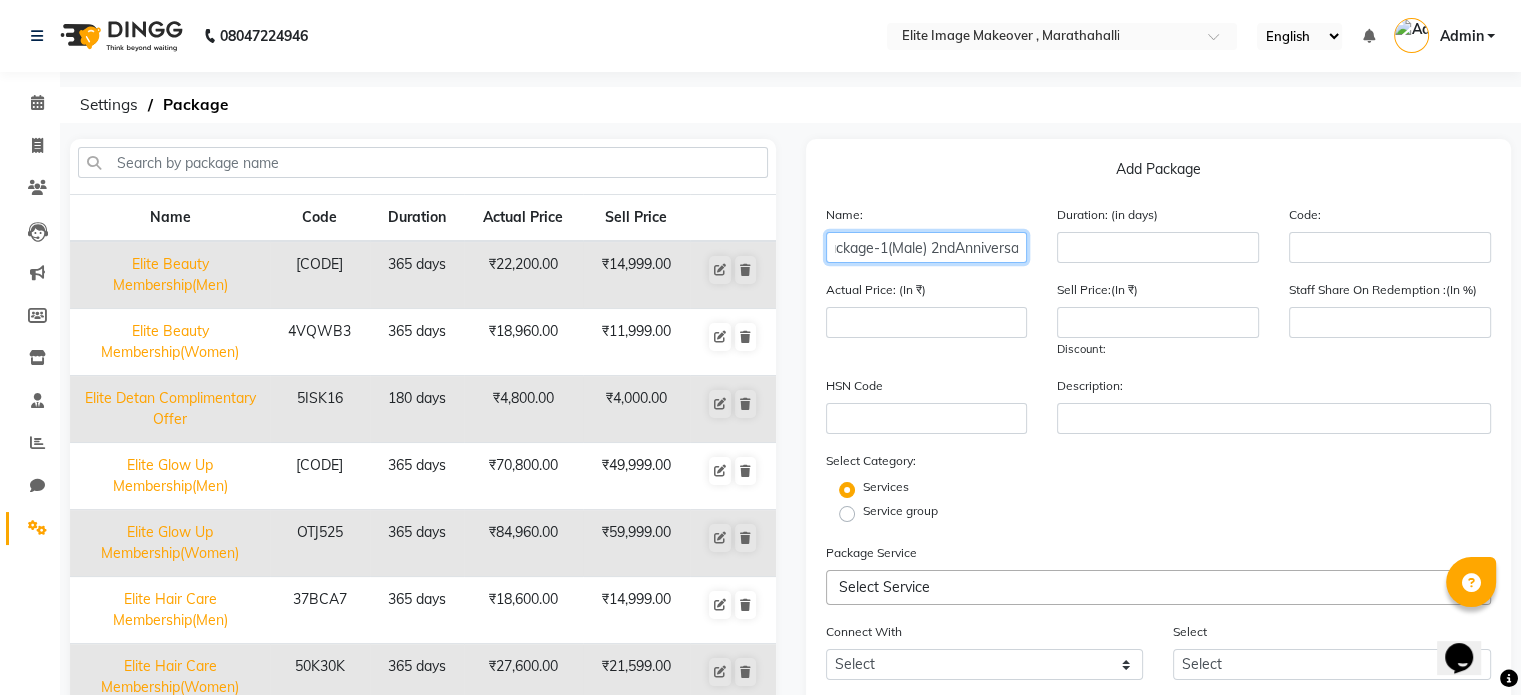 scroll, scrollTop: 0, scrollLeft: 0, axis: both 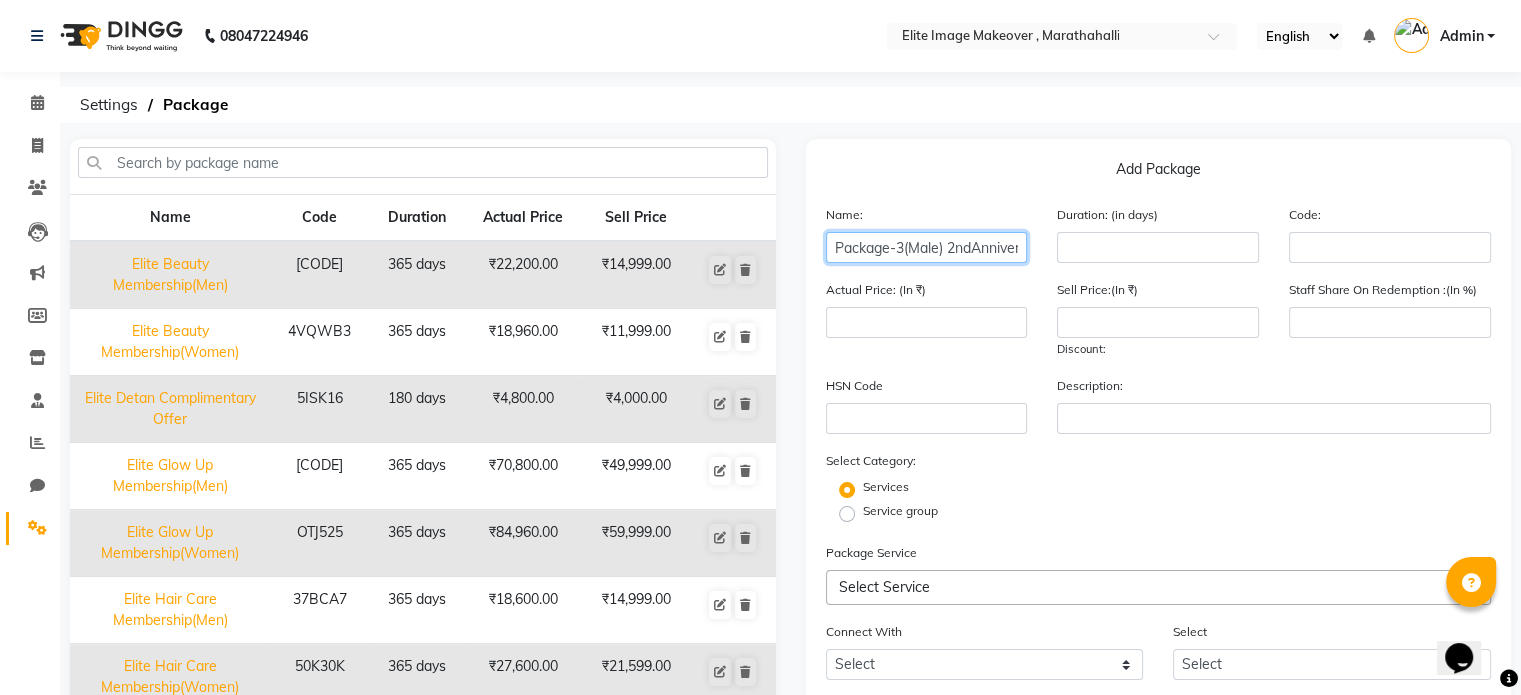 type on "Package-3(Male) 2ndAnniversarySpecial" 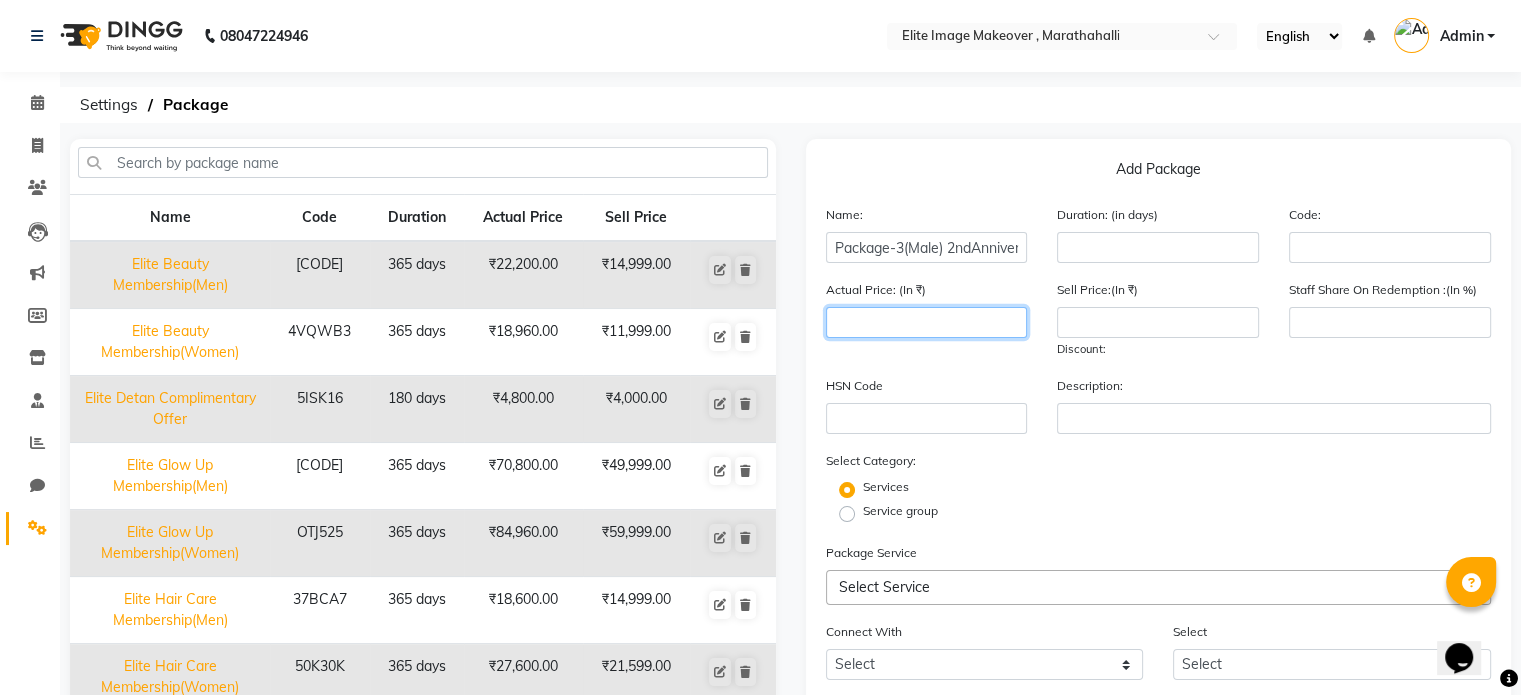 click 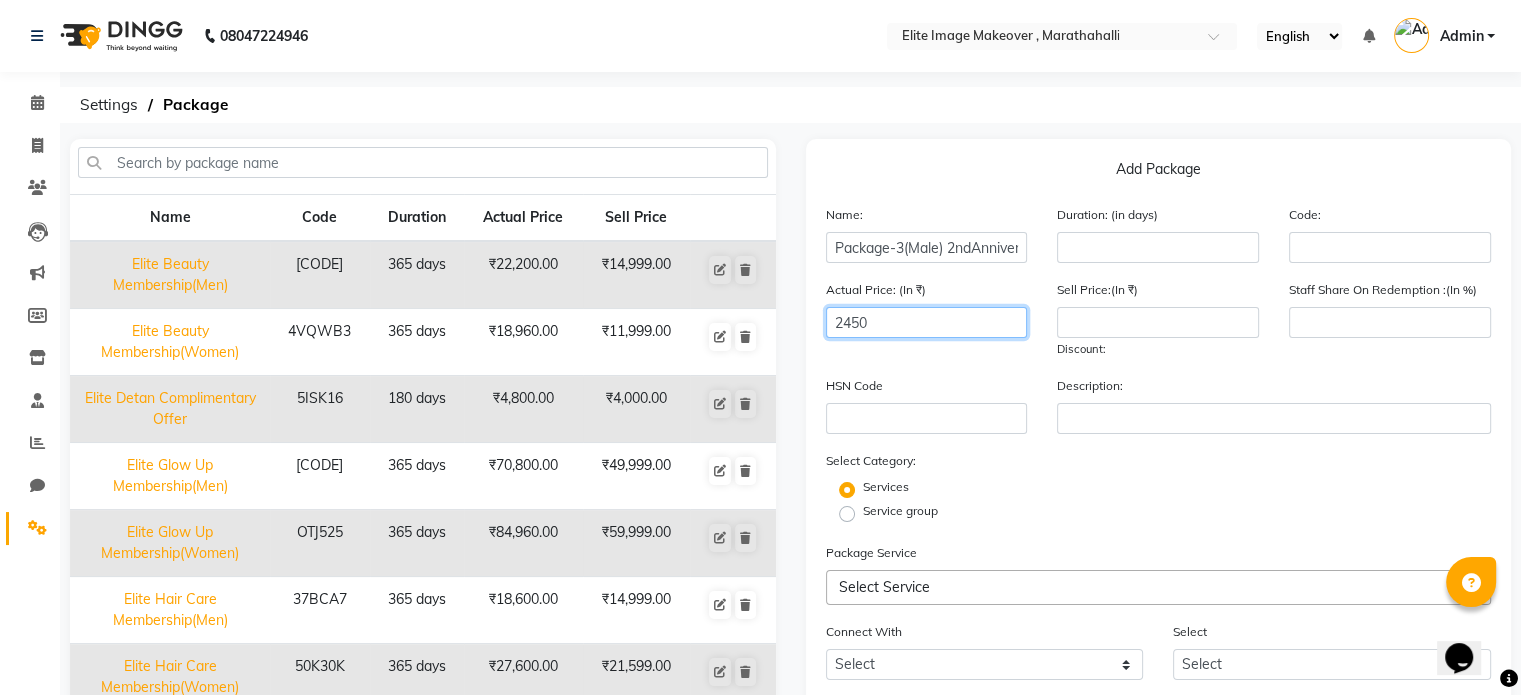 type on "2450" 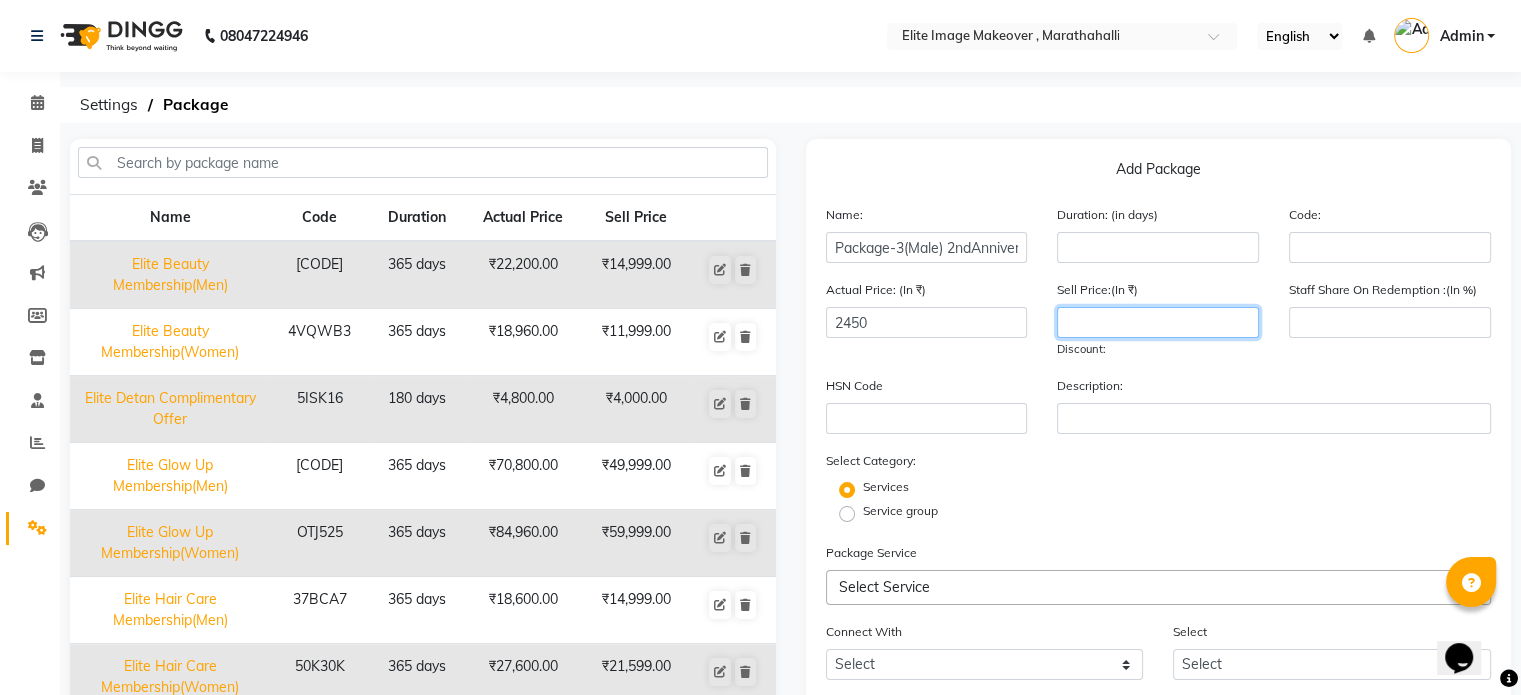 click 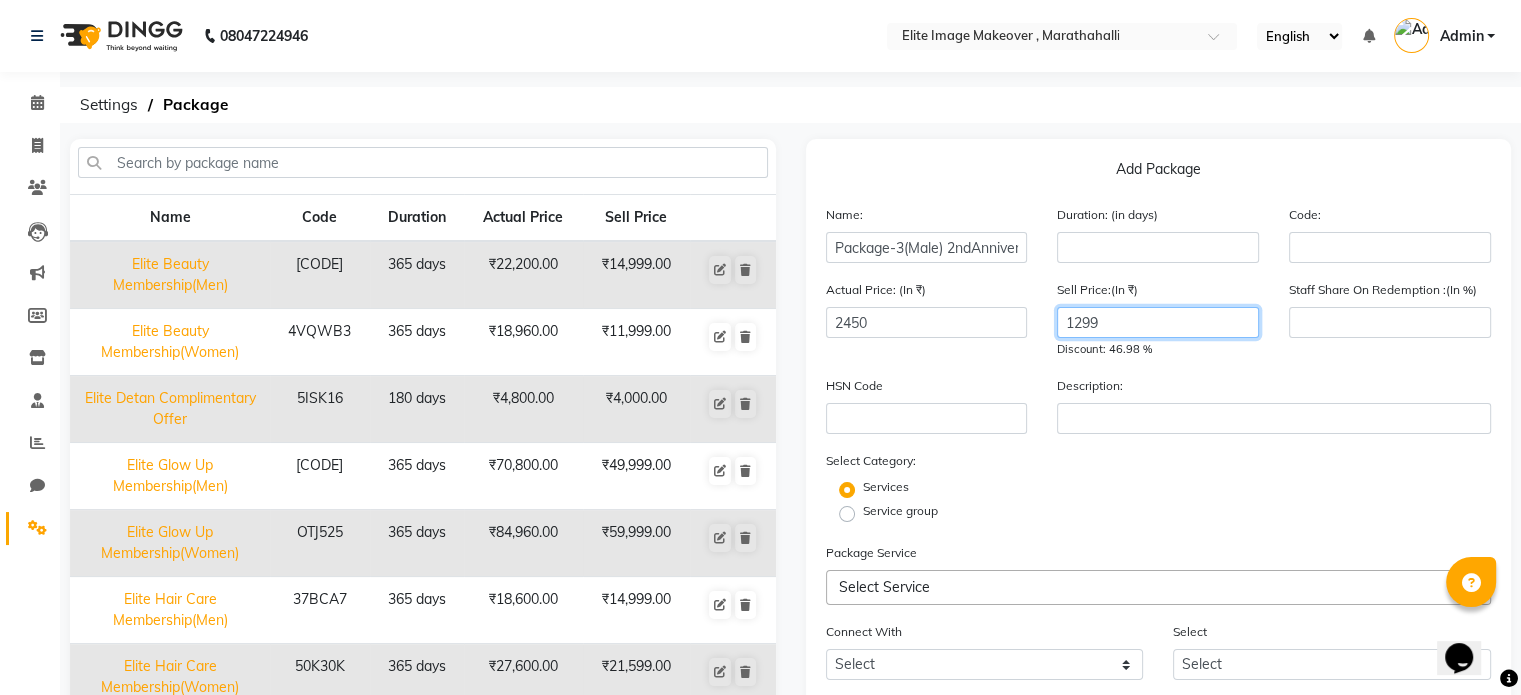type on "1299" 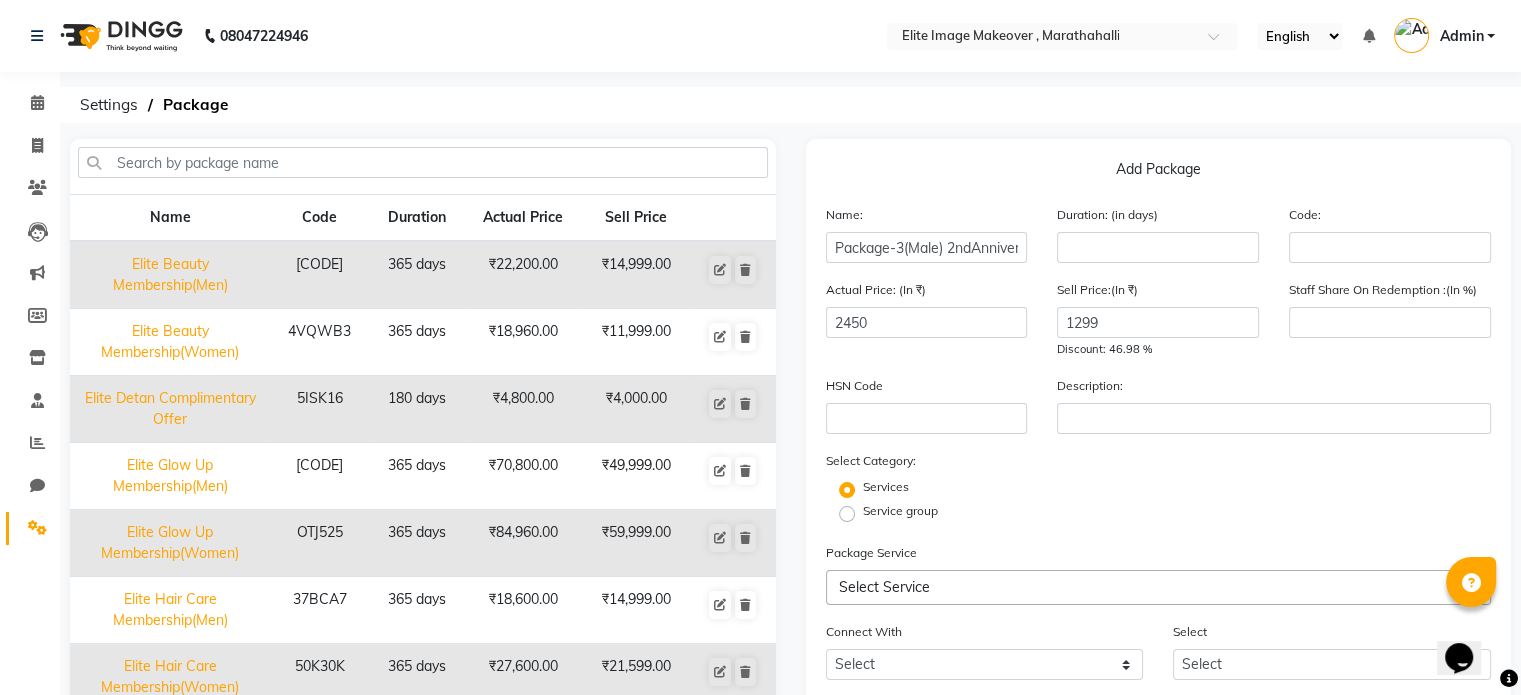 click on "Service group" 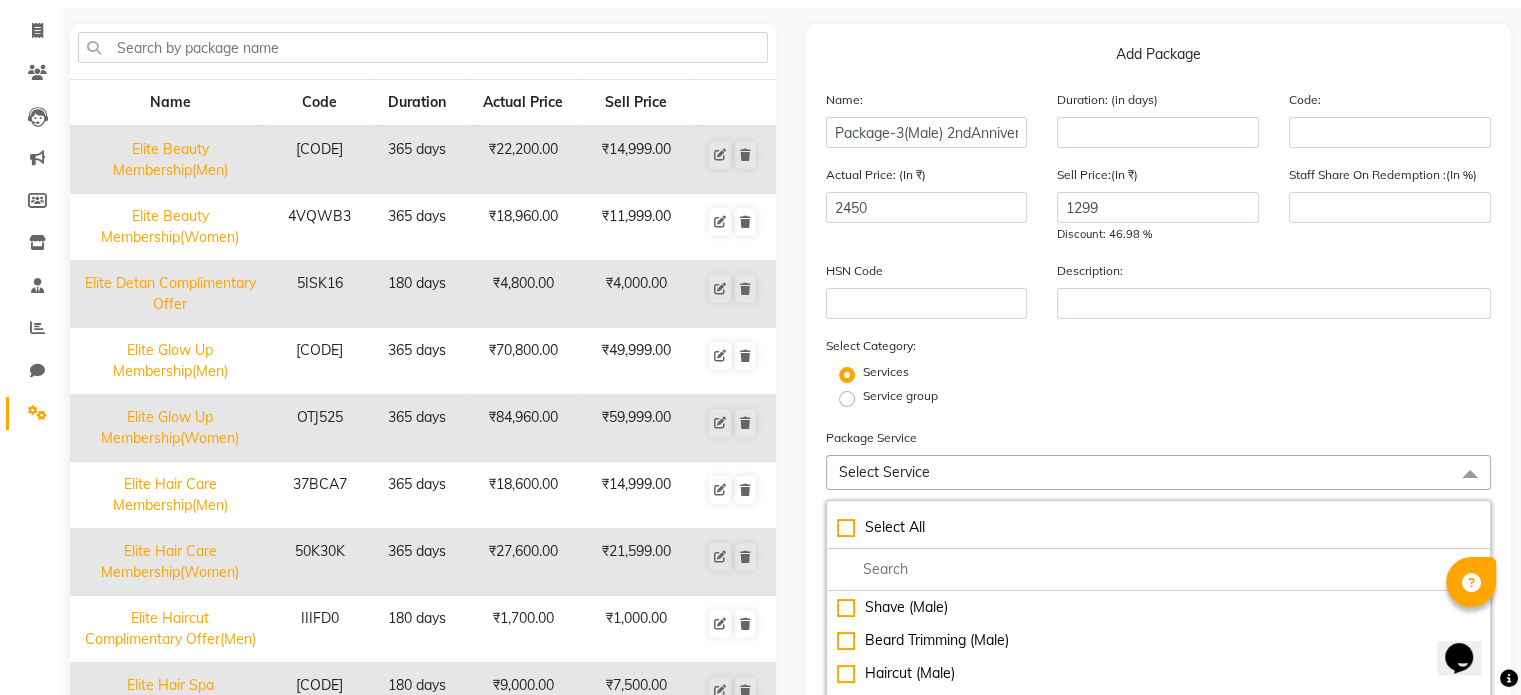 scroll, scrollTop: 200, scrollLeft: 0, axis: vertical 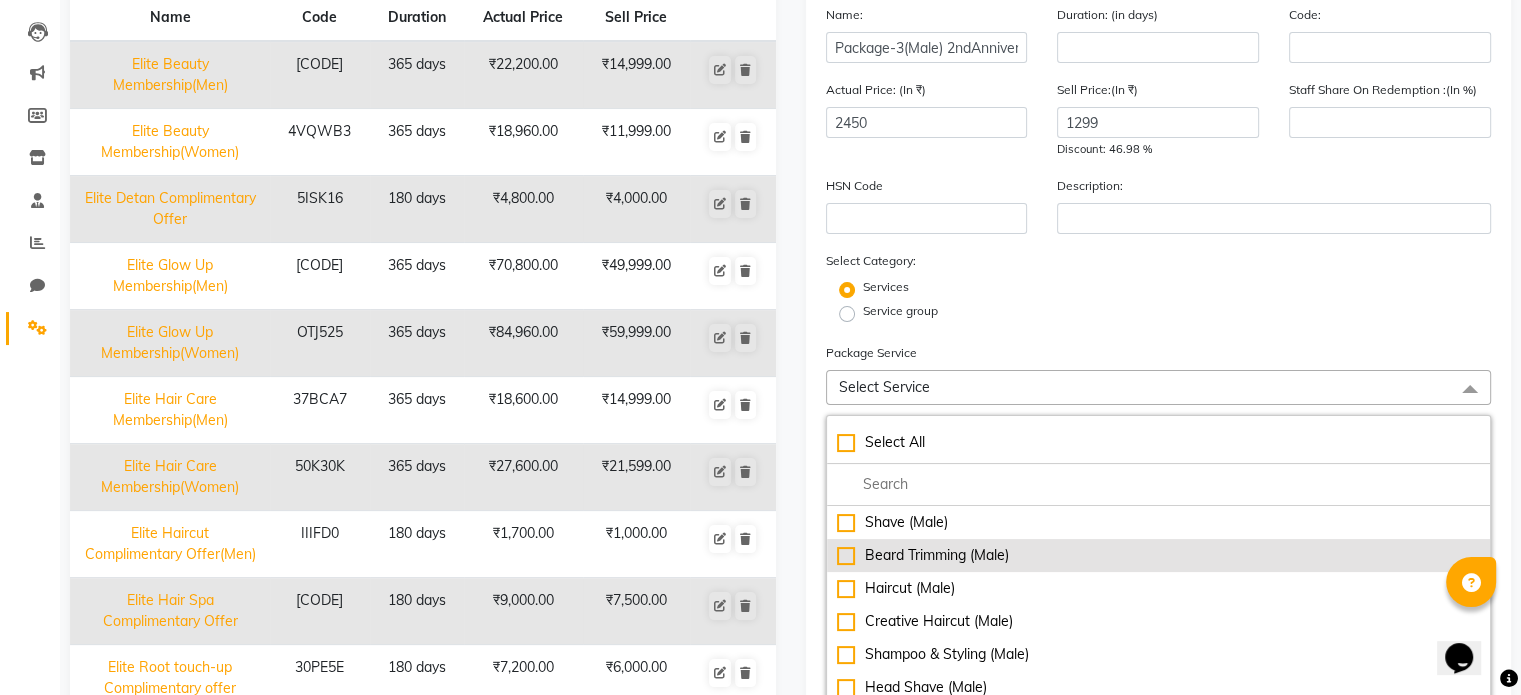 click on "Beard Trimming (Male)" 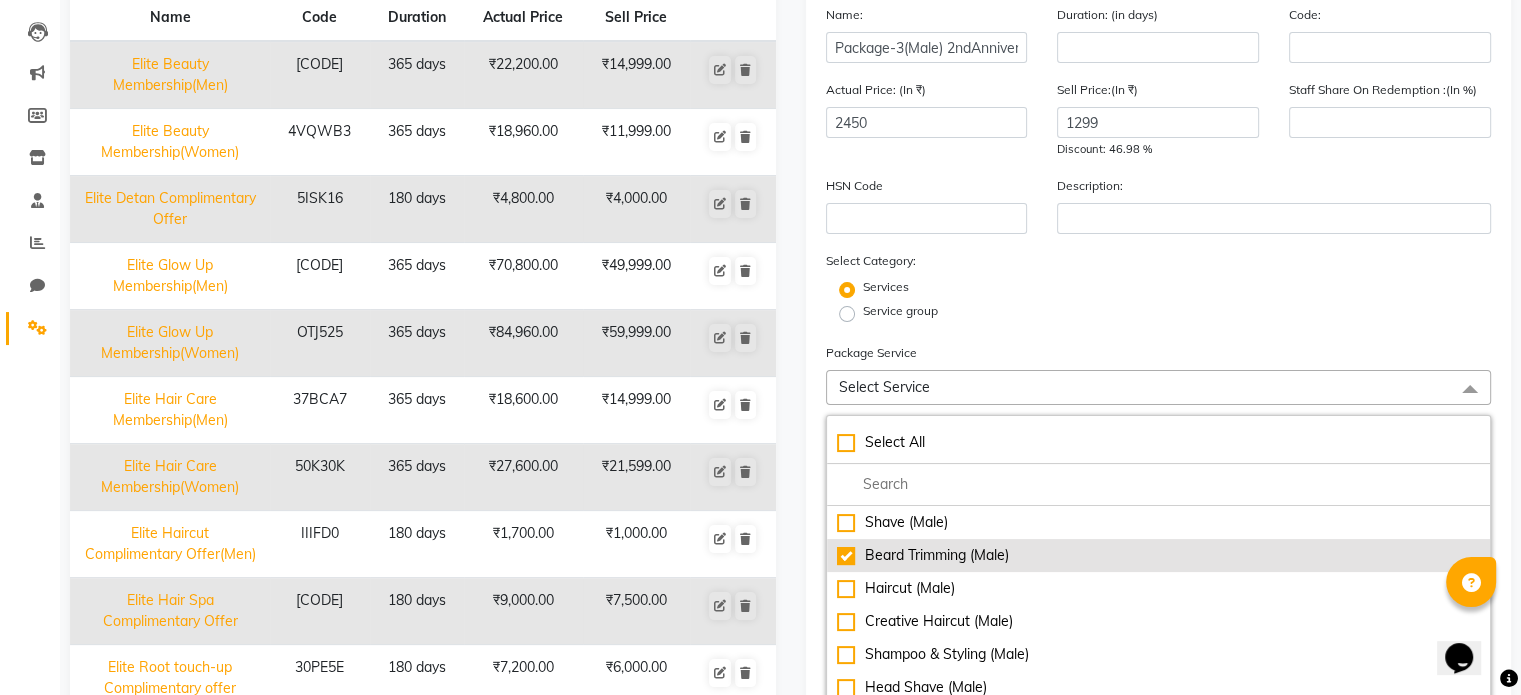 checkbox on "true" 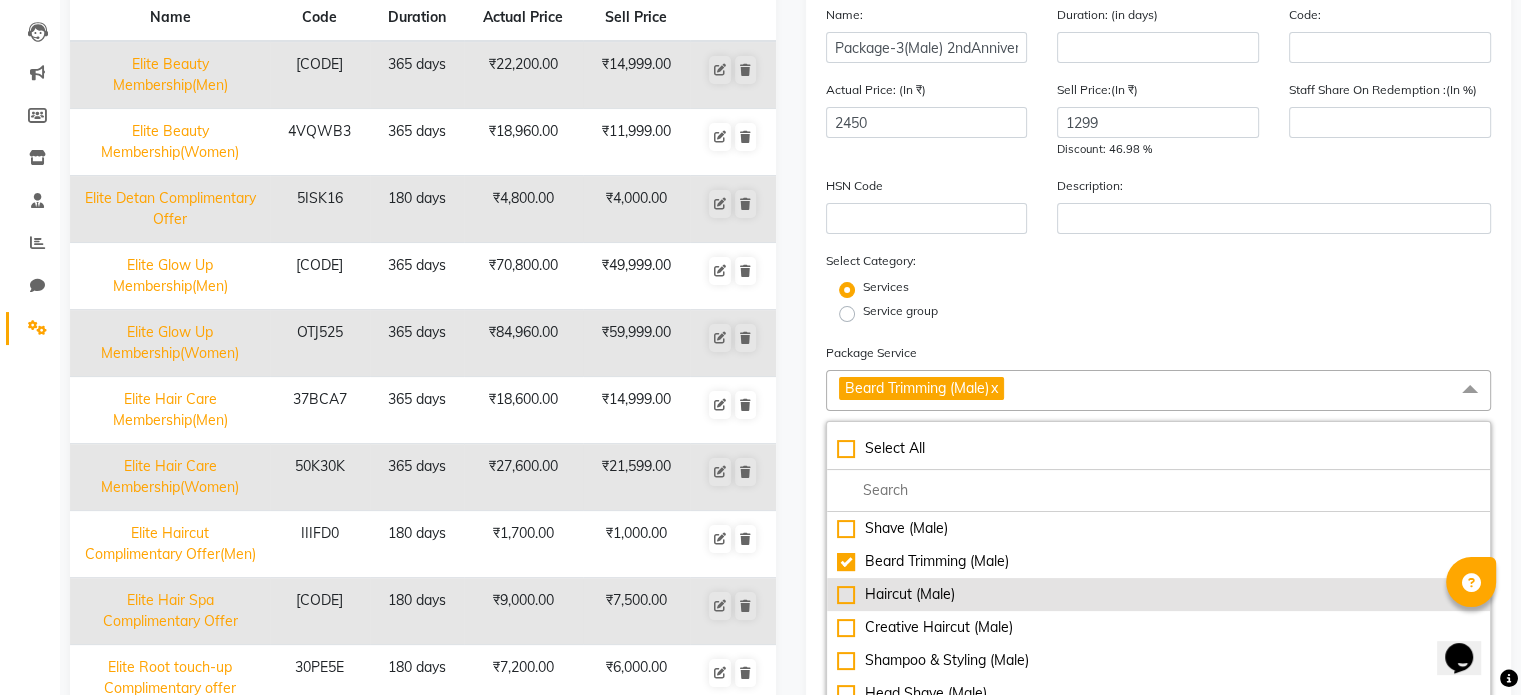 click on "Haircut (Male)" 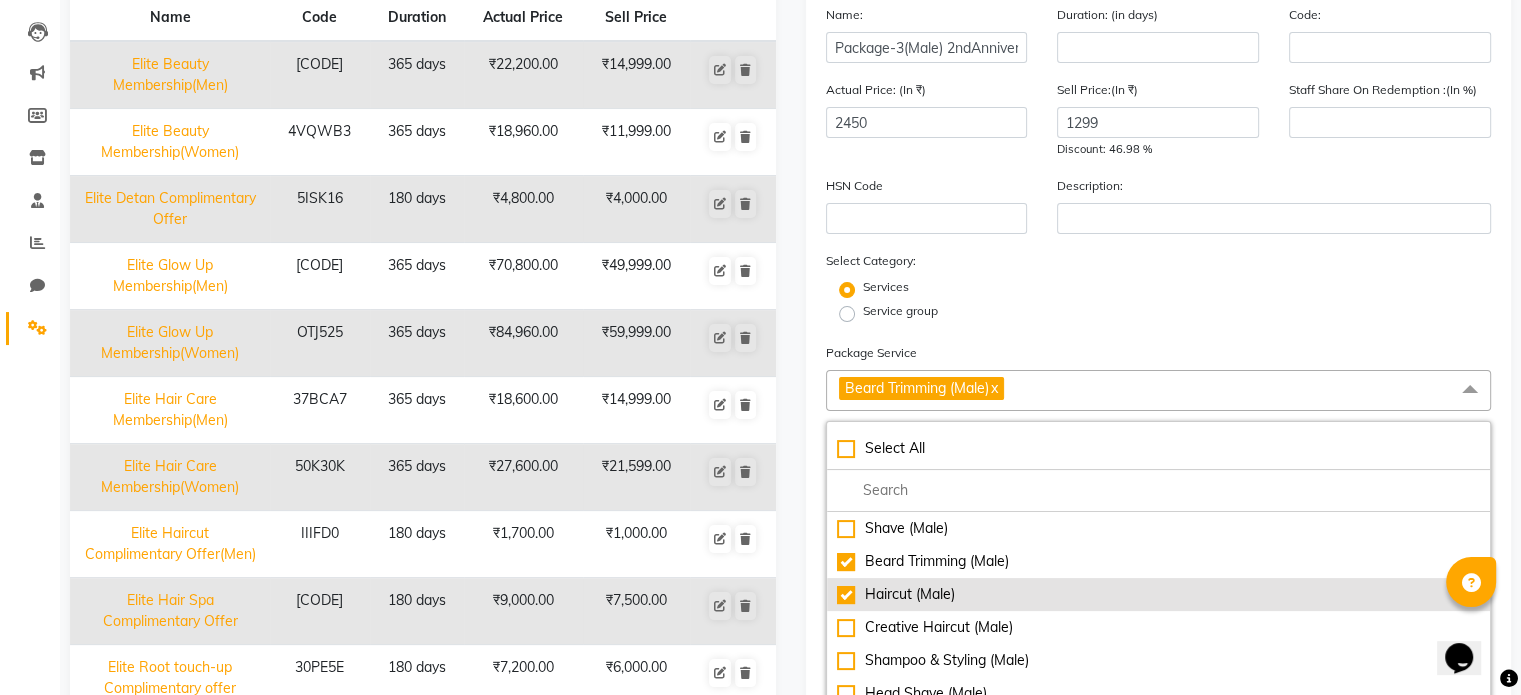 checkbox on "true" 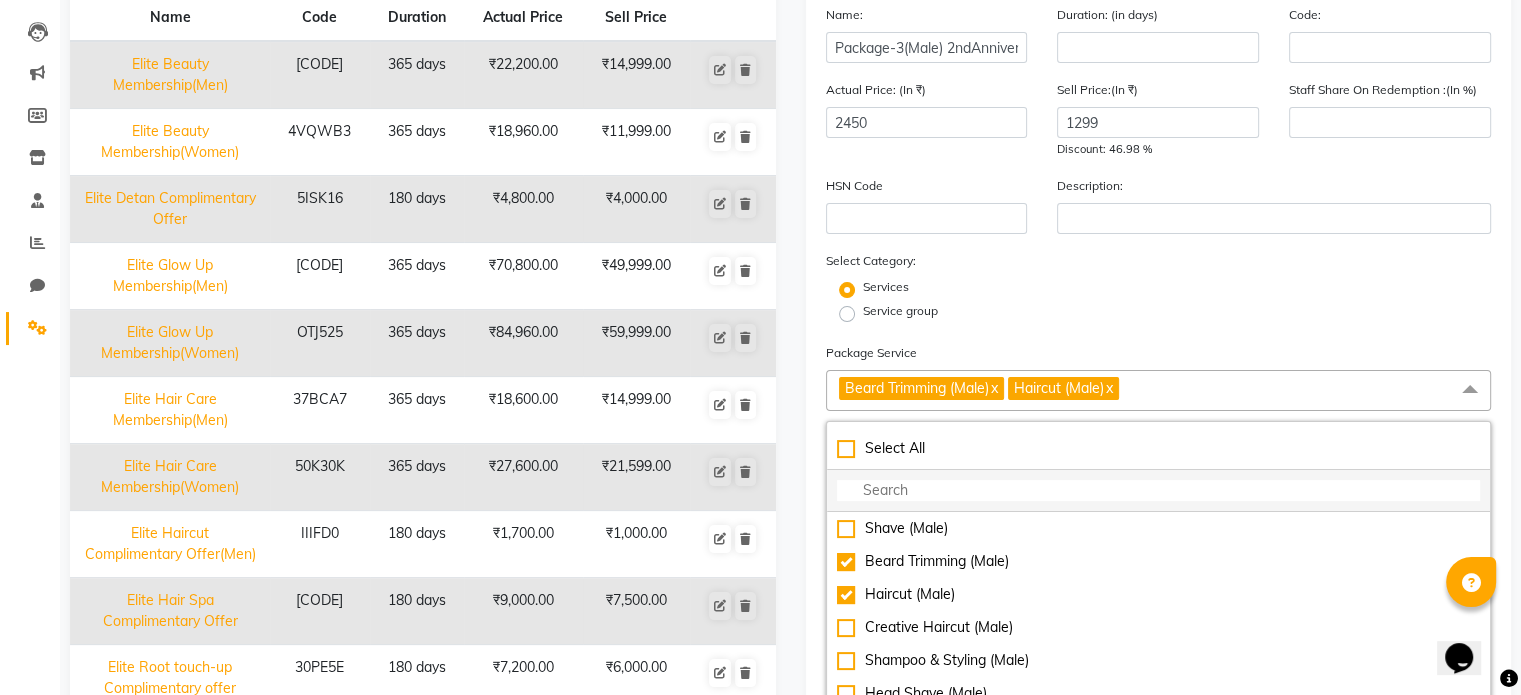 click 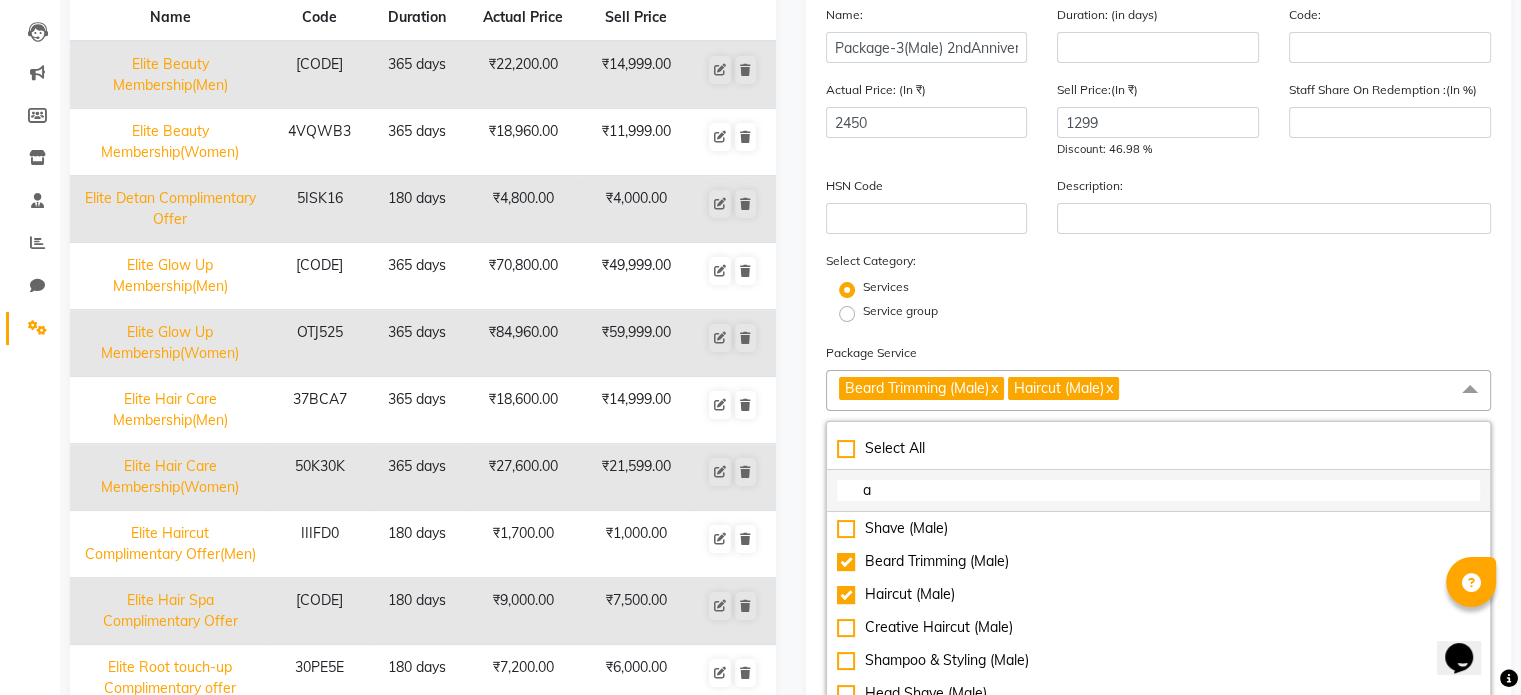 type on "ar" 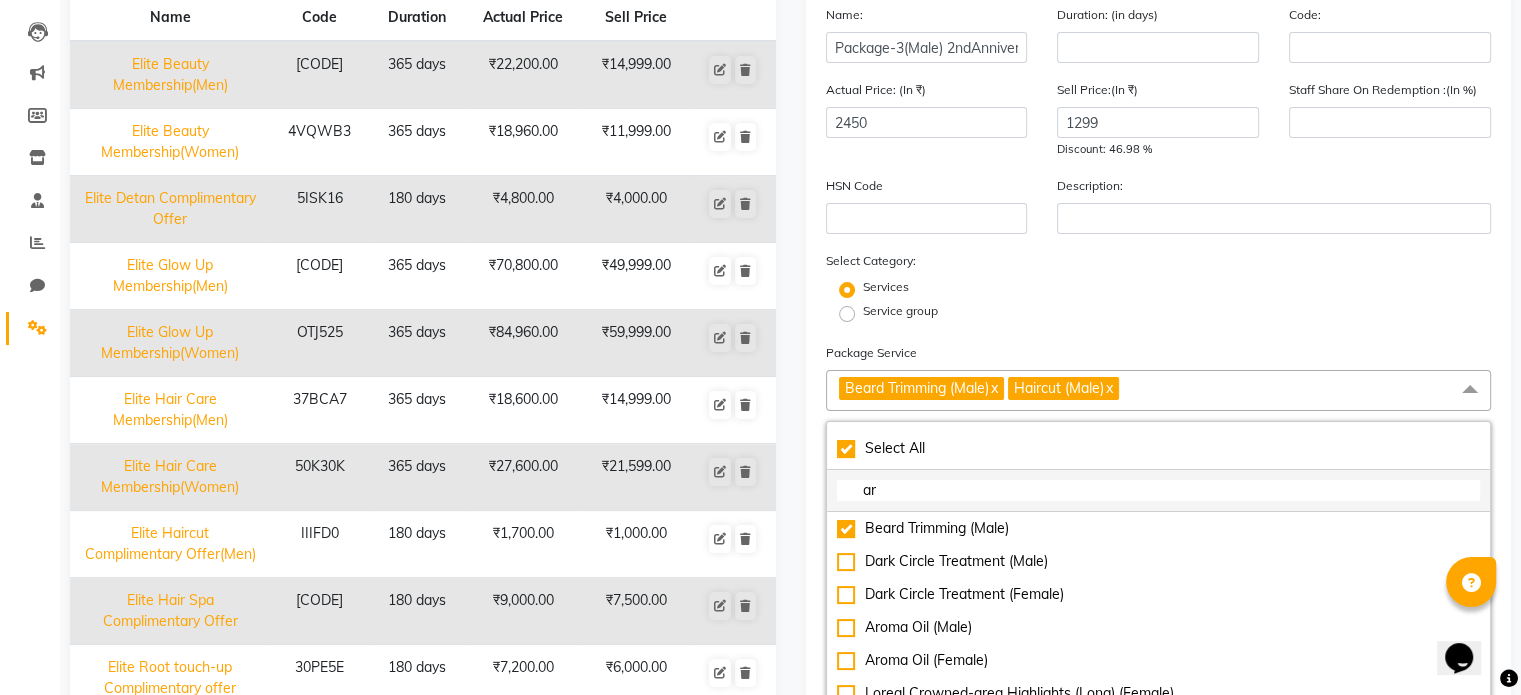 checkbox on "true" 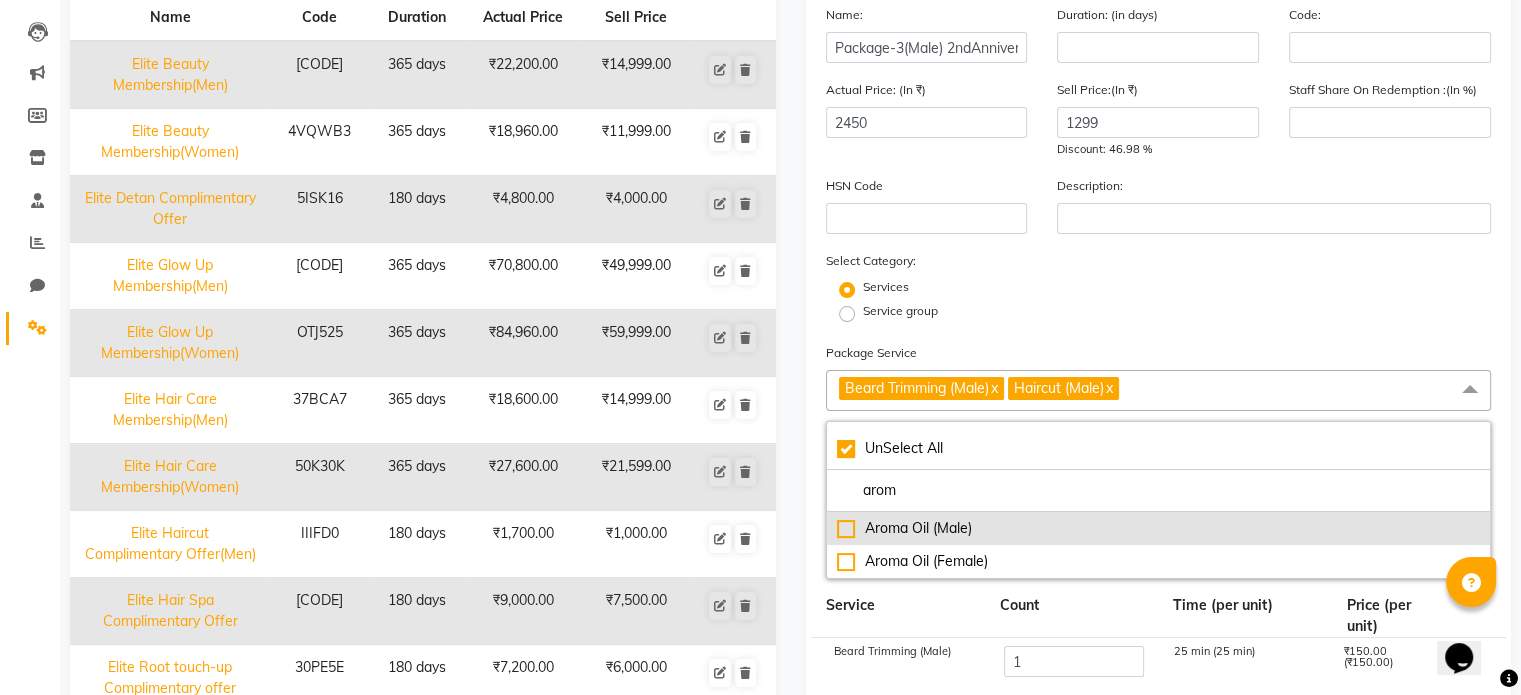 type on "arom" 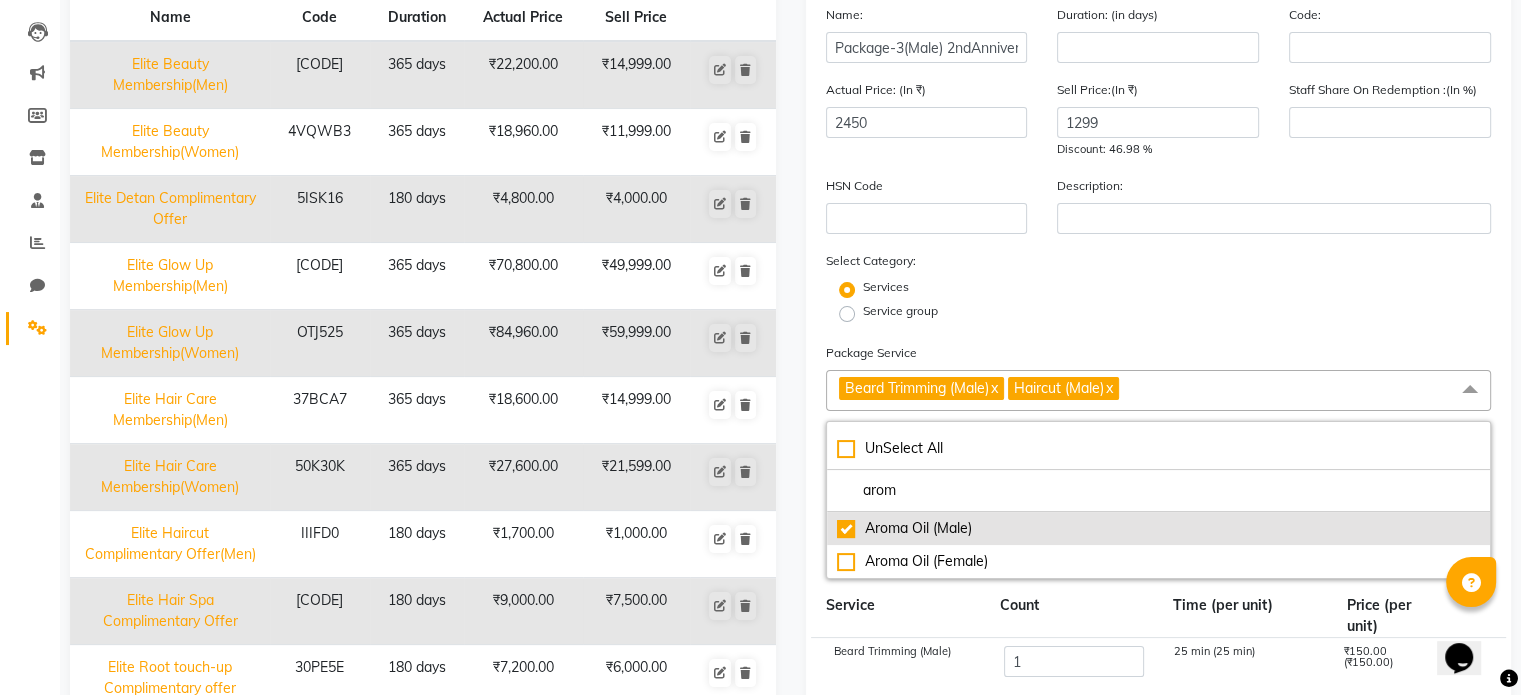 checkbox on "false" 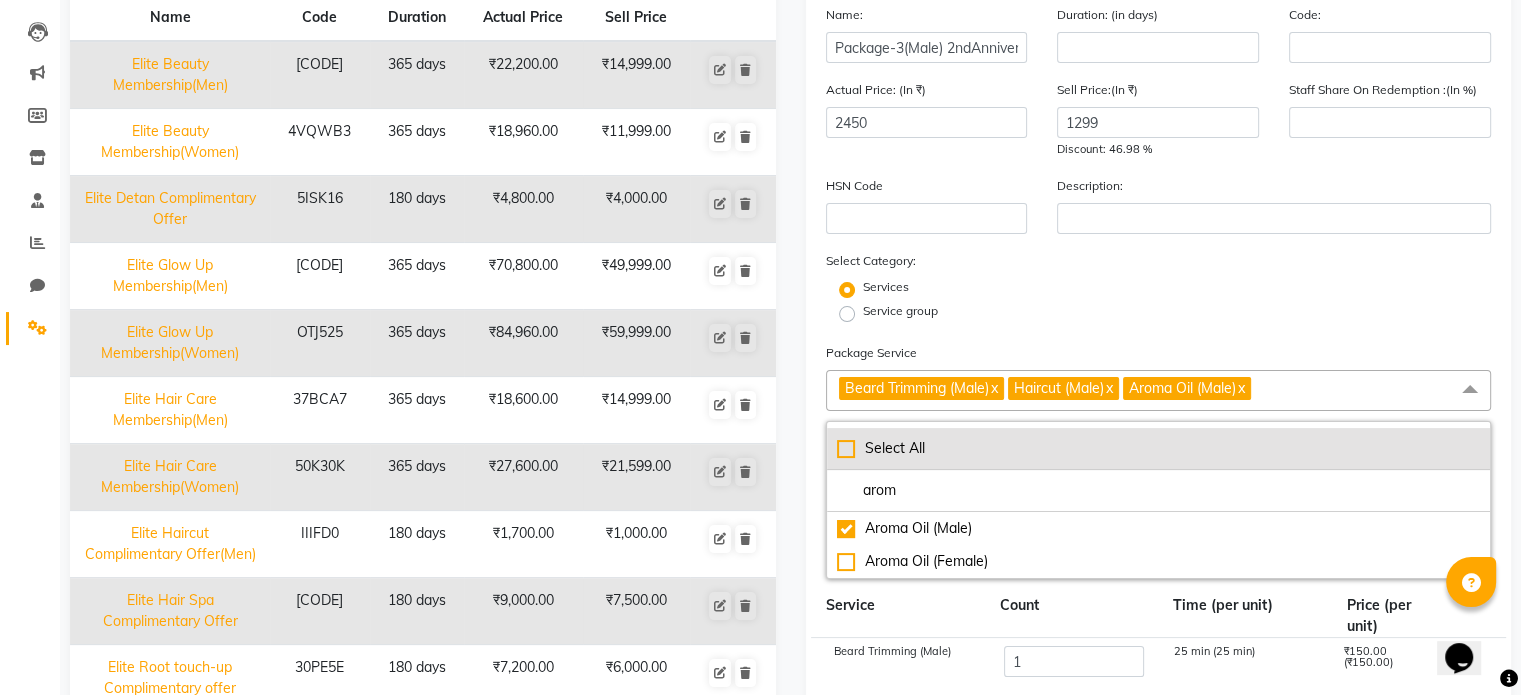 scroll, scrollTop: 300, scrollLeft: 0, axis: vertical 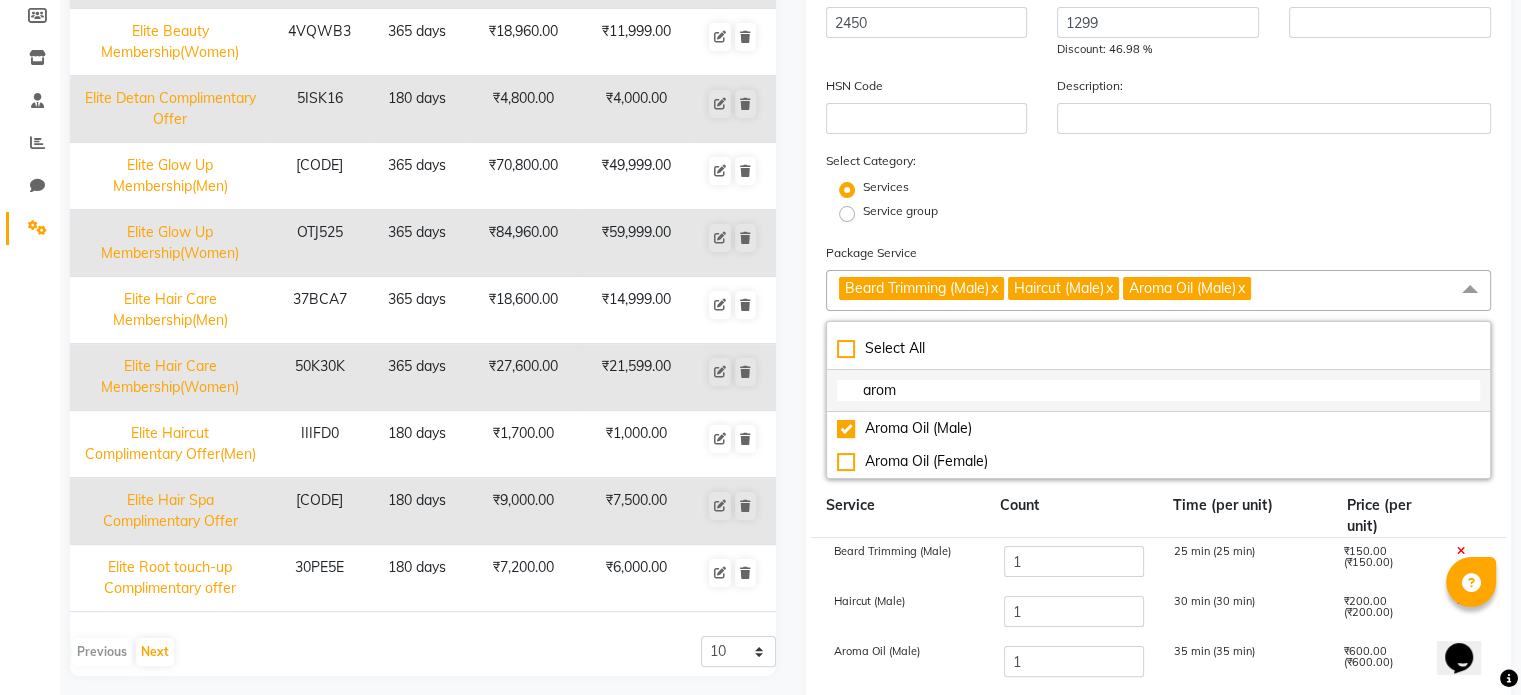 click on "arom" 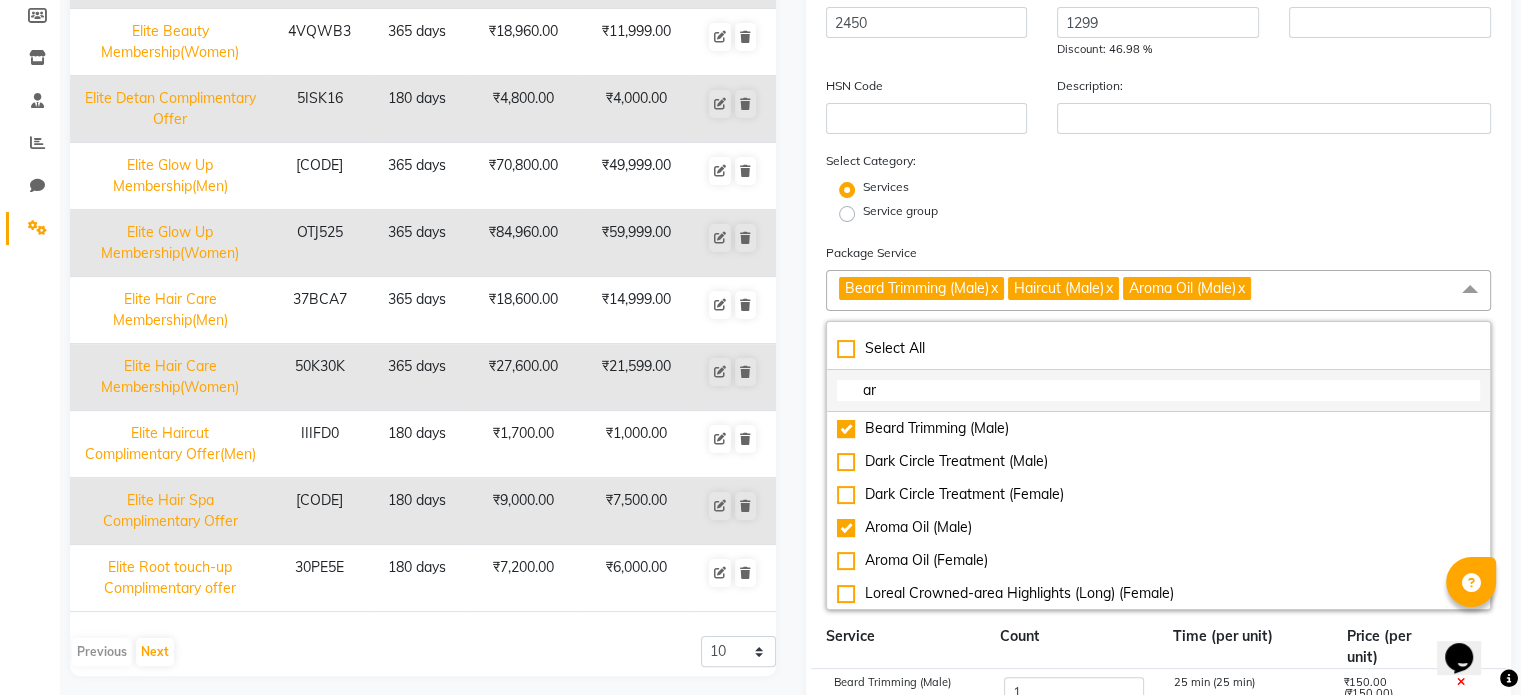 type on "a" 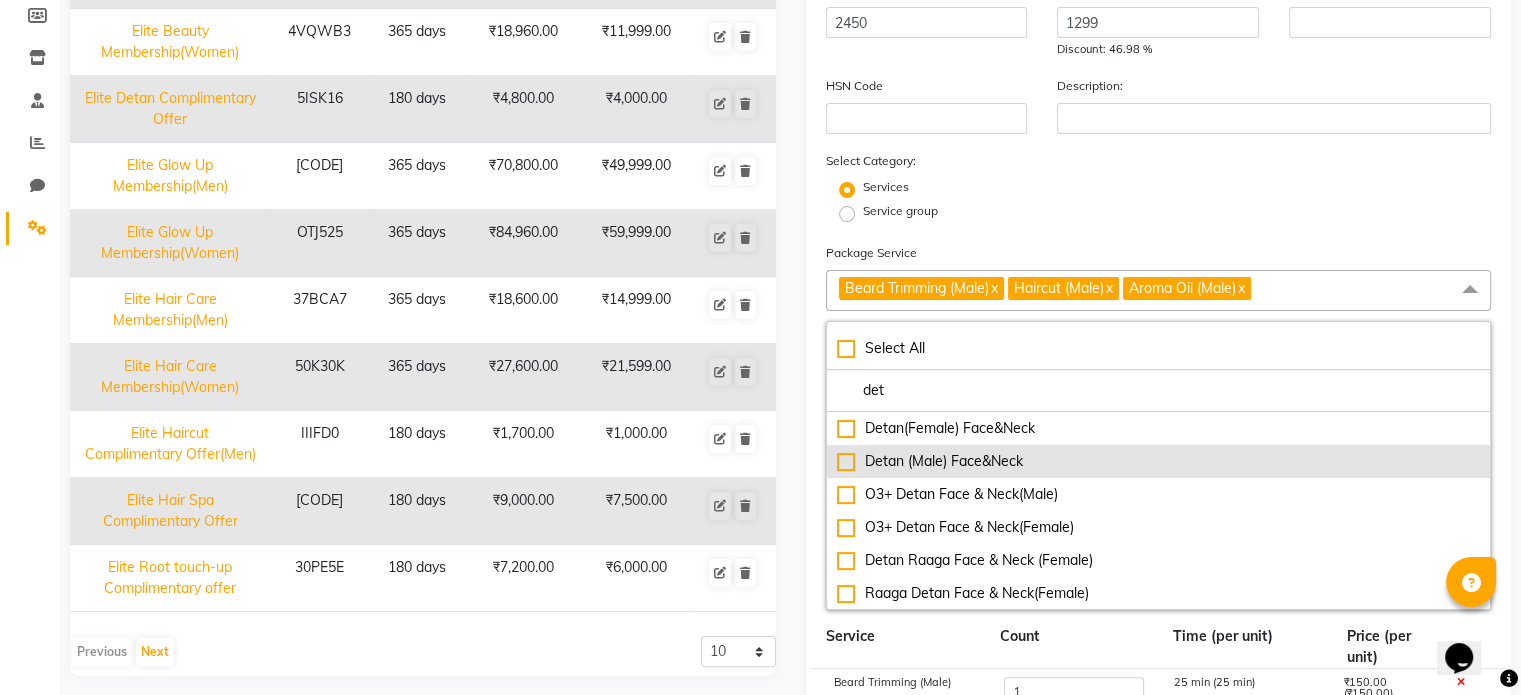 type on "det" 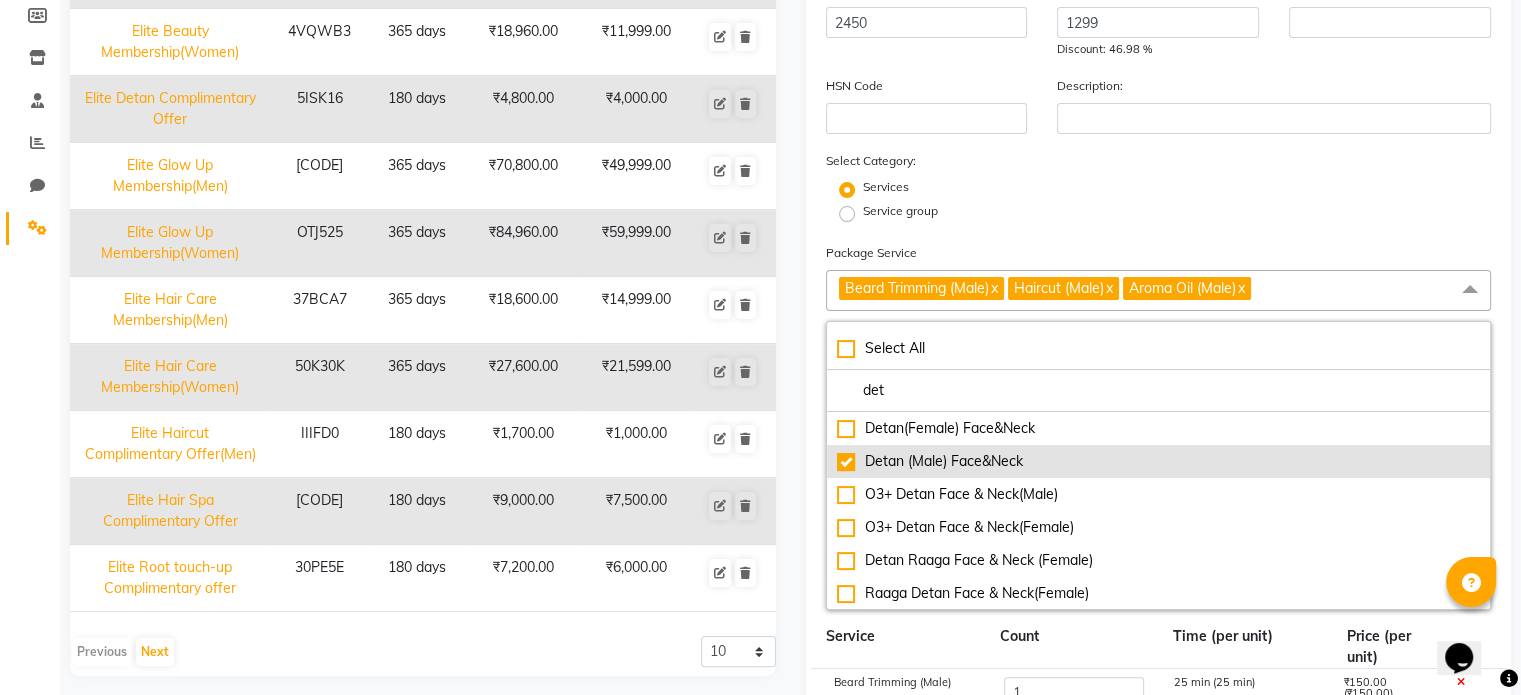 checkbox on "true" 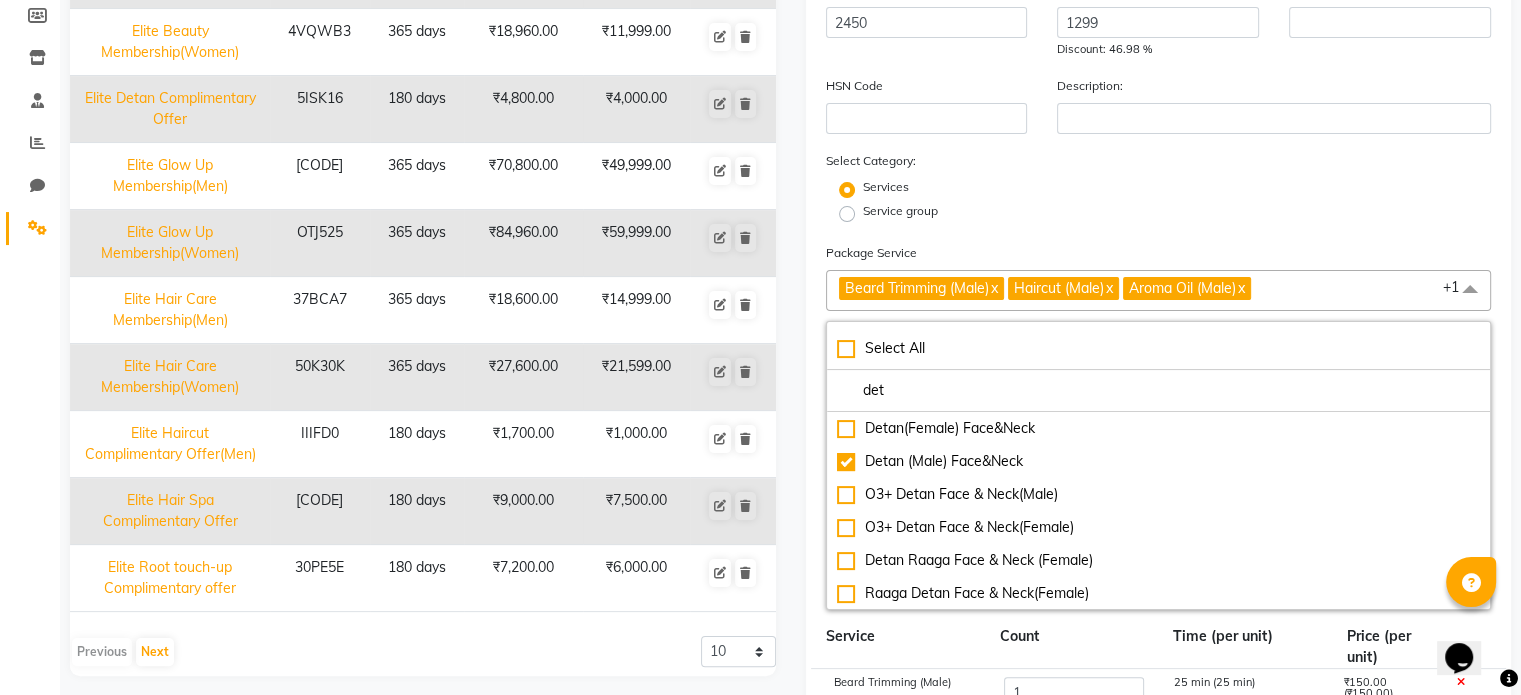 drag, startPoint x: 908, startPoint y: 393, endPoint x: 813, endPoint y: 393, distance: 95 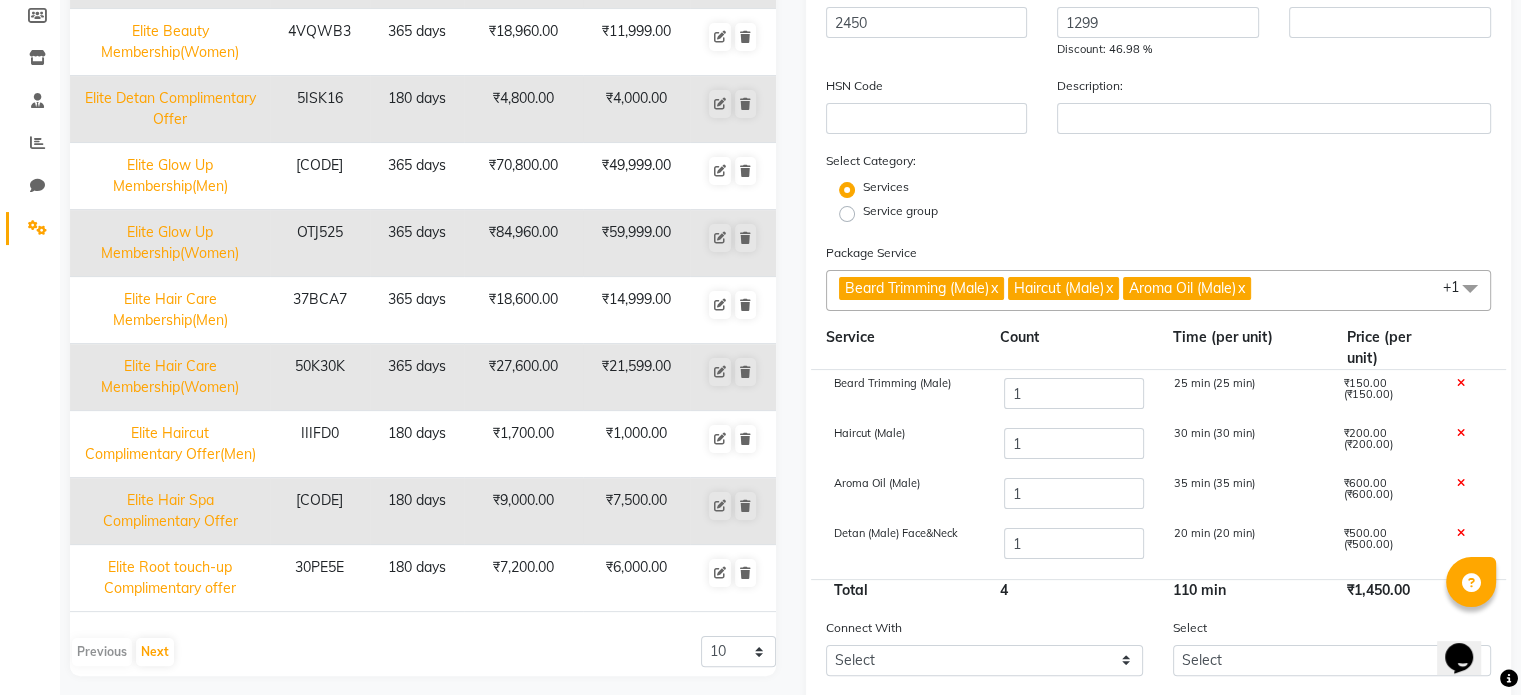 click on "Beard Trimming (Male)  x Haircut (Male)  x Aroma Oil (Male)  x Detan (Male) Face&Neck  x +1" 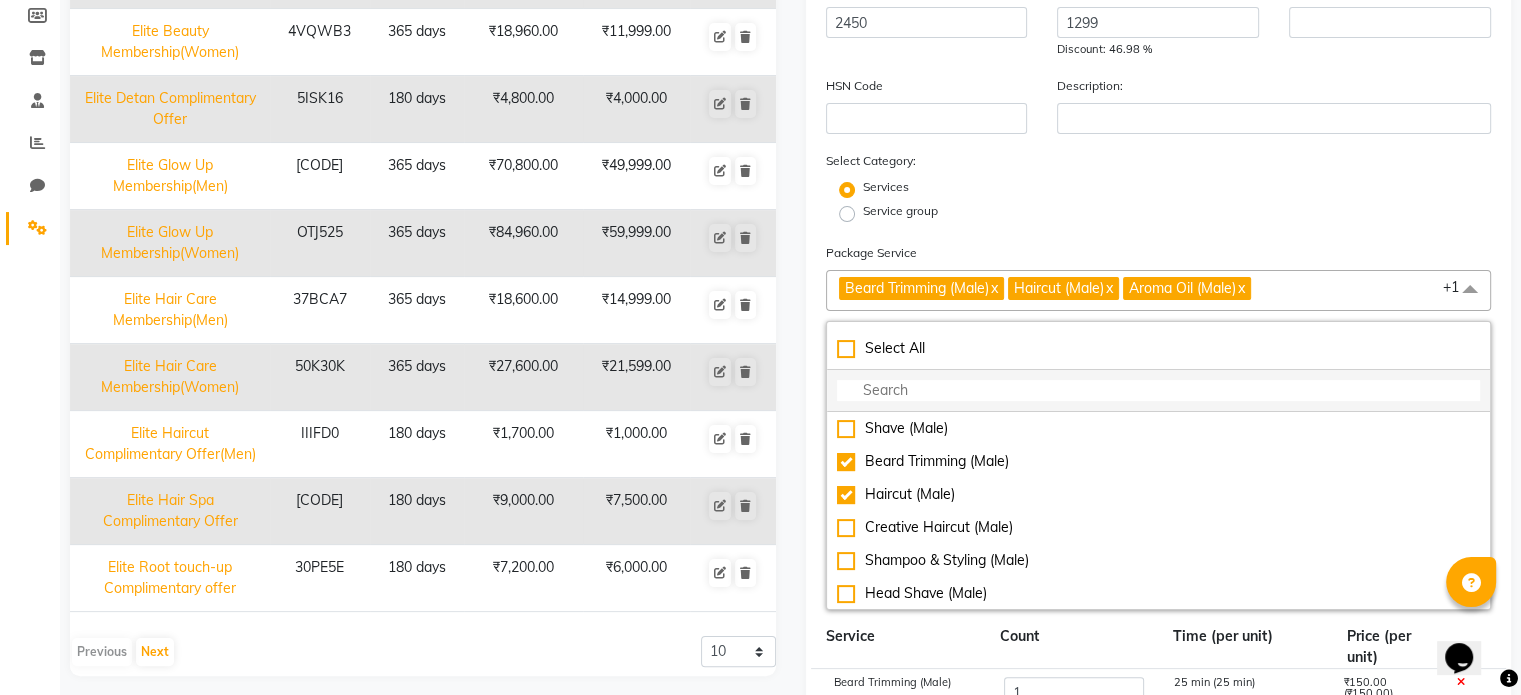 click 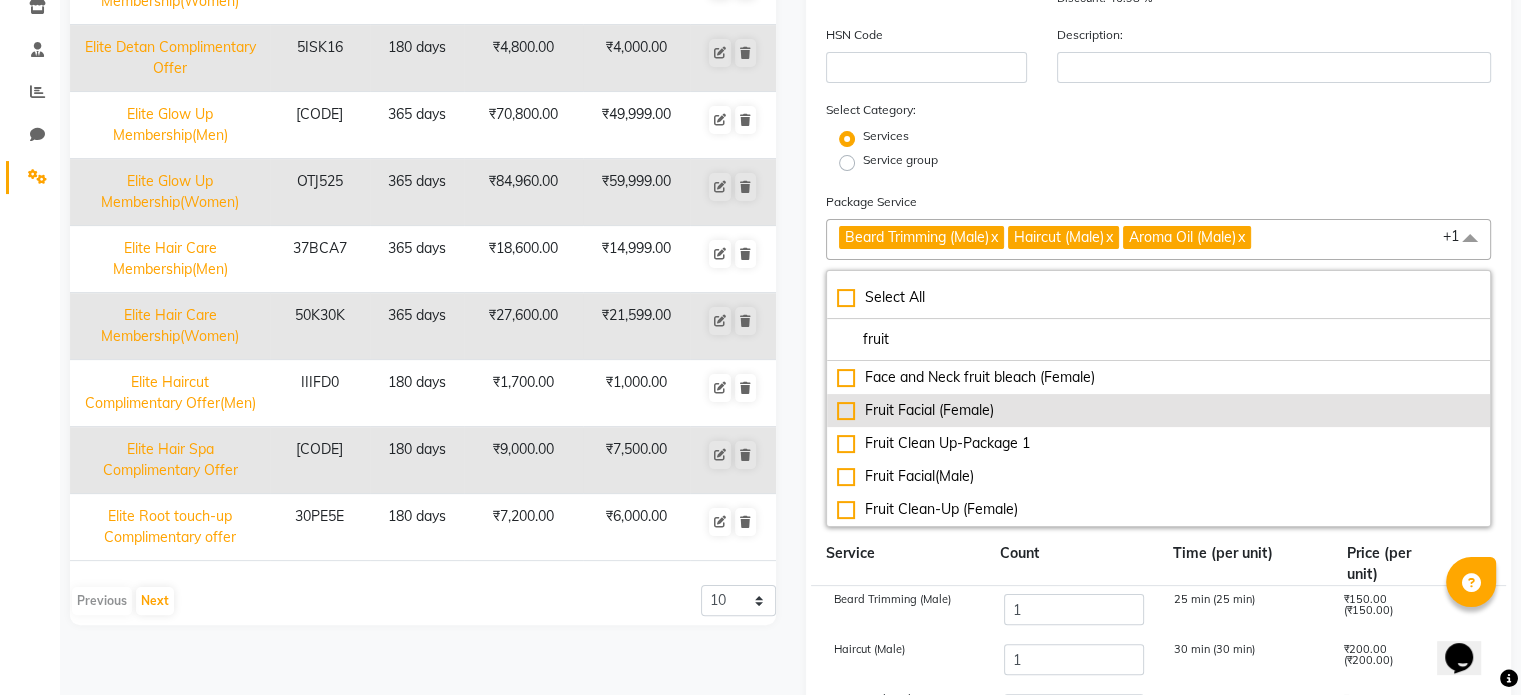 scroll, scrollTop: 400, scrollLeft: 0, axis: vertical 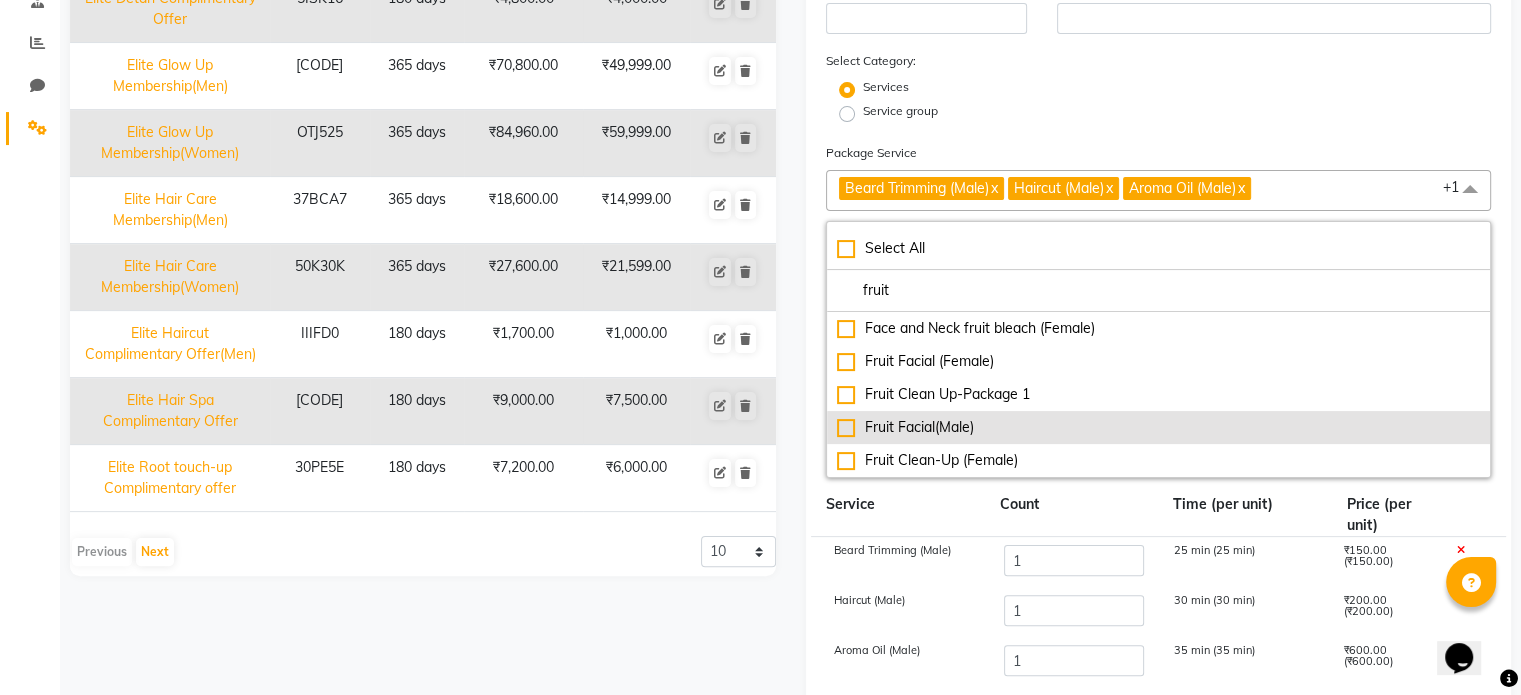 type on "fruit" 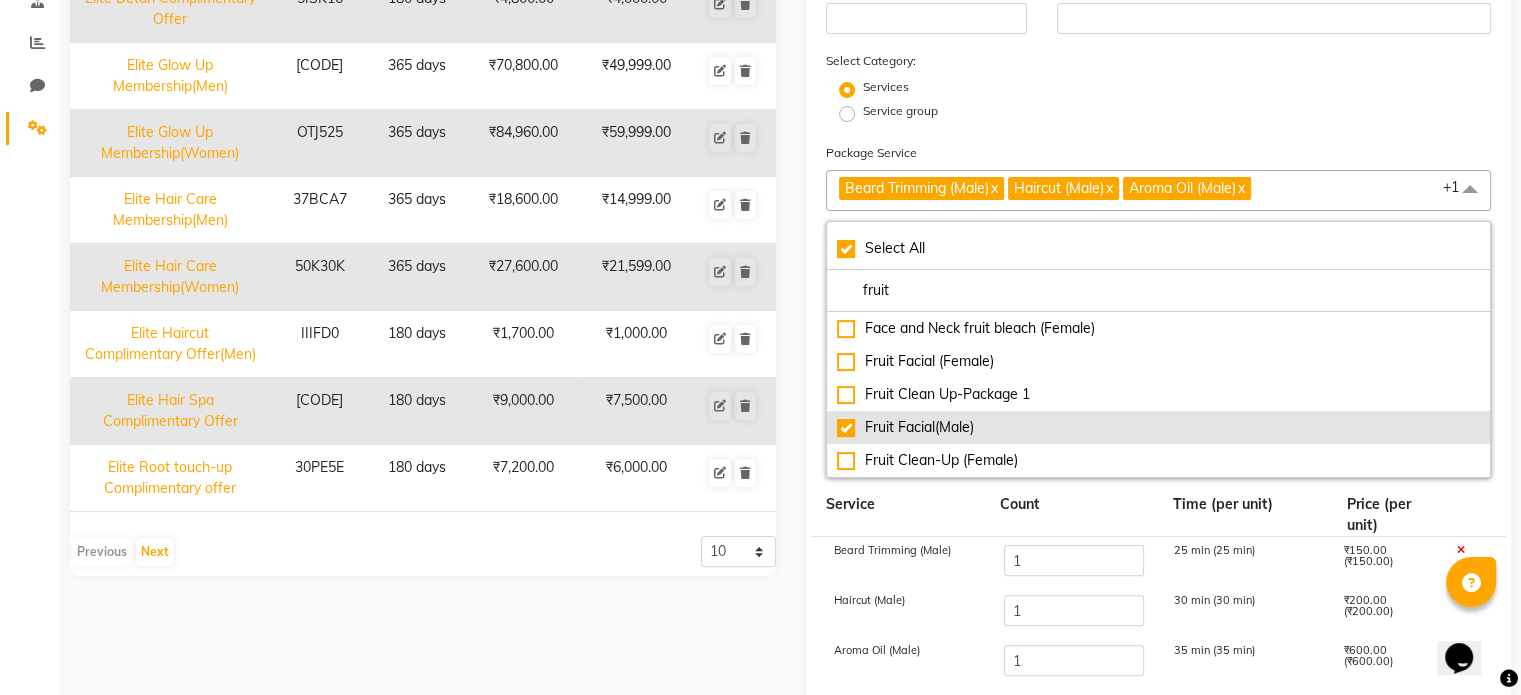 checkbox on "true" 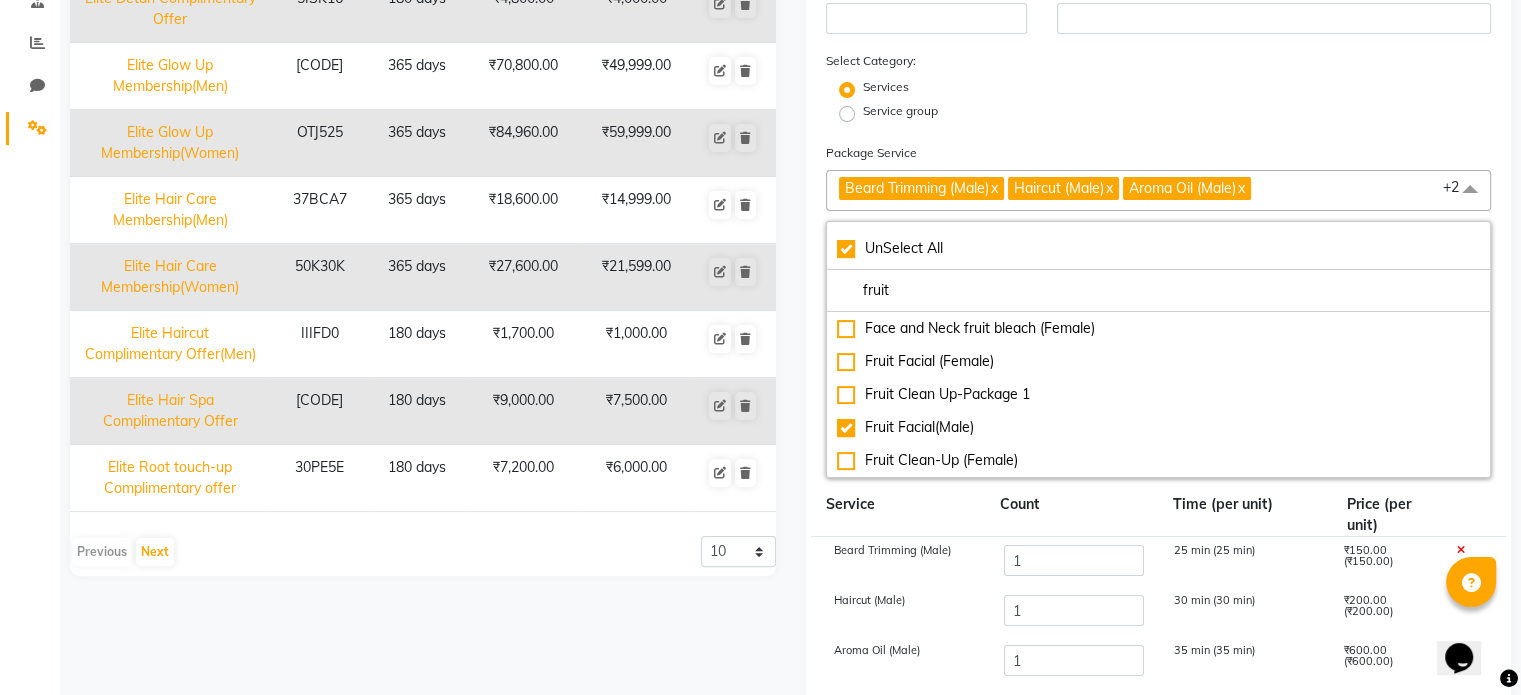 scroll, scrollTop: 41, scrollLeft: 0, axis: vertical 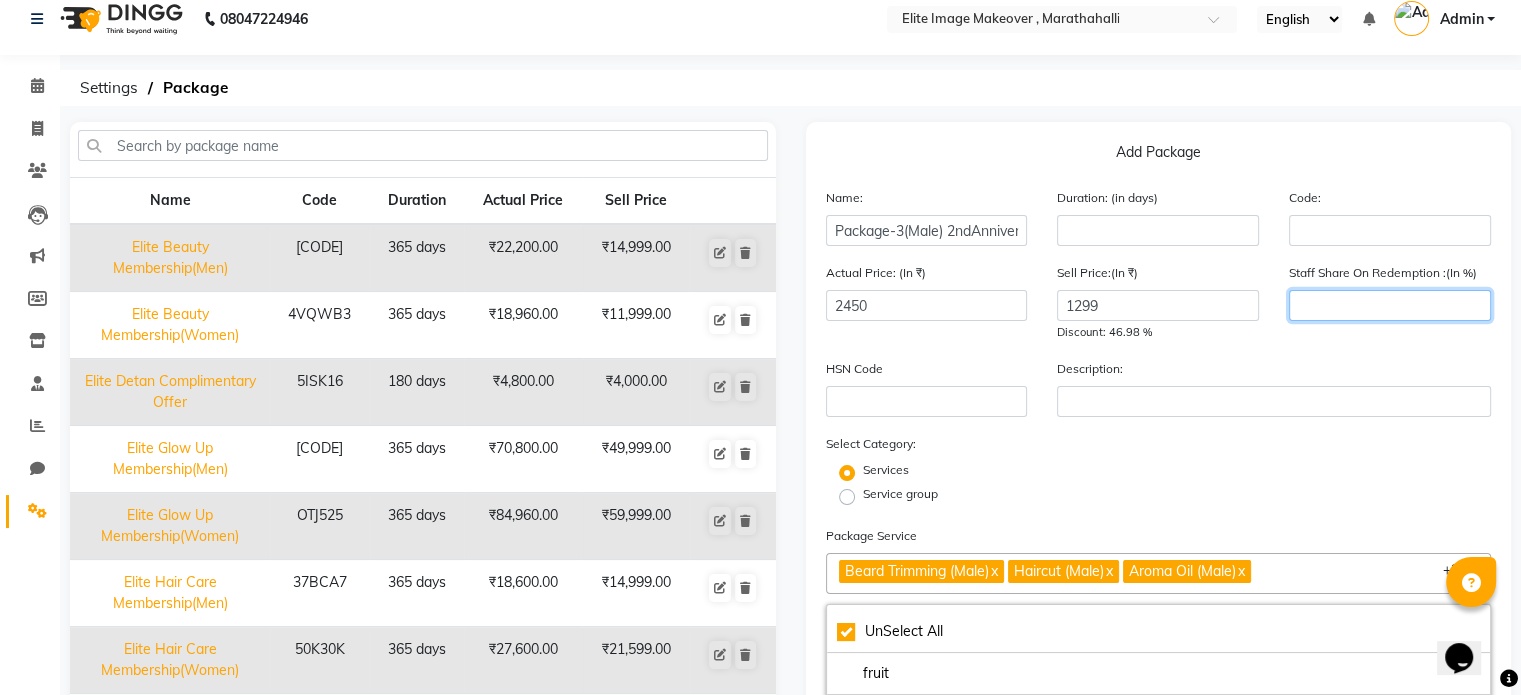 click 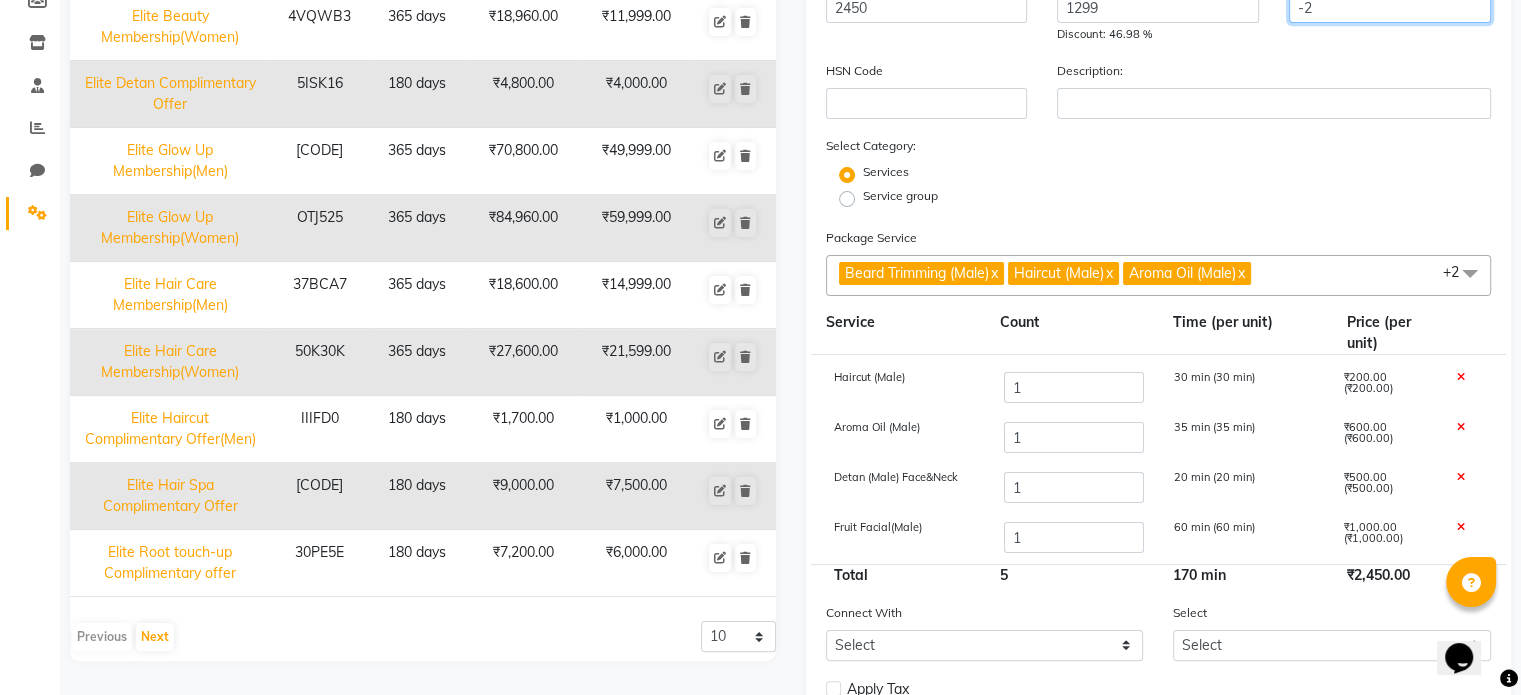 scroll, scrollTop: 451, scrollLeft: 0, axis: vertical 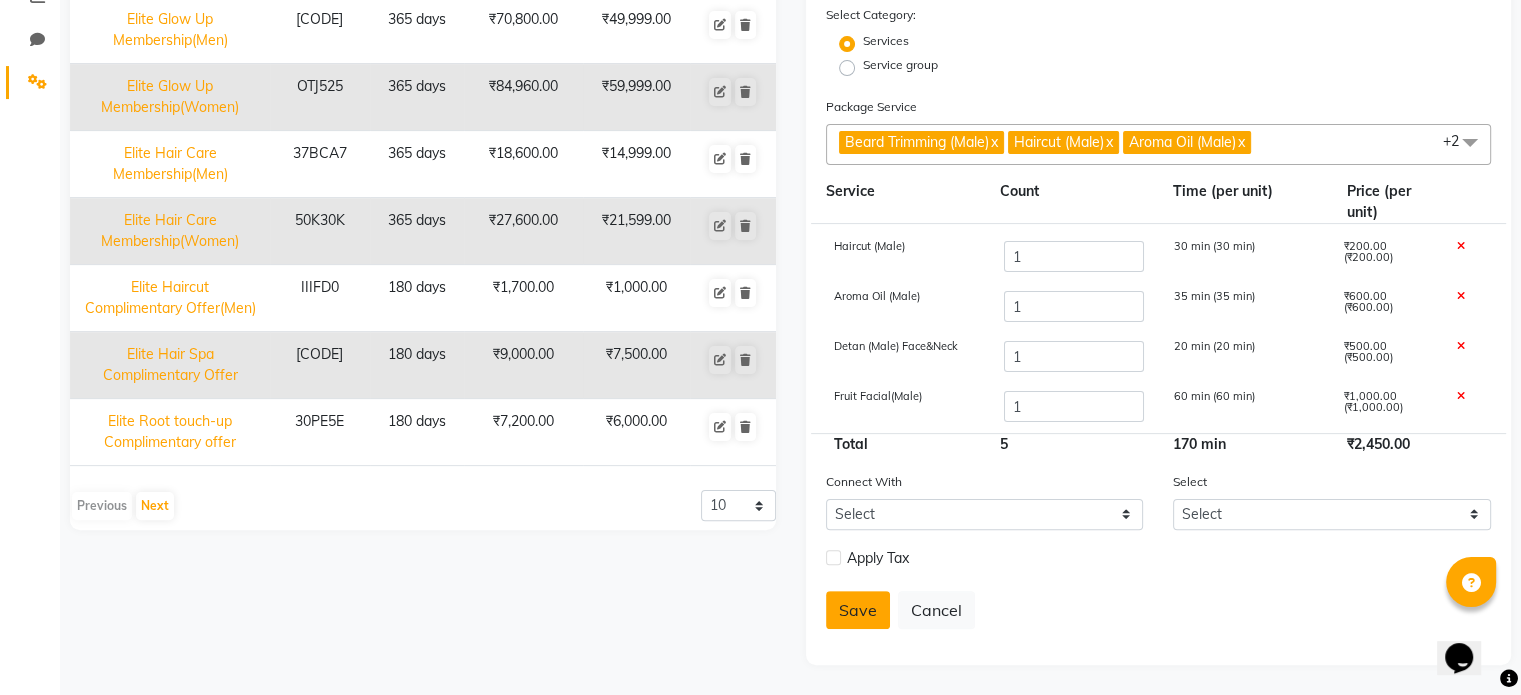 type on "-2" 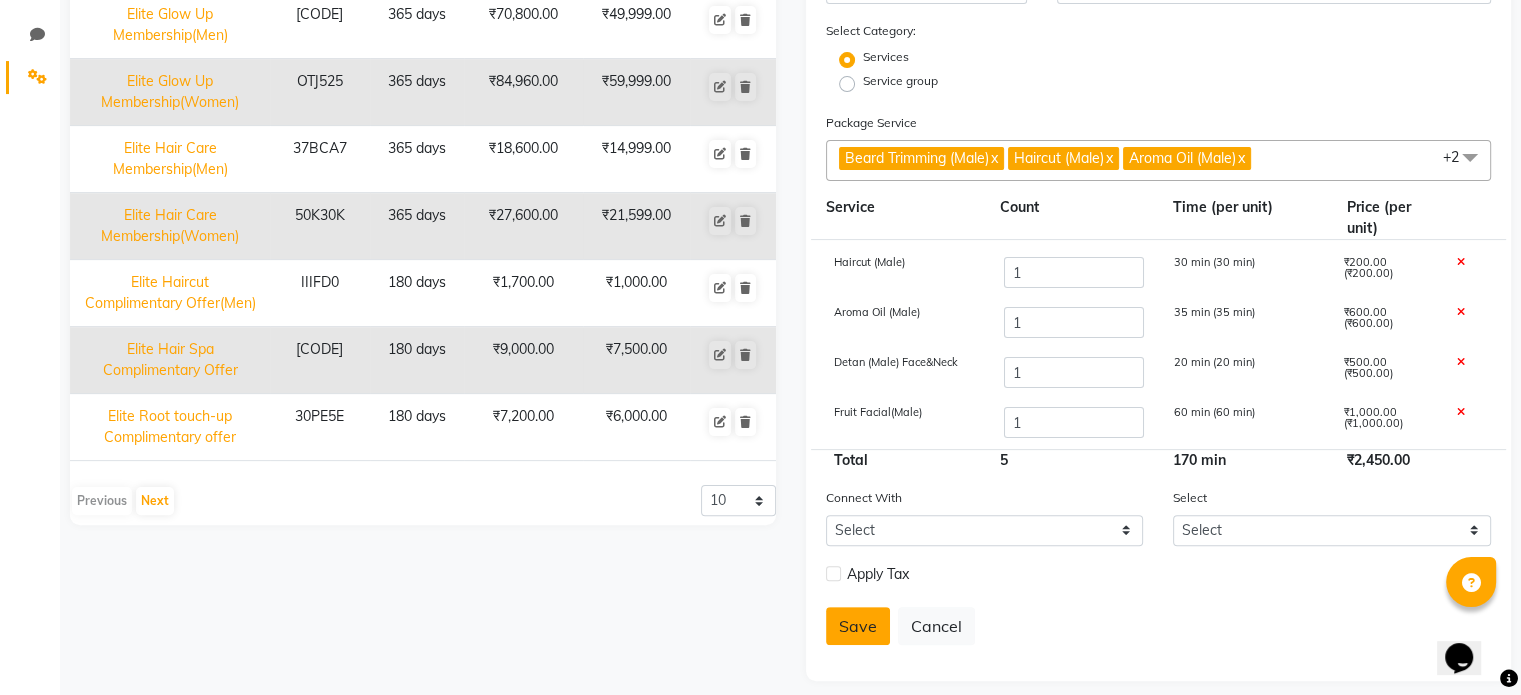 click on "Save" 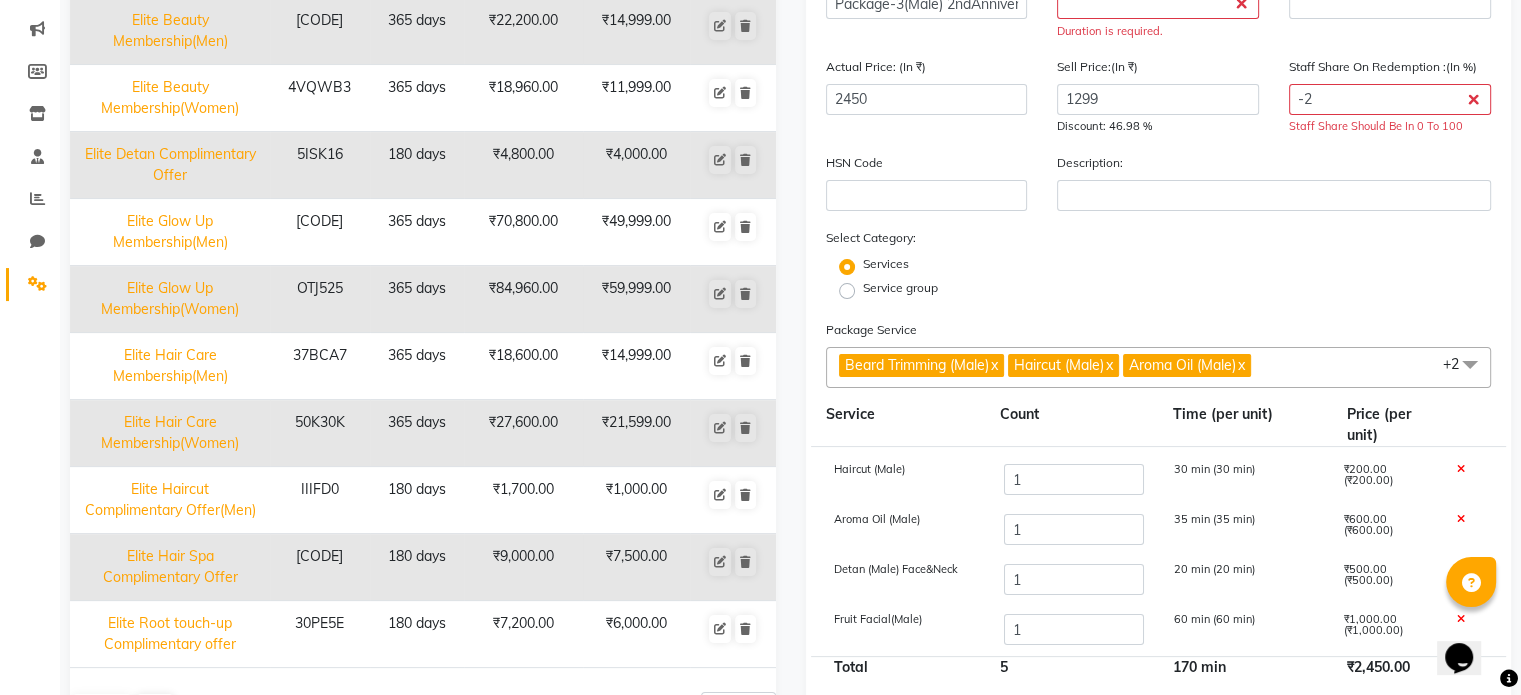 scroll, scrollTop: 51, scrollLeft: 0, axis: vertical 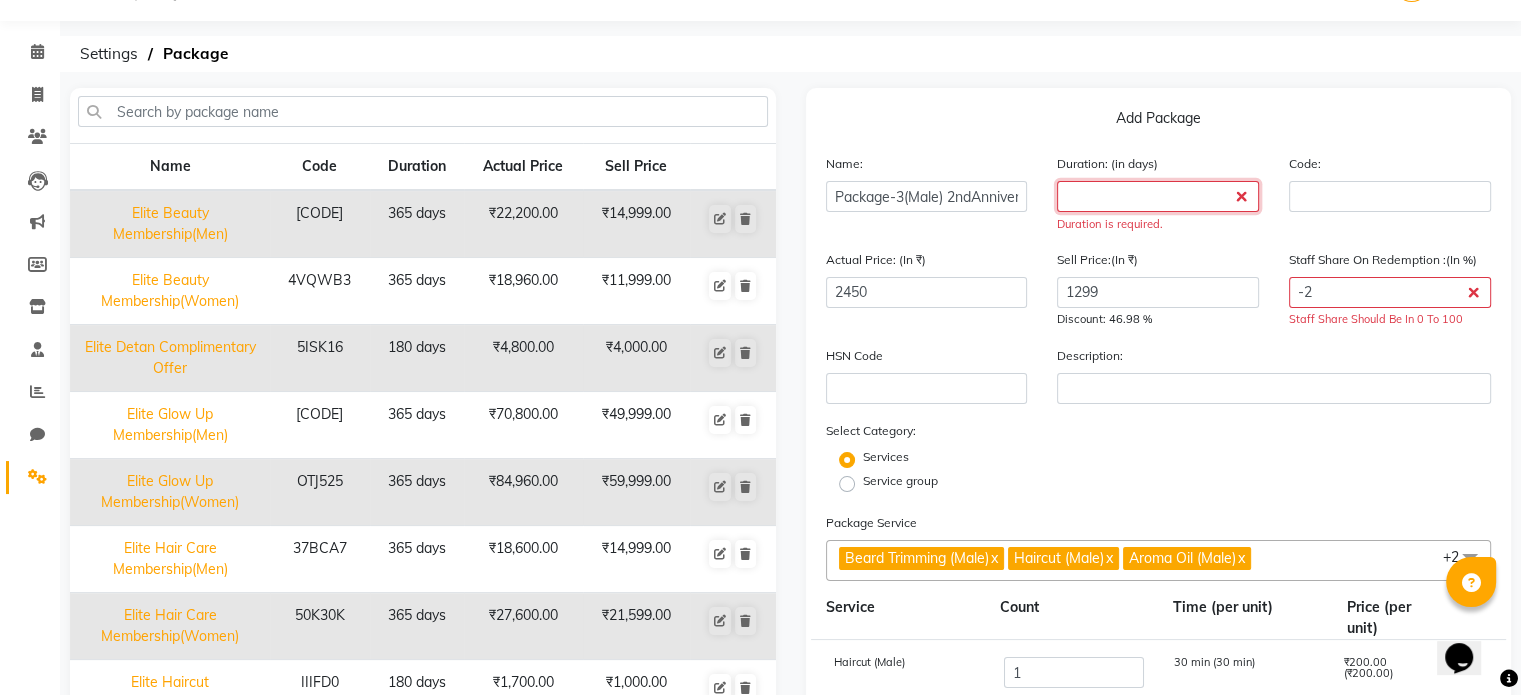 click 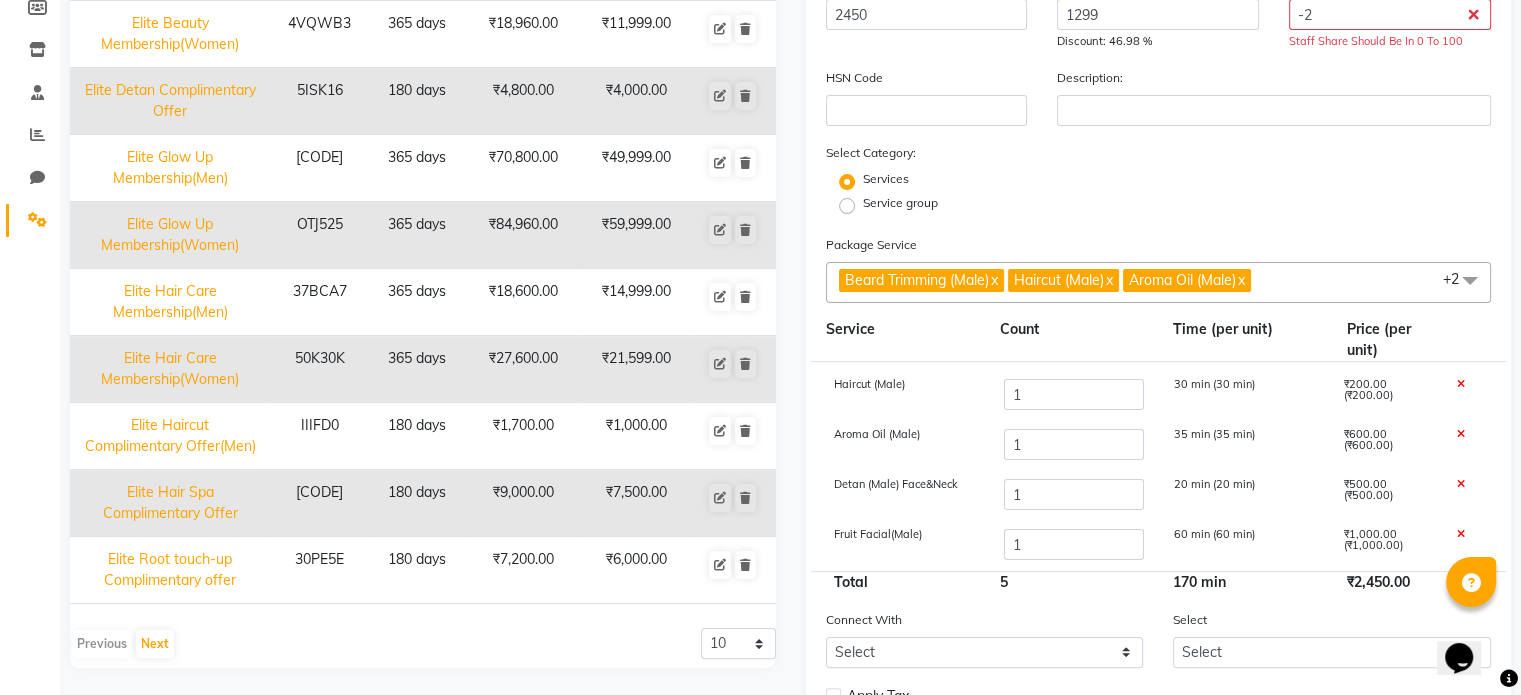 scroll, scrollTop: 451, scrollLeft: 0, axis: vertical 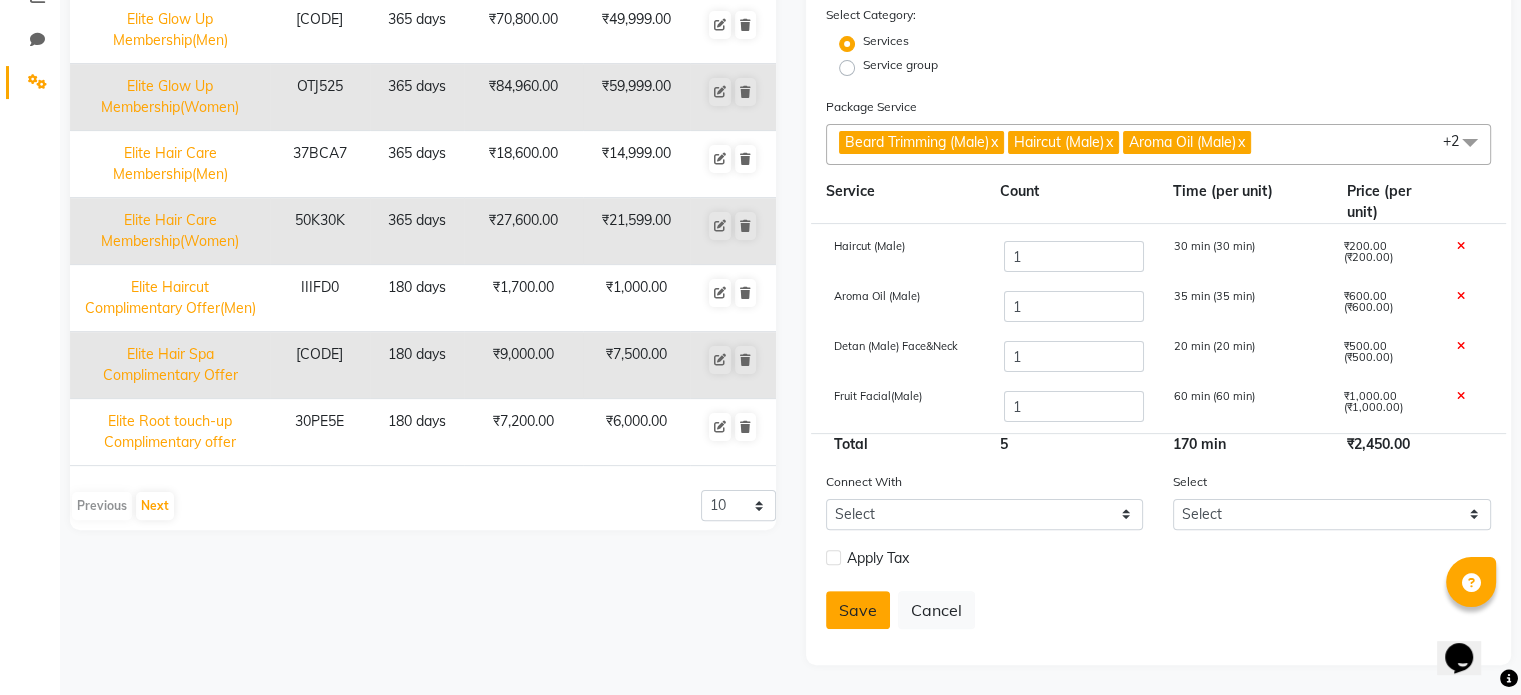 type on "1" 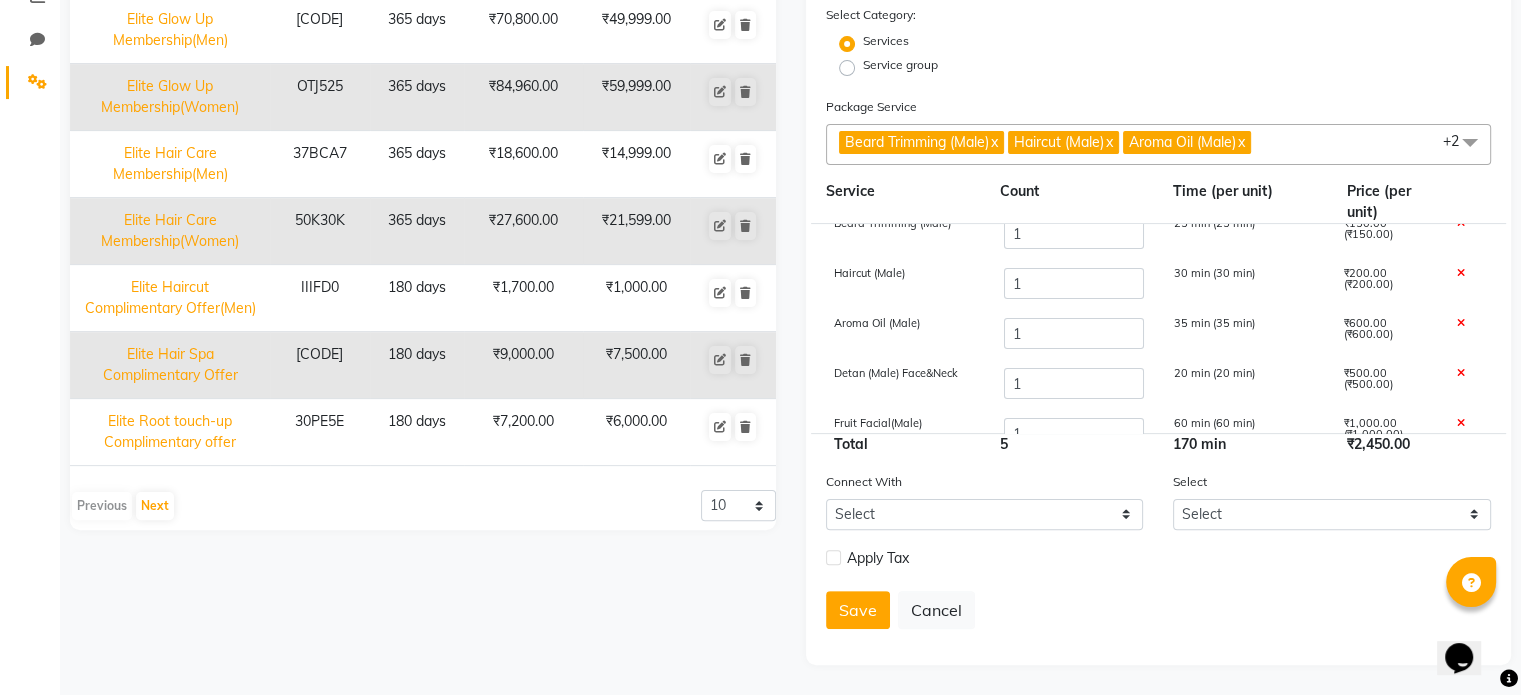 scroll, scrollTop: 0, scrollLeft: 0, axis: both 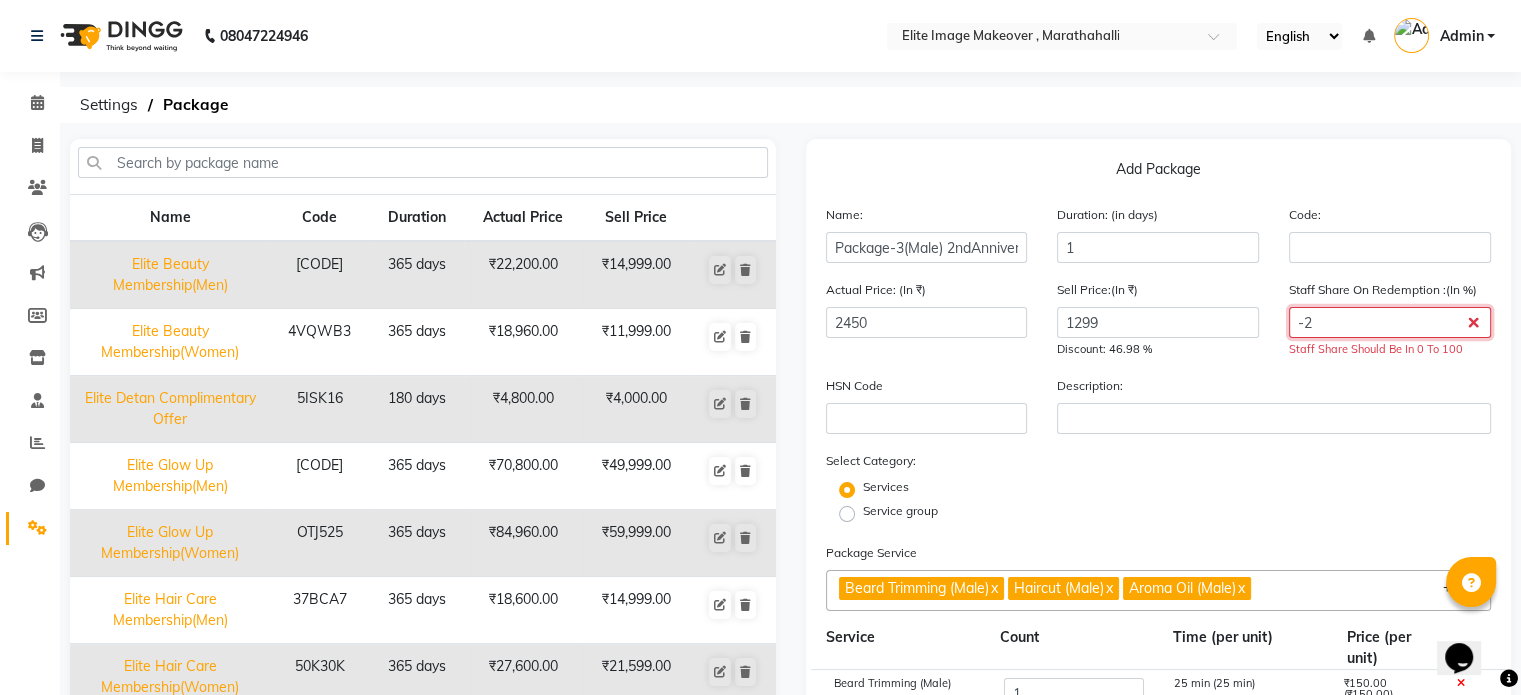 drag, startPoint x: 1347, startPoint y: 327, endPoint x: 1269, endPoint y: 326, distance: 78.00641 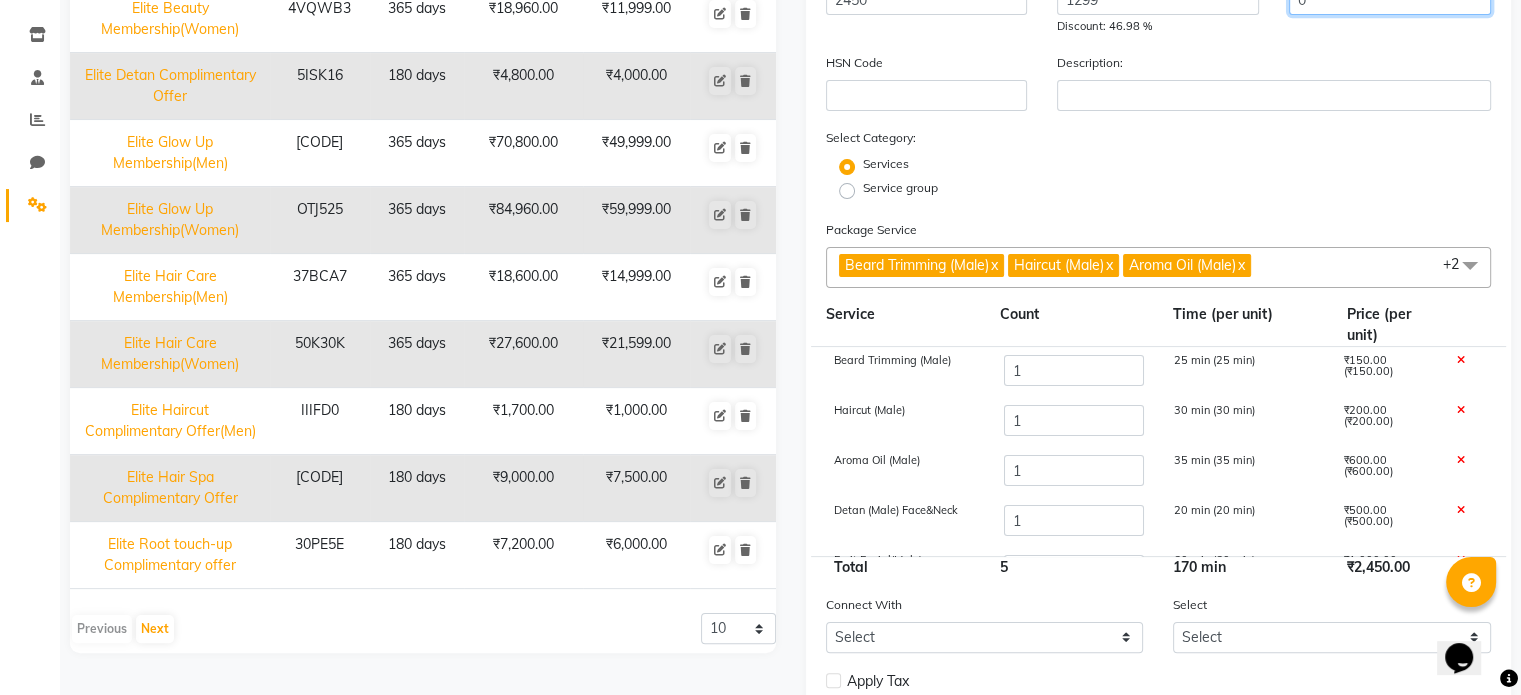 scroll, scrollTop: 451, scrollLeft: 0, axis: vertical 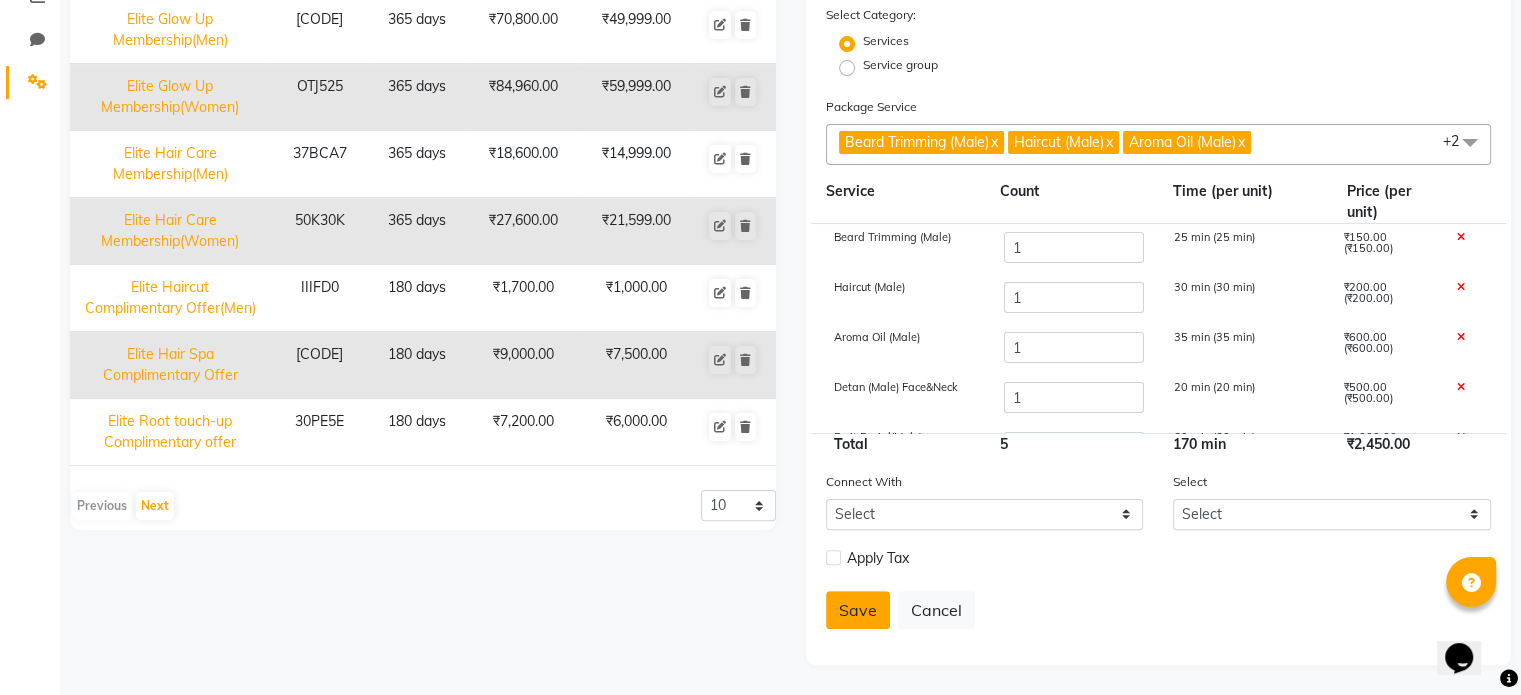 type on "0" 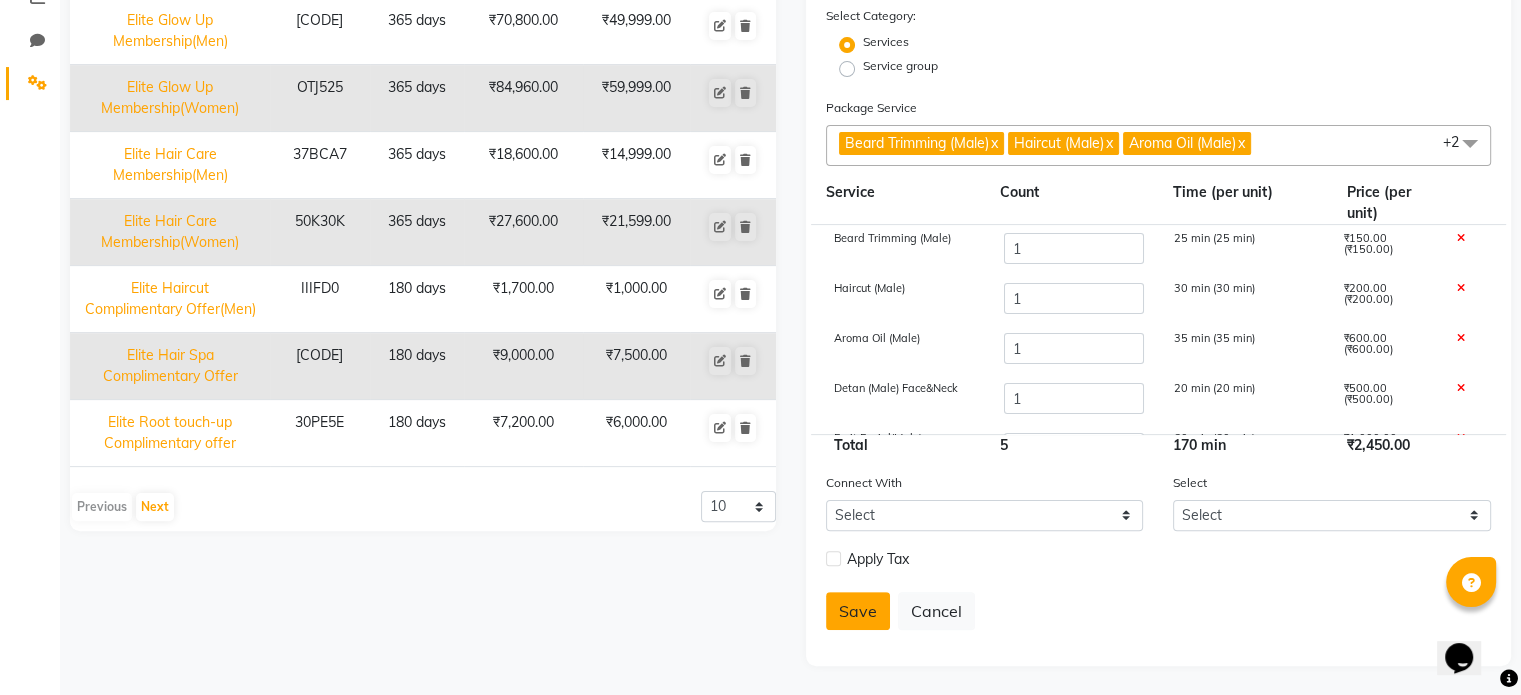 type 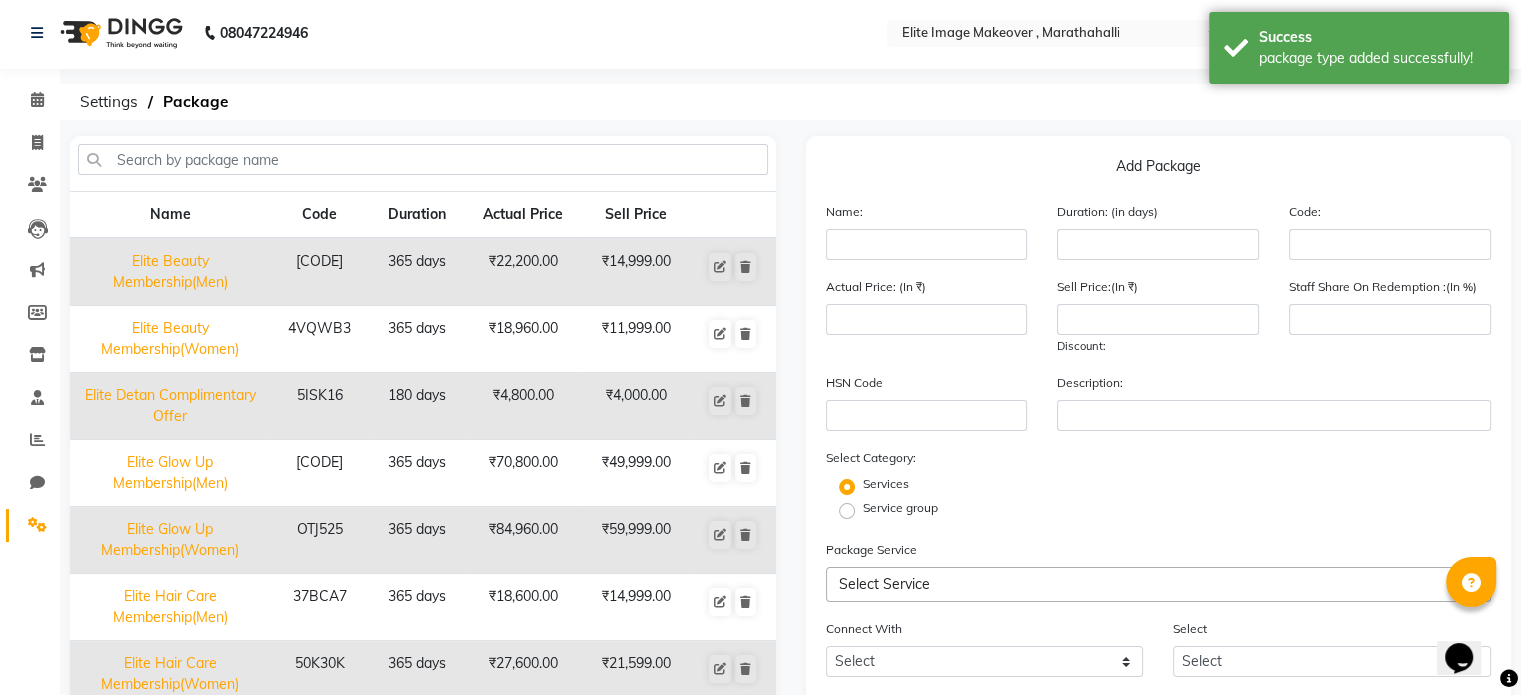 scroll, scrollTop: 0, scrollLeft: 0, axis: both 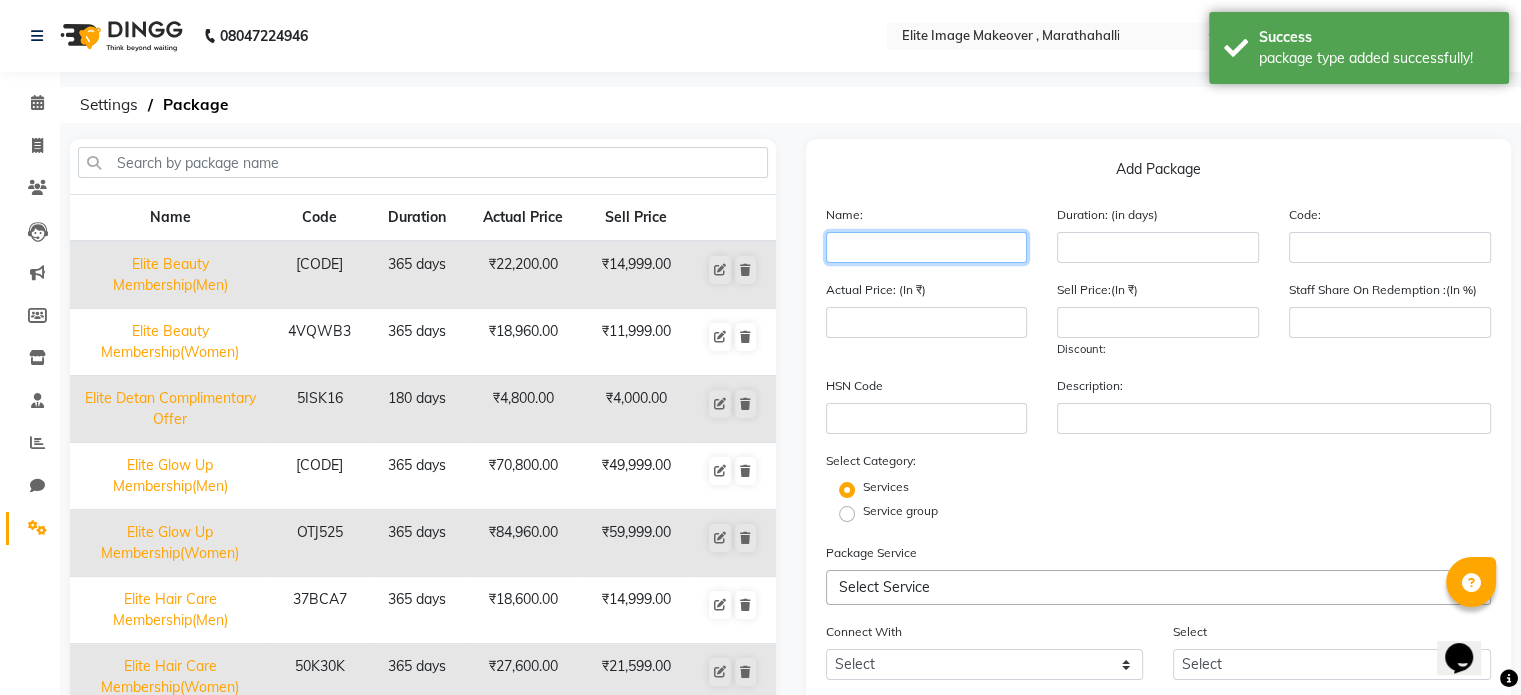 click 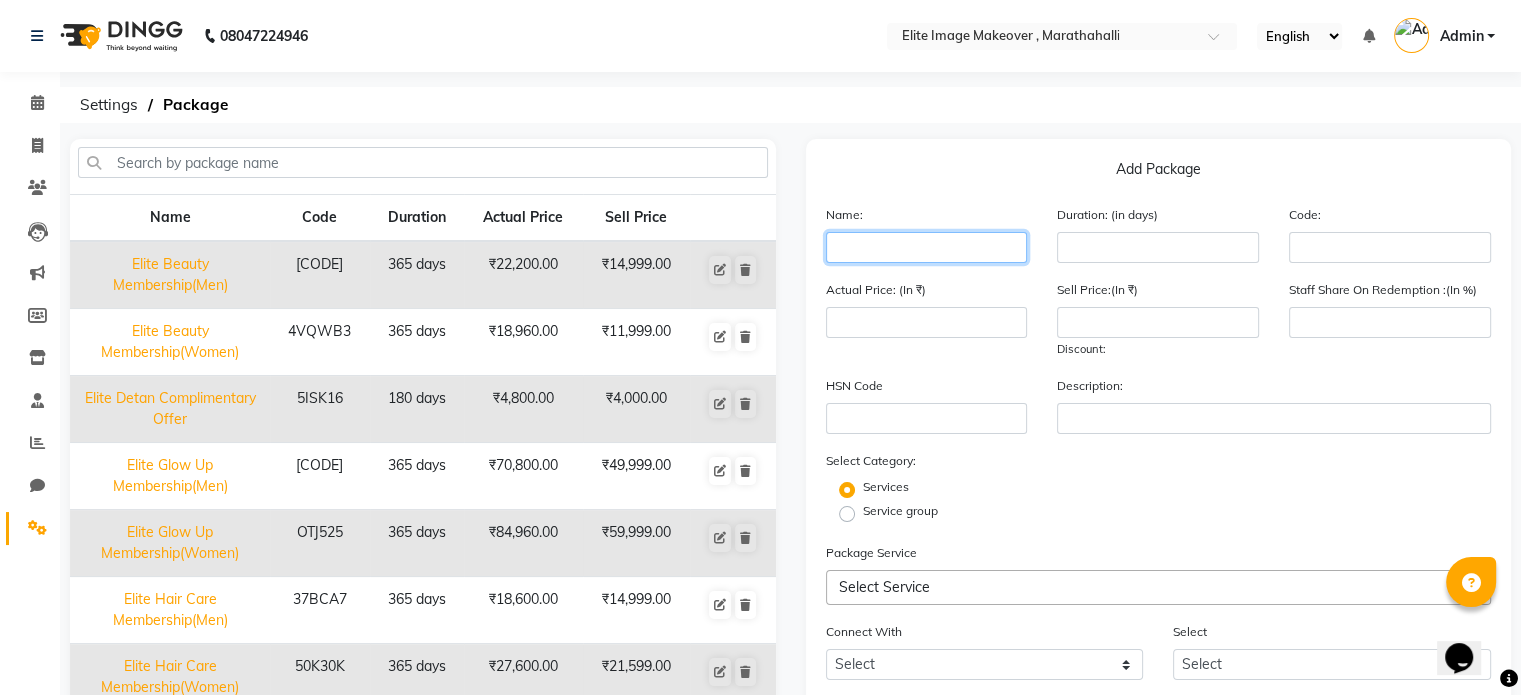 paste on "Package-1(Male) 2ndAnniversarySpecial" 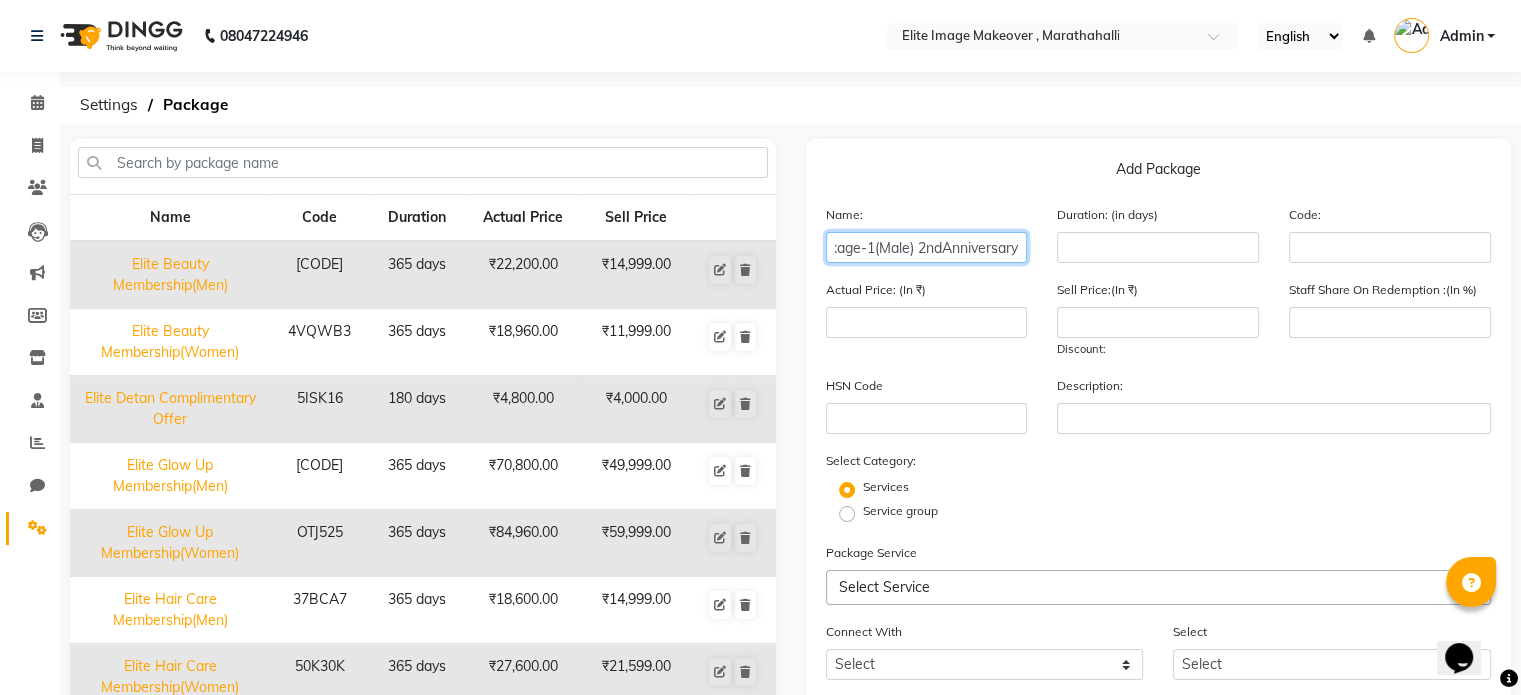 scroll, scrollTop: 0, scrollLeft: 16, axis: horizontal 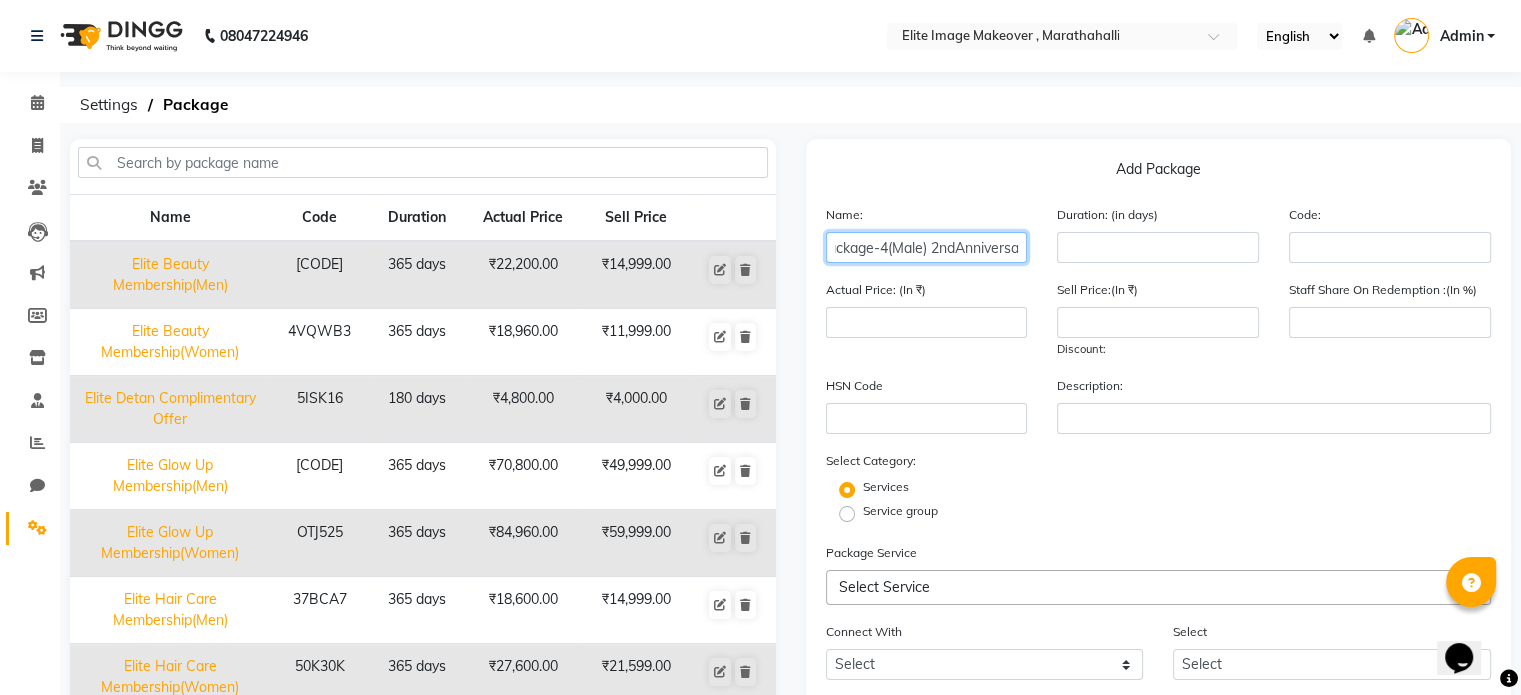 type on "Package-4(Male) 2ndAnniversarySpecial" 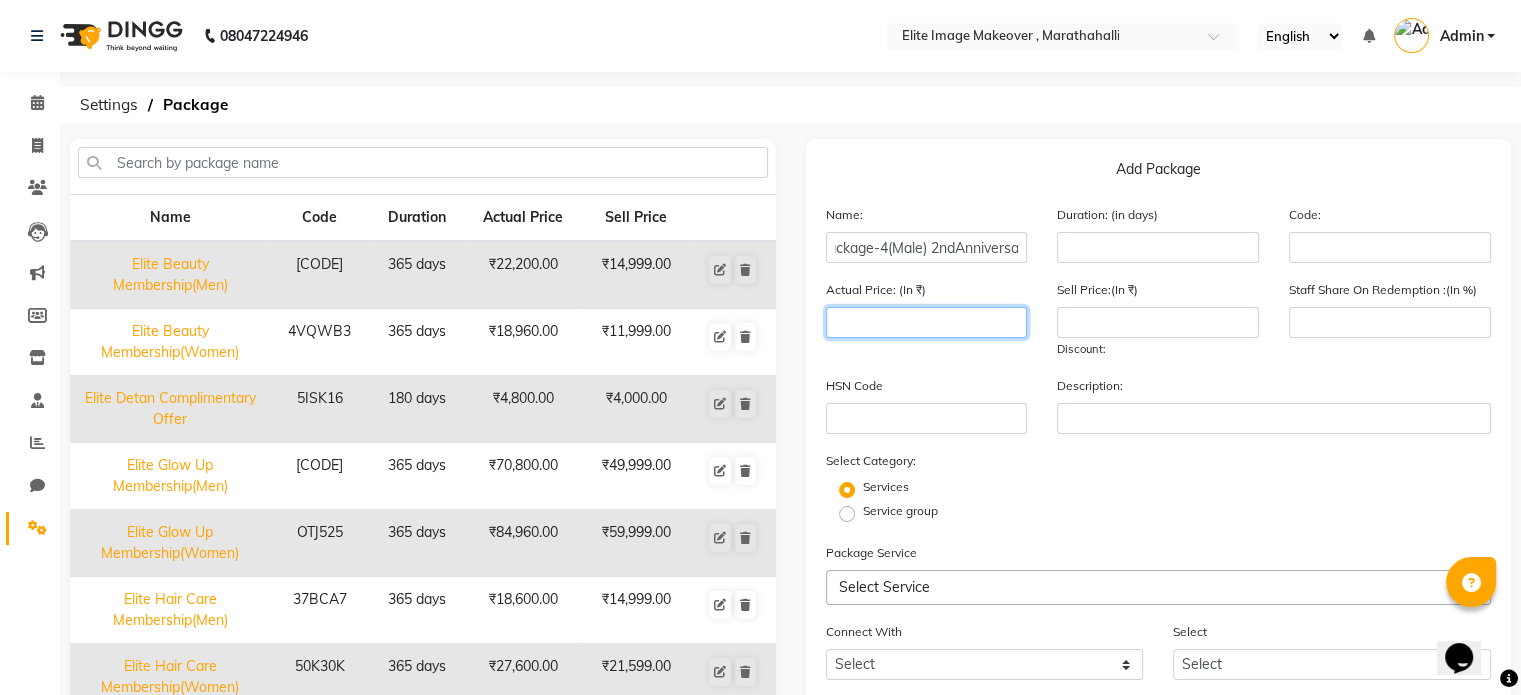 scroll, scrollTop: 0, scrollLeft: 0, axis: both 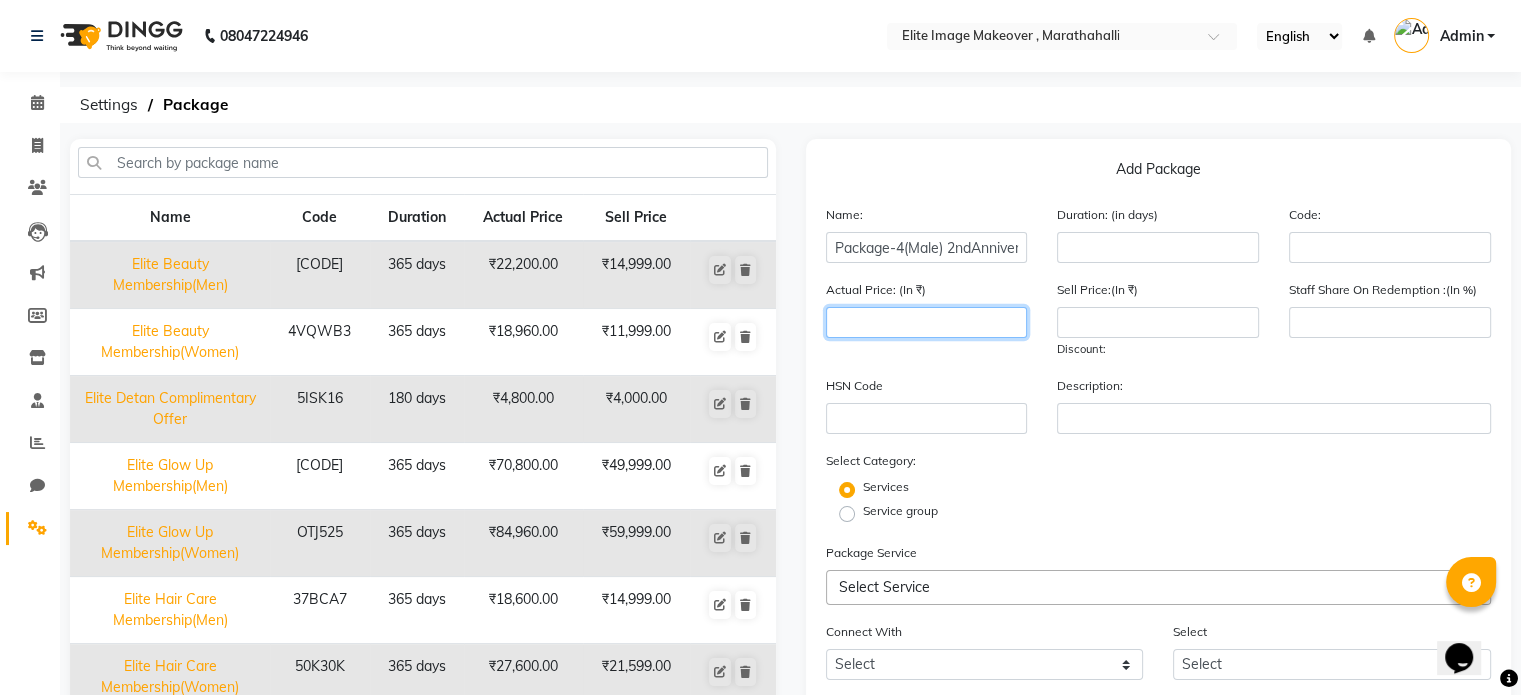 click 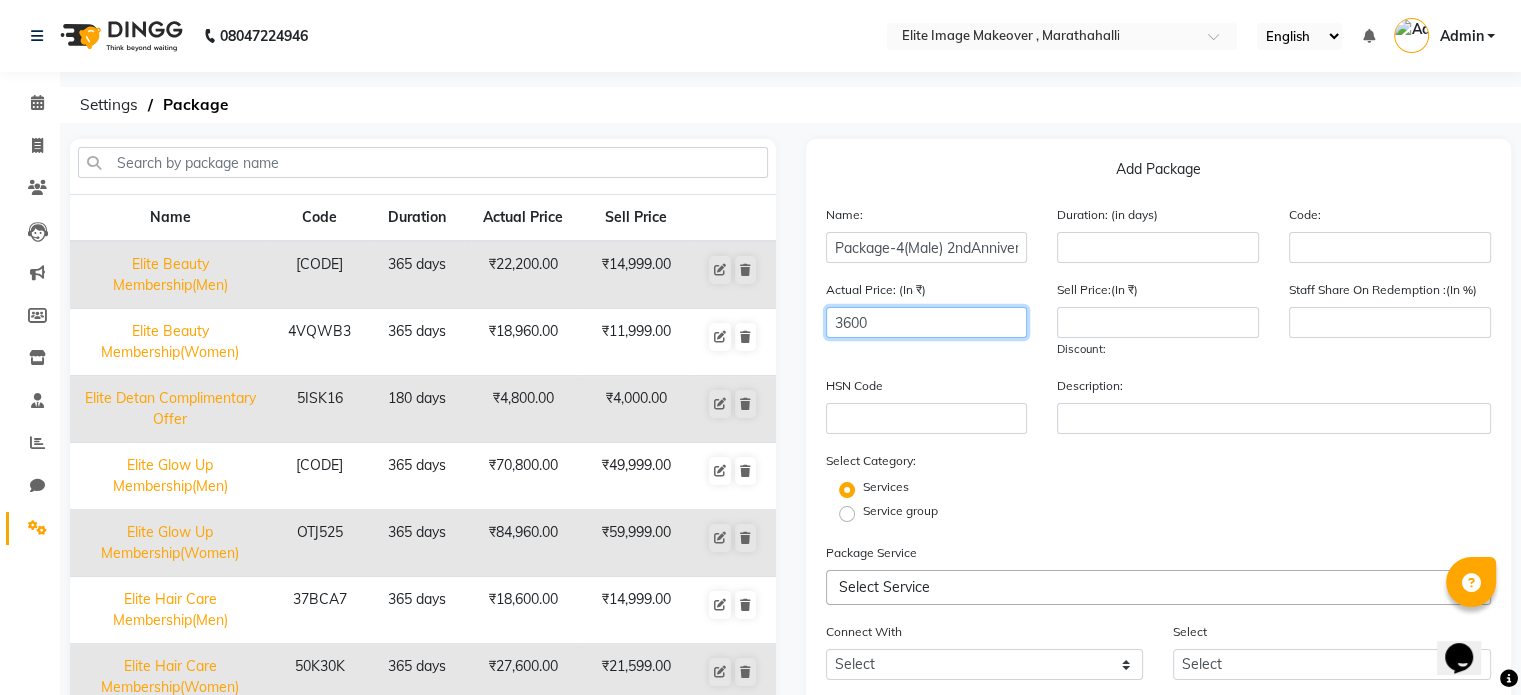 type on "3600" 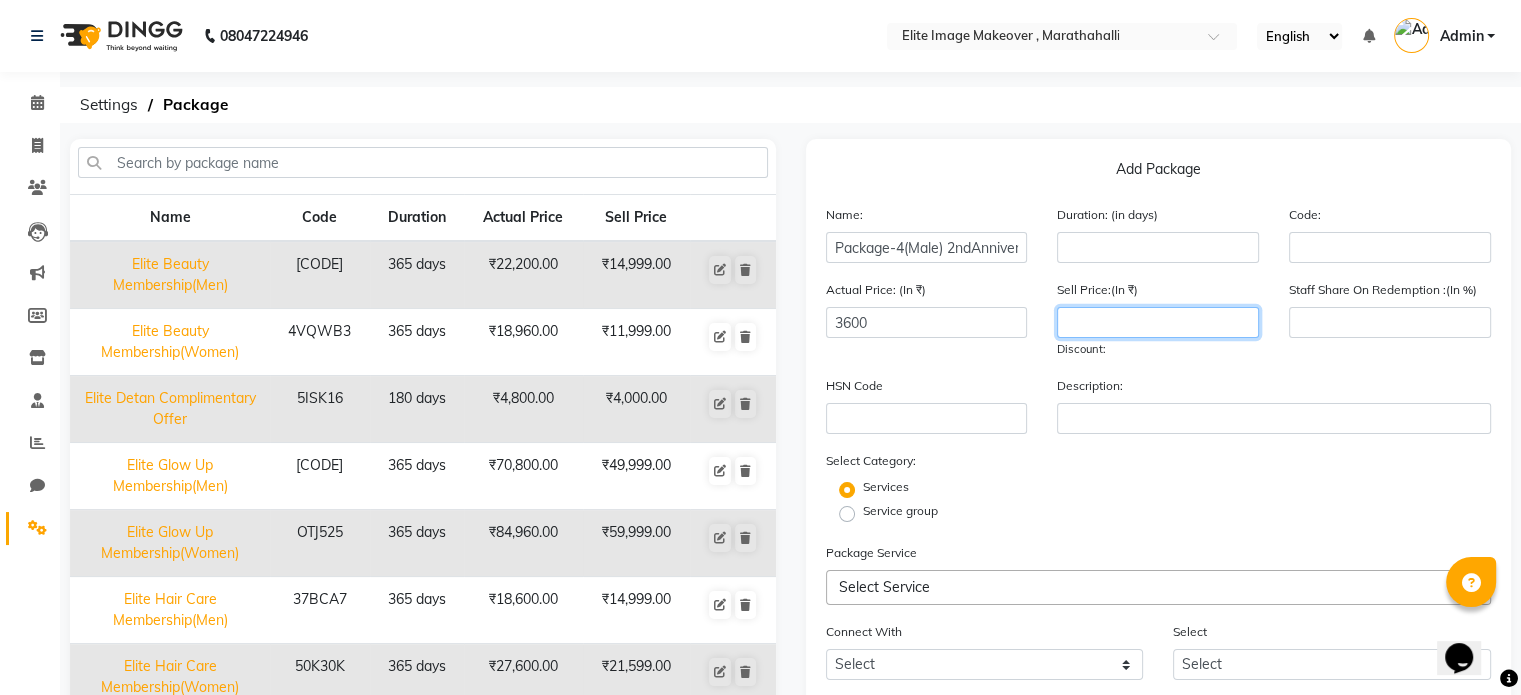 click 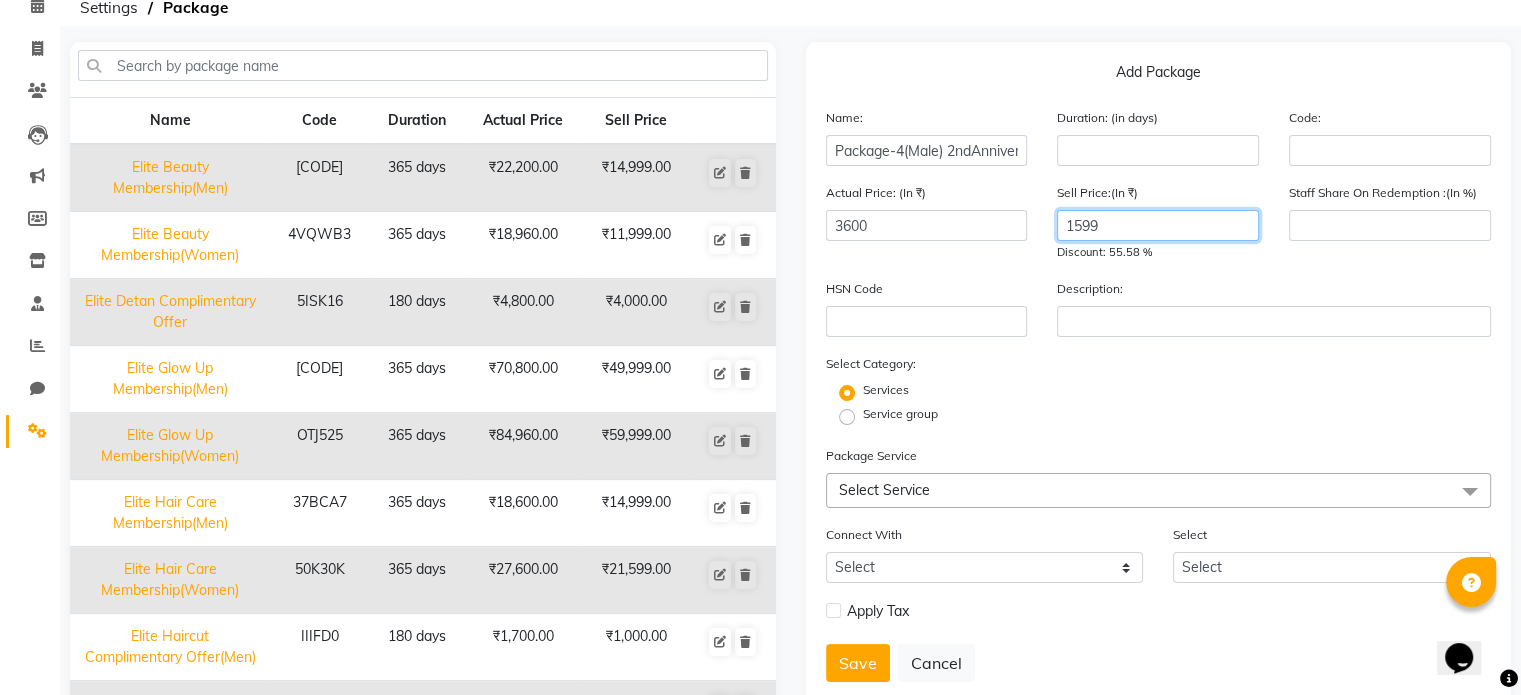 scroll, scrollTop: 100, scrollLeft: 0, axis: vertical 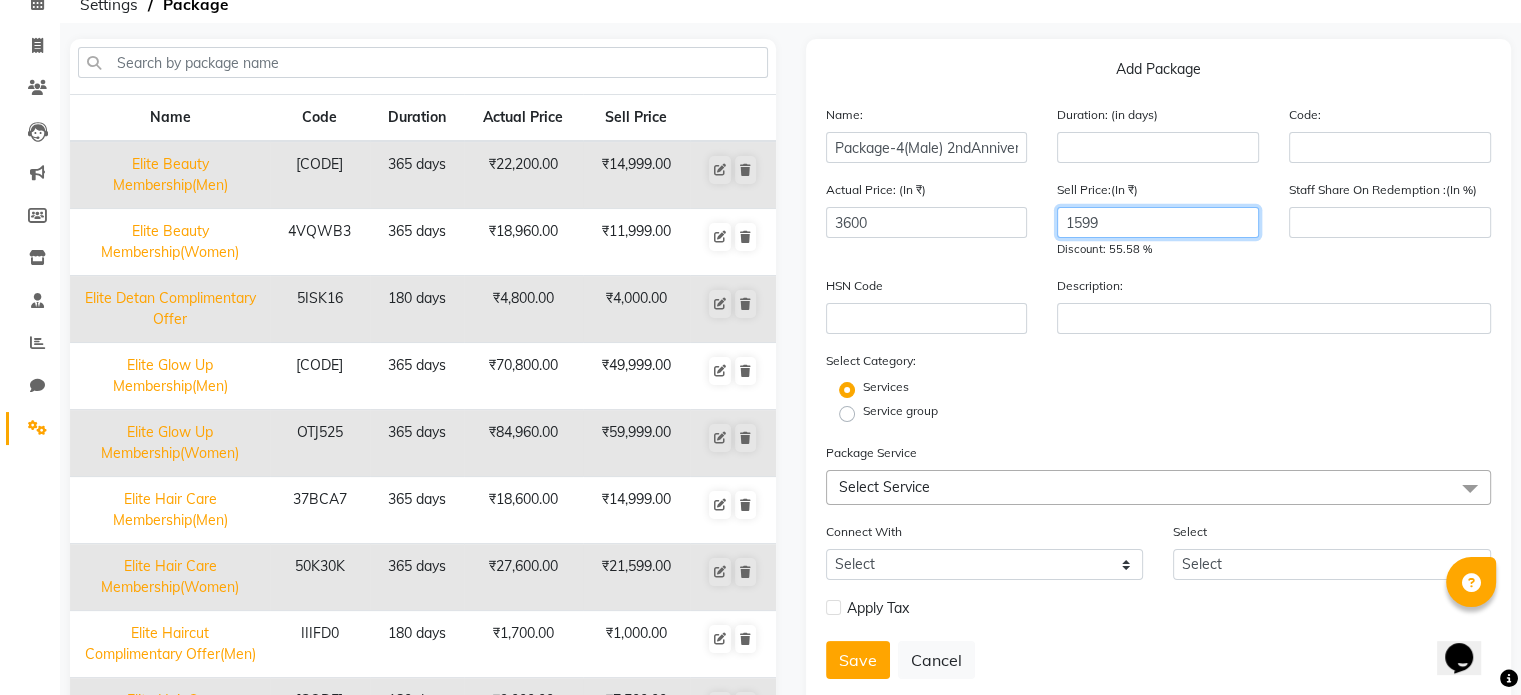 type on "1599" 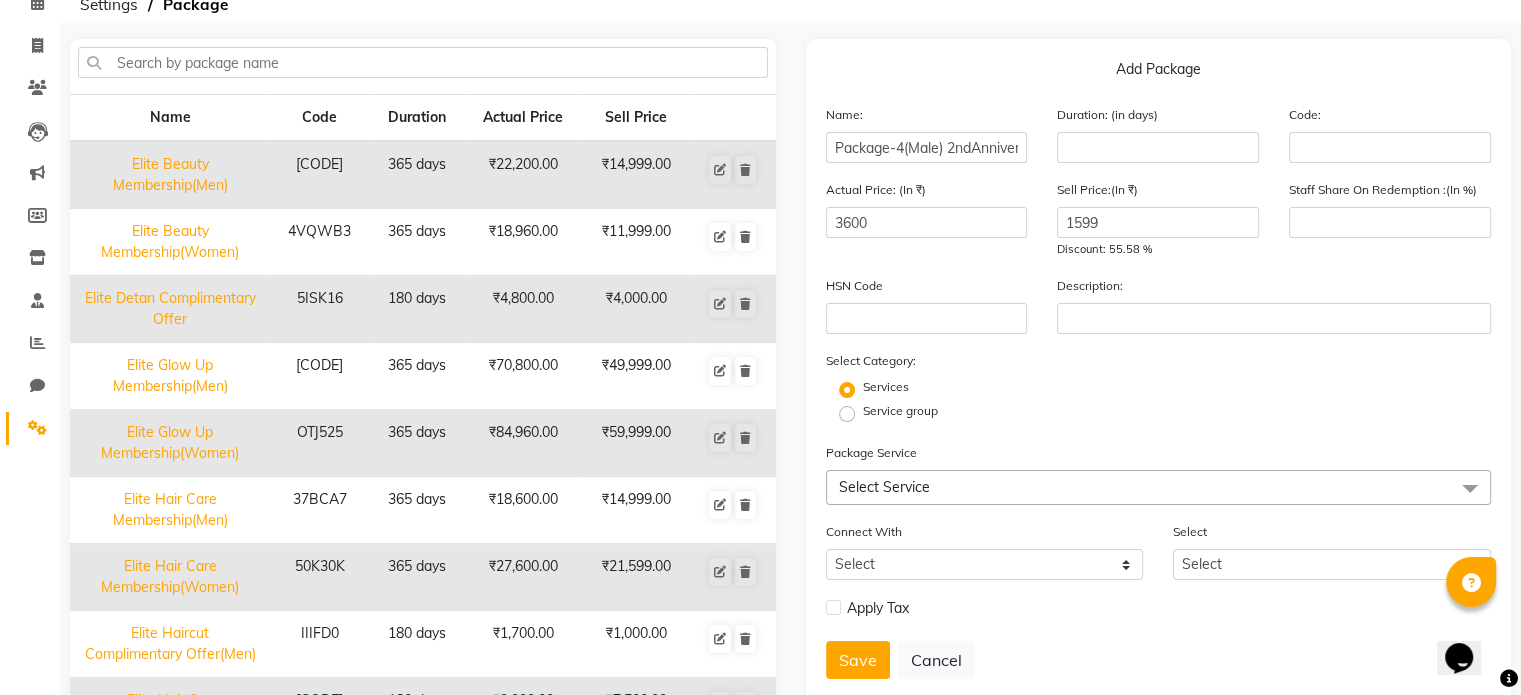 click on "Select Service" 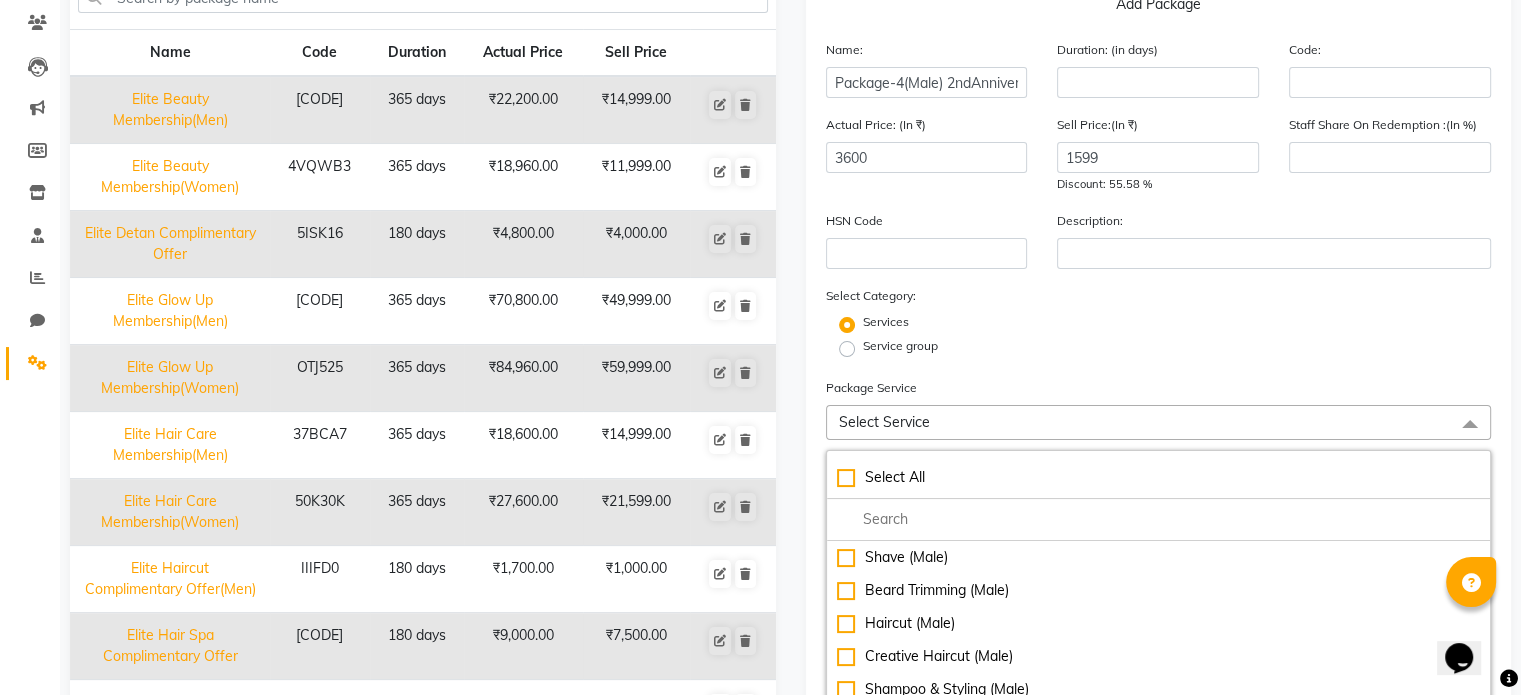 scroll, scrollTop: 300, scrollLeft: 0, axis: vertical 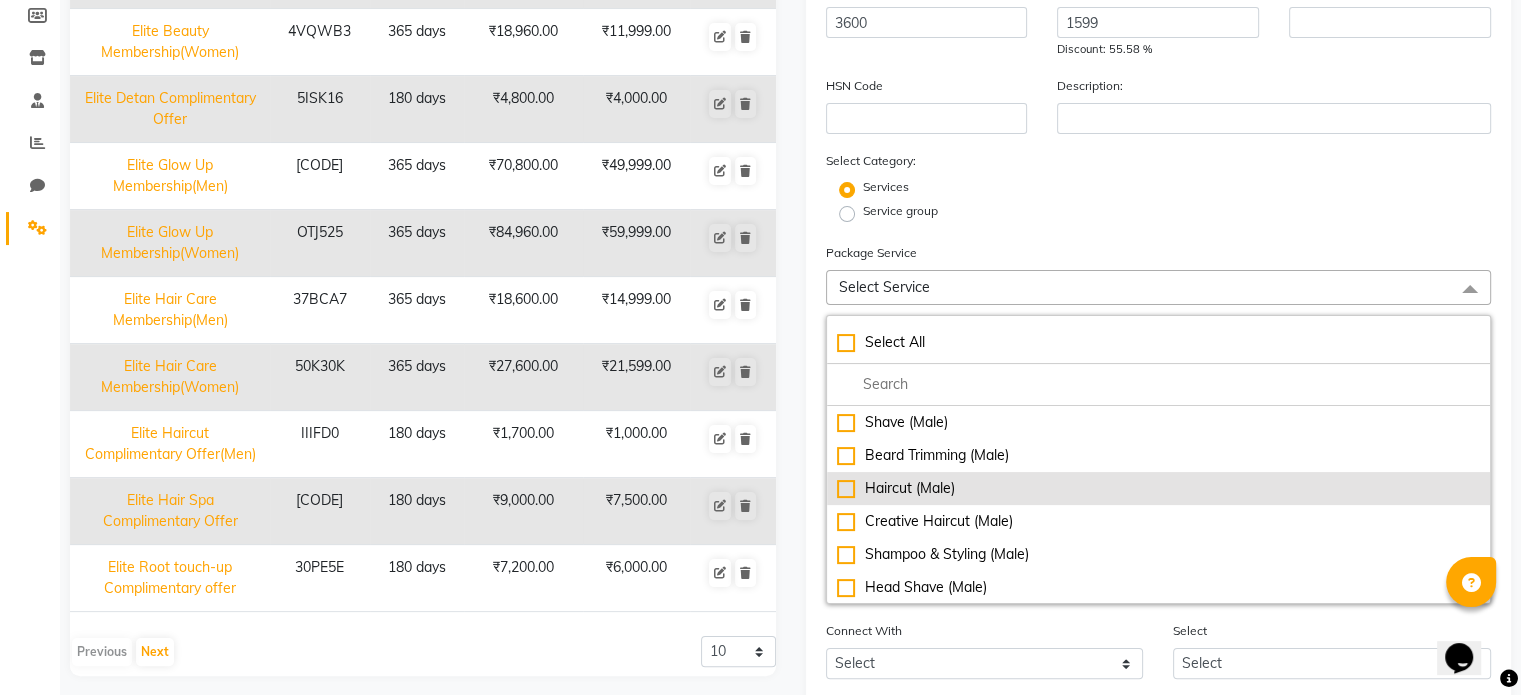 click on "Haircut (Male)" 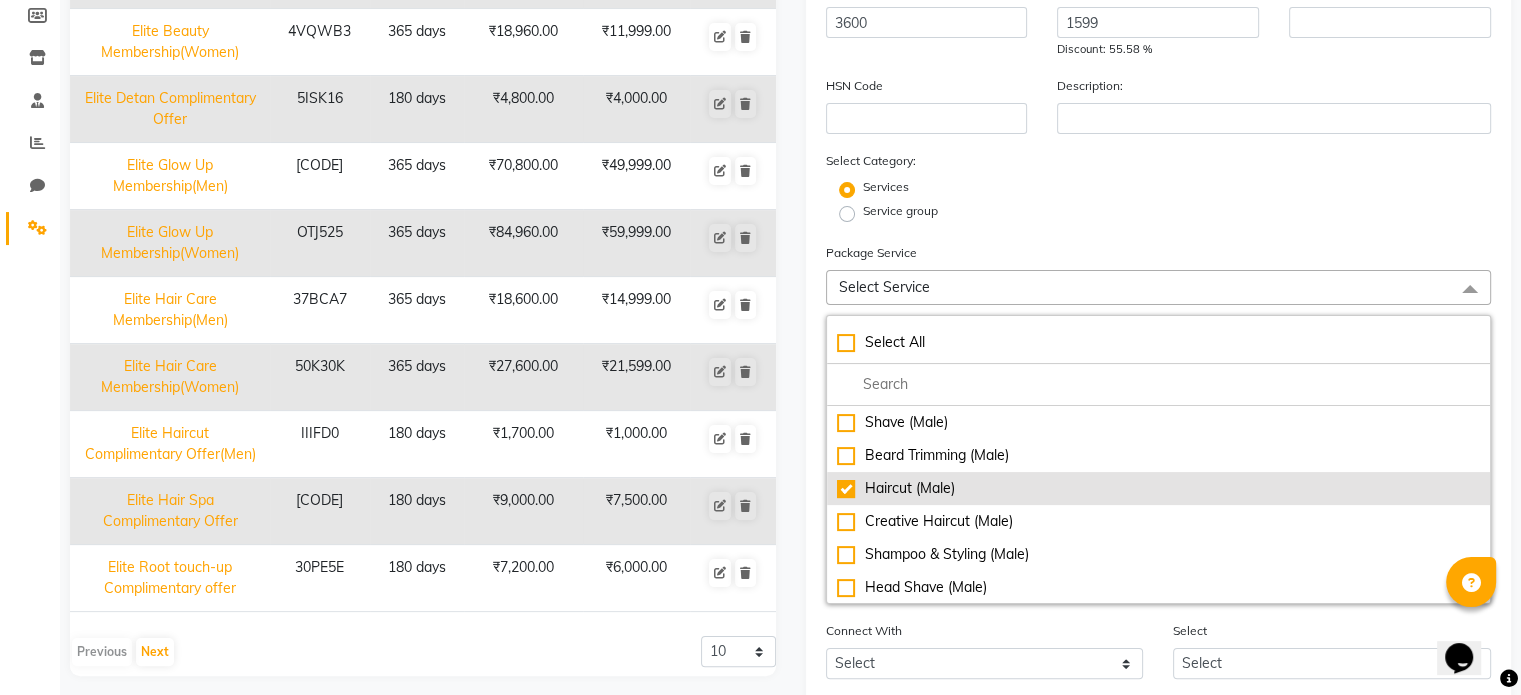 checkbox on "true" 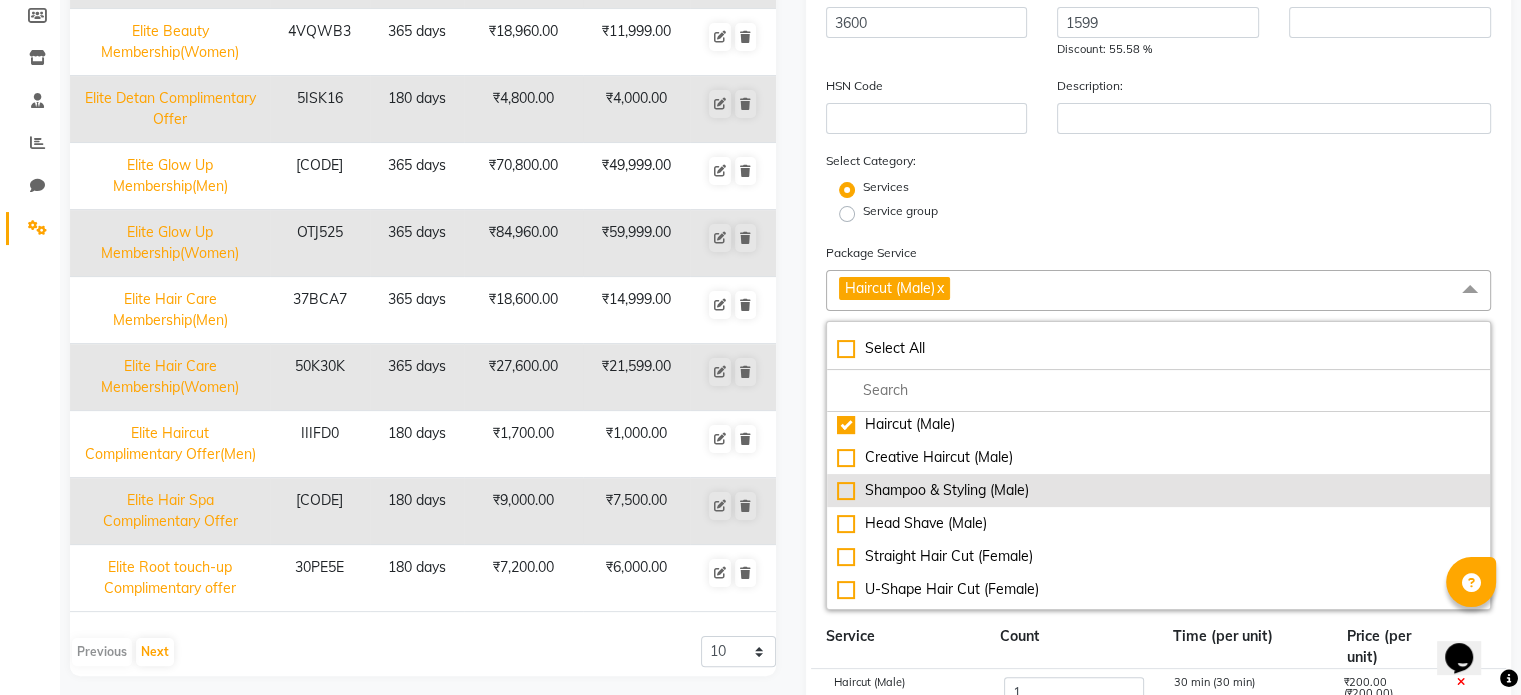 scroll, scrollTop: 0, scrollLeft: 0, axis: both 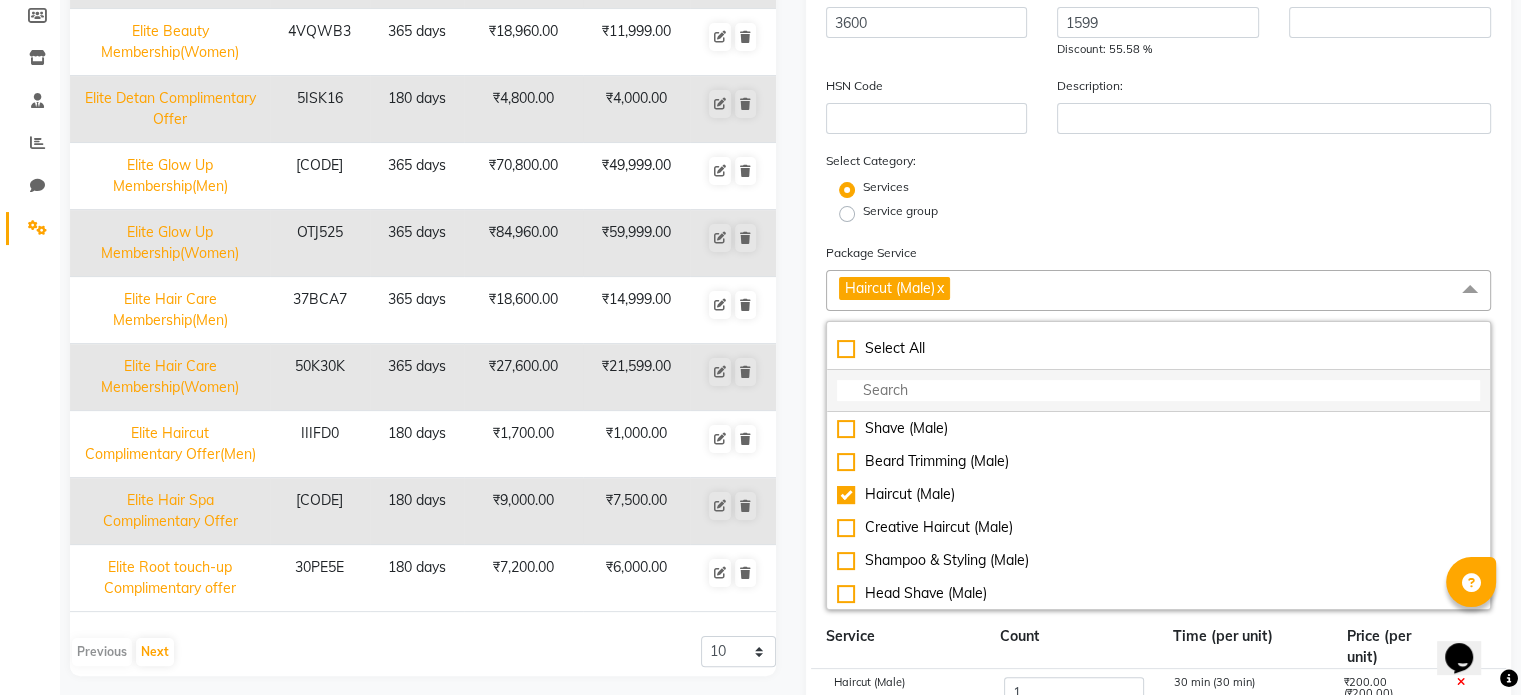 click 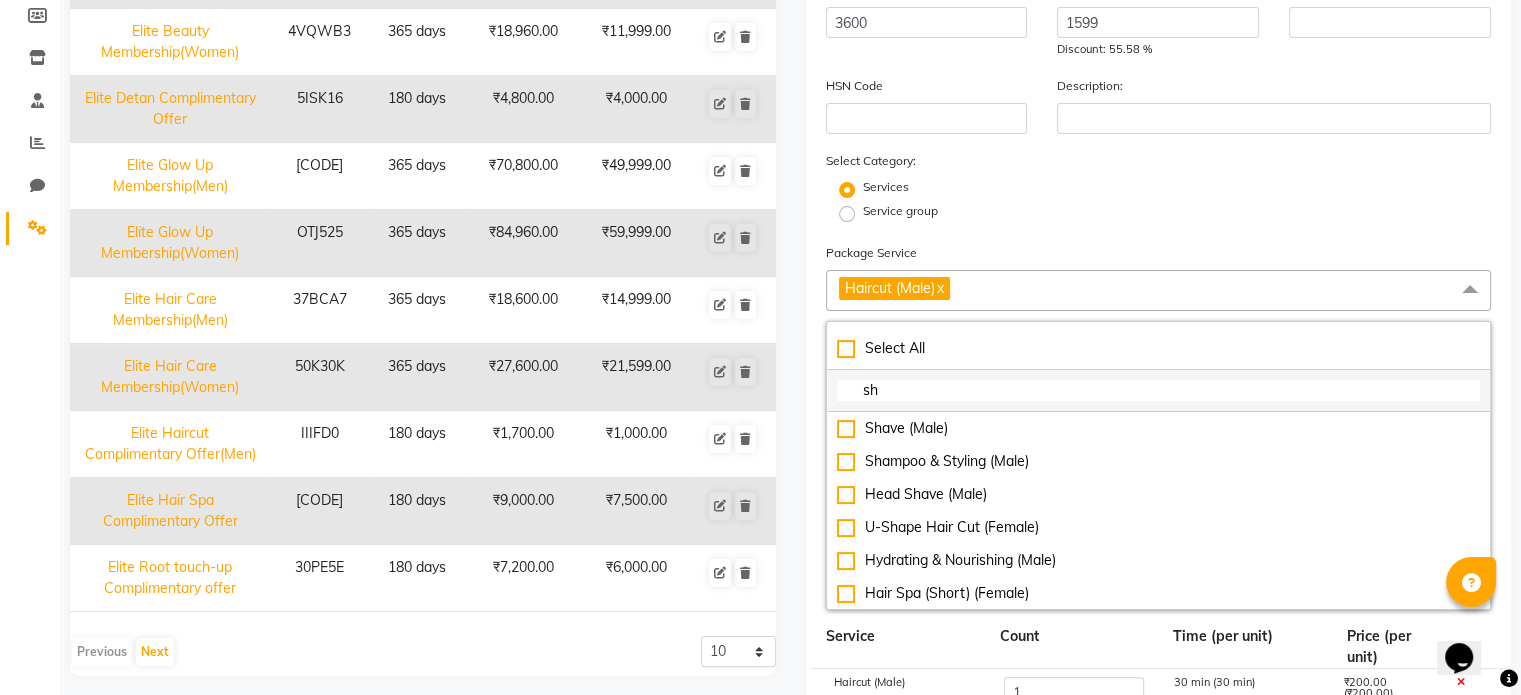 type on "sha" 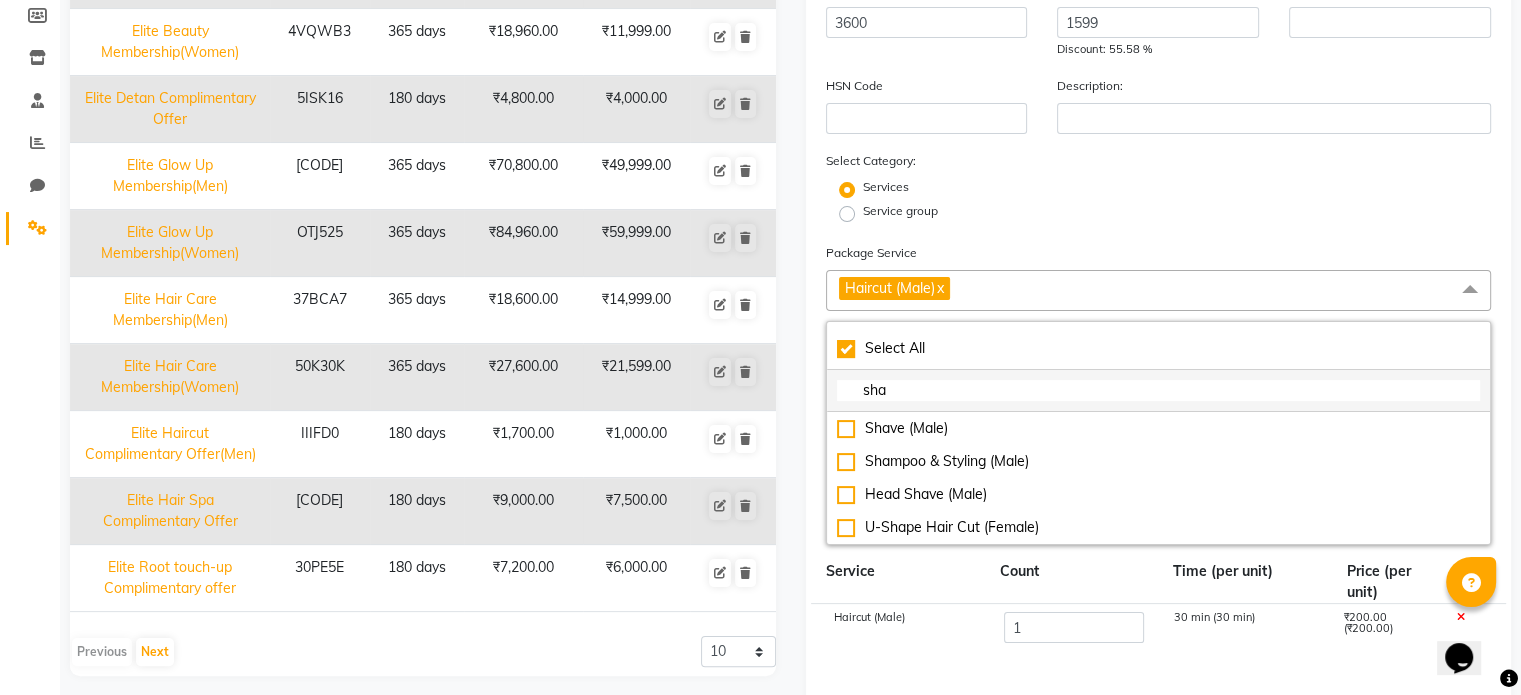 checkbox on "true" 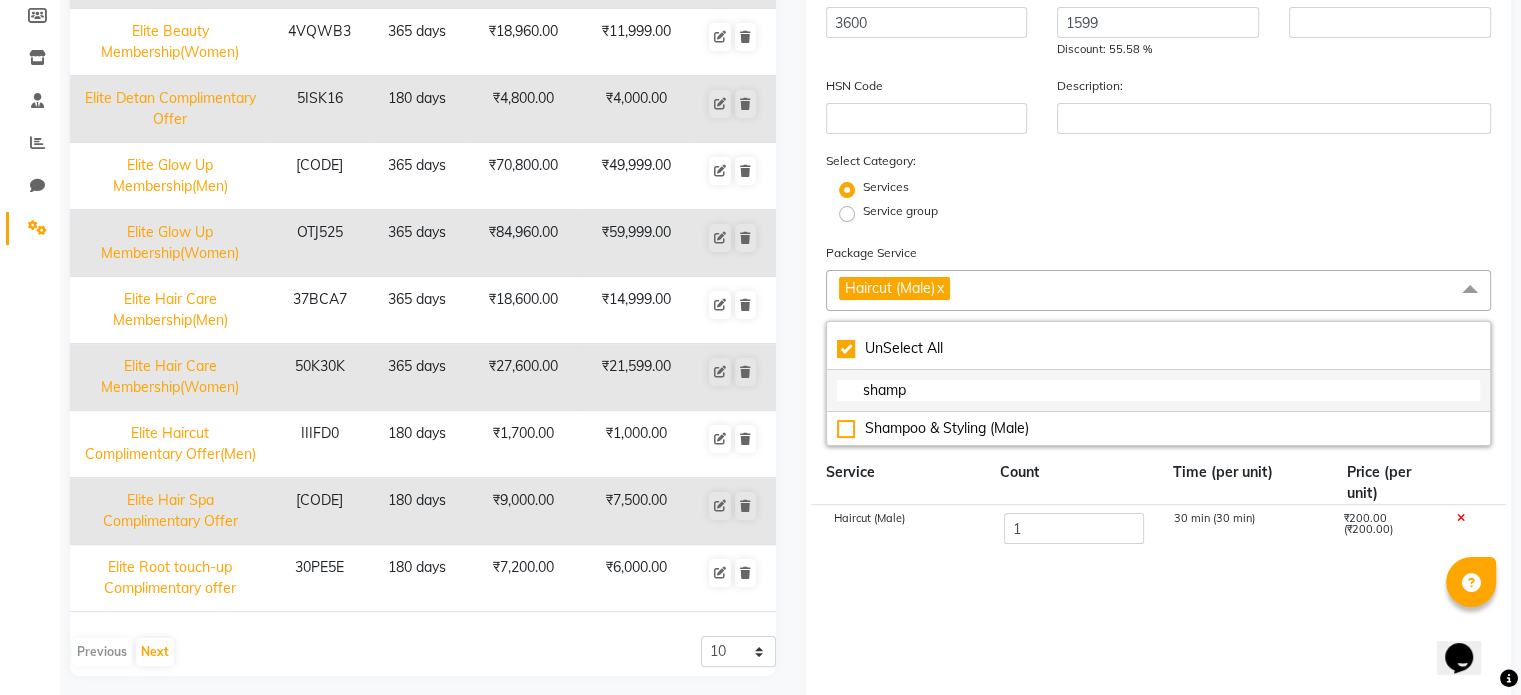 type on "sham" 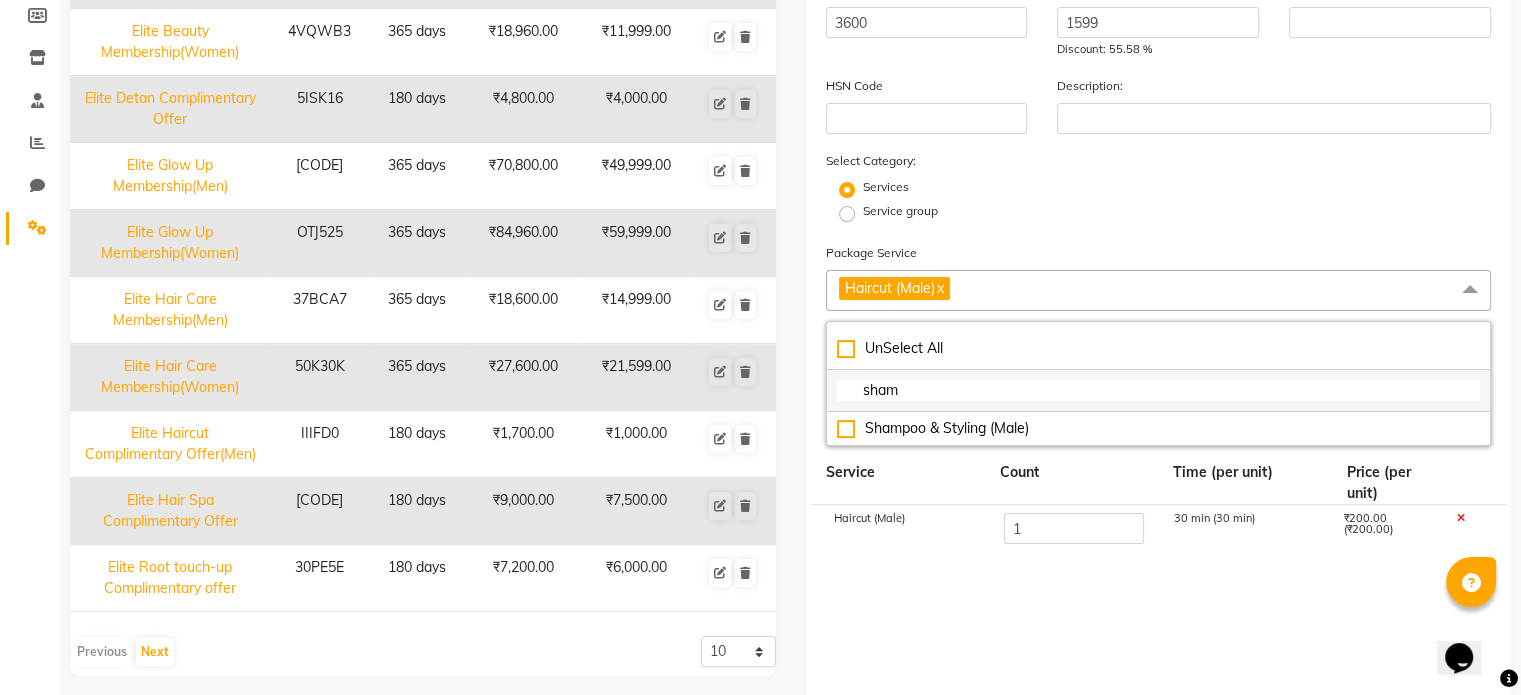 checkbox on "false" 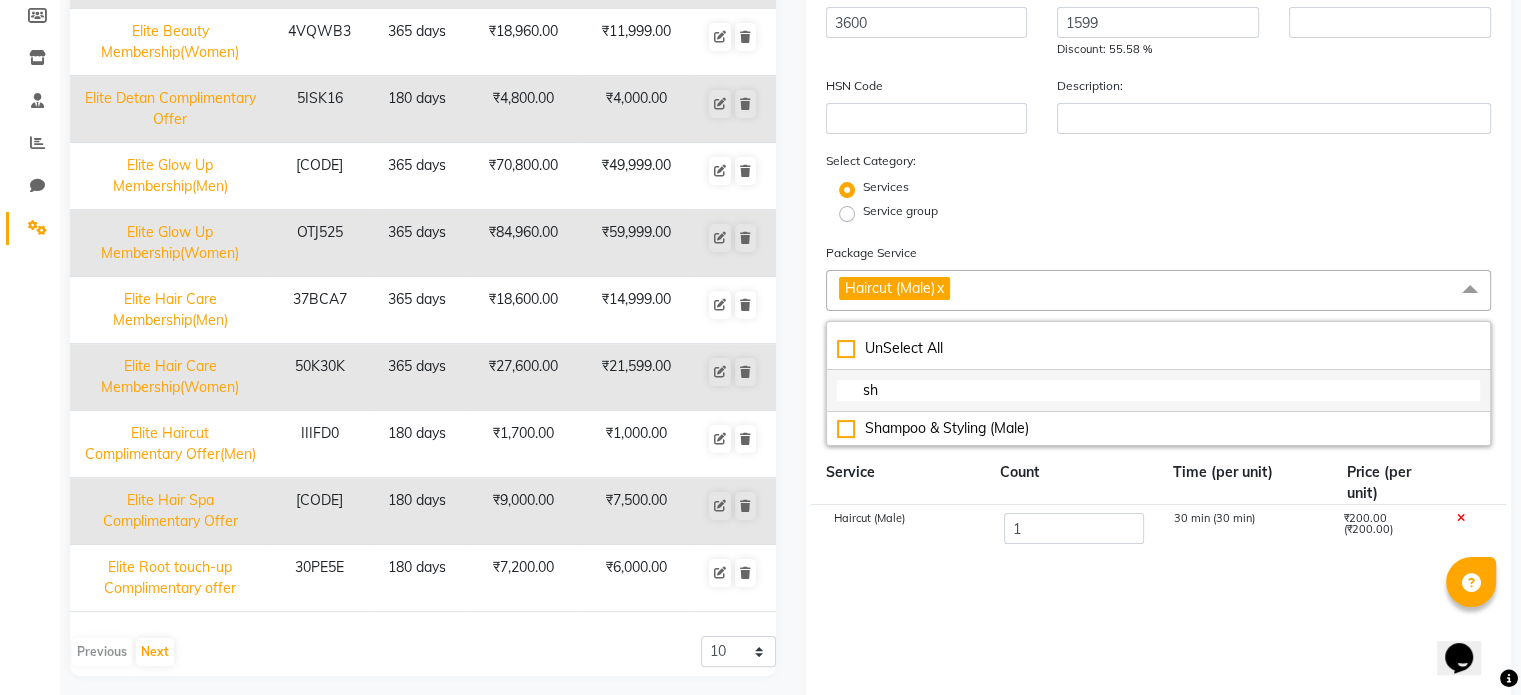 type on "s" 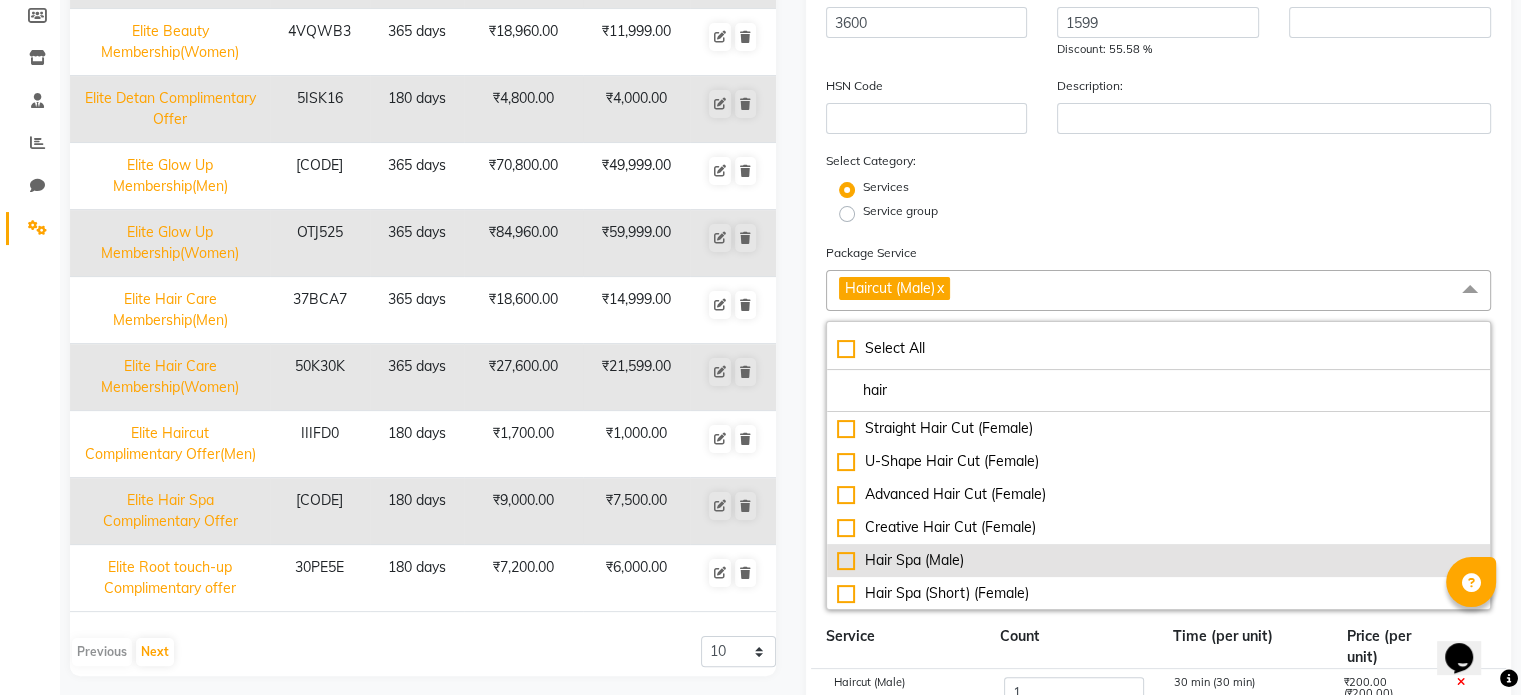 type on "hair" 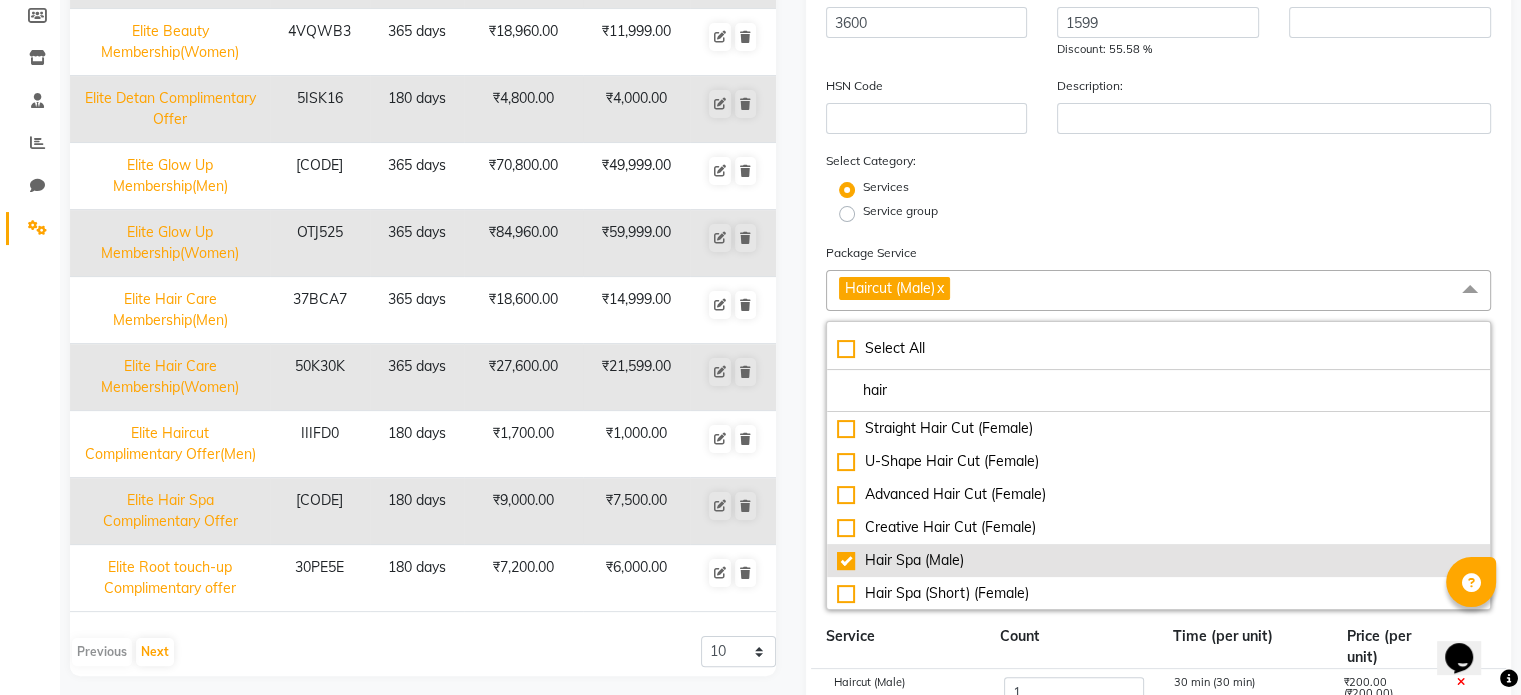 checkbox on "true" 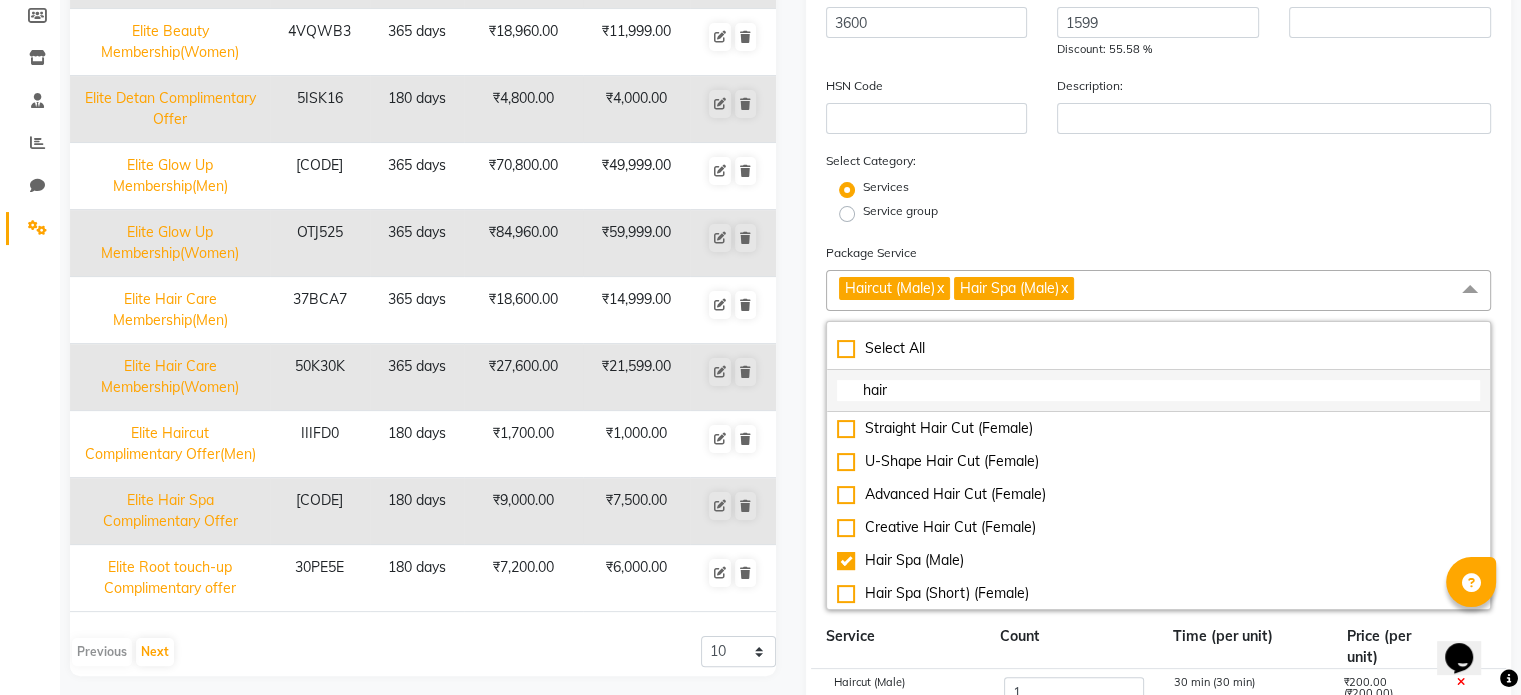 click on "hair" 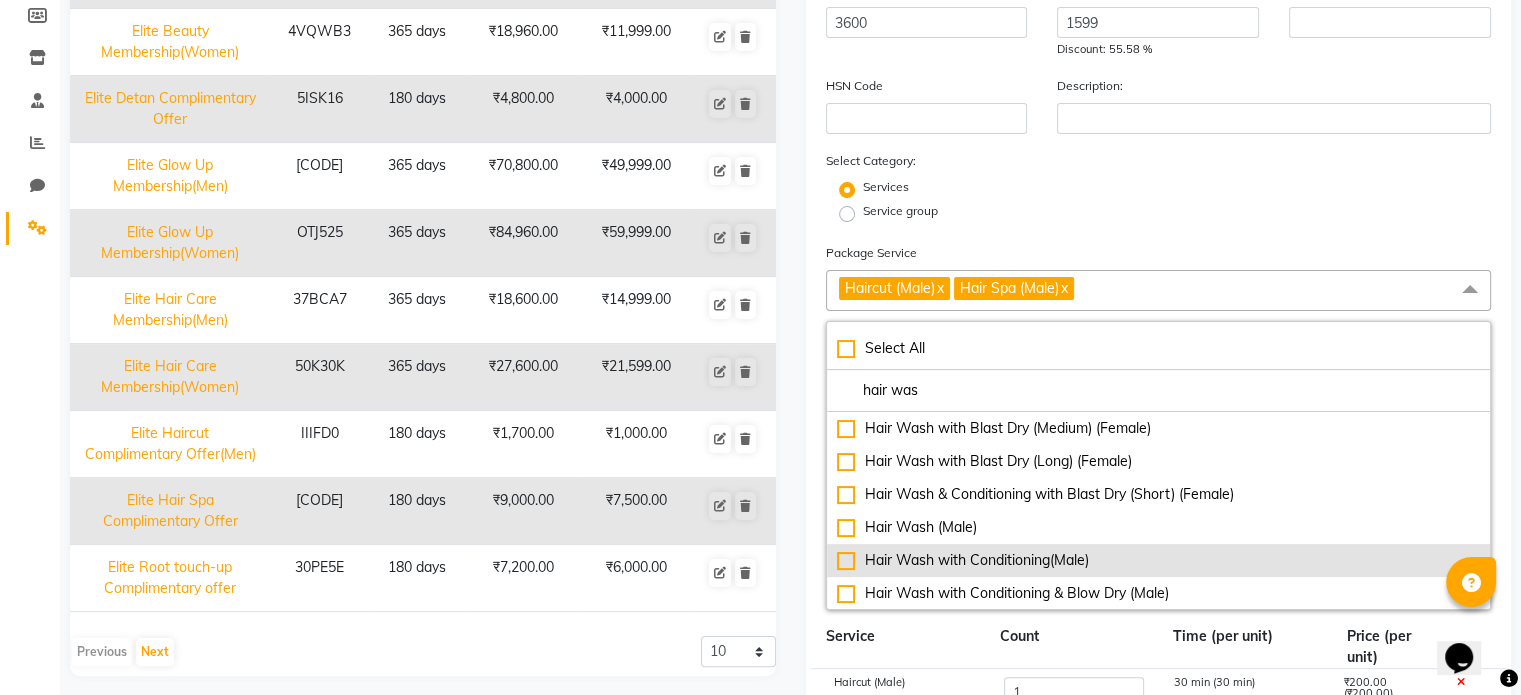 type on "hair was" 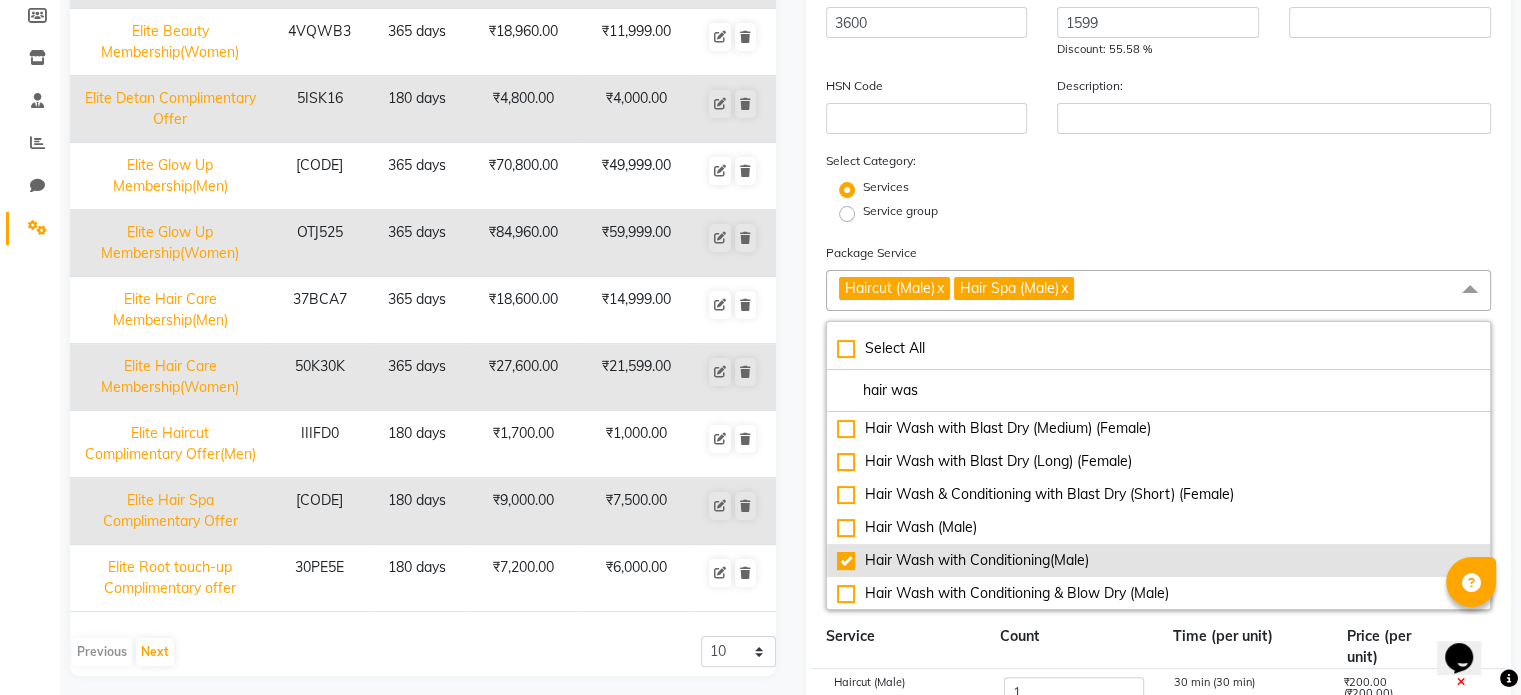 checkbox on "true" 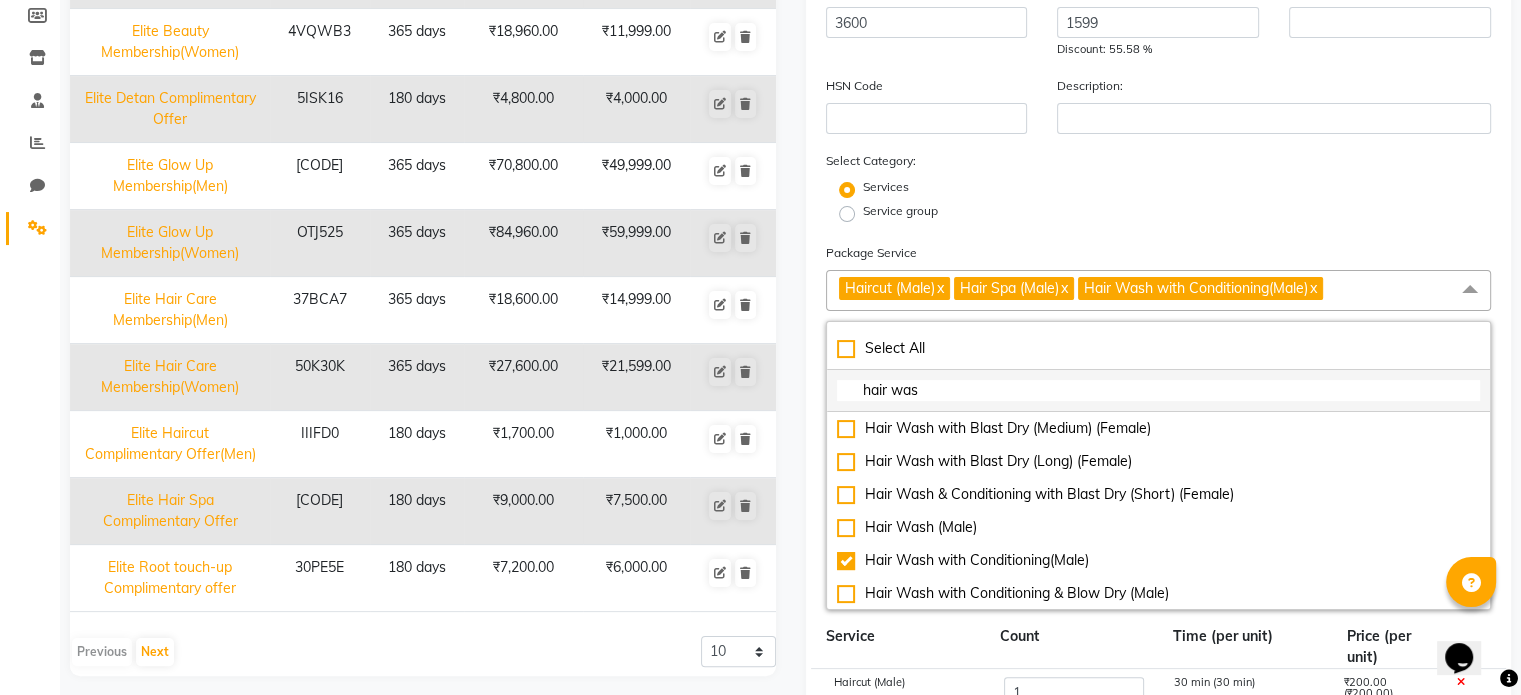 drag, startPoint x: 947, startPoint y: 395, endPoint x: 835, endPoint y: 399, distance: 112.0714 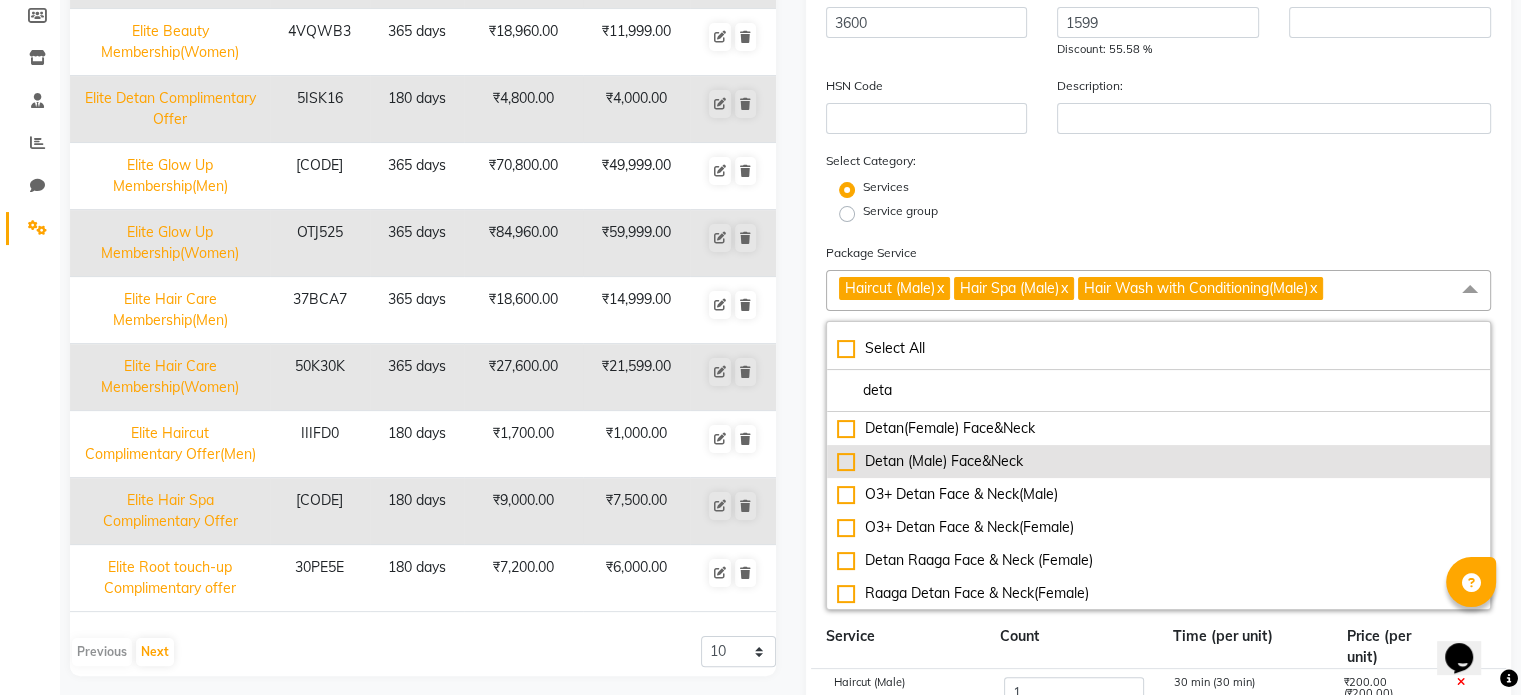 type on "deta" 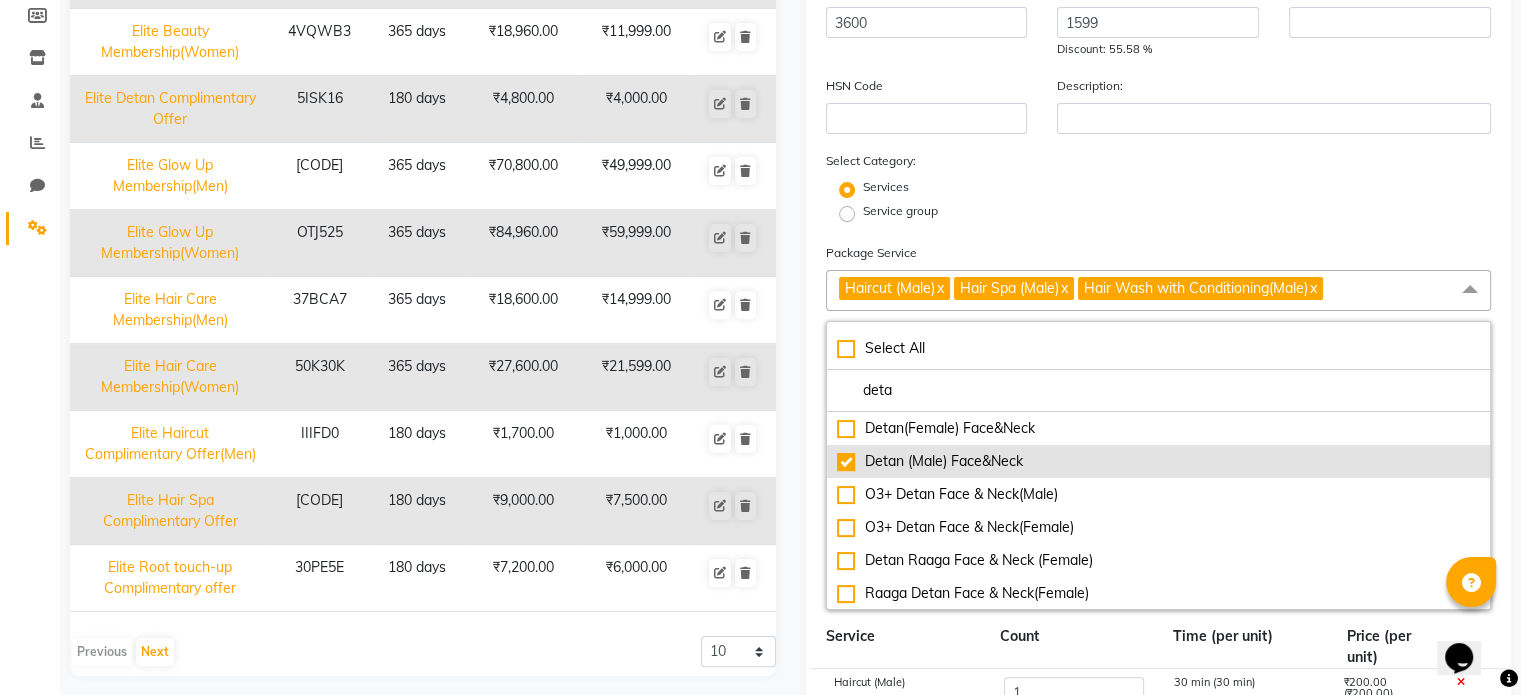 checkbox on "true" 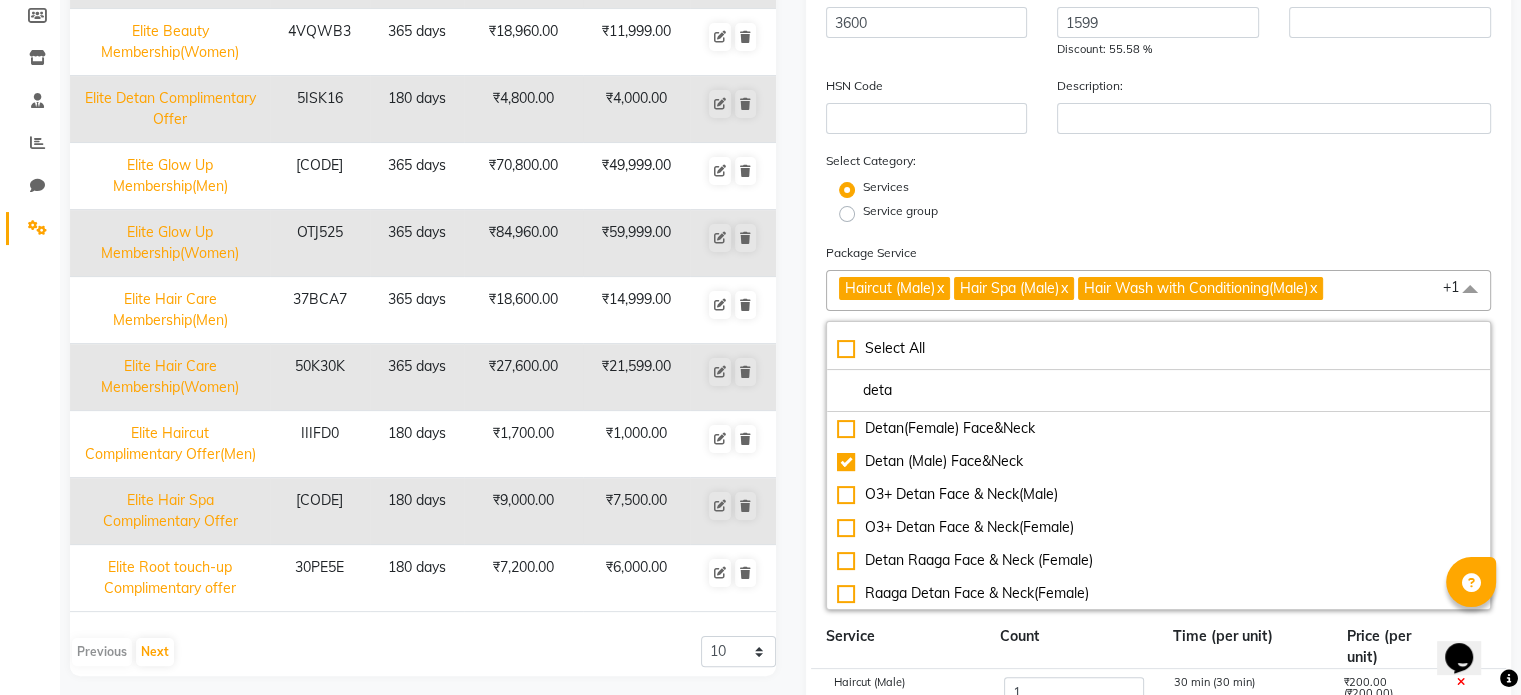 drag, startPoint x: 912, startPoint y: 394, endPoint x: 789, endPoint y: 396, distance: 123.01626 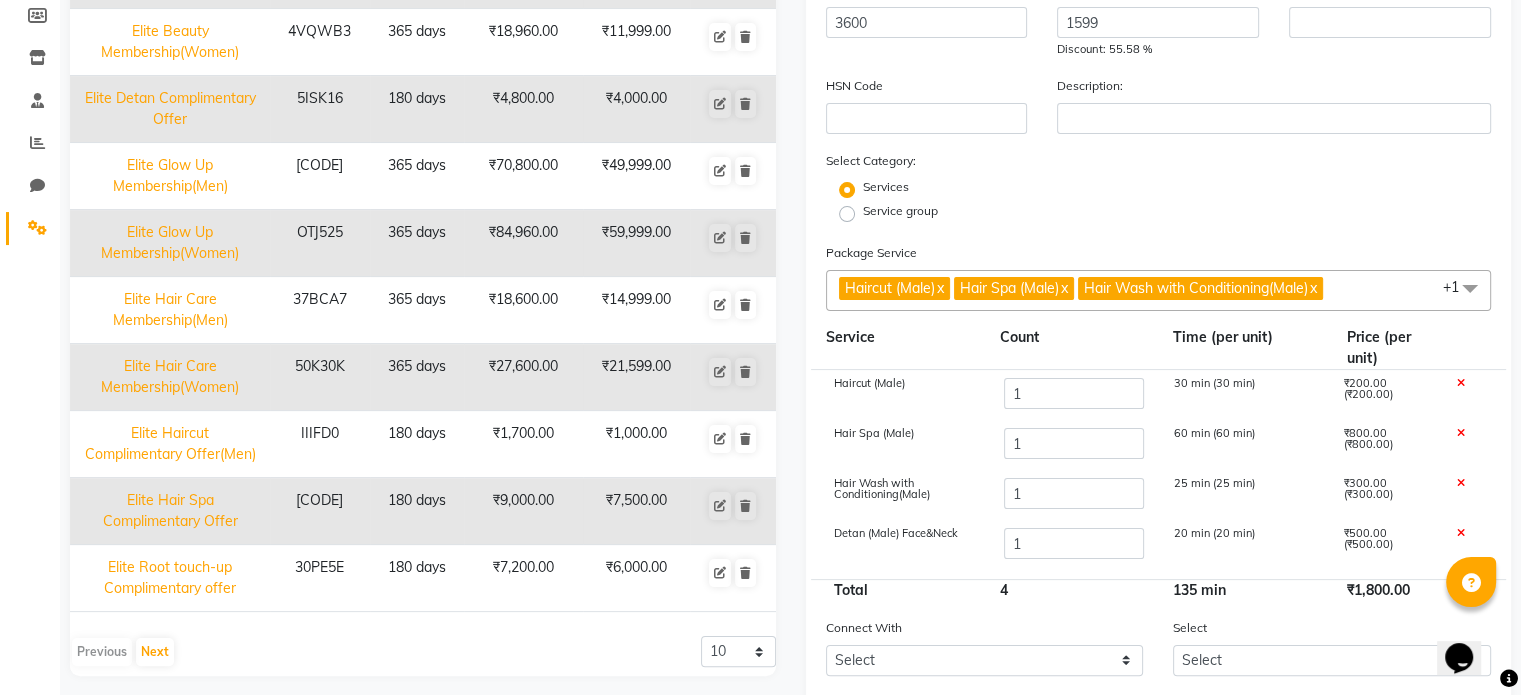click on "Haircut (Male)  x Hair Spa (Male)  x Hair Wash with Conditioning(Male)  x Detan (Male) Face&Neck  x +1" 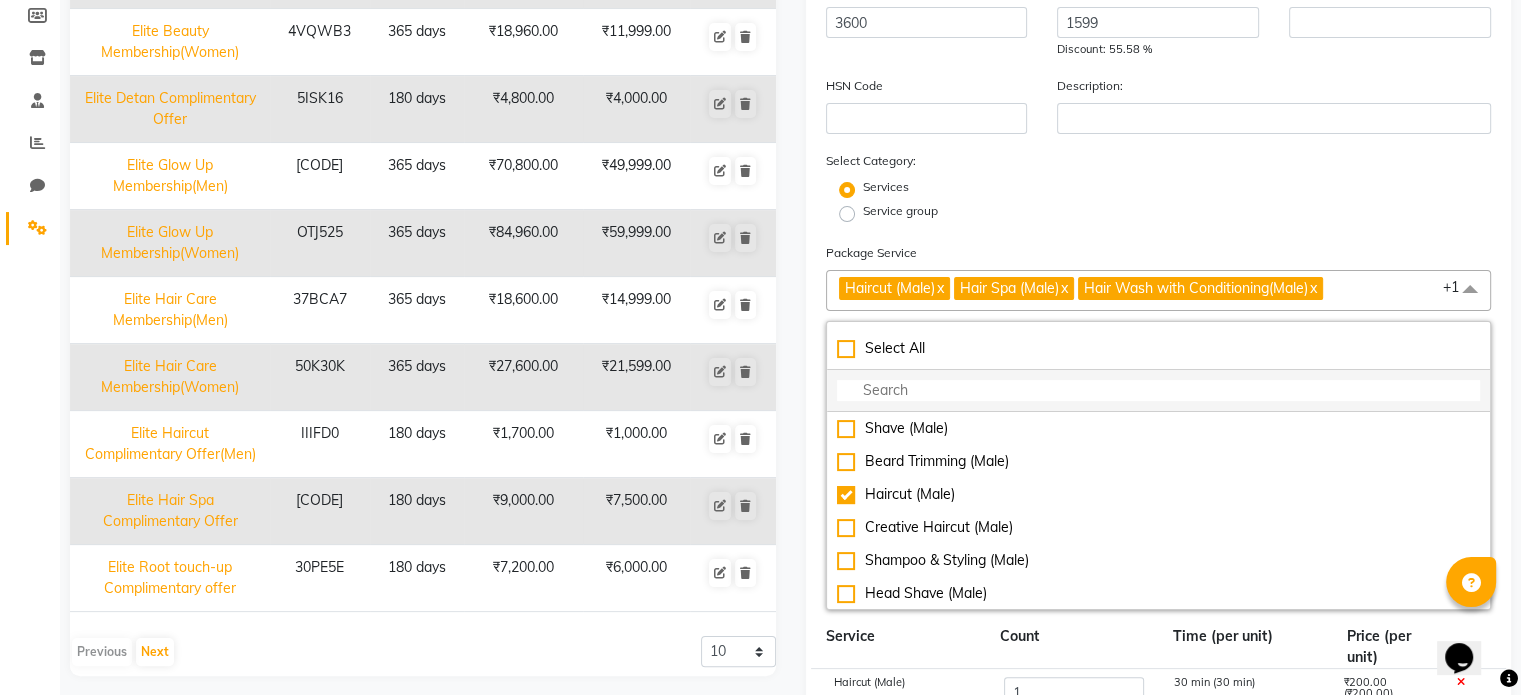 click 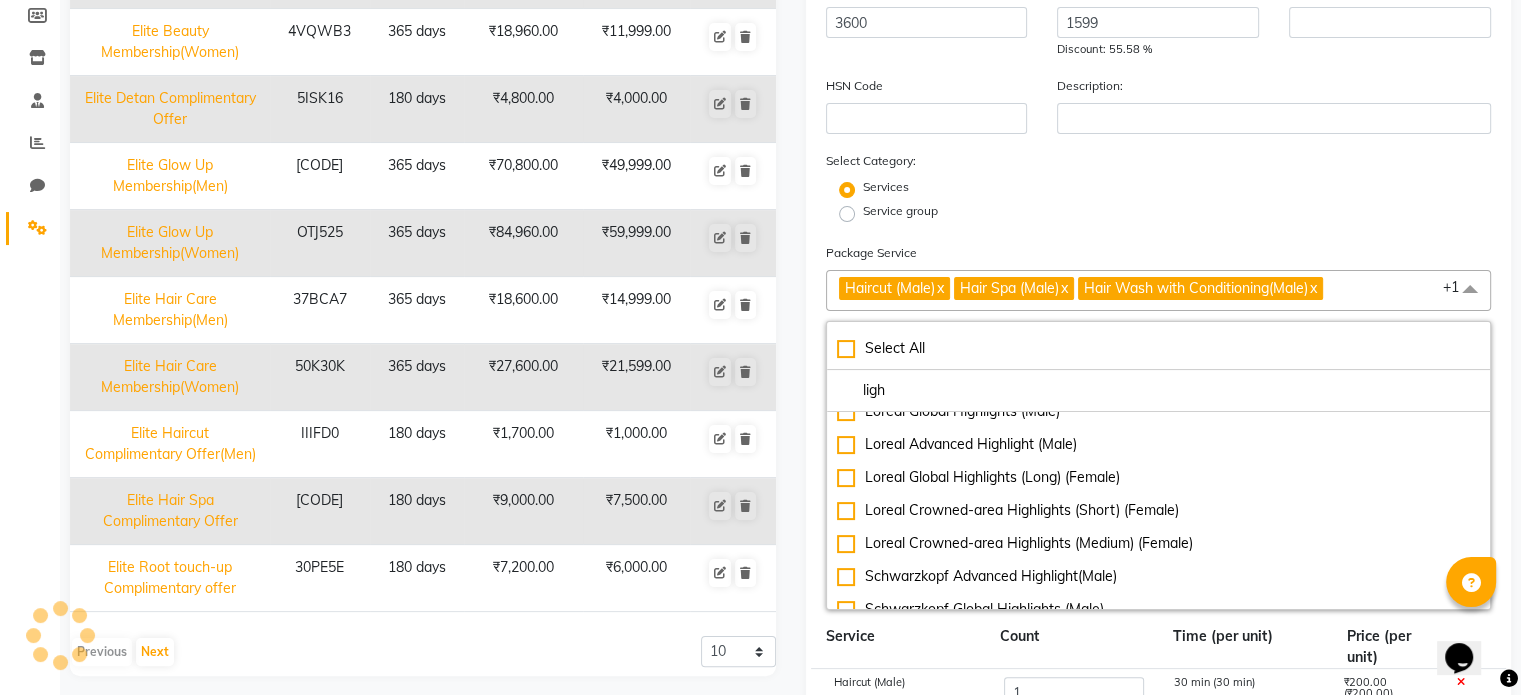 scroll, scrollTop: 200, scrollLeft: 0, axis: vertical 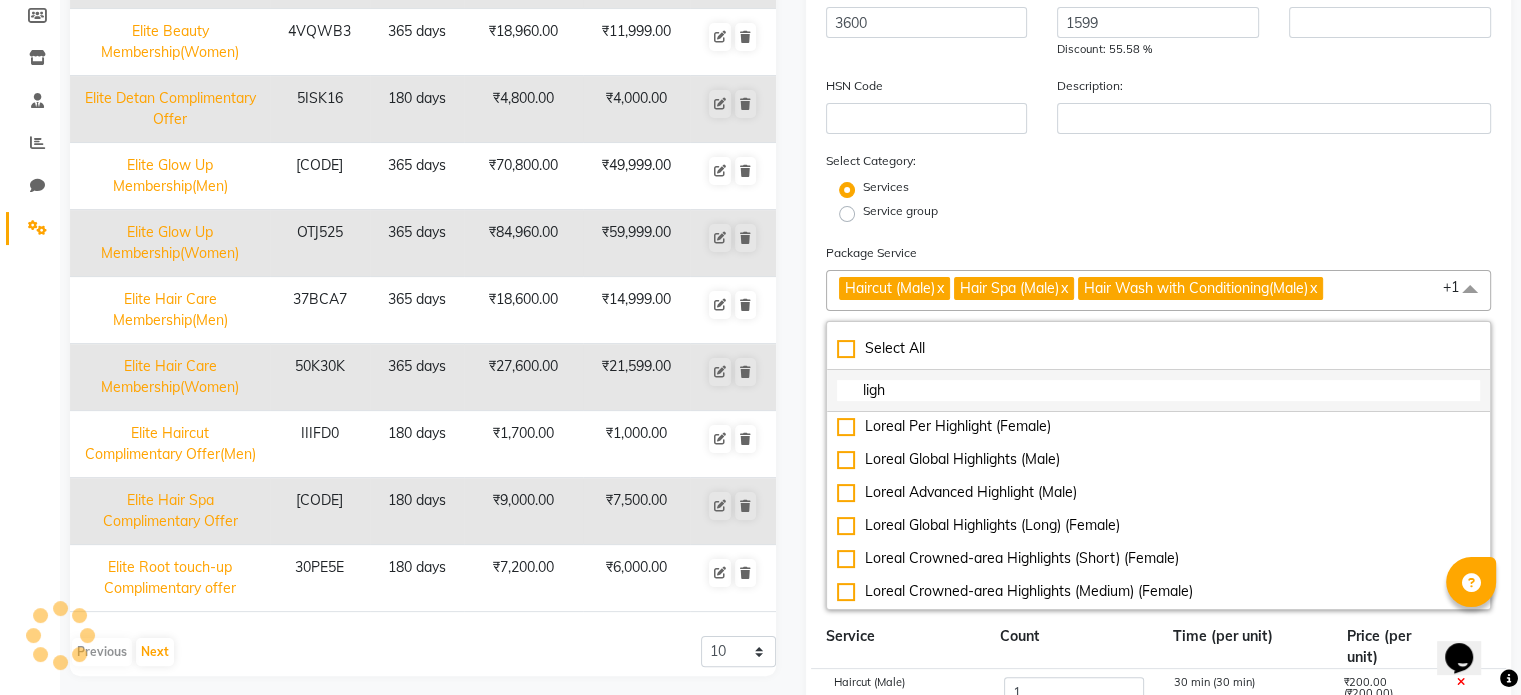 drag, startPoint x: 928, startPoint y: 397, endPoint x: 837, endPoint y: 396, distance: 91.00549 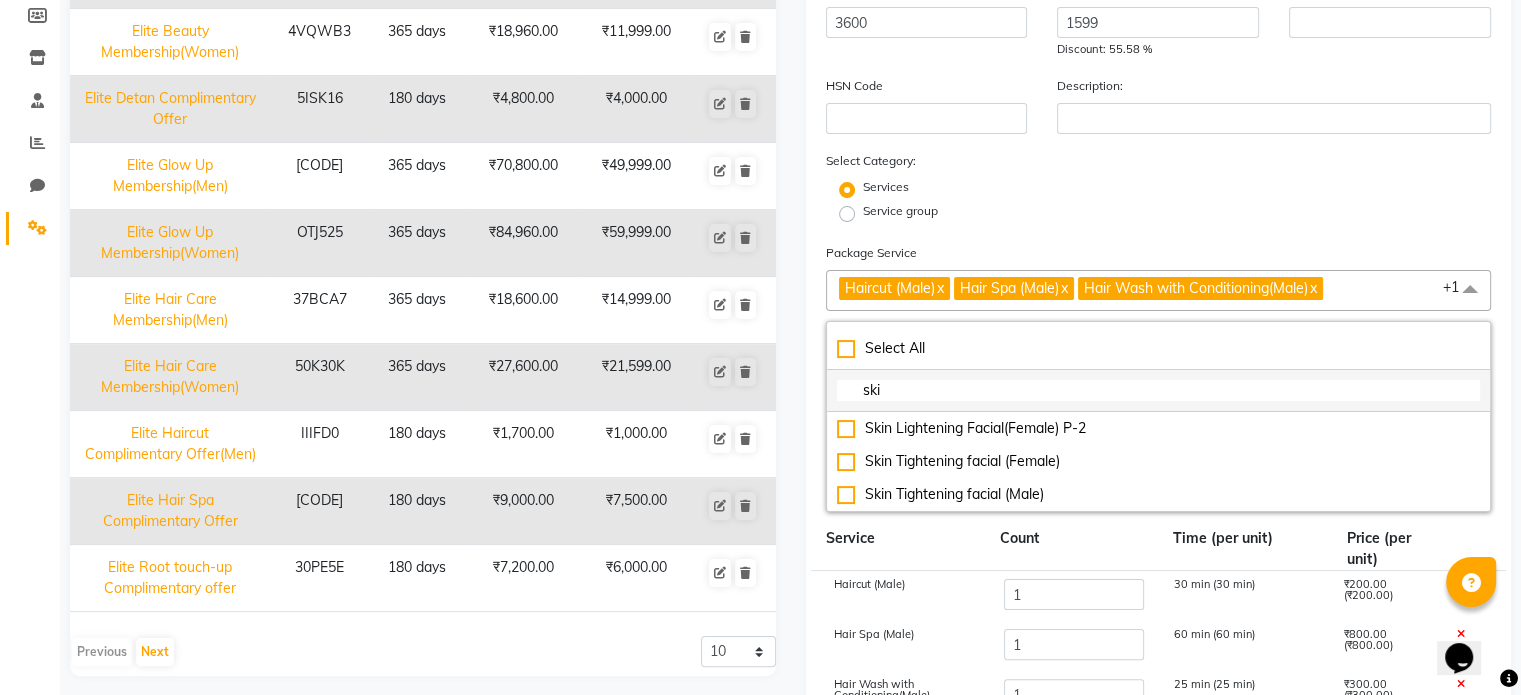 scroll, scrollTop: 0, scrollLeft: 0, axis: both 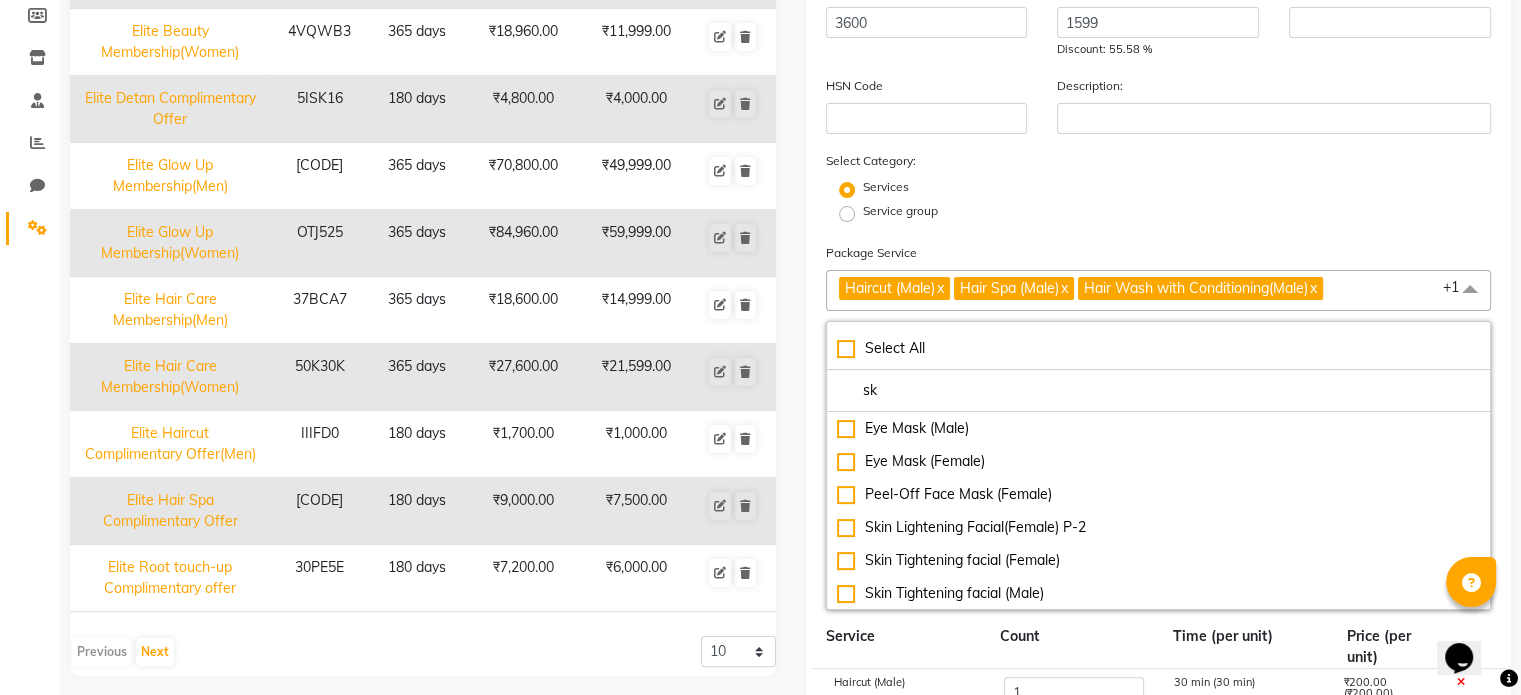 type on "s" 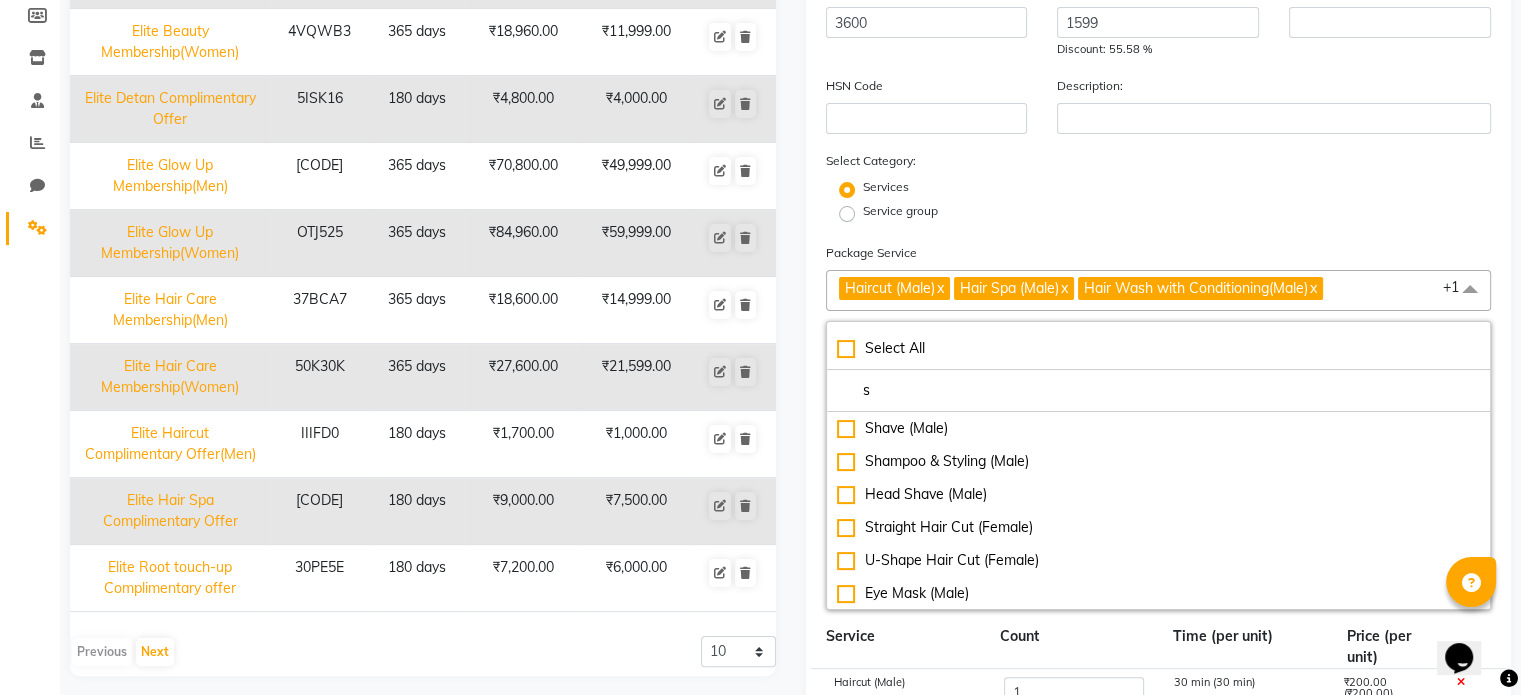 type 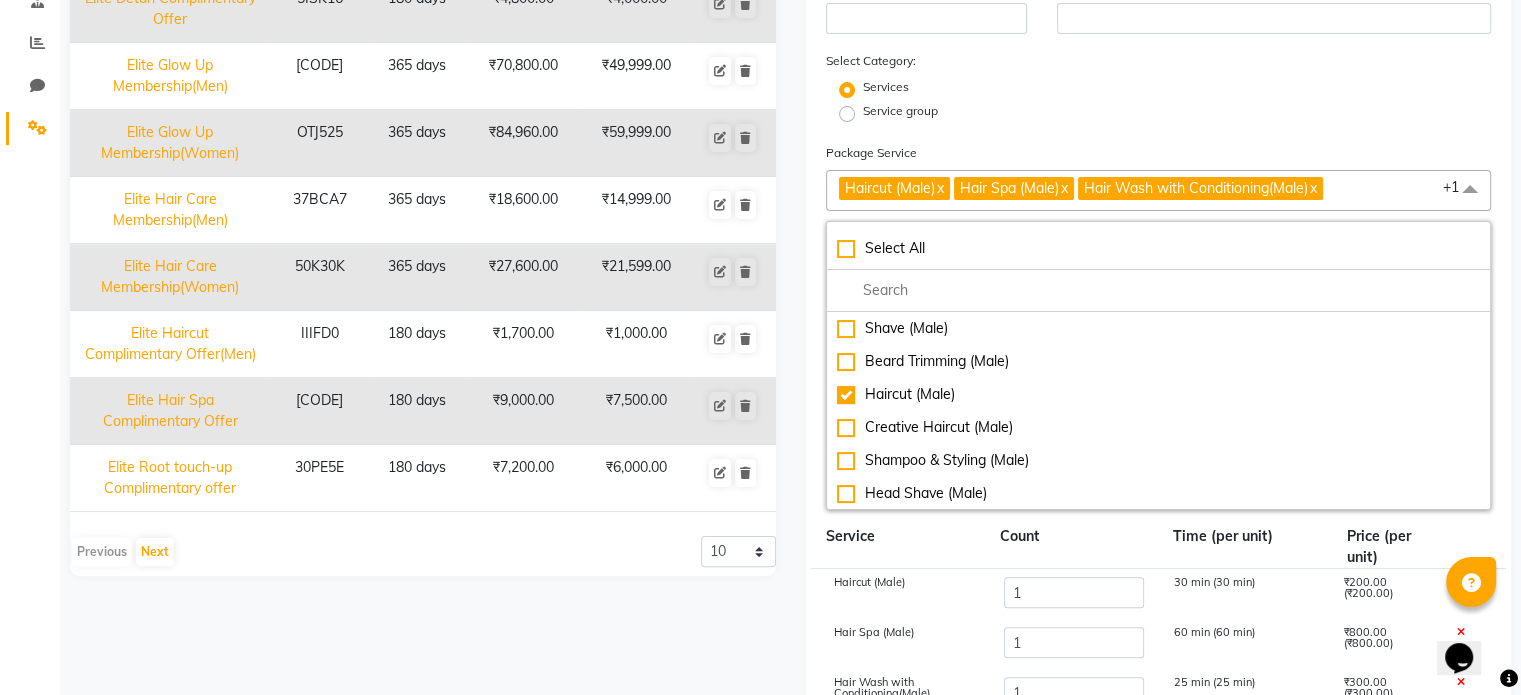 scroll, scrollTop: 0, scrollLeft: 0, axis: both 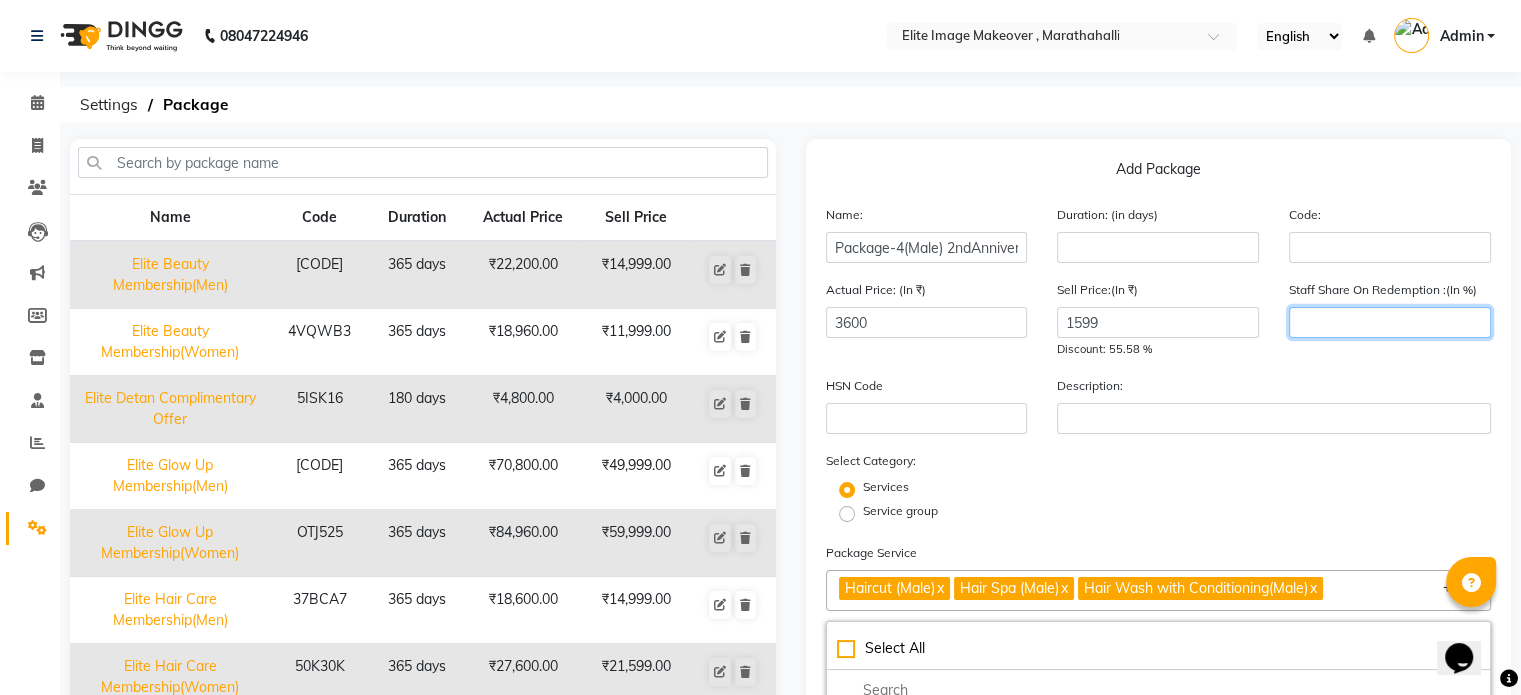 click 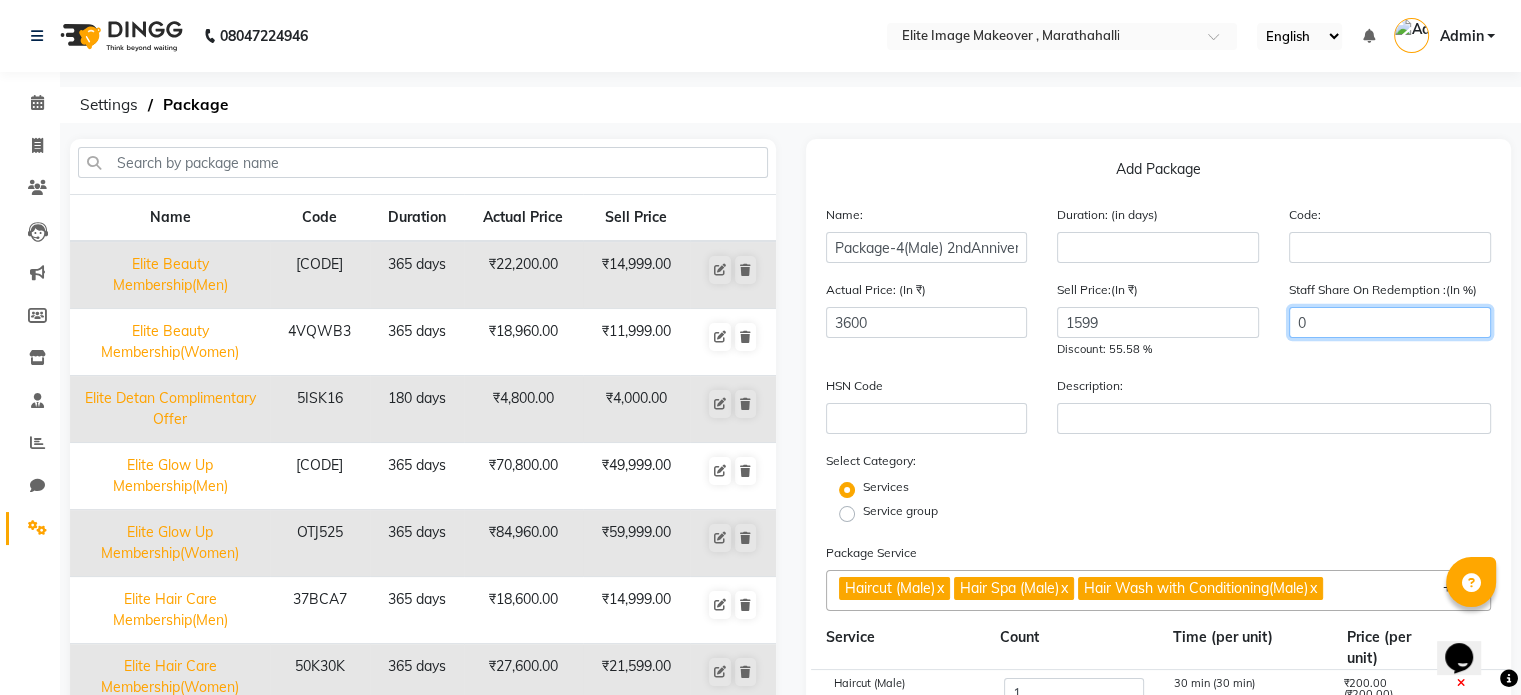 type on "0" 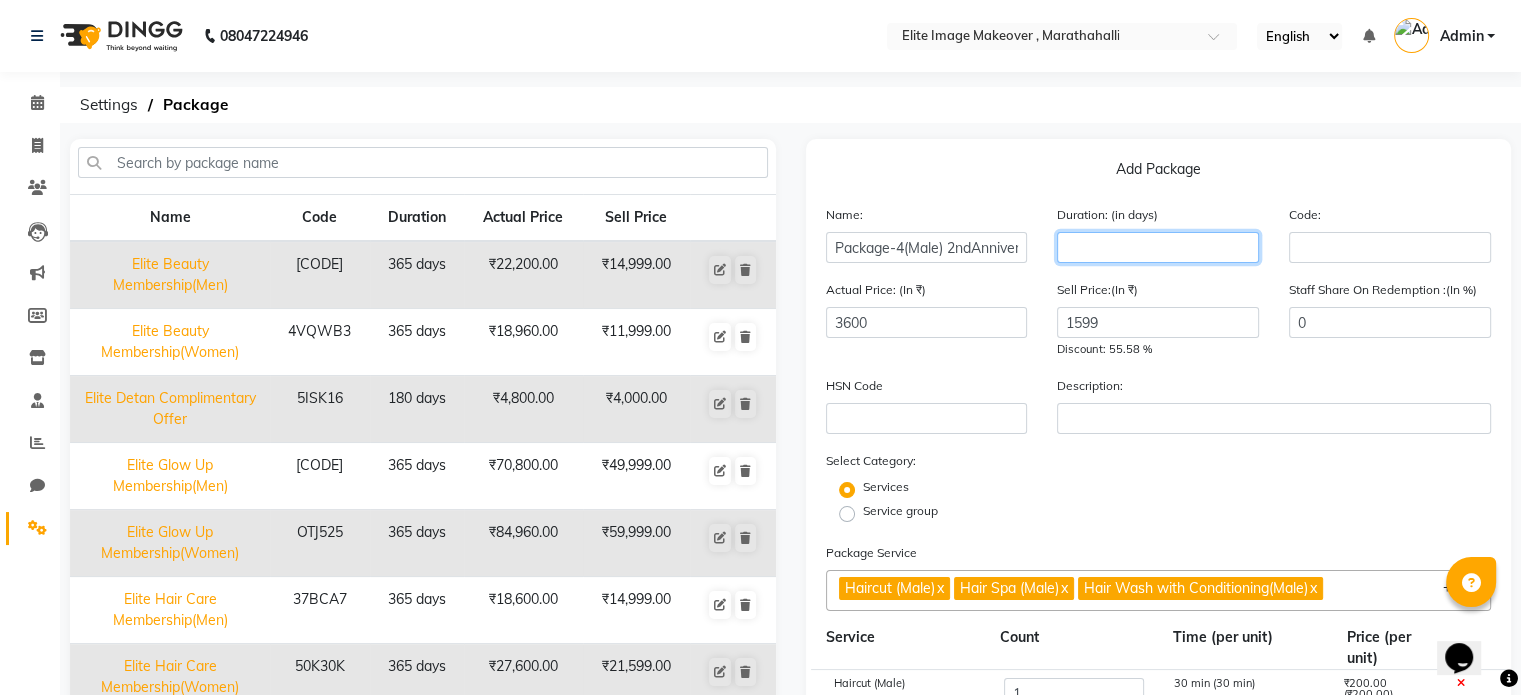 click 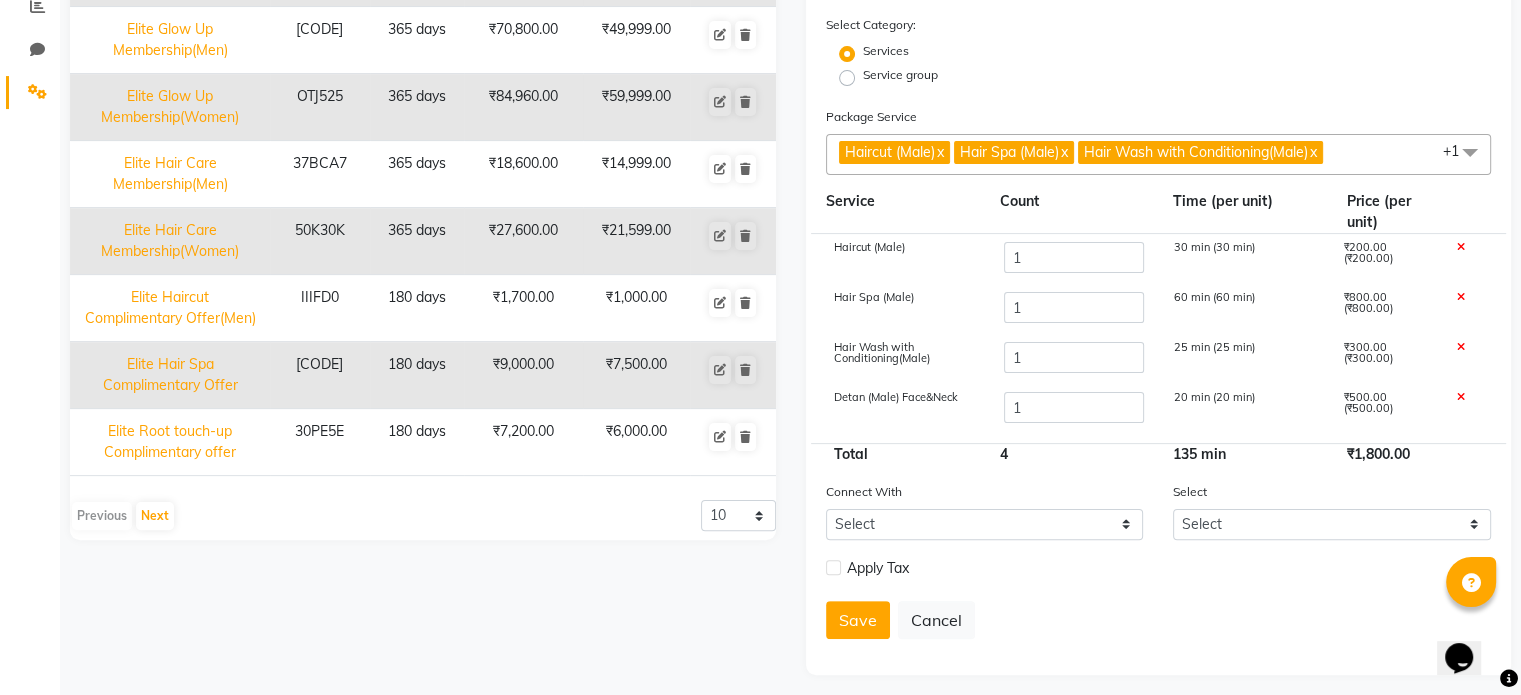 scroll, scrollTop: 451, scrollLeft: 0, axis: vertical 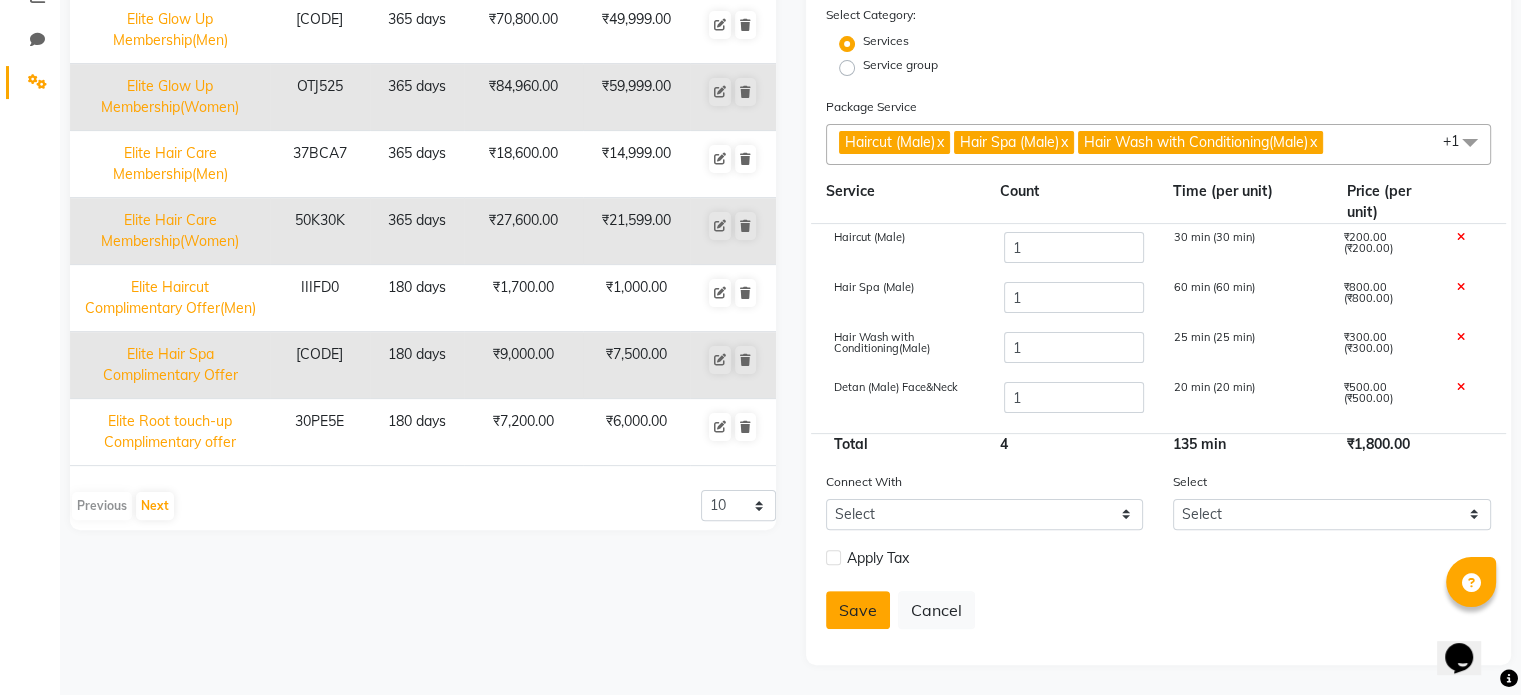 type on "-2" 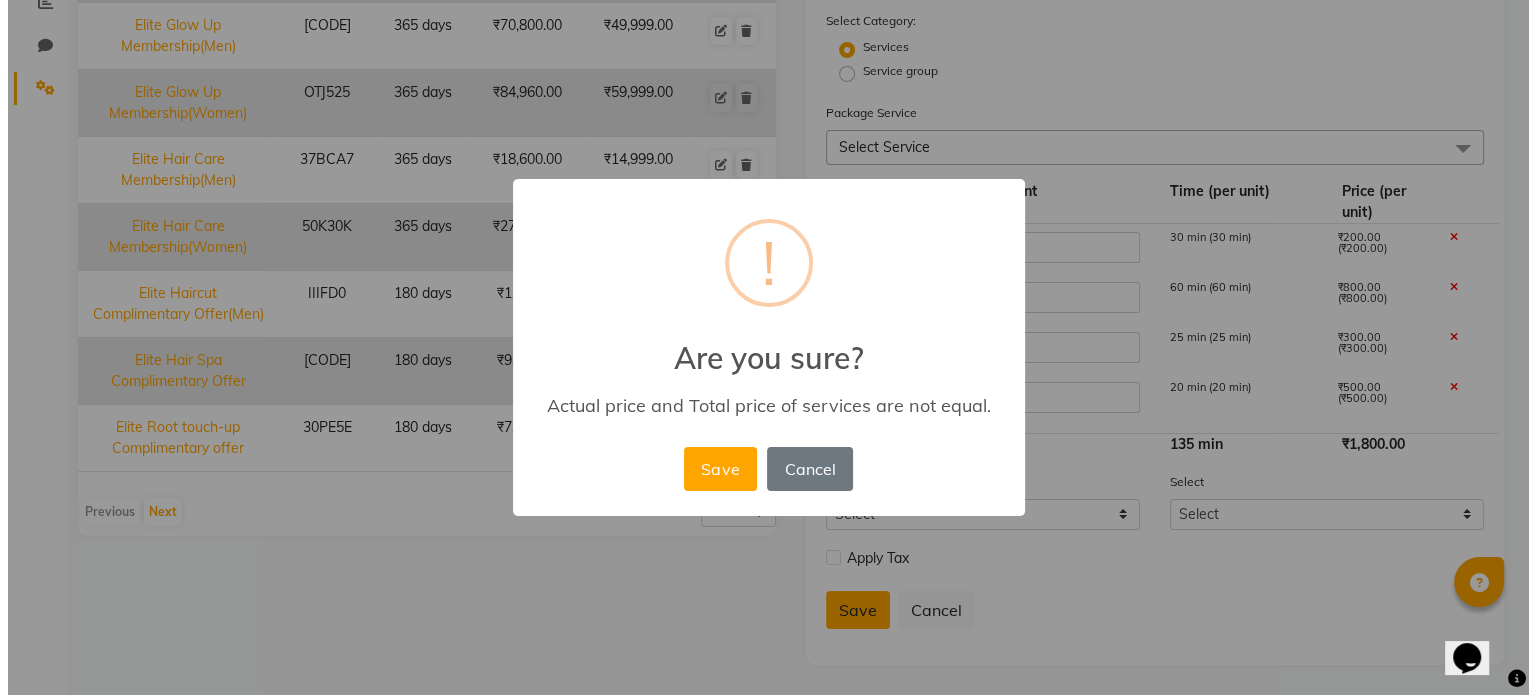 scroll, scrollTop: 445, scrollLeft: 0, axis: vertical 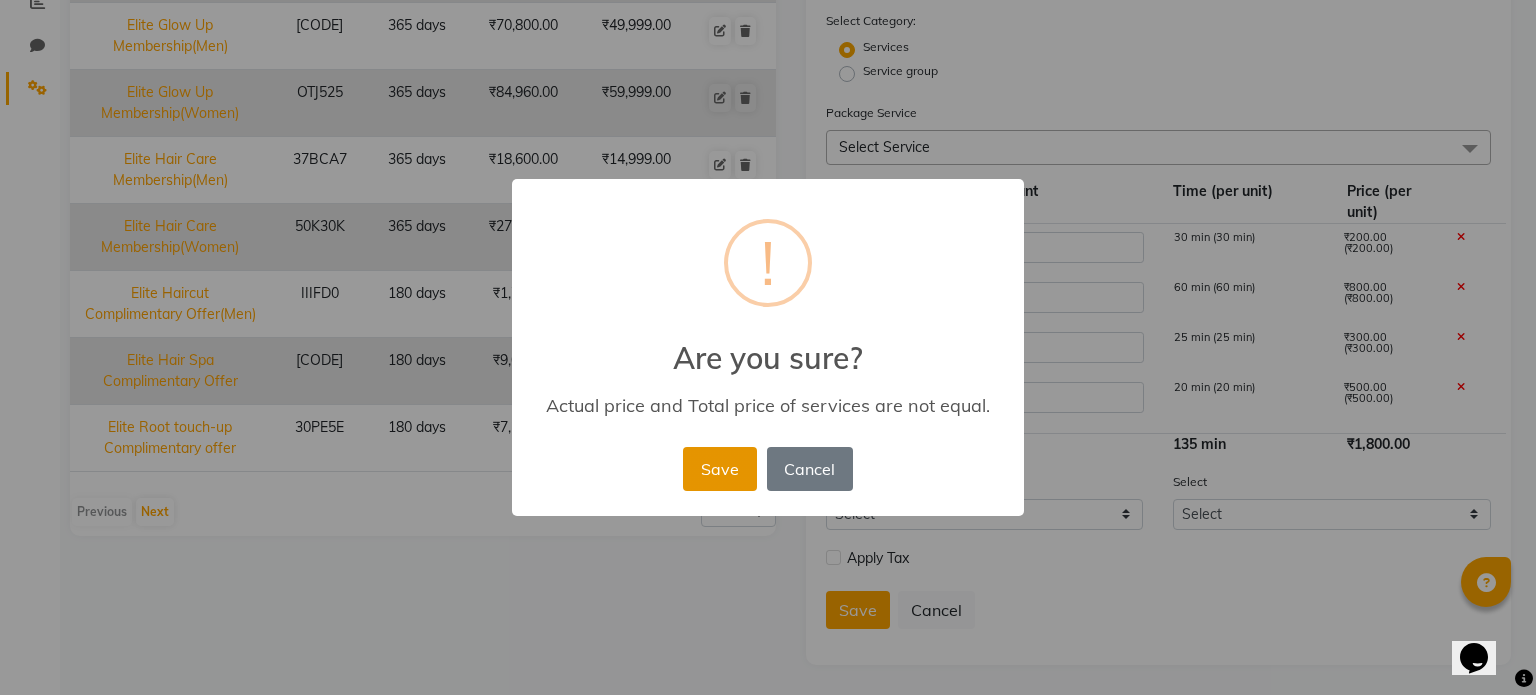 click on "Save" at bounding box center (719, 469) 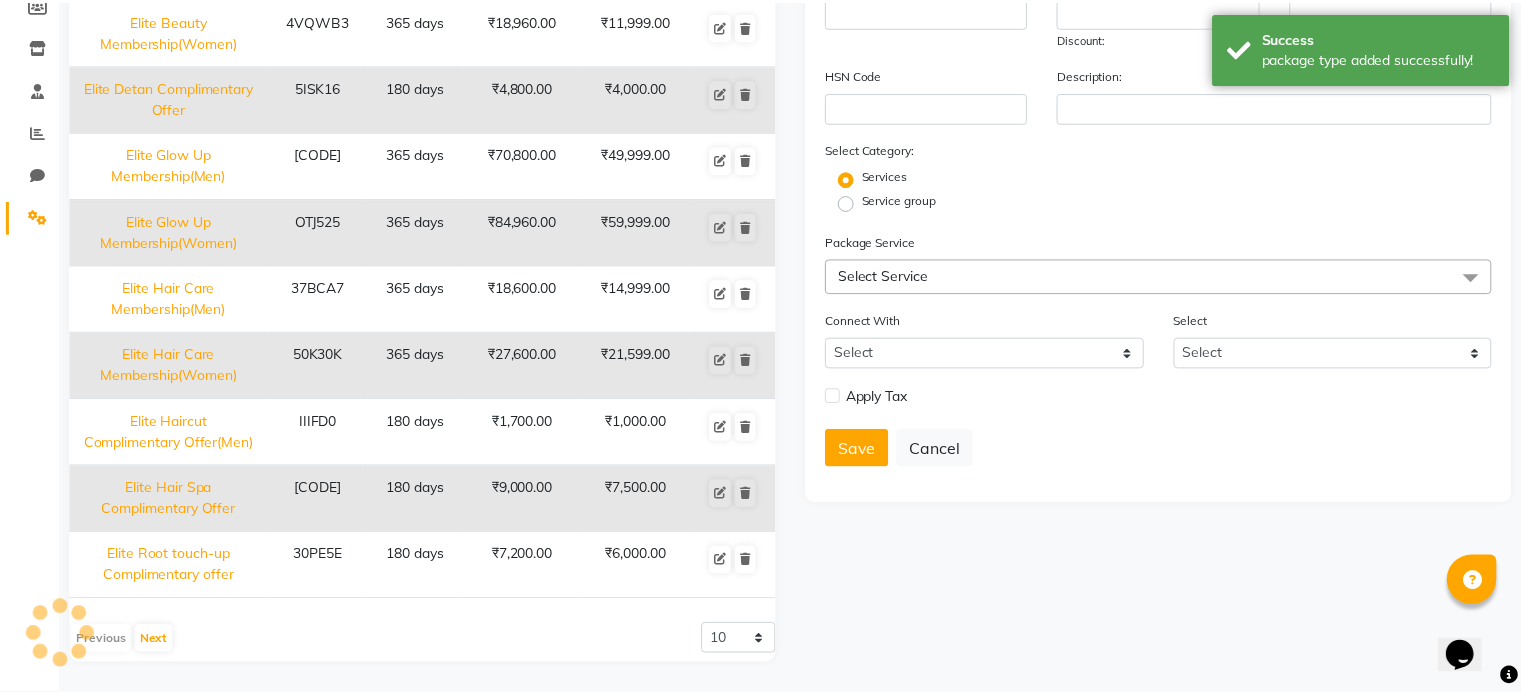 scroll, scrollTop: 308, scrollLeft: 0, axis: vertical 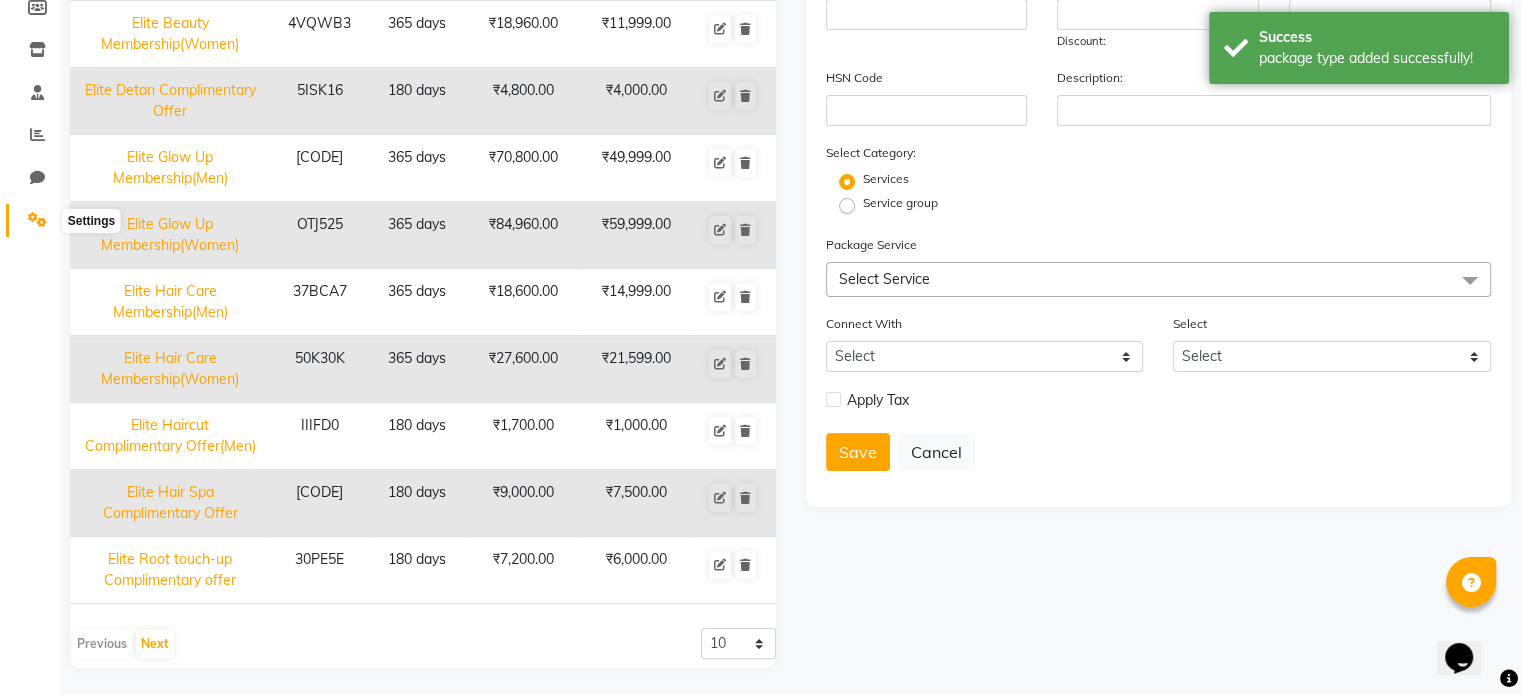 click 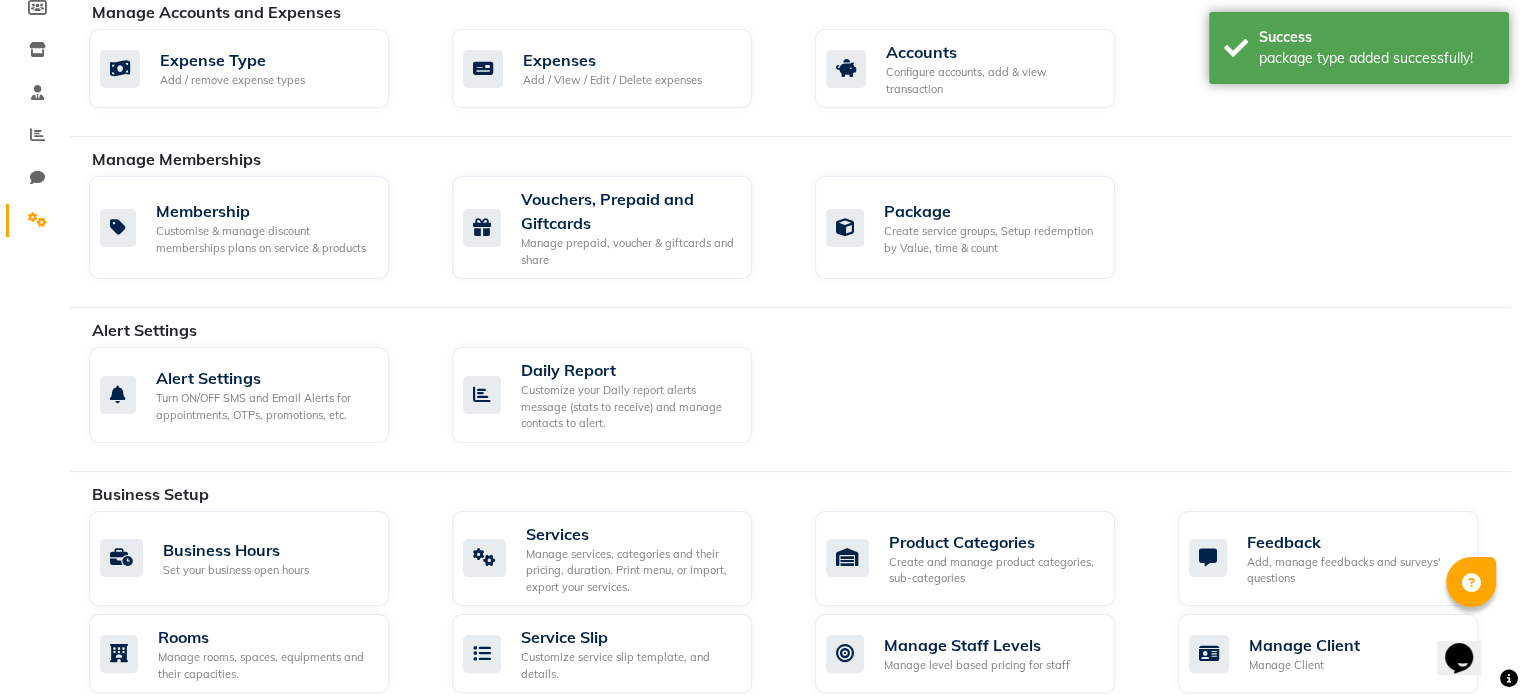 scroll, scrollTop: 408, scrollLeft: 0, axis: vertical 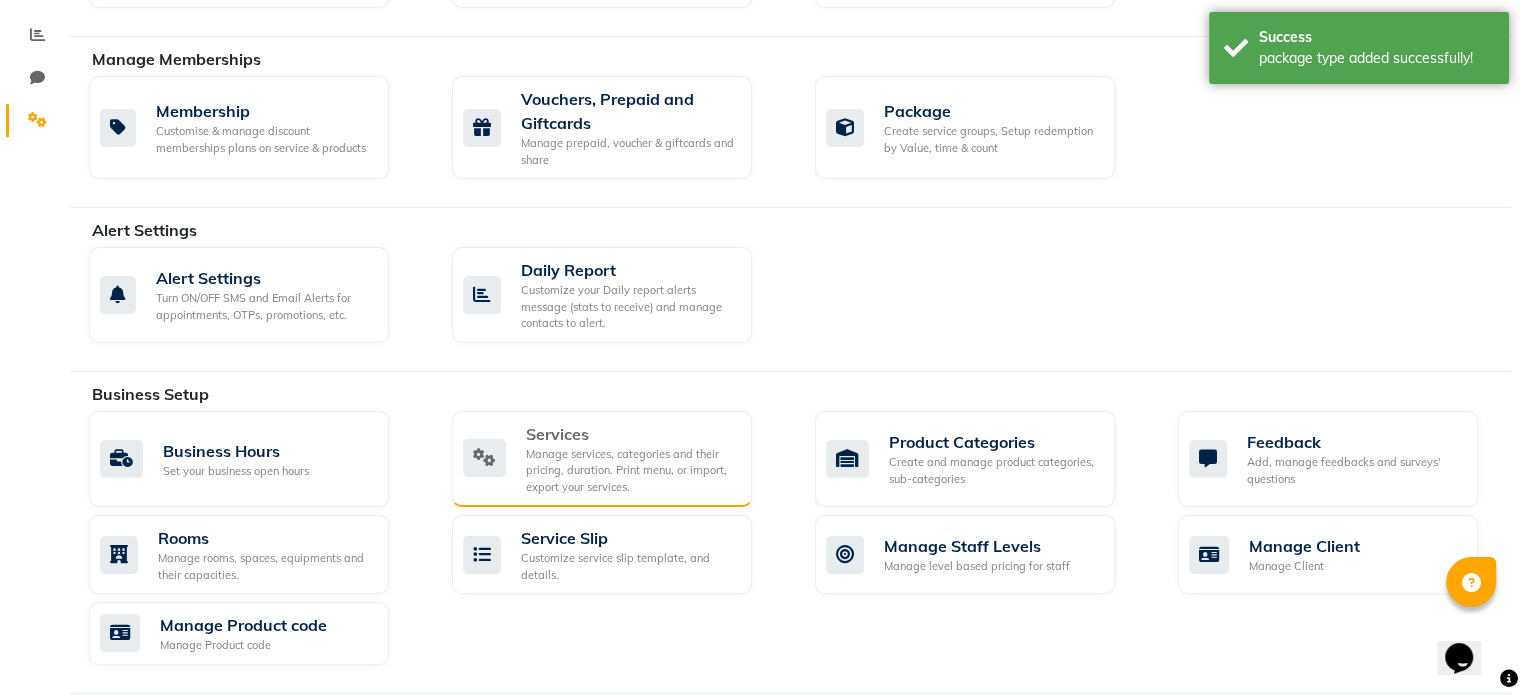 click on "Manage services, categories and their pricing, duration. Print menu, or import, export your services." 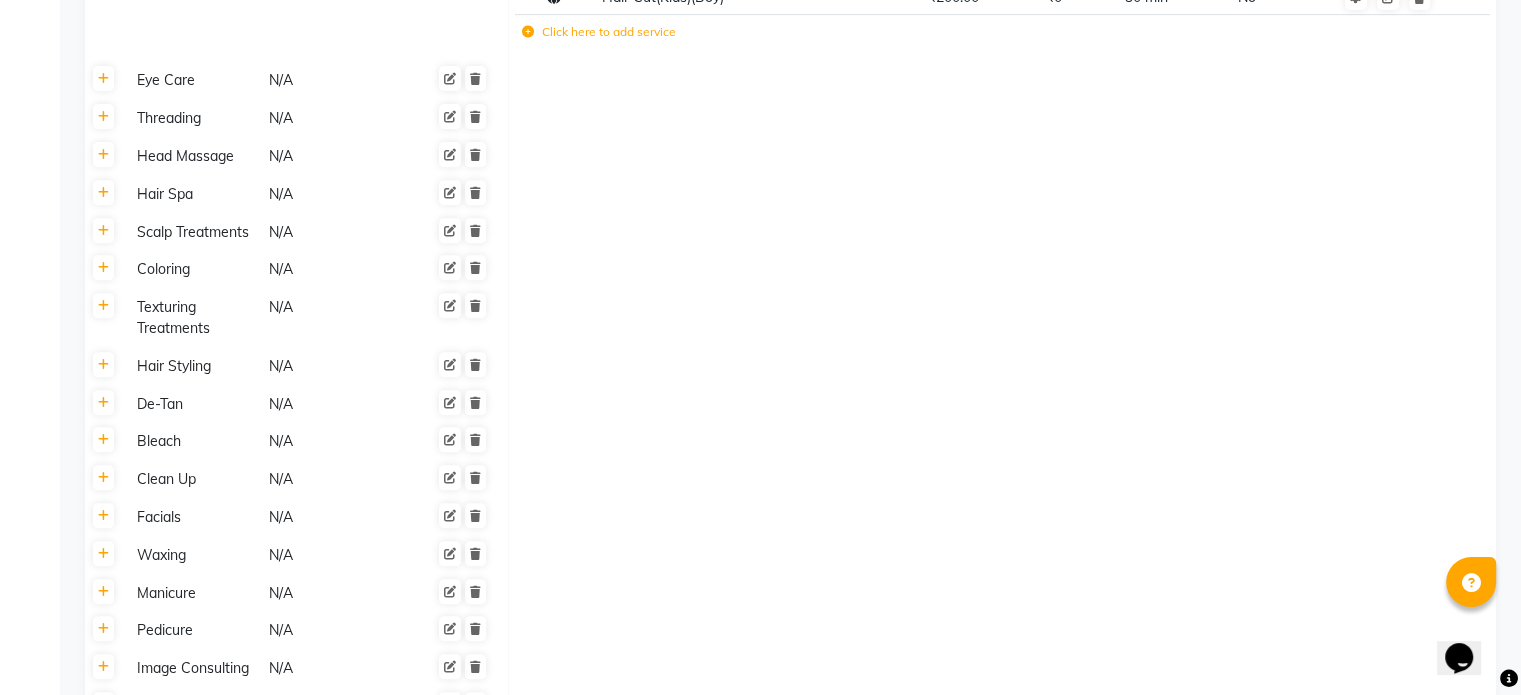 scroll, scrollTop: 800, scrollLeft: 0, axis: vertical 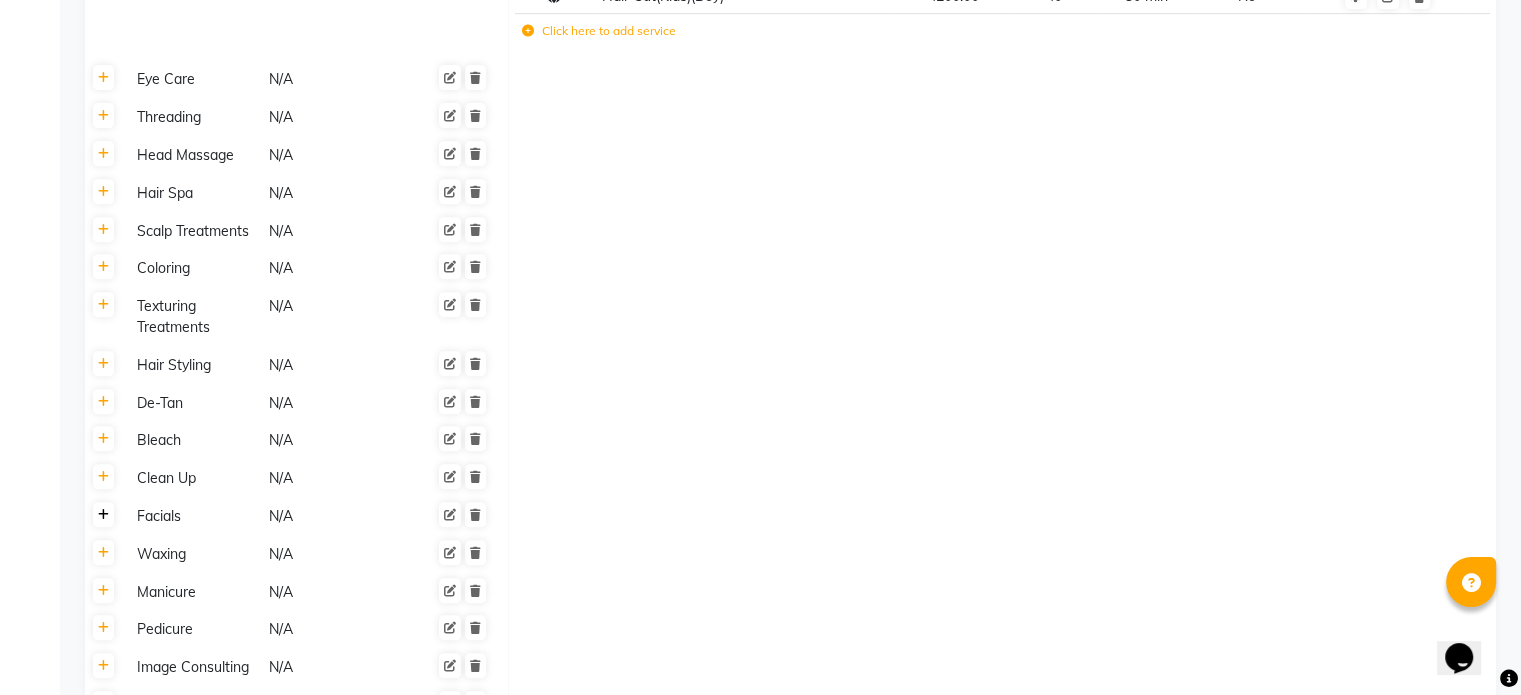 click 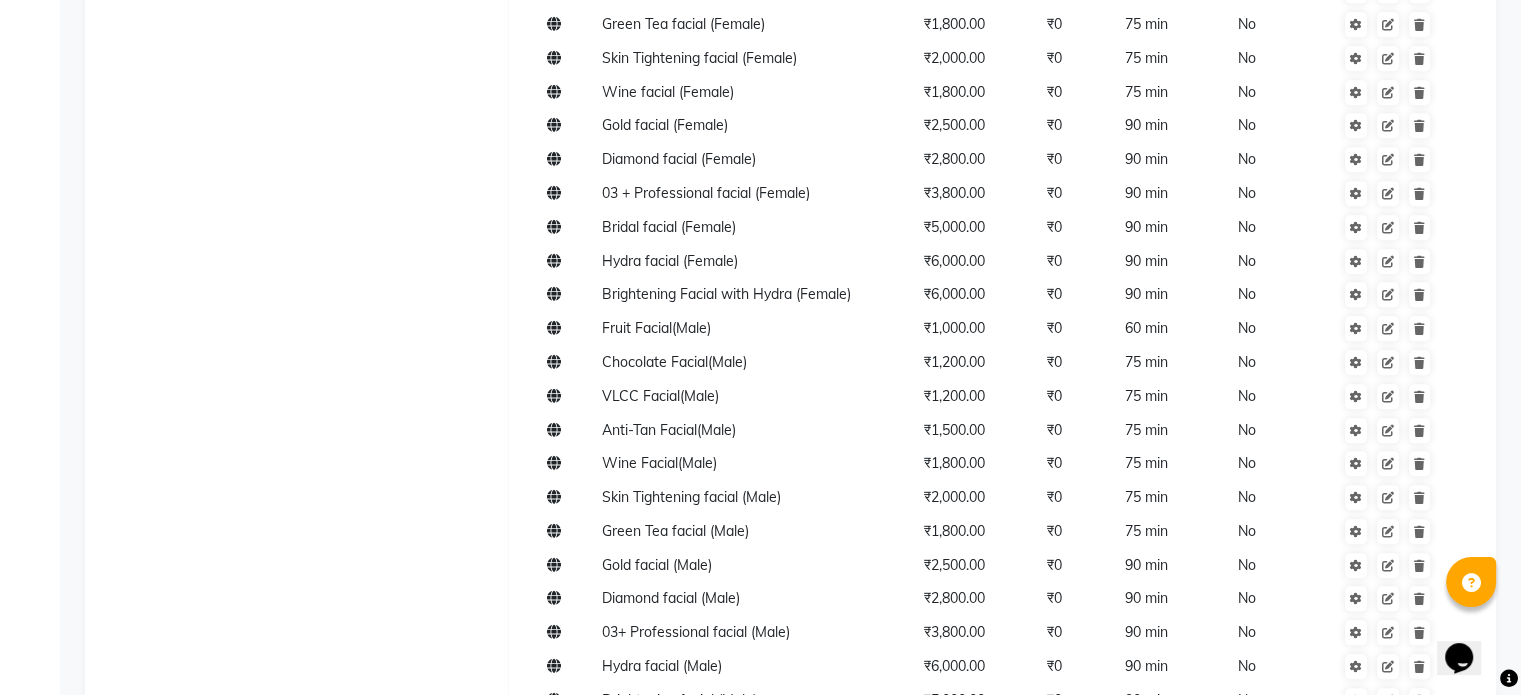 scroll, scrollTop: 2100, scrollLeft: 0, axis: vertical 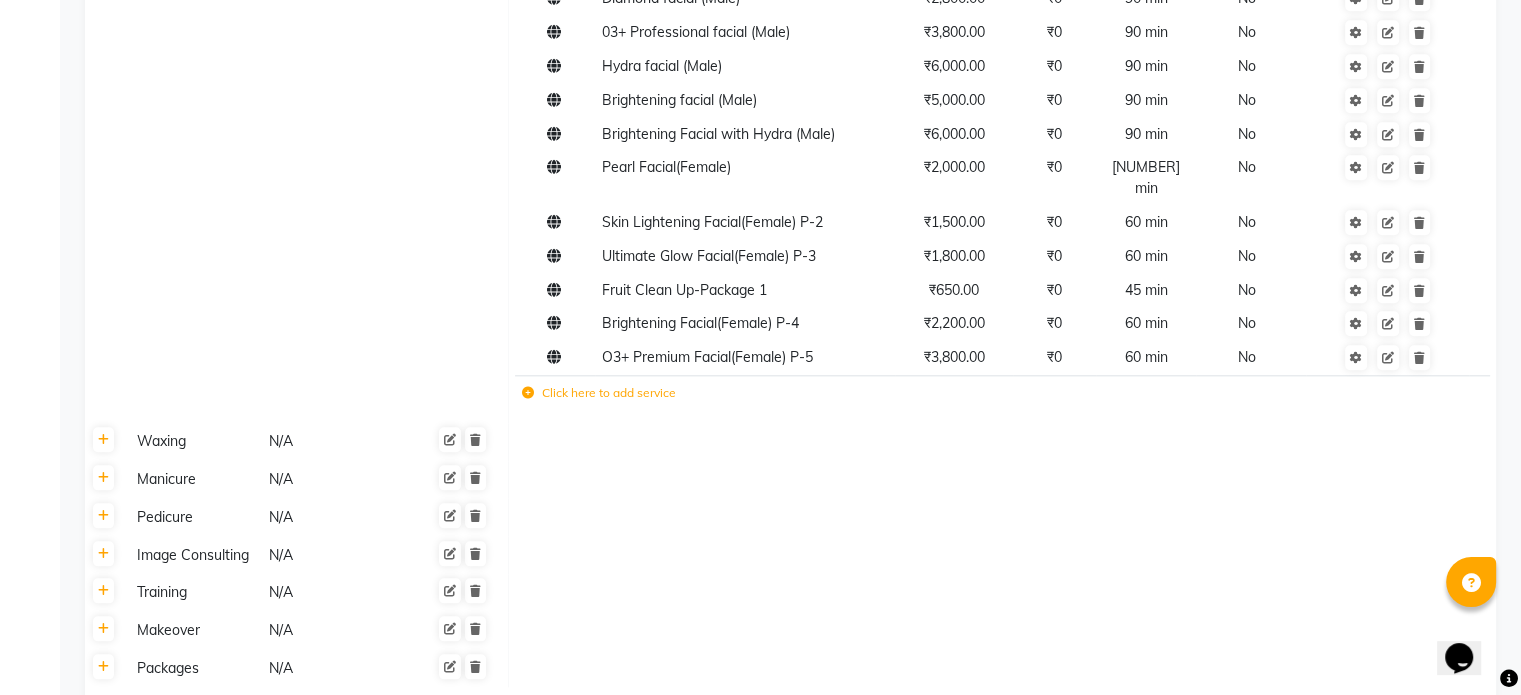 click 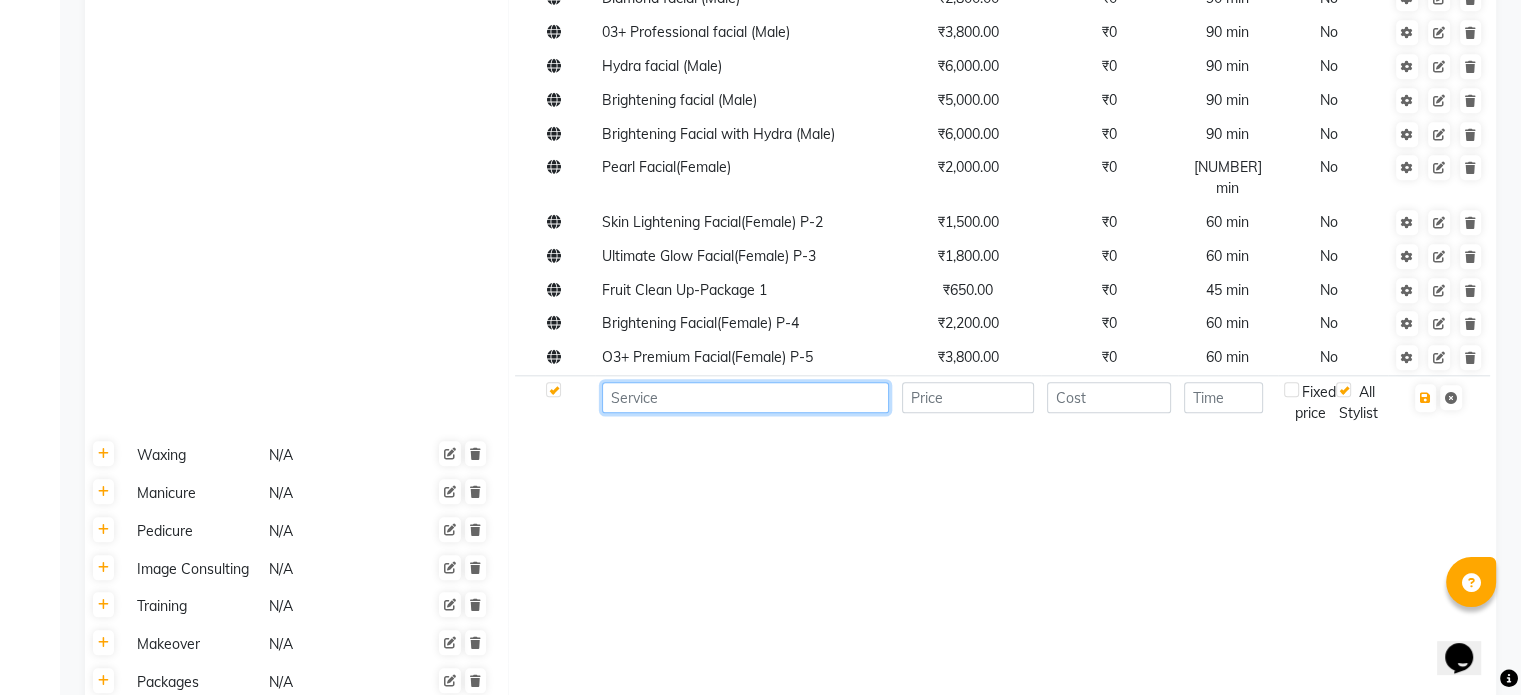 click 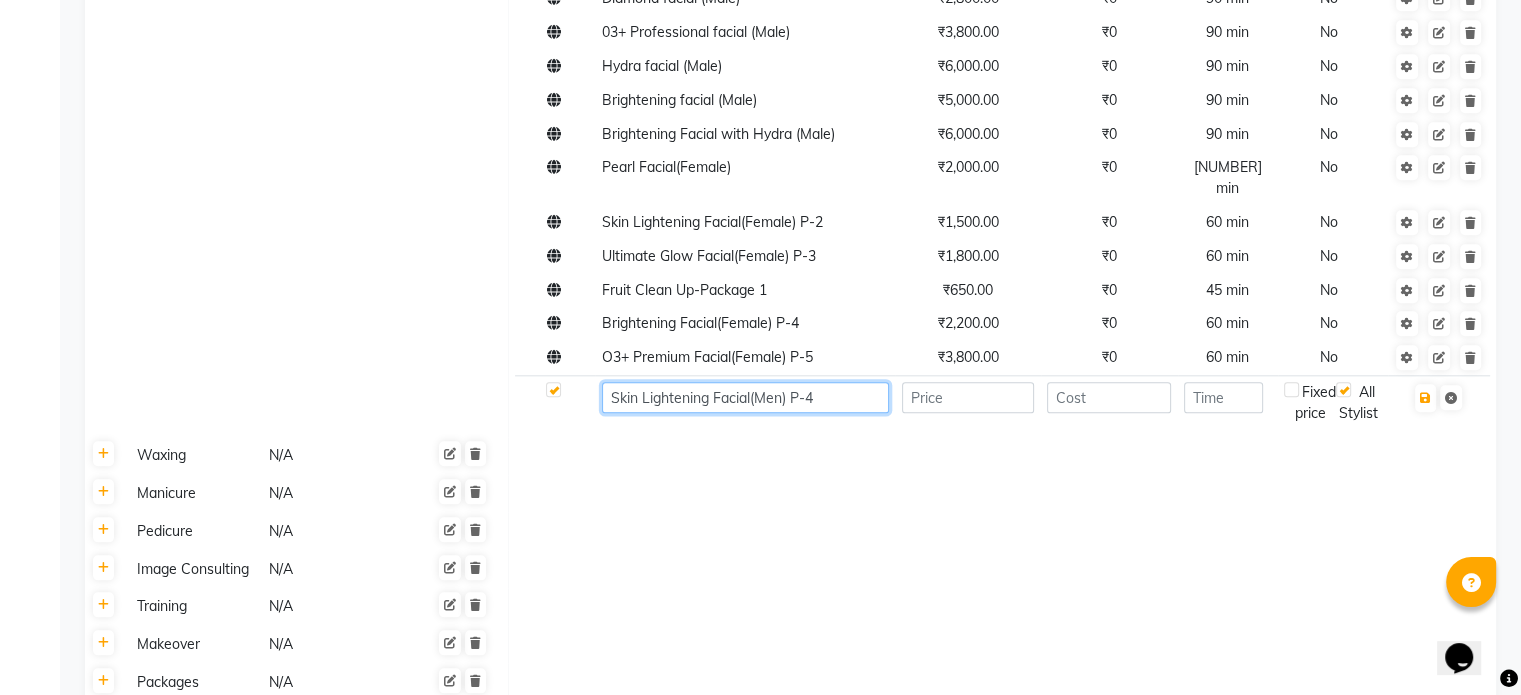type on "Skin Lightening Facial(Men) P-4" 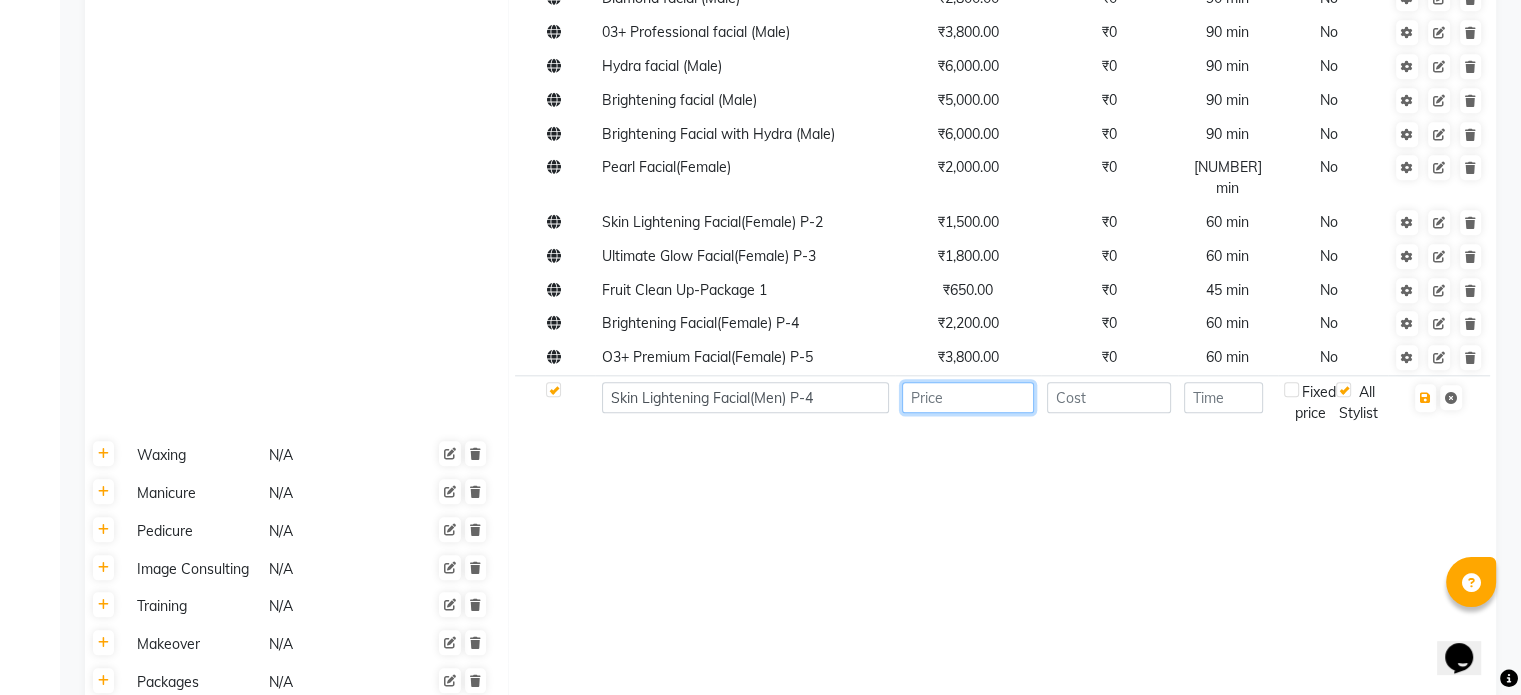 click 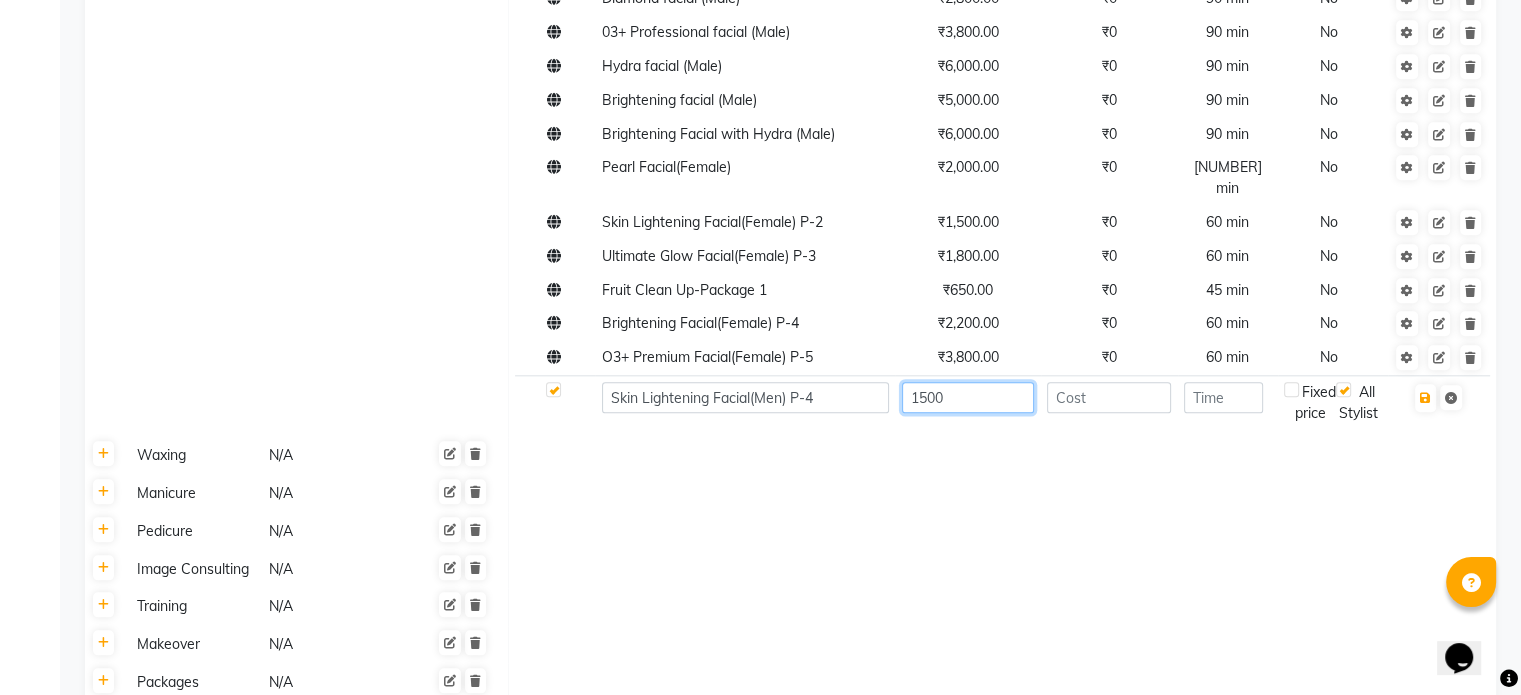 type on "1500" 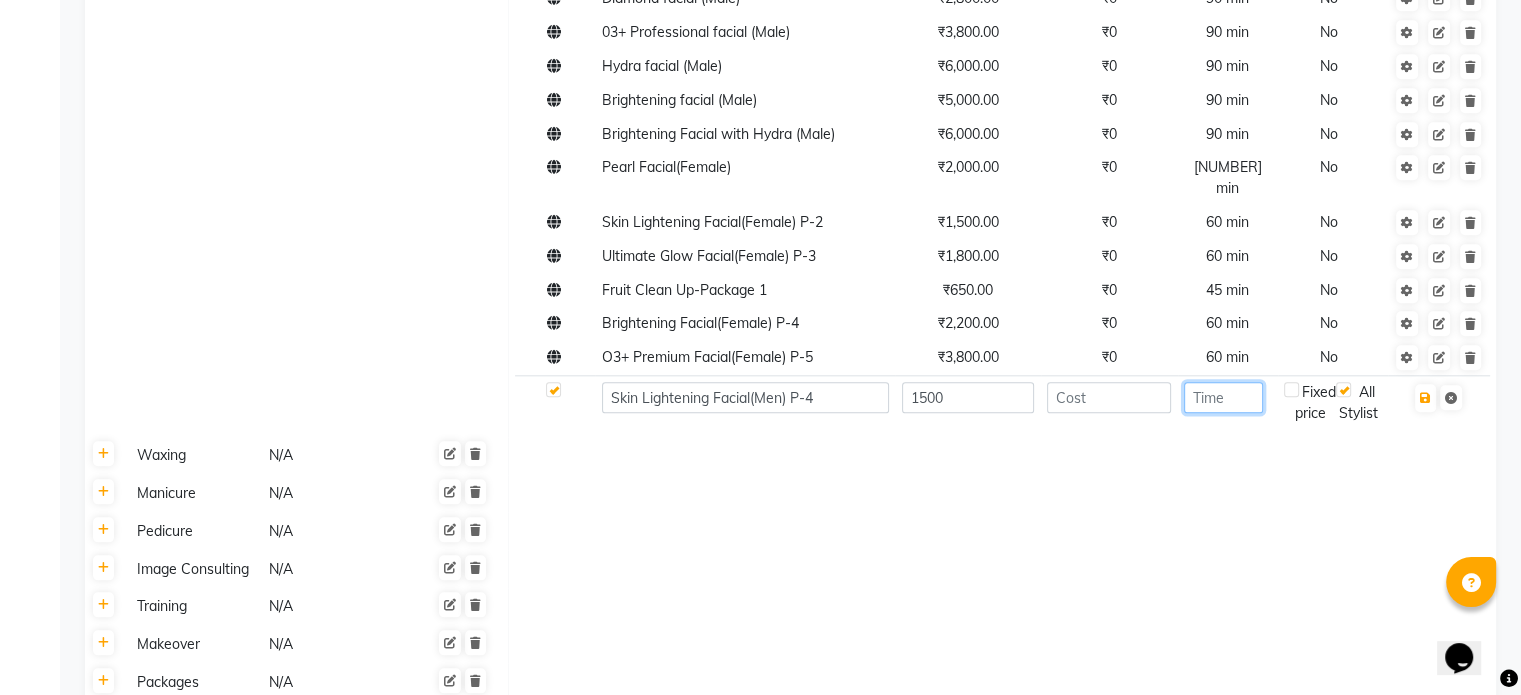 click 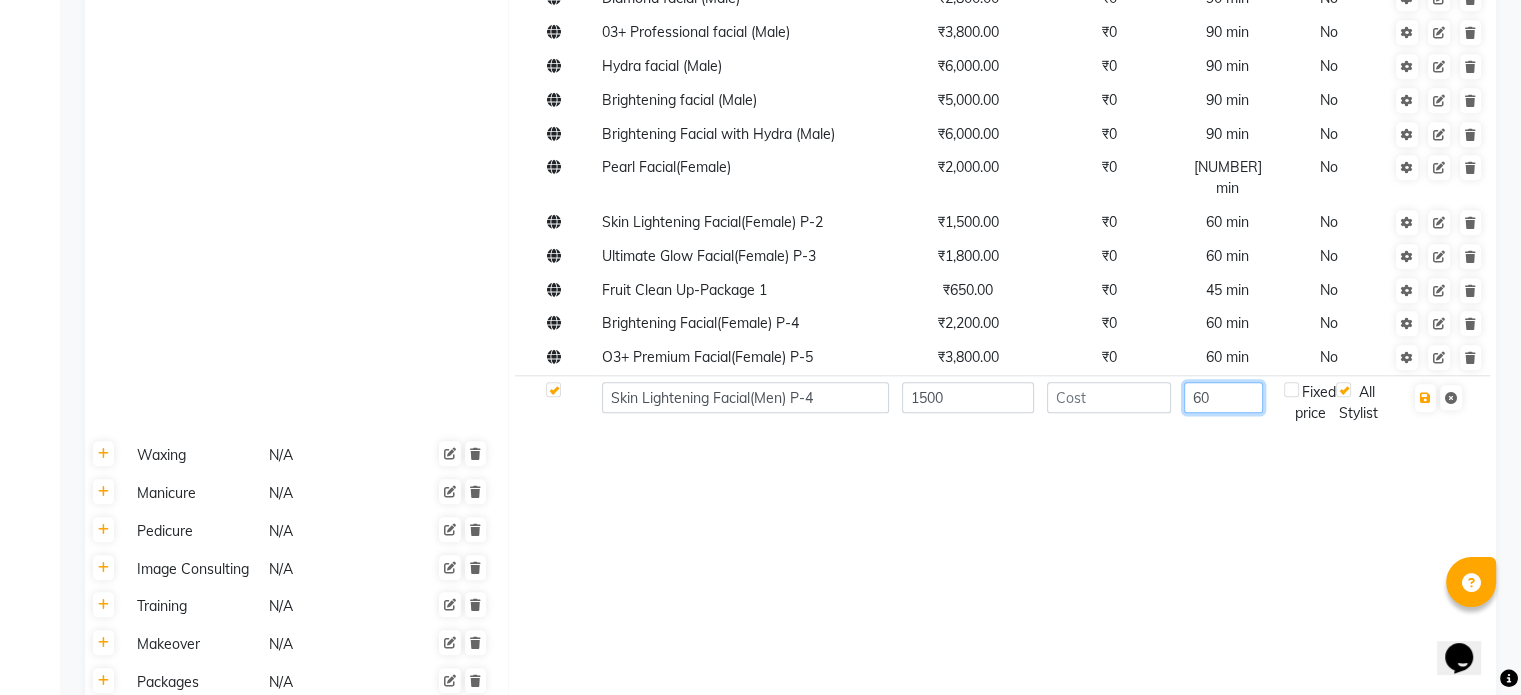 type on "60" 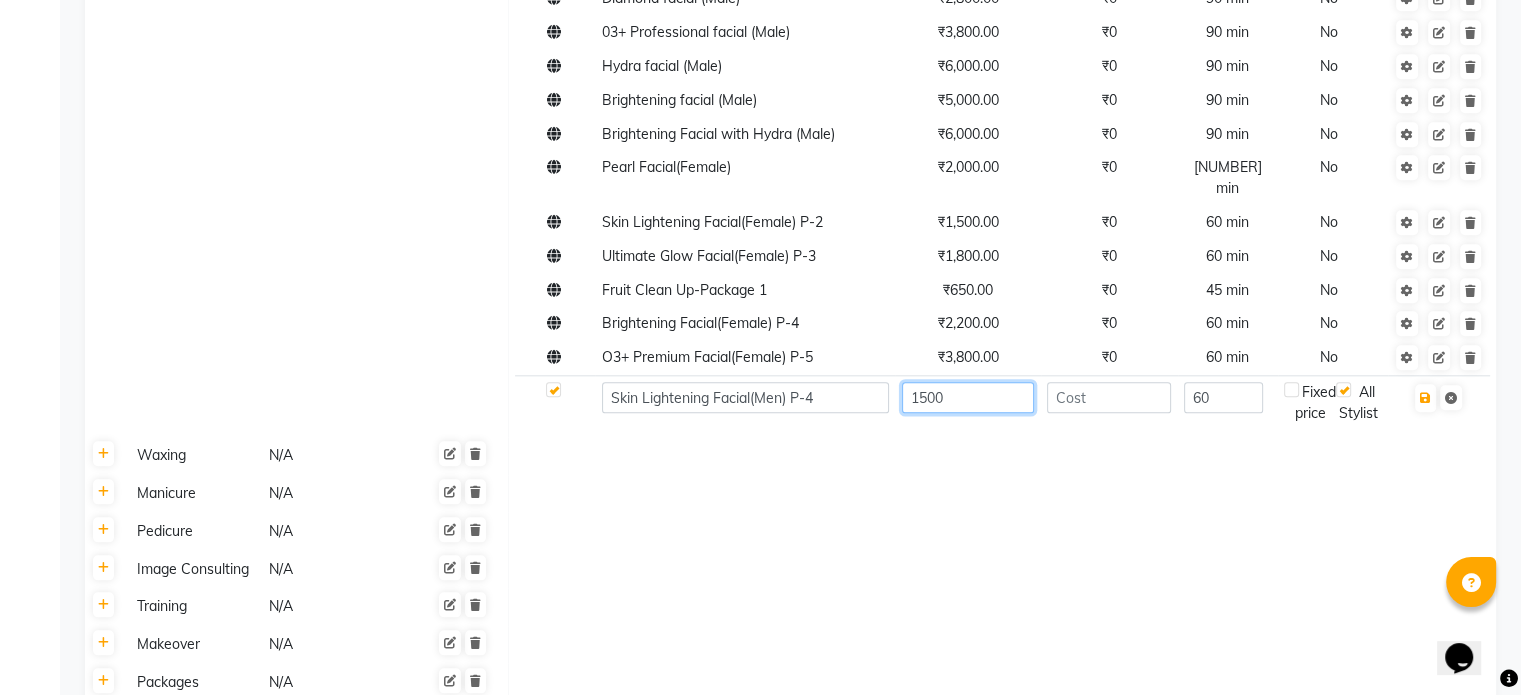 click on "1500" 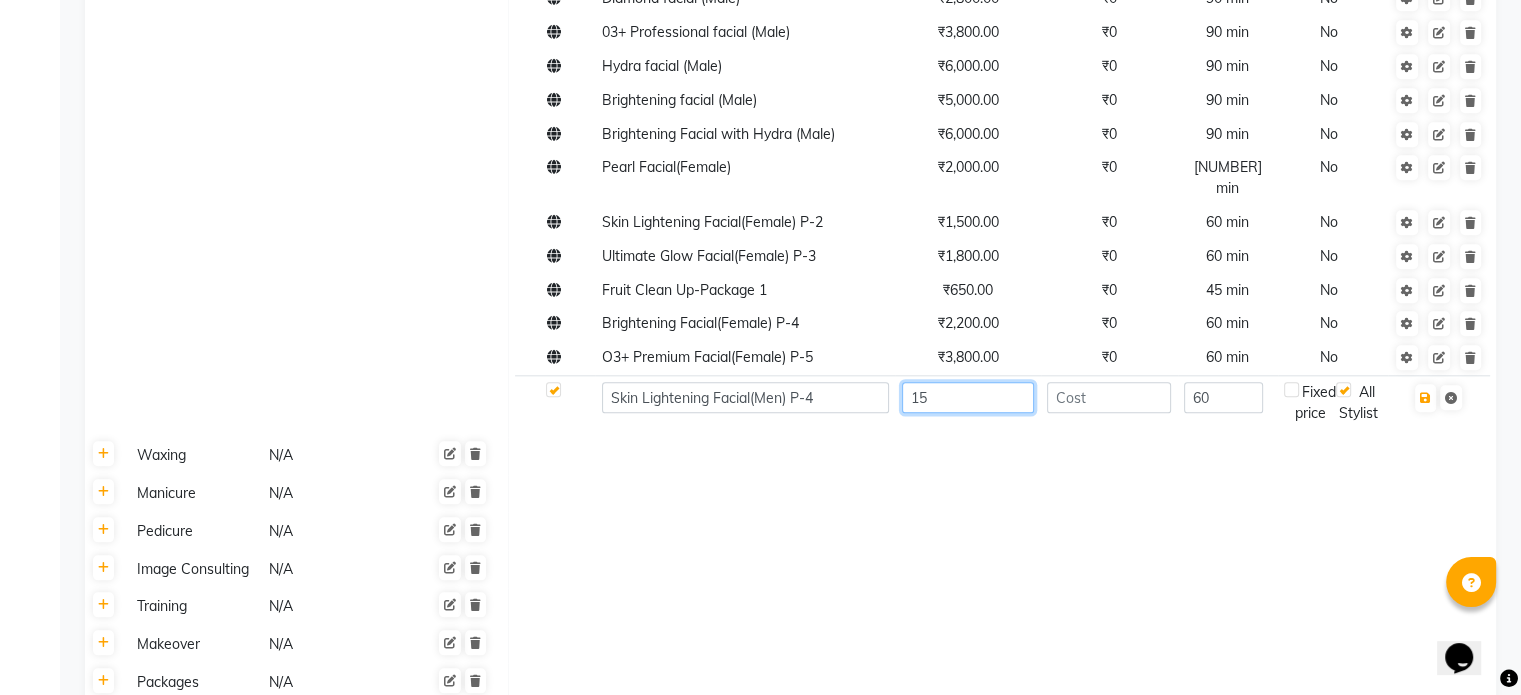 type on "1" 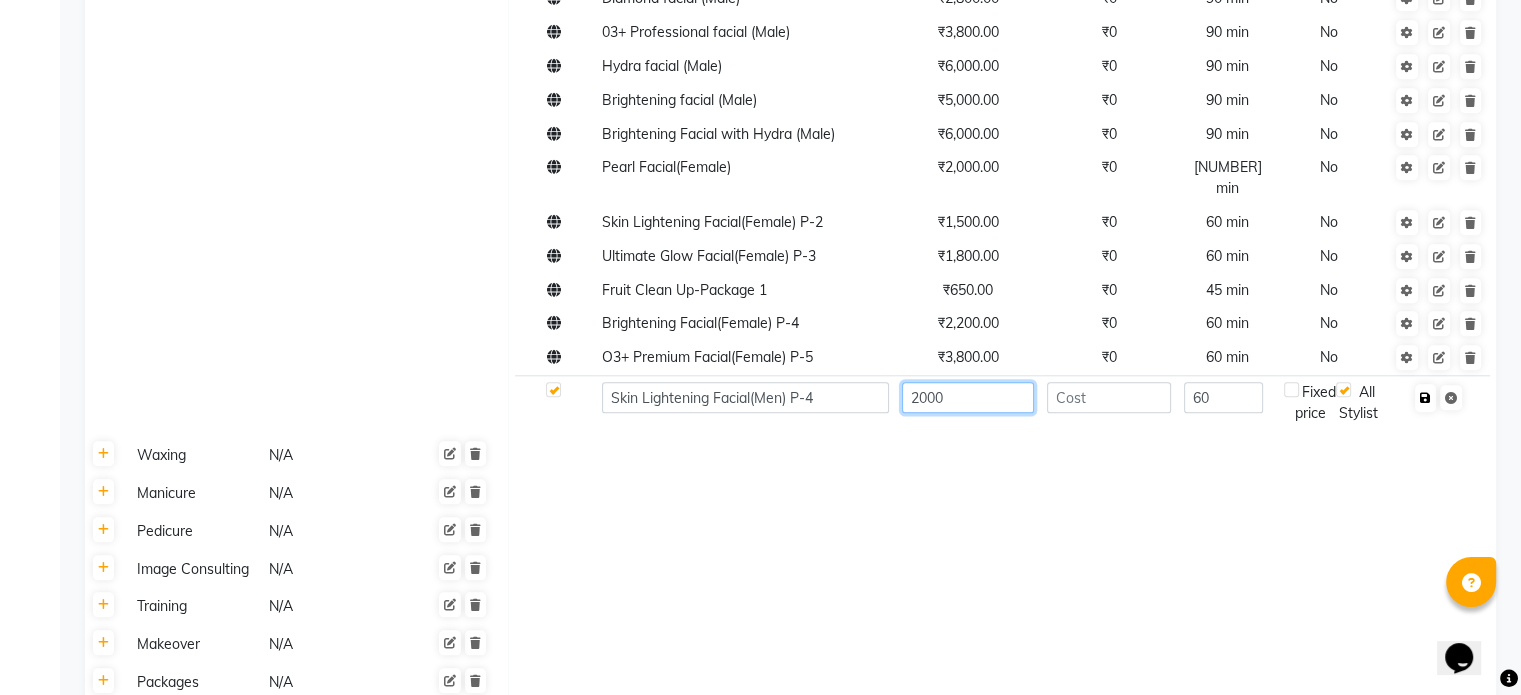 type on "2000" 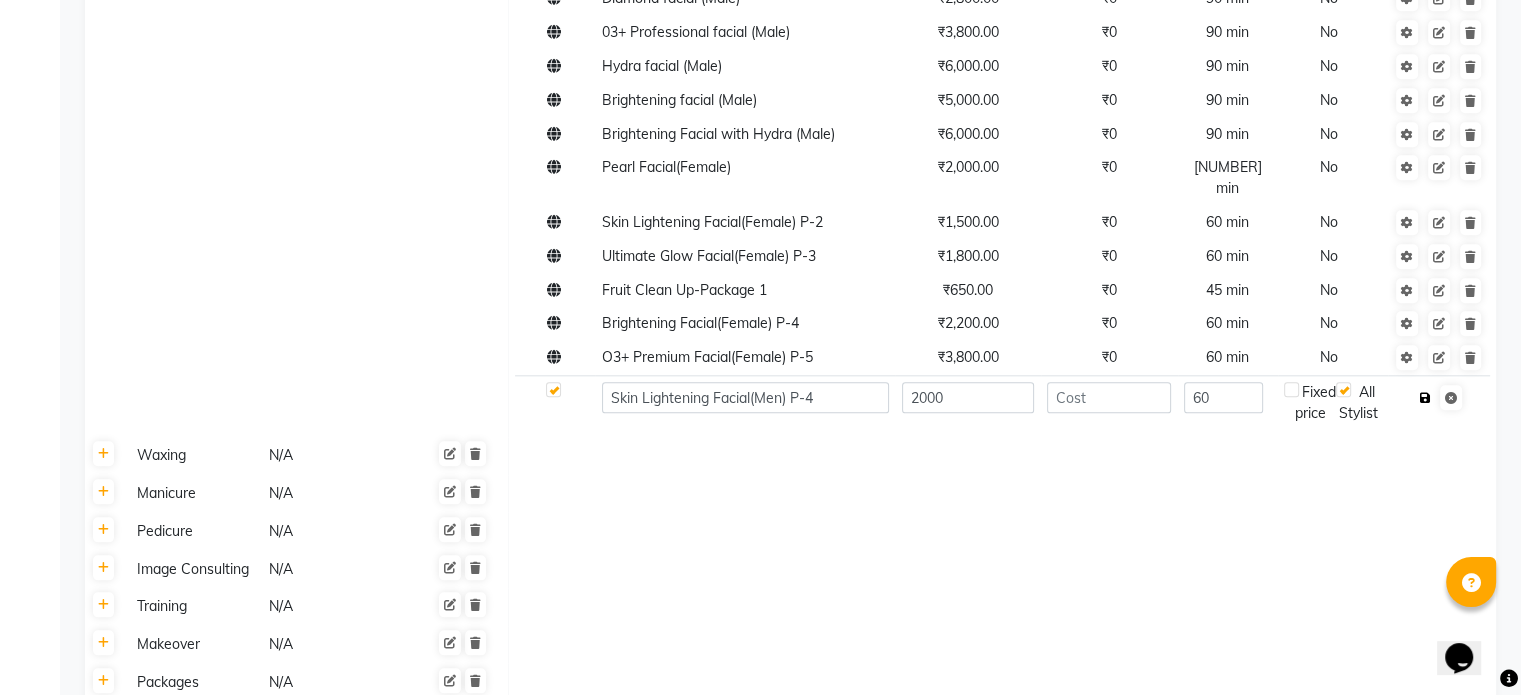 click at bounding box center (1425, 398) 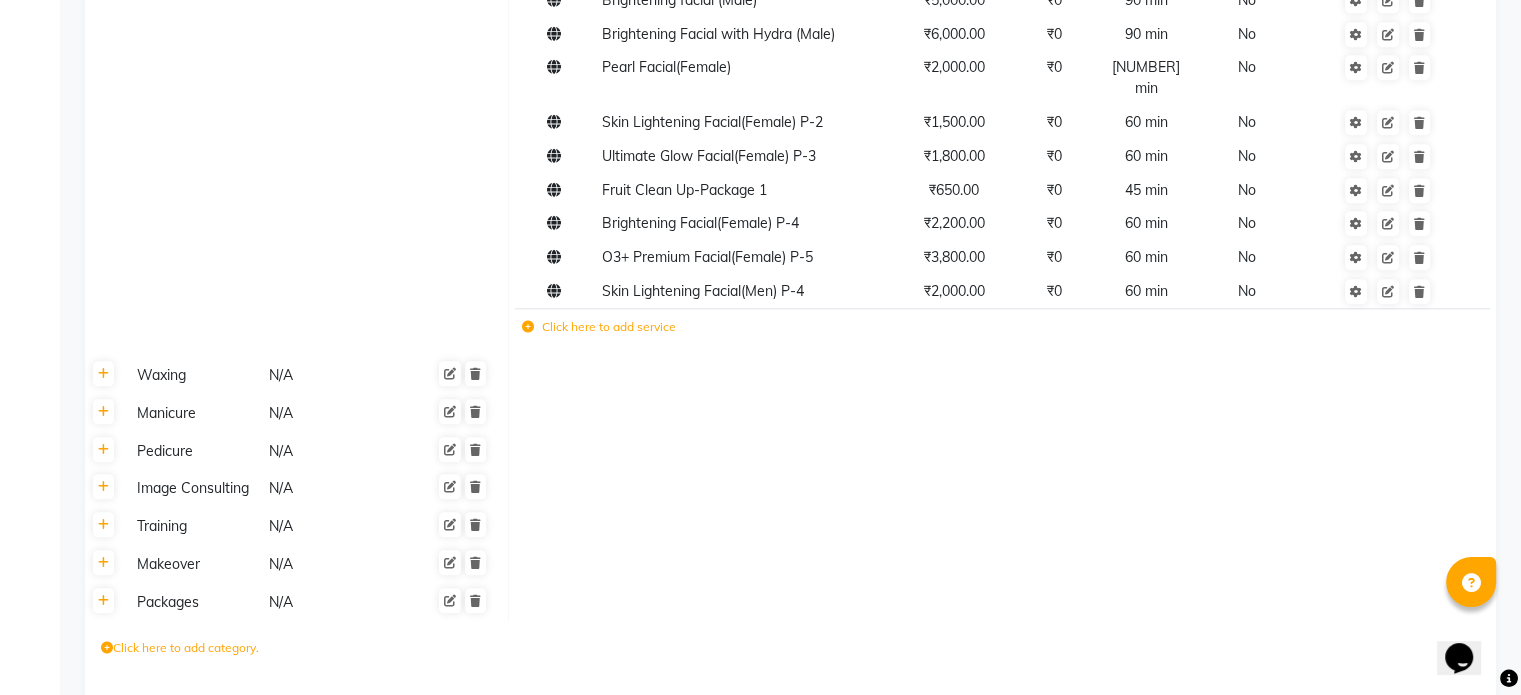 scroll, scrollTop: 2270, scrollLeft: 0, axis: vertical 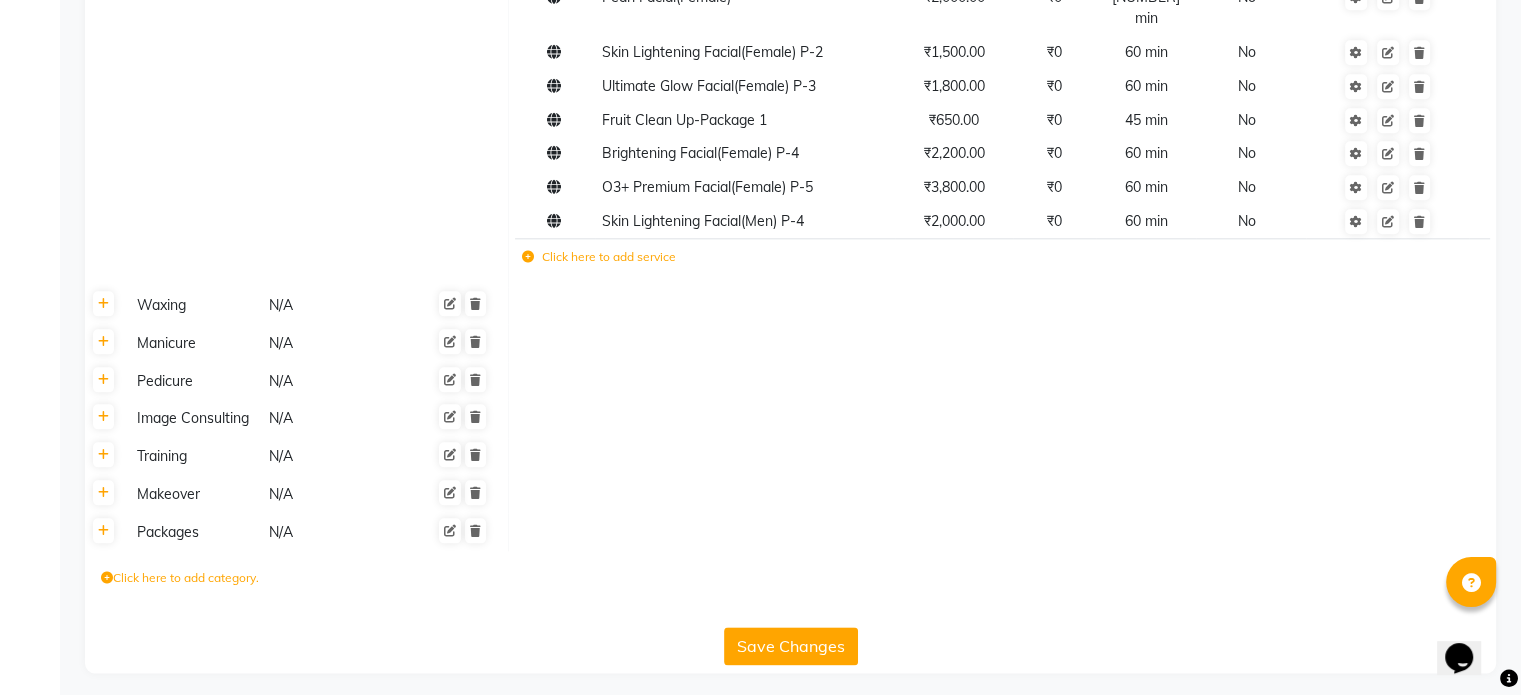 click on "Save Changes" 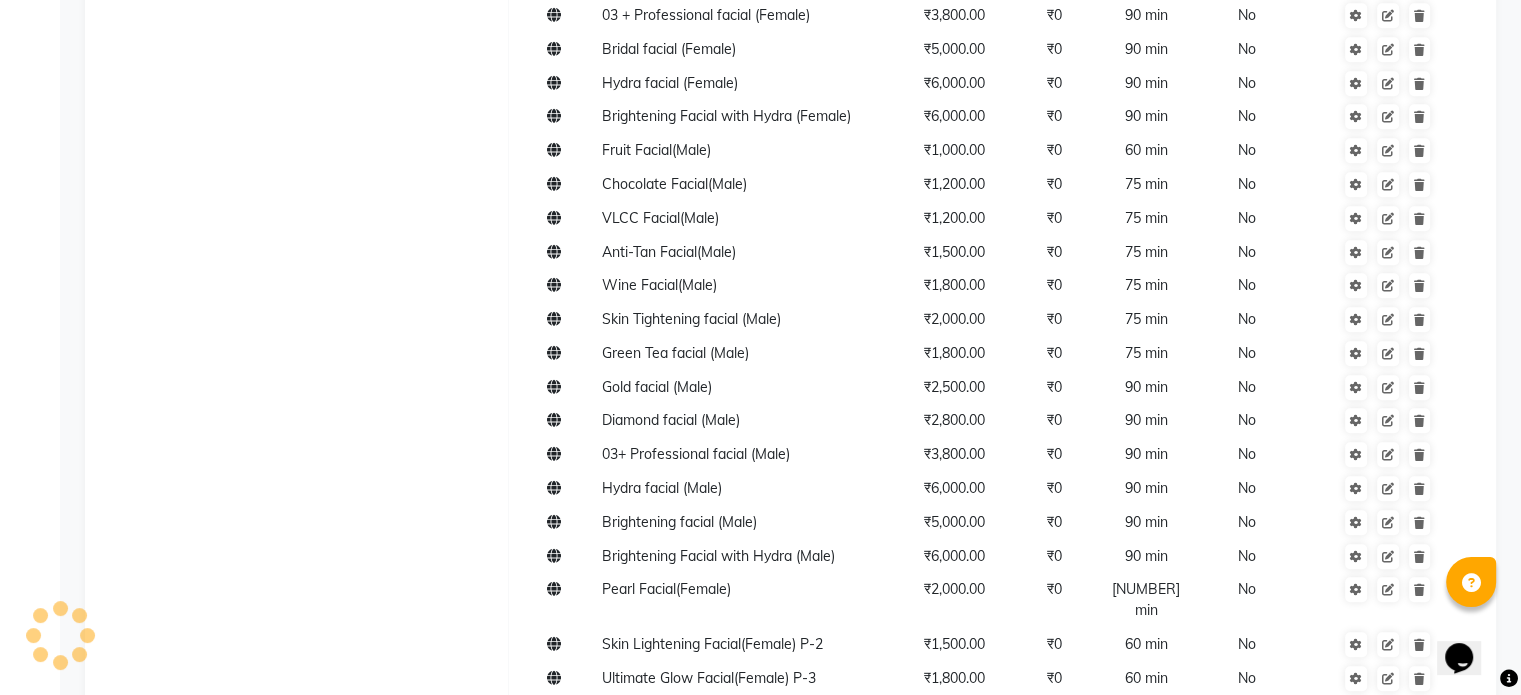scroll, scrollTop: 2270, scrollLeft: 0, axis: vertical 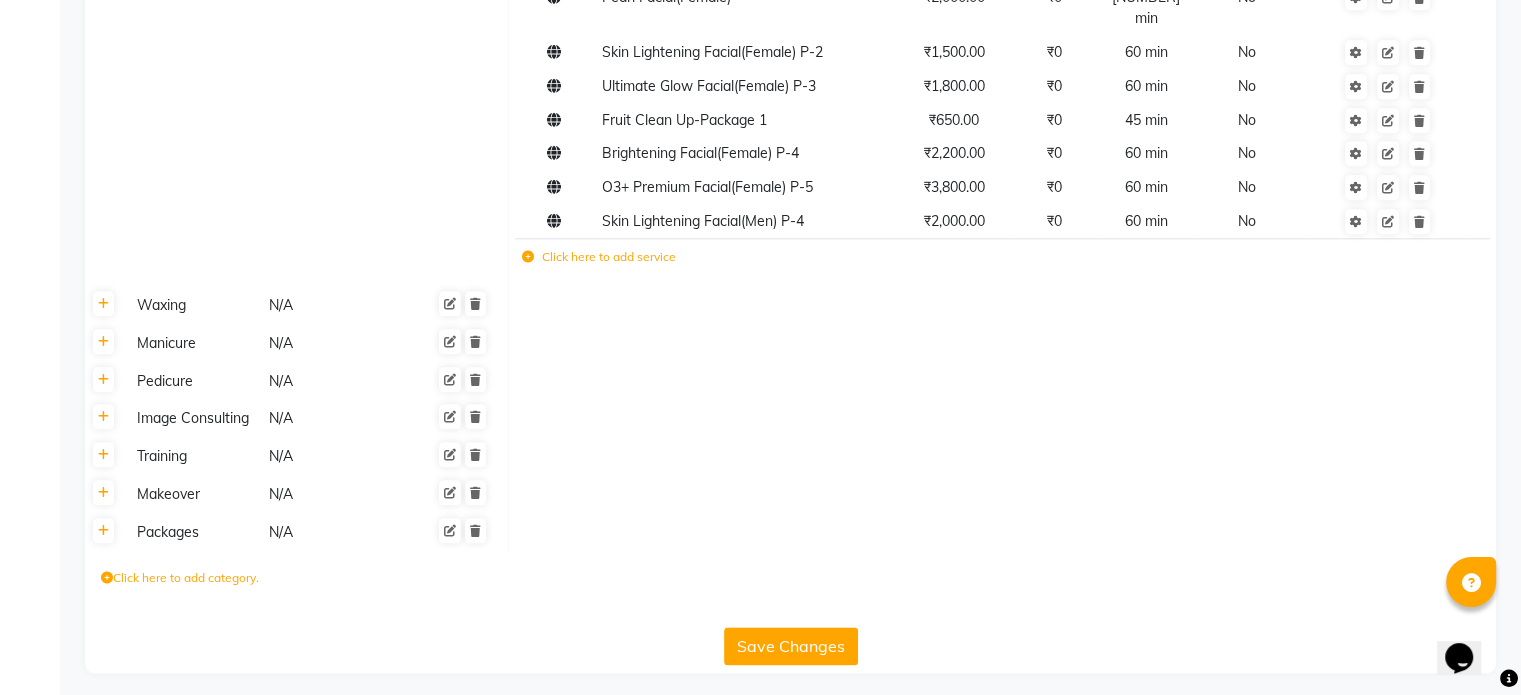 click on "Save Changes" 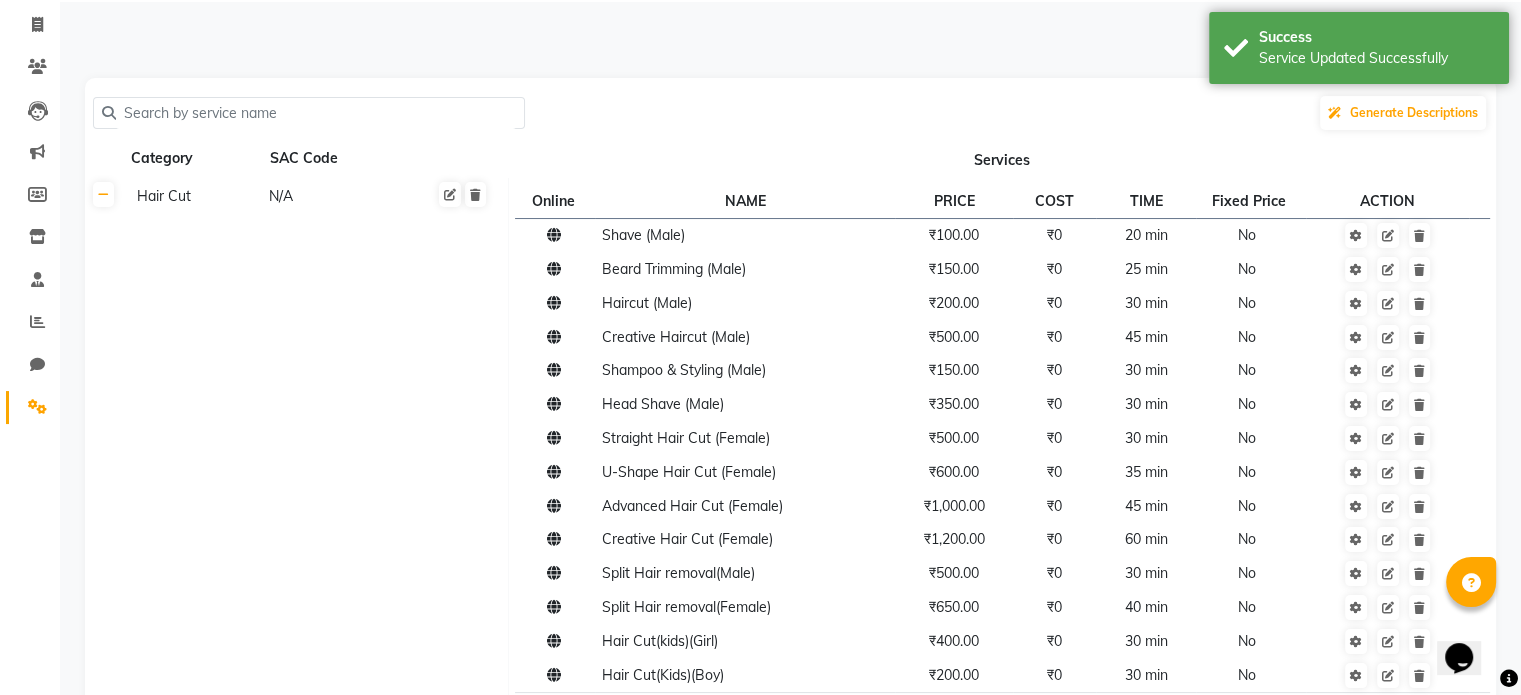 scroll, scrollTop: 0, scrollLeft: 0, axis: both 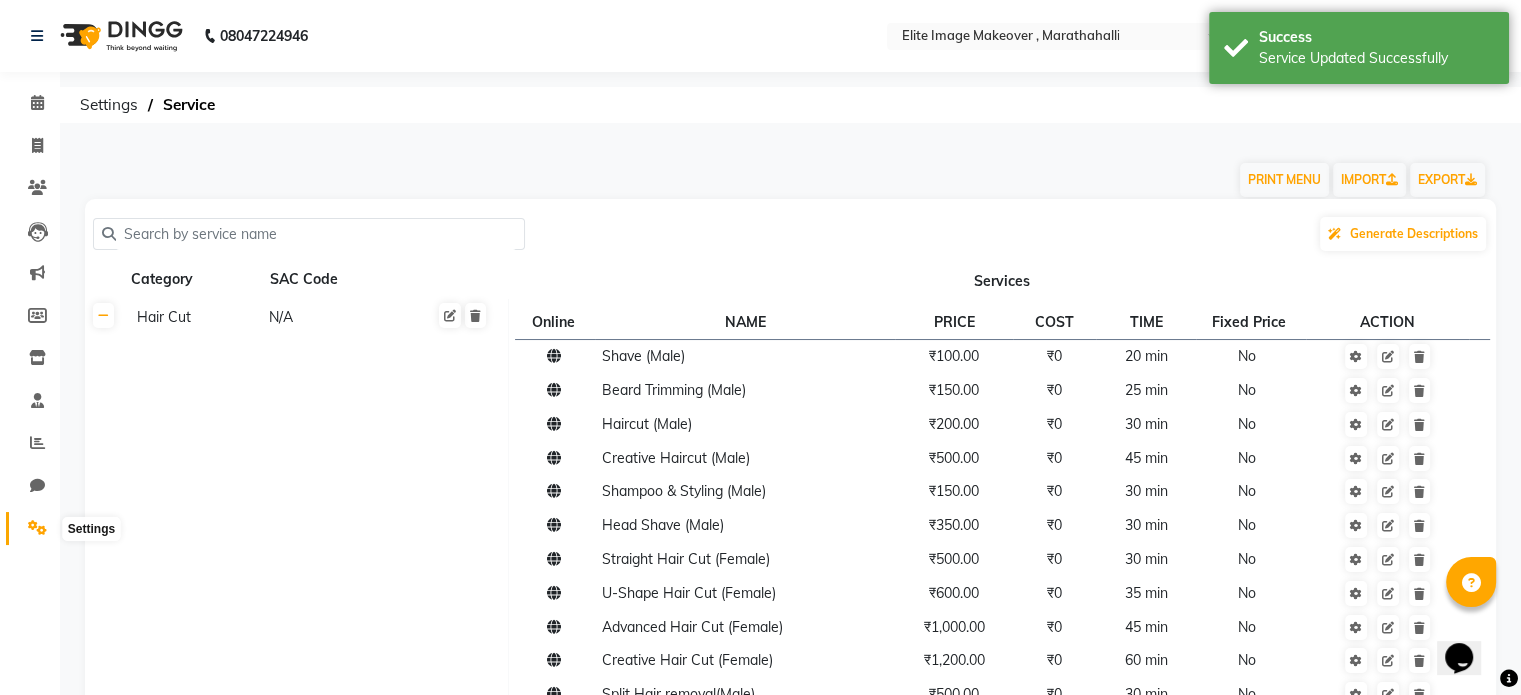 click 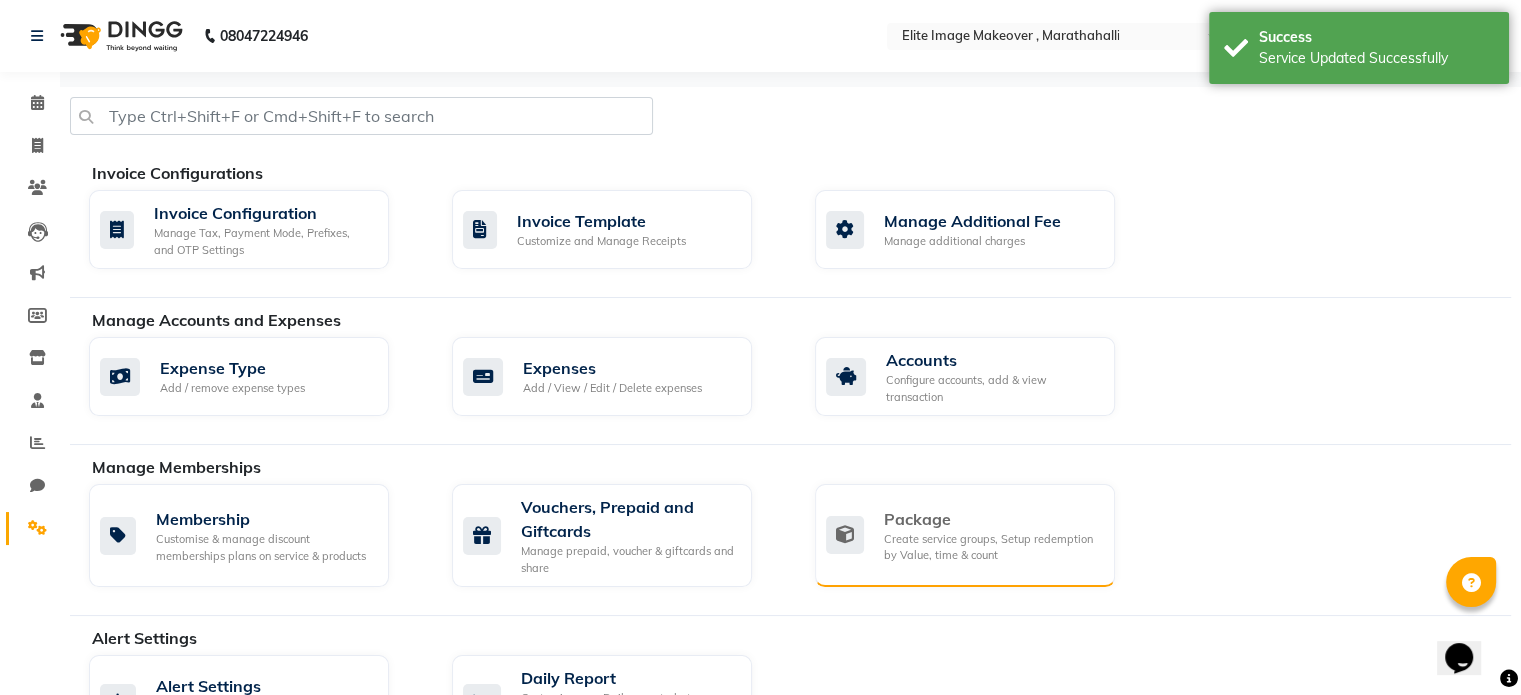 scroll, scrollTop: 400, scrollLeft: 0, axis: vertical 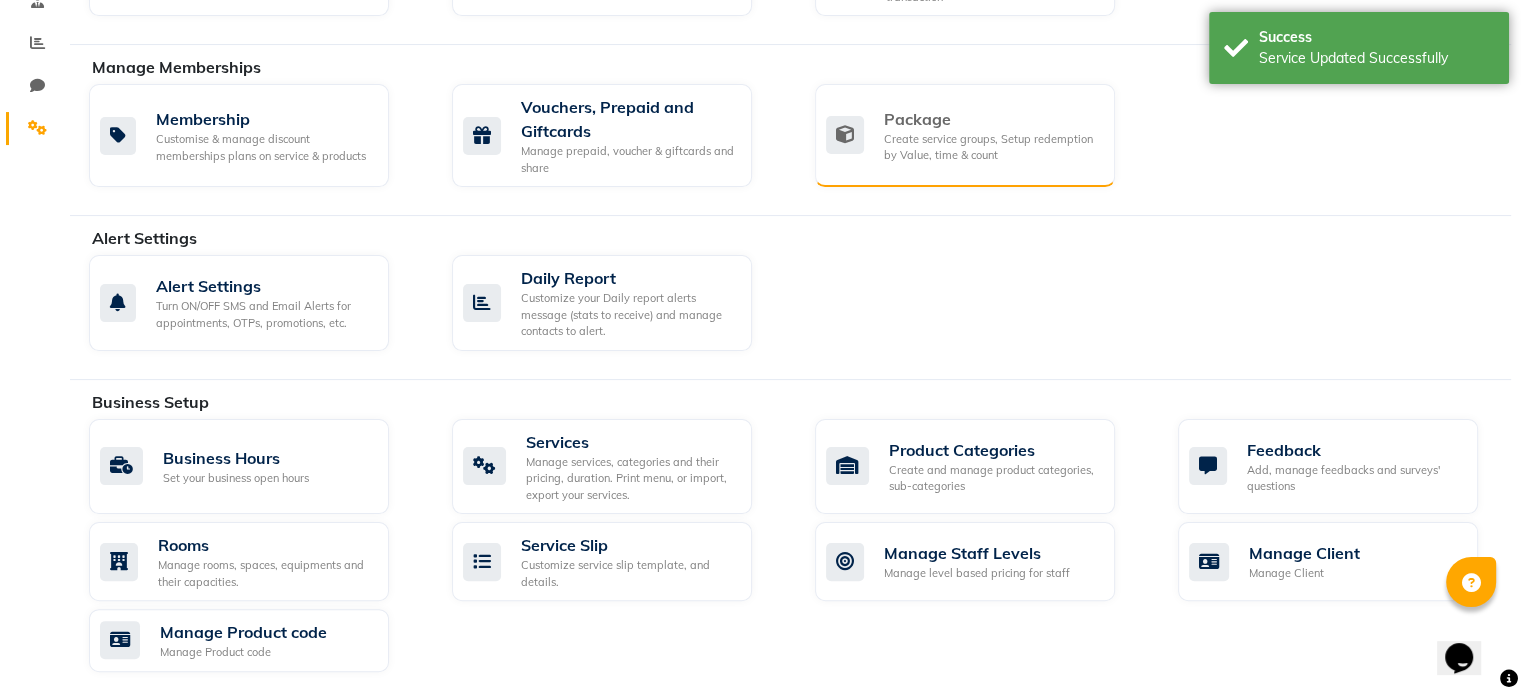 click on "Create service groups, Setup redemption by Value, time & count" 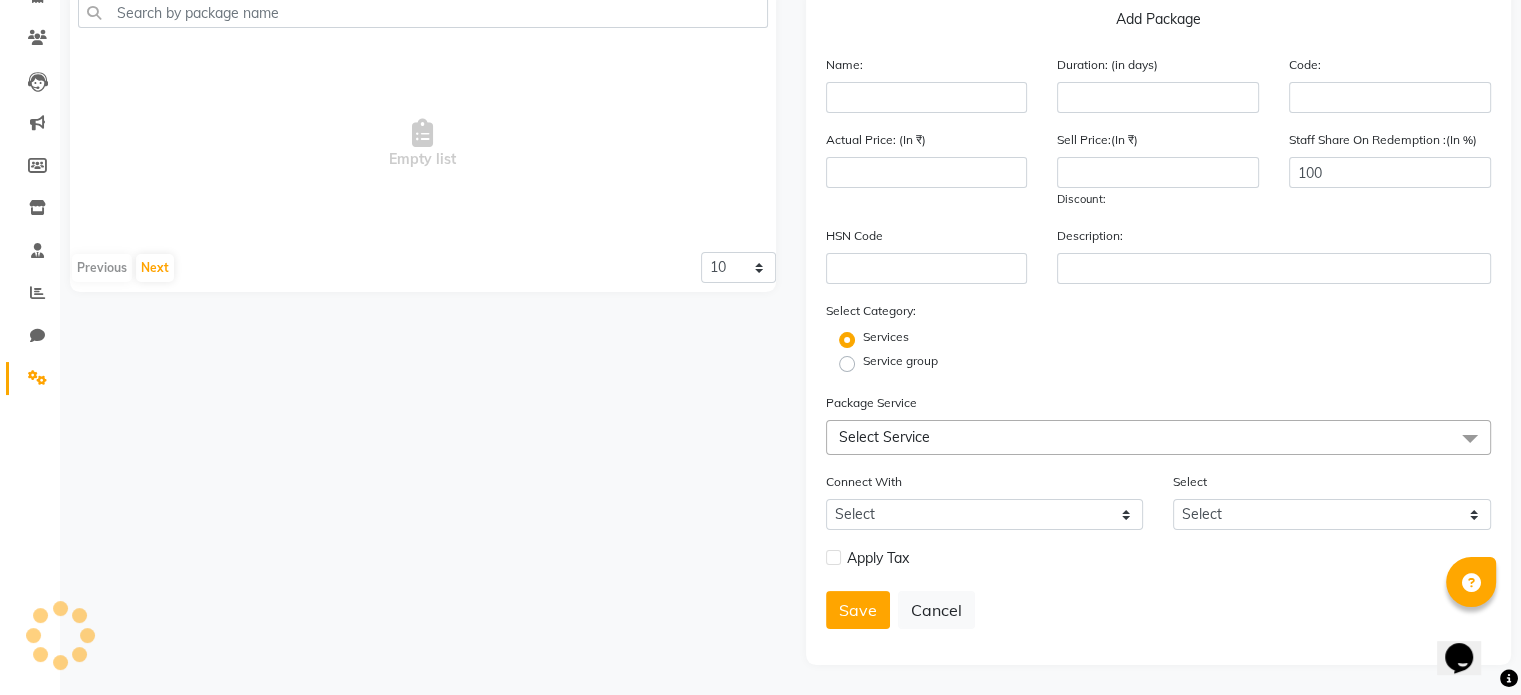 scroll, scrollTop: 308, scrollLeft: 0, axis: vertical 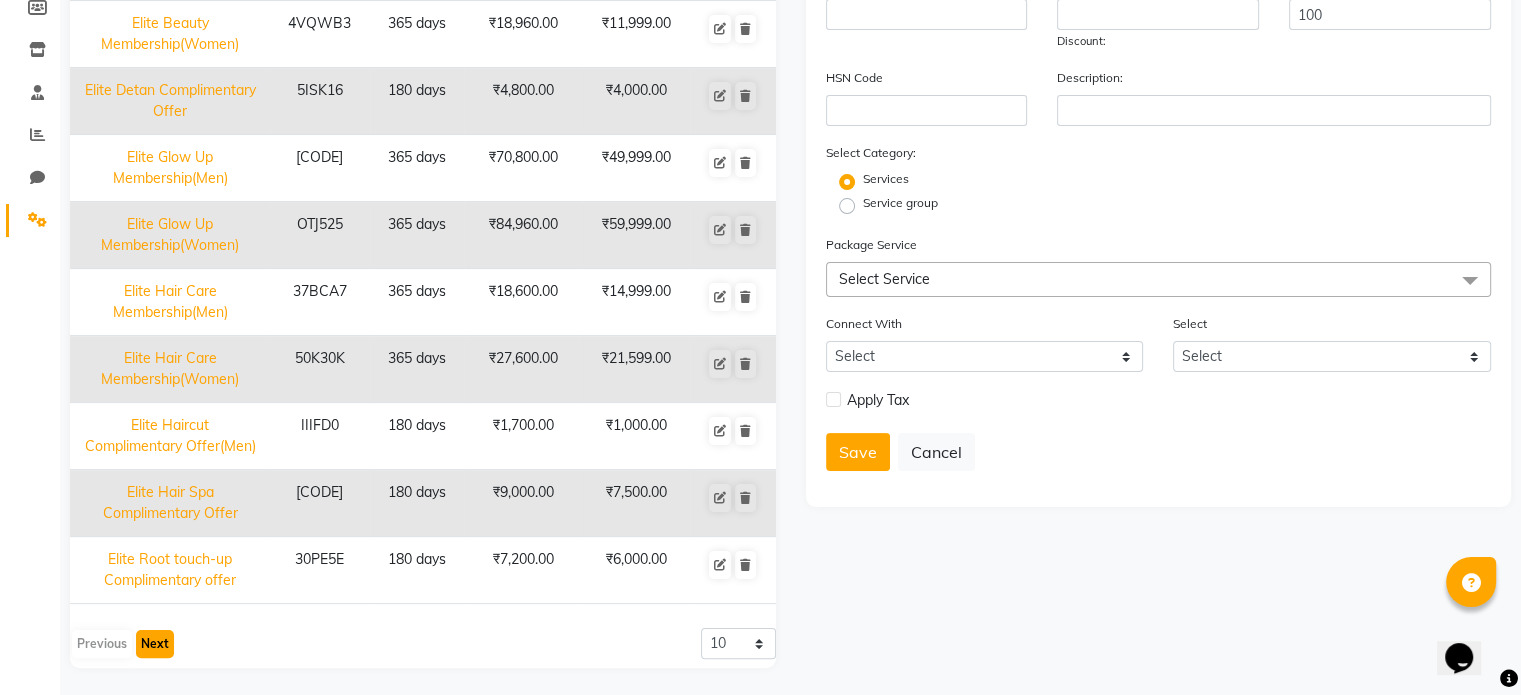 click on "Next" 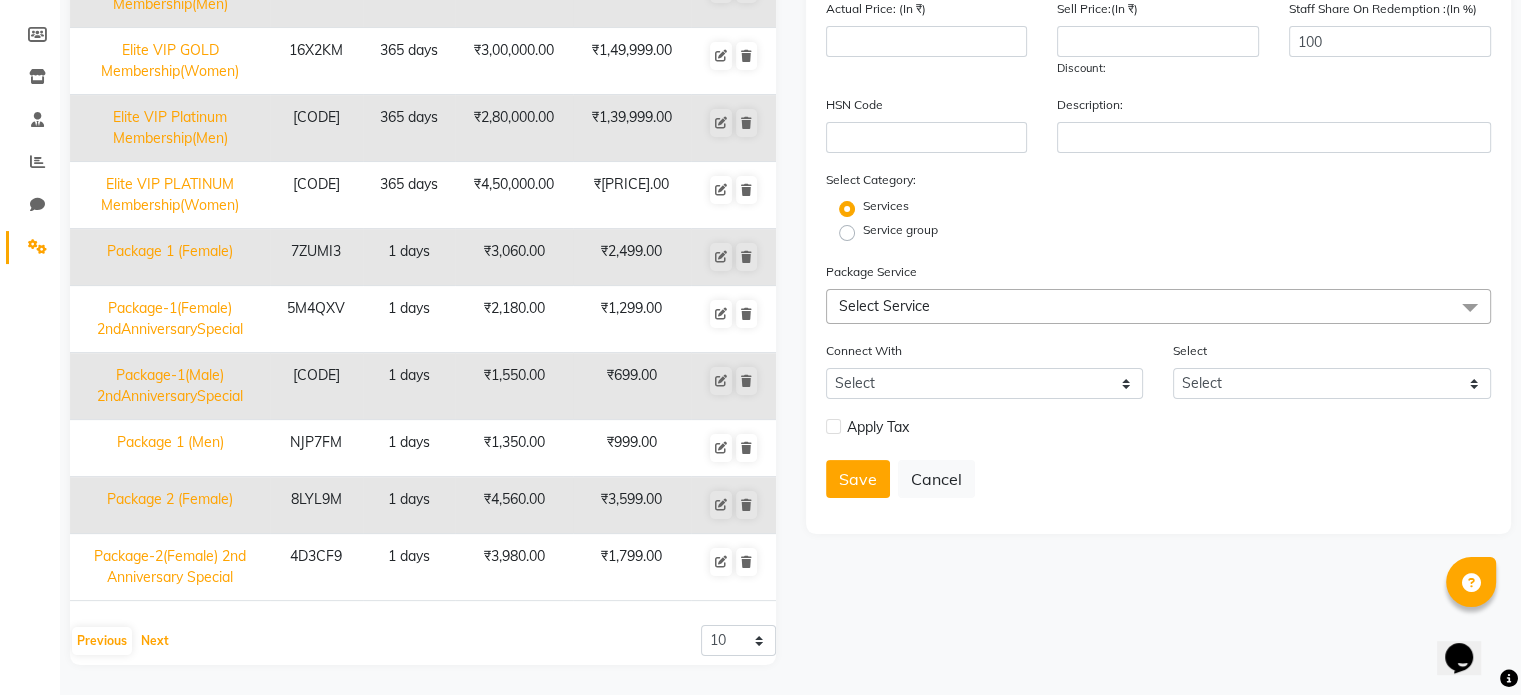 scroll, scrollTop: 278, scrollLeft: 0, axis: vertical 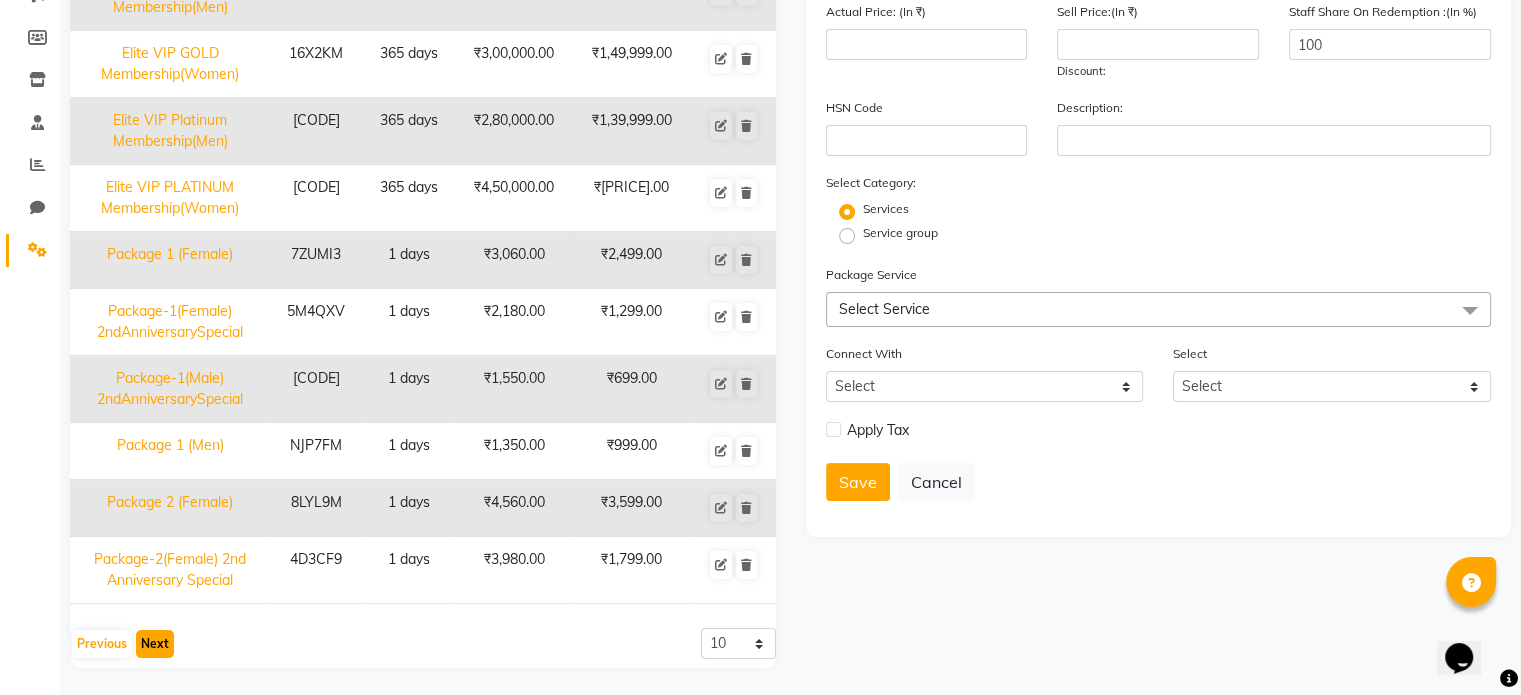 click on "Next" 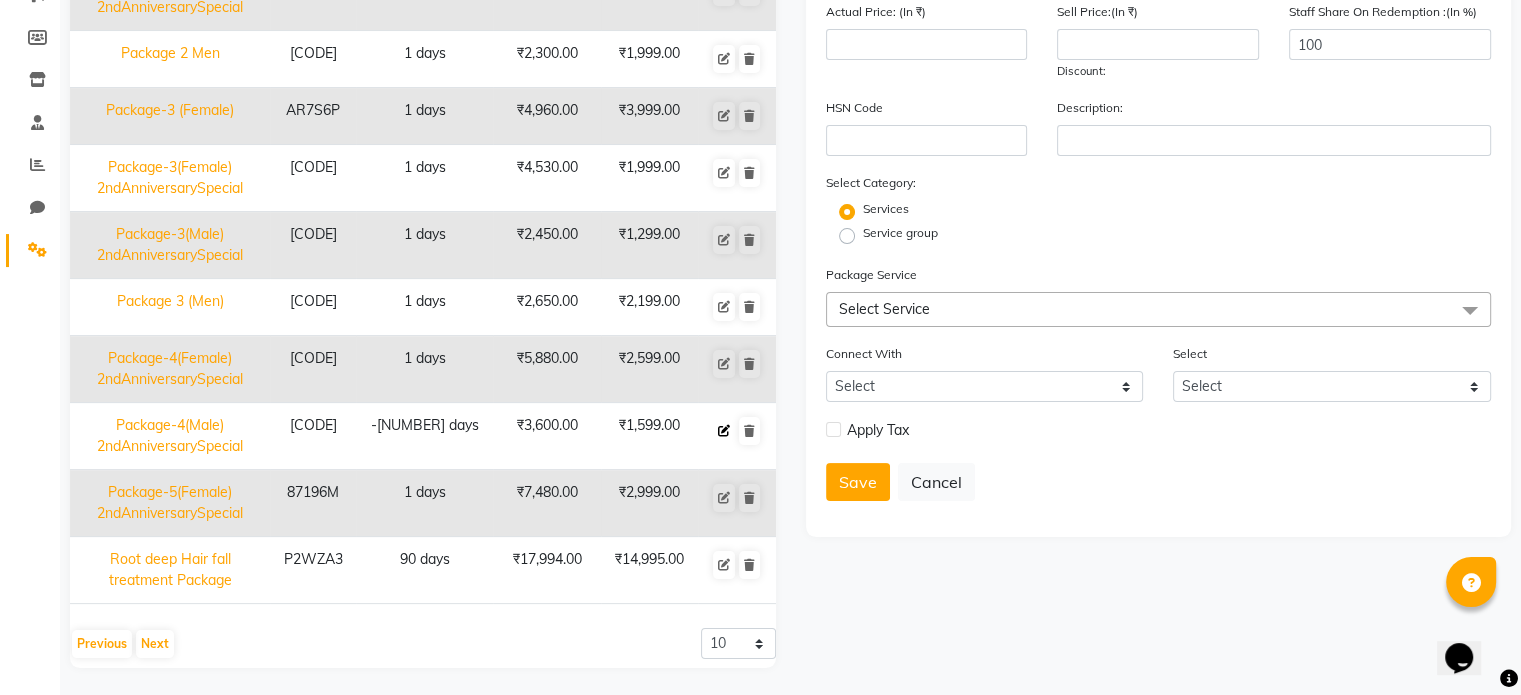 click 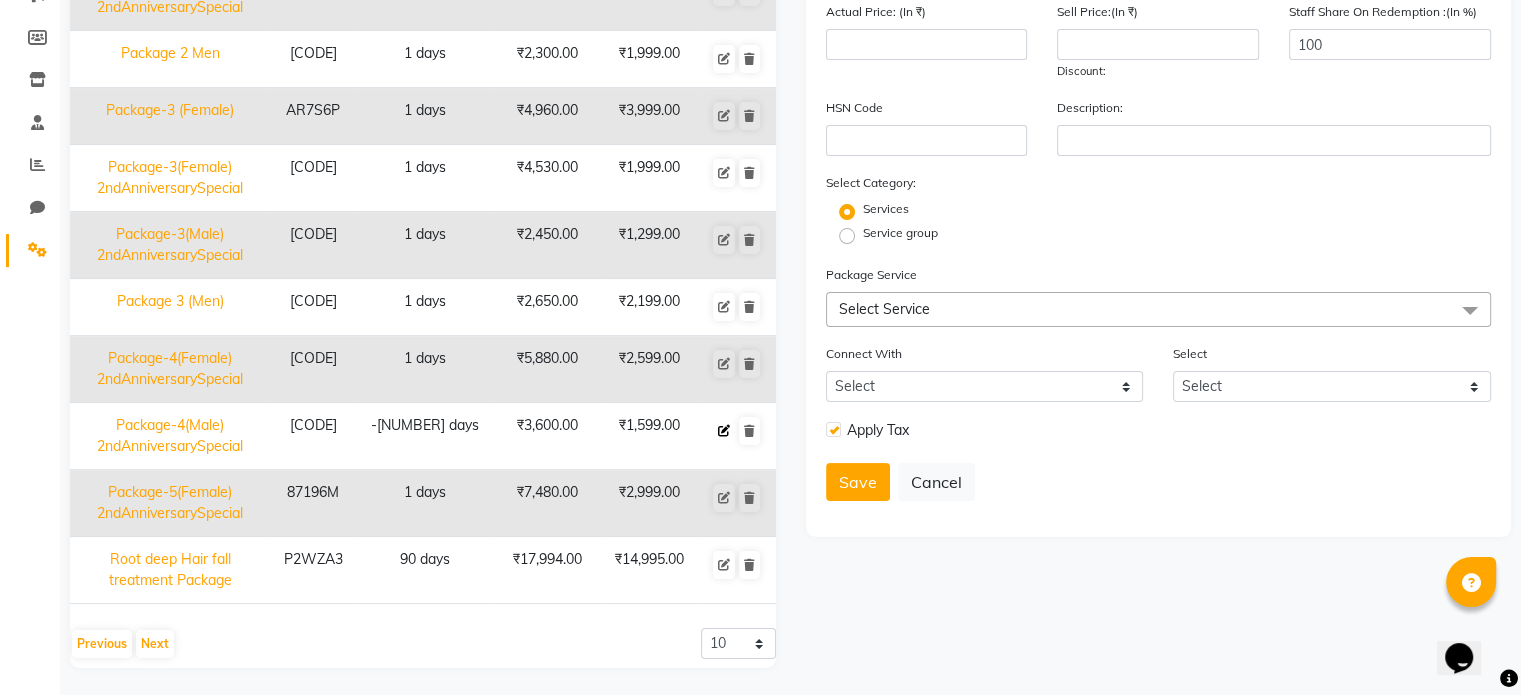 type on "Package-4(Male) 2ndAnniversarySpecial" 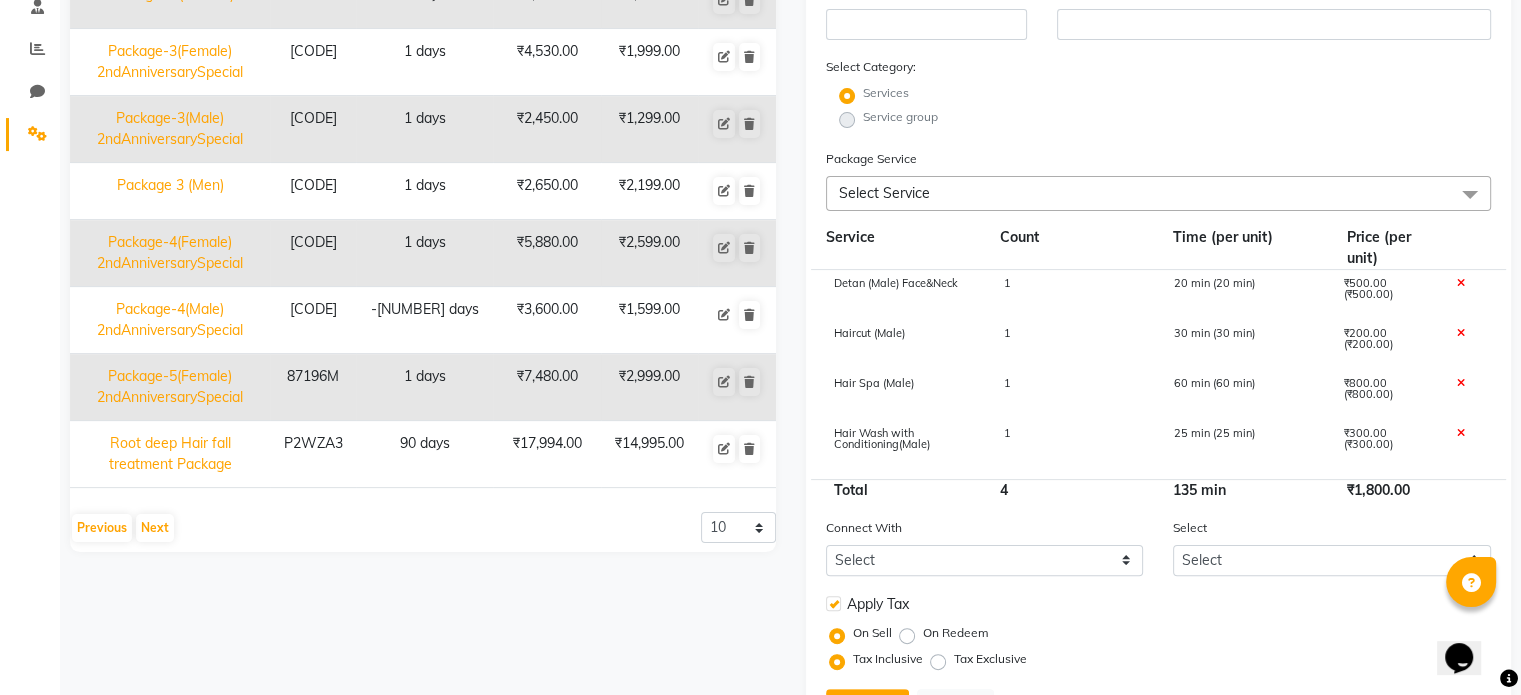 scroll, scrollTop: 497, scrollLeft: 0, axis: vertical 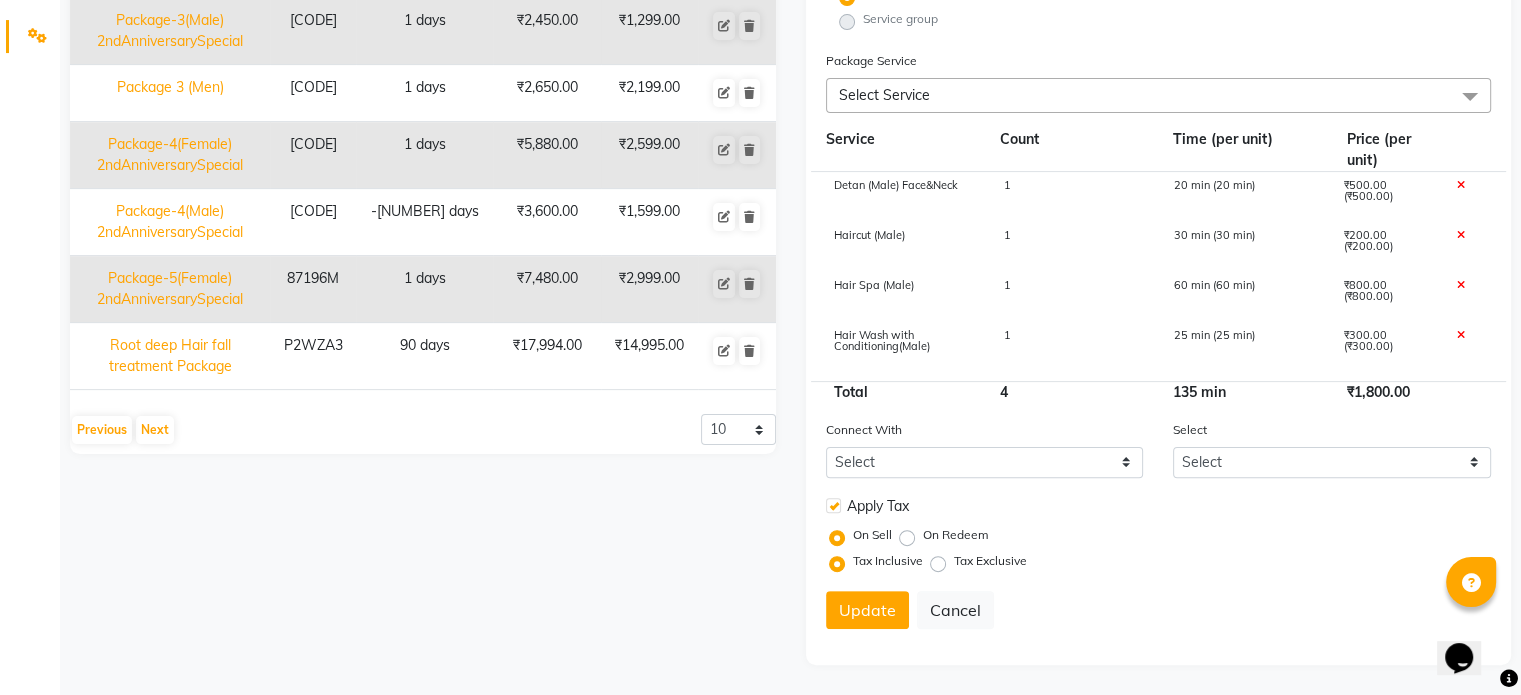 click 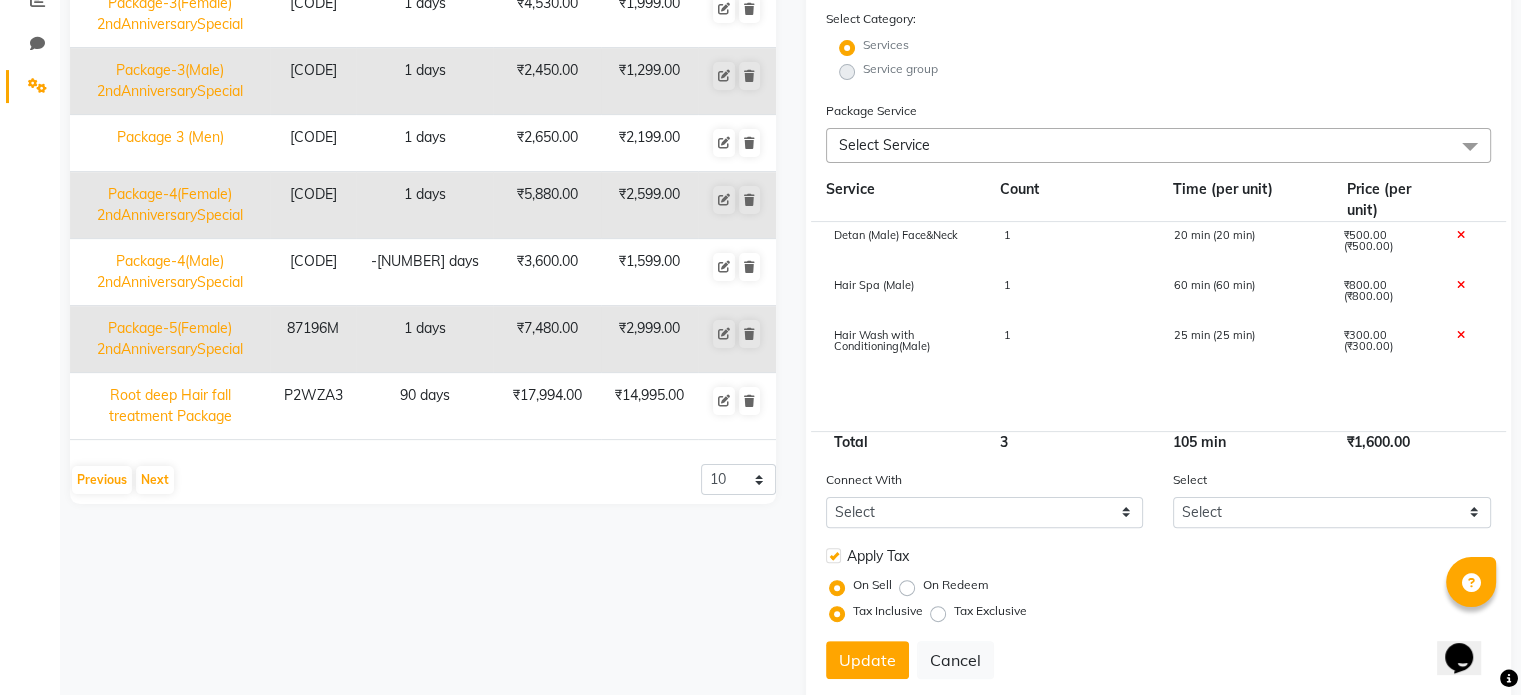 scroll, scrollTop: 397, scrollLeft: 0, axis: vertical 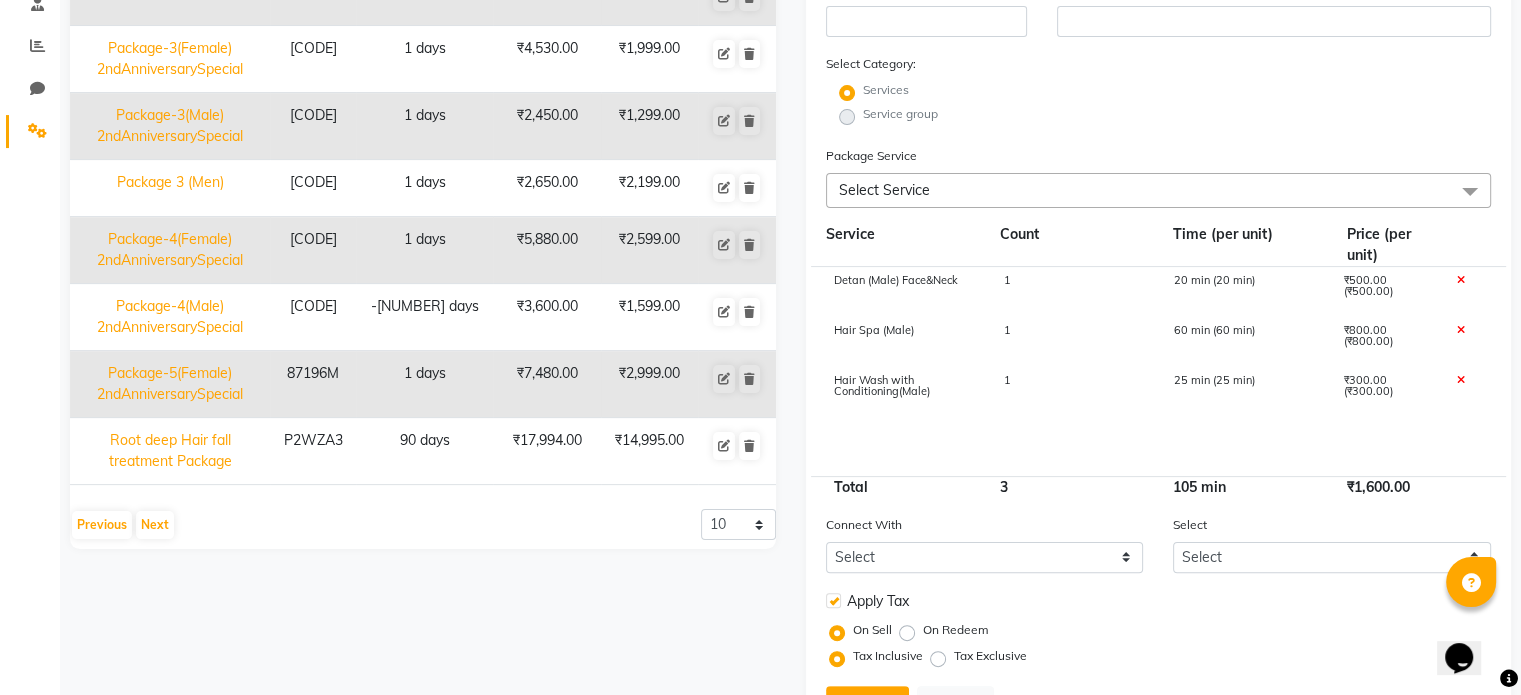 click on "Select Service" 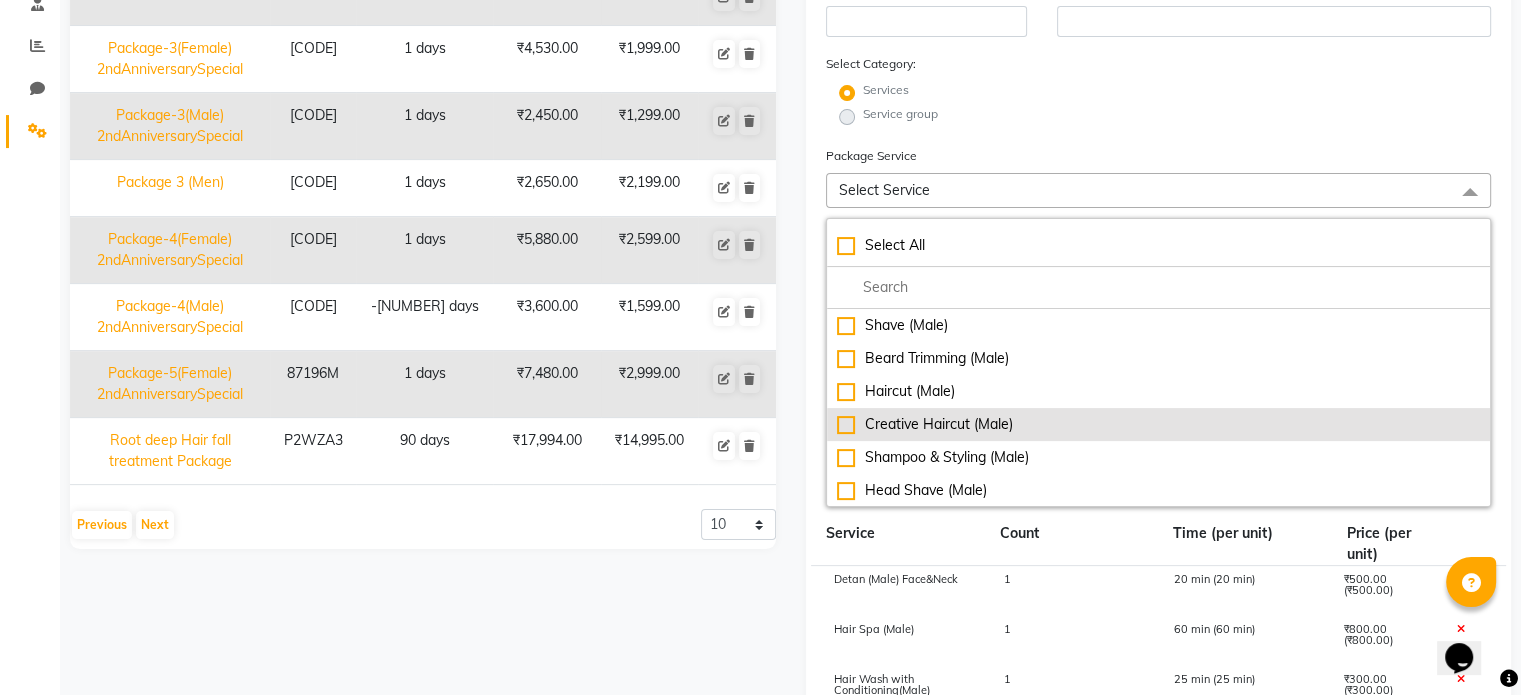 click on "Creative Haircut (Male)" 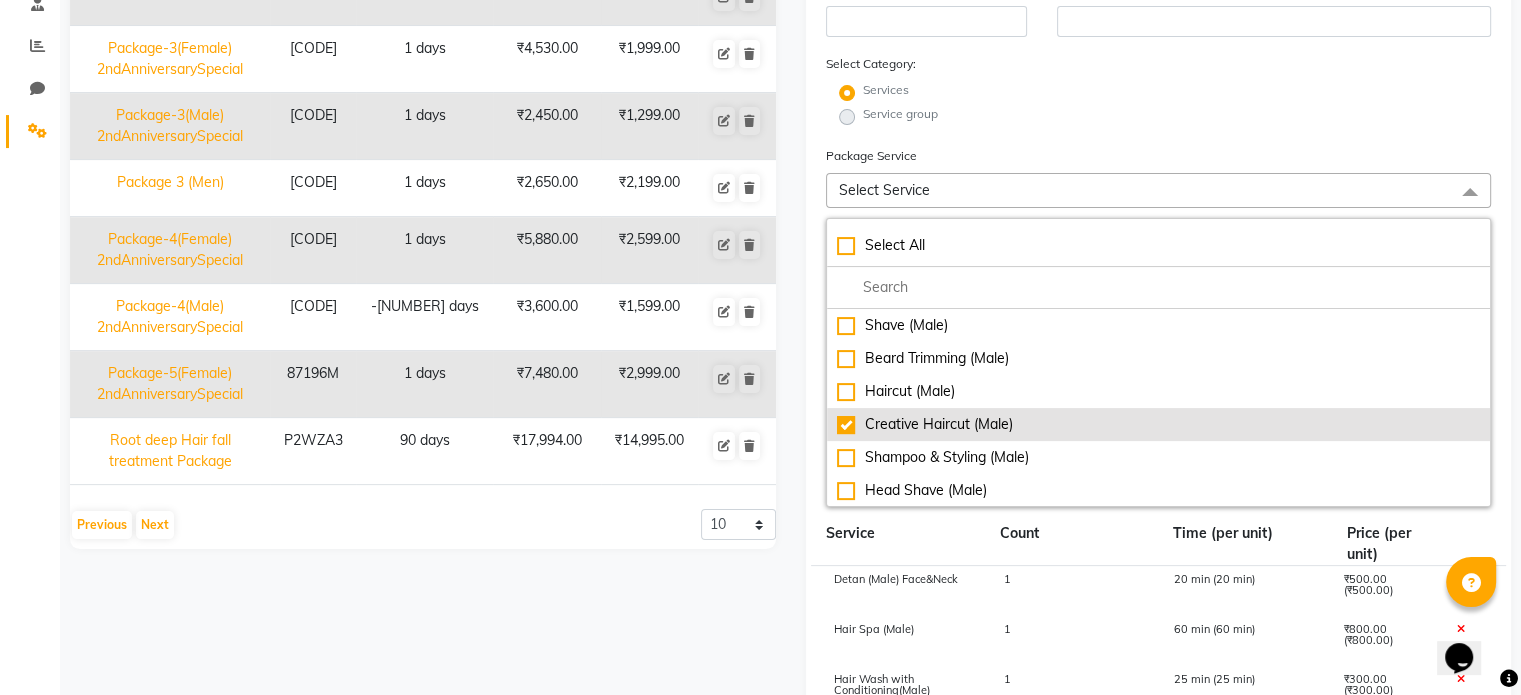 checkbox on "true" 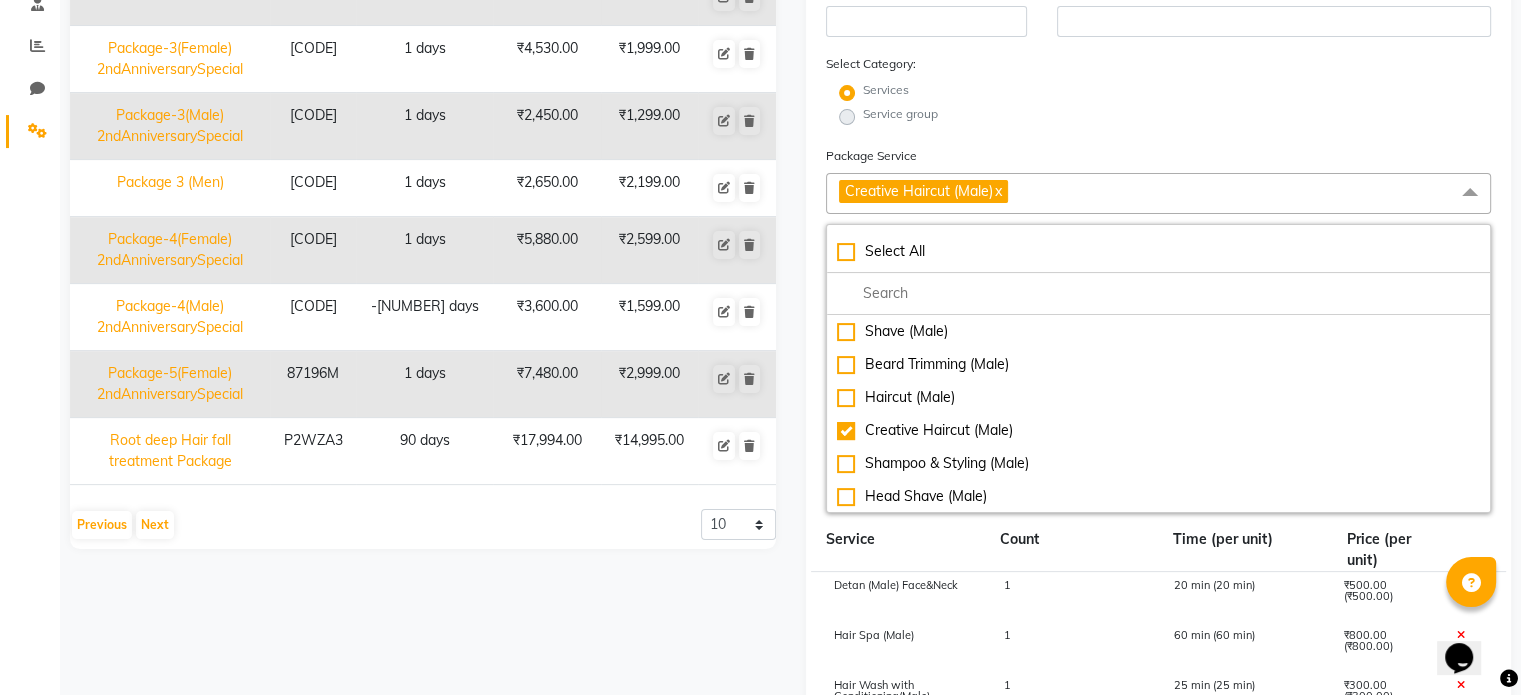 click on "Services" 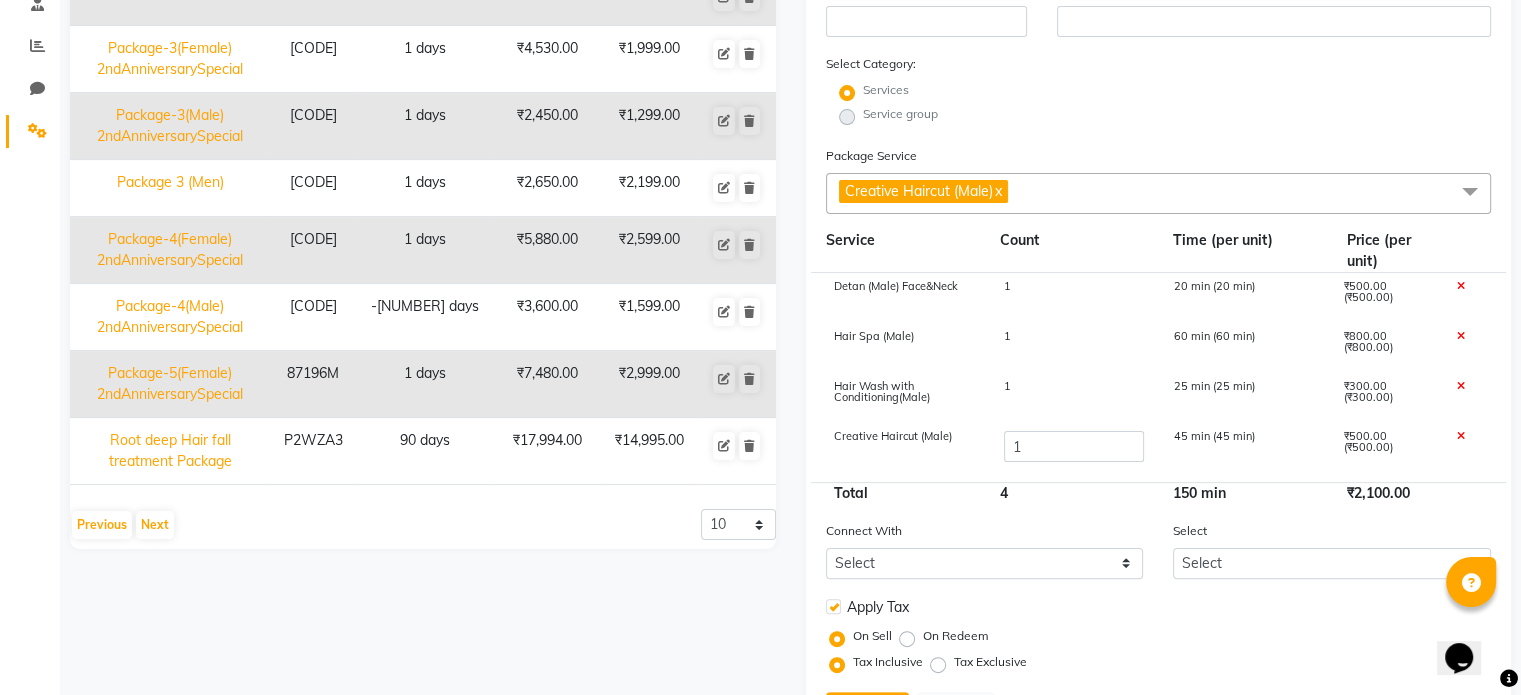click on "Creative Haircut (Male)  x" 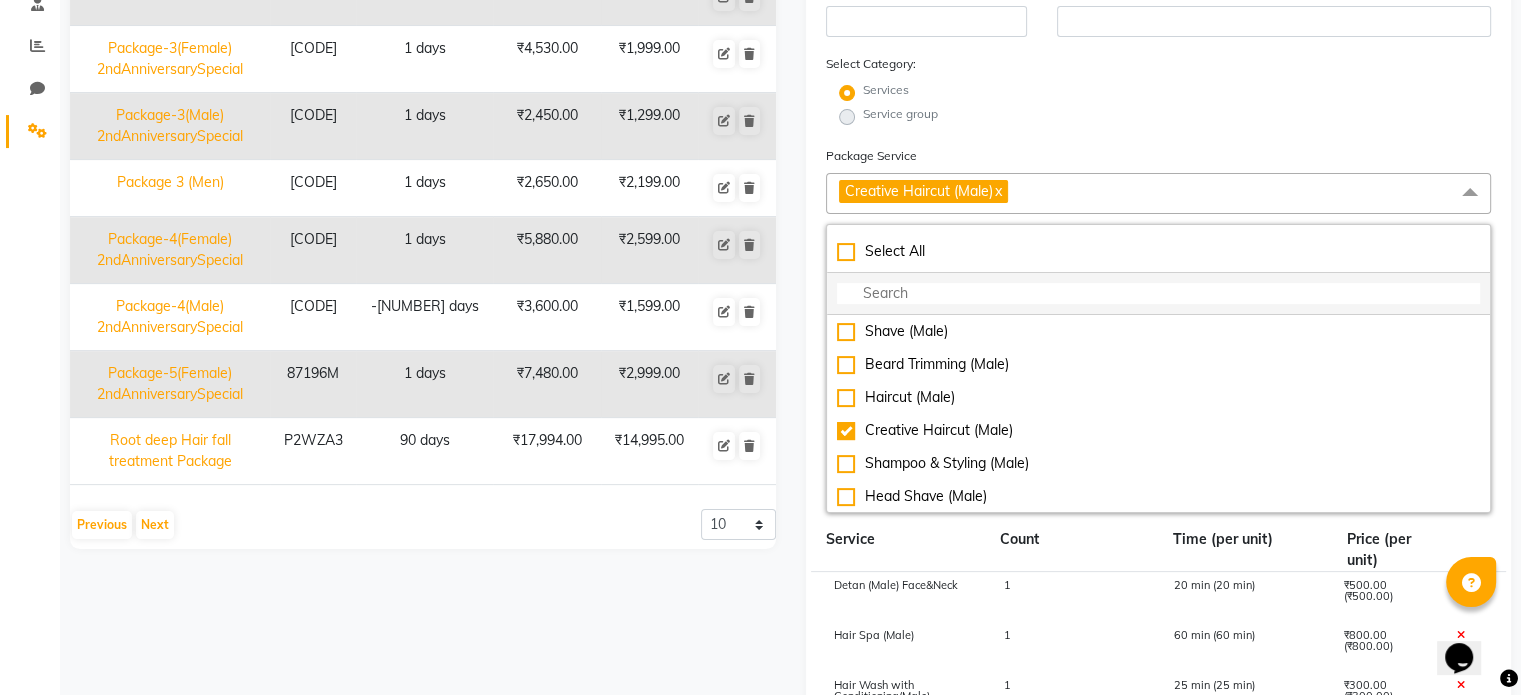 click 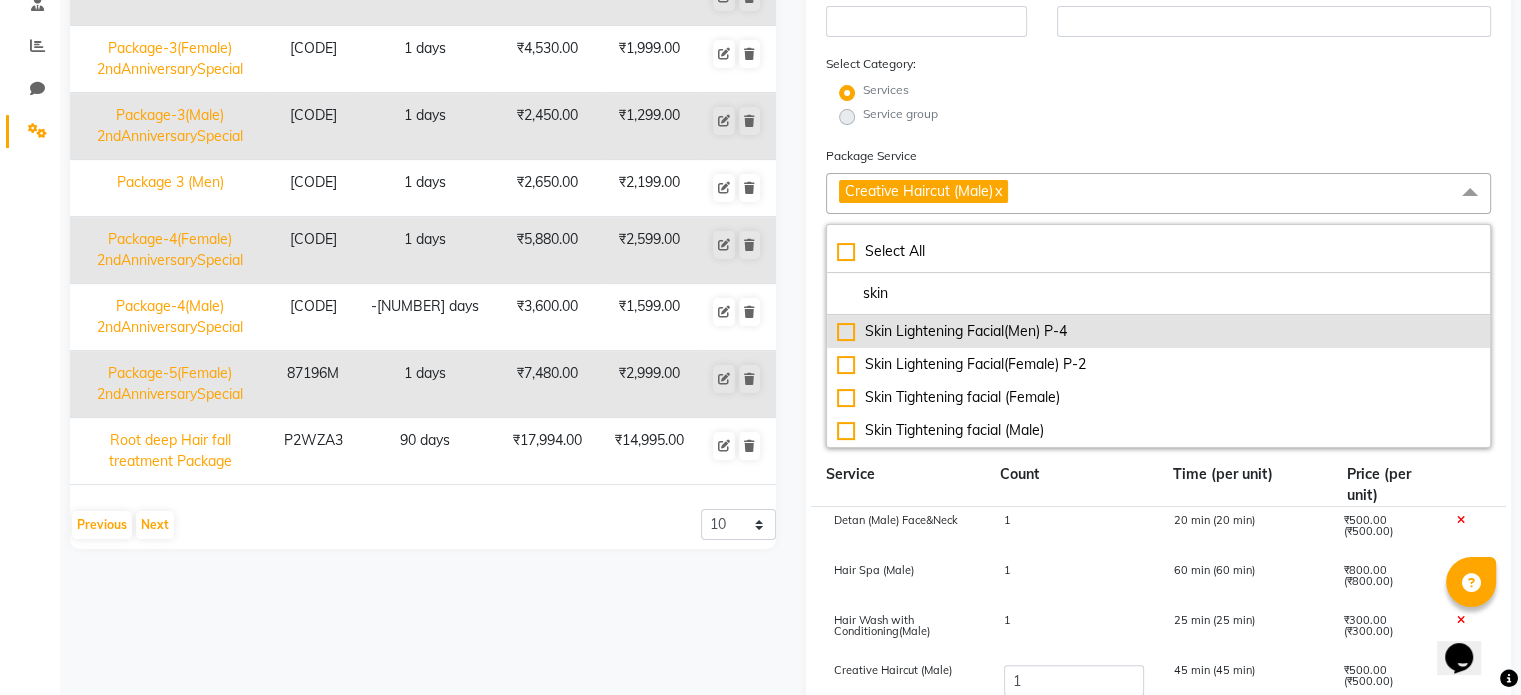 type on "skin" 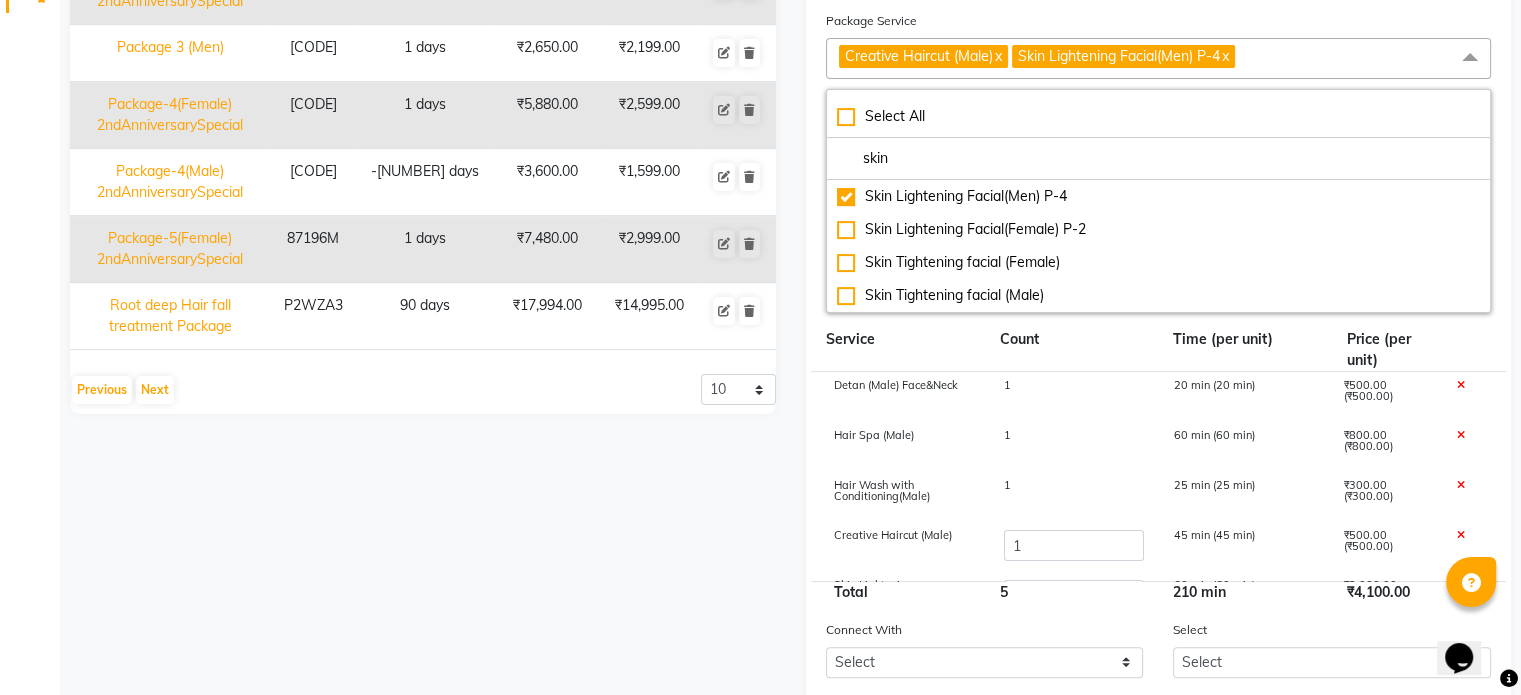 scroll, scrollTop: 497, scrollLeft: 0, axis: vertical 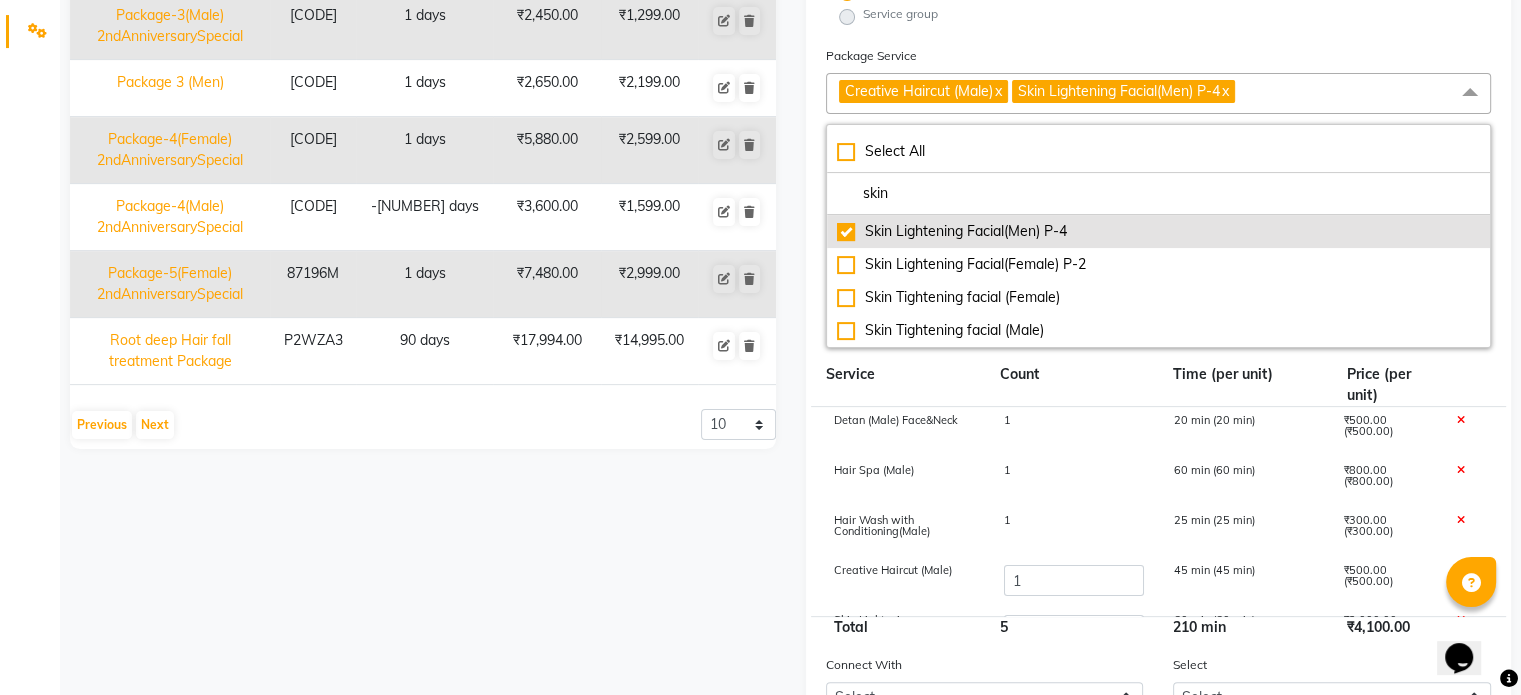 click on "Skin Lightening Facial(Men) P-4" 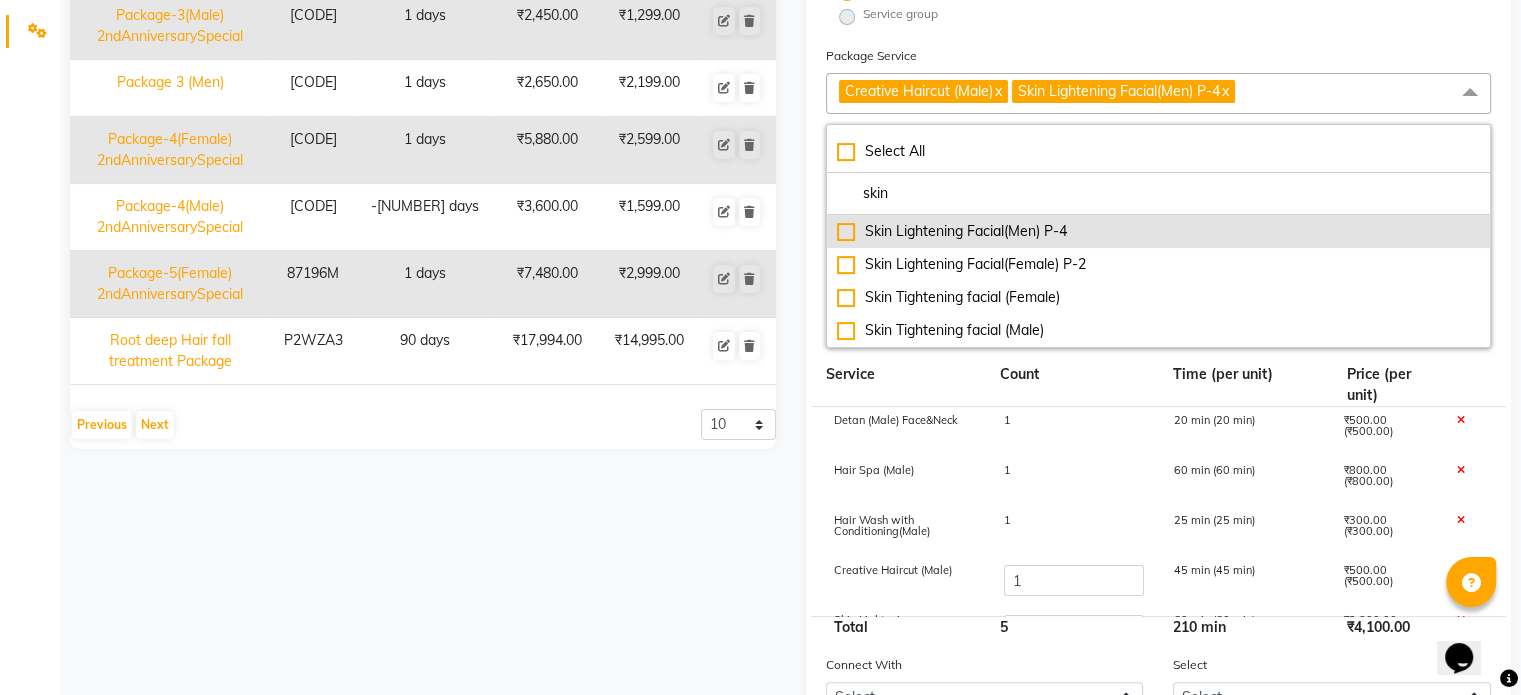 checkbox on "false" 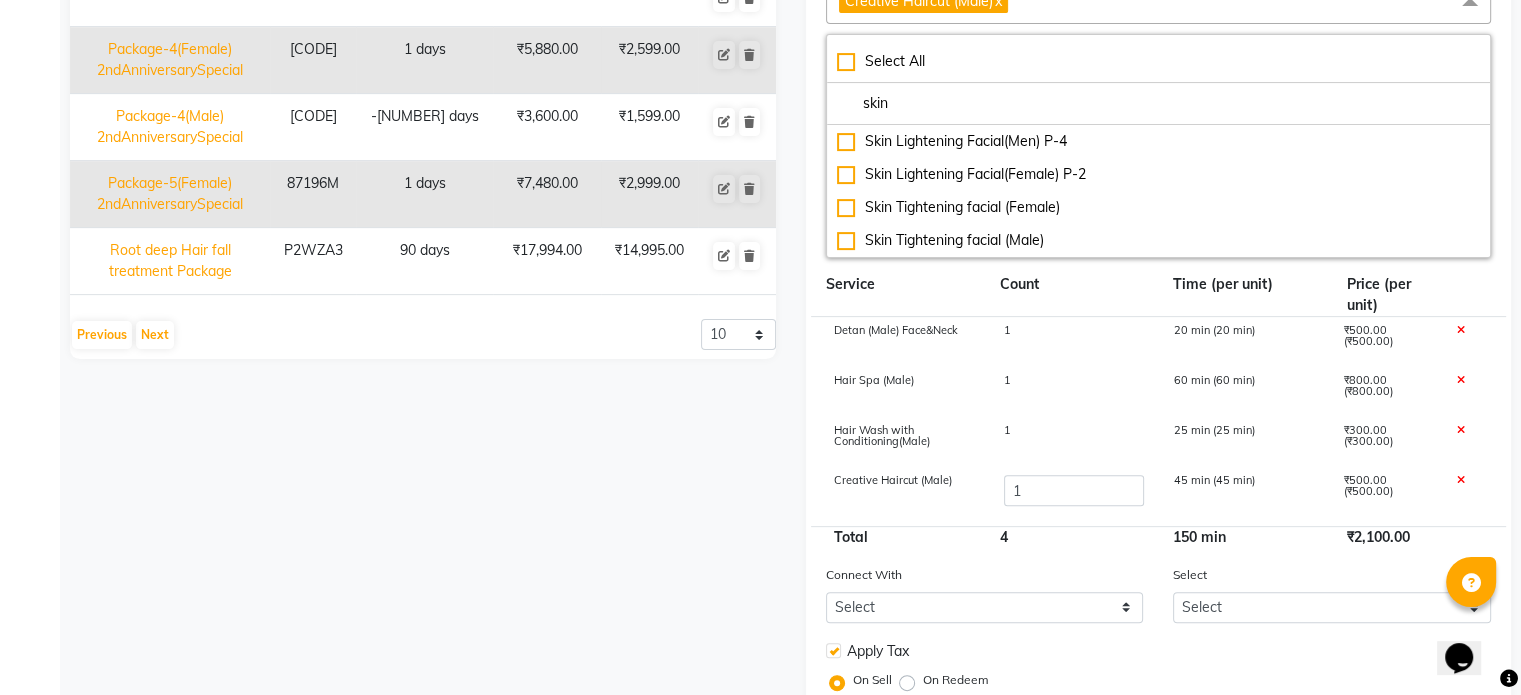 scroll, scrollTop: 736, scrollLeft: 0, axis: vertical 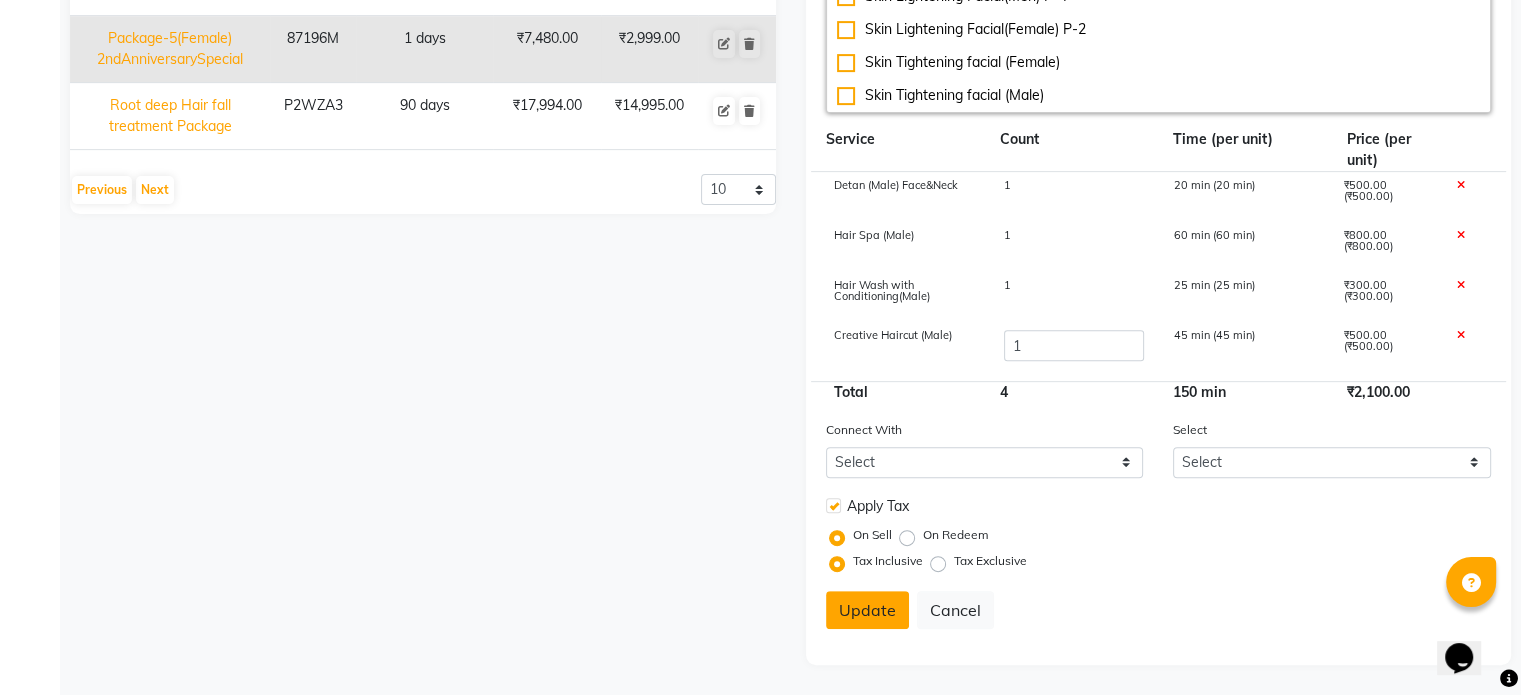 click on "Update" 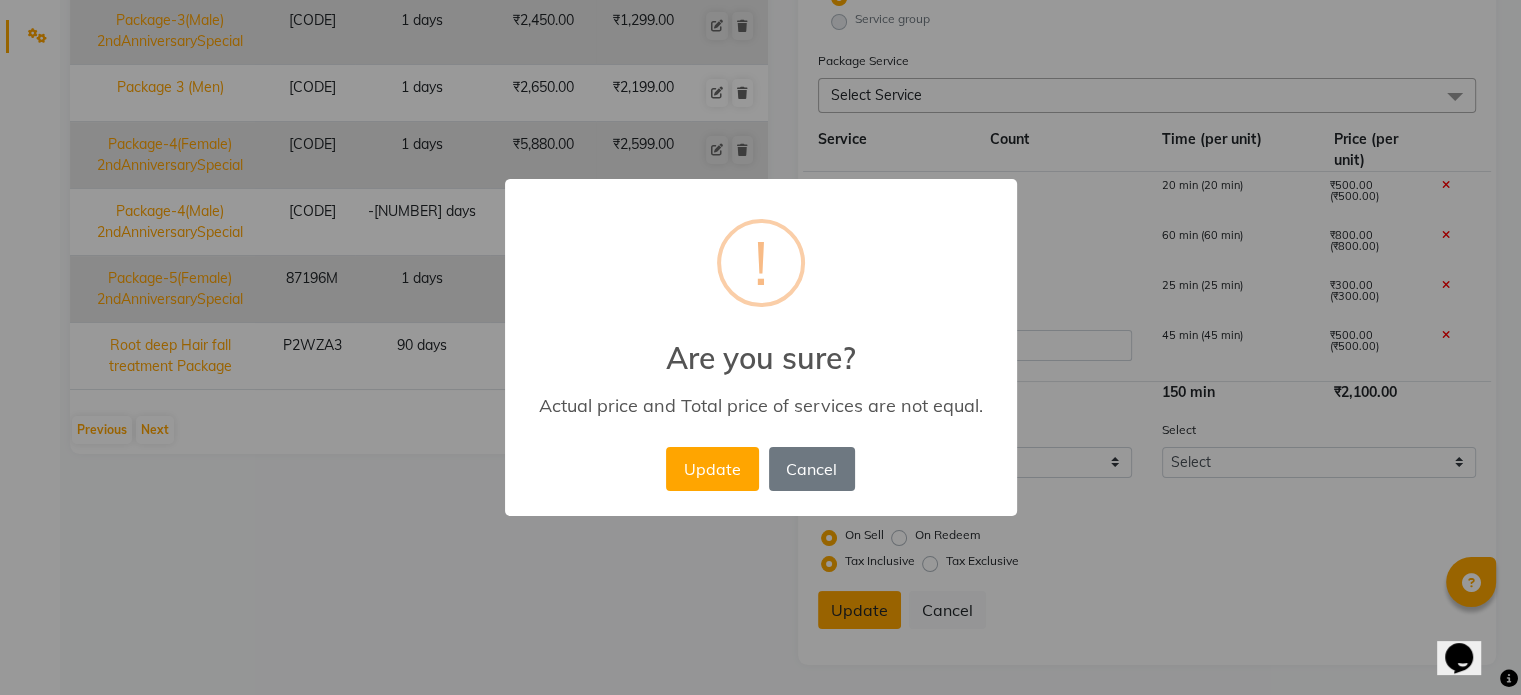 scroll, scrollTop: 497, scrollLeft: 0, axis: vertical 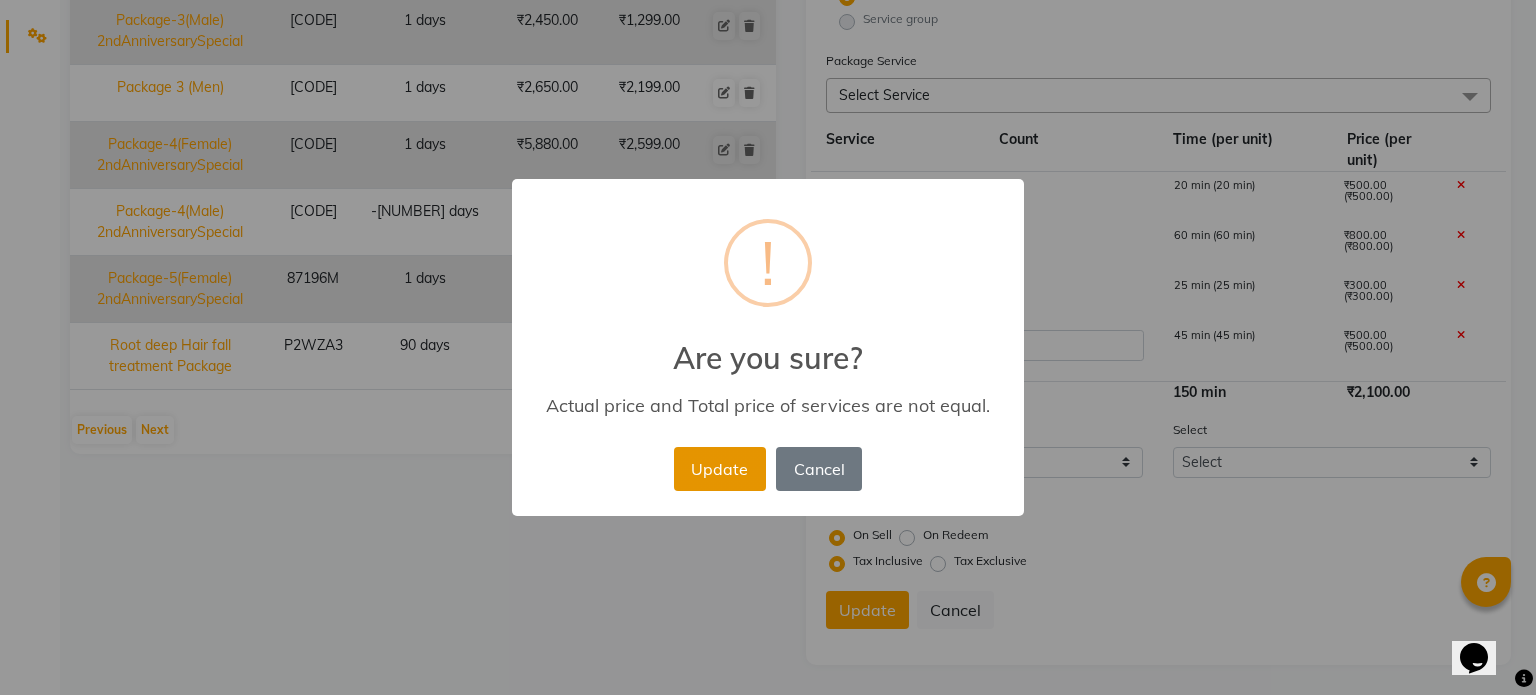 click on "Update" at bounding box center [720, 469] 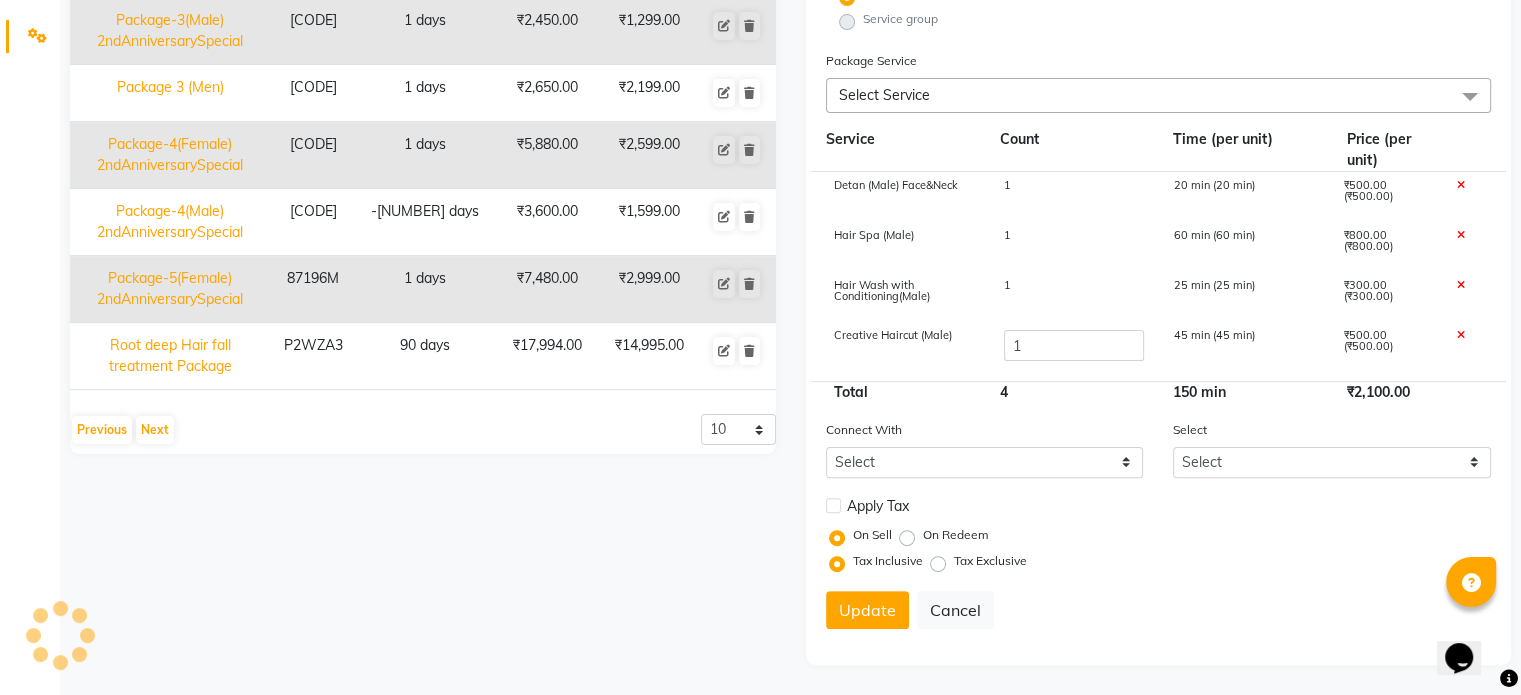 type 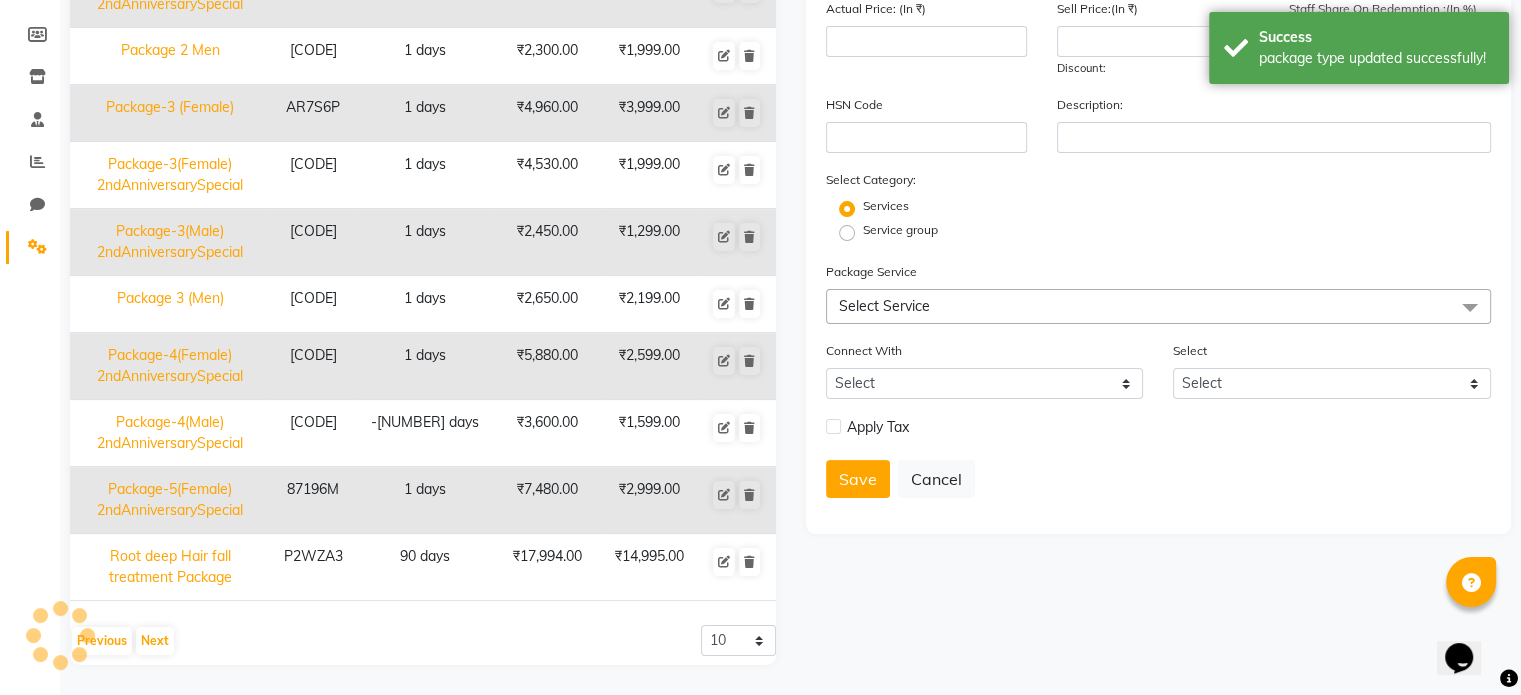 scroll, scrollTop: 278, scrollLeft: 0, axis: vertical 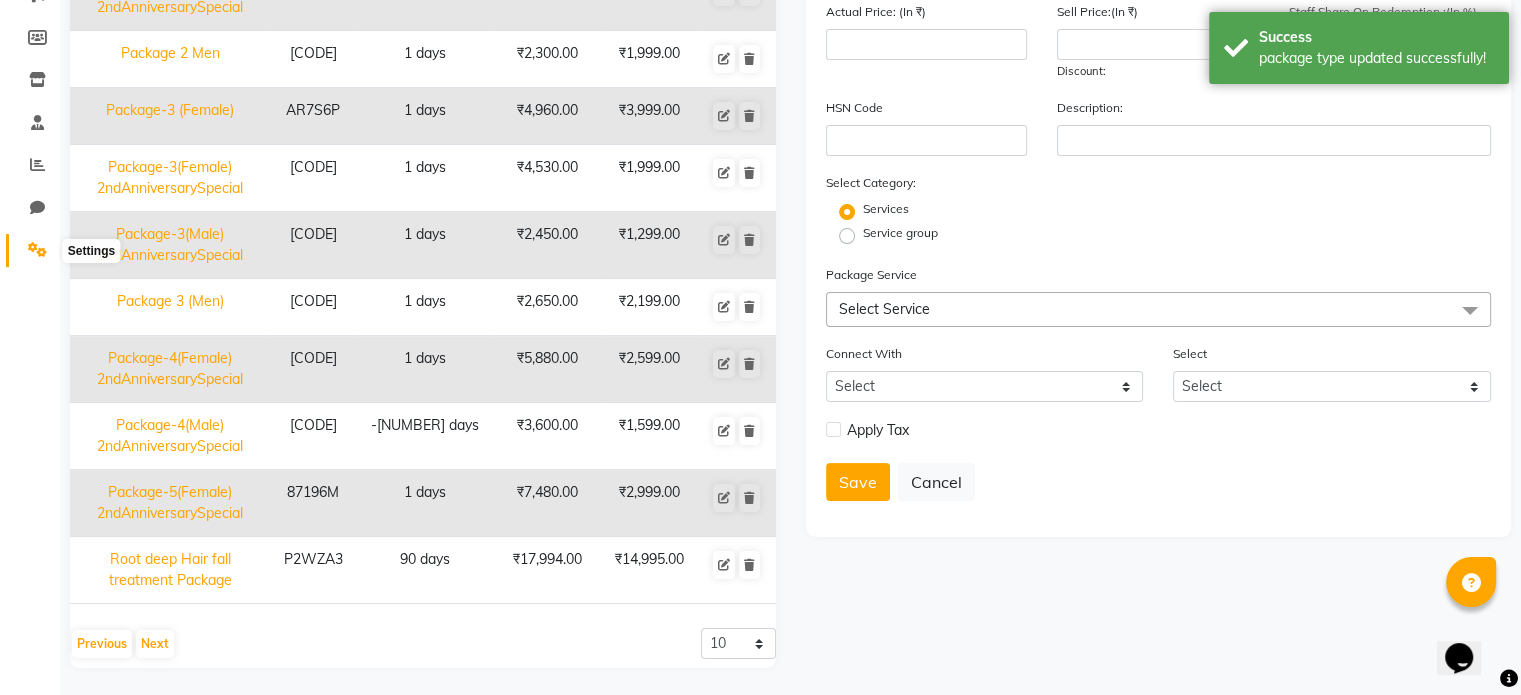 click 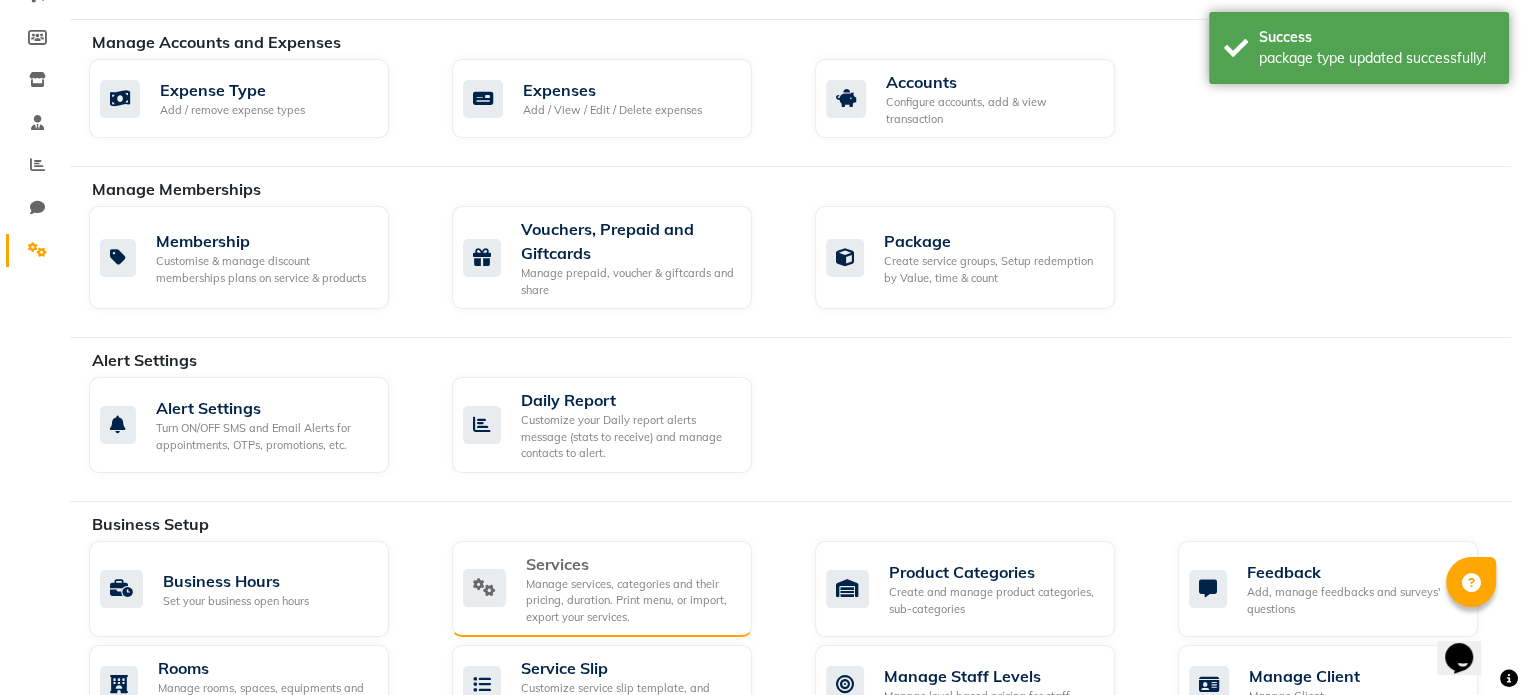 click on "Manage services, categories and their pricing, duration. Print menu, or import, export your services." 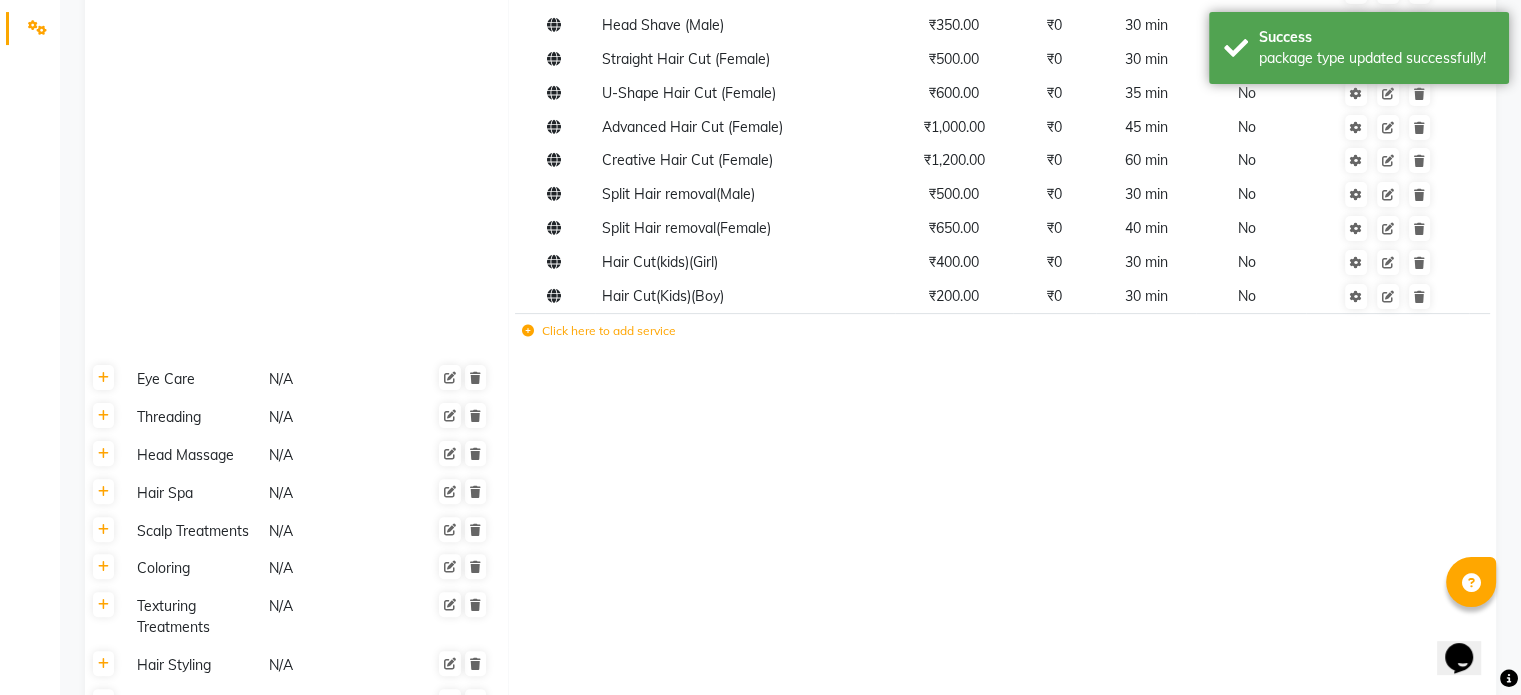 scroll, scrollTop: 700, scrollLeft: 0, axis: vertical 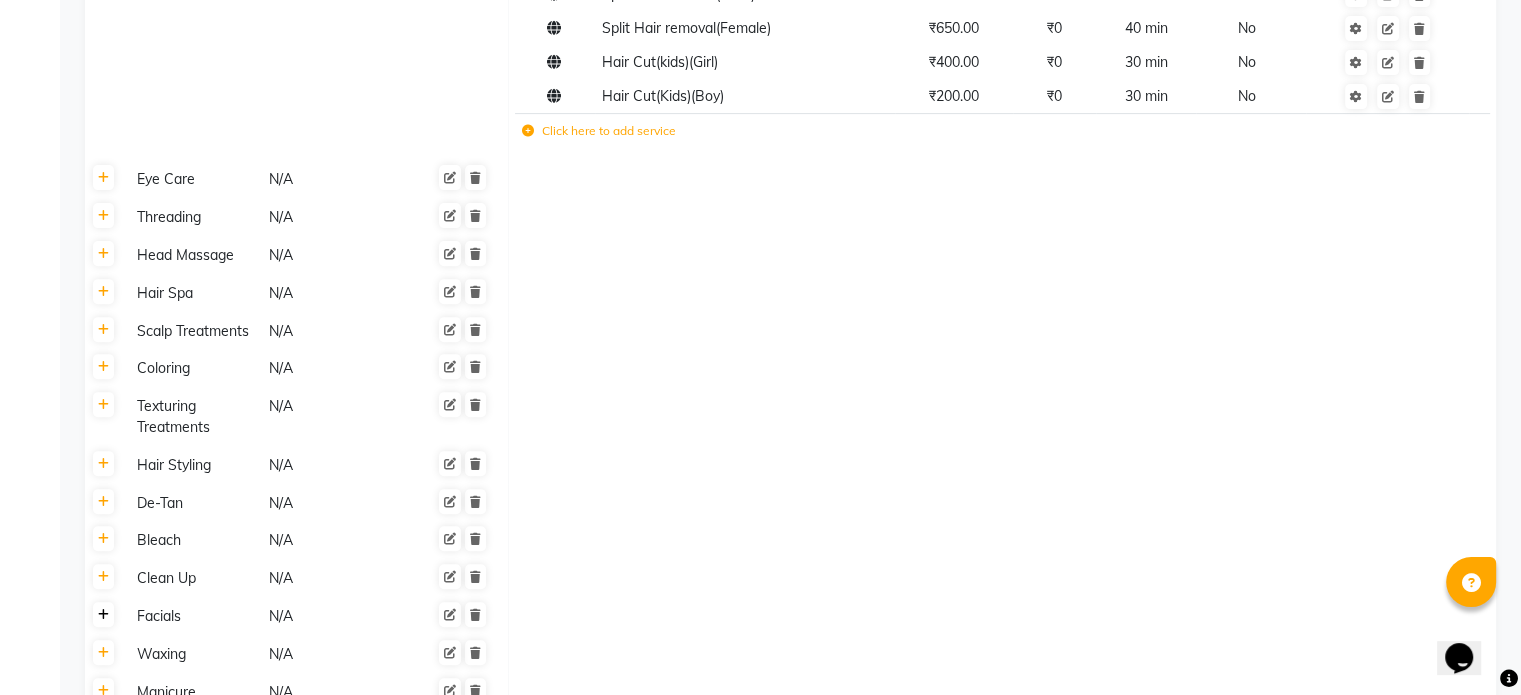 click 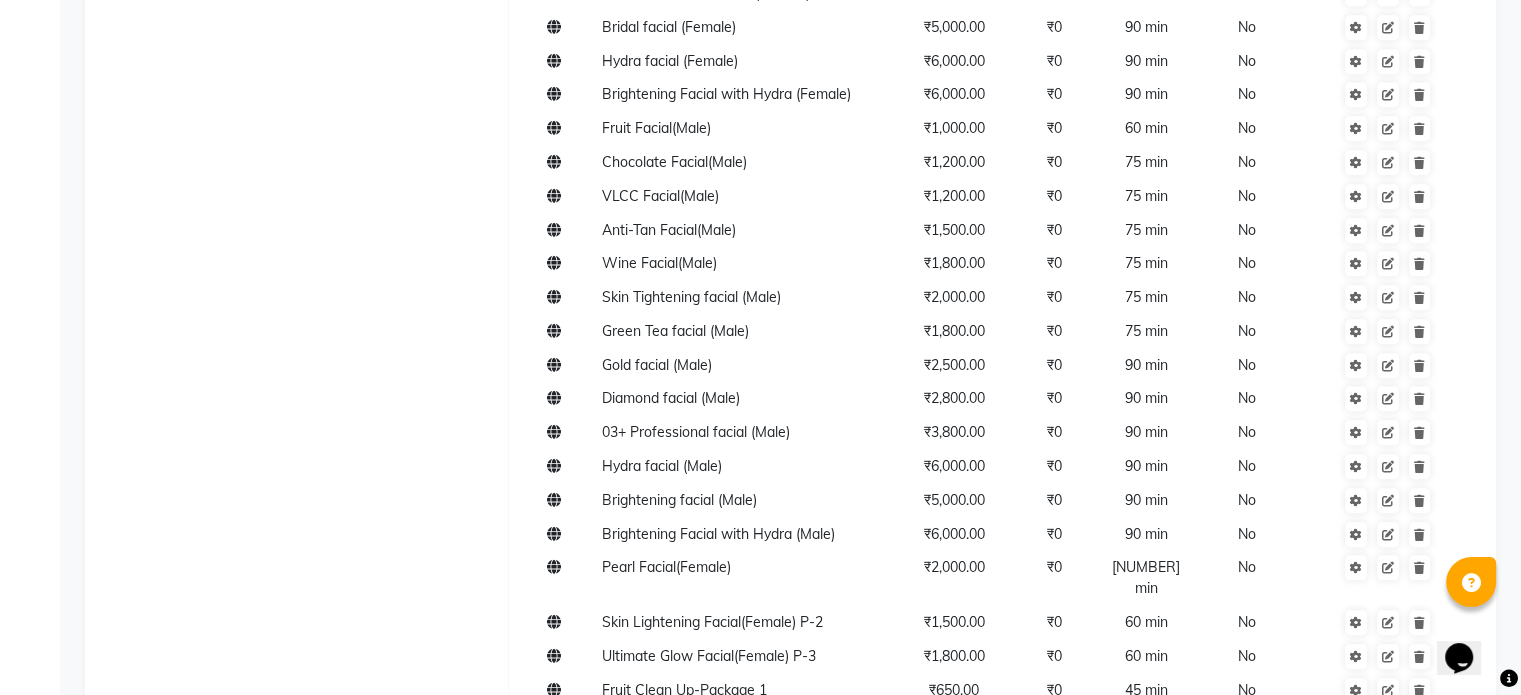 scroll, scrollTop: 2200, scrollLeft: 0, axis: vertical 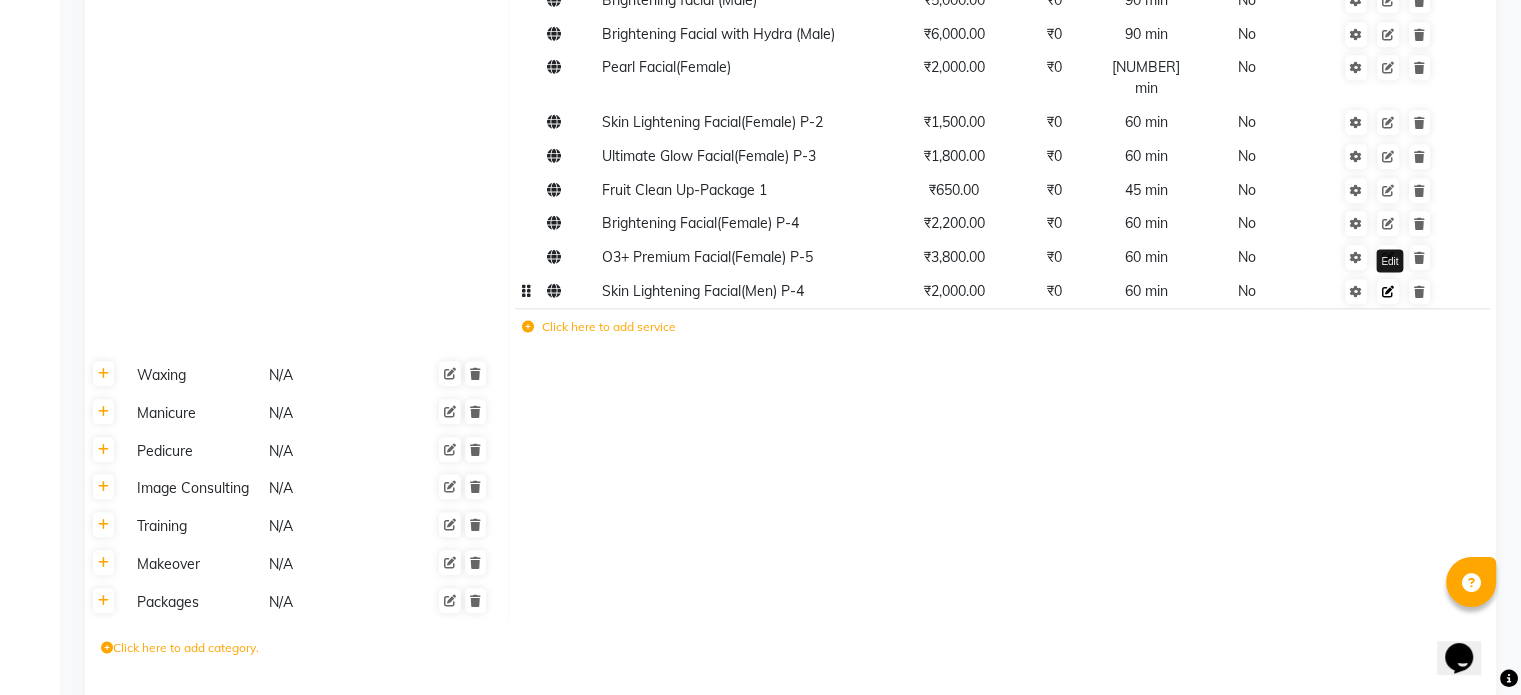 click 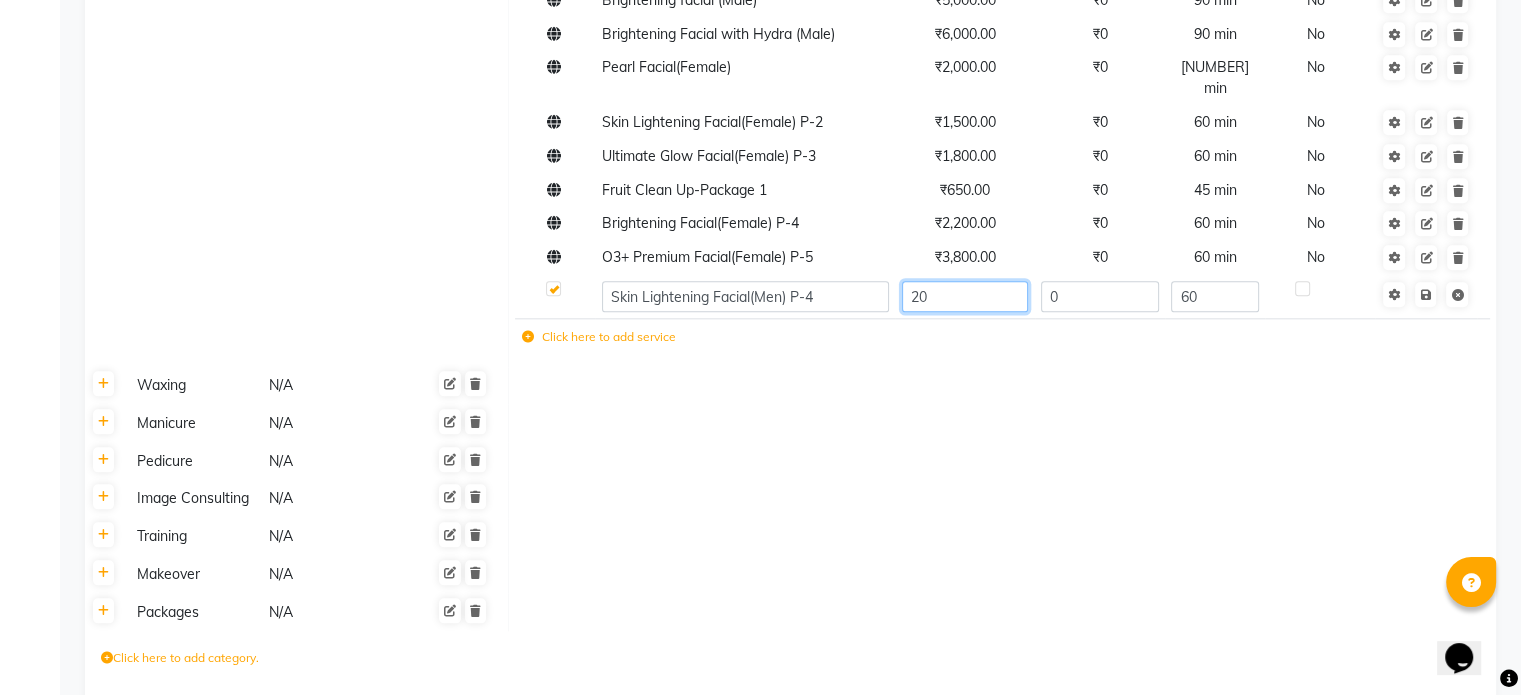 type on "2" 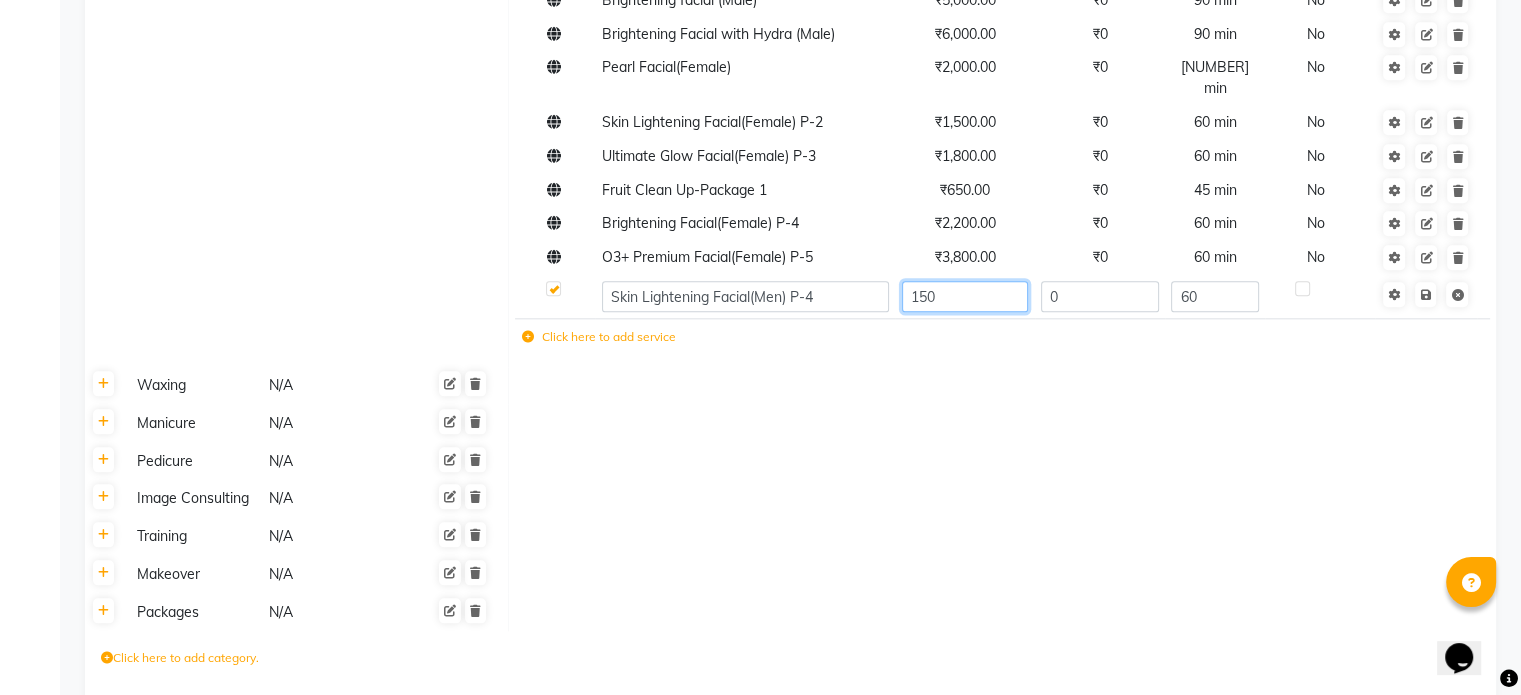 type on "1500" 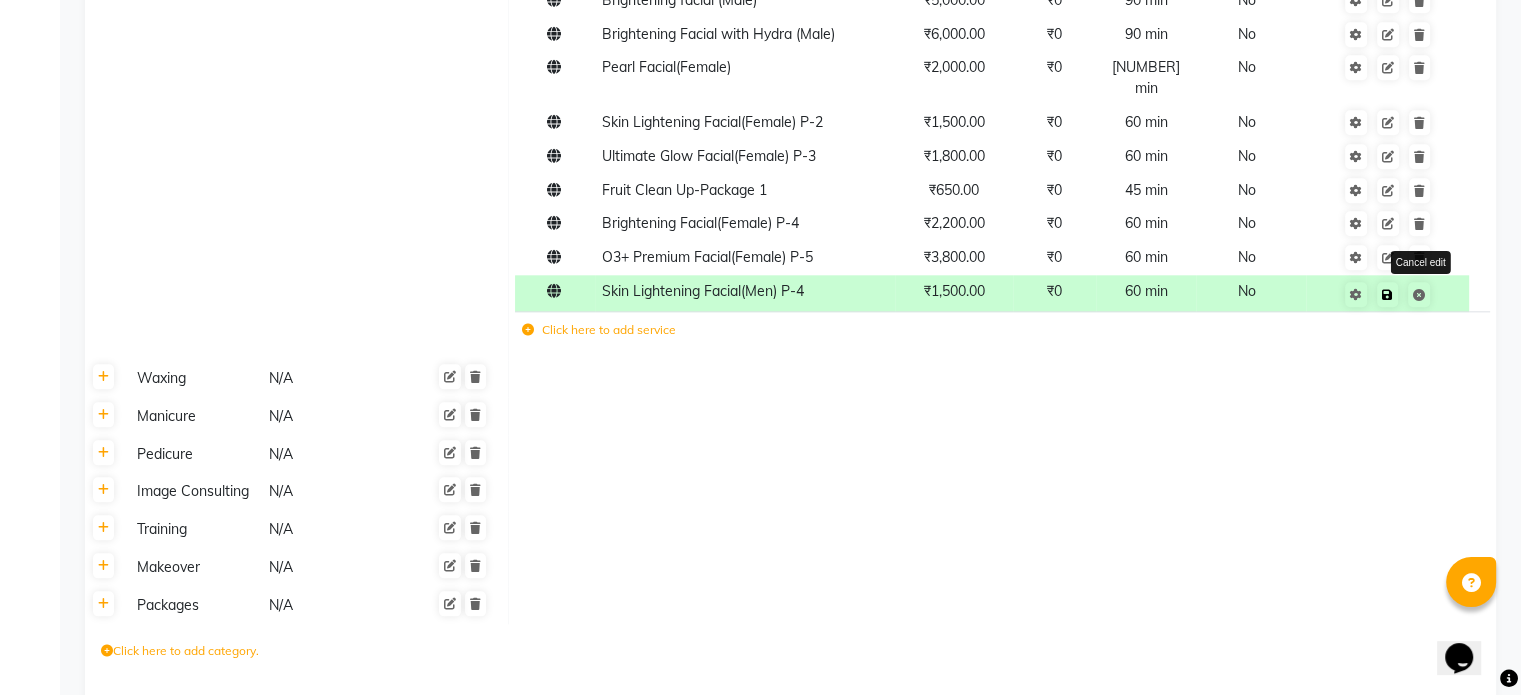 click on "Save Cancel edit" 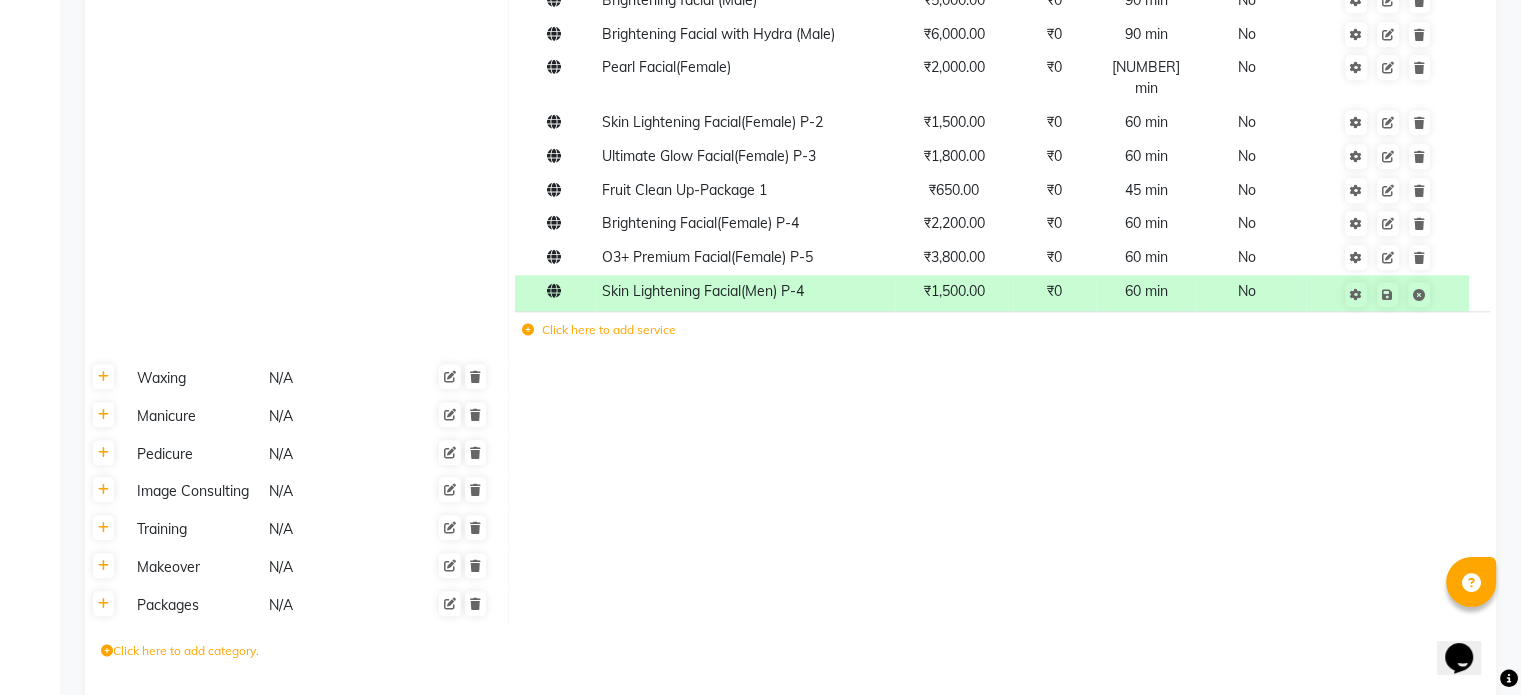 scroll, scrollTop: 2272, scrollLeft: 0, axis: vertical 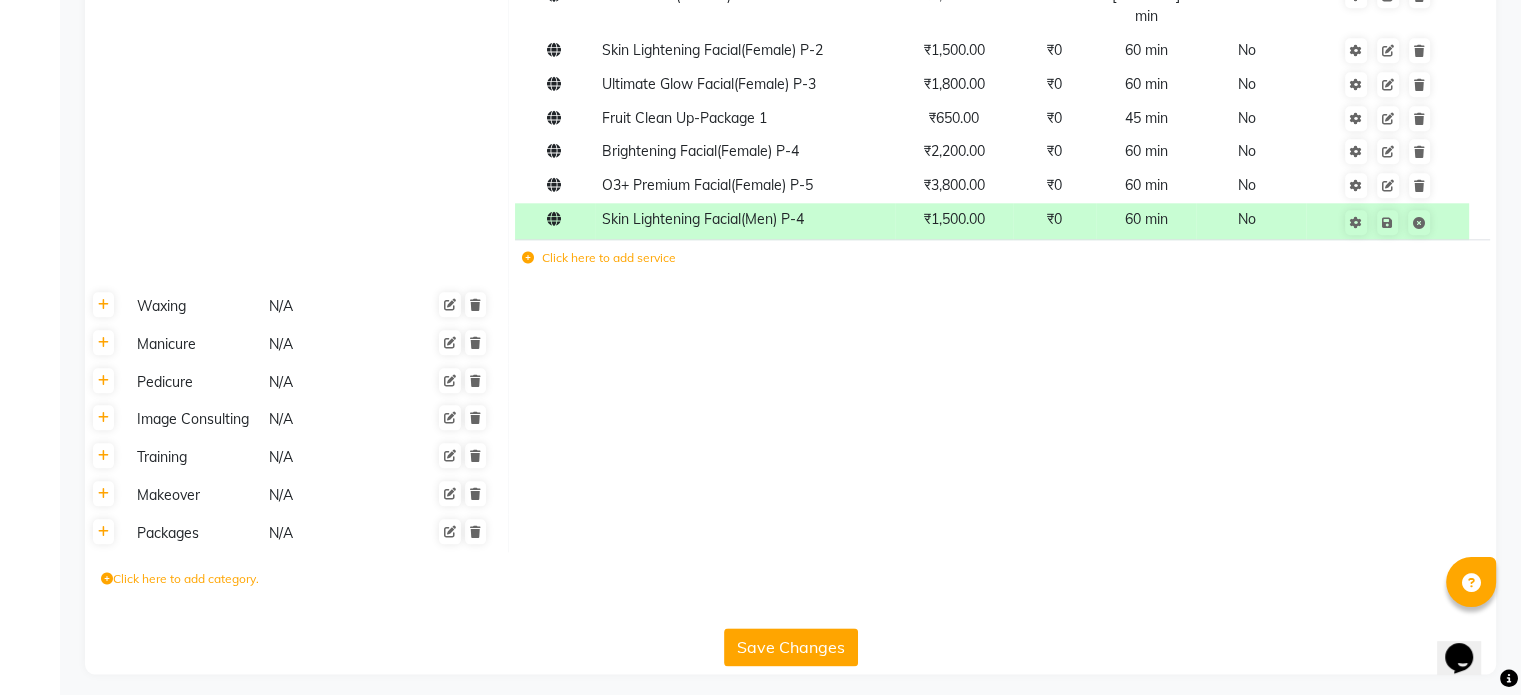 click on "Save Changes" 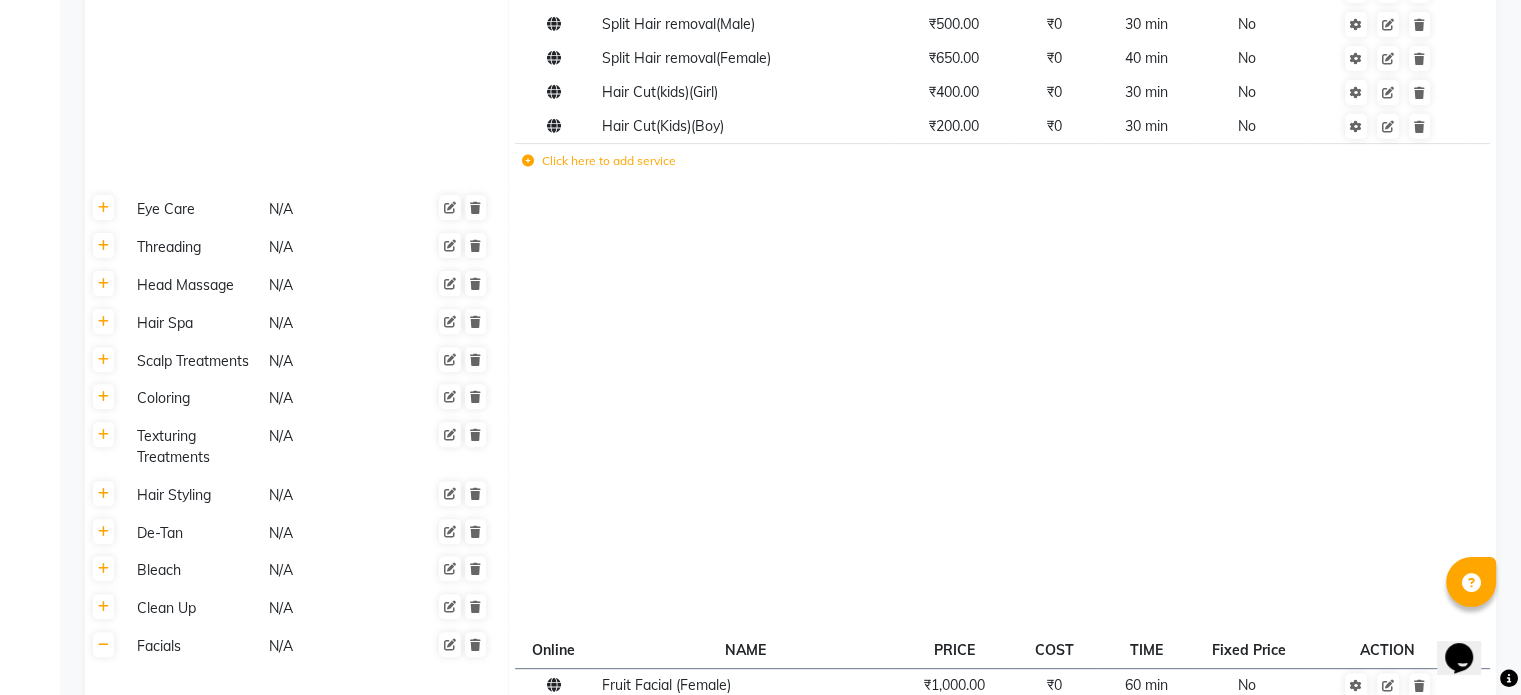 scroll, scrollTop: 0, scrollLeft: 0, axis: both 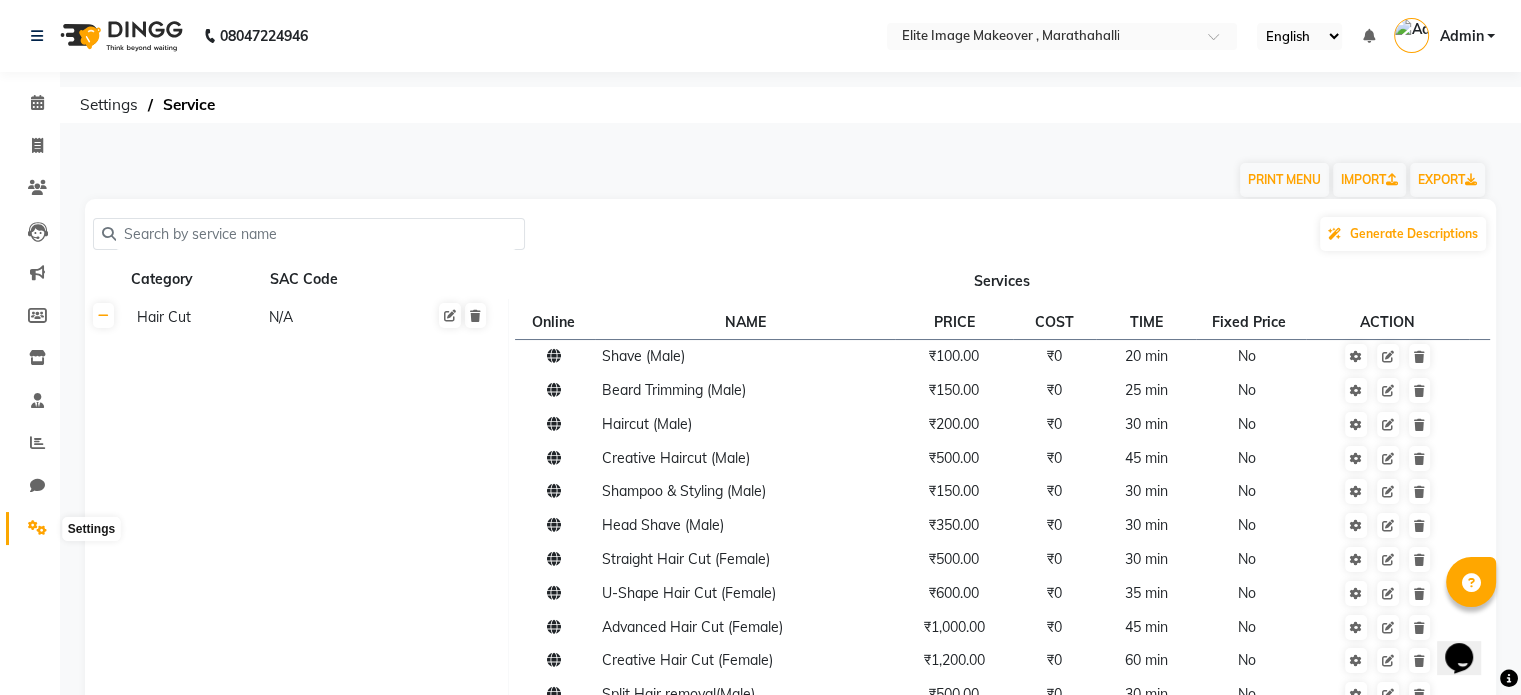 click 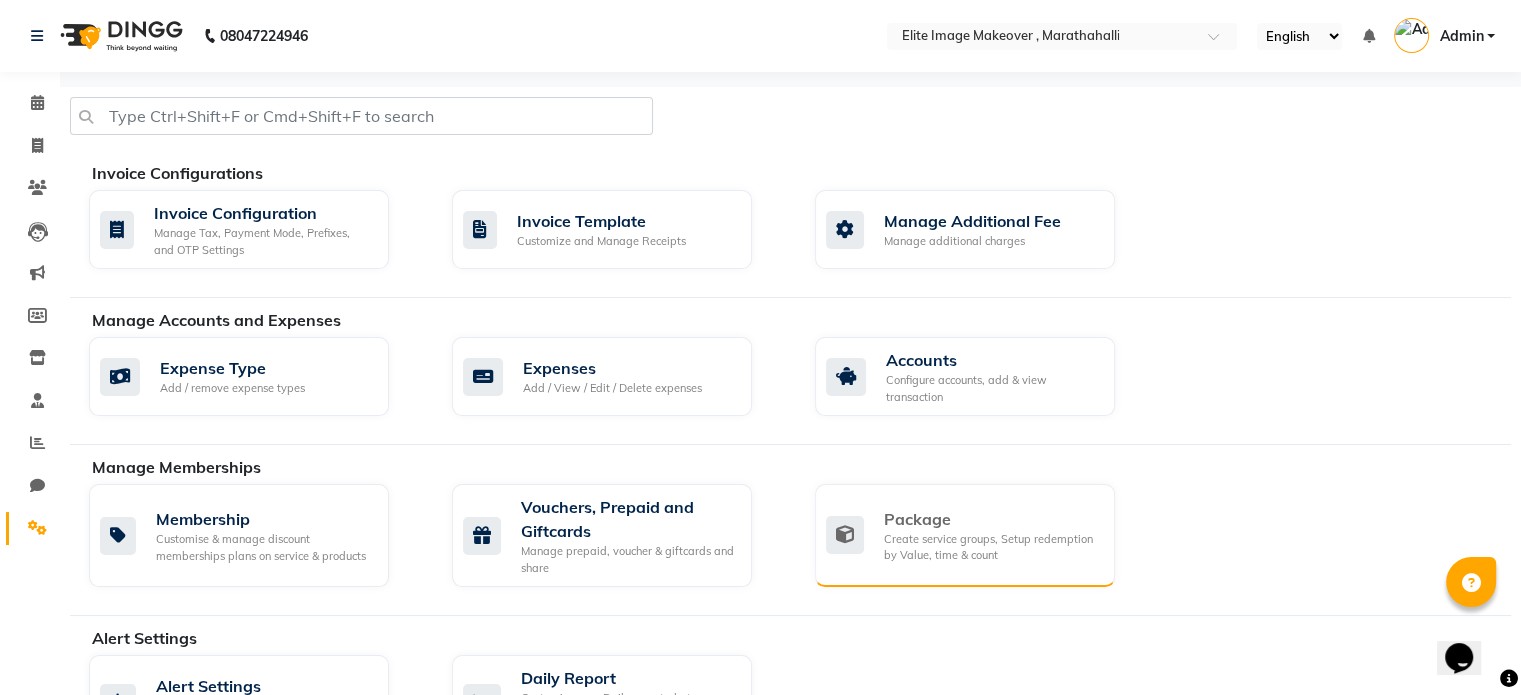 click on "Create service groups, Setup redemption by Value, time & count" 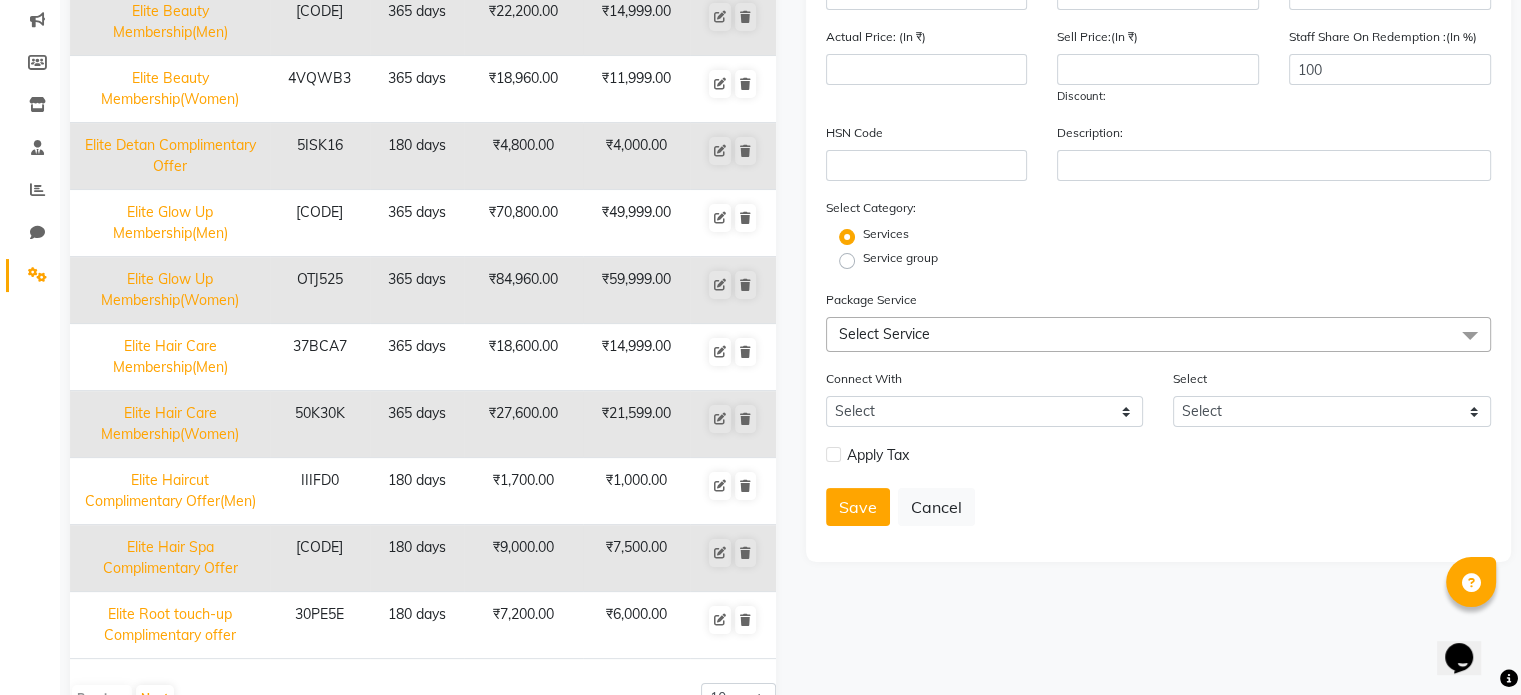 scroll, scrollTop: 308, scrollLeft: 0, axis: vertical 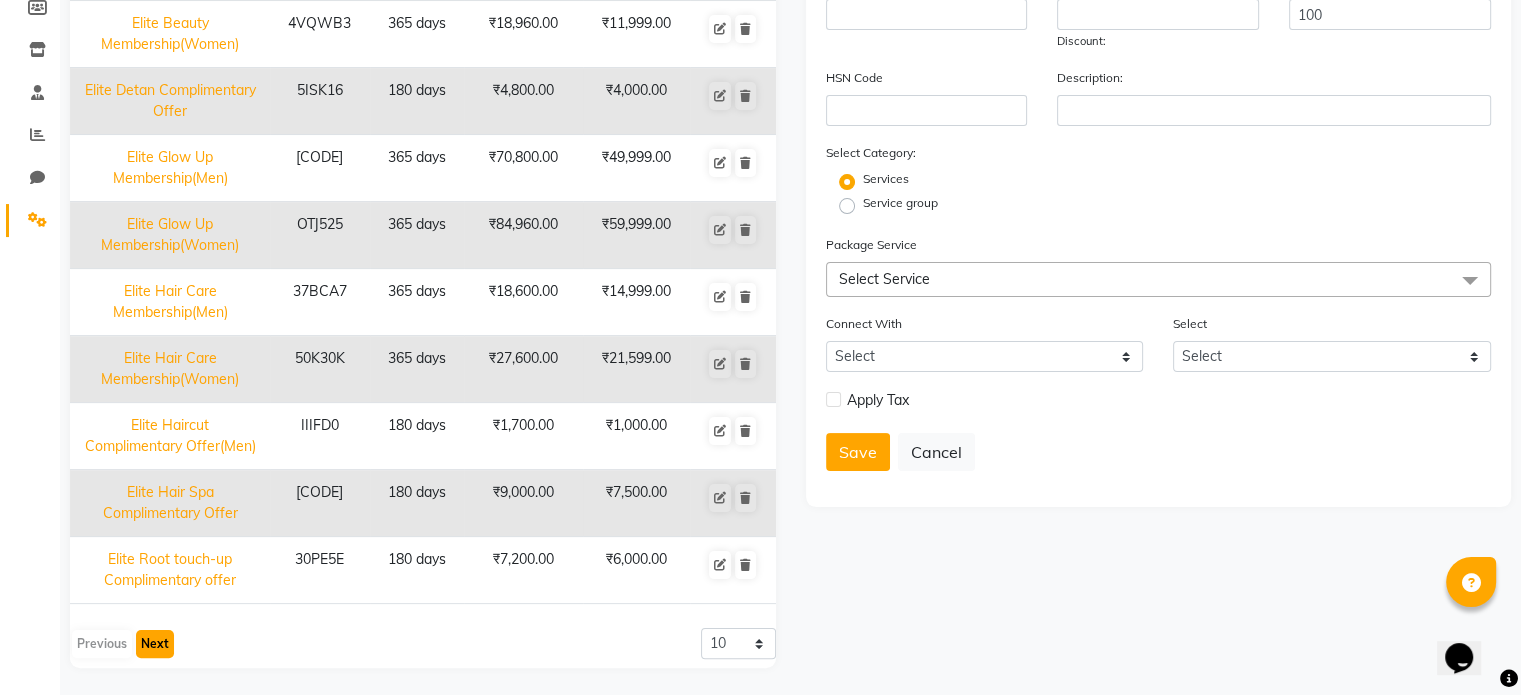 click on "Next" 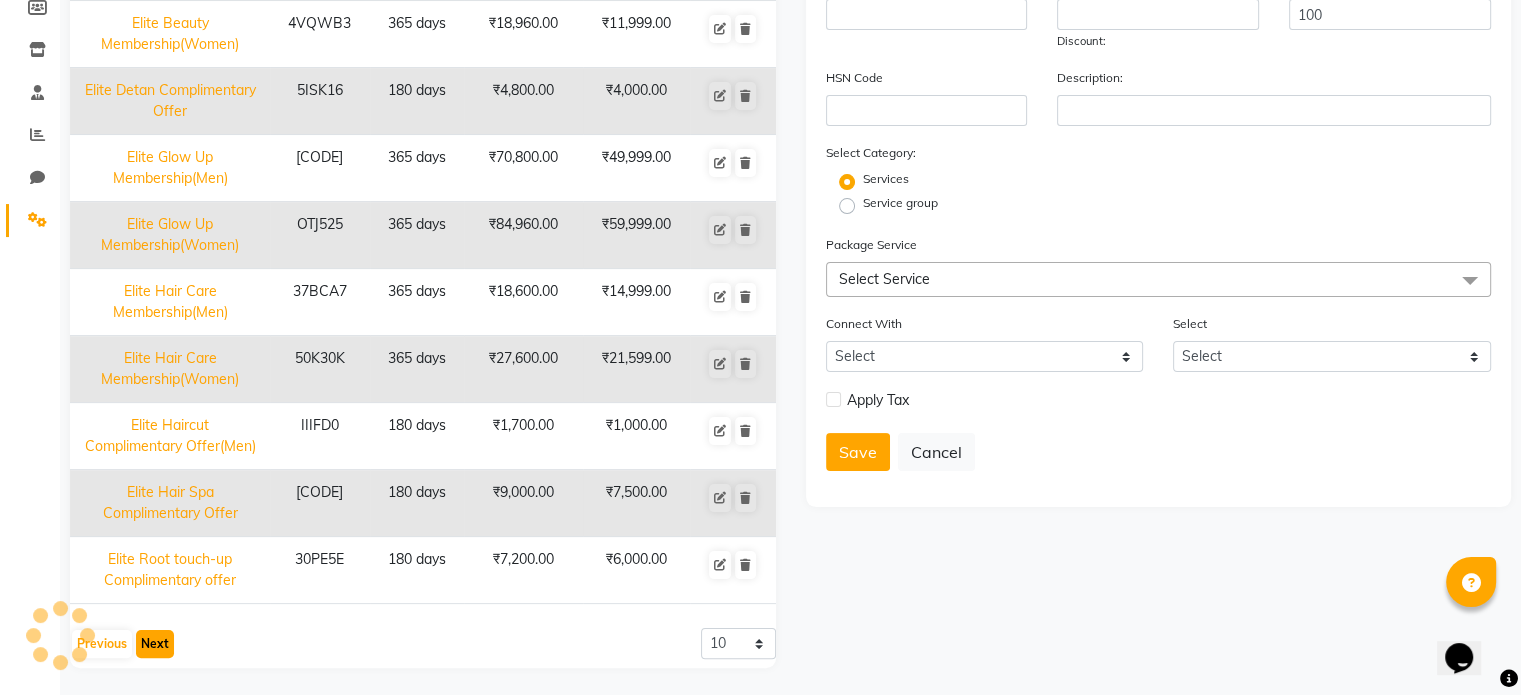 scroll, scrollTop: 278, scrollLeft: 0, axis: vertical 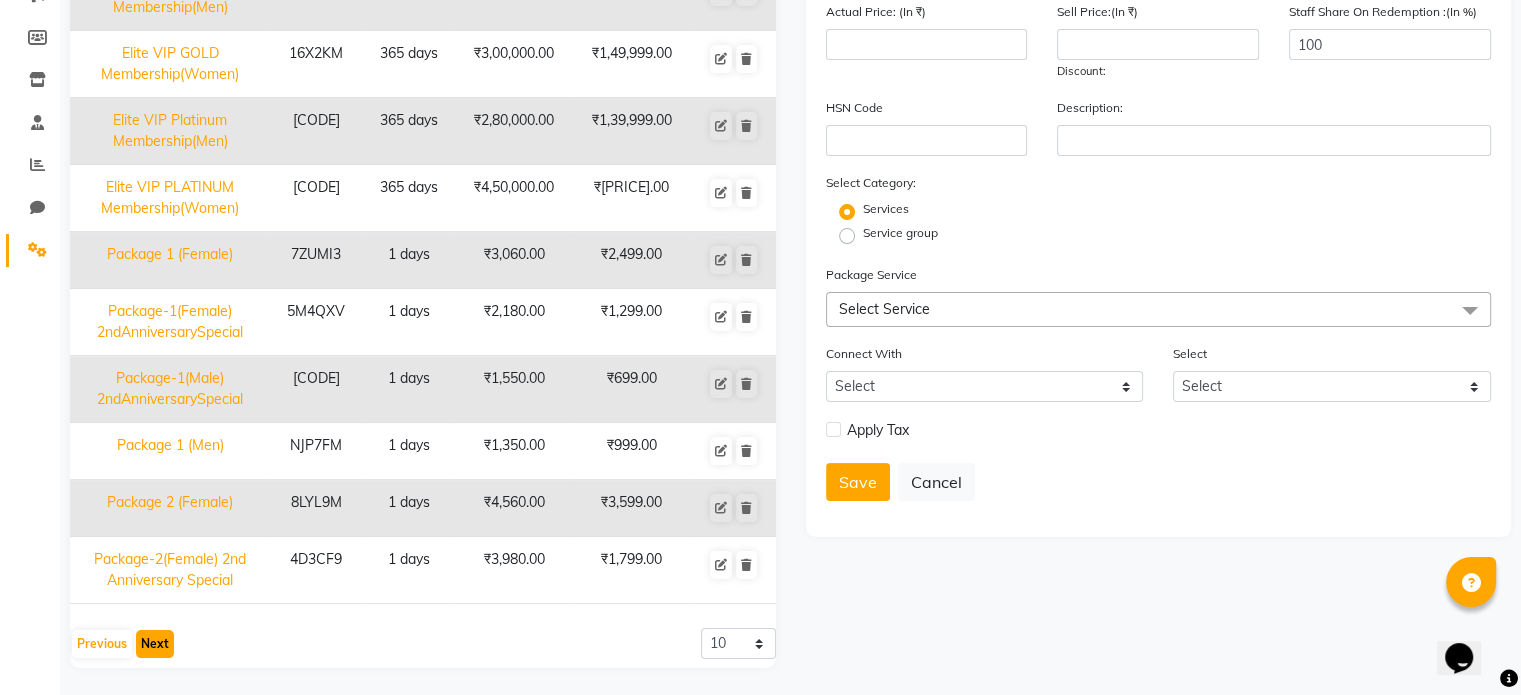 click on "Next" 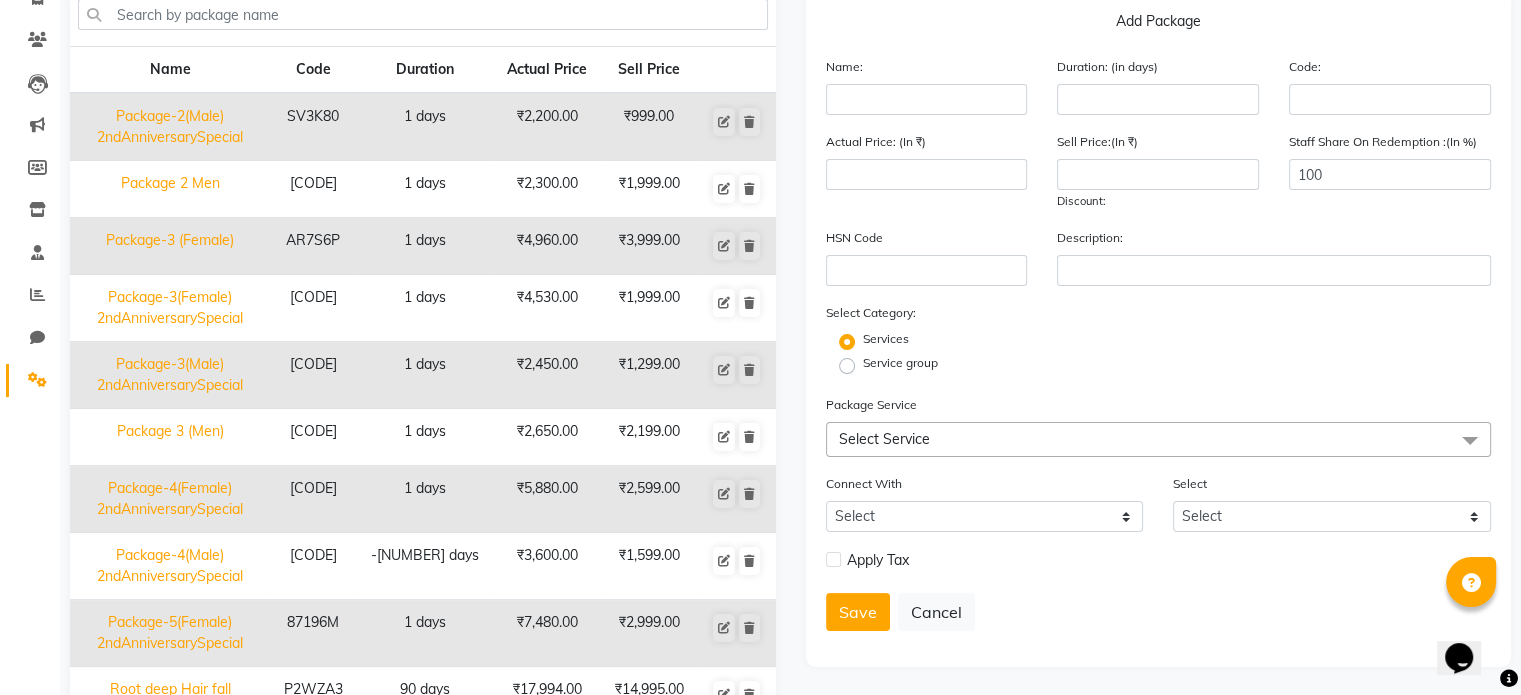 scroll, scrollTop: 278, scrollLeft: 0, axis: vertical 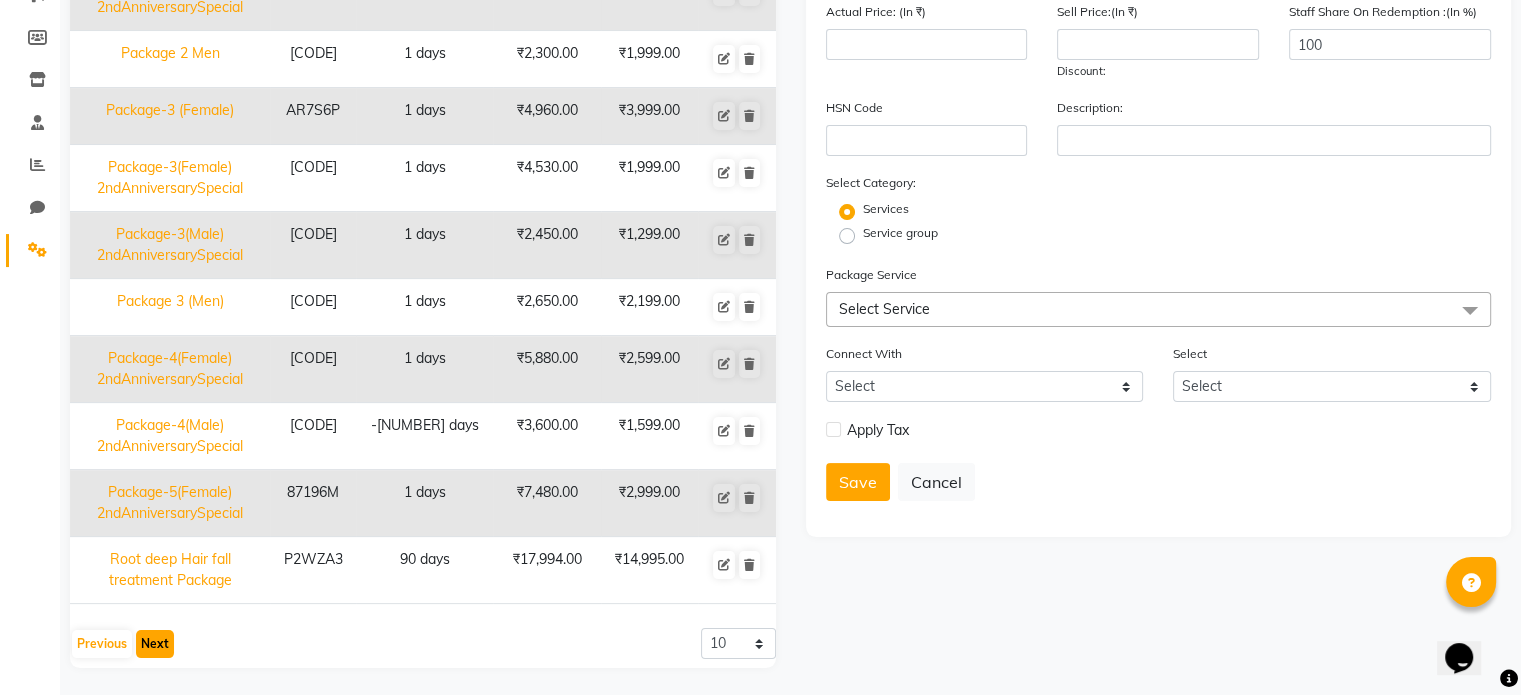 click on "Next" 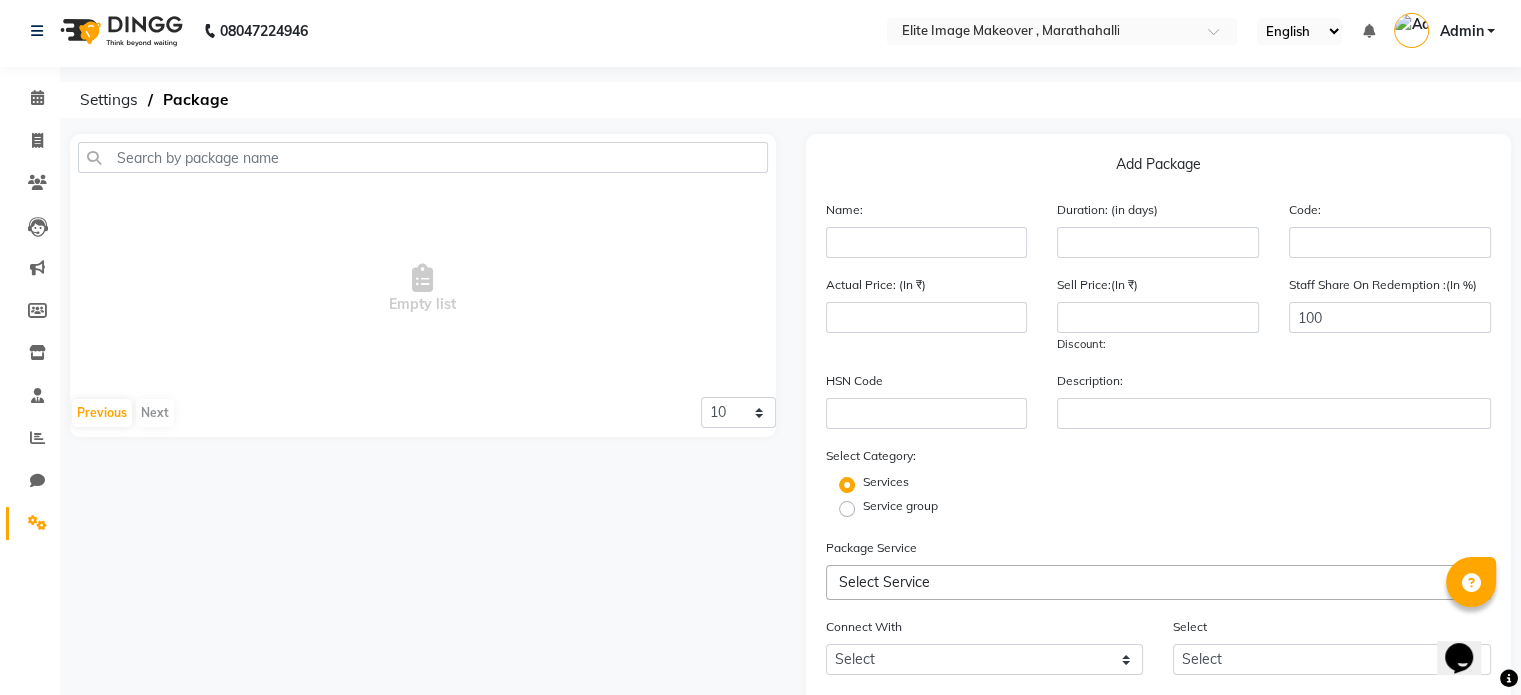 scroll, scrollTop: 0, scrollLeft: 0, axis: both 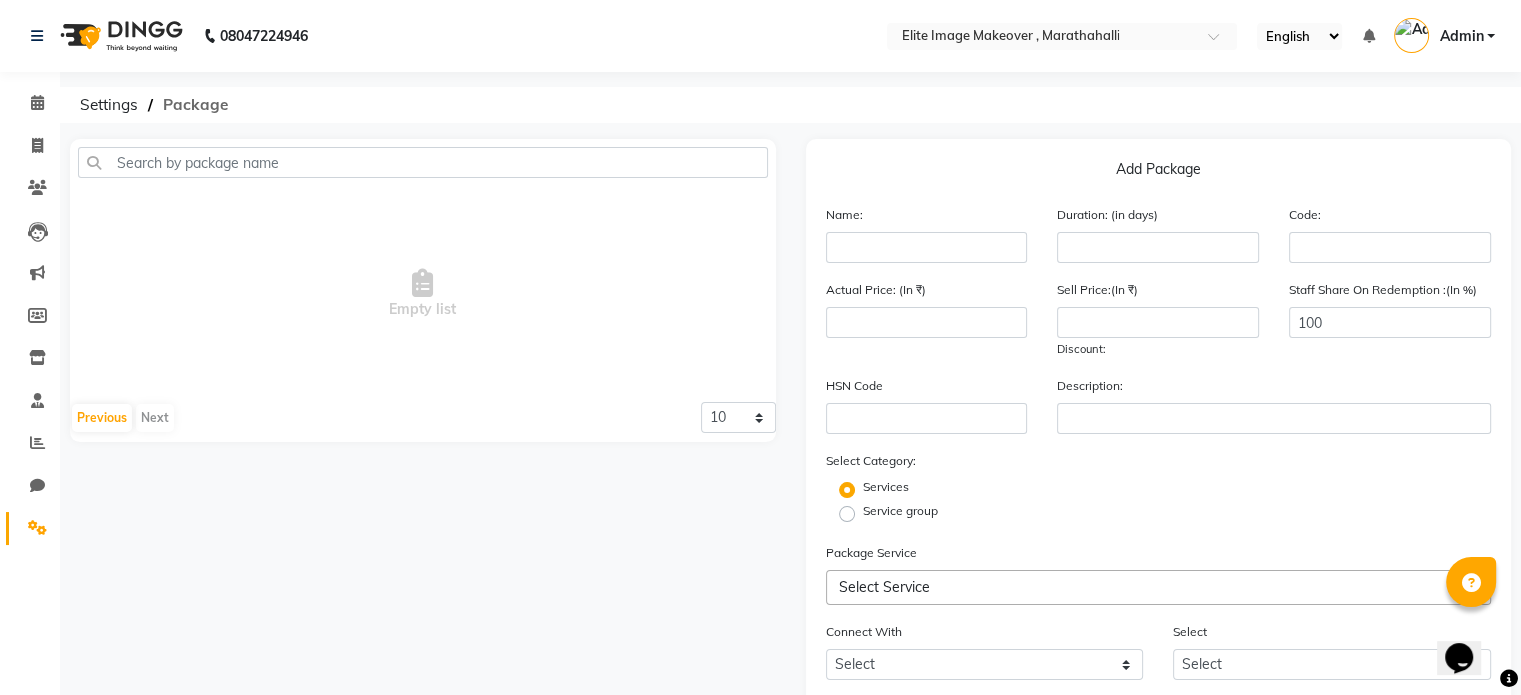 click on "Package" 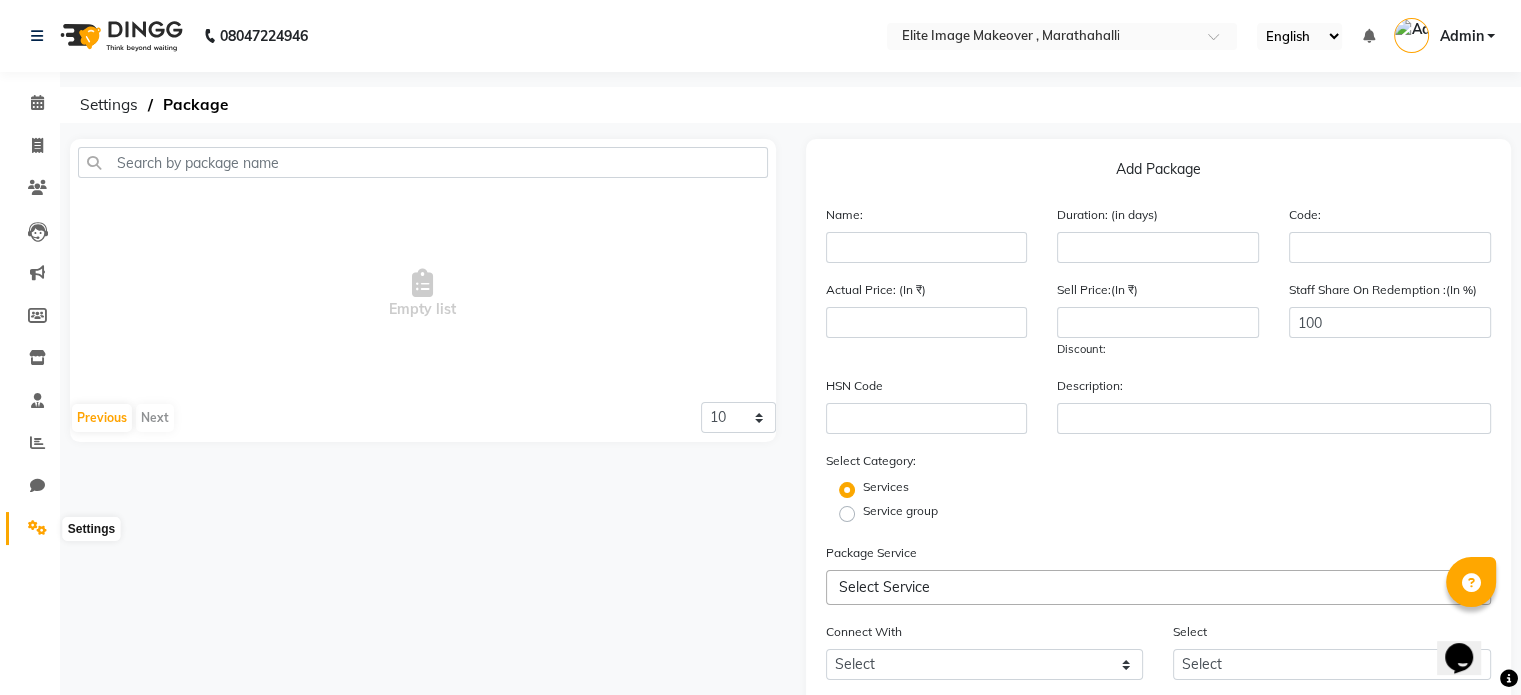 click 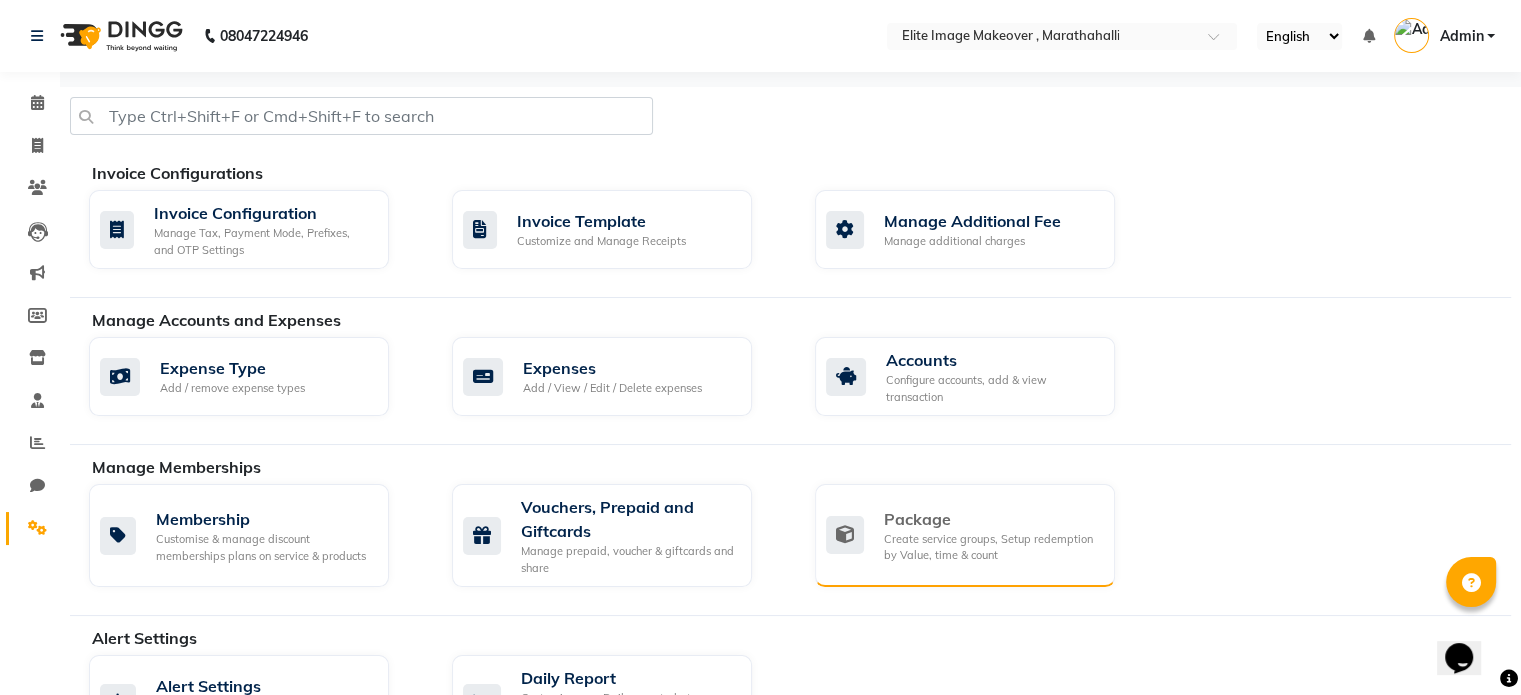 click on "Create service groups, Setup redemption by Value, time & count" 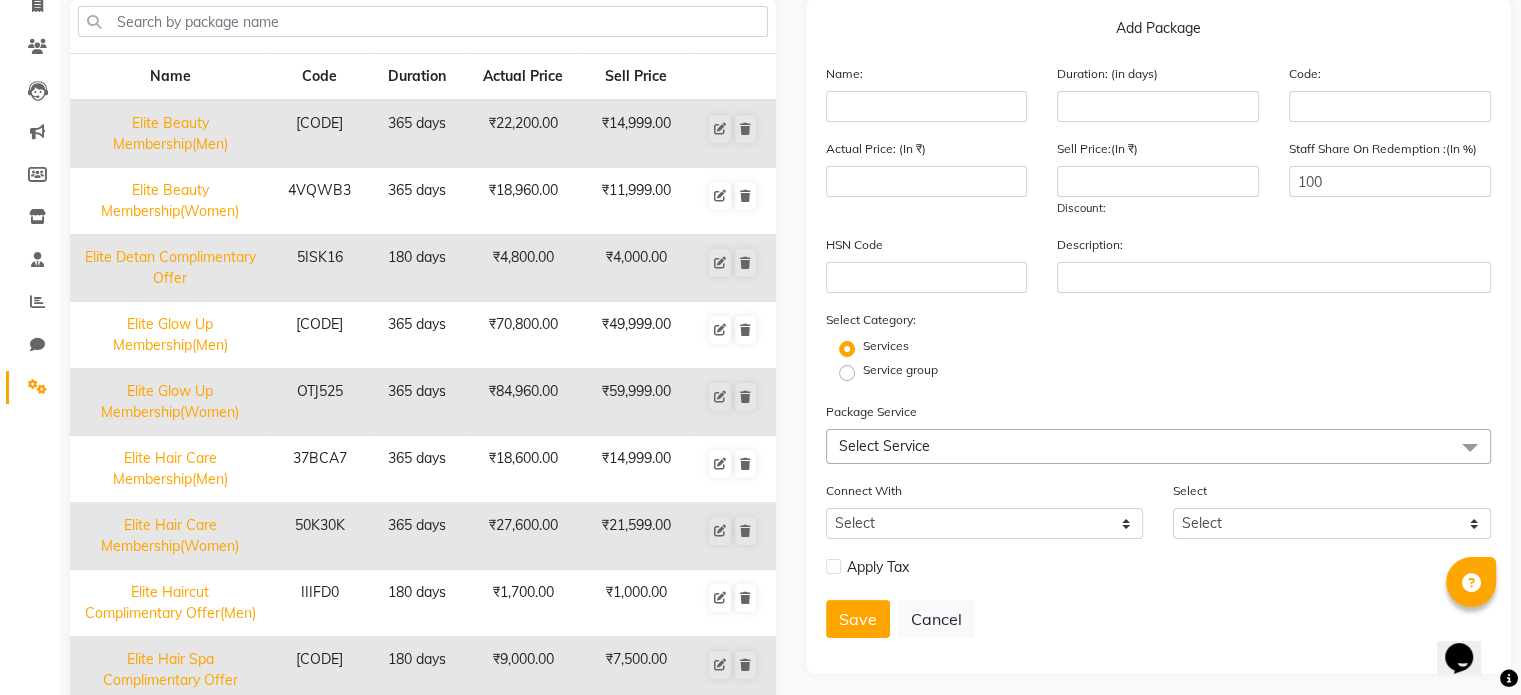 scroll, scrollTop: 308, scrollLeft: 0, axis: vertical 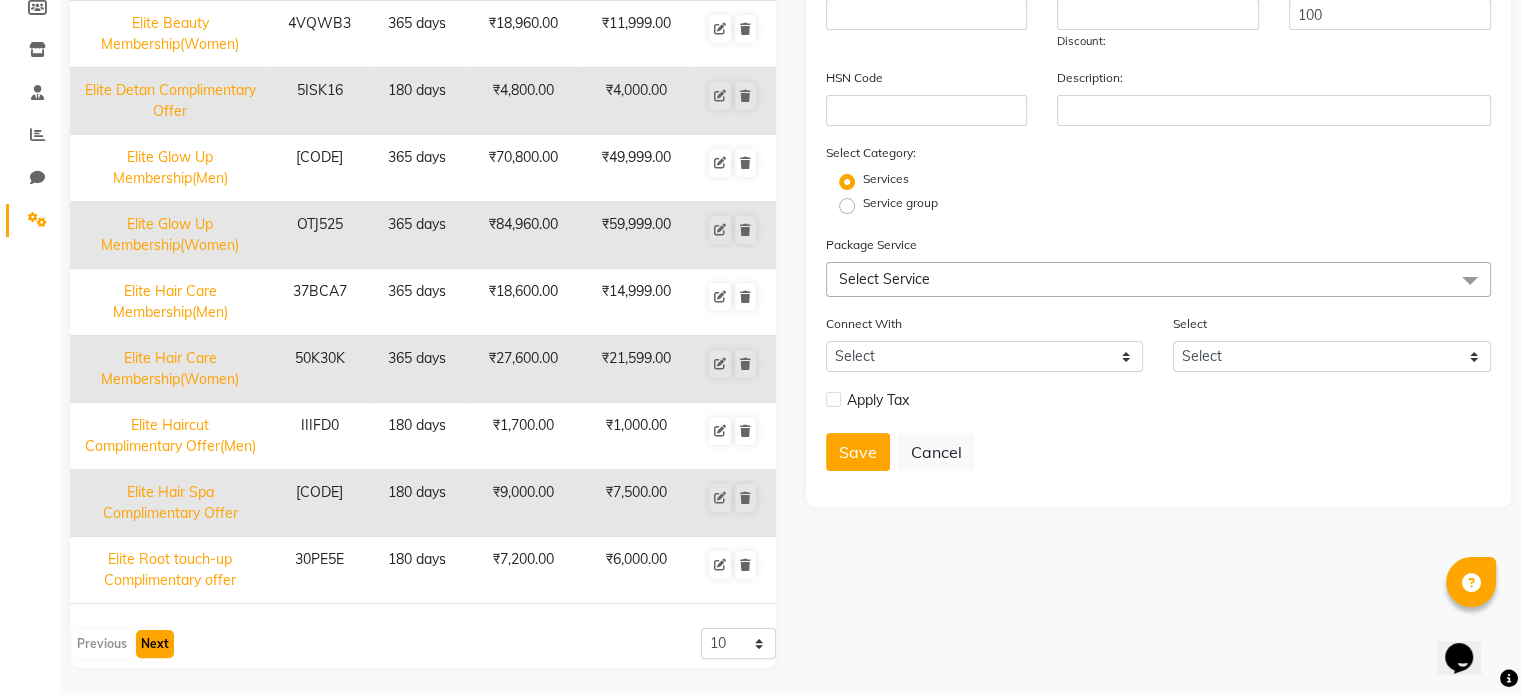 click on "Next" 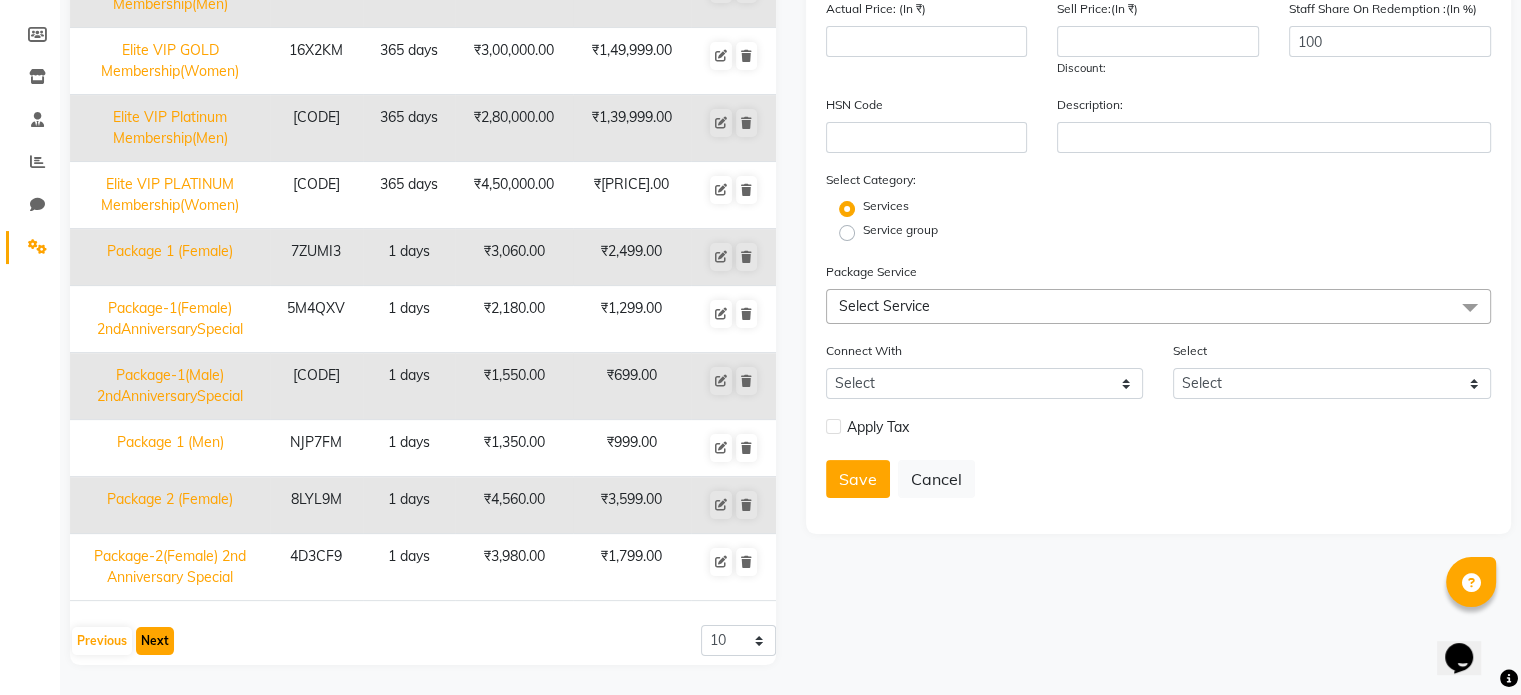 scroll, scrollTop: 278, scrollLeft: 0, axis: vertical 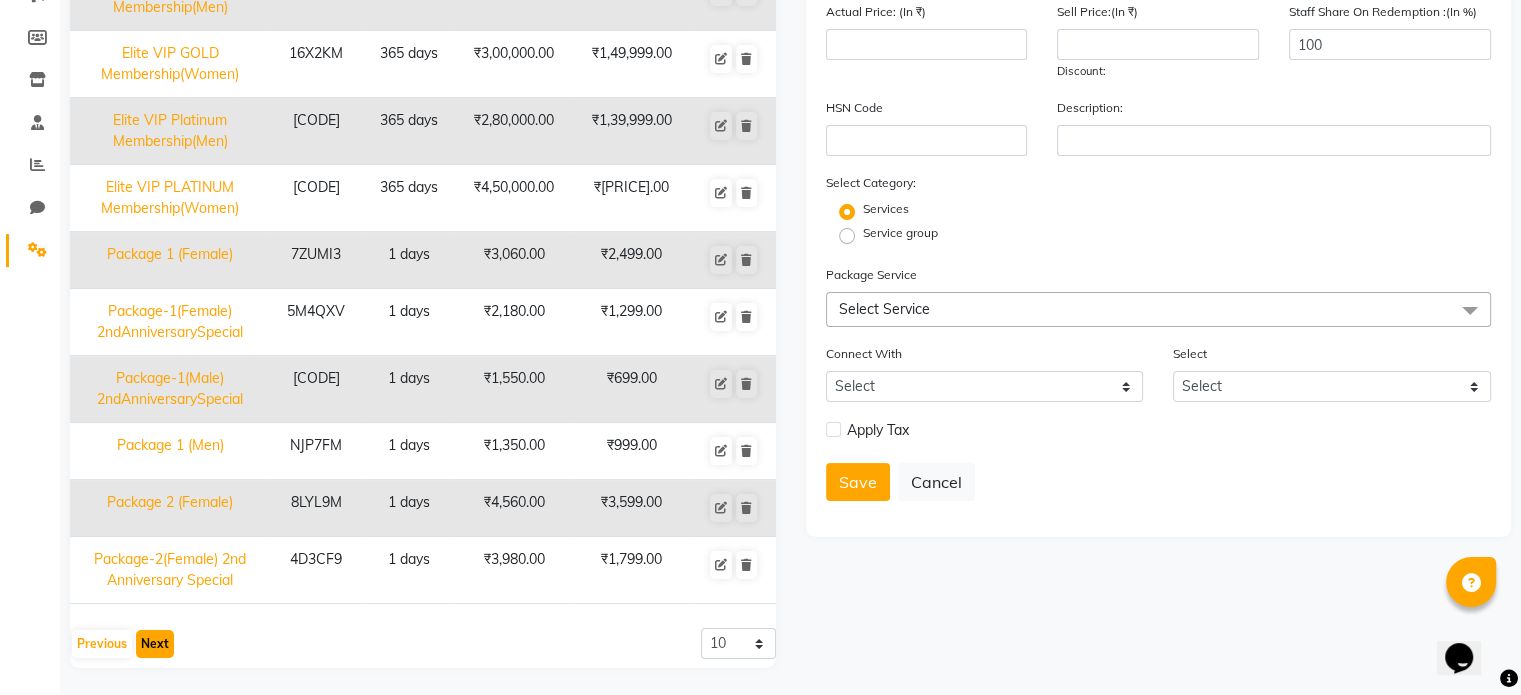click on "Next" 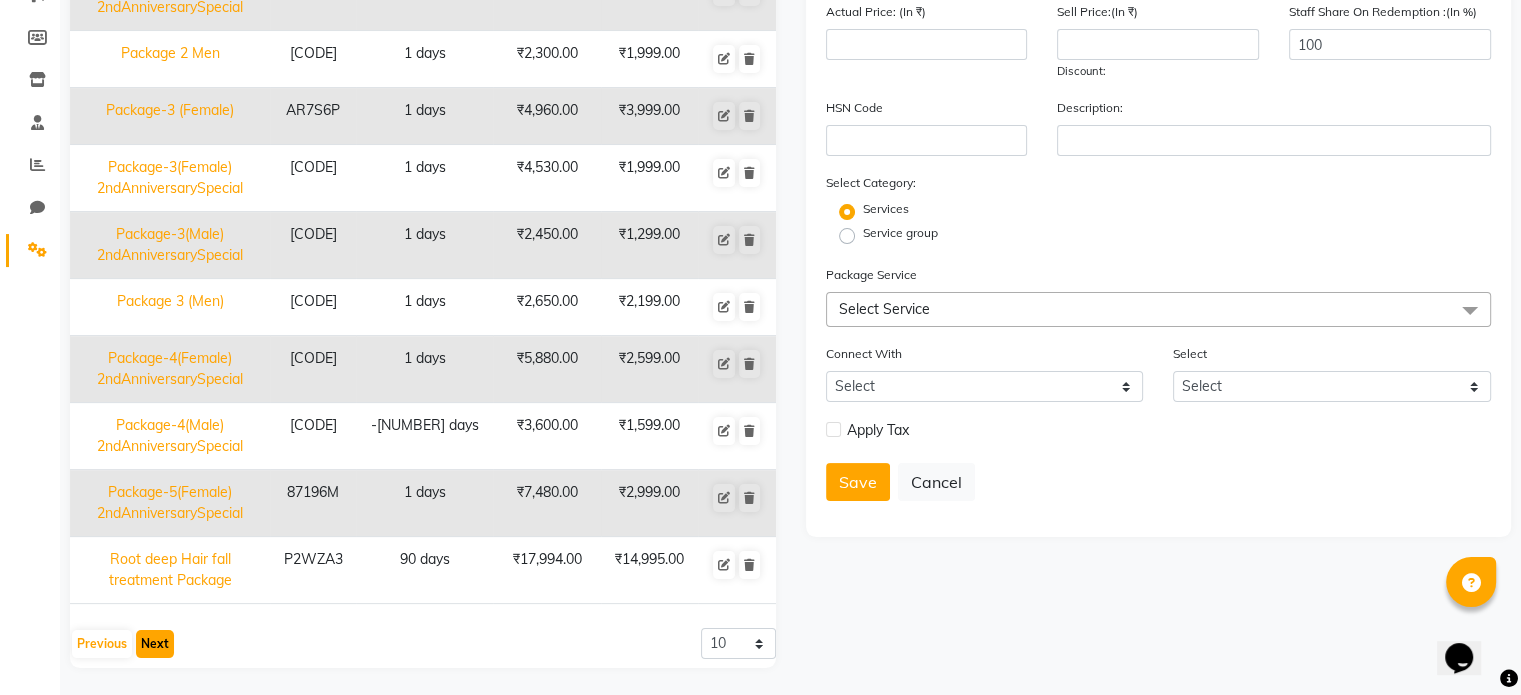 click on "Next" 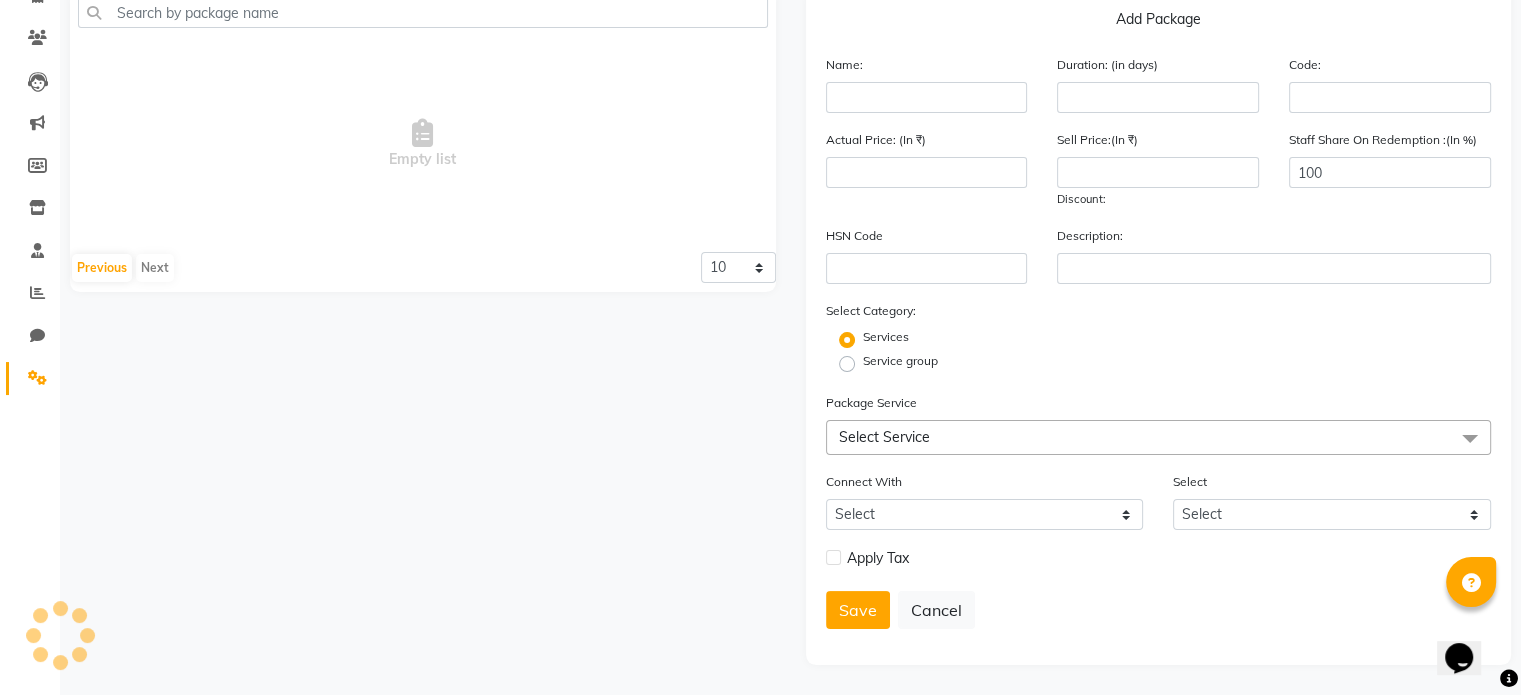 scroll, scrollTop: 156, scrollLeft: 0, axis: vertical 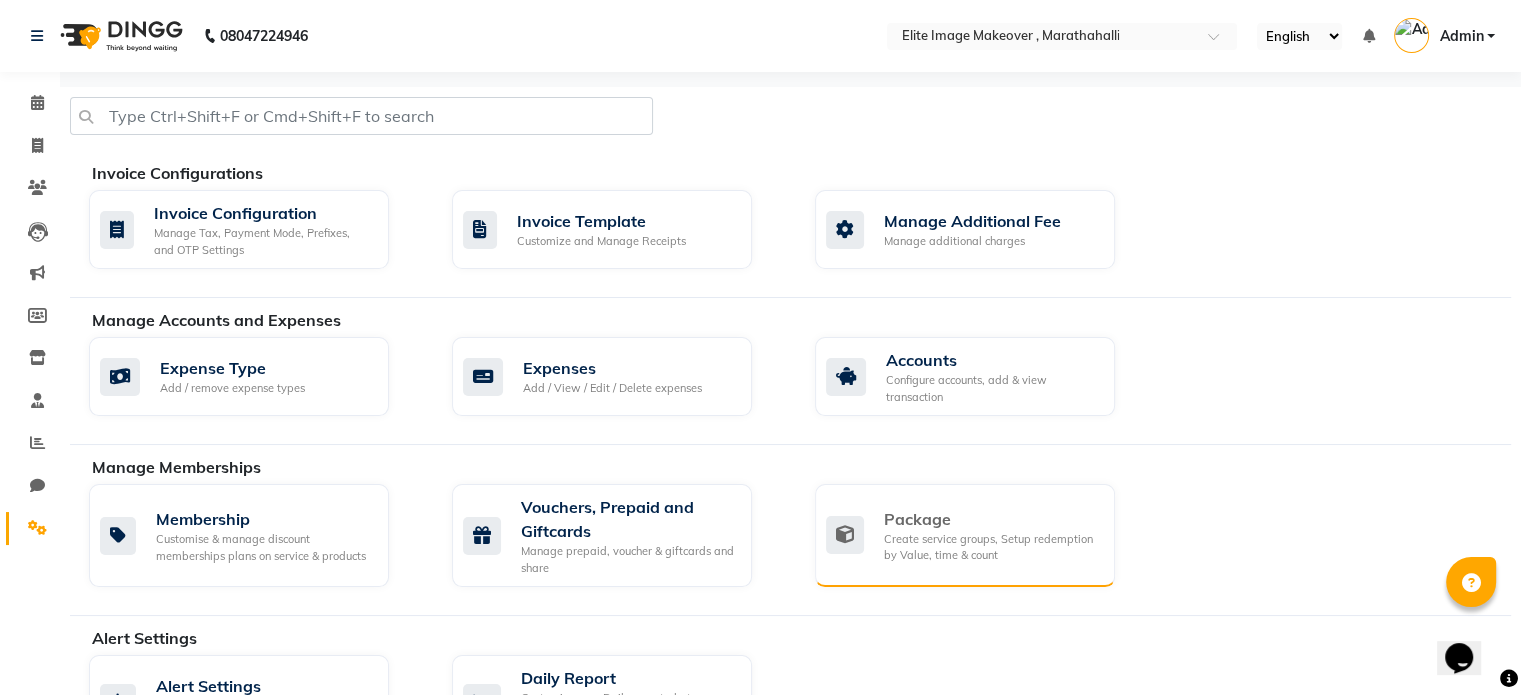 click on "Create service groups, Setup redemption by Value, time & count" 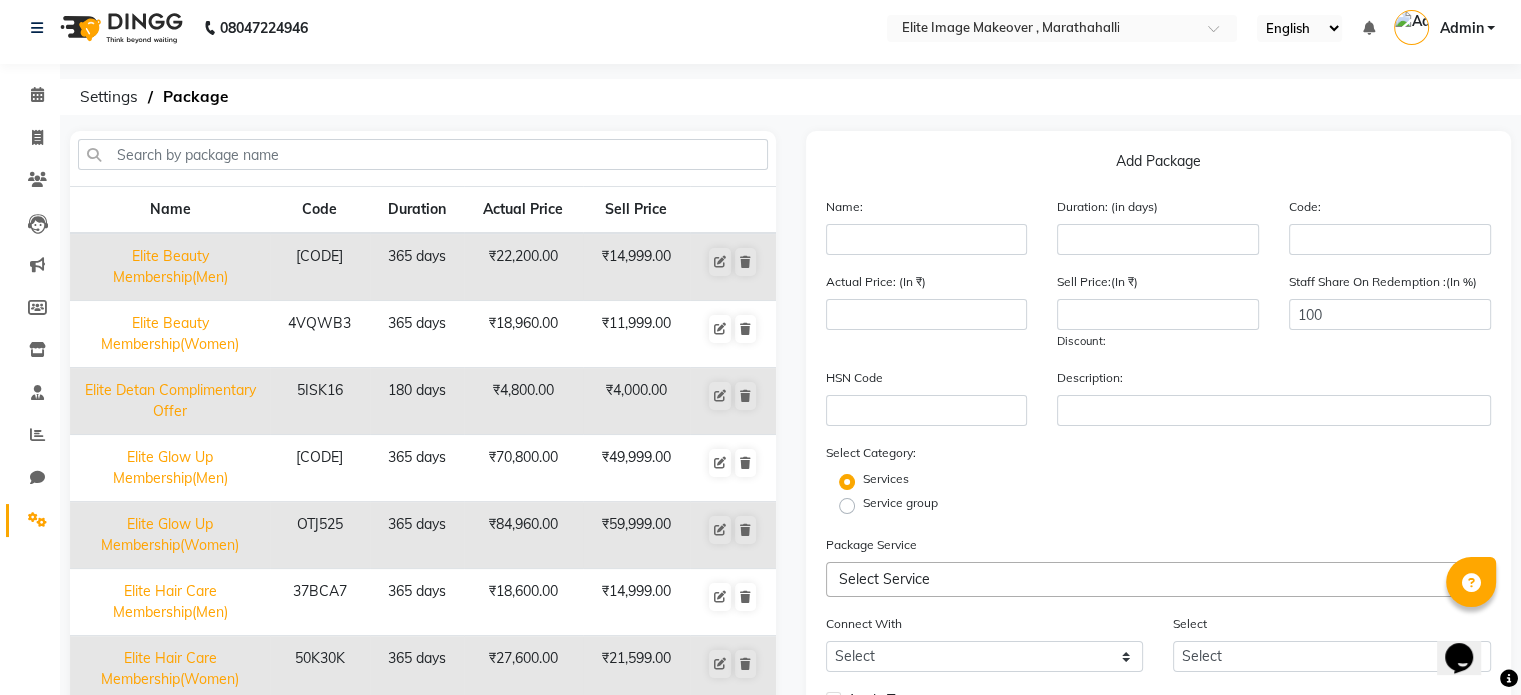 scroll, scrollTop: 308, scrollLeft: 0, axis: vertical 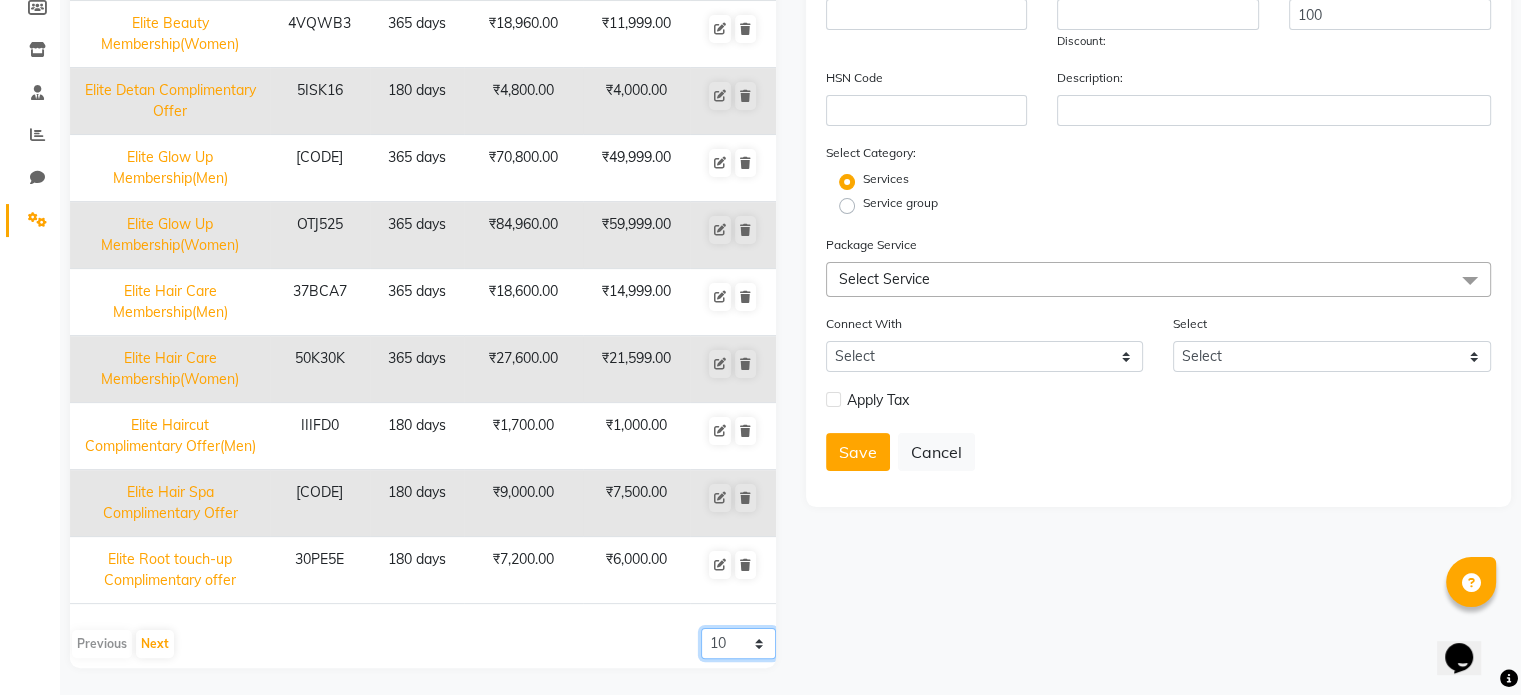 click on "10 20 50 100" 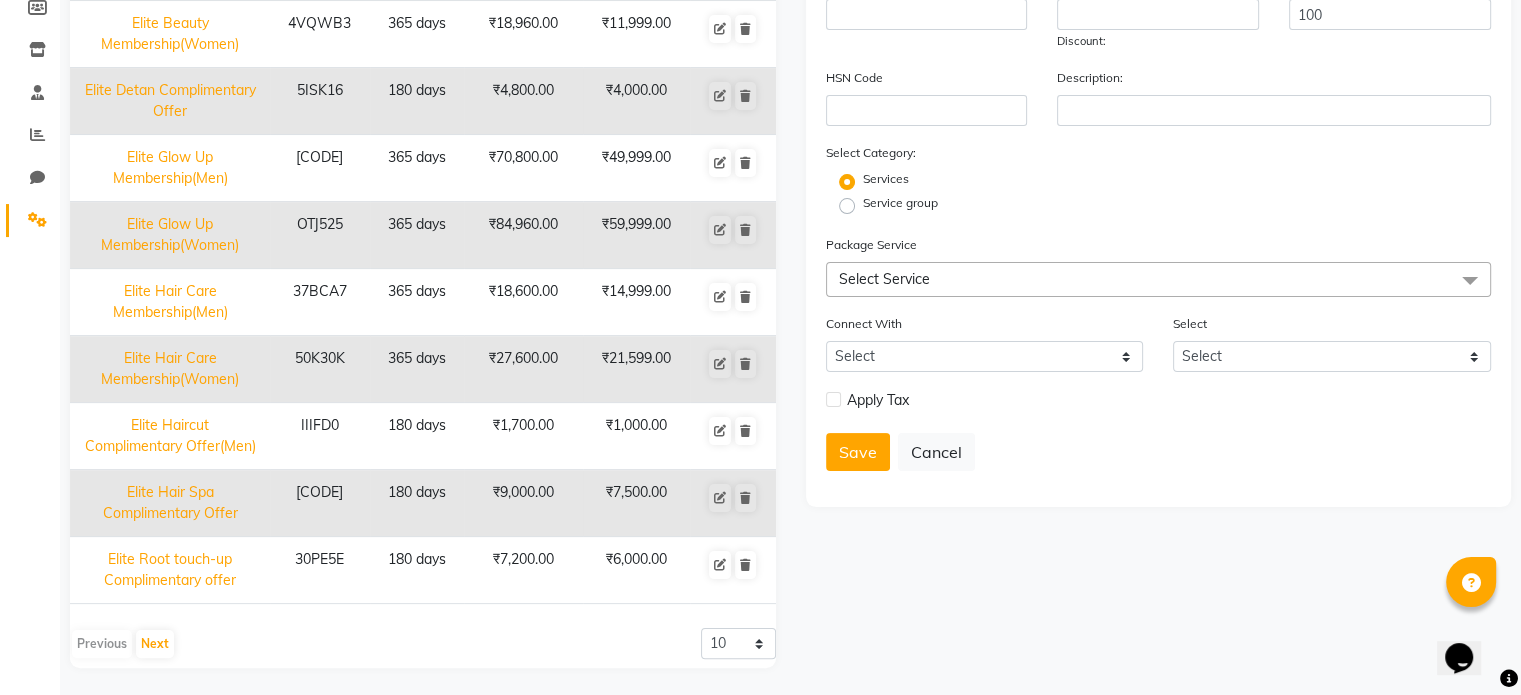 click on "Previous   Next  10 20 50 100" 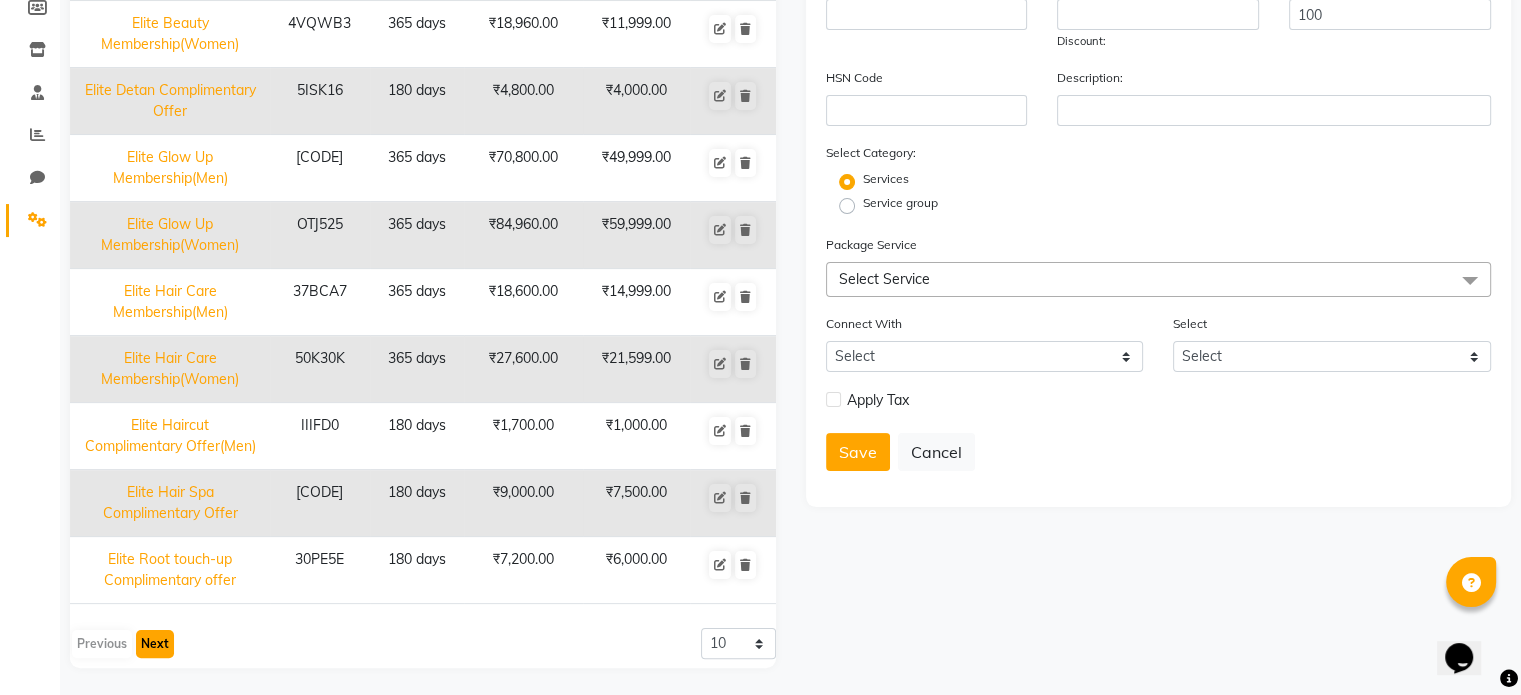 click on "Next" 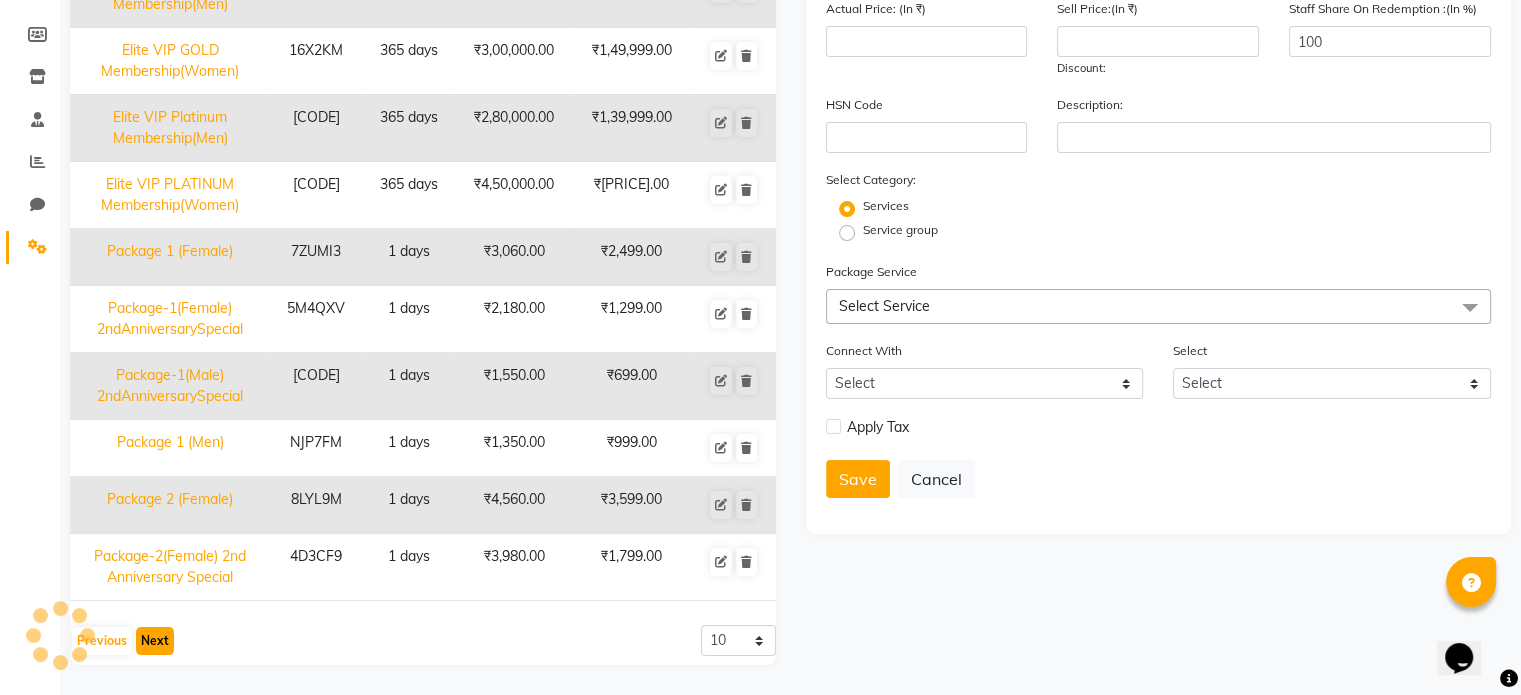 scroll, scrollTop: 278, scrollLeft: 0, axis: vertical 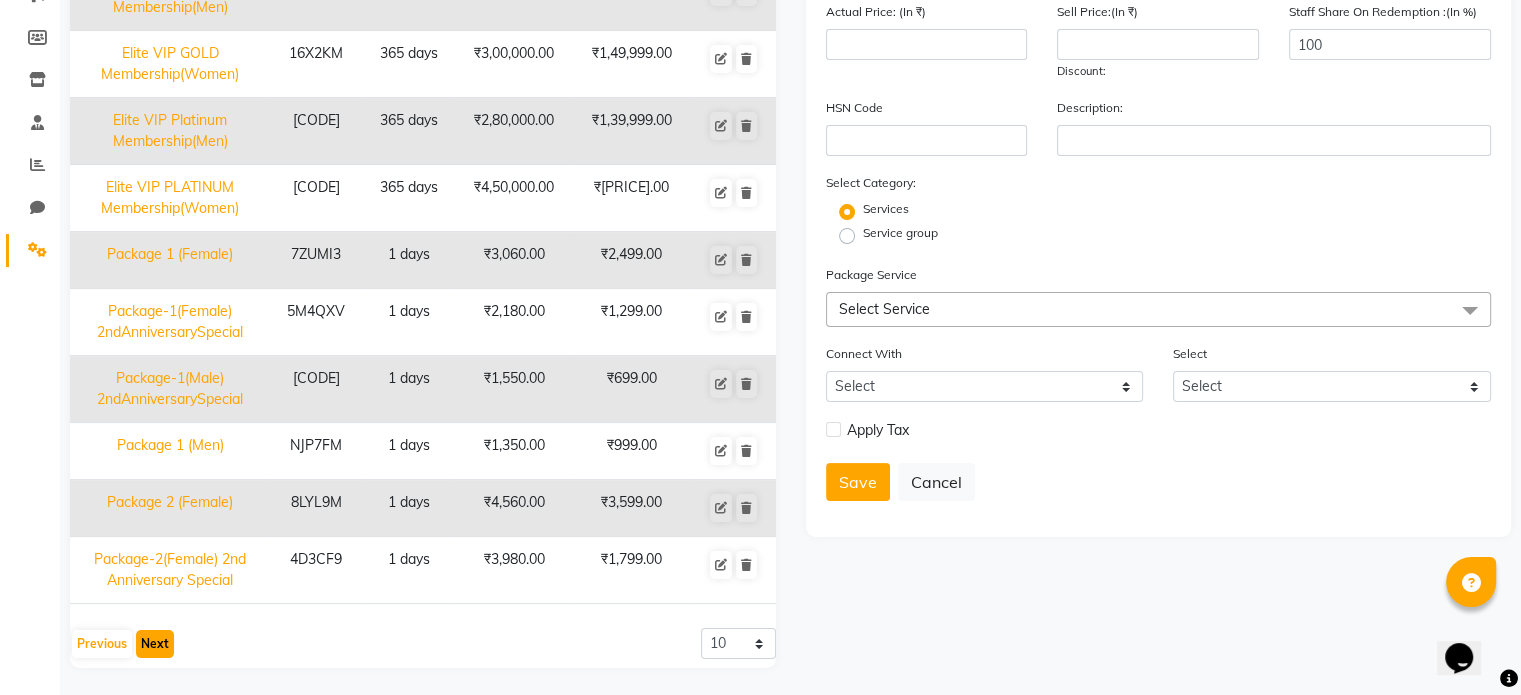click on "Next" 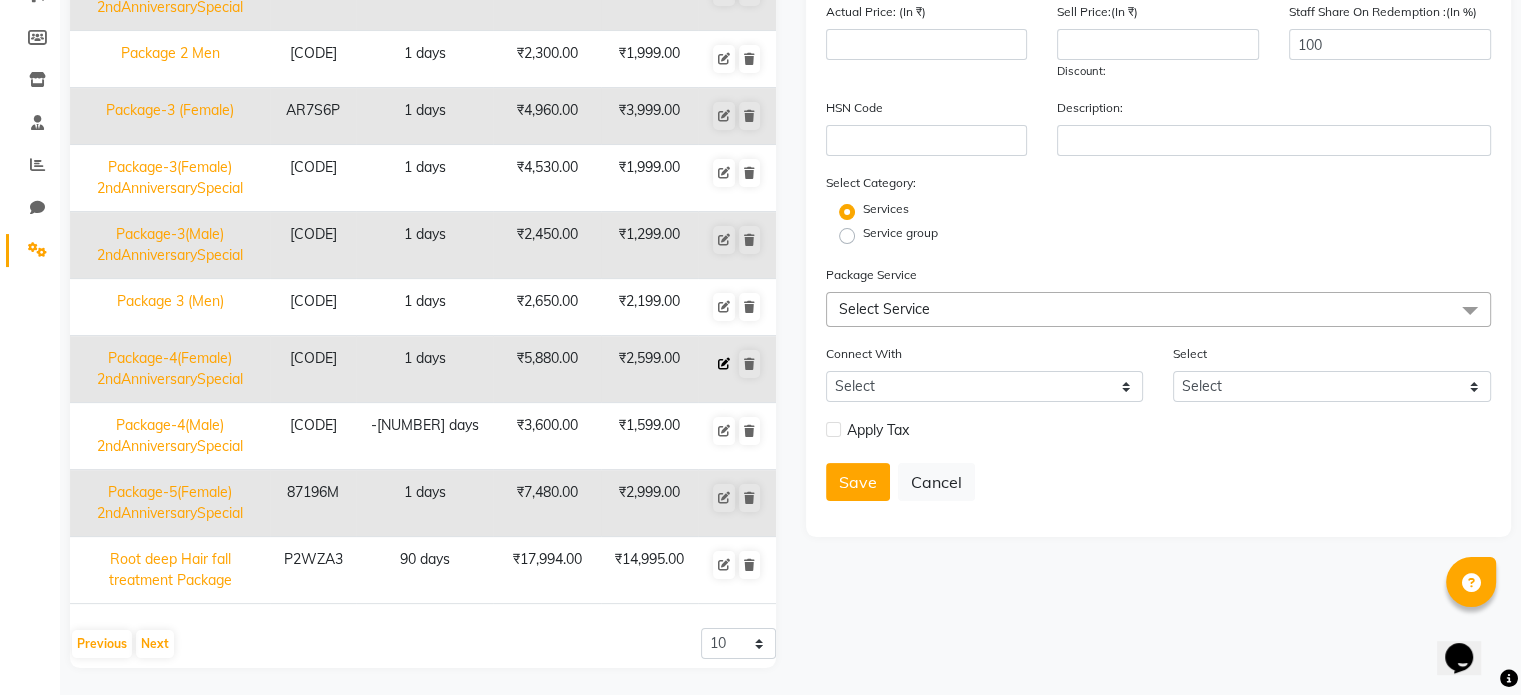 click 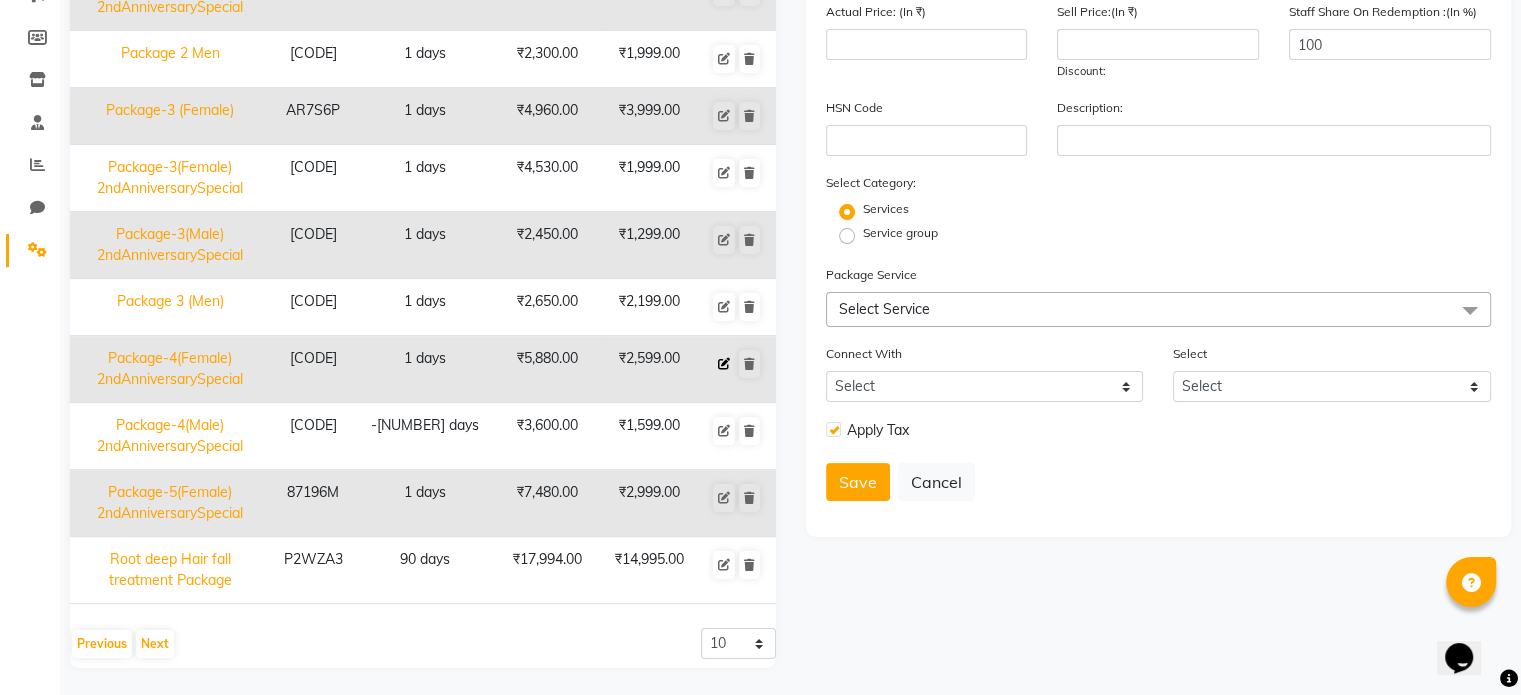 type on "Package-4(Female) 2ndAnniversarySpecial" 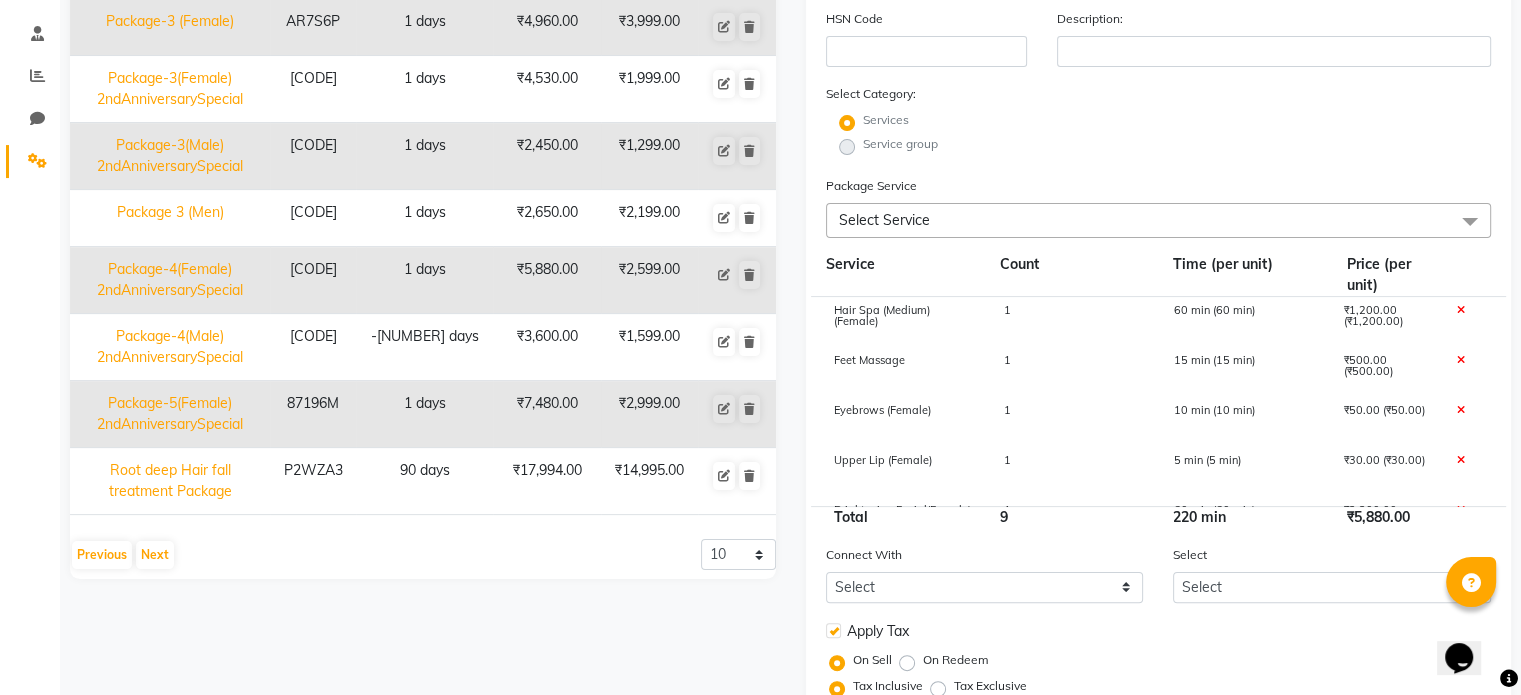 scroll, scrollTop: 378, scrollLeft: 0, axis: vertical 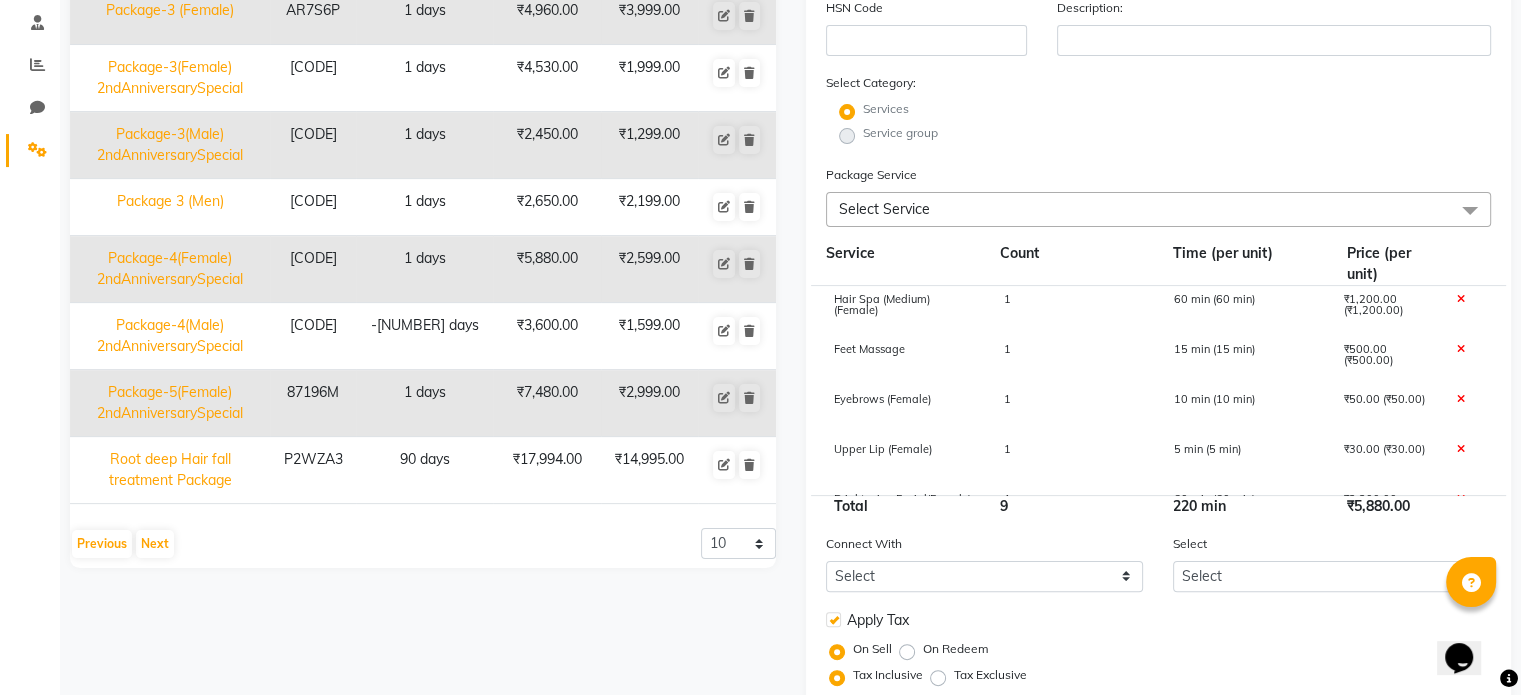 click on "Package-4(Male) 2ndAnniversarySpecial" 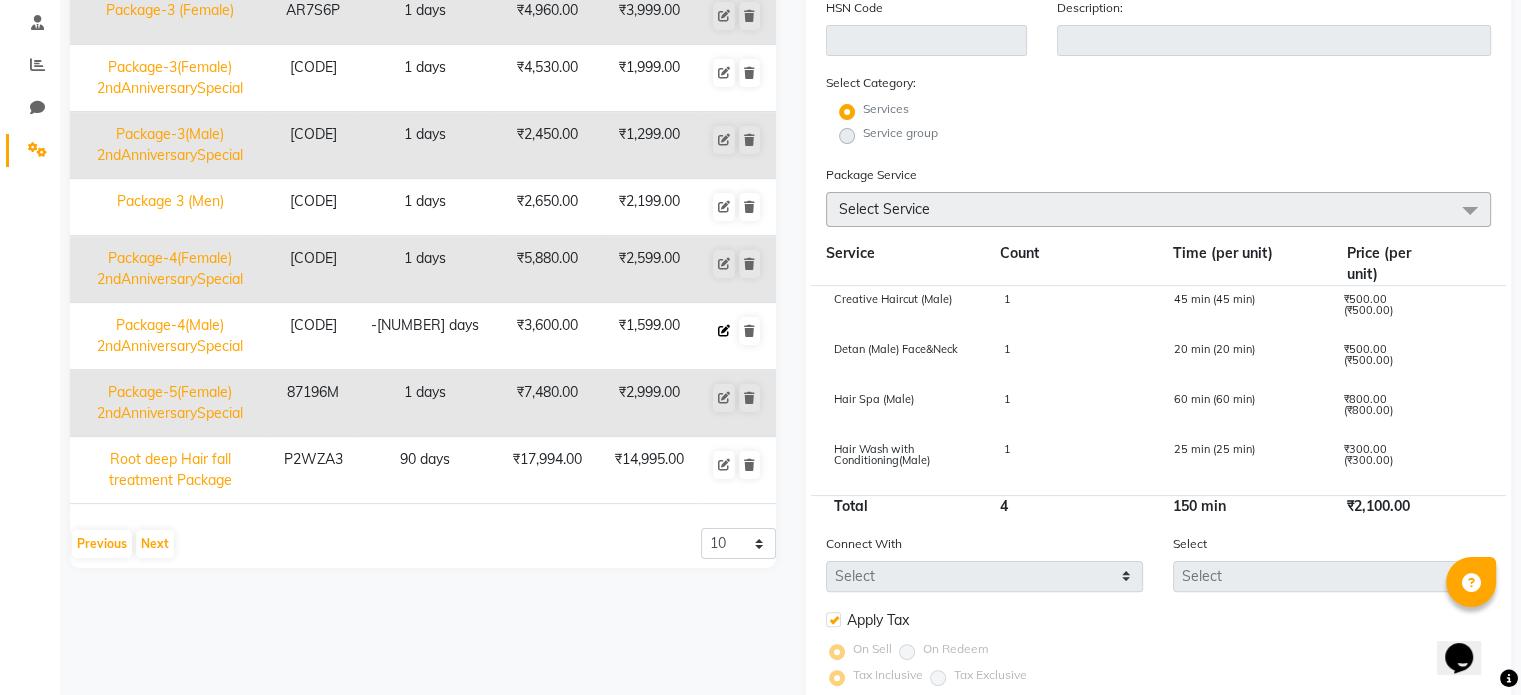 click 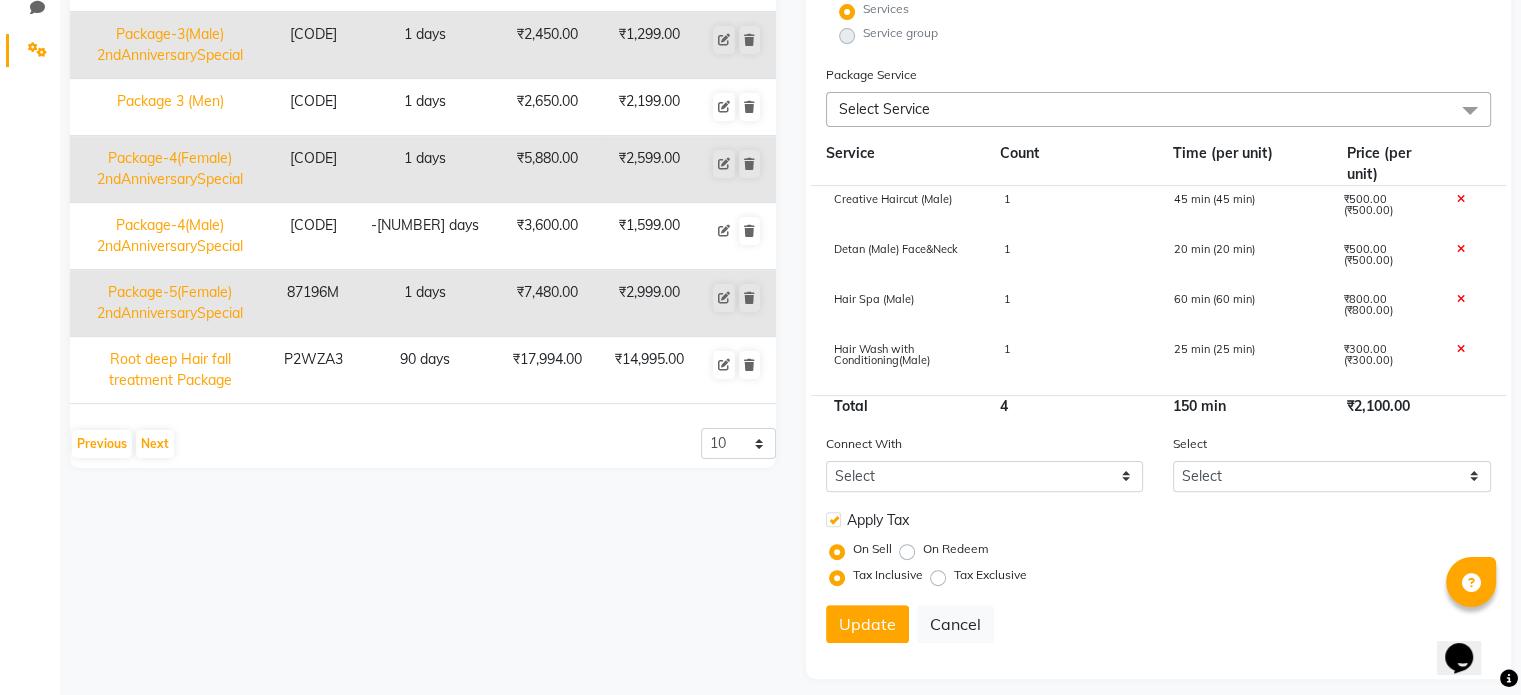 scroll, scrollTop: 278, scrollLeft: 0, axis: vertical 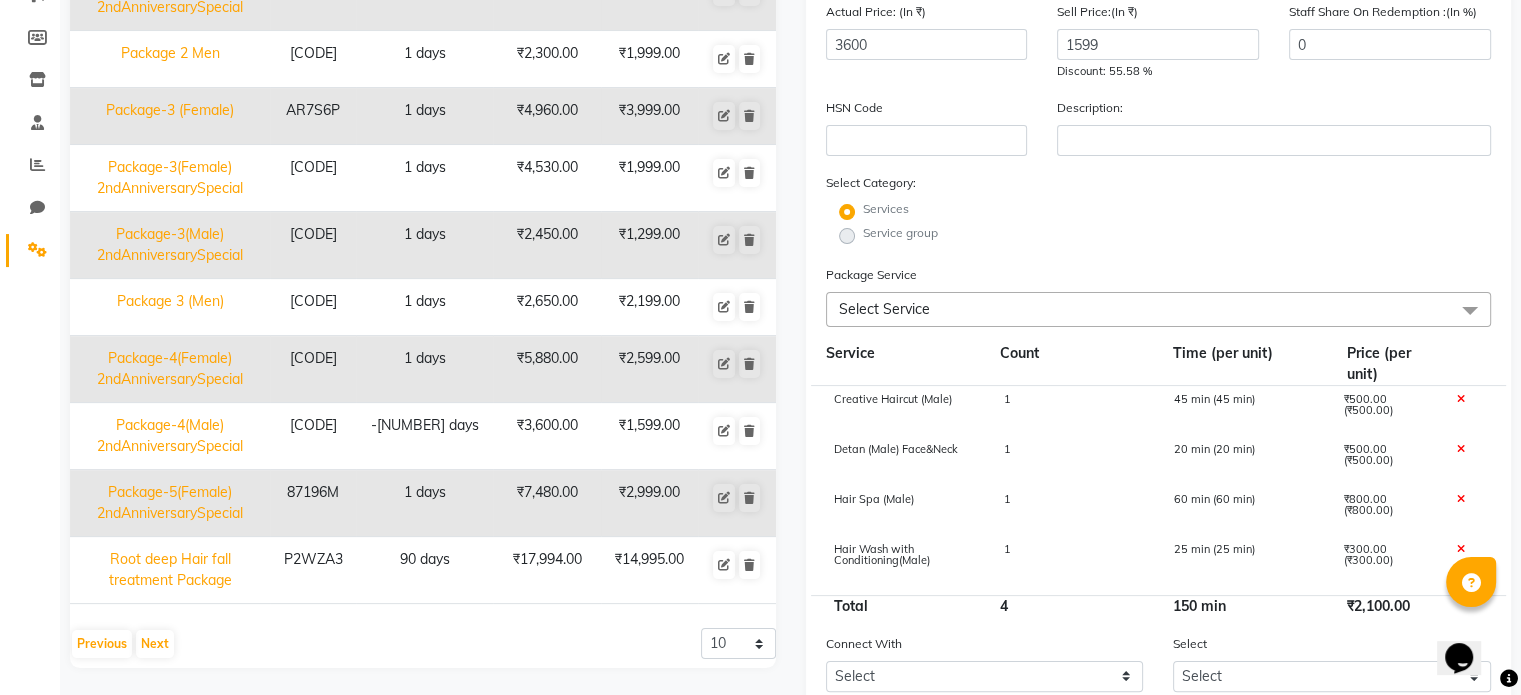 click on "Select Service" 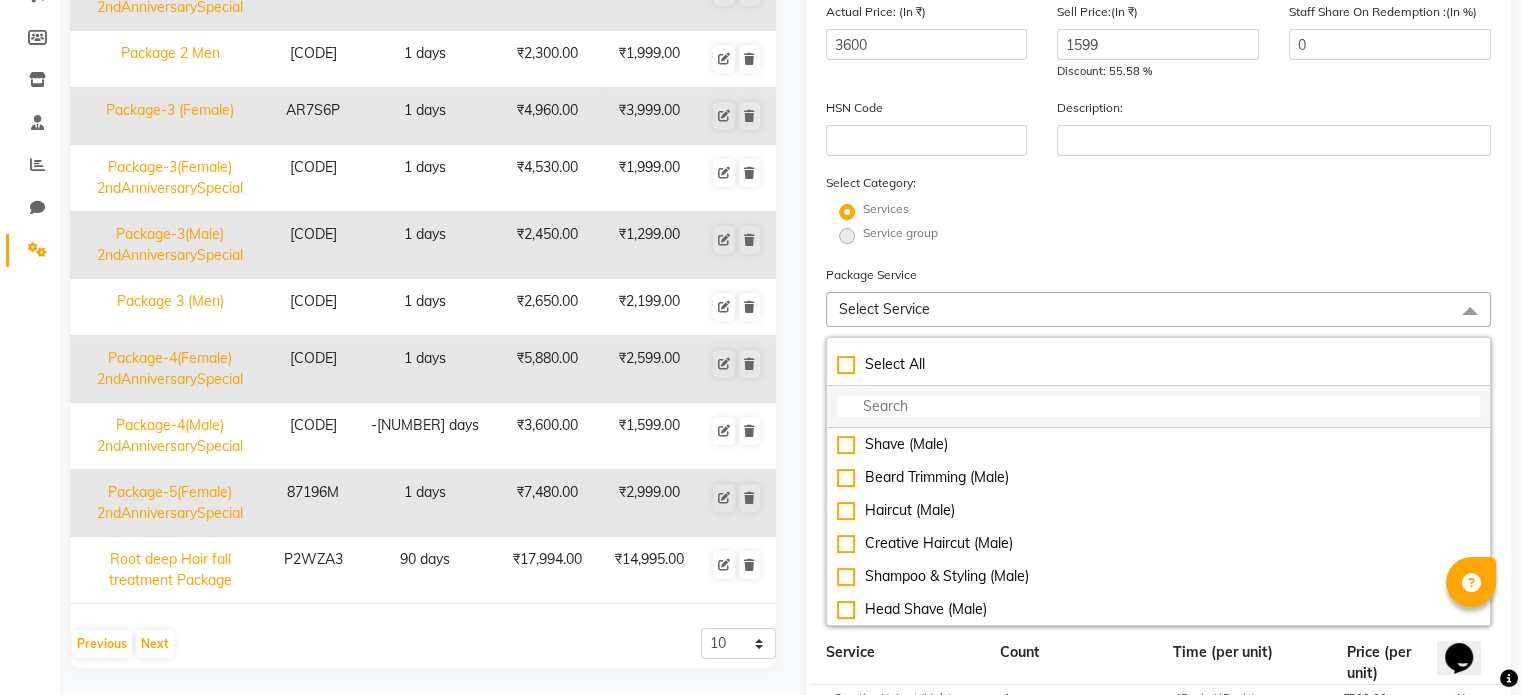 click 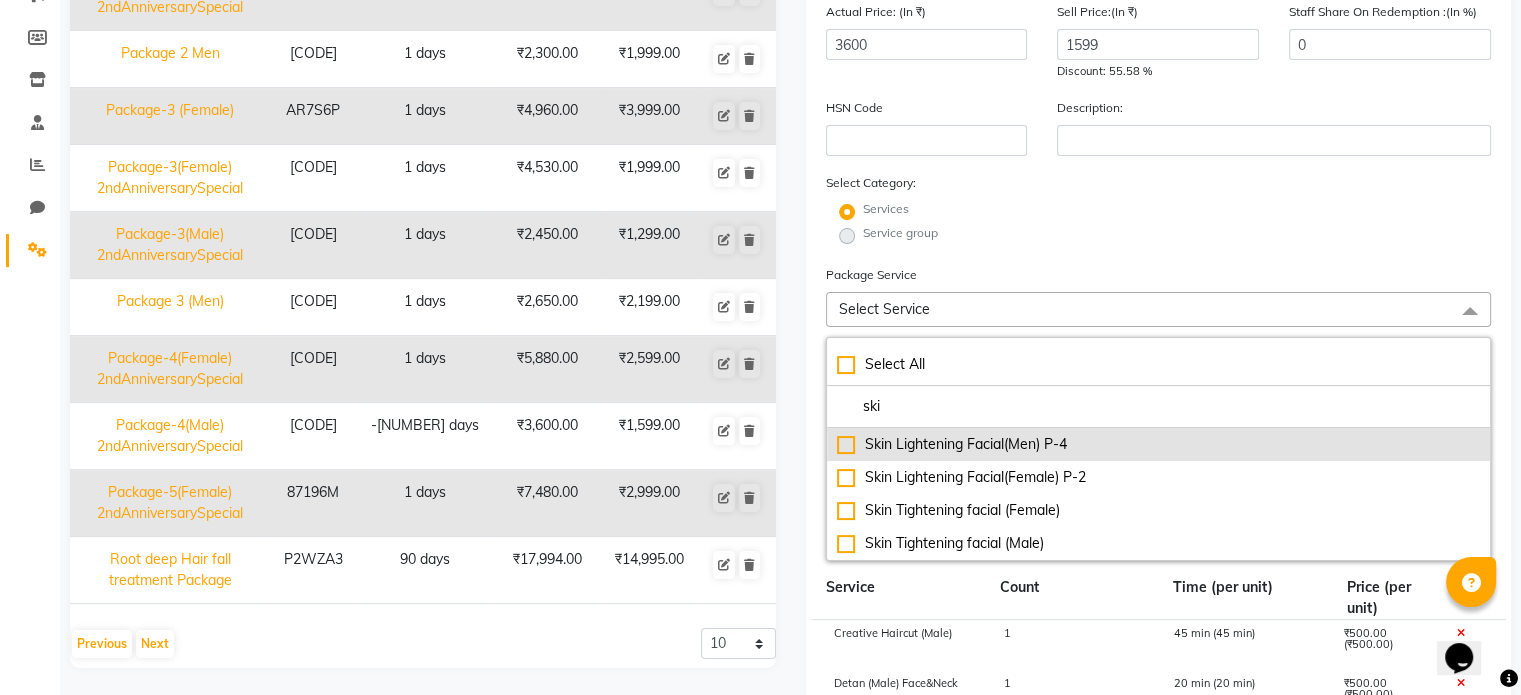 type on "ski" 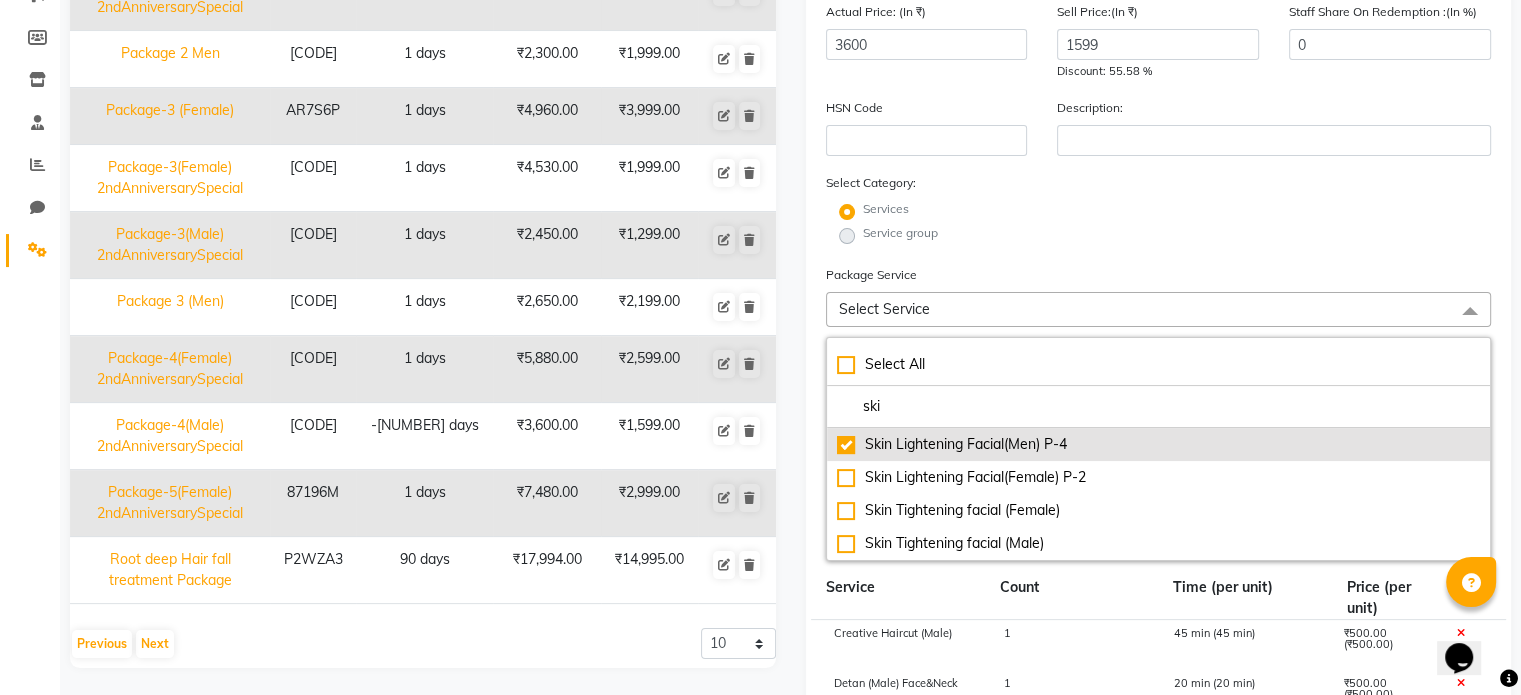 checkbox on "true" 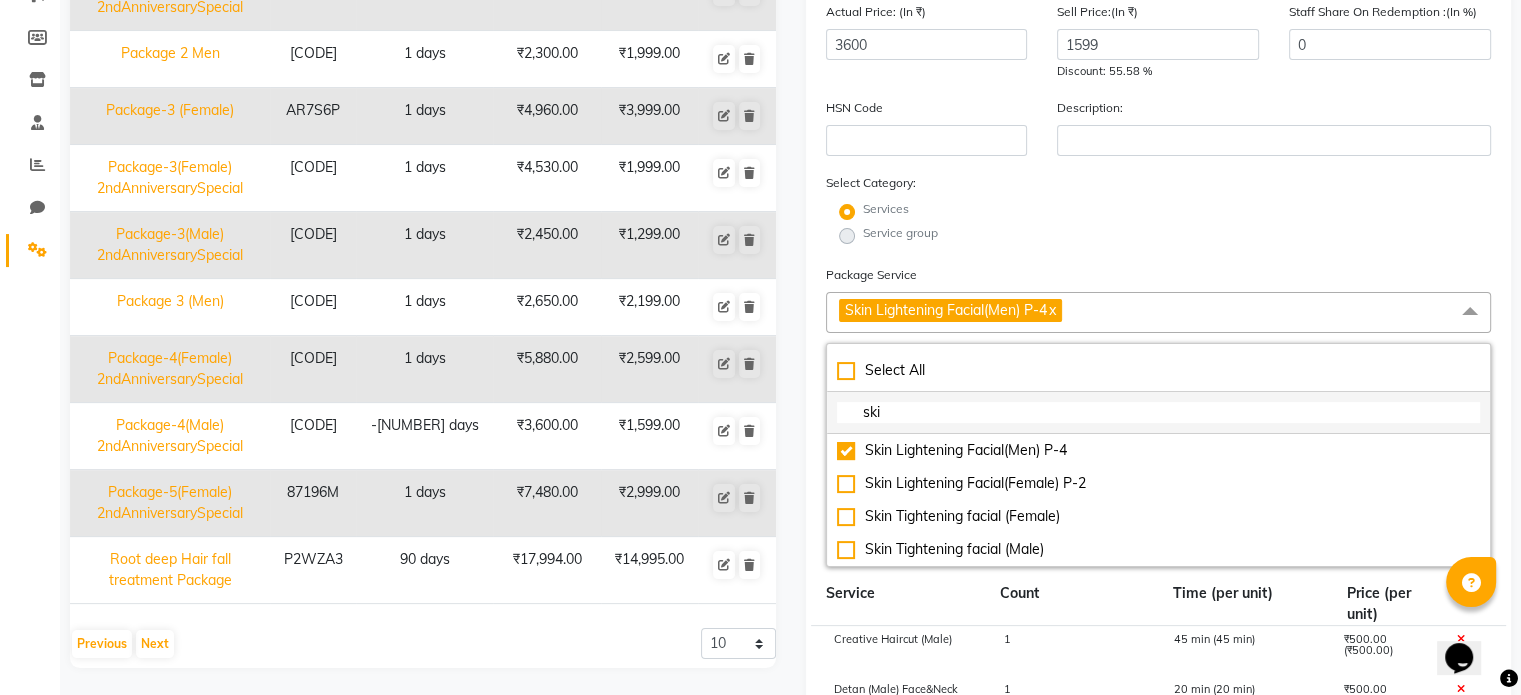 scroll, scrollTop: 578, scrollLeft: 0, axis: vertical 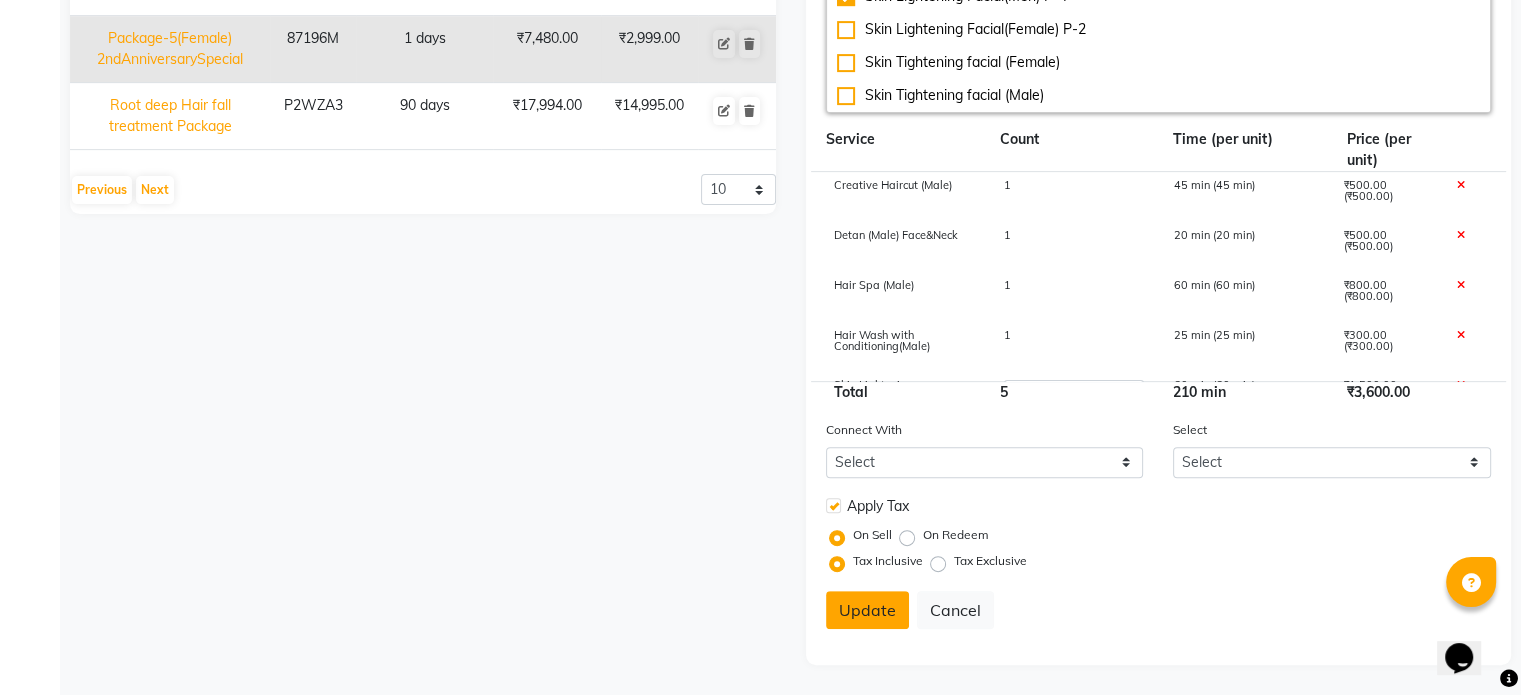 click on "Update" 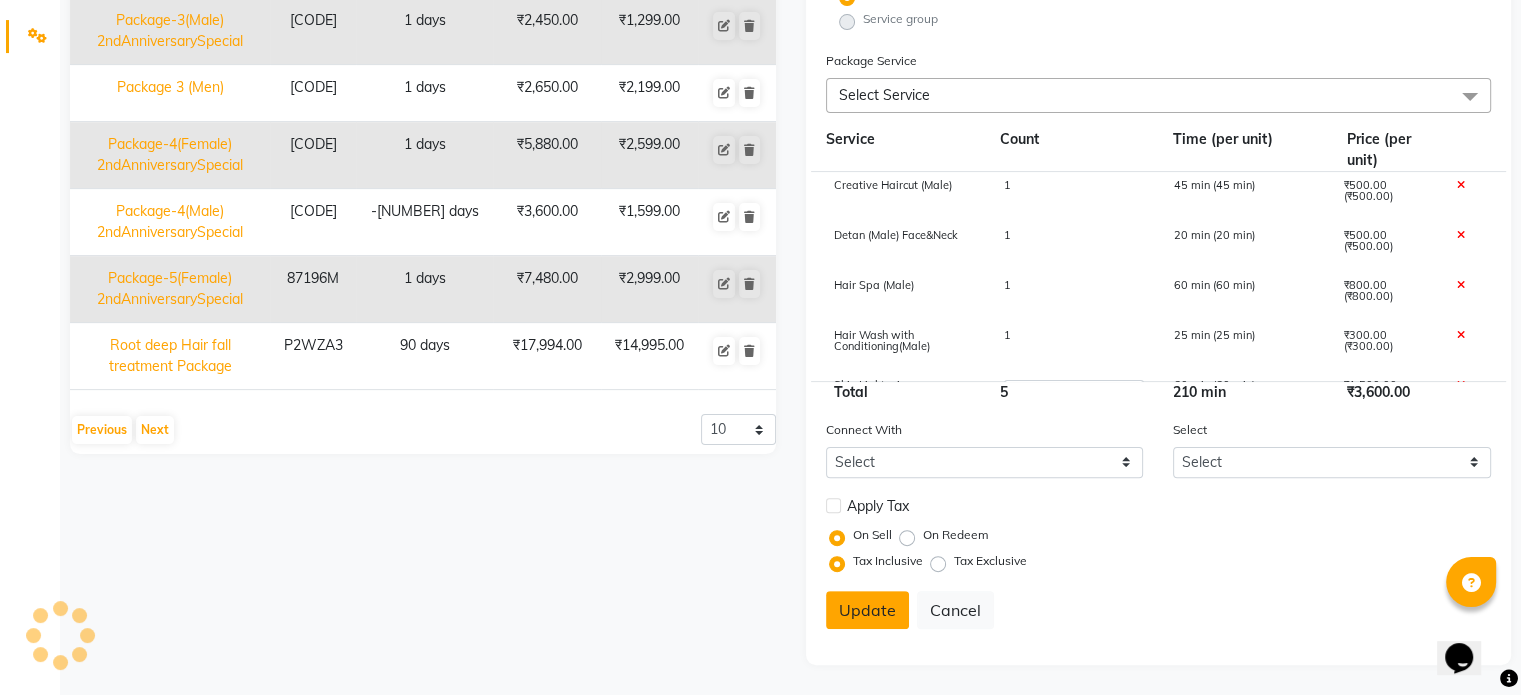 type 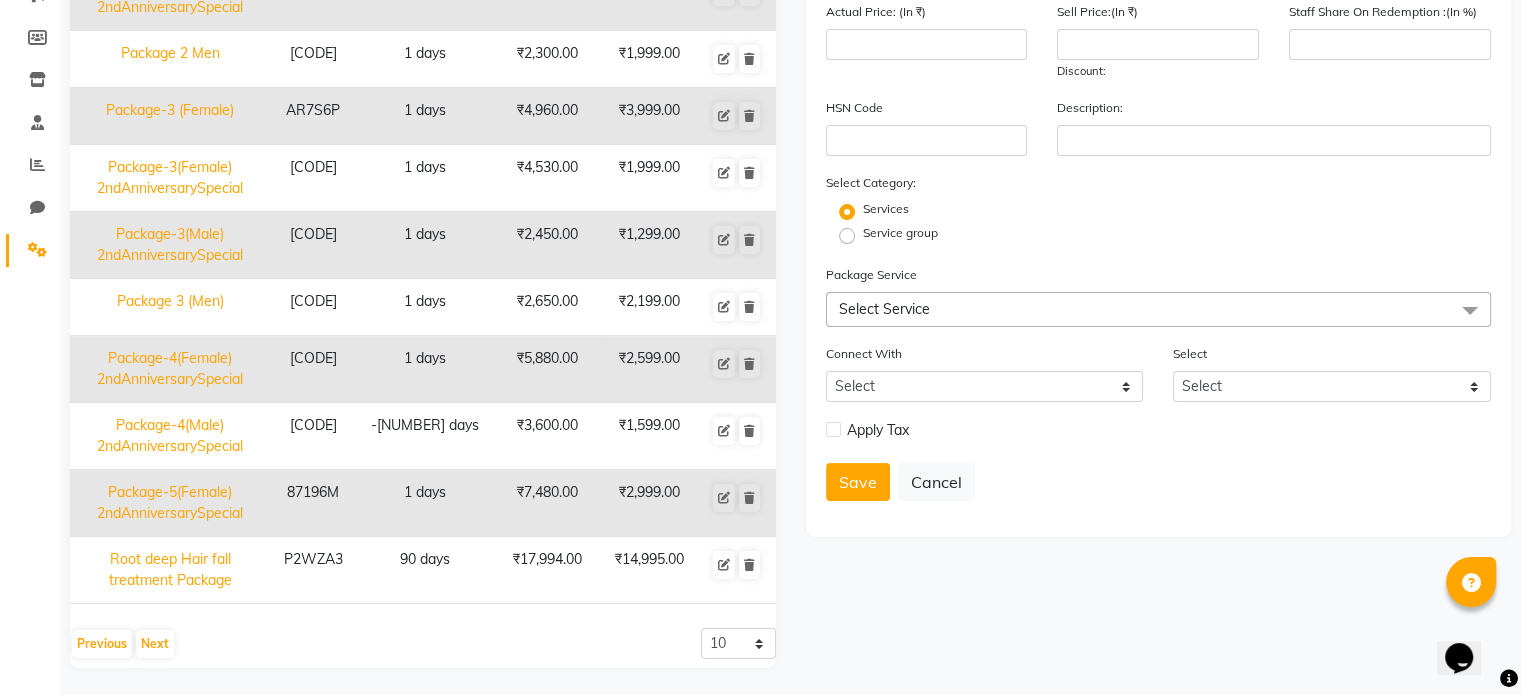 scroll, scrollTop: 0, scrollLeft: 0, axis: both 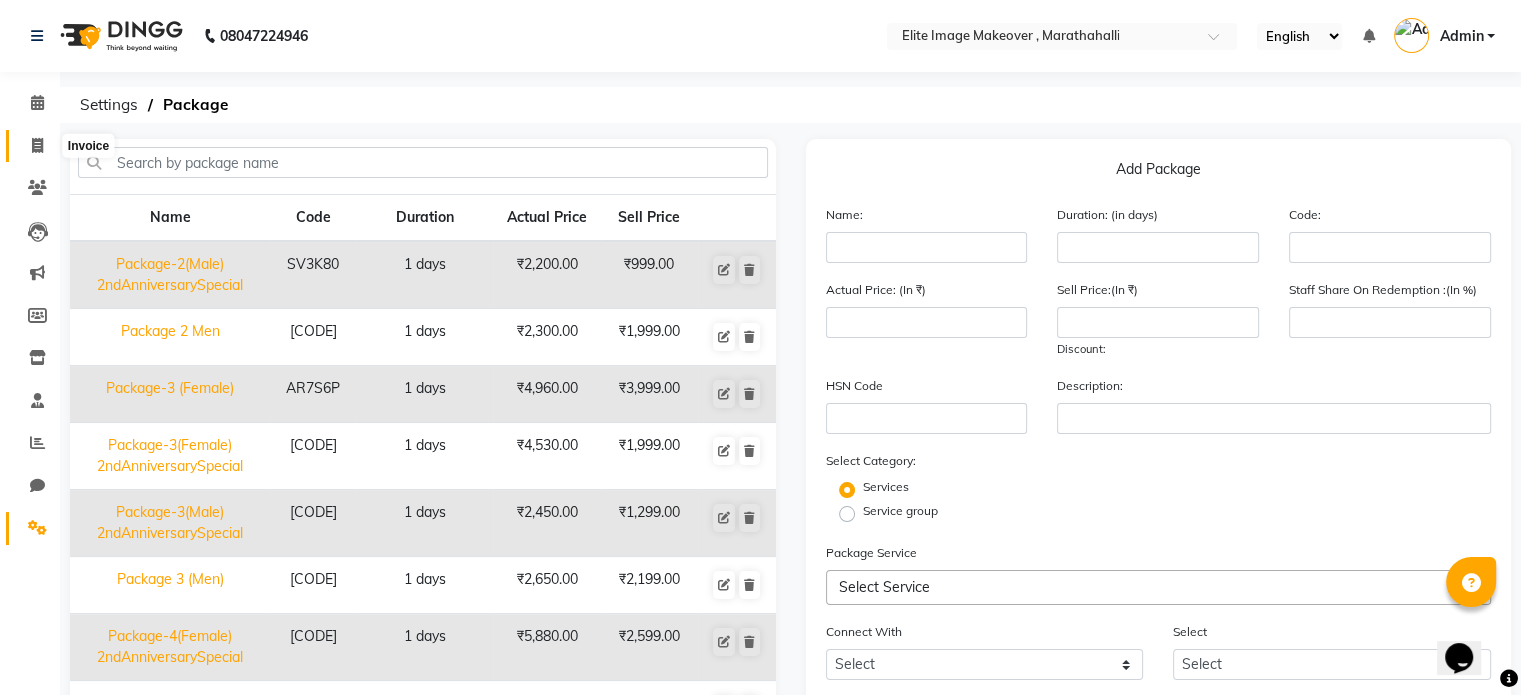 click 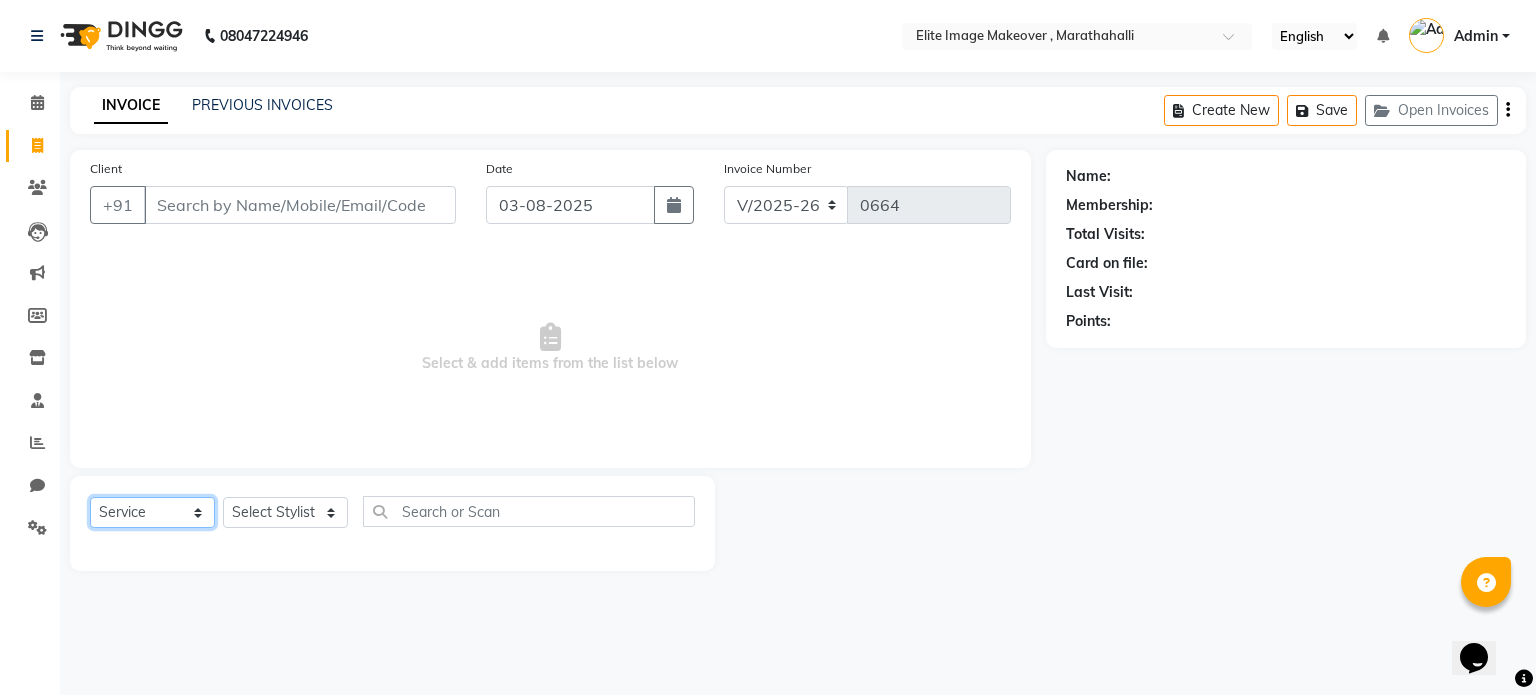 click on "Select  Service  Product  Membership  Package Voucher Prepaid Gift Card" 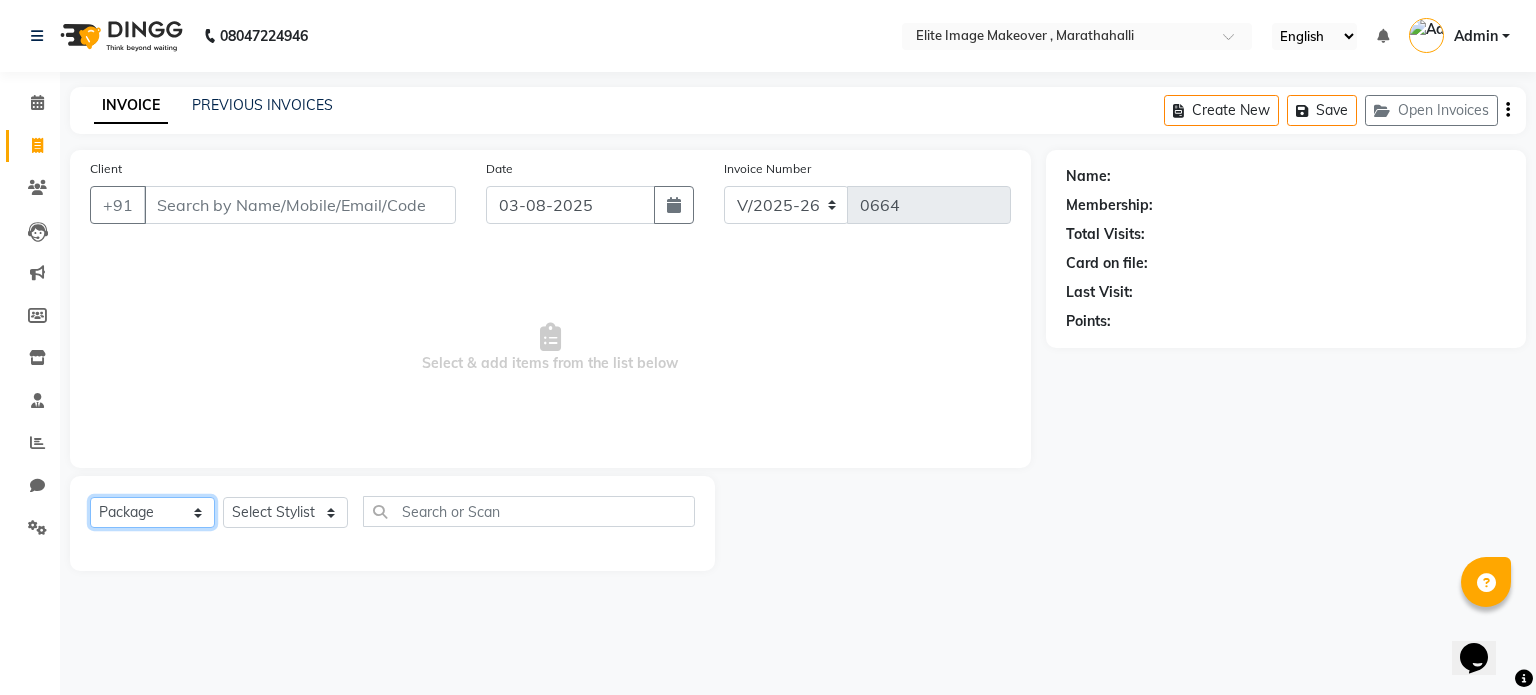 click on "Select  Service  Product  Membership  Package Voucher Prepaid Gift Card" 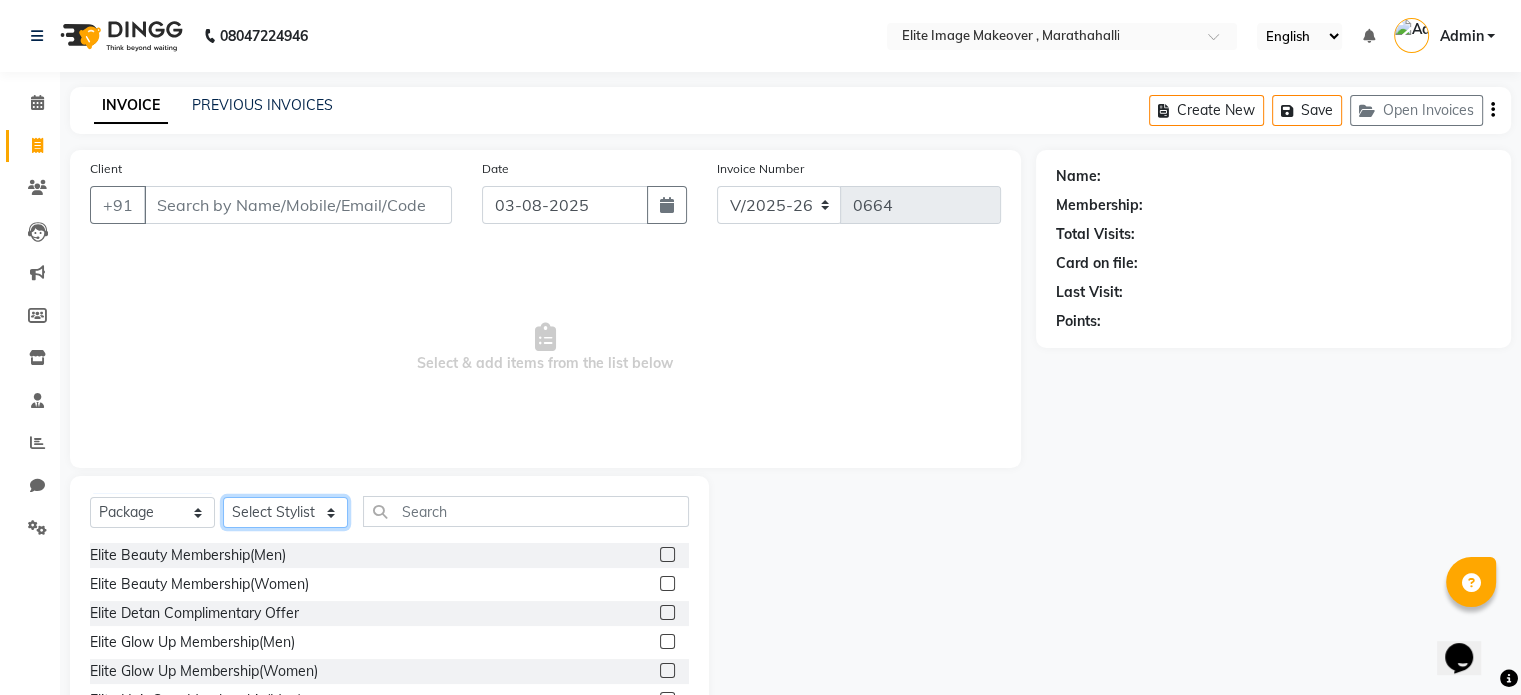 click on "Select Stylist Chaya Khushi Kumari Neelu GS Raju Shadab Sima Vinod Kumar" 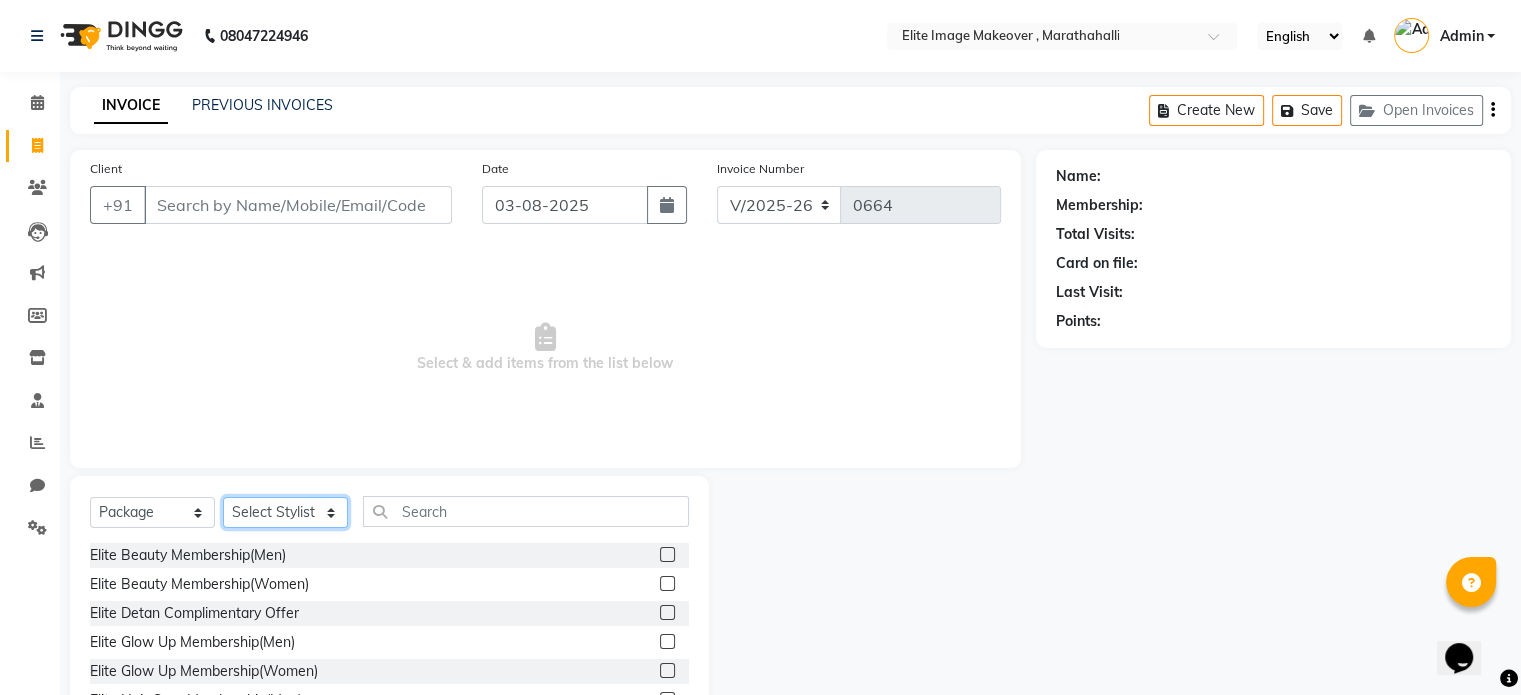 select on "78714" 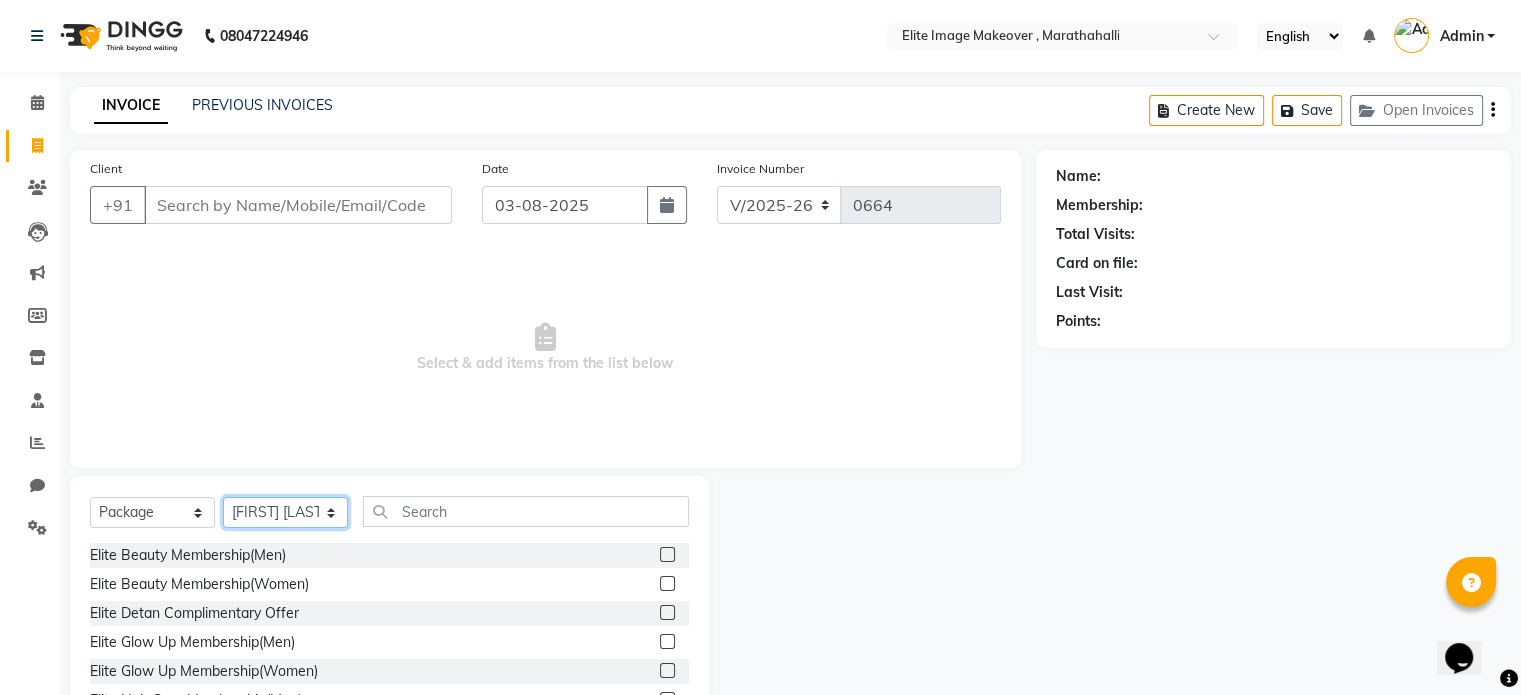 click on "Select Stylist Chaya Khushi Kumari Neelu GS Raju Shadab Sima Vinod Kumar" 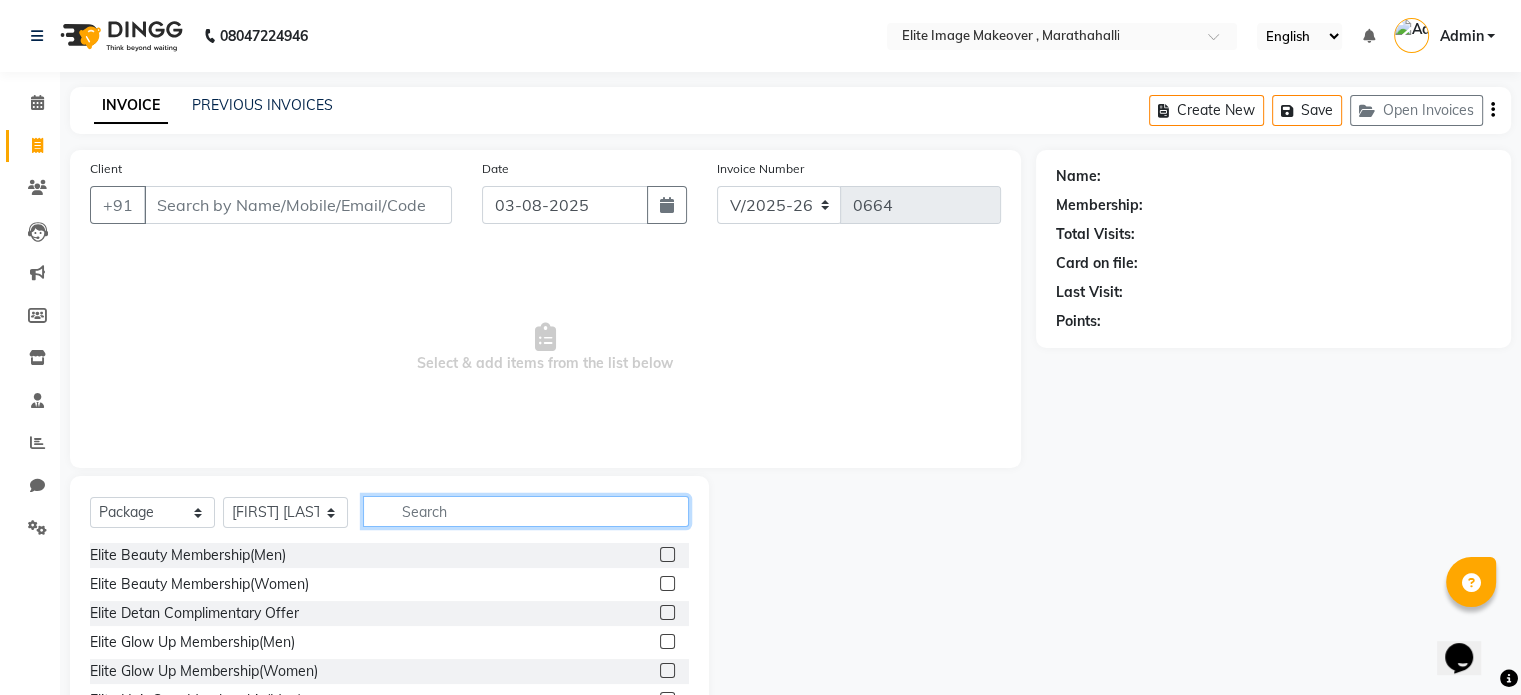 click 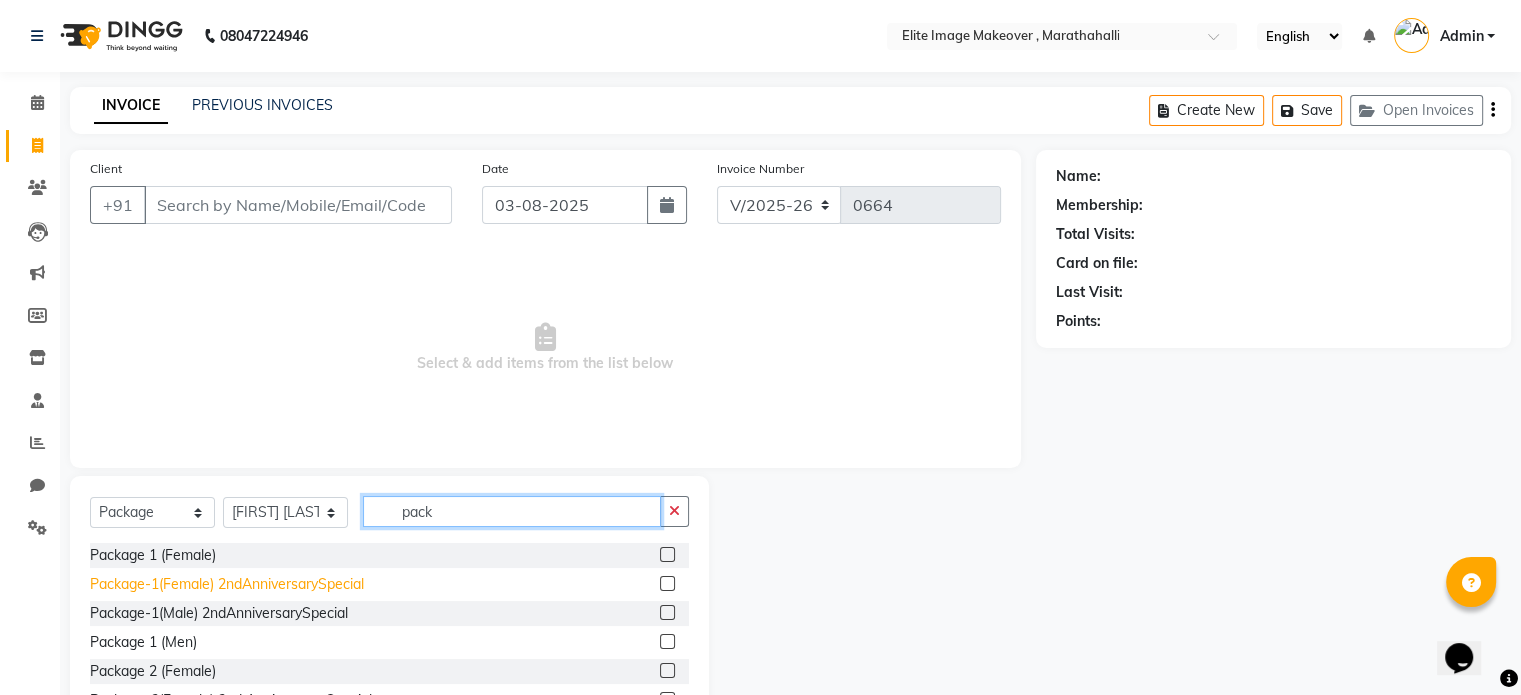 type on "pack" 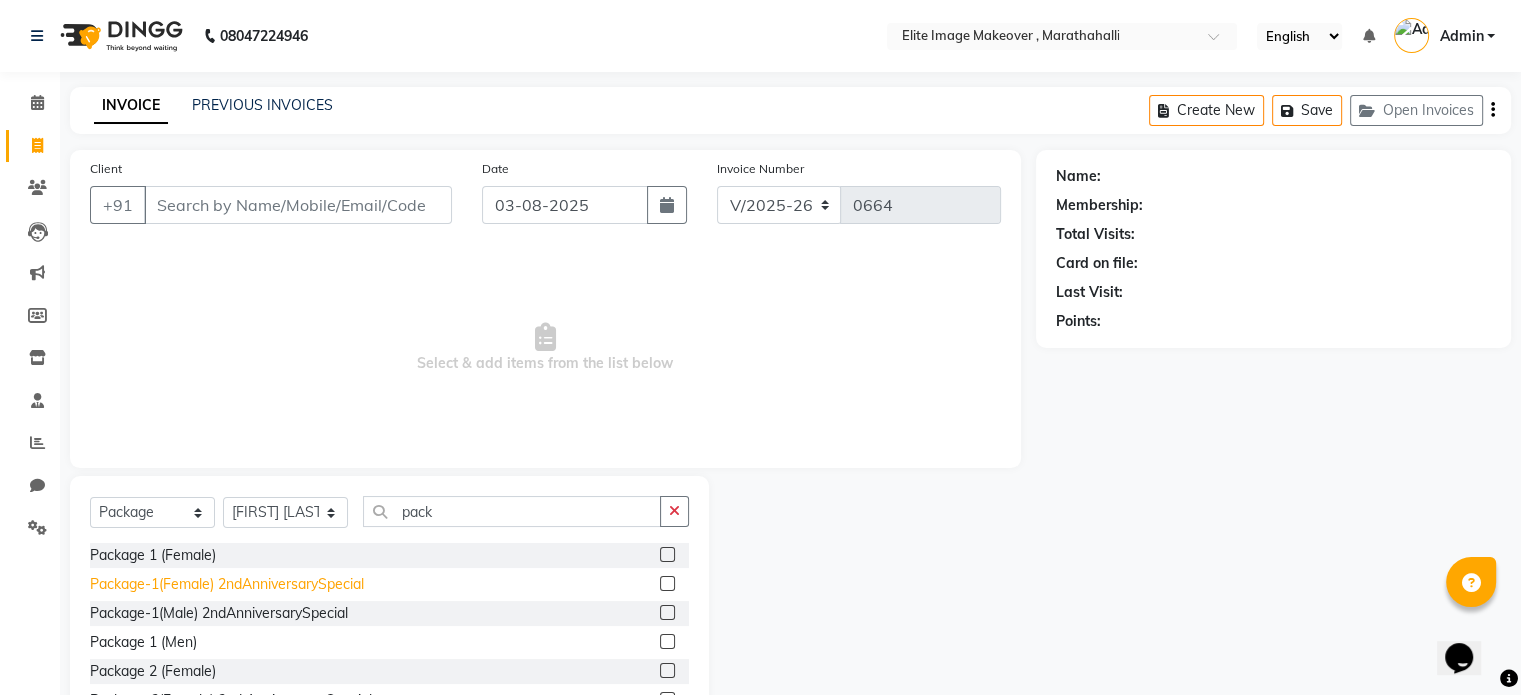 click on "Package-1(Female) 2ndAnniversarySpecial" 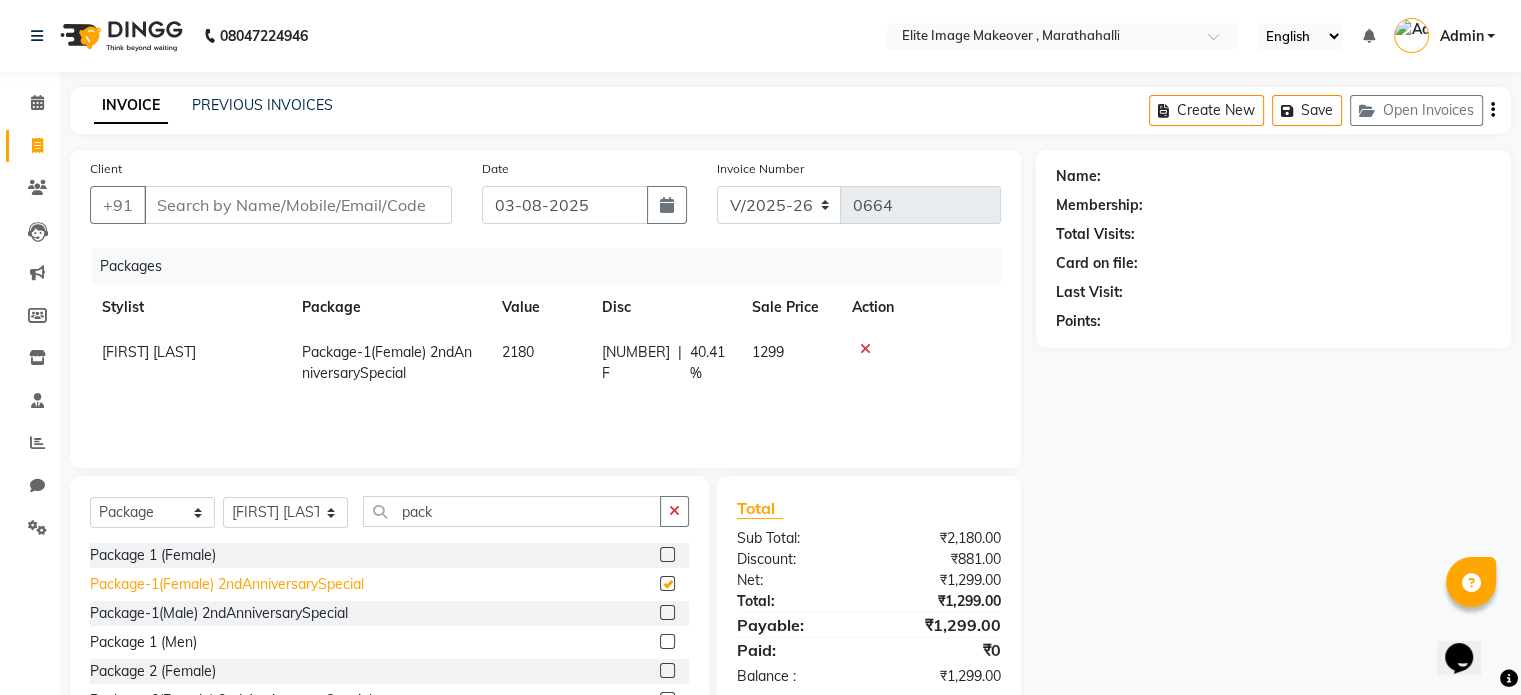 checkbox on "false" 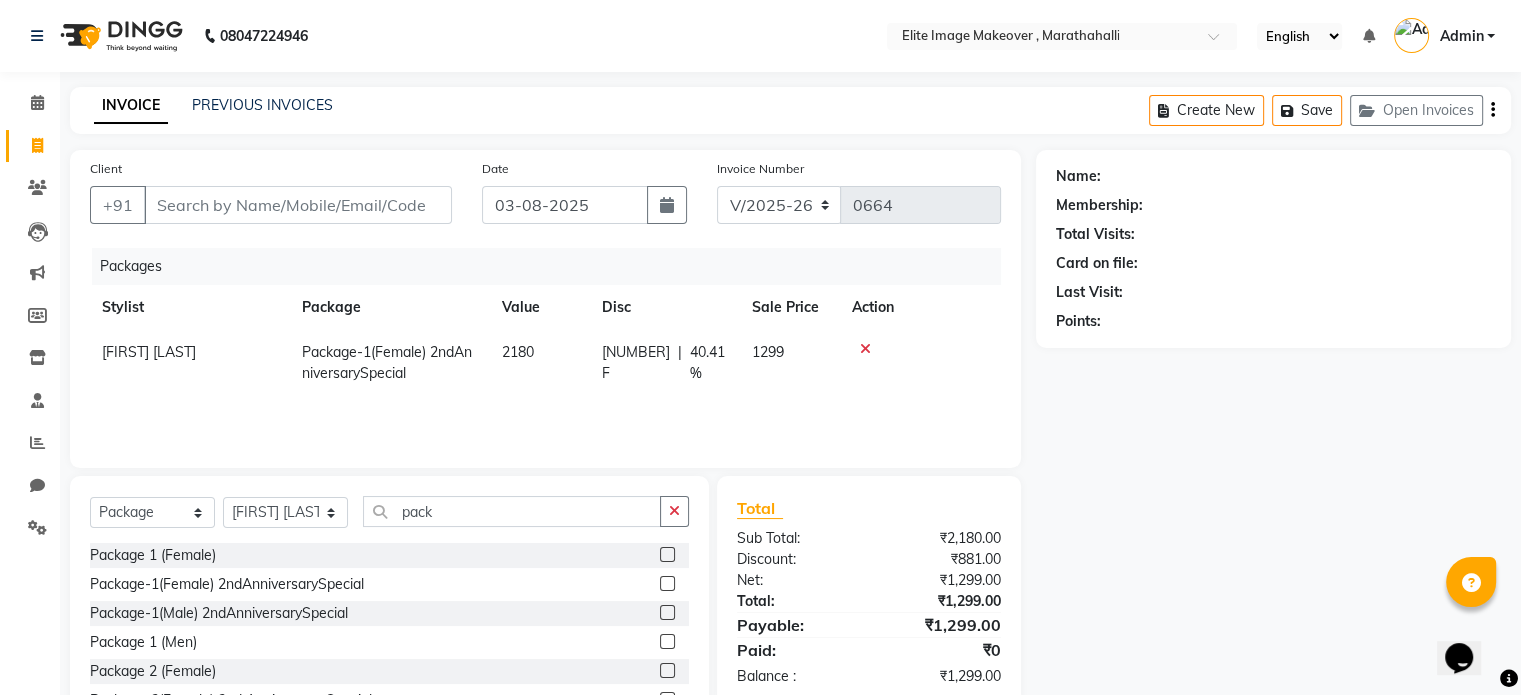 click 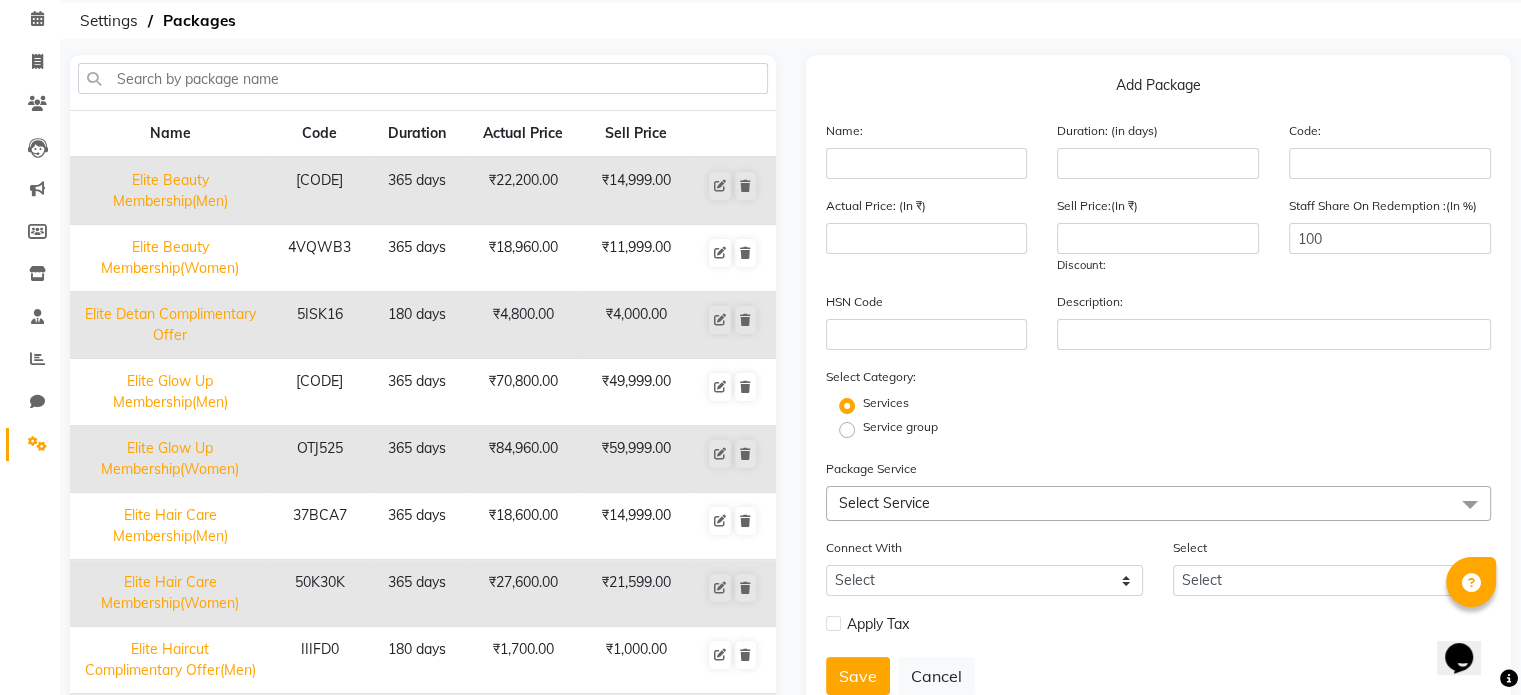 scroll, scrollTop: 0, scrollLeft: 0, axis: both 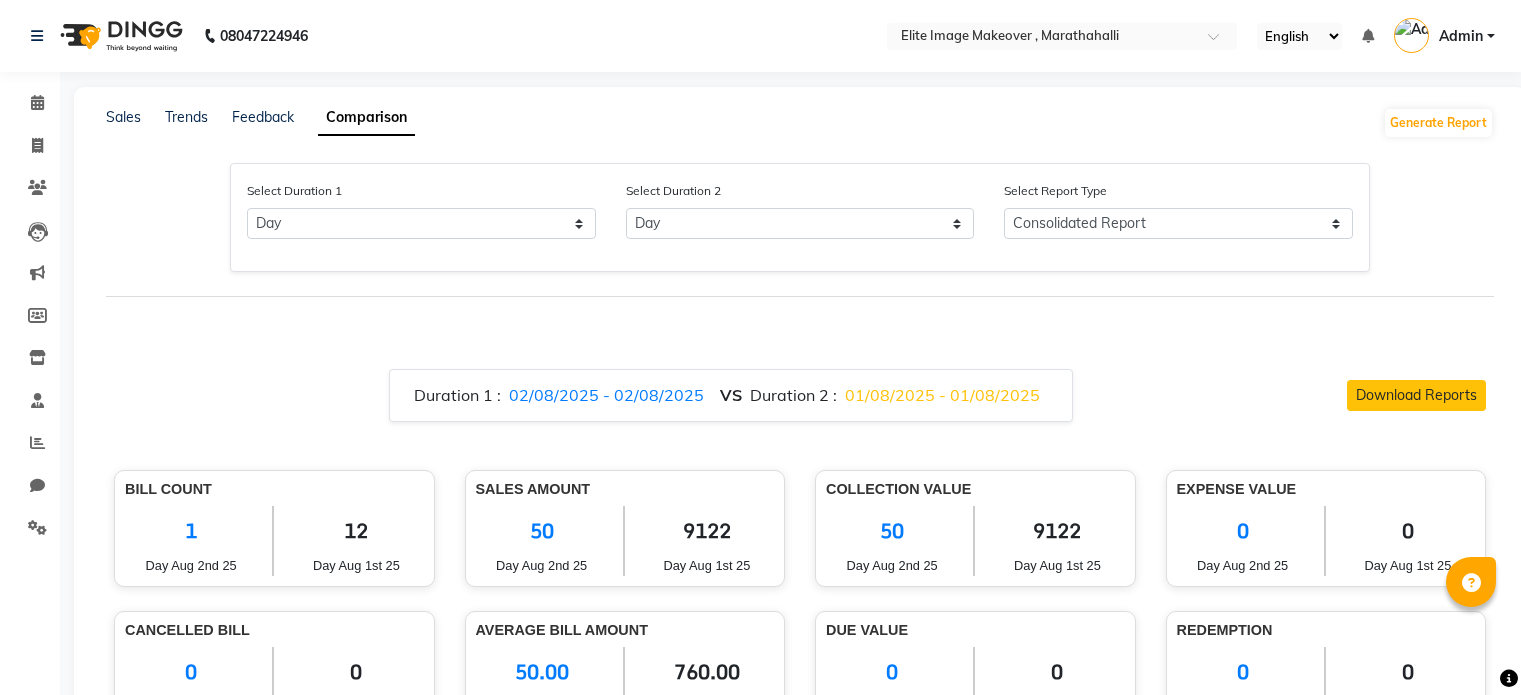 select on "single_date" 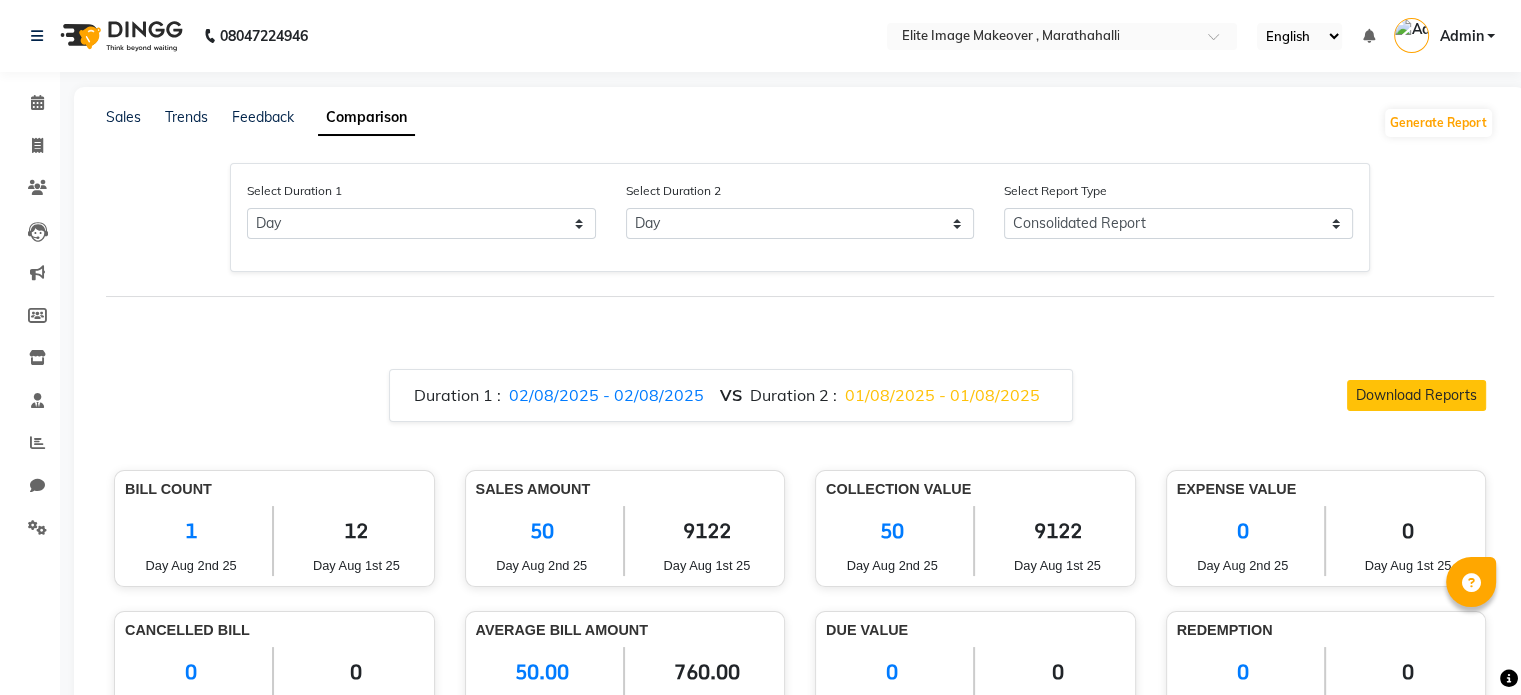 scroll, scrollTop: 0, scrollLeft: 0, axis: both 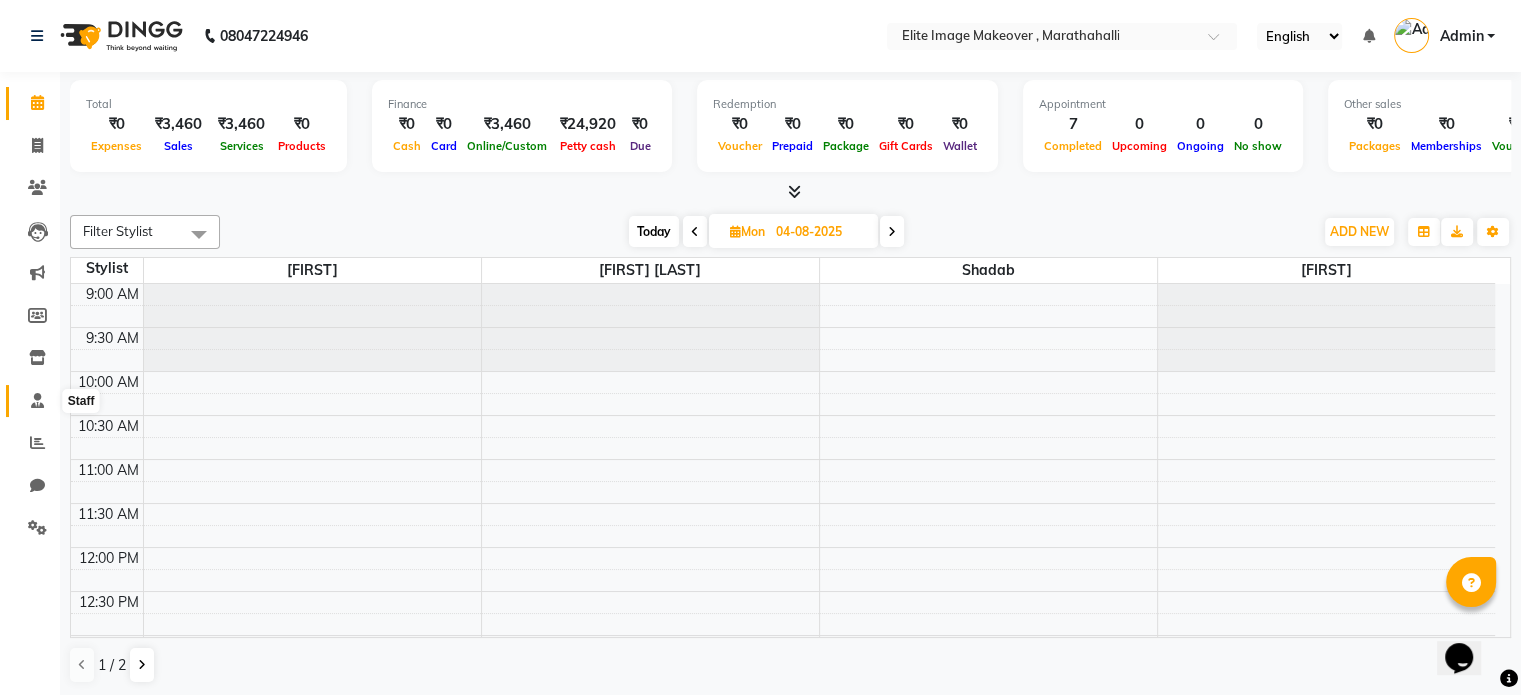 click 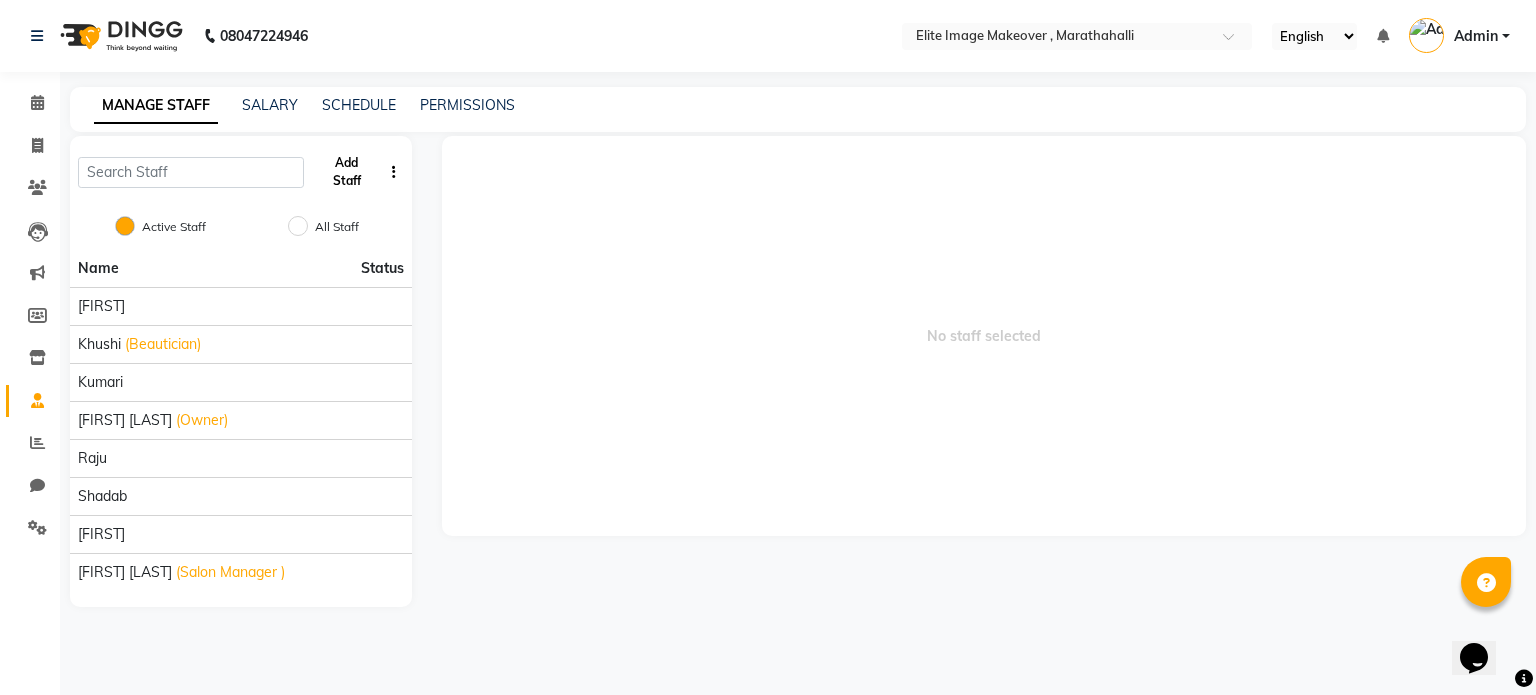 click on "Add Staff" 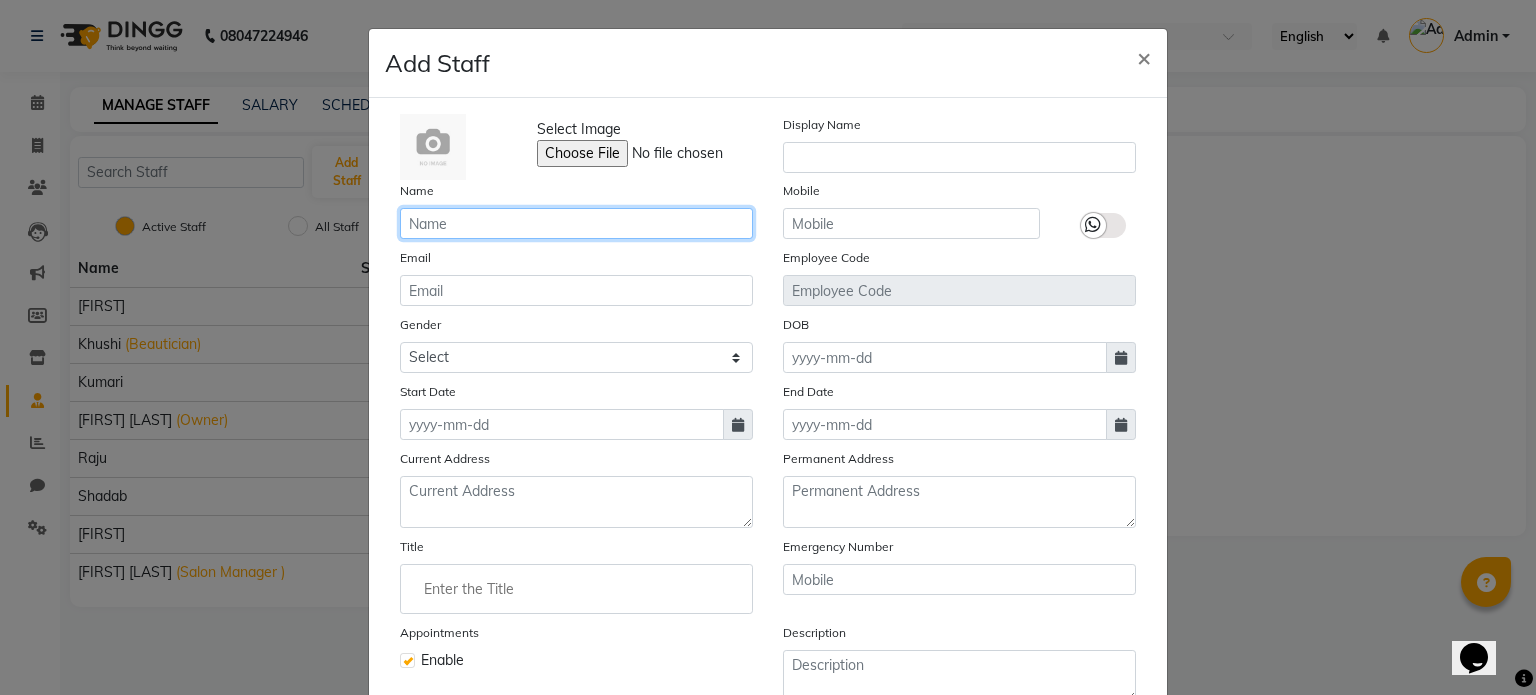 click 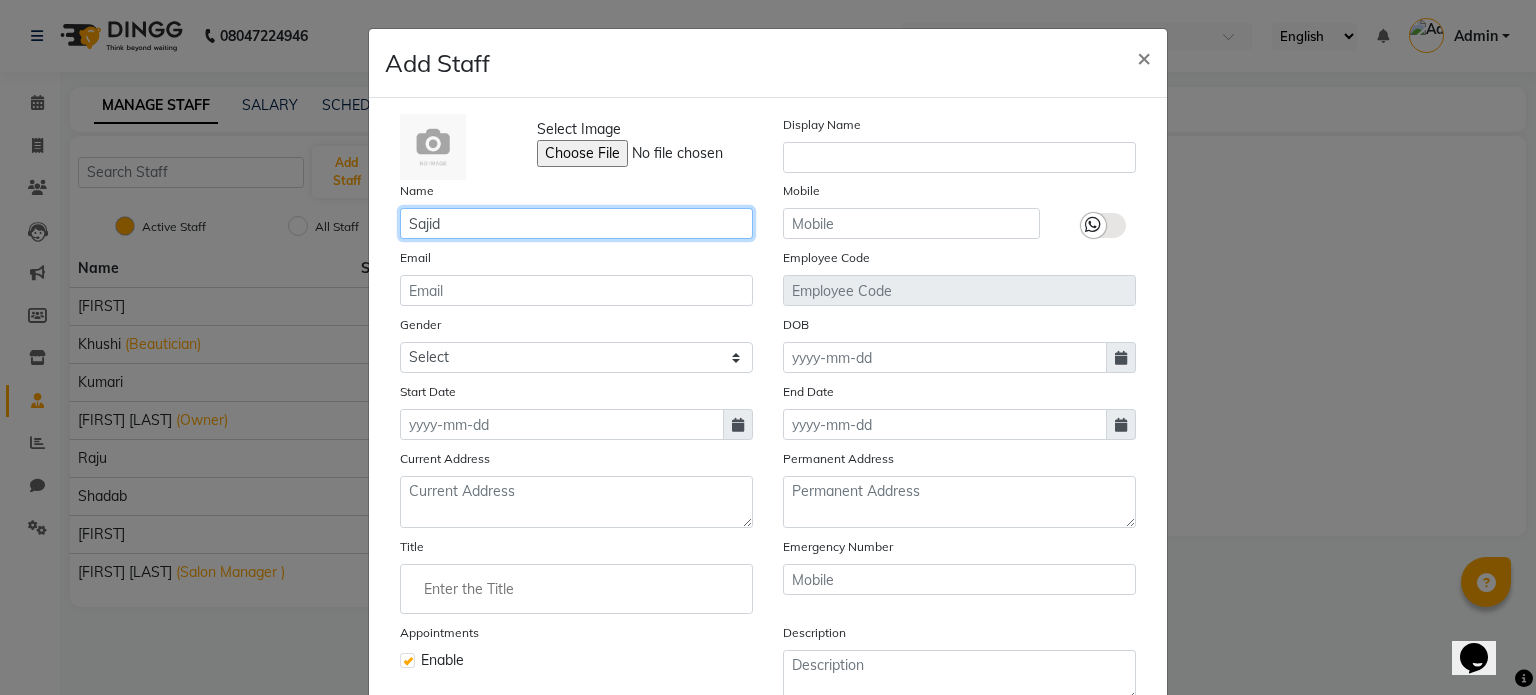 type on "Sajid" 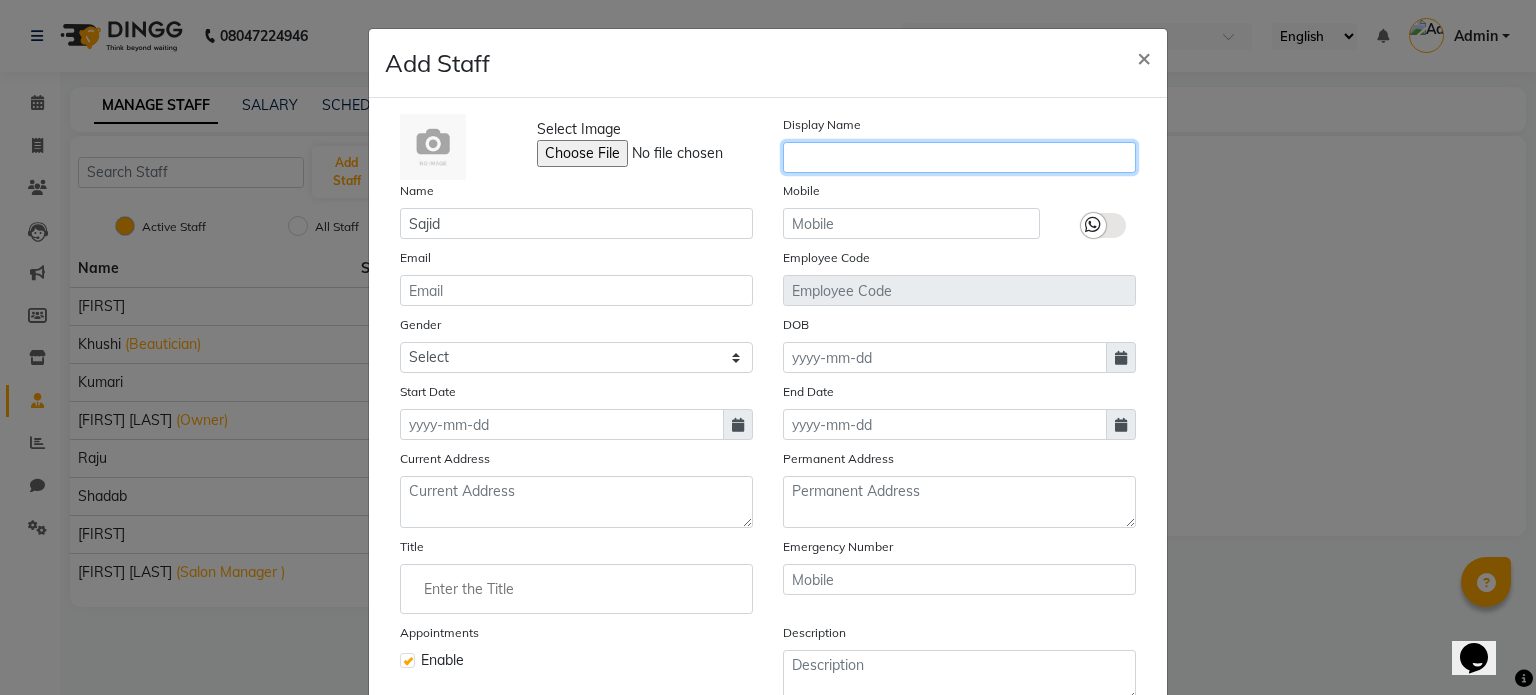 click 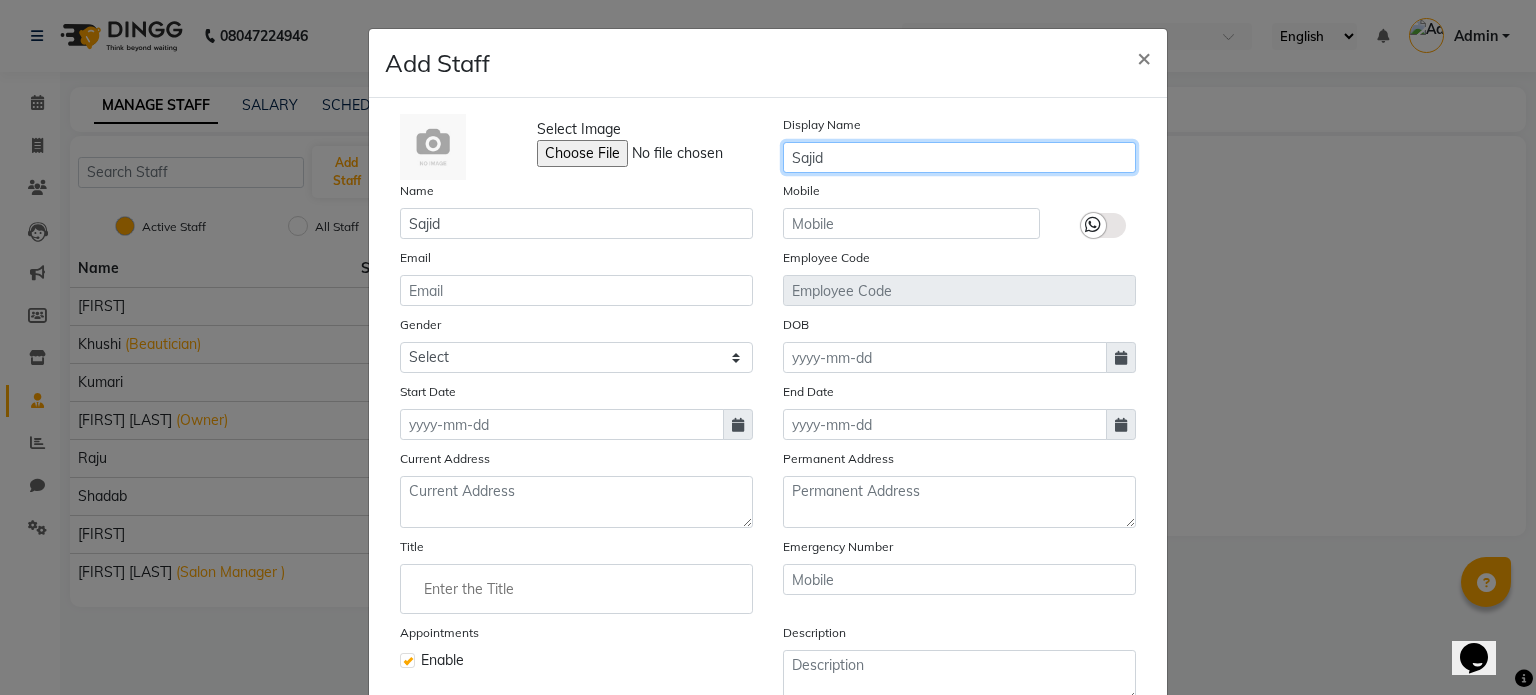 type on "Sajid" 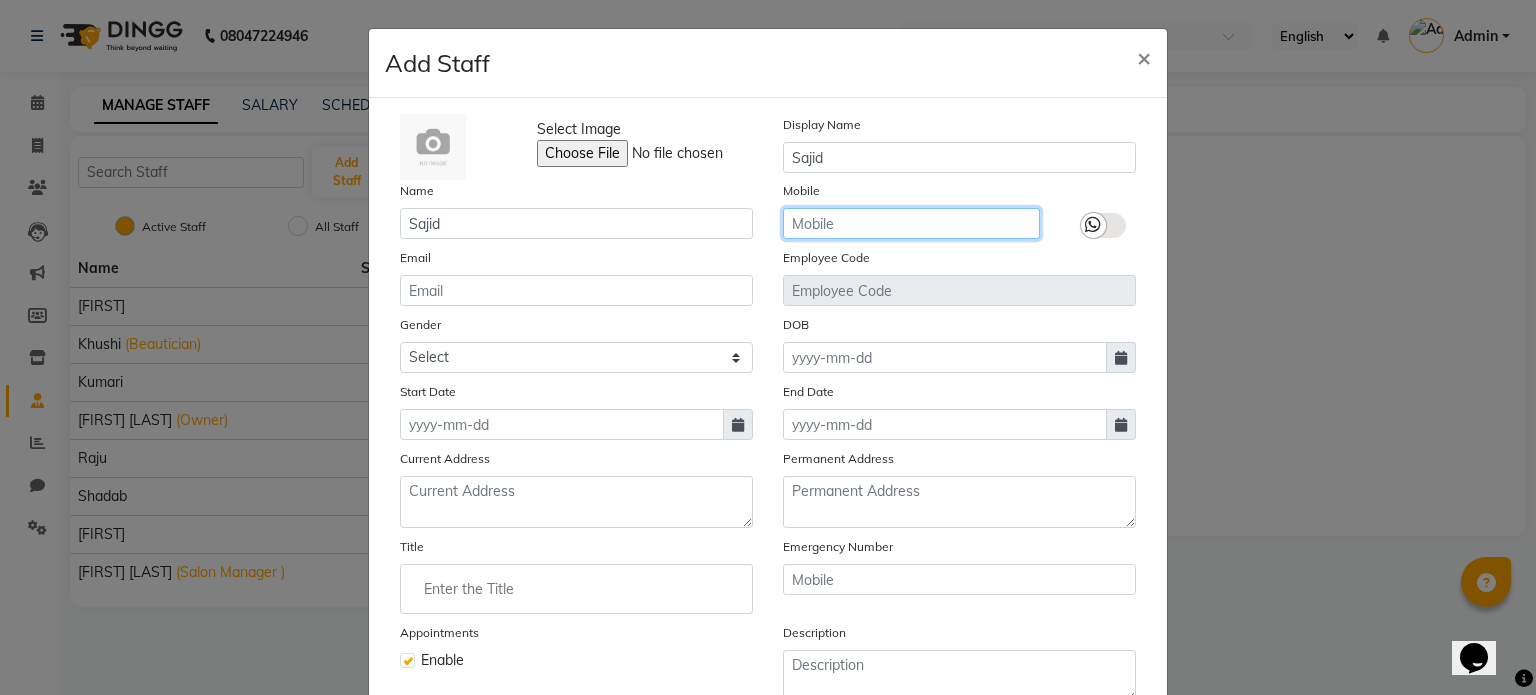 click 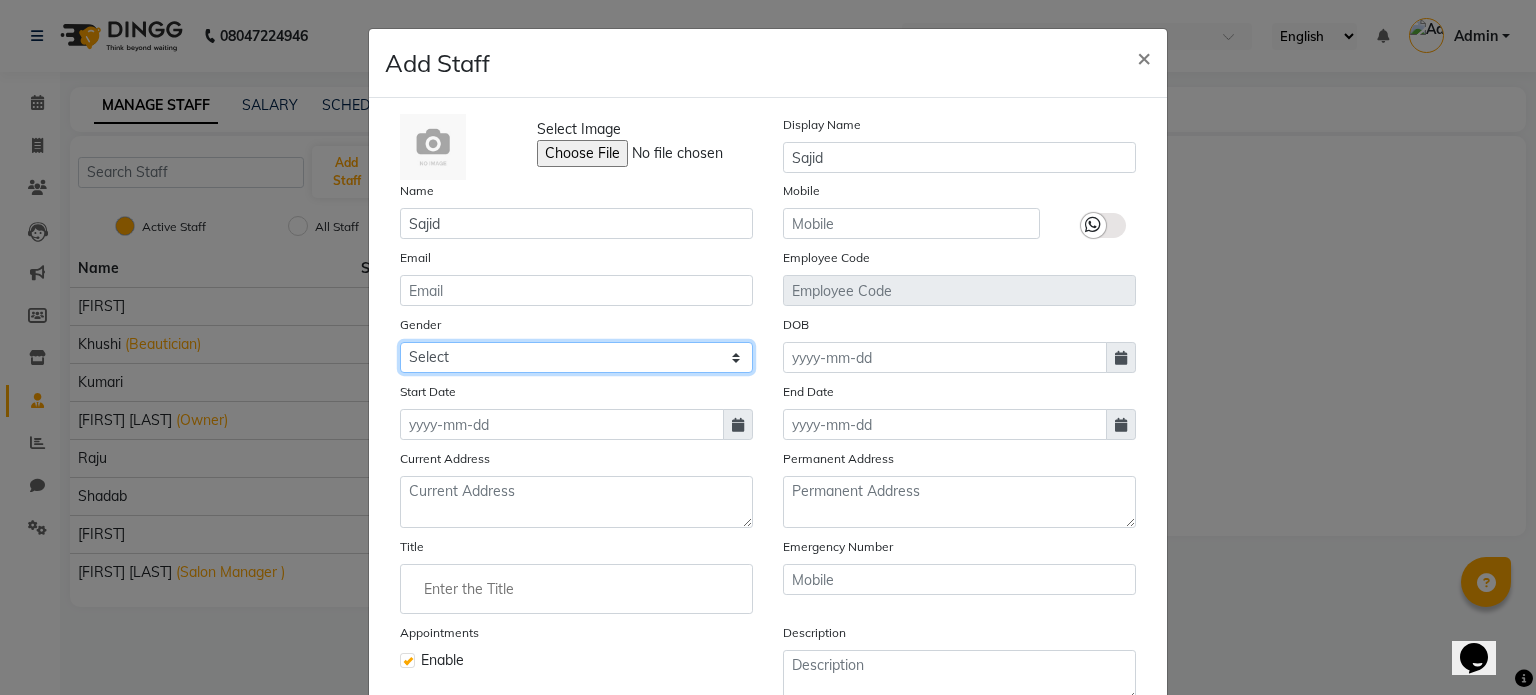 click on "Select Male Female Other Prefer Not To Say" 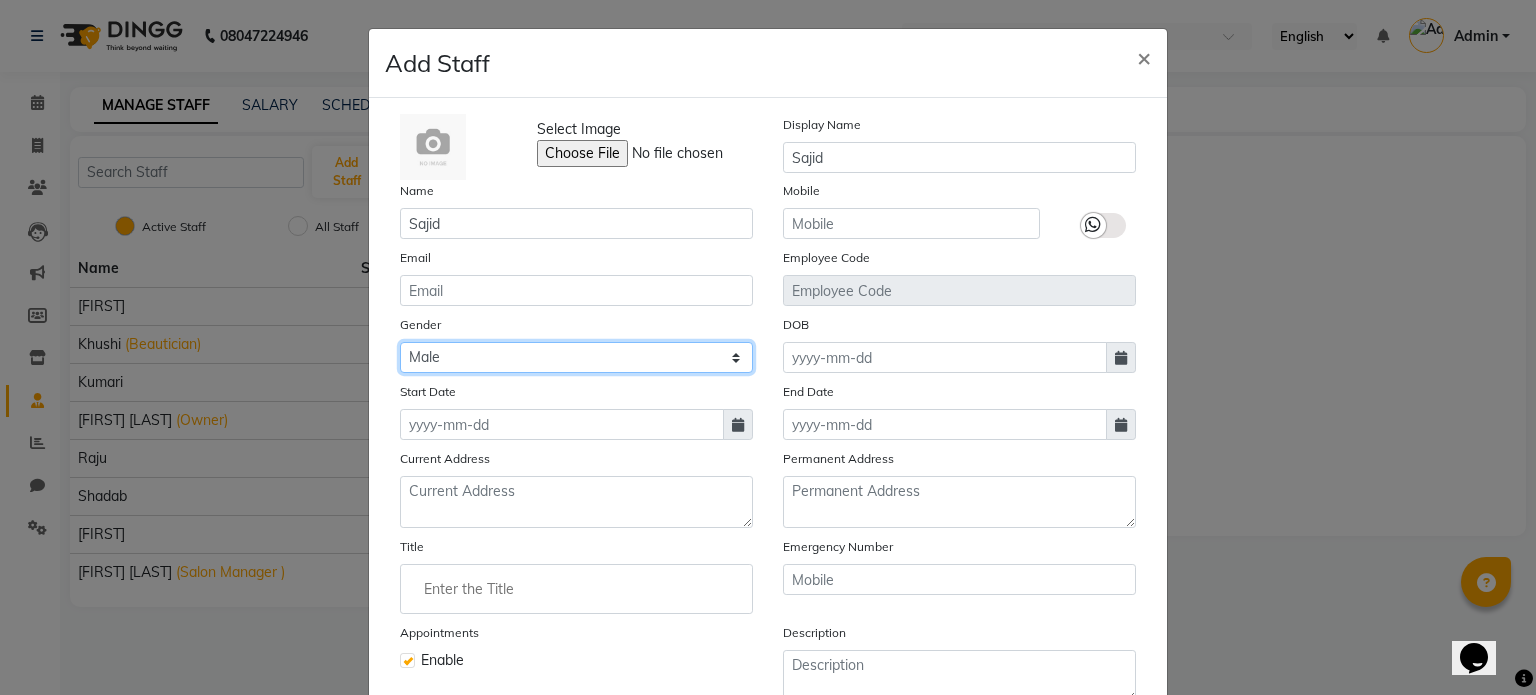 click on "Select Male Female Other Prefer Not To Say" 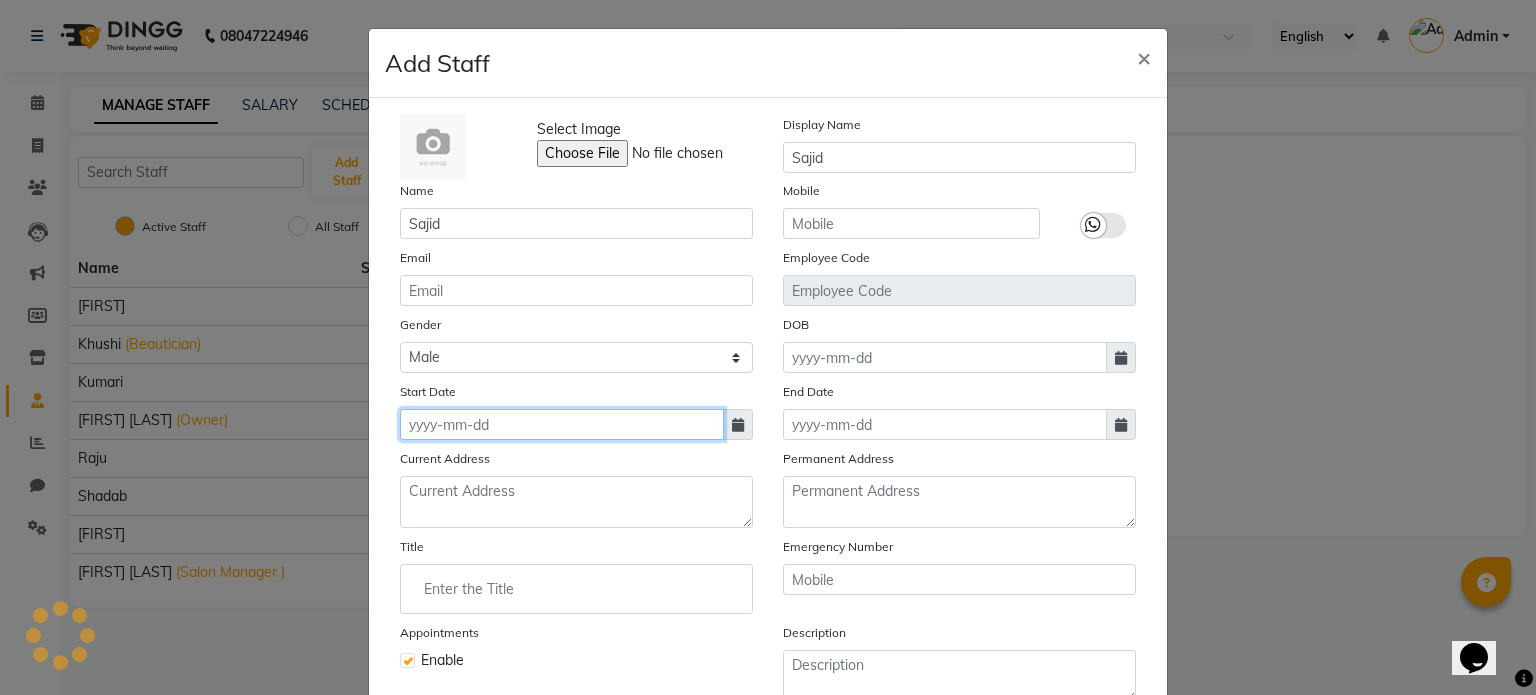 click 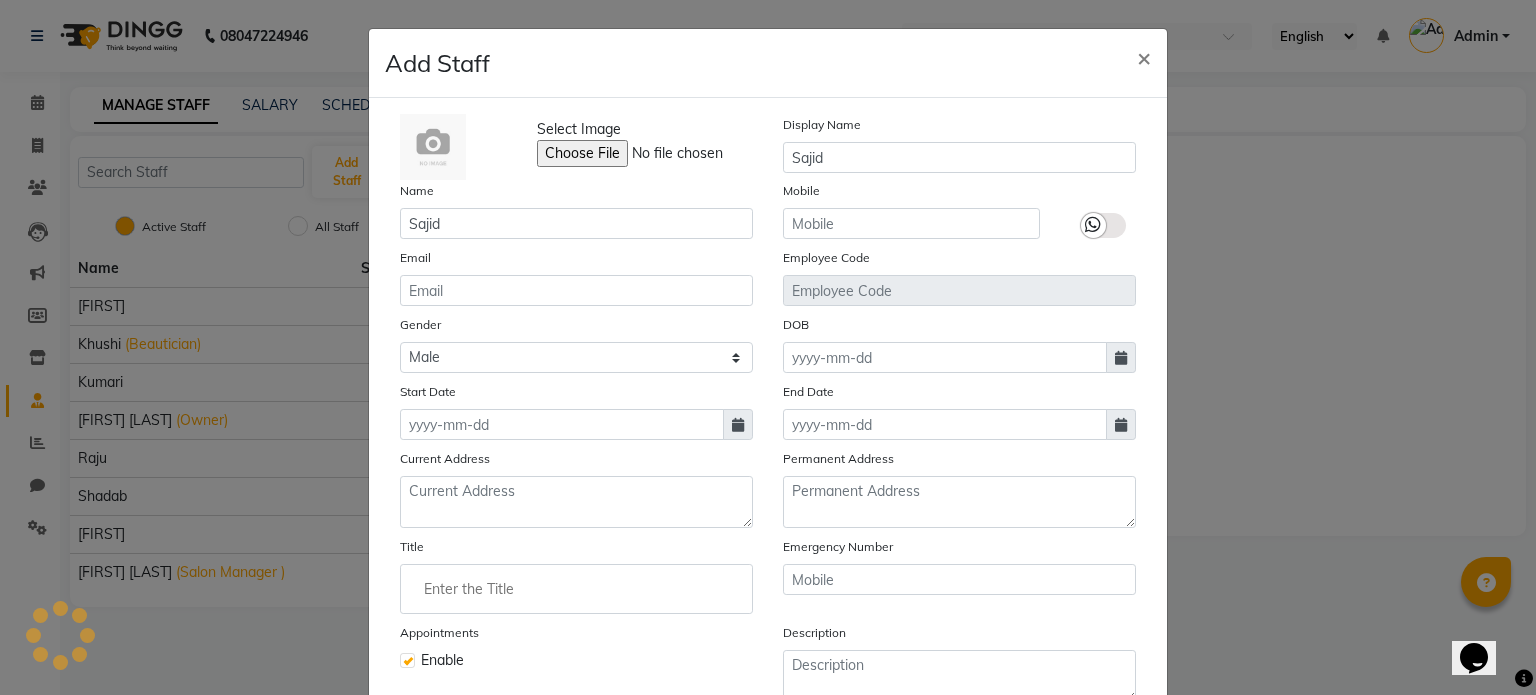select on "8" 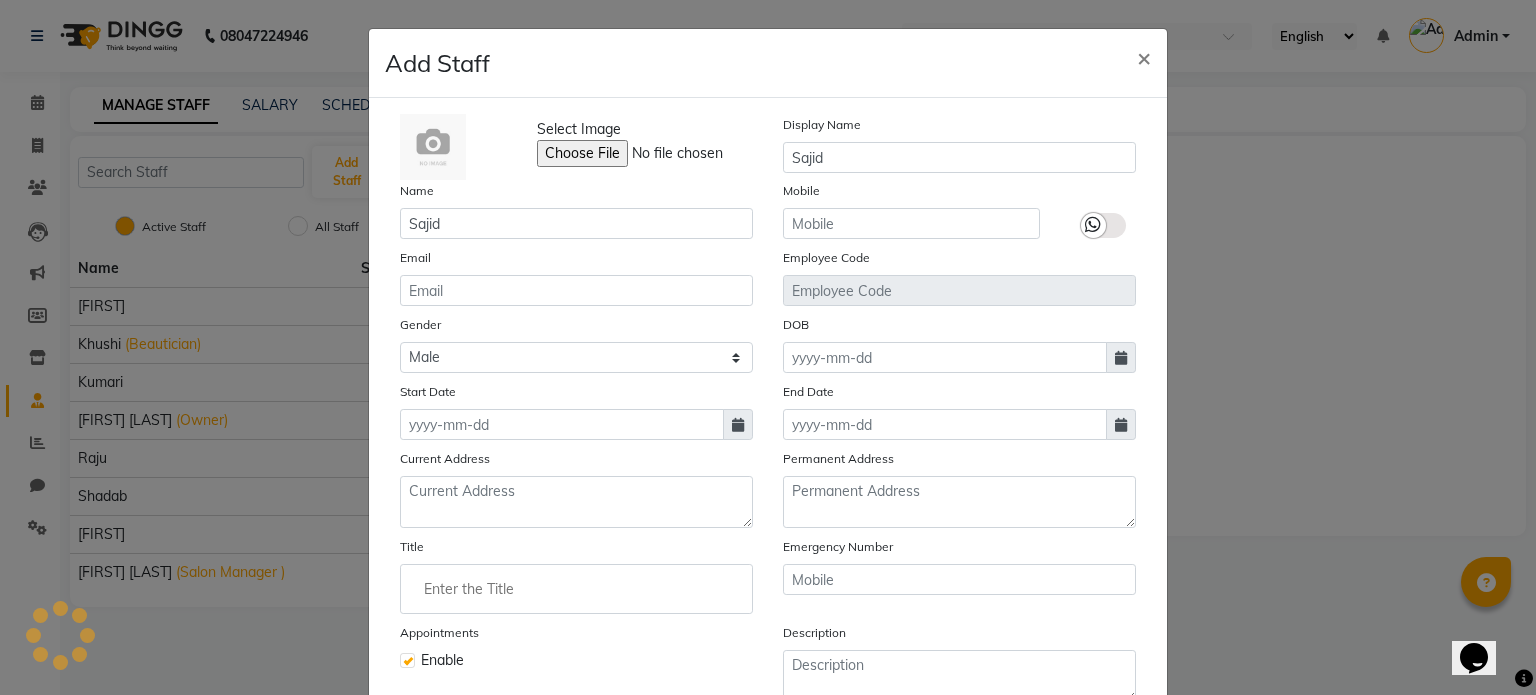 select on "2025" 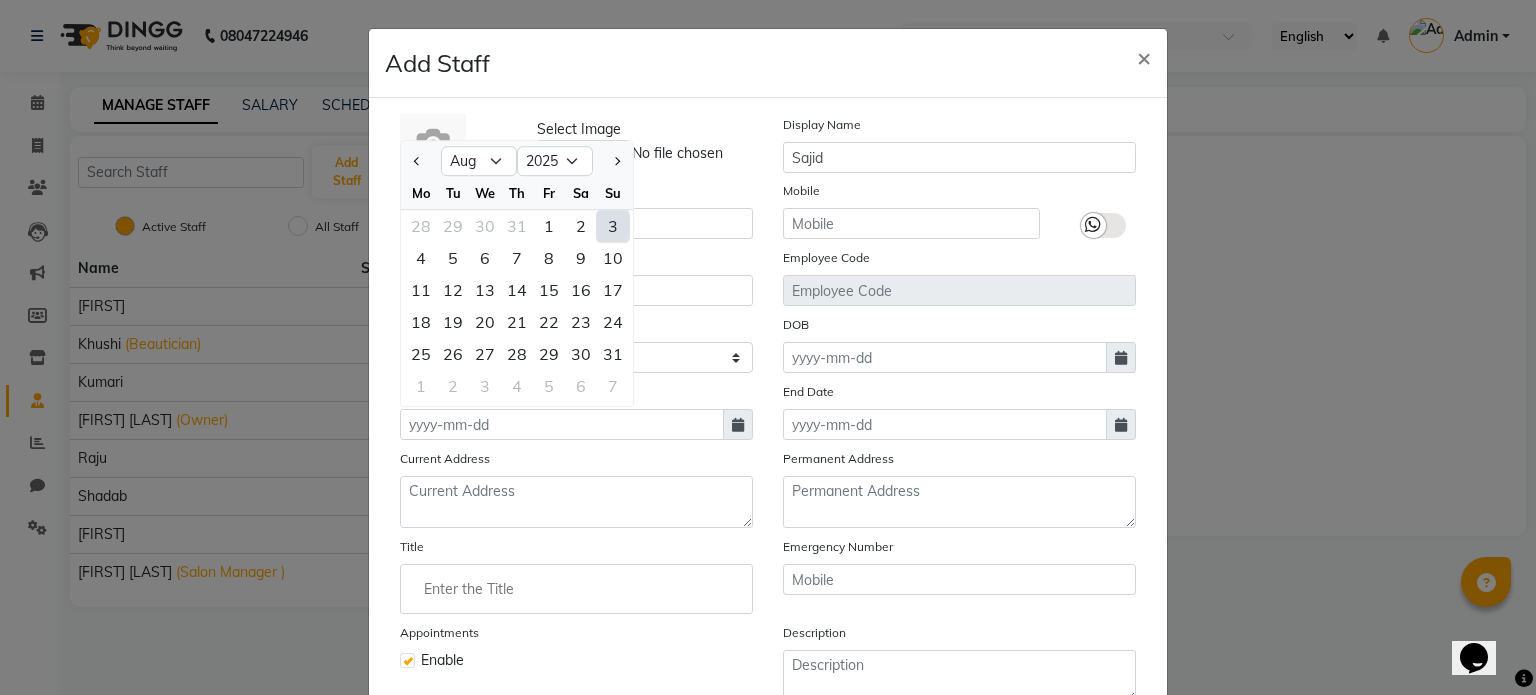 click on "3" 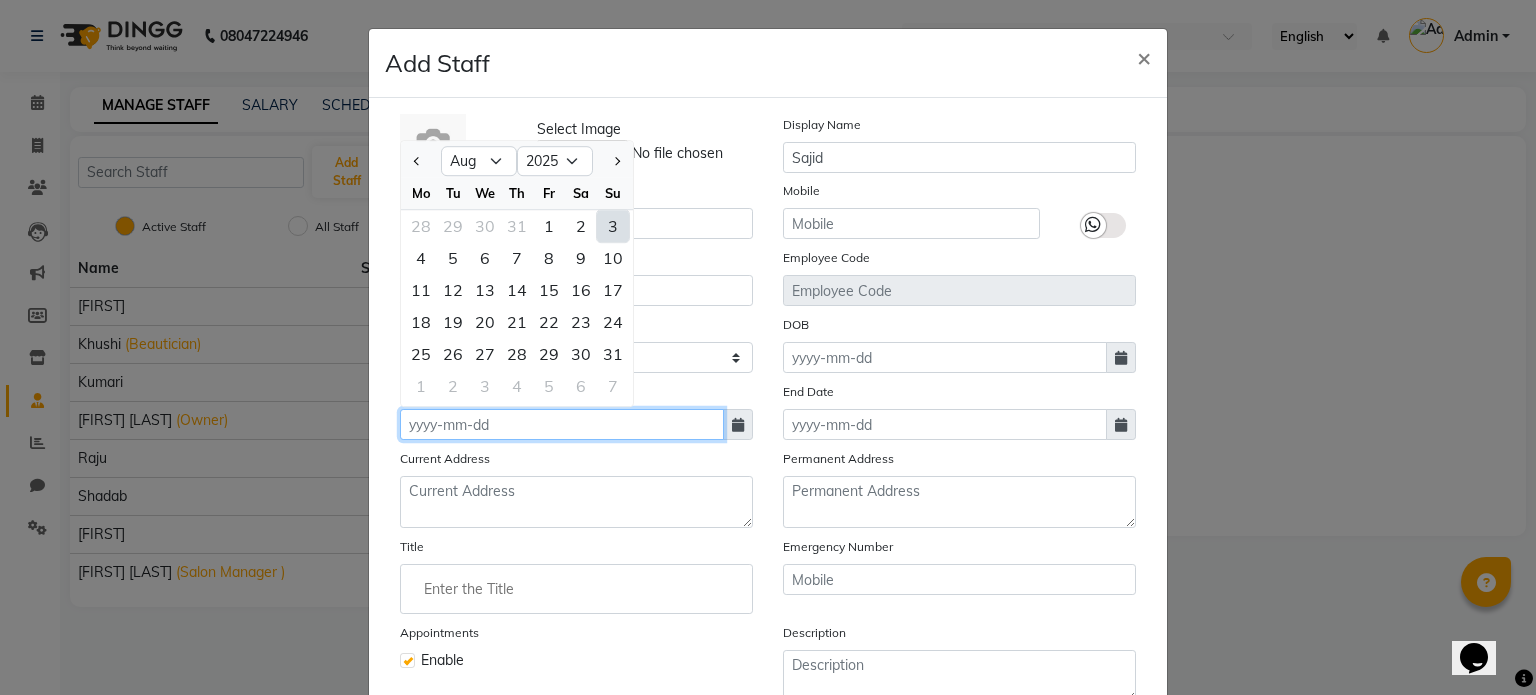 type on "03-08-2025" 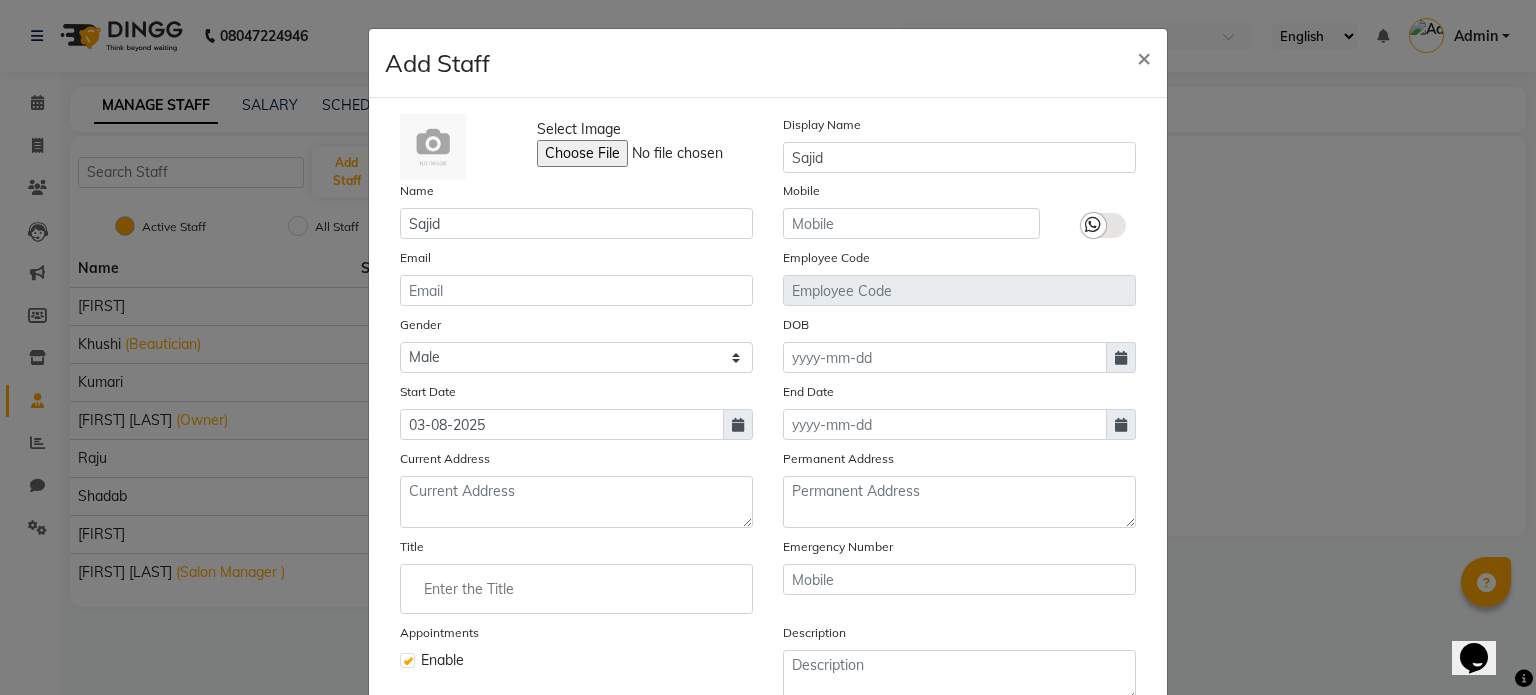 click on "Current Address" 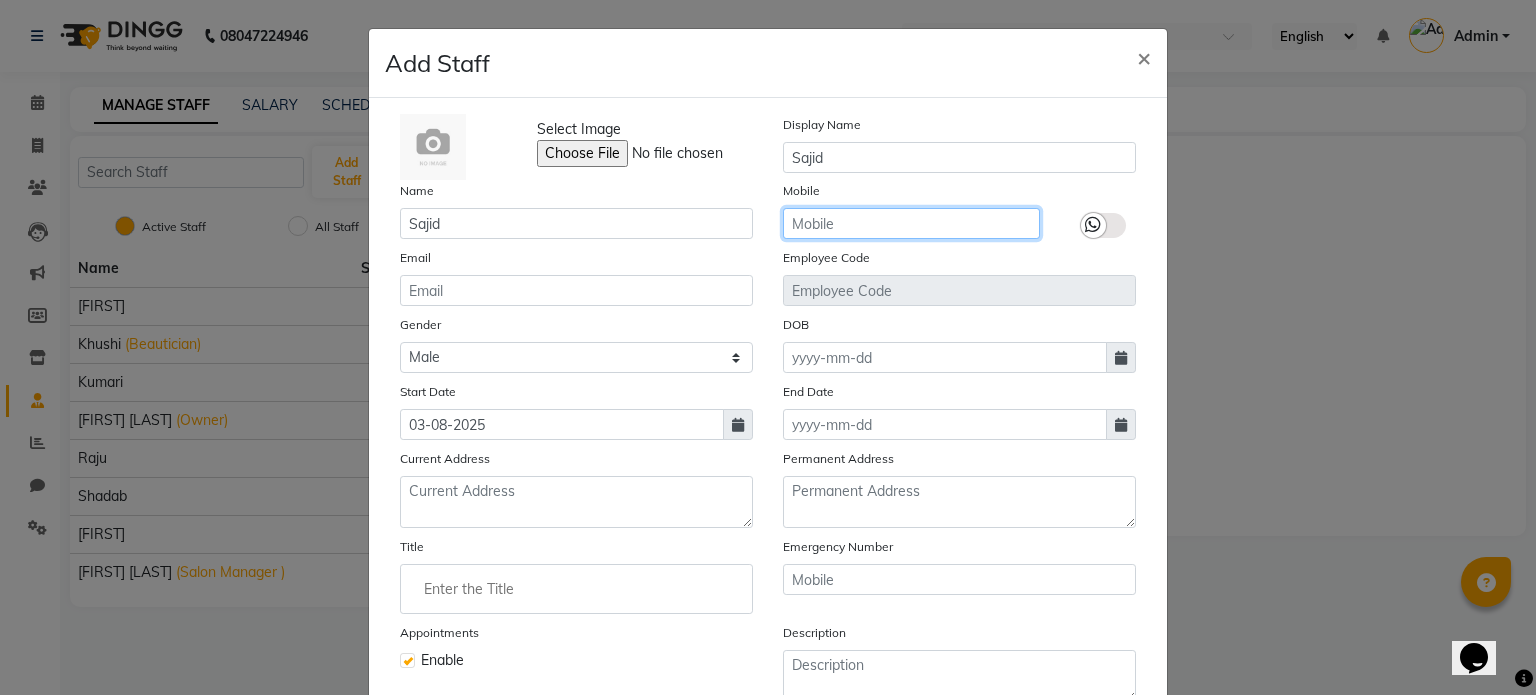 click 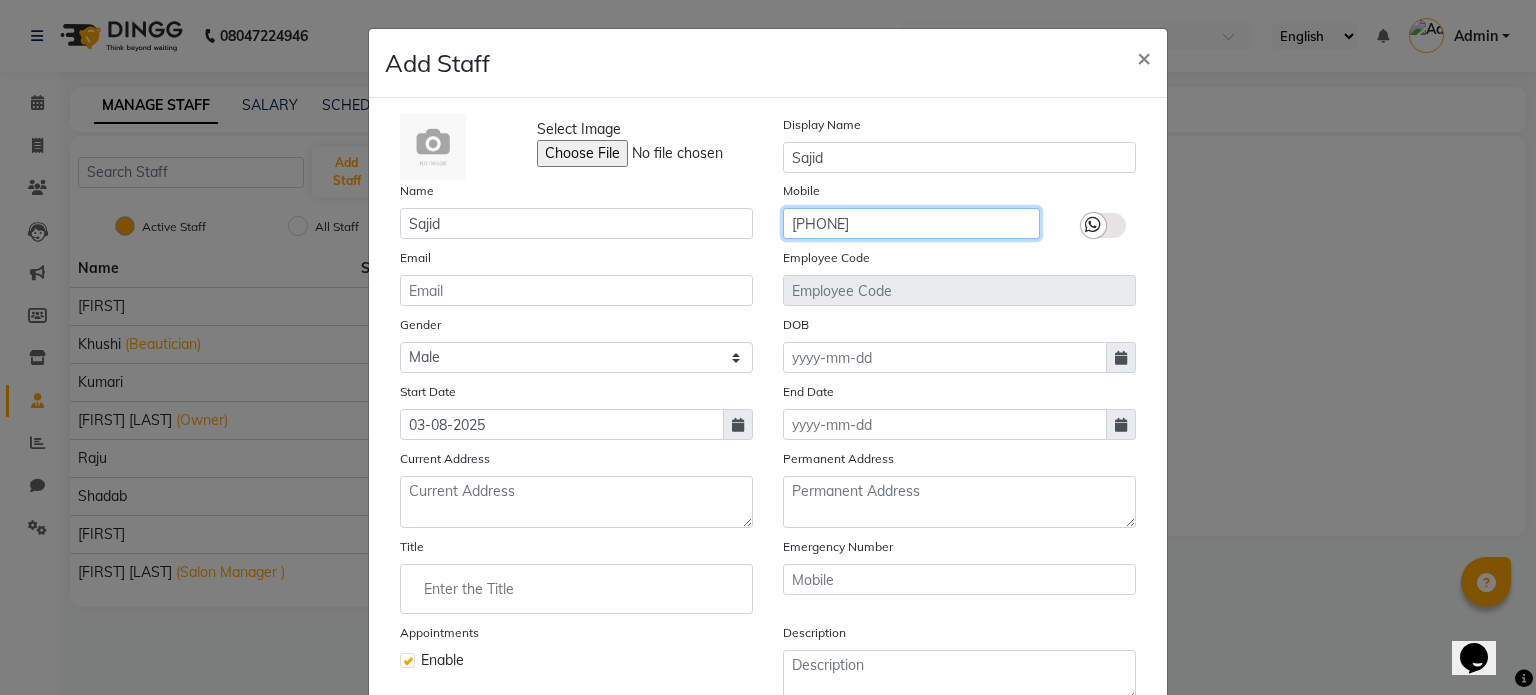 type on "8394838494" 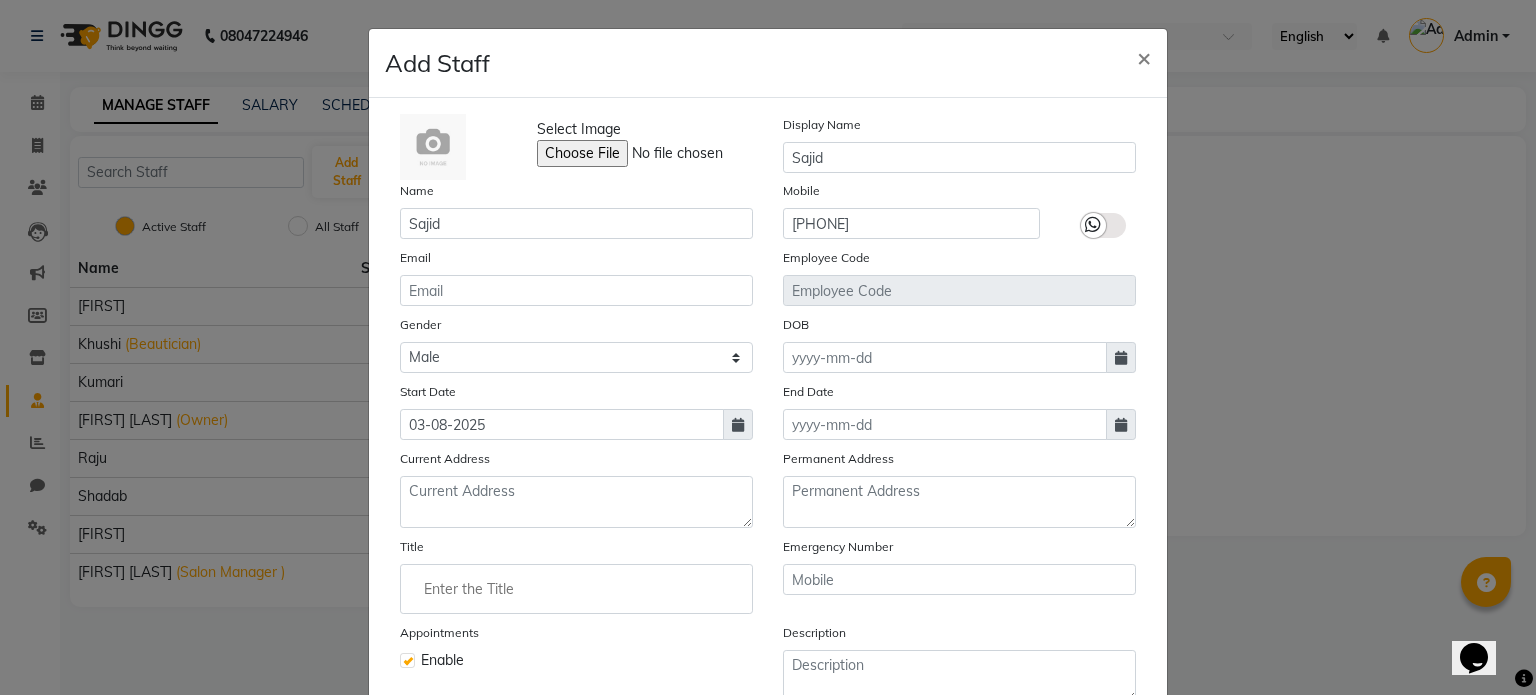 click on "Employee Code" 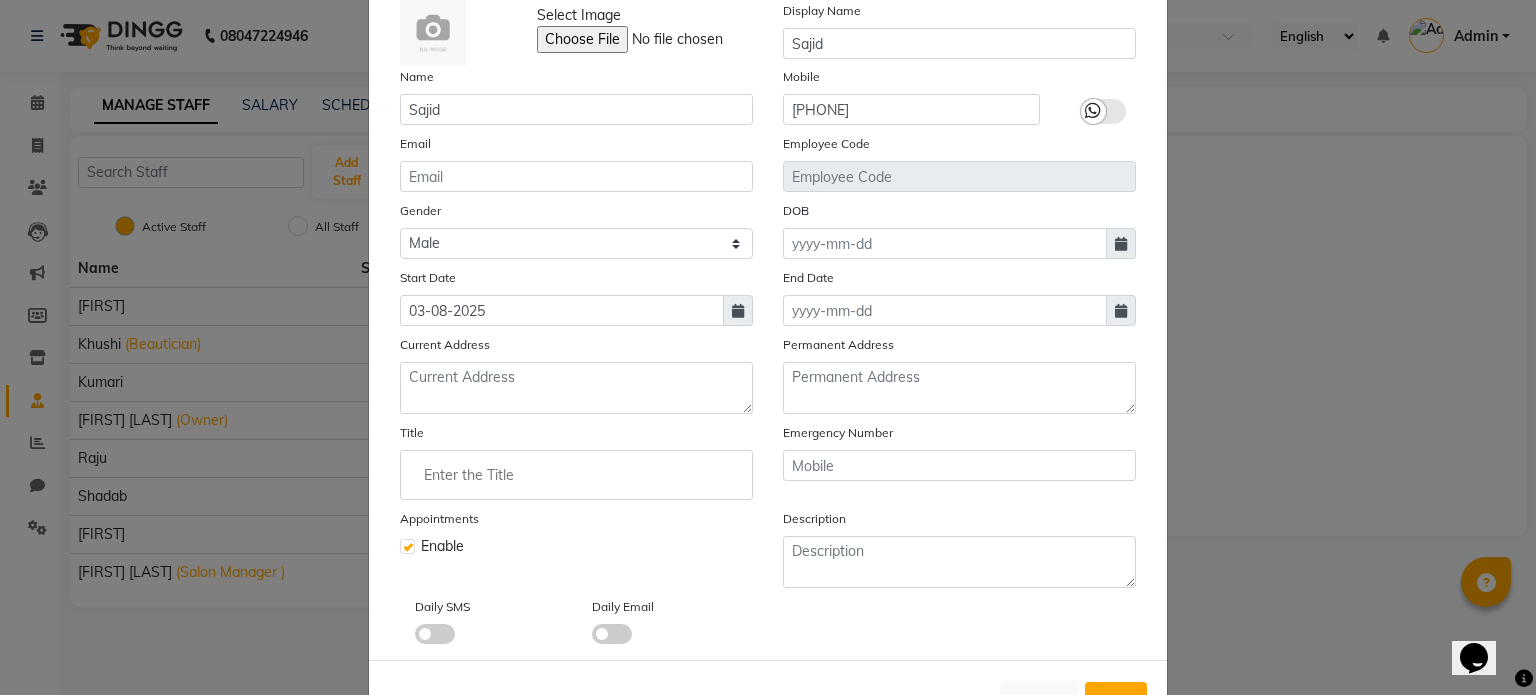 scroll, scrollTop: 0, scrollLeft: 0, axis: both 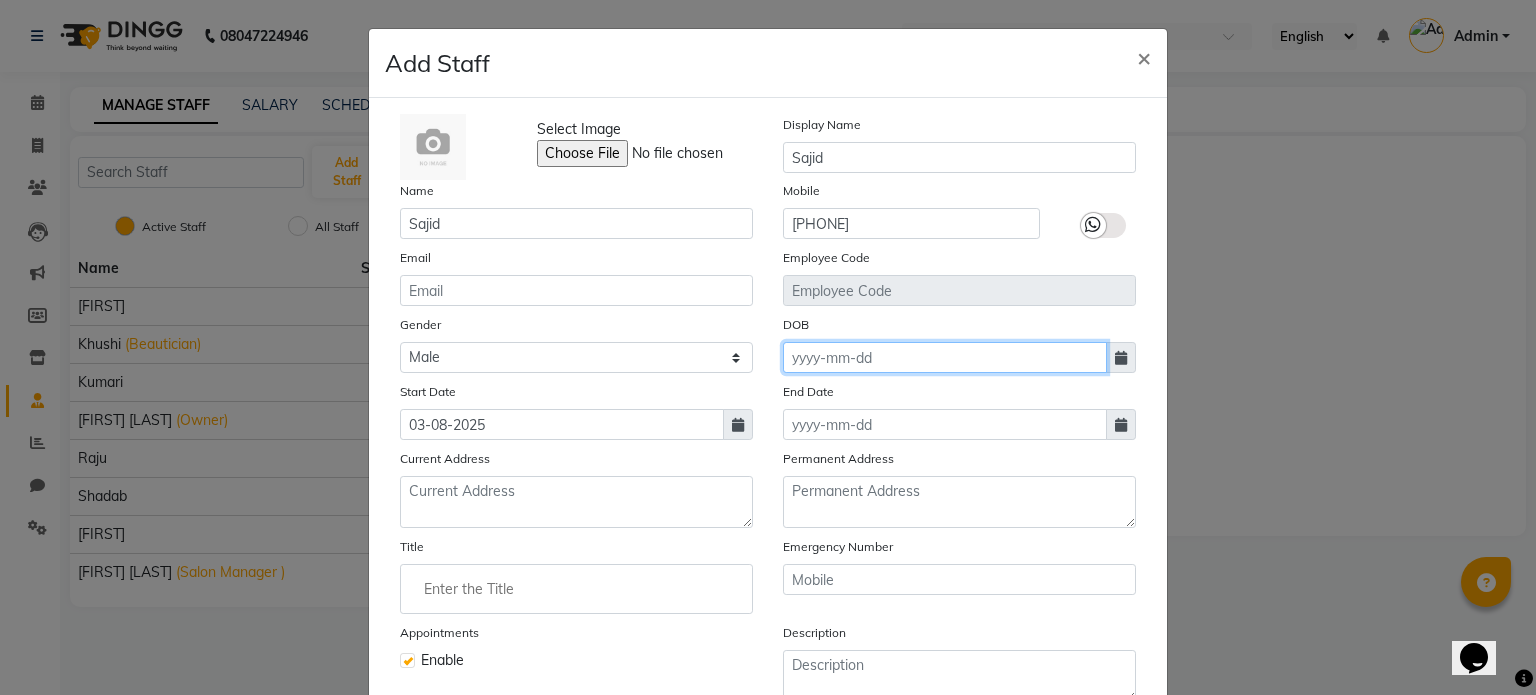 click 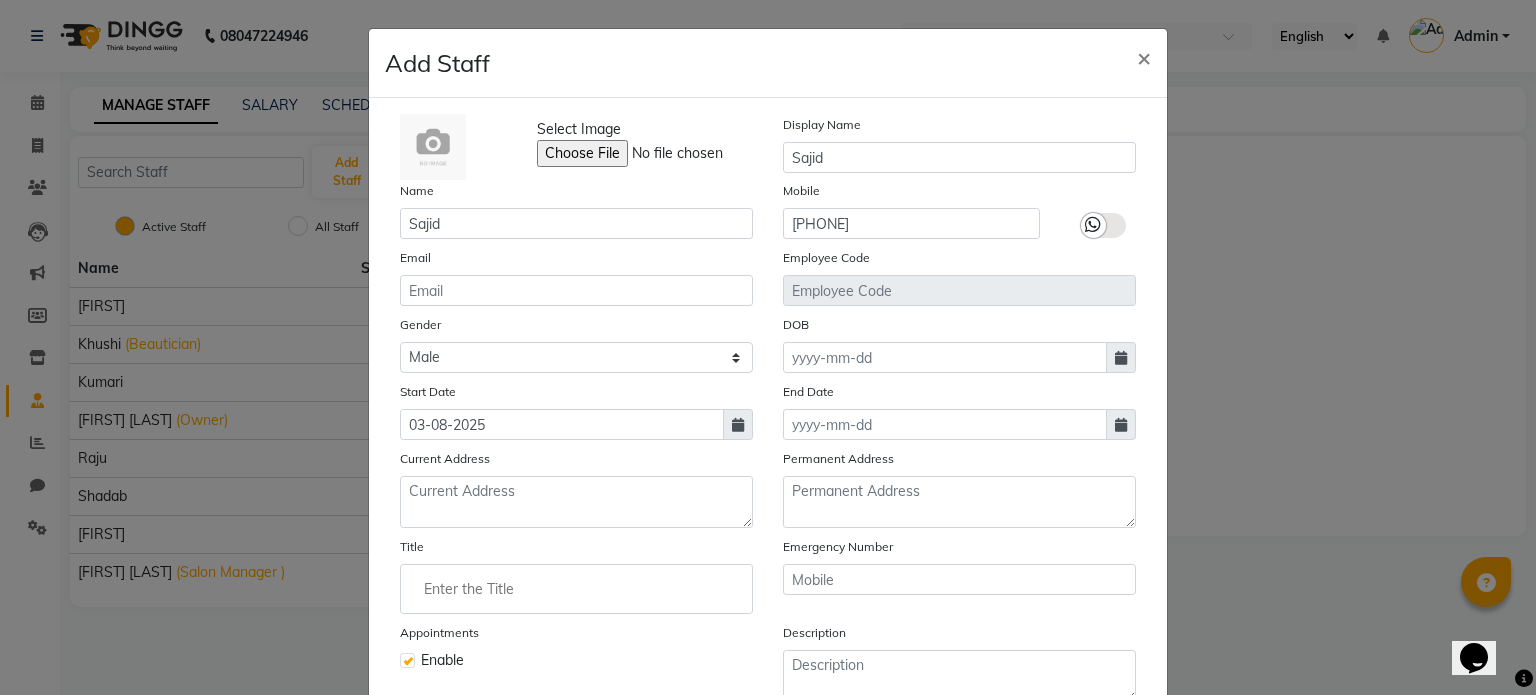 select on "8" 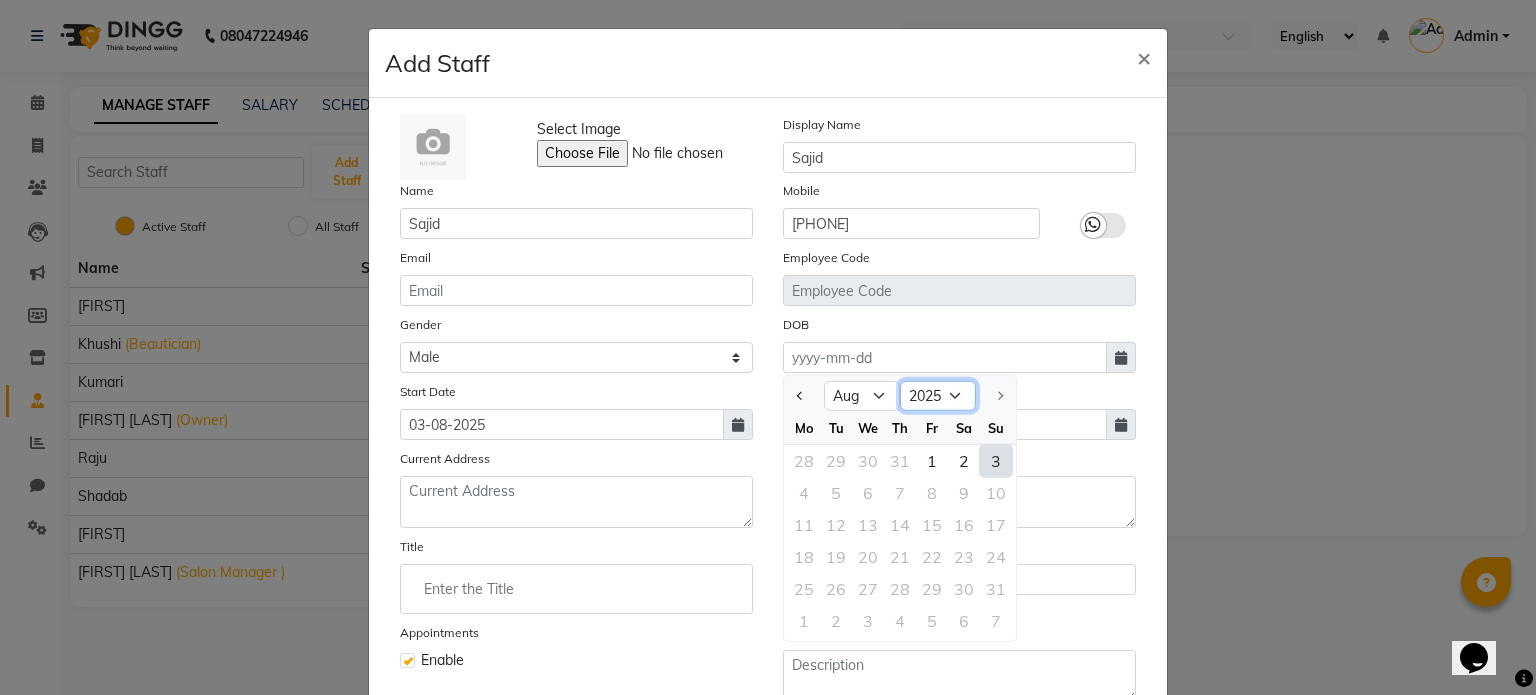 click on "1920 1921 1922 1923 1924 1925 1926 1927 1928 1929 1930 1931 1932 1933 1934 1935 1936 1937 1938 1939 1940 1941 1942 1943 1944 1945 1946 1947 1948 1949 1950 1951 1952 1953 1954 1955 1956 1957 1958 1959 1960 1961 1962 1963 1964 1965 1966 1967 1968 1969 1970 1971 1972 1973 1974 1975 1976 1977 1978 1979 1980 1981 1982 1983 1984 1985 1986 1987 1988 1989 1990 1991 1992 1993 1994 1995 1996 1997 1998 1999 2000 2001 2002 2003 2004 2005 2006 2007 2008 2009 2010 2011 2012 2013 2014 2015 2016 2017 2018 2019 2020 2021 2022 2023 2024 2025" 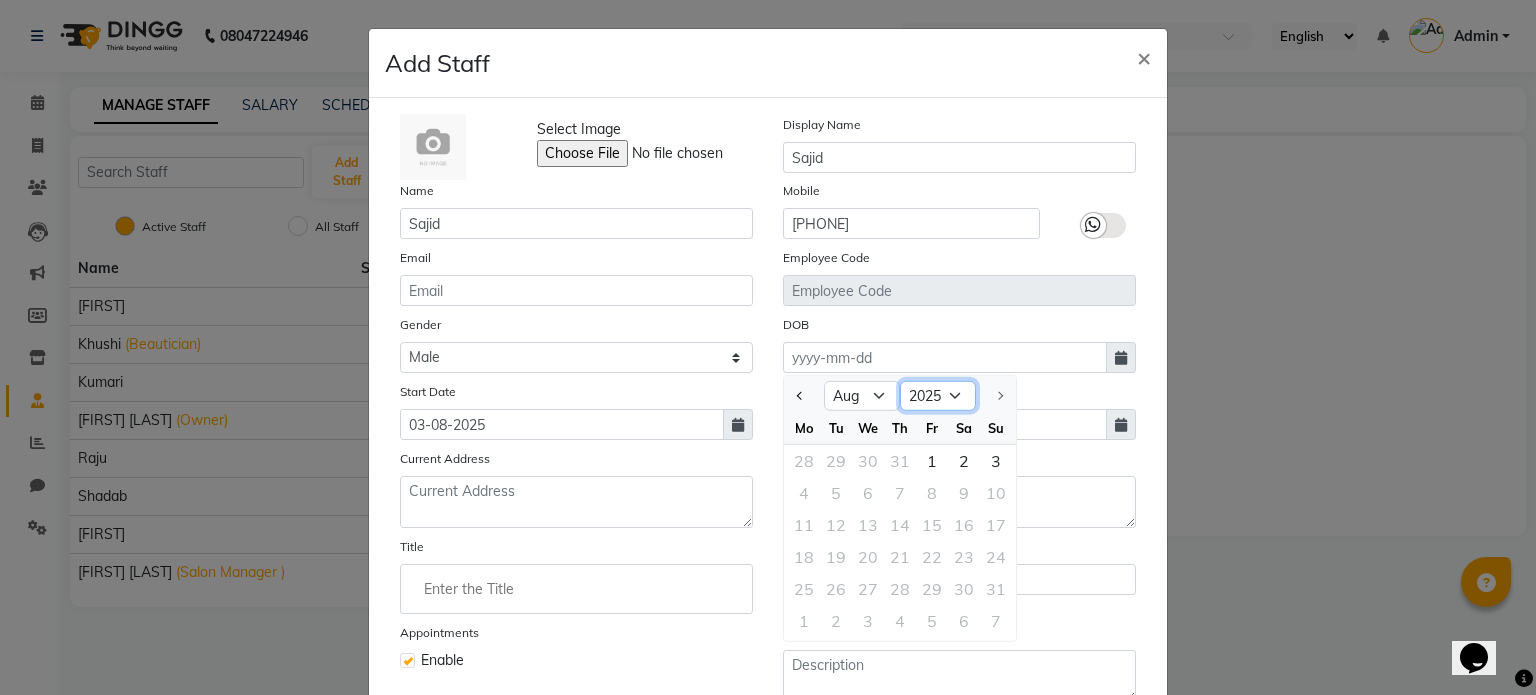 select on "2000" 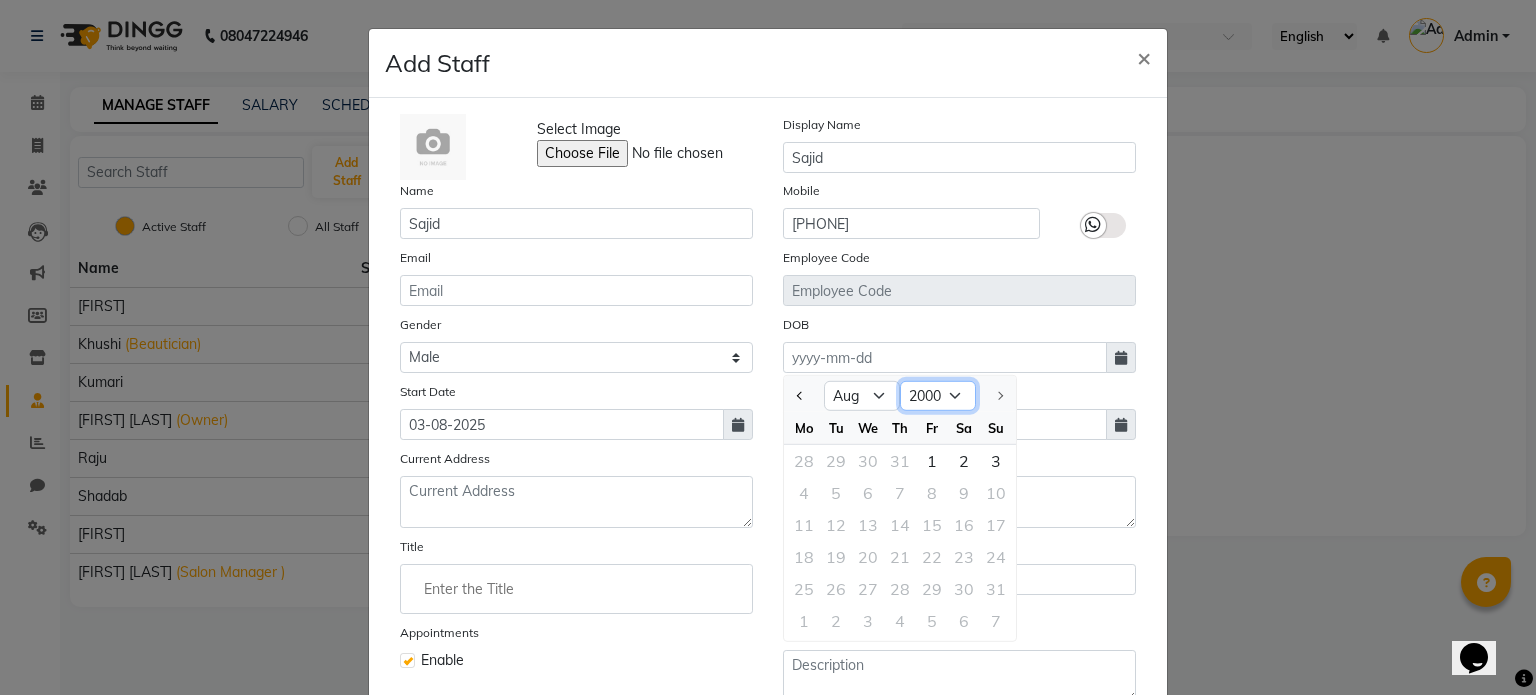 click on "1920 1921 1922 1923 1924 1925 1926 1927 1928 1929 1930 1931 1932 1933 1934 1935 1936 1937 1938 1939 1940 1941 1942 1943 1944 1945 1946 1947 1948 1949 1950 1951 1952 1953 1954 1955 1956 1957 1958 1959 1960 1961 1962 1963 1964 1965 1966 1967 1968 1969 1970 1971 1972 1973 1974 1975 1976 1977 1978 1979 1980 1981 1982 1983 1984 1985 1986 1987 1988 1989 1990 1991 1992 1993 1994 1995 1996 1997 1998 1999 2000 2001 2002 2003 2004 2005 2006 2007 2008 2009 2010 2011 2012 2013 2014 2015 2016 2017 2018 2019 2020 2021 2022 2023 2024 2025" 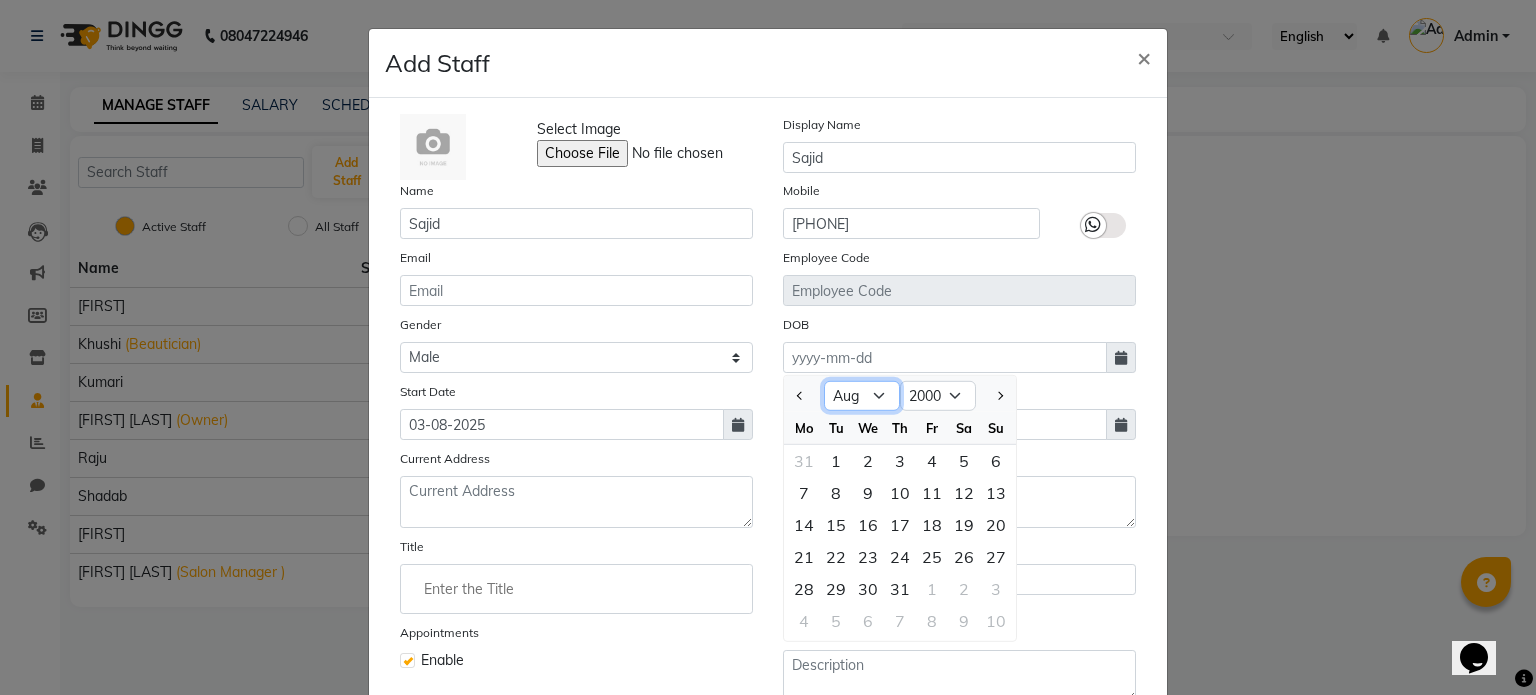 click on "Jan Feb Mar Apr May Jun Jul Aug Sep Oct Nov Dec" 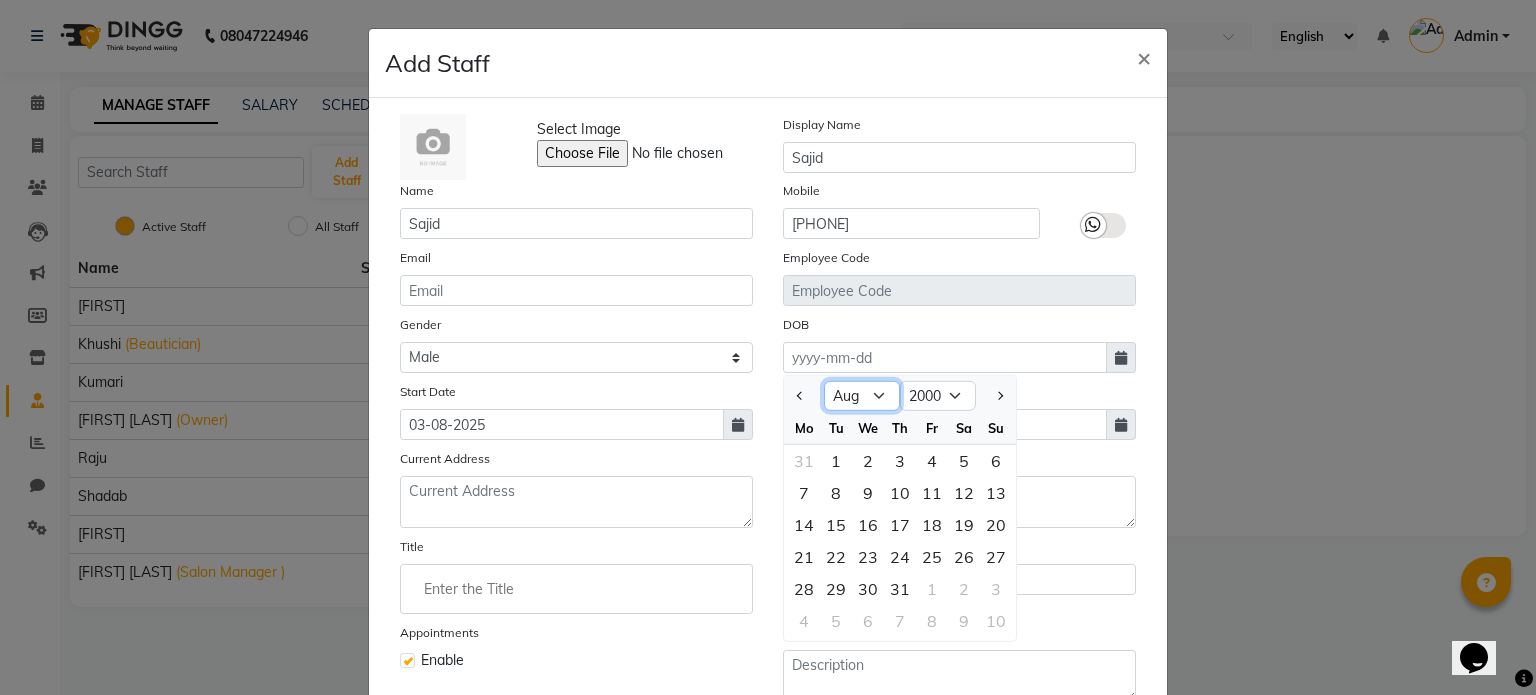 select on "1" 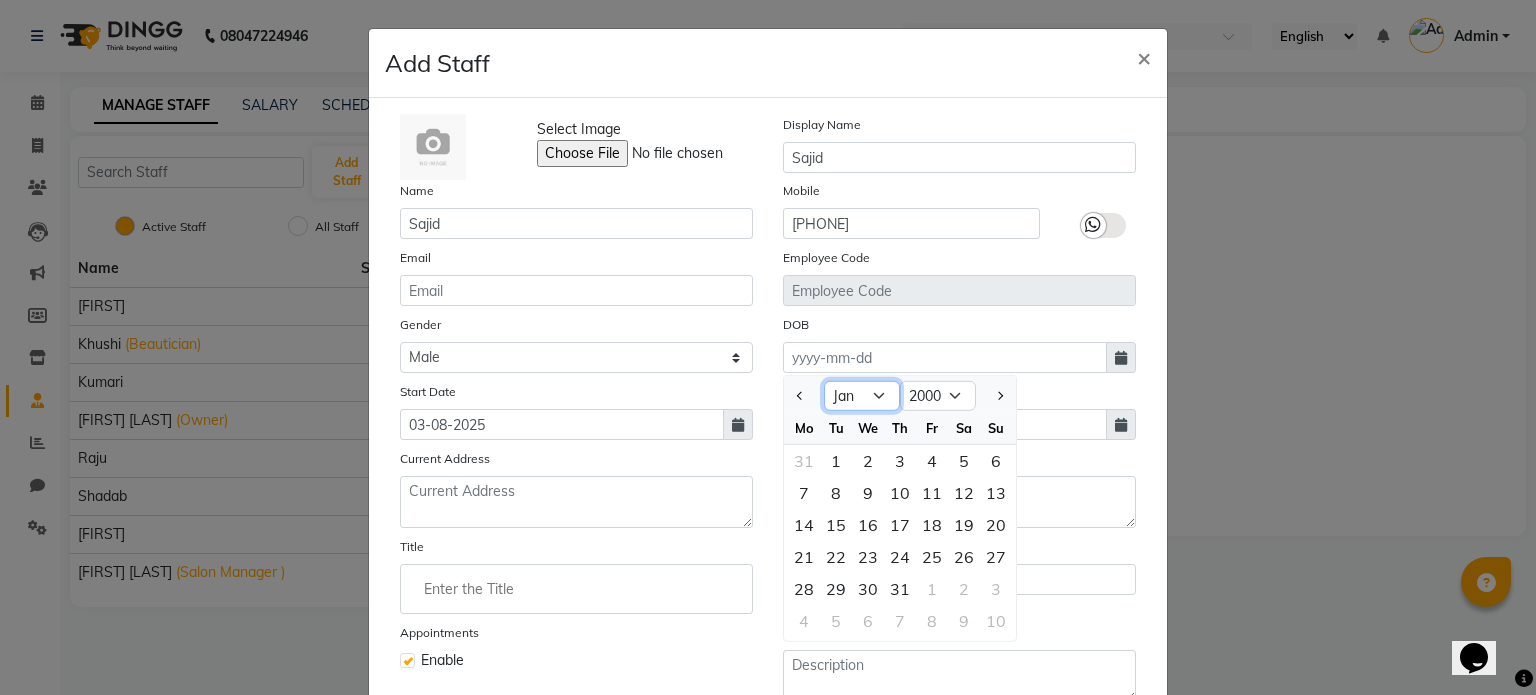 click on "Jan Feb Mar Apr May Jun Jul Aug Sep Oct Nov Dec" 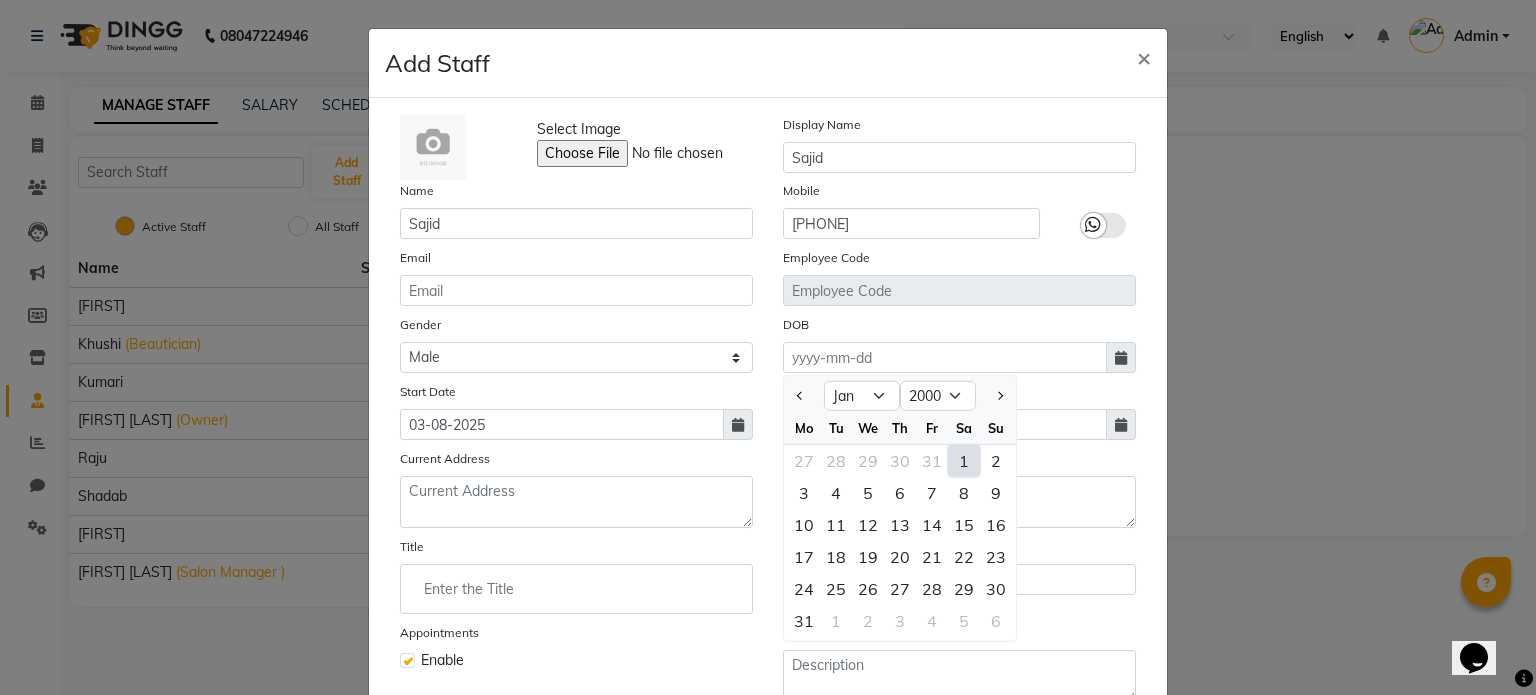 click on "1" 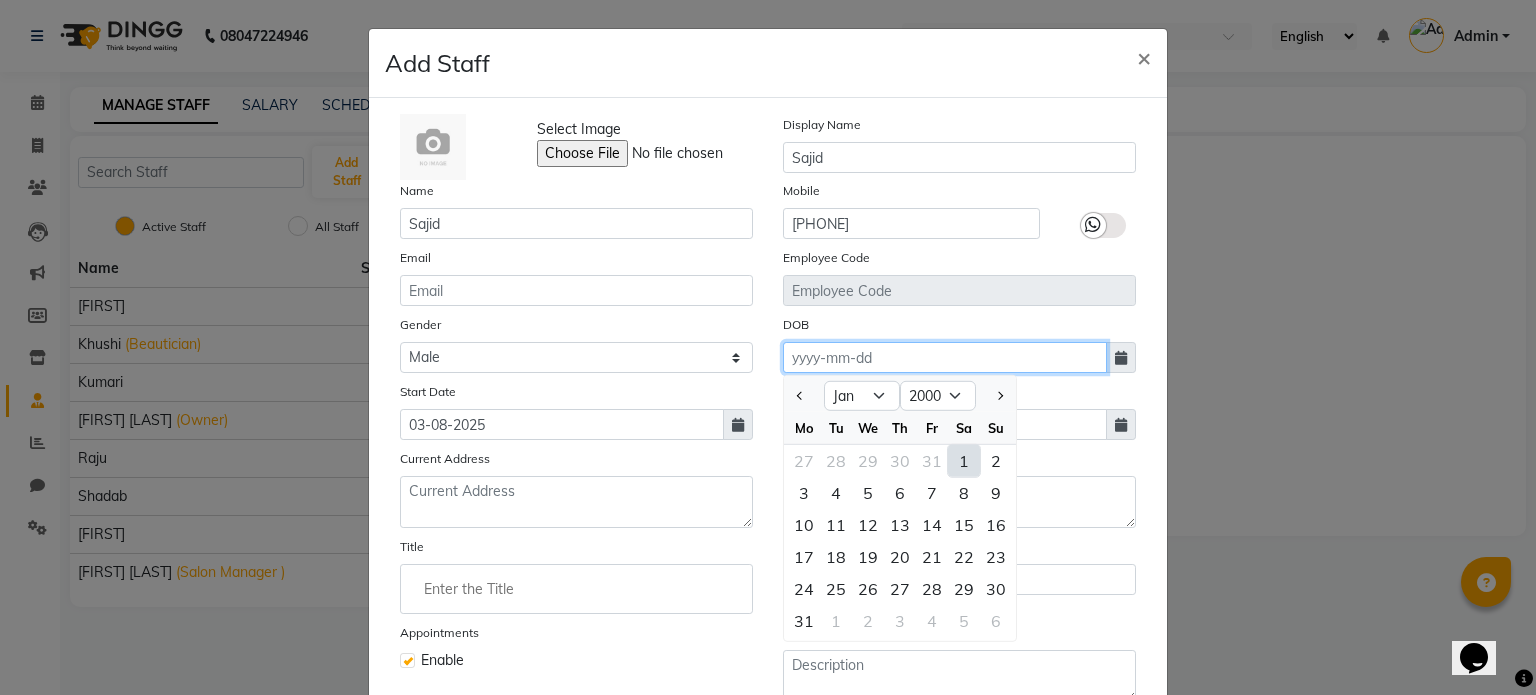 type on "01-01-2000" 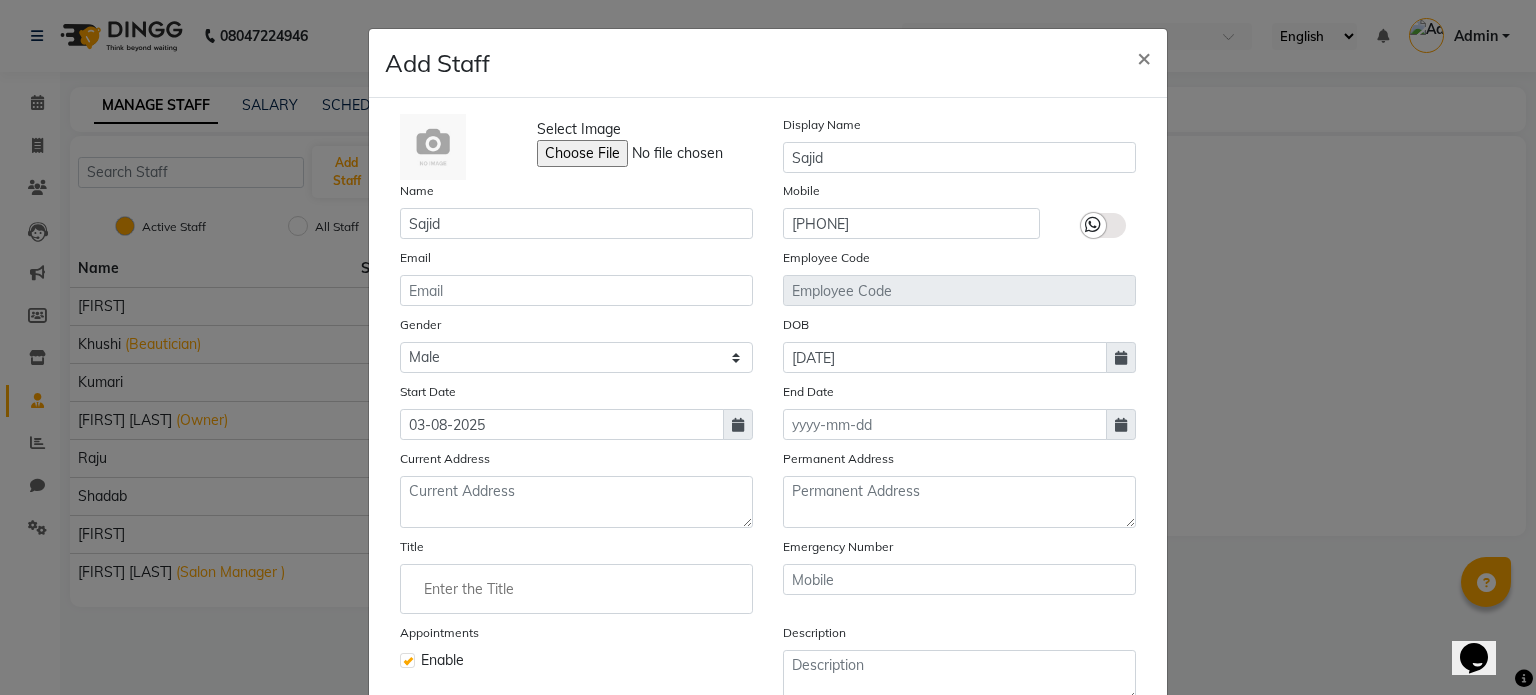 click on "Current Address" 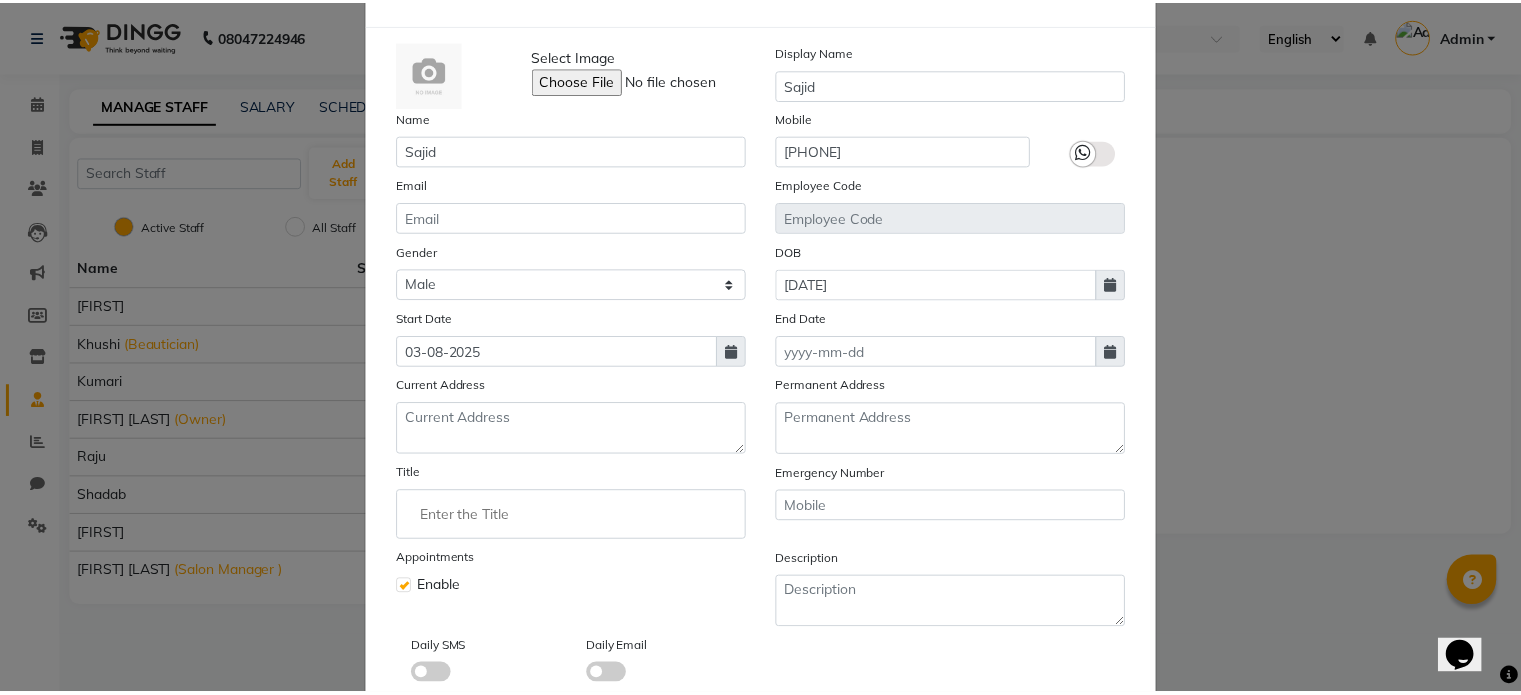 scroll, scrollTop: 194, scrollLeft: 0, axis: vertical 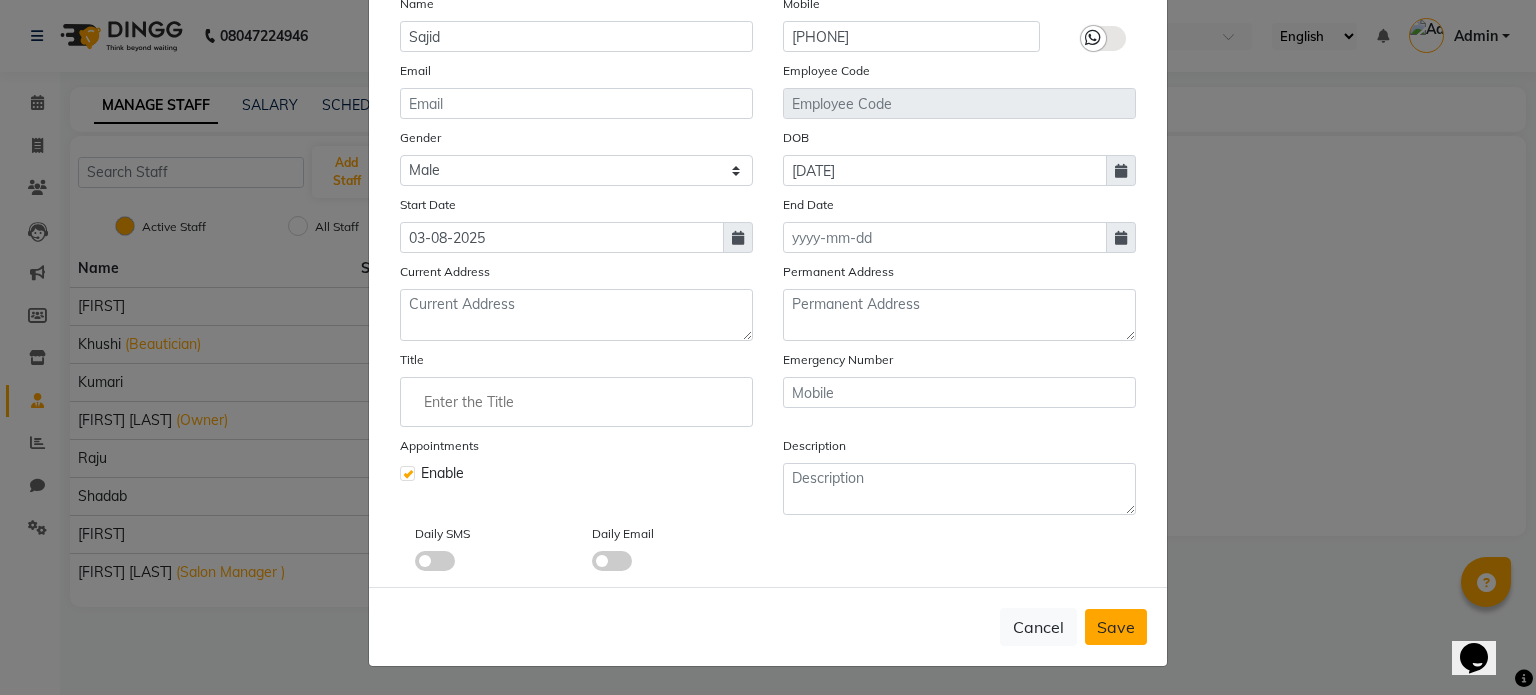 click on "Save" at bounding box center (1116, 627) 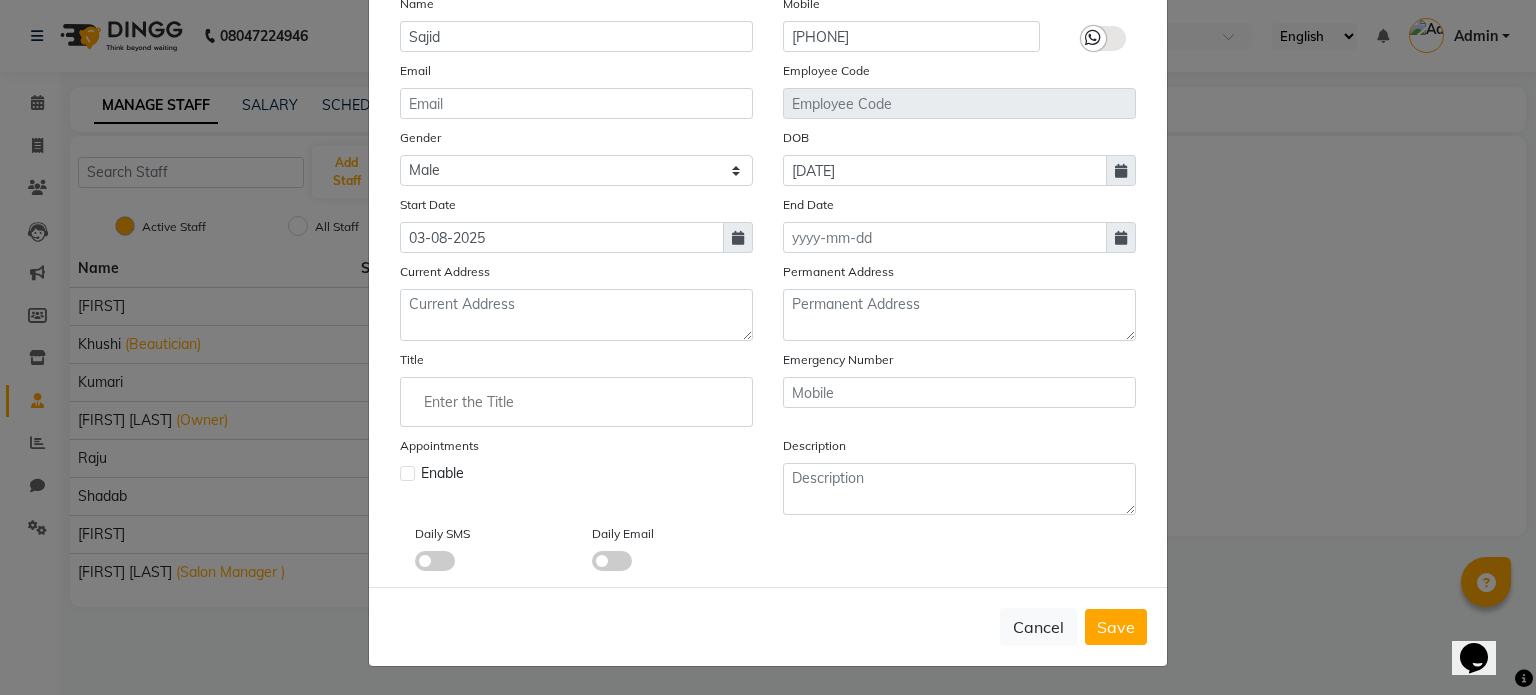 type 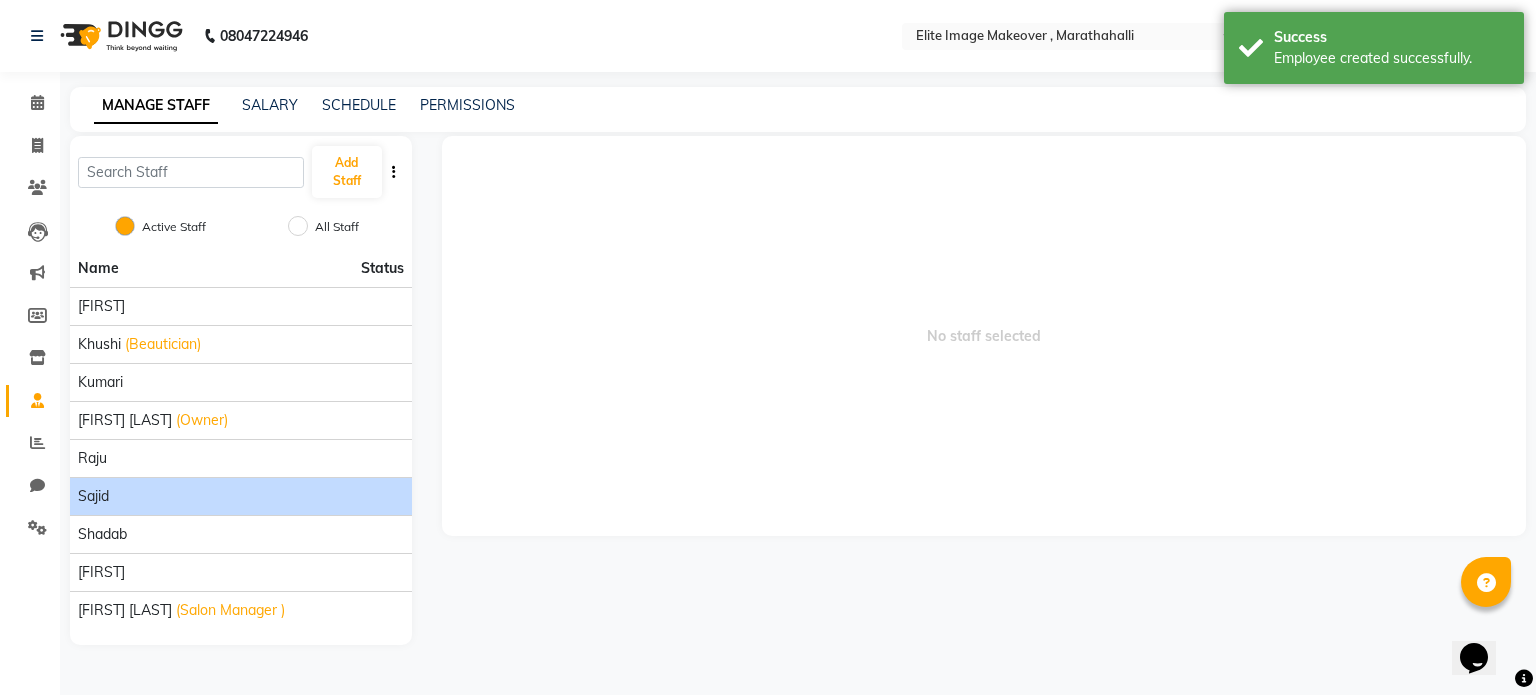 click on "Sajid" 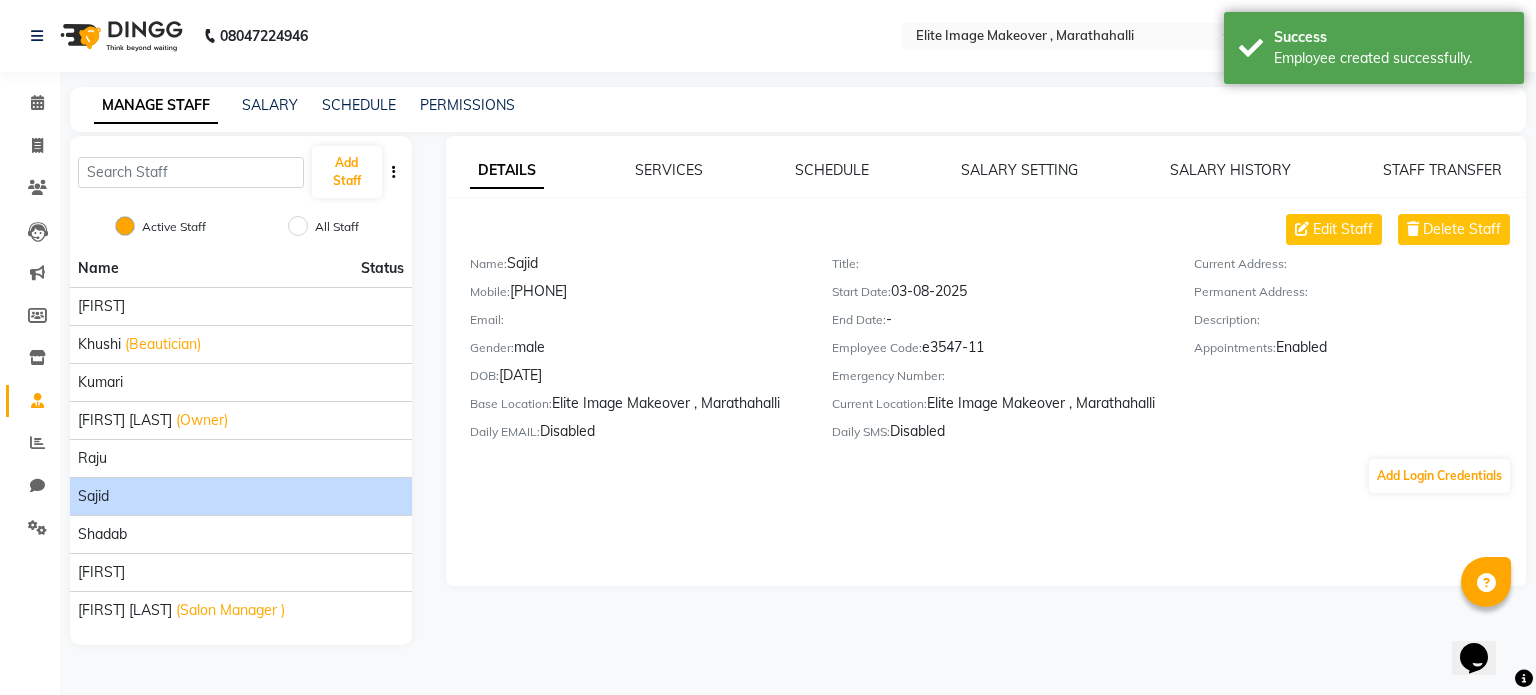 click on "DETAILS SERVICES SCHEDULE SALARY SETTING SALARY HISTORY STAFF TRANSFER Edit Staff Delete Staff Name:   Sajid  Mobile:   8394838494  Email:     Gender:   male  DOB:   01-01-2000  Base Location:   Elite Image Makeover , Marathahalli  Daily EMAIL:   Disabled  Title:     Start Date:   03-08-2025  End Date:   -  Employee Code:   e3547-11  Emergency Number:     Current Location:   Elite Image Makeover , Marathahalli  Daily SMS:   Disabled  Current Address:     Permanent Address:     Description:     Appointments:   Enabled  Add Login Credentials" 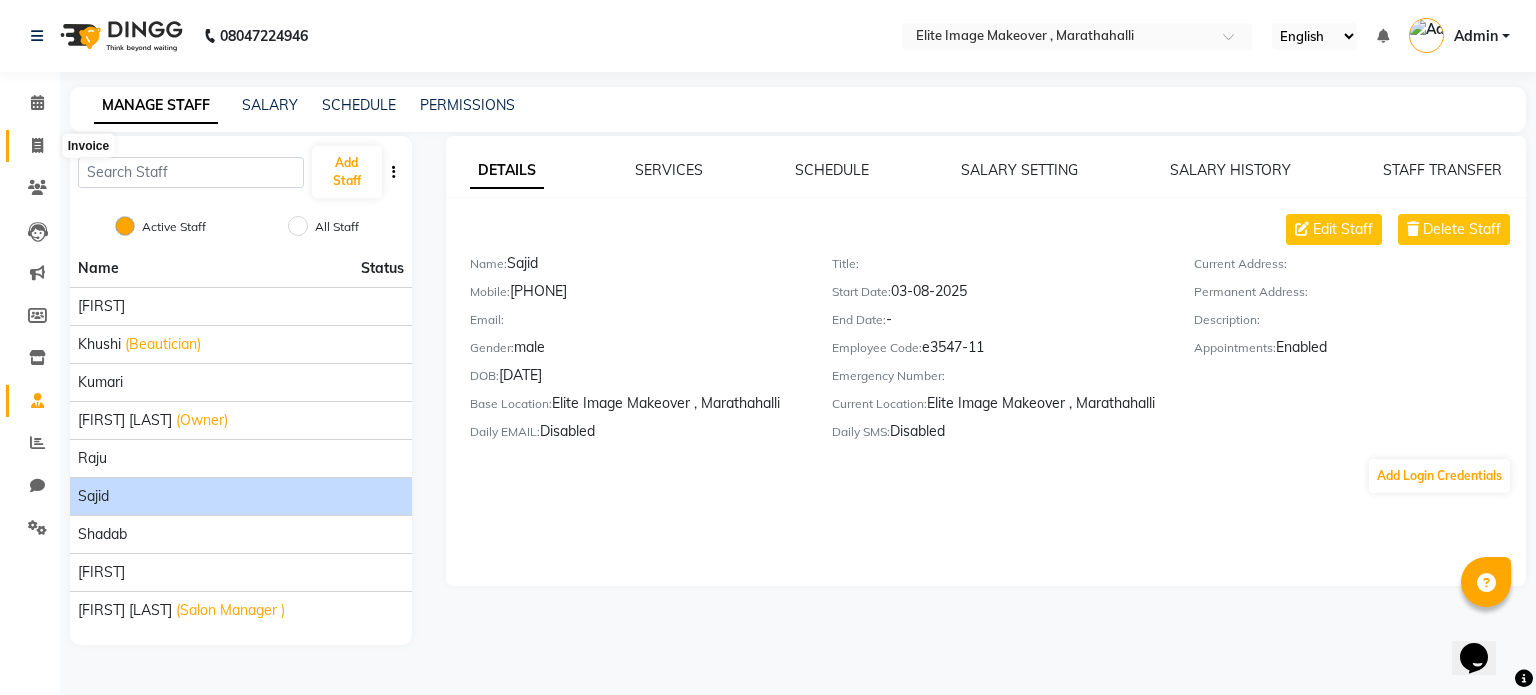 click 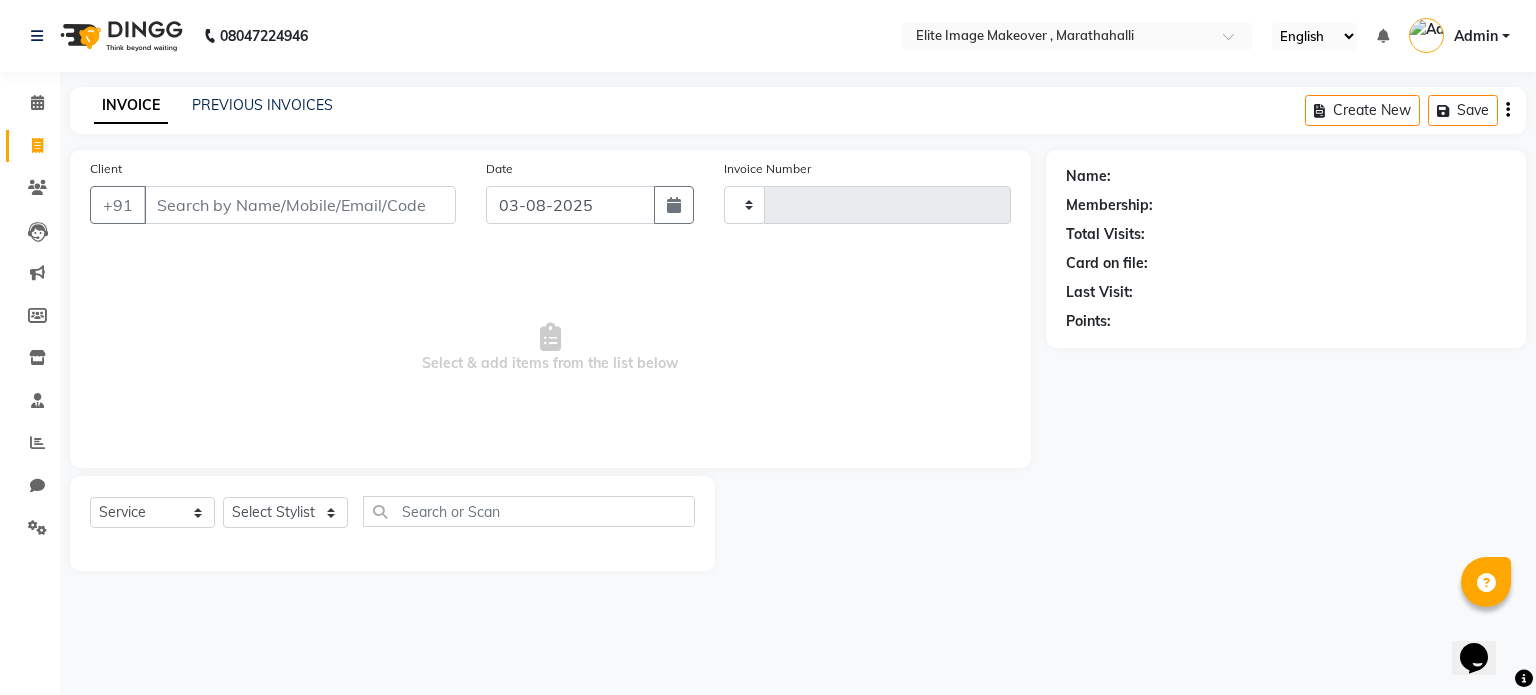 type on "0670" 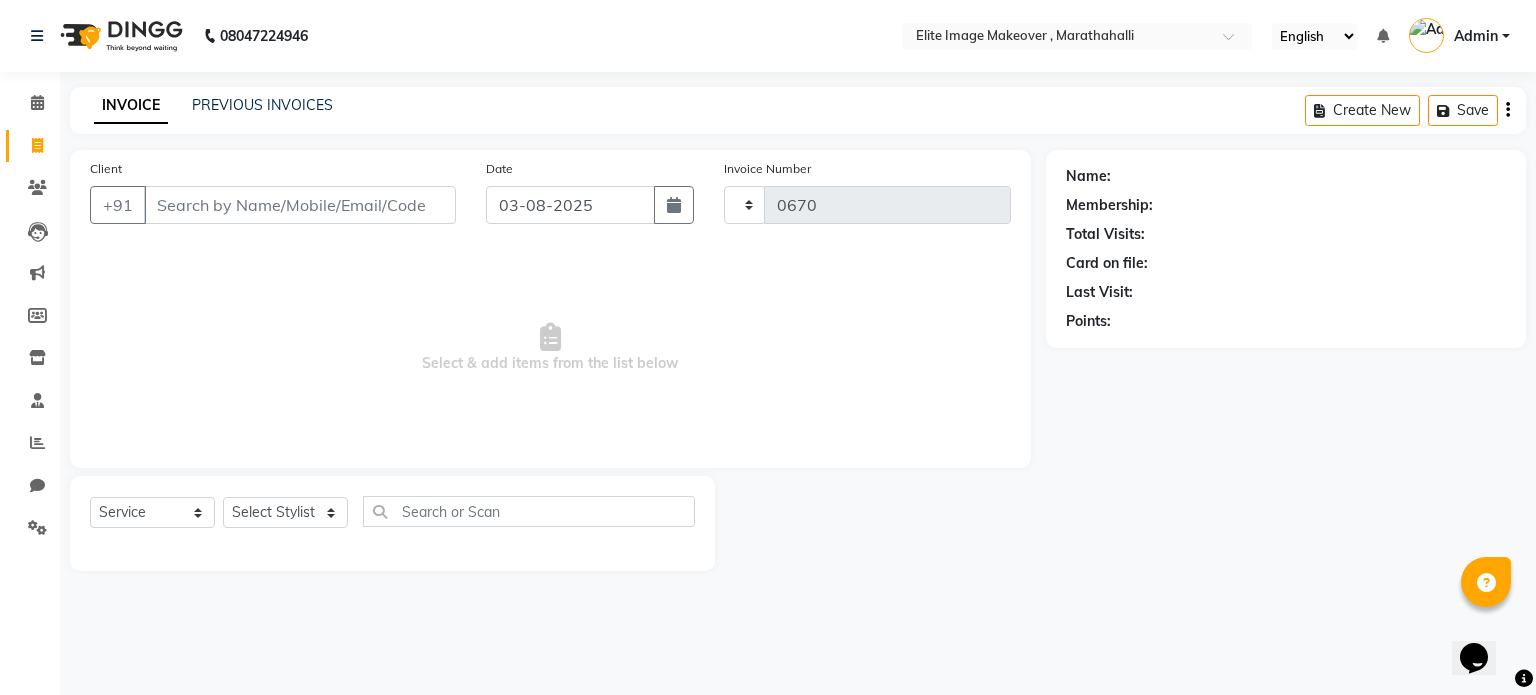 select on "8005" 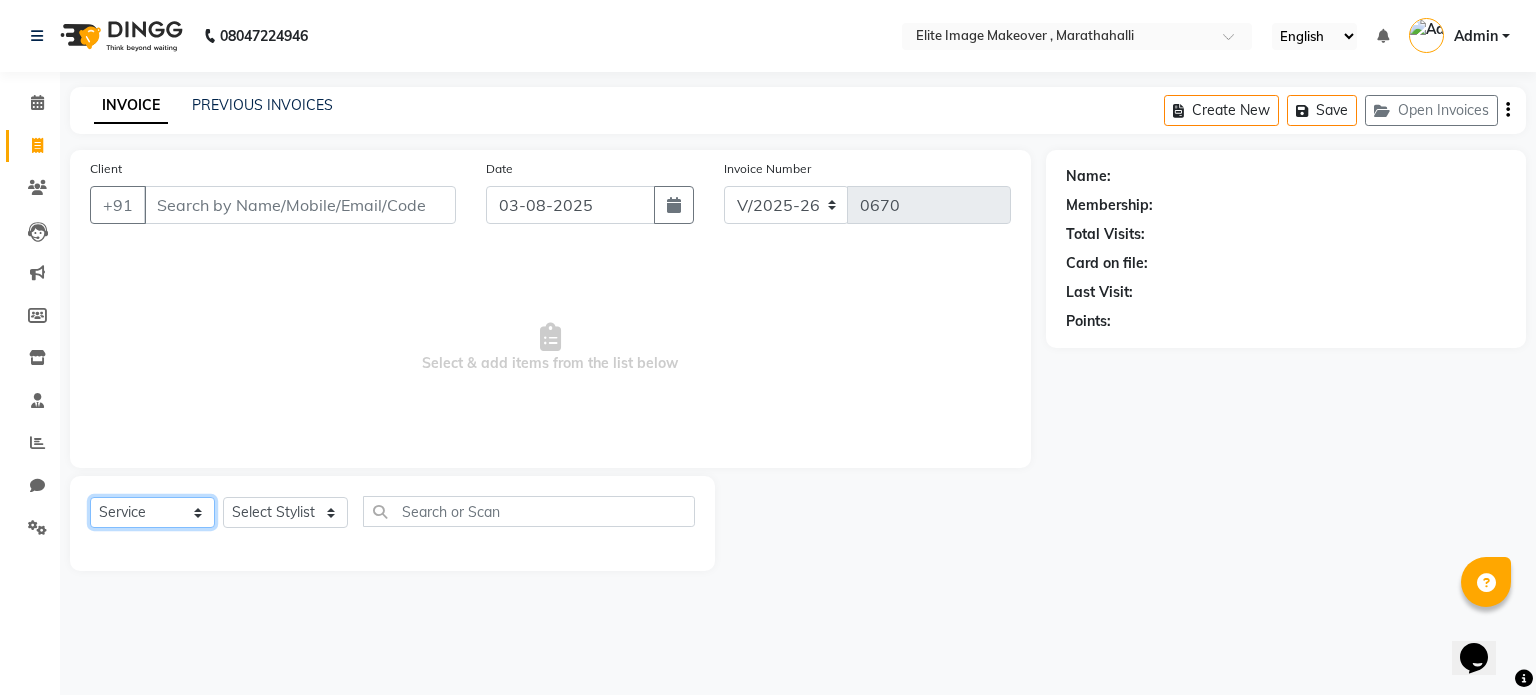 click on "Select  Service  Product  Membership  Package Voucher Prepaid Gift Card" 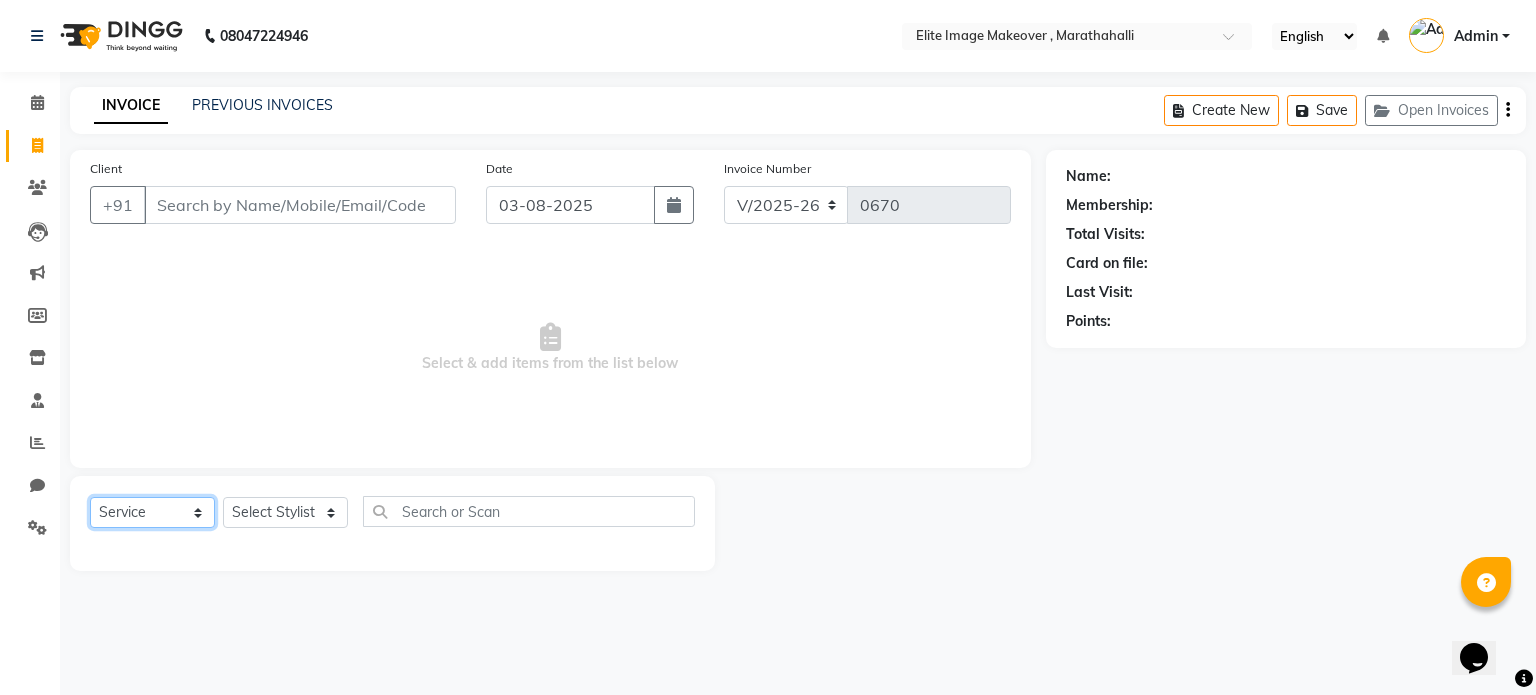 select on "package" 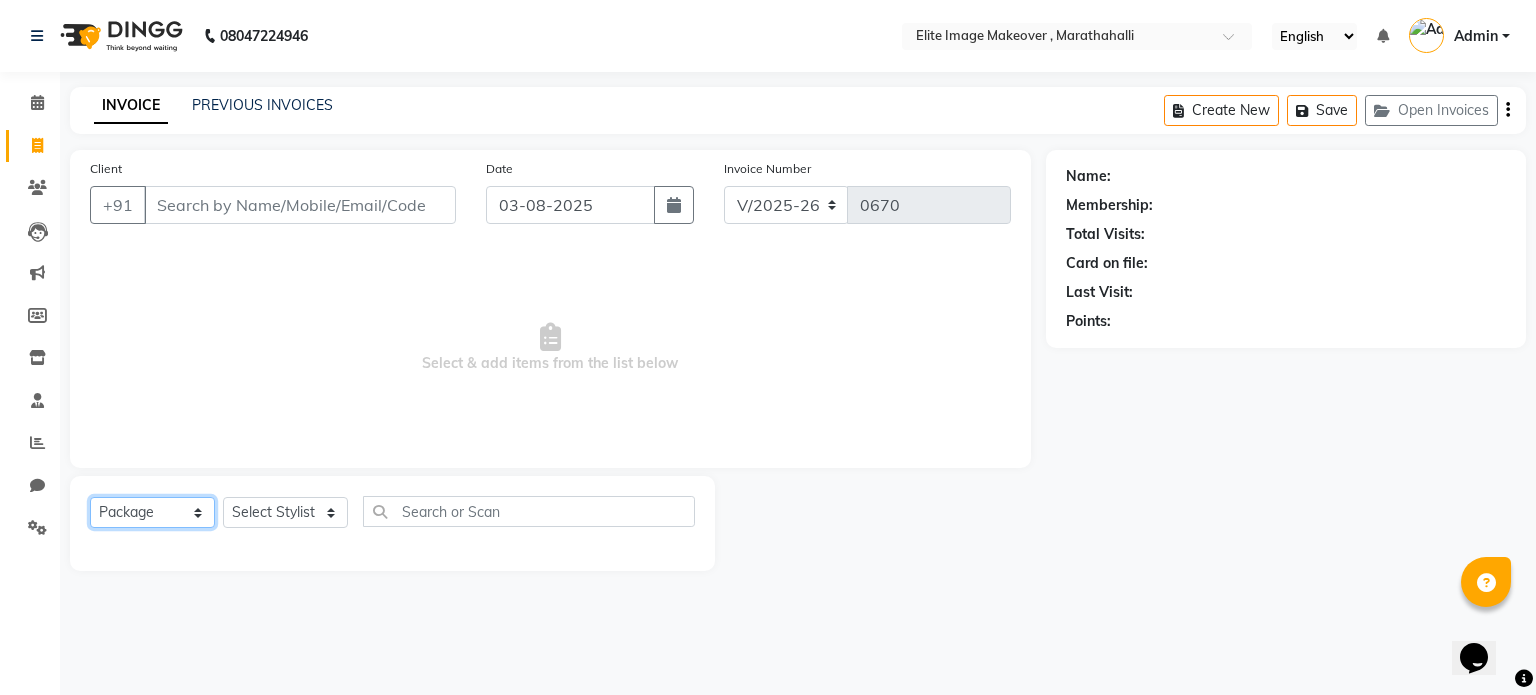 click on "Select  Service  Product  Membership  Package Voucher Prepaid Gift Card" 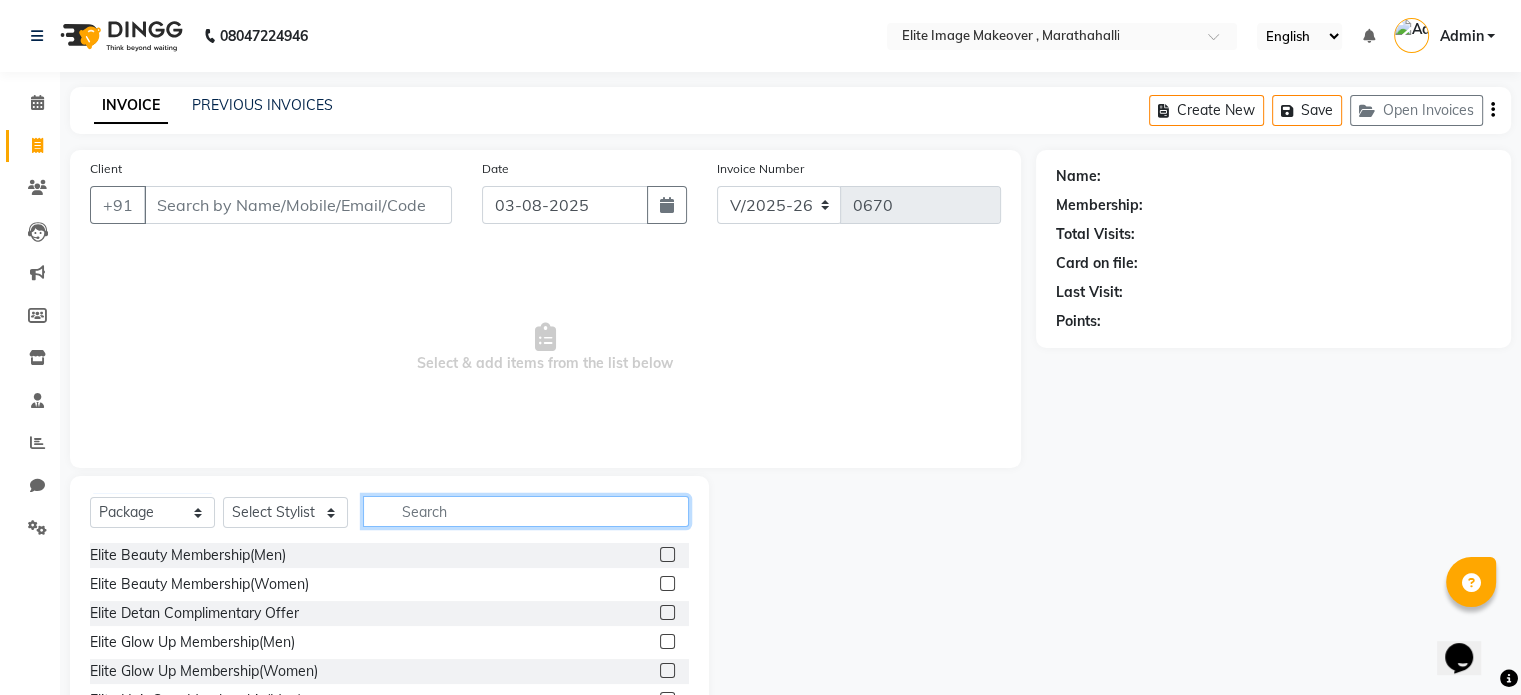 click 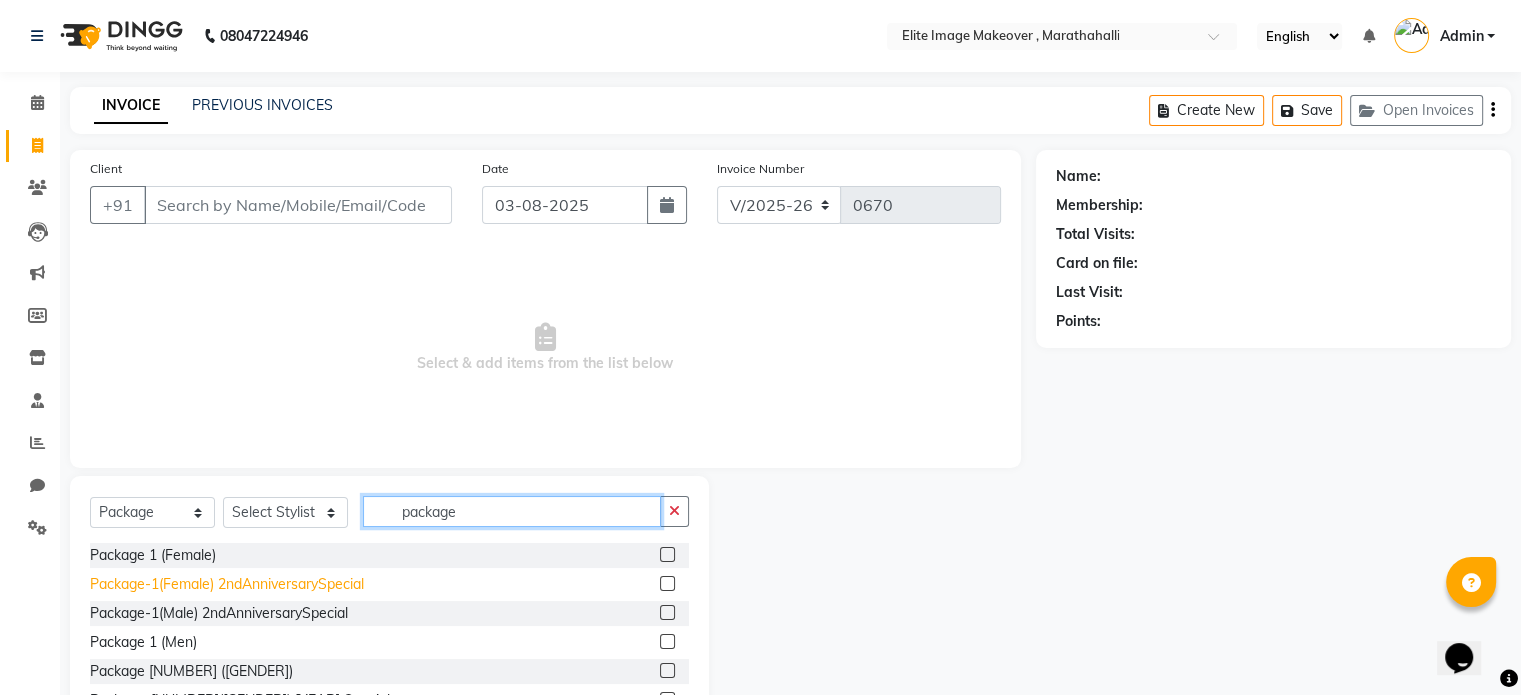 type on "package" 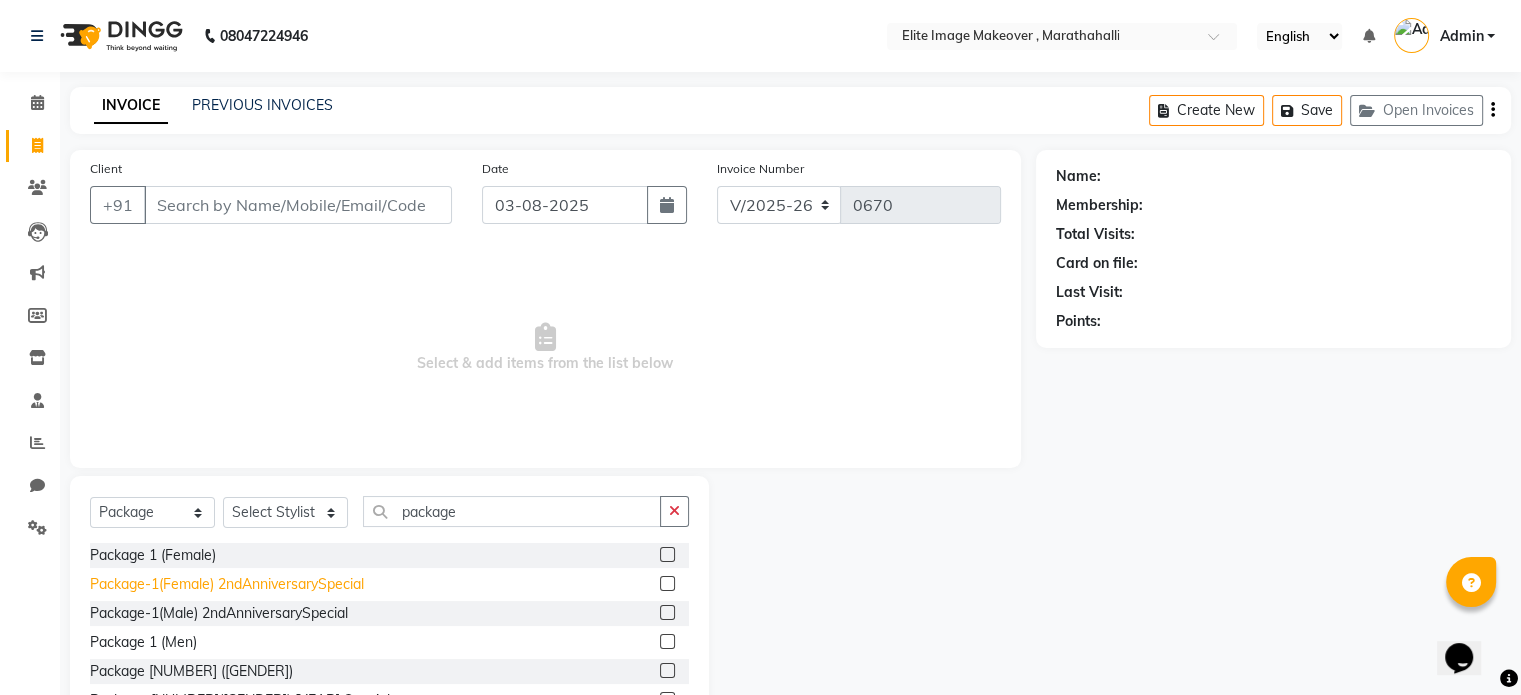 click on "Package-1(Female) 2ndAnniversarySpecial" 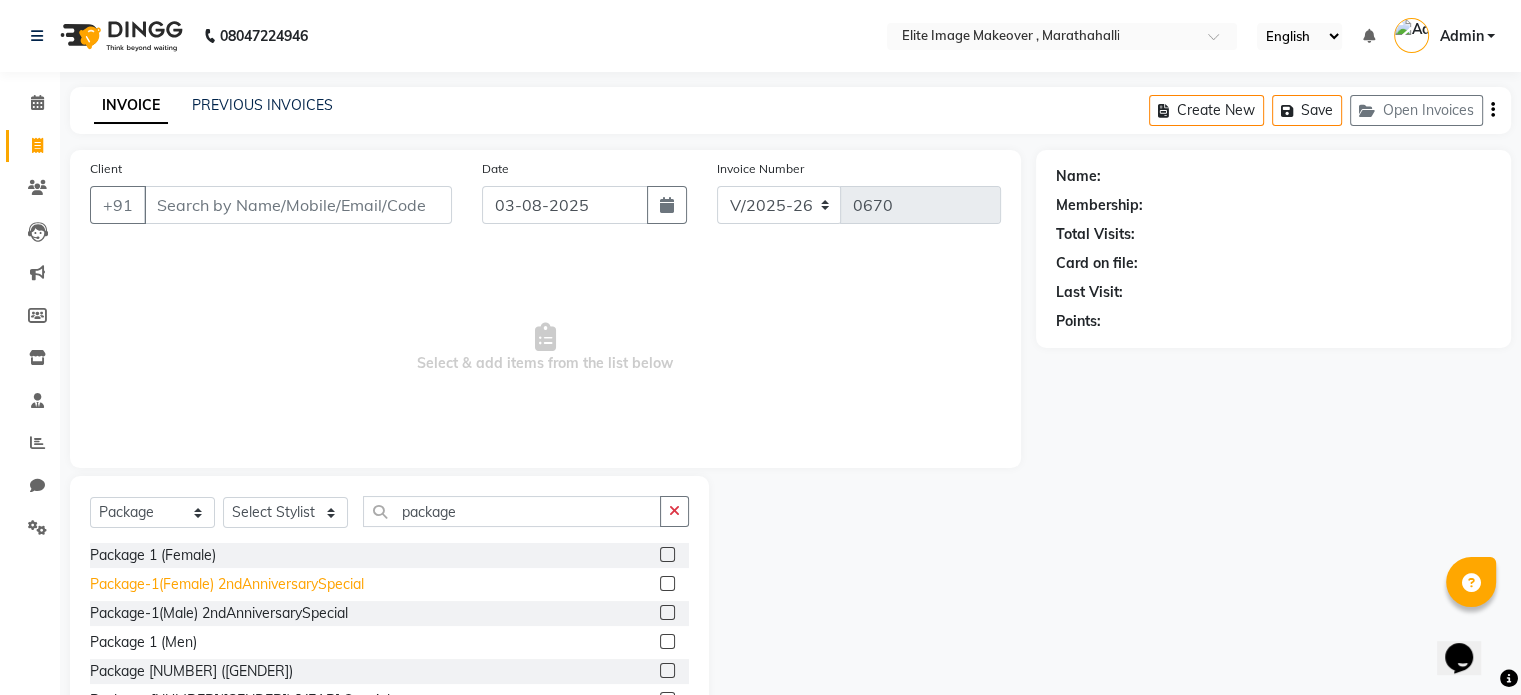 click on "Package-1(Female) 2ndAnniversarySpecial" 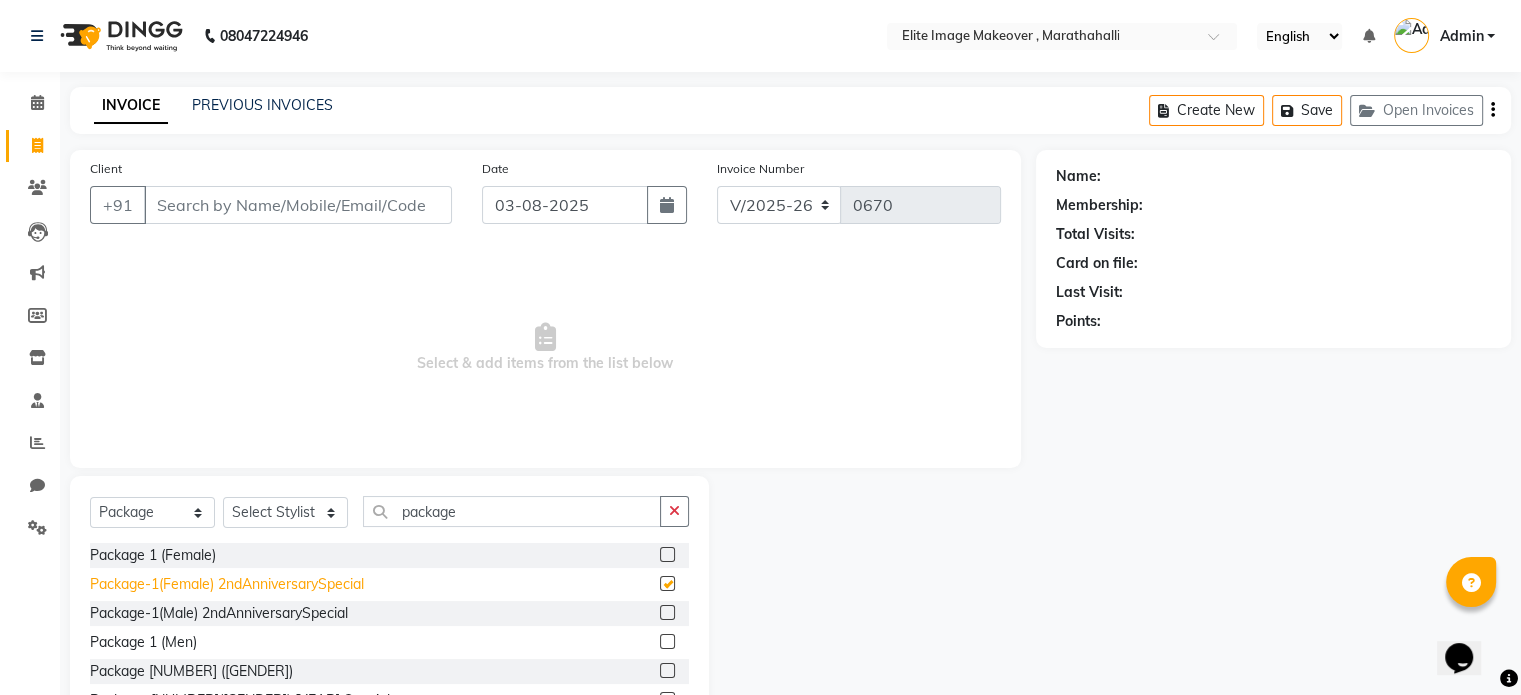 checkbox on "false" 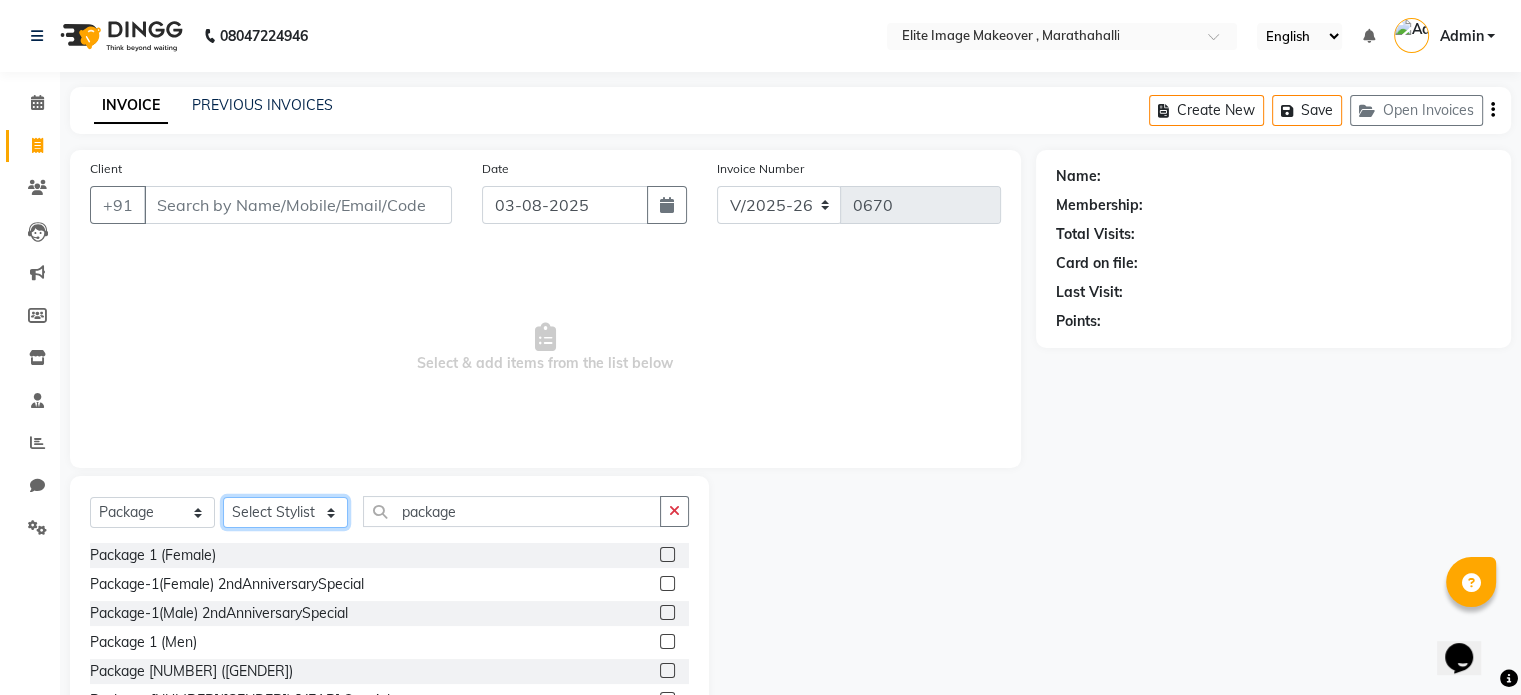 click on "Select Stylist Chaya Khushi Kumari Neelu GS Raju Sajid Shadab Sima Vinod Kumar" 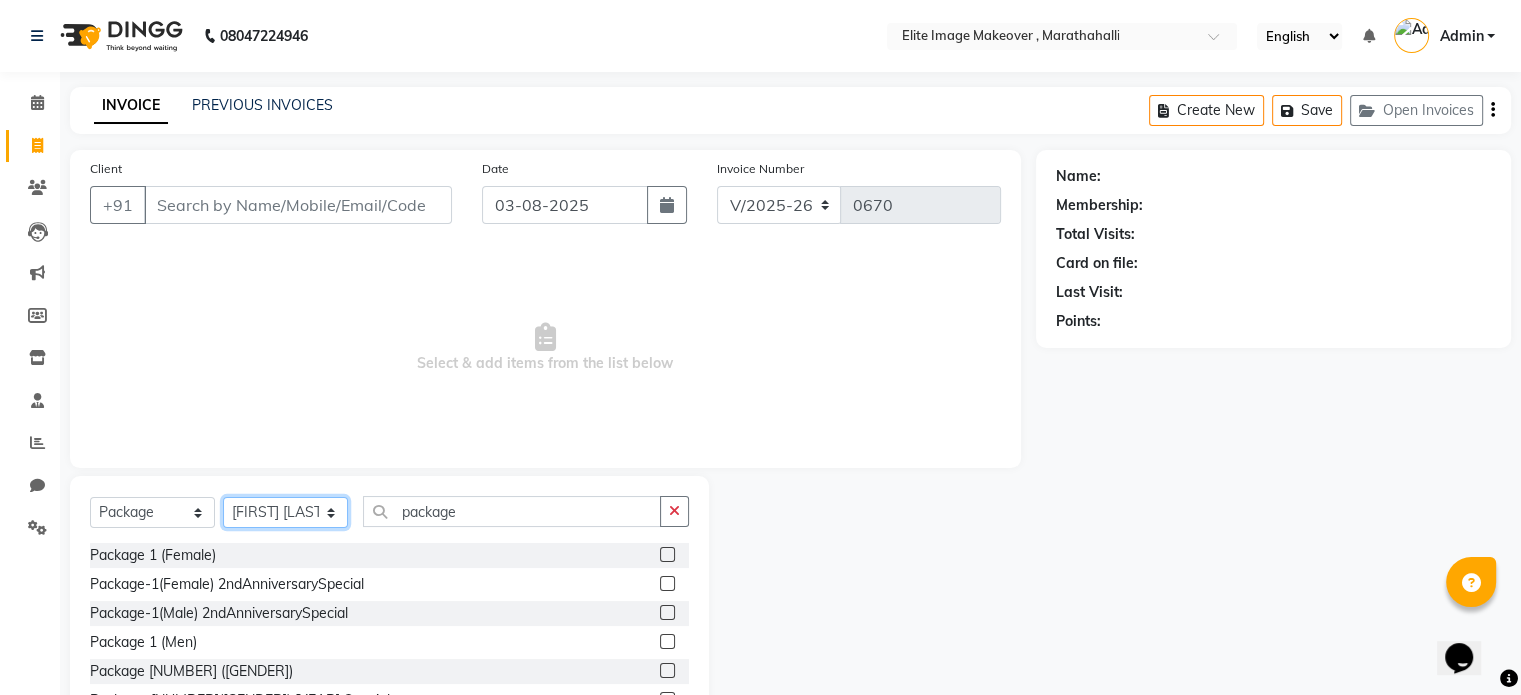 click on "Select Stylist Chaya Khushi Kumari Neelu GS Raju Sajid Shadab Sima Vinod Kumar" 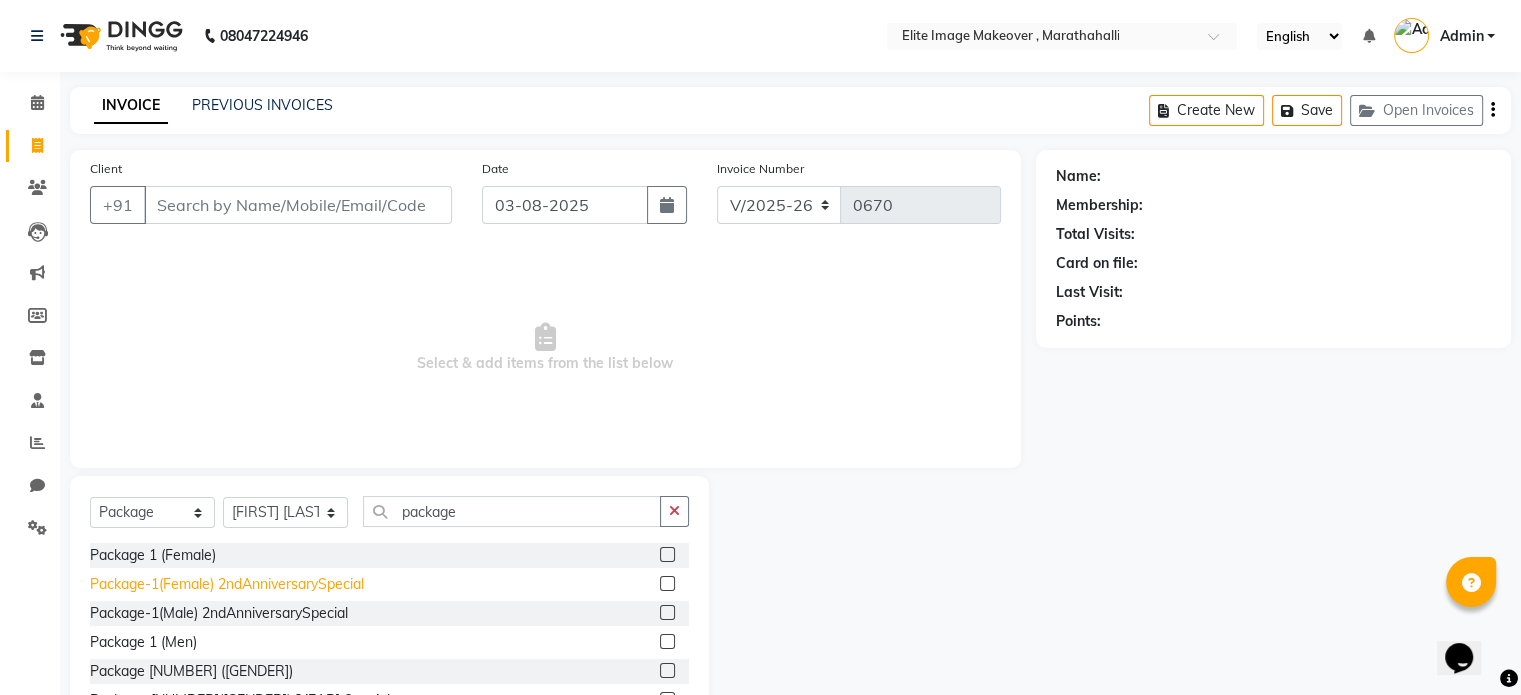 click on "Package-1(Female) 2ndAnniversarySpecial" 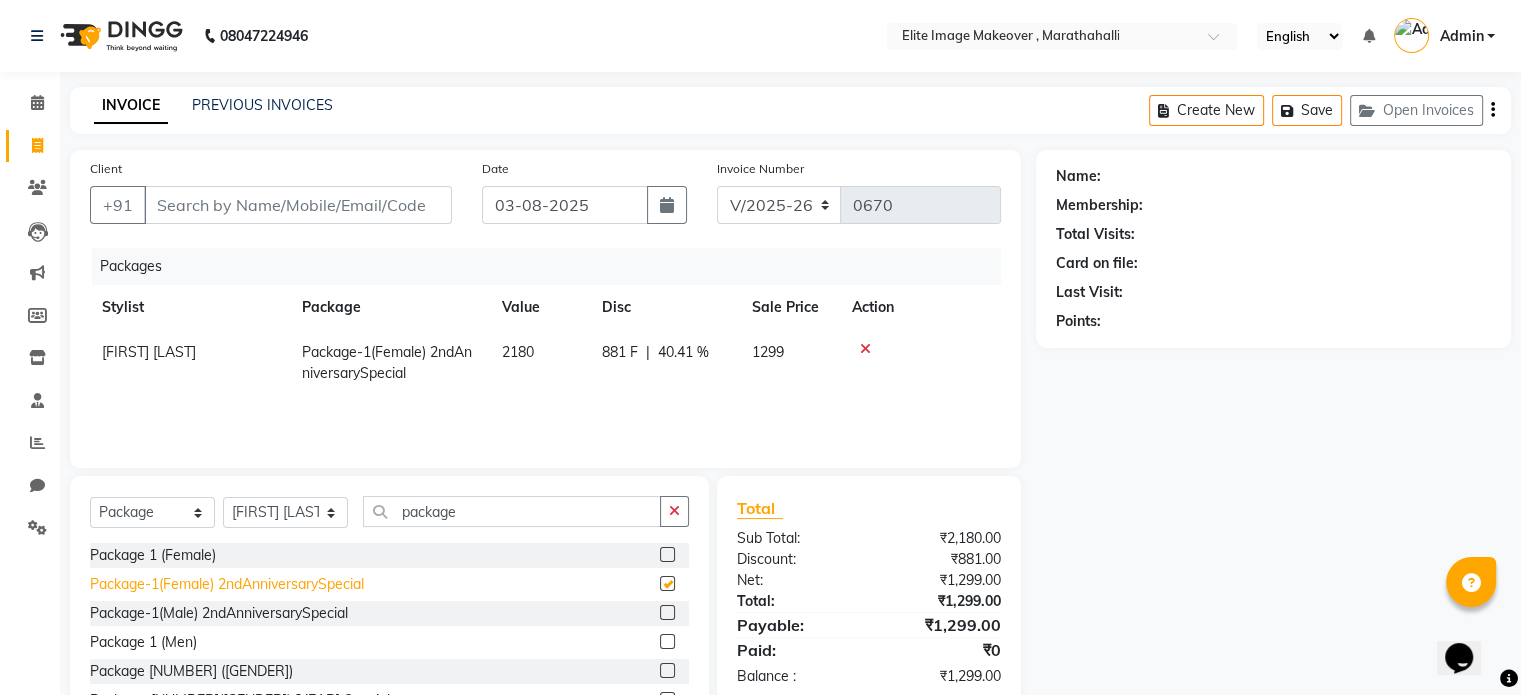 checkbox on "false" 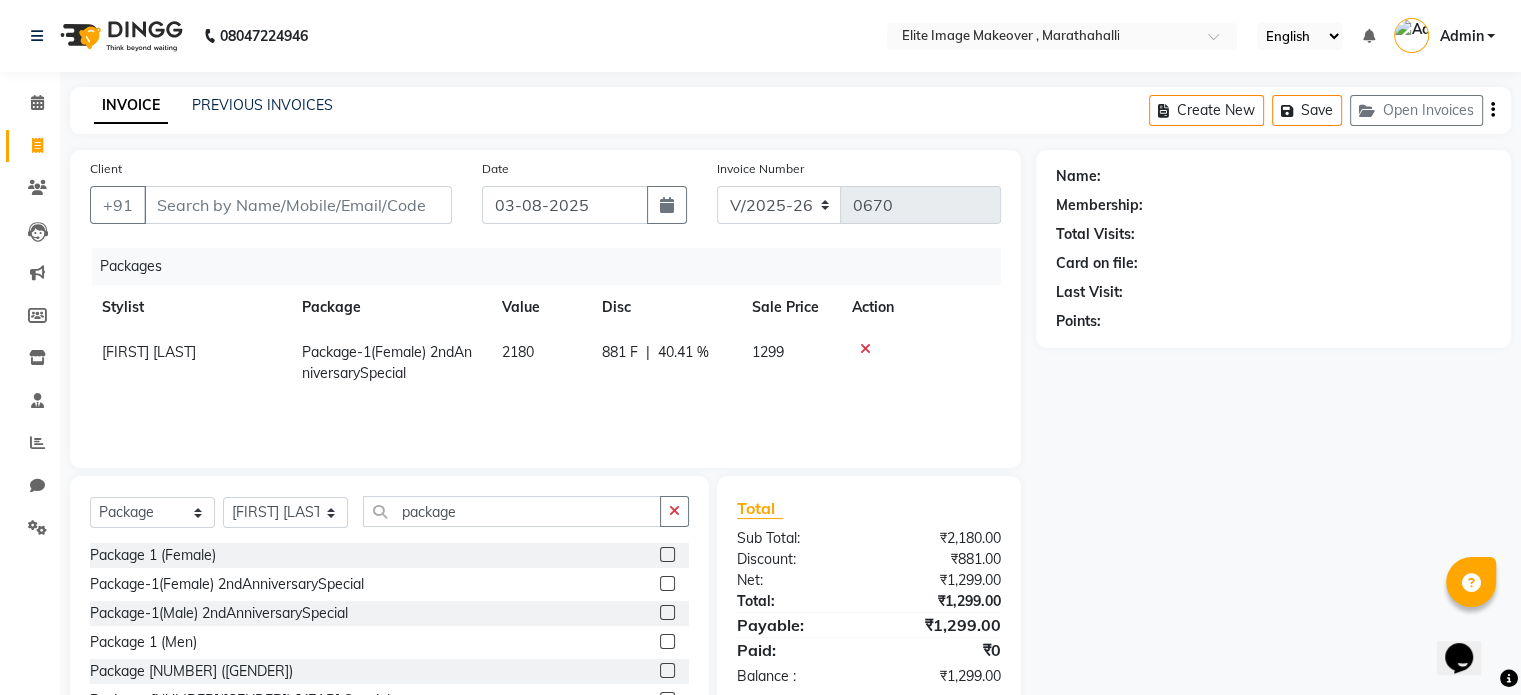 click 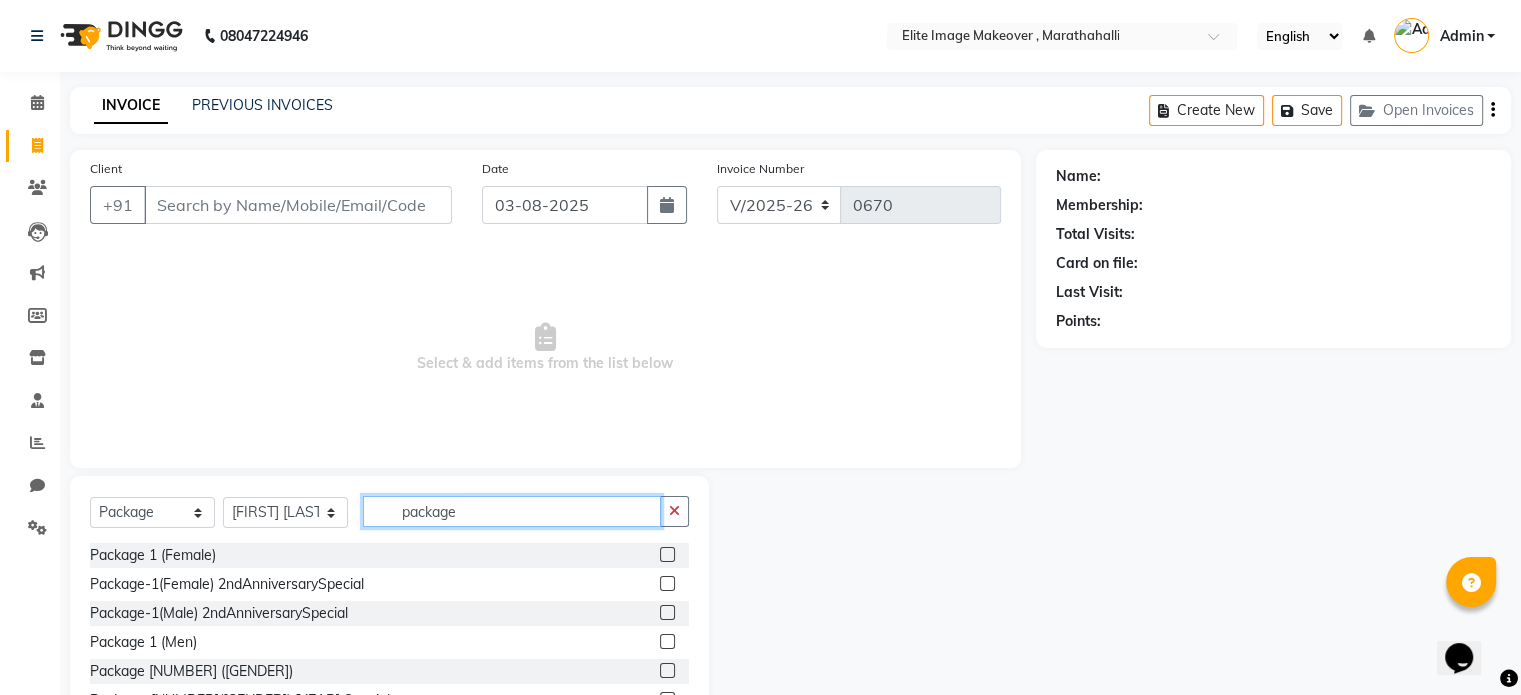 click on "package" 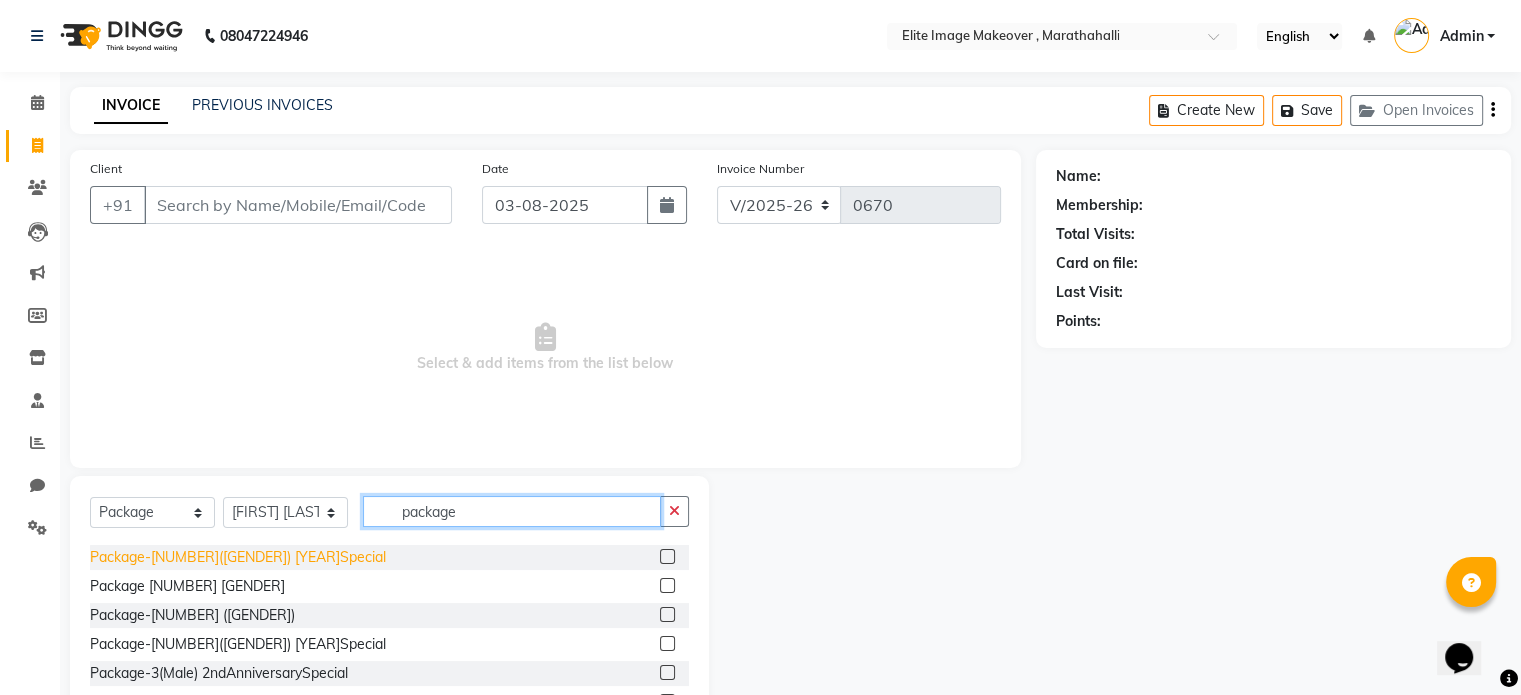 scroll, scrollTop: 264, scrollLeft: 0, axis: vertical 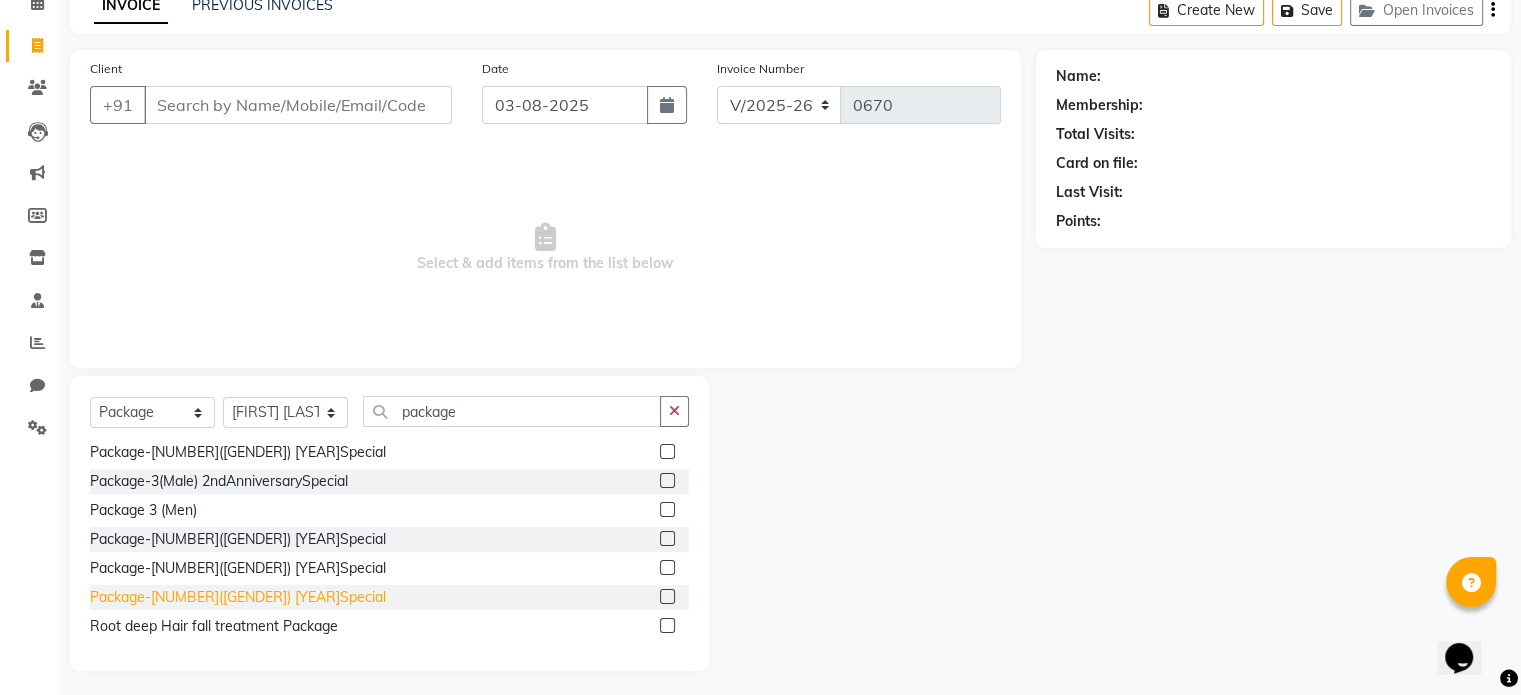 click on "Package-5(Female) 2ndAnniversarySpecial" 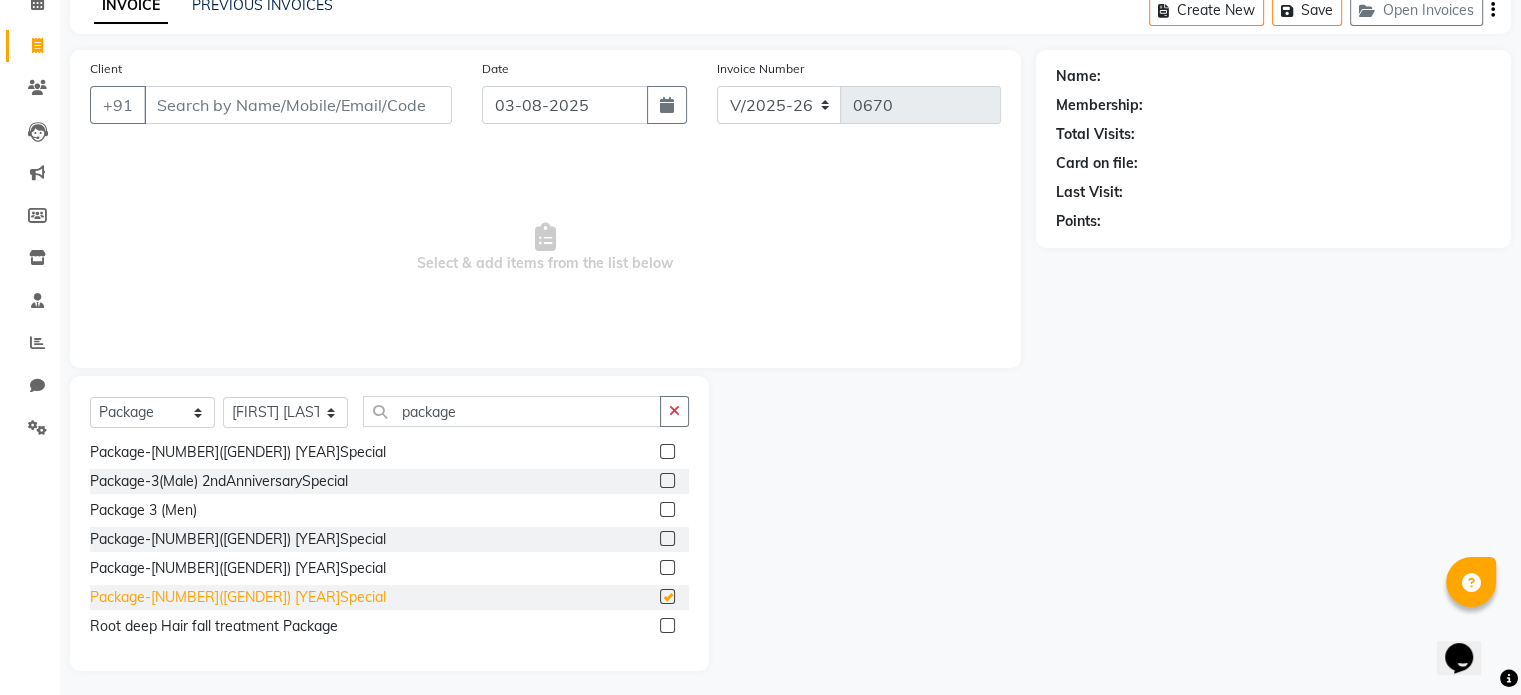 checkbox on "false" 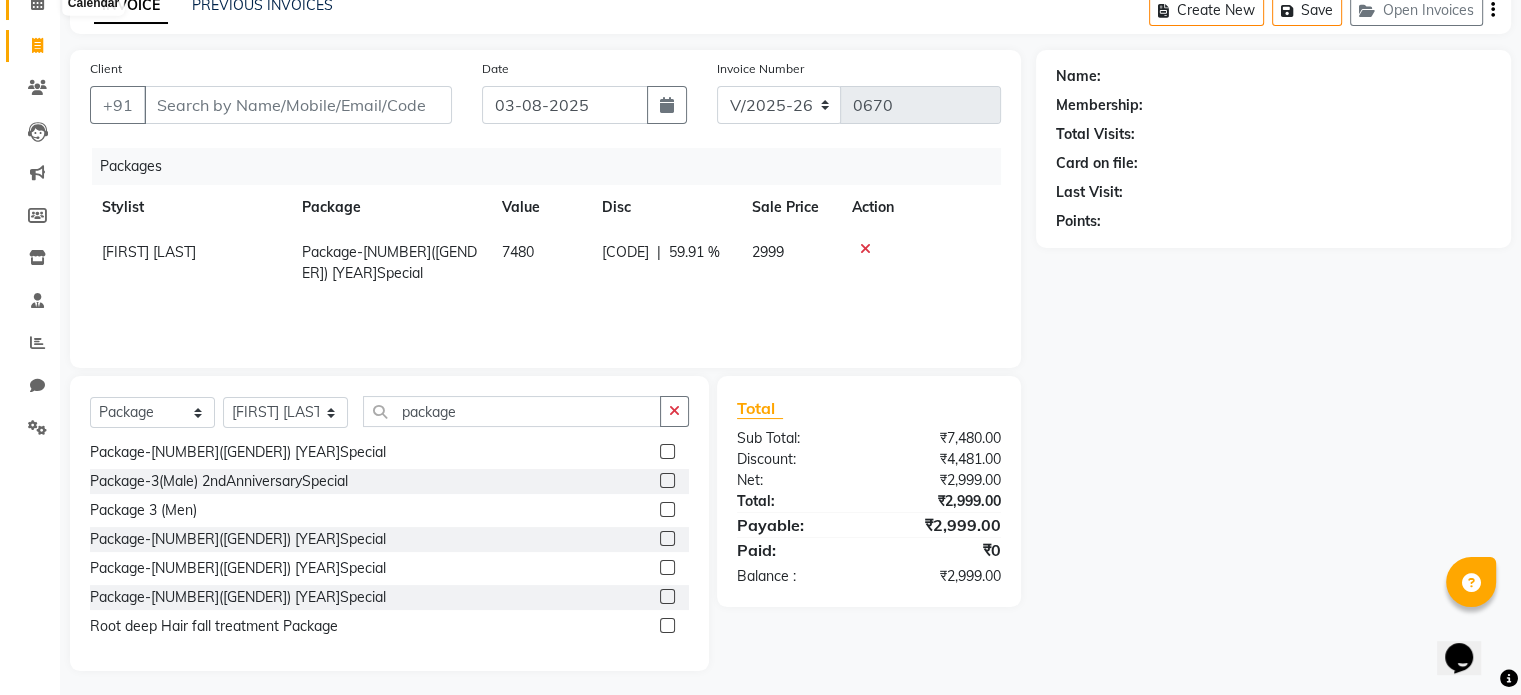 click 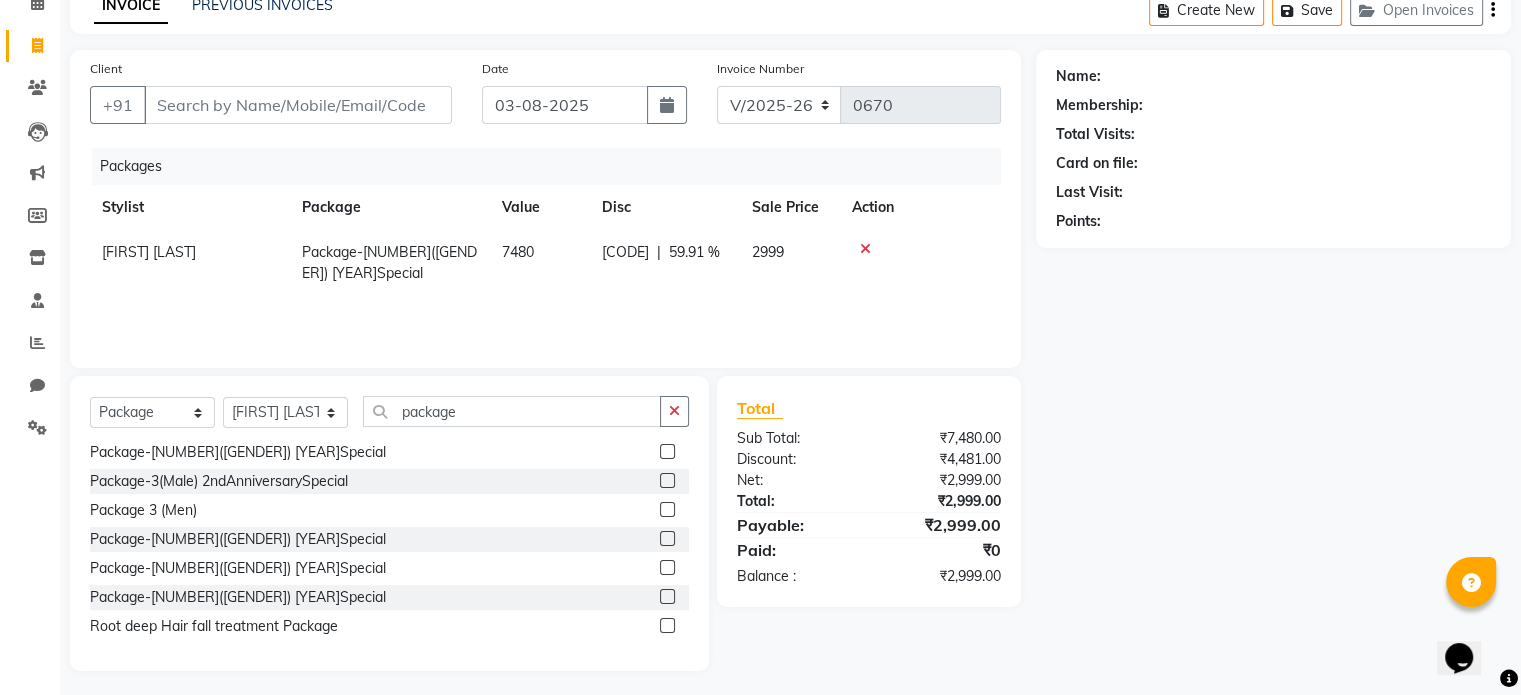 click on "Package-5(Female) 2ndAnniversarySpecial" 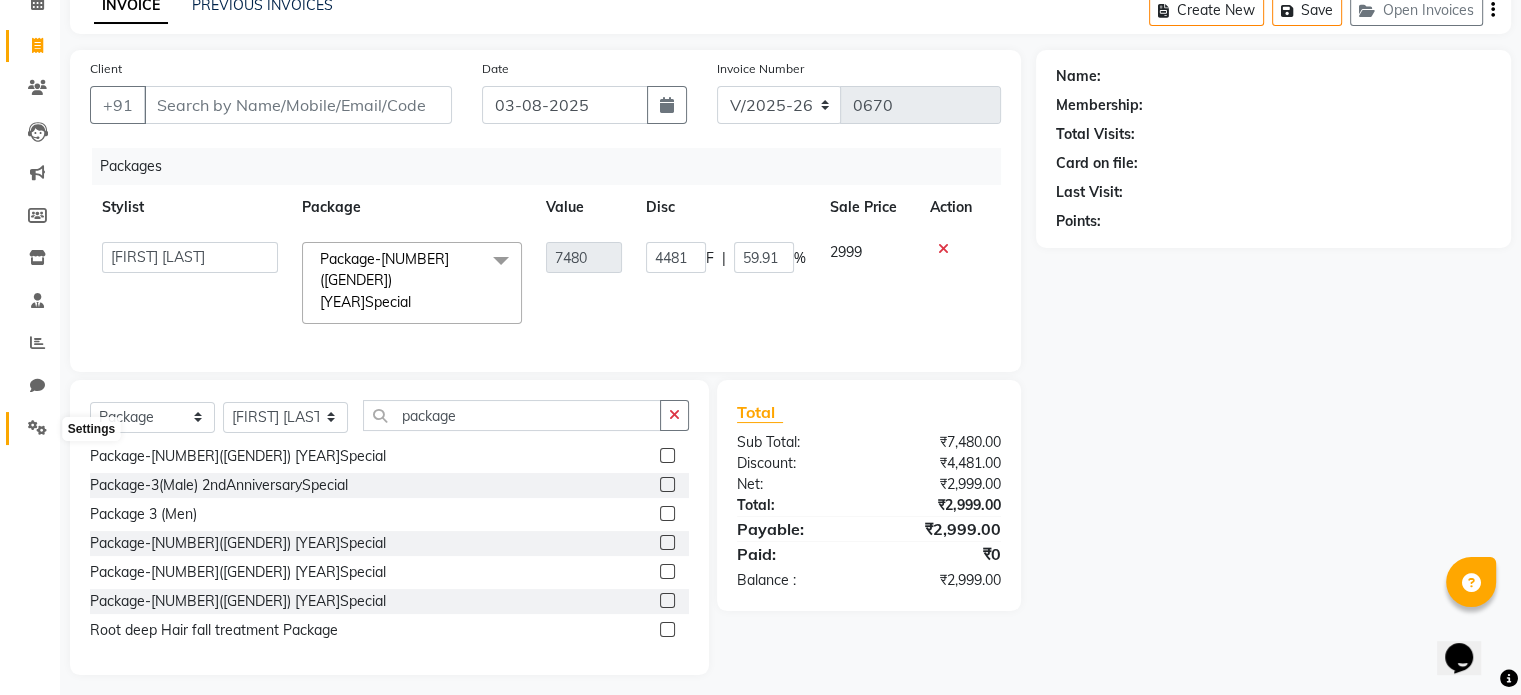 click 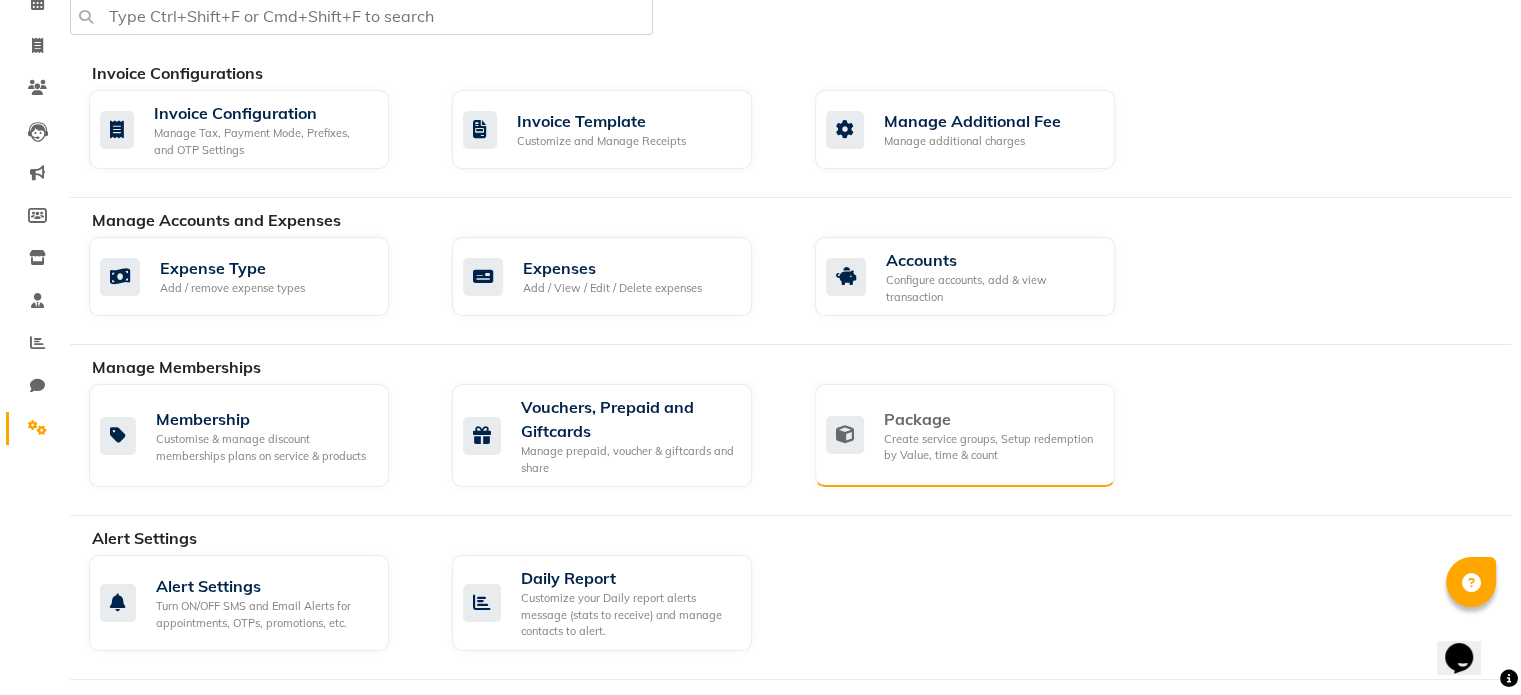 click on "Package" 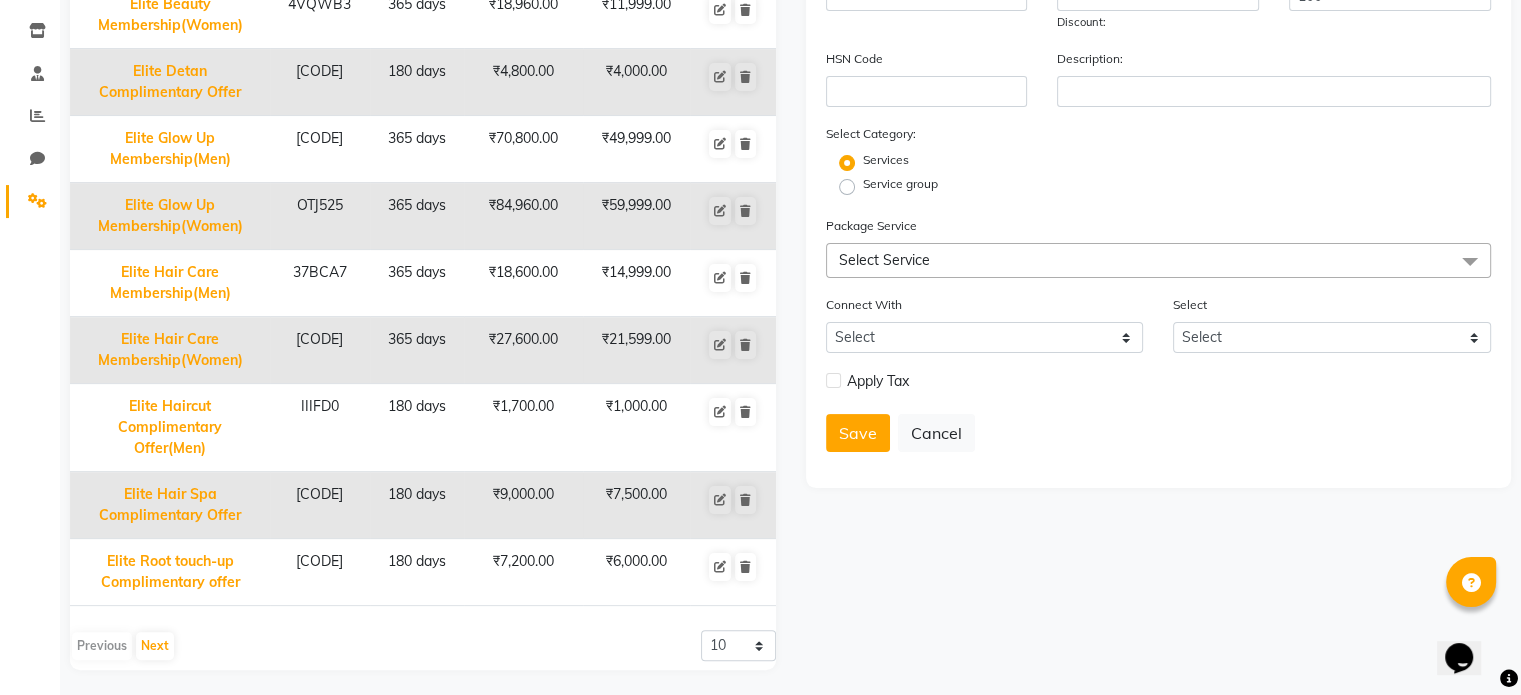 scroll, scrollTop: 329, scrollLeft: 0, axis: vertical 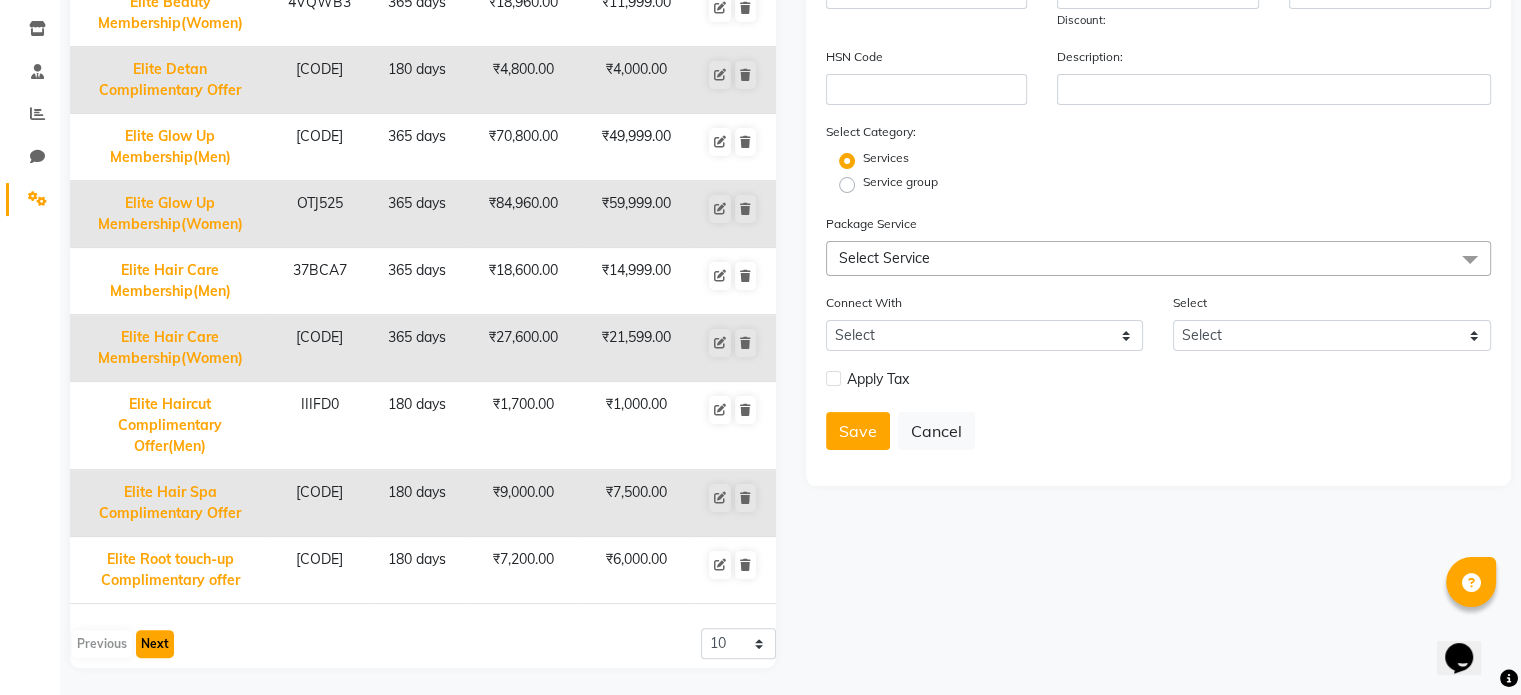click on "Next" 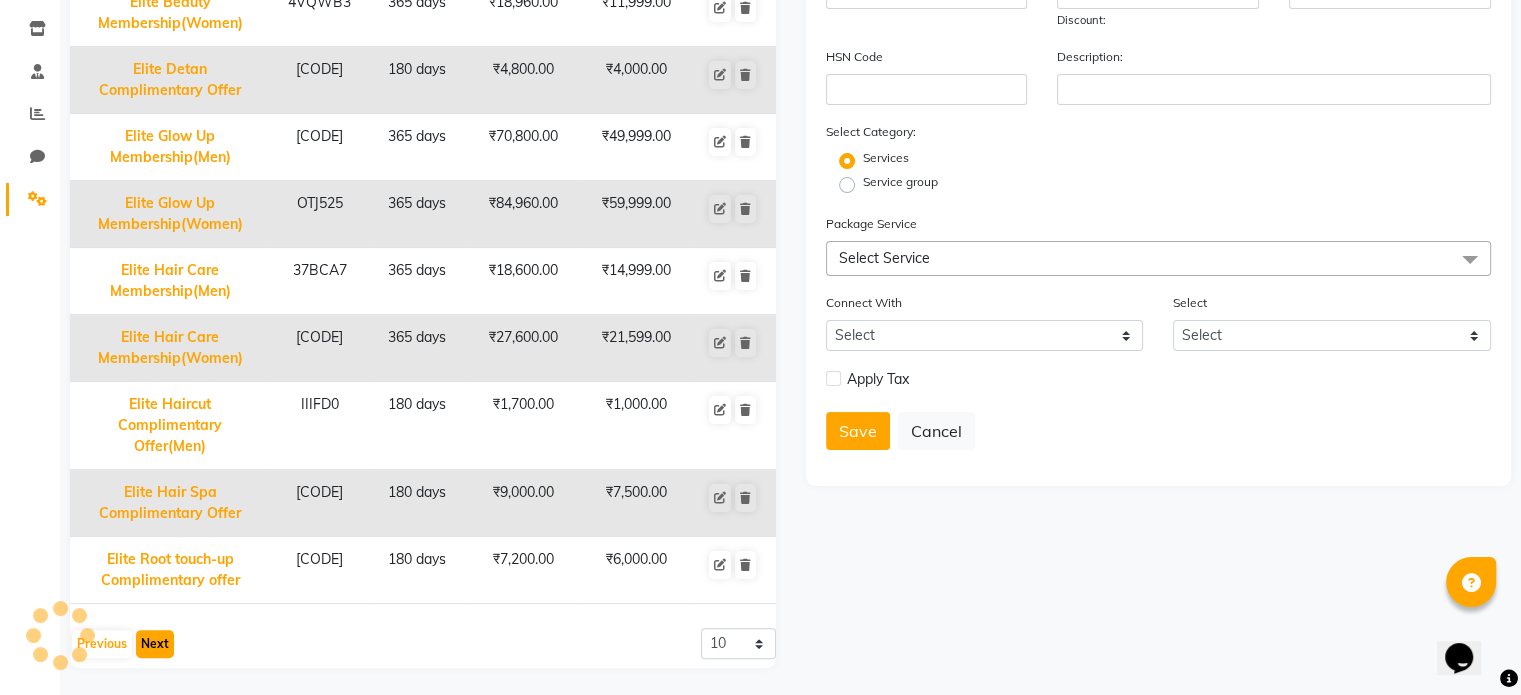 scroll, scrollTop: 278, scrollLeft: 0, axis: vertical 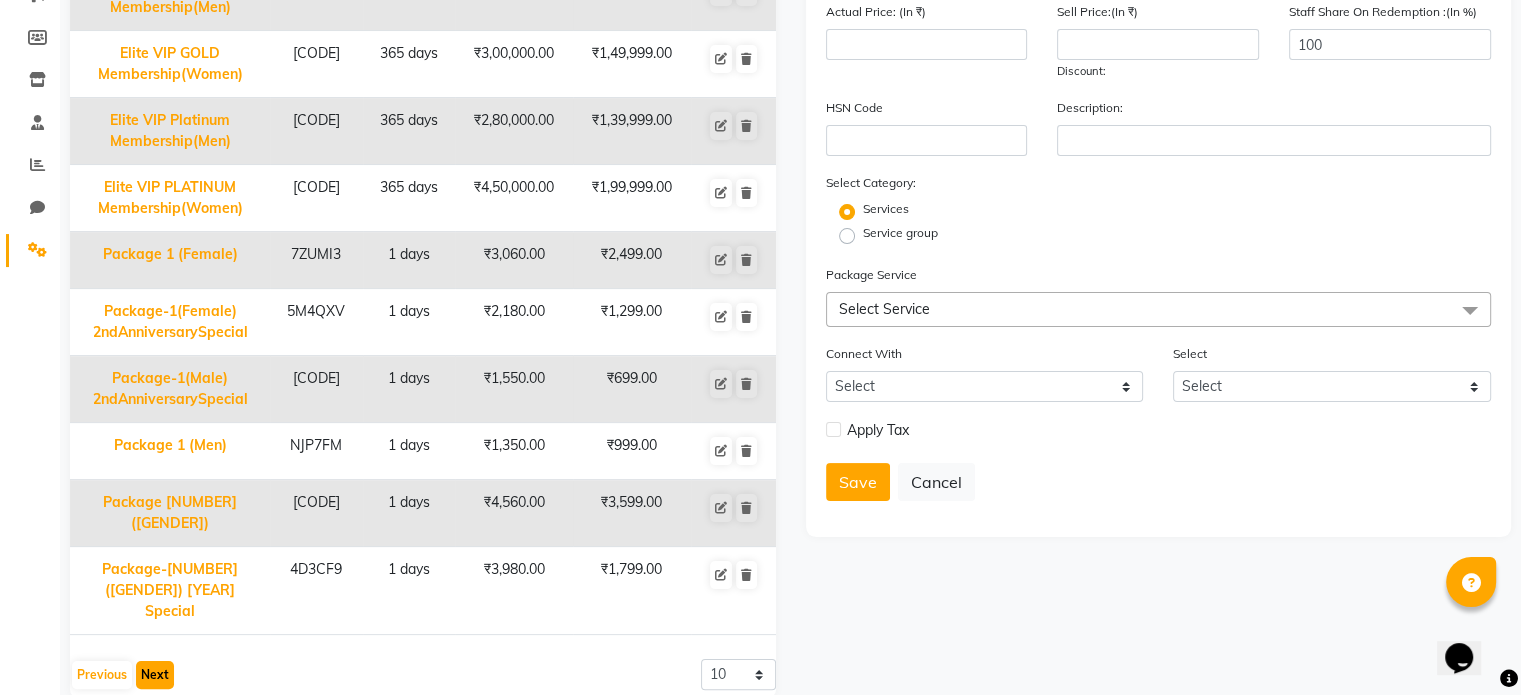 click on "Next" 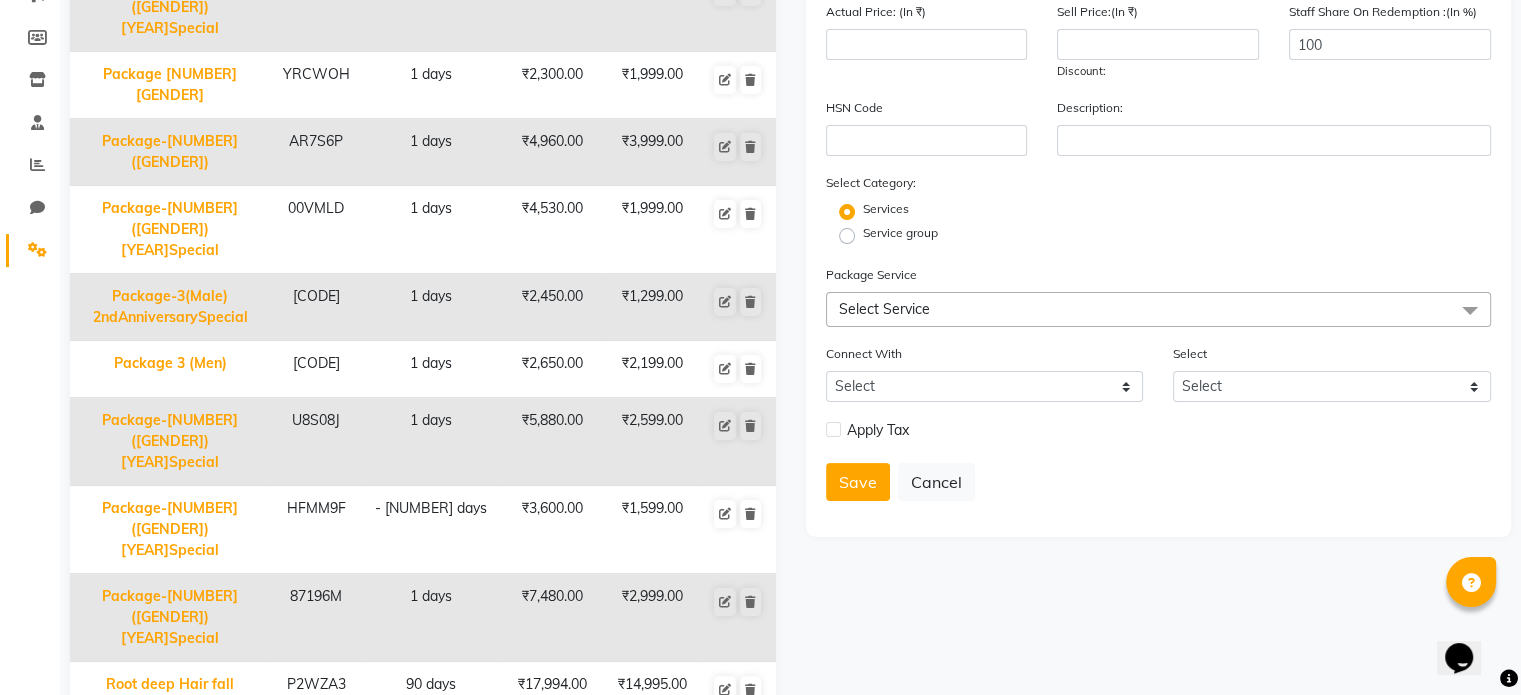 click on "Next" 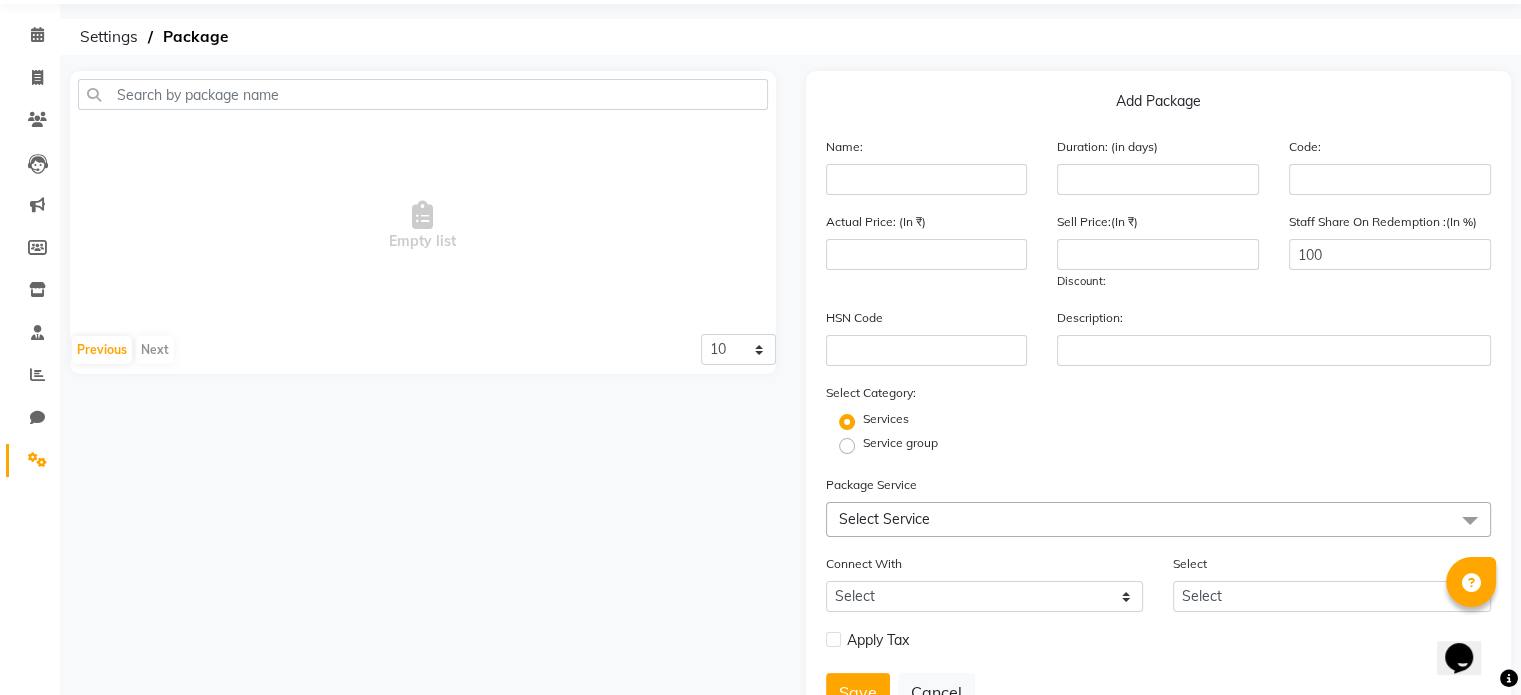 scroll, scrollTop: 0, scrollLeft: 0, axis: both 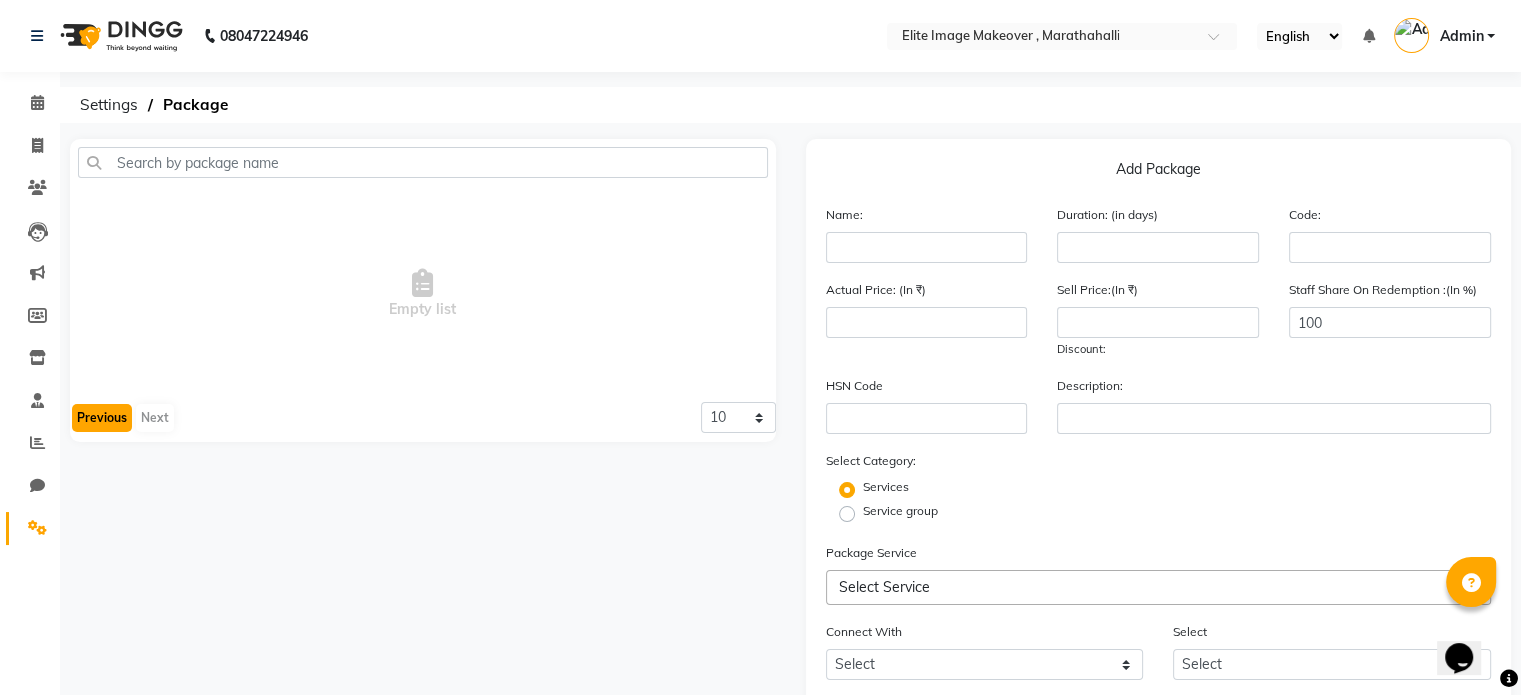 click on "Previous" 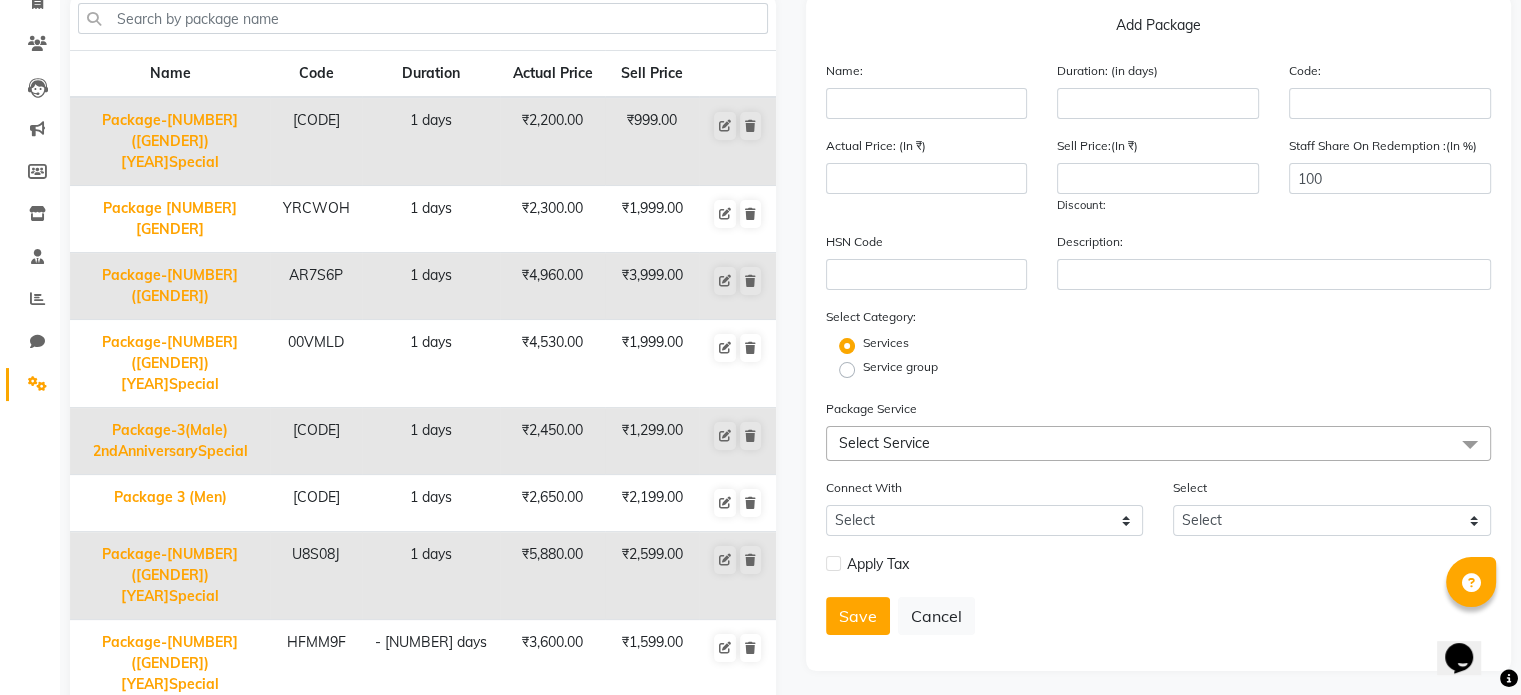 scroll, scrollTop: 178, scrollLeft: 0, axis: vertical 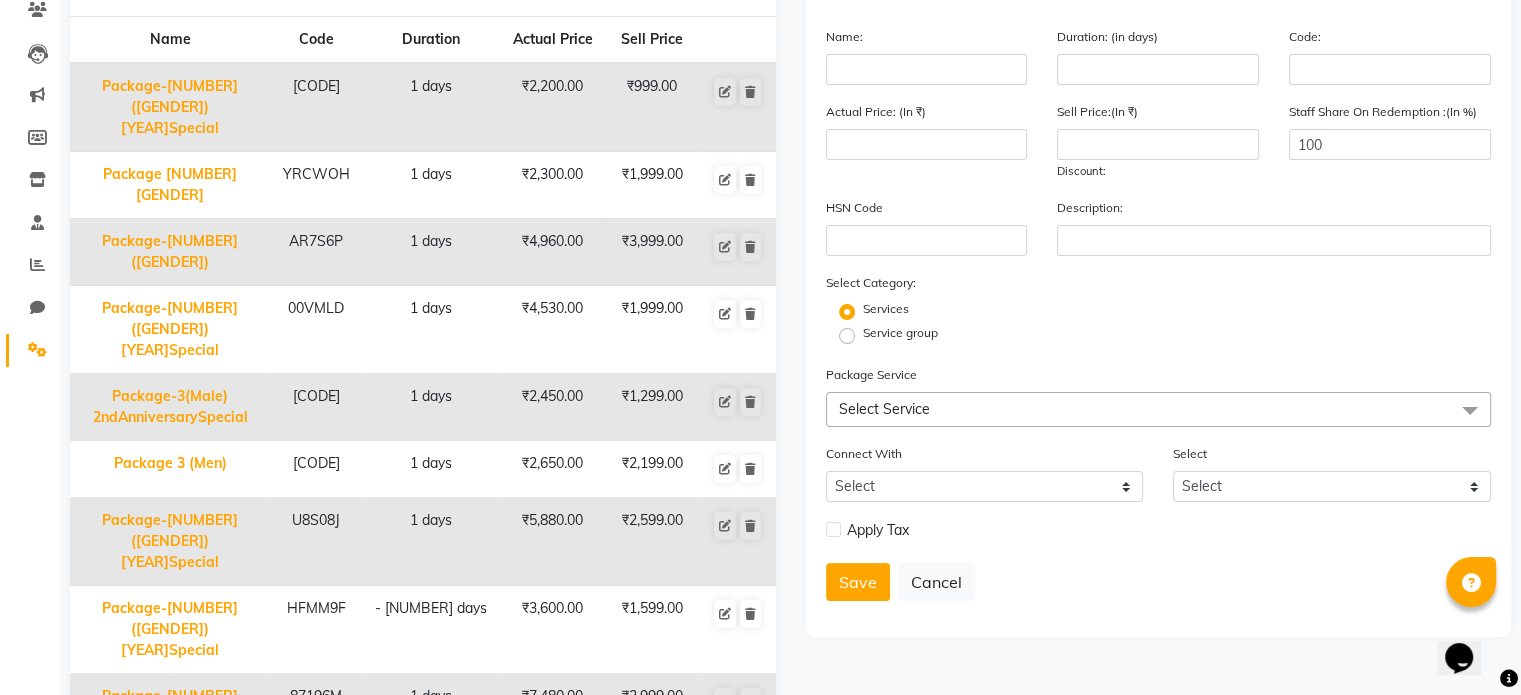 click on "Package-5(Female) 2ndAnniversarySpecial" 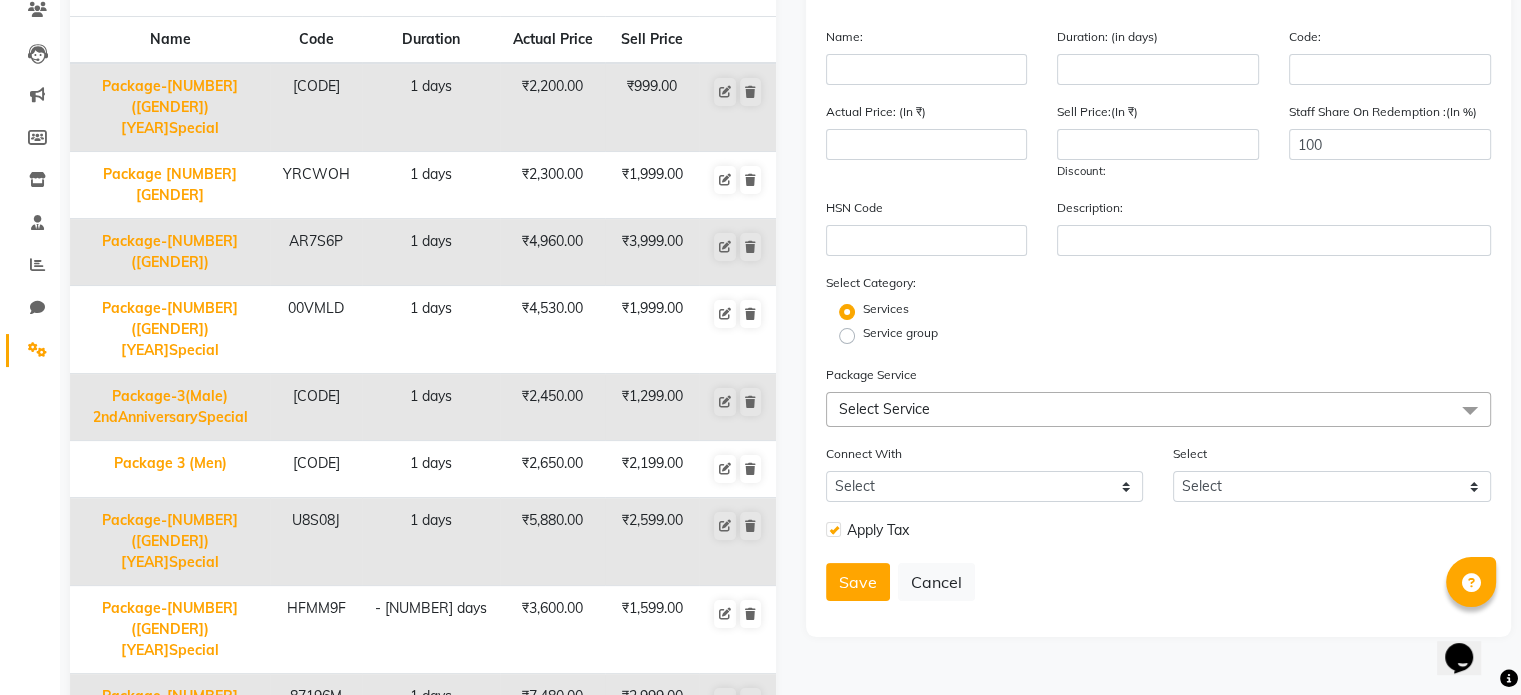 type on "Package-5(Female) 2ndAnniversarySpecial" 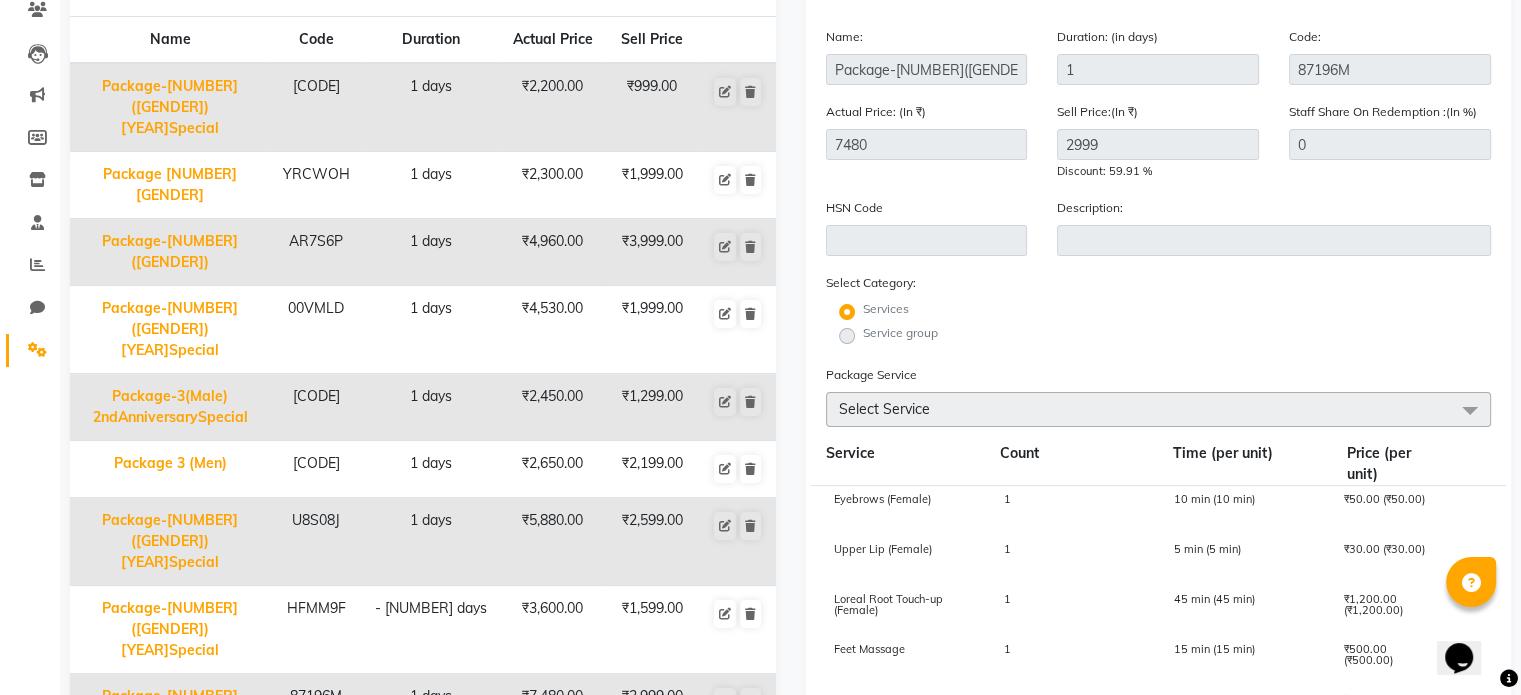 click on "Service group" 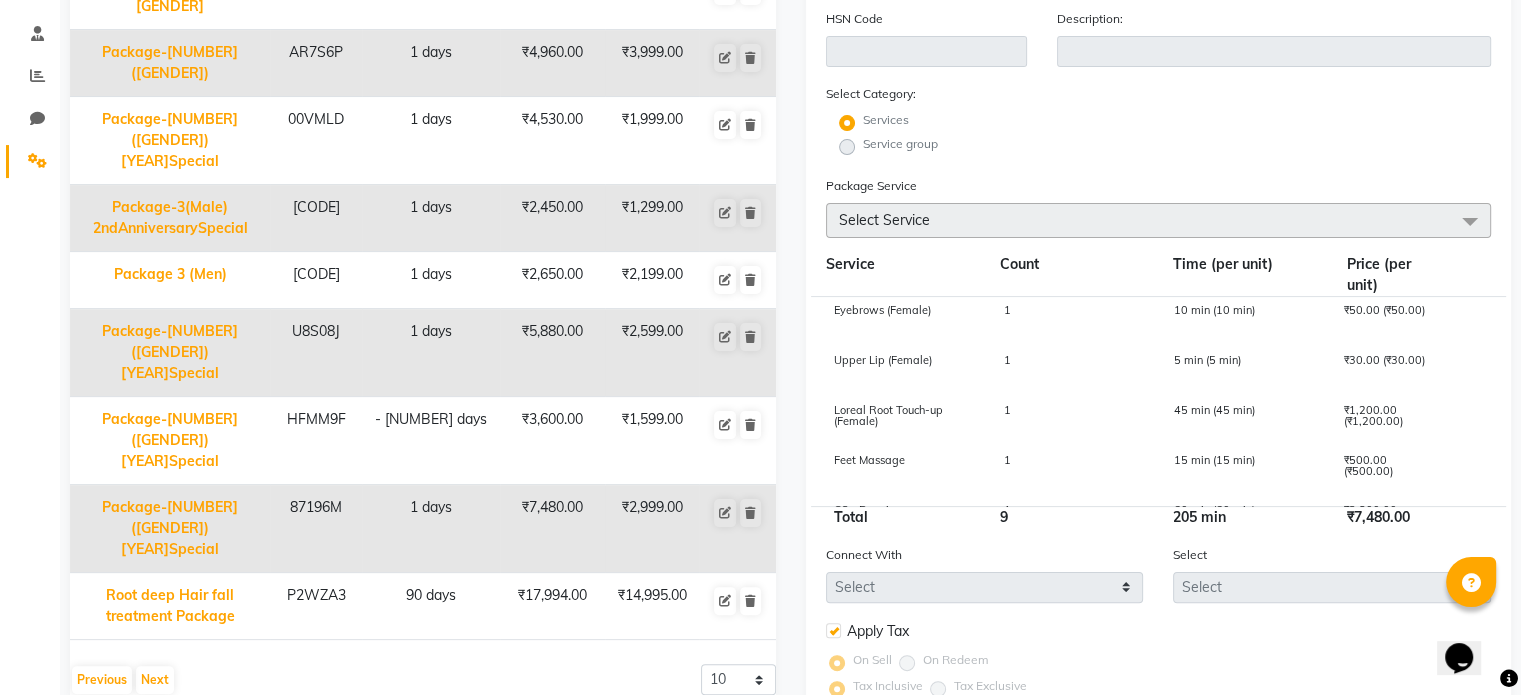 scroll, scrollTop: 378, scrollLeft: 0, axis: vertical 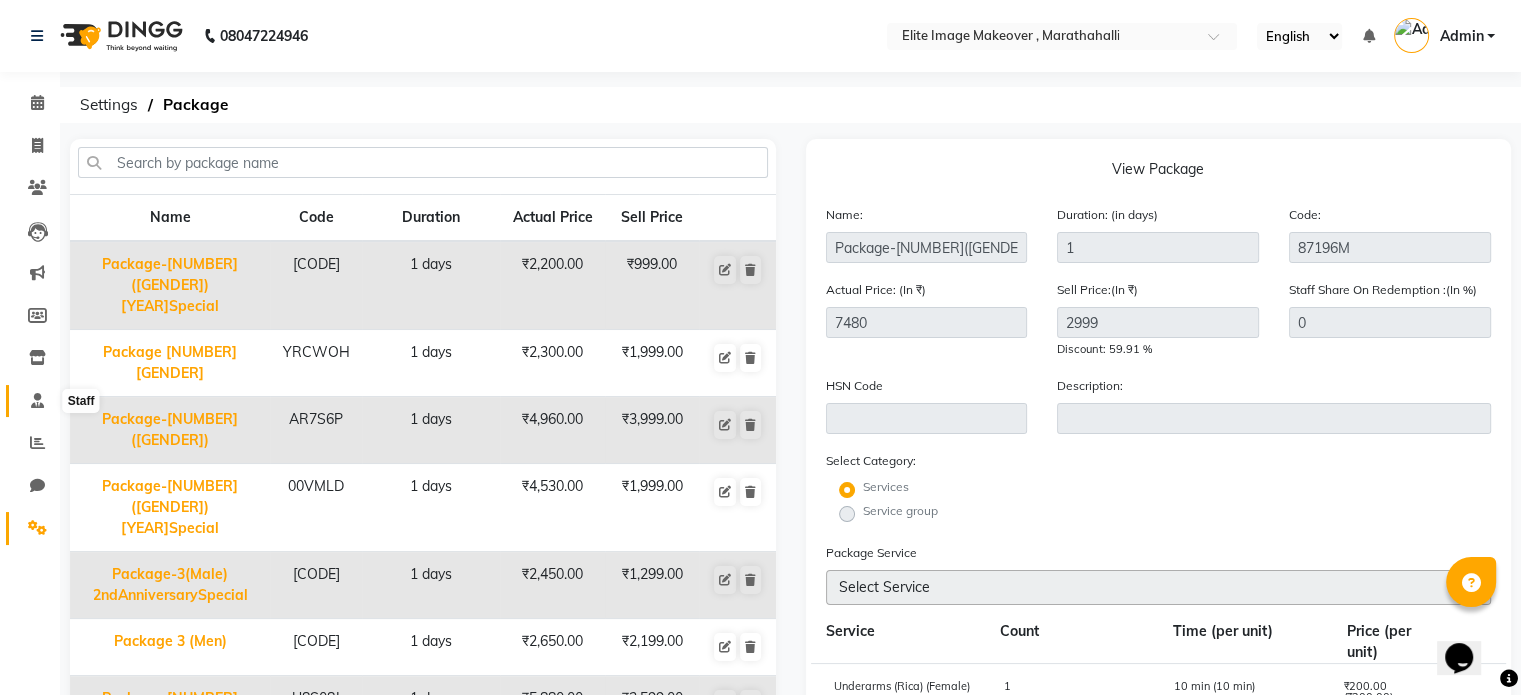 click 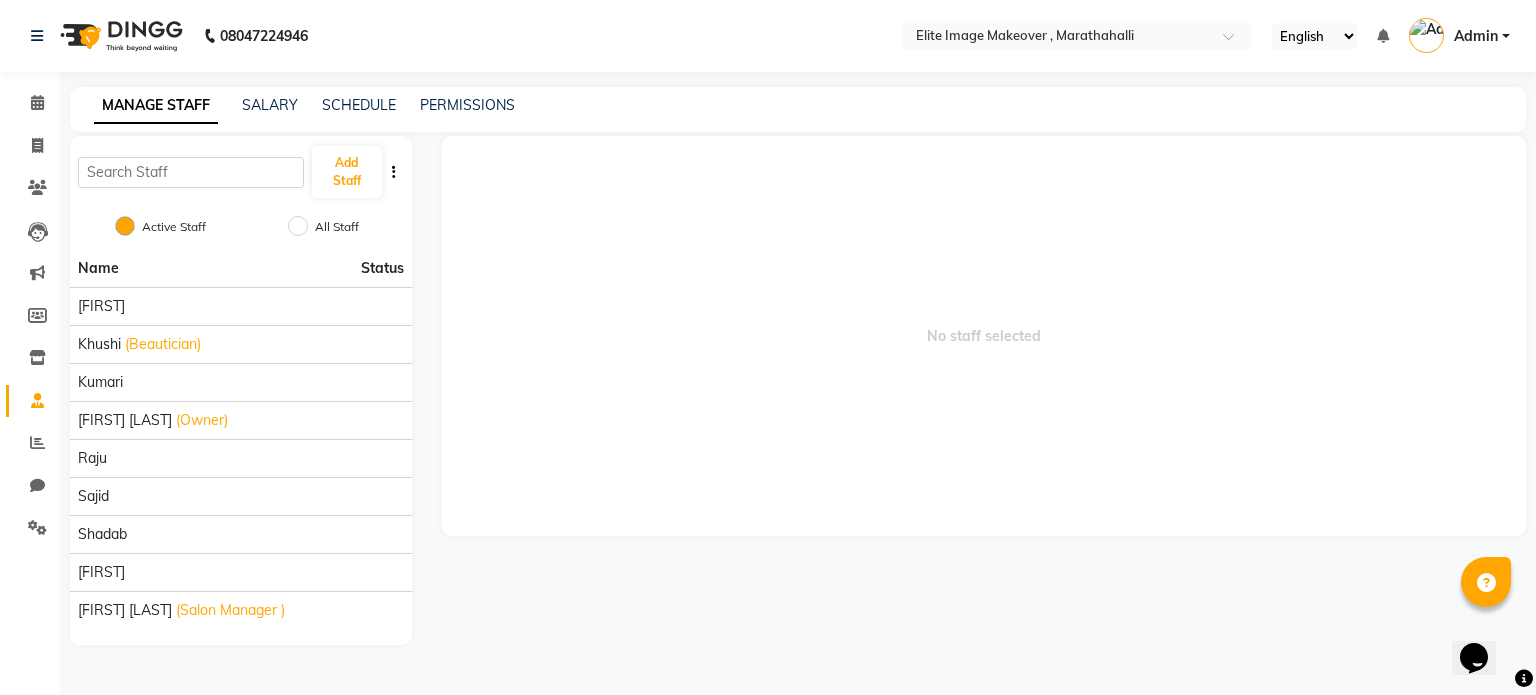 click on "No staff selected" 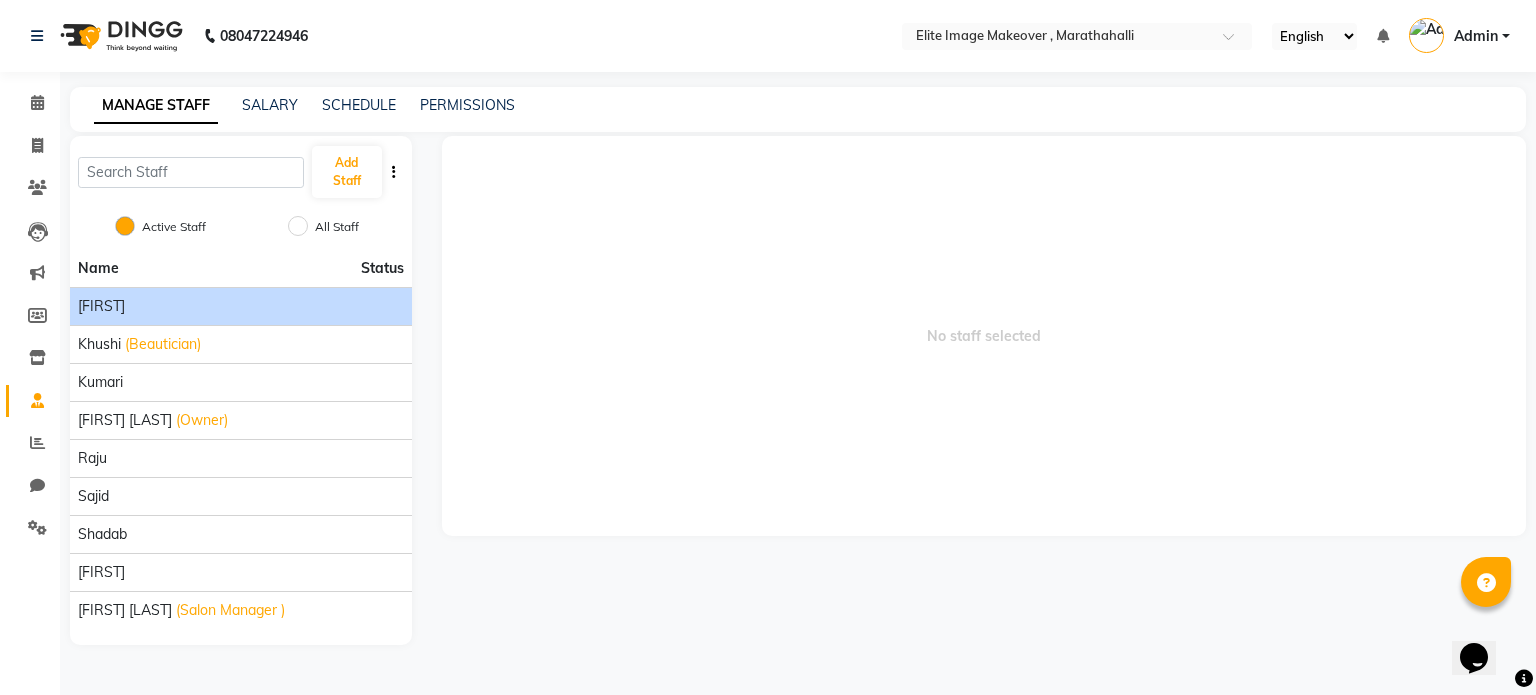 click on "Chaya" 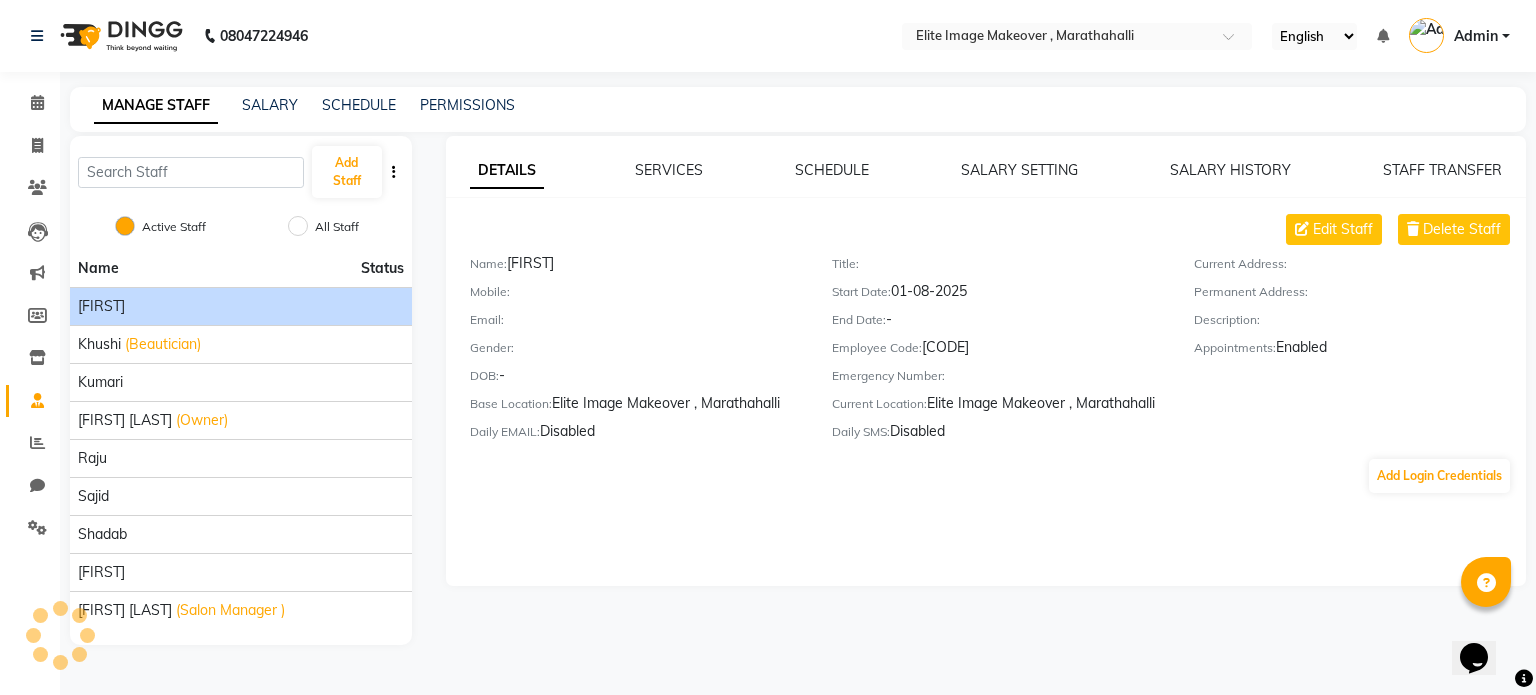 click on "DETAILS SERVICES SCHEDULE SALARY SETTING SALARY HISTORY STAFF TRANSFER Edit Staff Delete Staff Name:   Chaya  Mobile:     Email:     Gender:     DOB:   -  Base Location:   Elite Image Makeover , Marathahalli  Daily EMAIL:   Disabled  Title:     Start Date:   01-08-2025  End Date:   -  Employee Code:   e3547-10  Emergency Number:     Current Location:   Elite Image Makeover , Marathahalli  Daily SMS:   Disabled  Current Address:     Permanent Address:     Description:     Appointments:   Enabled  Add Login Credentials" 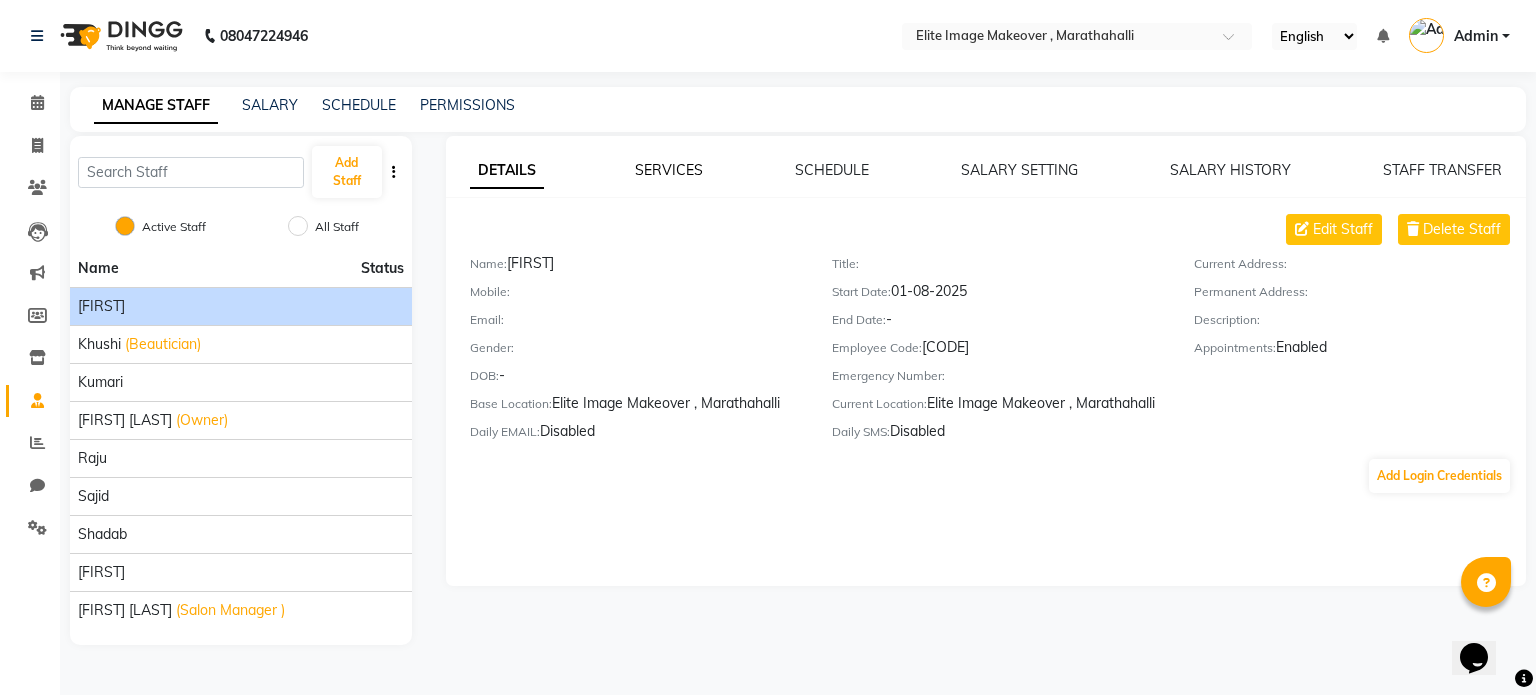 click on "SERVICES" 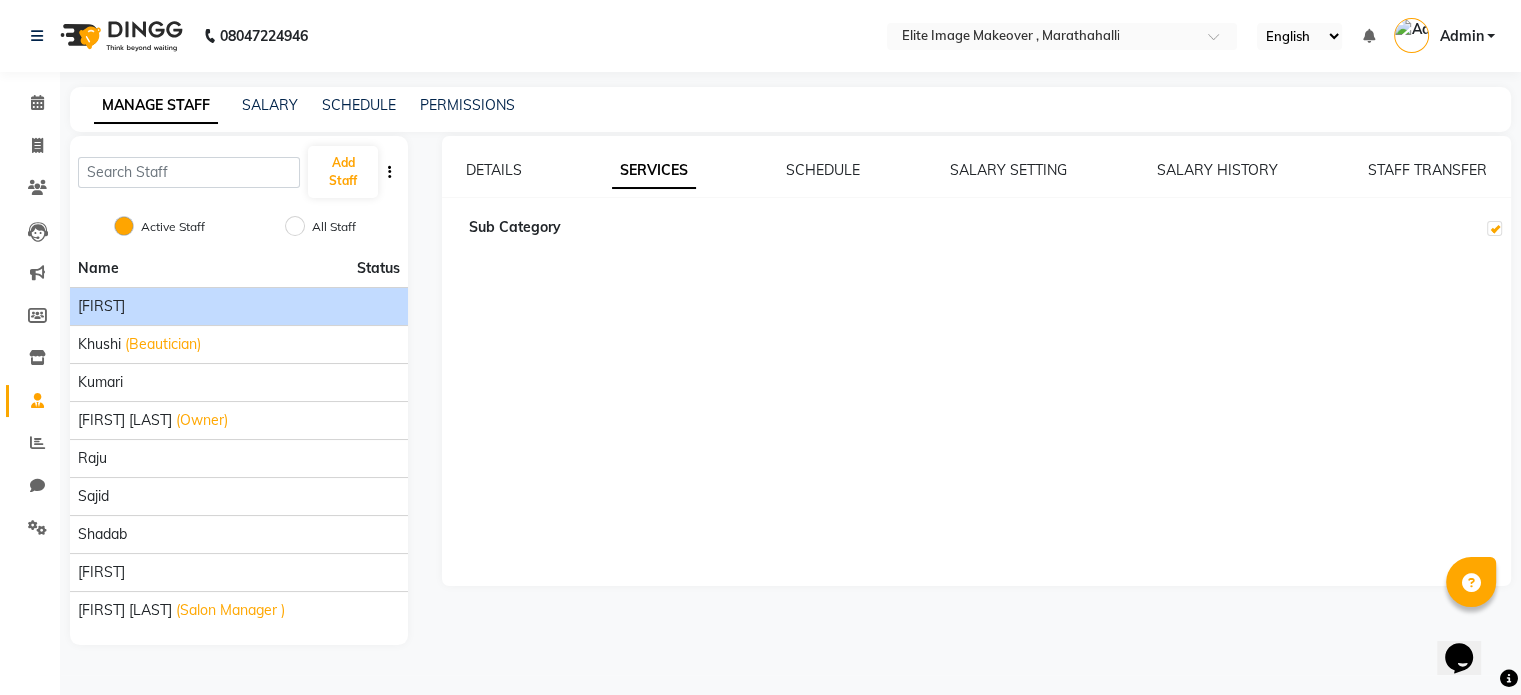 checkbox on "true" 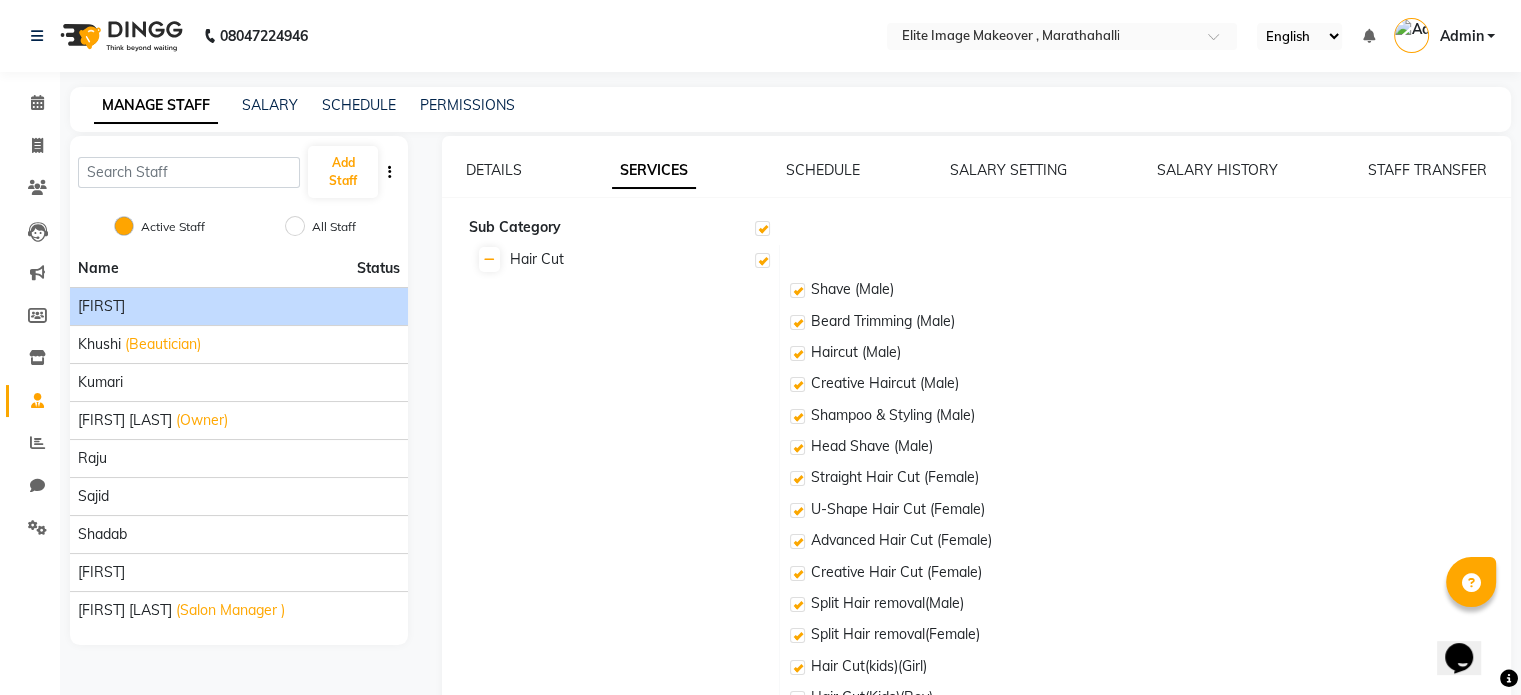 click at bounding box center [762, 228] 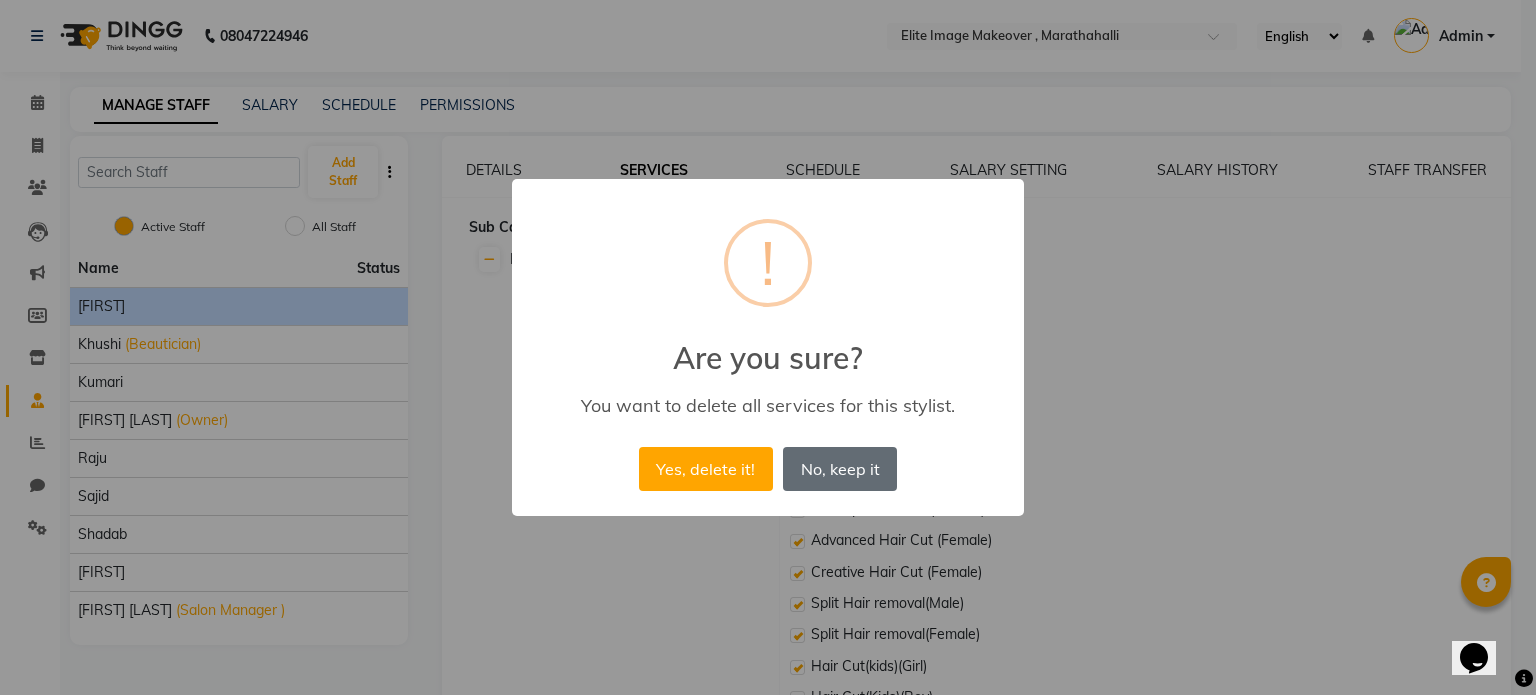 click on "No, keep it" at bounding box center (840, 469) 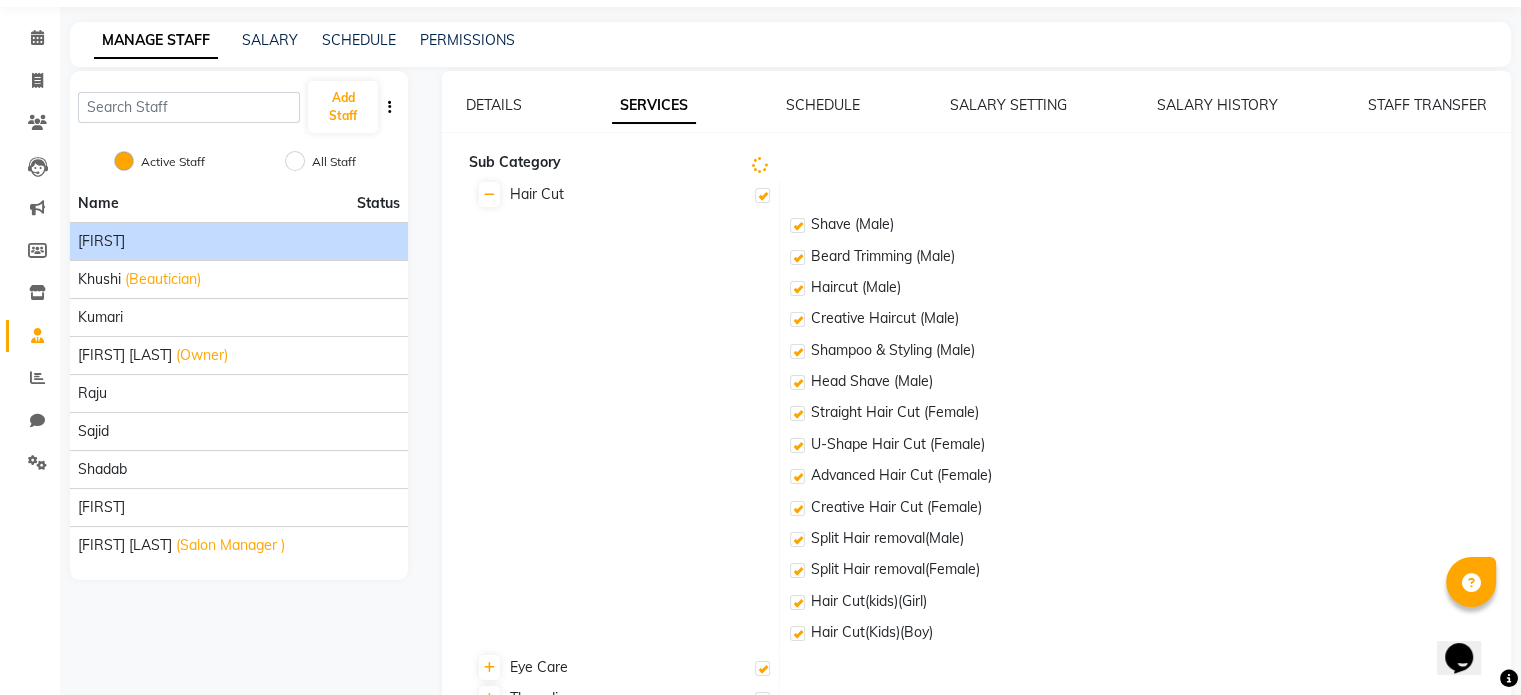 scroll, scrollTop: 100, scrollLeft: 0, axis: vertical 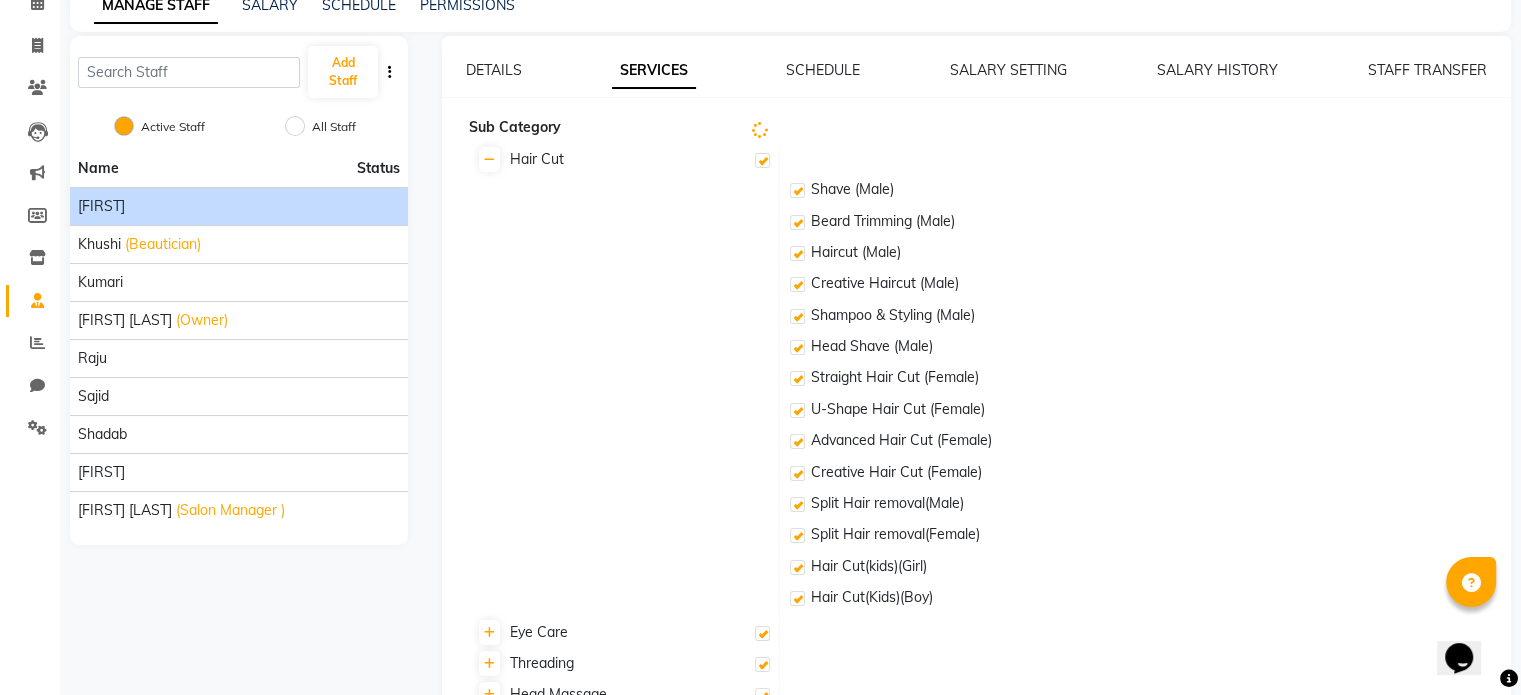 click at bounding box center [760, 130] 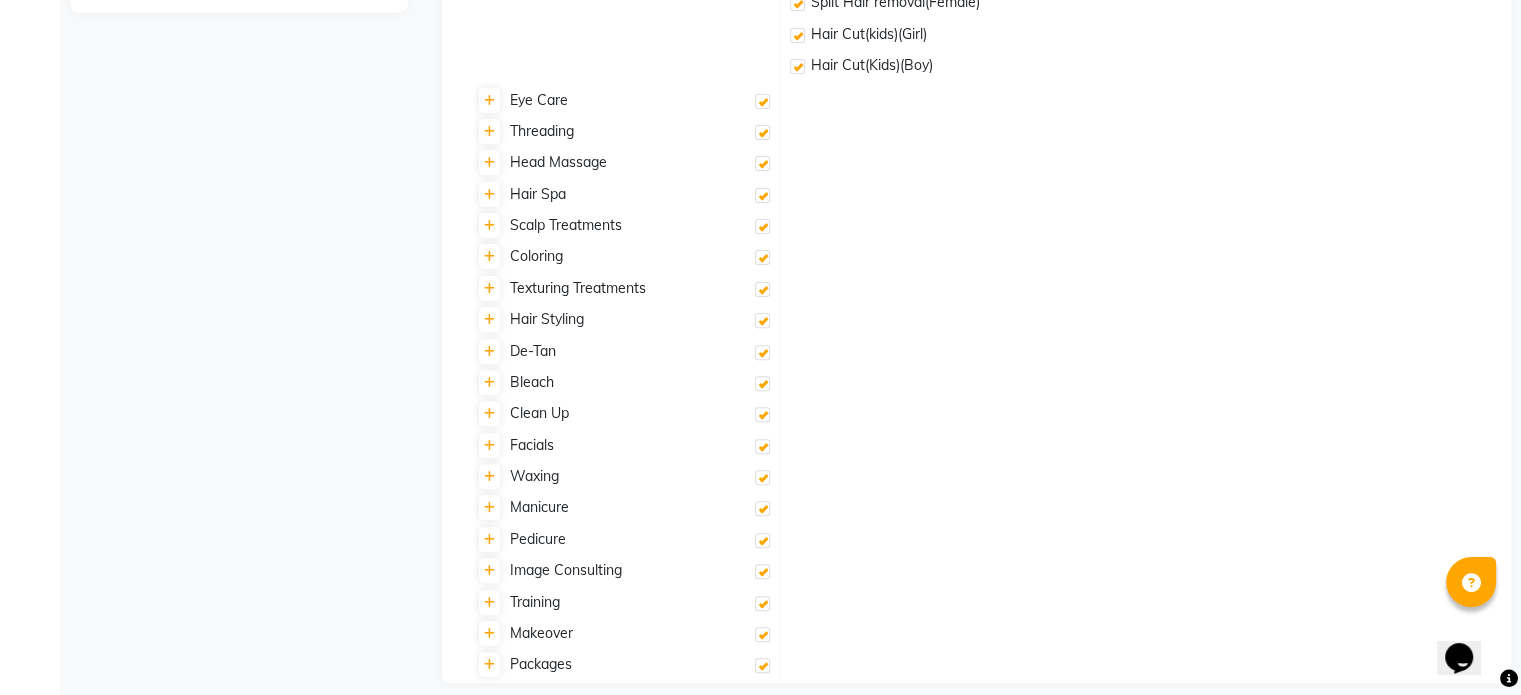 scroll, scrollTop: 650, scrollLeft: 0, axis: vertical 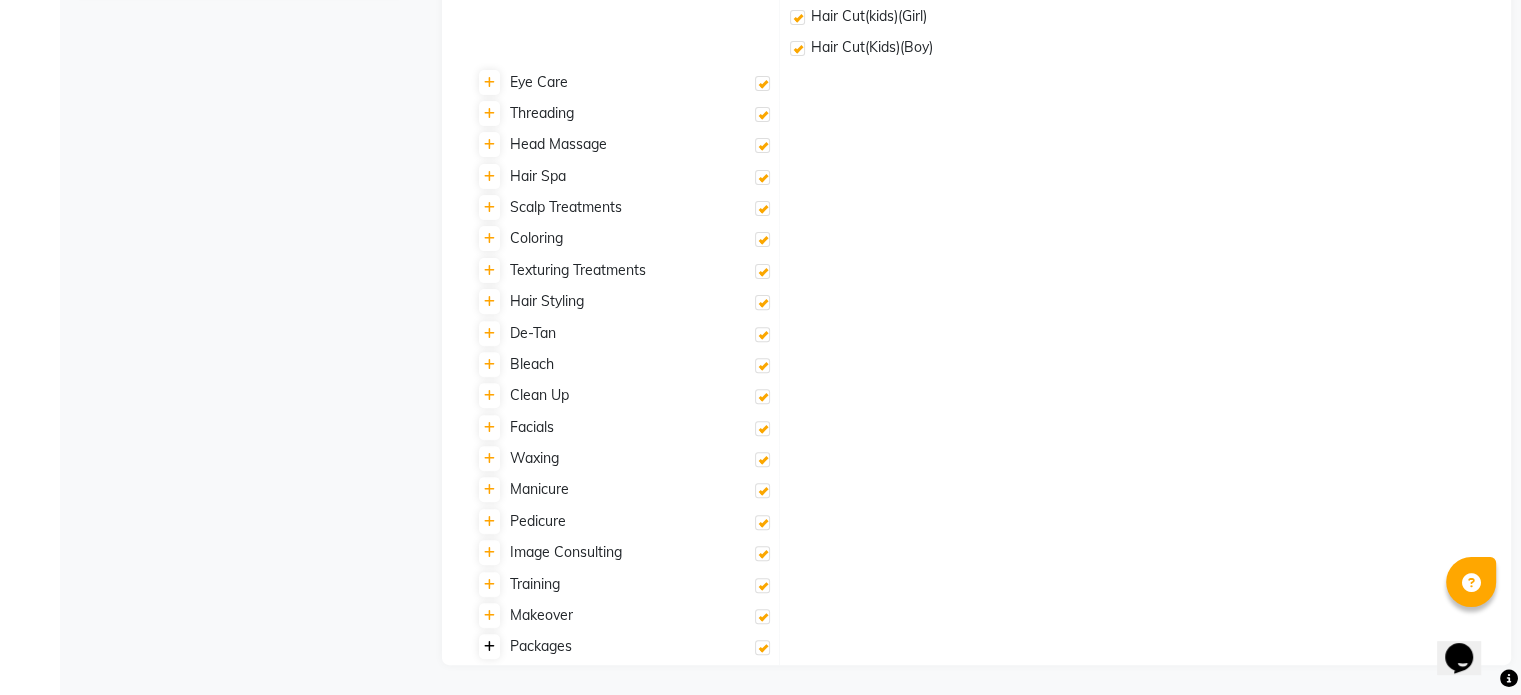 click 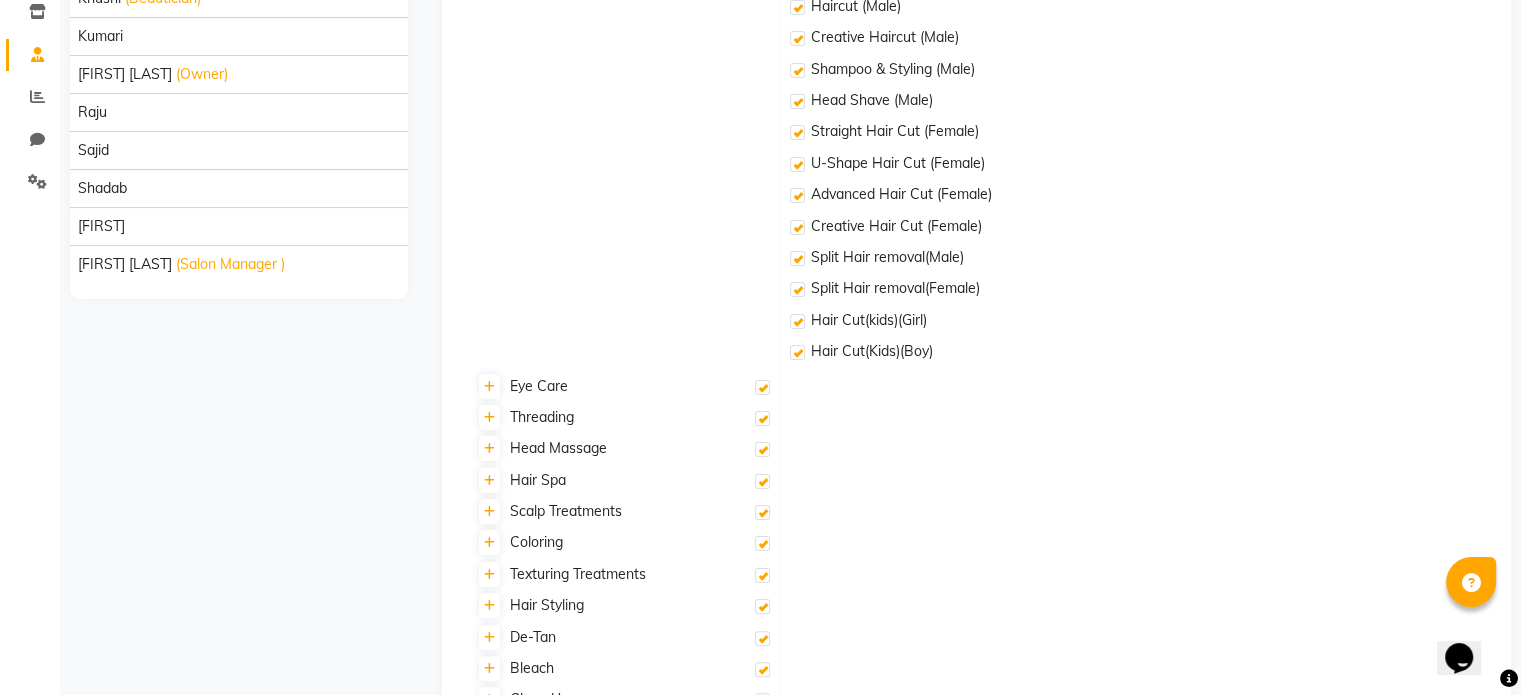 scroll, scrollTop: 0, scrollLeft: 0, axis: both 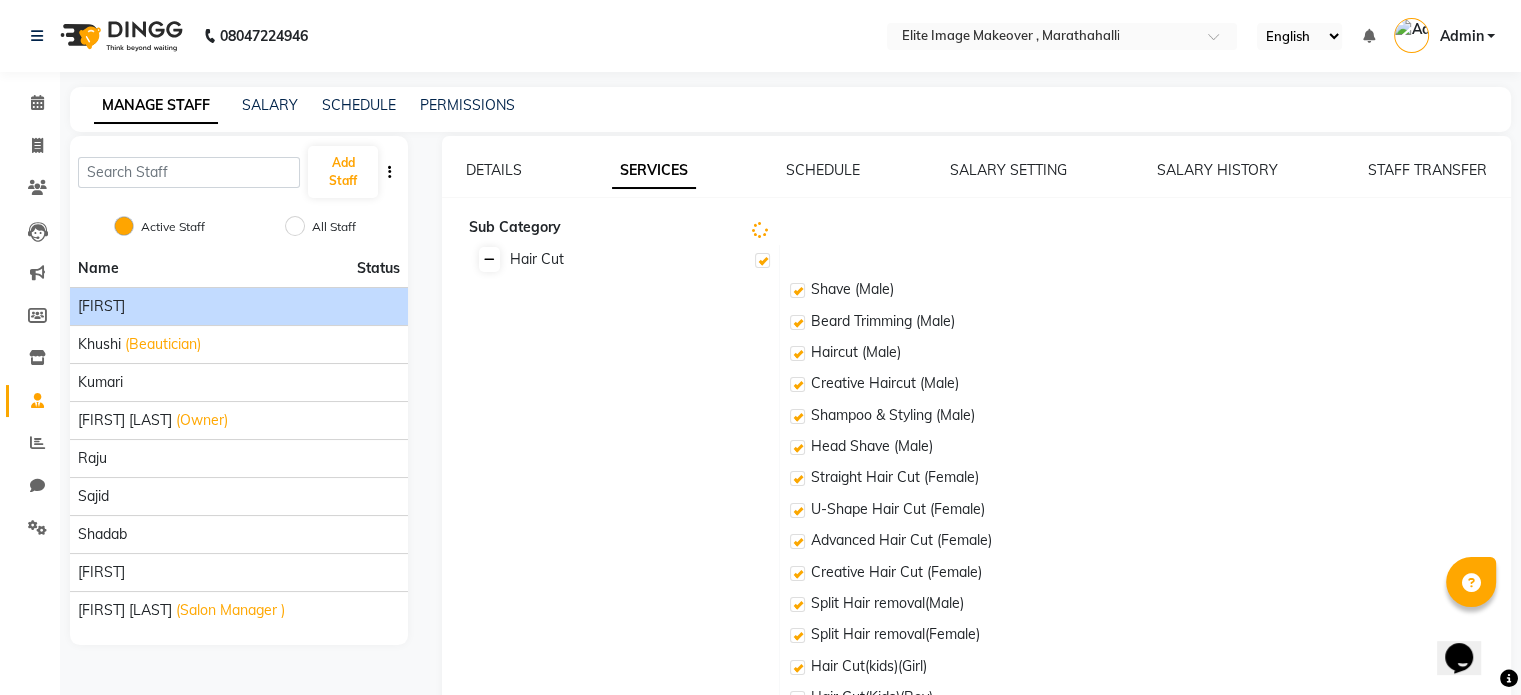 click 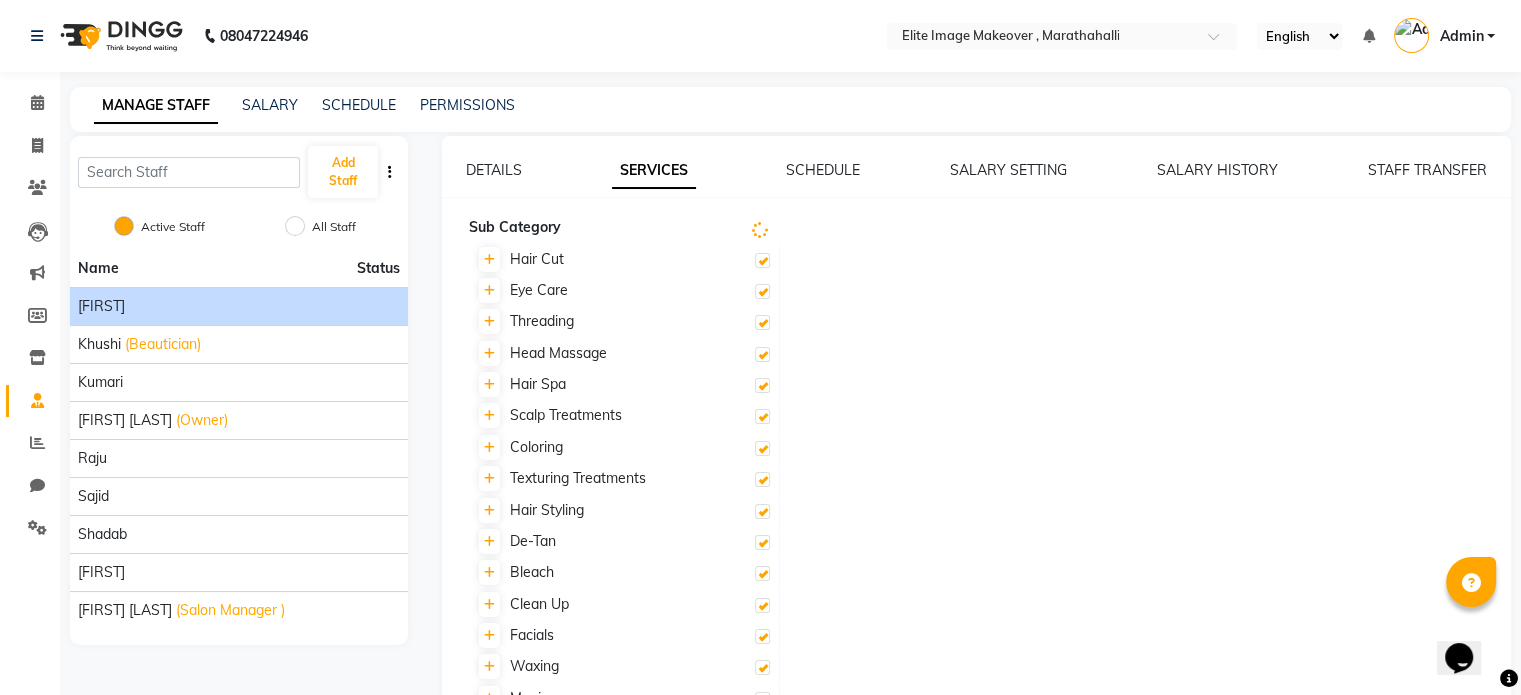 click on "DETAILS SERVICES SCHEDULE SALARY SETTING SALARY HISTORY STAFF TRANSFER  Sub Category  Hair Cut Eye Care Threading Head Massage Hair Spa Scalp Treatments Coloring Texturing Treatments Hair Styling De-Tan Bleach Clean Up Facials Waxing Manicure Pedicure Image Consulting Training Makeover Packages" 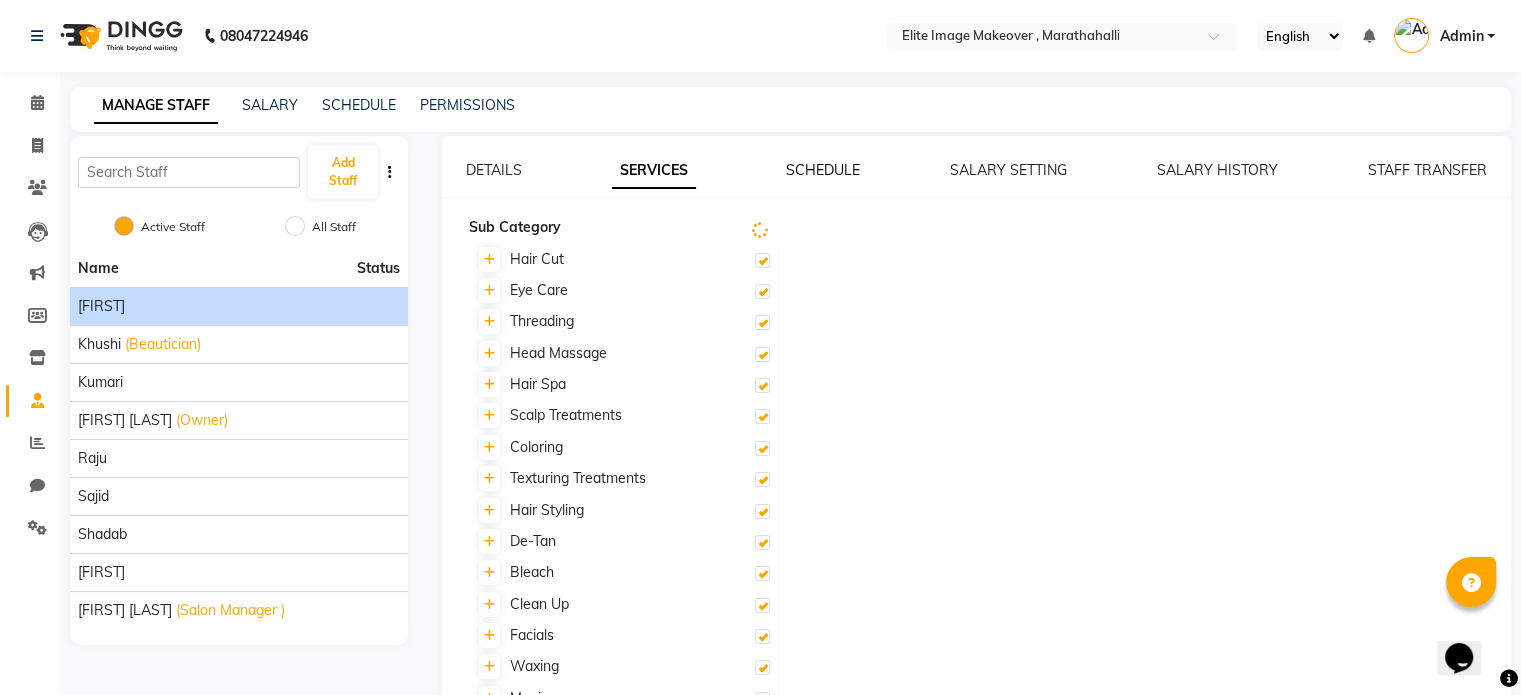 click on "SCHEDULE" 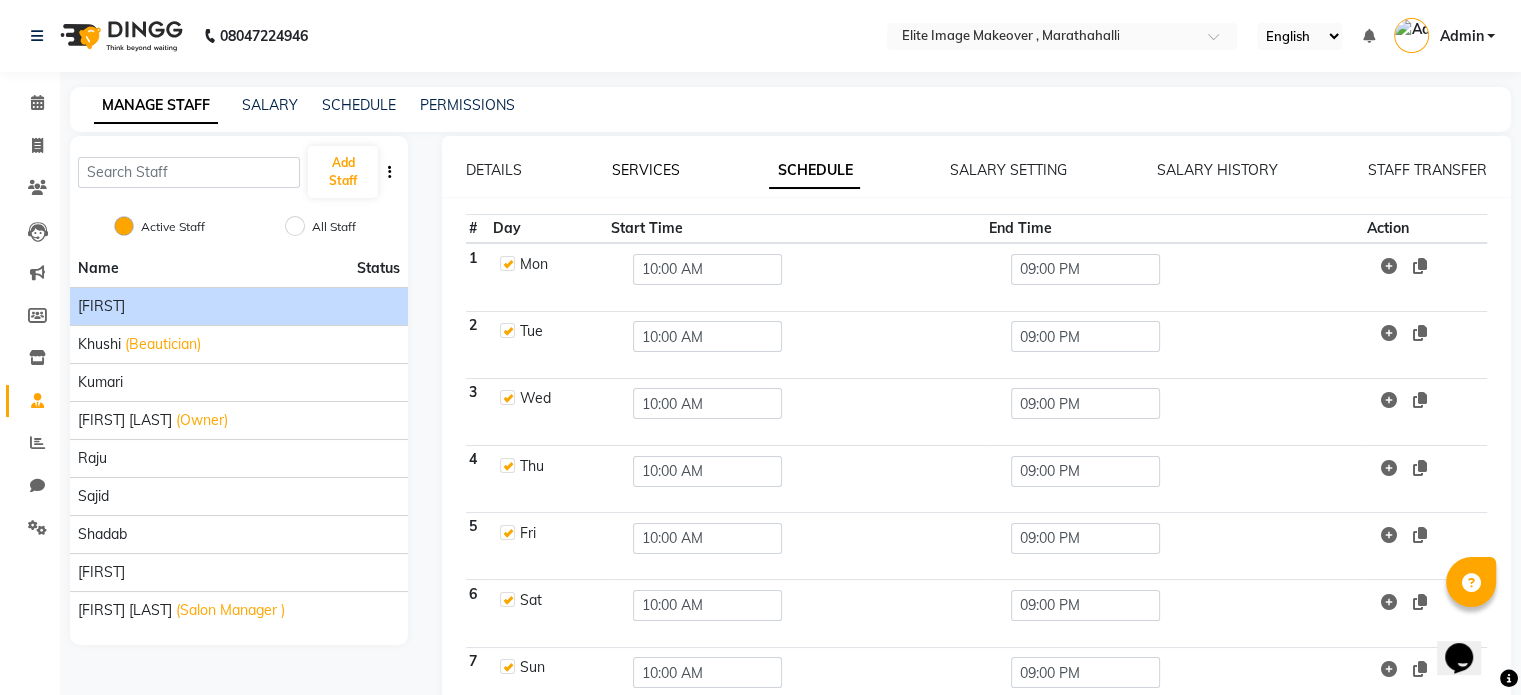 click on "SERVICES" 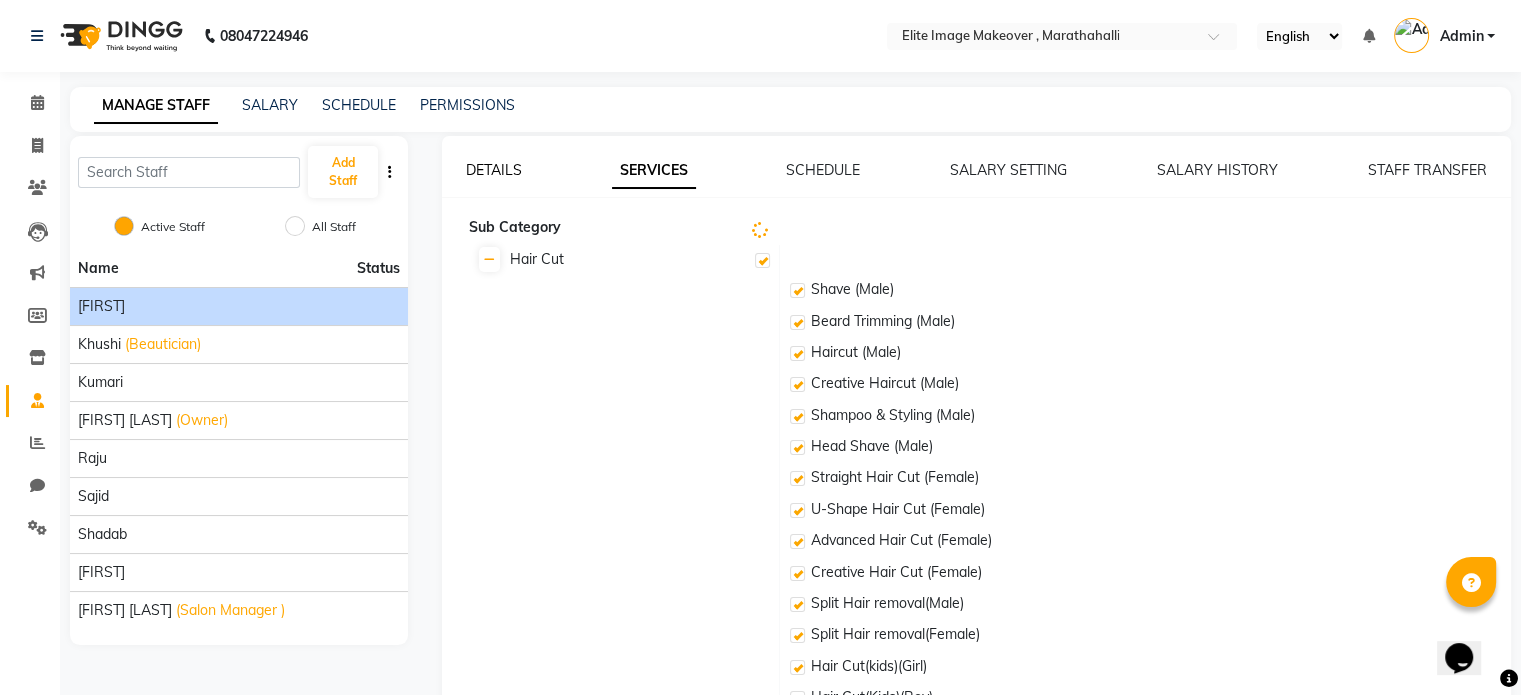 click on "DETAILS" 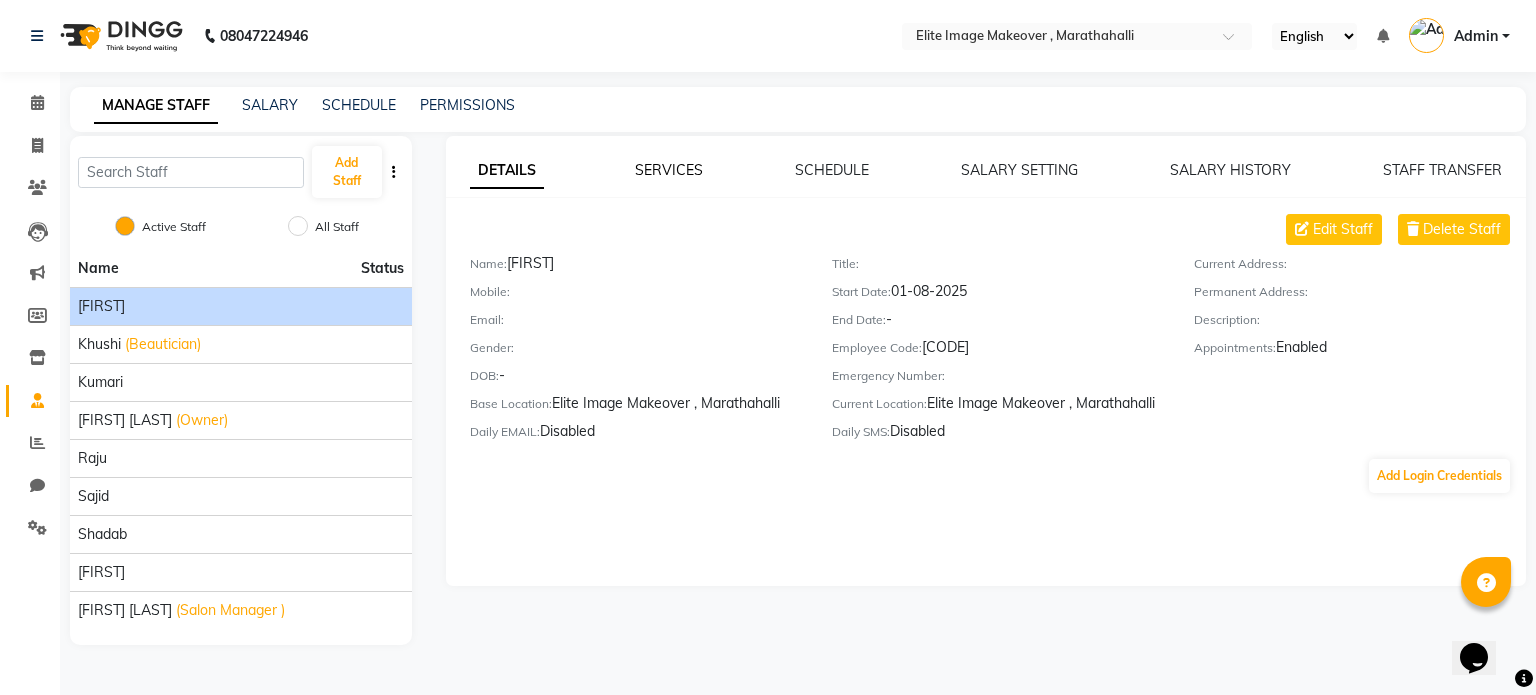 click on "SERVICES" 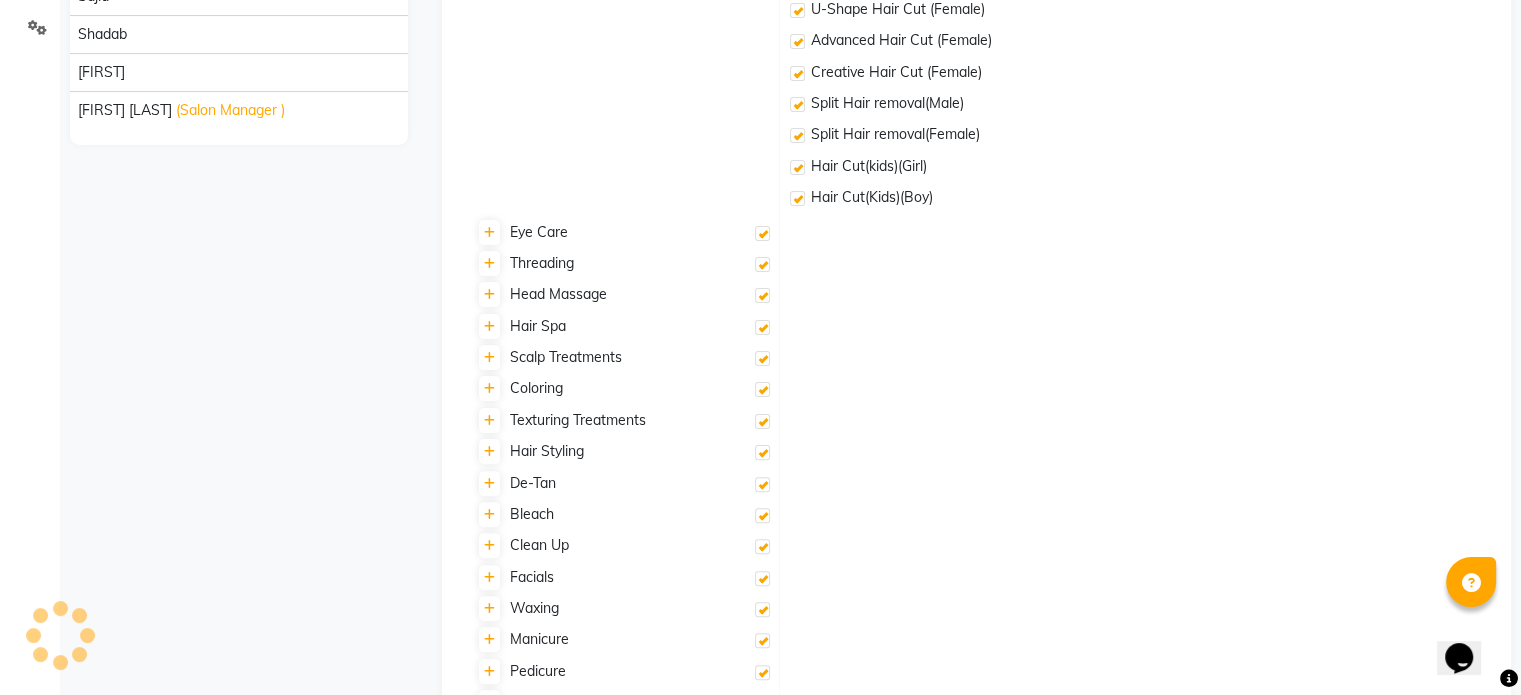 checkbox on "true" 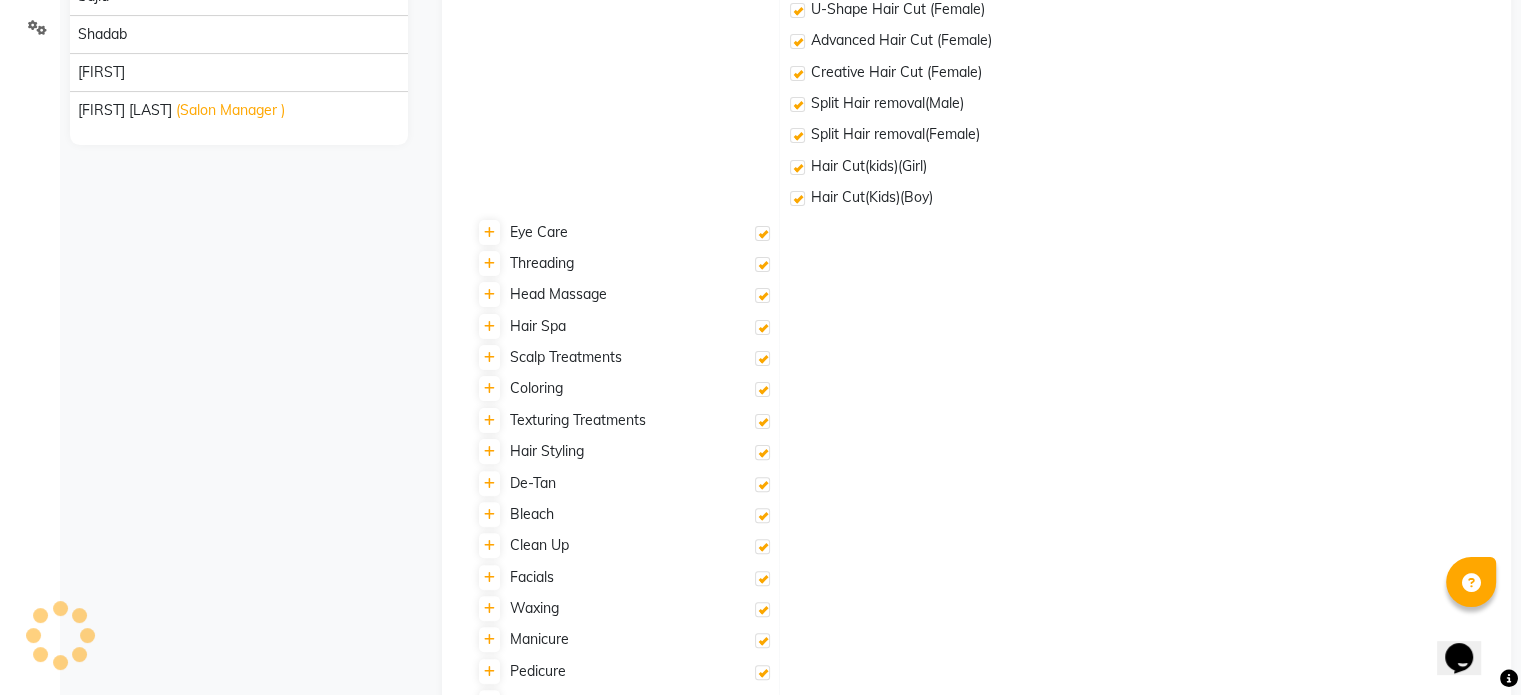 checkbox on "true" 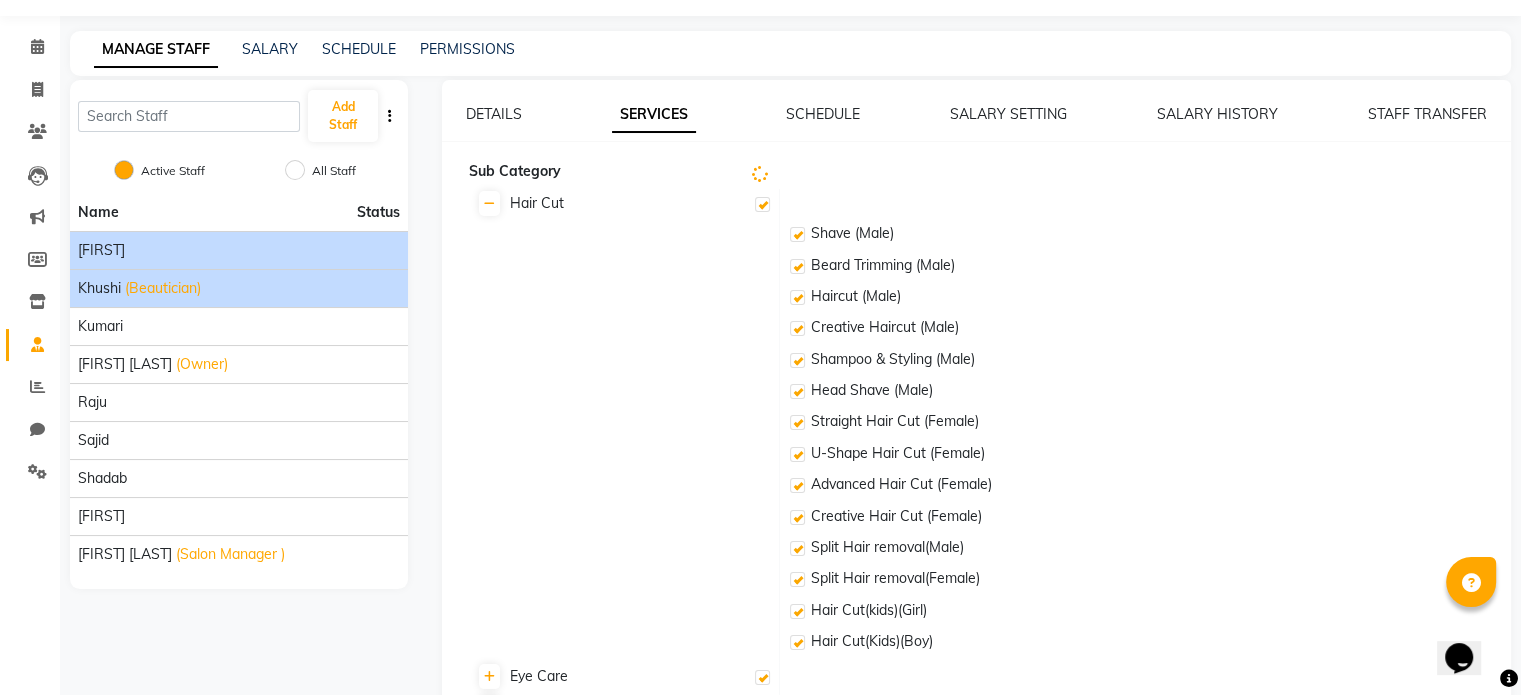 scroll, scrollTop: 0, scrollLeft: 0, axis: both 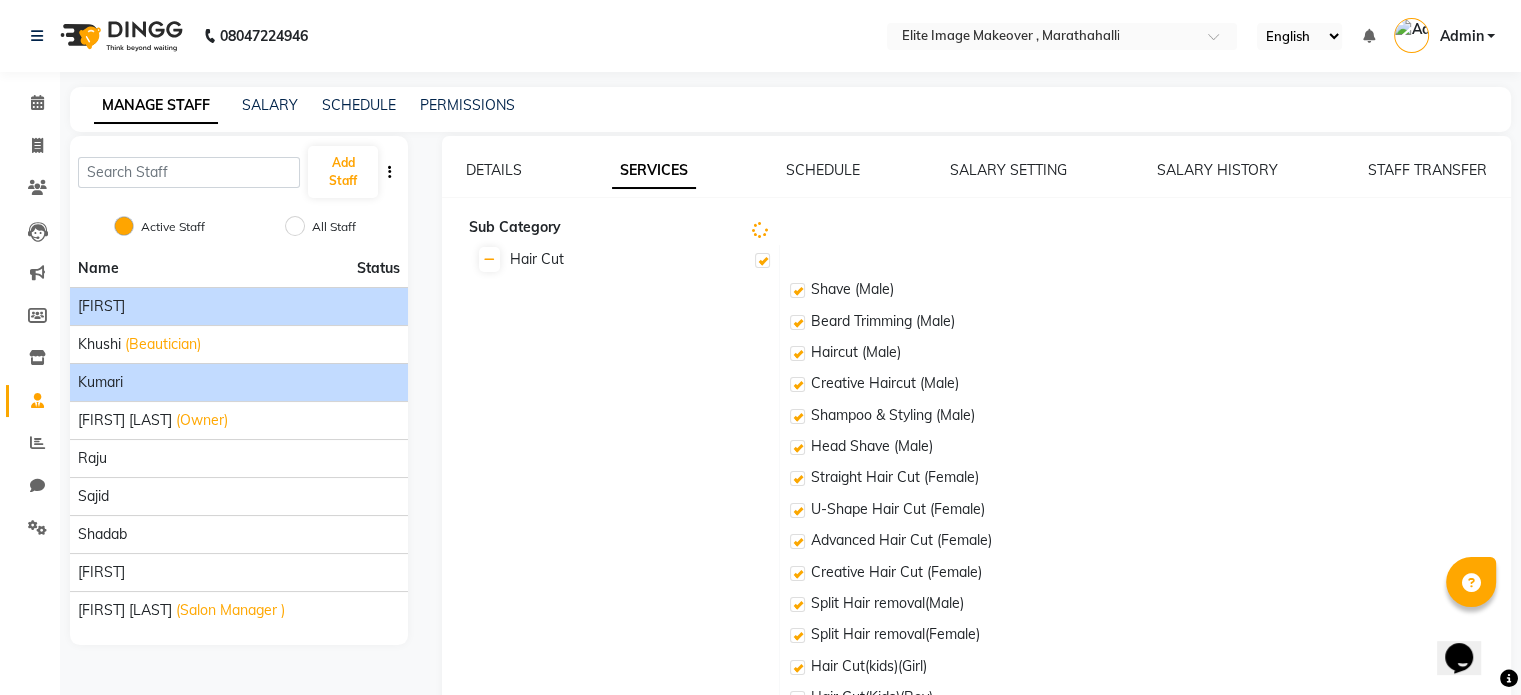click on "Kumari" 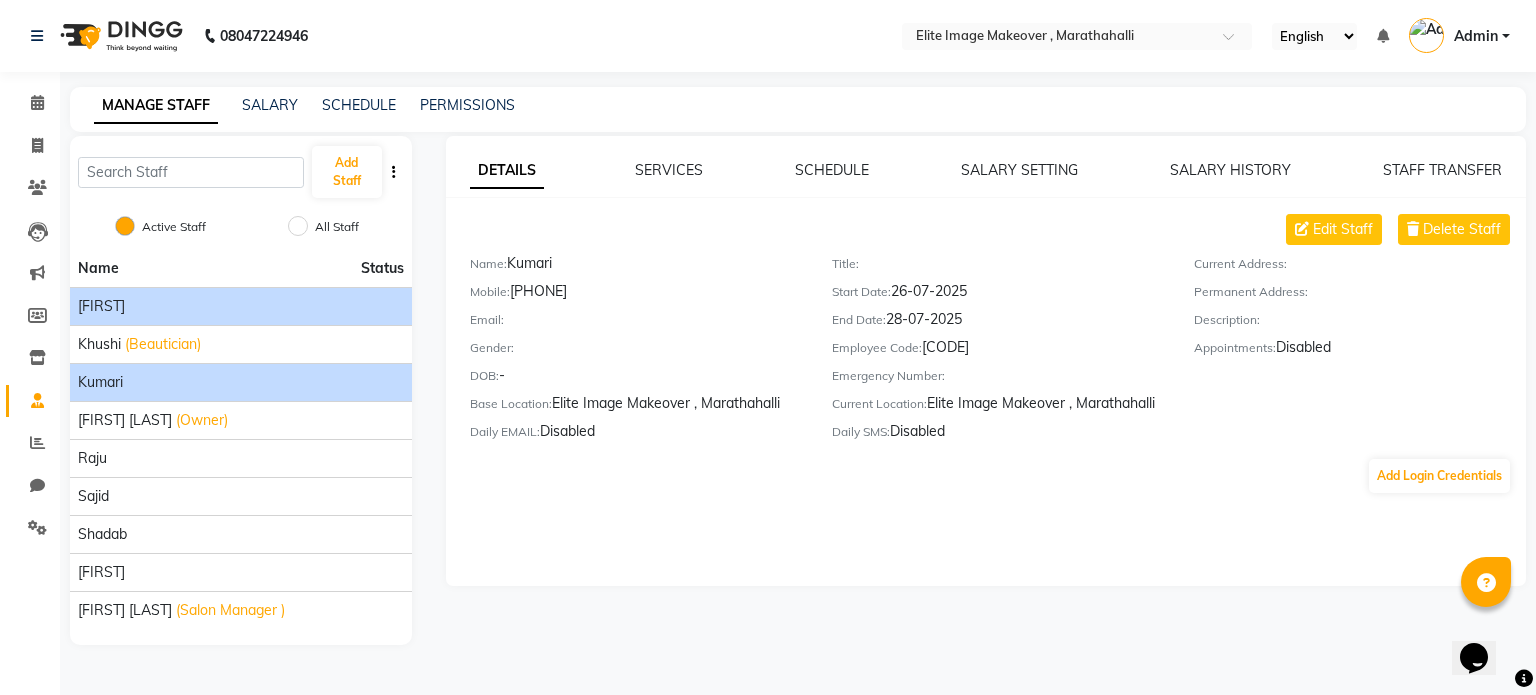 click on "Chaya" 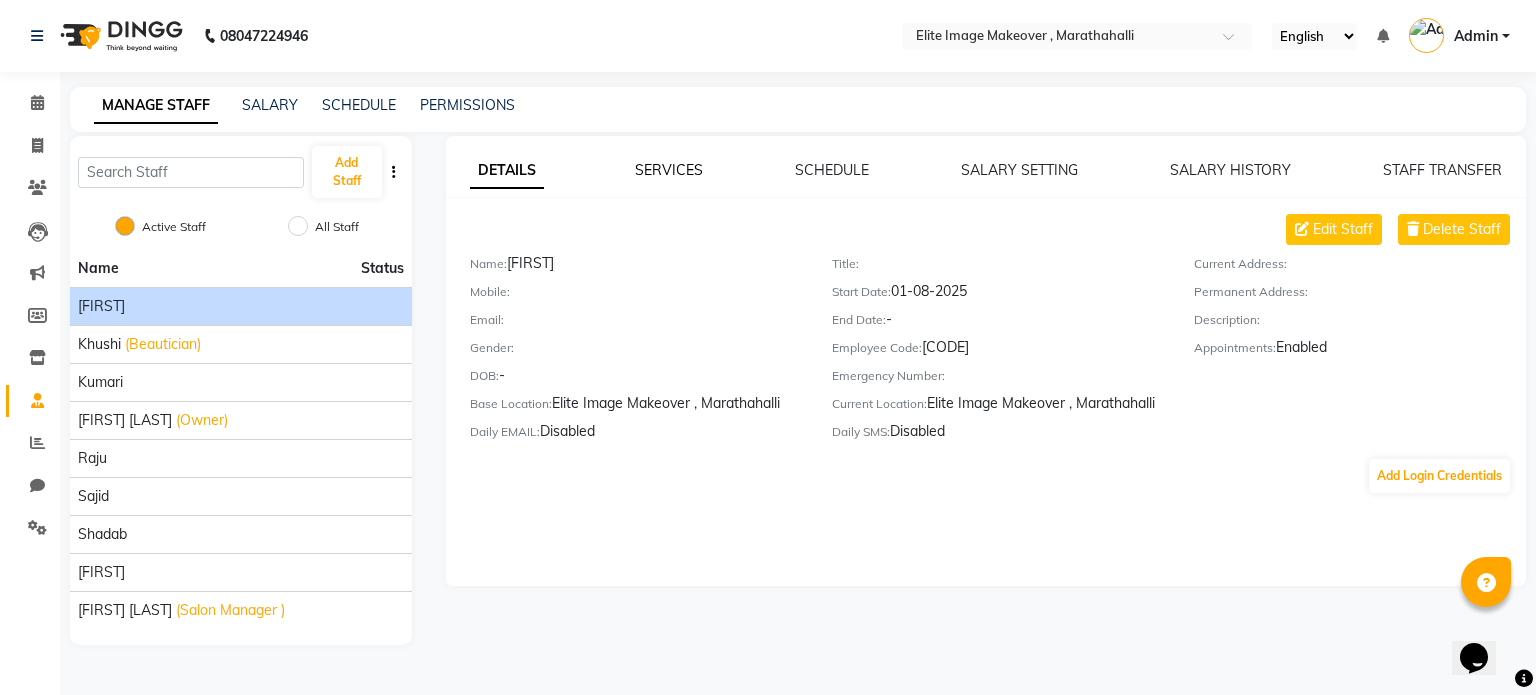 click on "SERVICES" 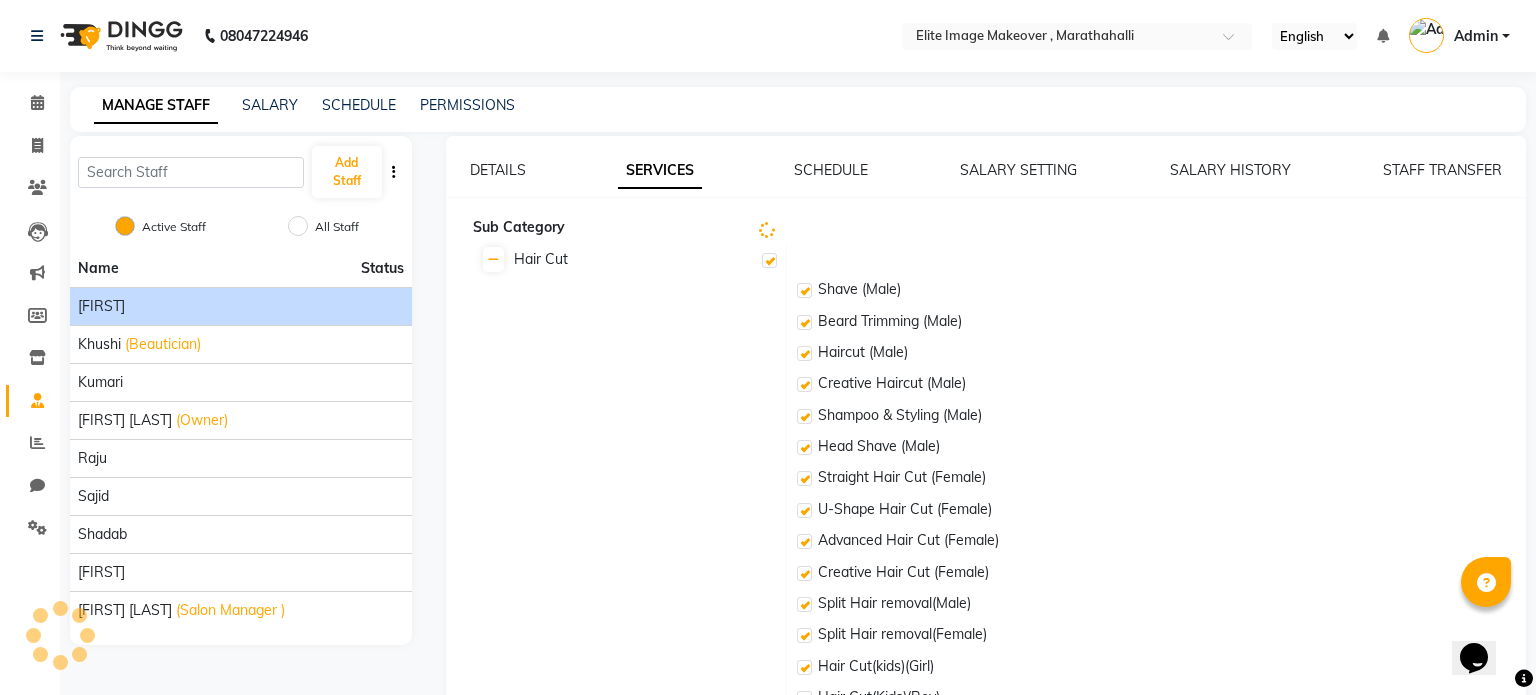 checkbox on "true" 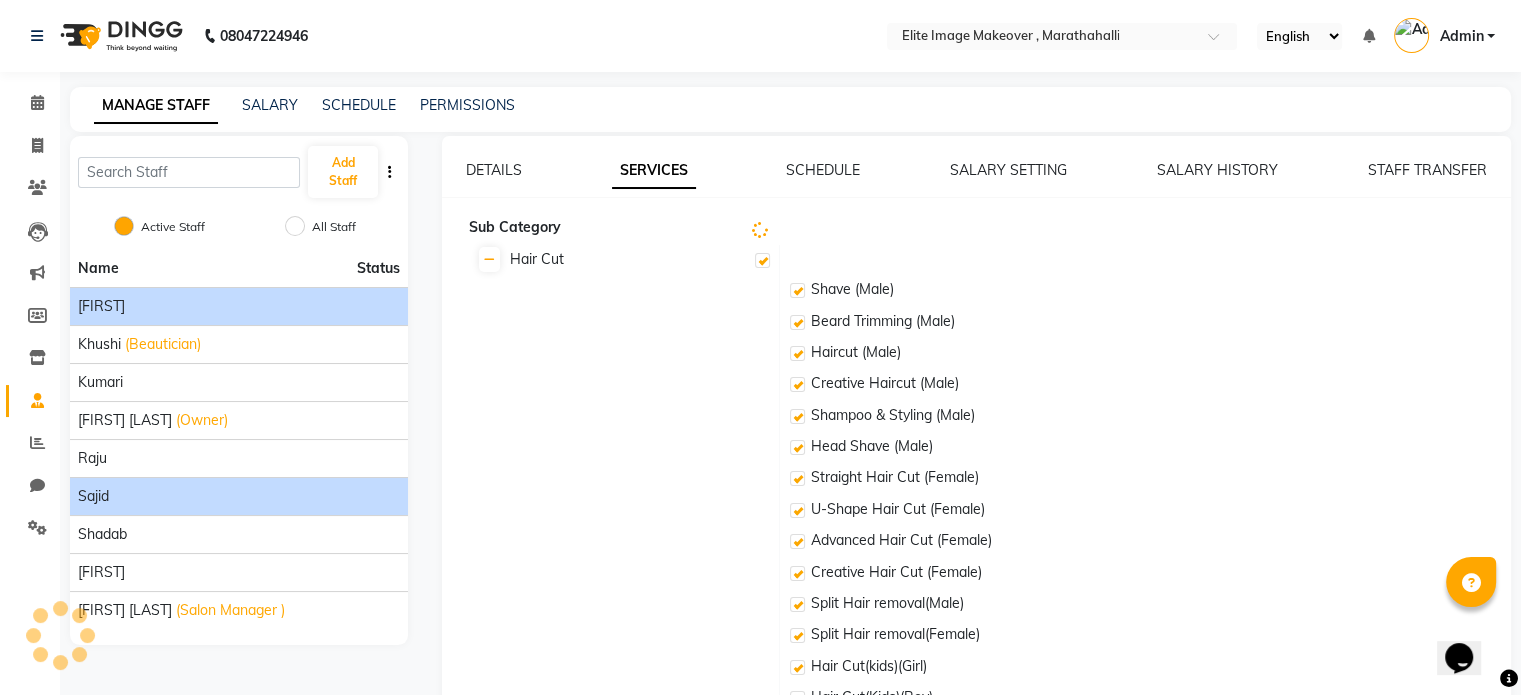 click on "Sajid" 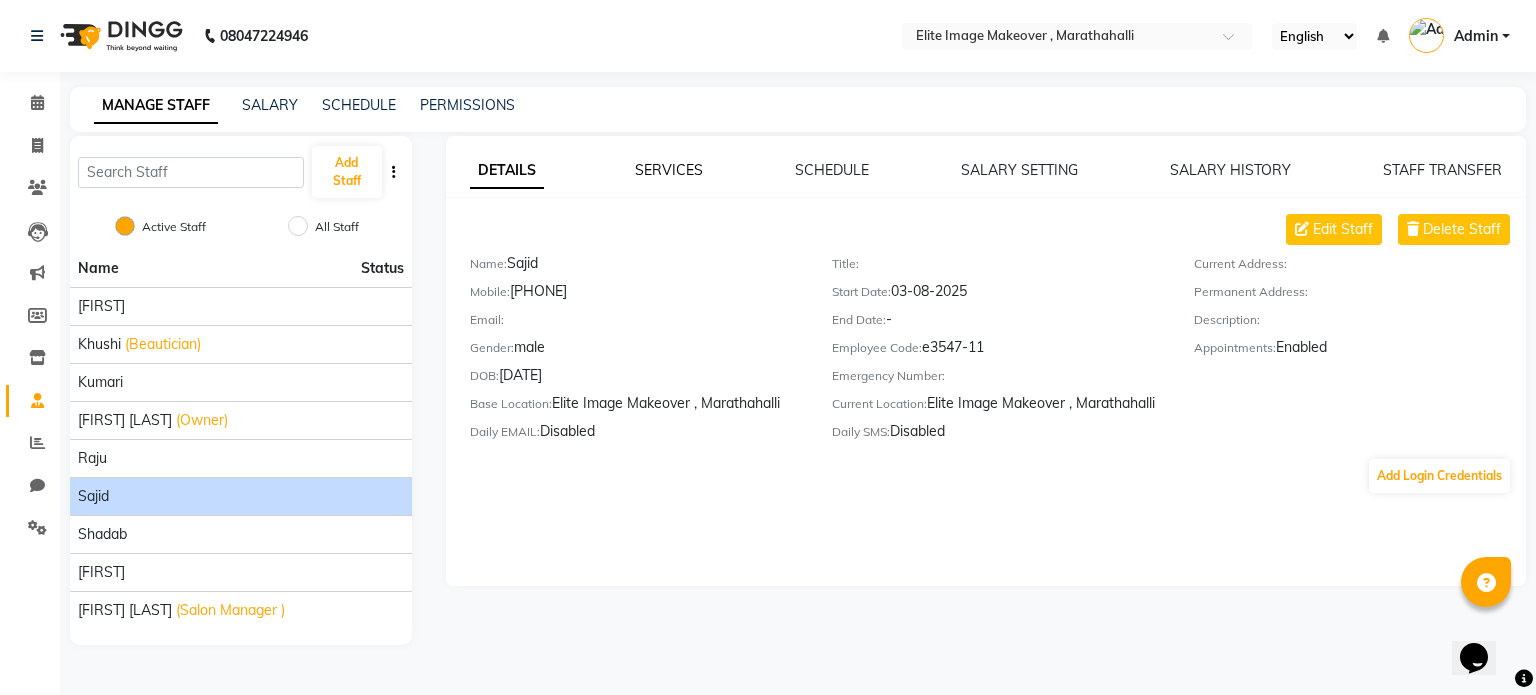 click on "SERVICES" 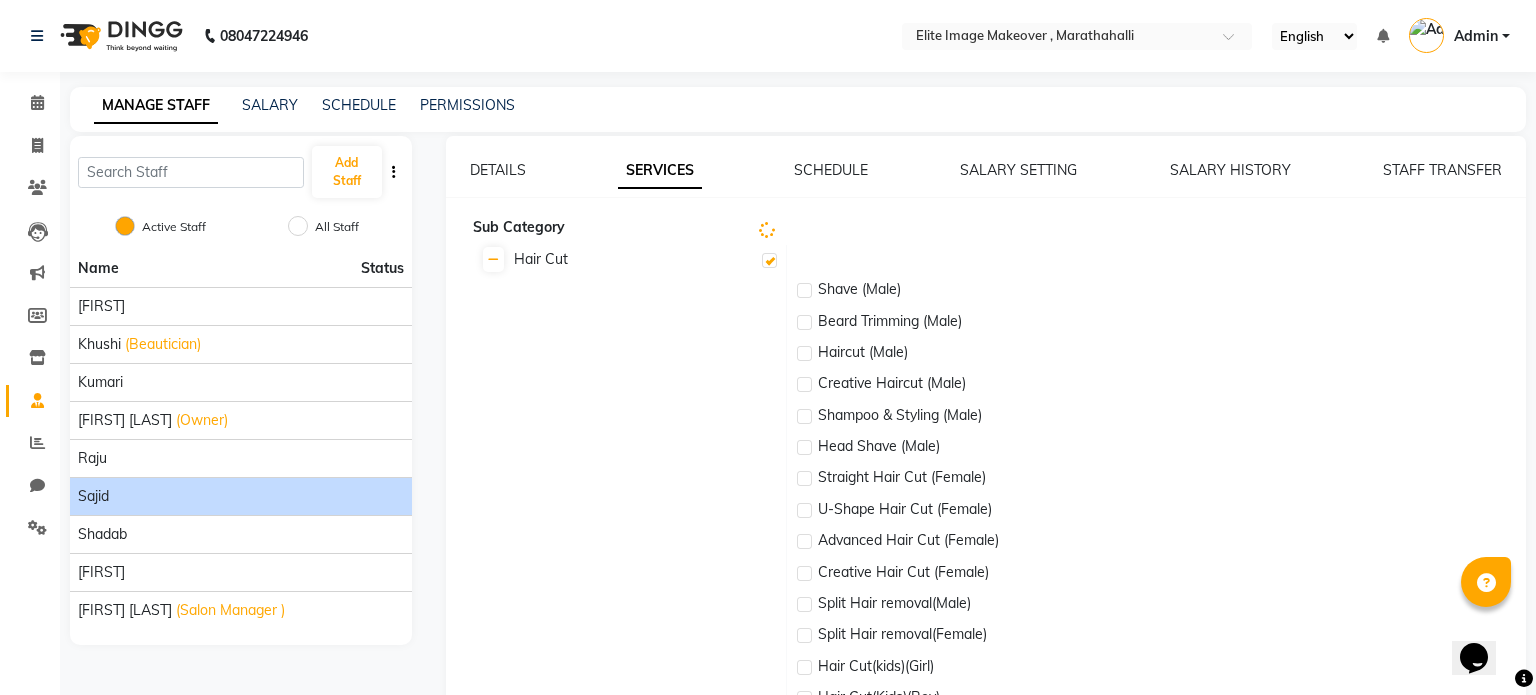 checkbox on "true" 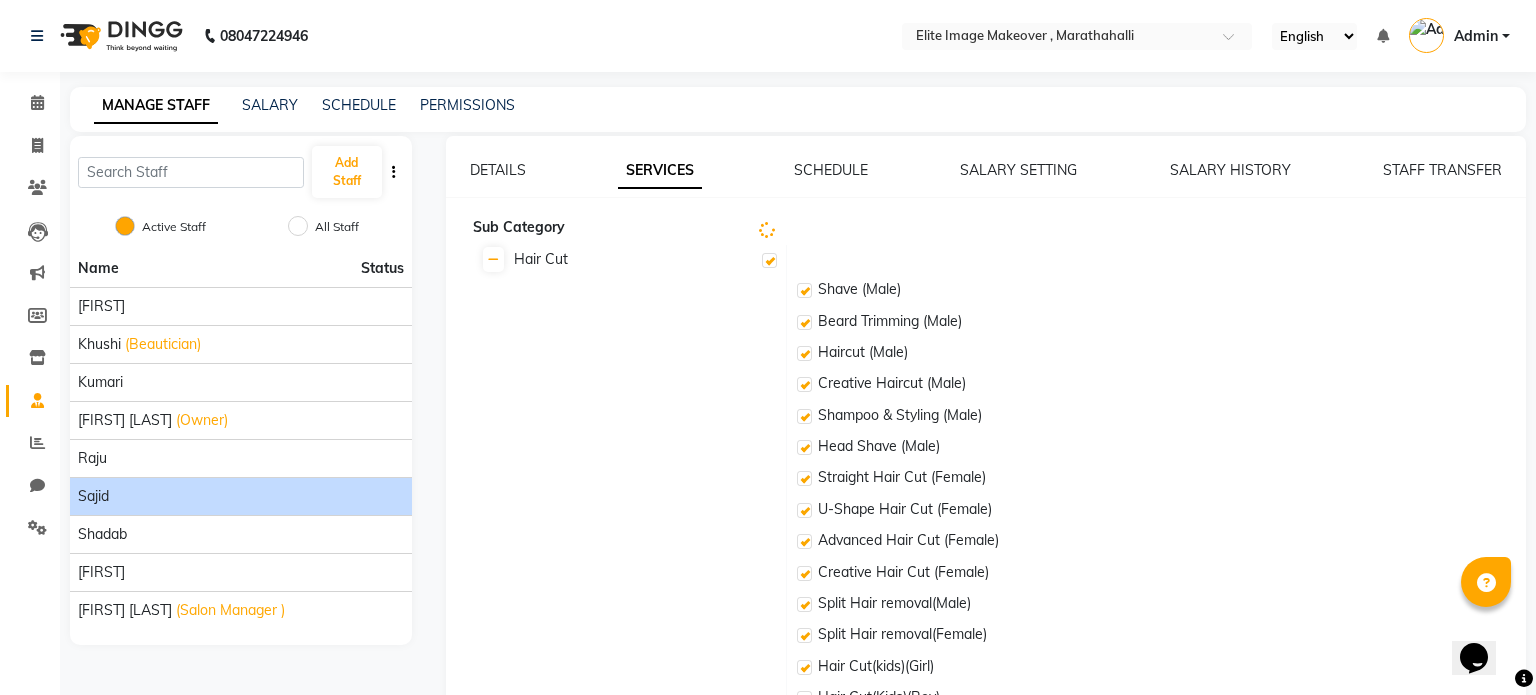 checkbox on "true" 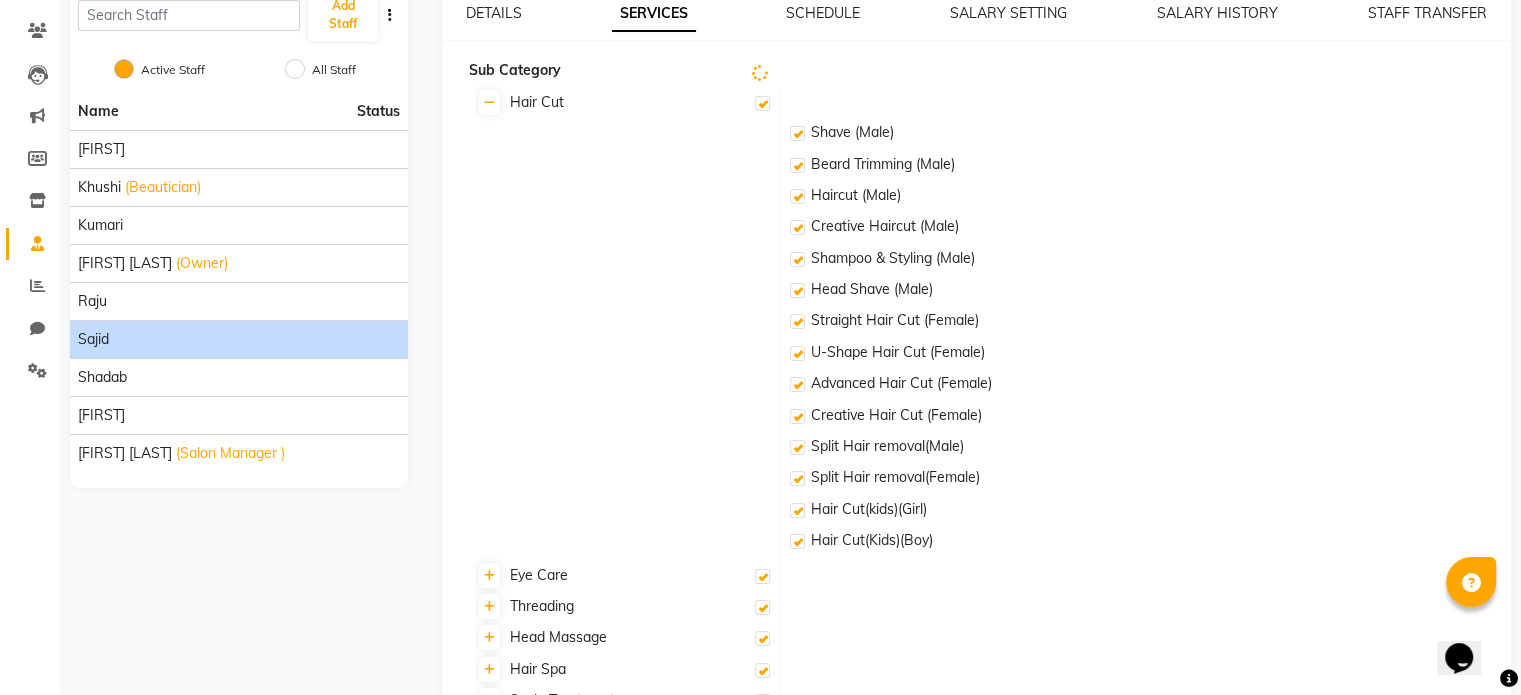 scroll, scrollTop: 0, scrollLeft: 0, axis: both 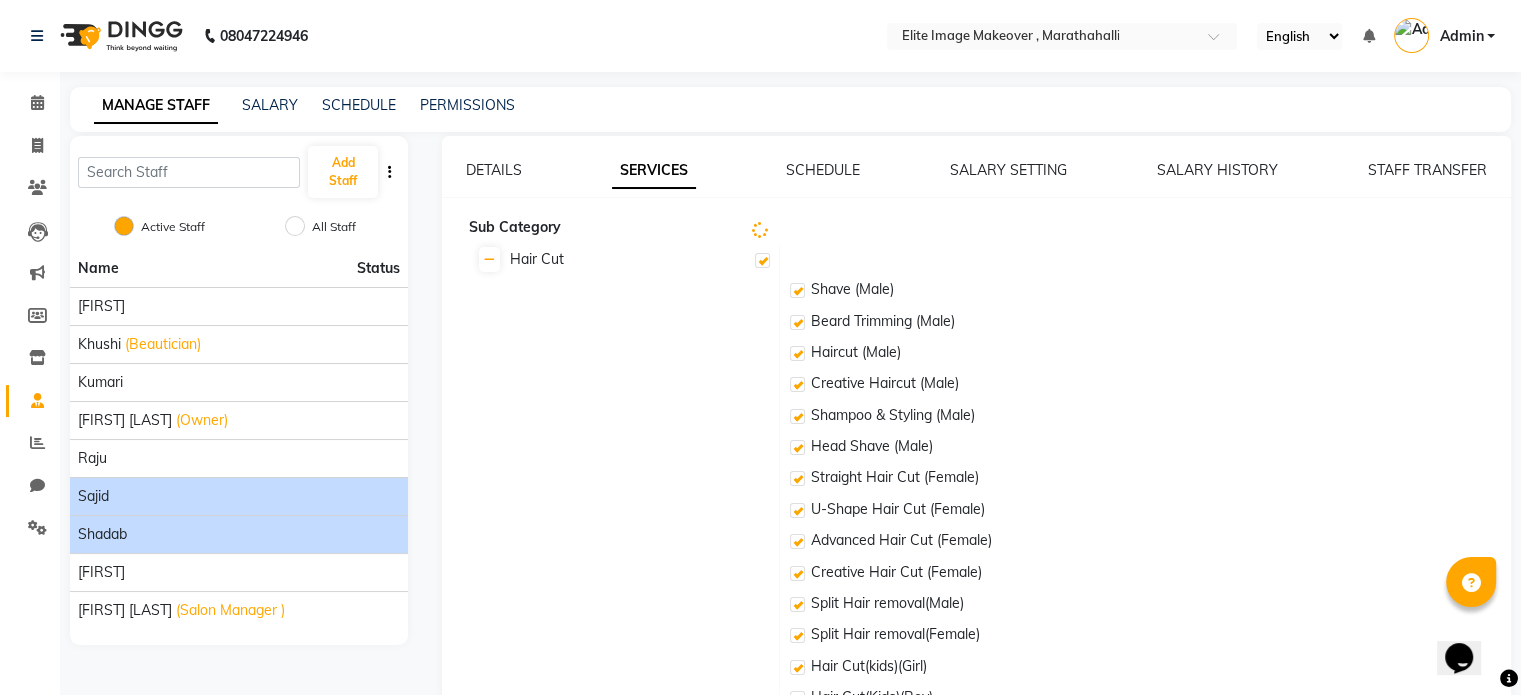 click on "Shadab" 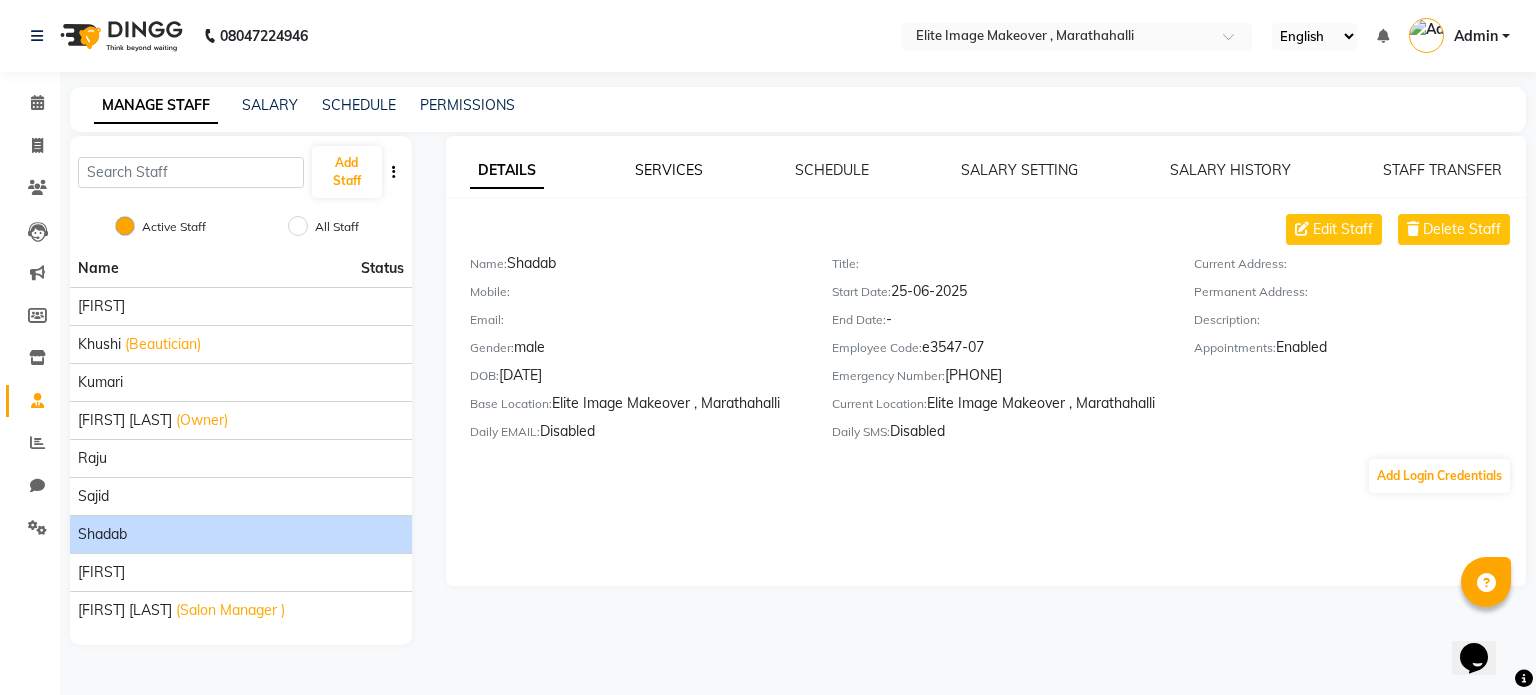 click on "SERVICES" 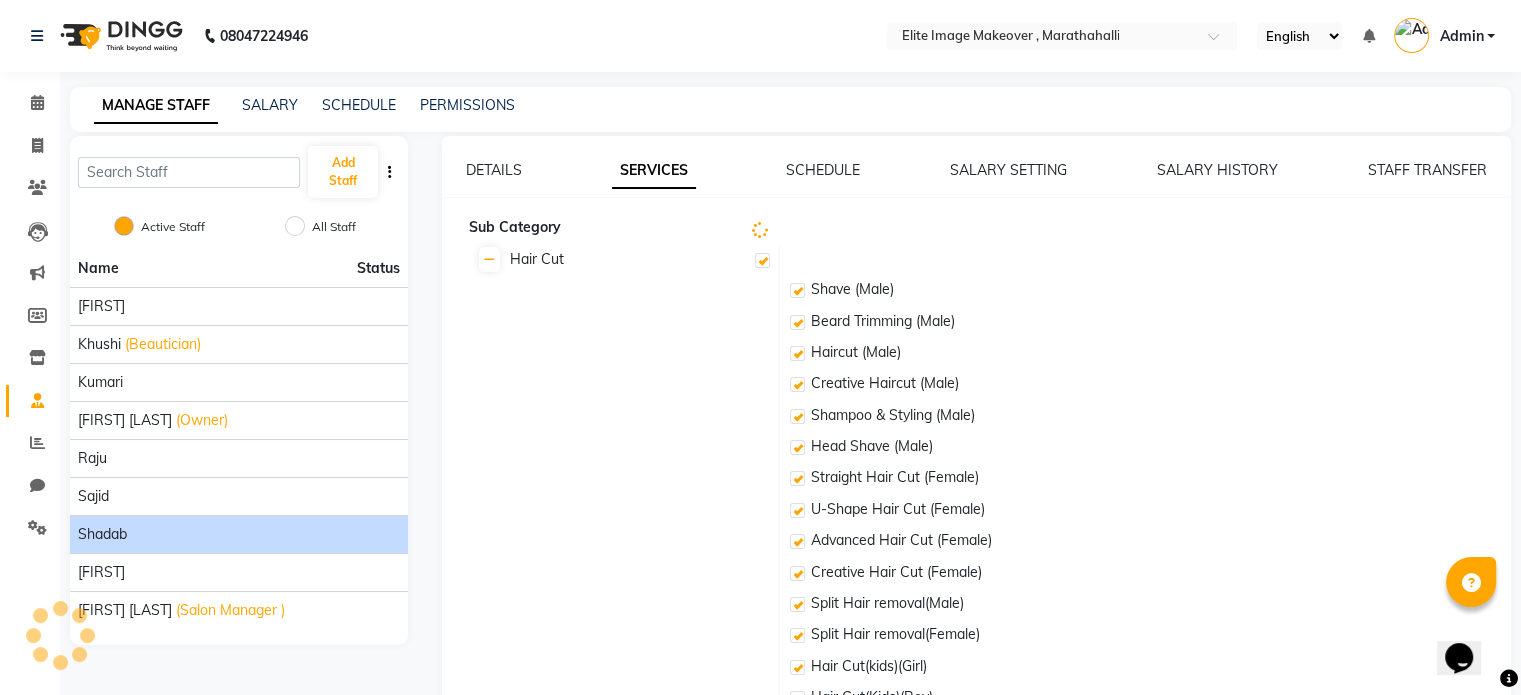 checkbox on "true" 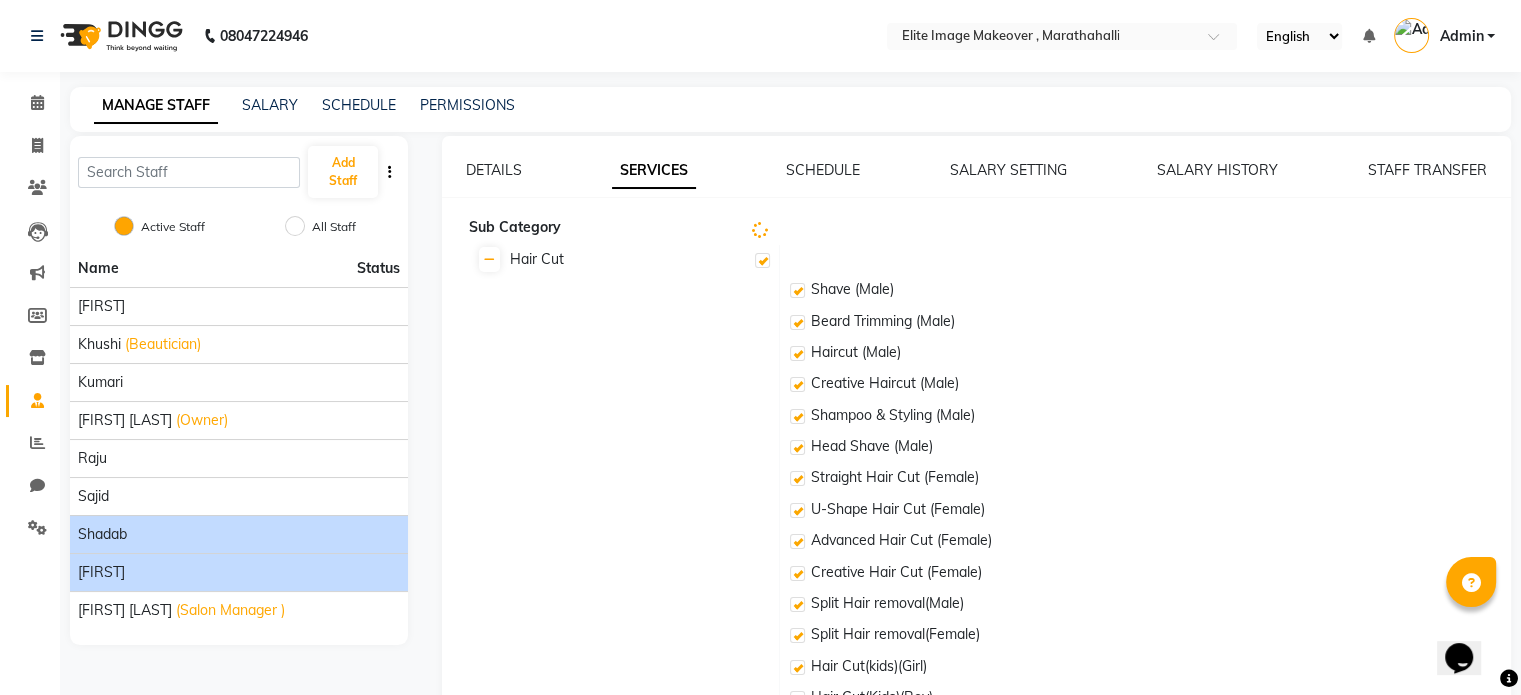 click on "[FIRST]" 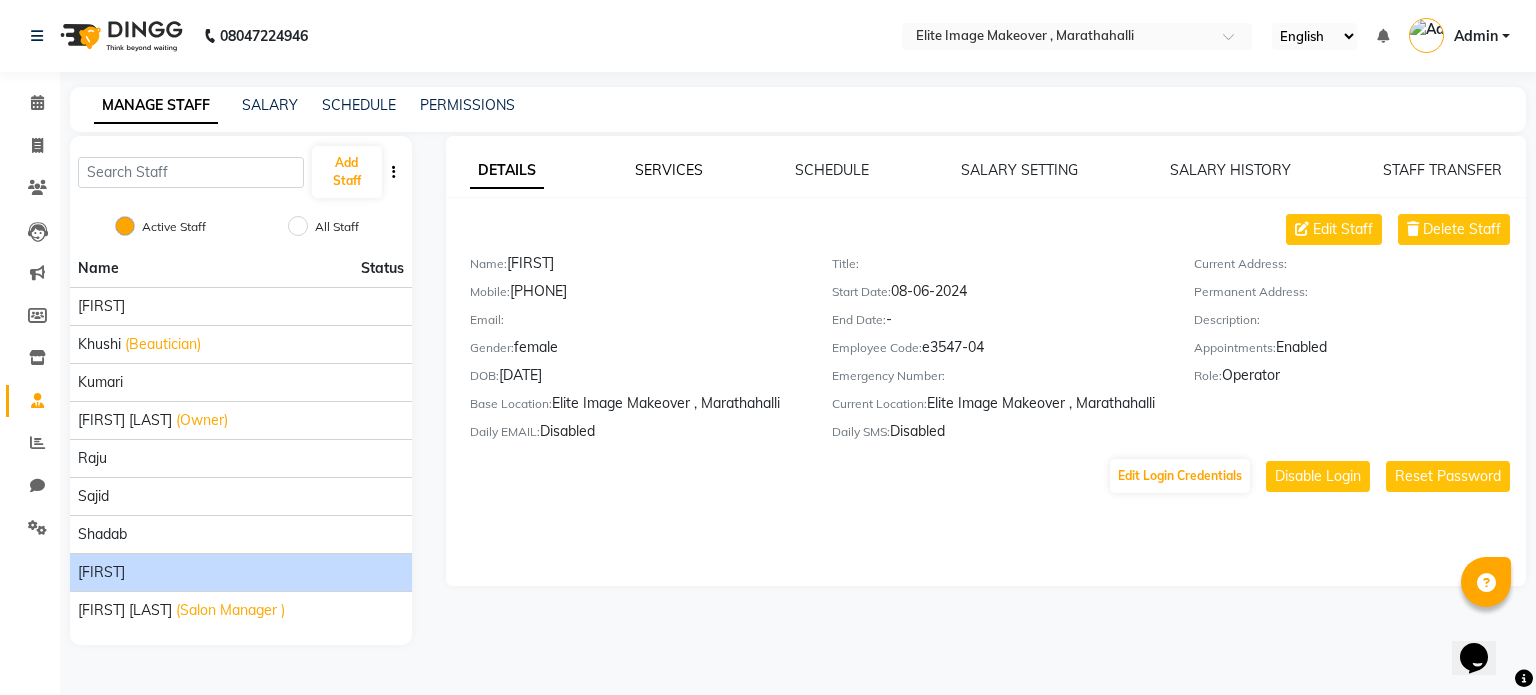 click on "SERVICES" 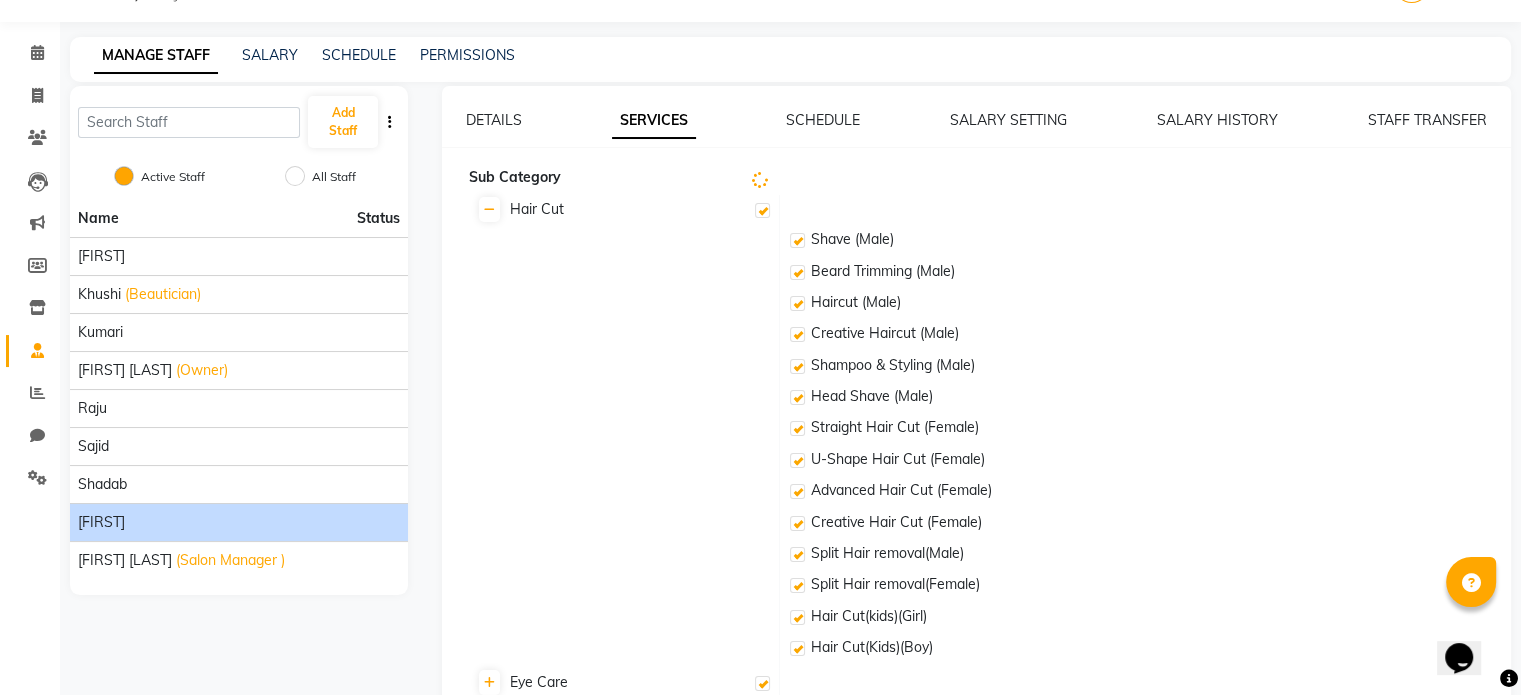 scroll, scrollTop: 0, scrollLeft: 0, axis: both 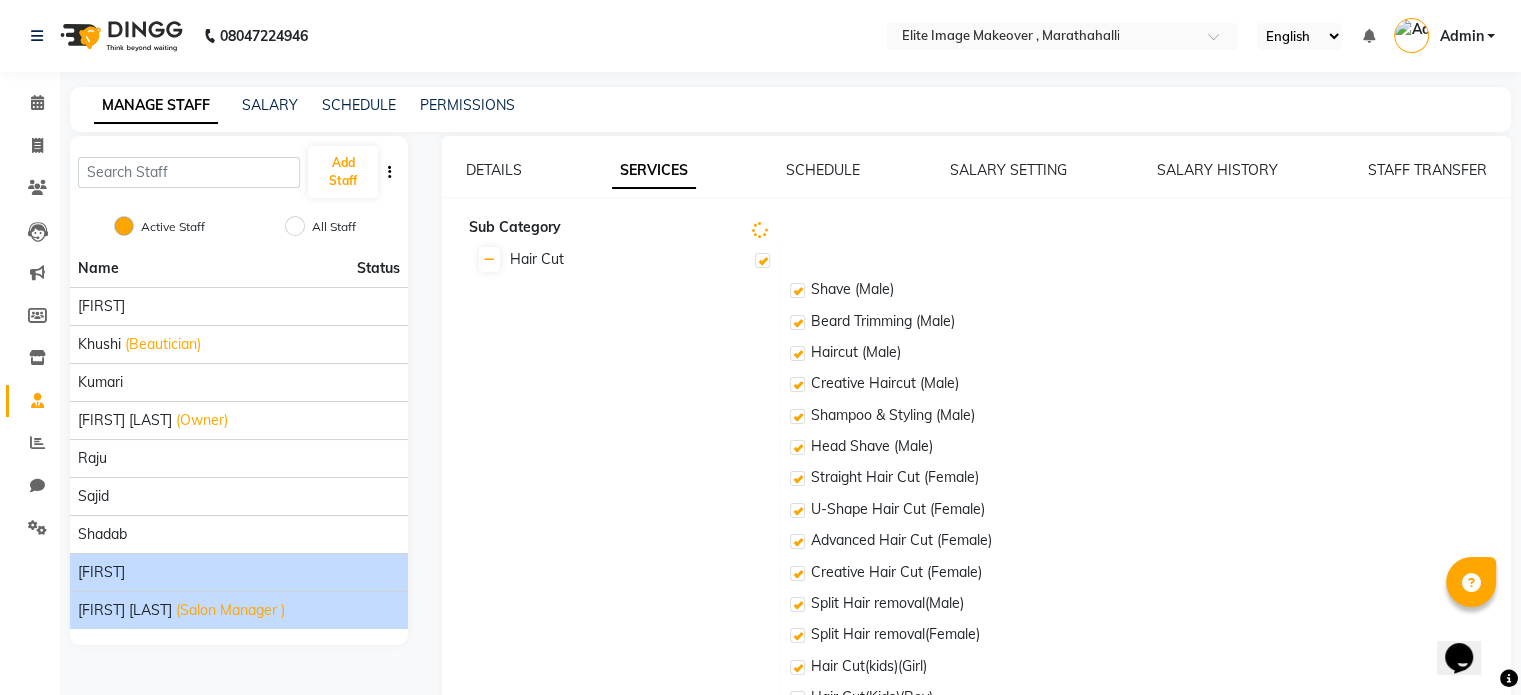 click on "[FIRST] [LAST]" 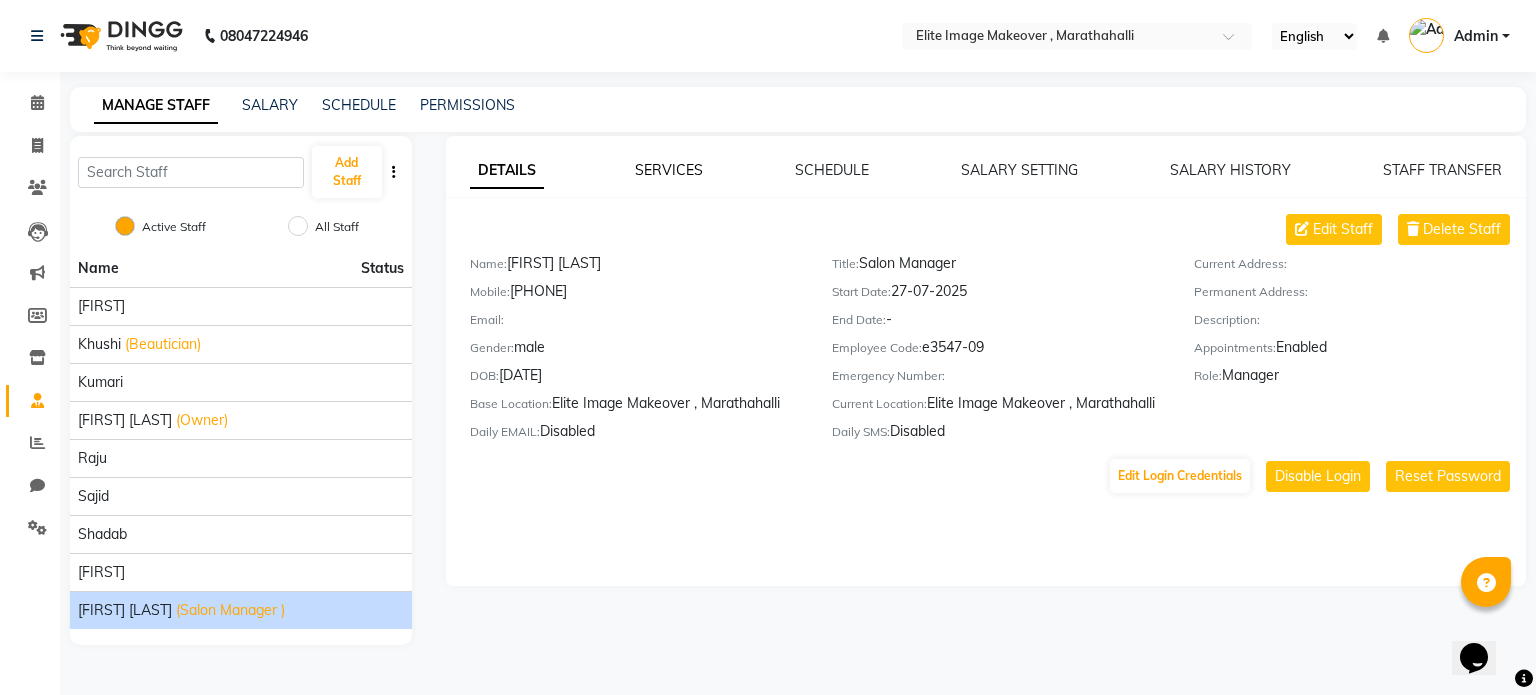 click on "SERVICES" 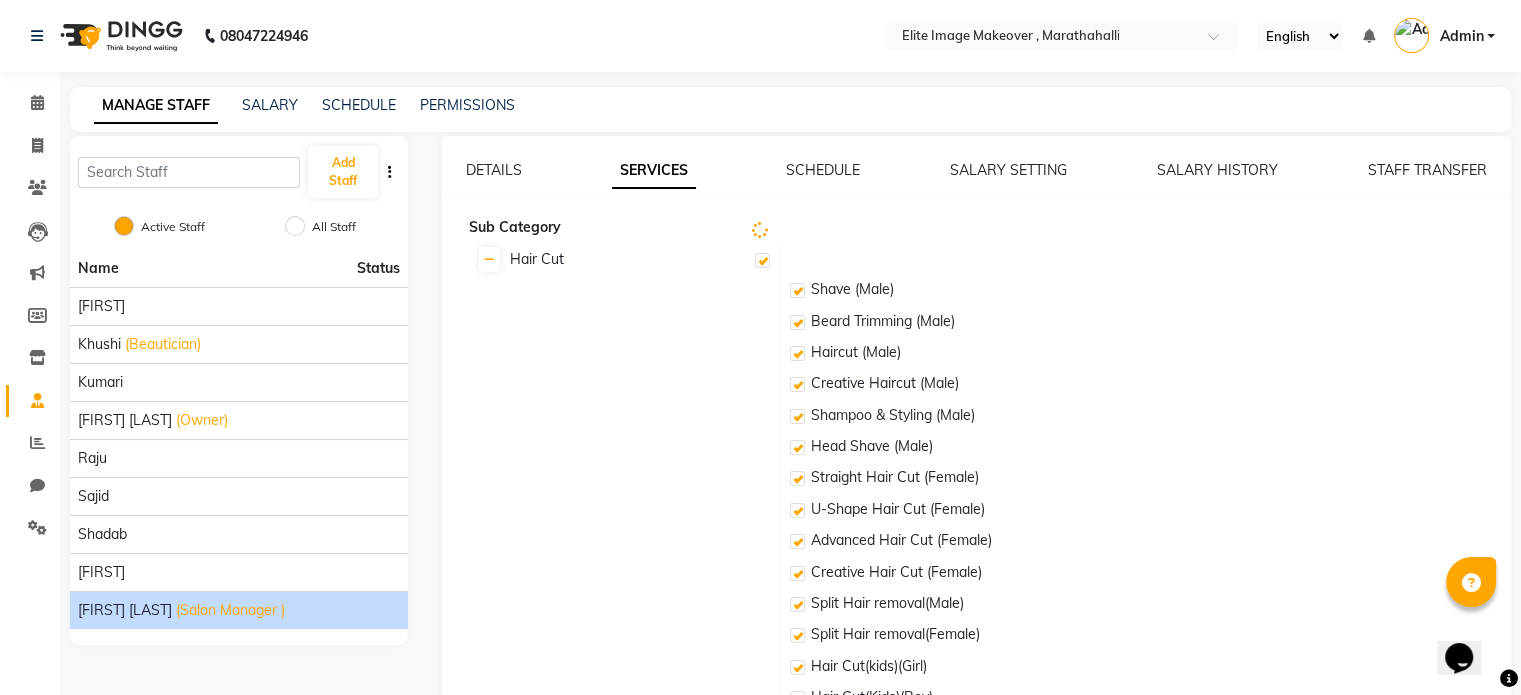 checkbox on "true" 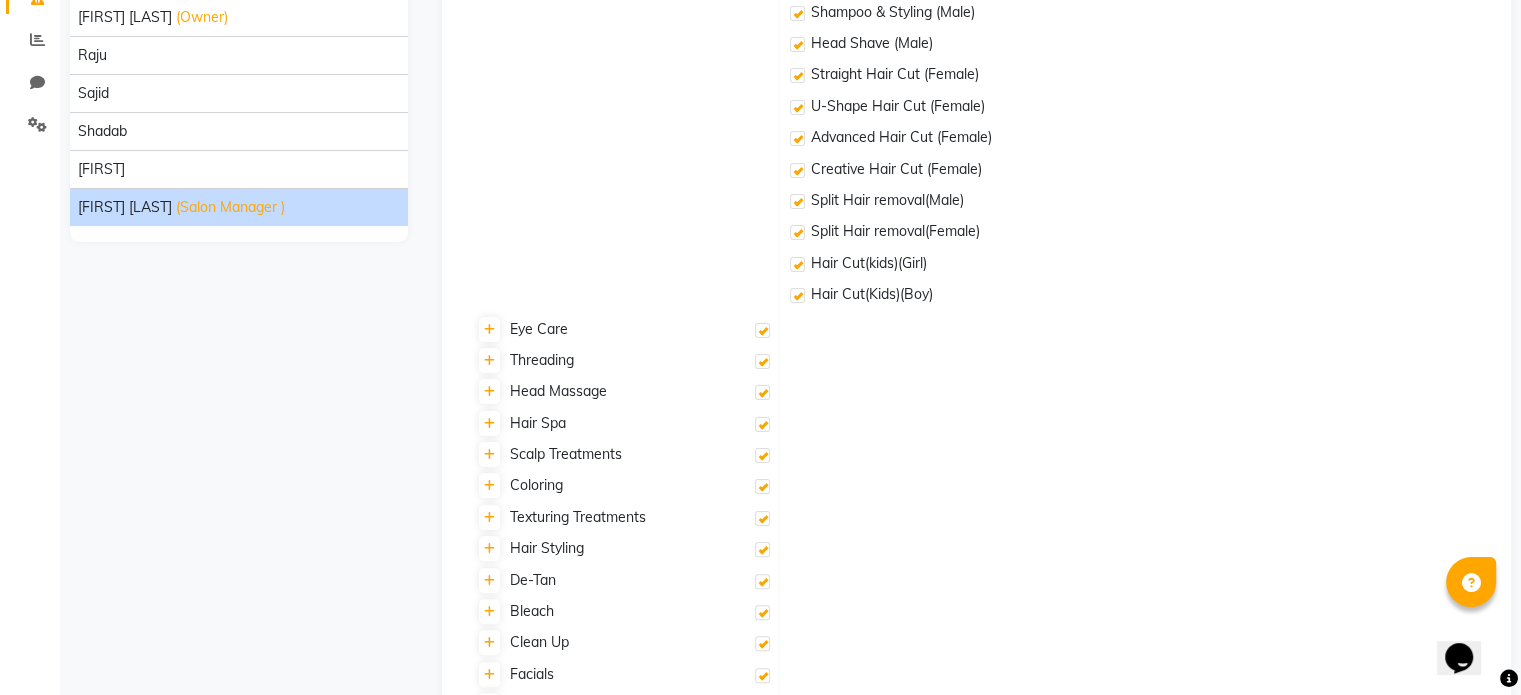 scroll, scrollTop: 150, scrollLeft: 0, axis: vertical 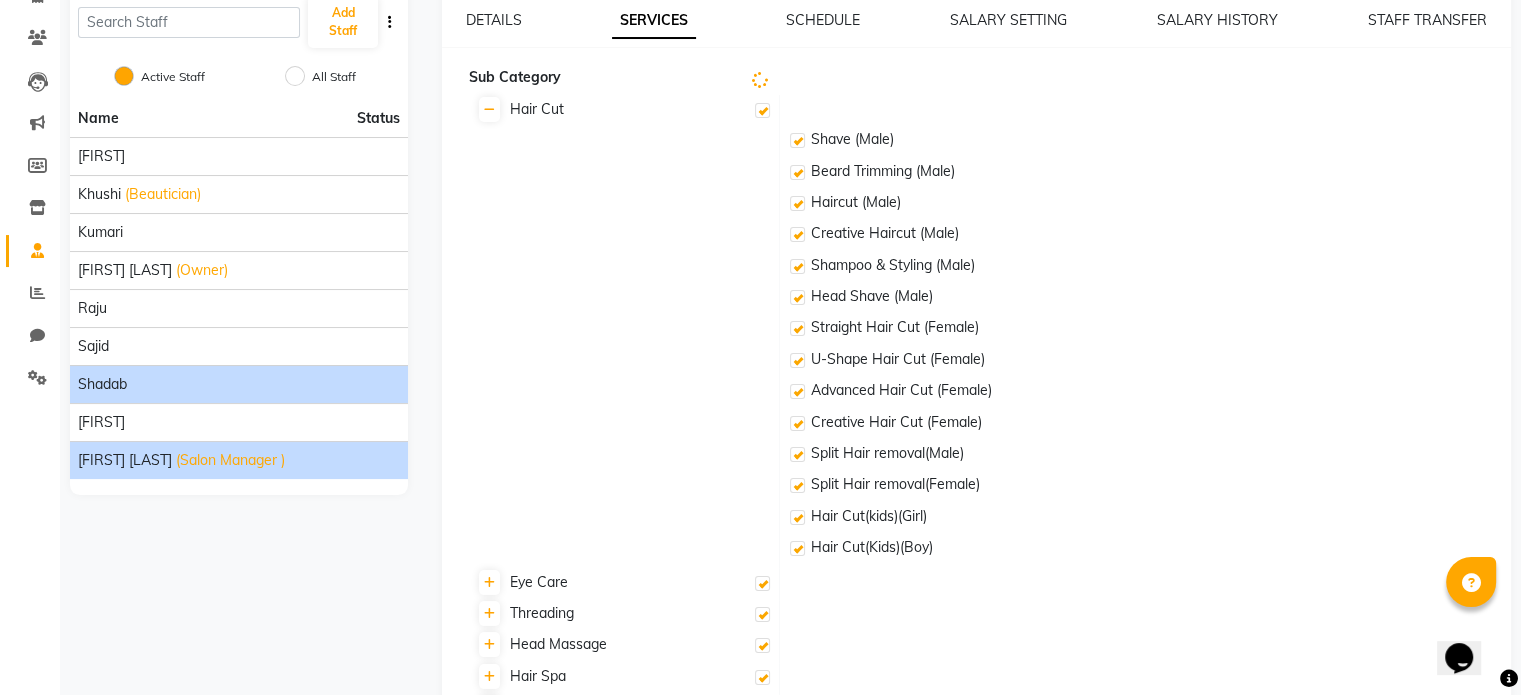 click on "Shadab" 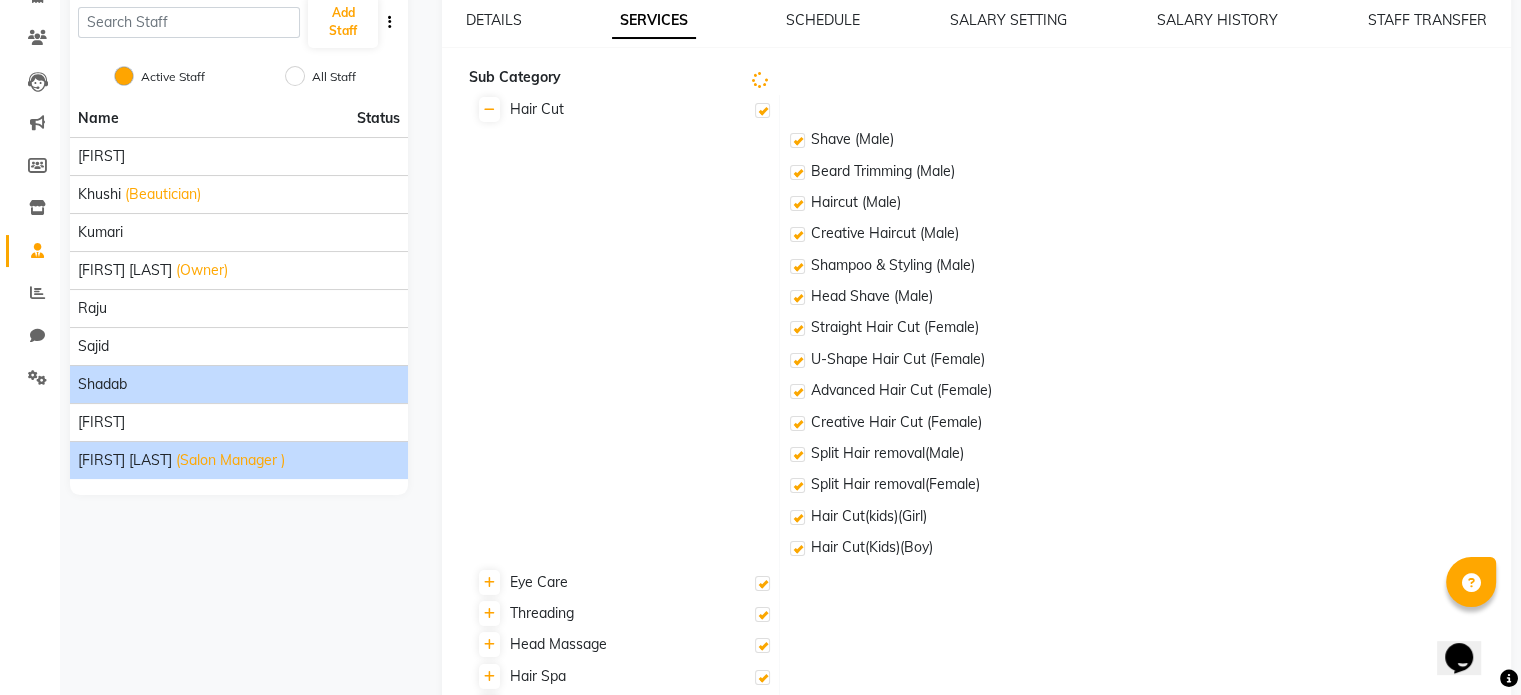 scroll, scrollTop: 0, scrollLeft: 0, axis: both 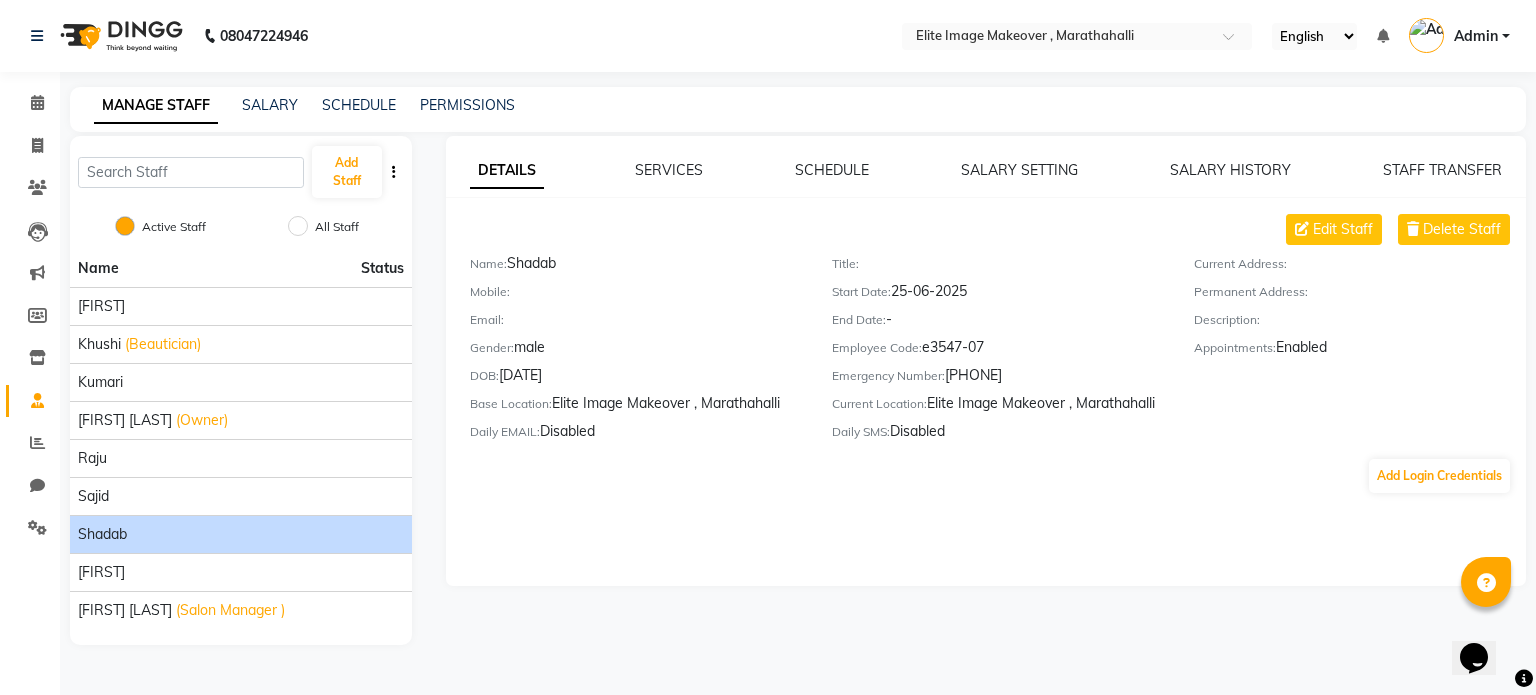 click on "DETAILS SERVICES SCHEDULE SALARY SETTING SALARY HISTORY STAFF TRANSFER Edit Staff Delete Staff Name:   Shadab  Mobile:     Email:     Gender:   male  DOB:   09-03-2000  Base Location:   Elite Image Makeover , Marathahalli  Daily EMAIL:   Disabled  Title:     Start Date:   25-06-2025  End Date:   -  Employee Code:   e3547-07  Emergency Number:   9354025730  Current Location:   Elite Image Makeover , Marathahalli  Daily SMS:   Disabled  Current Address:     Permanent Address:     Description:     Appointments:   Enabled  Add Login Credentials" 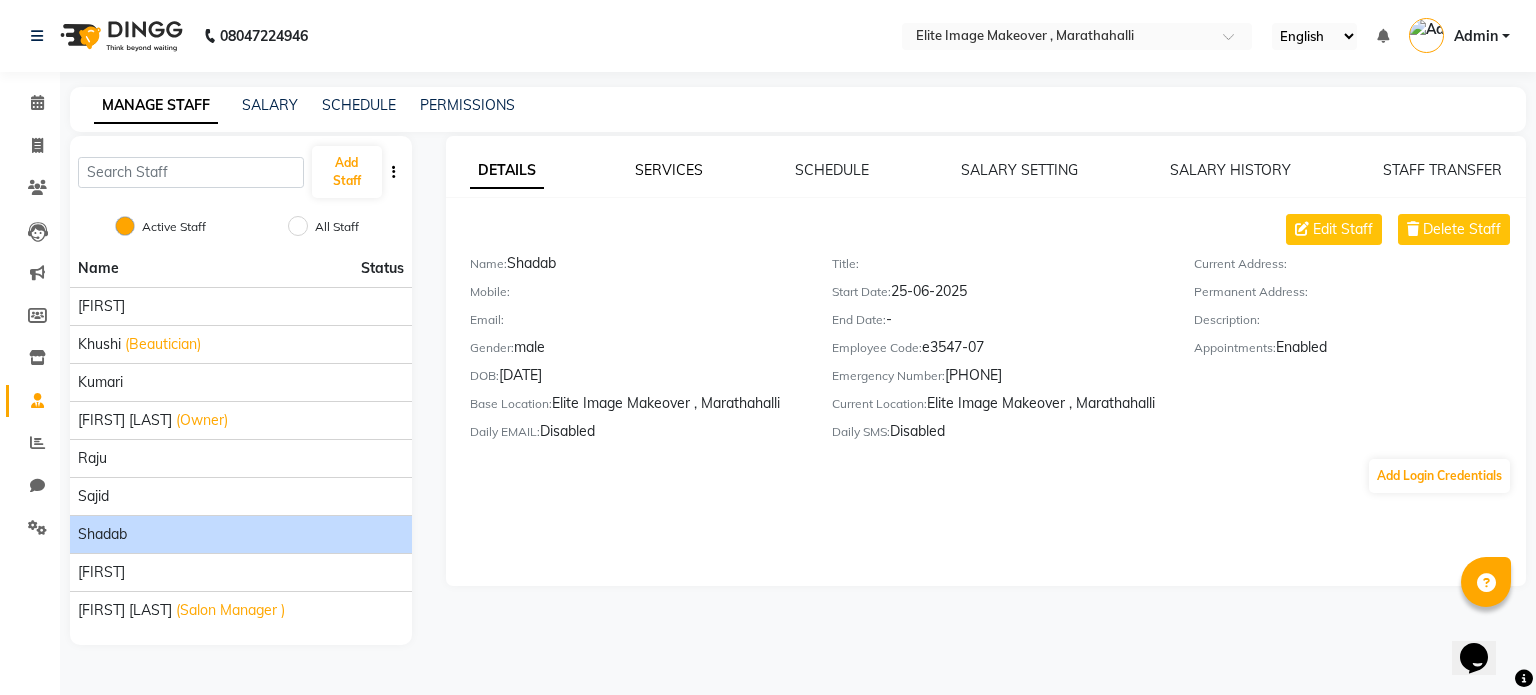 click on "SERVICES" 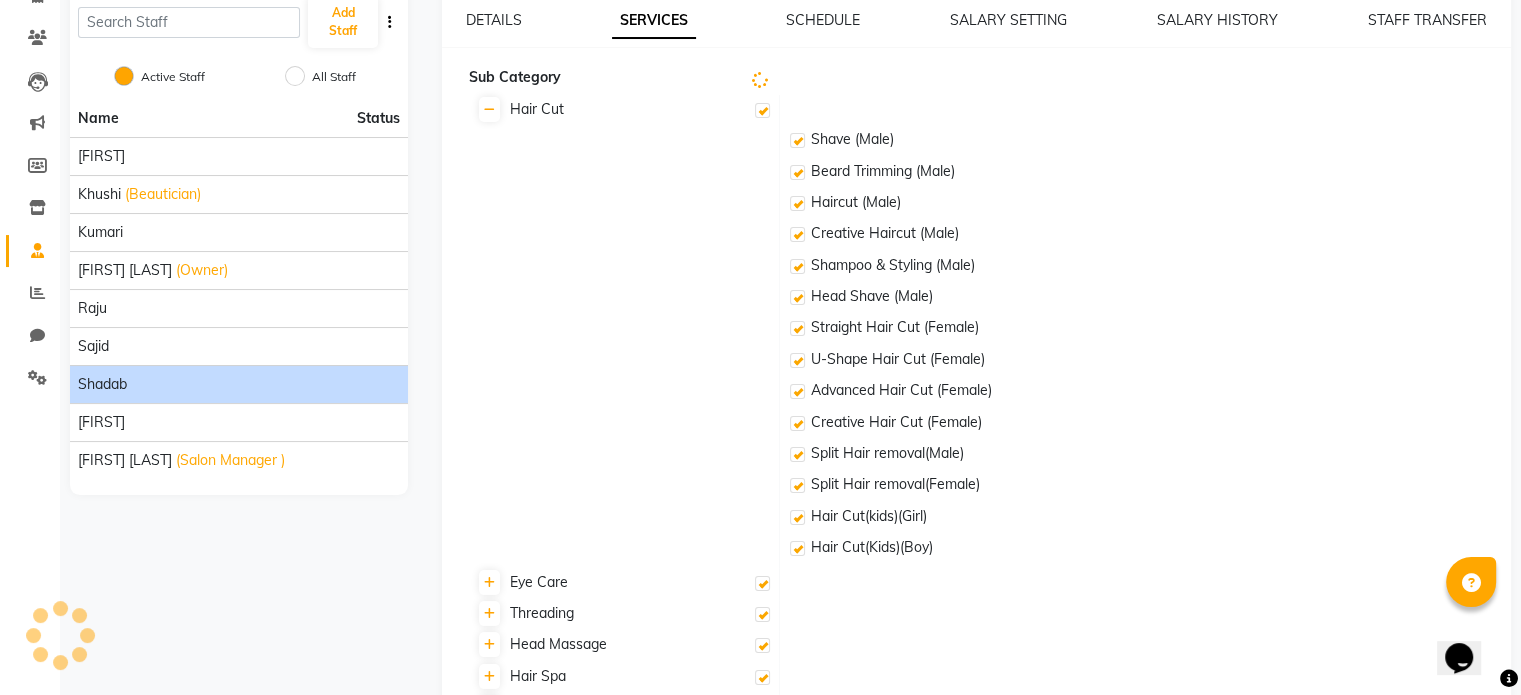scroll, scrollTop: 0, scrollLeft: 0, axis: both 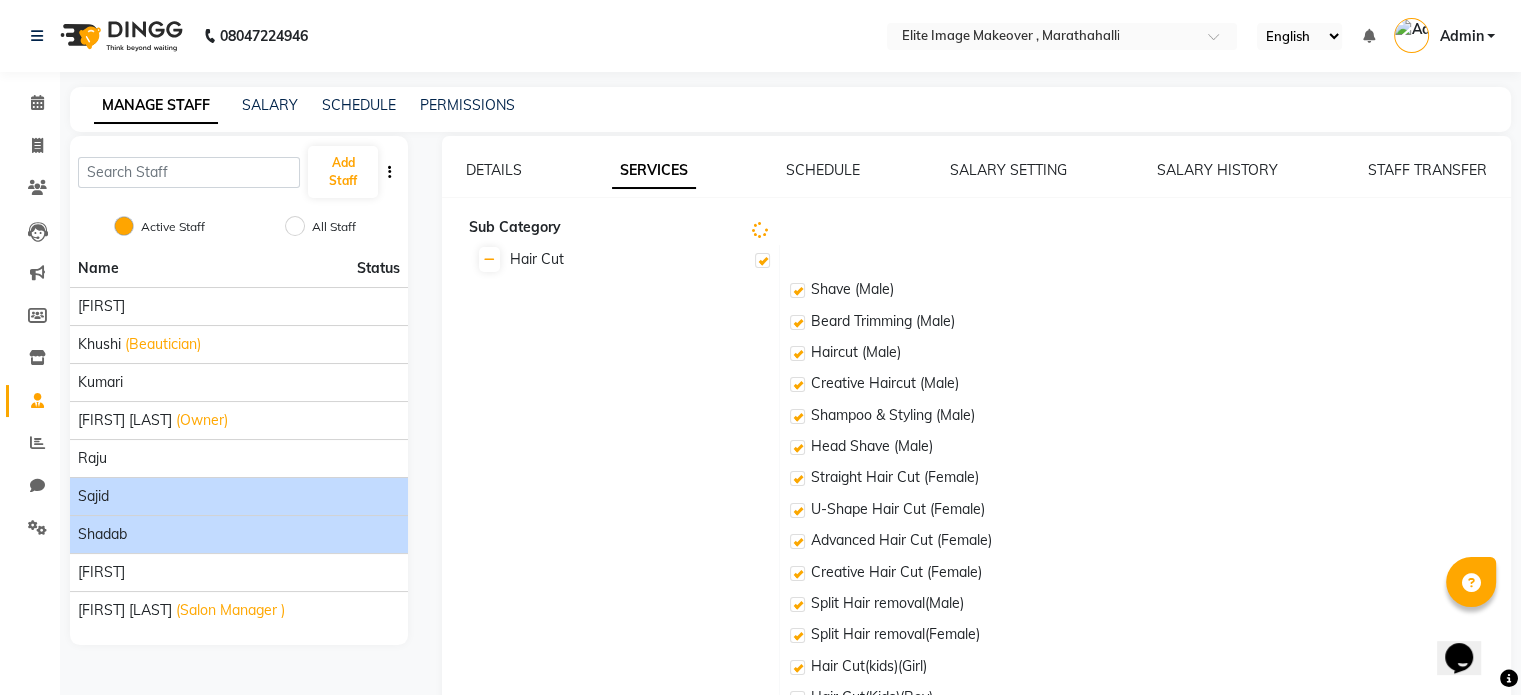 click on "Sajid" 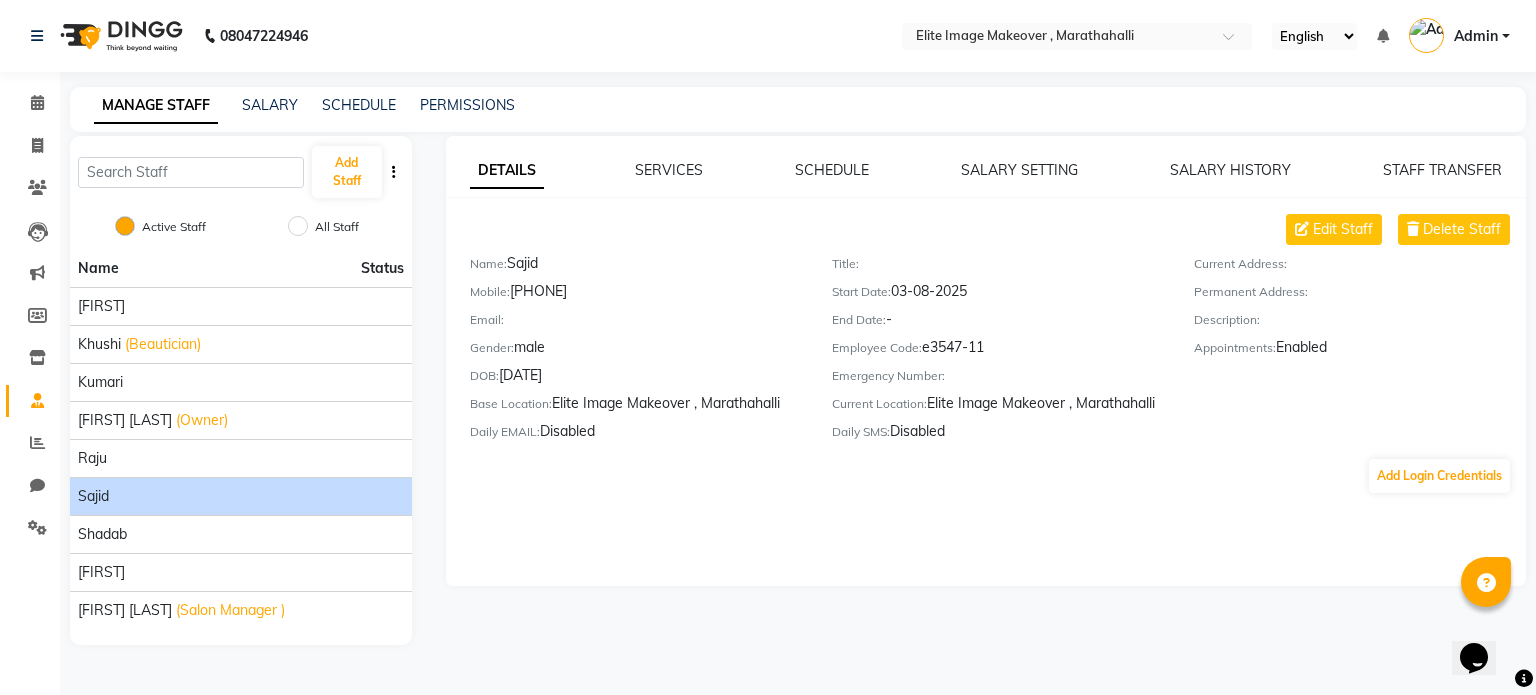 click on "SERVICES" 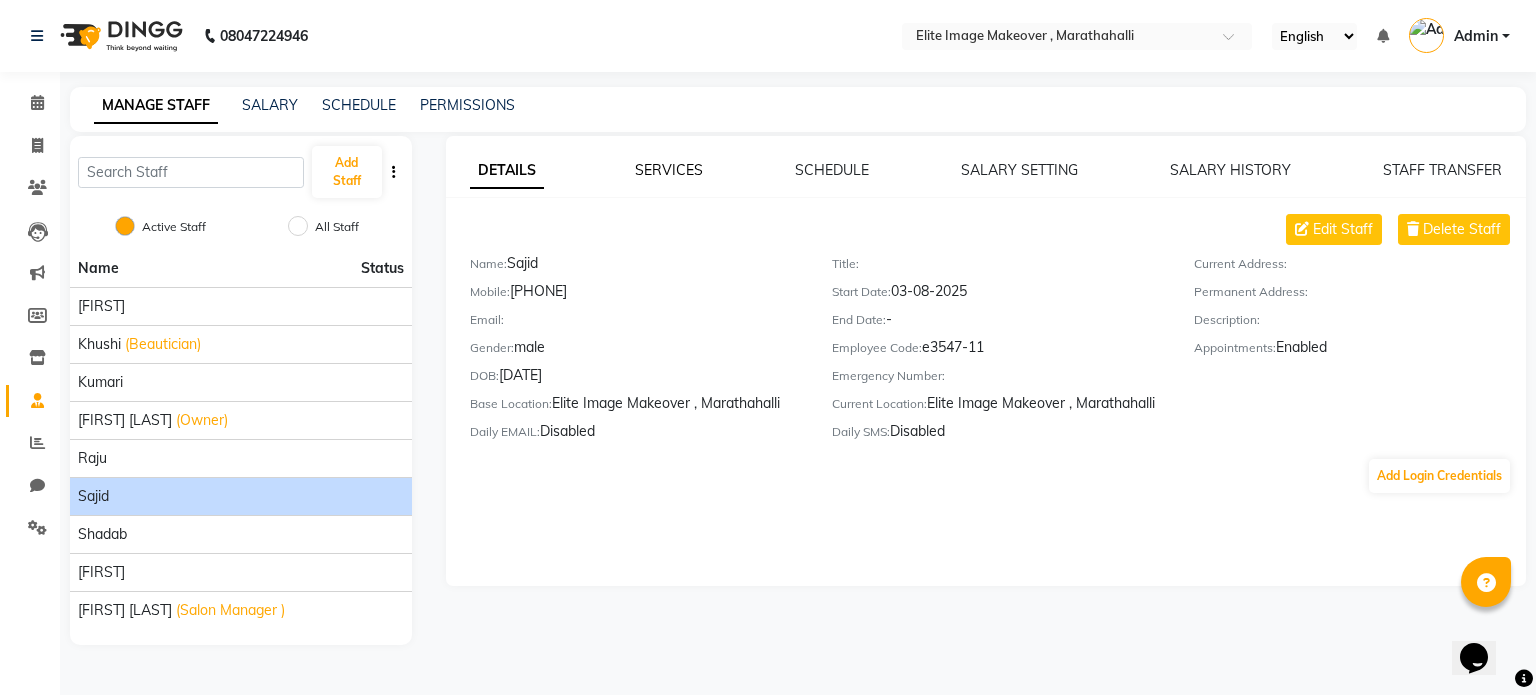 click on "SERVICES" 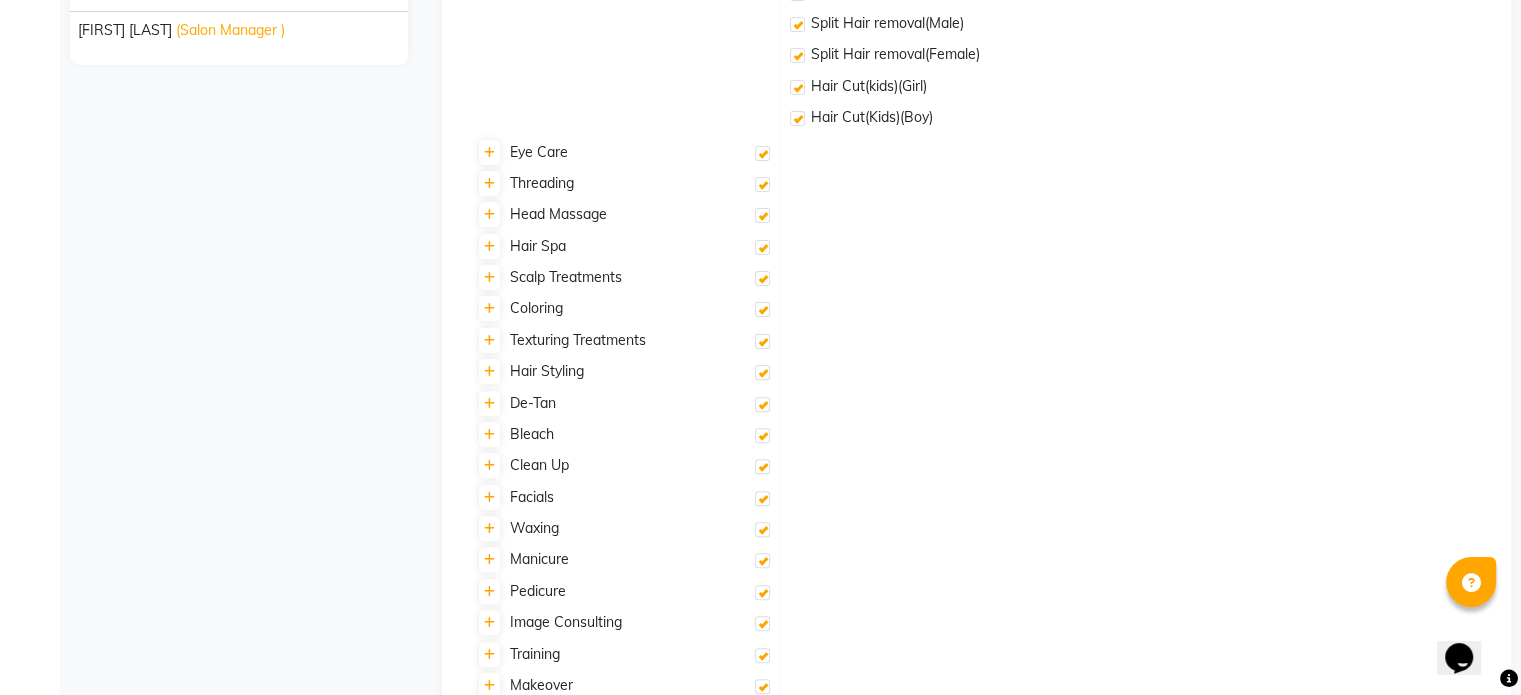 scroll, scrollTop: 650, scrollLeft: 0, axis: vertical 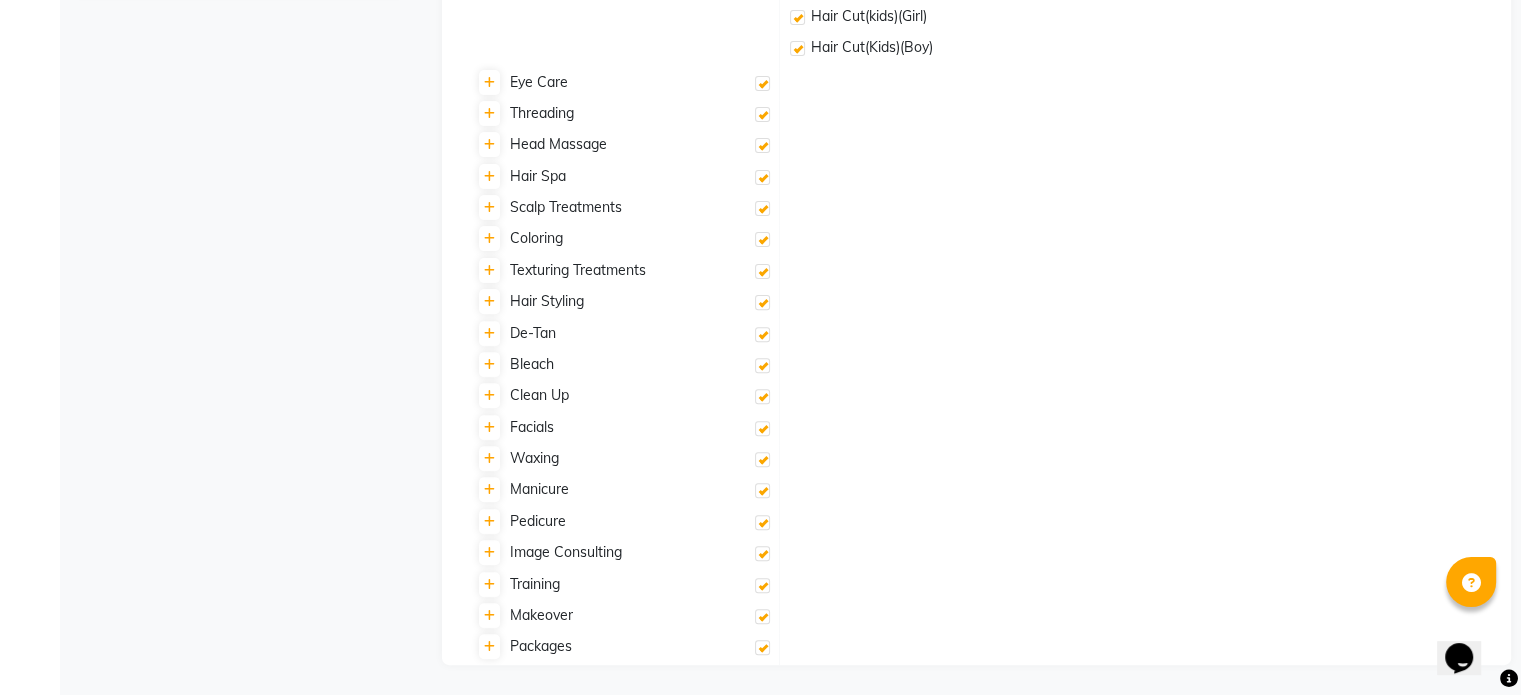 click at bounding box center (762, 585) 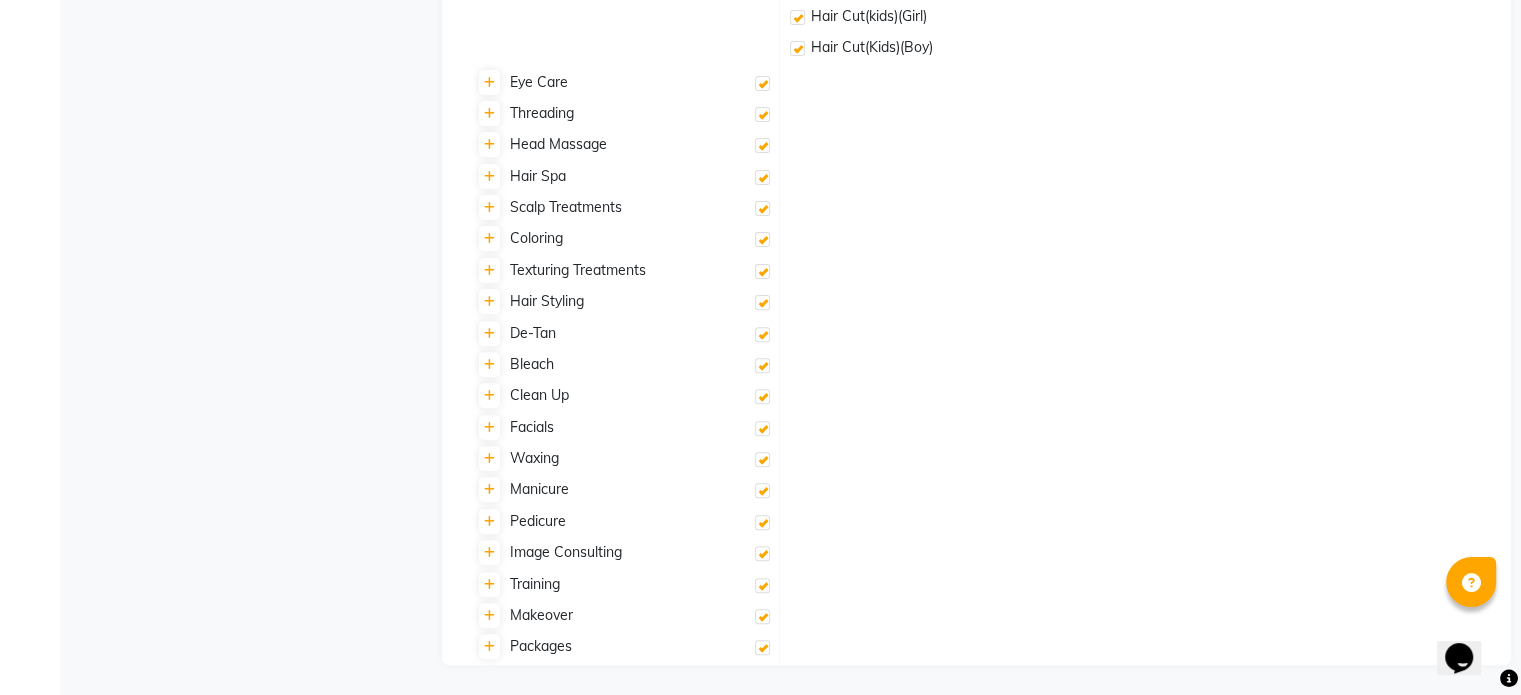 click at bounding box center [761, 586] 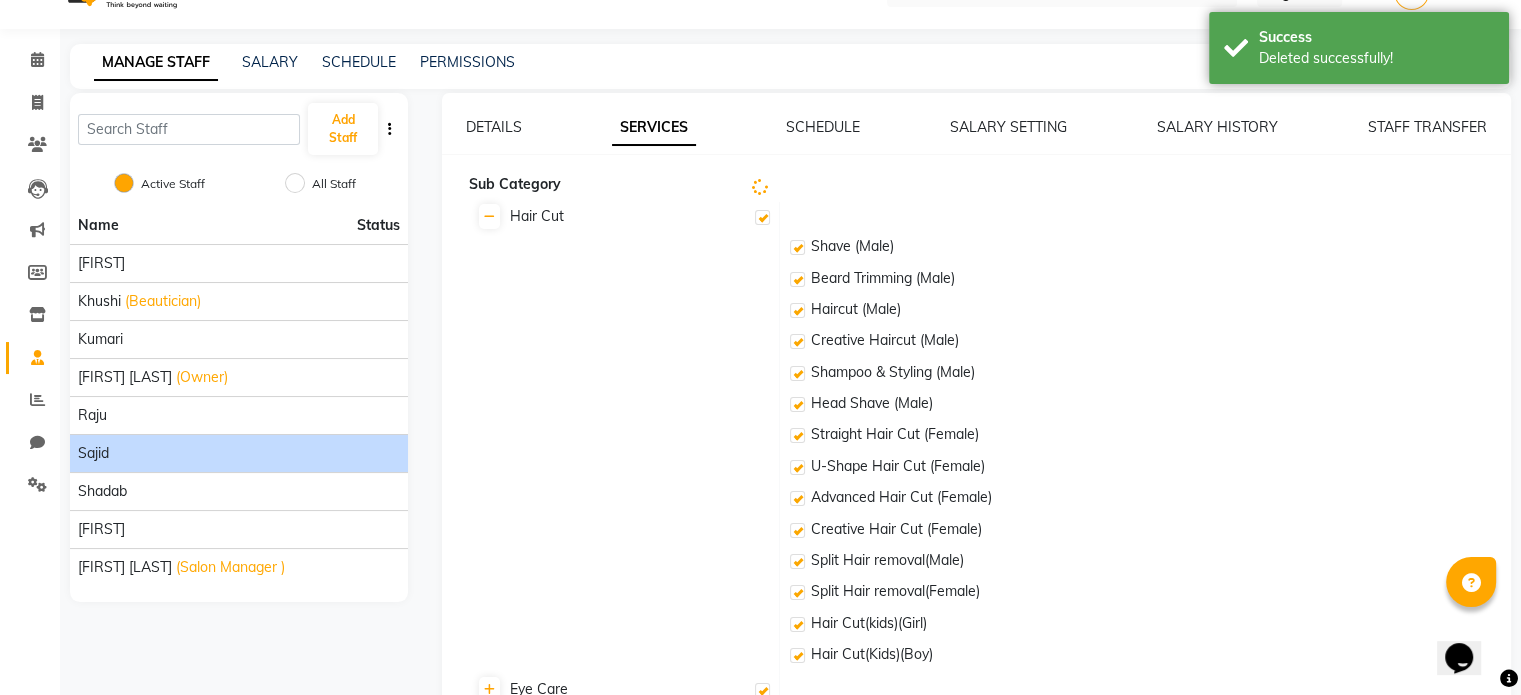 scroll, scrollTop: 0, scrollLeft: 0, axis: both 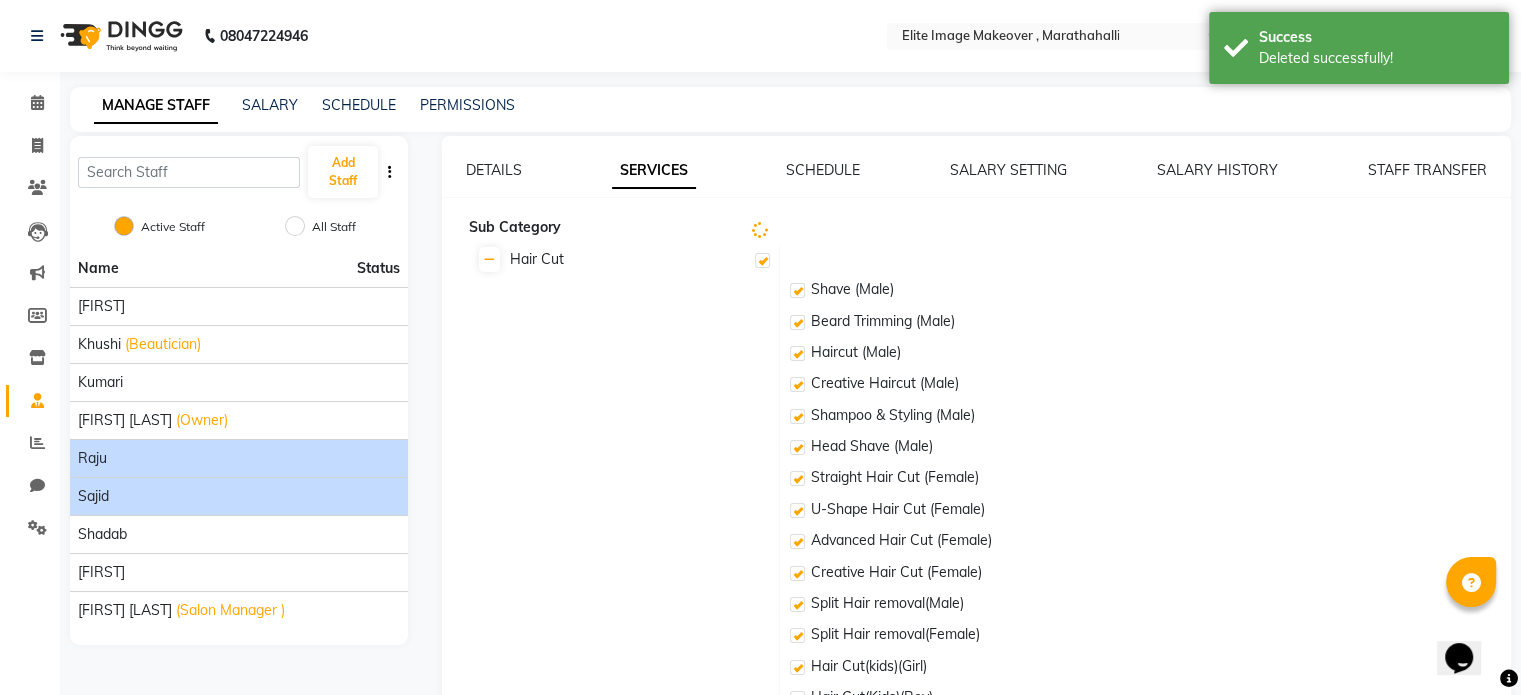 click on "Raju" 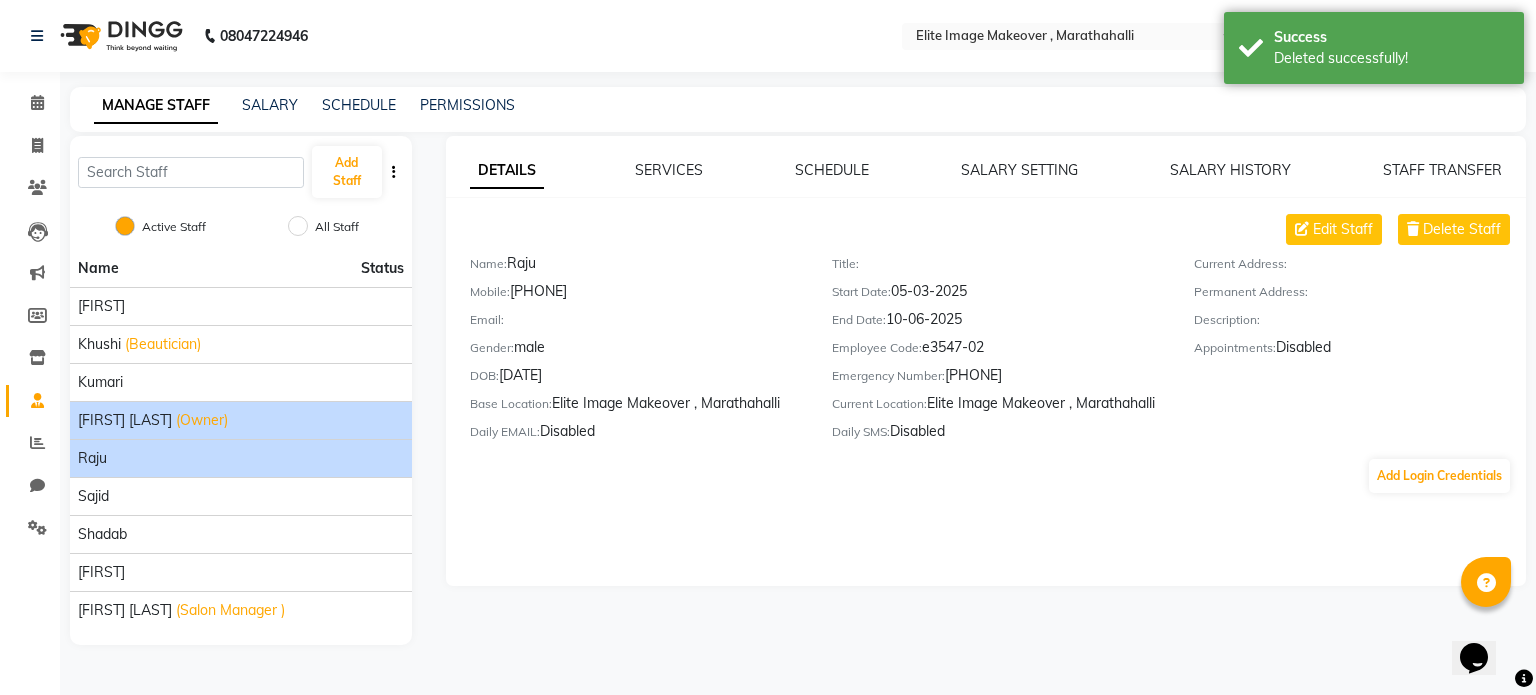 click on "Neelu GS (Owner)" 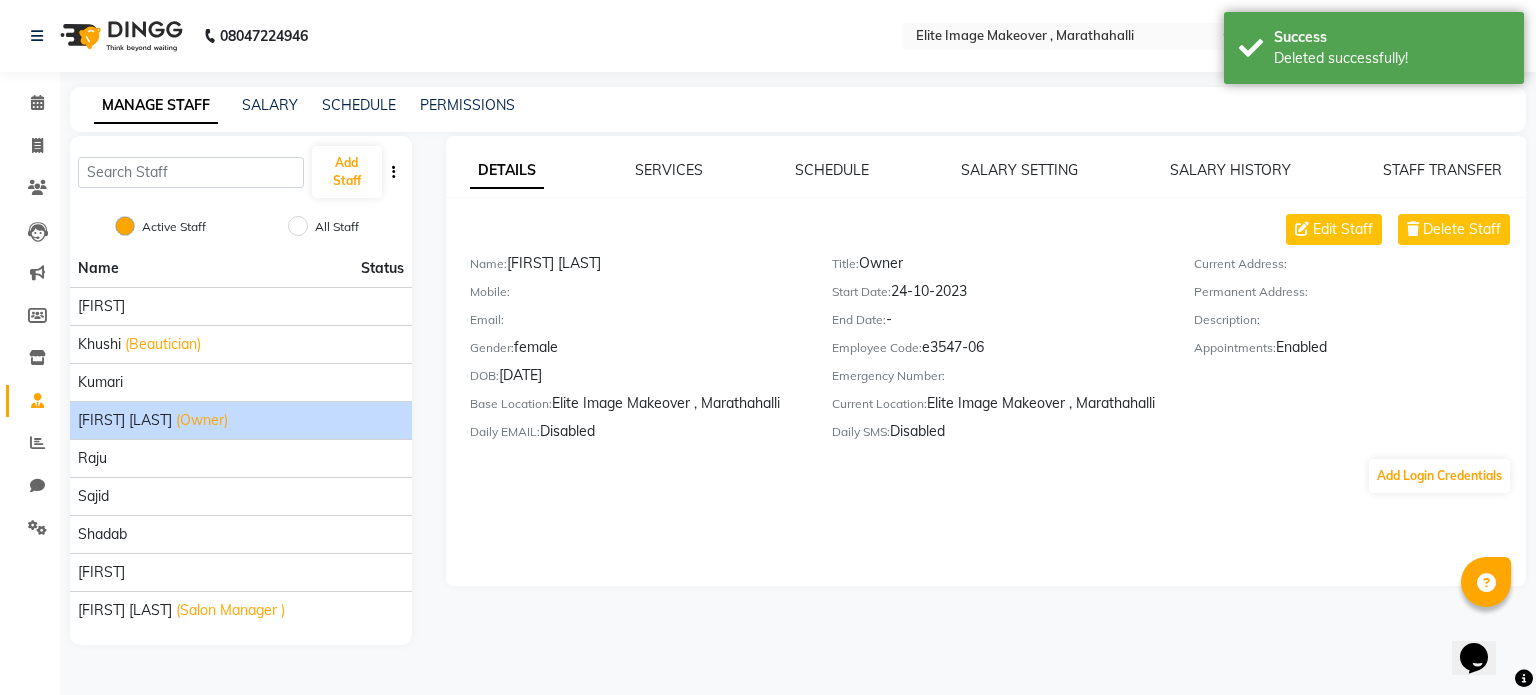 click on "SERVICES" 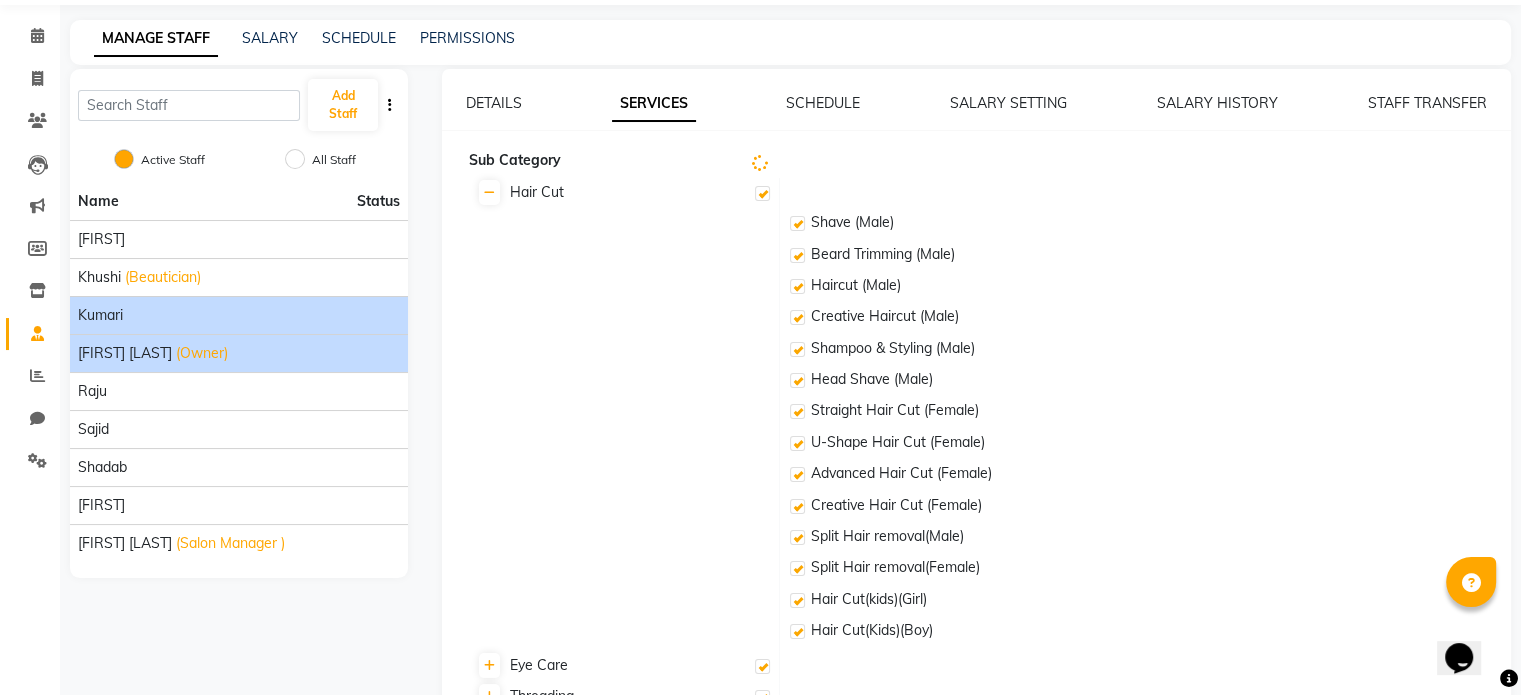 scroll, scrollTop: 0, scrollLeft: 0, axis: both 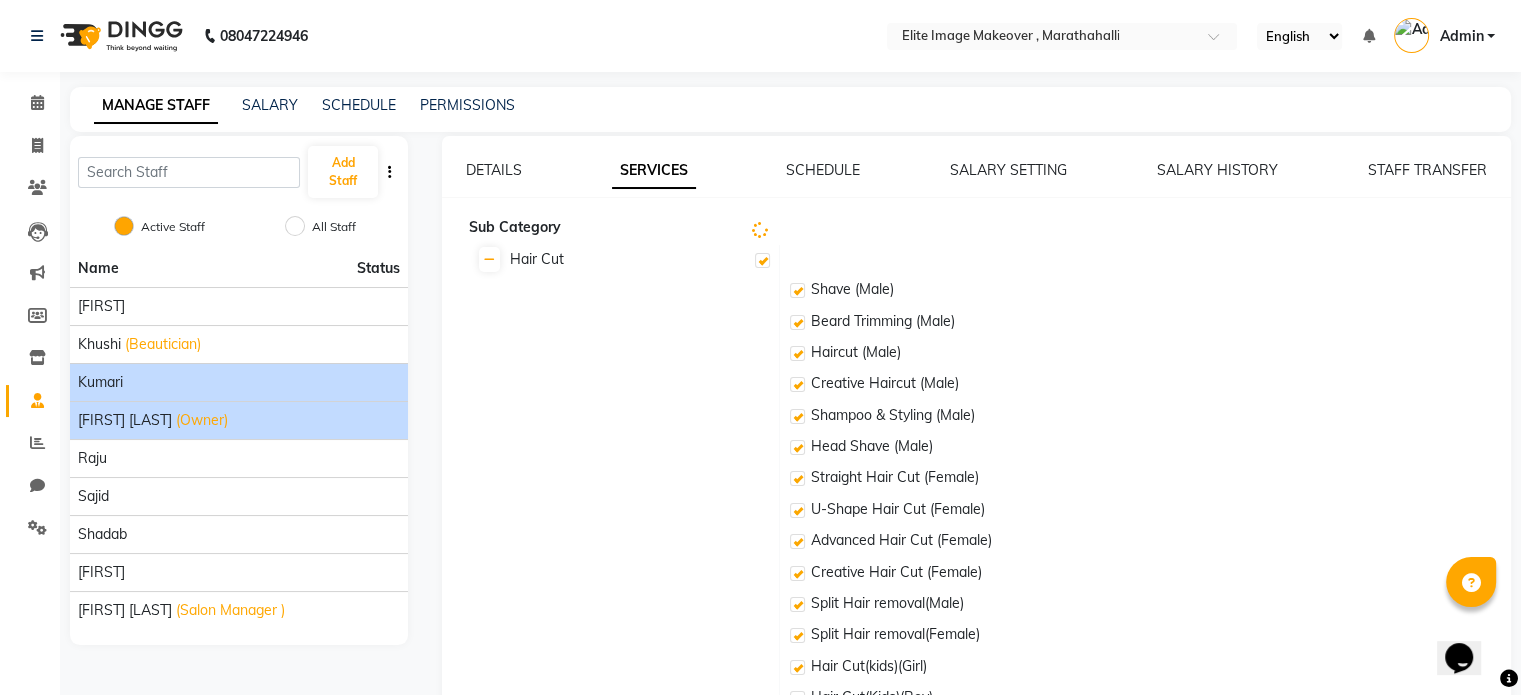 click on "Kumari" 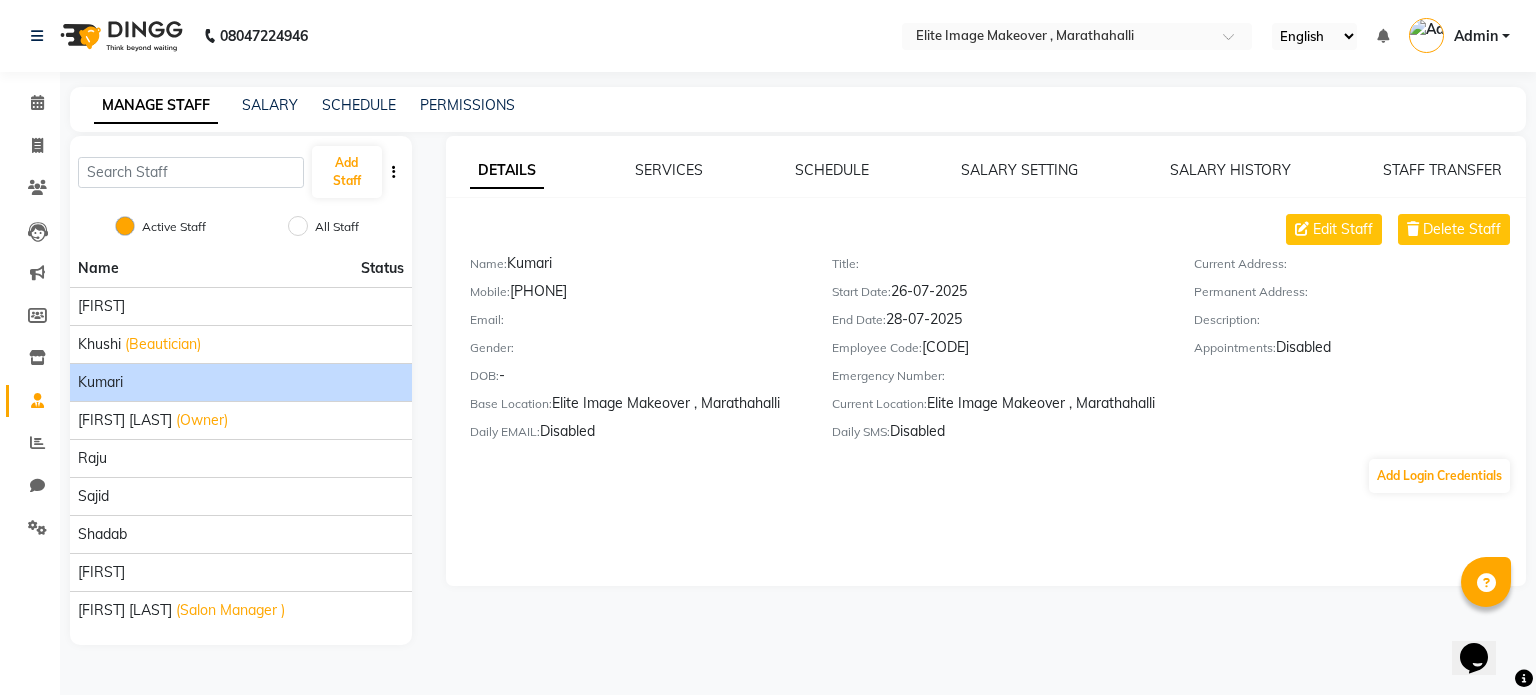 click on "DETAILS SERVICES SCHEDULE SALARY SETTING SALARY HISTORY STAFF TRANSFER Edit Staff Delete Staff Name:   Kumari  Mobile:   6381270716  Email:     Gender:     DOB:   -  Base Location:   Elite Image Makeover , Marathahalli  Daily EMAIL:   Disabled  Title:     Start Date:   26-07-2025  End Date:   28-07-2025  Employee Code:   e3547-08  Emergency Number:     Current Location:   Elite Image Makeover , Marathahalli  Daily SMS:   Disabled  Current Address:     Permanent Address:     Description:     Appointments:   Disabled  Add Login Credentials" 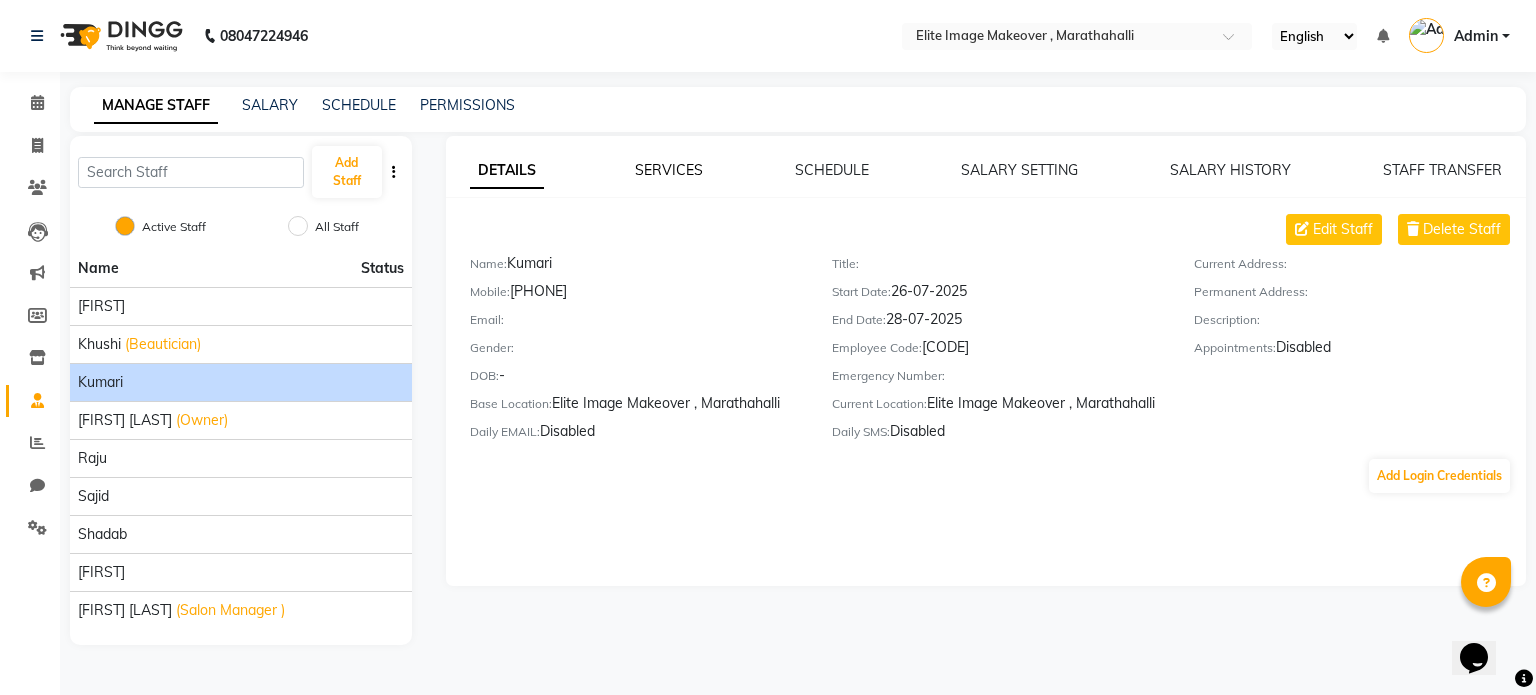 click on "SERVICES" 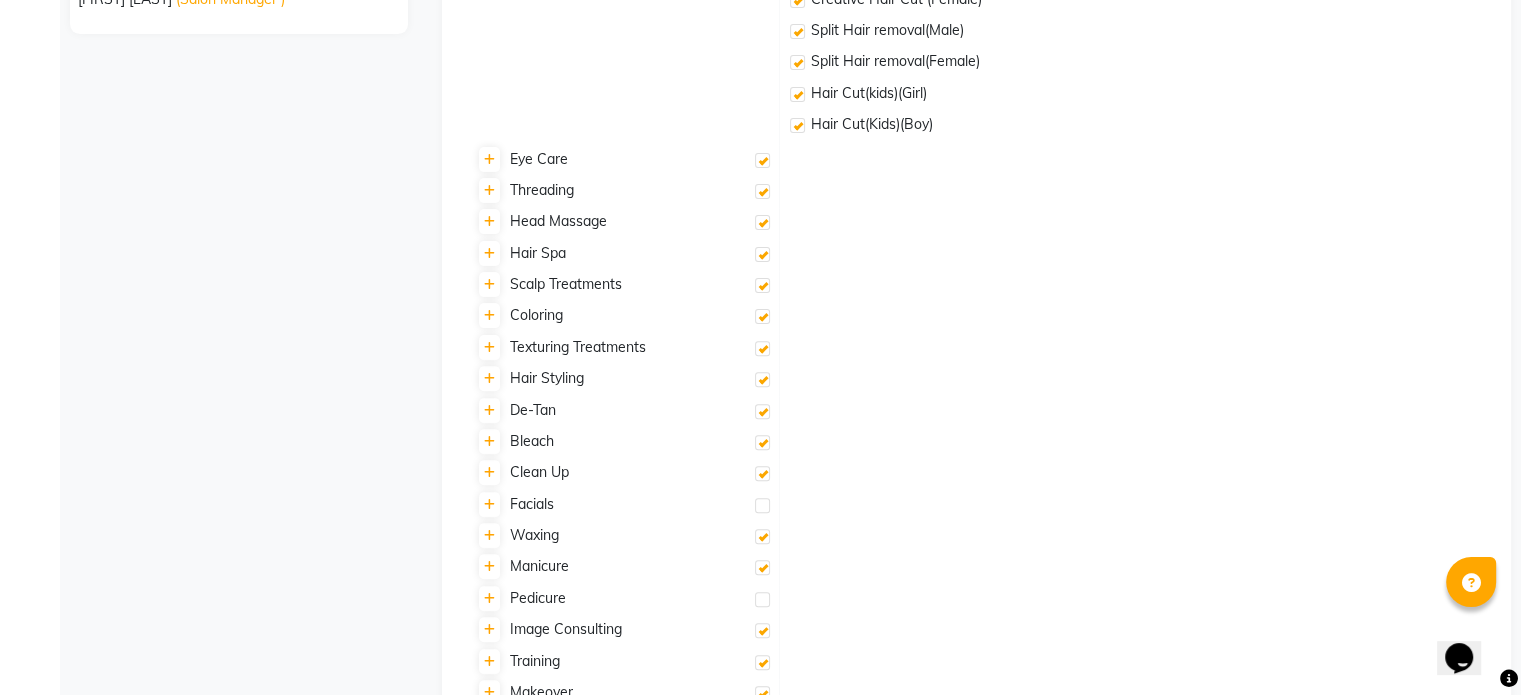 scroll, scrollTop: 688, scrollLeft: 0, axis: vertical 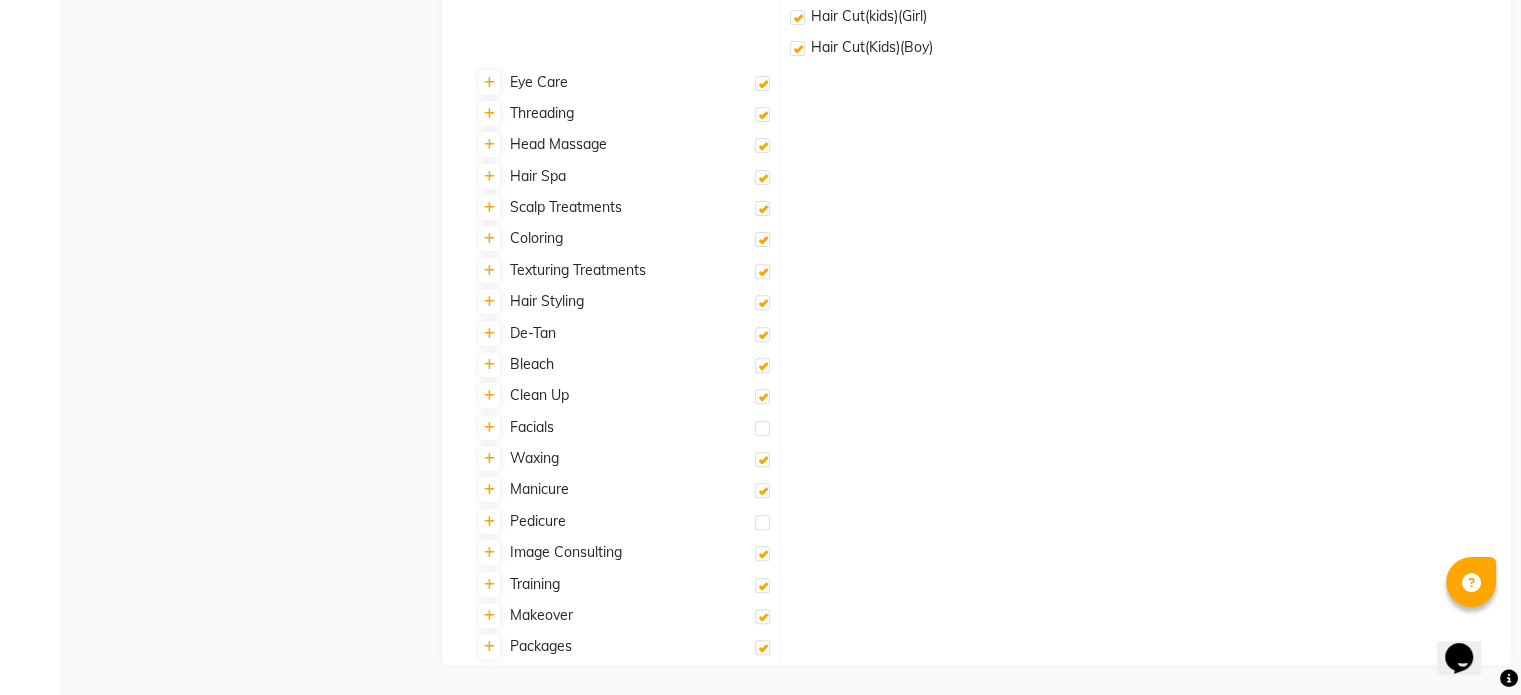 click at bounding box center (762, 428) 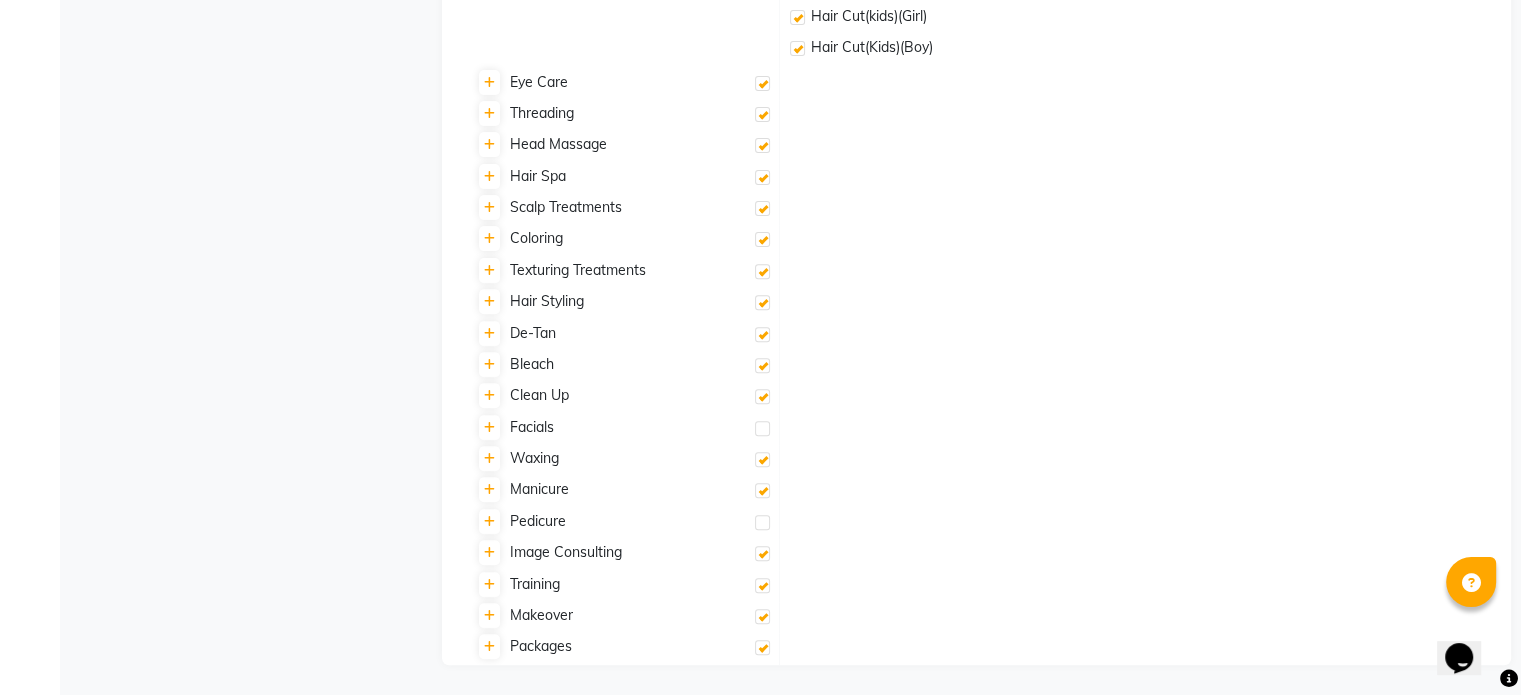 click at bounding box center [761, 429] 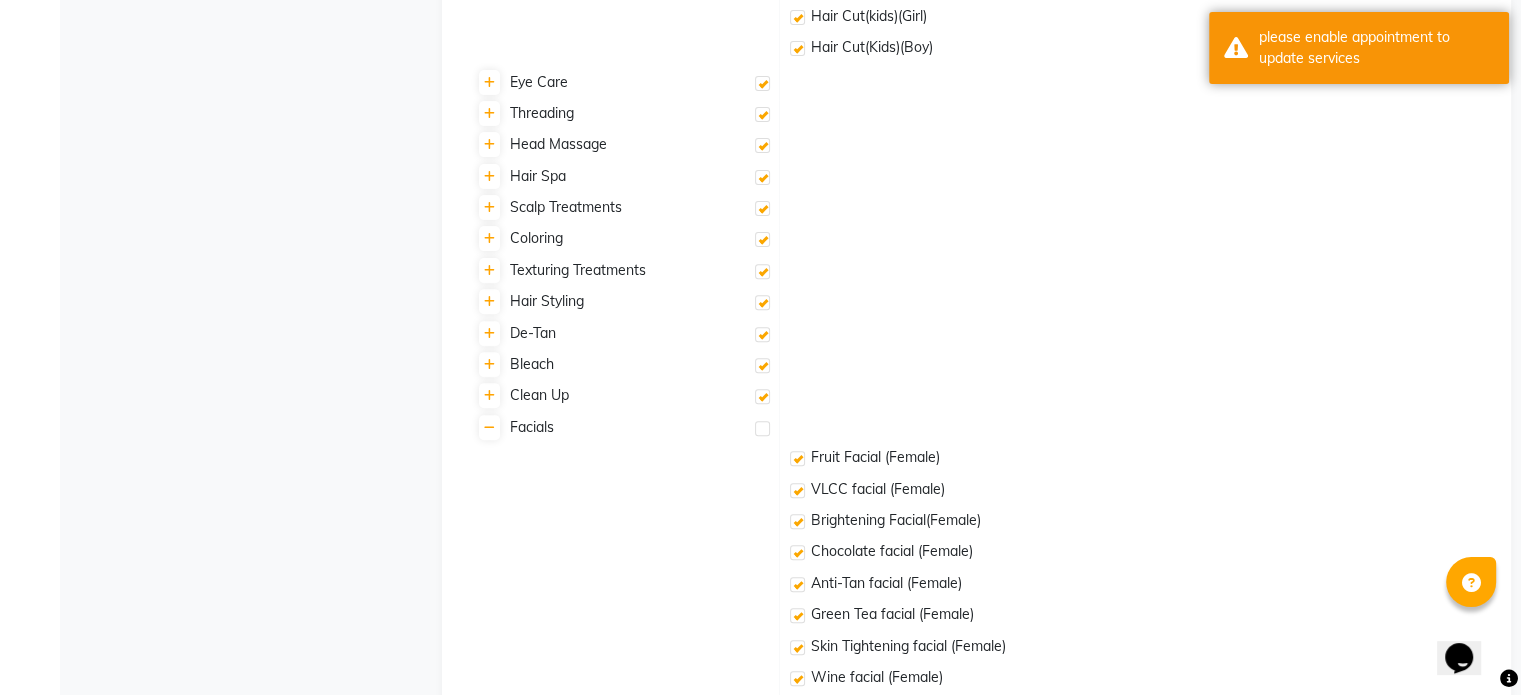 click at bounding box center [762, 428] 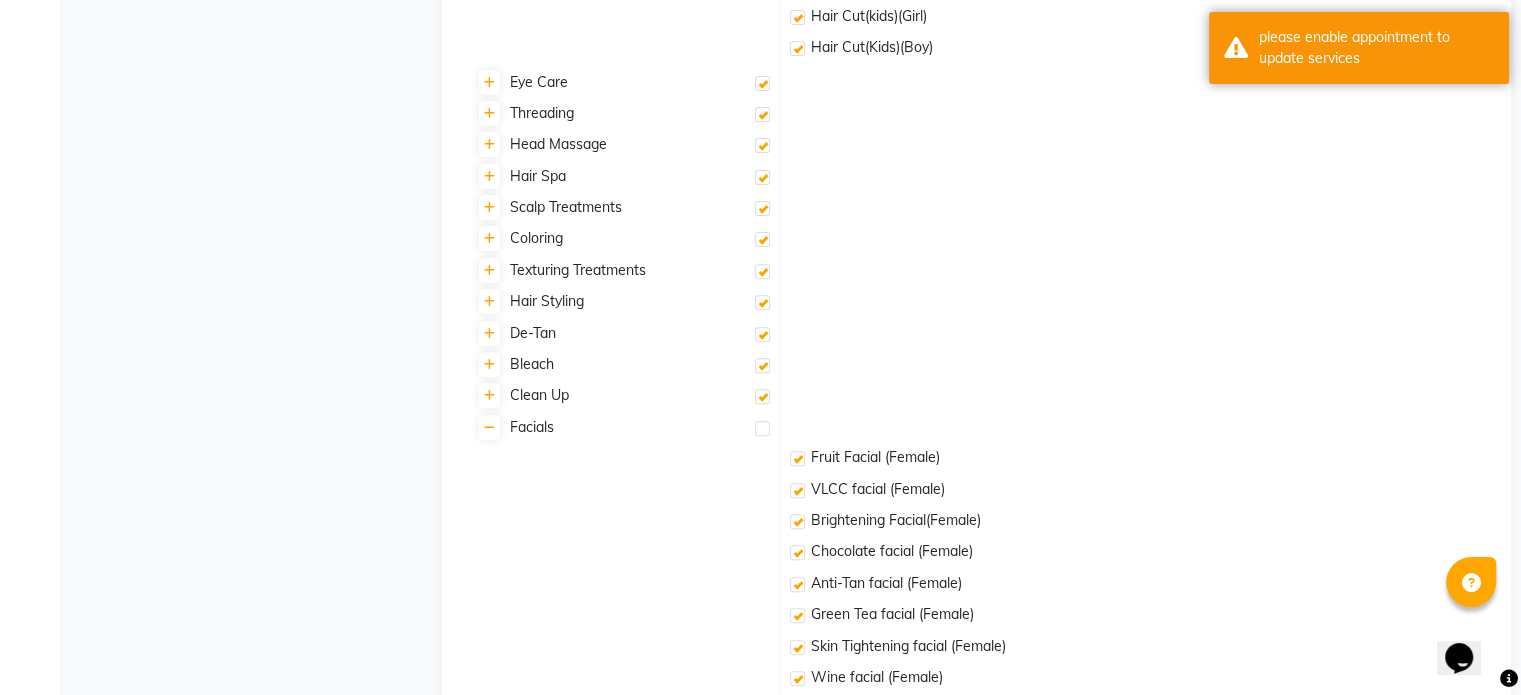 click at bounding box center [761, 429] 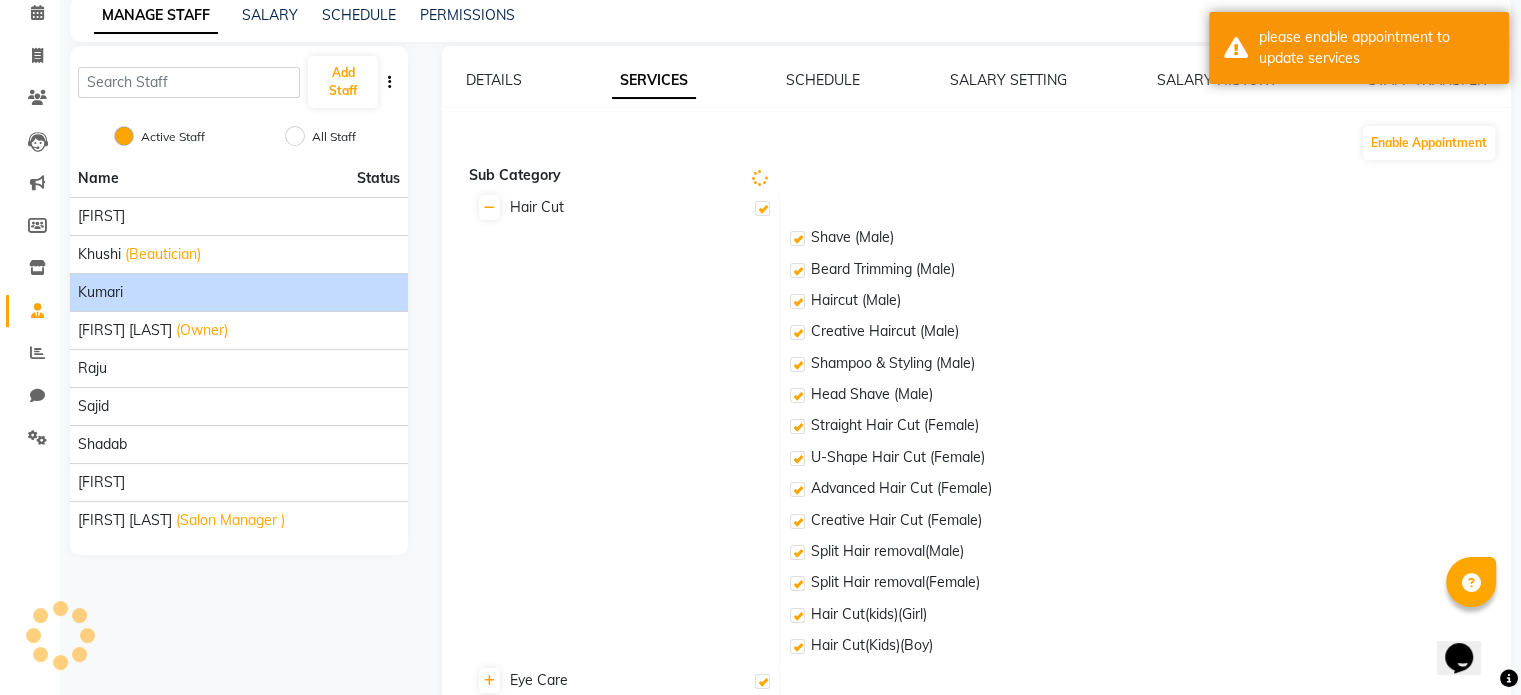 scroll, scrollTop: 0, scrollLeft: 0, axis: both 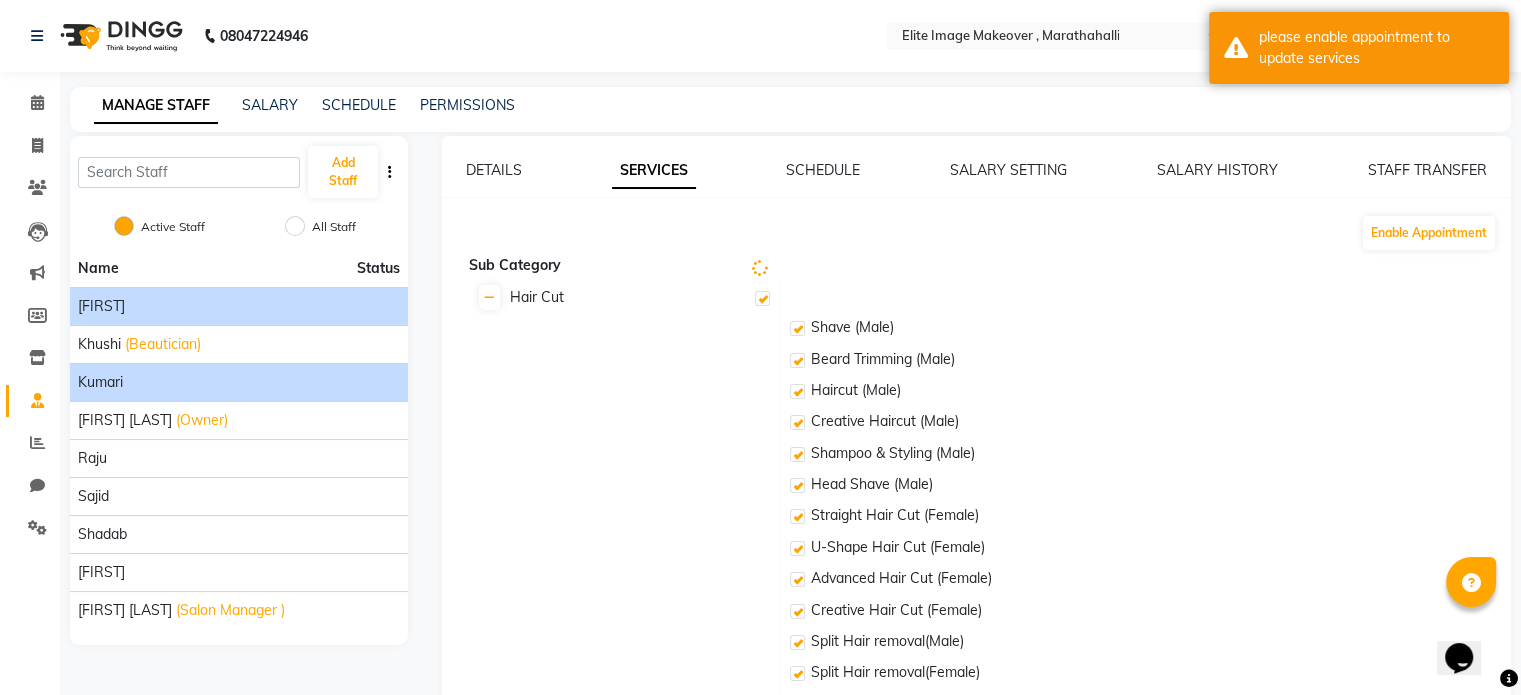 click on "Chaya" 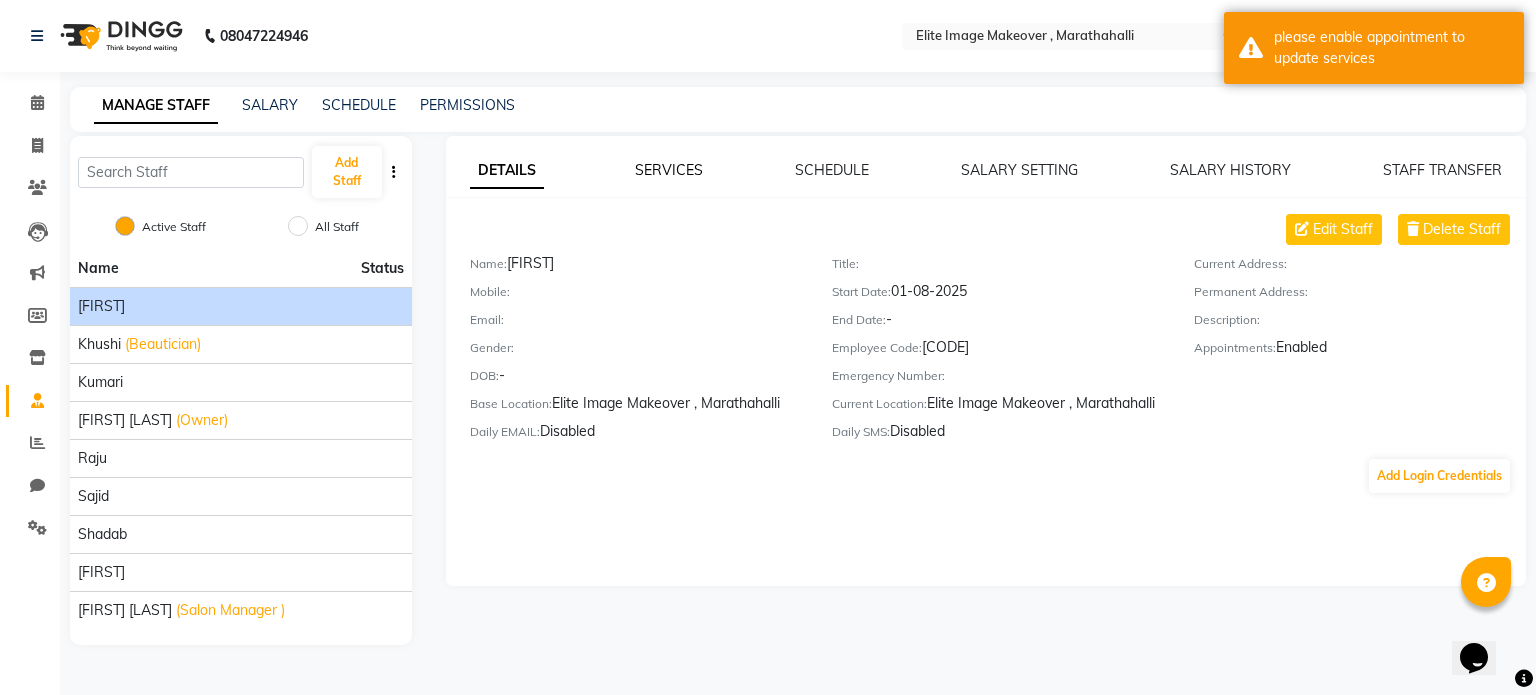 click on "SERVICES" 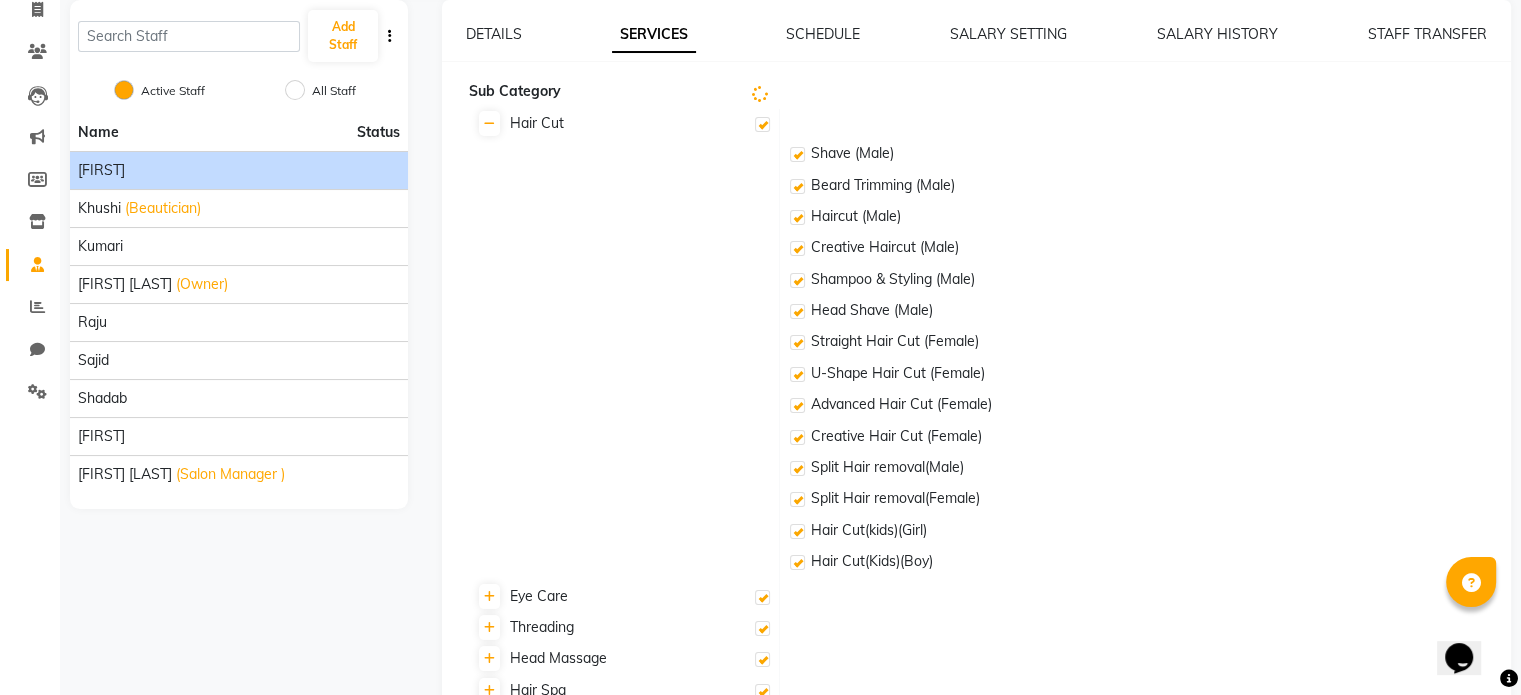 scroll, scrollTop: 0, scrollLeft: 0, axis: both 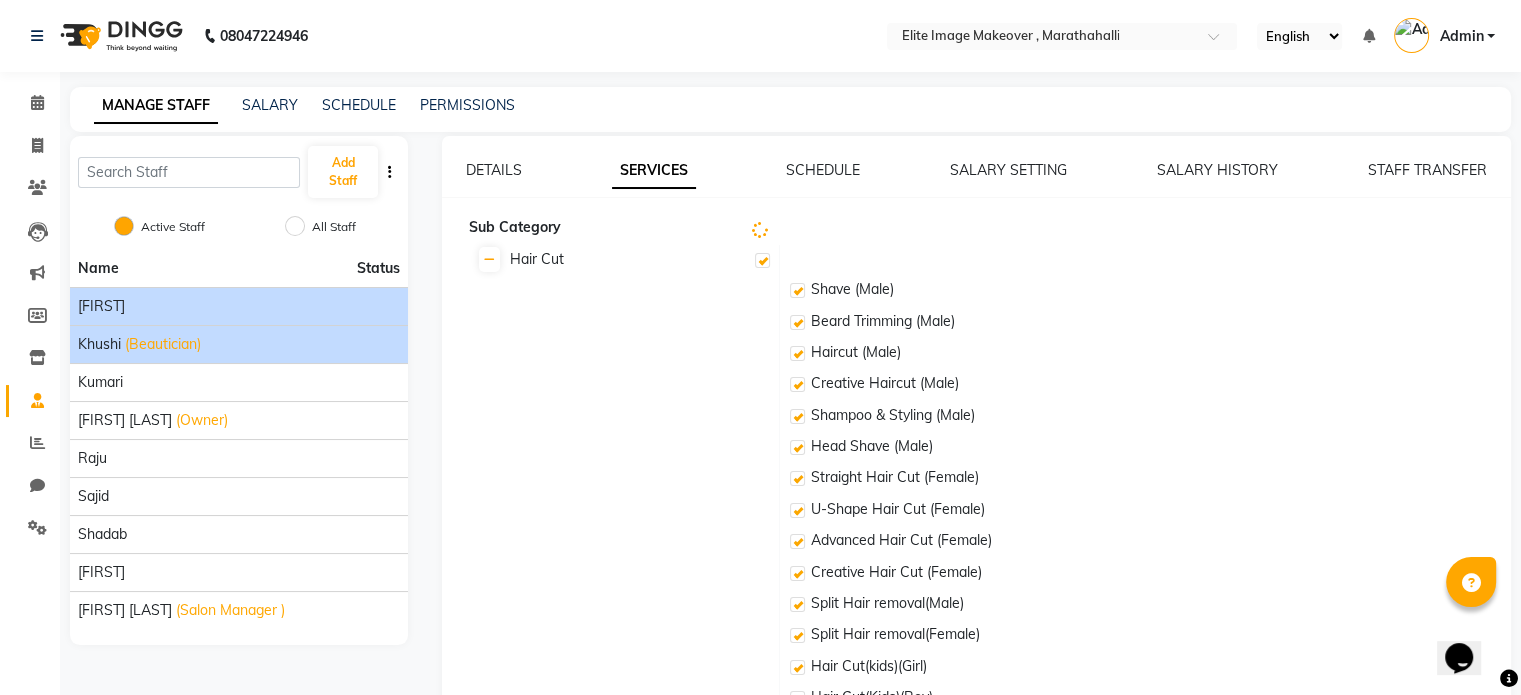 click on "(Beautician)" 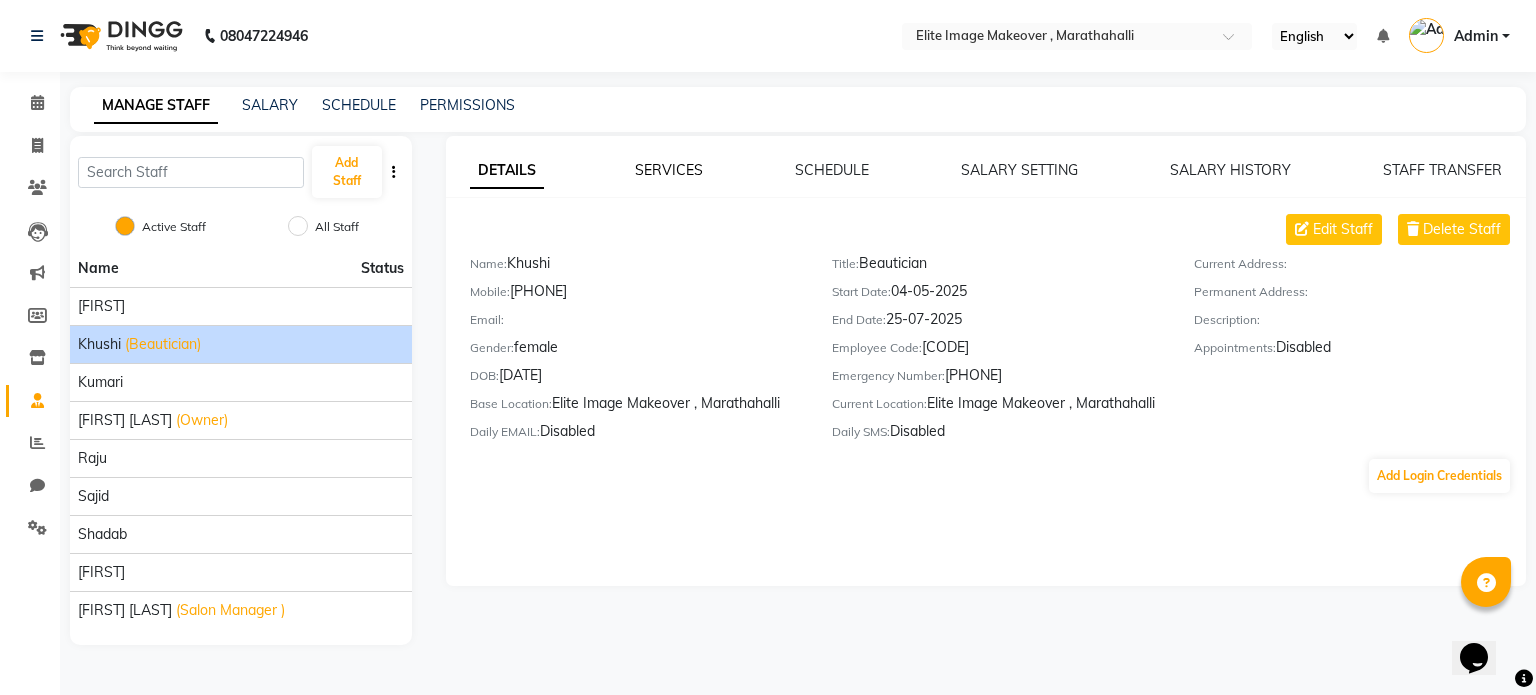 click on "SERVICES" 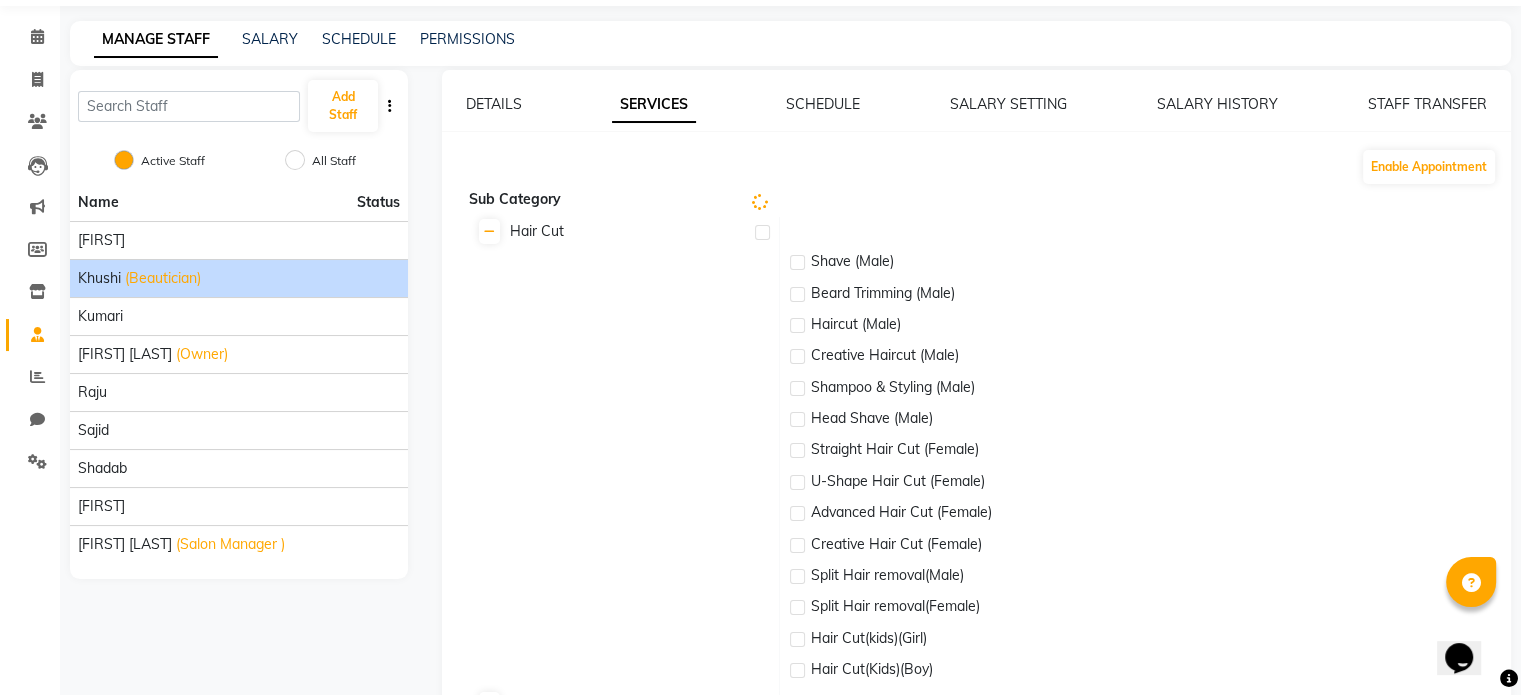 scroll, scrollTop: 0, scrollLeft: 0, axis: both 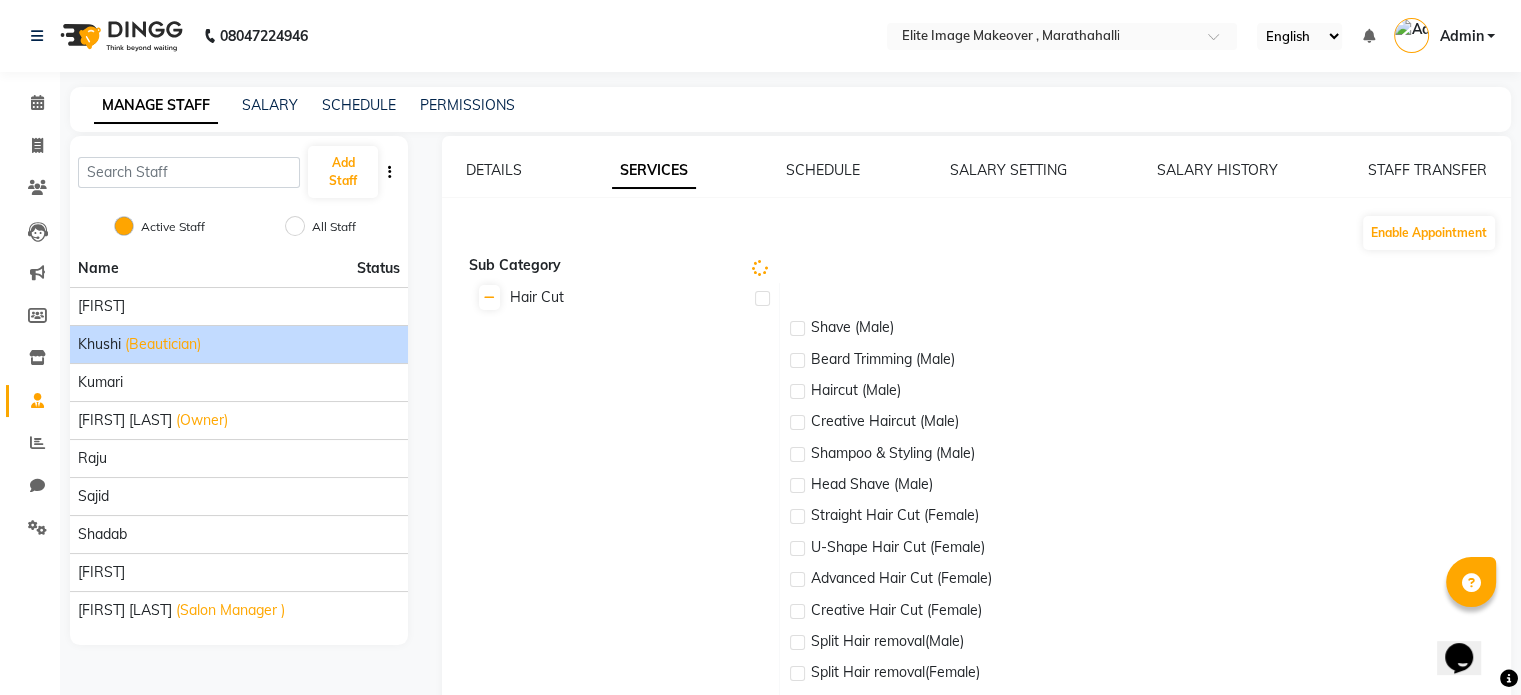 click at bounding box center [760, 268] 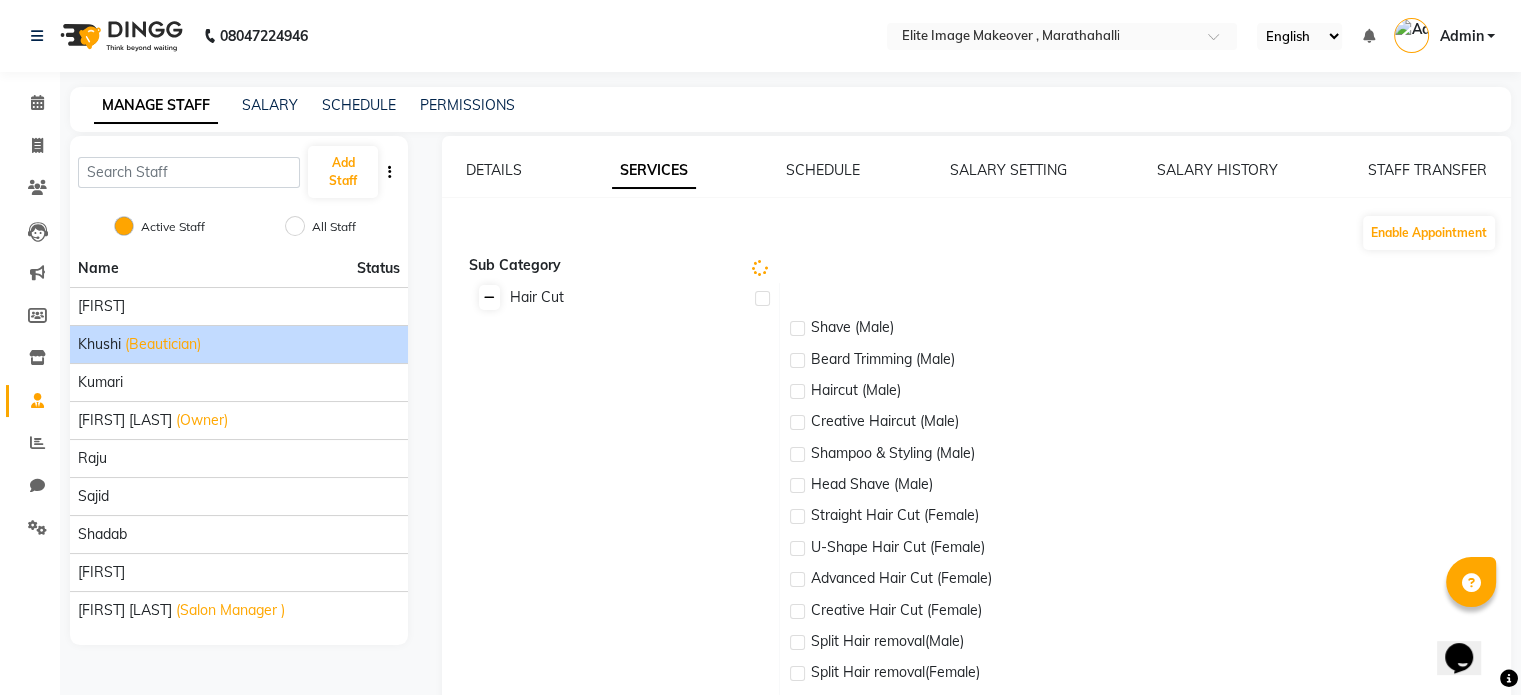 click 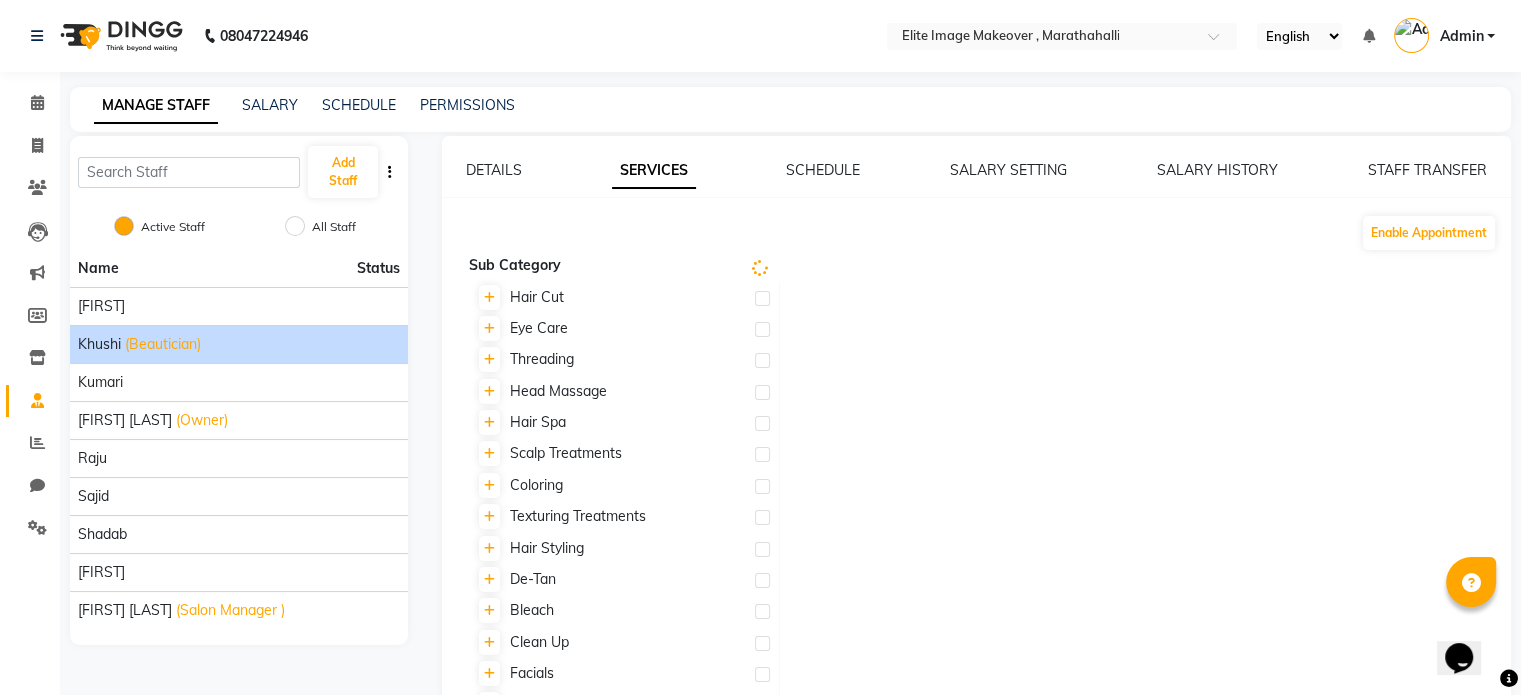 click at bounding box center [762, 298] 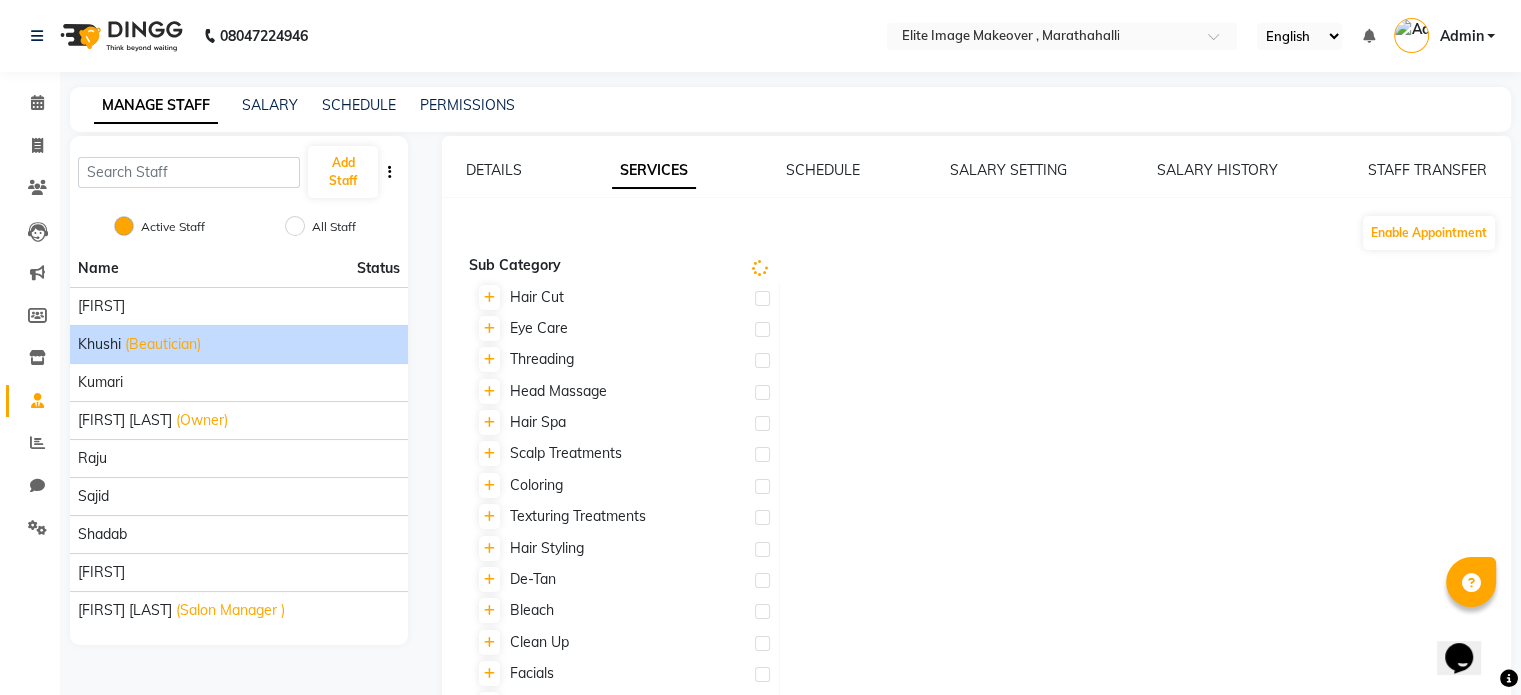 click at bounding box center [761, 299] 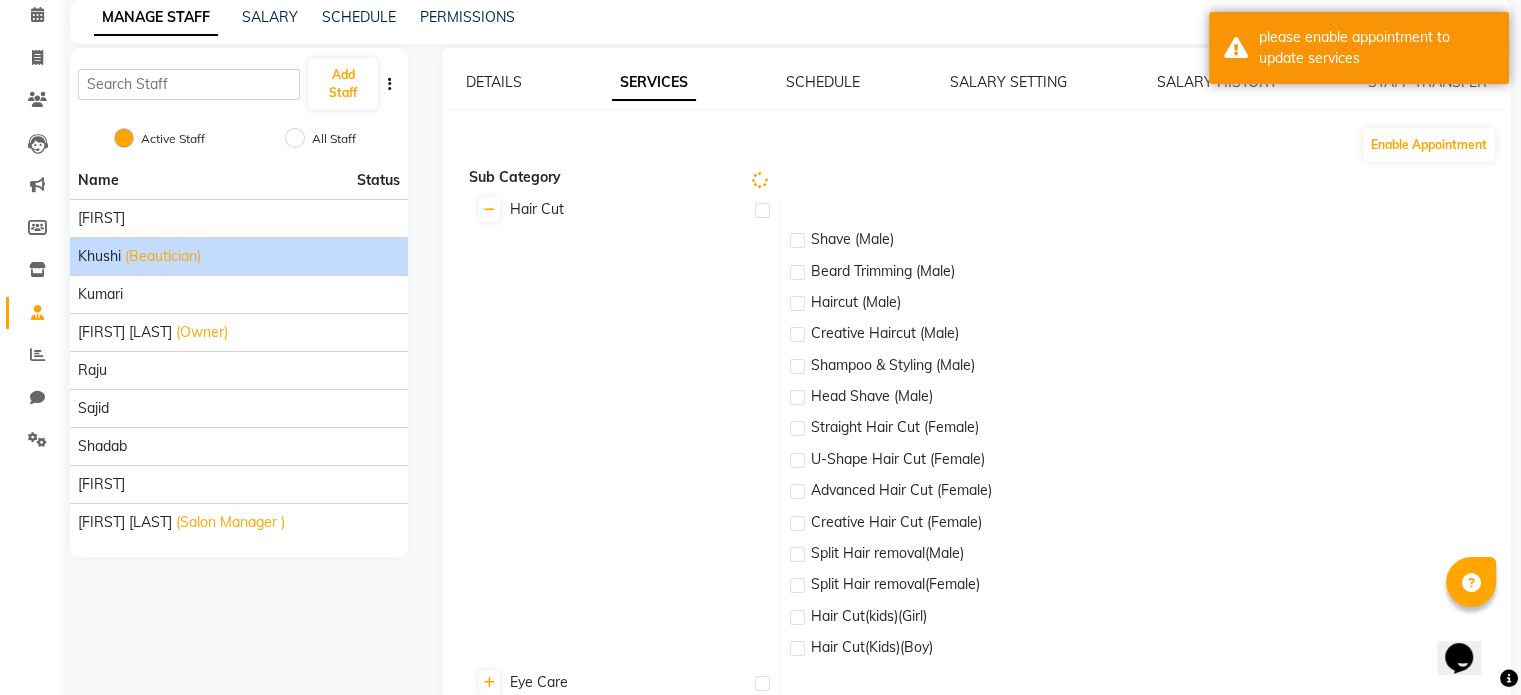 scroll, scrollTop: 0, scrollLeft: 0, axis: both 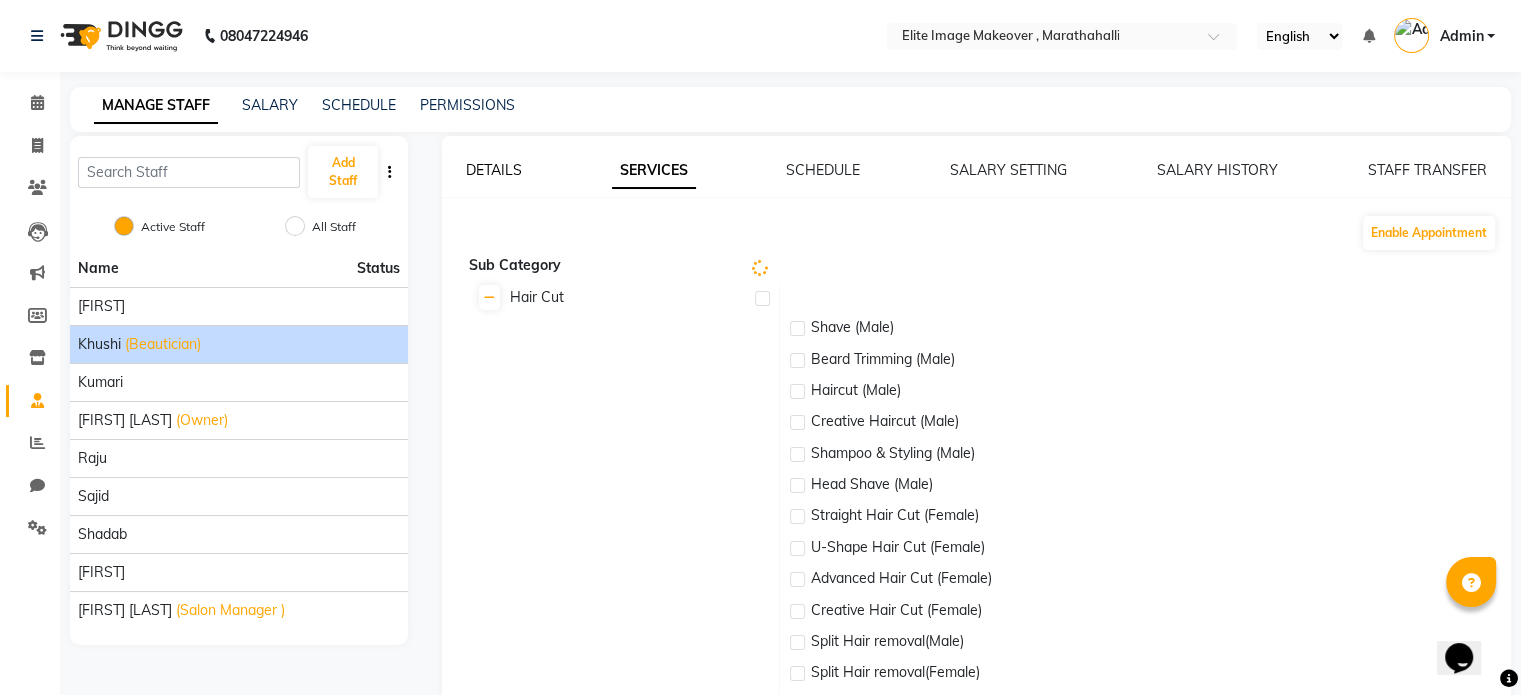 click on "DETAILS" 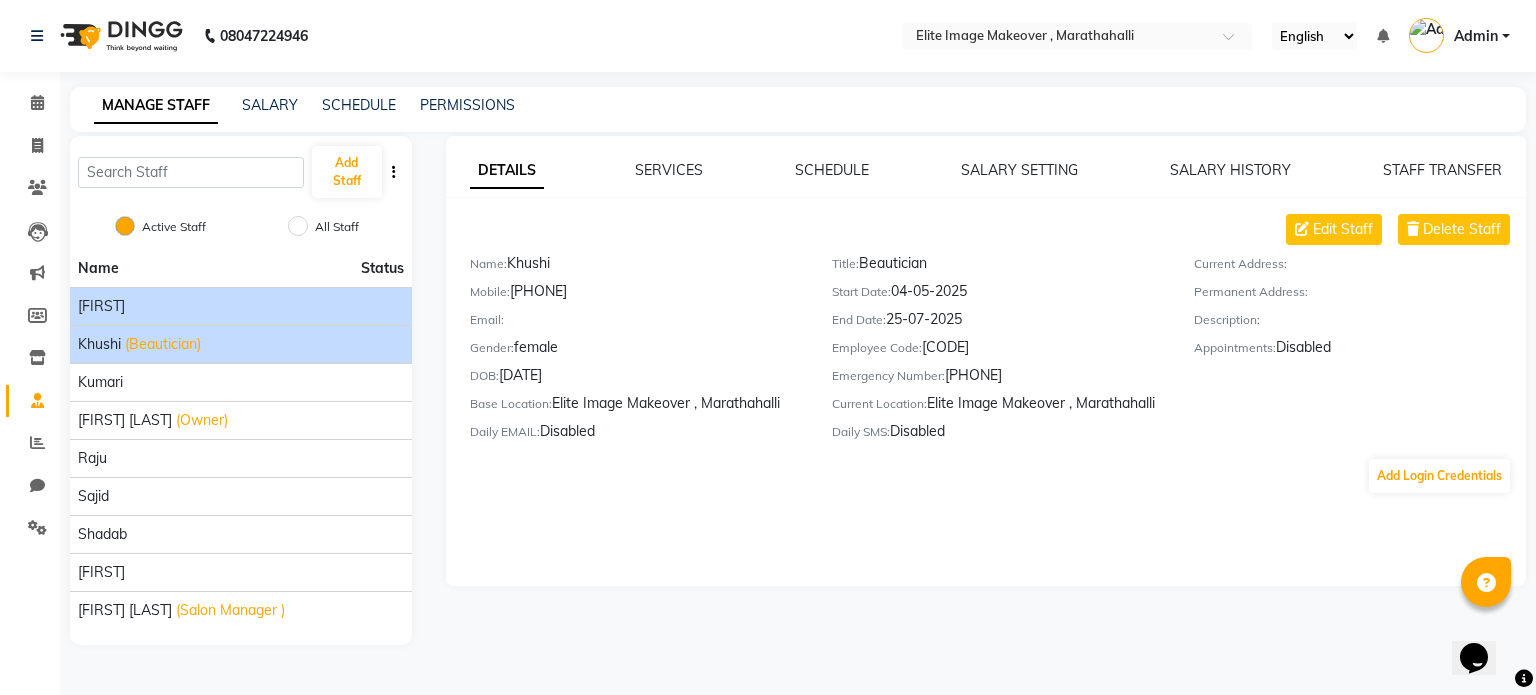 click on "Chaya" 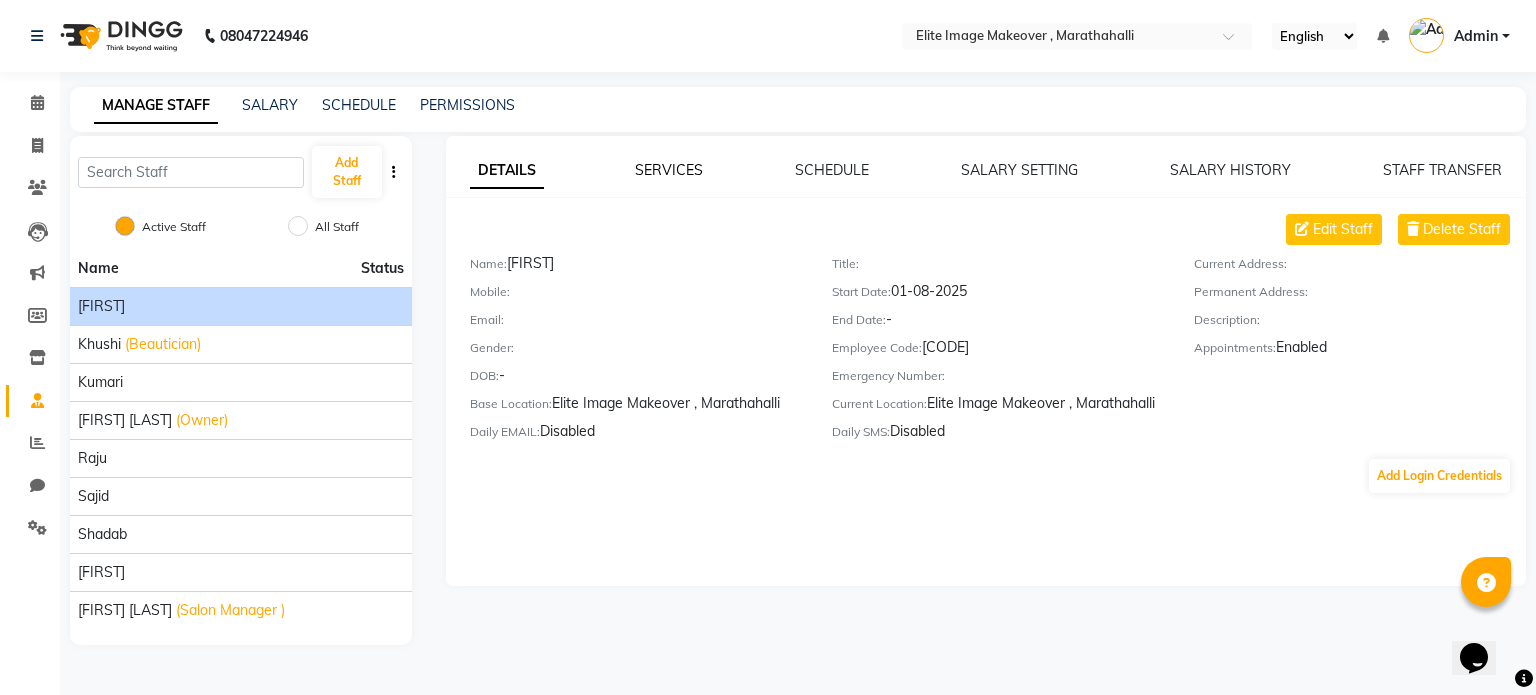 click on "SERVICES" 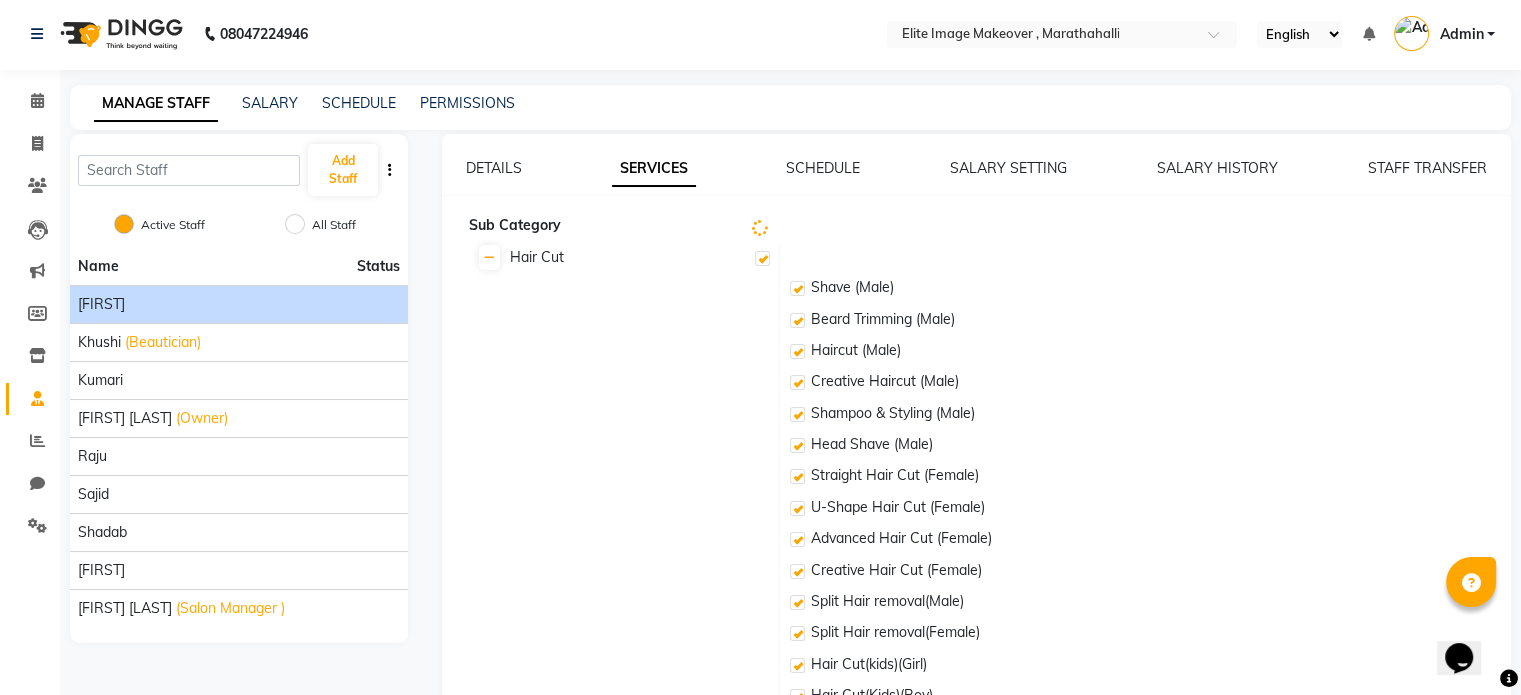 scroll, scrollTop: 0, scrollLeft: 0, axis: both 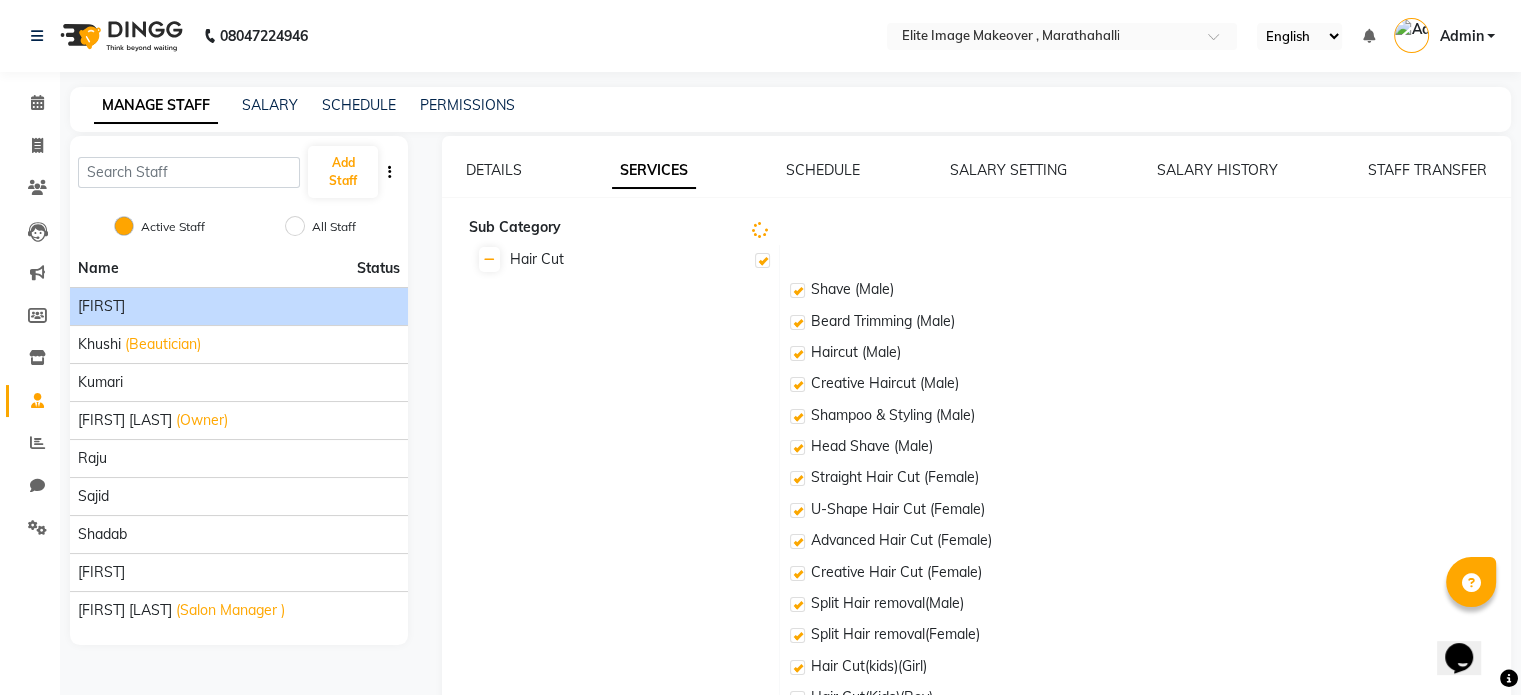 click on "MANAGE STAFF SALARY SCHEDULE PERMISSIONS" 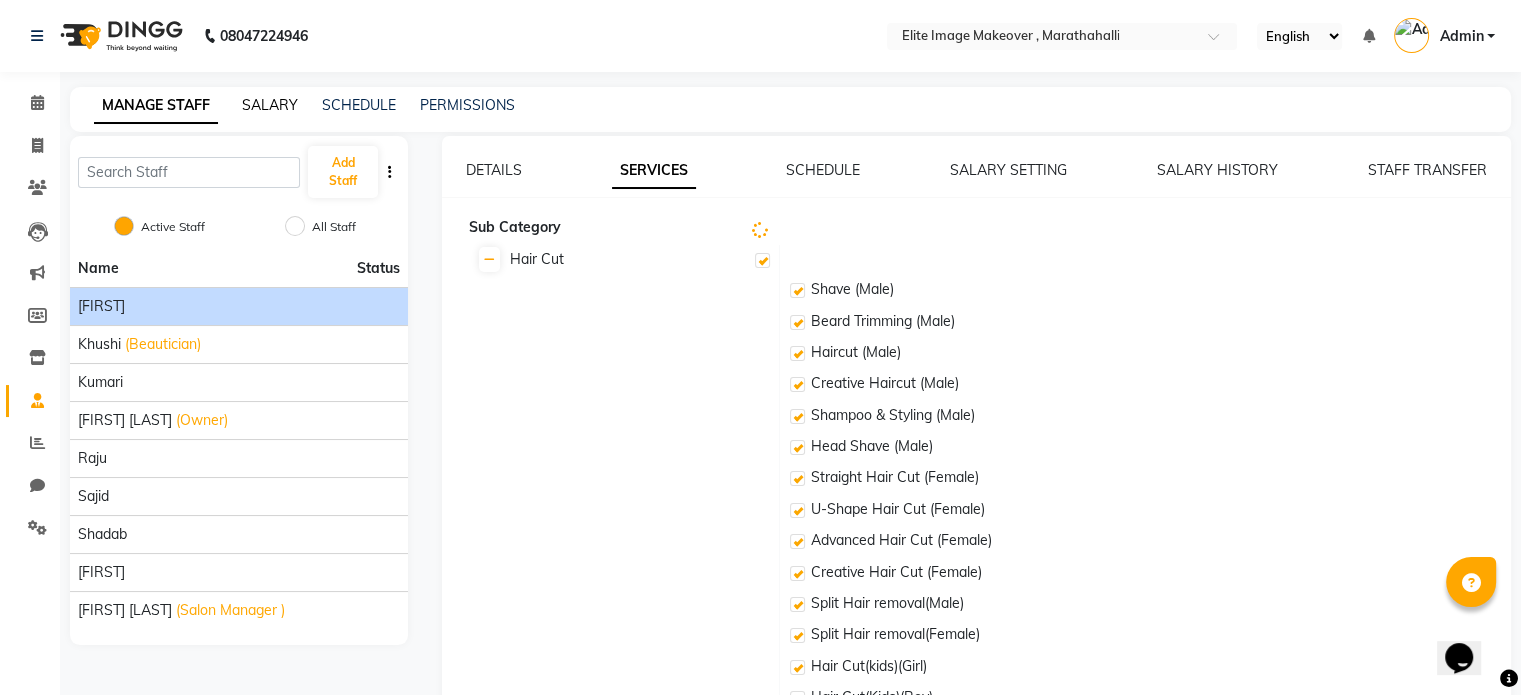 click on "SALARY" 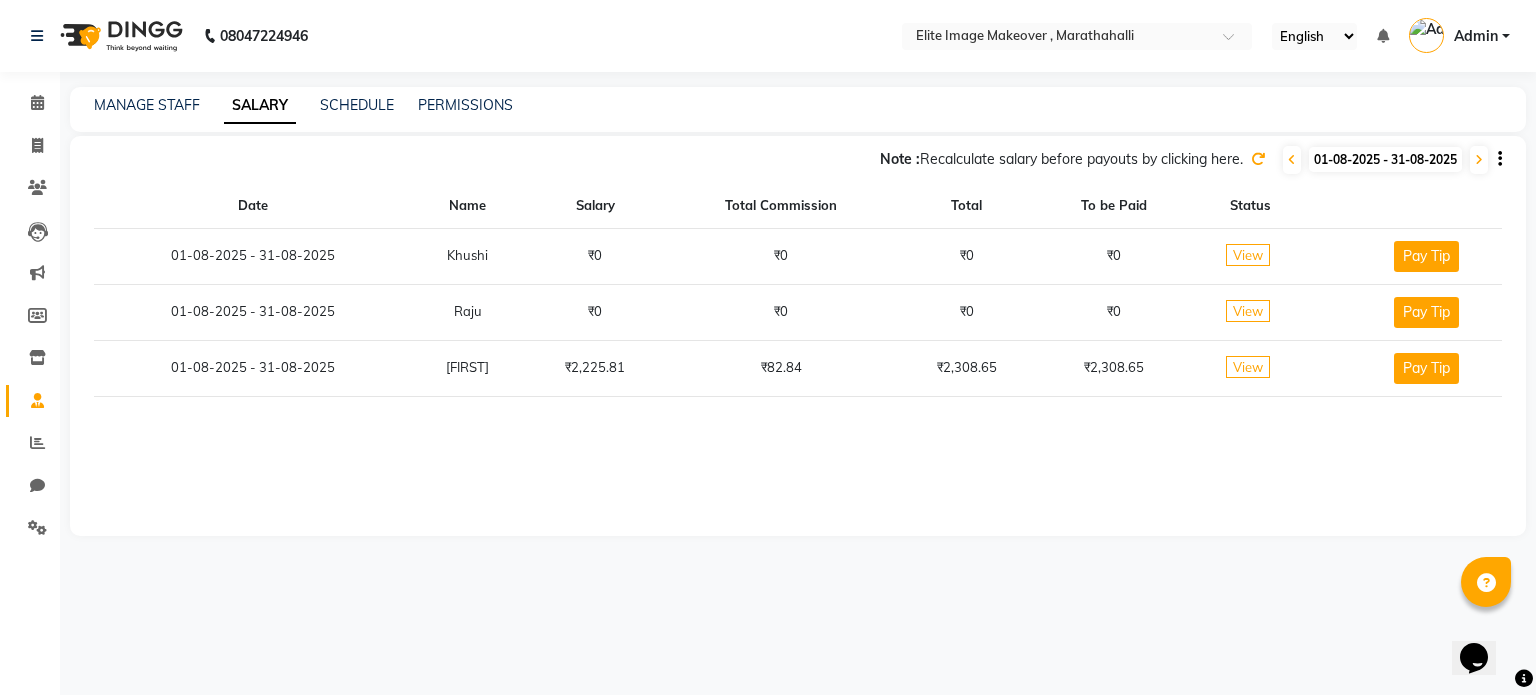 click on "Note :  Recalculate salary before payouts by clicking here.  01-08-2025 - 31-08-2025" 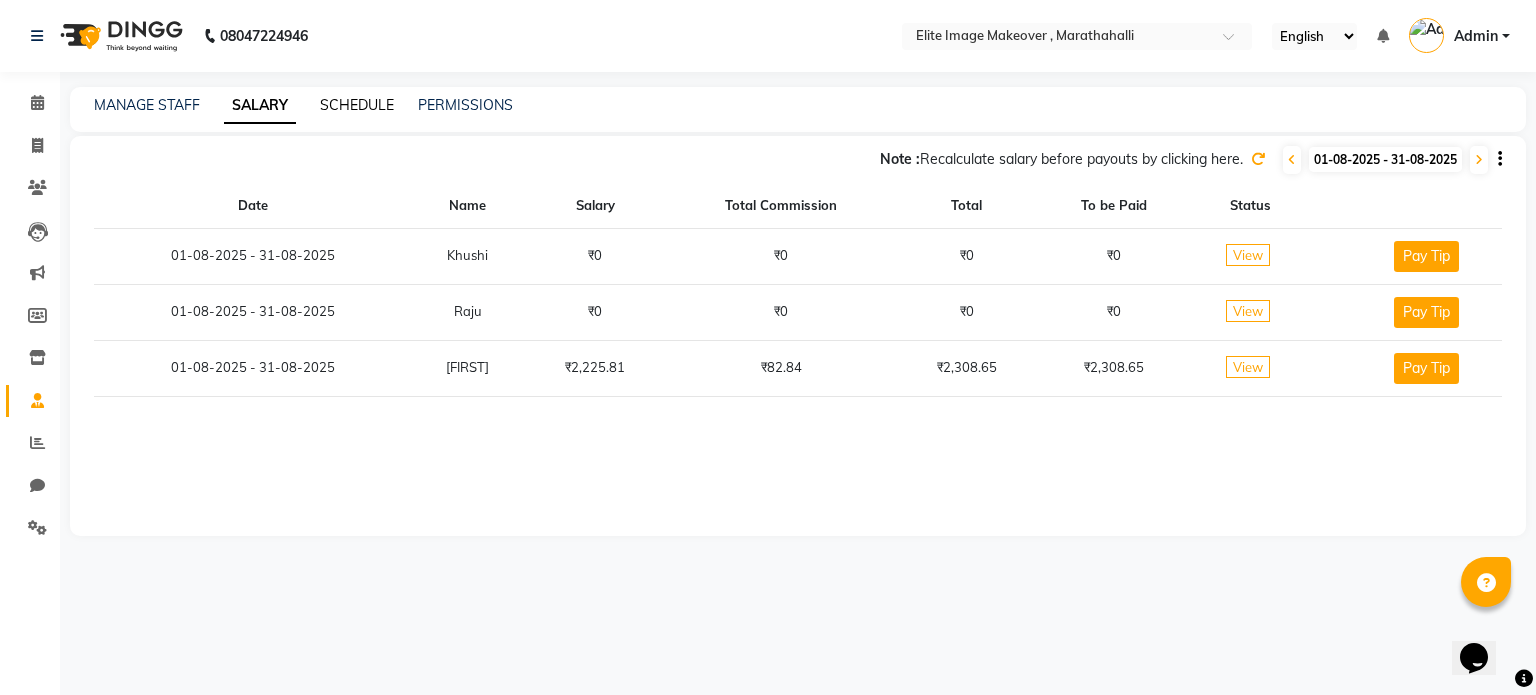 click on "SCHEDULE" 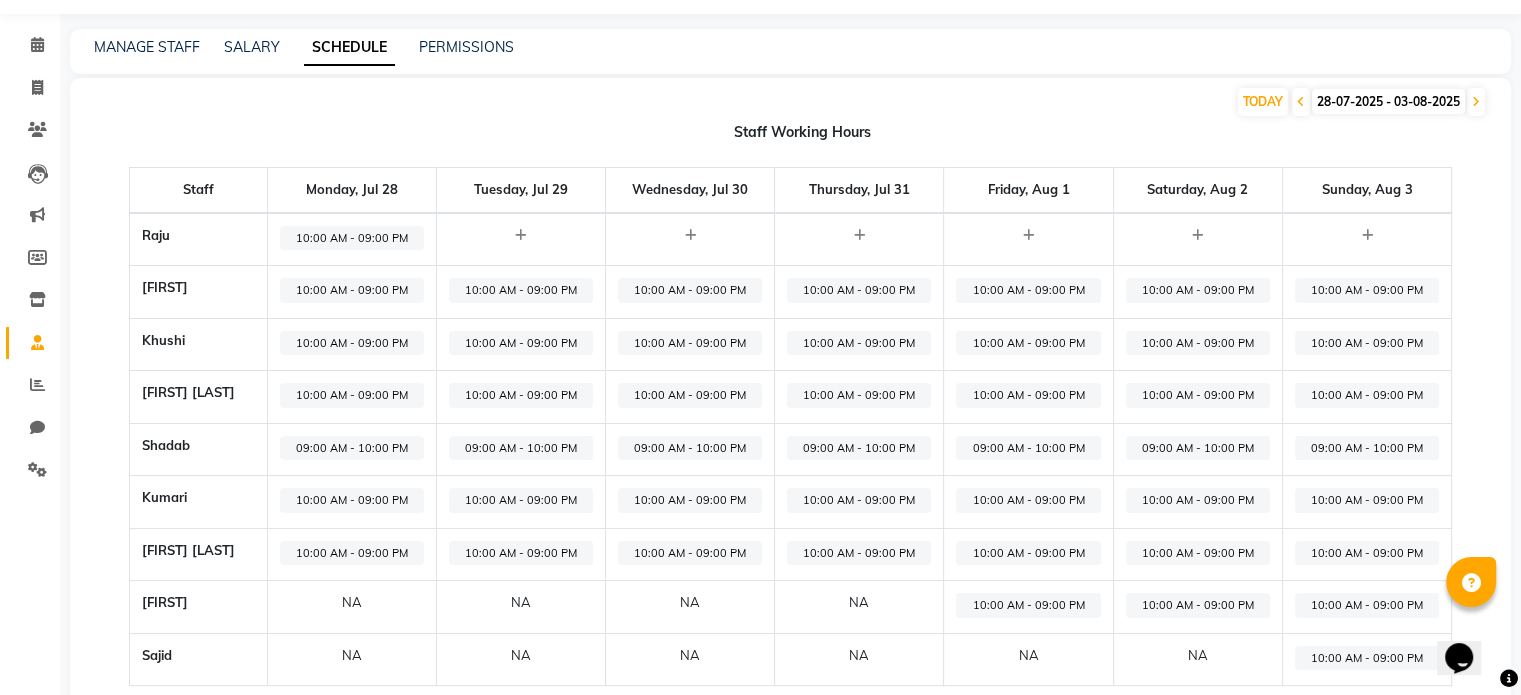 scroll, scrollTop: 0, scrollLeft: 0, axis: both 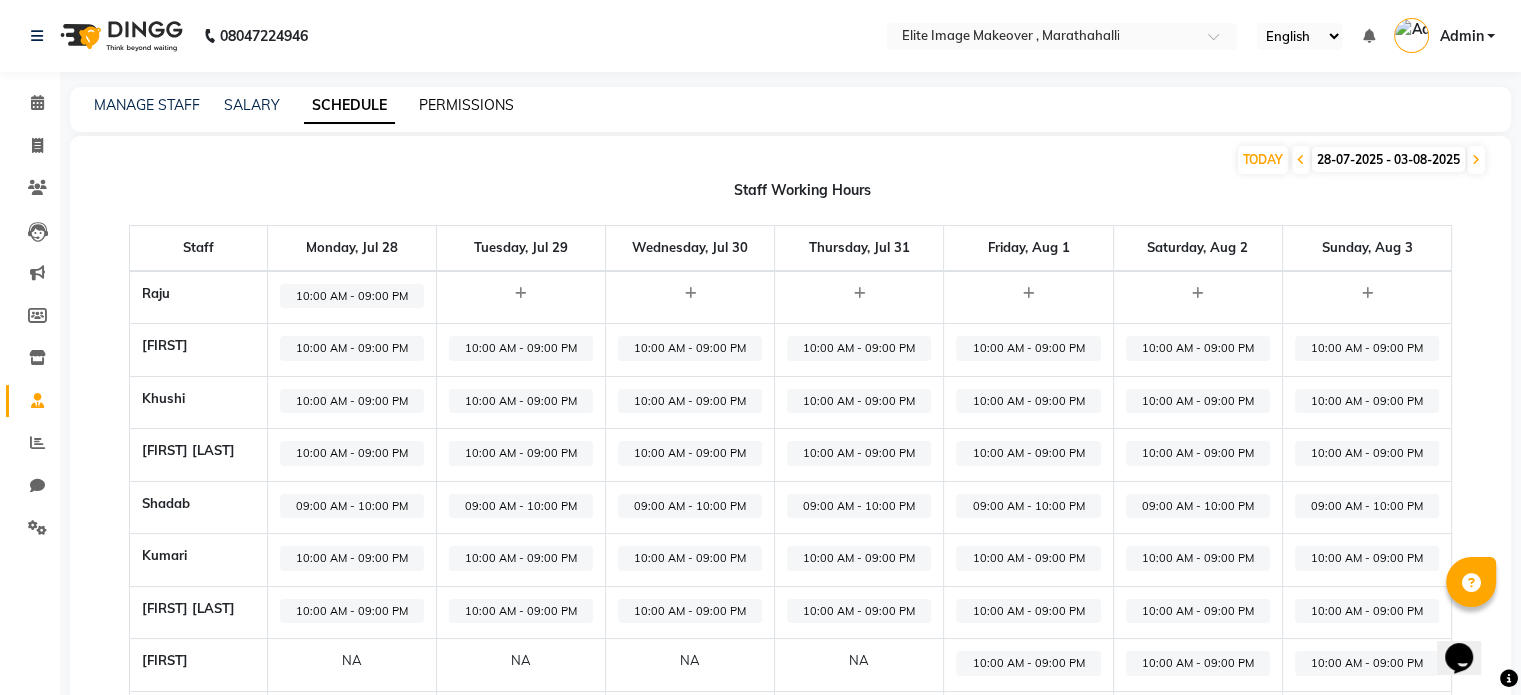 click on "PERMISSIONS" 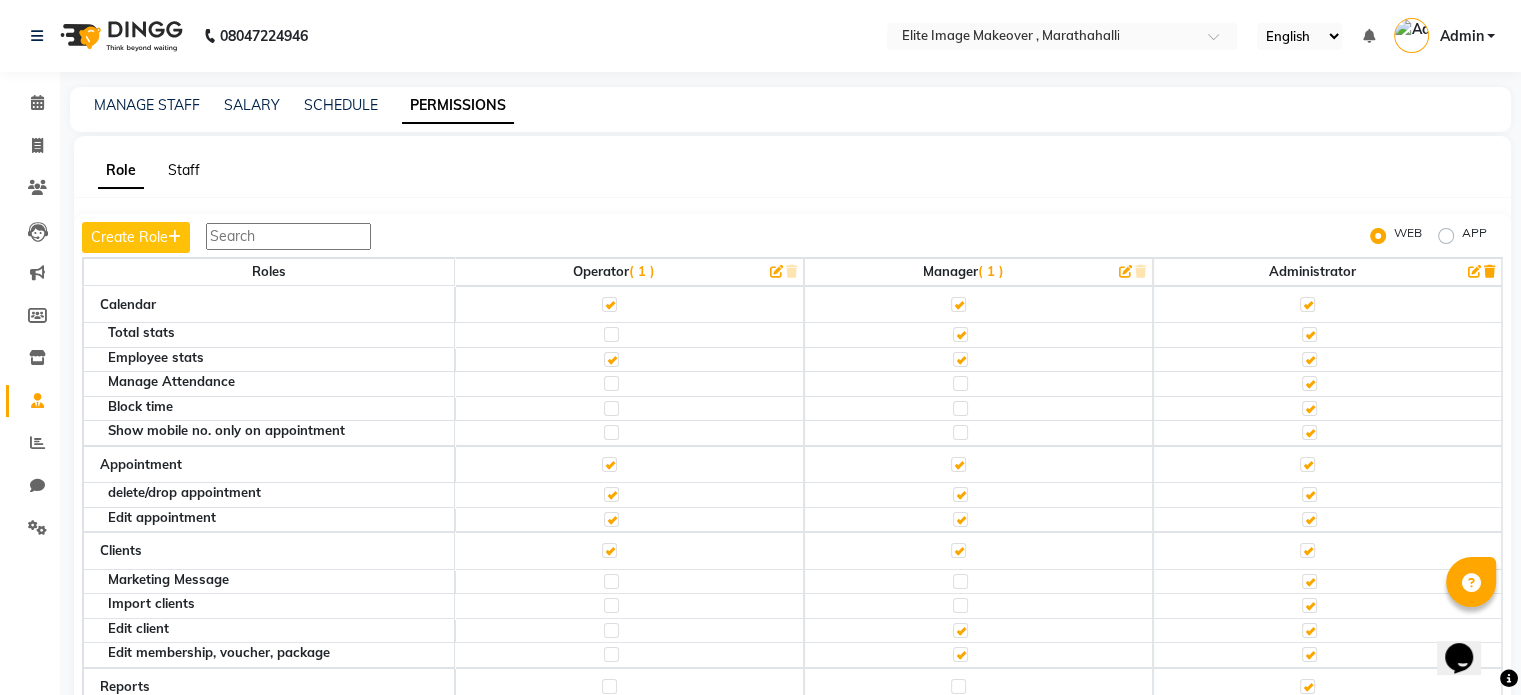 click on "Staff" 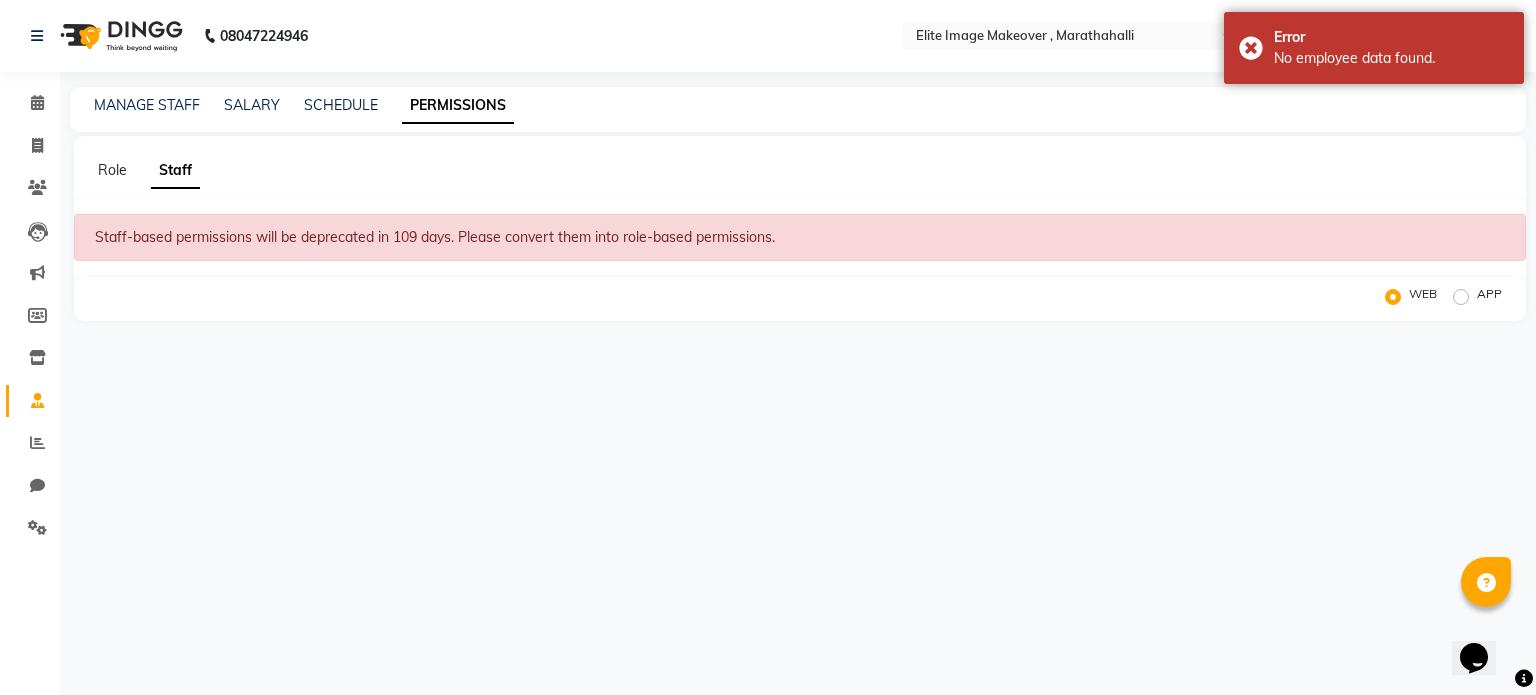 click on "Role Staff" 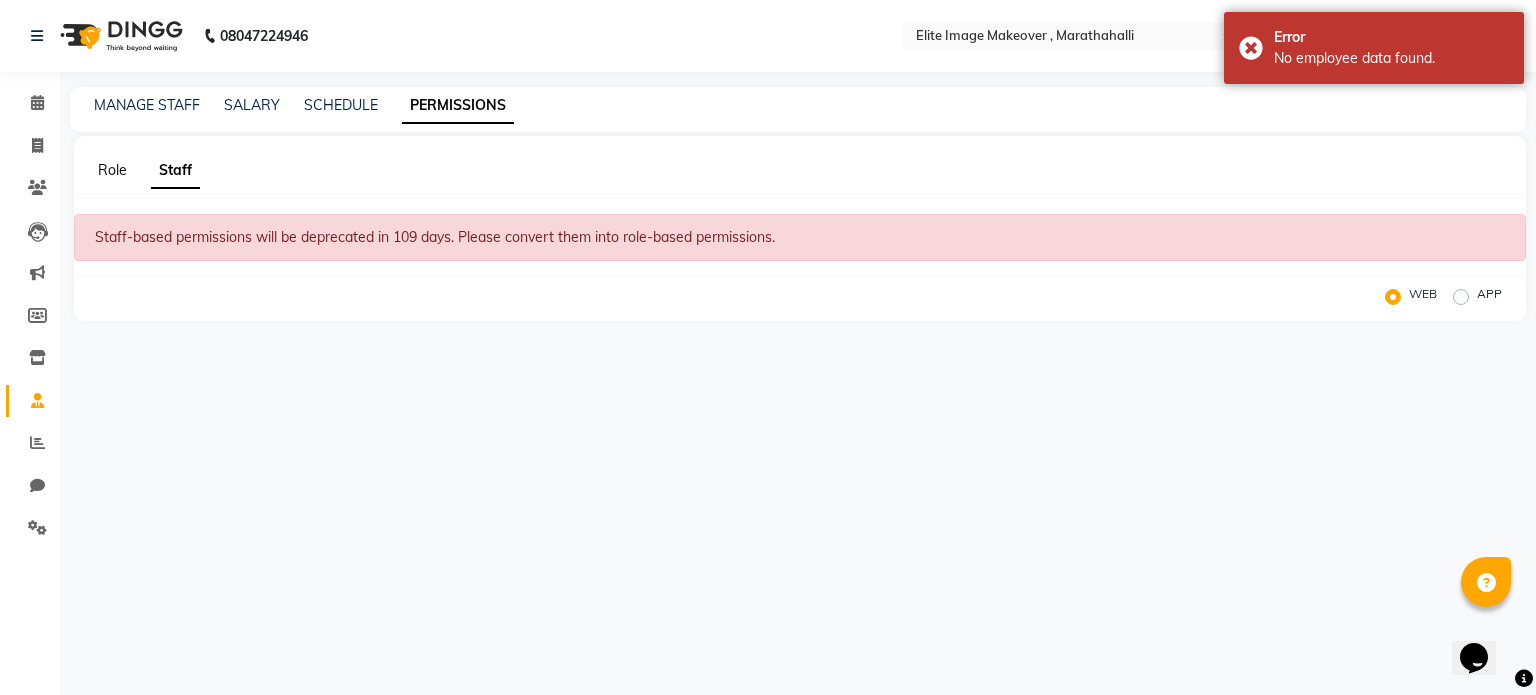 click on "Role" 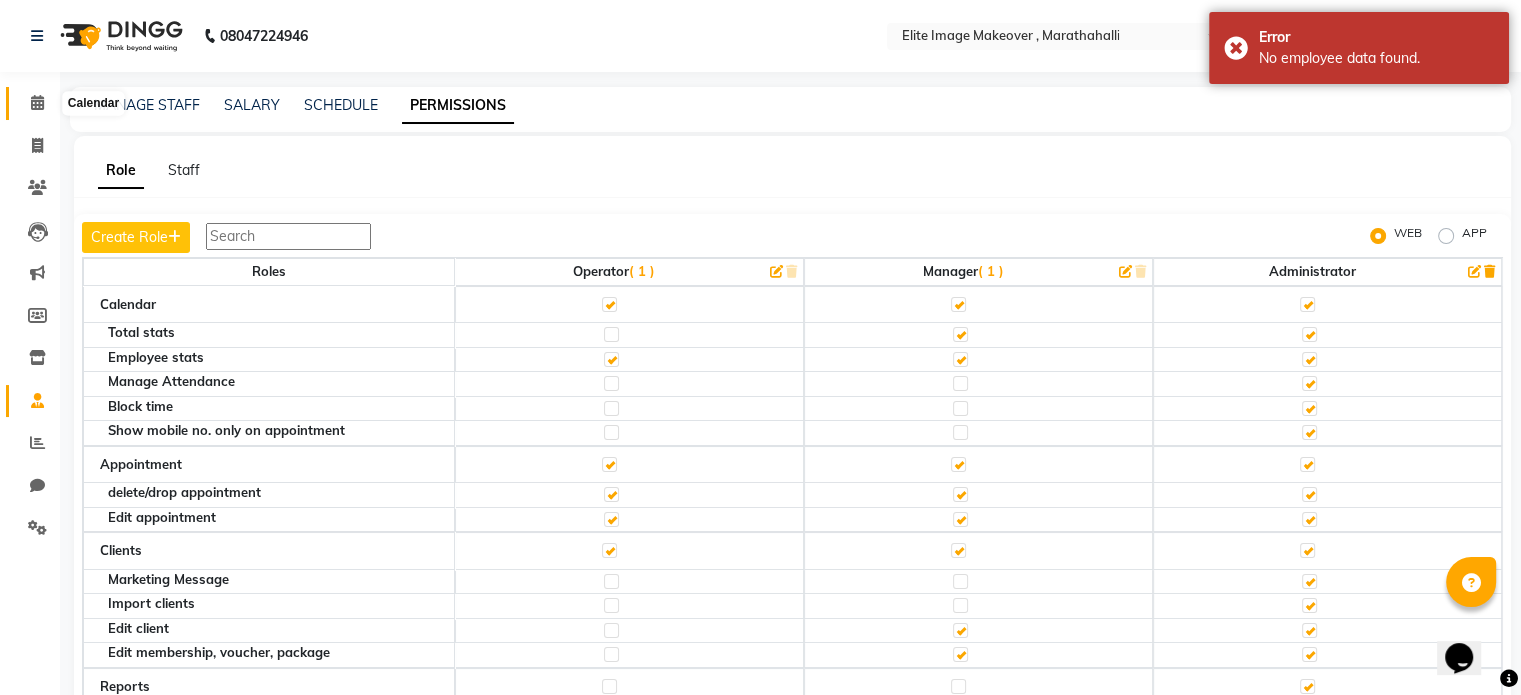 click 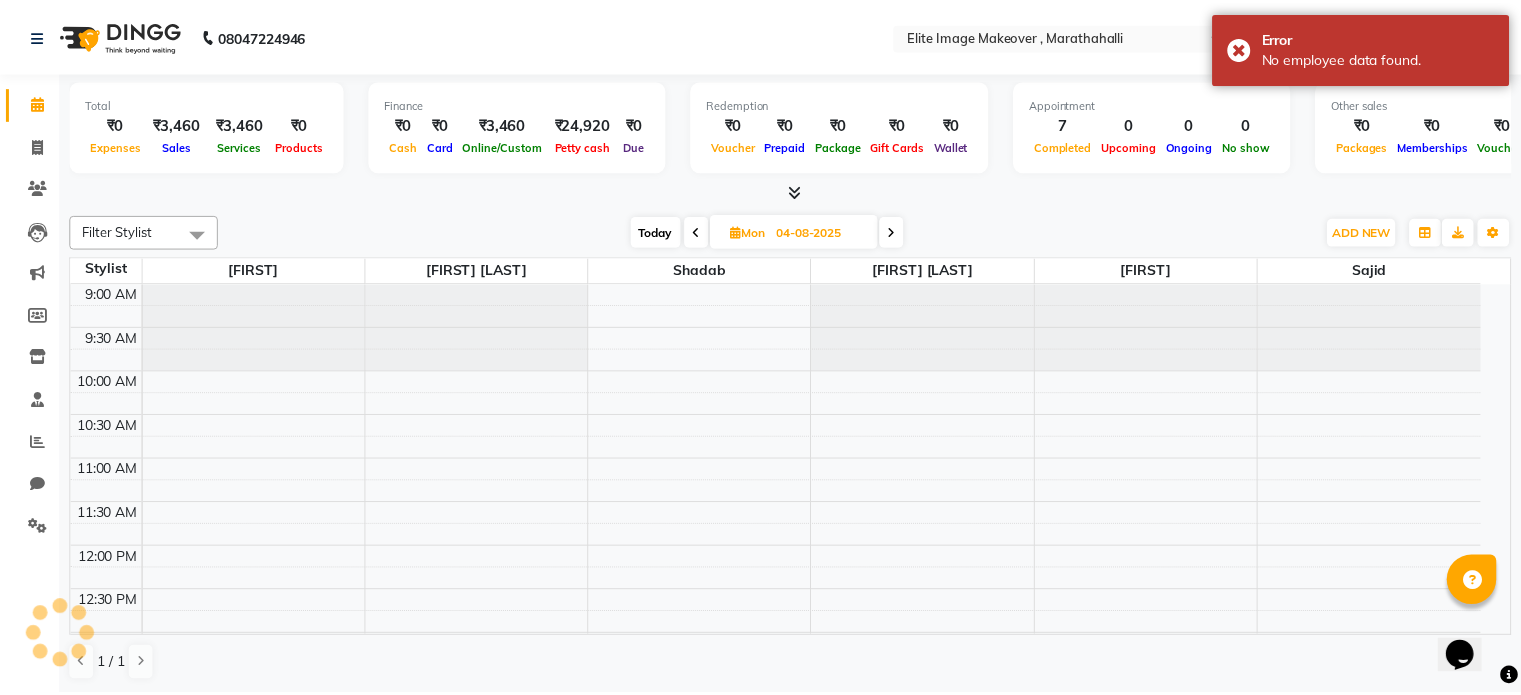 scroll, scrollTop: 0, scrollLeft: 0, axis: both 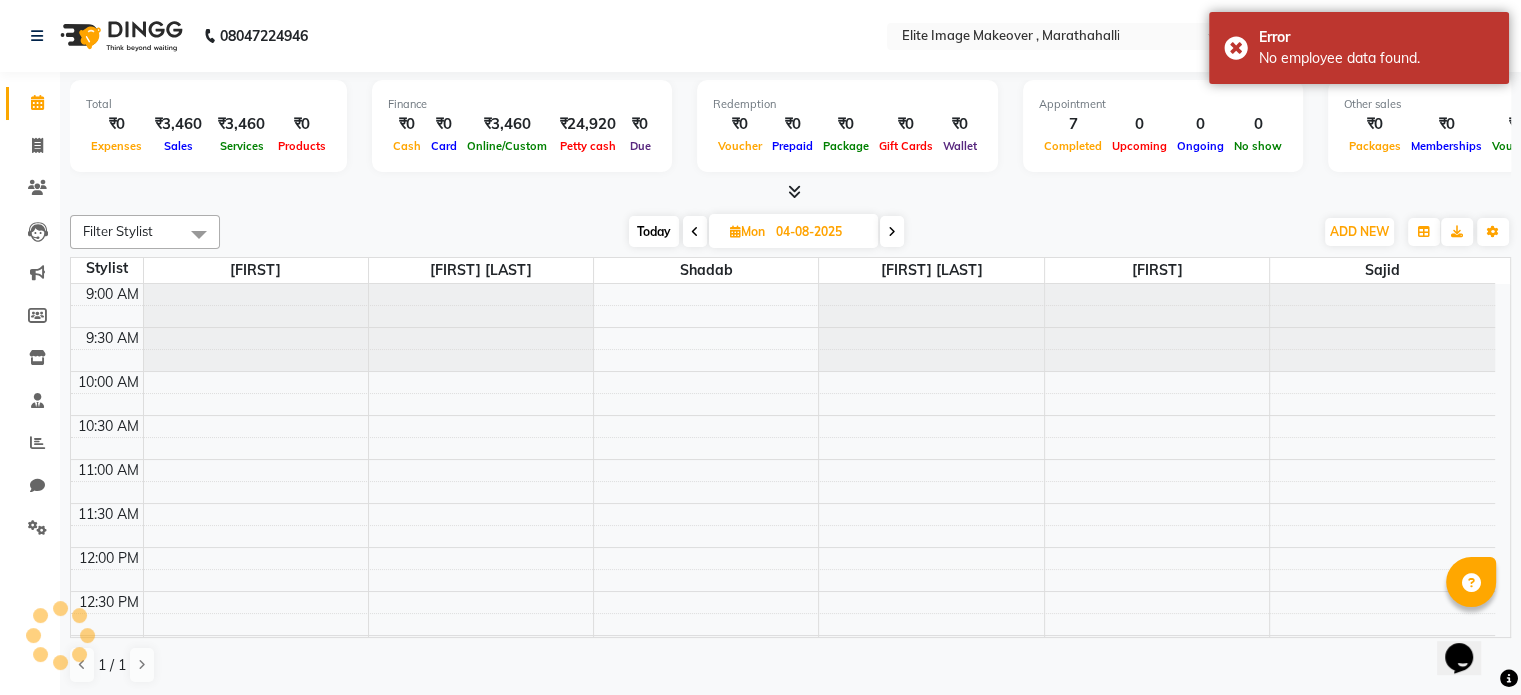 click at bounding box center [790, 192] 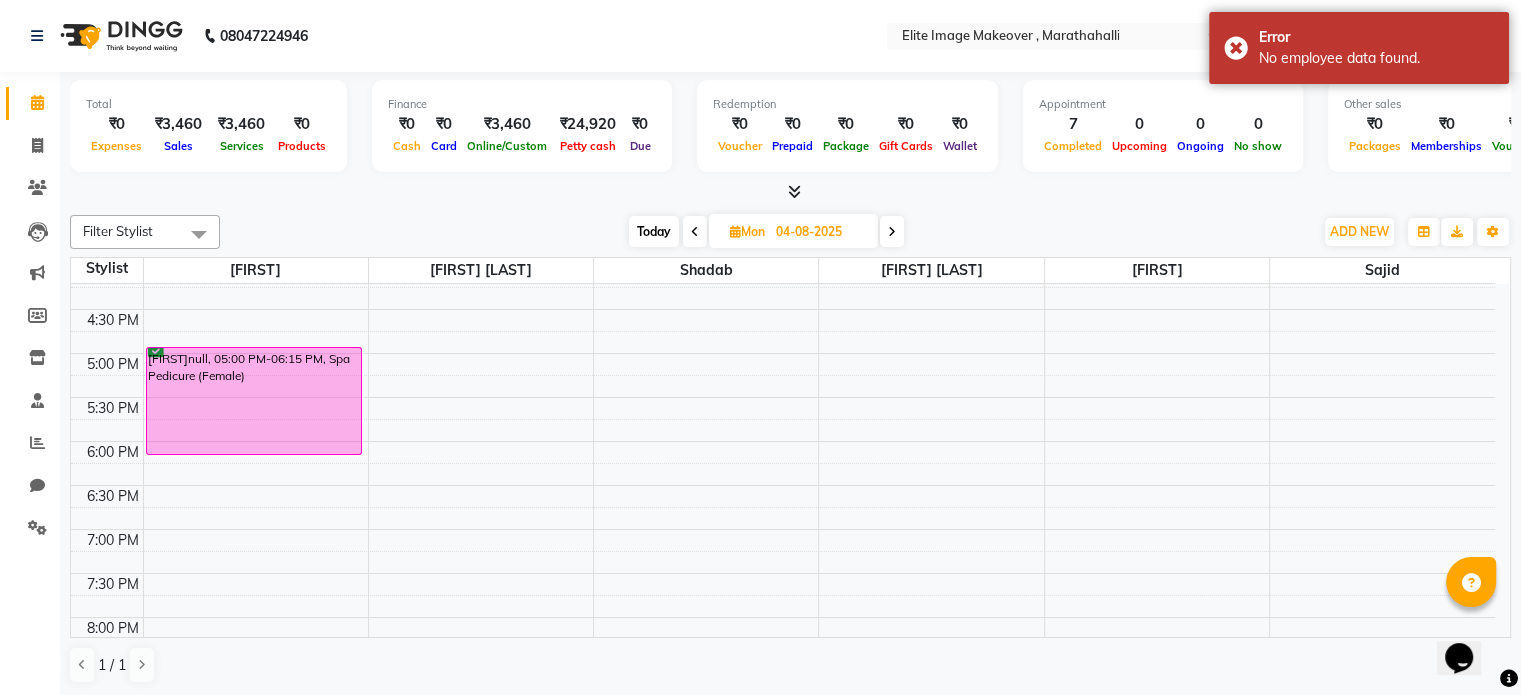 scroll, scrollTop: 600, scrollLeft: 0, axis: vertical 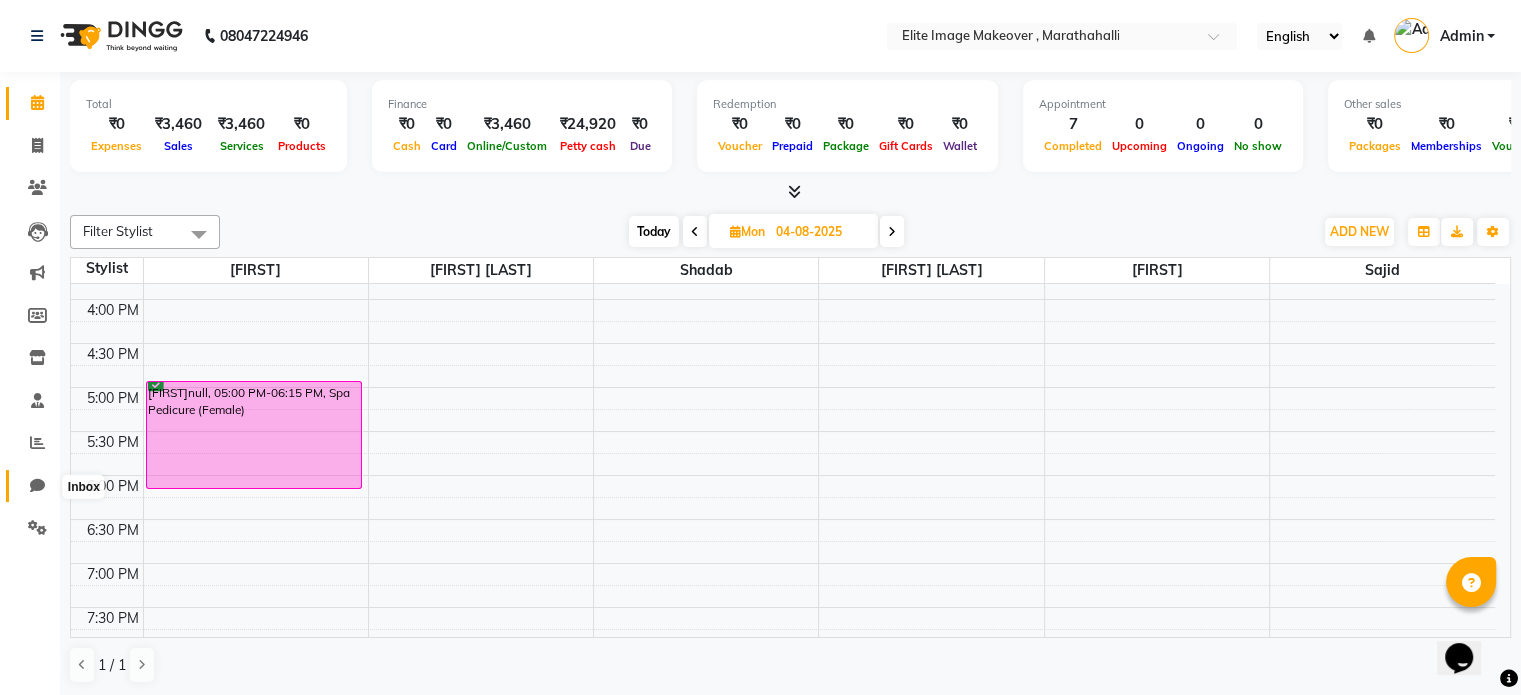 click 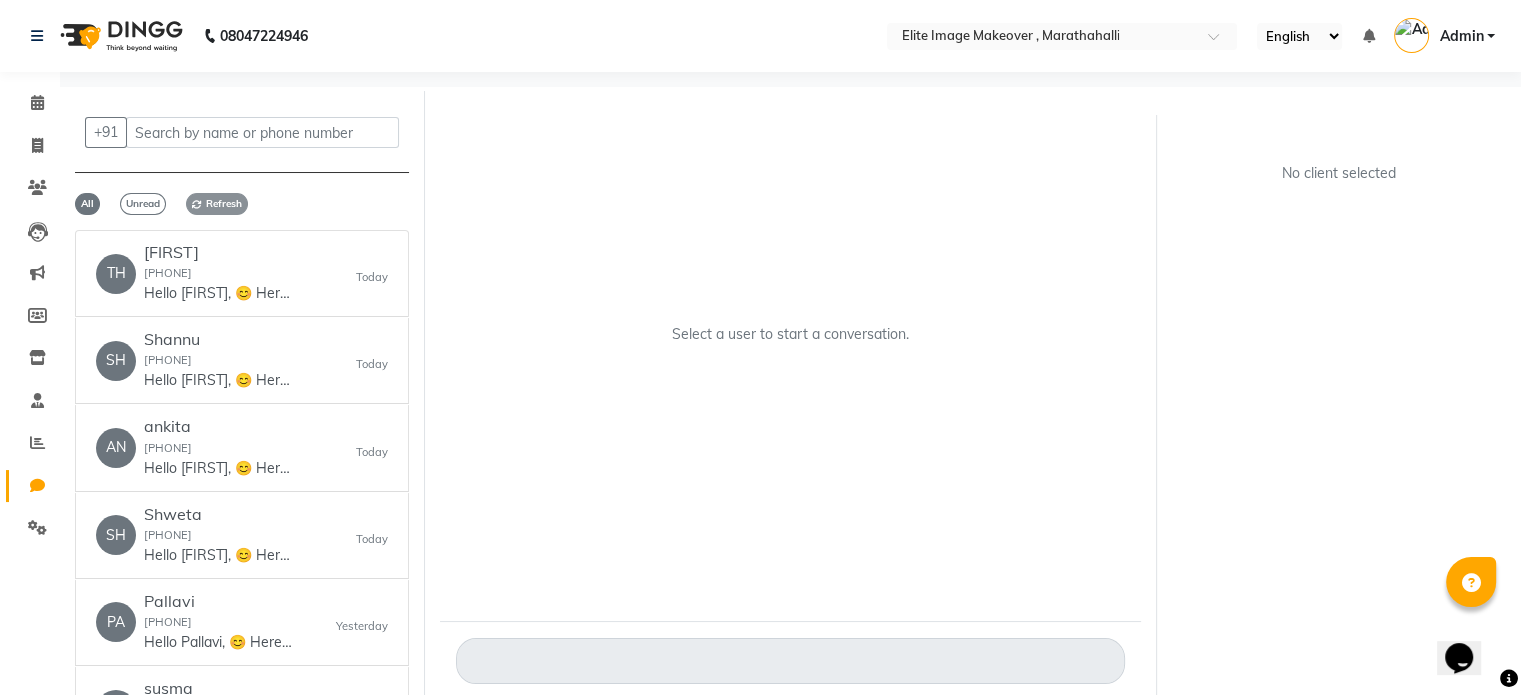 click on "Refresh" 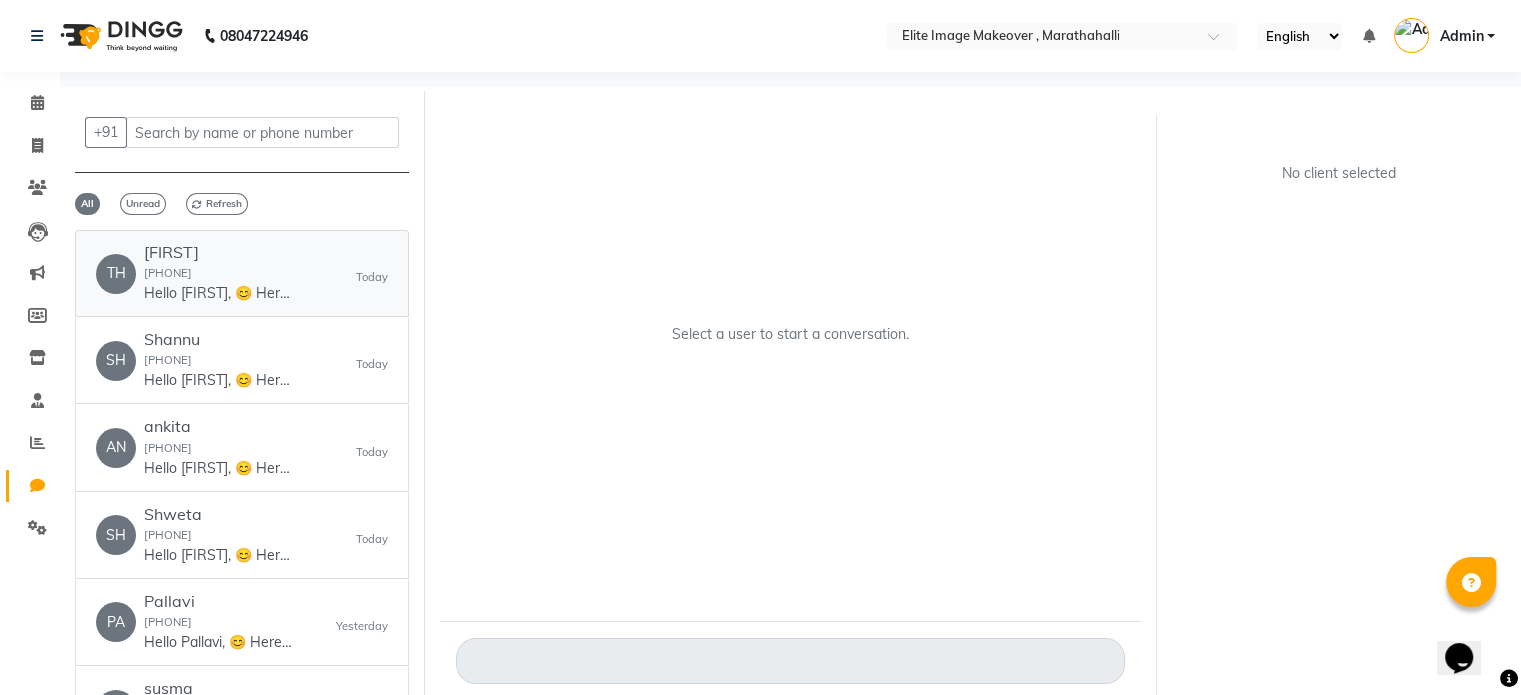 click on "Thilagavathy  9986932842  Hello Thilagavathy, 😊
Here’s your invoice from Elite Image Makeover .
💰 Bill Amount: 50
🧾 Invoice Link: ww4.in/a?c=yLdMxN
Let us know if you have any questions. Hope to see you again! ✨" 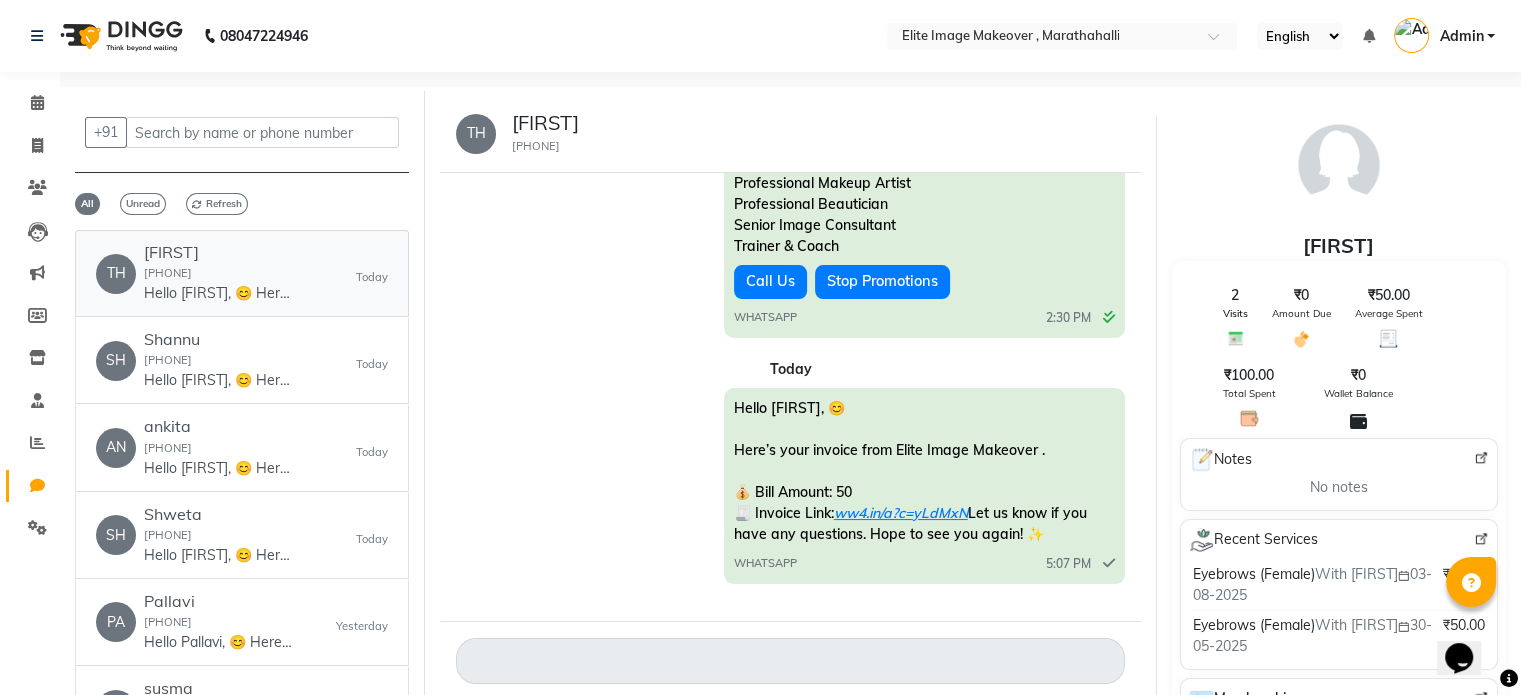 scroll, scrollTop: 1157, scrollLeft: 0, axis: vertical 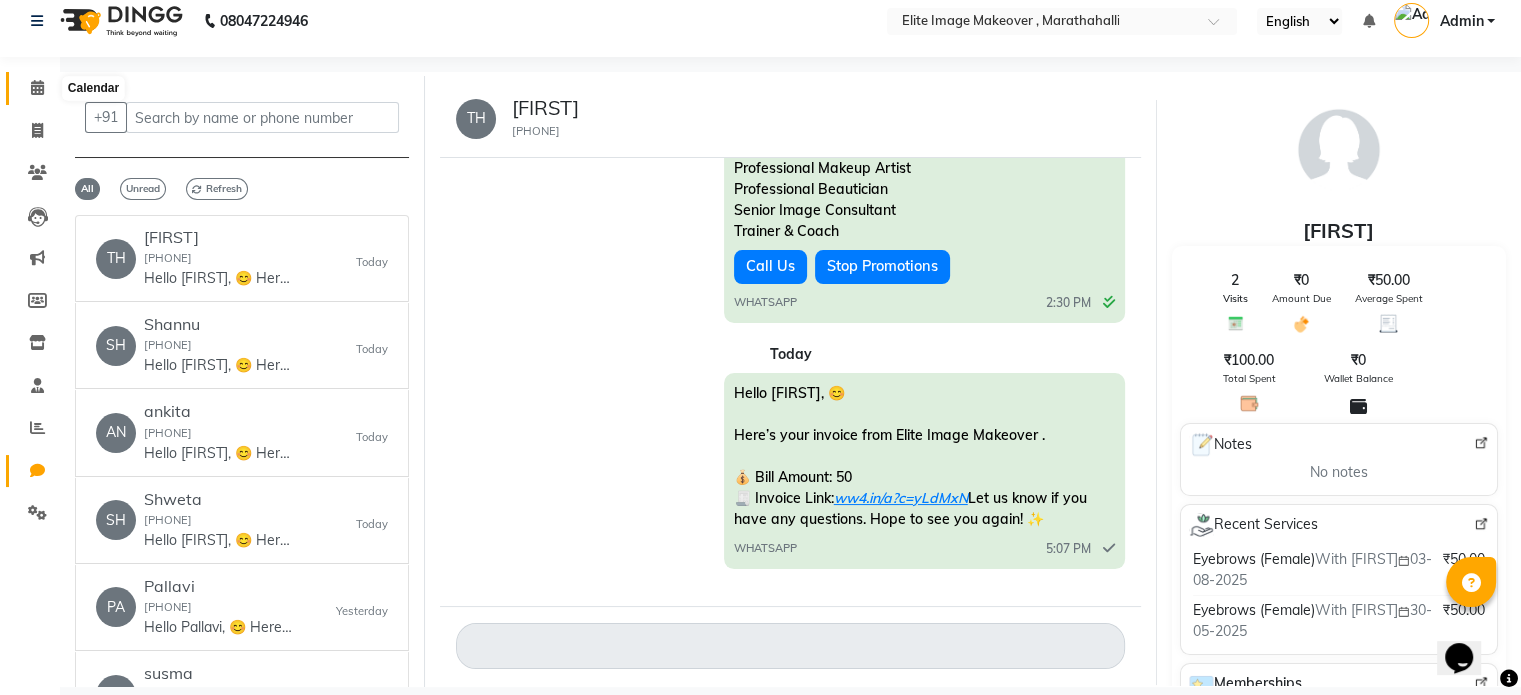 click 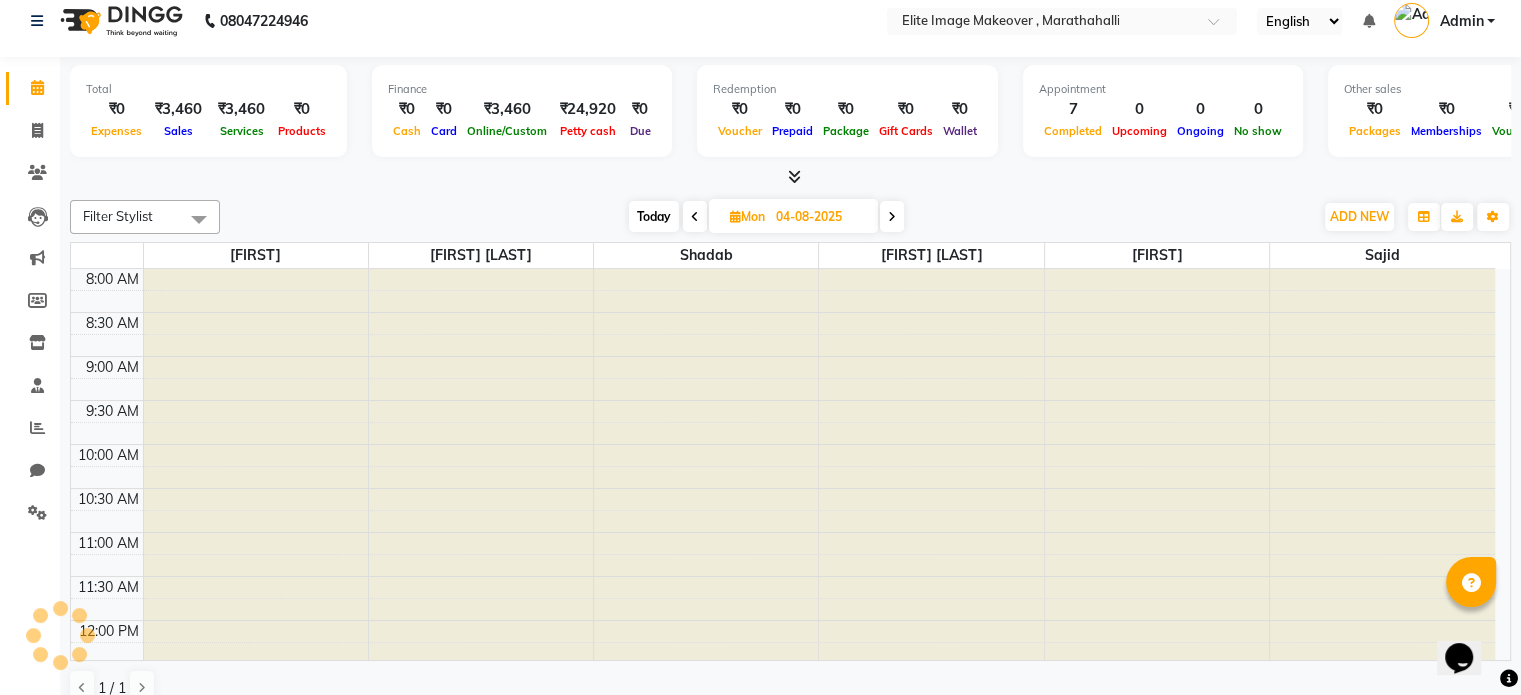 scroll, scrollTop: 0, scrollLeft: 0, axis: both 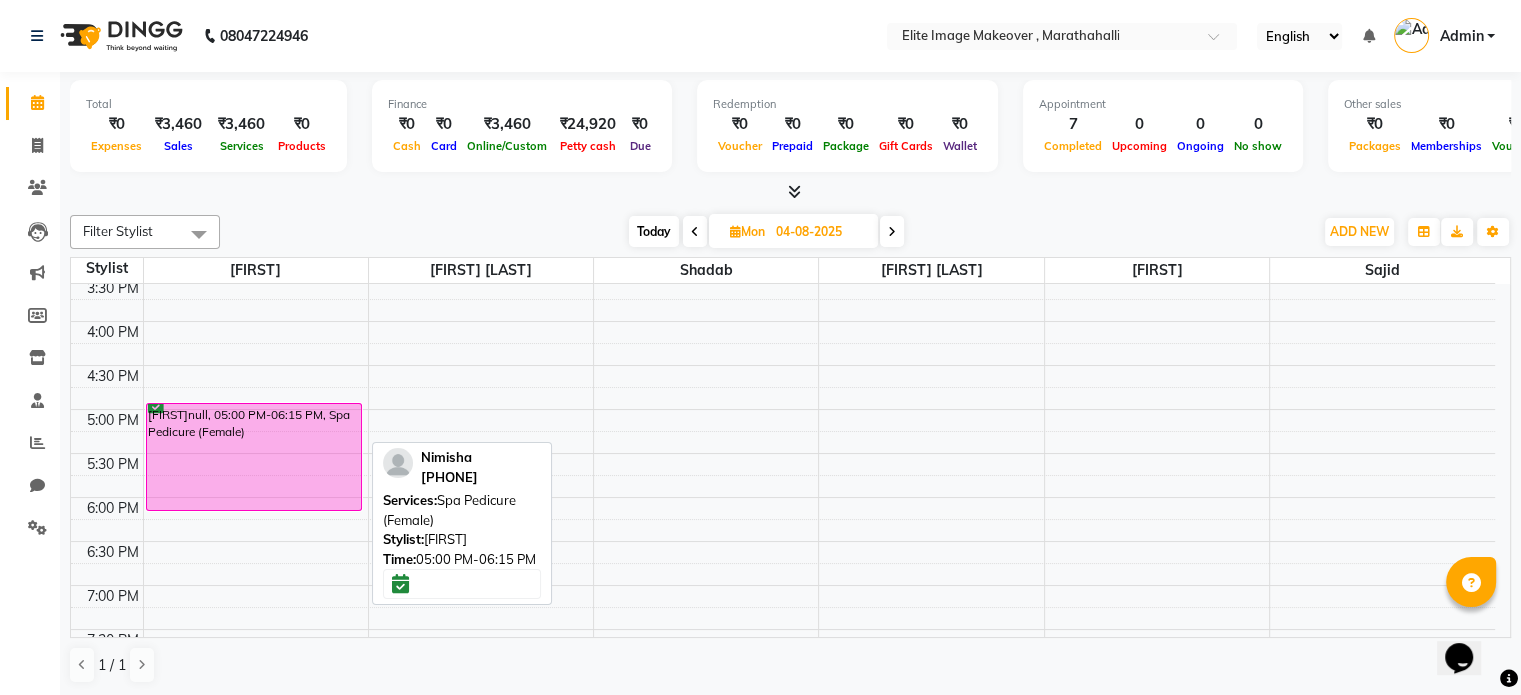 click on "[NAME], 05:00 PM-06:15 PM, Spa Pedicure (Female)" at bounding box center (254, 457) 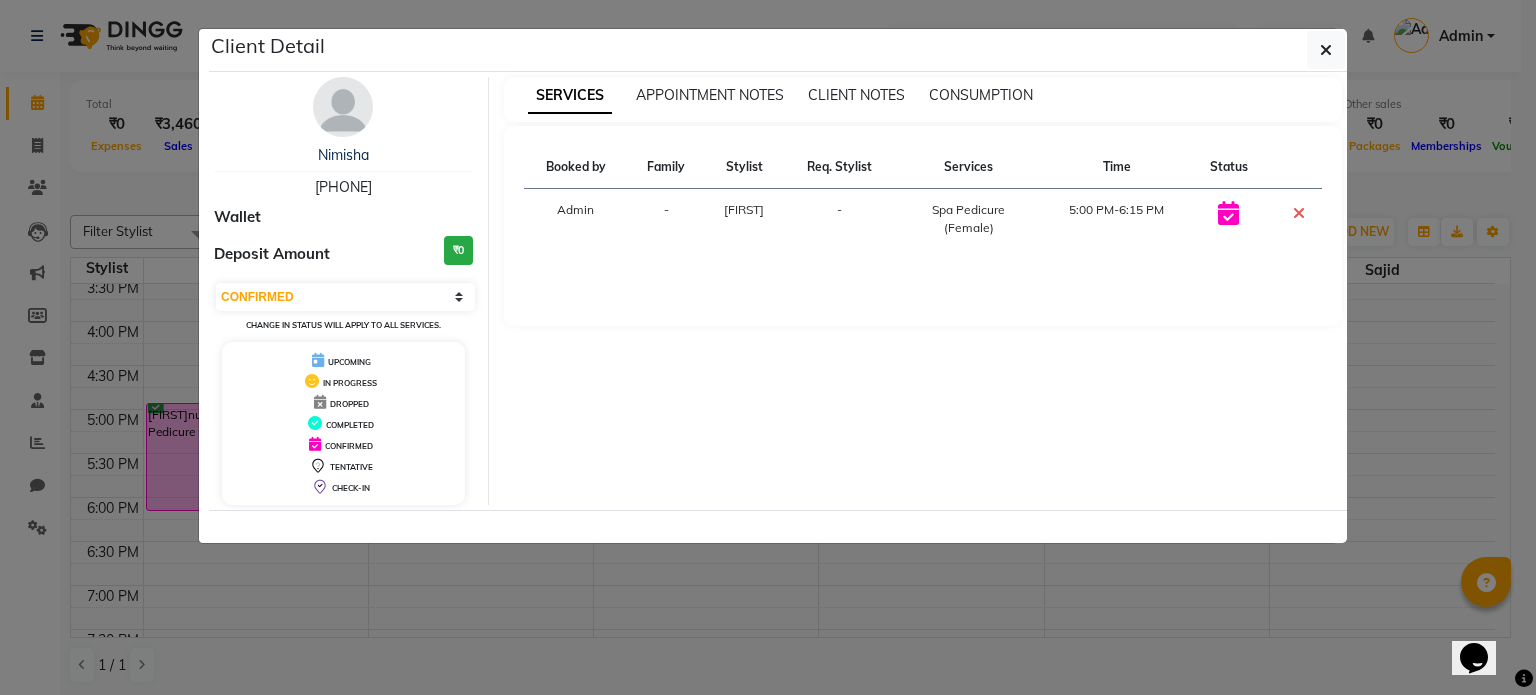 click at bounding box center [1228, 213] 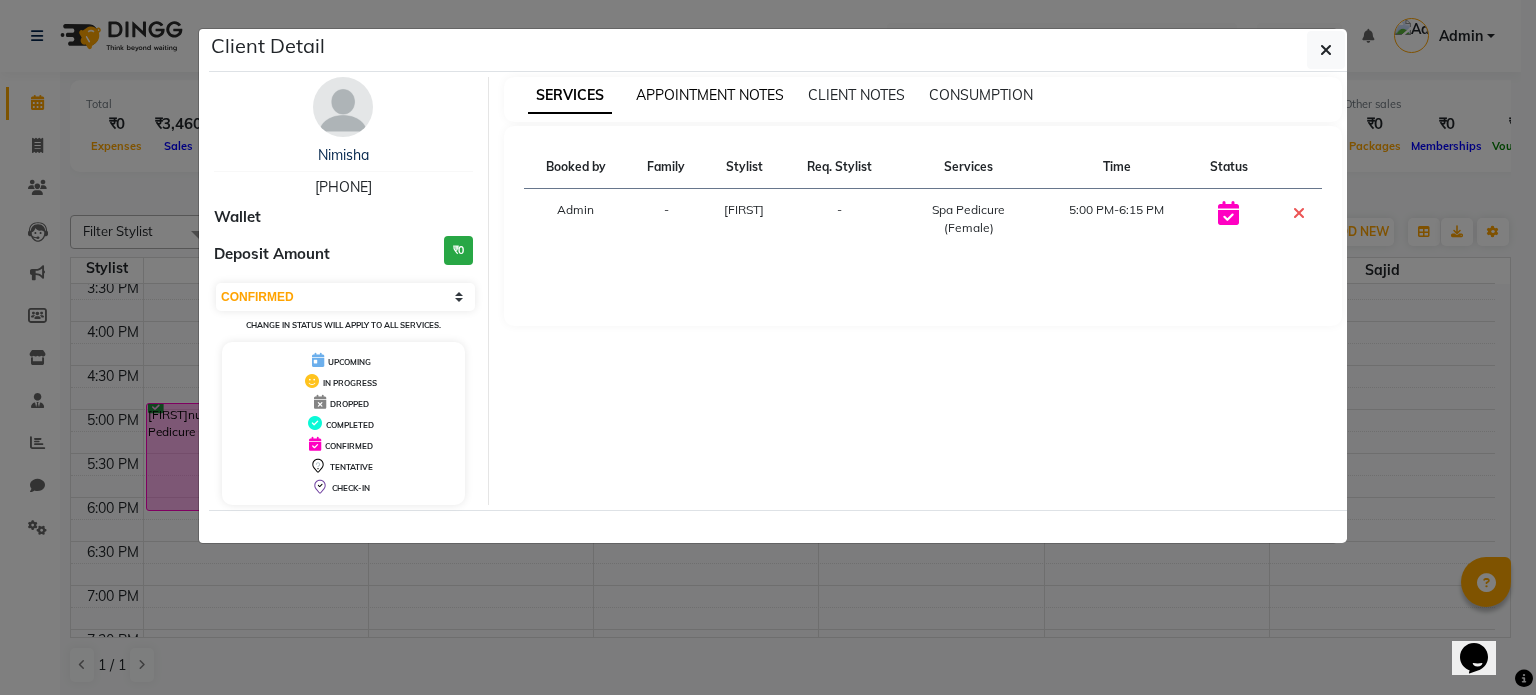 click on "APPOINTMENT NOTES" at bounding box center [710, 95] 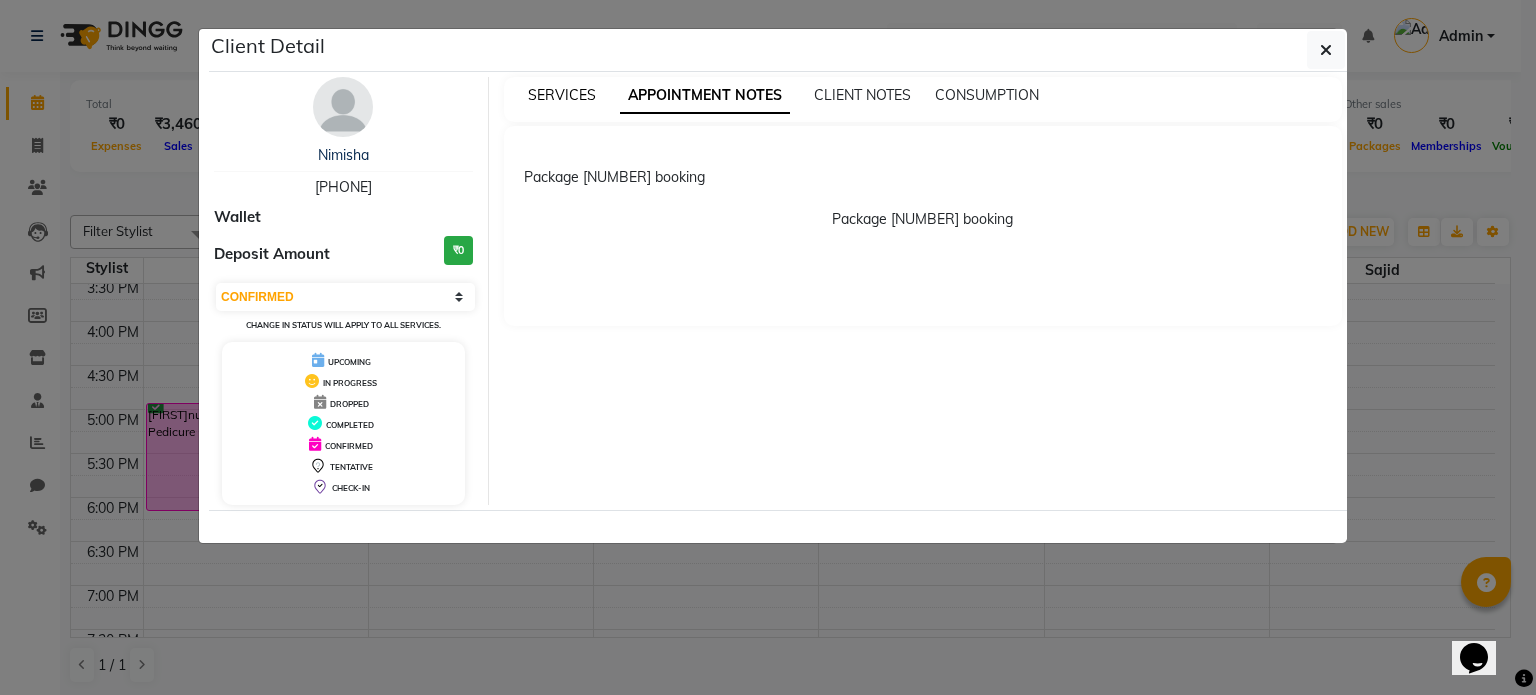 click on "SERVICES" at bounding box center (562, 95) 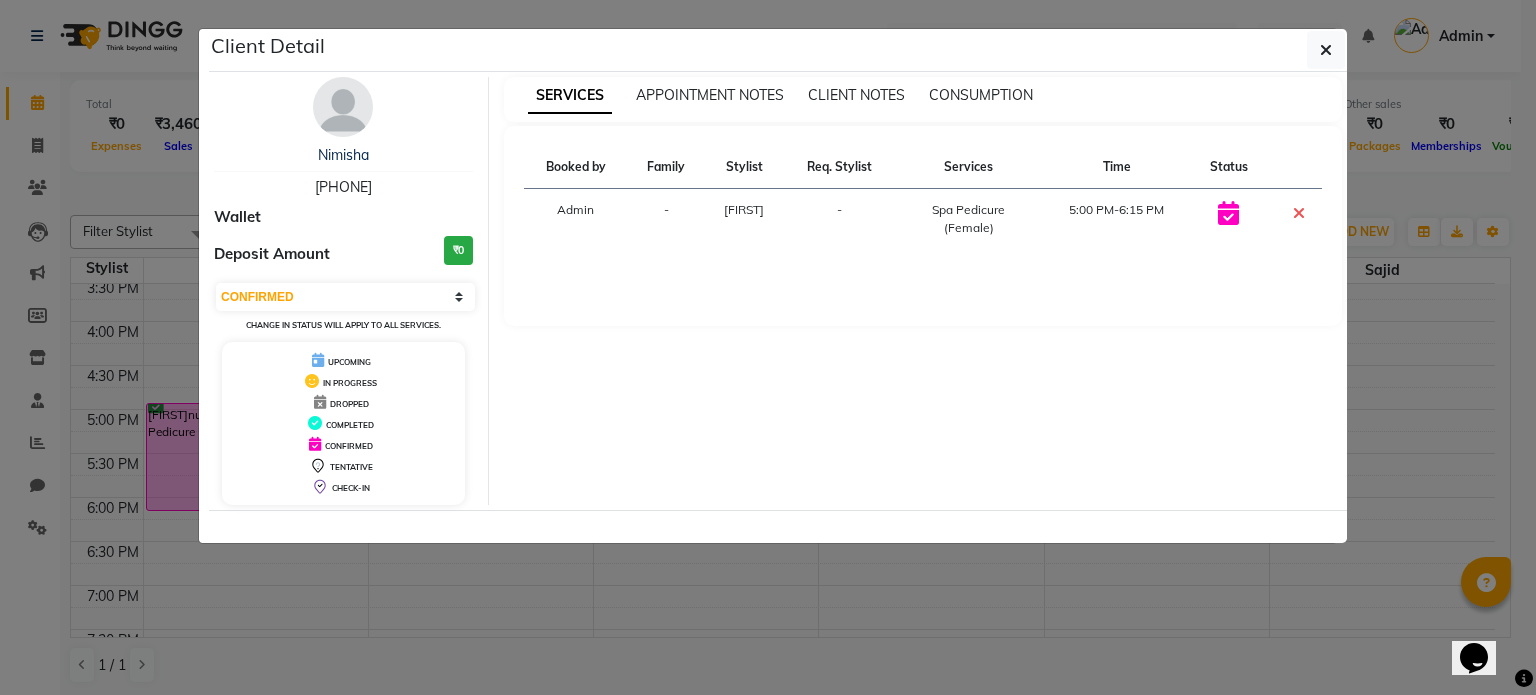 click at bounding box center [1228, 213] 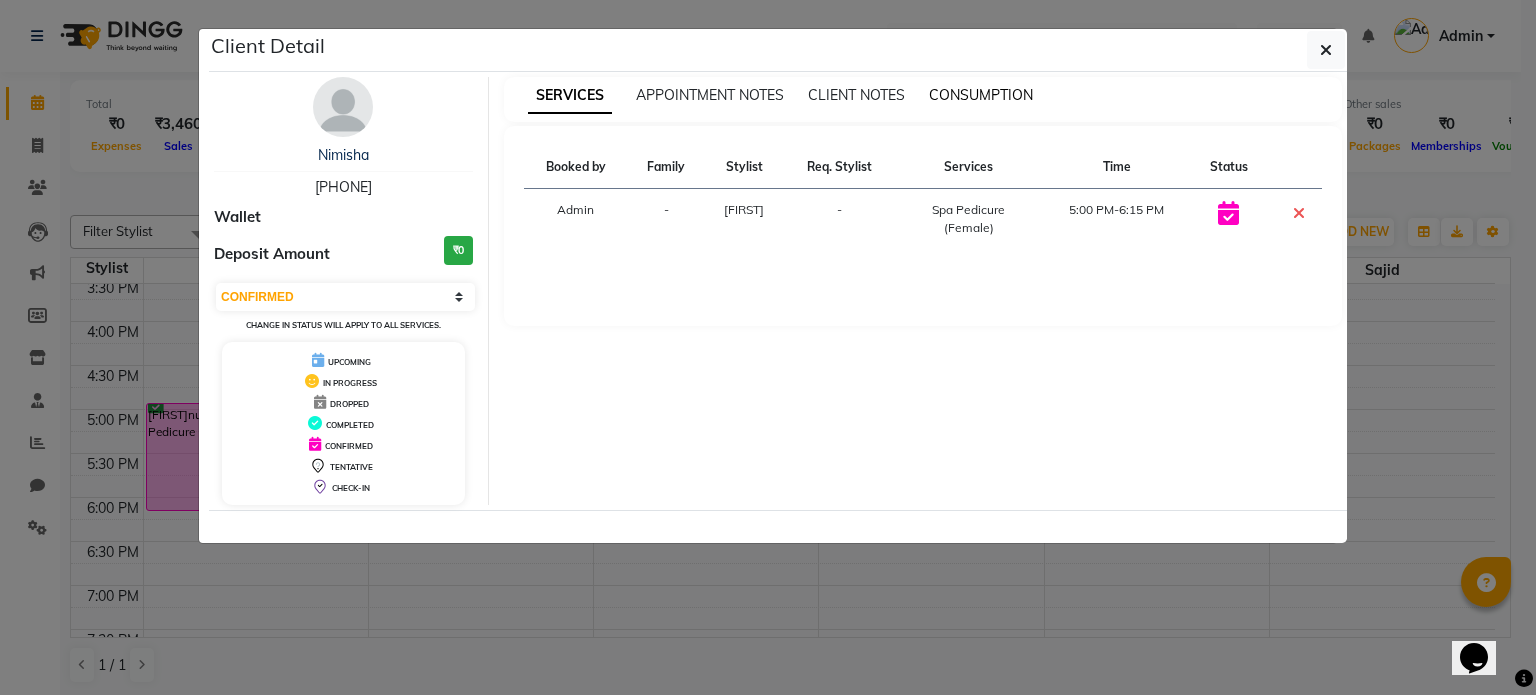 click on "CONSUMPTION" at bounding box center [981, 95] 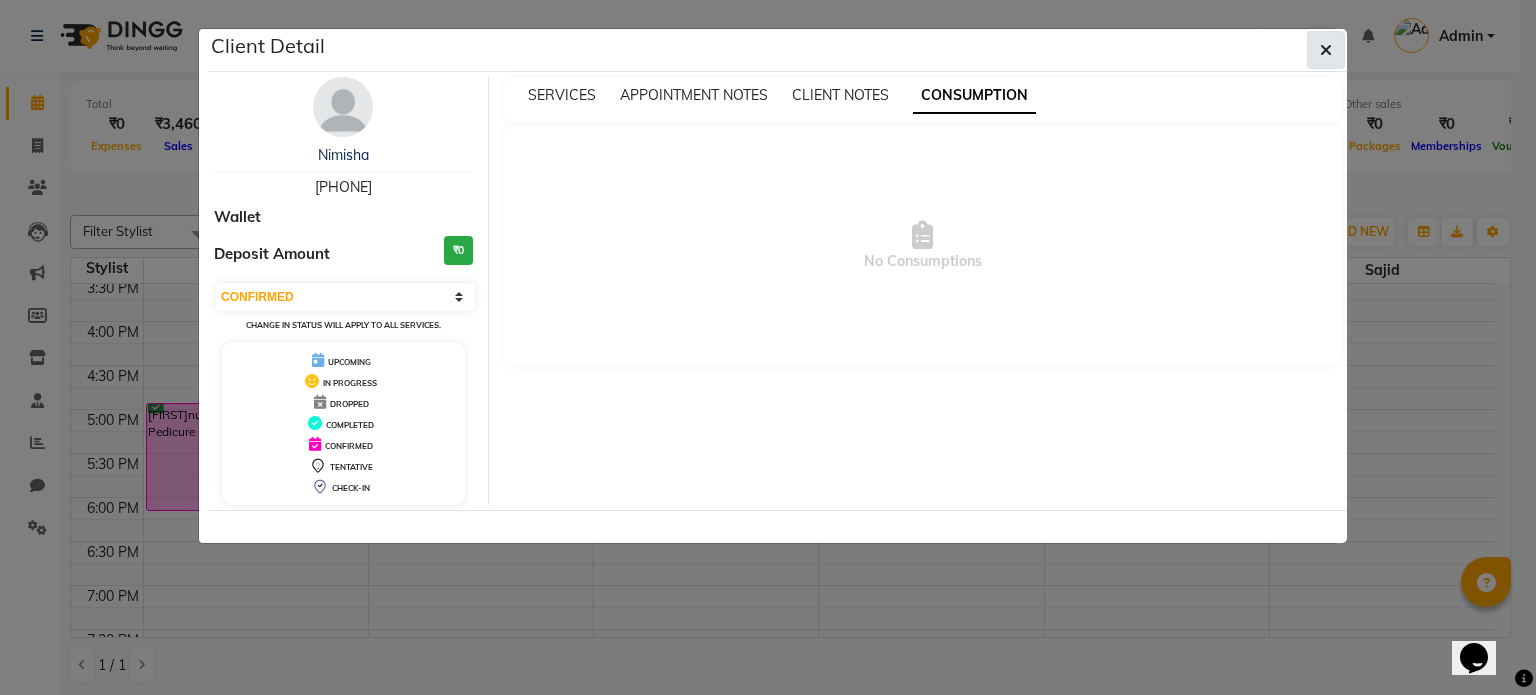 click 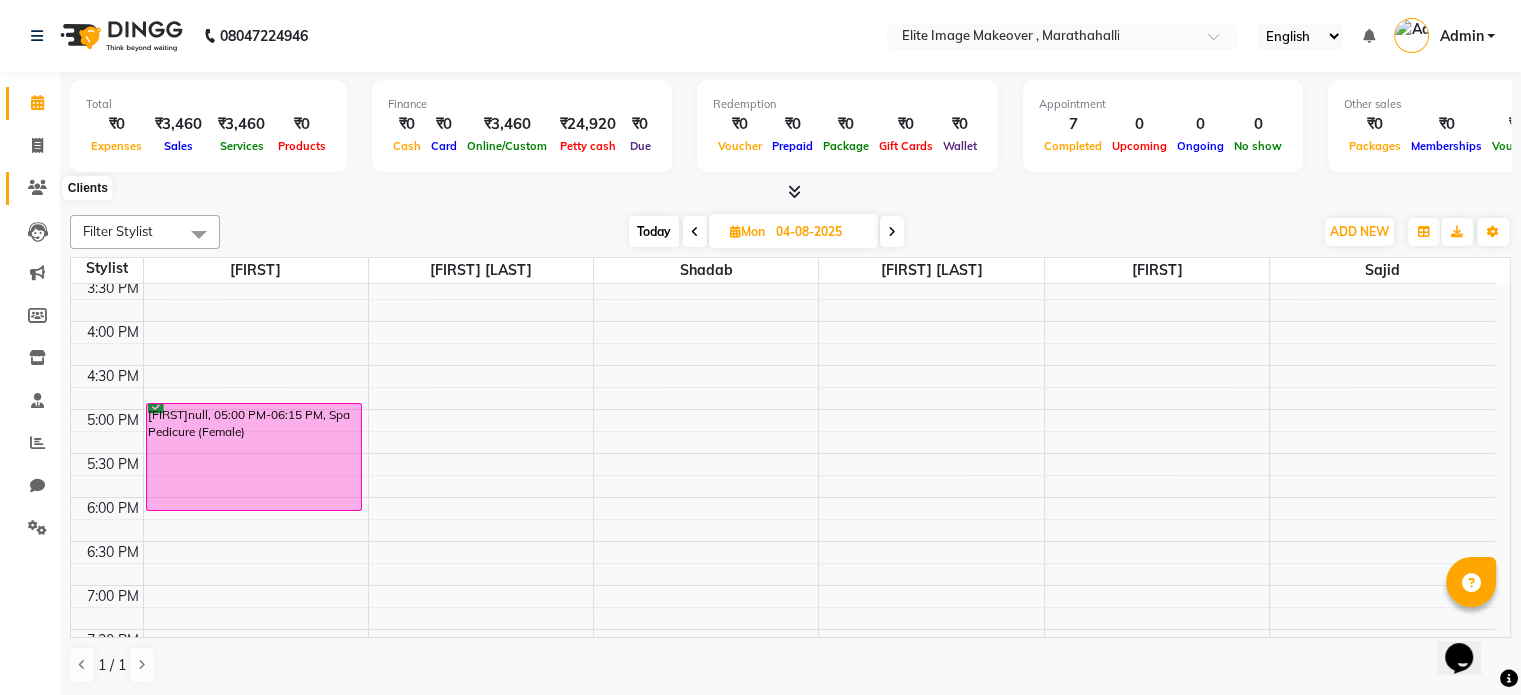 click 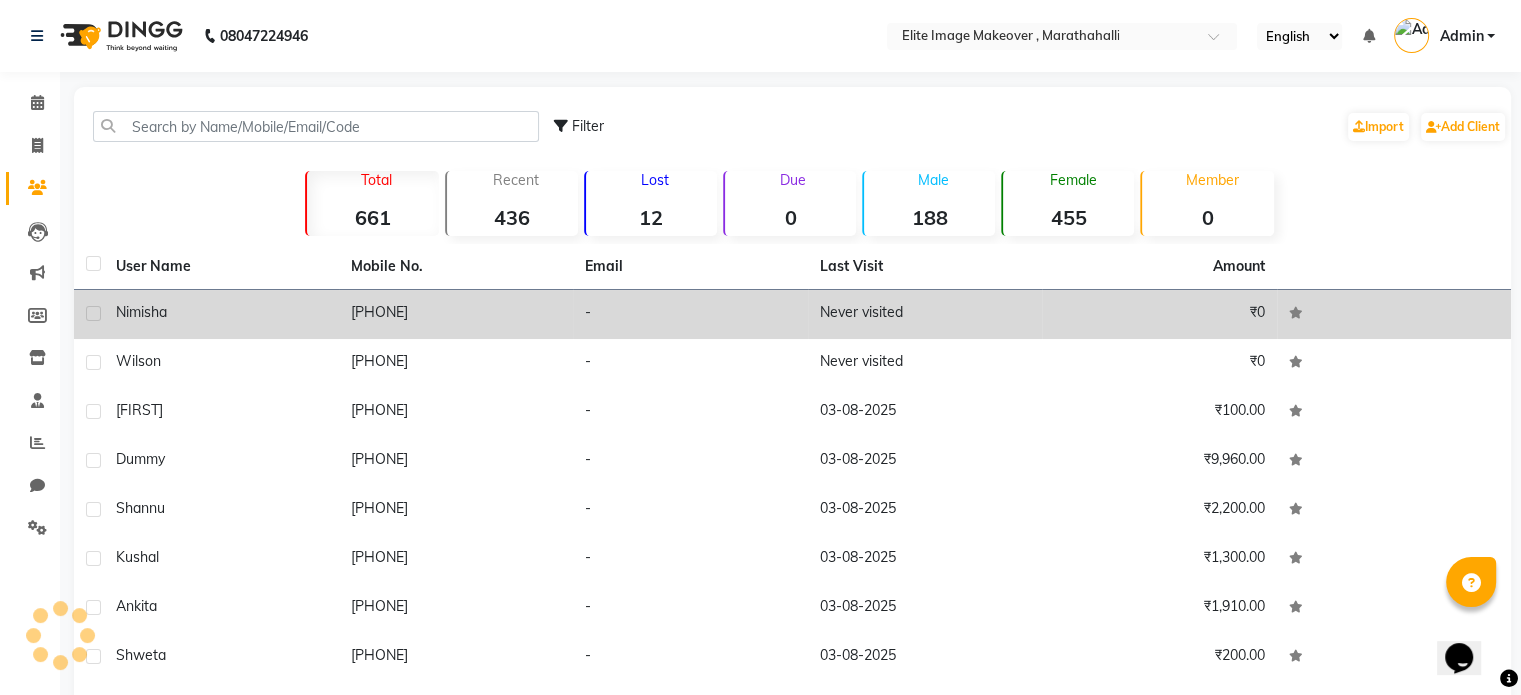 click on "Nimisha" 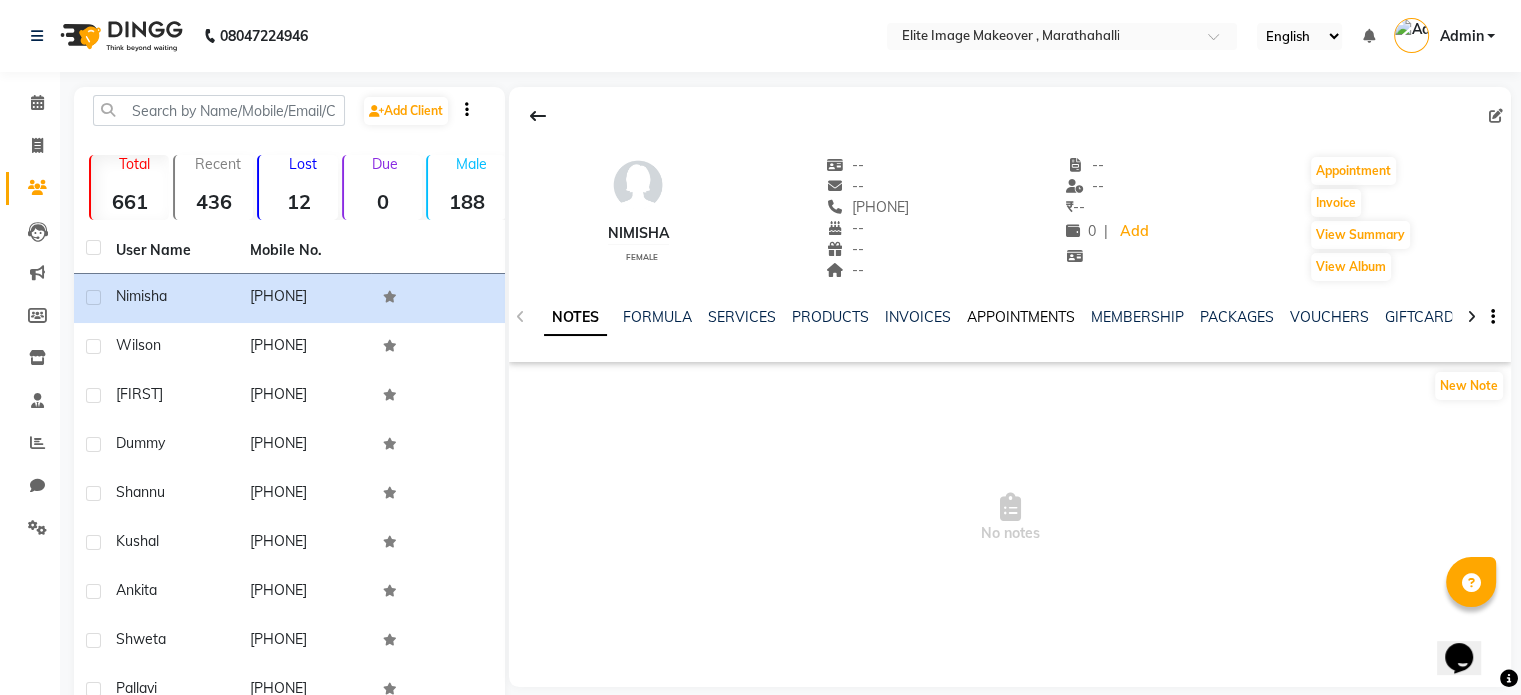click on "APPOINTMENTS" 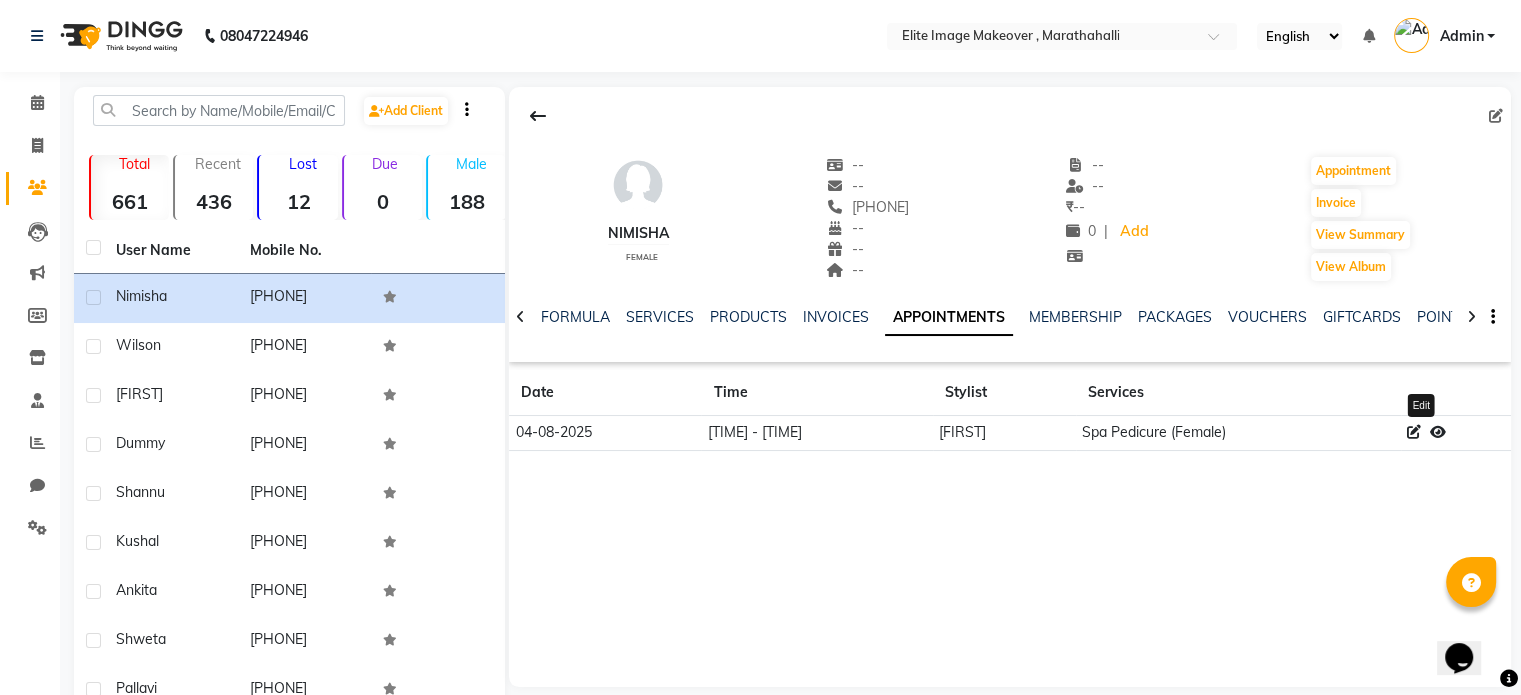 click 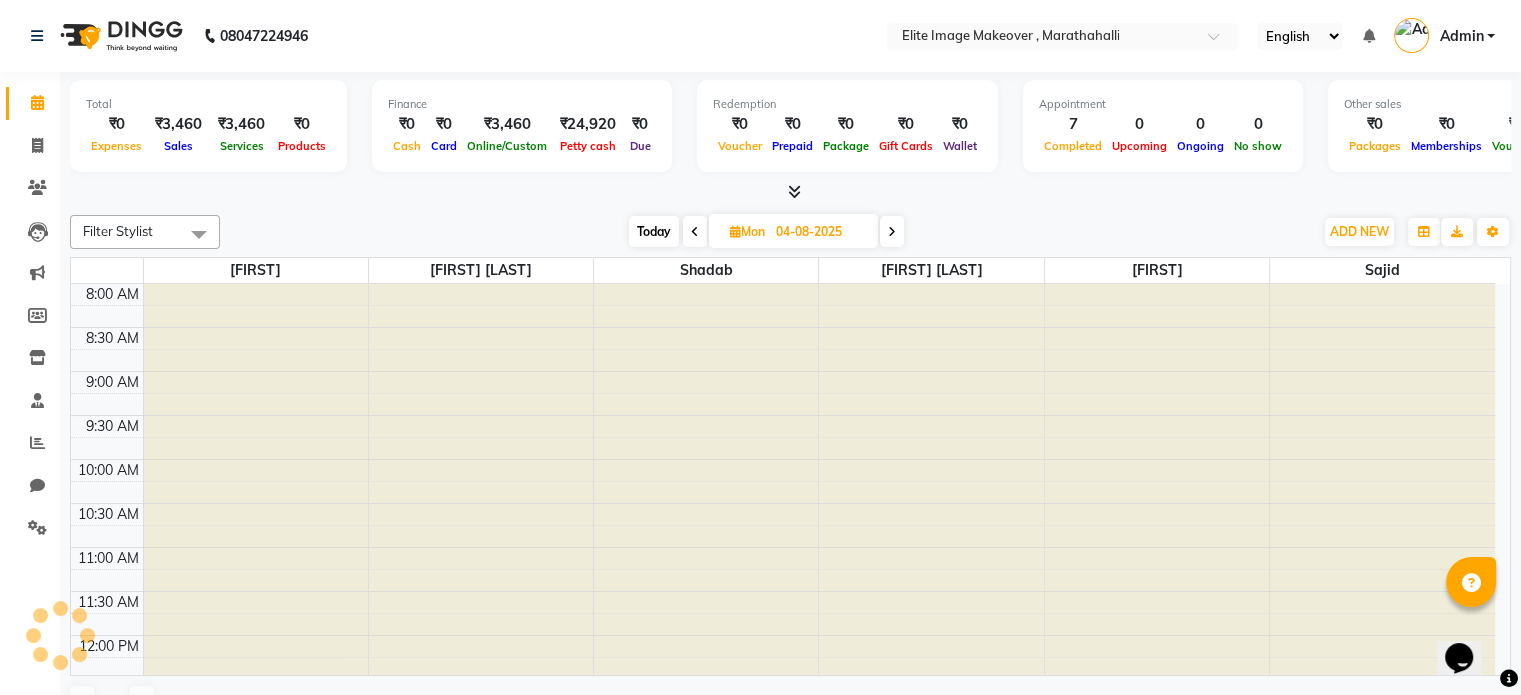 scroll, scrollTop: 0, scrollLeft: 0, axis: both 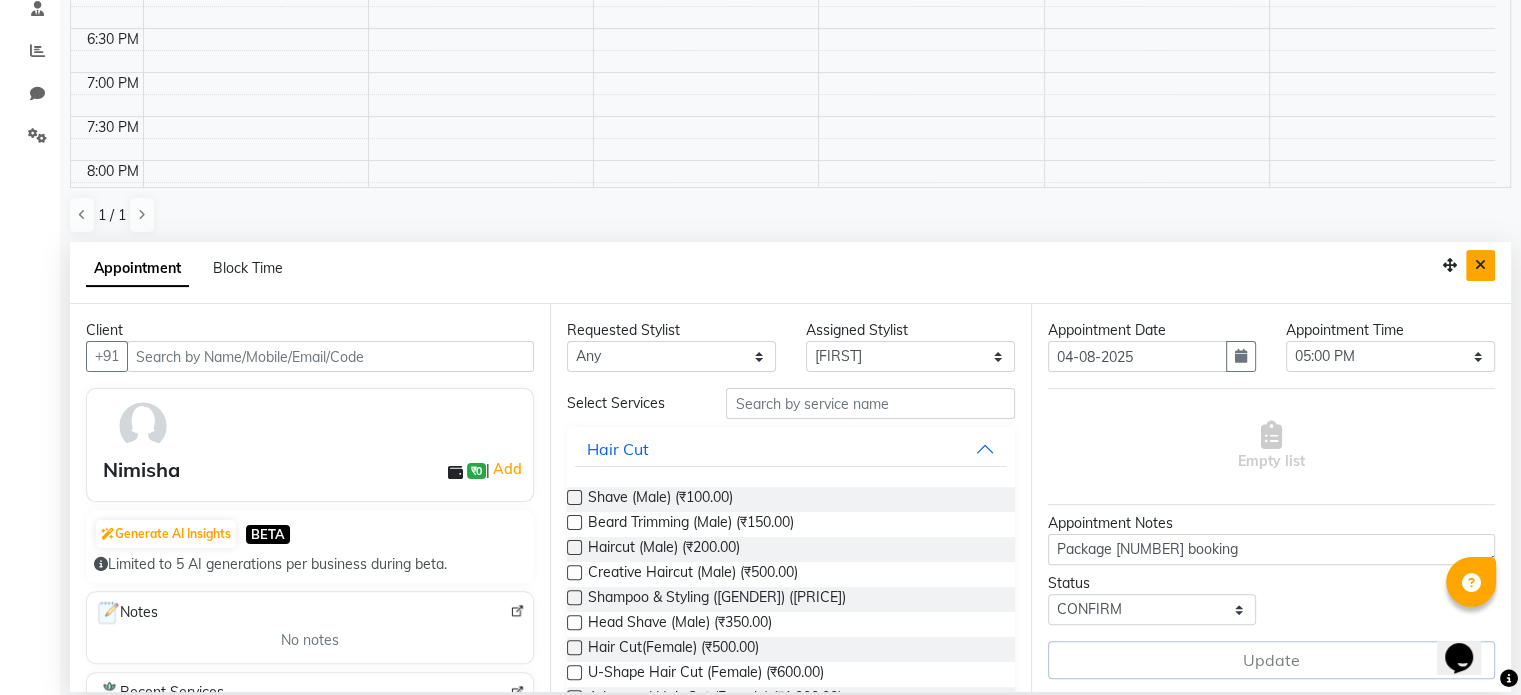 click at bounding box center (1480, 265) 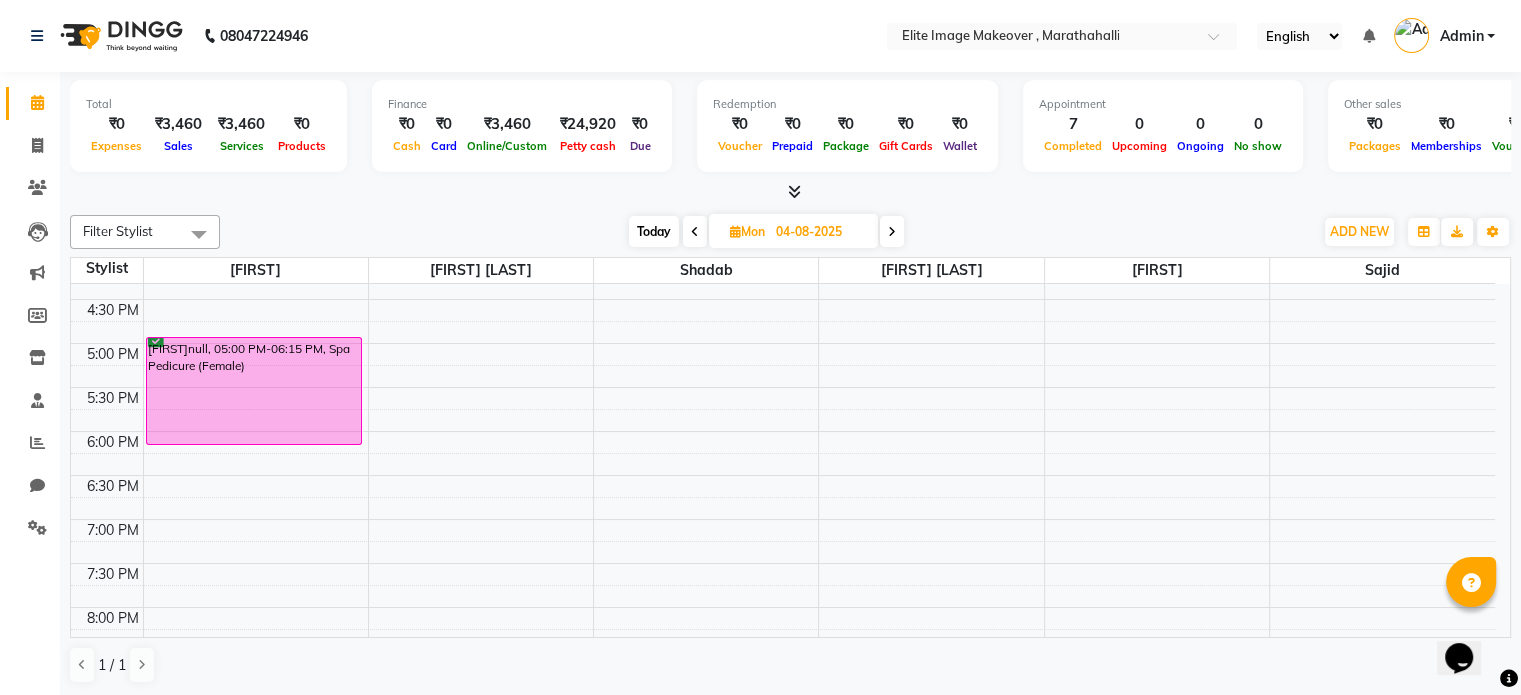scroll, scrollTop: 599, scrollLeft: 0, axis: vertical 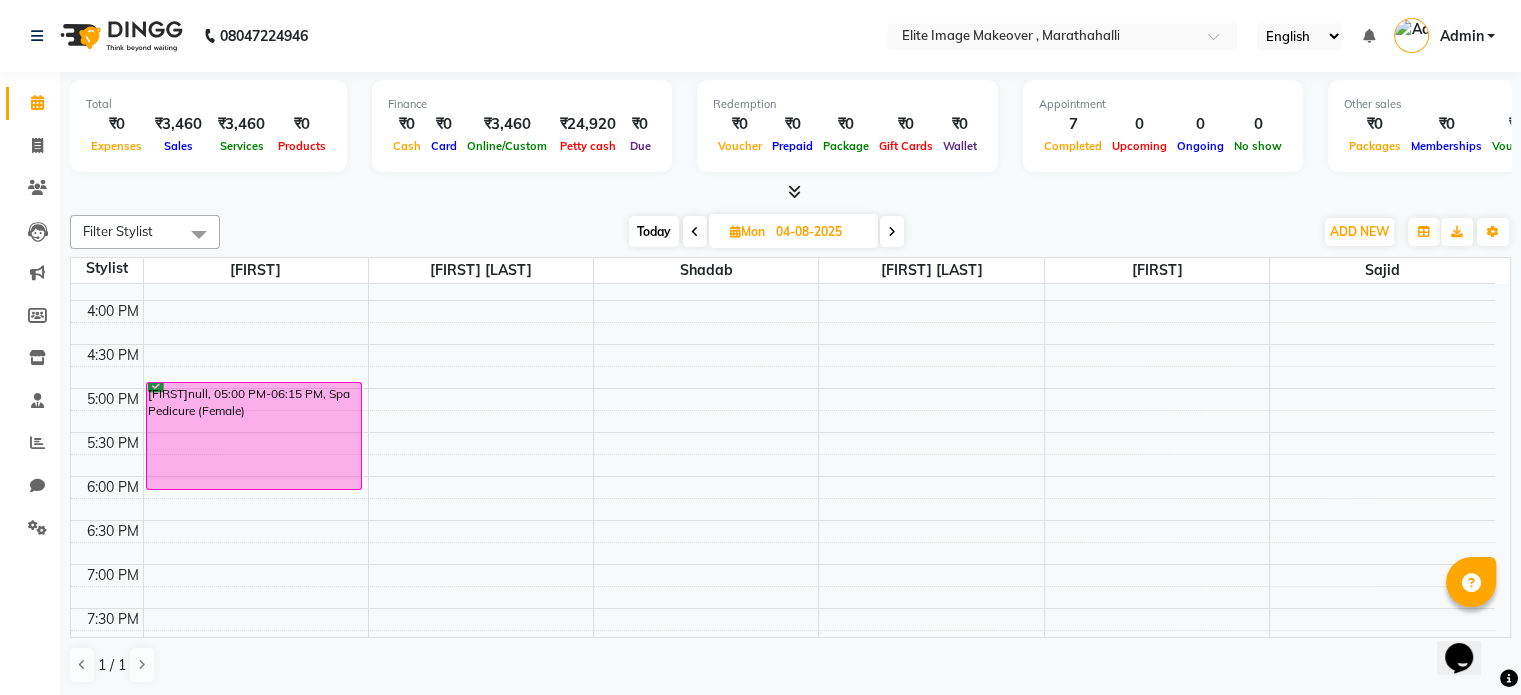 click on "Calendar" 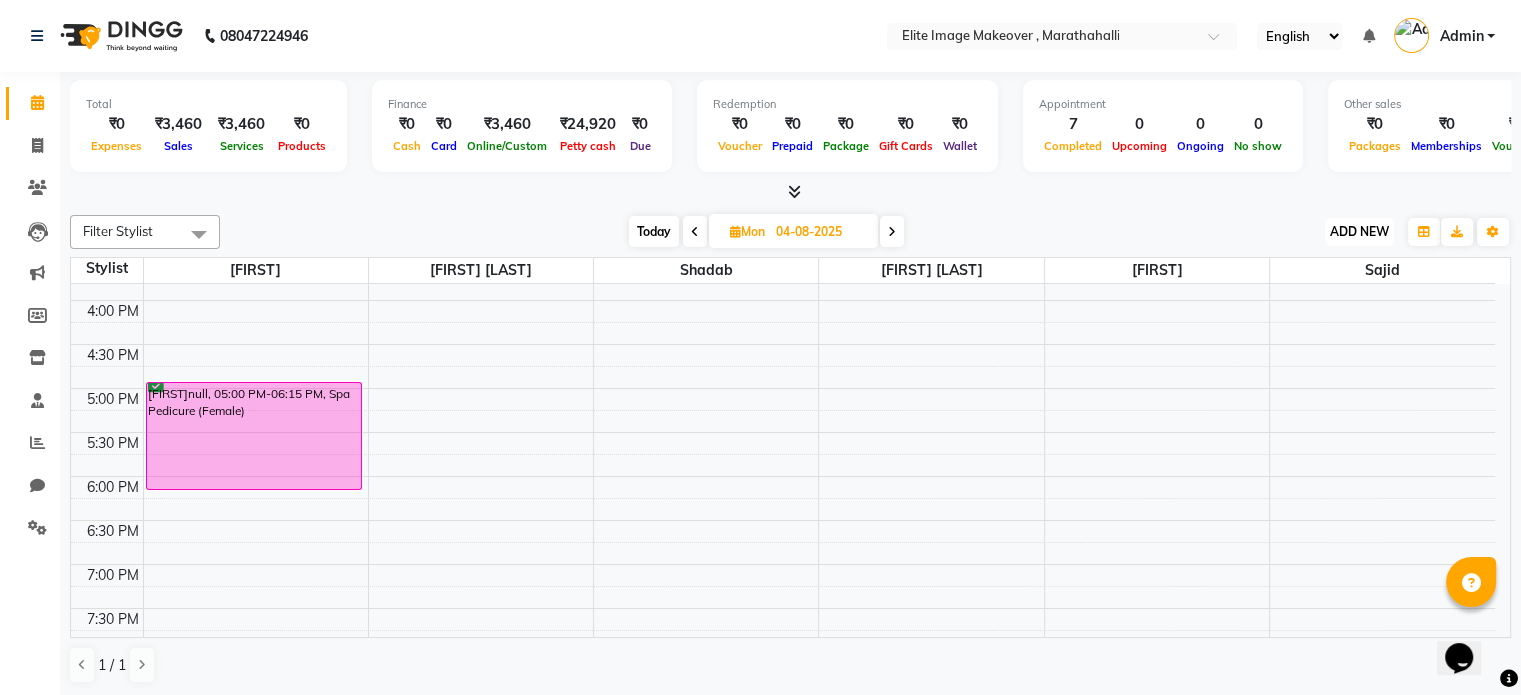 click on "ADD NEW" at bounding box center (1359, 231) 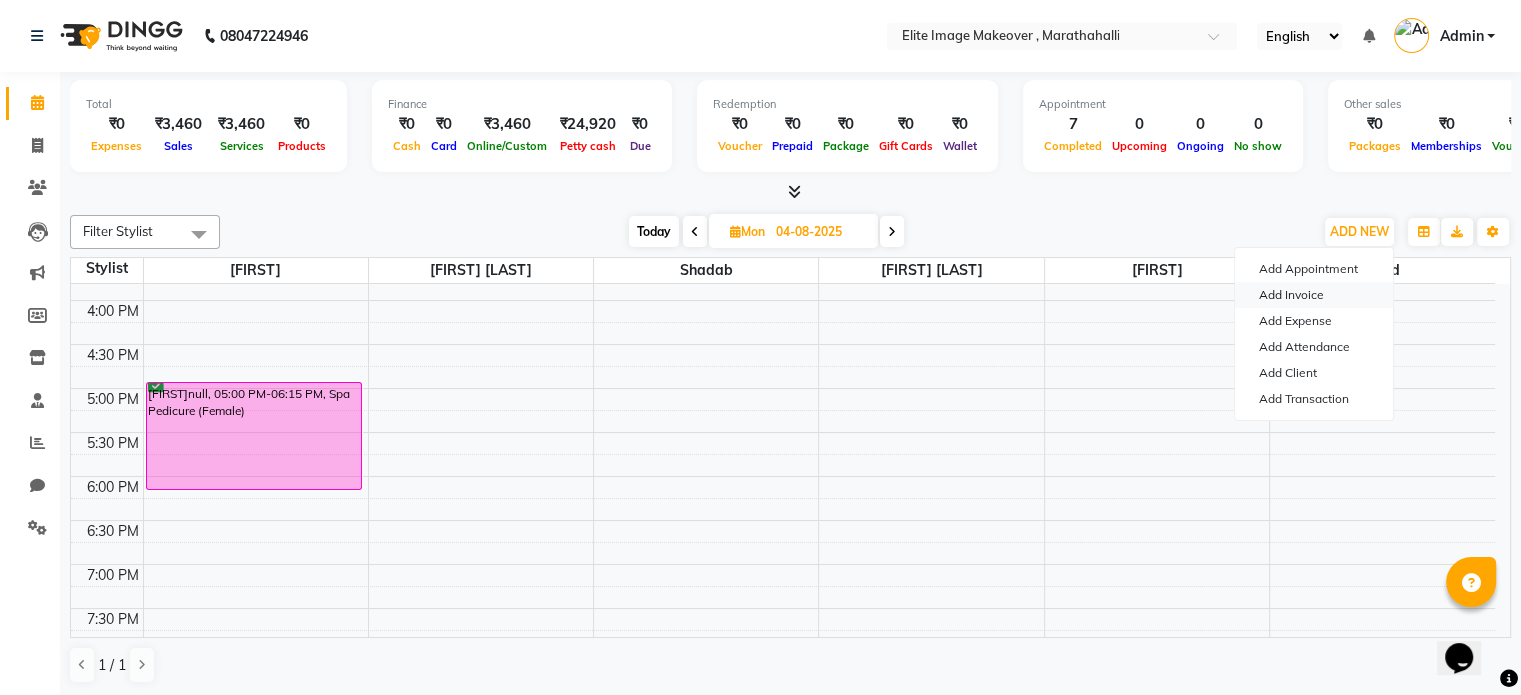 click on "Add Invoice" at bounding box center [1314, 295] 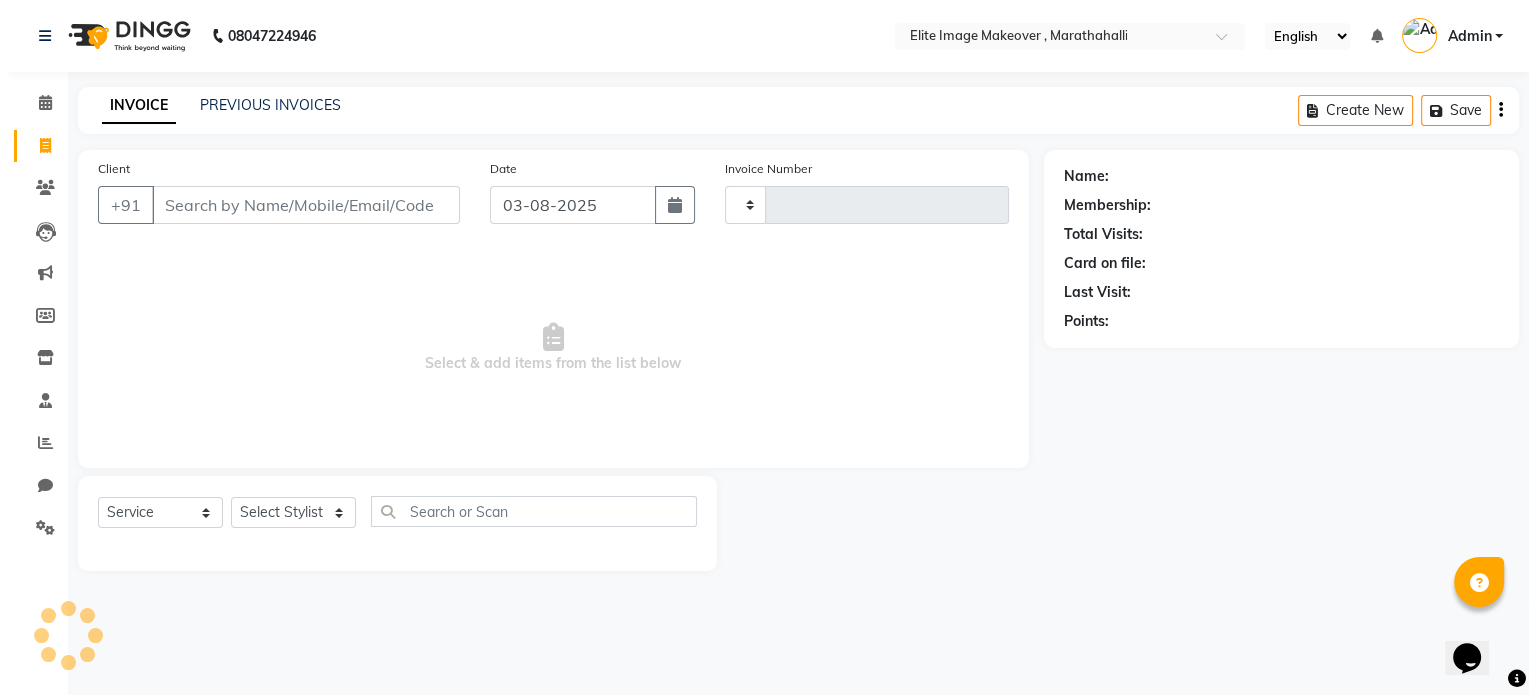 scroll, scrollTop: 0, scrollLeft: 0, axis: both 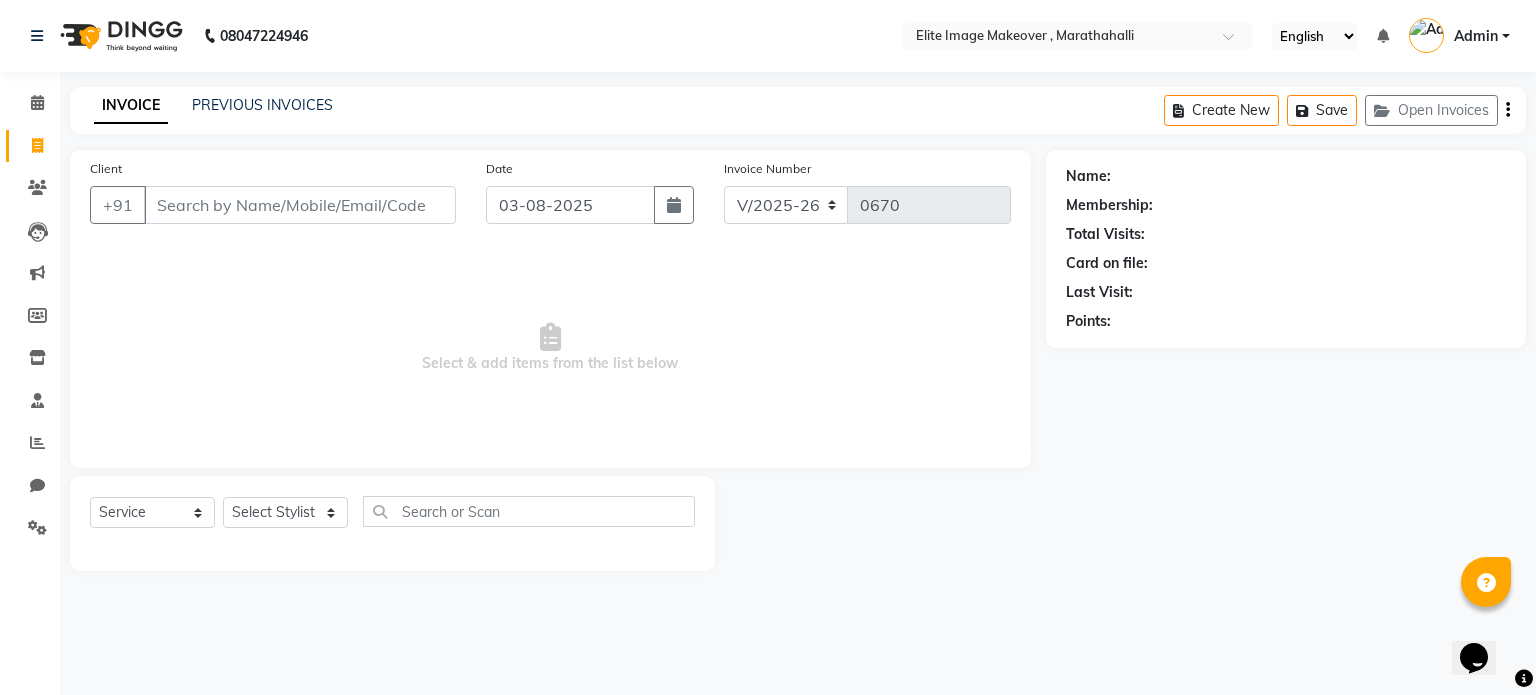 click on "Client" at bounding box center [300, 205] 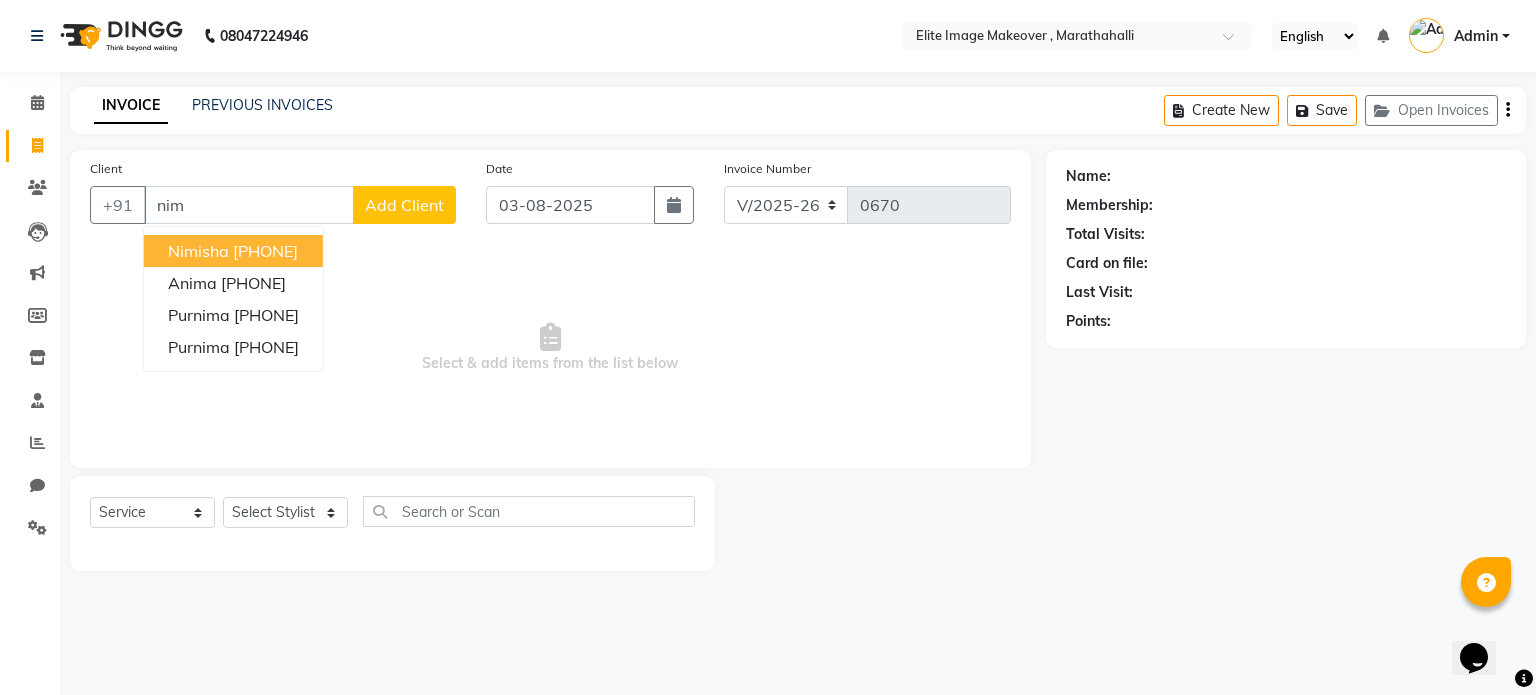 click on "9897307732" at bounding box center (265, 251) 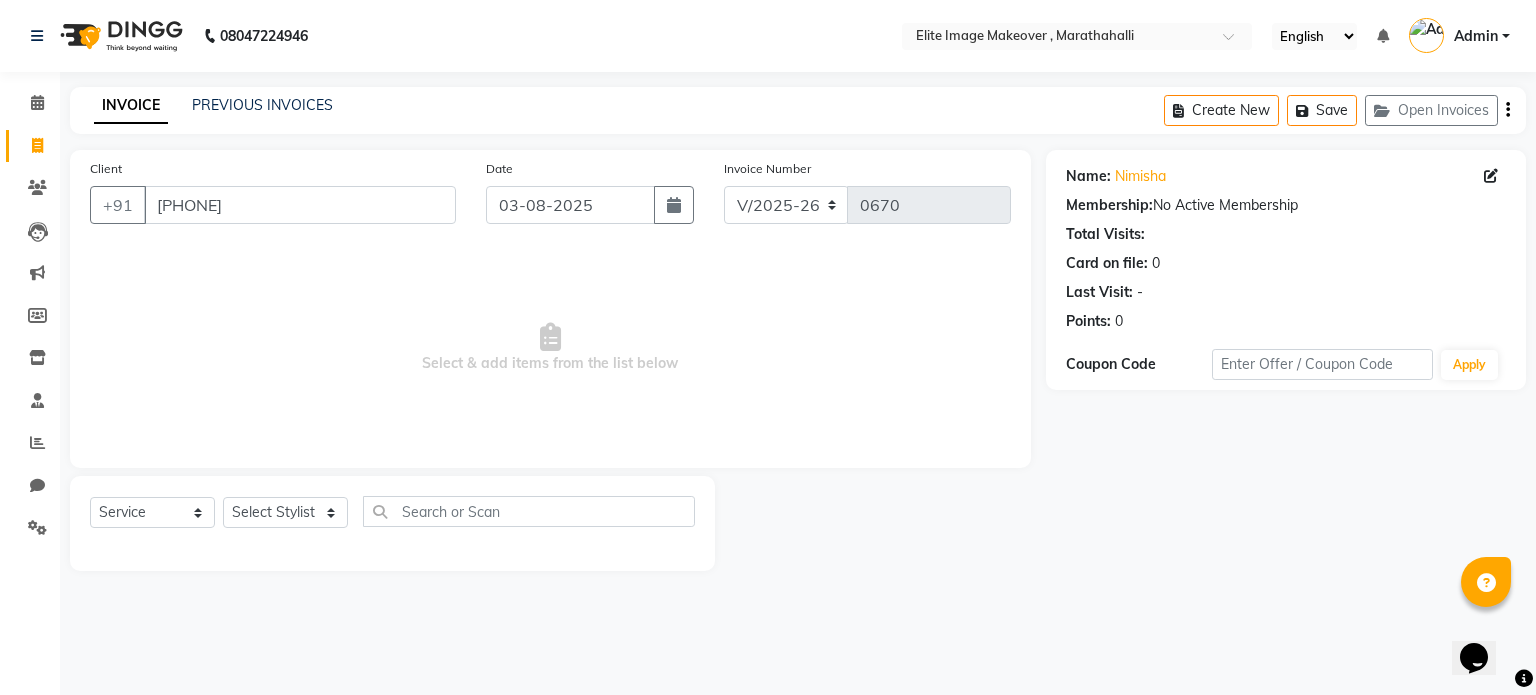 click on "Select & add items from the list below" at bounding box center [550, 348] 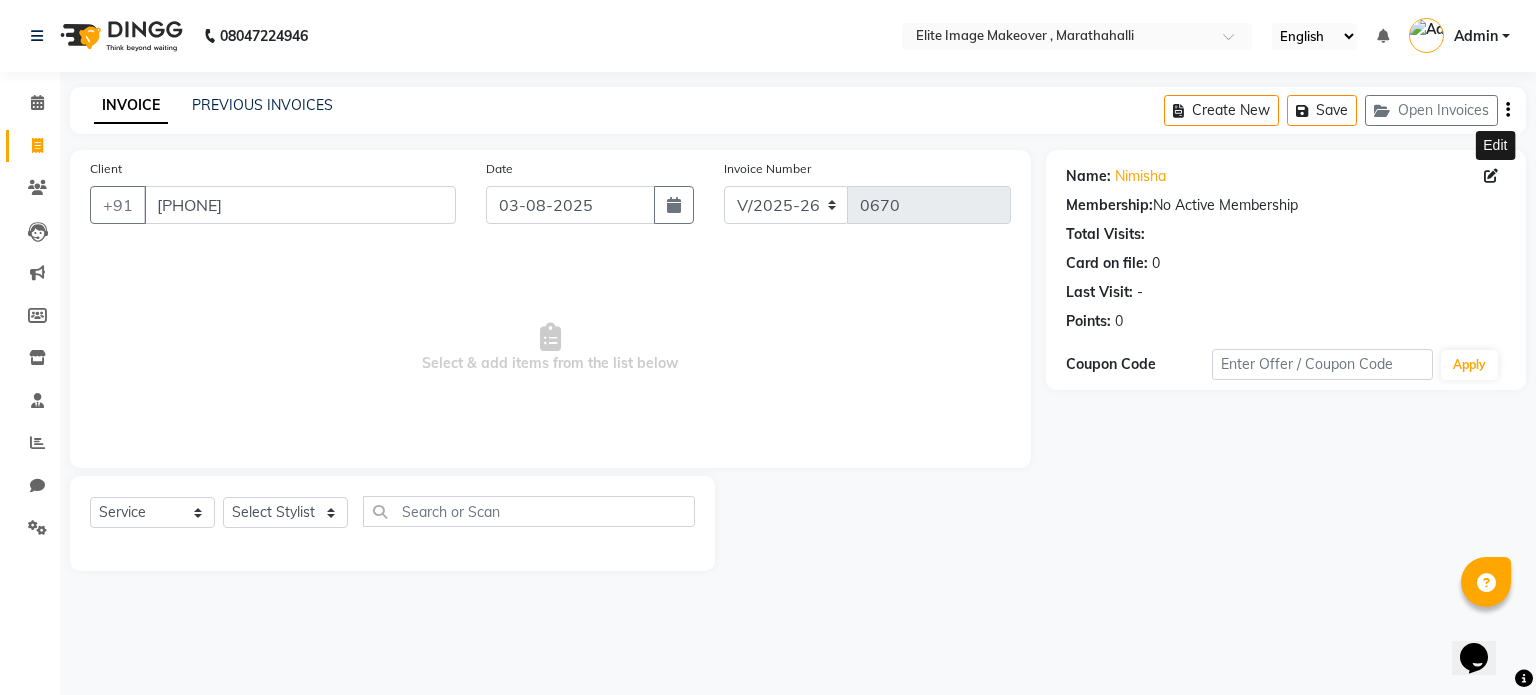 click 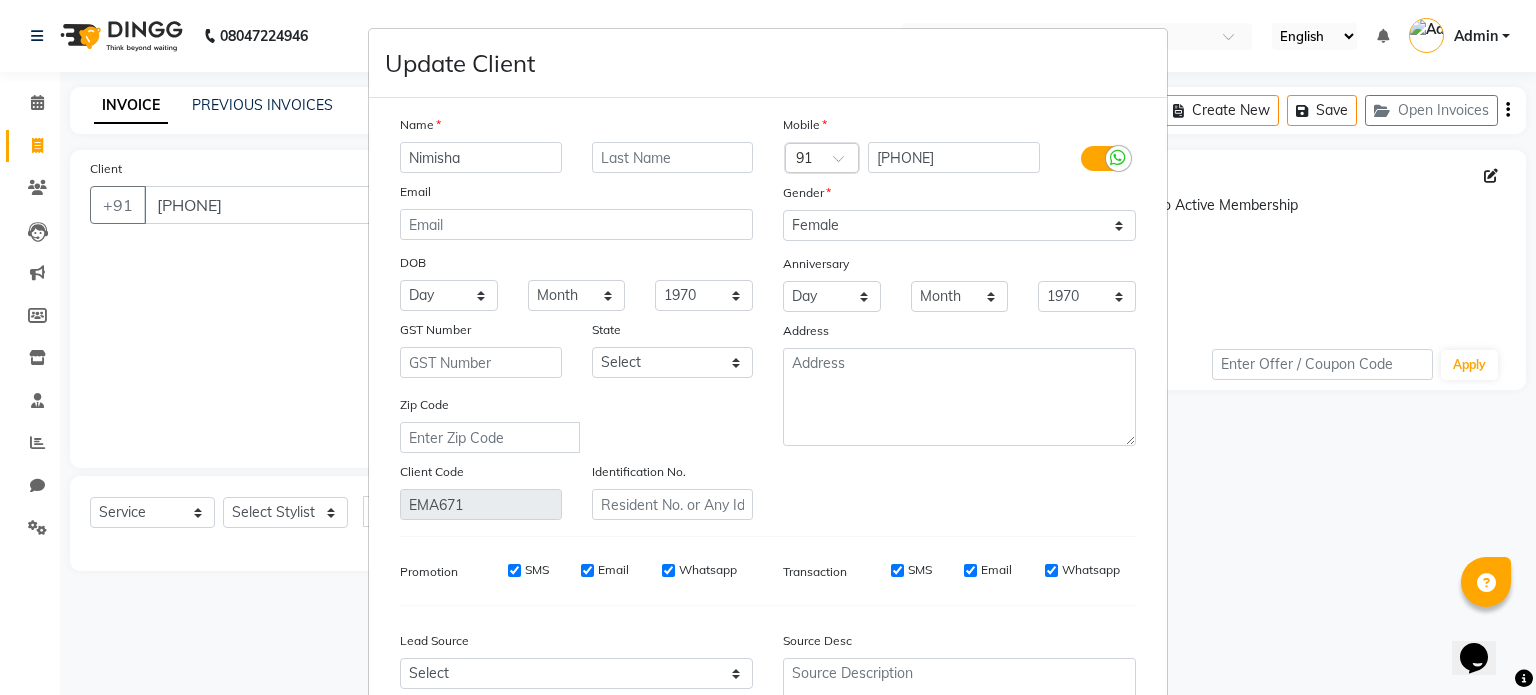 click on "Update Client Name Nimisha Email DOB Day 01 02 03 04 05 06 07 08 09 10 11 12 13 14 15 16 17 18 19 20 21 22 23 24 25 26 27 28 29 30 31 Month January February March April May June July August September October November December 1940 1941 1942 1943 1944 1945 1946 1947 1948 1949 1950 1951 1952 1953 1954 1955 1956 1957 1958 1959 1960 1961 1962 1963 1964 1965 1966 1967 1968 1969 1970 1971 1972 1973 1974 1975 1976 1977 1978 1979 1980 1981 1982 1983 1984 1985 1986 1987 1988 1989 1990 1991 1992 1993 1994 1995 1996 1997 1998 1999 2000 2001 2002 2003 2004 2005 2006 2007 2008 2009 2010 2011 2012 2013 2014 2015 2016 2017 2018 2019 2020 2021 2022 2023 2024 GST Number State Select Andaman and Nicobar Islands Andhra Pradesh Arunachal Pradesh Assam Bihar Chandigarh Chhattisgarh Dadra and Nagar Haveli Daman and Diu Delhi Goa Gujarat Haryana Himachal Pradesh Jammu and Kashmir Jharkhand Karnataka Kerala Lakshadweep Madhya Pradesh Maharashtra Manipur Meghalaya Mizoram Nagaland Odisha Pondicherry Punjab Rajasthan Sikkim Tamil Nadu" at bounding box center (768, 347) 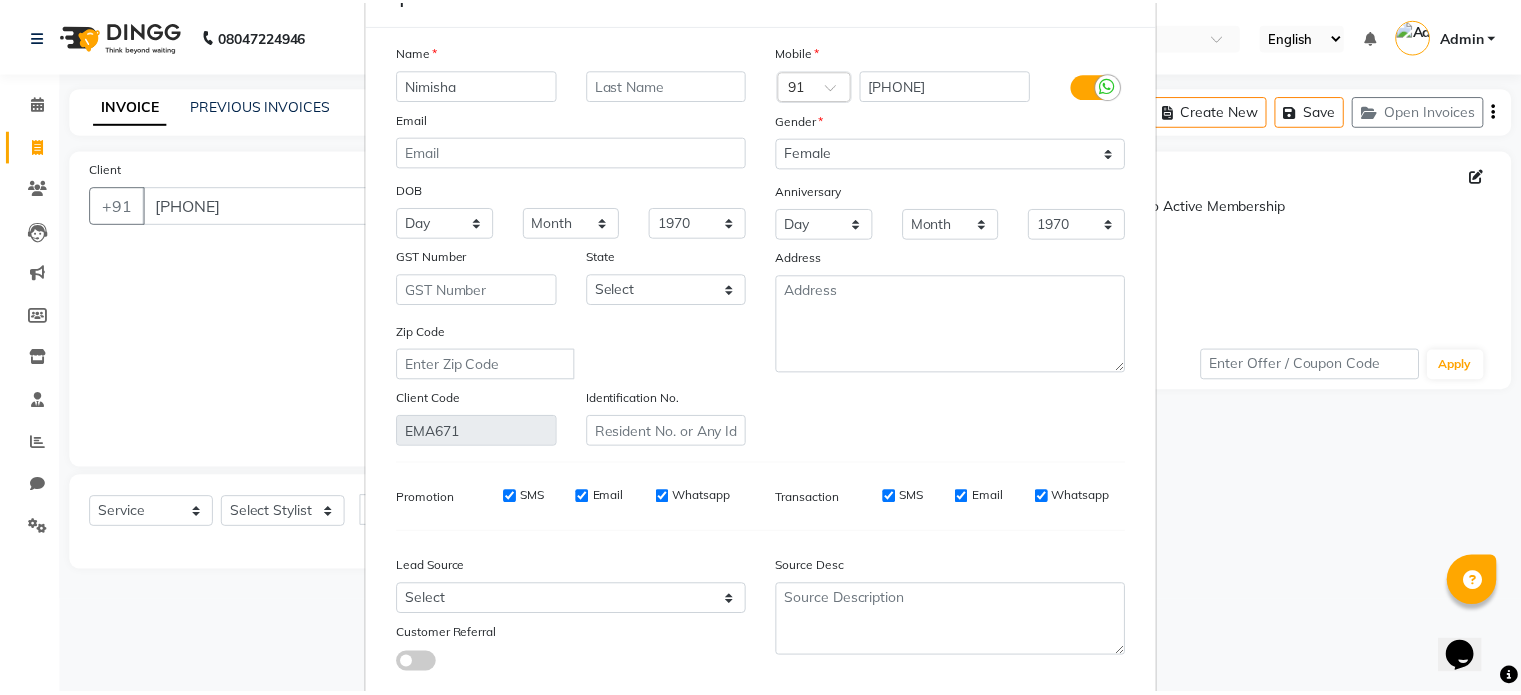 scroll, scrollTop: 202, scrollLeft: 0, axis: vertical 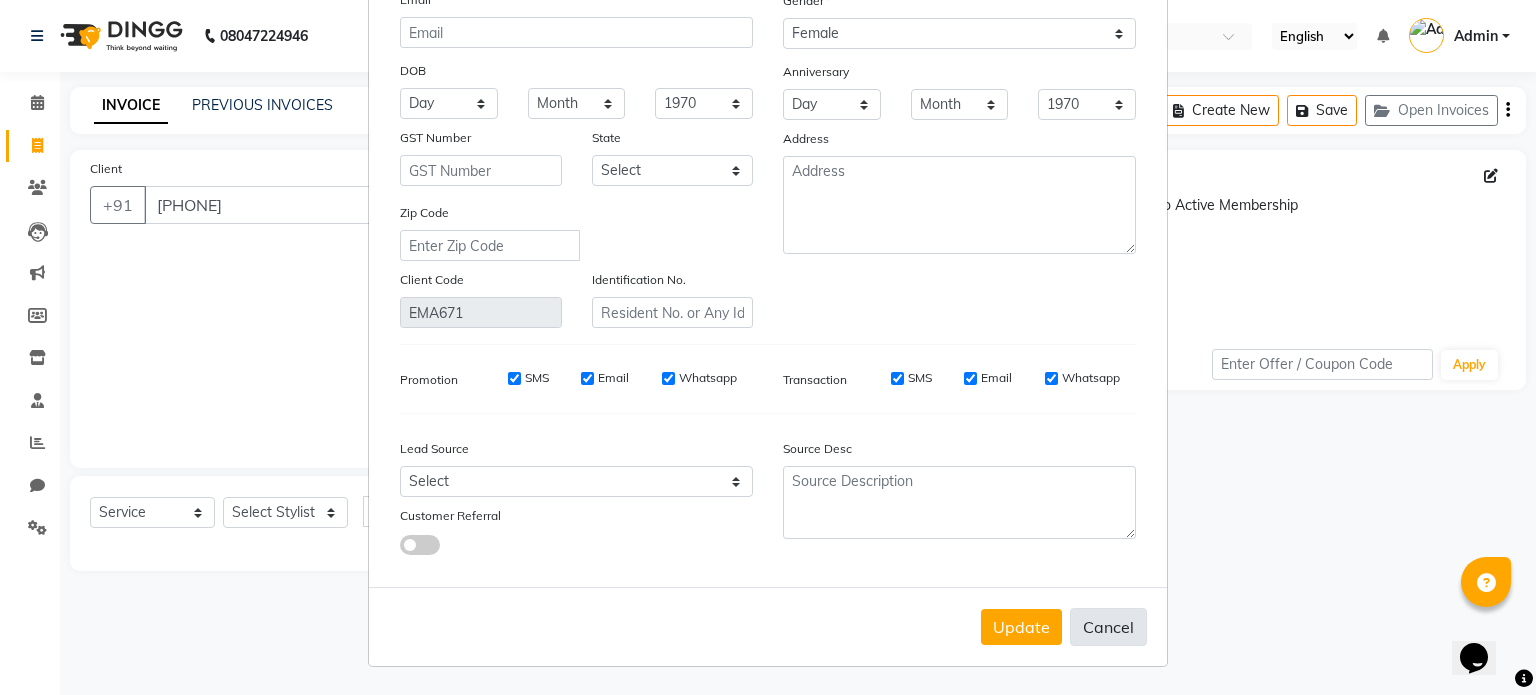 click on "Cancel" at bounding box center (1108, 627) 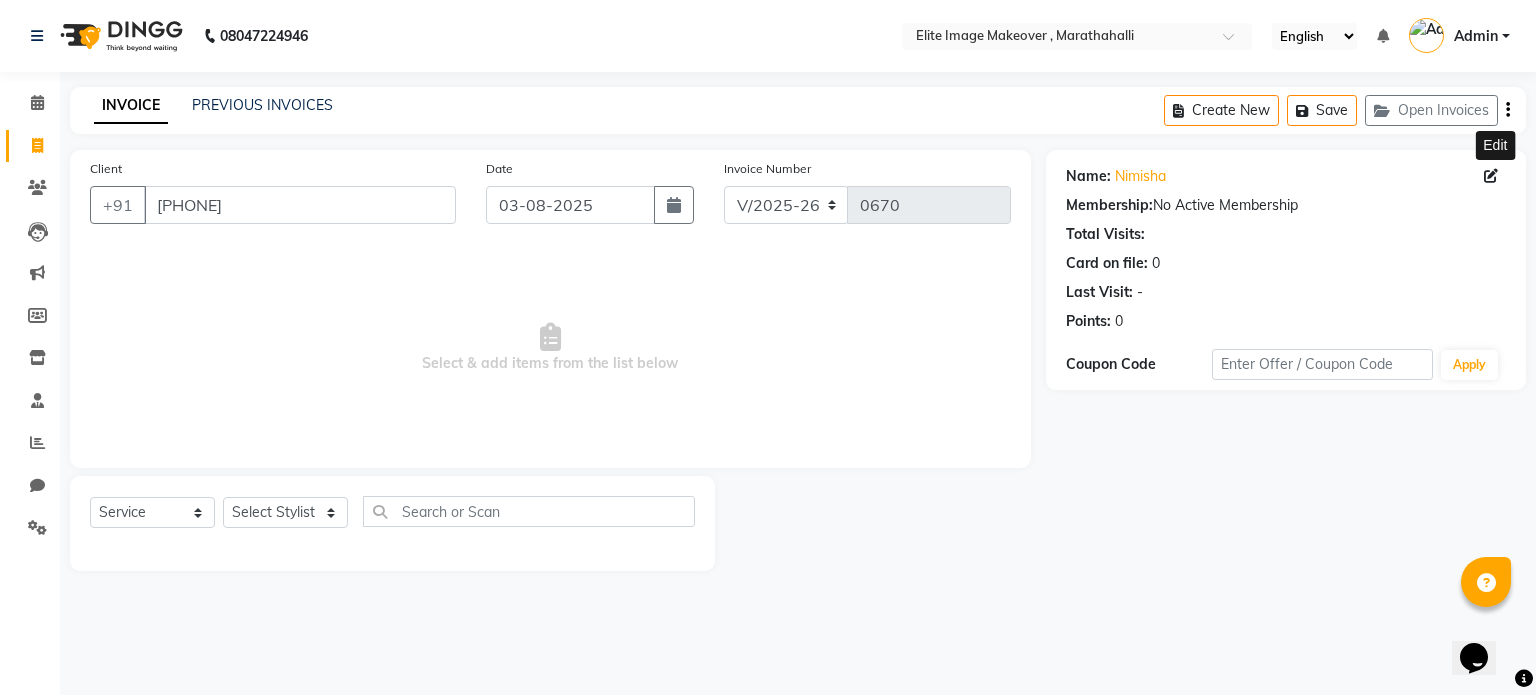 click on "Select & add items from the list below" at bounding box center (550, 348) 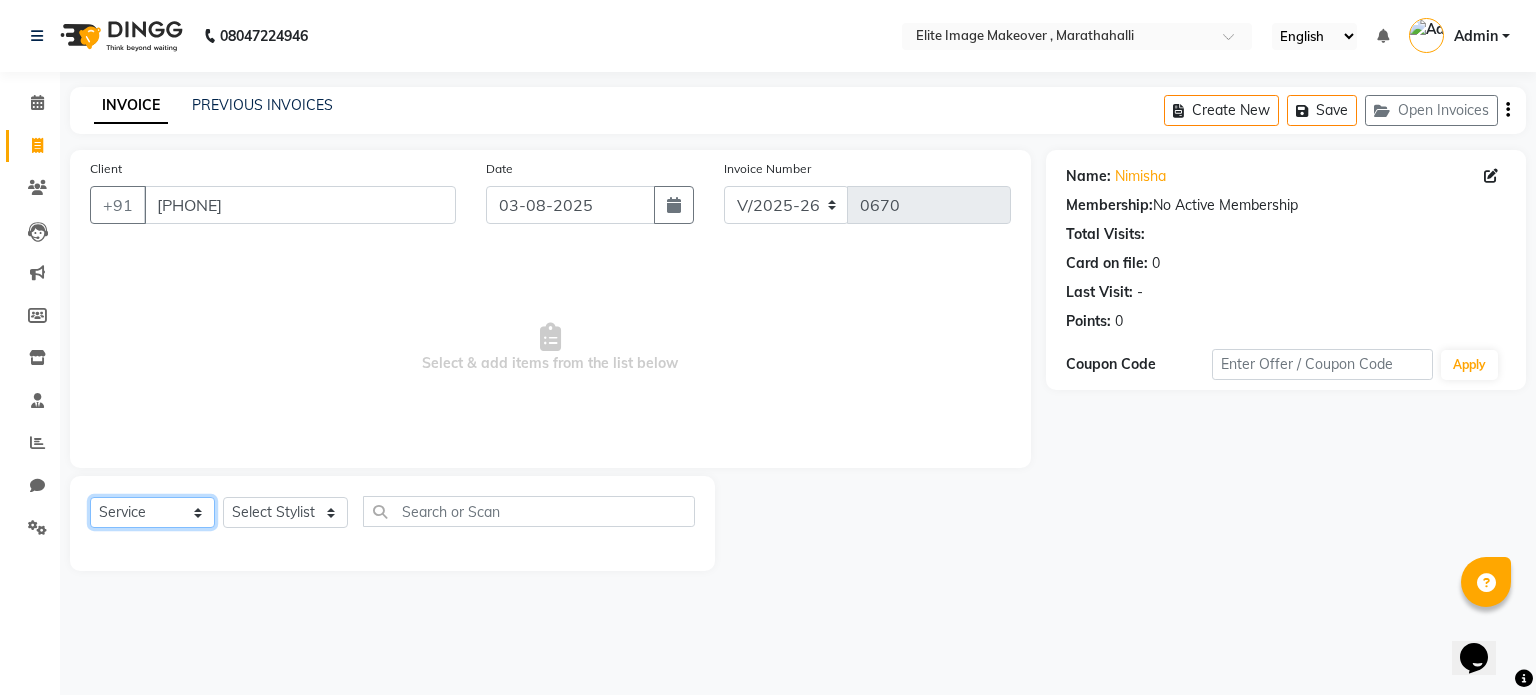 click on "Select  Service  Product  Membership  Package Voucher Prepaid Gift Card" 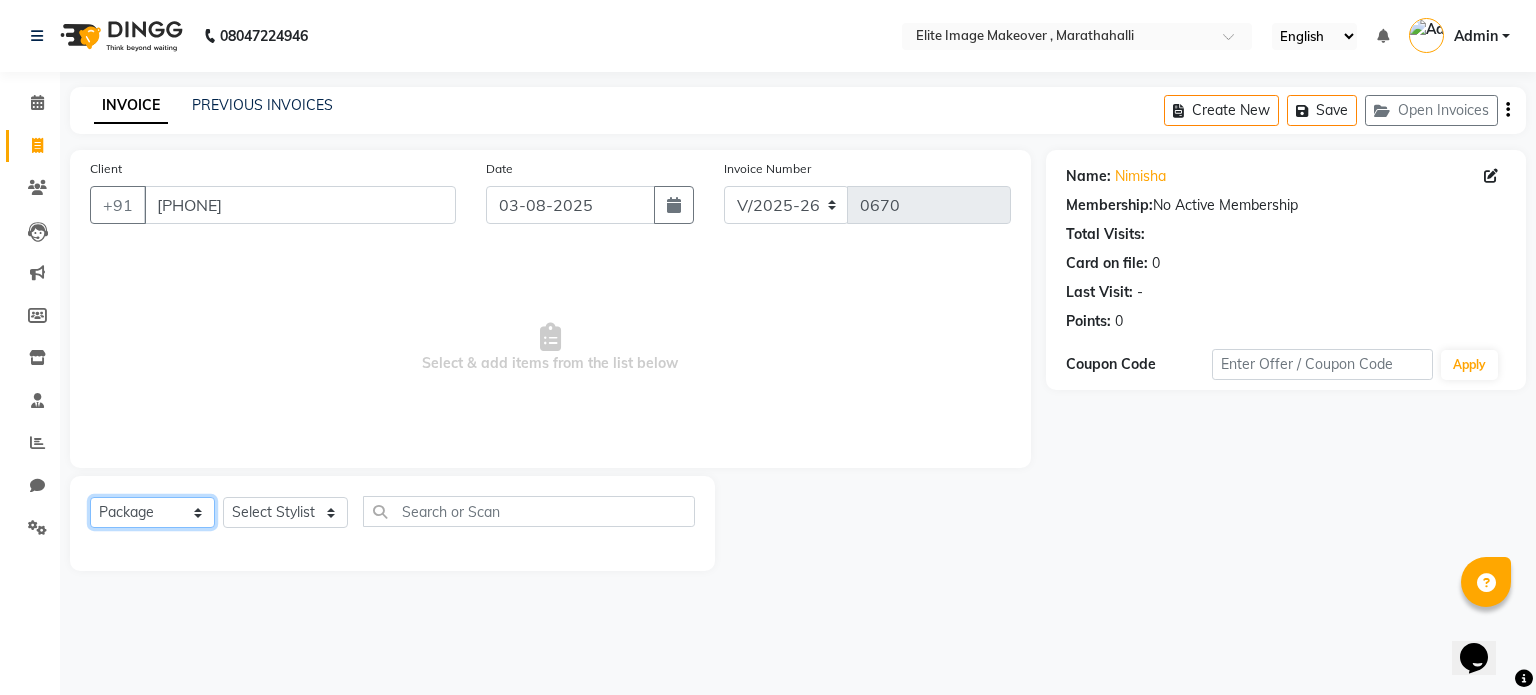 click on "Select  Service  Product  Membership  Package Voucher Prepaid Gift Card" 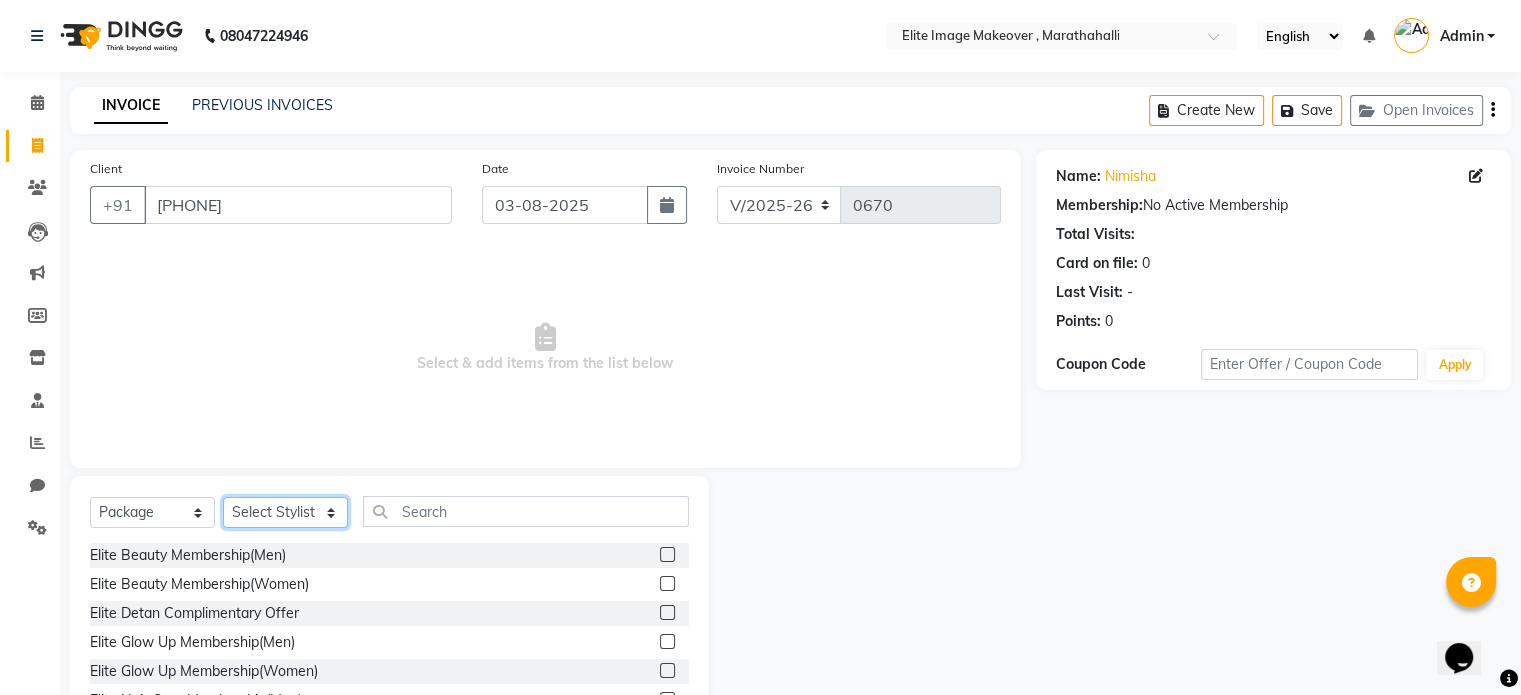 click on "Select Stylist Chaya Khushi Kumari Neelu GS Raju Sajid Shadab Sima Vinod Kumar" 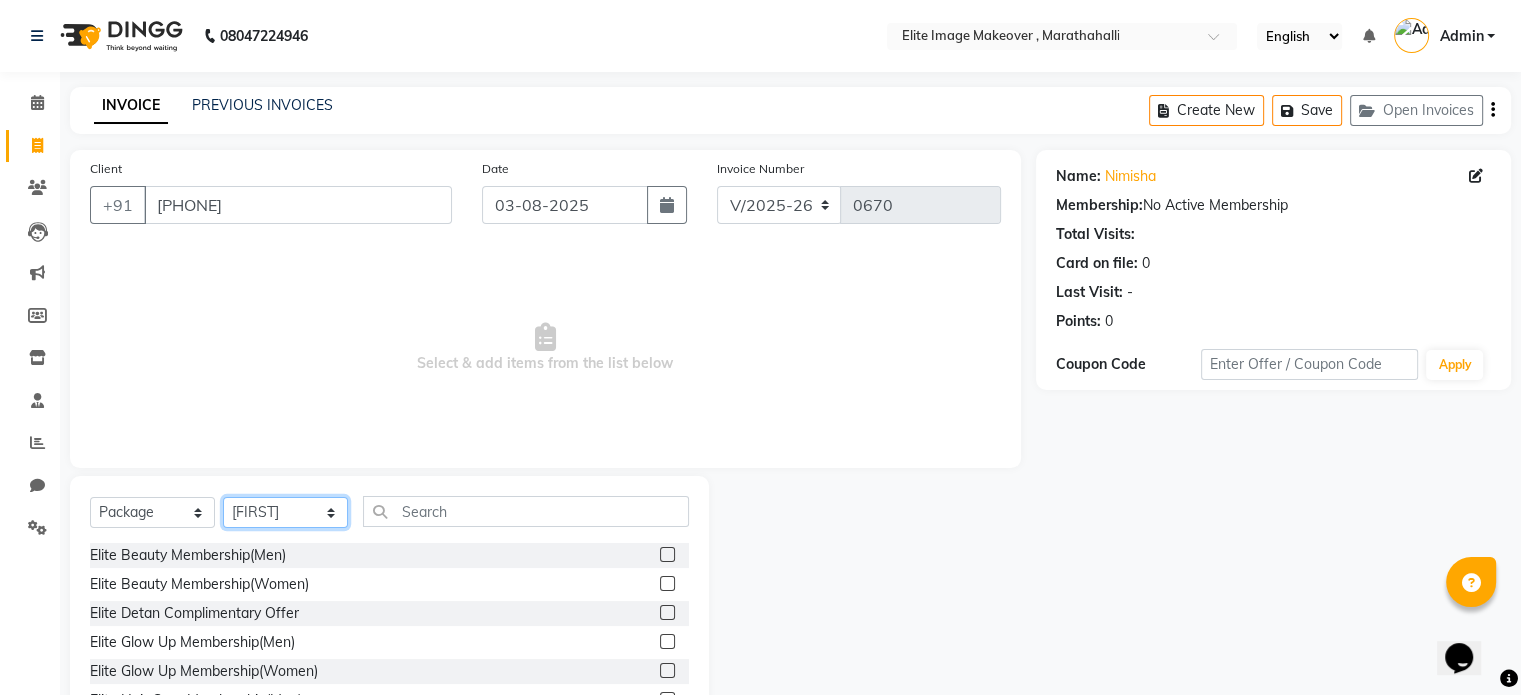 click on "Select Stylist Chaya Khushi Kumari Neelu GS Raju Sajid Shadab Sima Vinod Kumar" 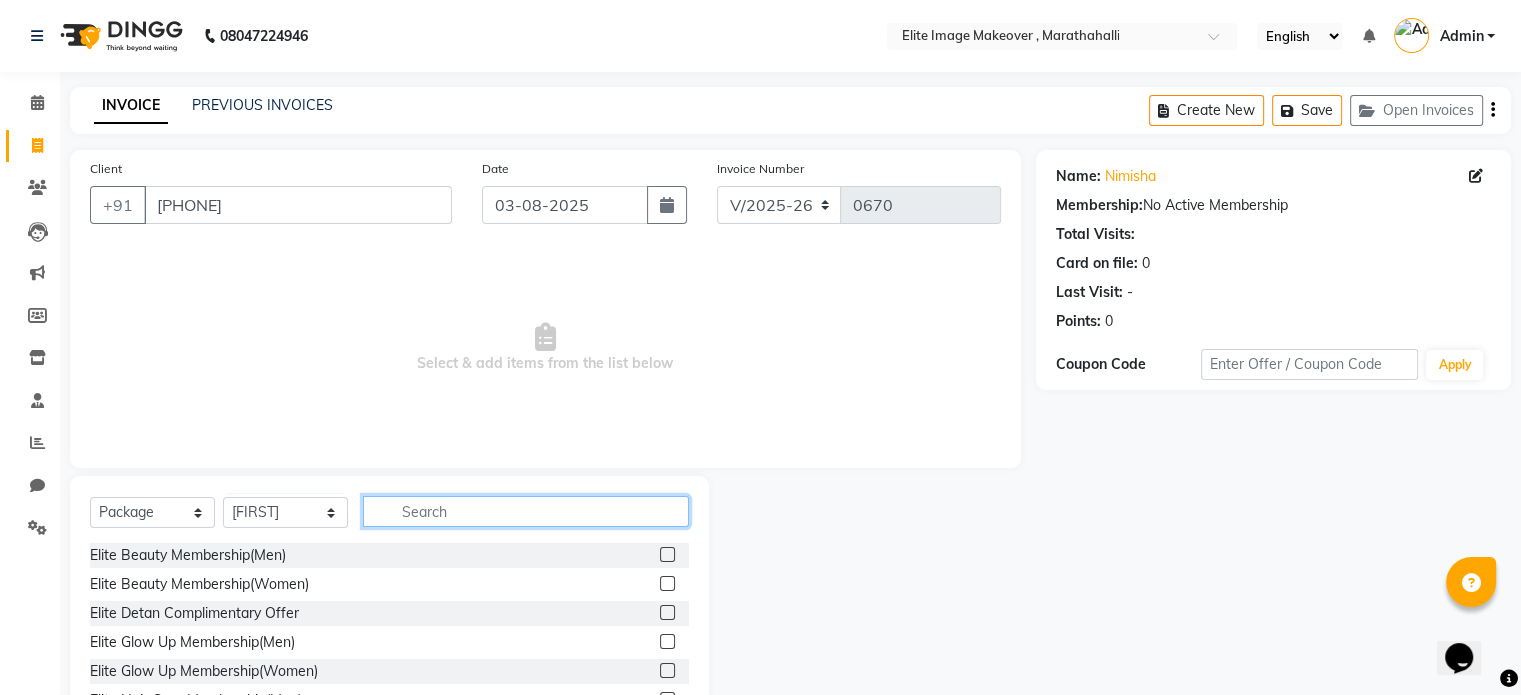 click 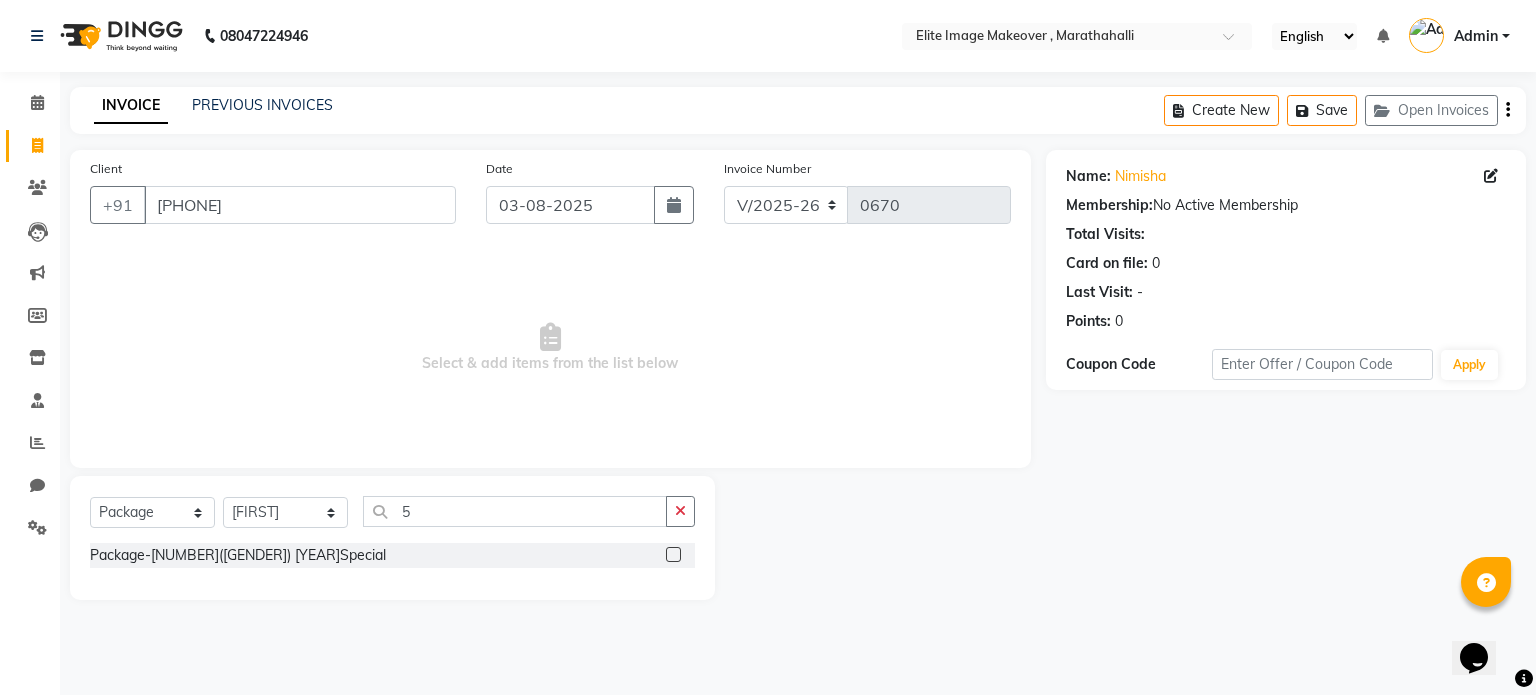 click 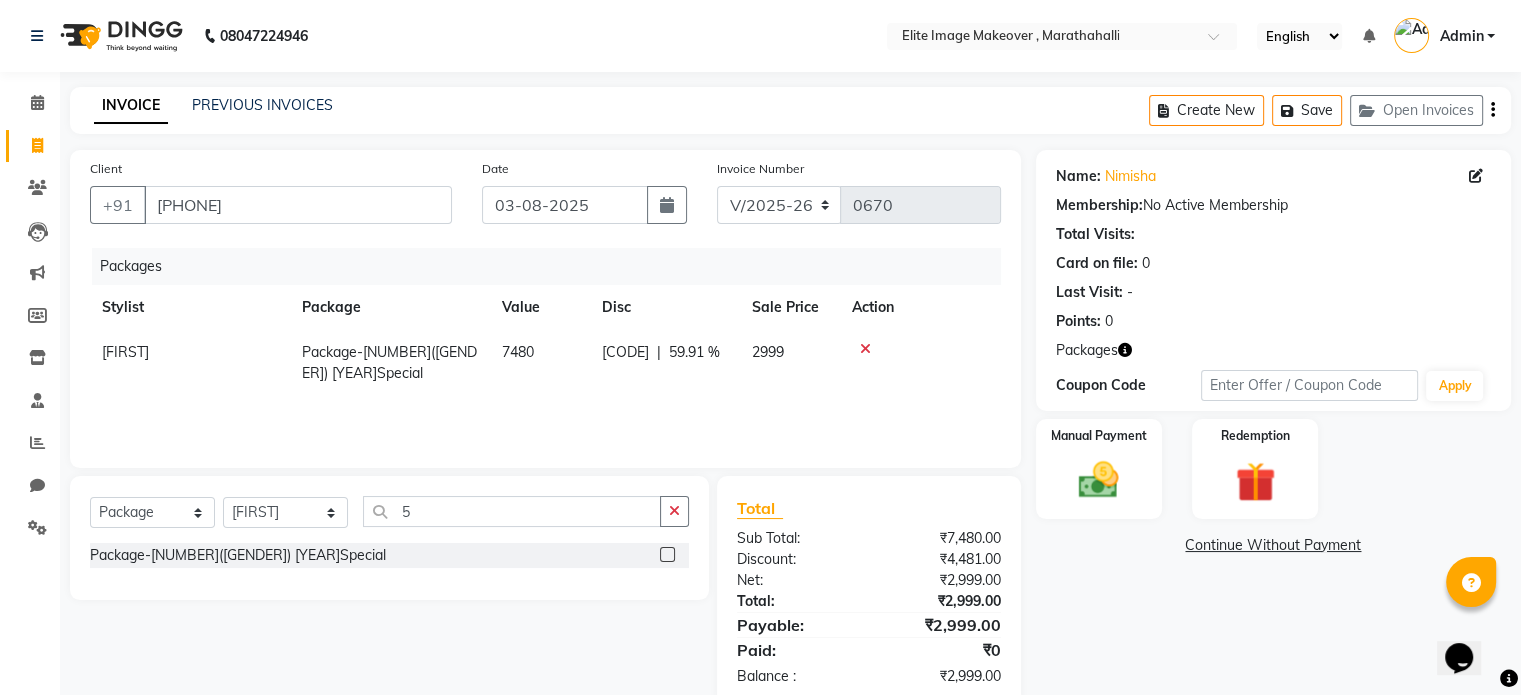 click on "Total Sub Total: ₹7,480.00 Discount: ₹4,481.00 Net: ₹2,999.00 Total: ₹2,999.00 Payable: ₹2,999.00 Paid: ₹0 Balance   : ₹2,999.00" 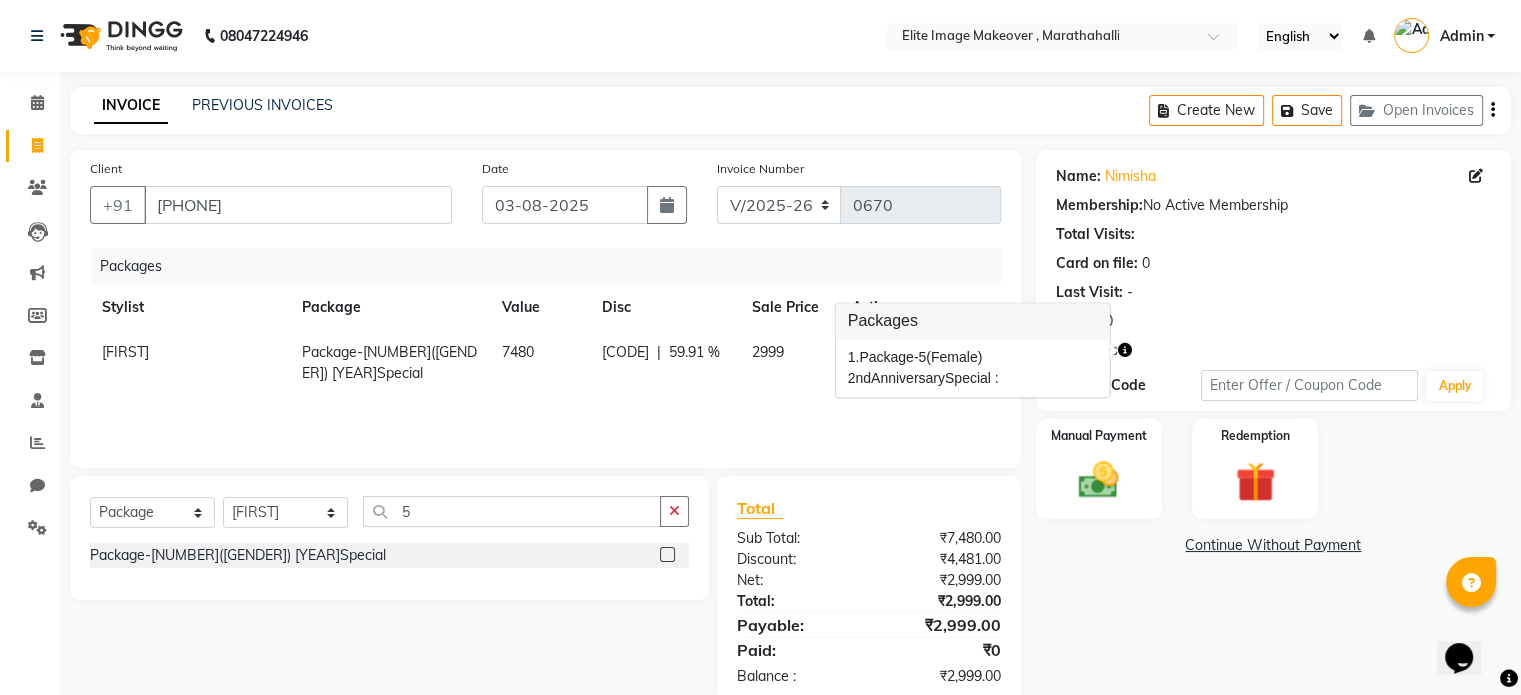 click 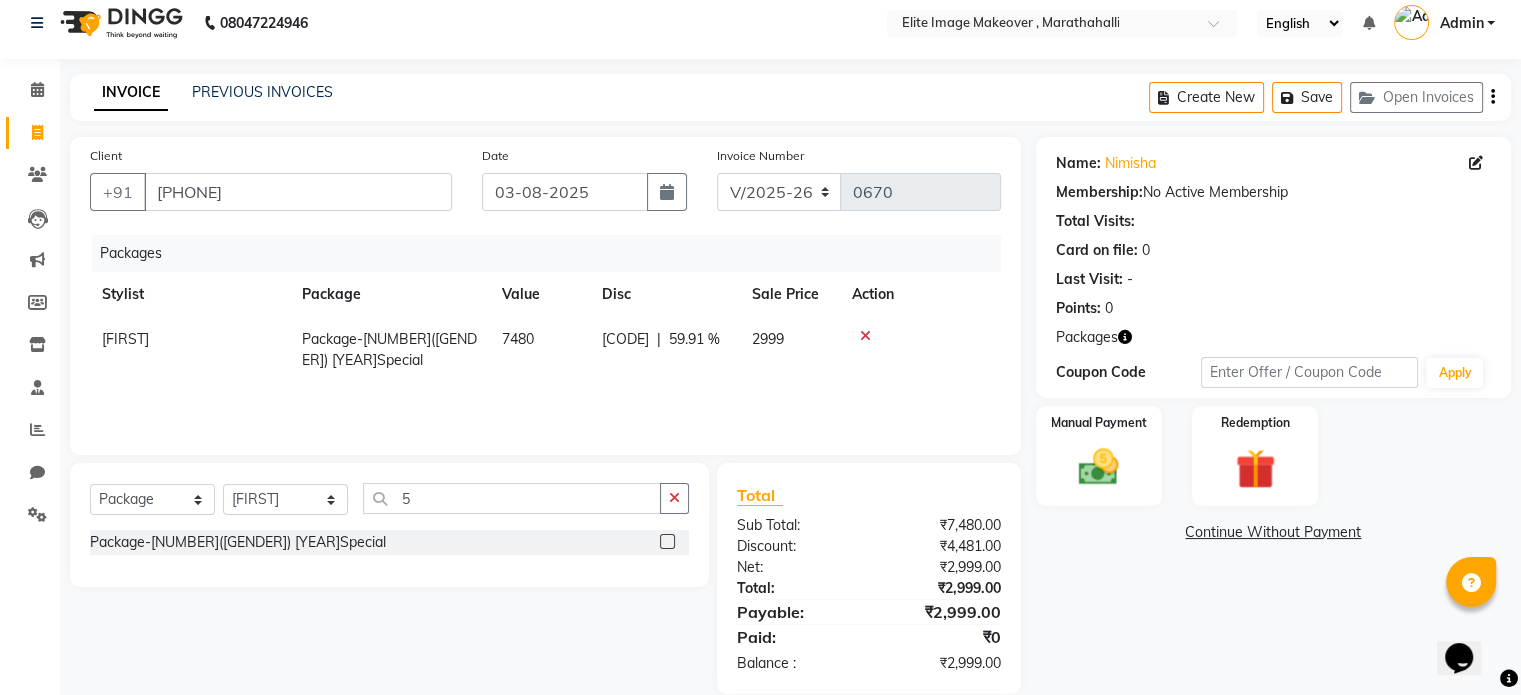 scroll, scrollTop: 0, scrollLeft: 0, axis: both 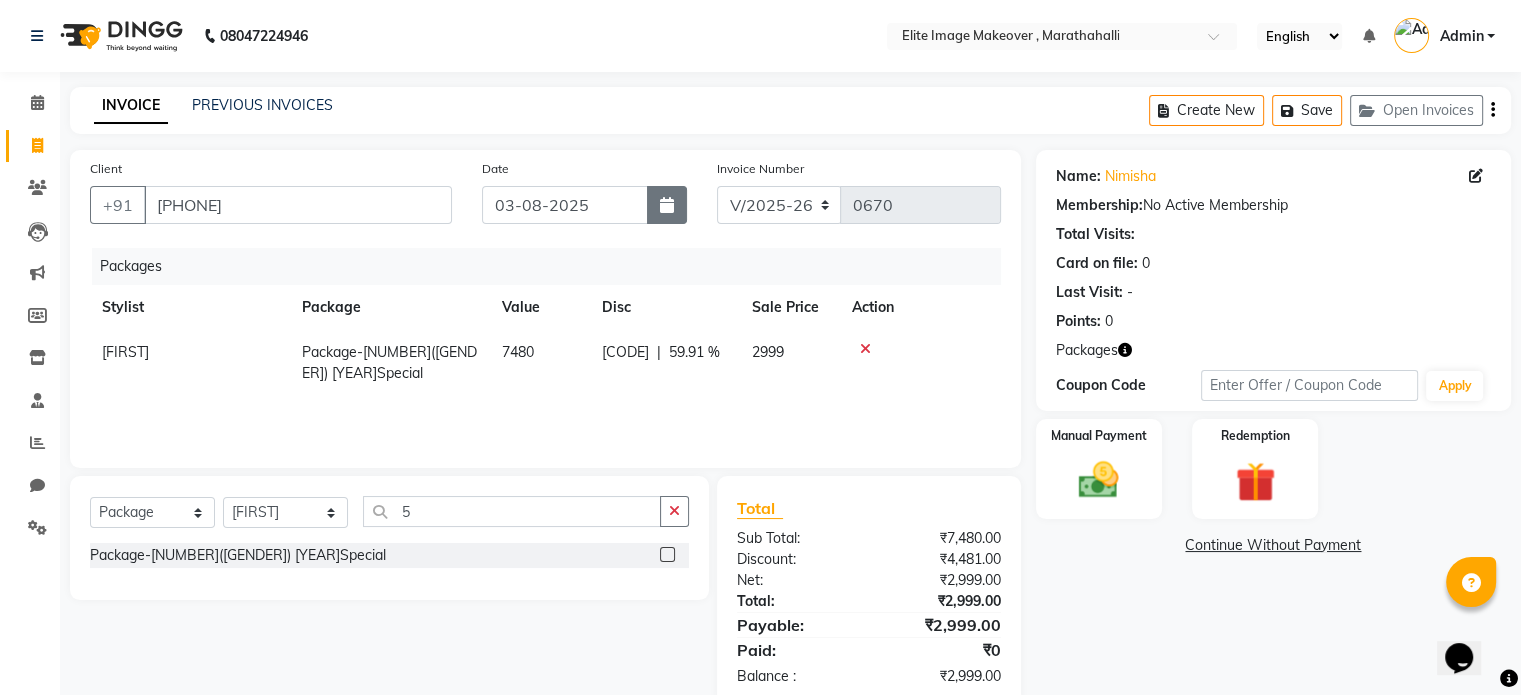 click 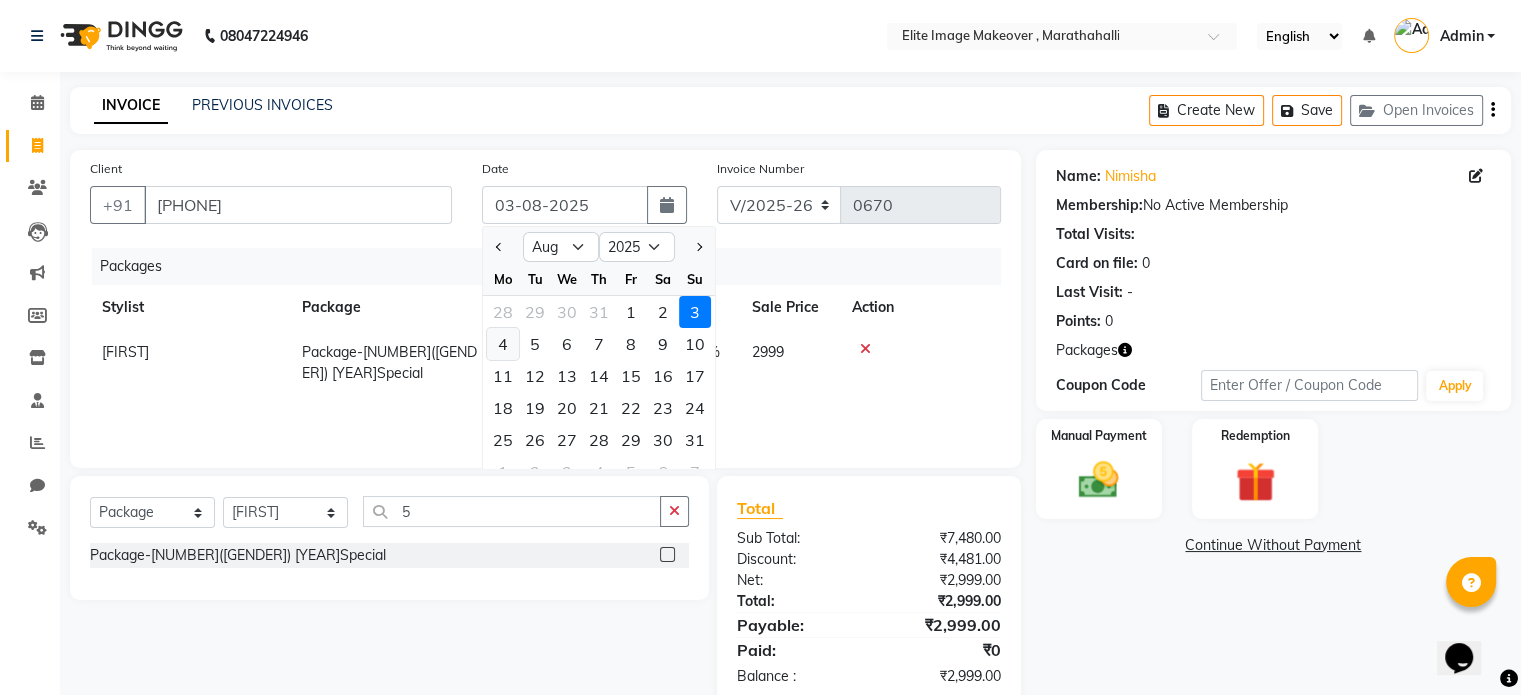 click on "4" 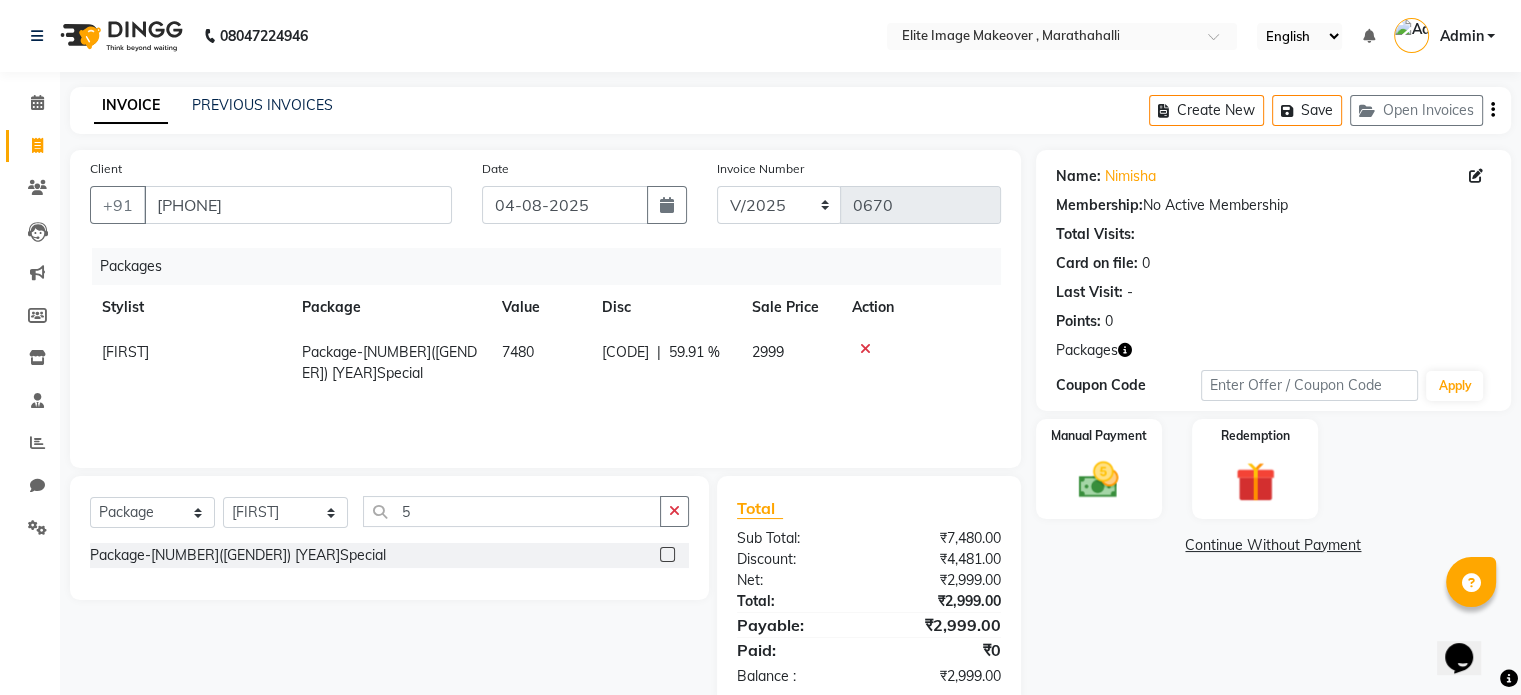 click on "Packages" 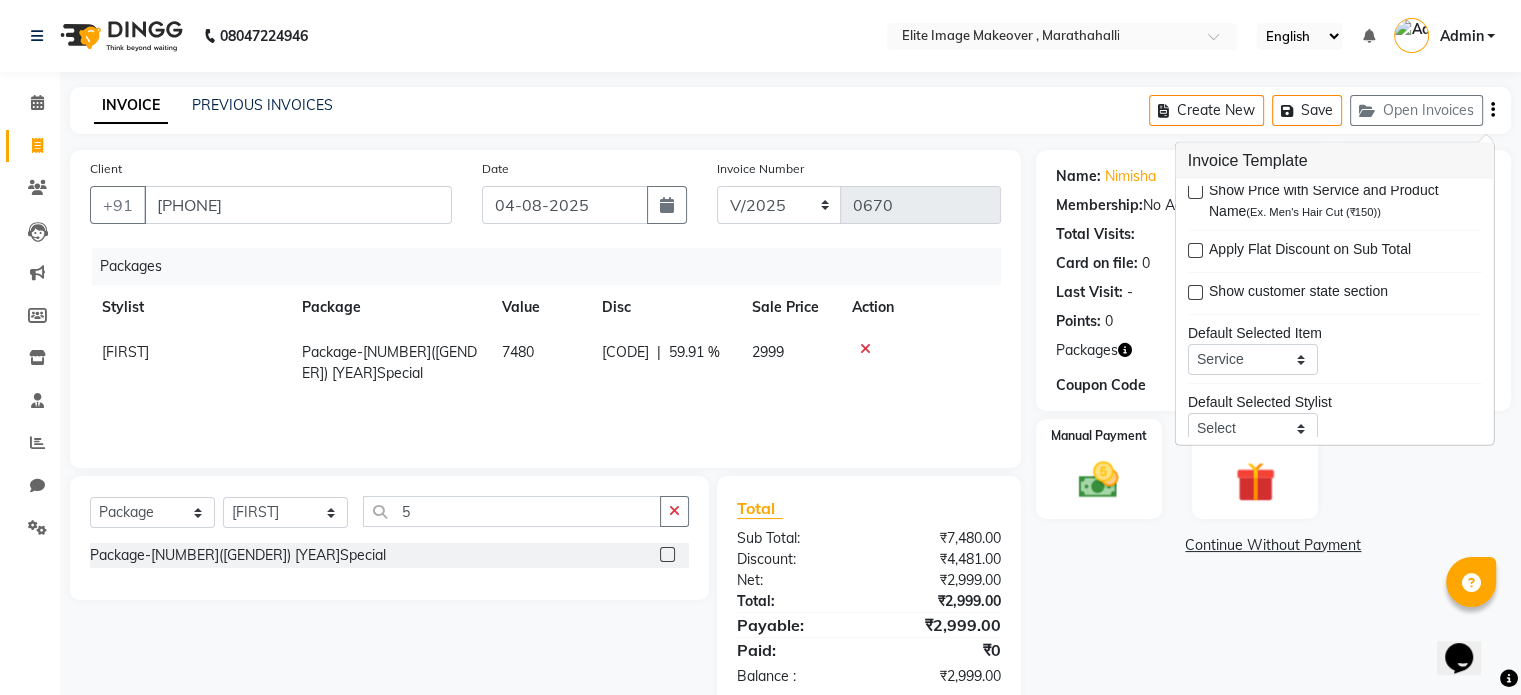 scroll, scrollTop: 96, scrollLeft: 0, axis: vertical 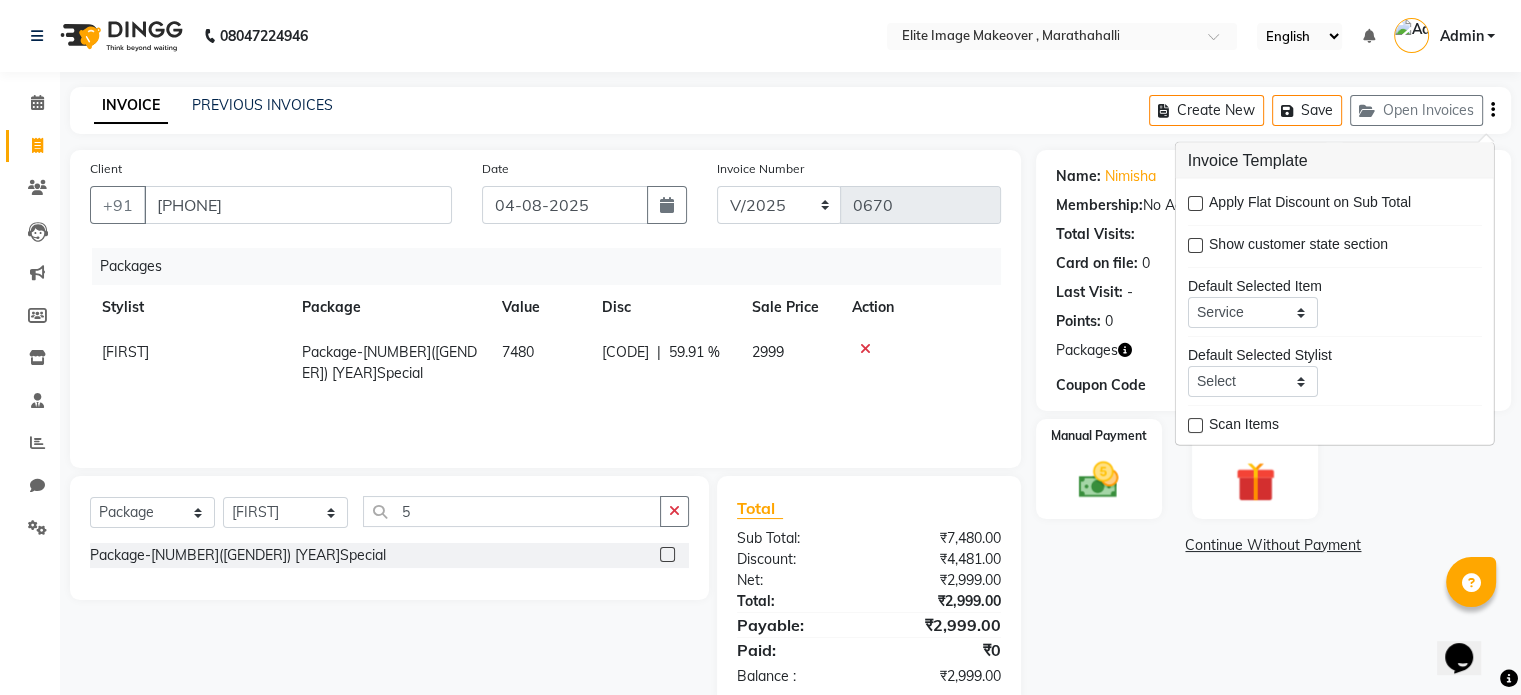 click on "Manual Payment Redemption" 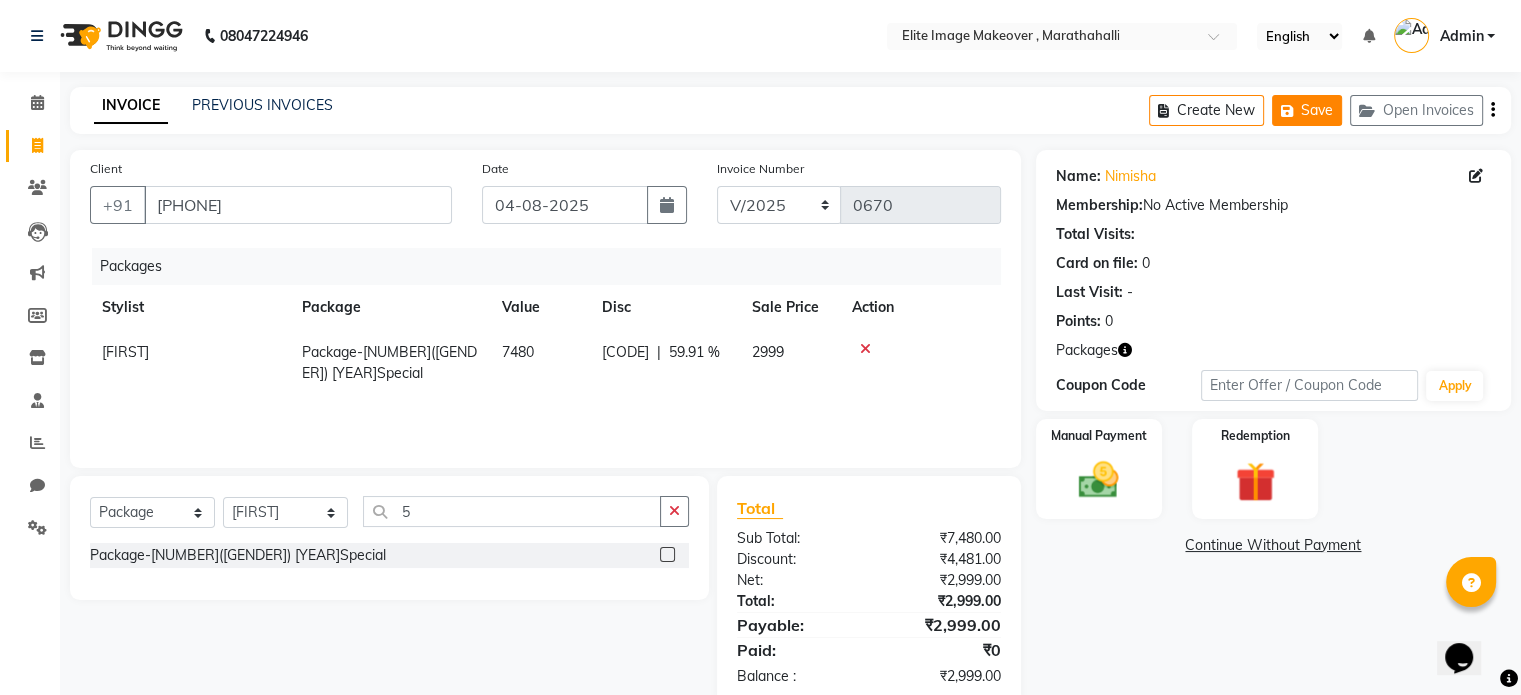 click on "Save" 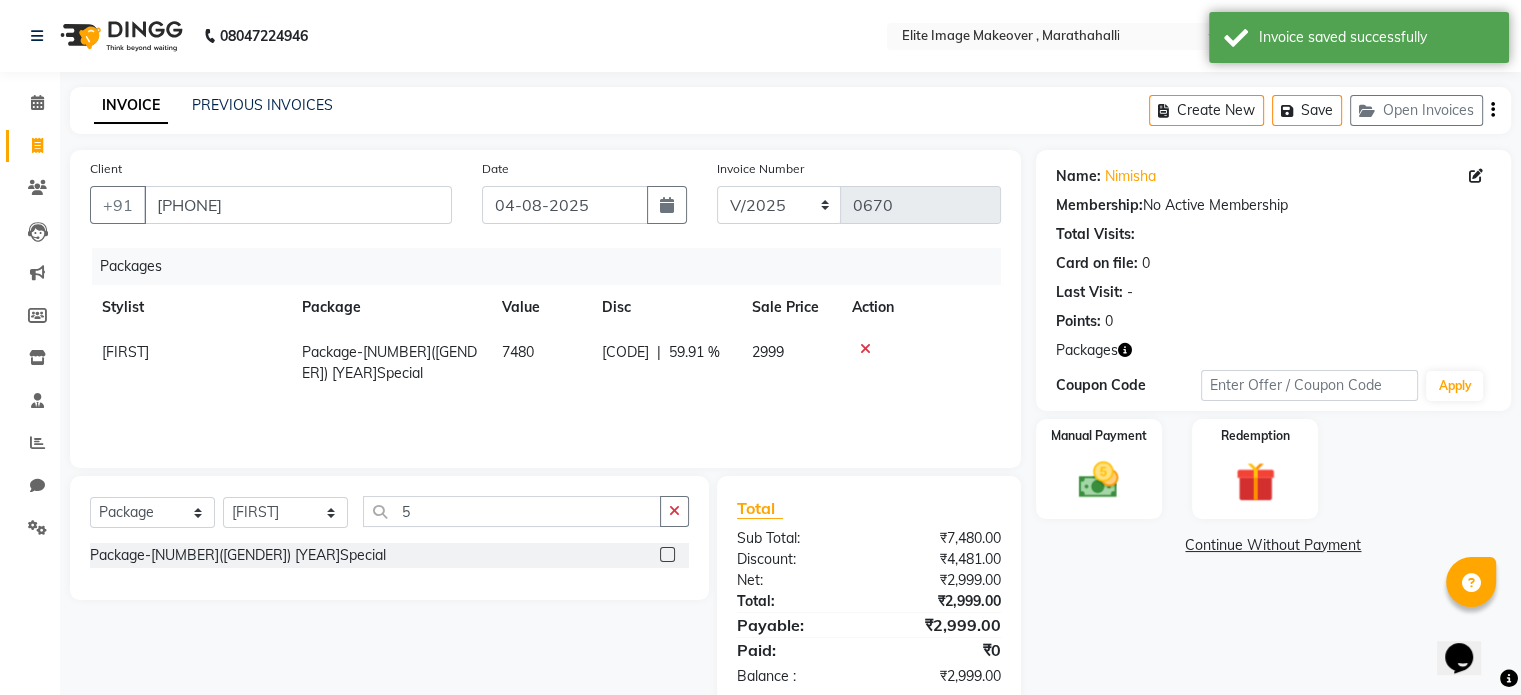 scroll, scrollTop: 42, scrollLeft: 0, axis: vertical 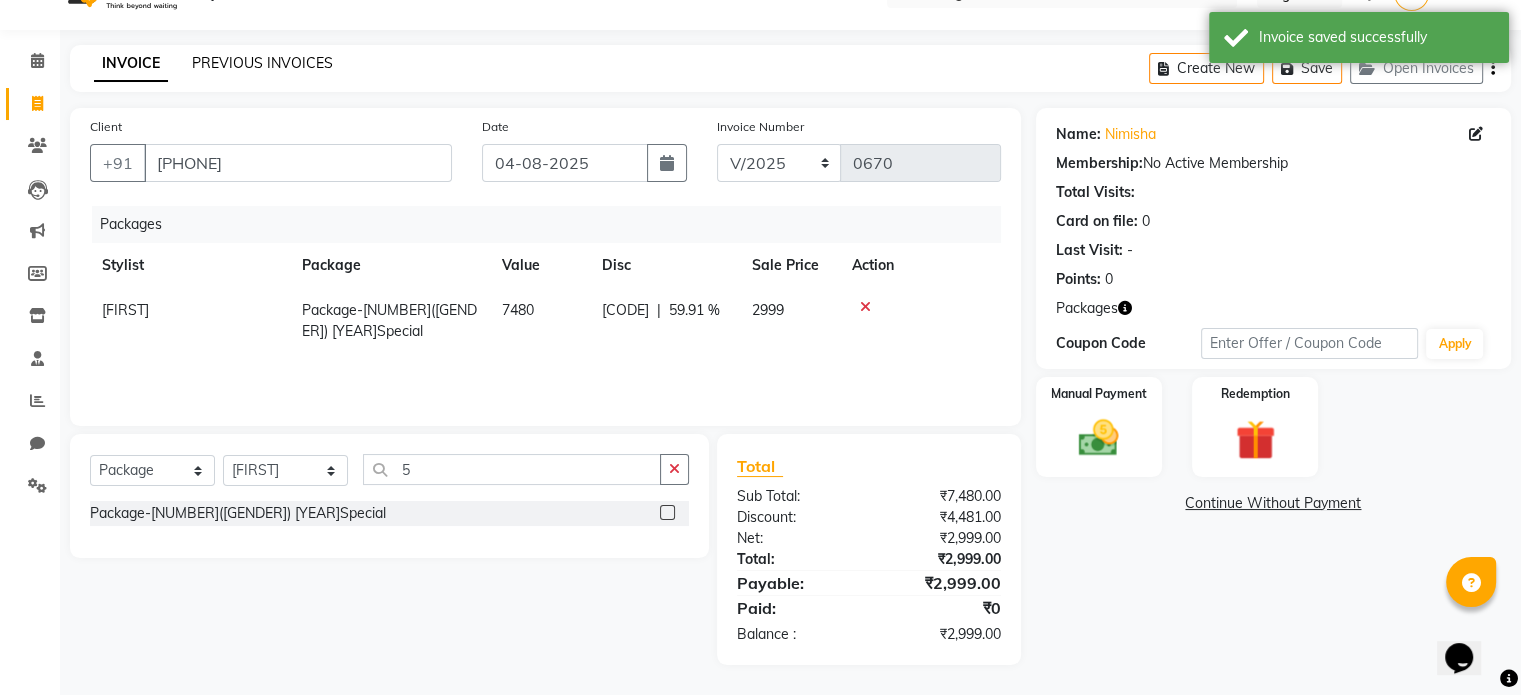 click on "PREVIOUS INVOICES" 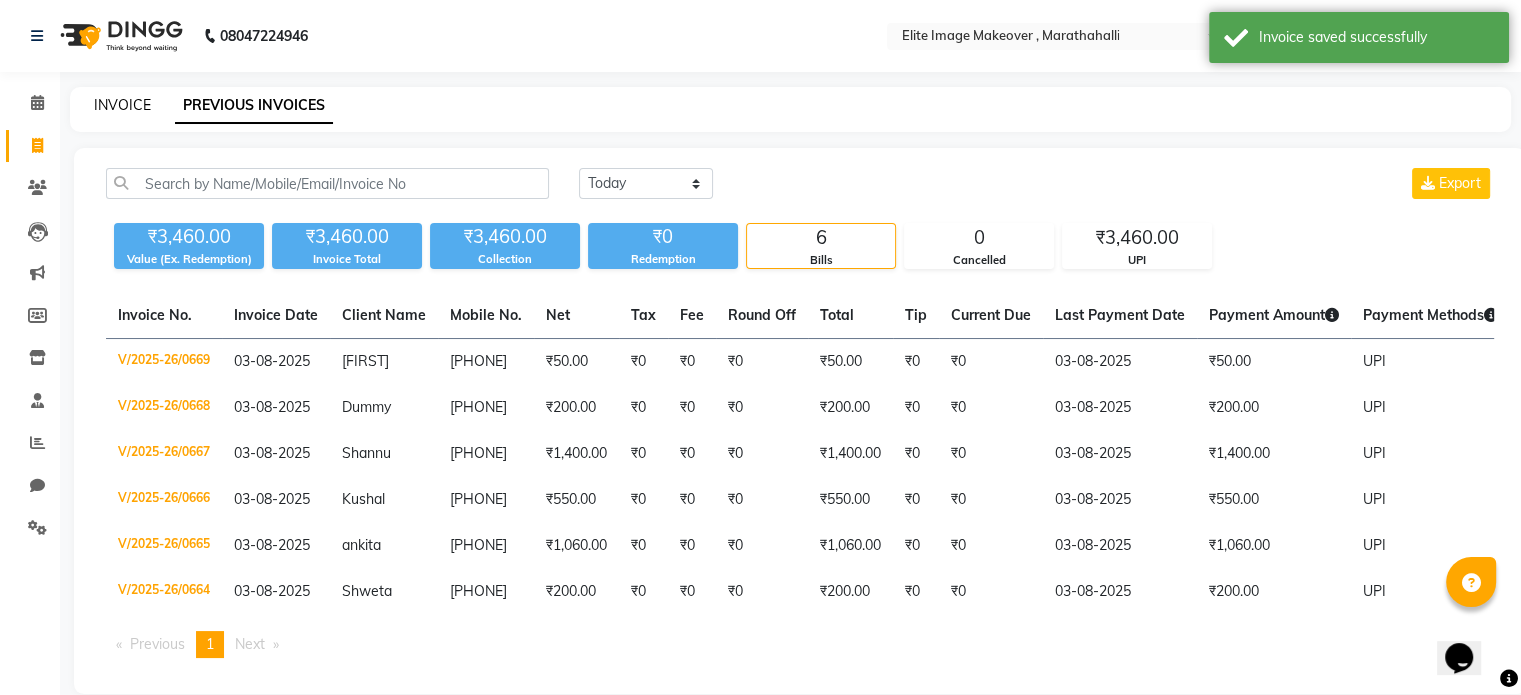 click on "INVOICE" 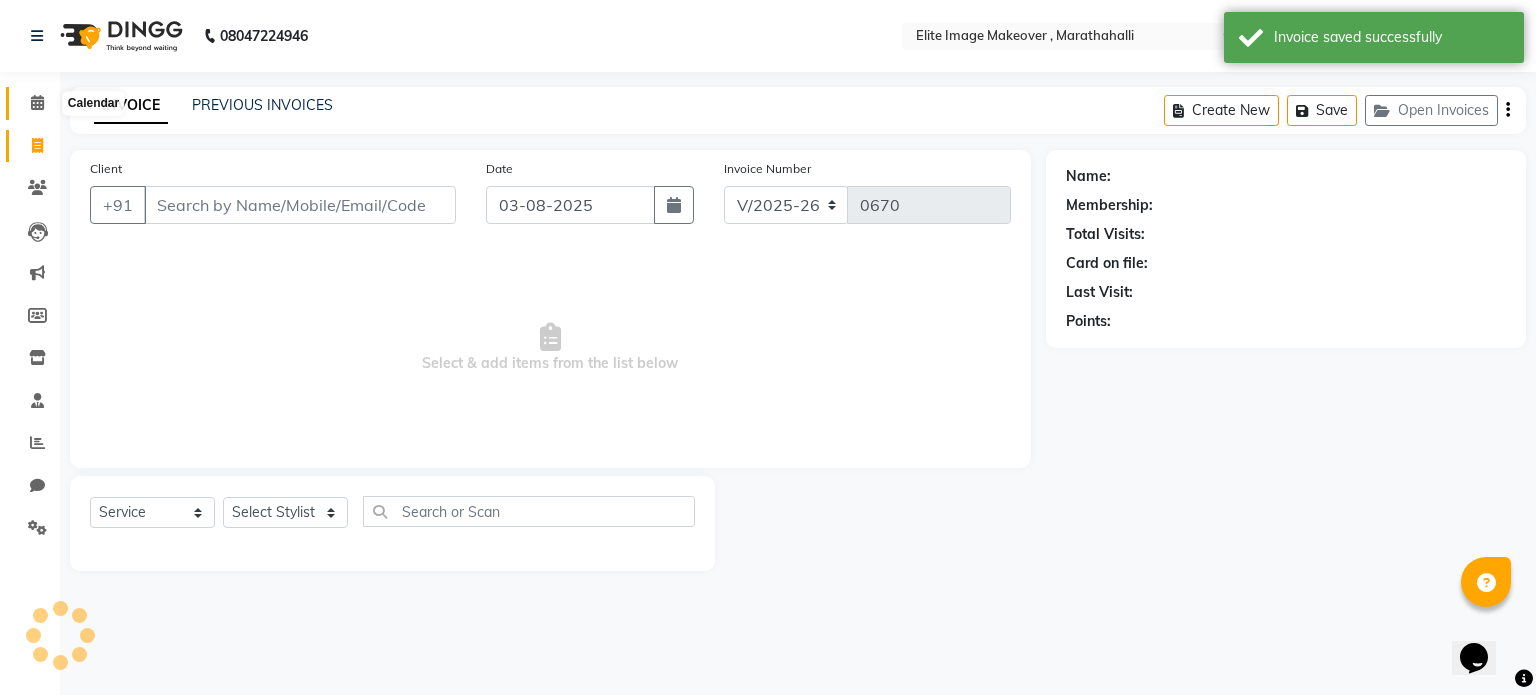 click 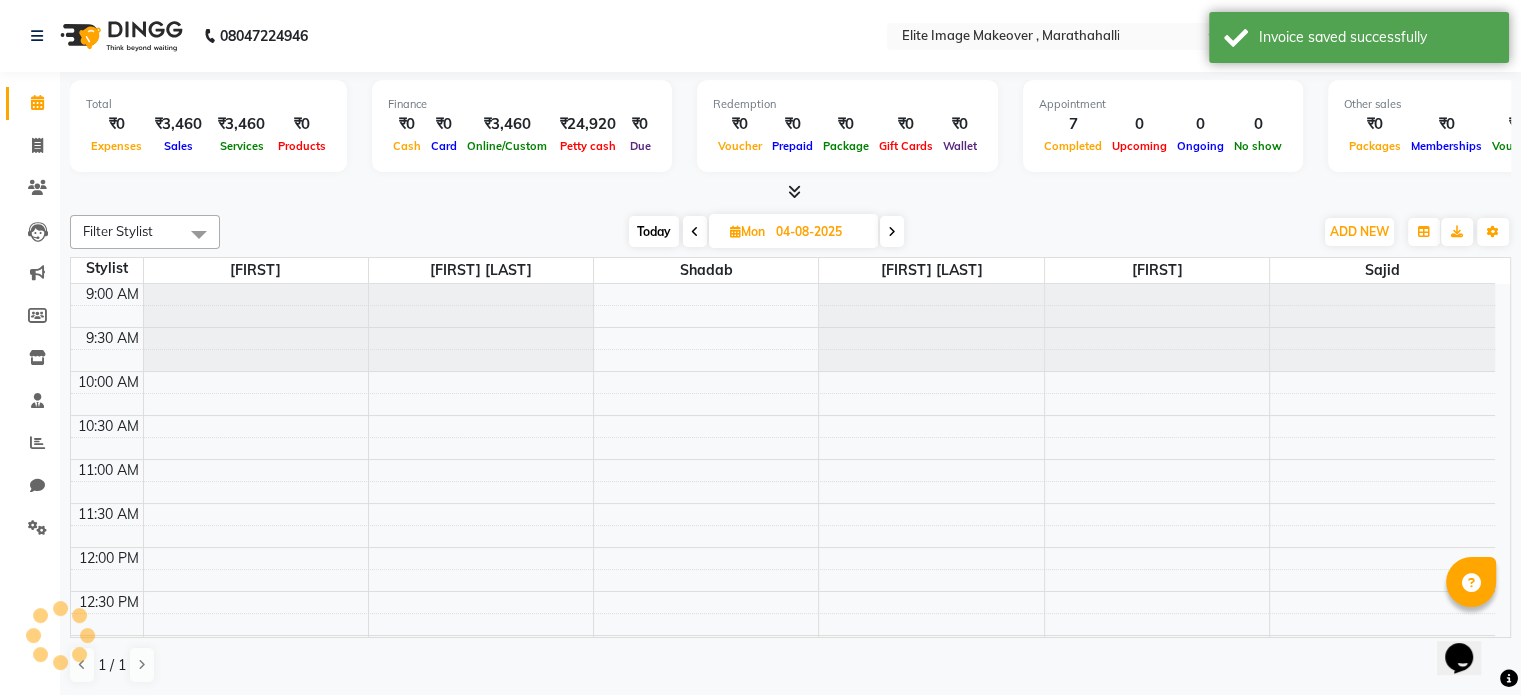 scroll, scrollTop: 0, scrollLeft: 0, axis: both 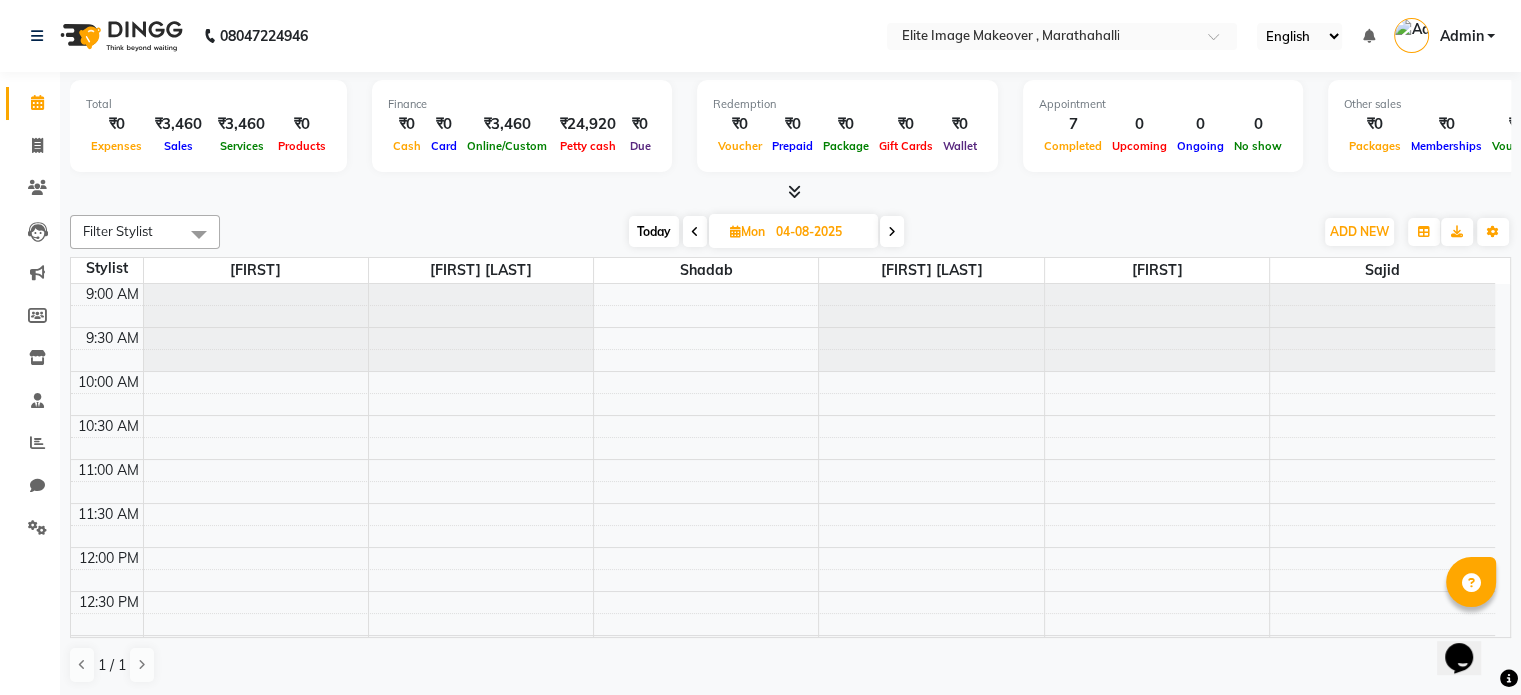 click at bounding box center [695, 231] 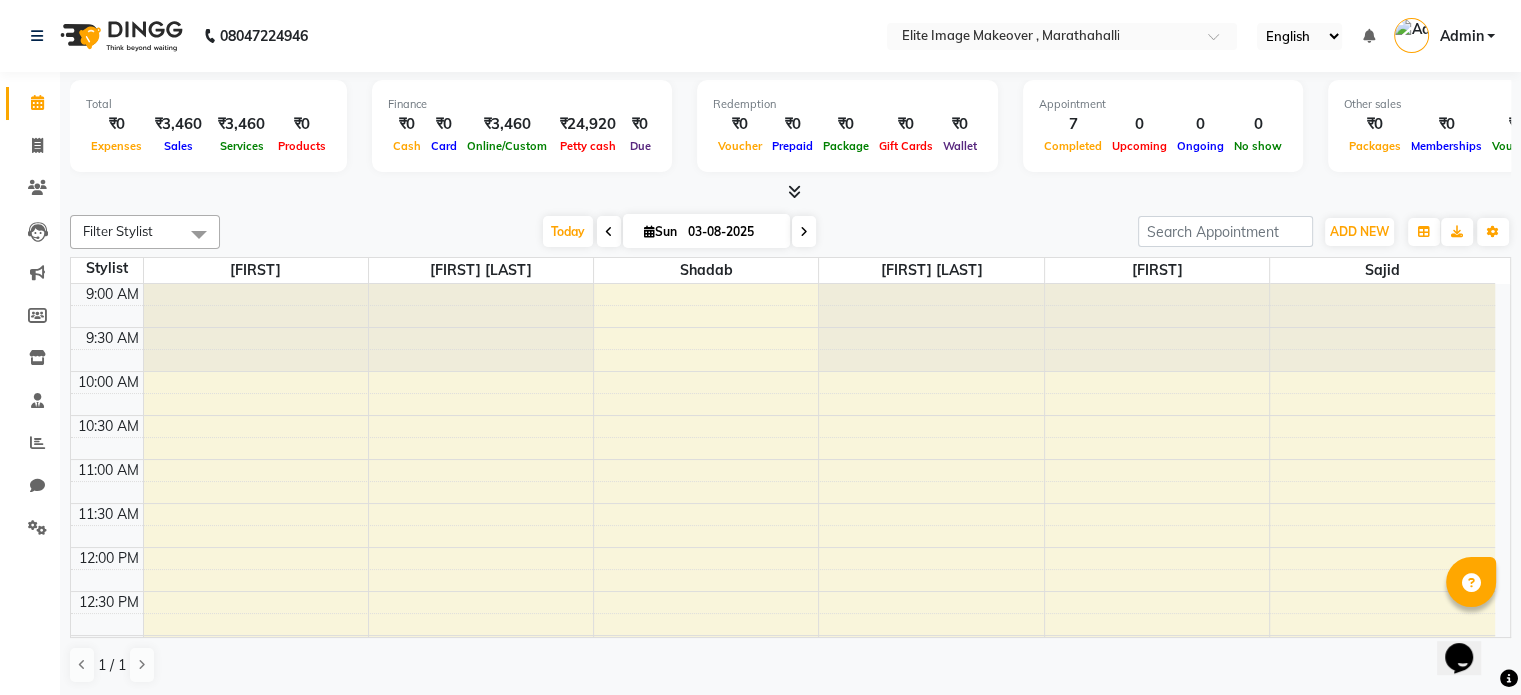 scroll, scrollTop: 699, scrollLeft: 0, axis: vertical 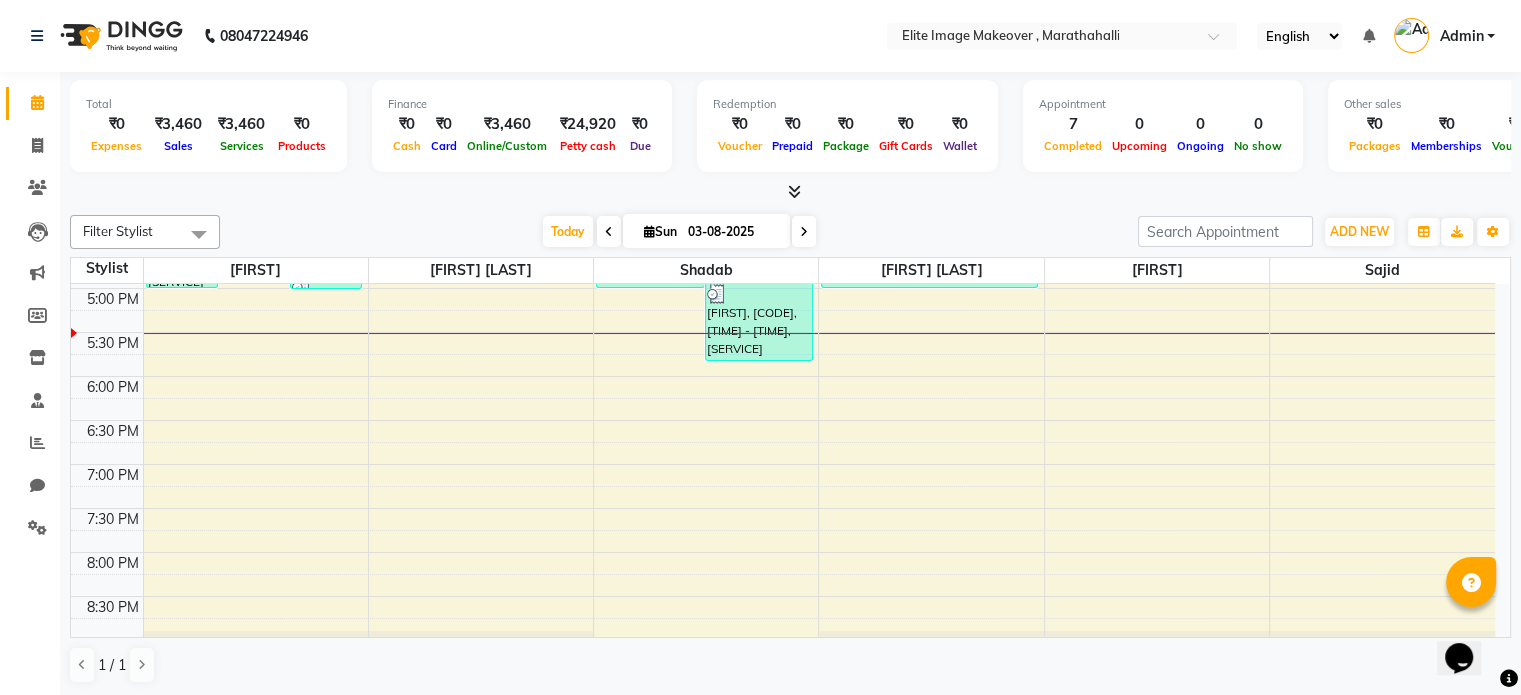 click at bounding box center [804, 231] 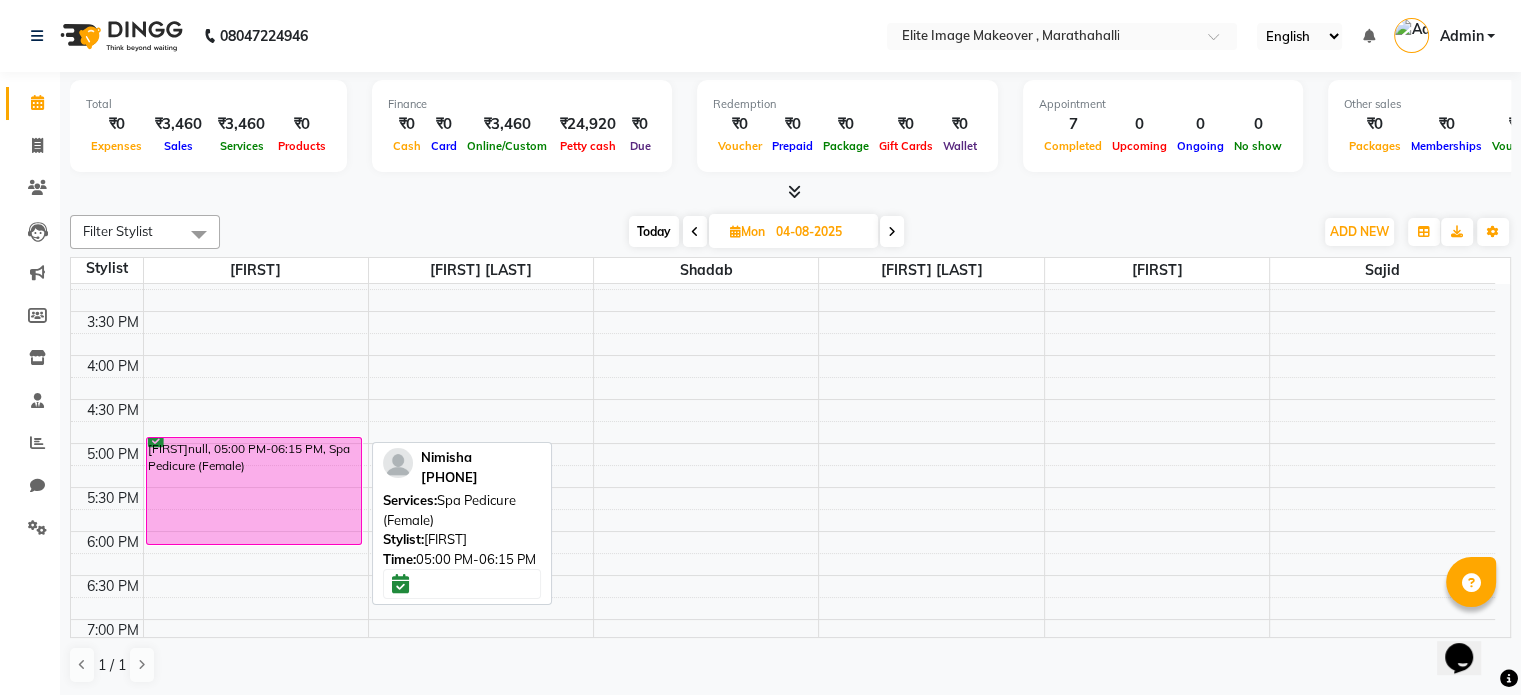scroll, scrollTop: 579, scrollLeft: 0, axis: vertical 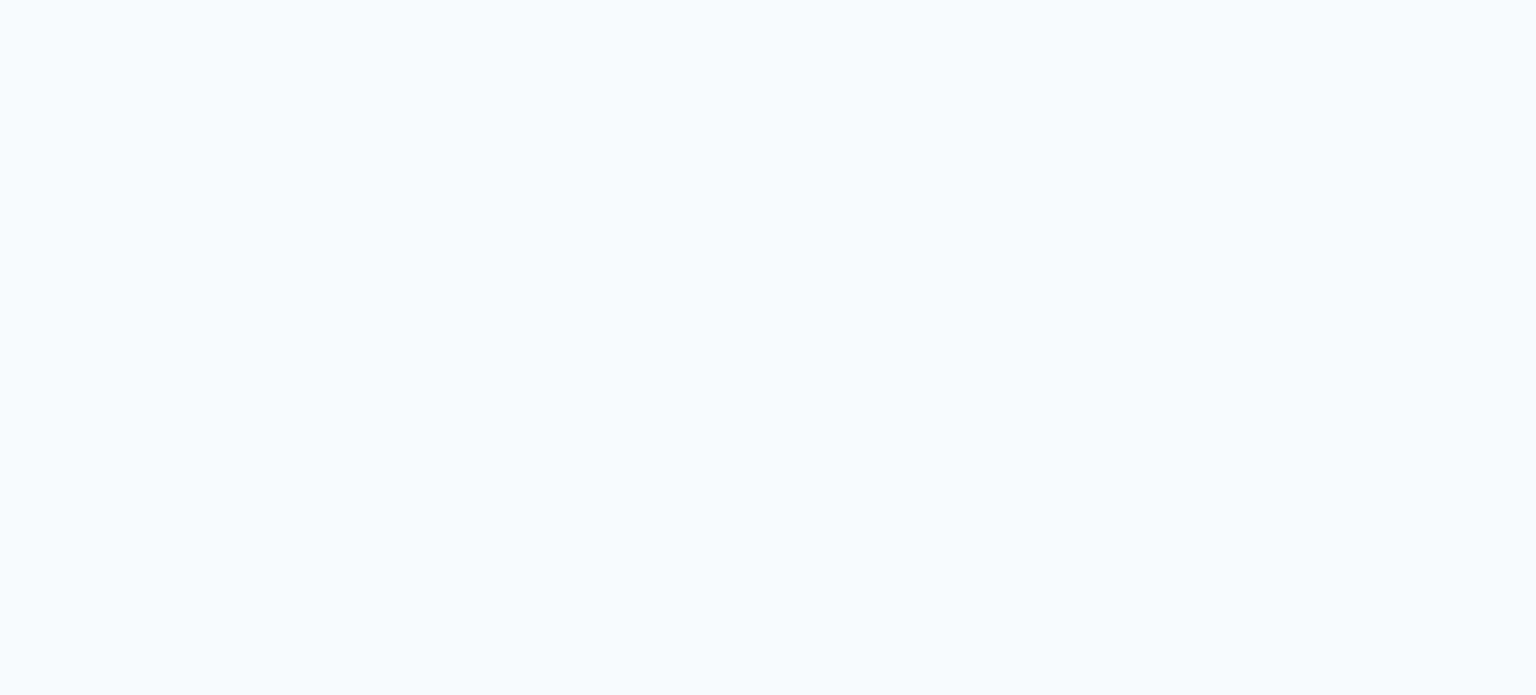 select on "service" 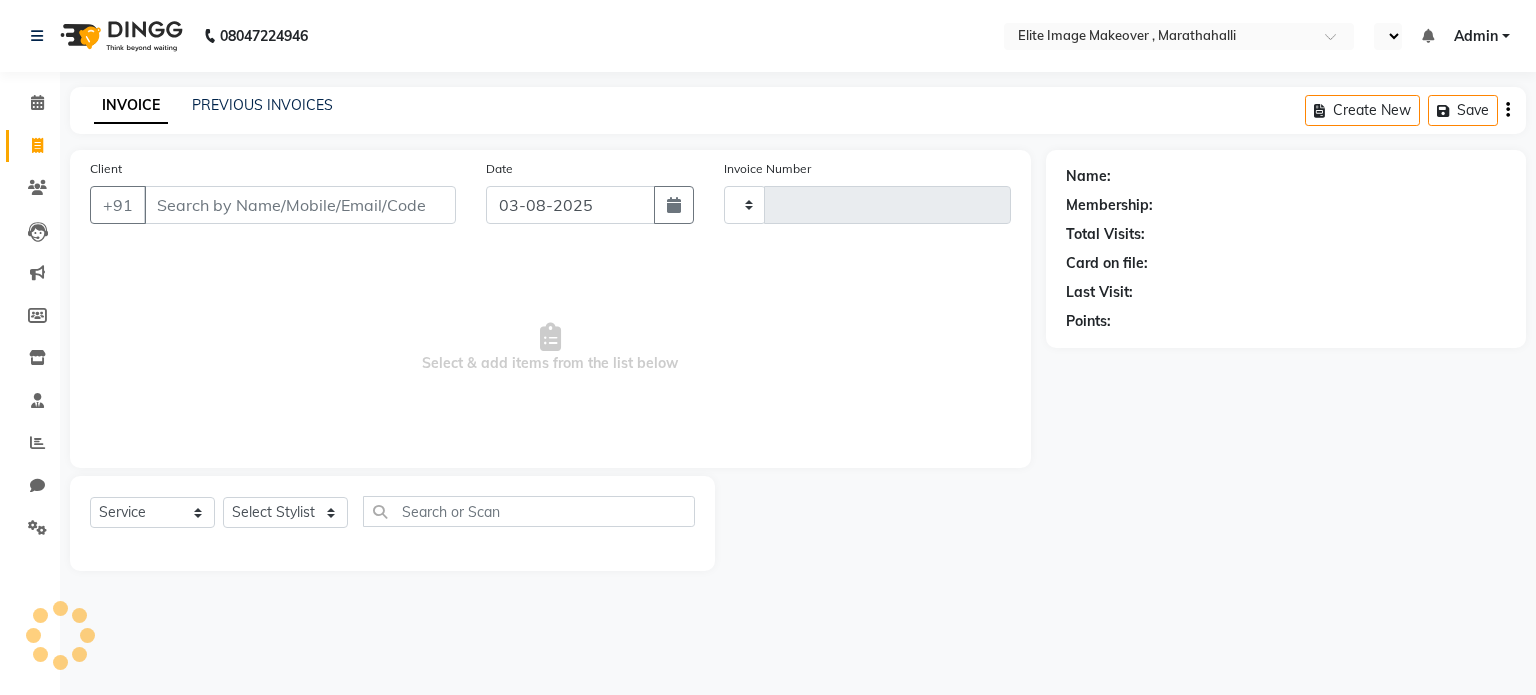 type on "0670" 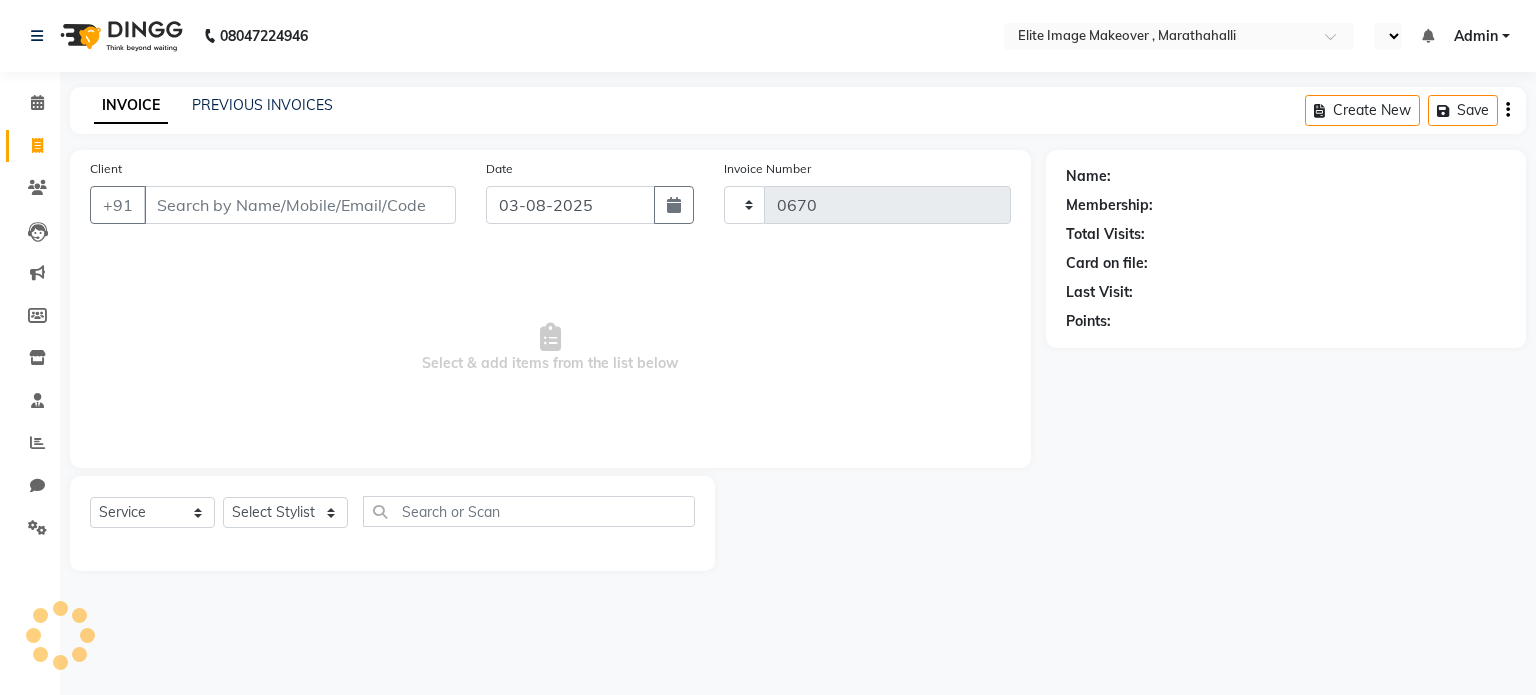 select on "en" 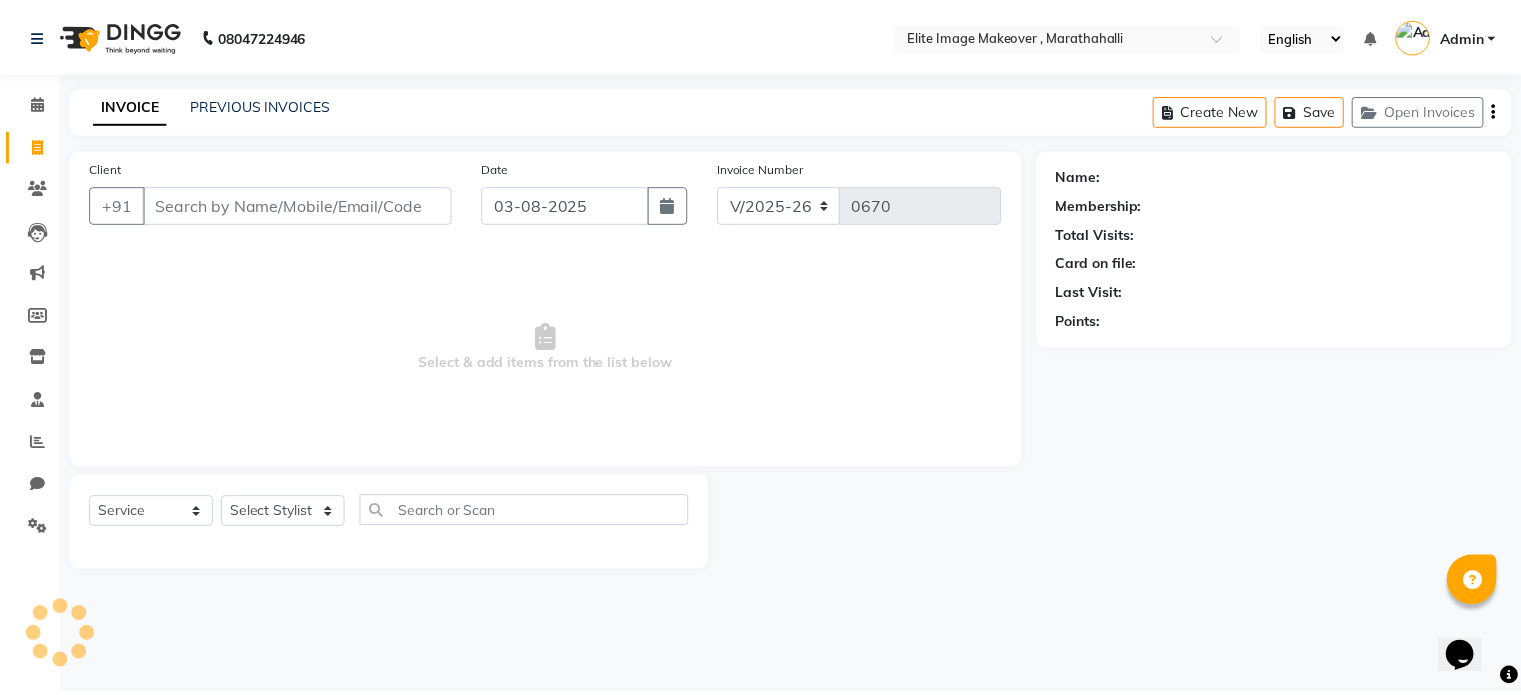 scroll, scrollTop: 0, scrollLeft: 0, axis: both 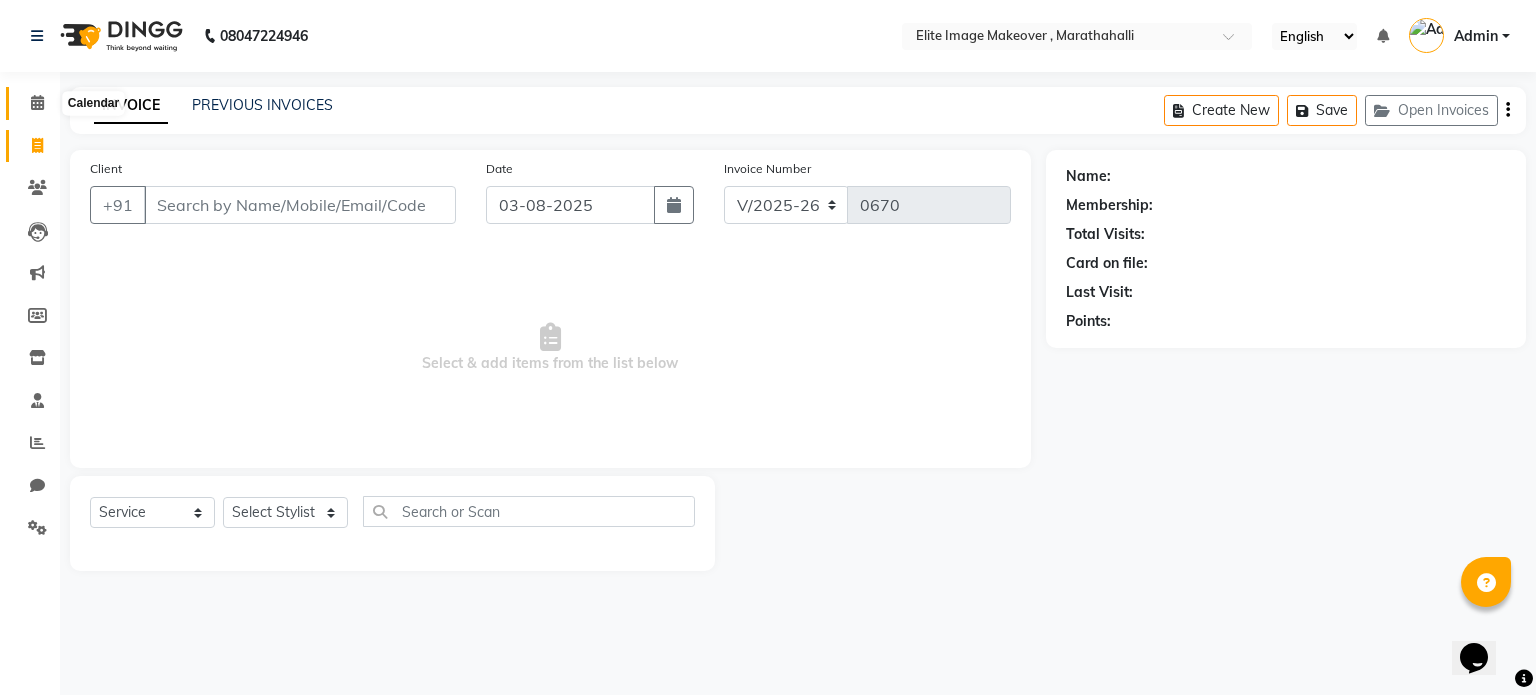 click 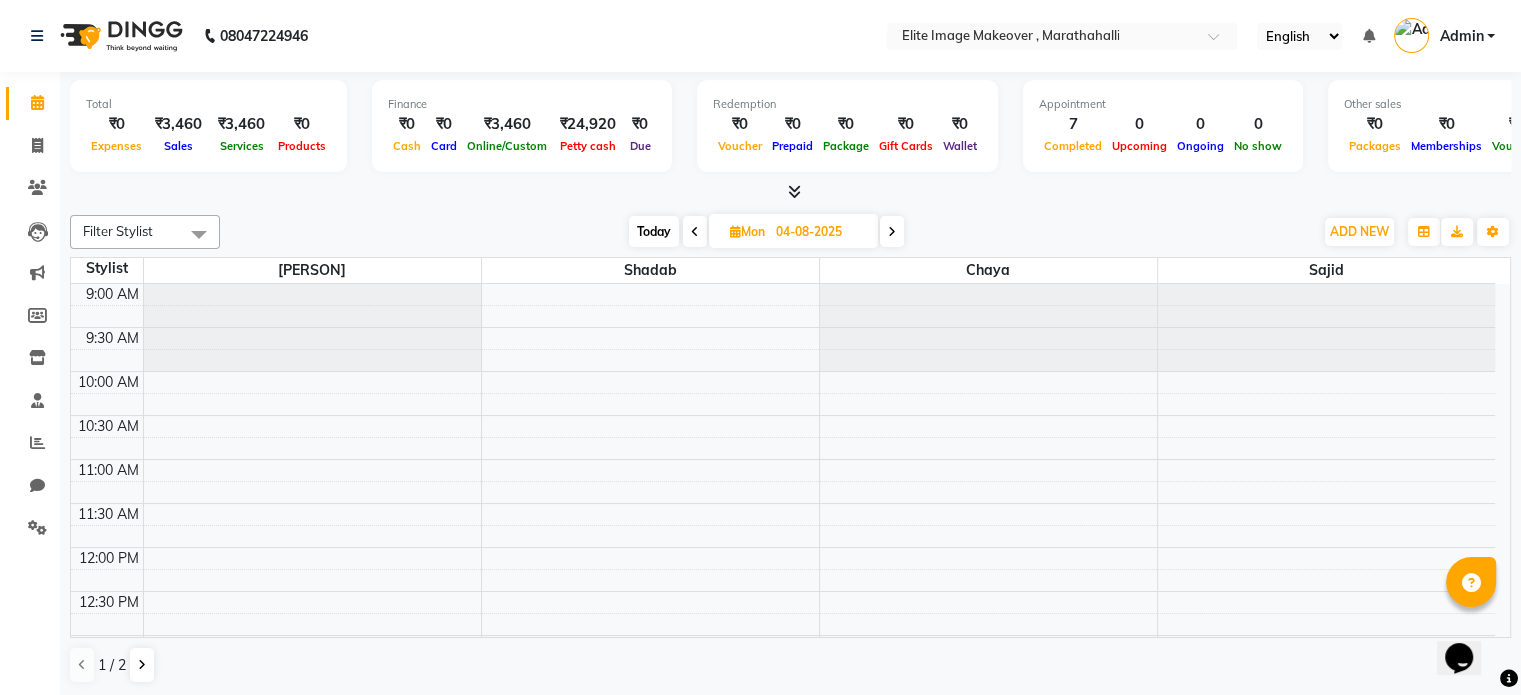 click at bounding box center [892, 232] 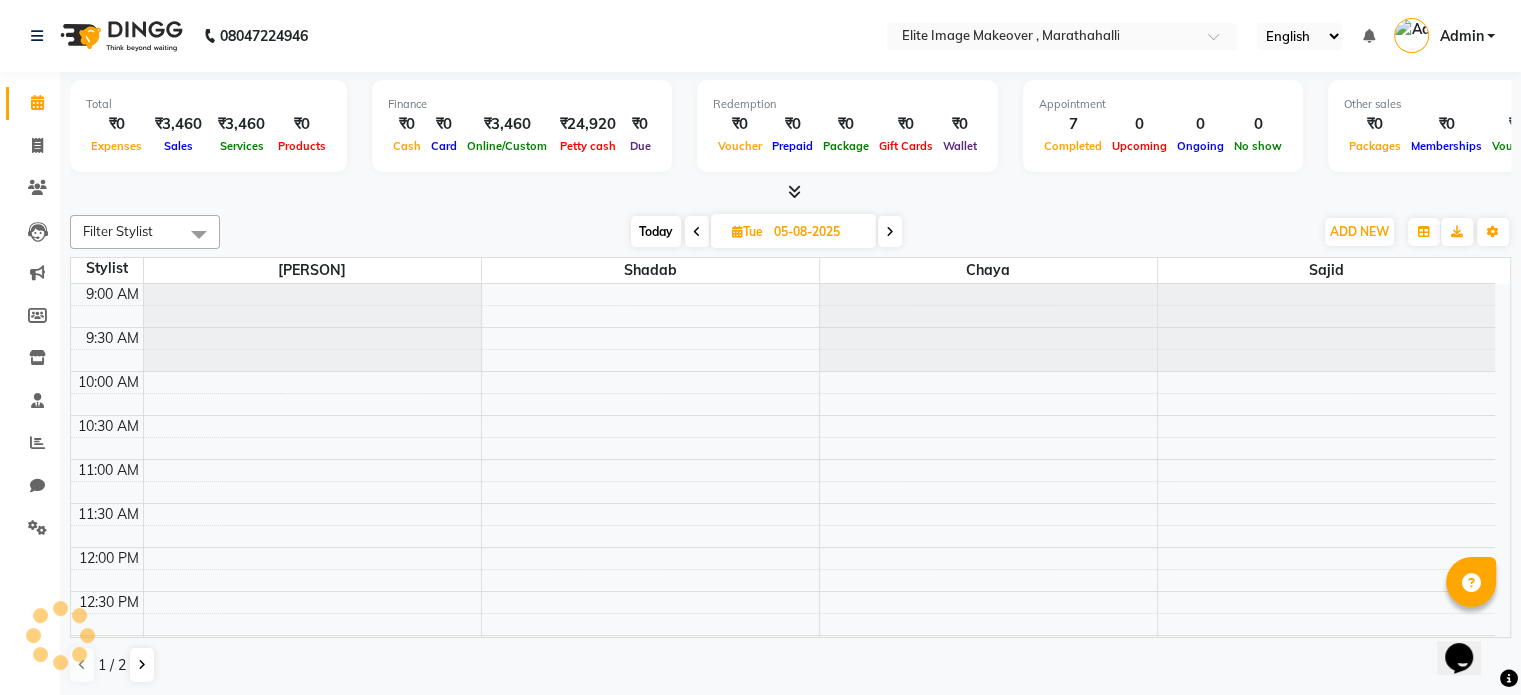 scroll, scrollTop: 699, scrollLeft: 0, axis: vertical 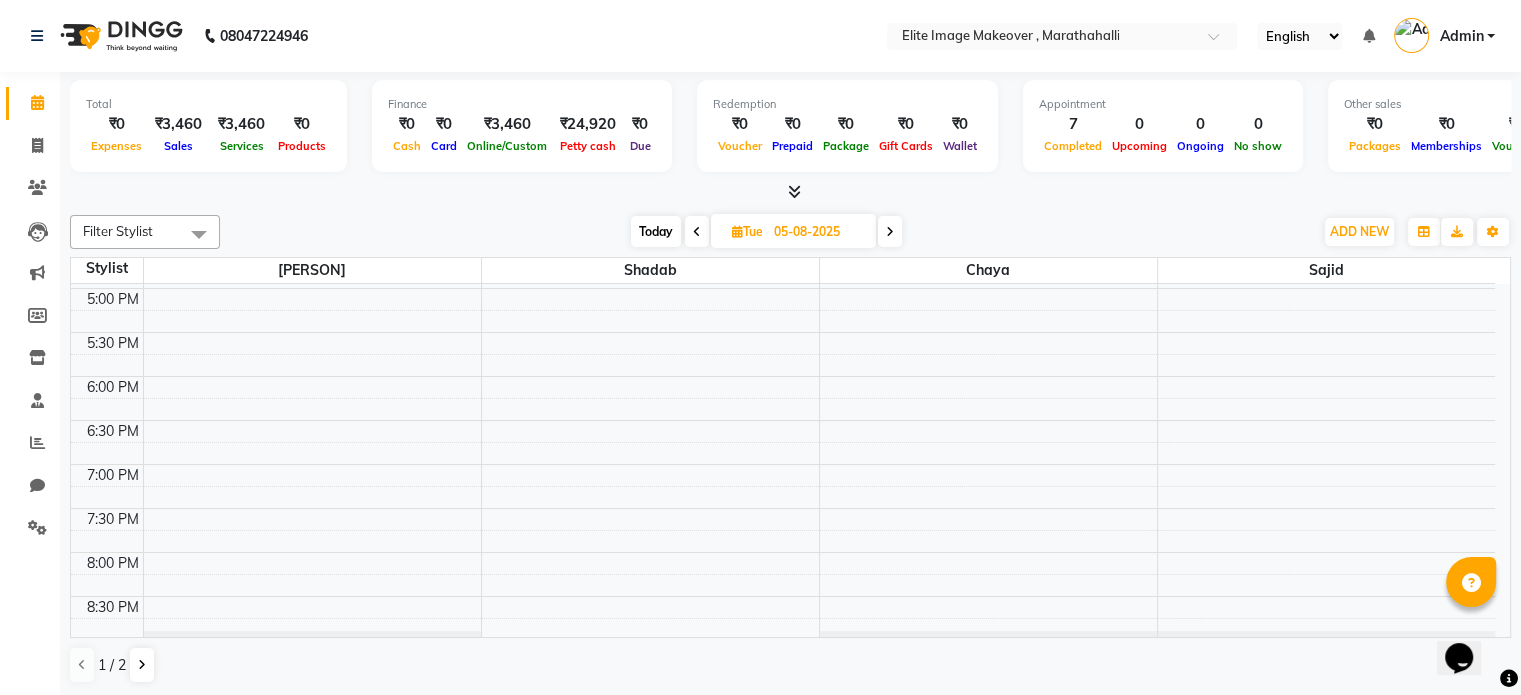 click at bounding box center [697, 231] 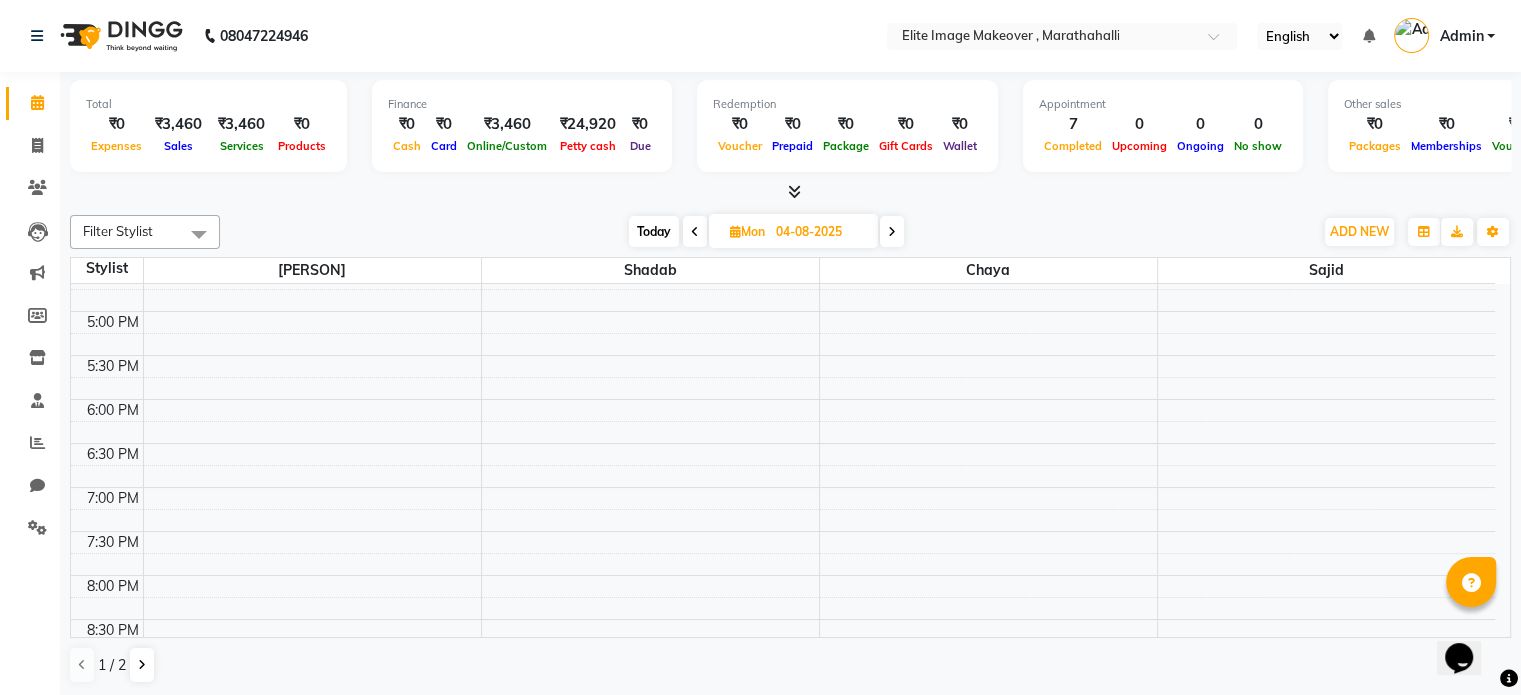 scroll, scrollTop: 778, scrollLeft: 0, axis: vertical 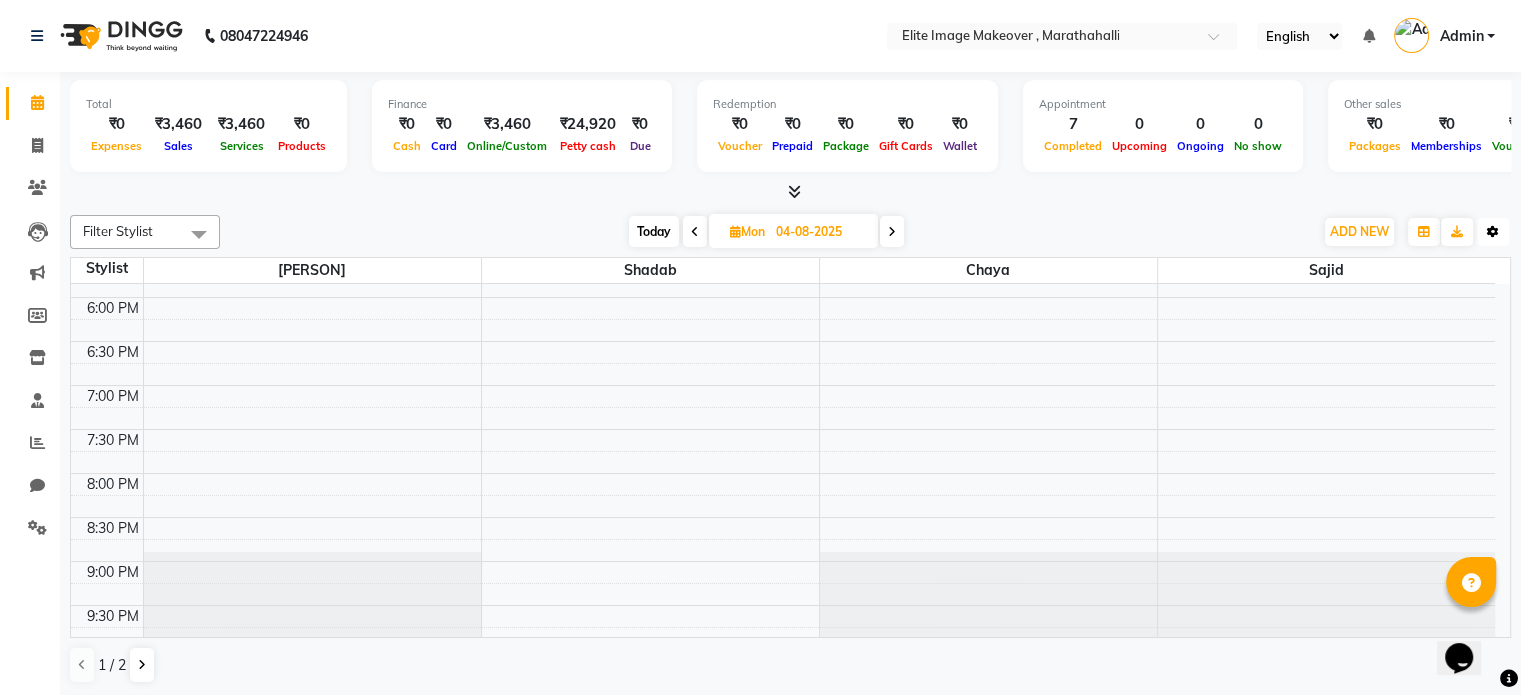 click on "Toggle Dropdown" at bounding box center (1493, 232) 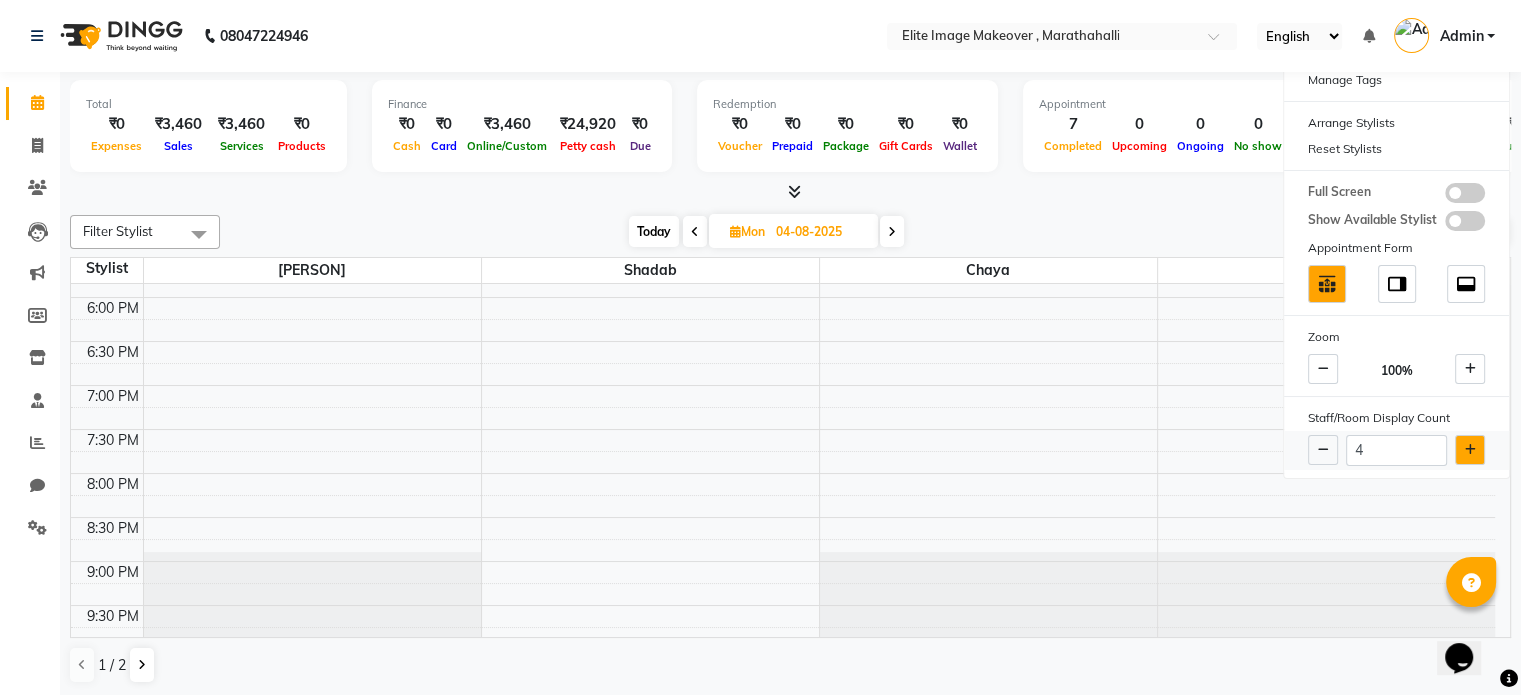 click at bounding box center [1470, 450] 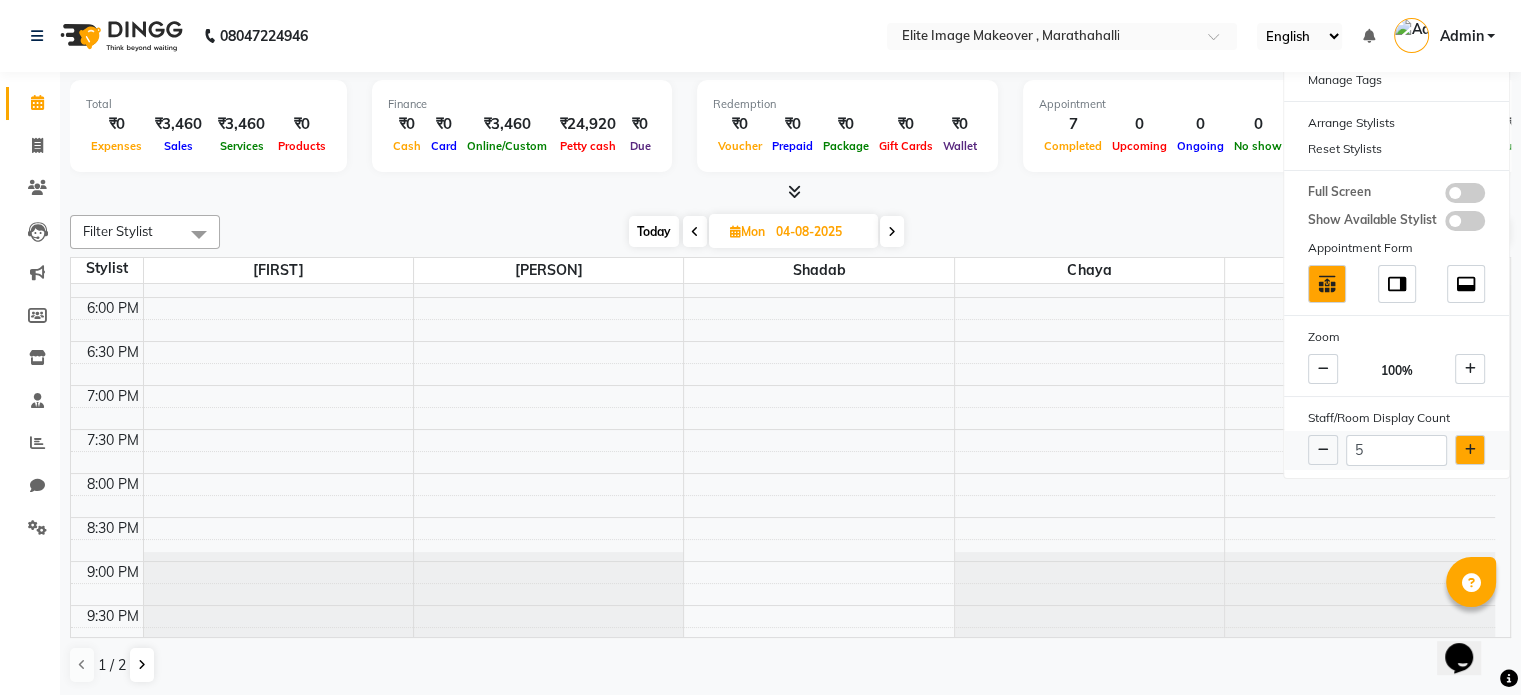 click at bounding box center [1470, 450] 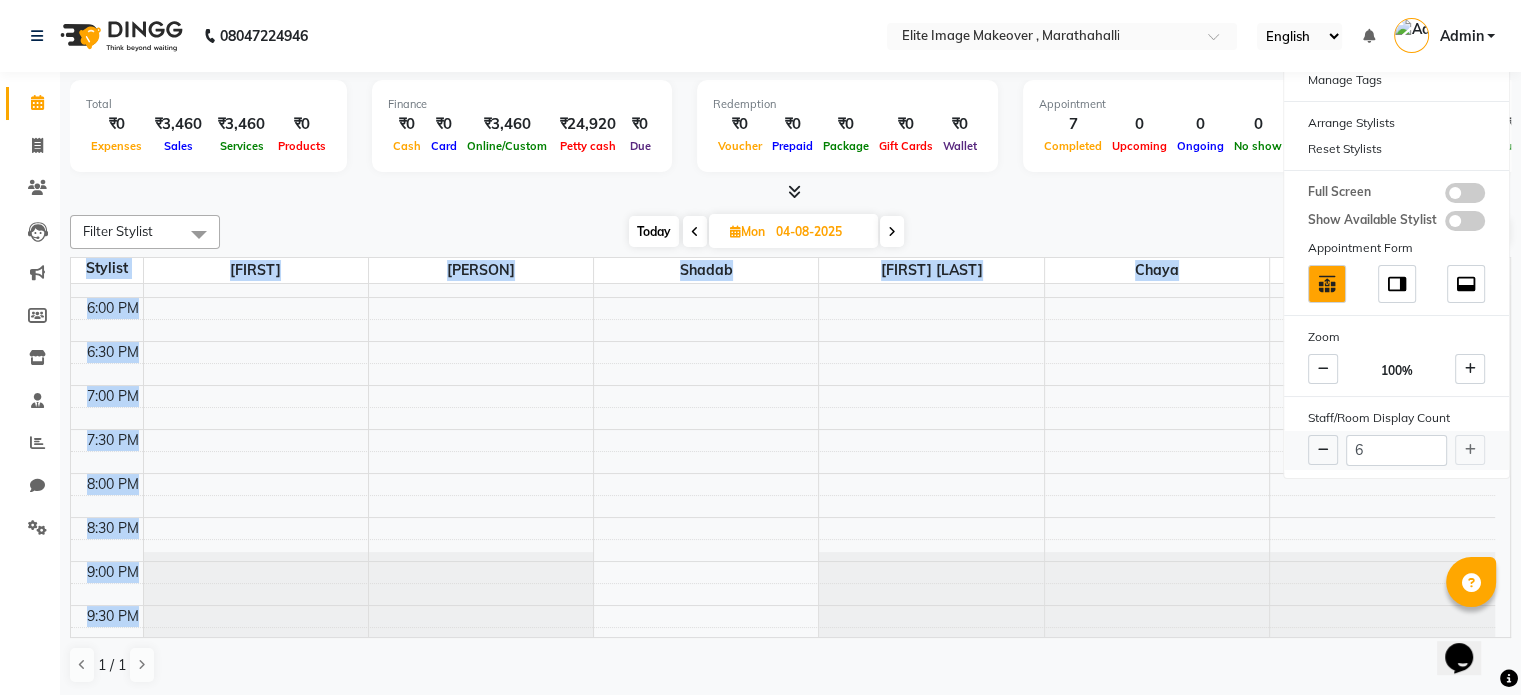 click on "6" at bounding box center (1396, 450) 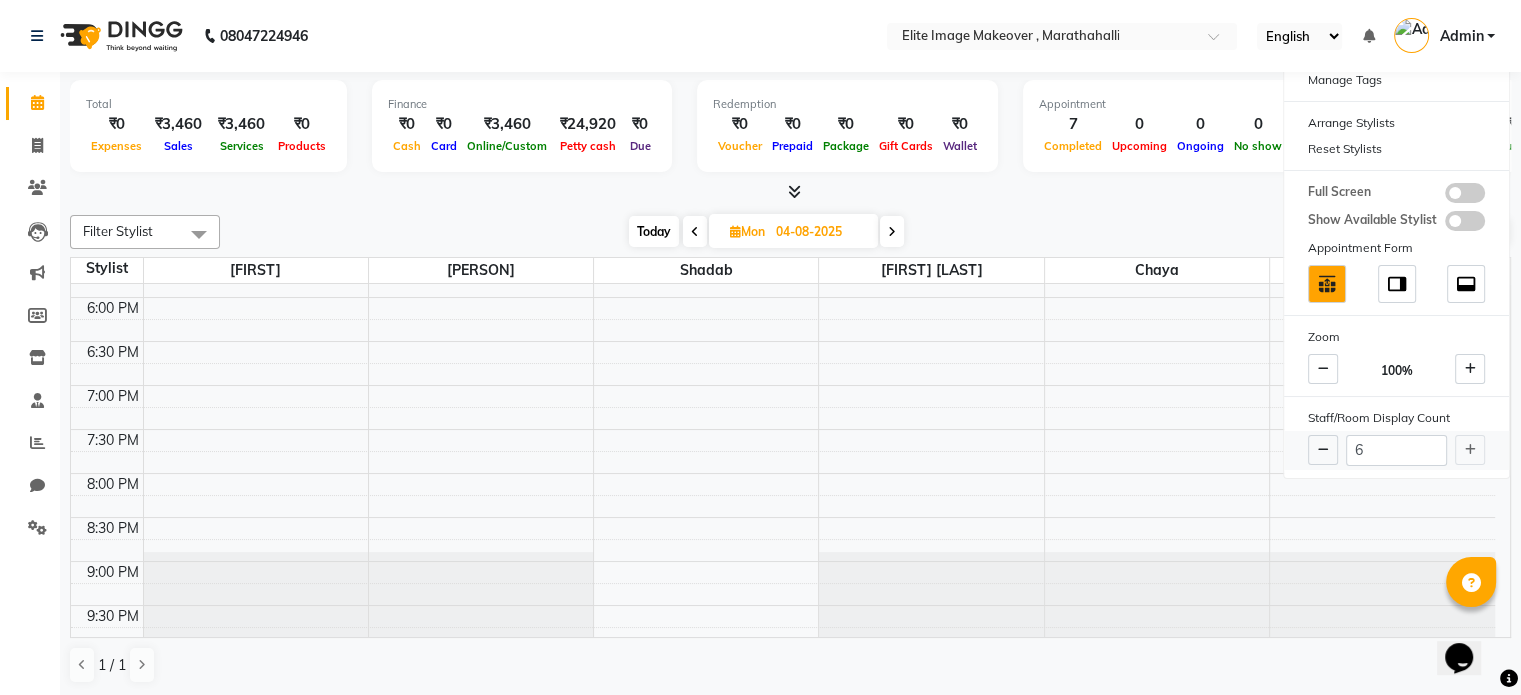 click on "6" at bounding box center [1396, 450] 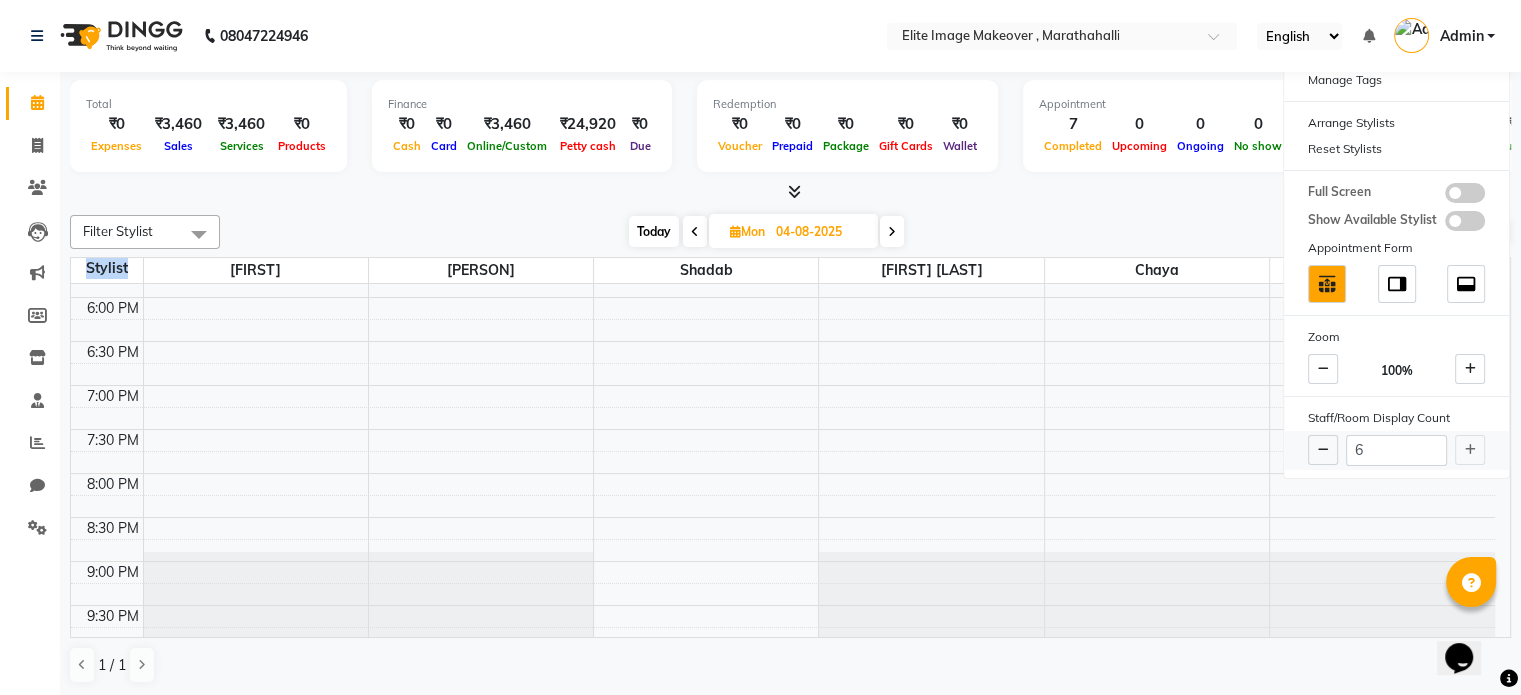 click on "6" at bounding box center [1396, 450] 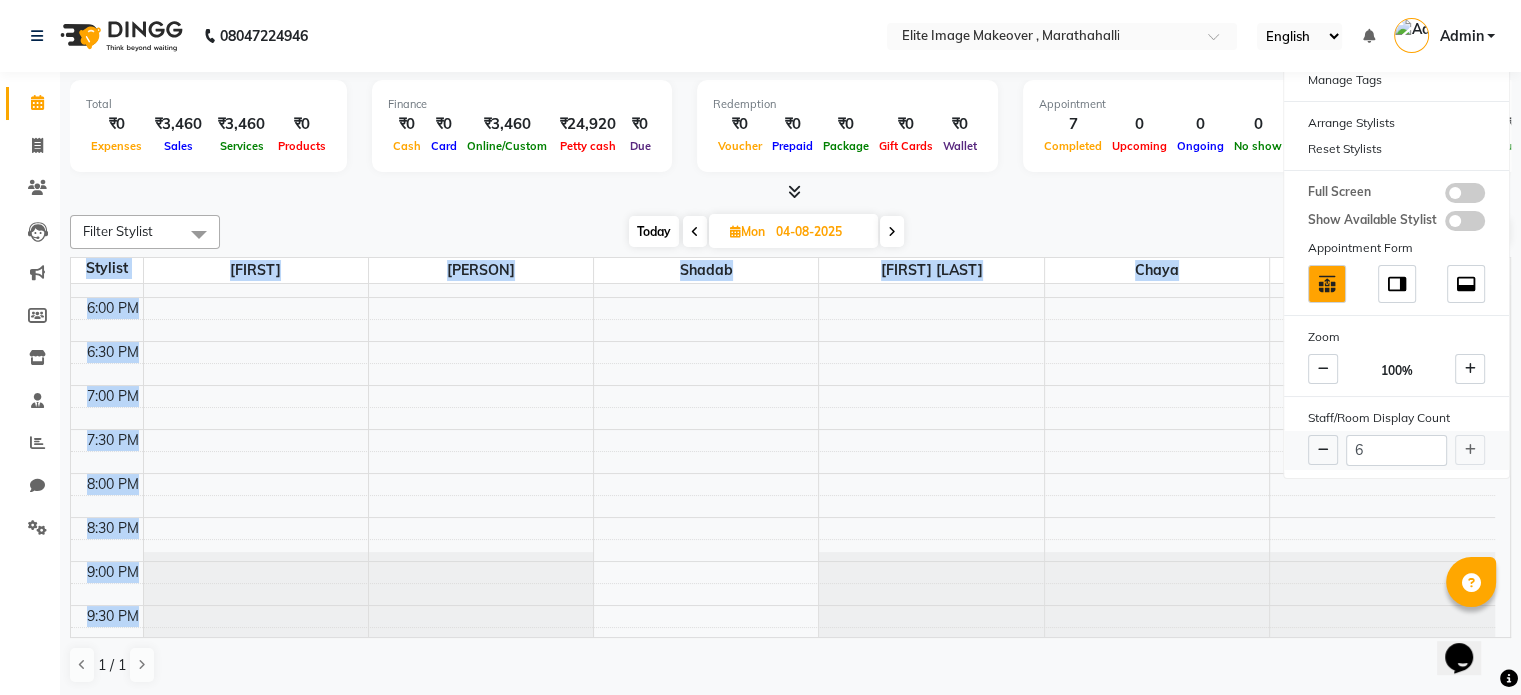 click on "6" at bounding box center (1396, 450) 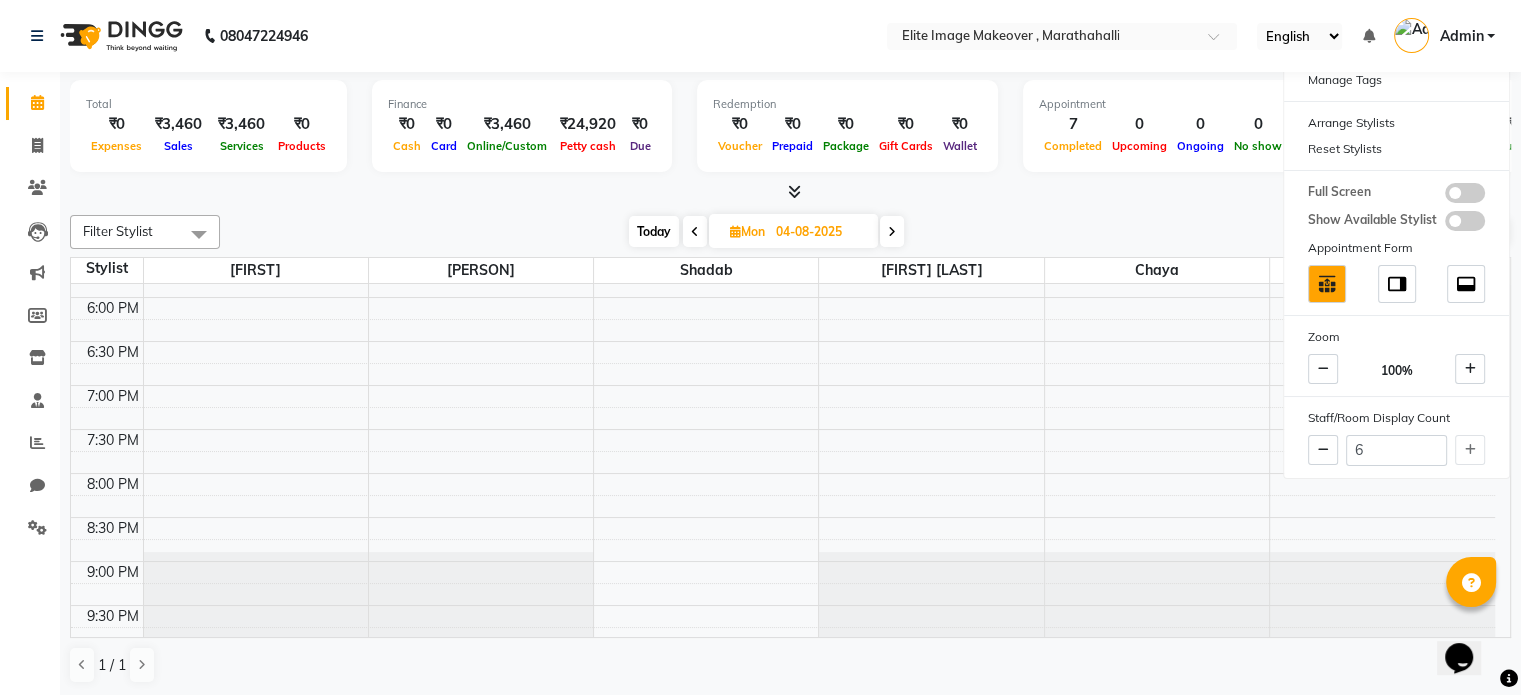 click at bounding box center [790, 192] 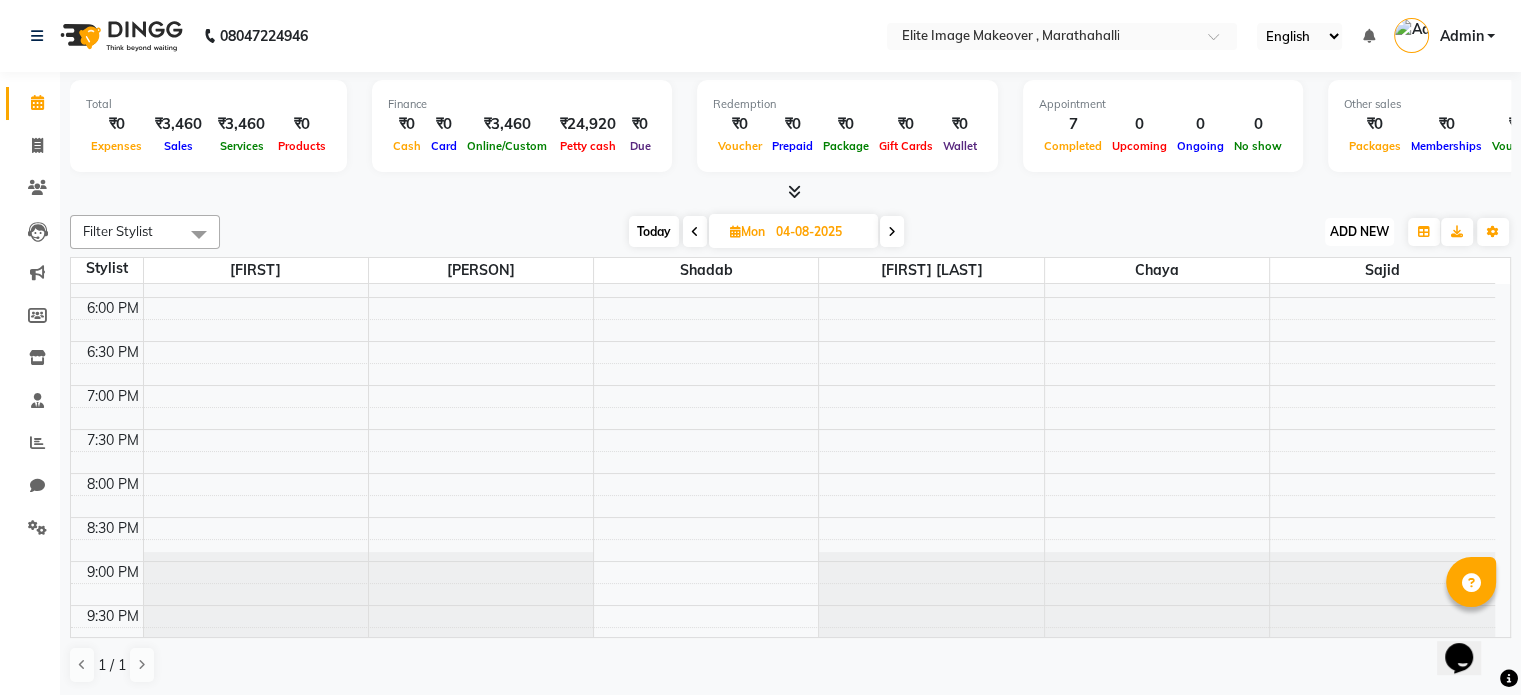 click on "ADD NEW" at bounding box center [1359, 231] 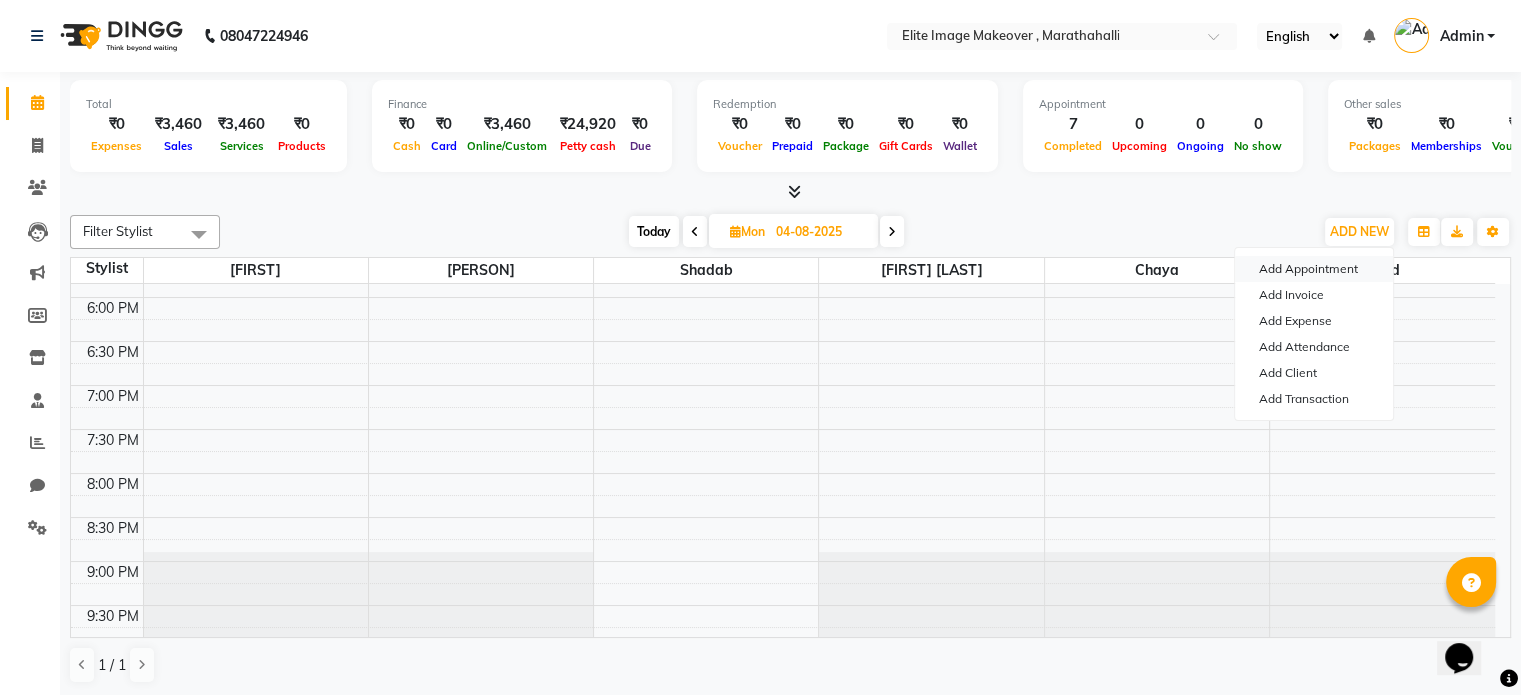 click on "Add Appointment" at bounding box center (1314, 269) 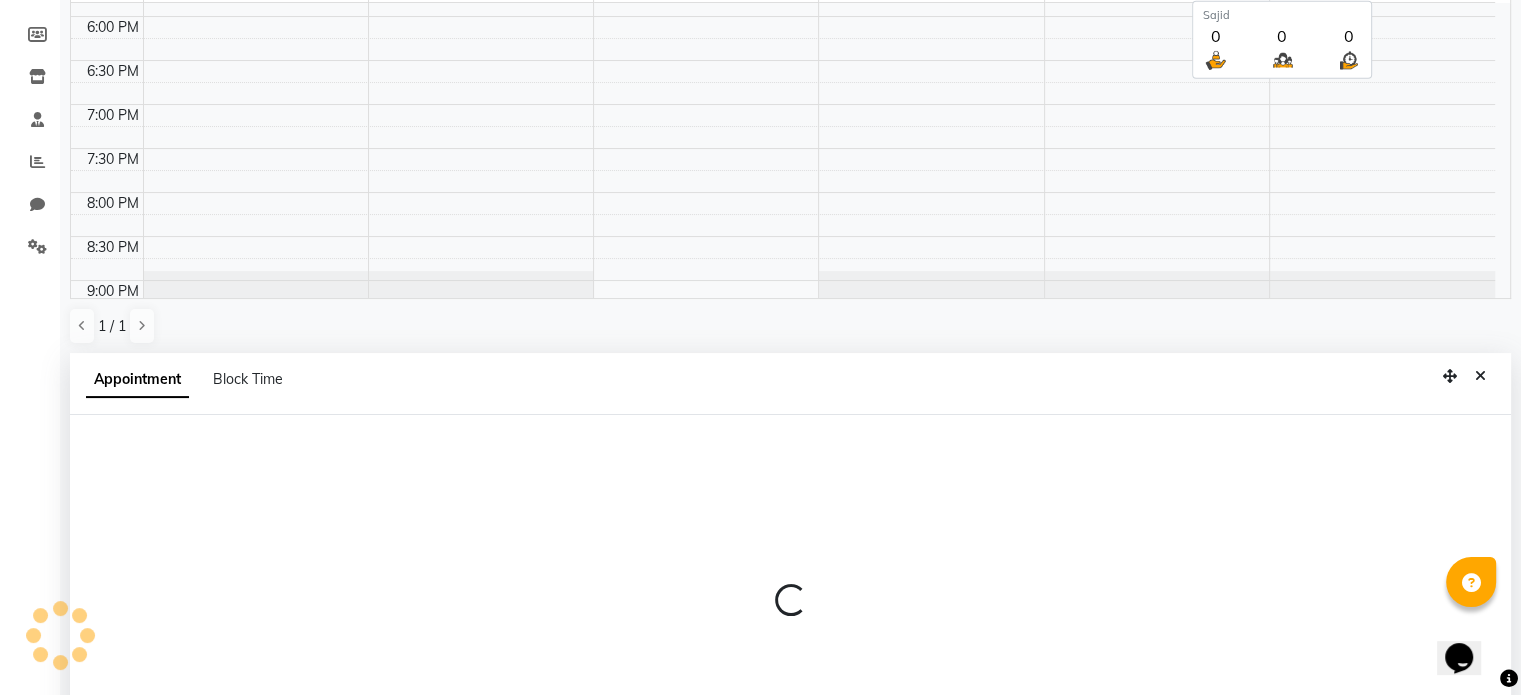select on "600" 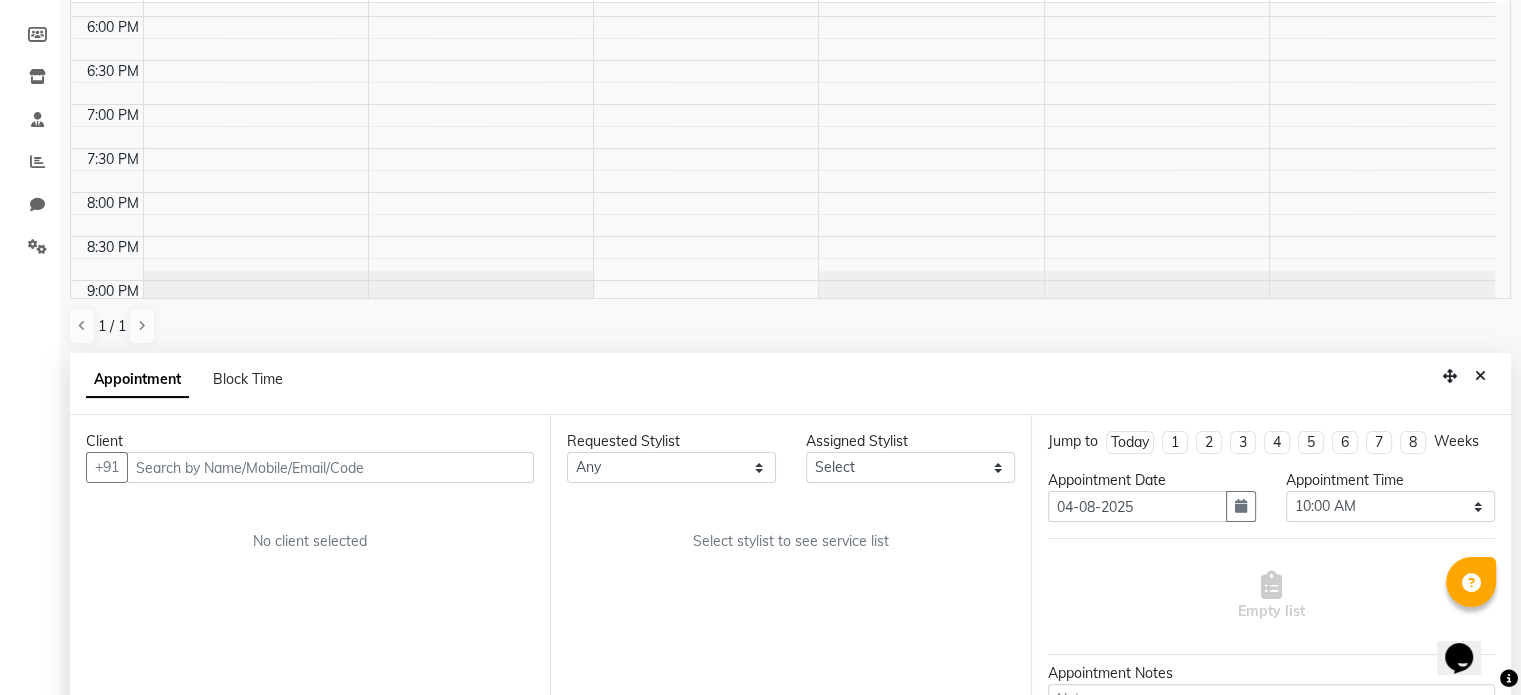 scroll, scrollTop: 392, scrollLeft: 0, axis: vertical 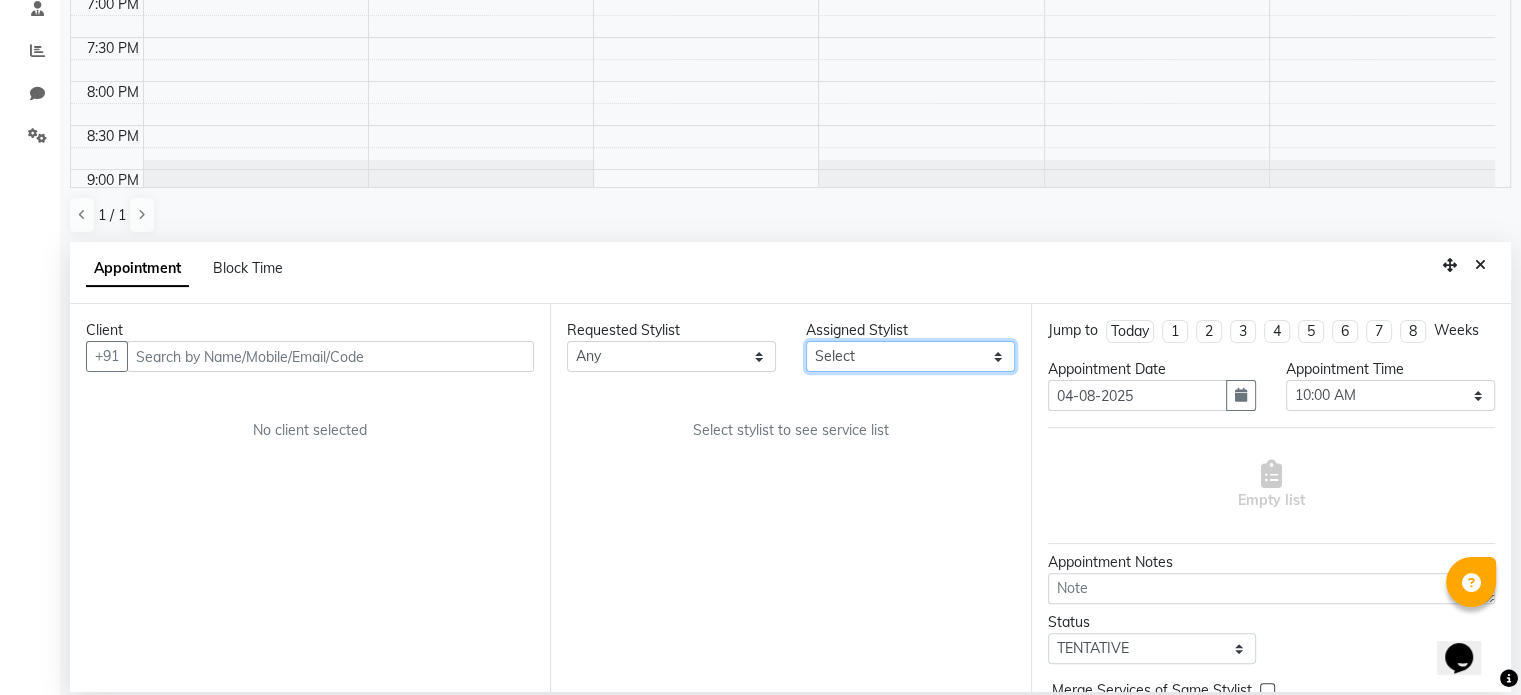 click on "Select Chaya Neelu GS Sajid Shadab Sima Vinod Kumar" at bounding box center [910, 356] 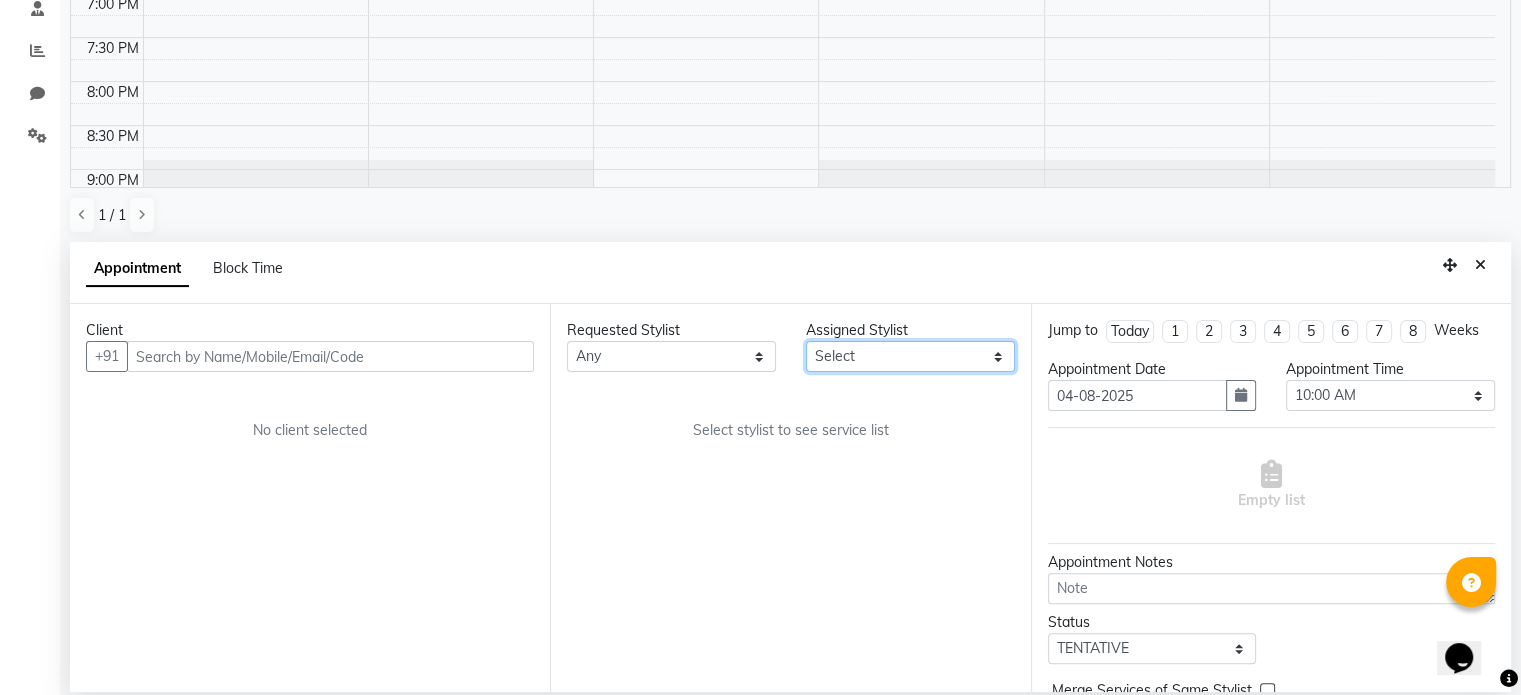 select on "77675" 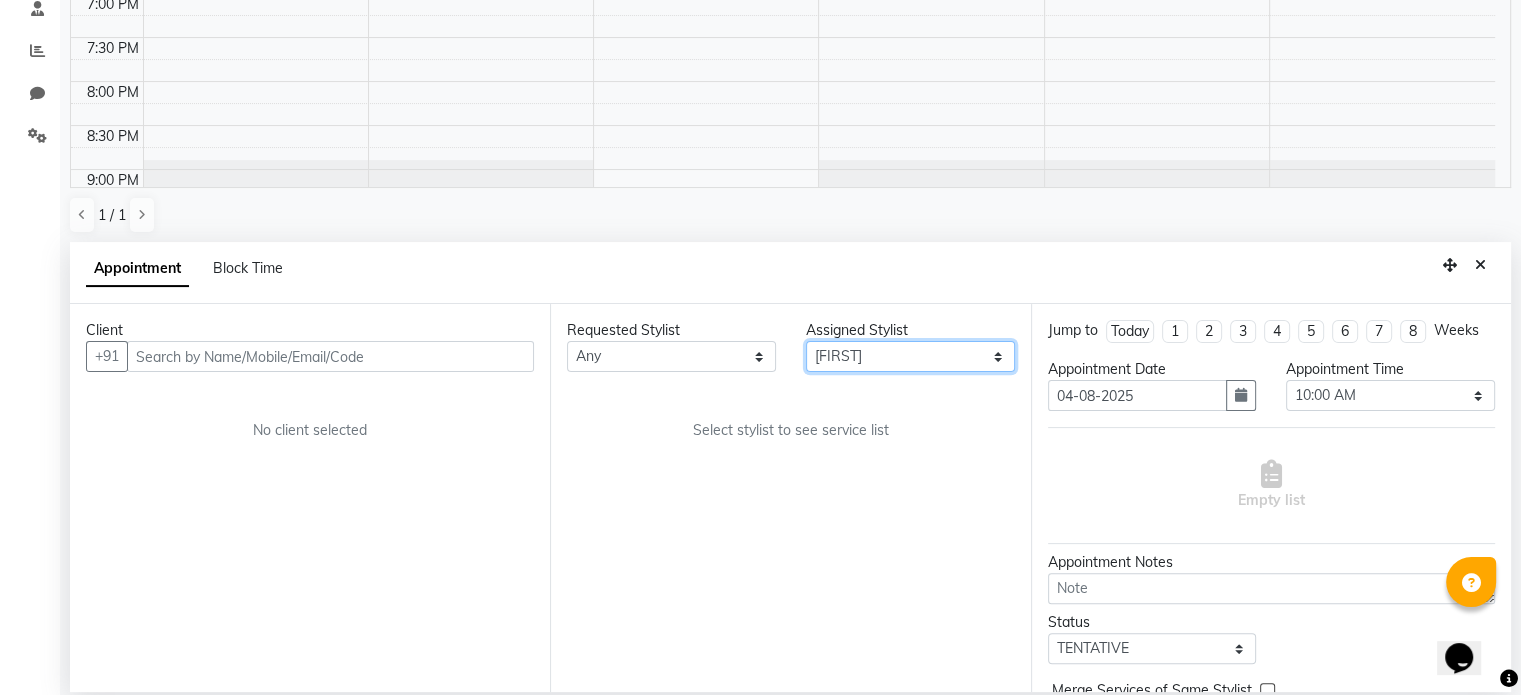 click on "Select Chaya Neelu GS Sajid Shadab Sima Vinod Kumar" at bounding box center [910, 356] 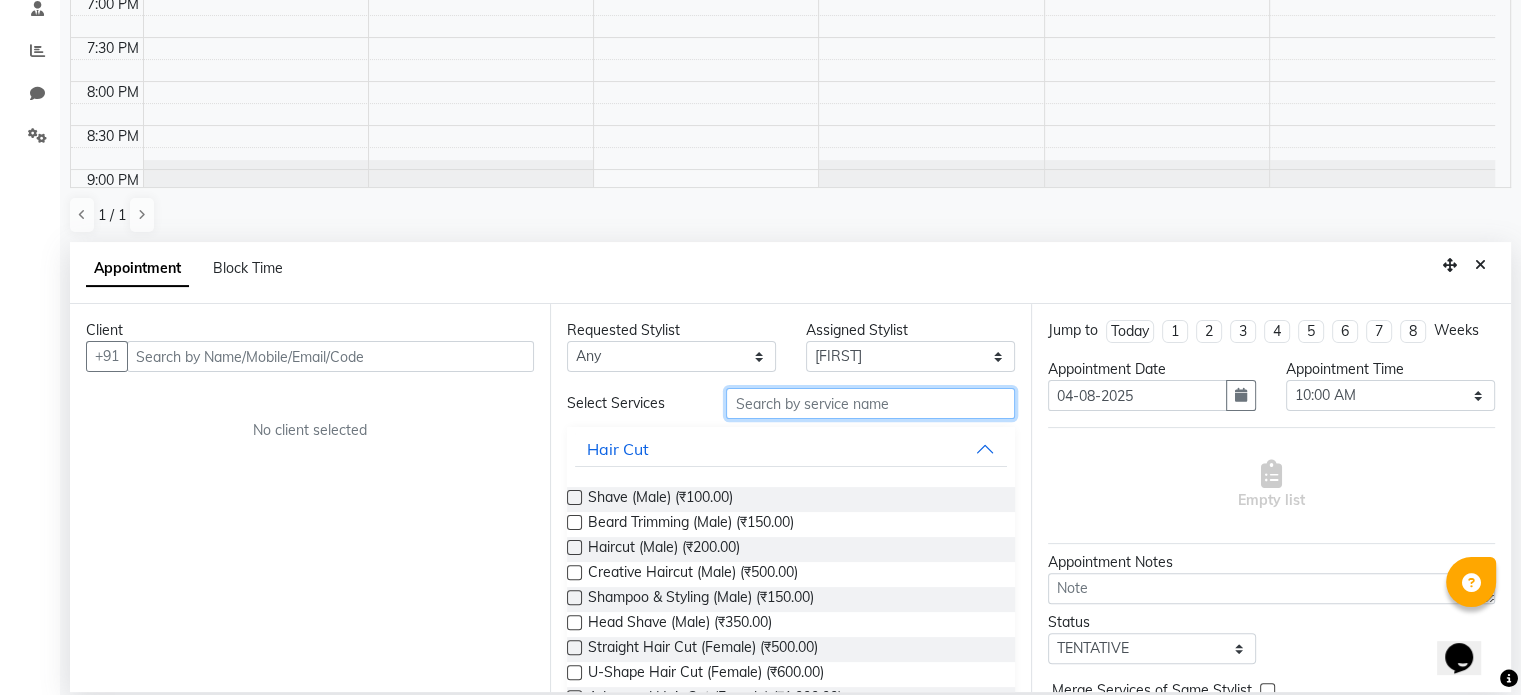 click at bounding box center (870, 403) 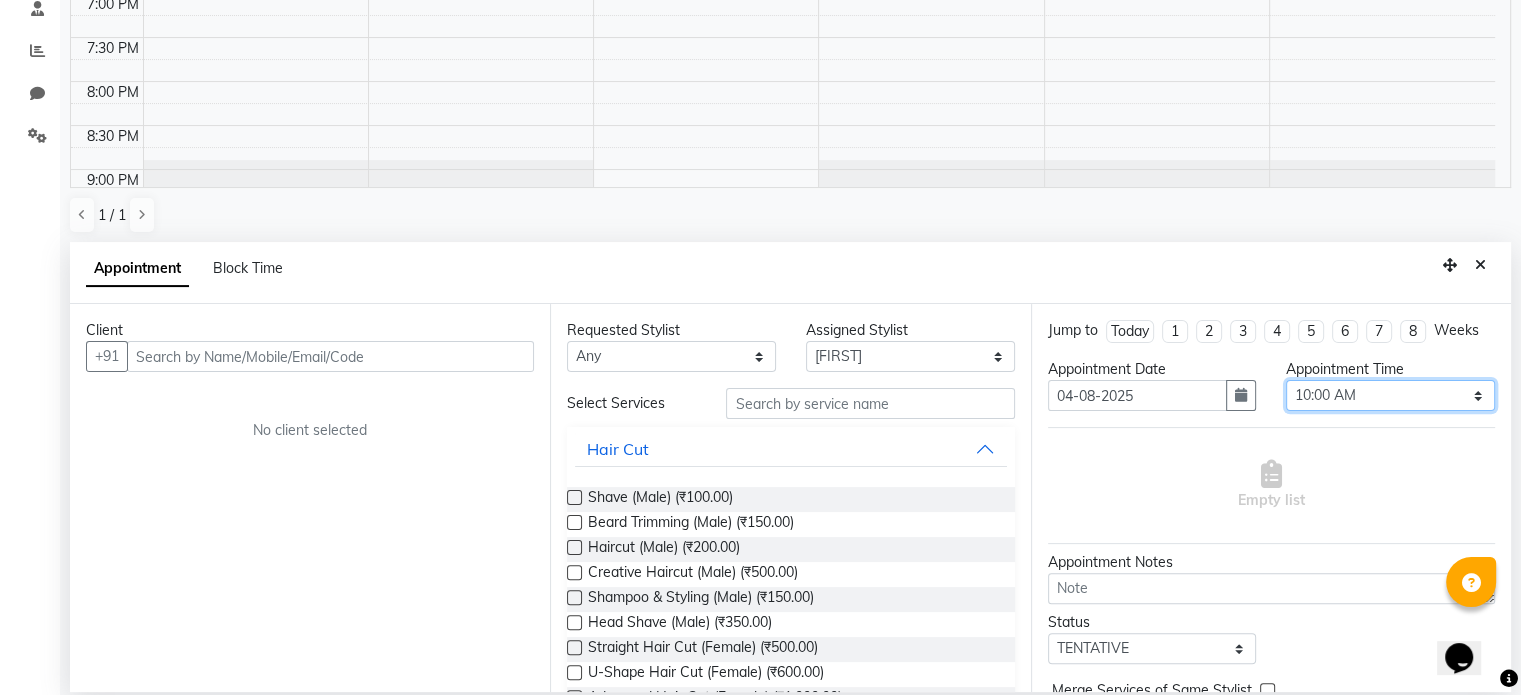 click on "Select 10:00 AM 10:15 AM 10:30 AM 10:45 AM 11:00 AM 11:15 AM 11:30 AM 11:45 AM 12:00 PM 12:15 PM 12:30 PM 12:45 PM 01:00 PM 01:15 PM 01:30 PM 01:45 PM 02:00 PM 02:15 PM 02:30 PM 02:45 PM 03:00 PM 03:15 PM 03:30 PM 03:45 PM 04:00 PM 04:15 PM 04:30 PM 04:45 PM 05:00 PM 05:15 PM 05:30 PM 05:45 PM 06:00 PM 06:15 PM 06:30 PM 06:45 PM 07:00 PM 07:15 PM 07:30 PM 07:45 PM 08:00 PM 08:15 PM 08:30 PM 08:45 PM 09:00 PM" at bounding box center [1390, 395] 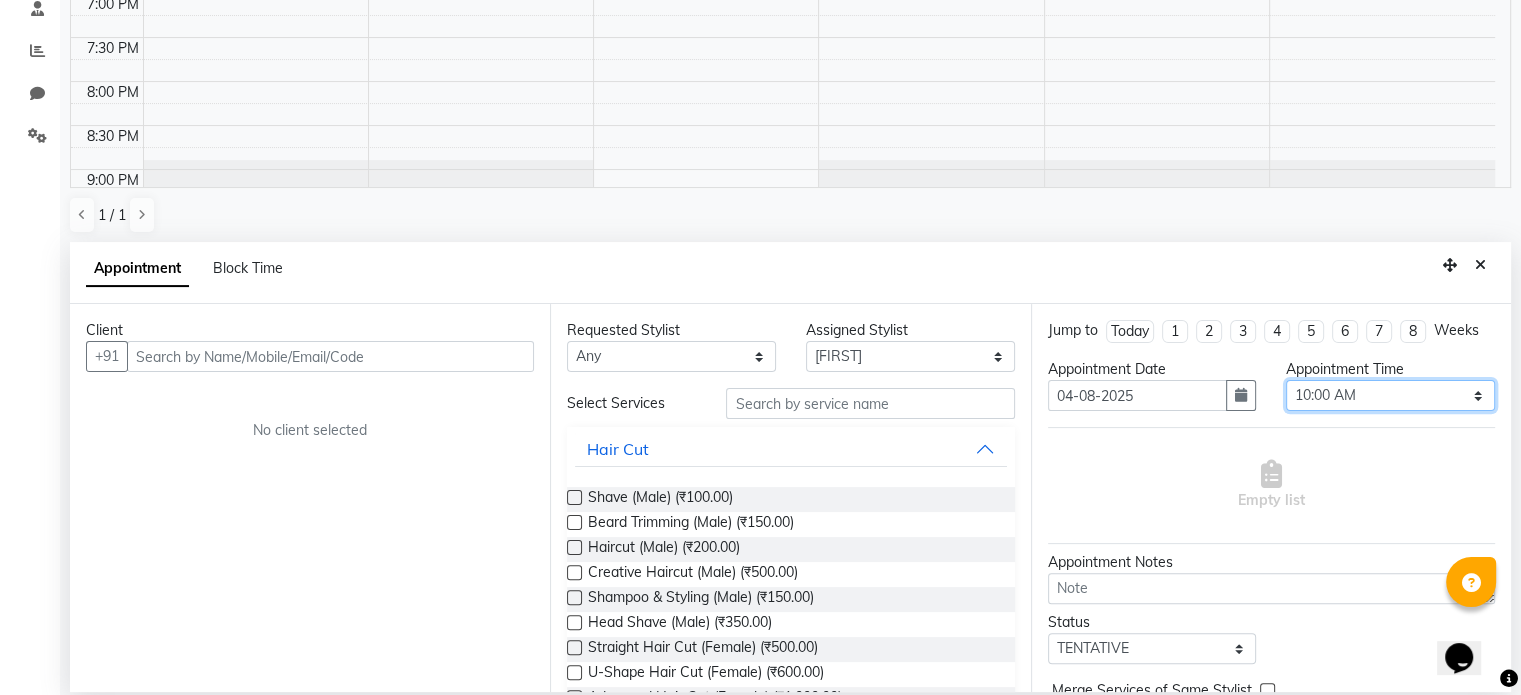 select on "1020" 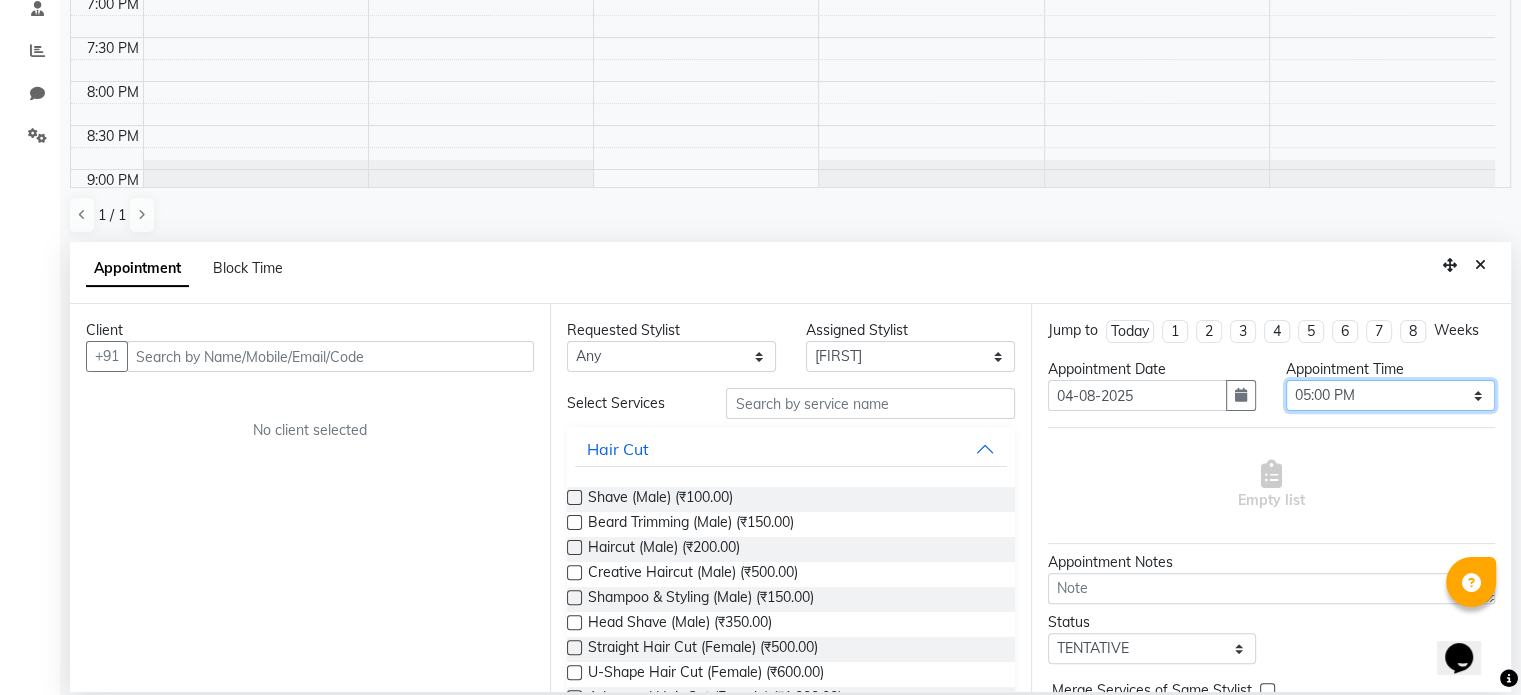 click on "Select 10:00 AM 10:15 AM 10:30 AM 10:45 AM 11:00 AM 11:15 AM 11:30 AM 11:45 AM 12:00 PM 12:15 PM 12:30 PM 12:45 PM 01:00 PM 01:15 PM 01:30 PM 01:45 PM 02:00 PM 02:15 PM 02:30 PM 02:45 PM 03:00 PM 03:15 PM 03:30 PM 03:45 PM 04:00 PM 04:15 PM 04:30 PM 04:45 PM 05:00 PM 05:15 PM 05:30 PM 05:45 PM 06:00 PM 06:15 PM 06:30 PM 06:45 PM 07:00 PM 07:15 PM 07:30 PM 07:45 PM 08:00 PM 08:15 PM 08:30 PM 08:45 PM 09:00 PM" at bounding box center [1390, 395] 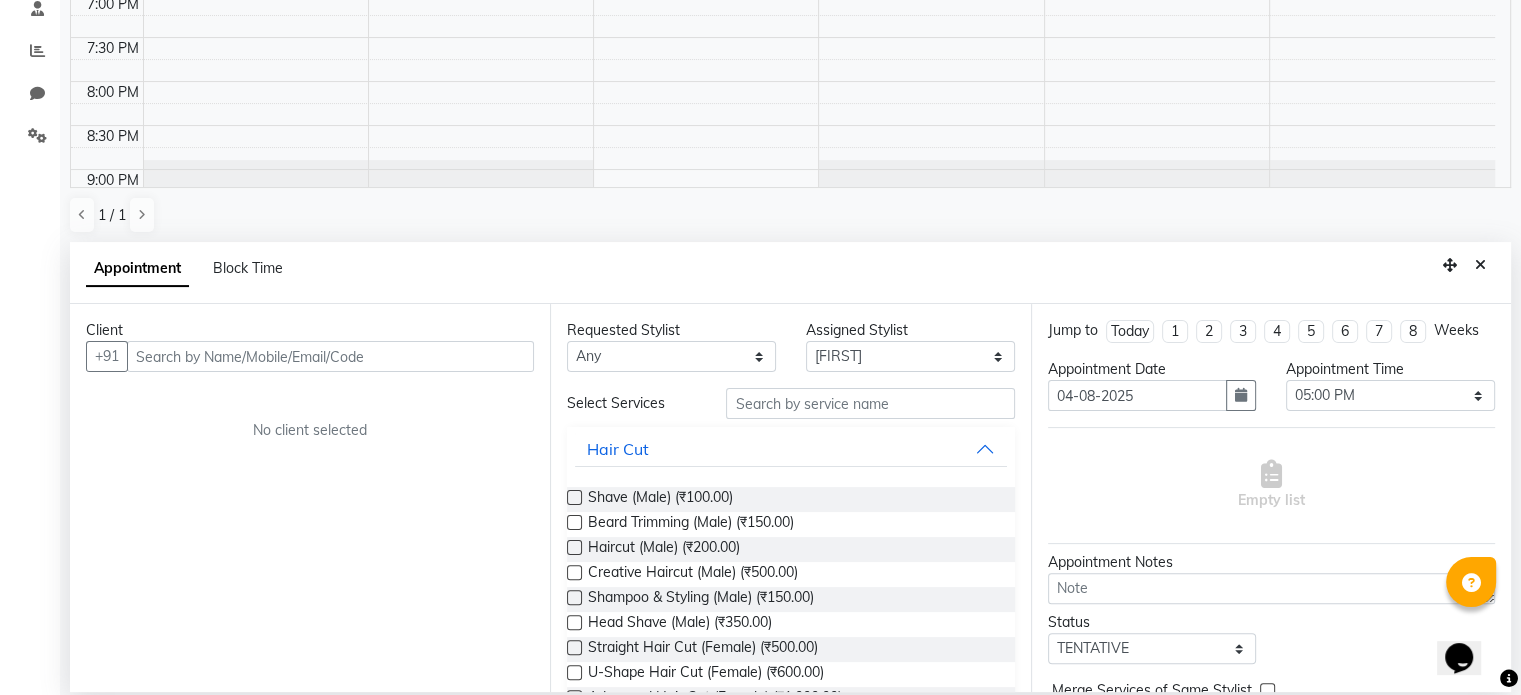 click on "Empty list" at bounding box center [1271, 485] 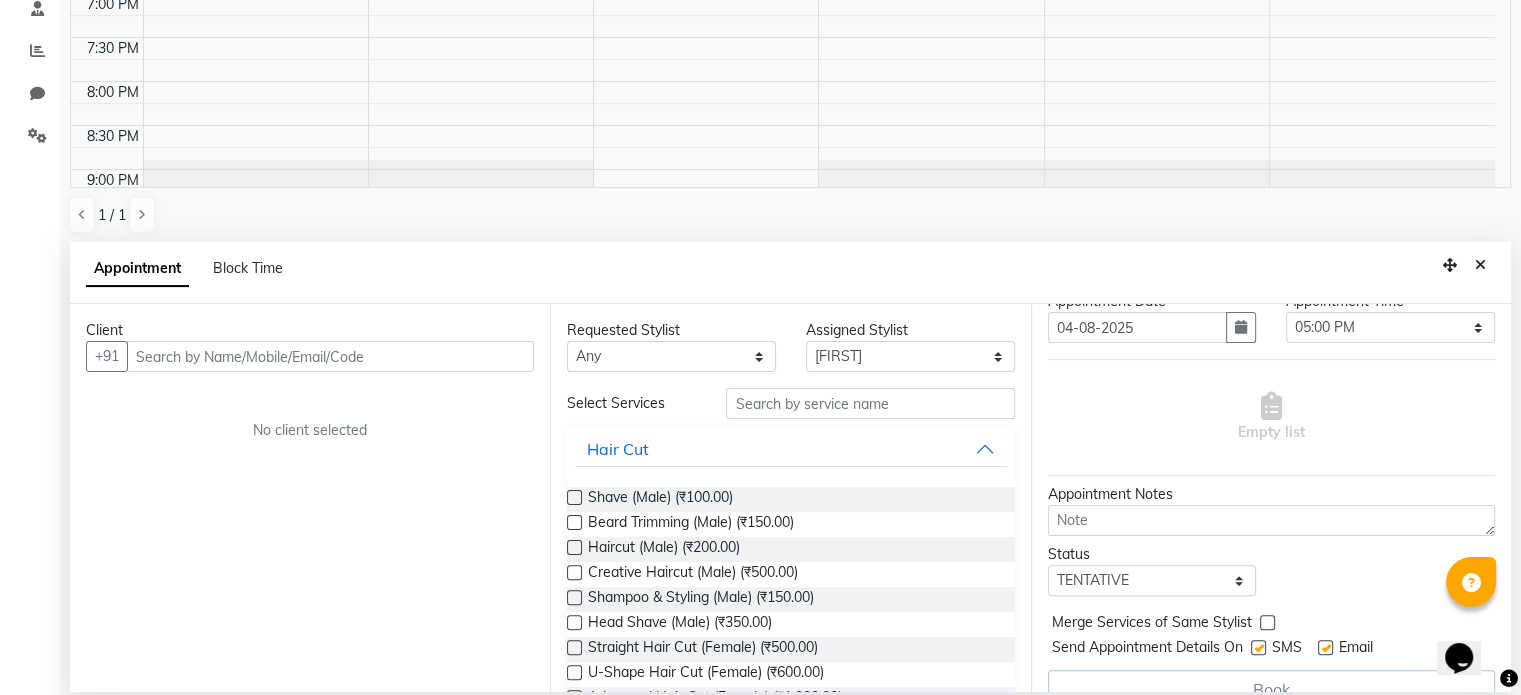 scroll, scrollTop: 97, scrollLeft: 0, axis: vertical 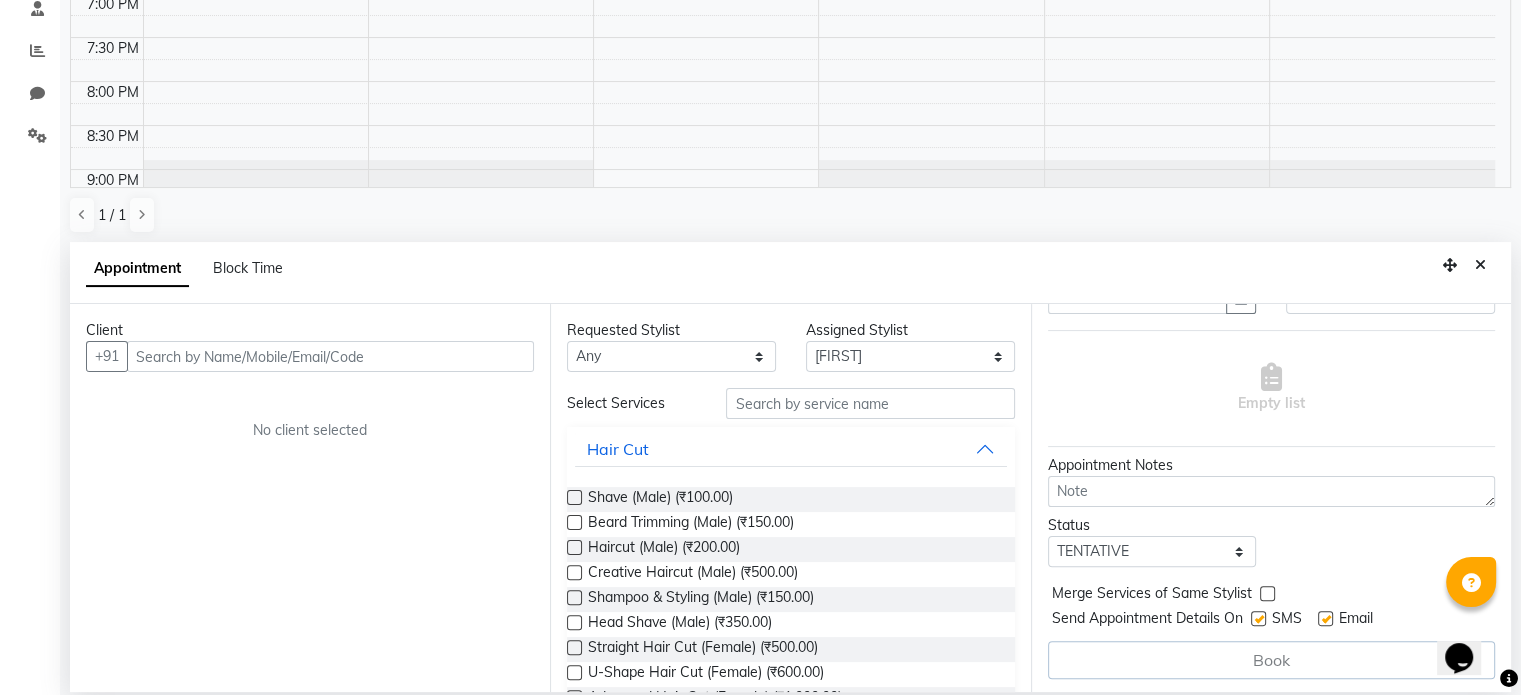 click at bounding box center (1258, 618) 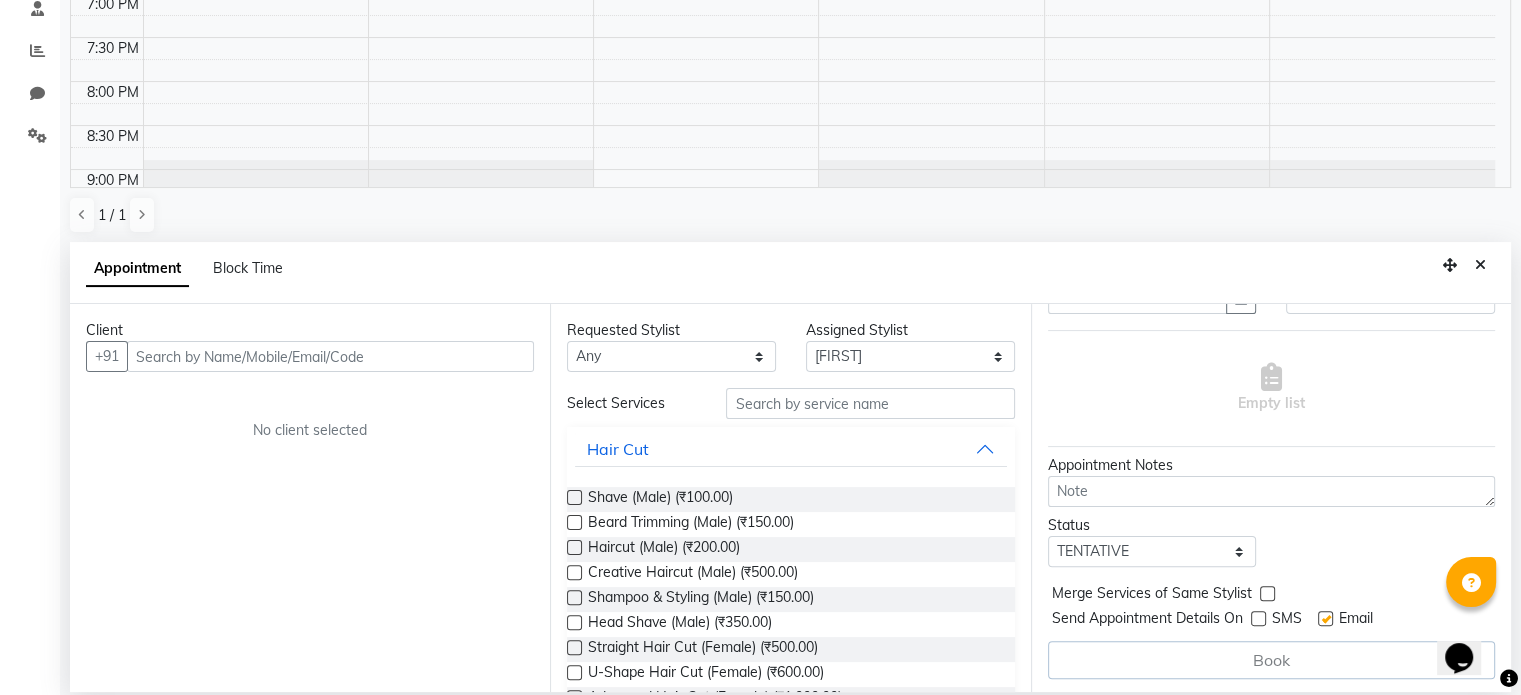 click at bounding box center [1325, 618] 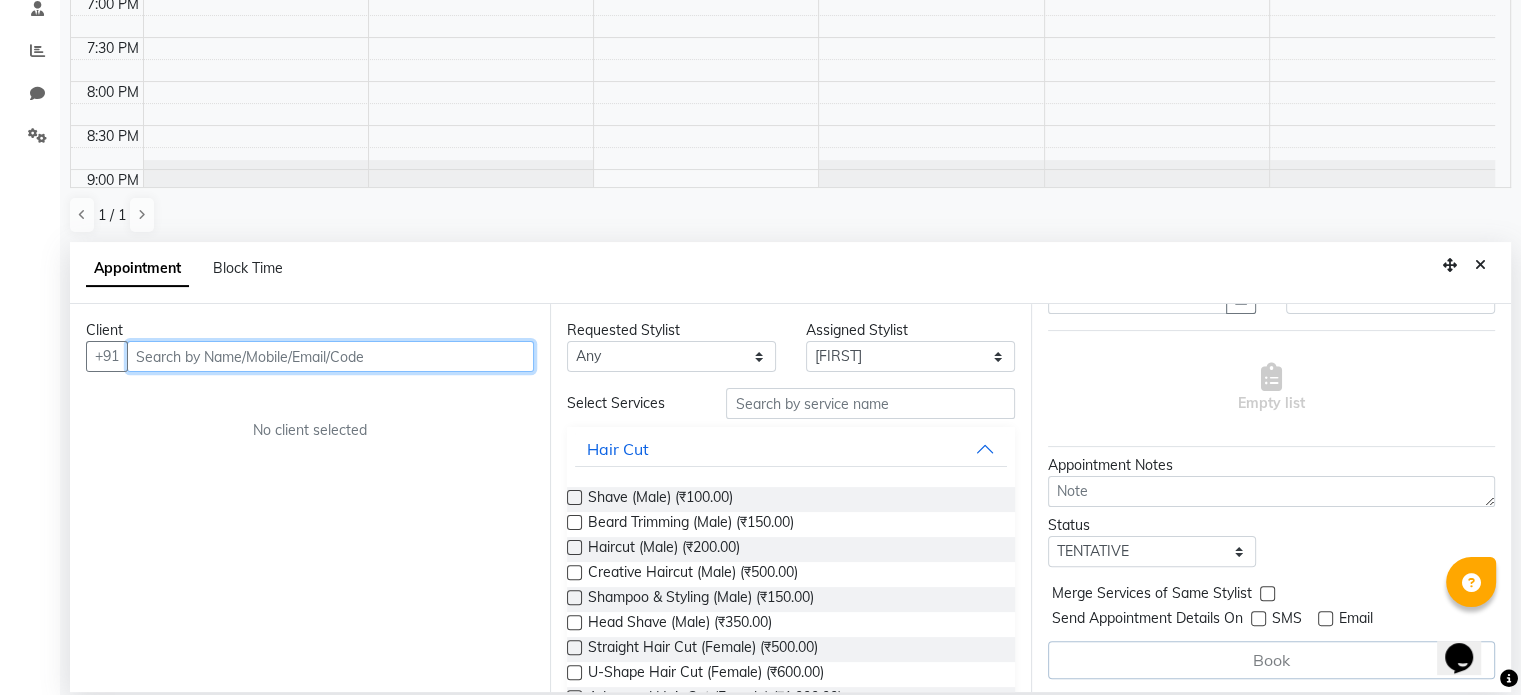click at bounding box center [330, 356] 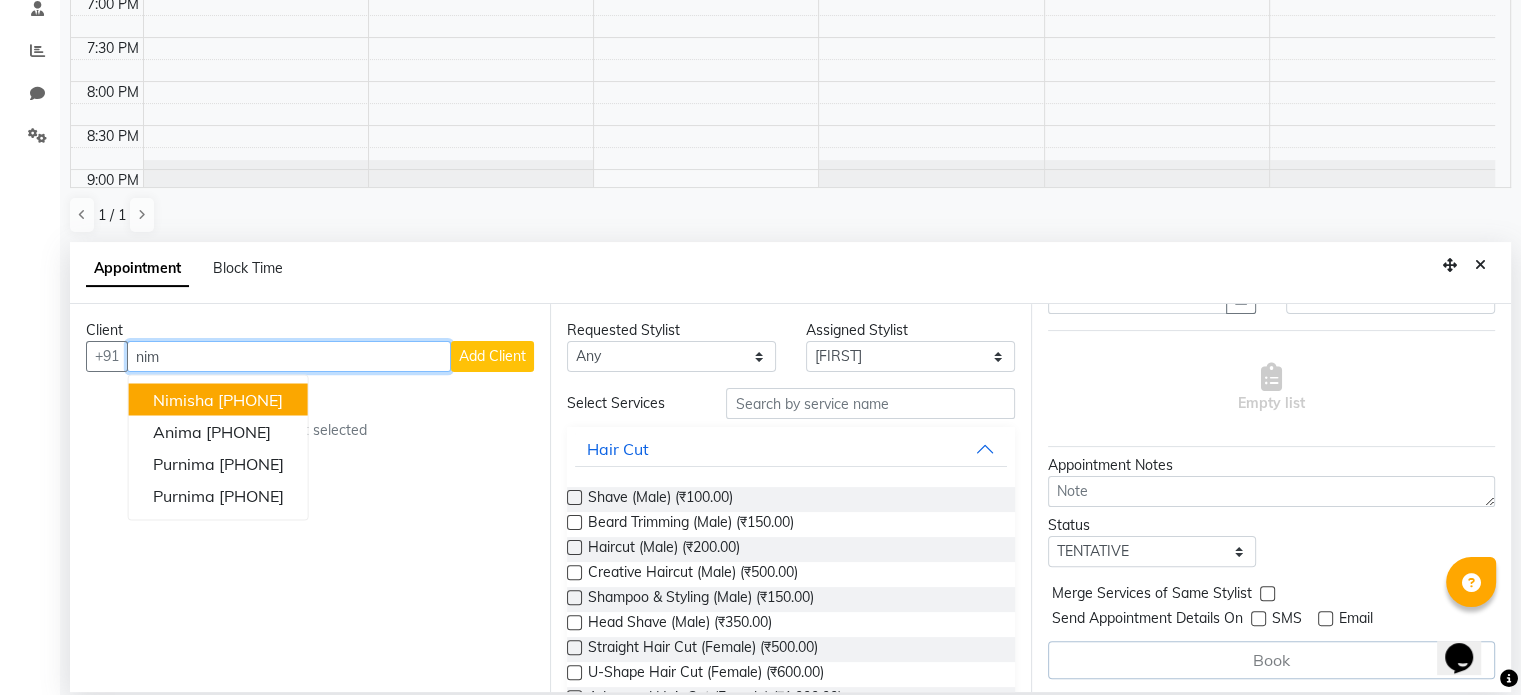 click on "9897307732" at bounding box center (250, 400) 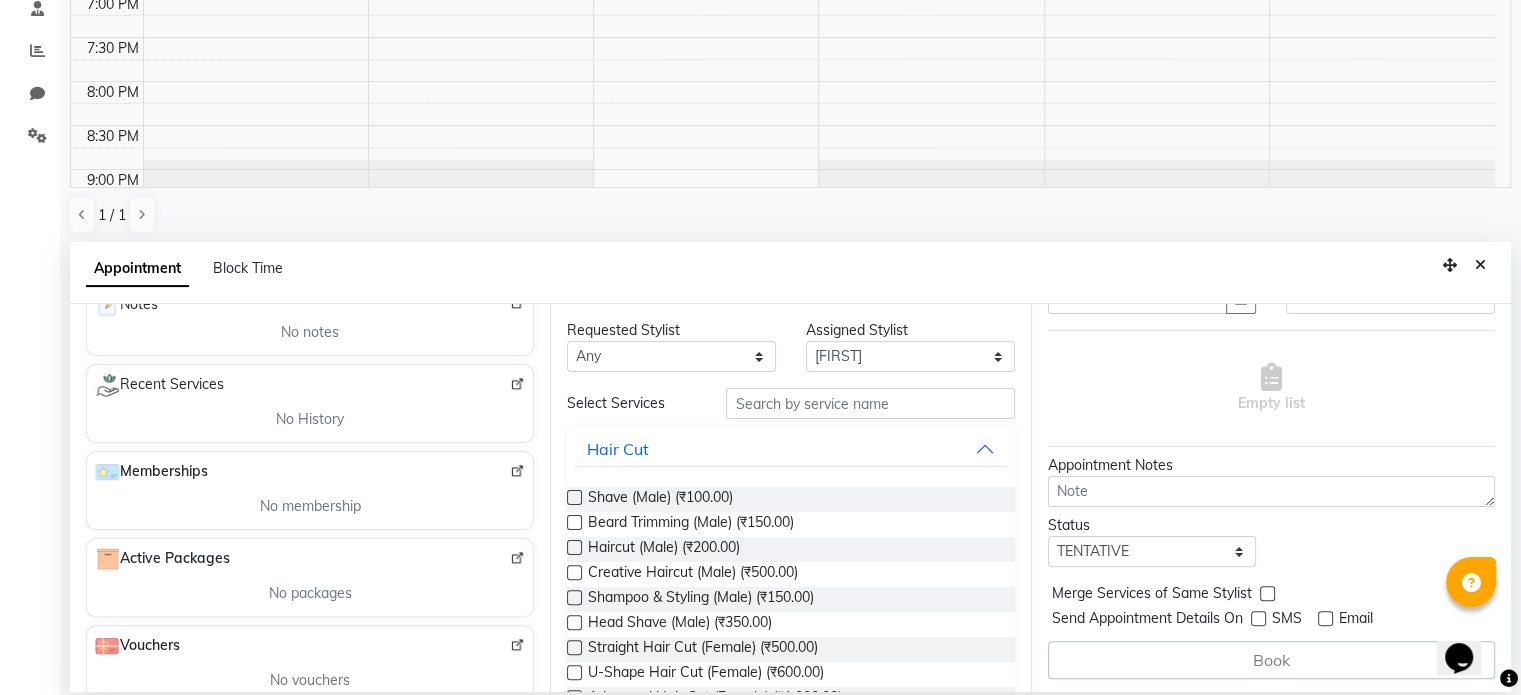 scroll, scrollTop: 335, scrollLeft: 0, axis: vertical 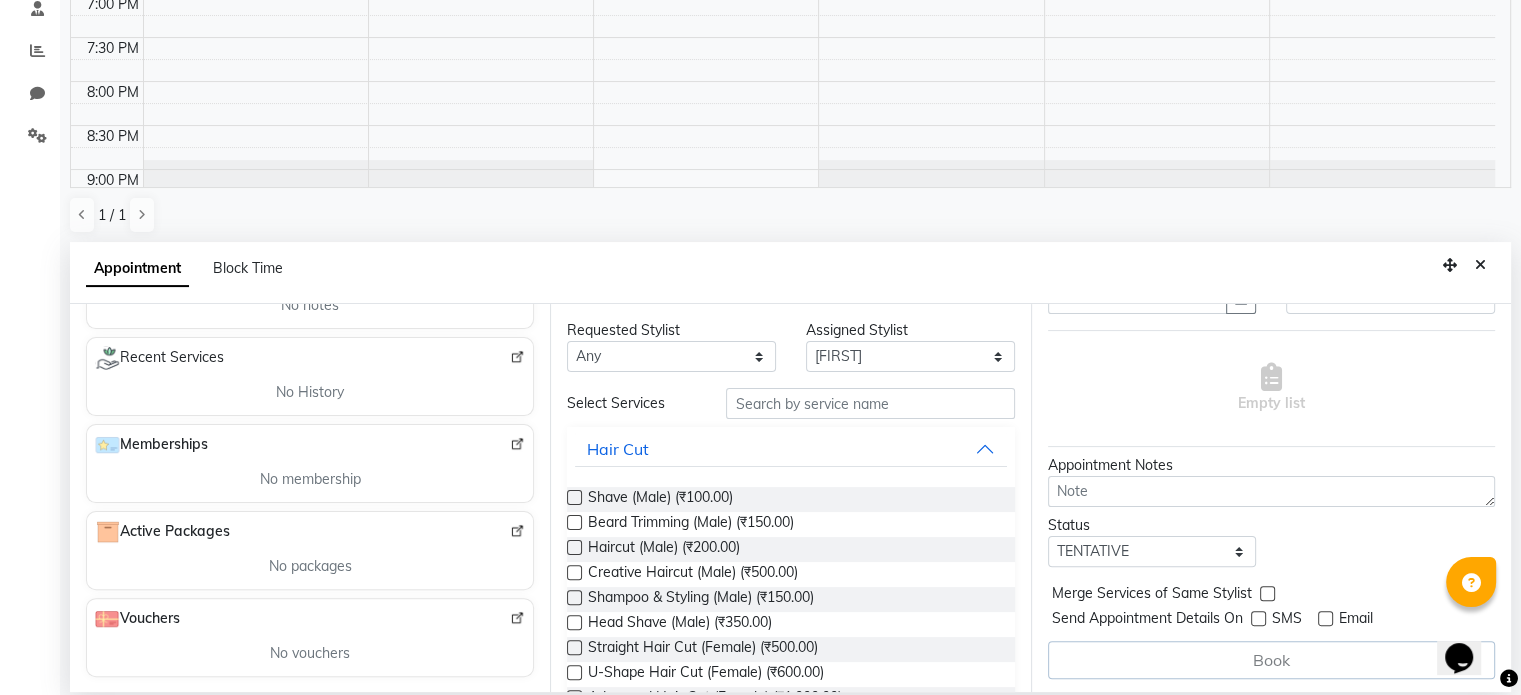 type on "9897307732" 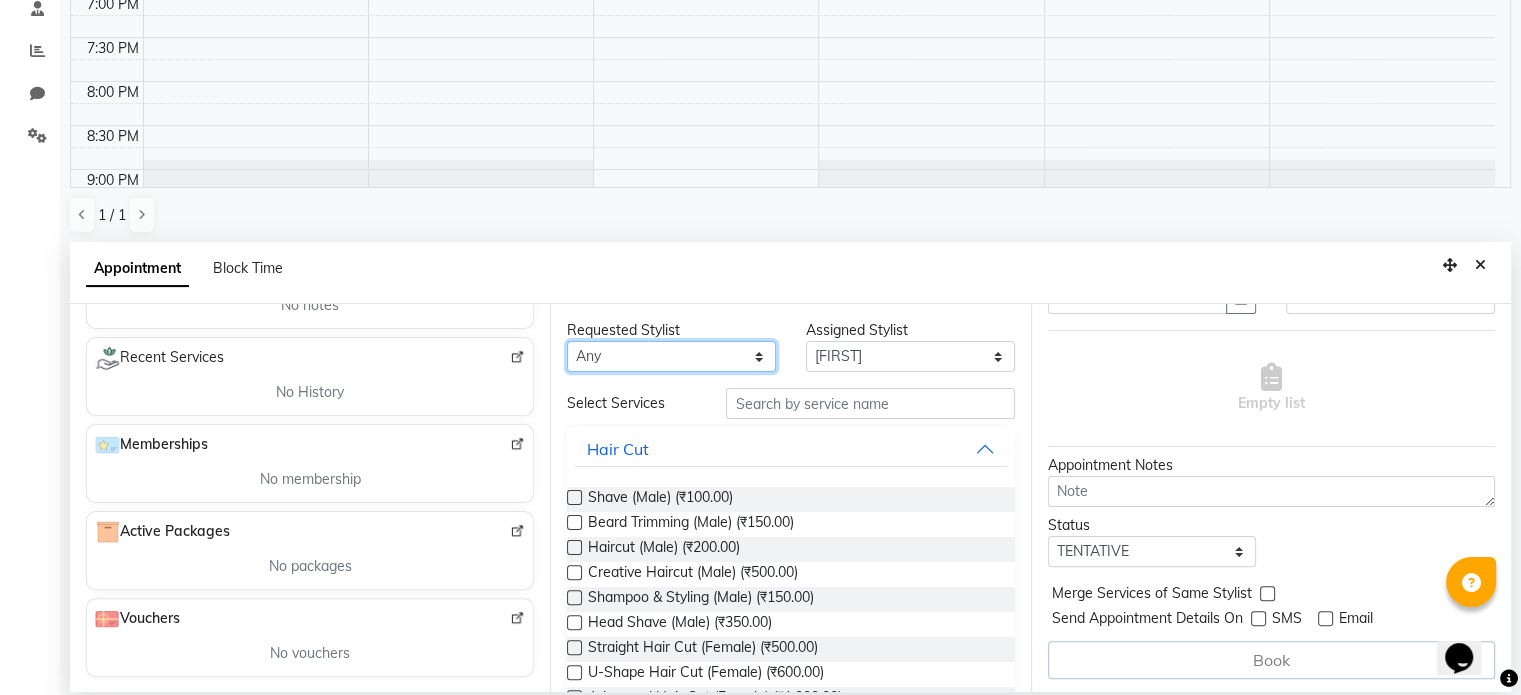 click on "Any Chaya Neelu GS Sajid Shadab Sima Vinod Kumar" at bounding box center [671, 356] 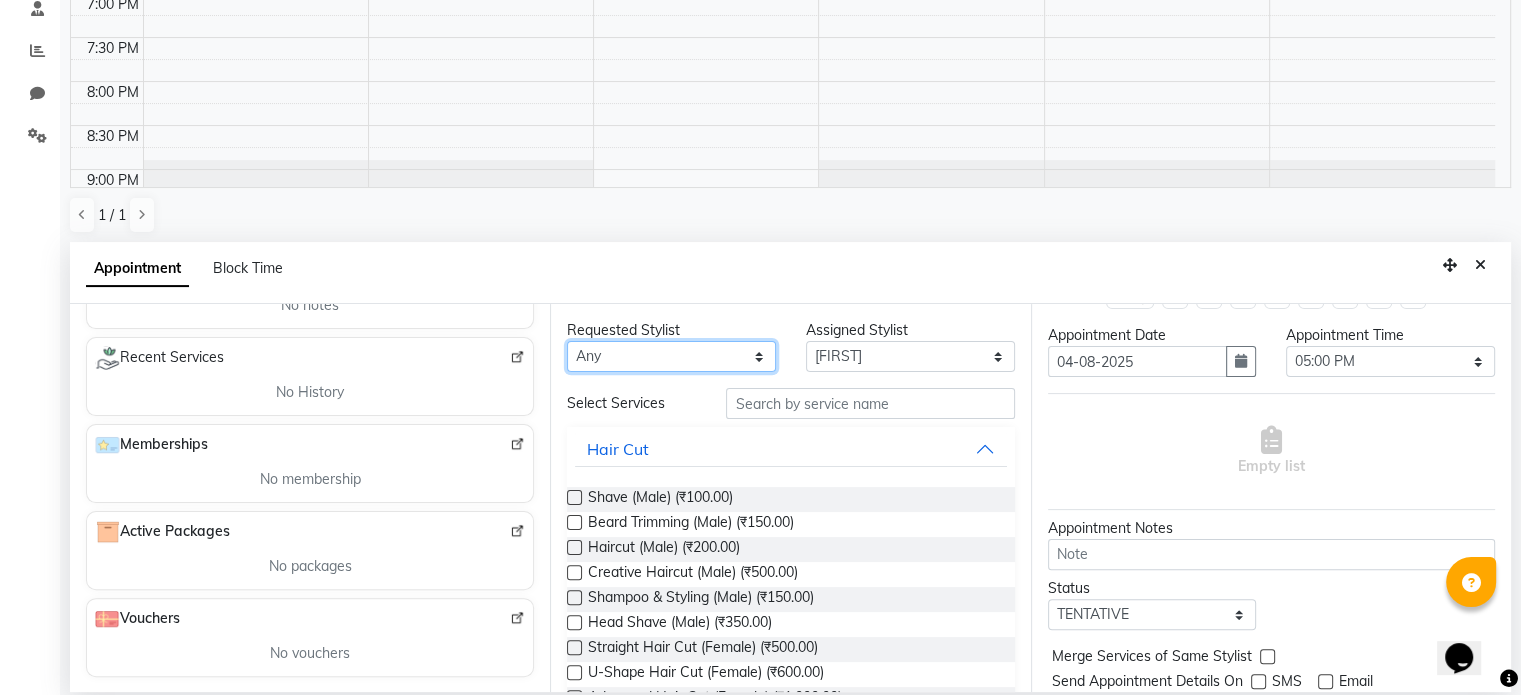 scroll, scrollTop: 0, scrollLeft: 0, axis: both 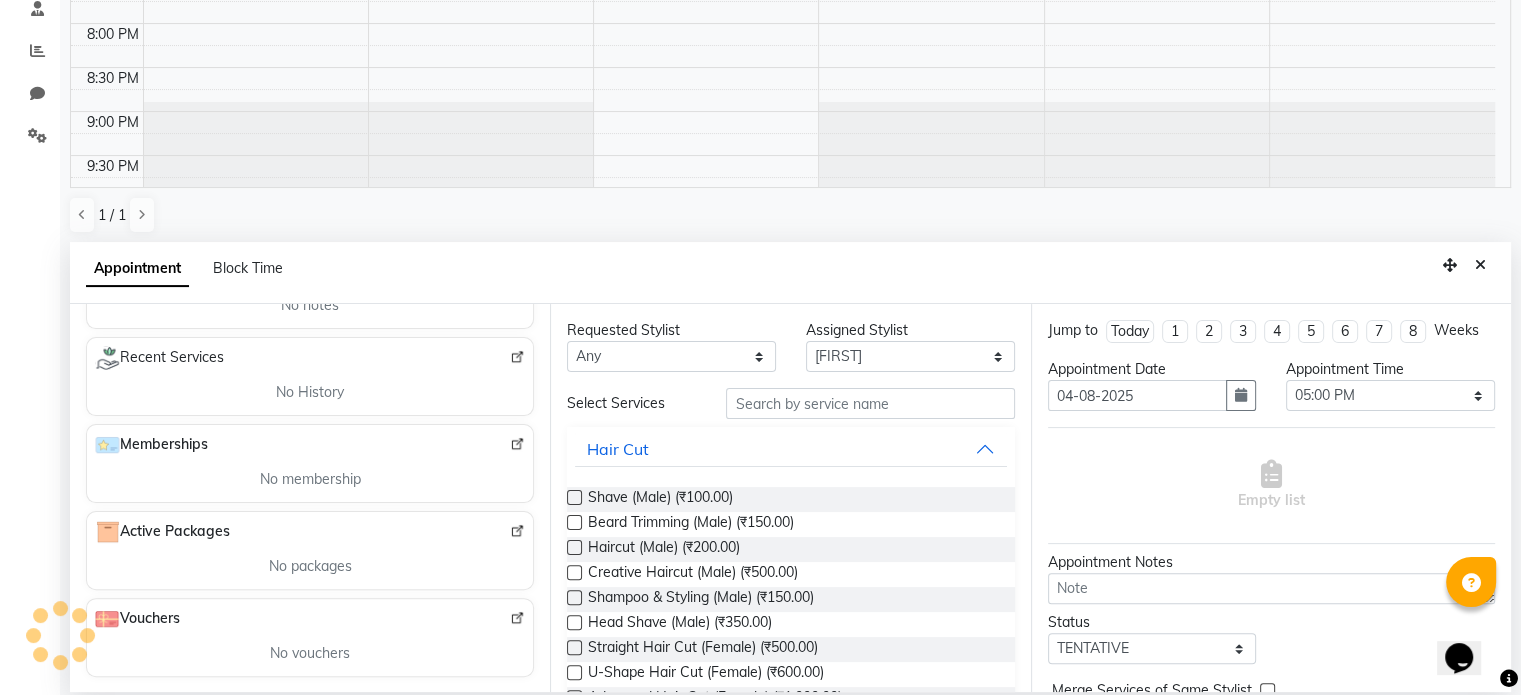 click on "Select Services" at bounding box center [631, 403] 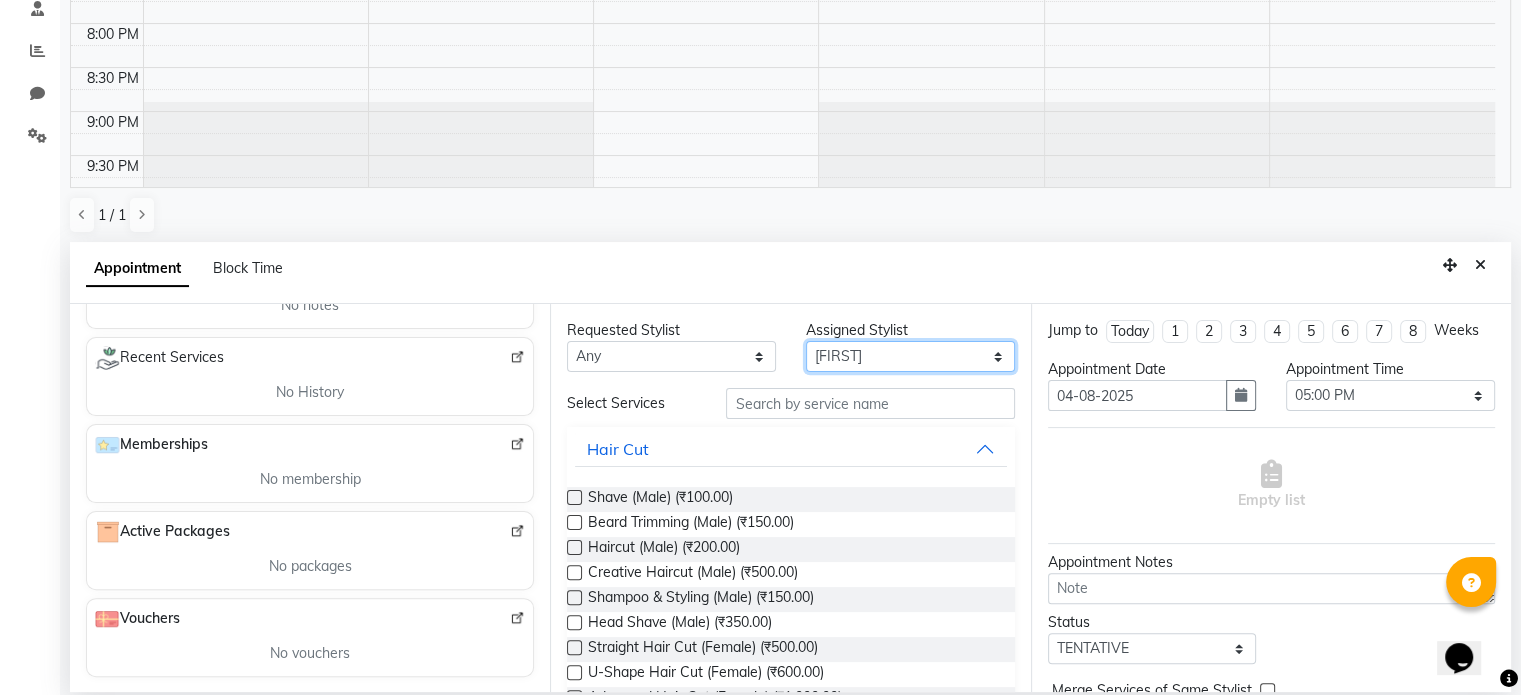 click on "Select Chaya Neelu GS Sajid Shadab Sima Vinod Kumar" at bounding box center [910, 356] 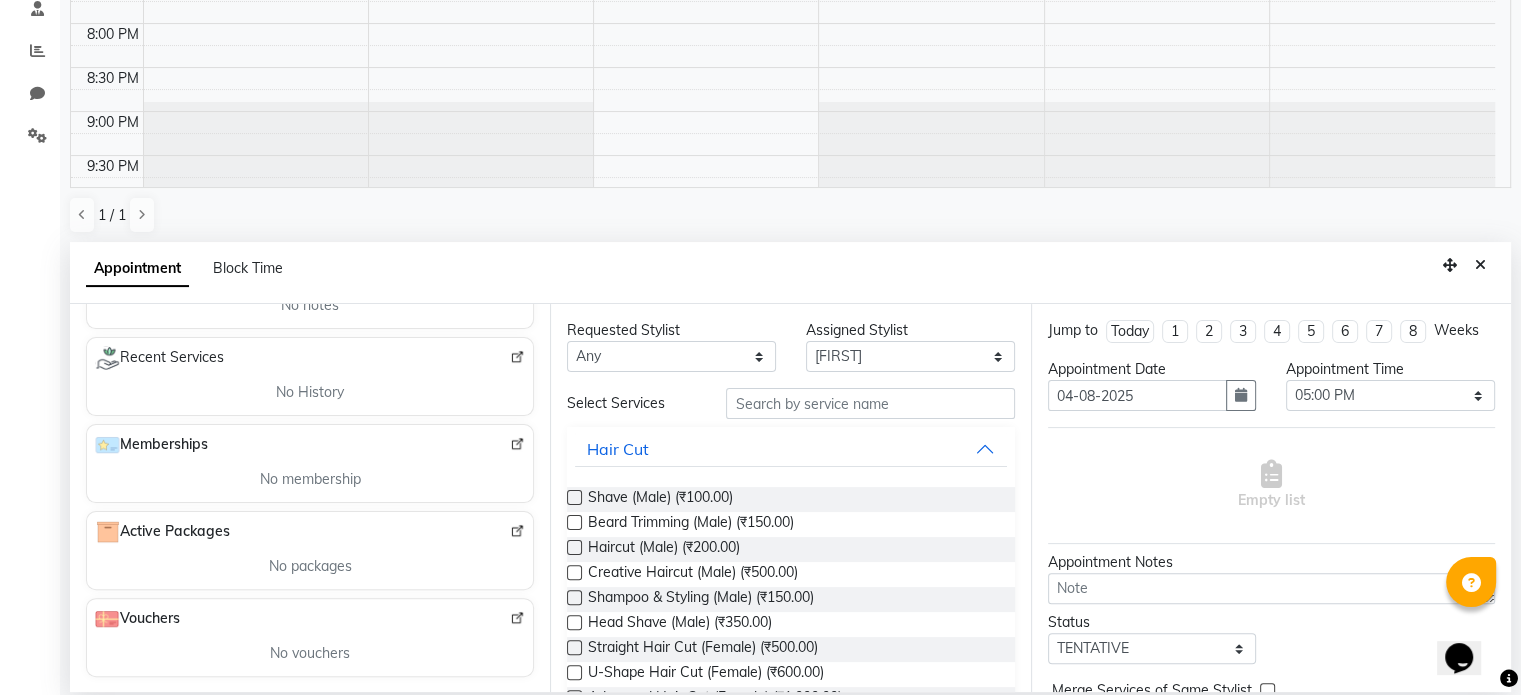 click on "Select Services" at bounding box center [631, 403] 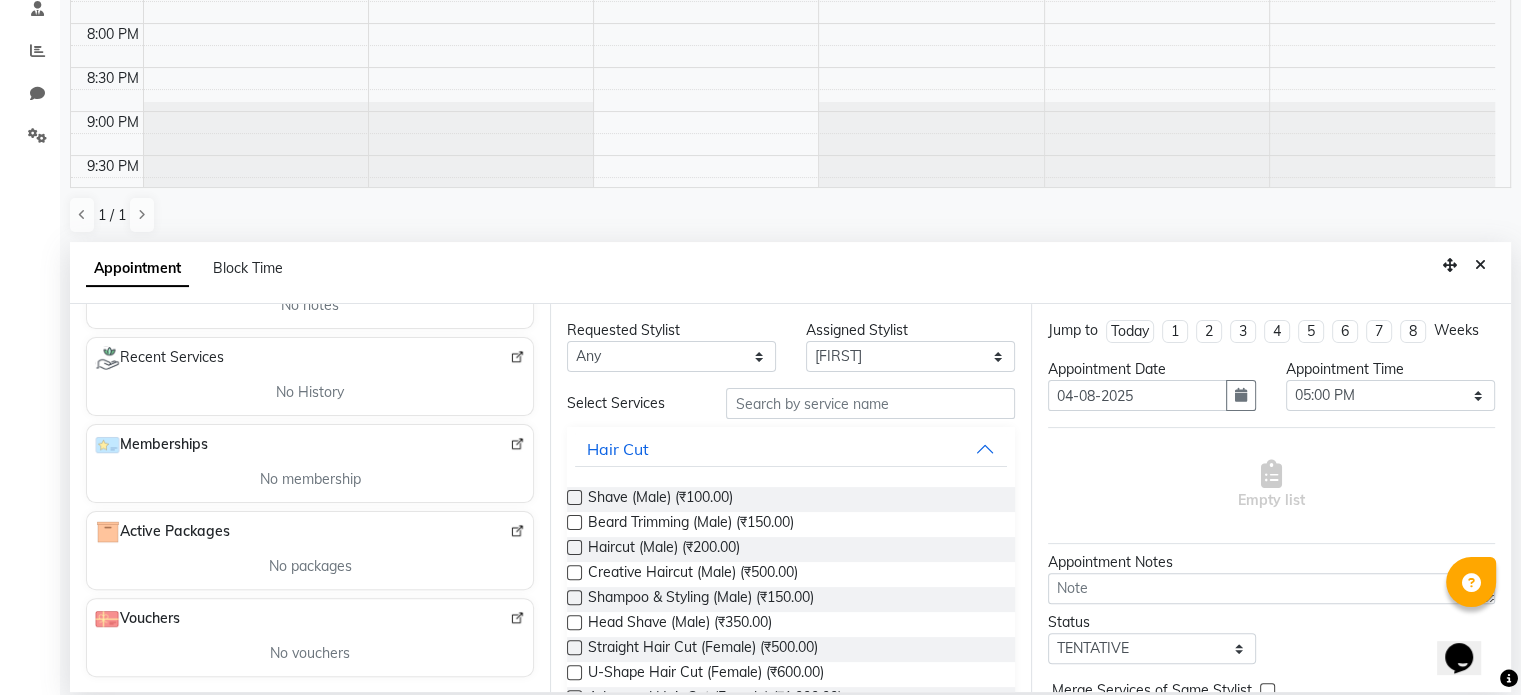 click on "Select Services" at bounding box center [631, 403] 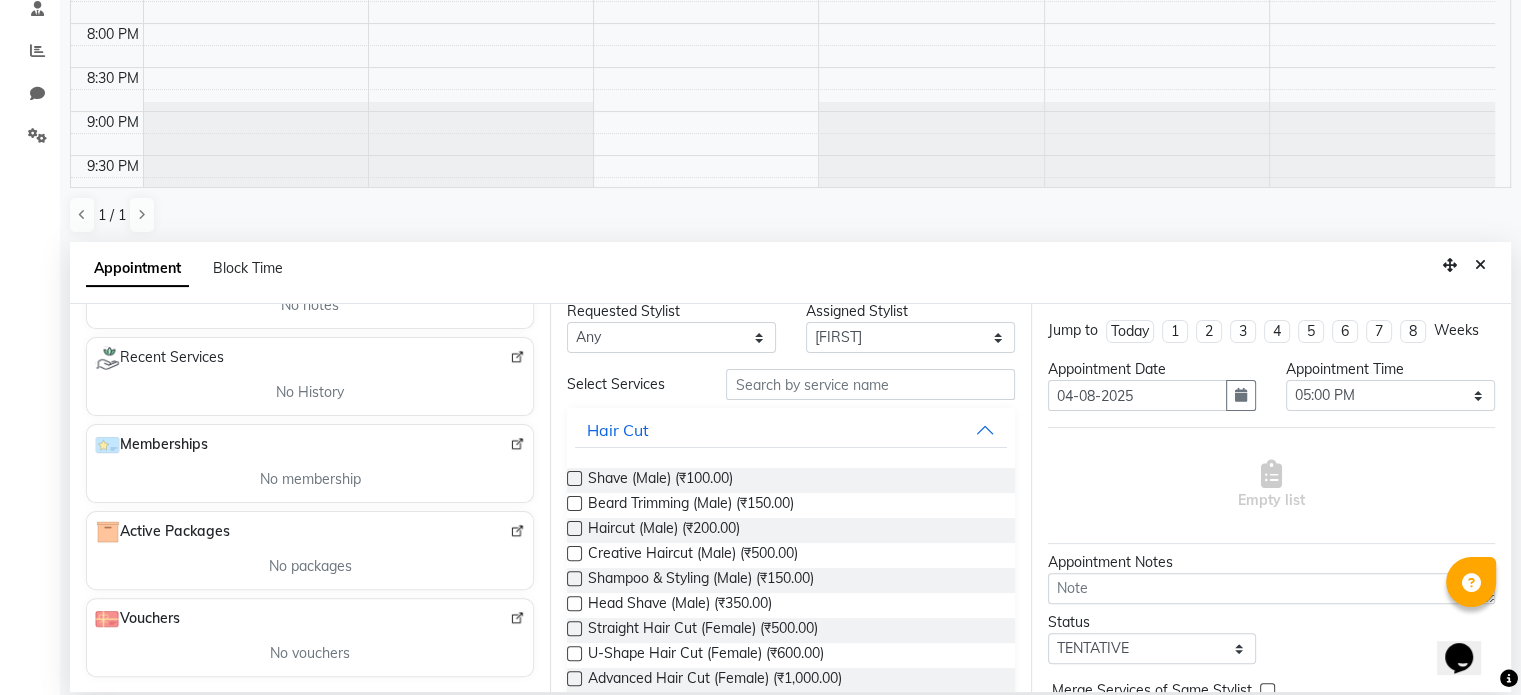 scroll, scrollTop: 0, scrollLeft: 0, axis: both 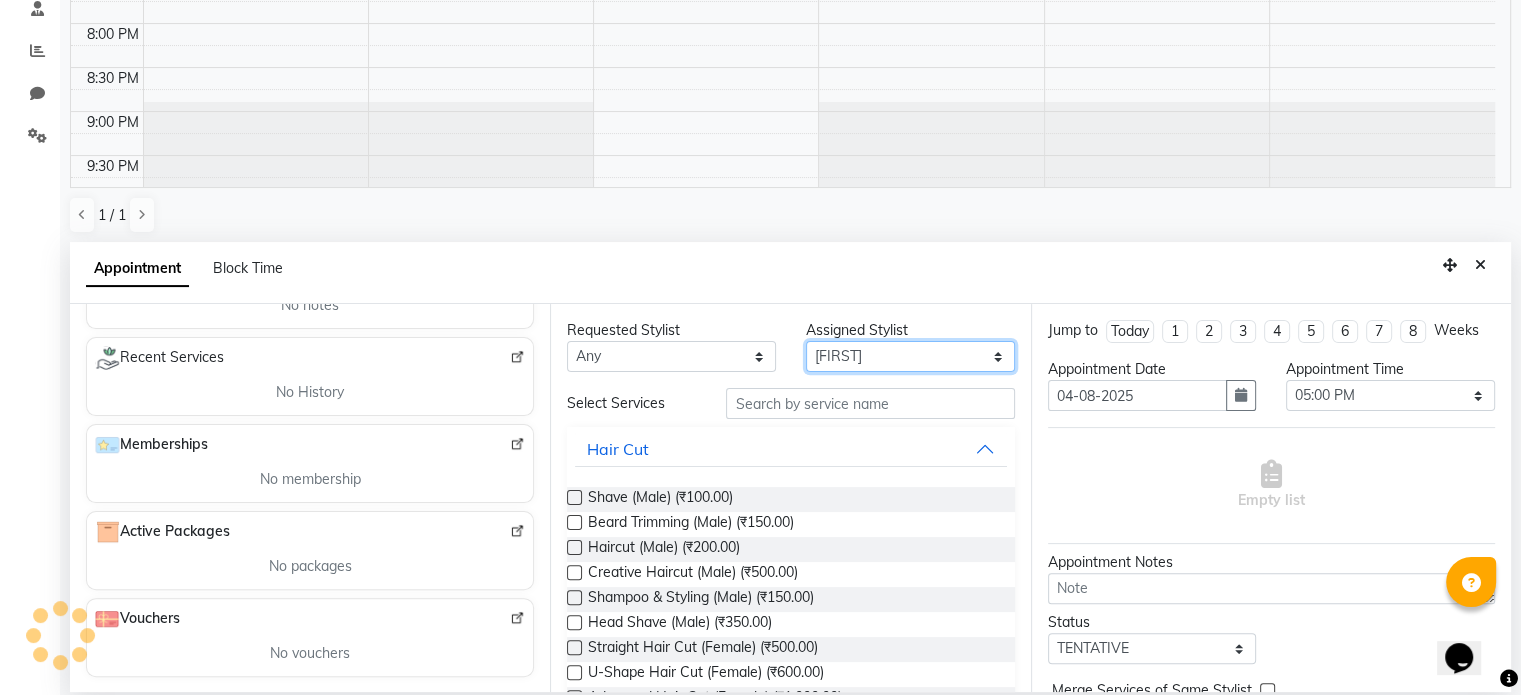 click on "Select Chaya Neelu GS Sajid Shadab Sima Vinod Kumar" at bounding box center [910, 356] 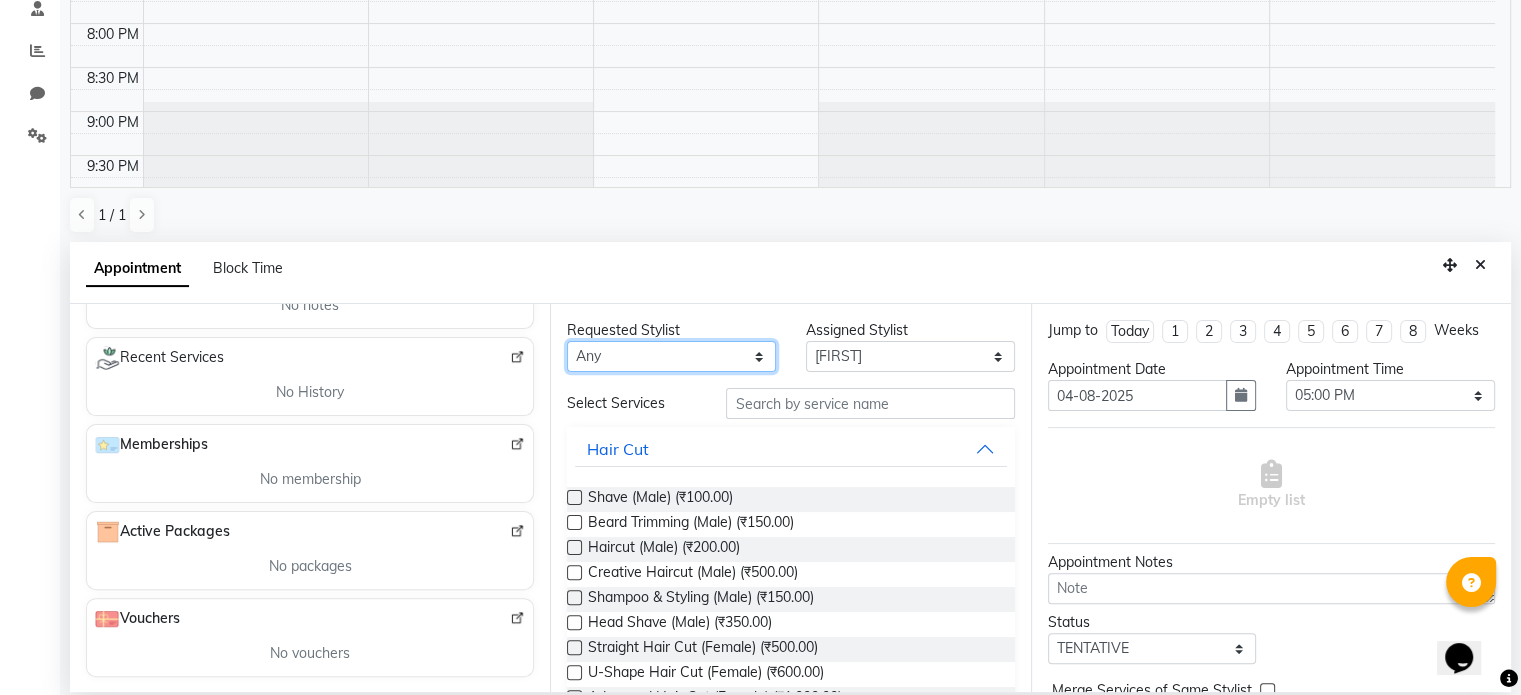 click on "Any Chaya Neelu GS Sajid Shadab Sima Vinod Kumar" at bounding box center (671, 356) 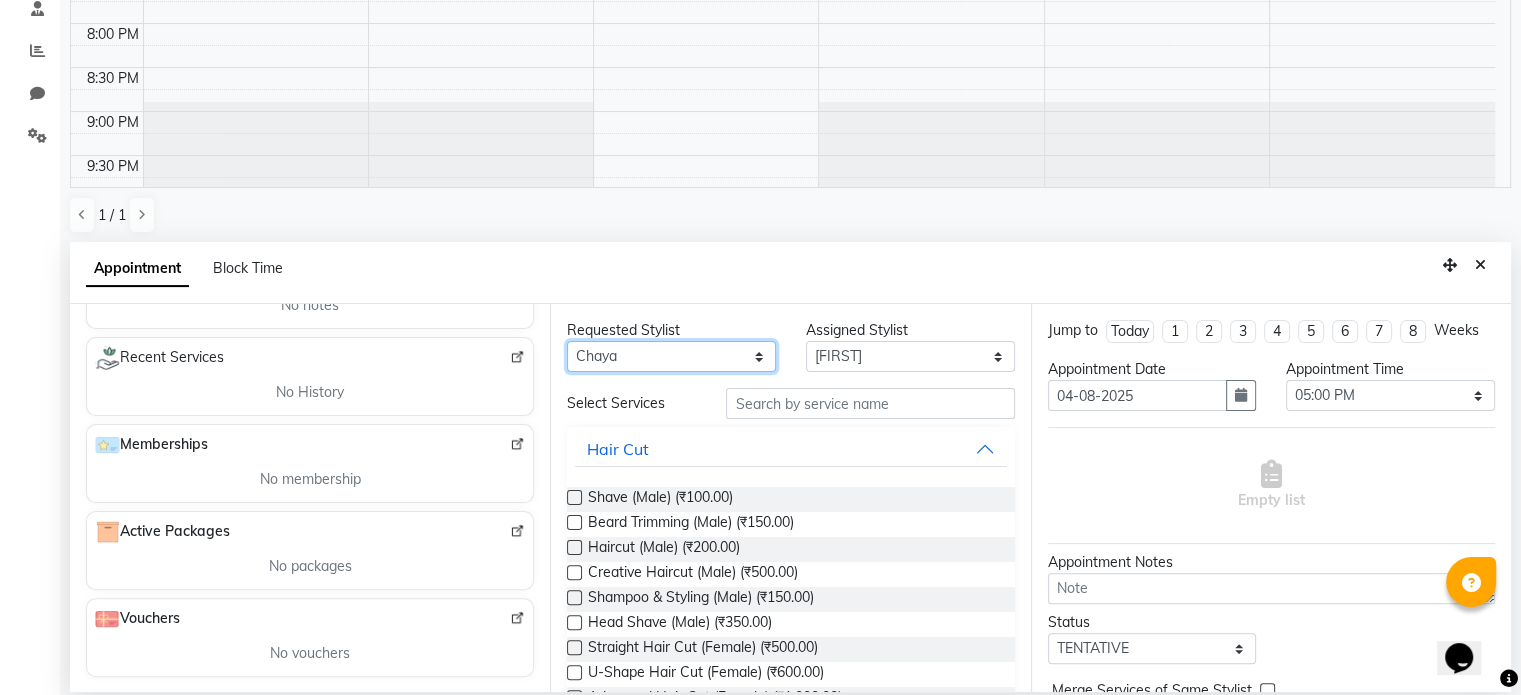 click on "Any Chaya Neelu GS Sajid Shadab Sima Vinod Kumar" at bounding box center [671, 356] 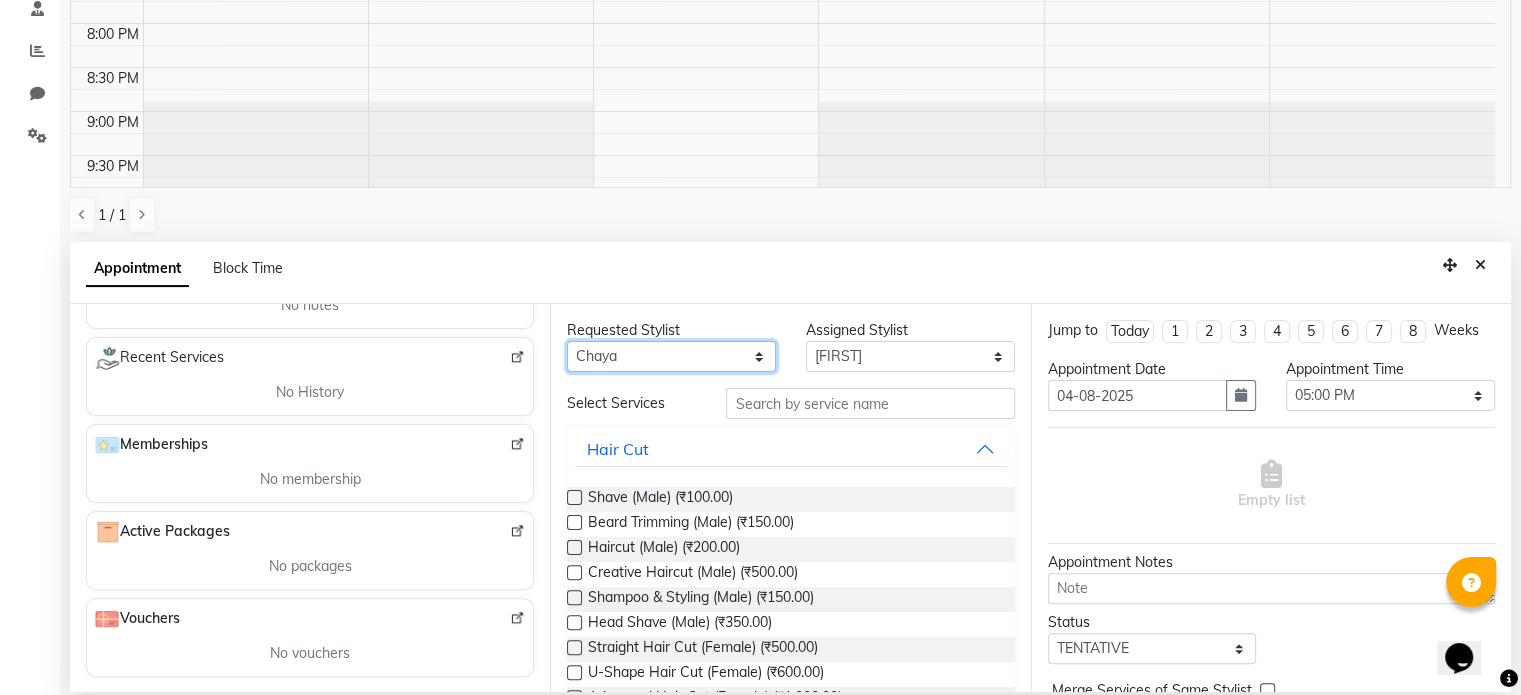 select on "87886" 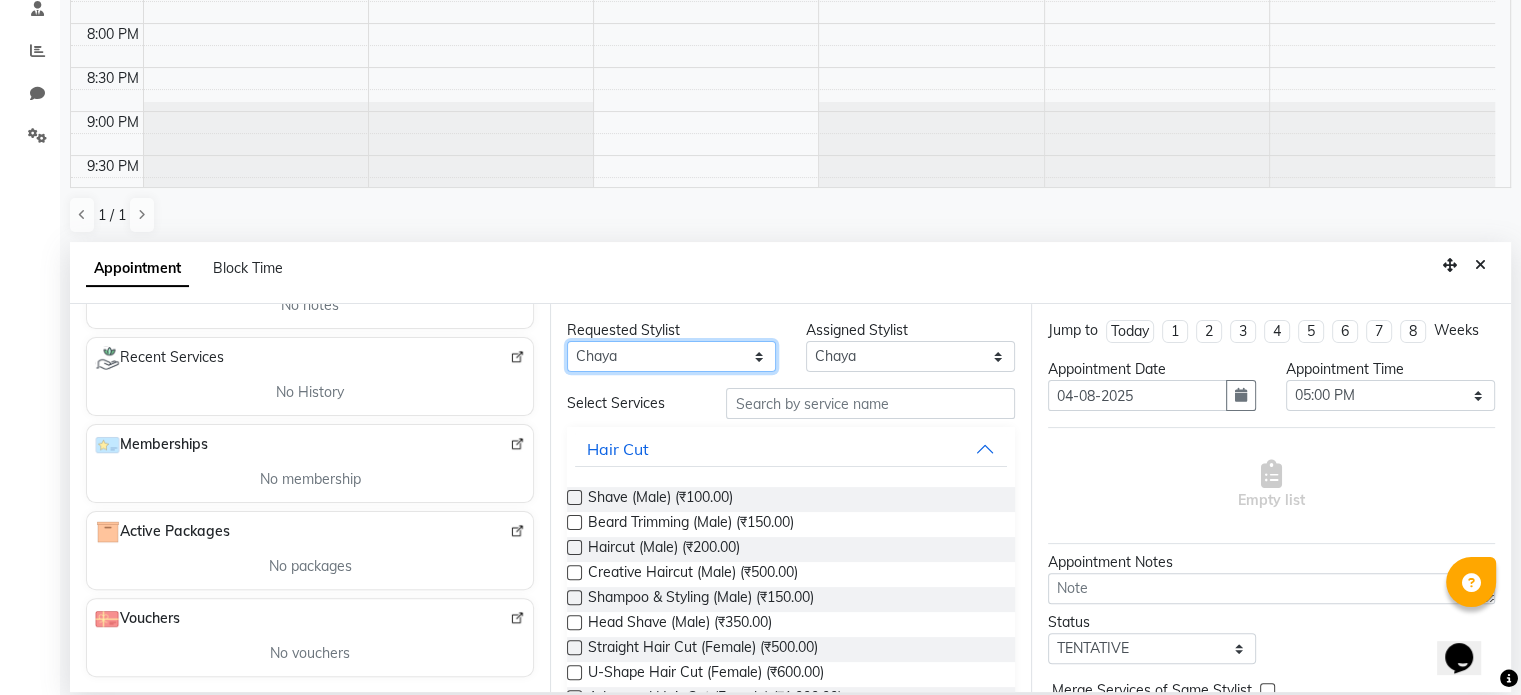 click on "Any Chaya Neelu GS Sajid Shadab Sima Vinod Kumar" at bounding box center (671, 356) 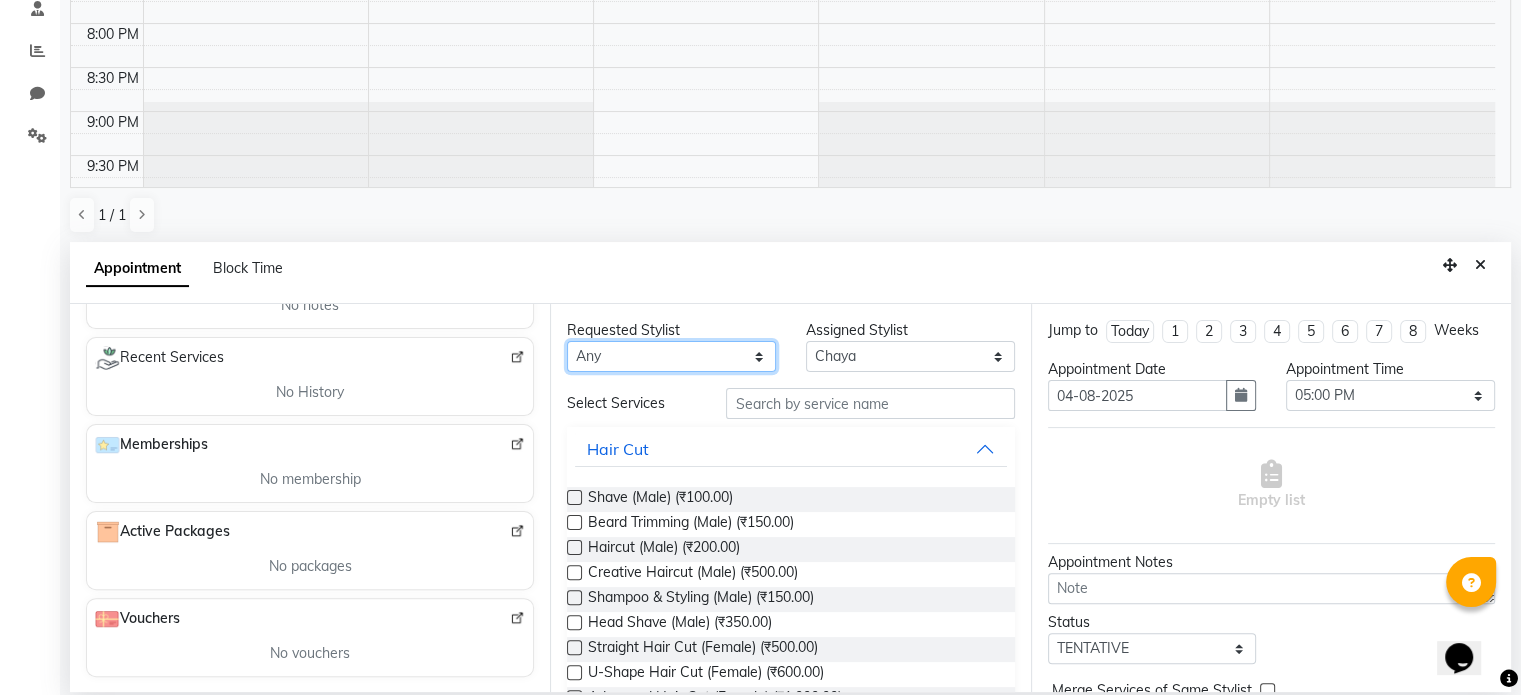 click on "Any Chaya Neelu GS Sajid Shadab Sima Vinod Kumar" at bounding box center (671, 356) 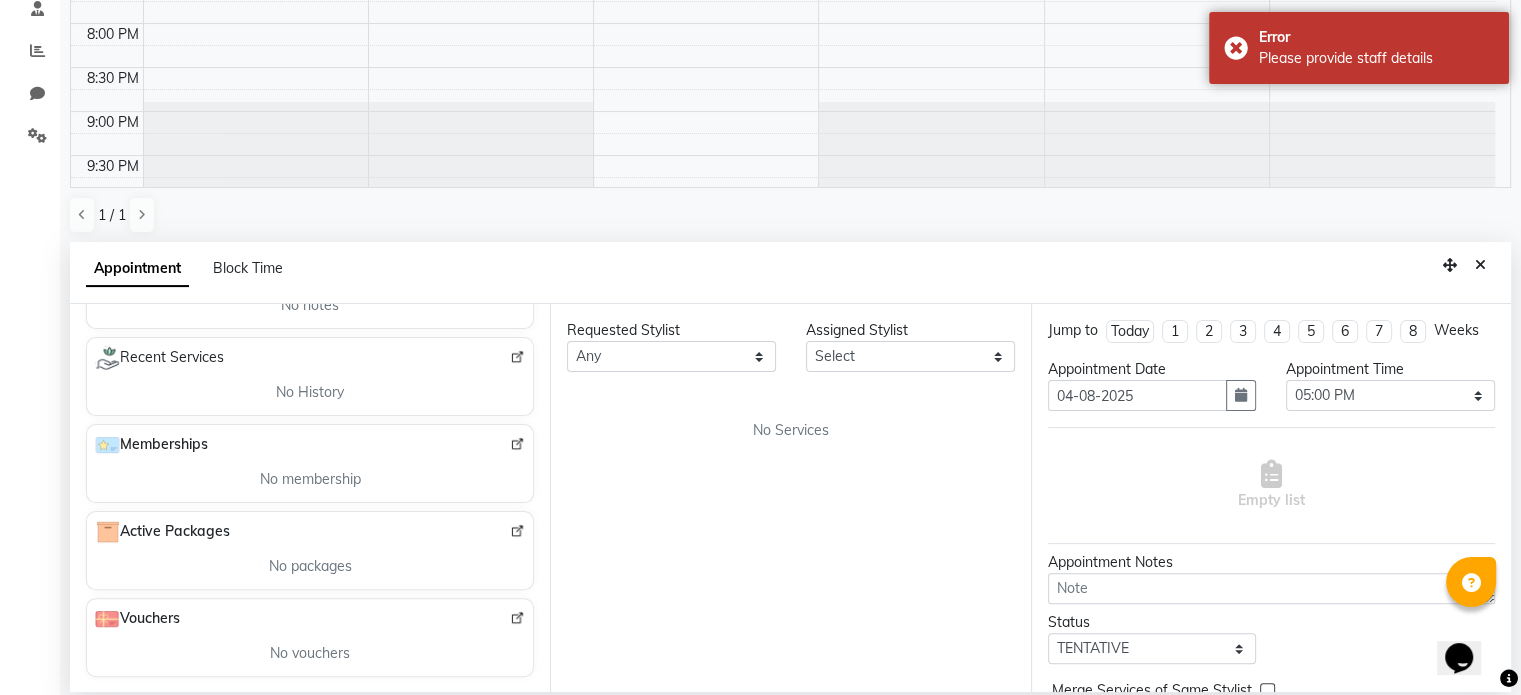 click on "Requested Stylist Any Chaya Neelu GS Sajid Shadab Sima Vinod Kumar Assigned Stylist Select Chaya Neelu GS Sajid Shadab Sima Vinod Kumar No Services" at bounding box center (790, 498) 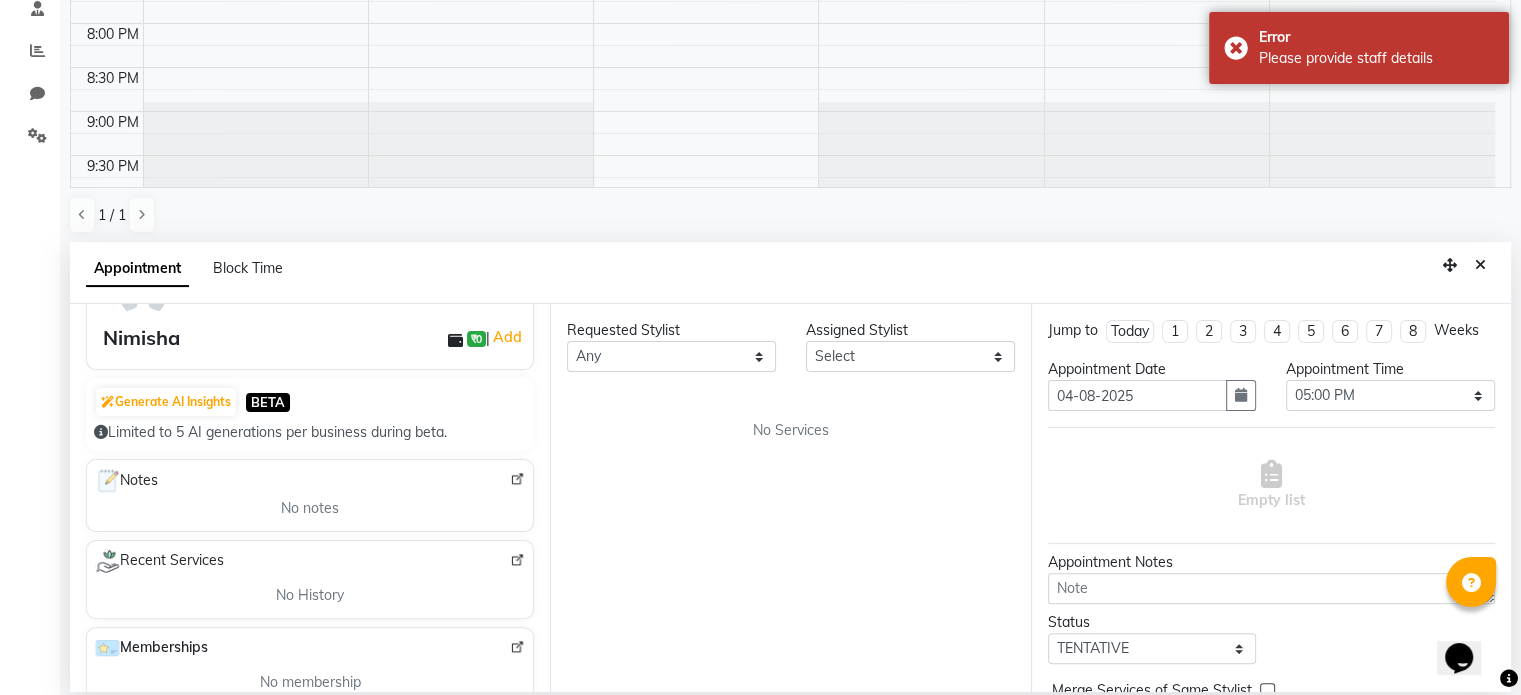 scroll, scrollTop: 0, scrollLeft: 0, axis: both 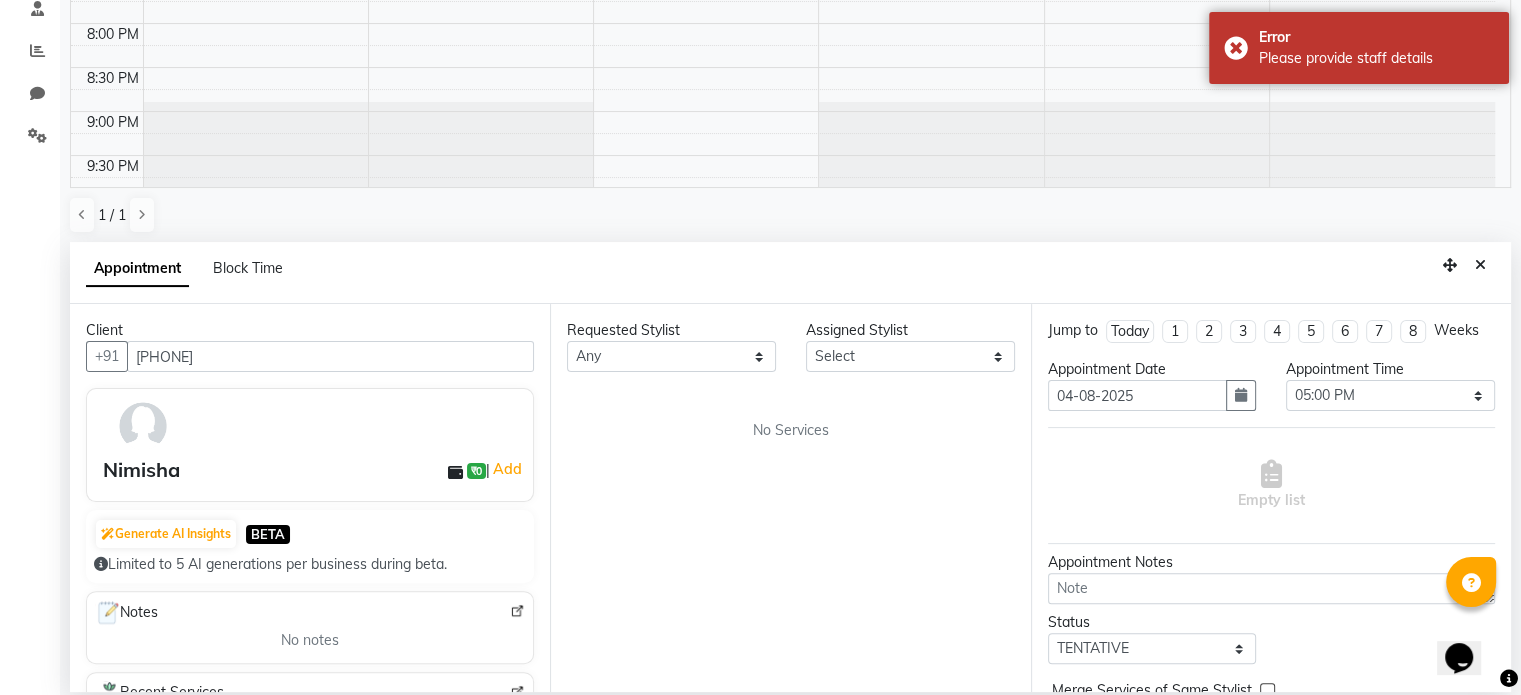 click at bounding box center [319, 426] 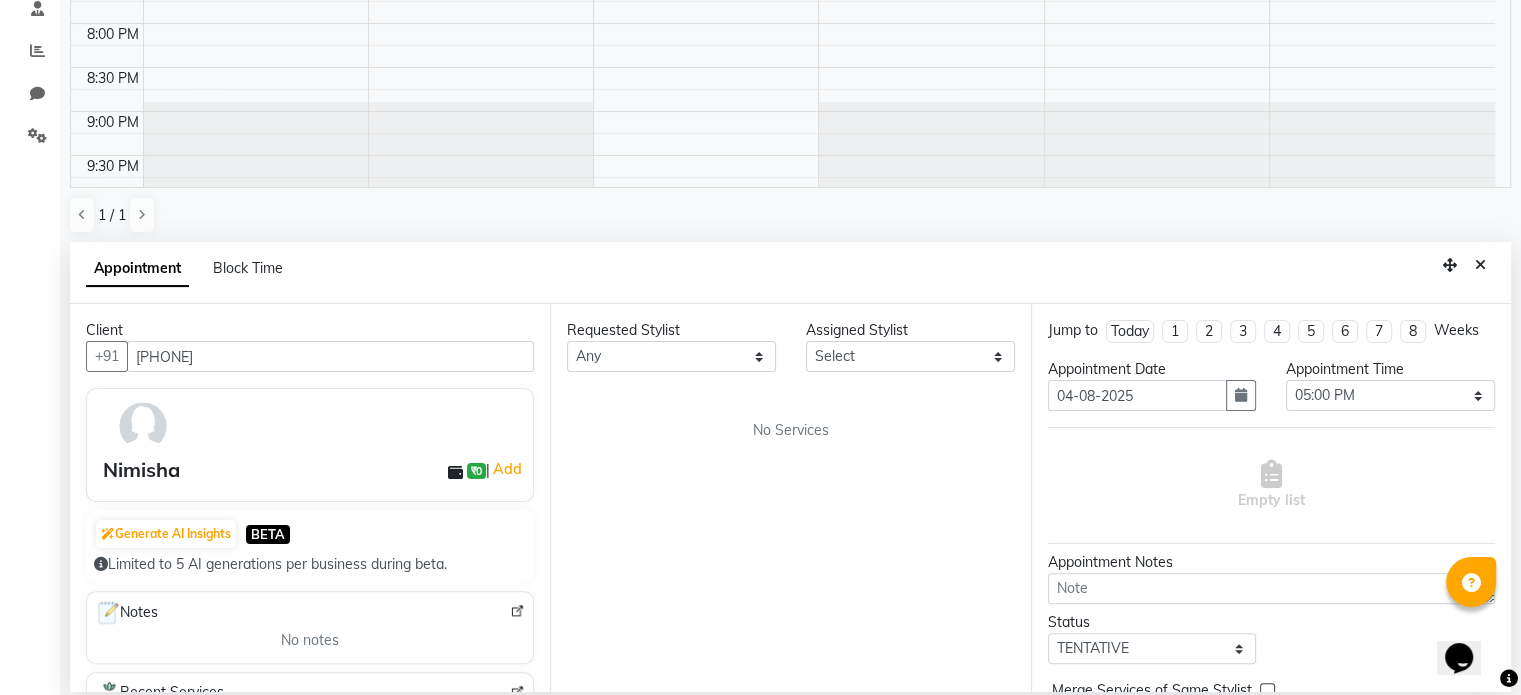 click on "Empty list" at bounding box center (1271, 485) 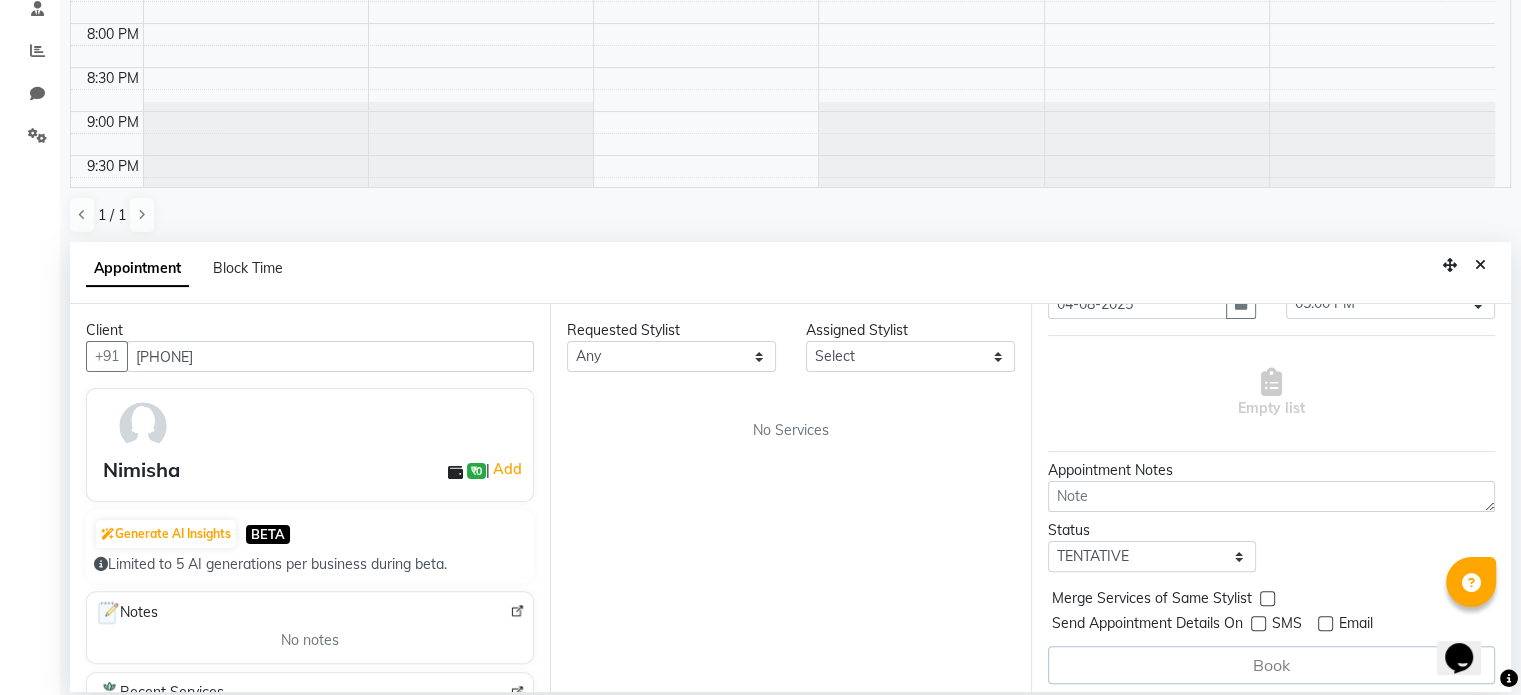 scroll, scrollTop: 97, scrollLeft: 0, axis: vertical 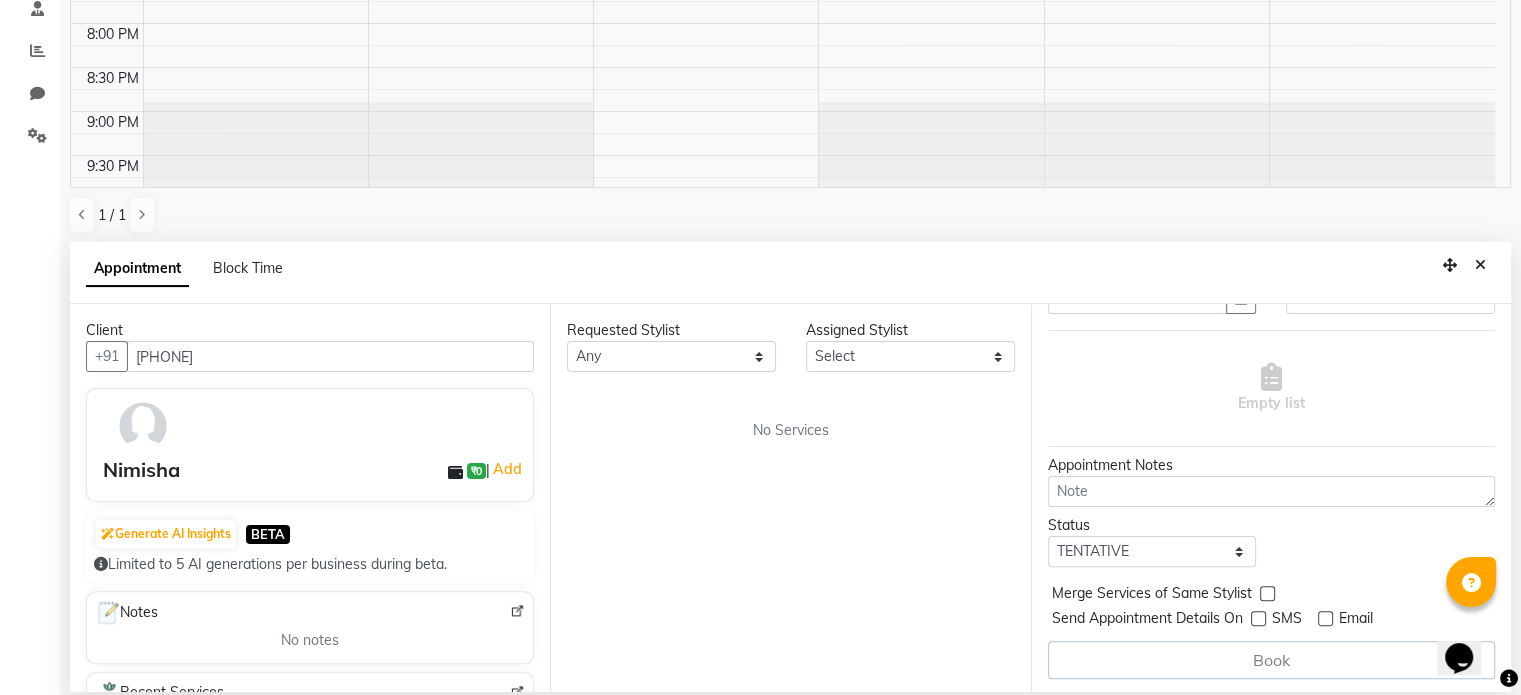 click on "Book" at bounding box center [1271, 660] 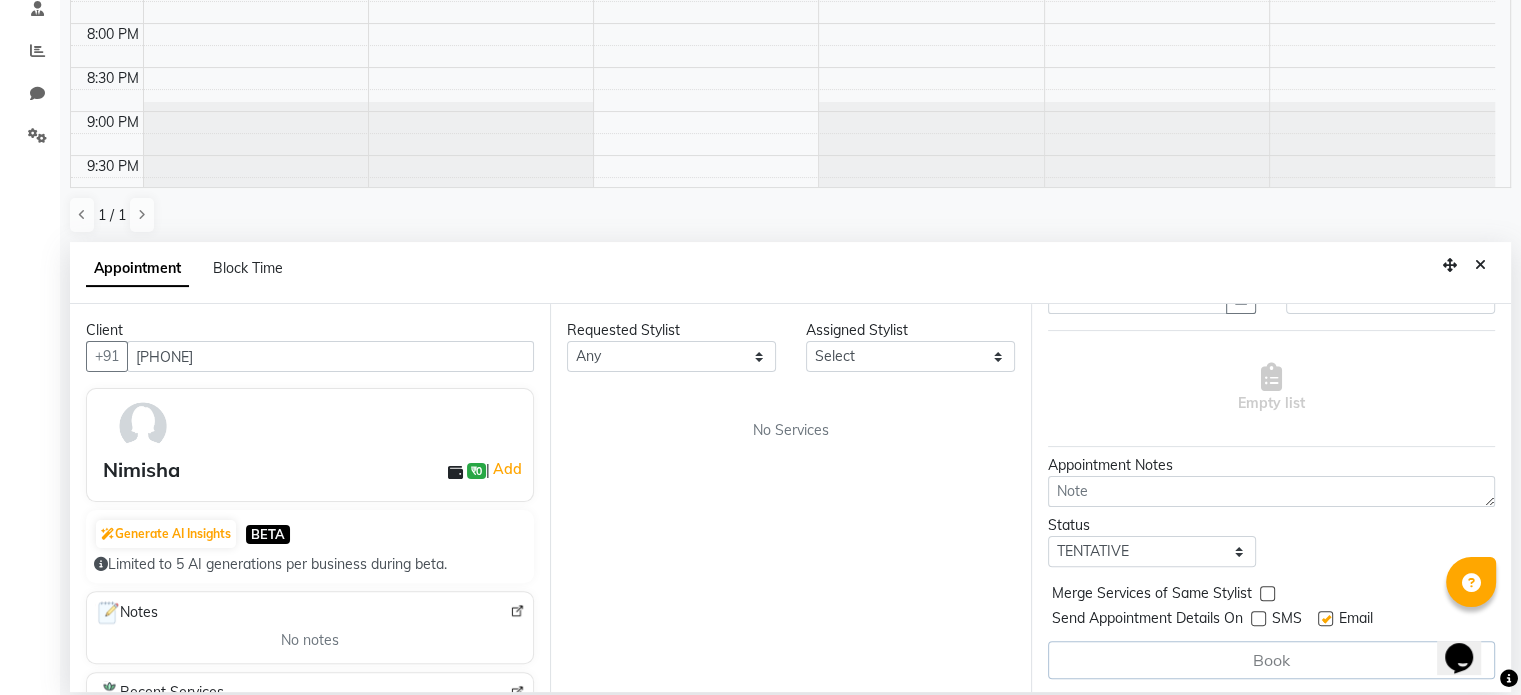 click at bounding box center [1258, 618] 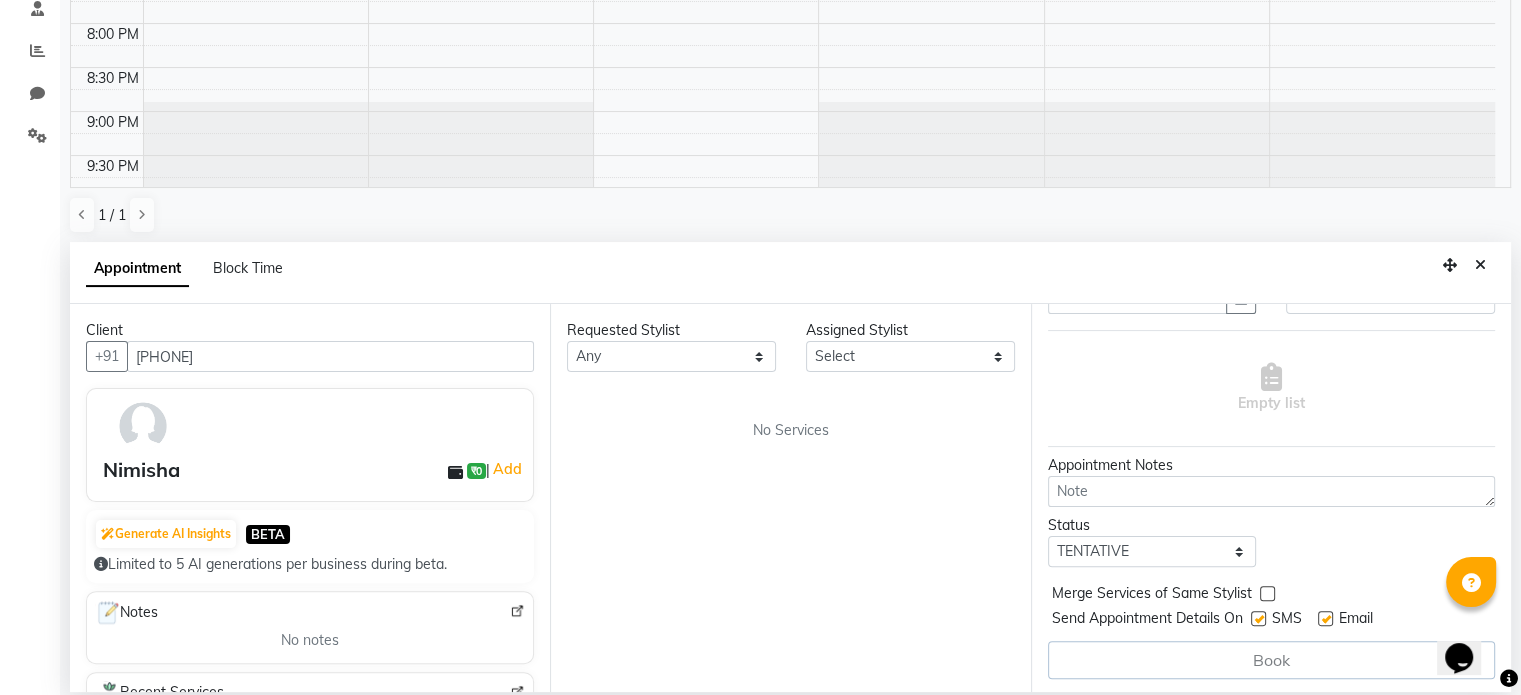 click at bounding box center (1258, 618) 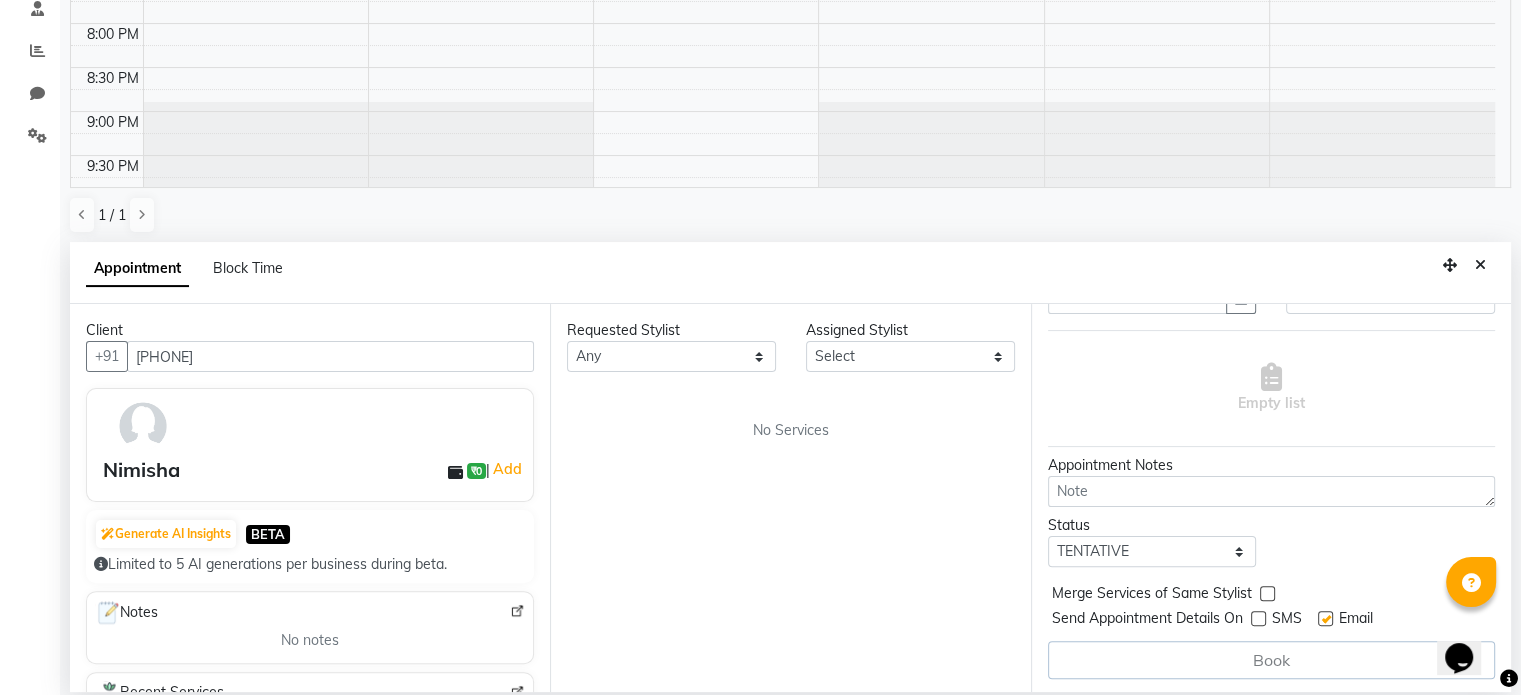 click at bounding box center (1325, 618) 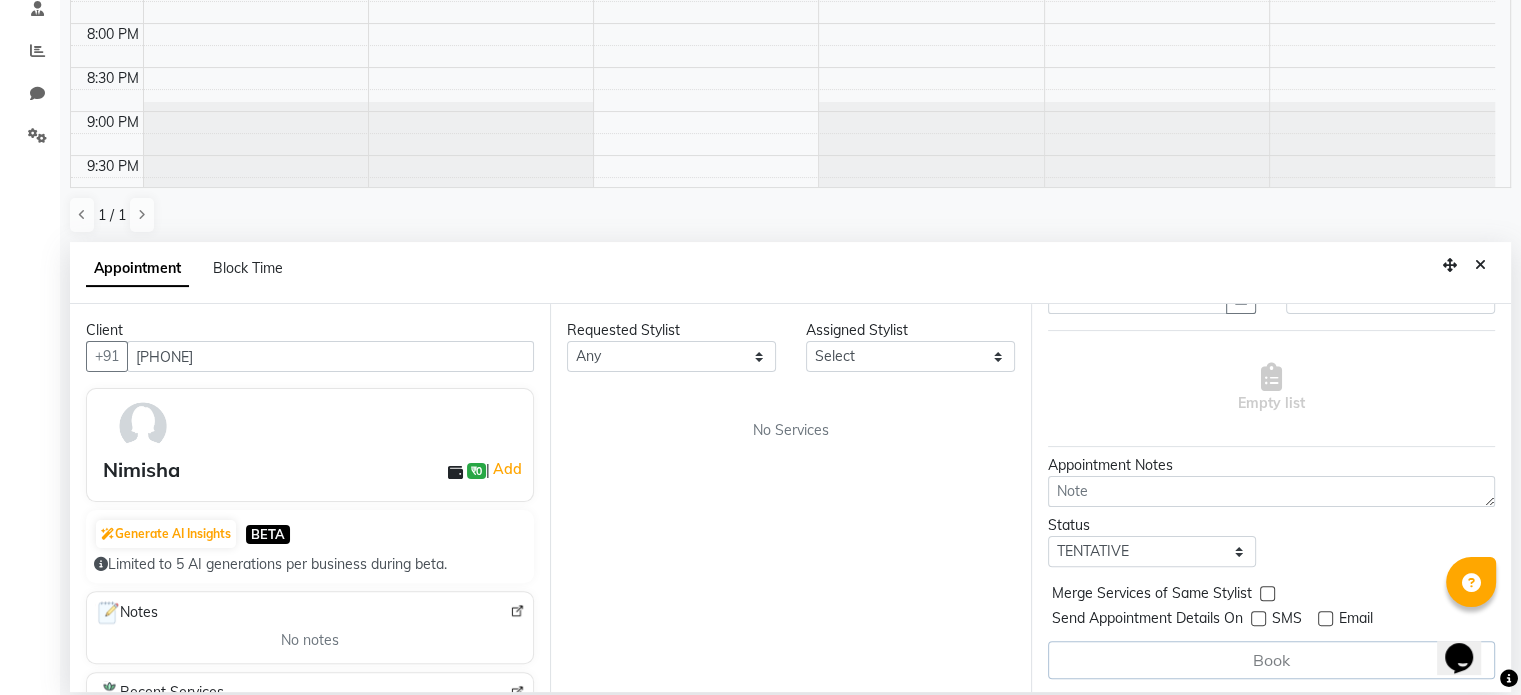 click on "Book" at bounding box center [1271, 660] 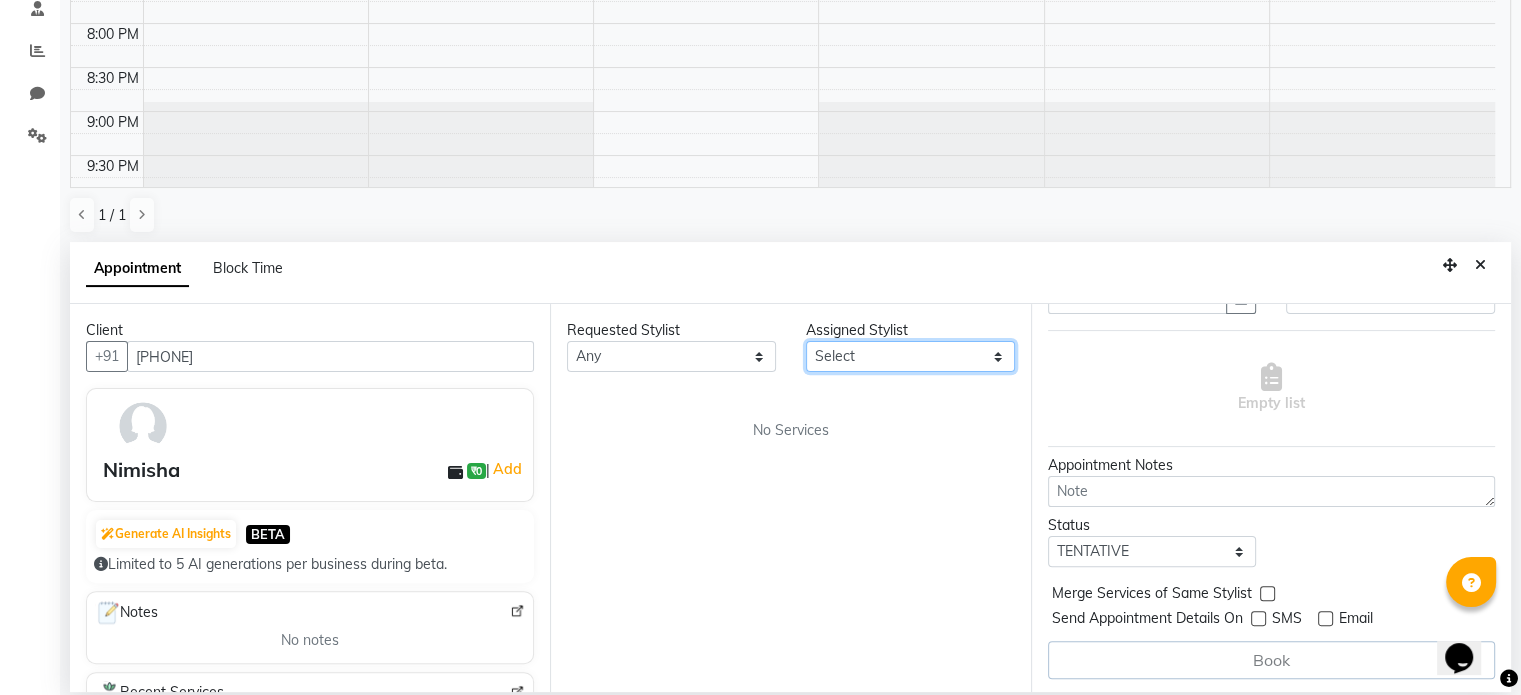 click on "Select Chaya Neelu GS Sajid Shadab Sima Vinod Kumar" at bounding box center [910, 356] 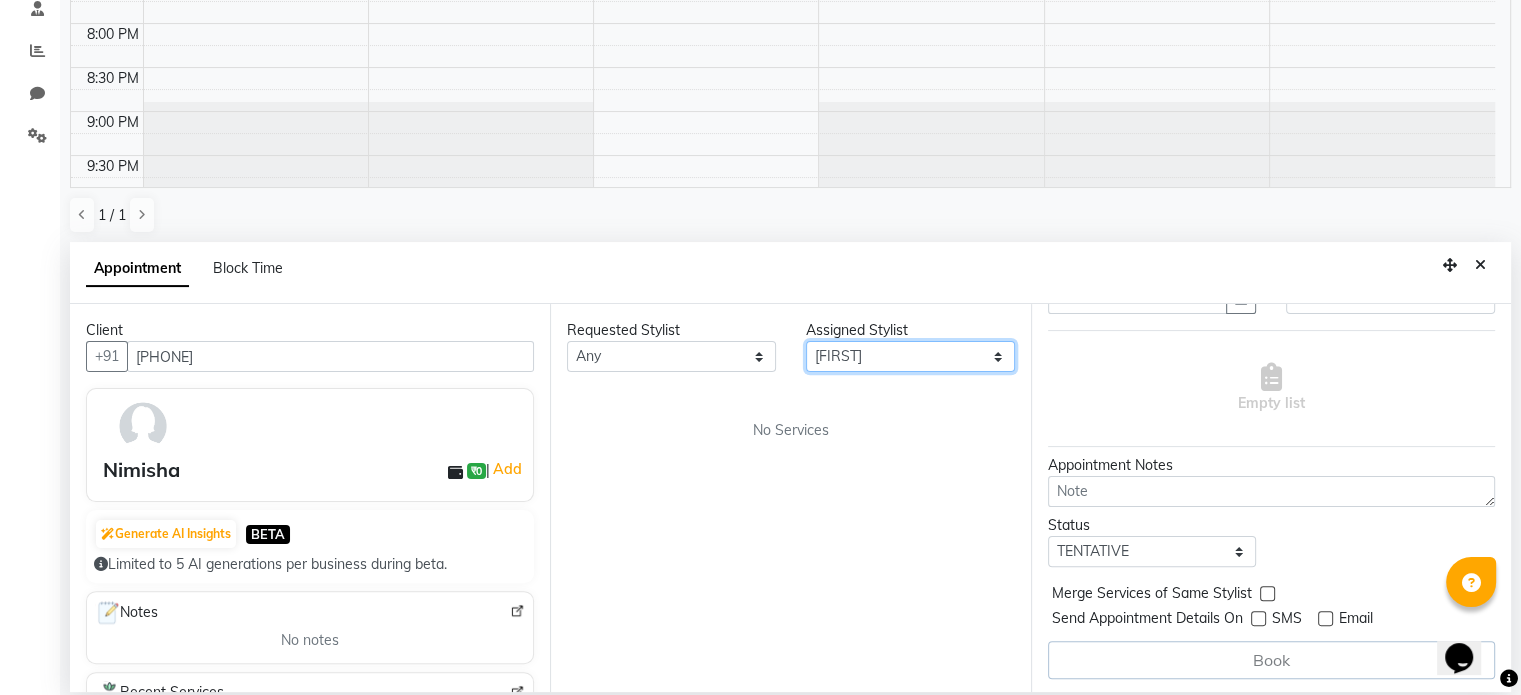 click on "Select Chaya Neelu GS Sajid Shadab Sima Vinod Kumar" at bounding box center [910, 356] 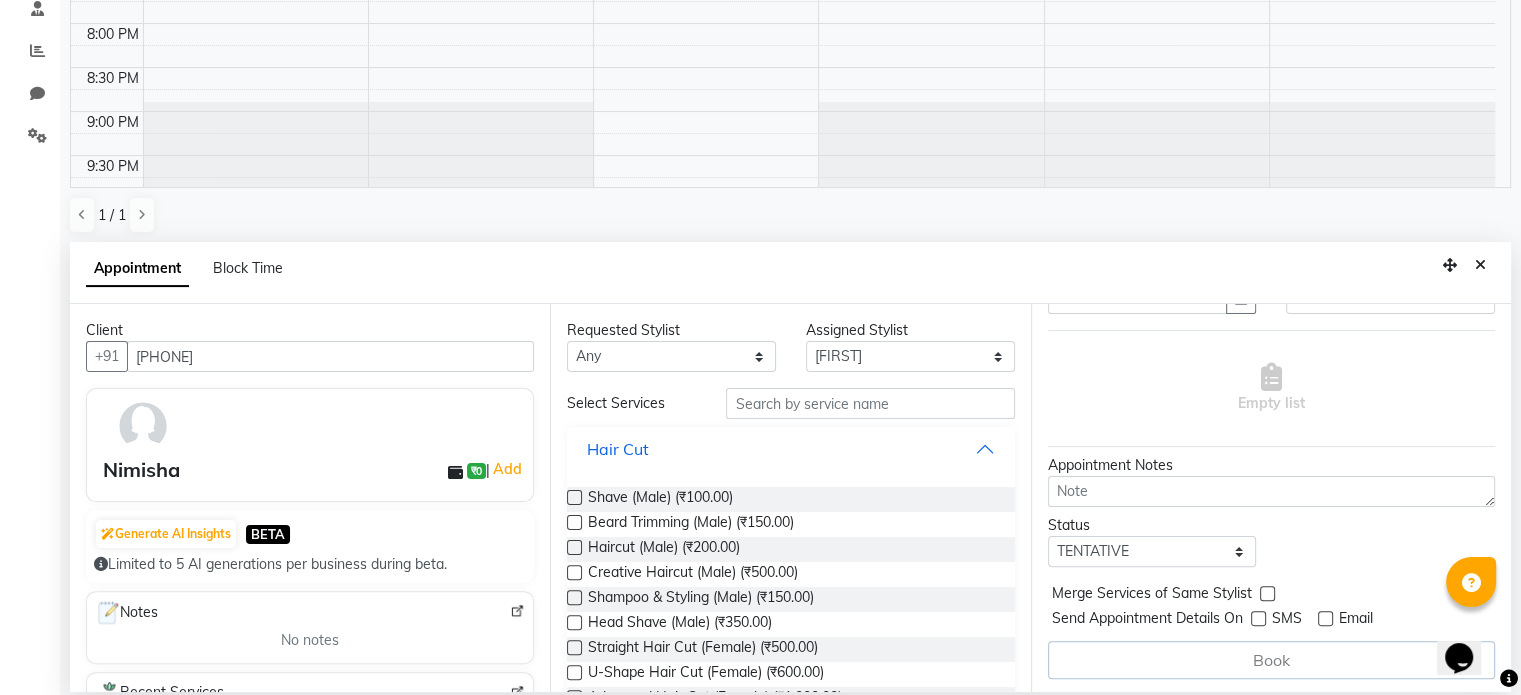 click on "Hair Cut" at bounding box center (790, 449) 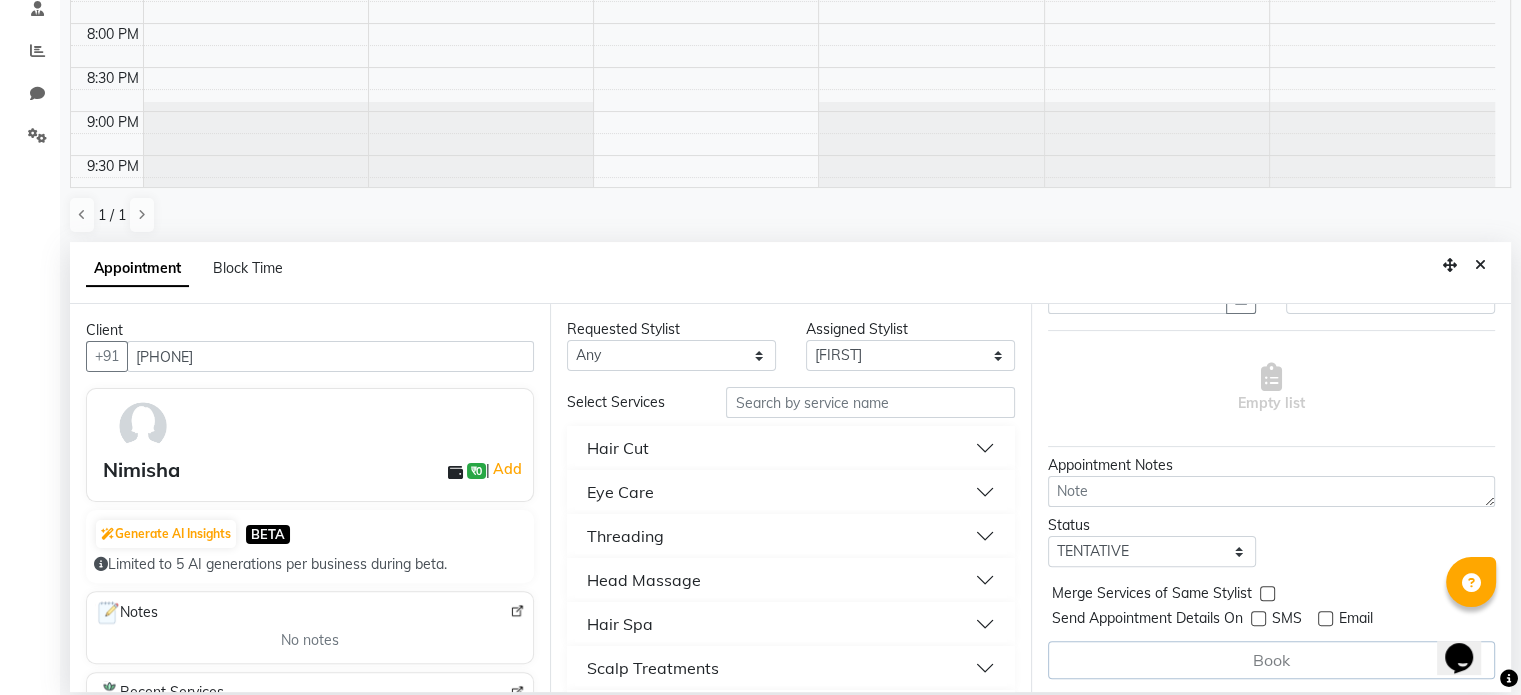 scroll, scrollTop: 0, scrollLeft: 0, axis: both 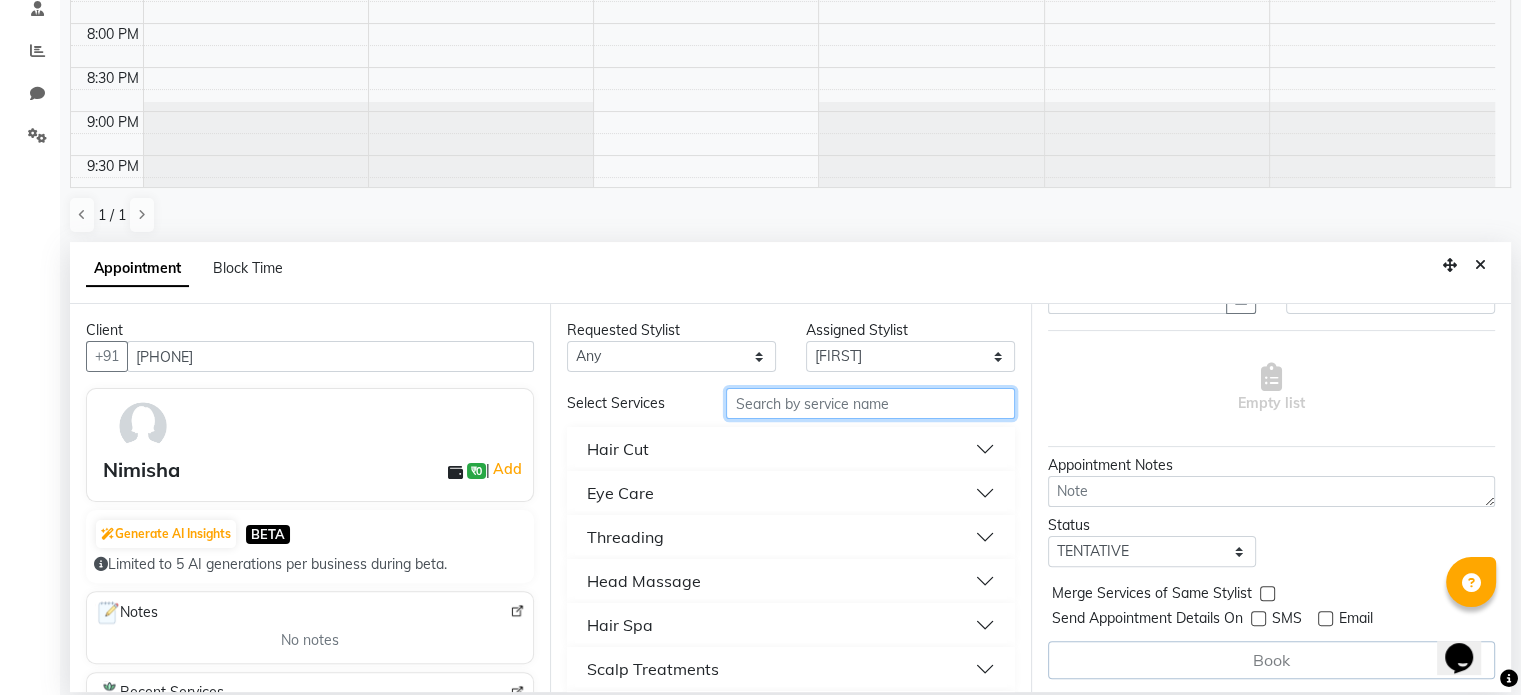 click at bounding box center [870, 403] 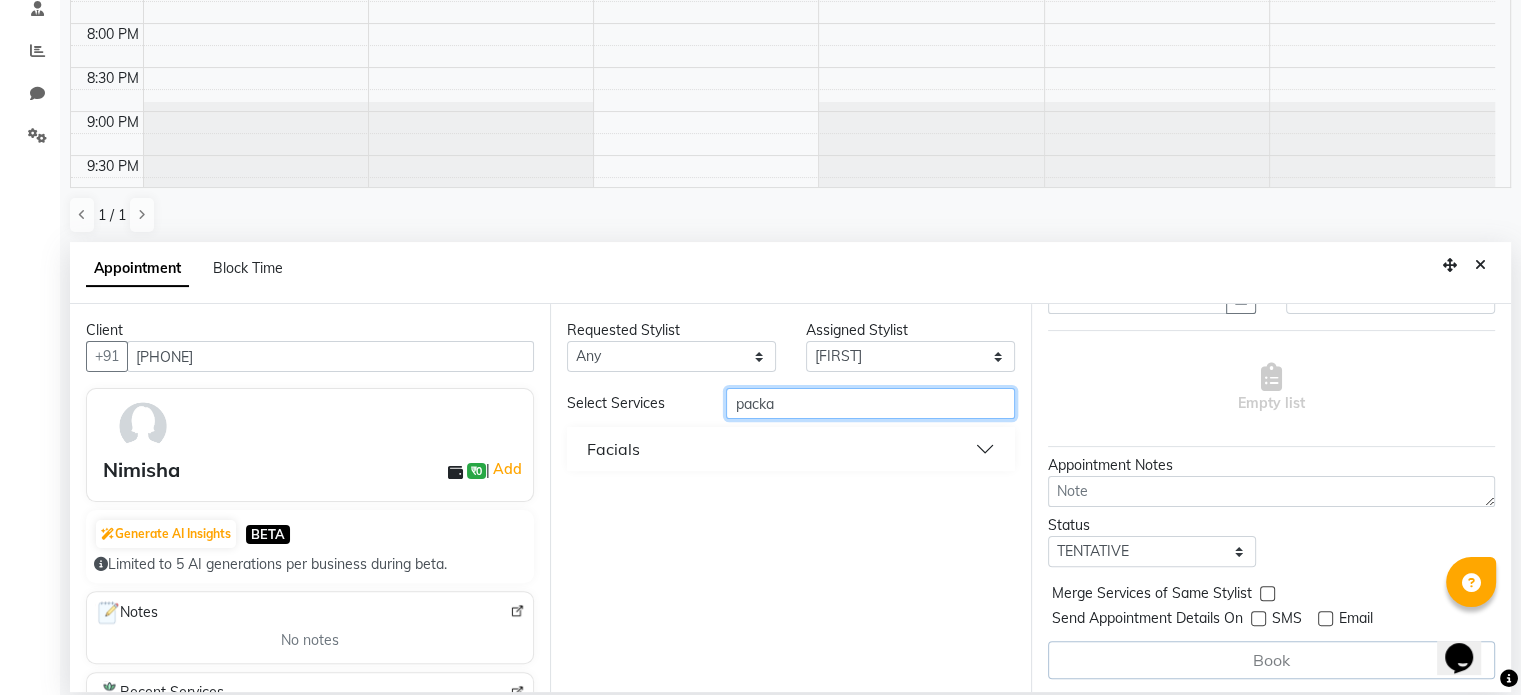 type on "packa" 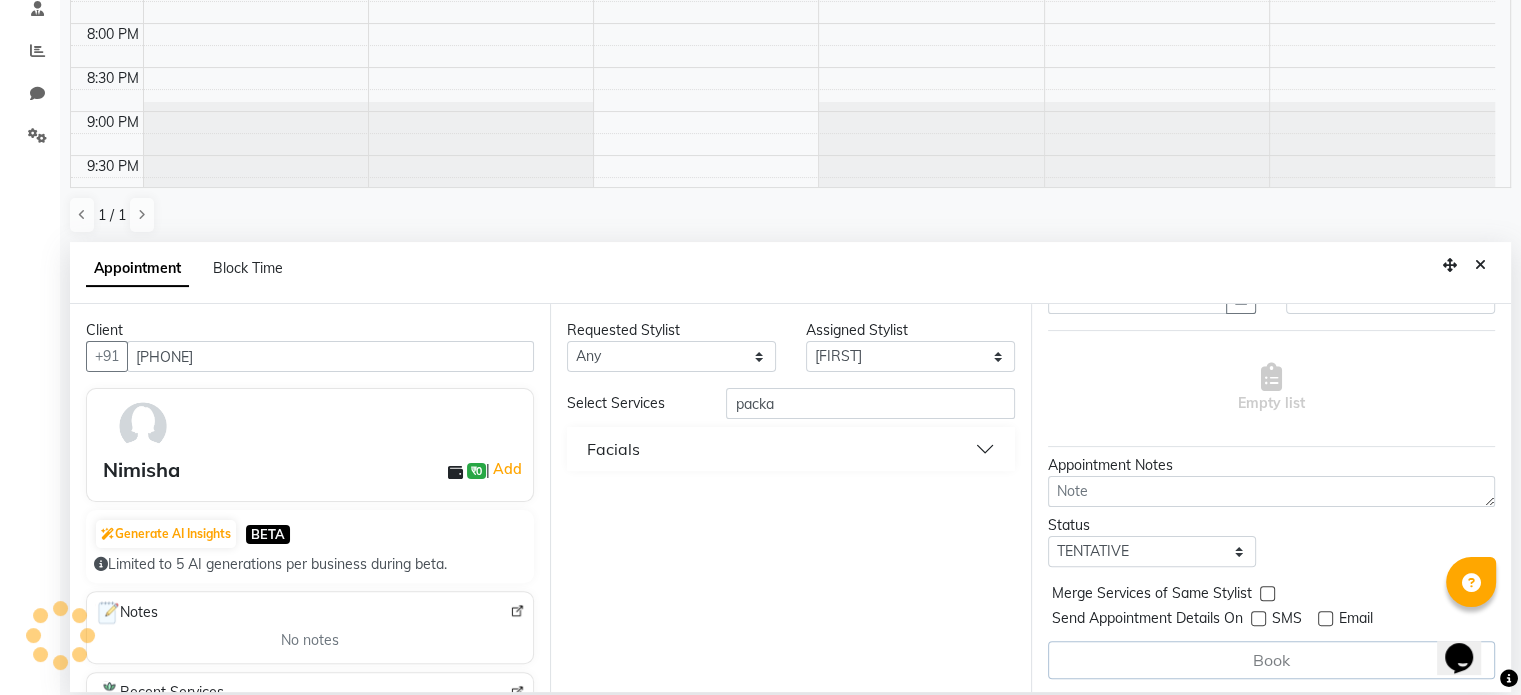click on "Facials" at bounding box center (790, 449) 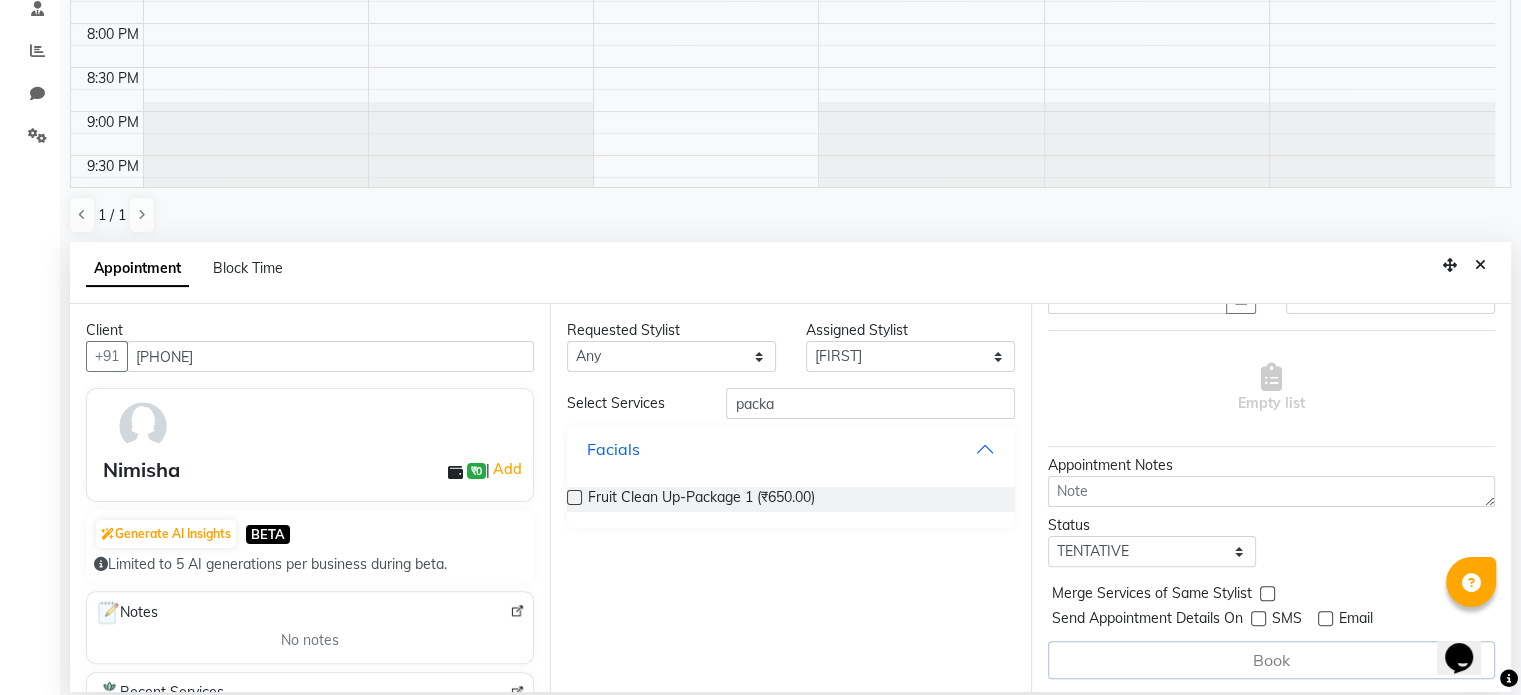 click on "Facials" at bounding box center [790, 449] 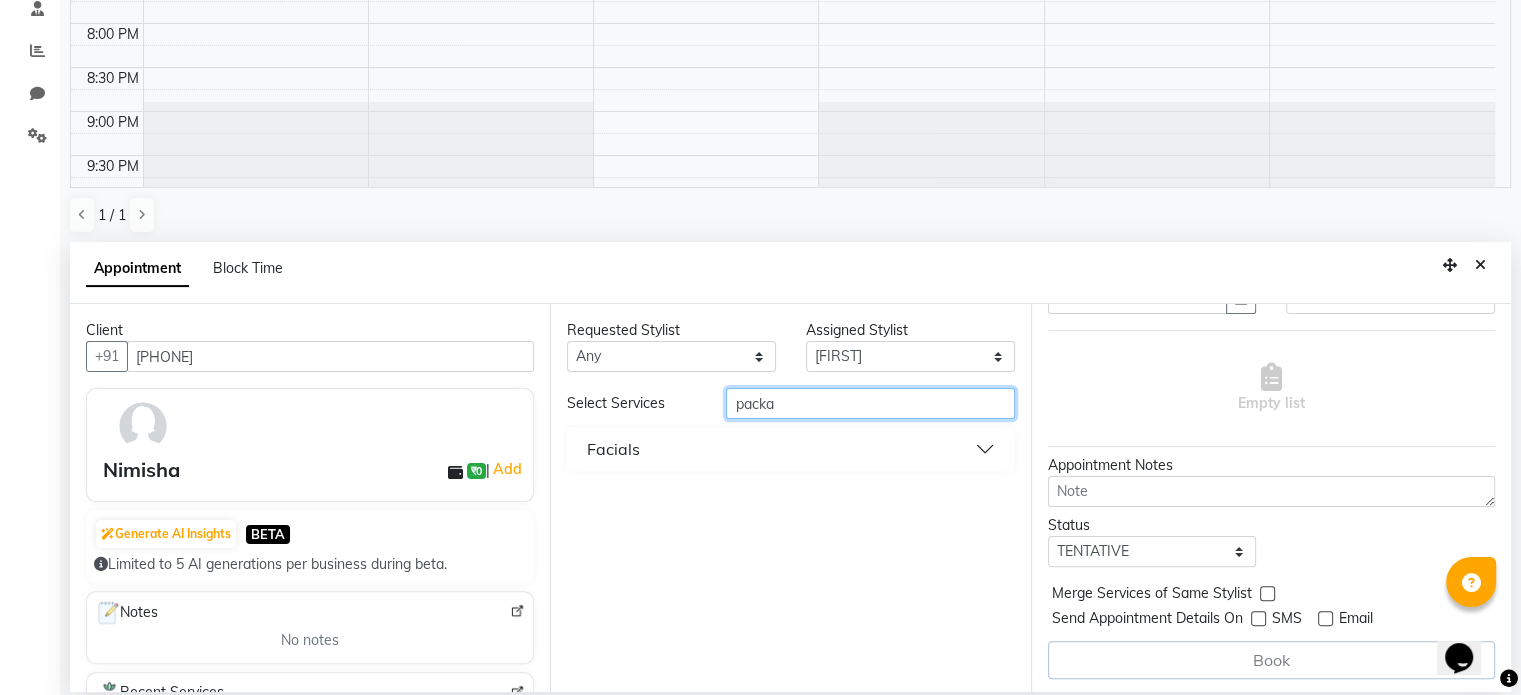 drag, startPoint x: 807, startPoint y: 408, endPoint x: 730, endPoint y: 402, distance: 77.23341 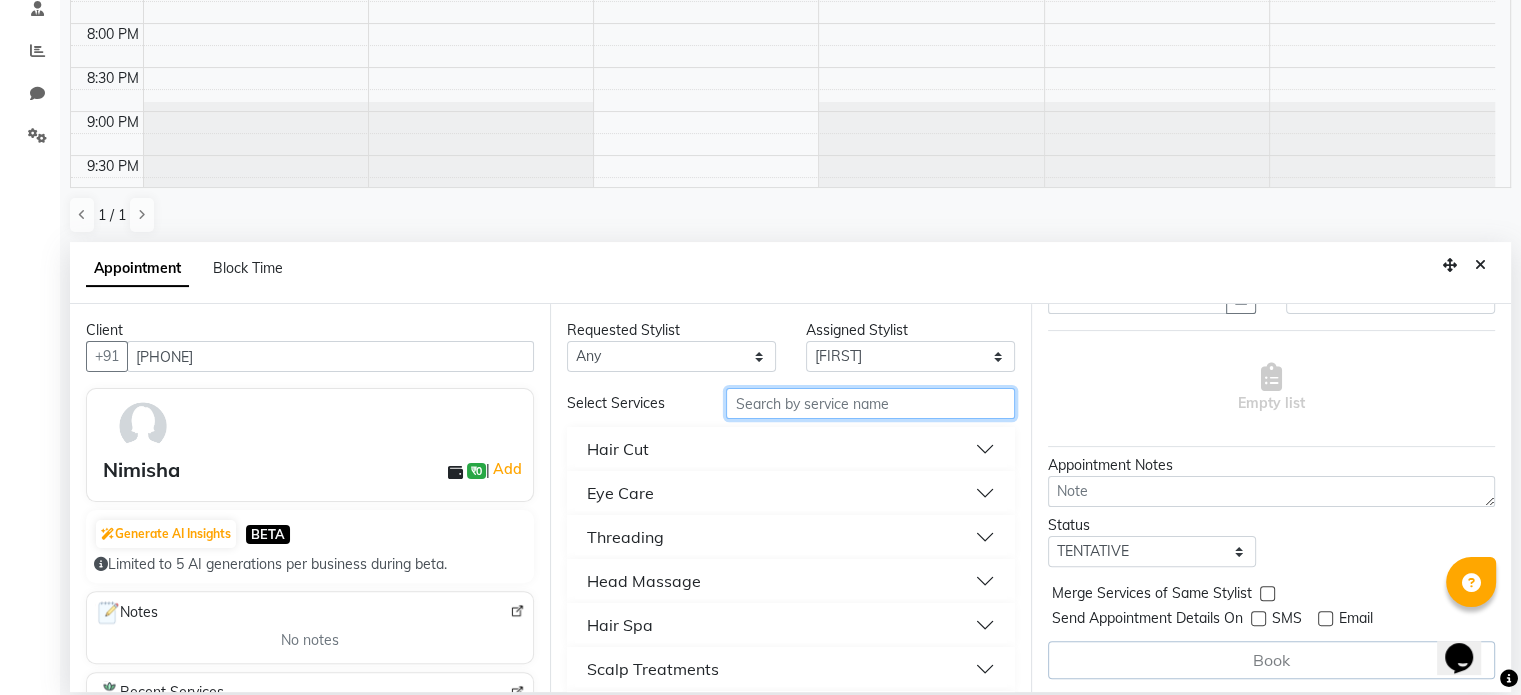 type 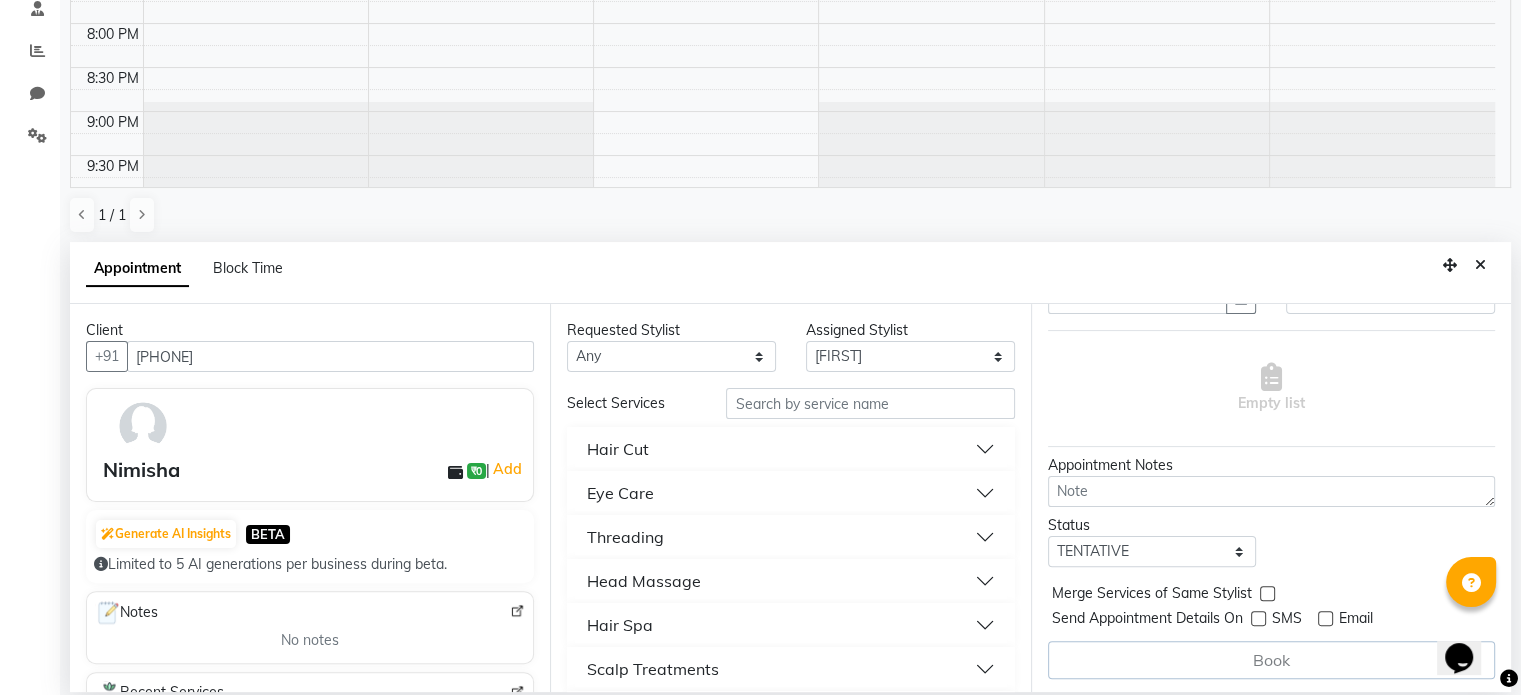 click on "Requested Stylist Any Chaya Neelu GS Sajid Shadab Sima Vinod Kumar Assigned Stylist Select Chaya Neelu GS Sajid Shadab Sima Vinod Kumar Select Services    Hair Cut    Eye Care    Threading    Head Massage    Hair Spa    Scalp Treatments    Coloring    Texturing Treatments    Hair Styling    De-Tan    Bleach    Clean Up    Facials    Waxing    Manicure    Pedicure    Image Consulting    Makeover" at bounding box center [790, 498] 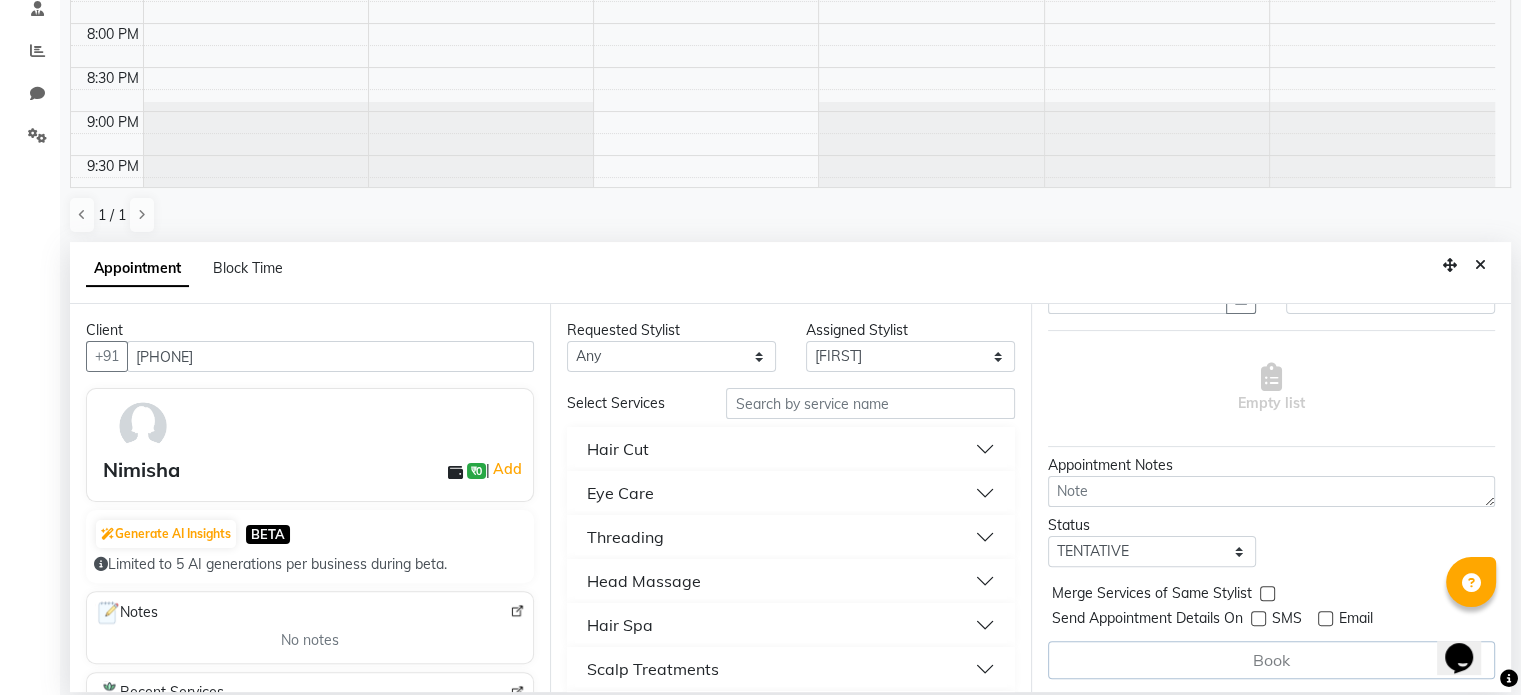 click on "Book" at bounding box center (1271, 660) 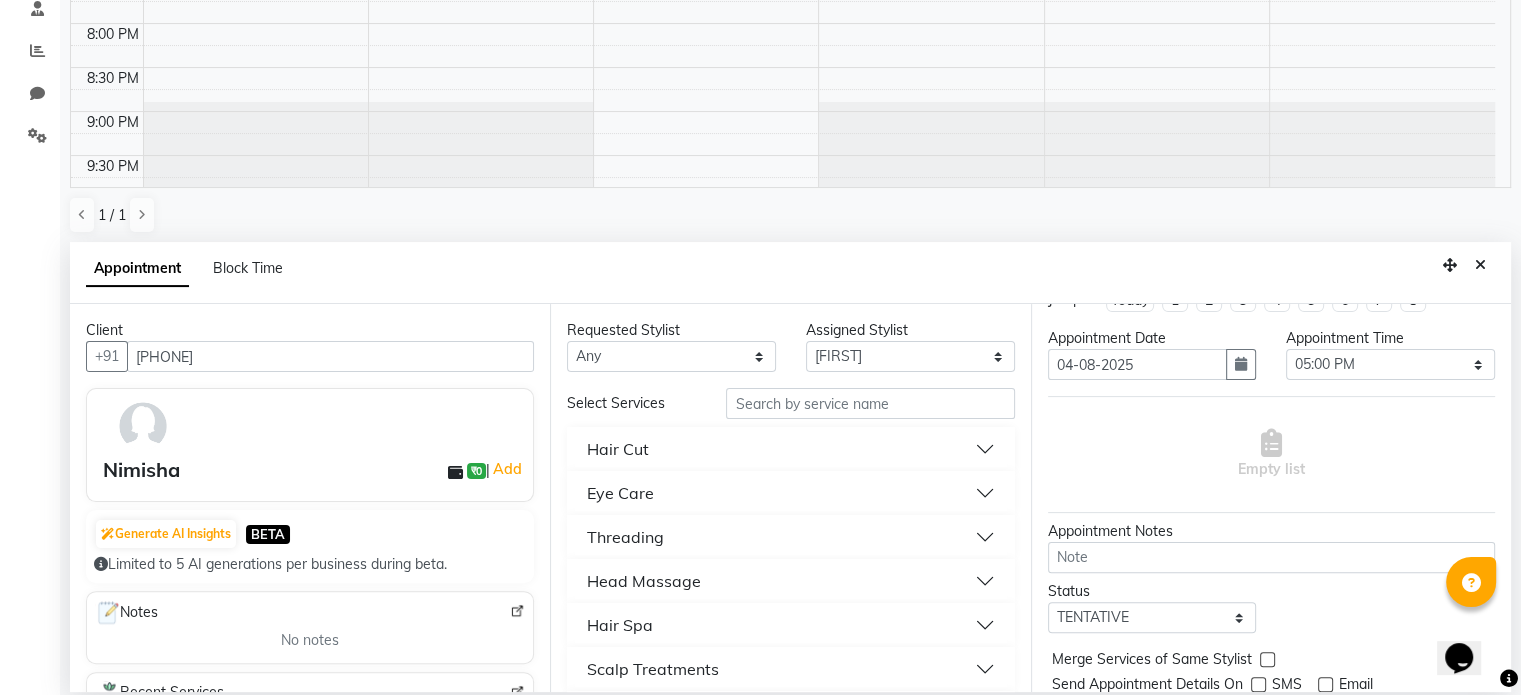 scroll, scrollTop: 0, scrollLeft: 0, axis: both 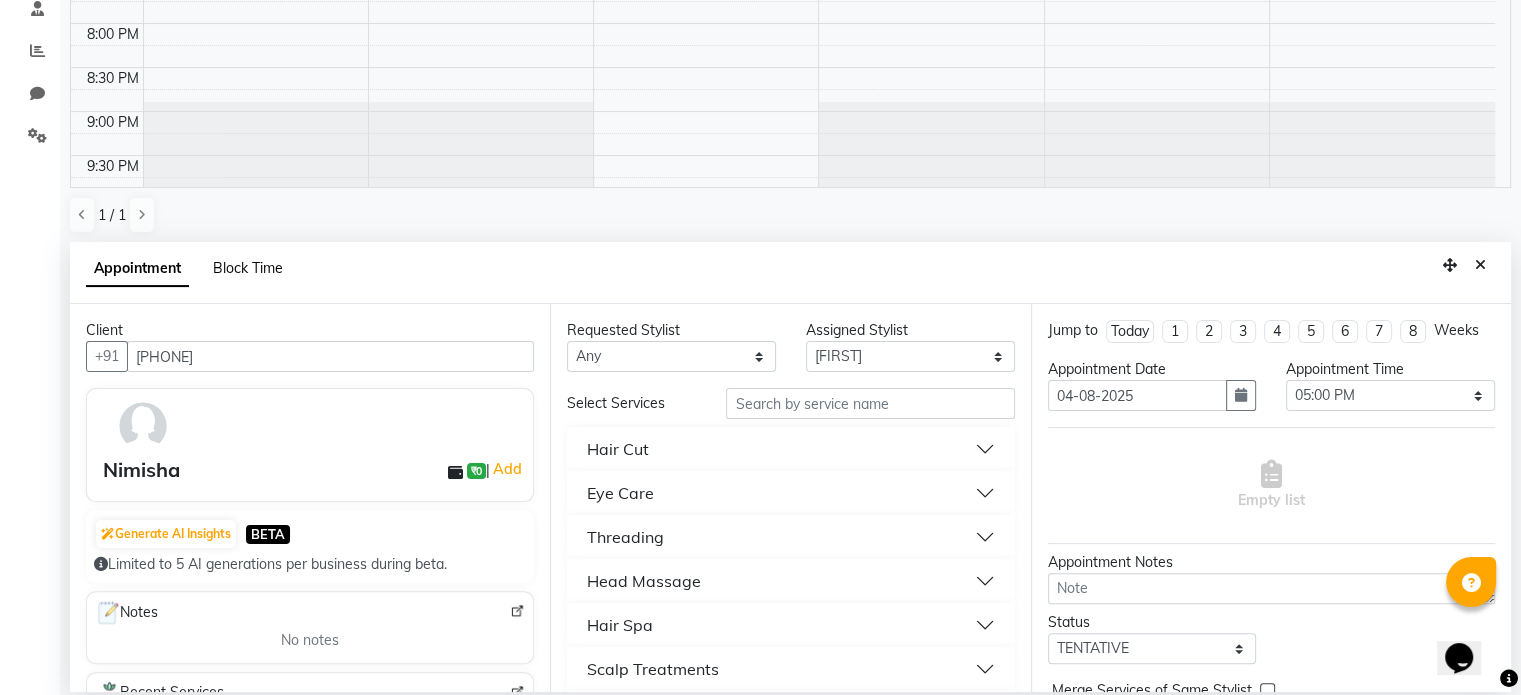 click on "Block Time" at bounding box center (248, 268) 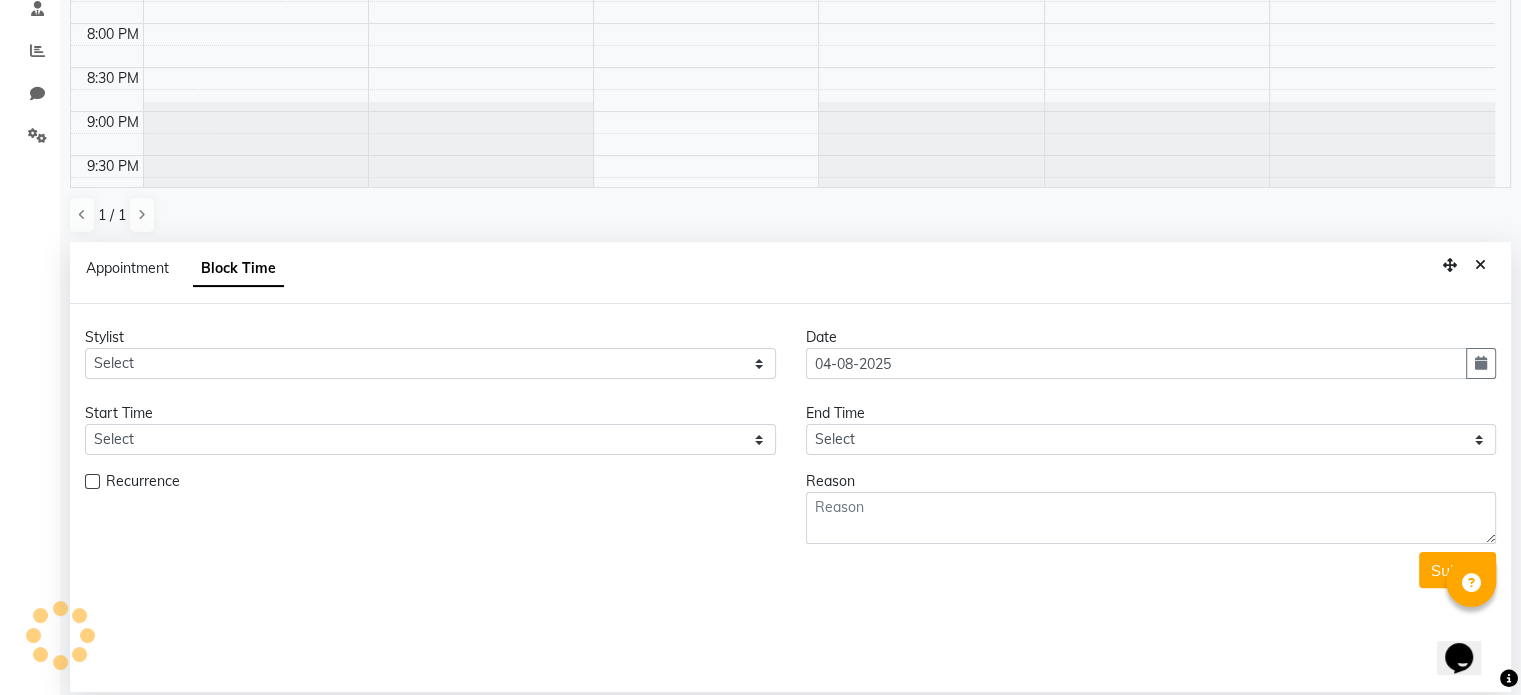 scroll, scrollTop: 699, scrollLeft: 0, axis: vertical 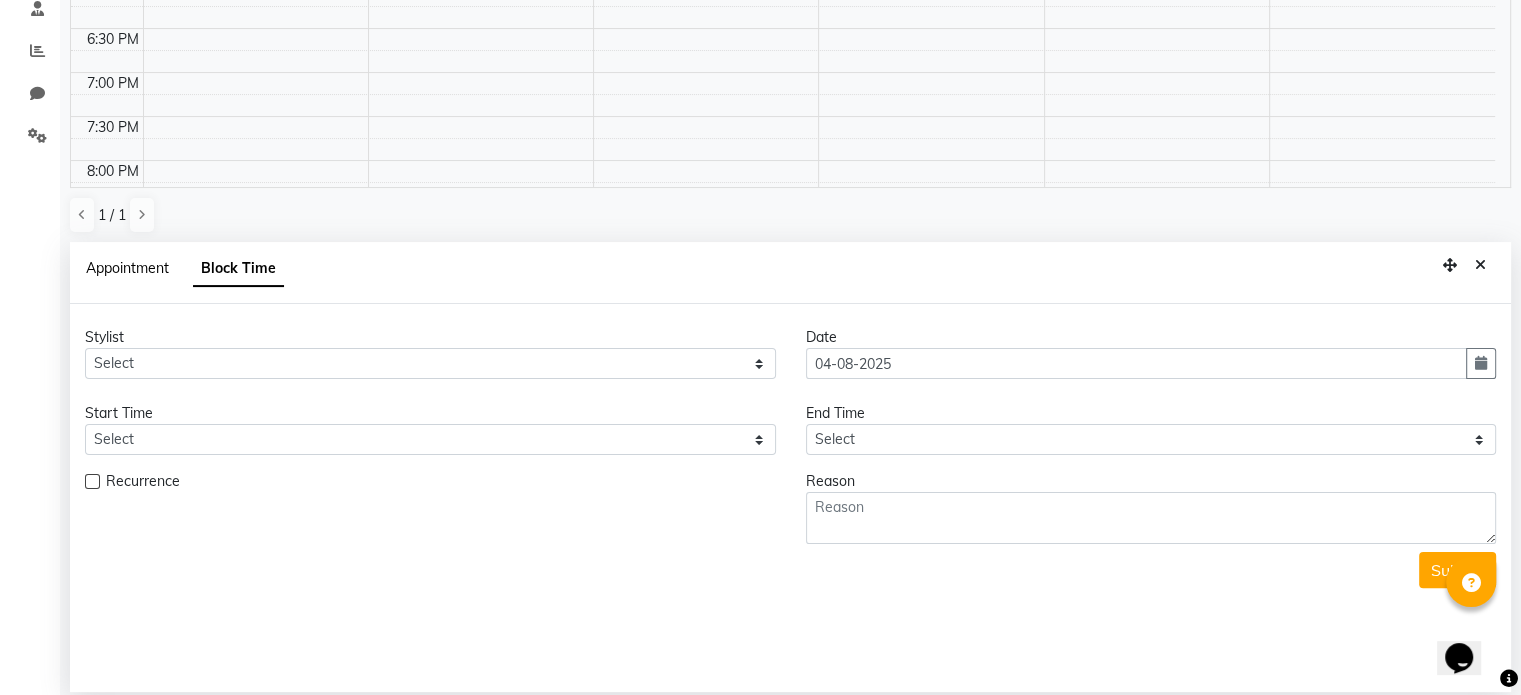 click on "Appointment" at bounding box center (127, 268) 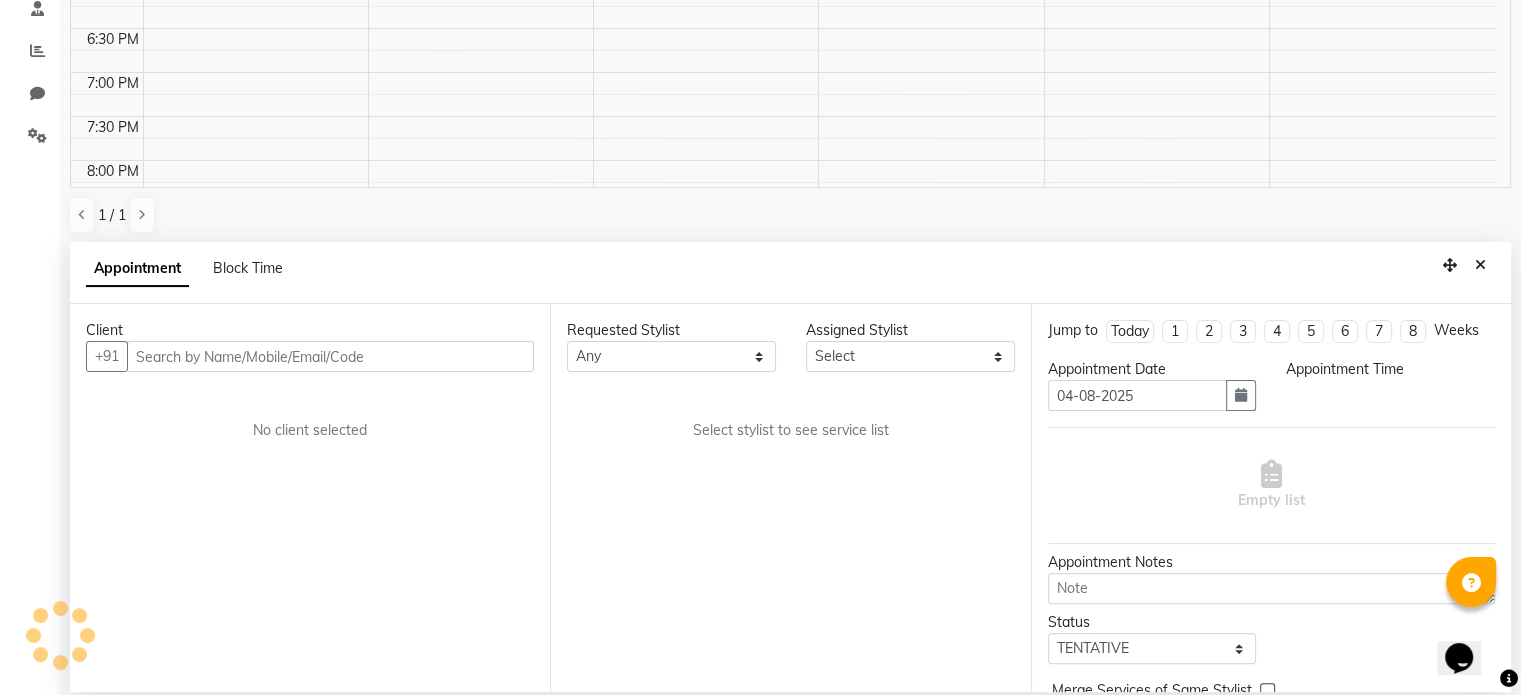 click at bounding box center [330, 356] 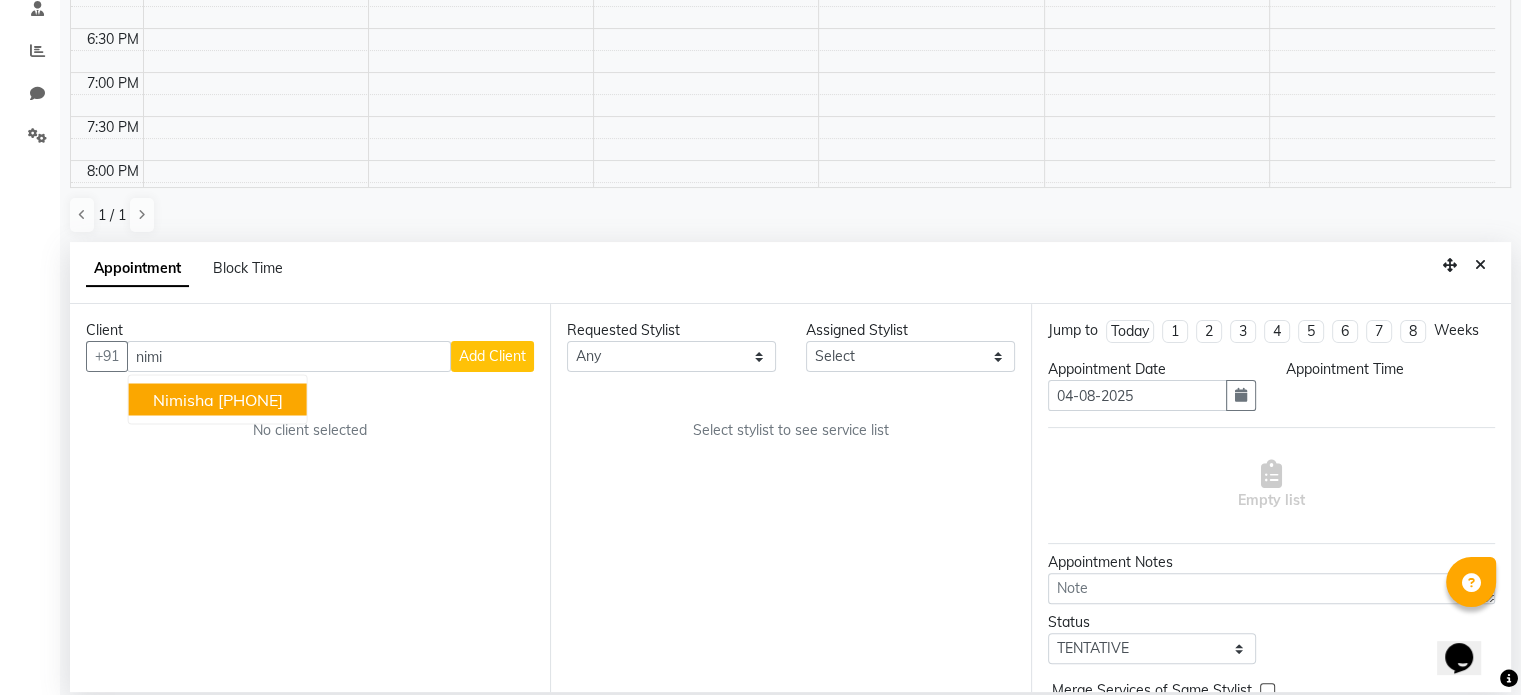 click on "9897307732" at bounding box center [250, 400] 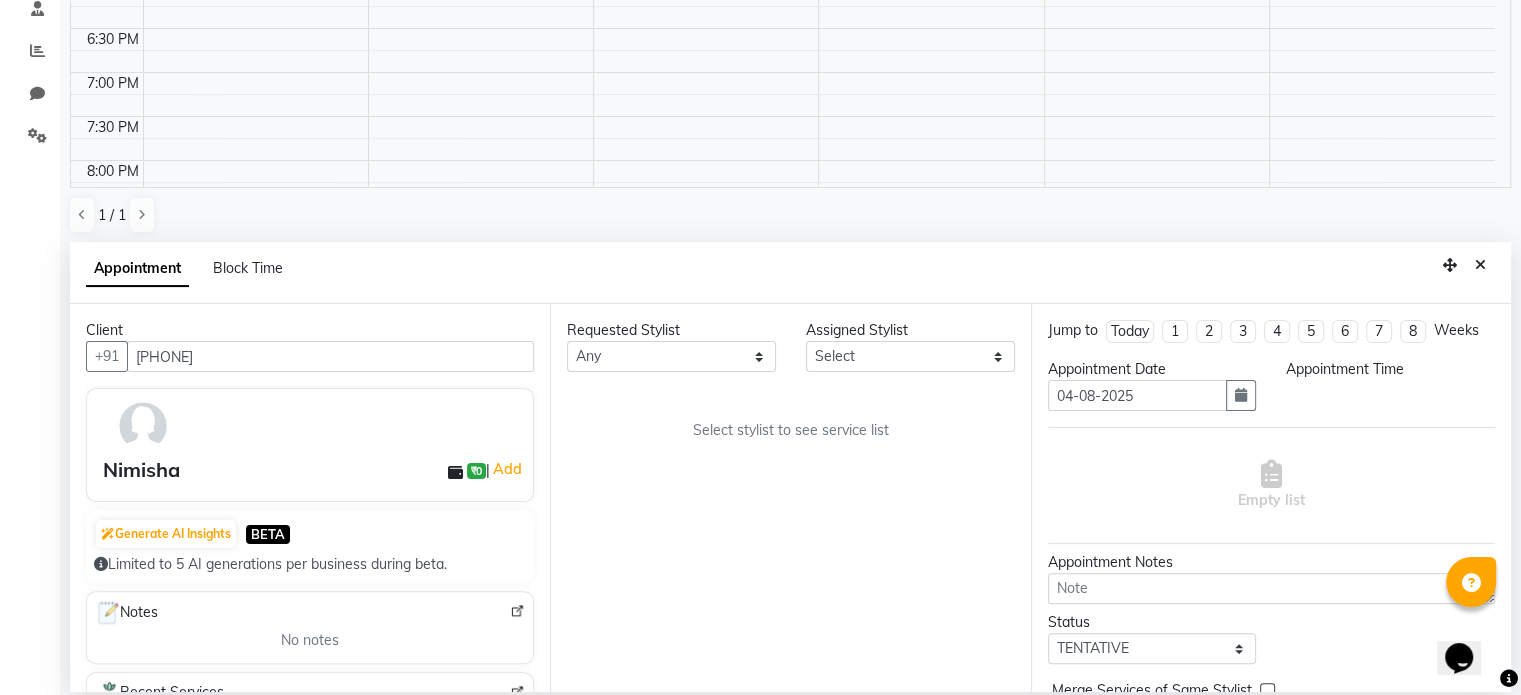 type on "9897307732" 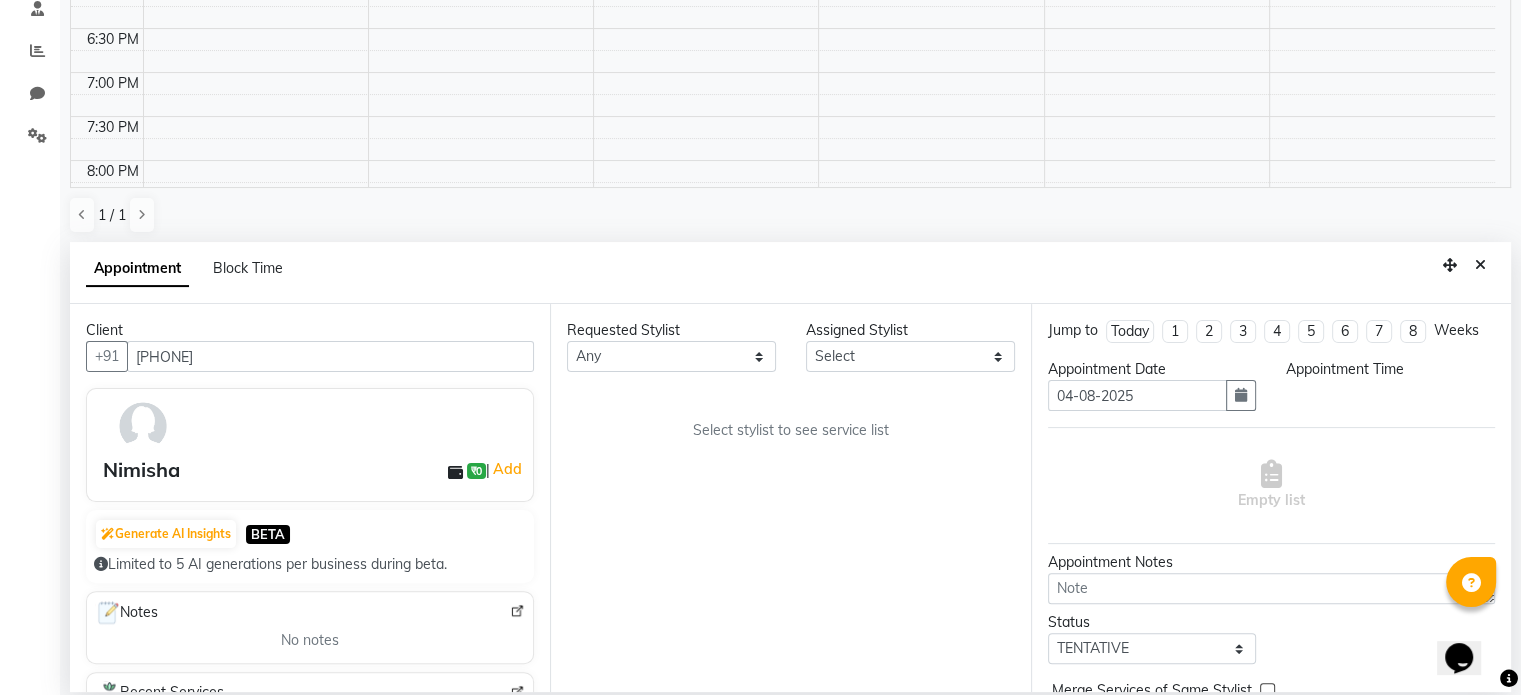 click on "Requested Stylist Any Chaya Neelu GS Sajid Shadab Sima Vinod Kumar Assigned Stylist Select Chaya Neelu GS Sajid Shadab Sima Vinod Kumar Select stylist to see service list" at bounding box center (790, 498) 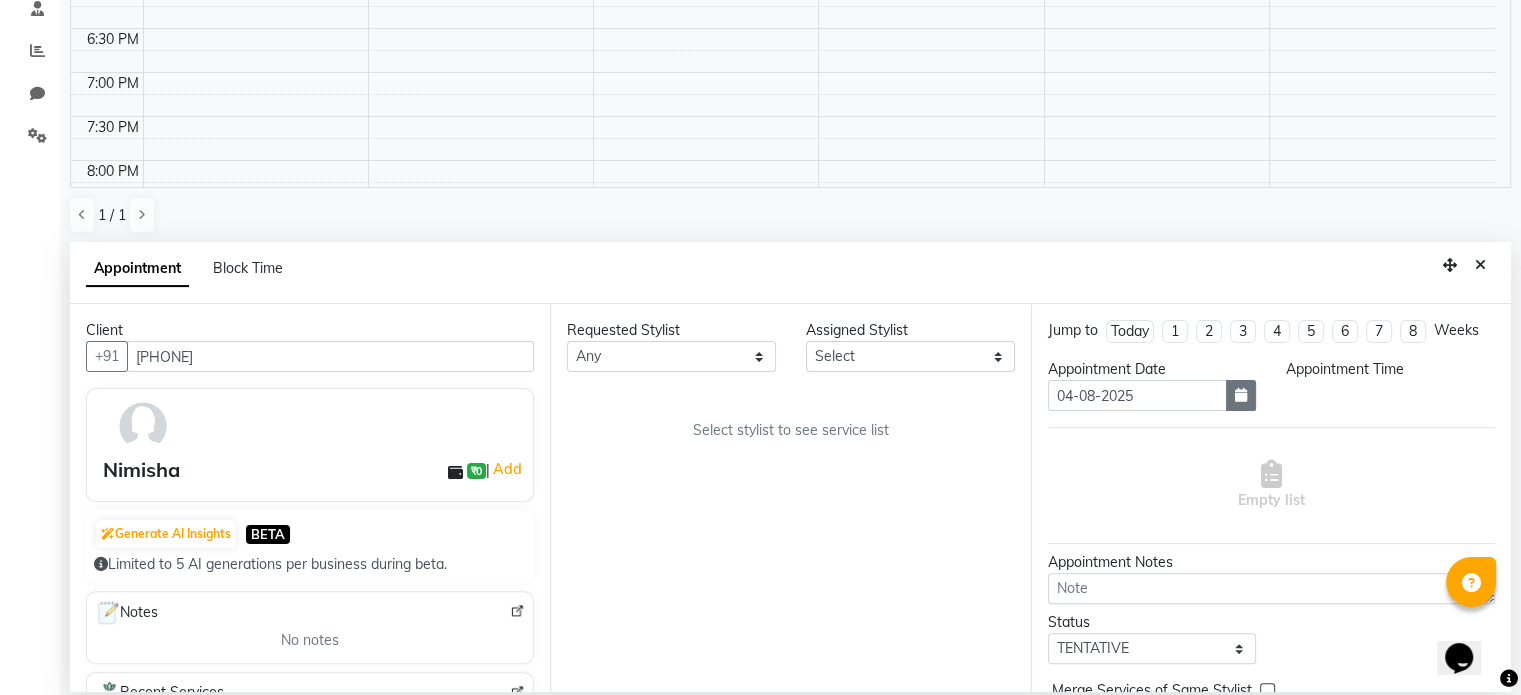 click at bounding box center [1241, 395] 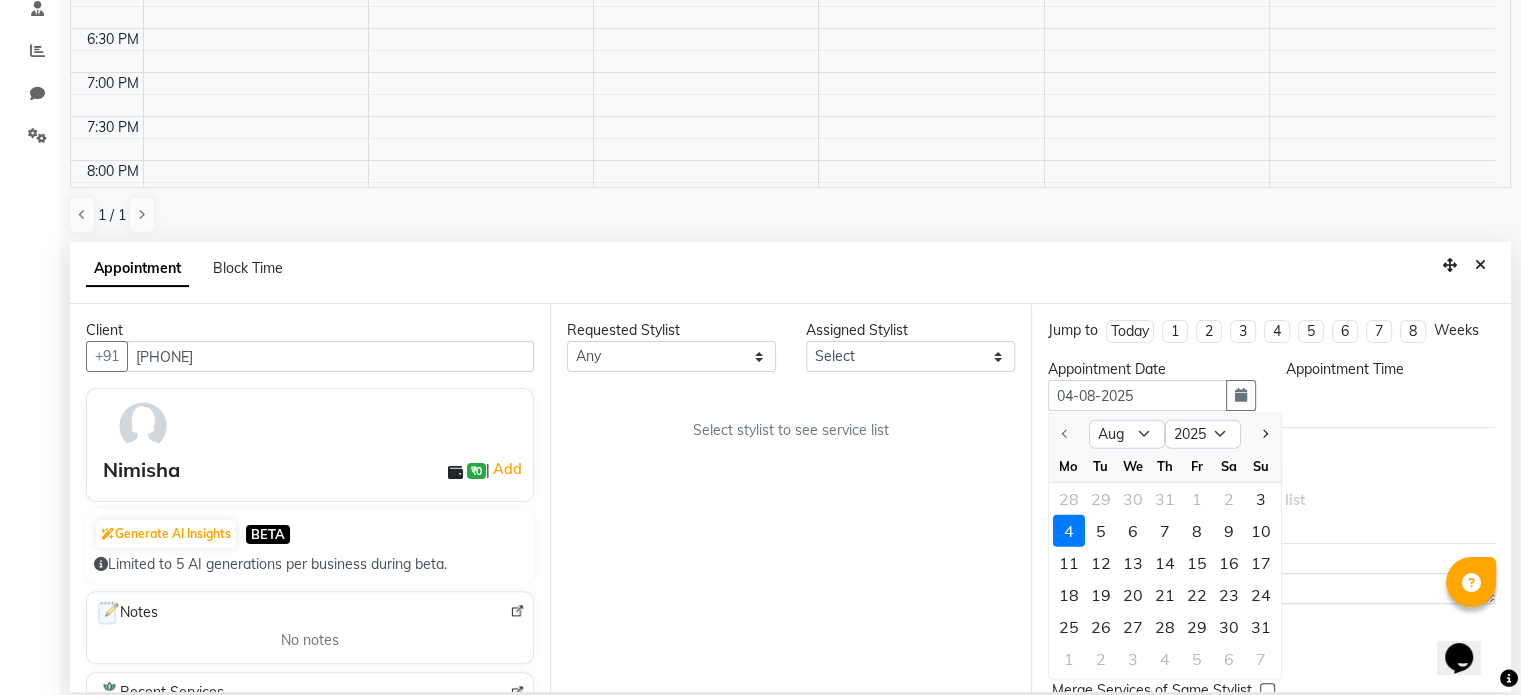 click on "4" at bounding box center [1069, 531] 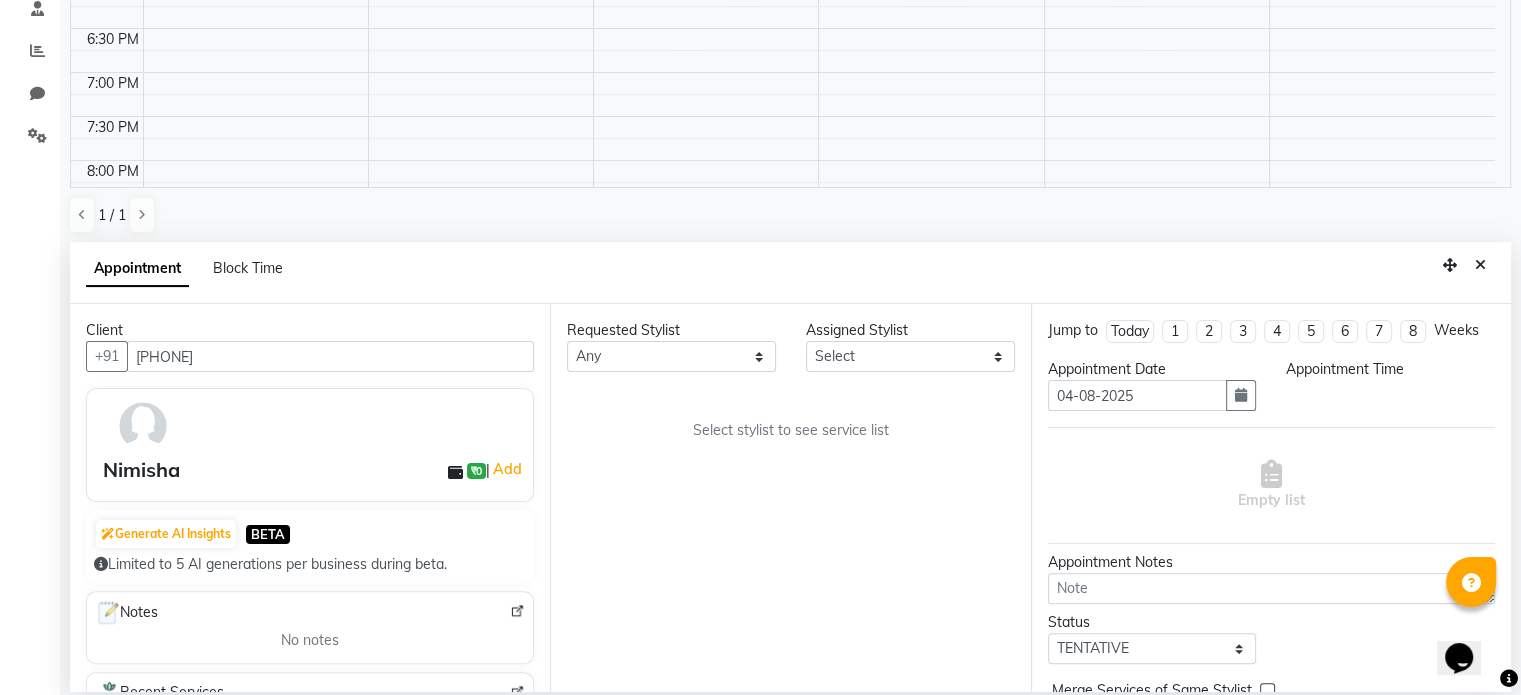 click on "Empty list" at bounding box center (1271, 485) 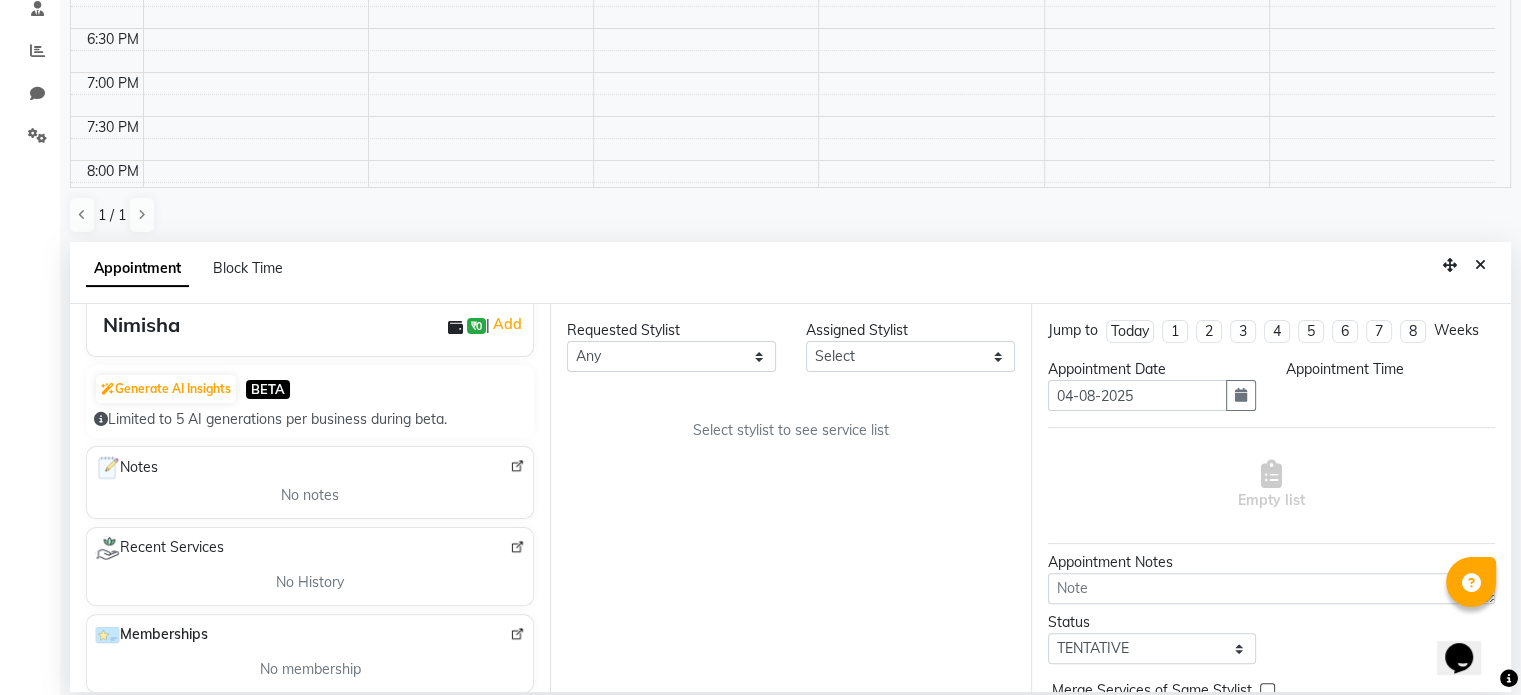 scroll, scrollTop: 0, scrollLeft: 0, axis: both 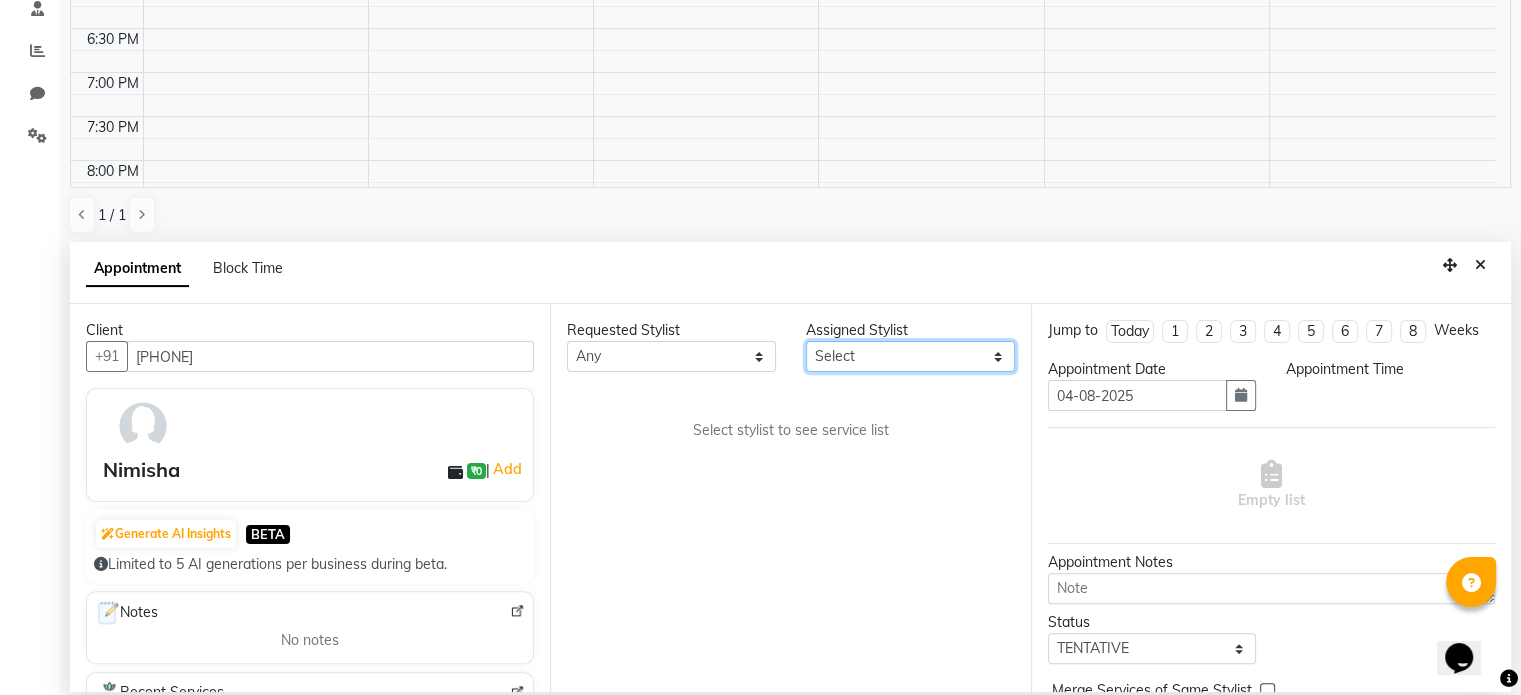 click on "Select Chaya Neelu GS Sajid Shadab Sima Vinod Kumar" at bounding box center [910, 356] 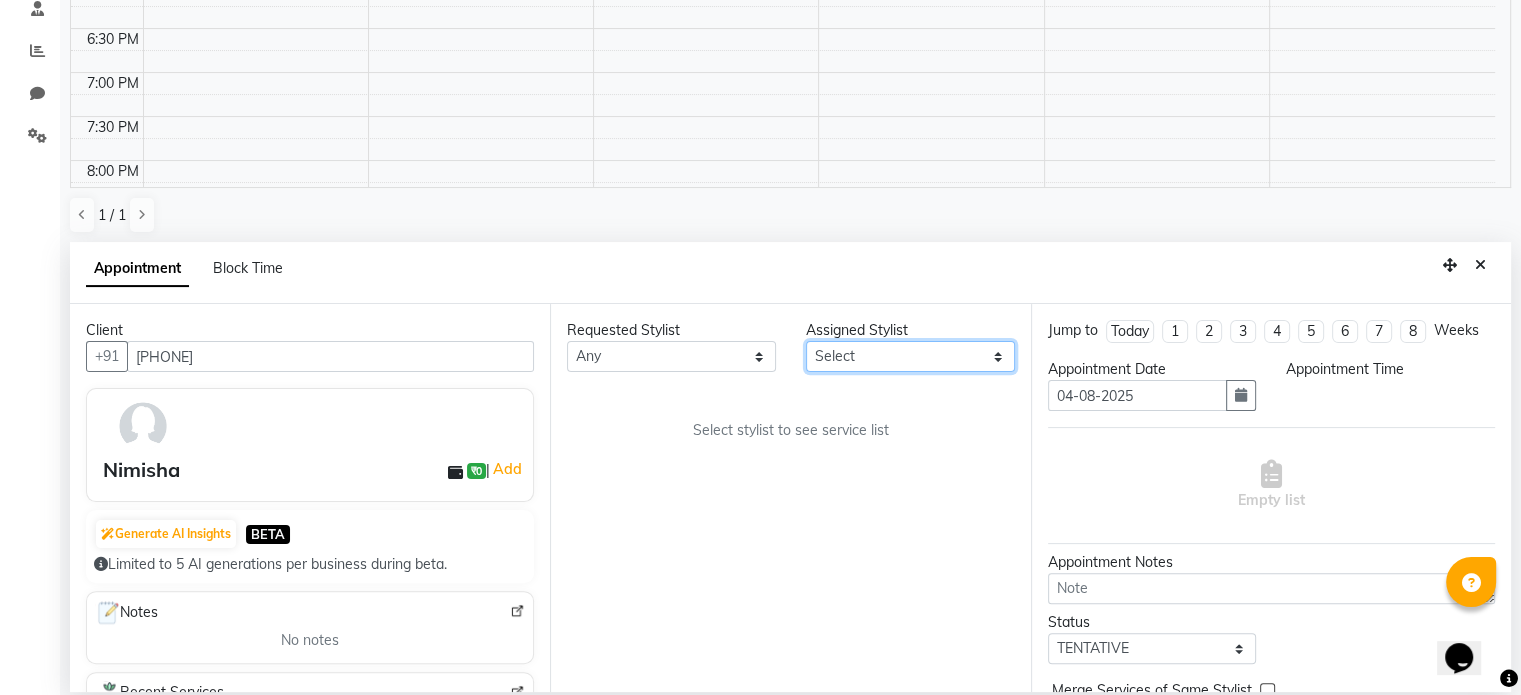 select on "77675" 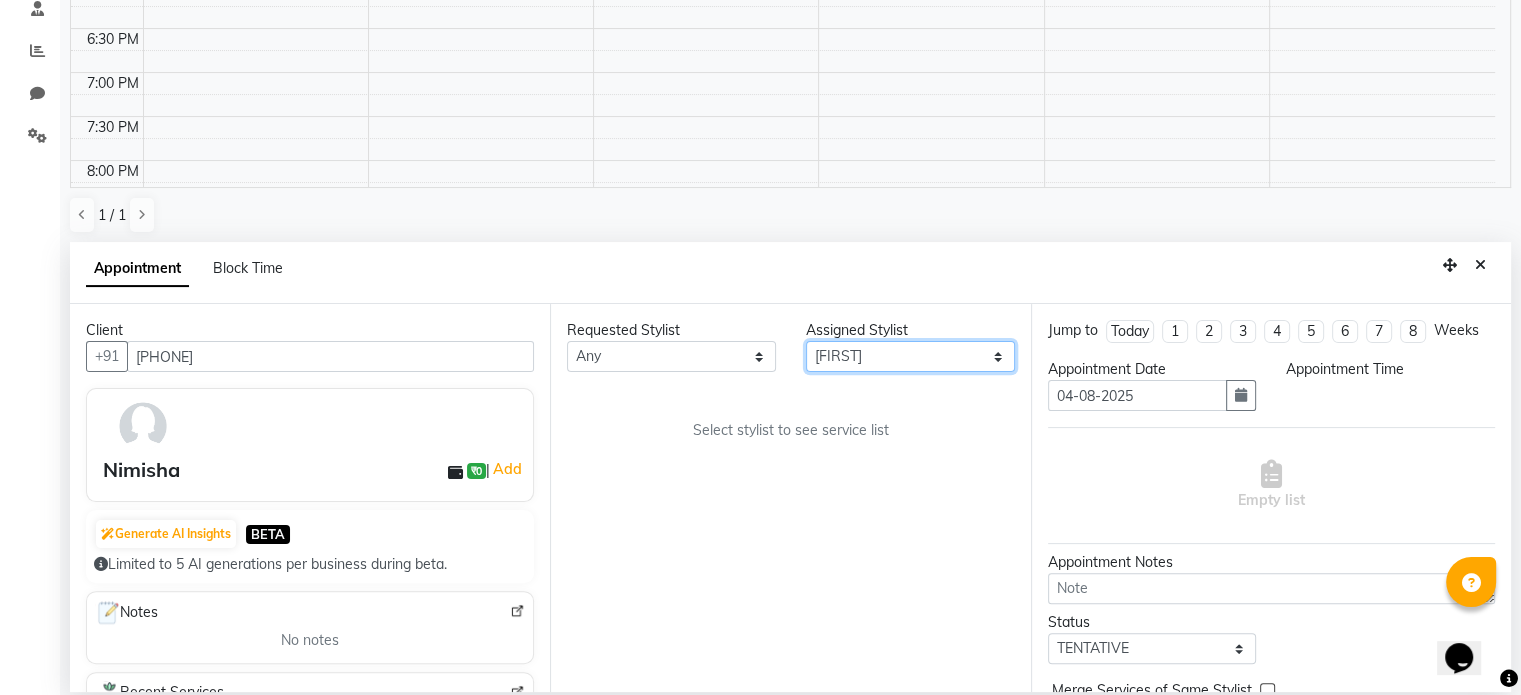 click on "Select Chaya Neelu GS Sajid Shadab Sima Vinod Kumar" at bounding box center [910, 356] 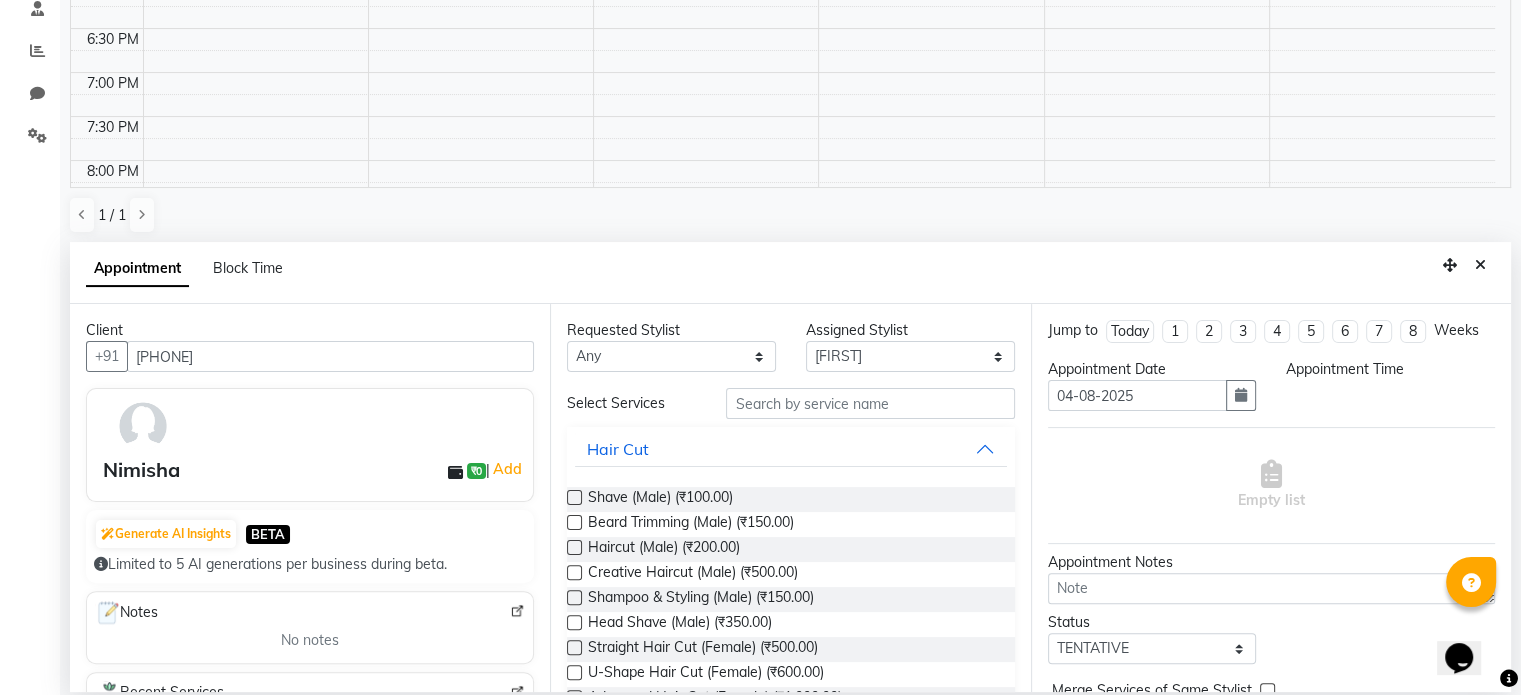 click on "Hair Cut" at bounding box center (790, 449) 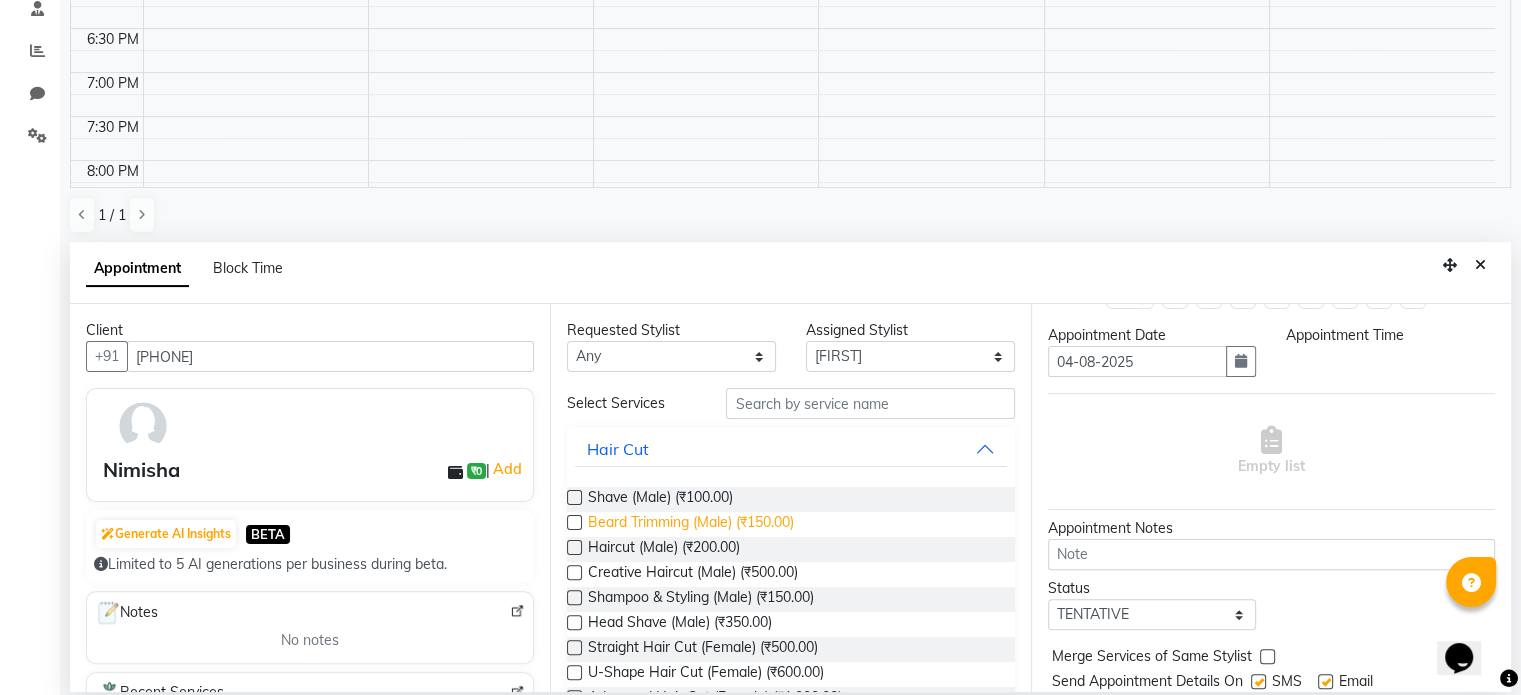 scroll, scrollTop: 0, scrollLeft: 0, axis: both 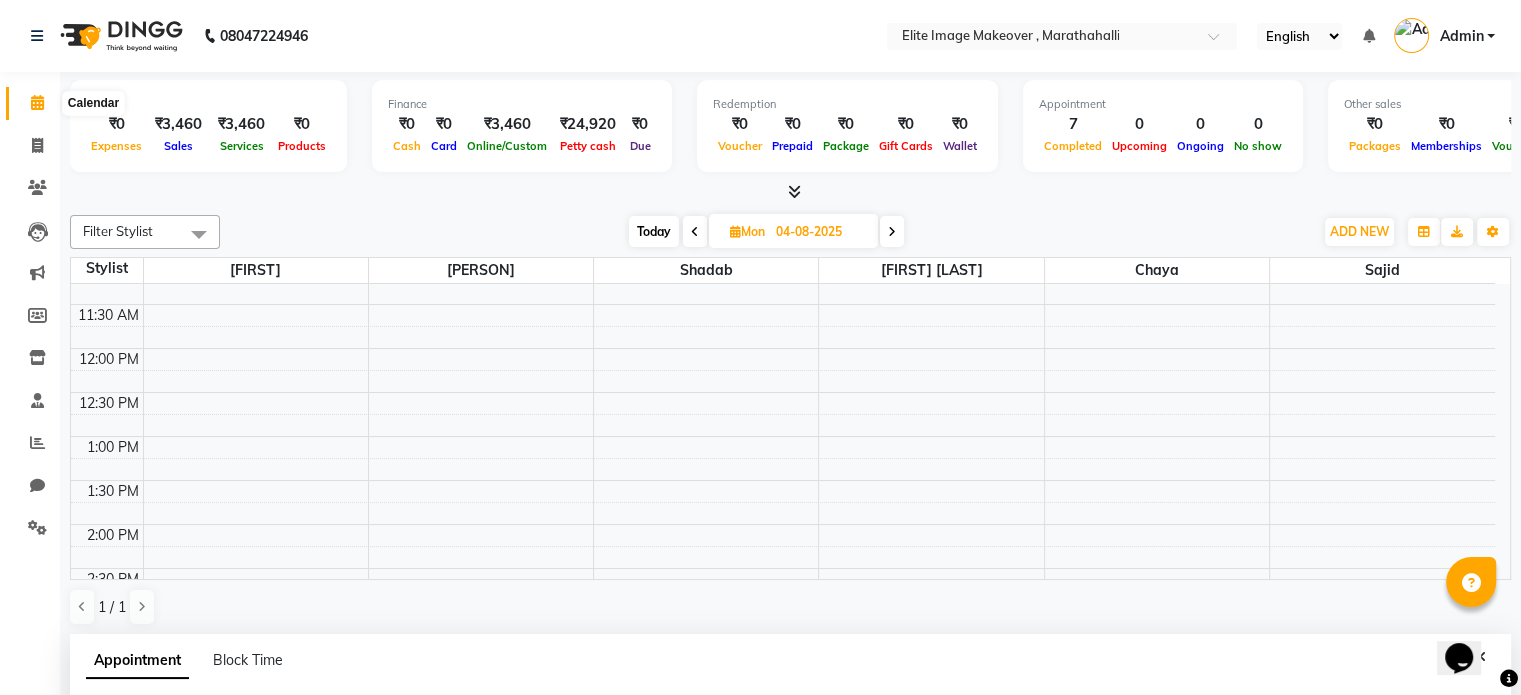click 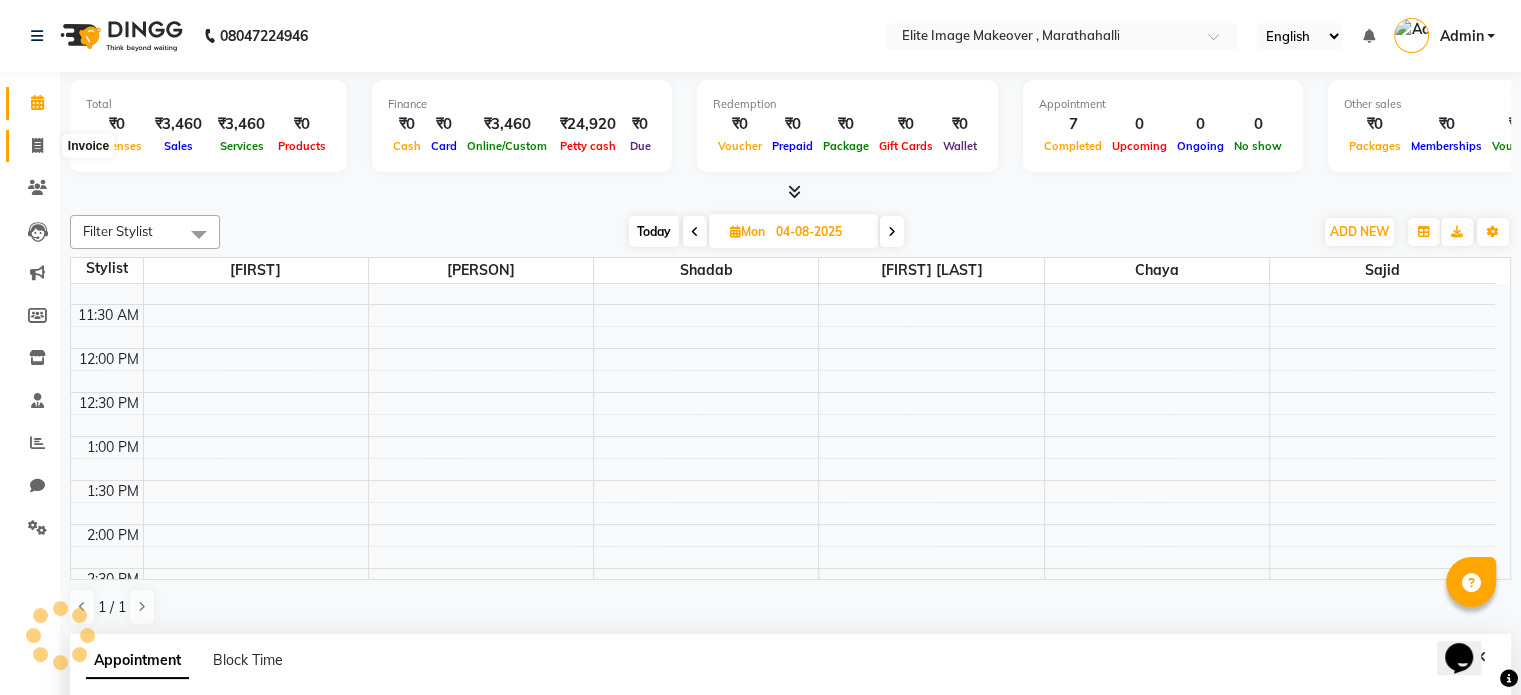 click 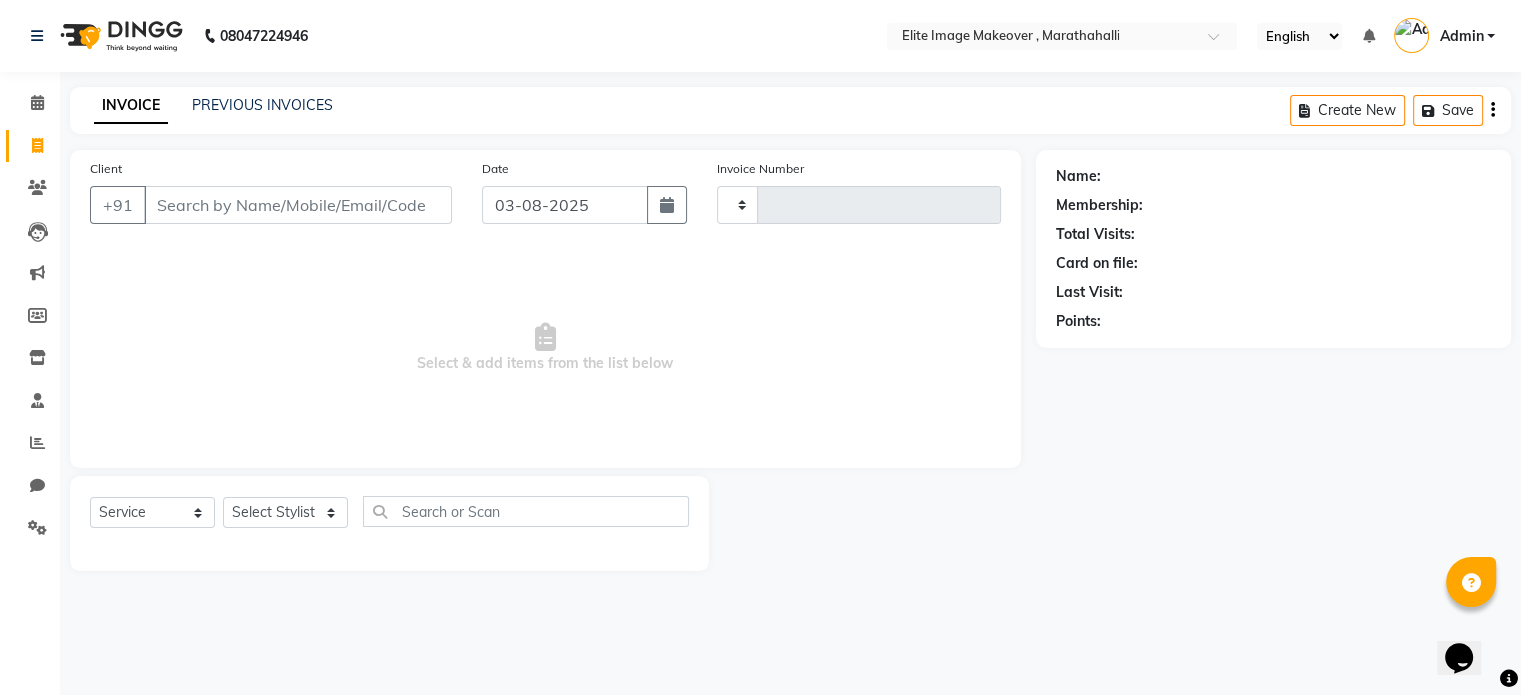 type on "0670" 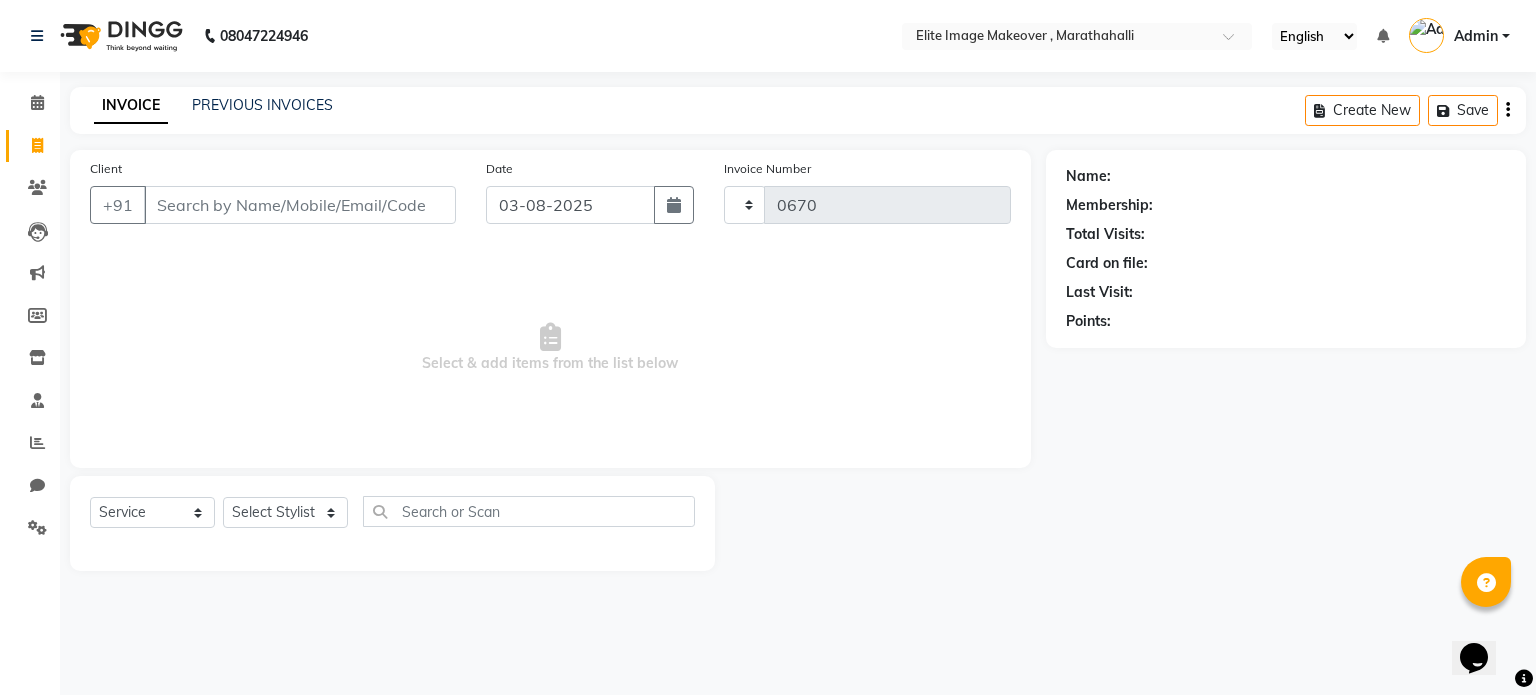select on "8005" 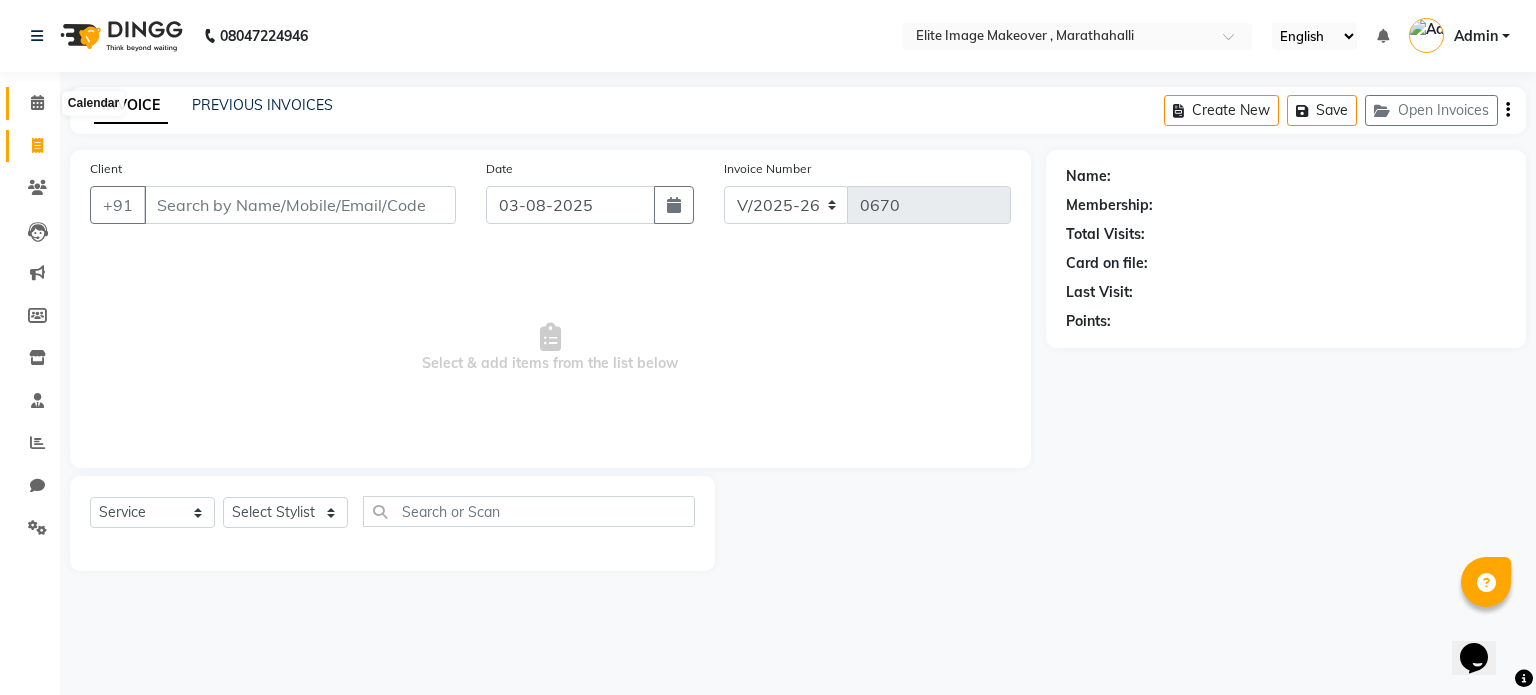 click 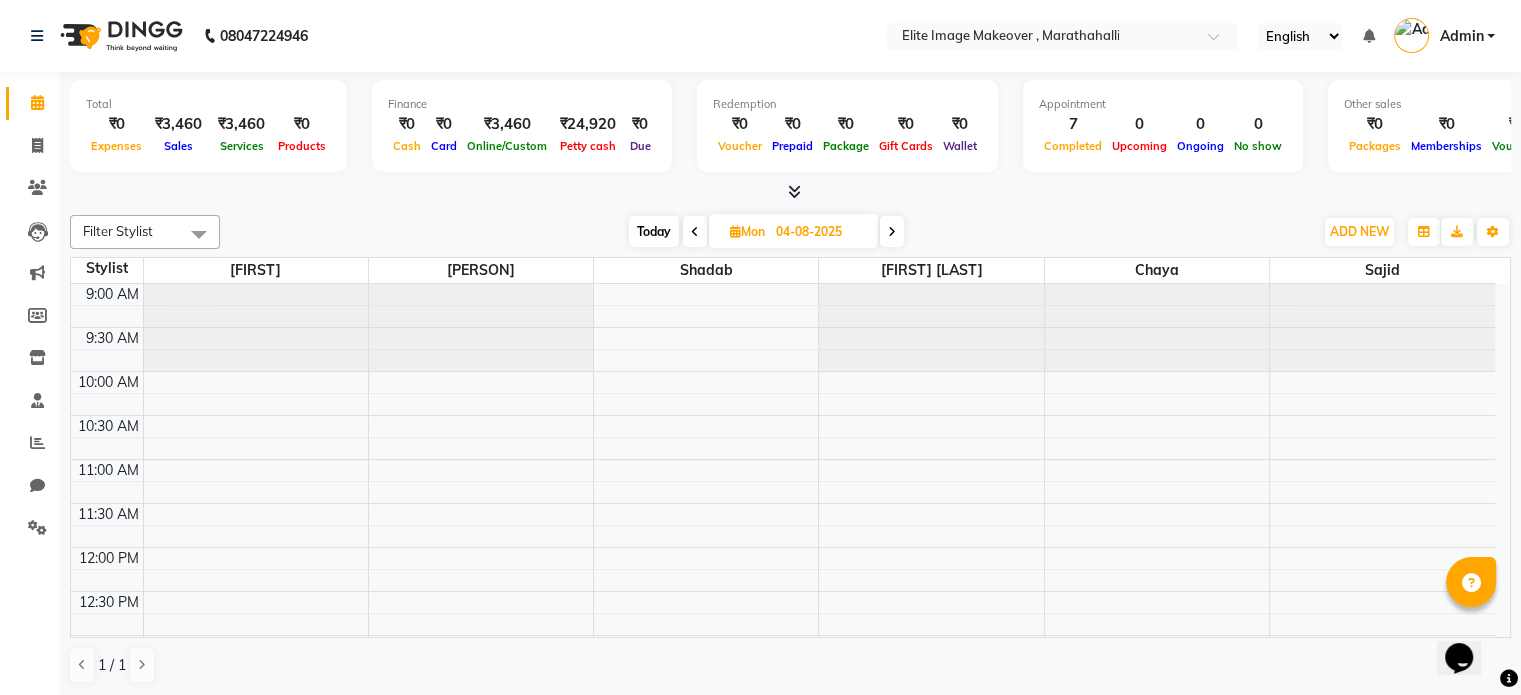 click on "ADD NEW Toggle Dropdown Add Appointment Add Invoice Add Expense Add Attendance Add Client Add Transaction" at bounding box center (1359, 232) 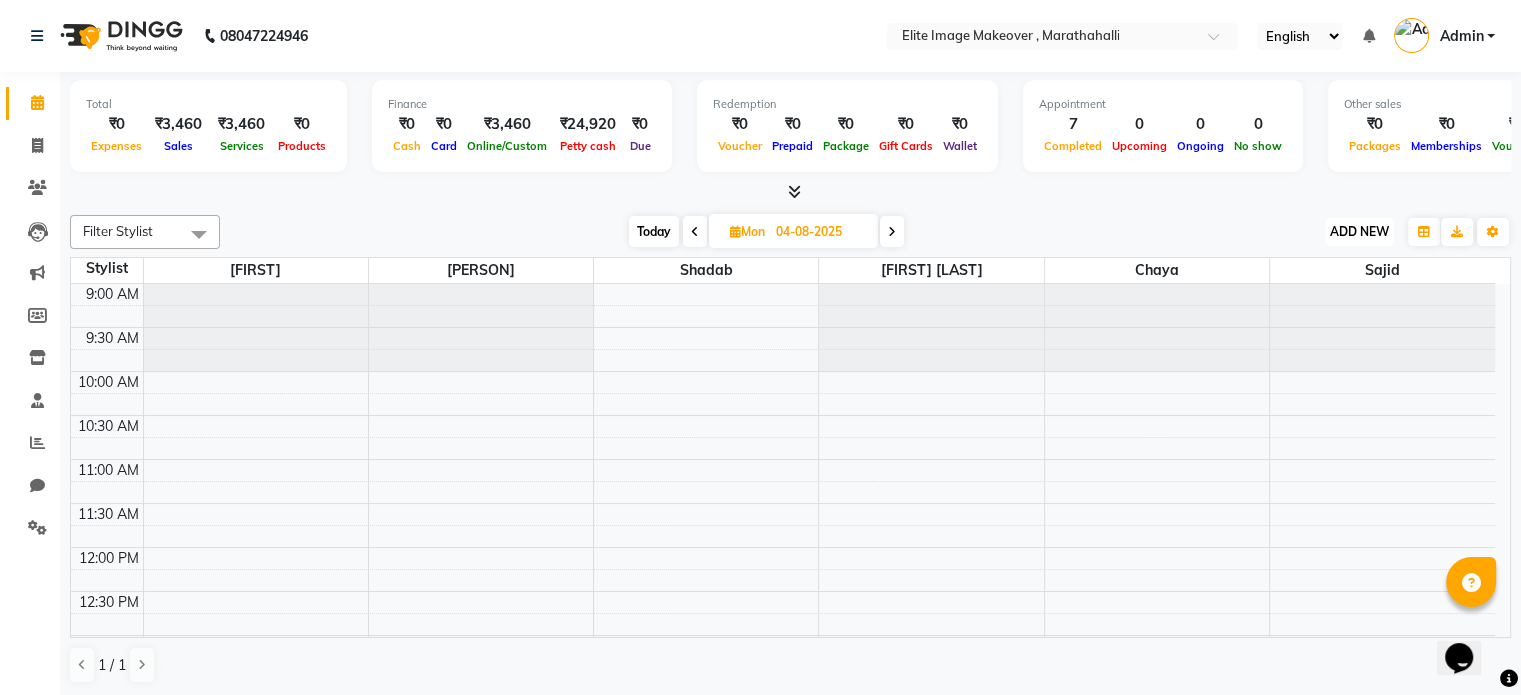 click on "ADD NEW" at bounding box center (1359, 231) 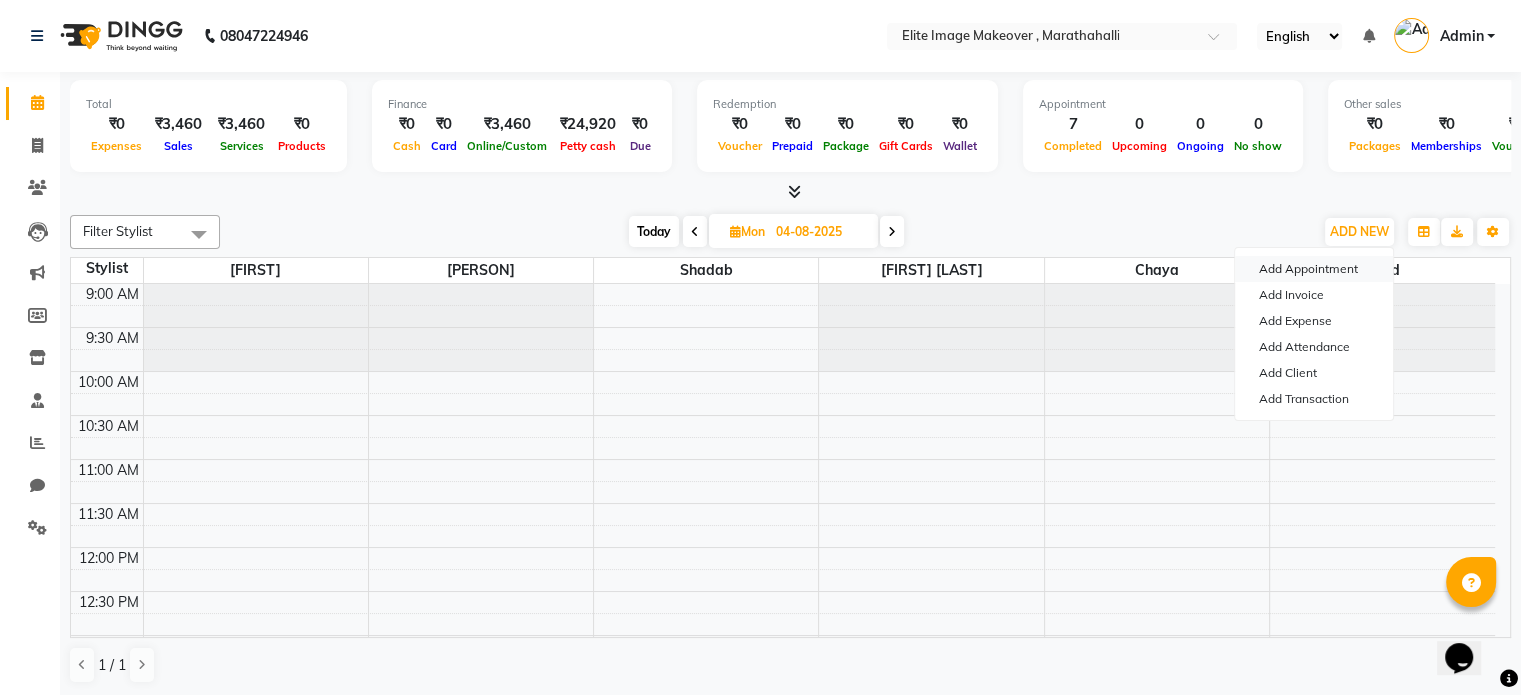 click on "Add Appointment" at bounding box center [1314, 269] 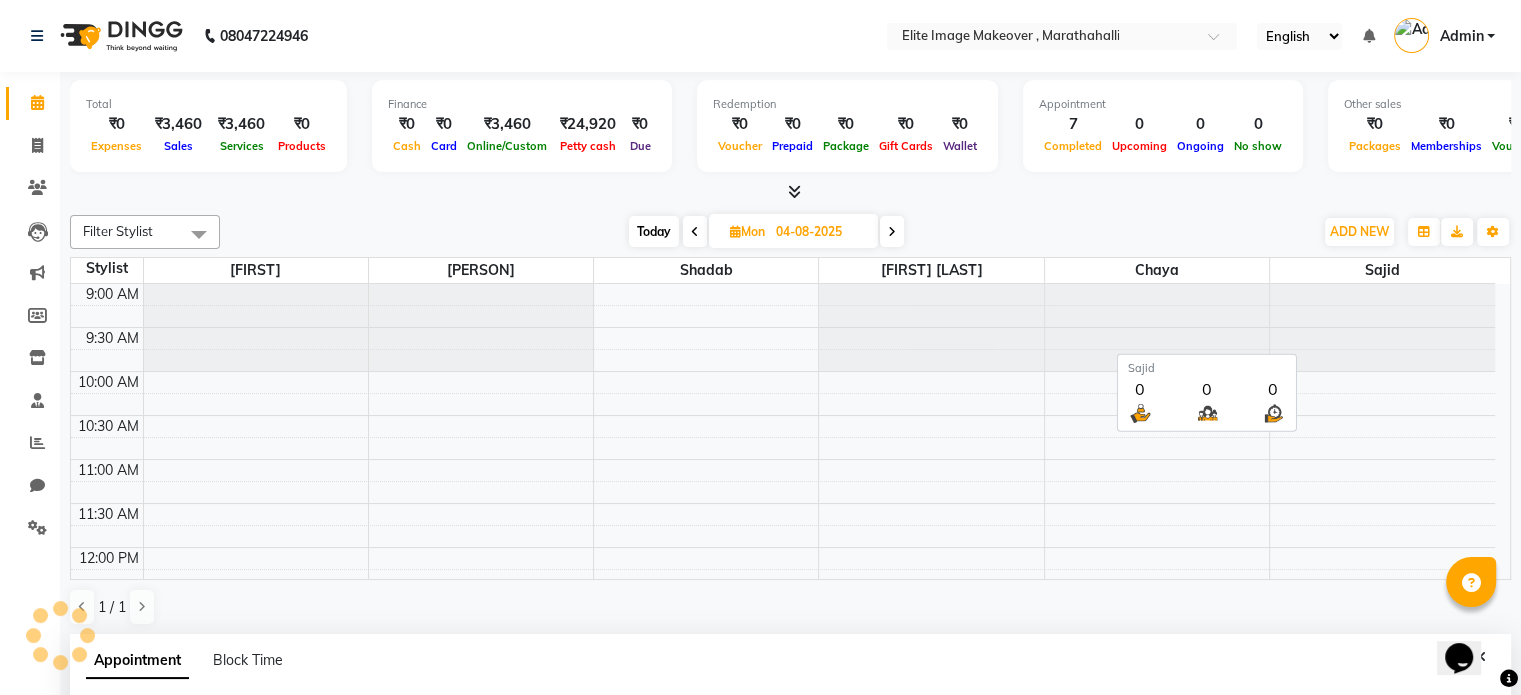 select on "600" 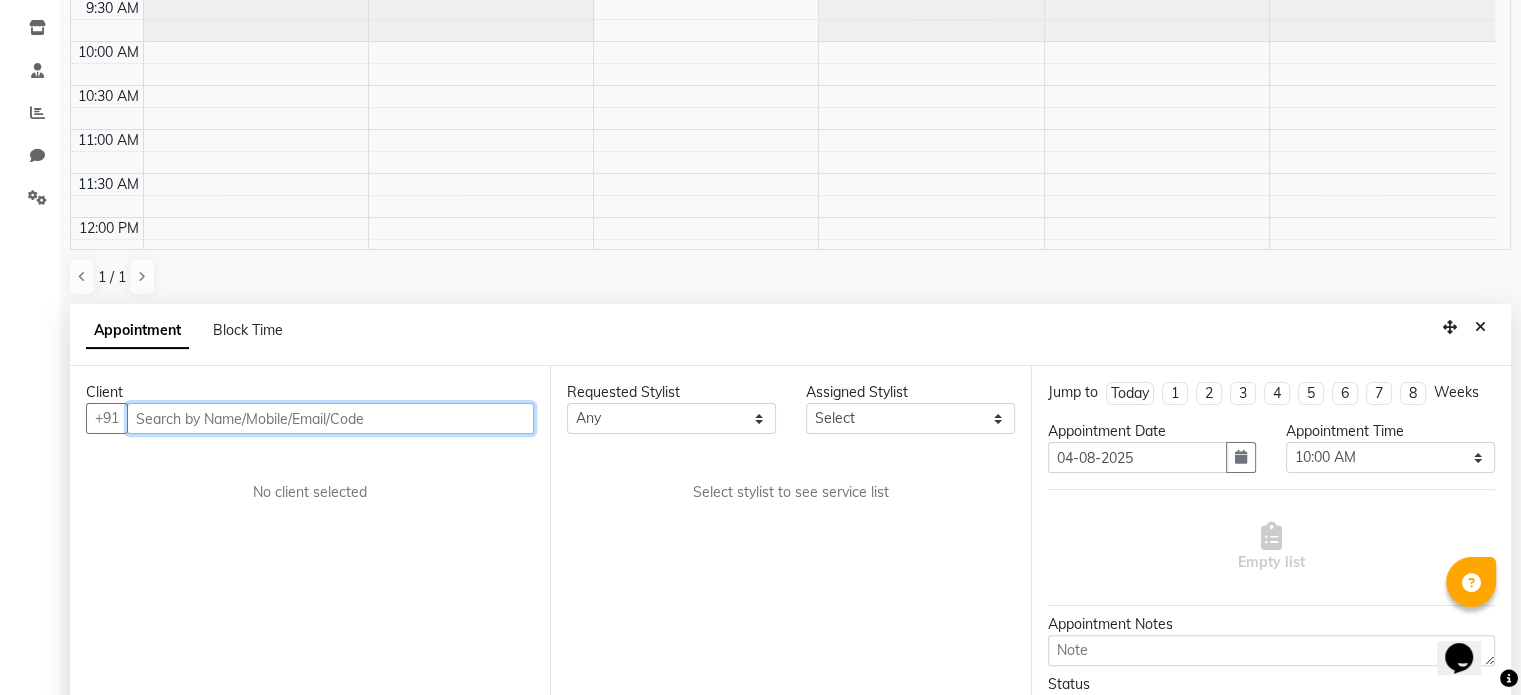 scroll, scrollTop: 392, scrollLeft: 0, axis: vertical 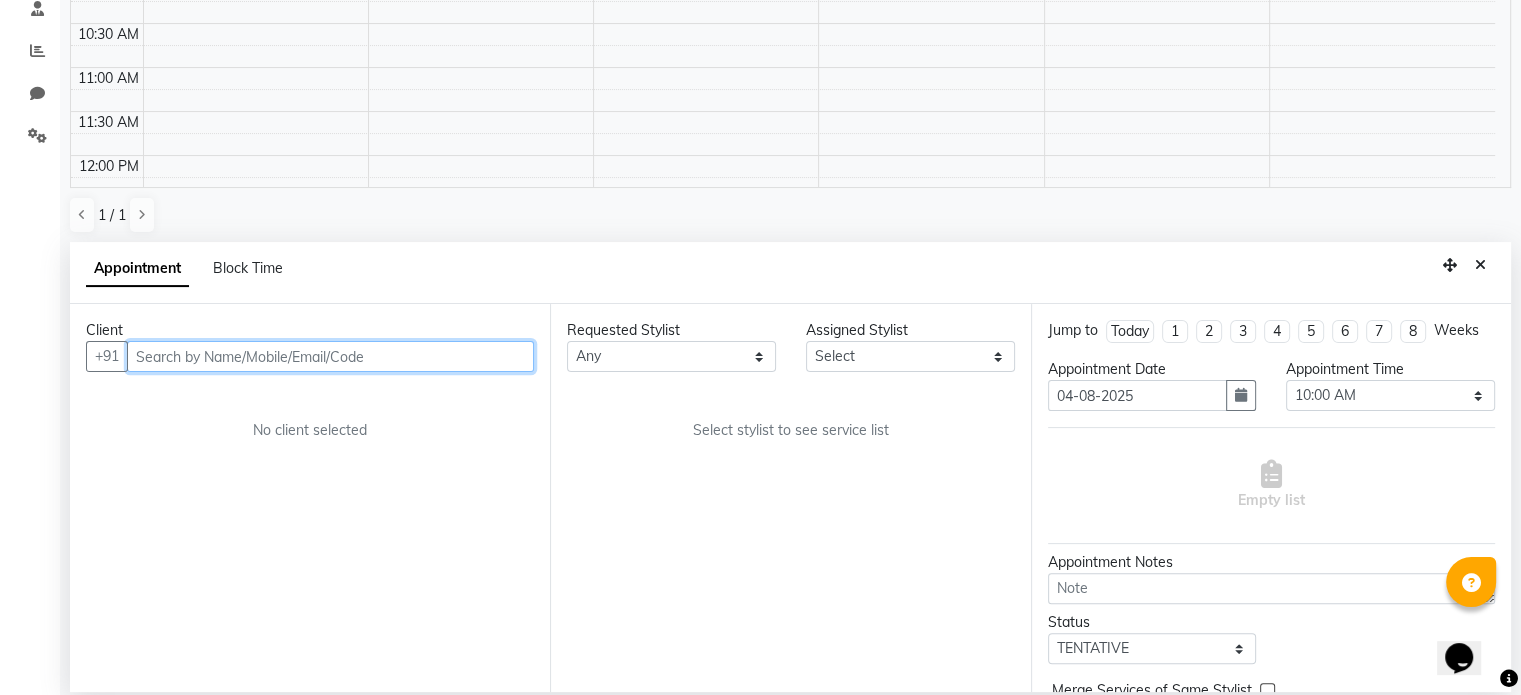 click at bounding box center (330, 356) 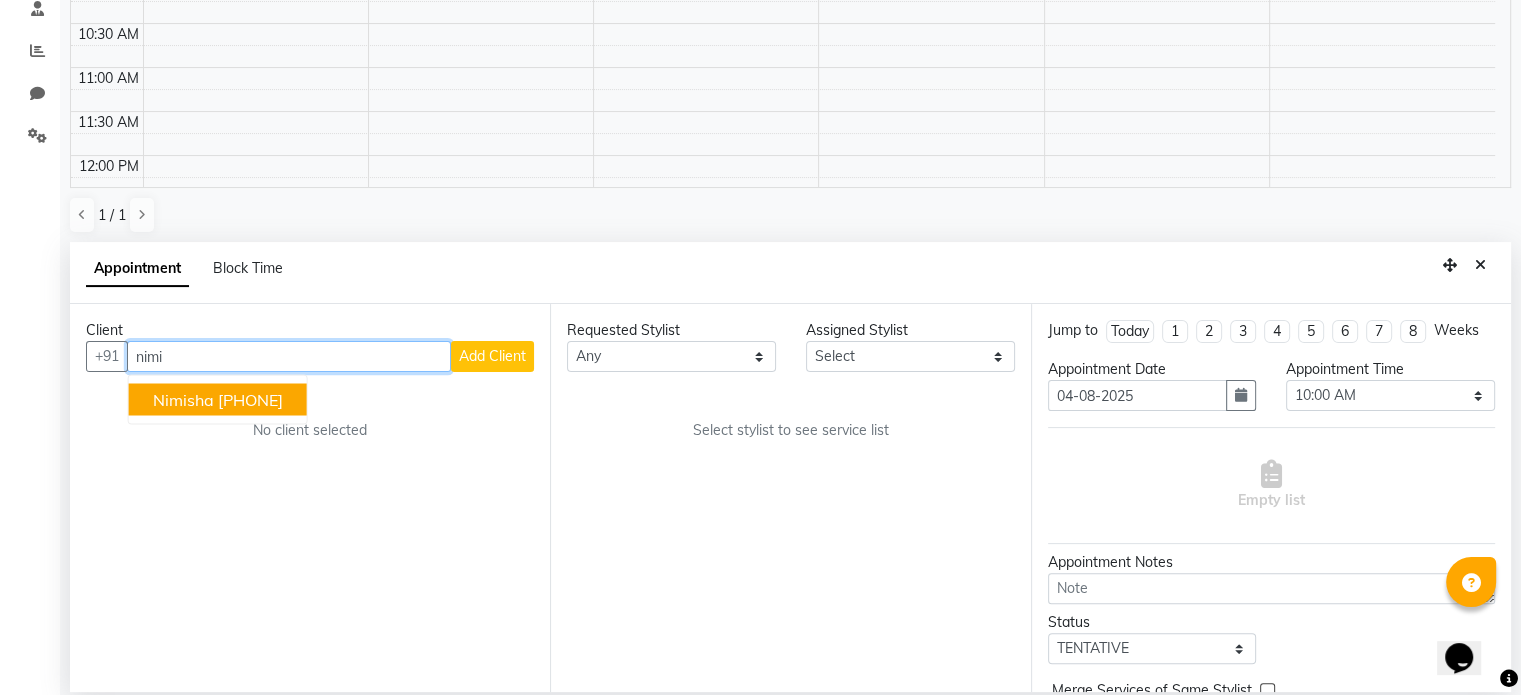 click on "Nimisha  9897307732" at bounding box center (218, 400) 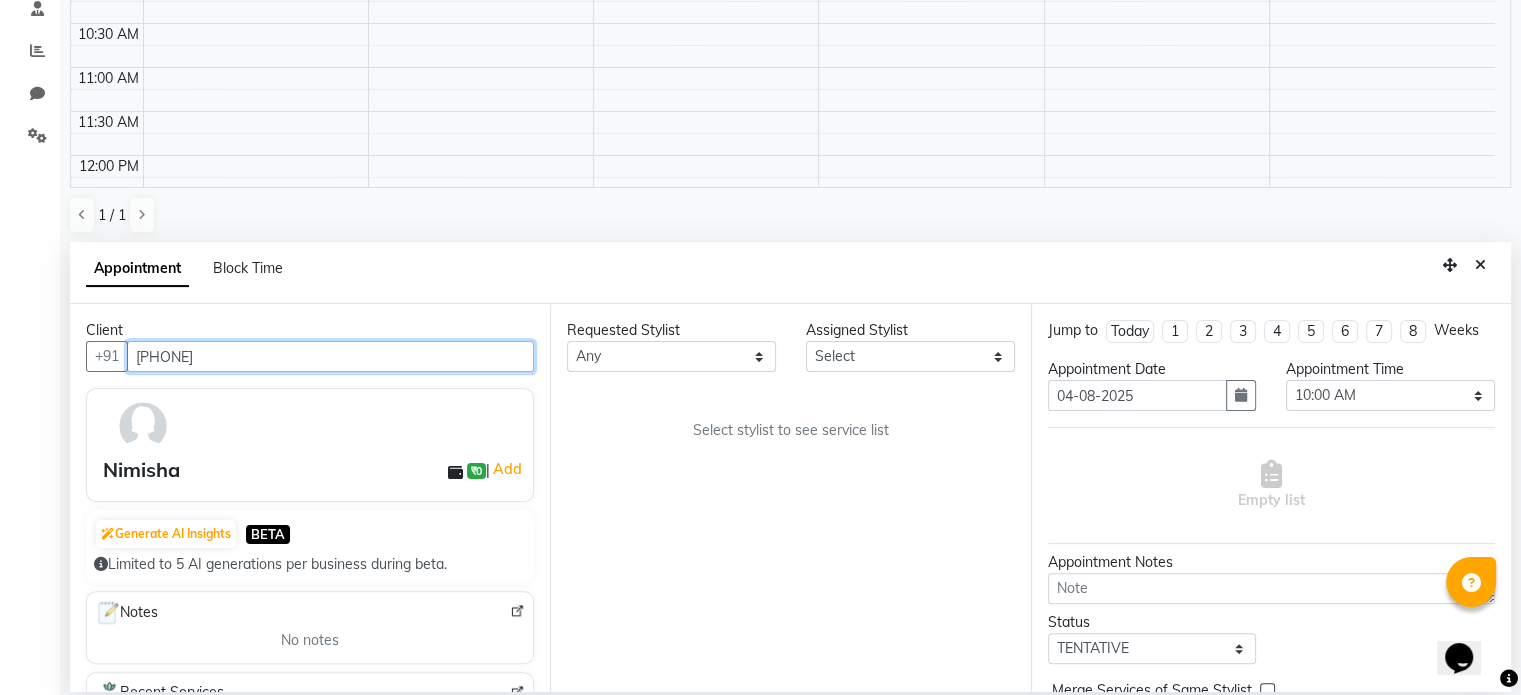 type on "9897307732" 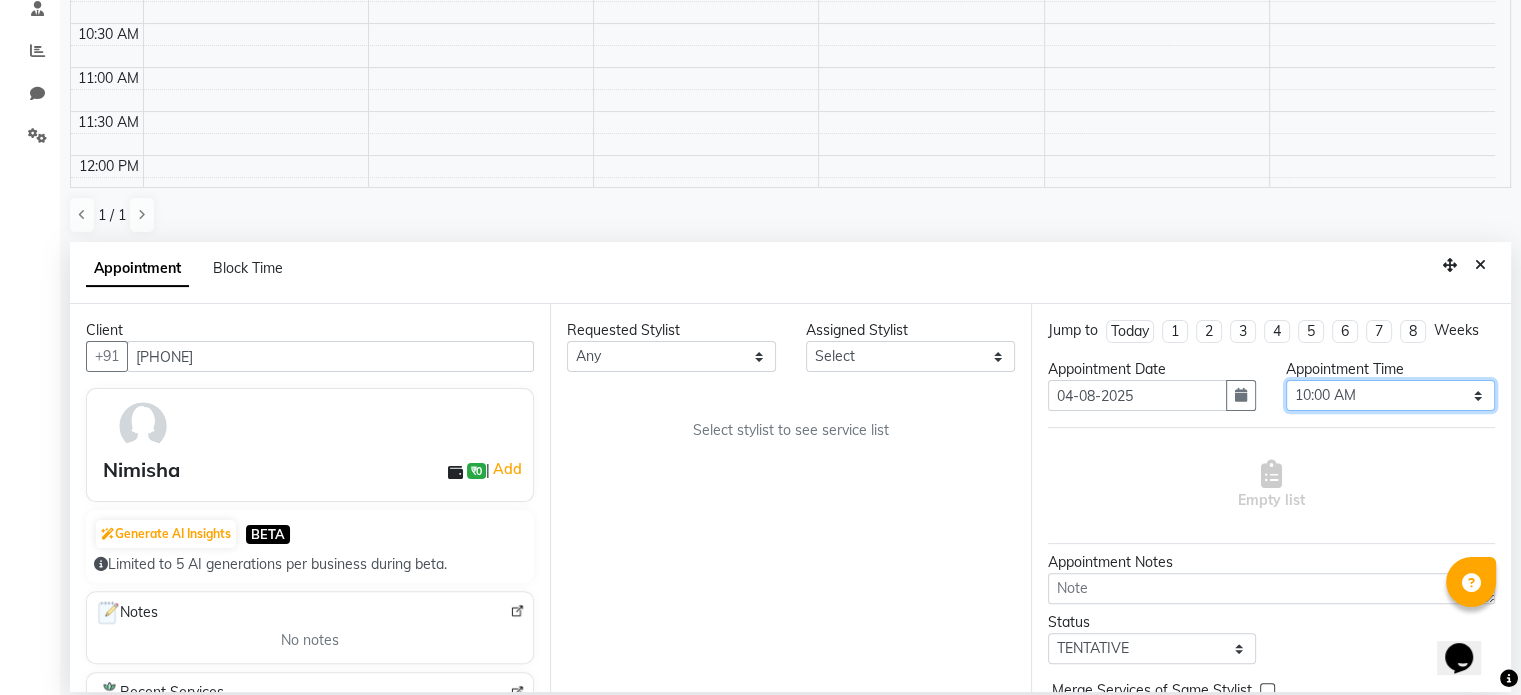 click on "Select 10:00 AM 10:15 AM 10:30 AM 10:45 AM 11:00 AM 11:15 AM 11:30 AM 11:45 AM 12:00 PM 12:15 PM 12:30 PM 12:45 PM 01:00 PM 01:15 PM 01:30 PM 01:45 PM 02:00 PM 02:15 PM 02:30 PM 02:45 PM 03:00 PM 03:15 PM 03:30 PM 03:45 PM 04:00 PM 04:15 PM 04:30 PM 04:45 PM 05:00 PM 05:15 PM 05:30 PM 05:45 PM 06:00 PM 06:15 PM 06:30 PM 06:45 PM 07:00 PM 07:15 PM 07:30 PM 07:45 PM 08:00 PM 08:15 PM 08:30 PM 08:45 PM 09:00 PM" at bounding box center [1390, 395] 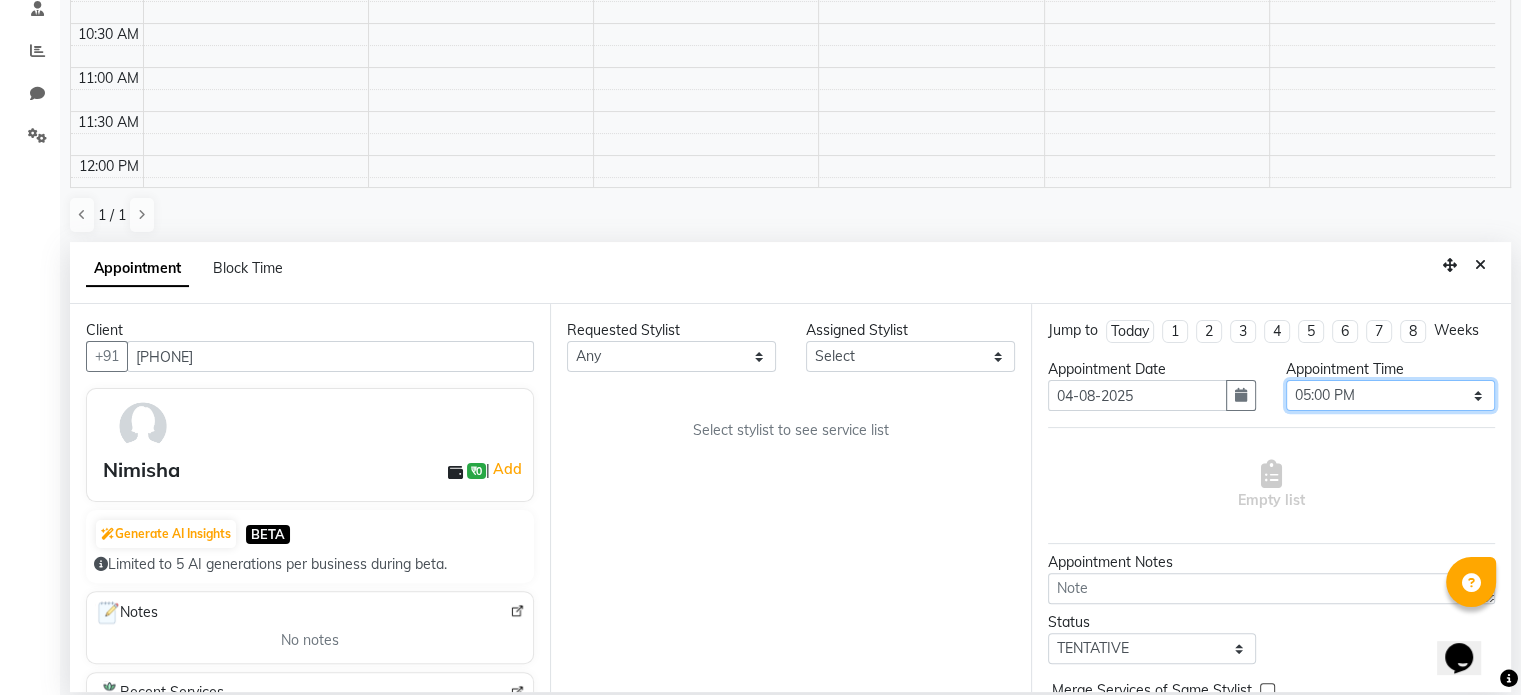 click on "Select 10:00 AM 10:15 AM 10:30 AM 10:45 AM 11:00 AM 11:15 AM 11:30 AM 11:45 AM 12:00 PM 12:15 PM 12:30 PM 12:45 PM 01:00 PM 01:15 PM 01:30 PM 01:45 PM 02:00 PM 02:15 PM 02:30 PM 02:45 PM 03:00 PM 03:15 PM 03:30 PM 03:45 PM 04:00 PM 04:15 PM 04:30 PM 04:45 PM 05:00 PM 05:15 PM 05:30 PM 05:45 PM 06:00 PM 06:15 PM 06:30 PM 06:45 PM 07:00 PM 07:15 PM 07:30 PM 07:45 PM 08:00 PM 08:15 PM 08:30 PM 08:45 PM 09:00 PM" at bounding box center [1390, 395] 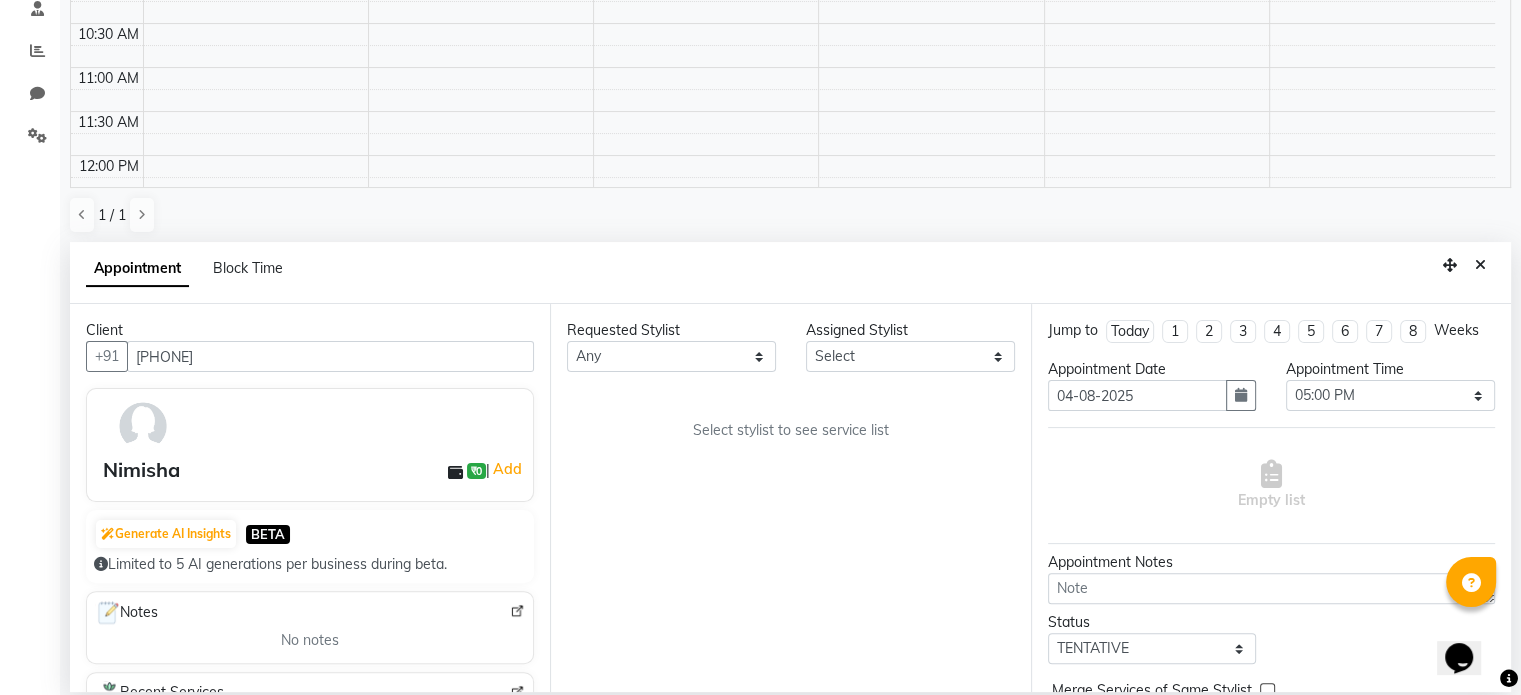 click on "Empty list" at bounding box center (1271, 485) 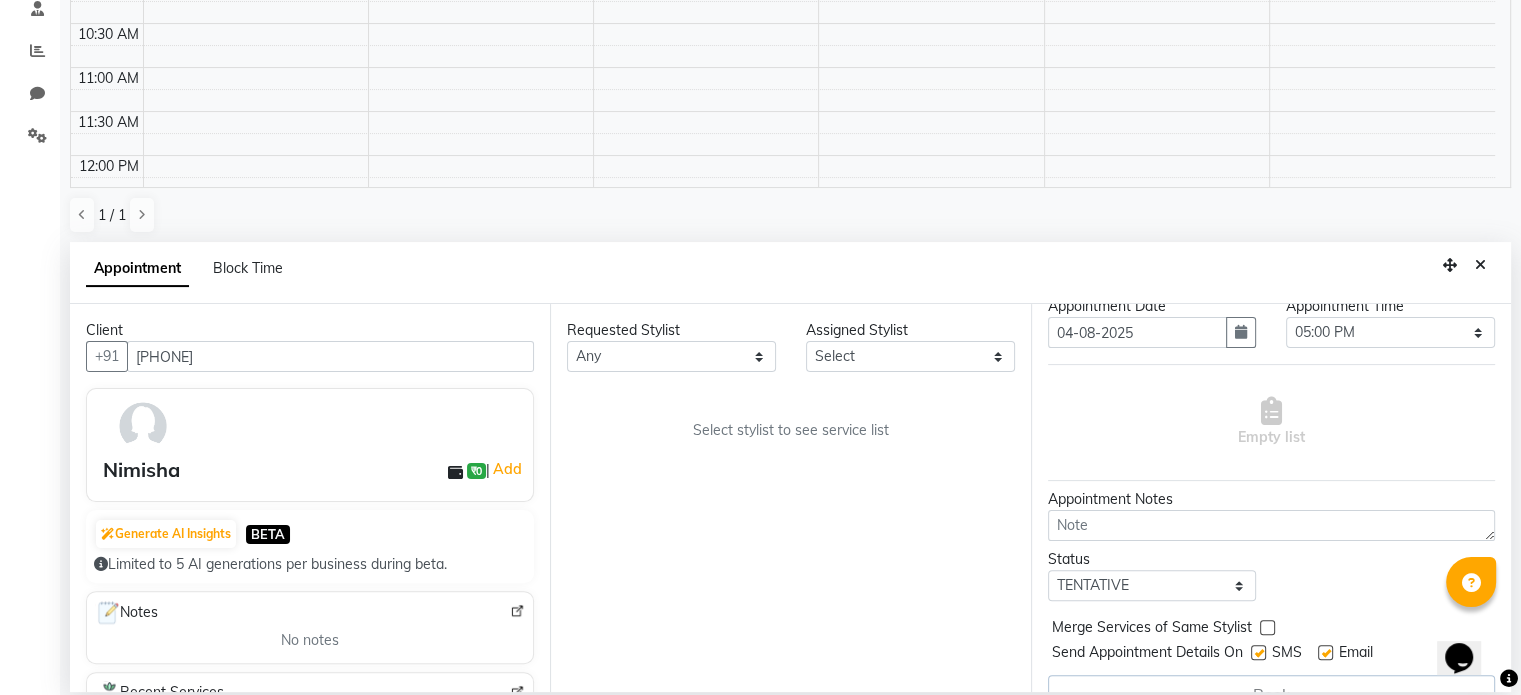 scroll, scrollTop: 97, scrollLeft: 0, axis: vertical 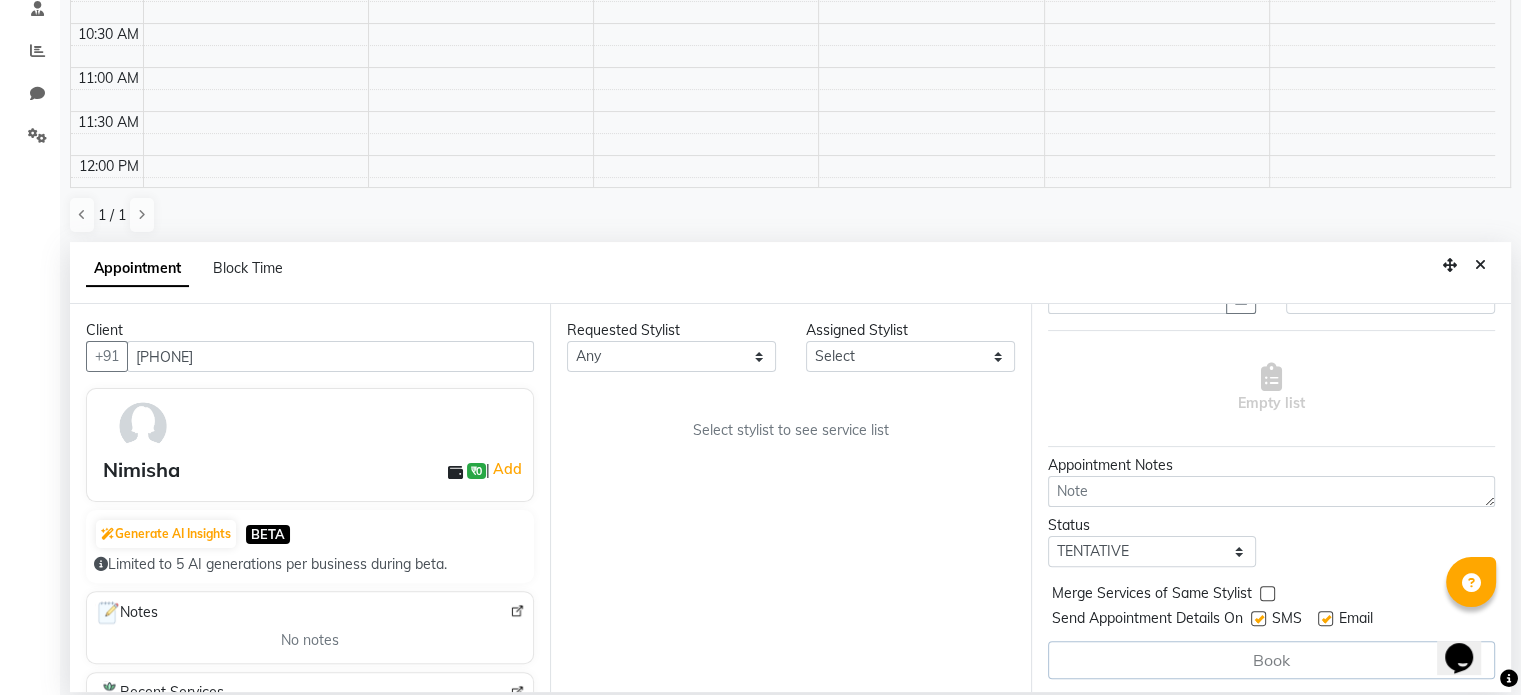 click on "Book" at bounding box center (1271, 660) 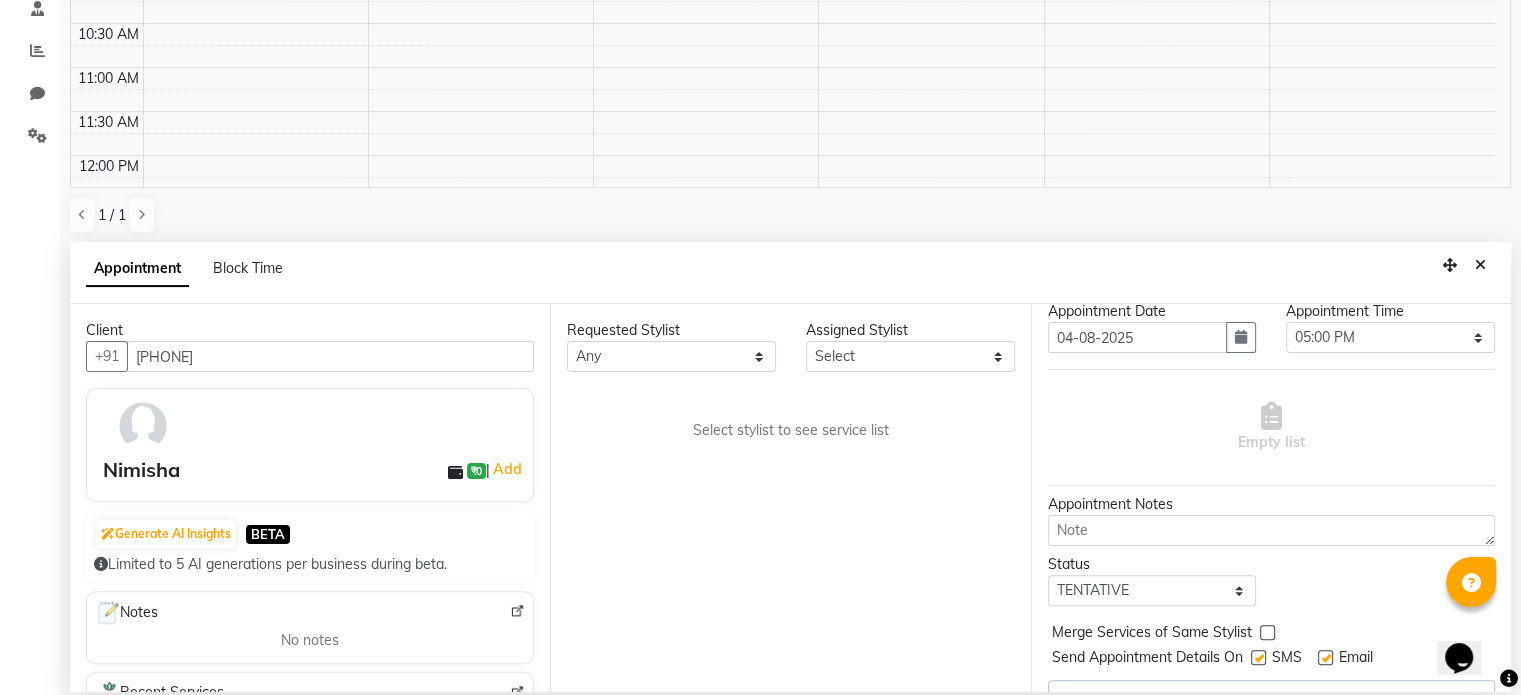 scroll, scrollTop: 0, scrollLeft: 0, axis: both 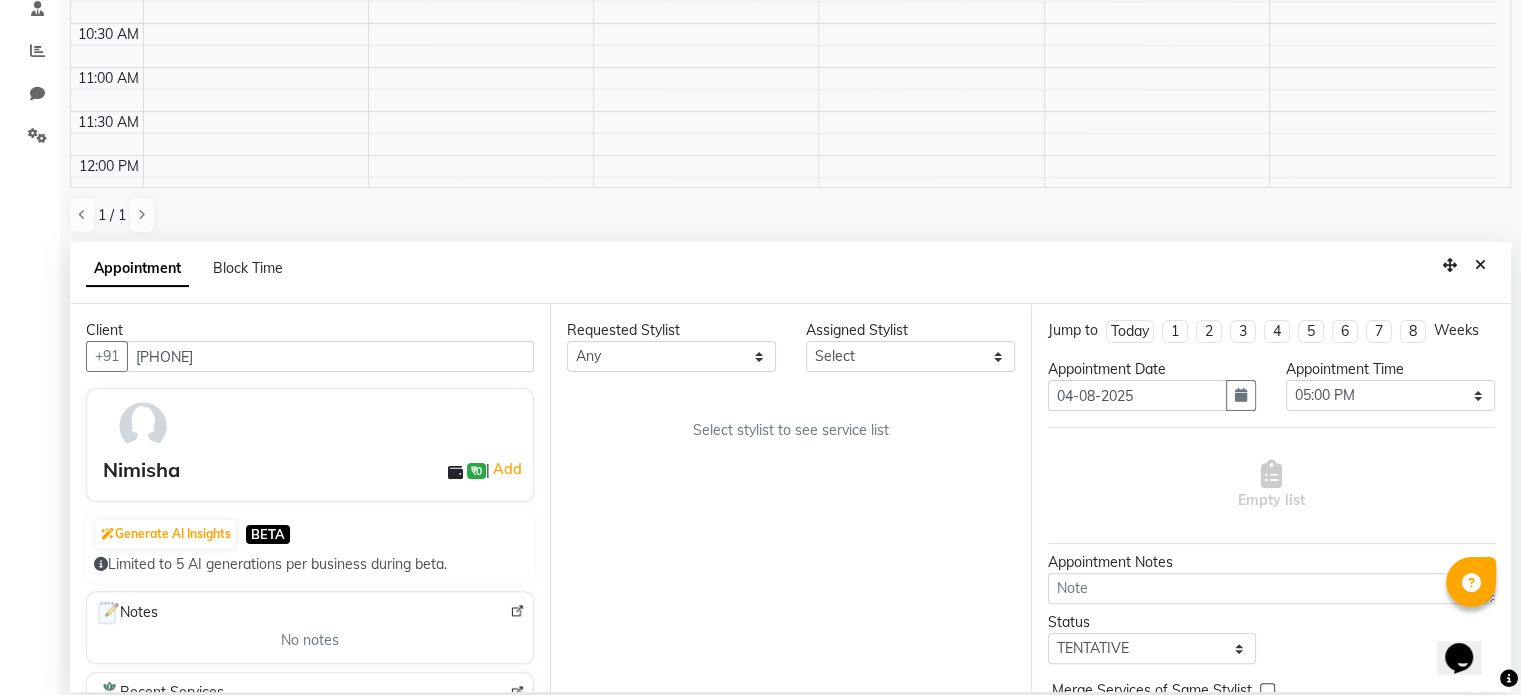 click at bounding box center [1509, 679] 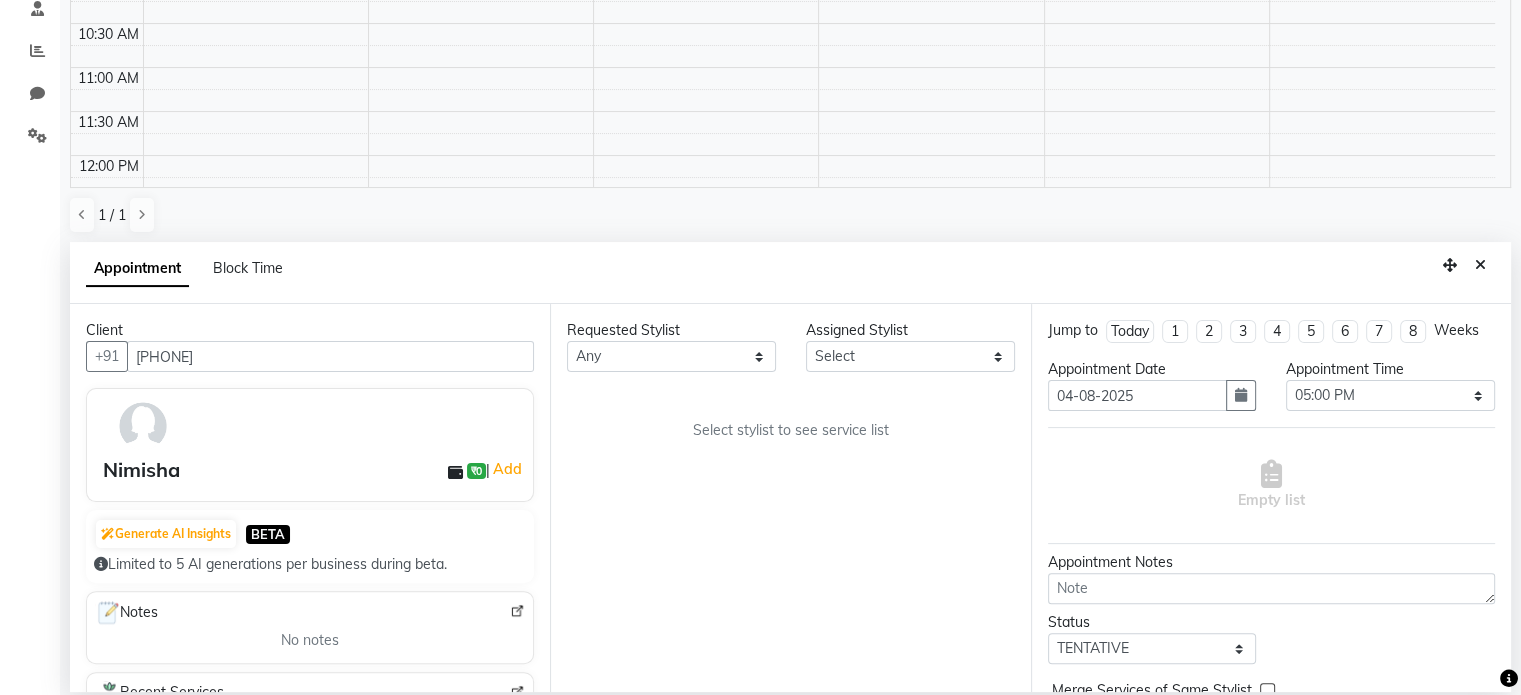 click at bounding box center (1509, 679) 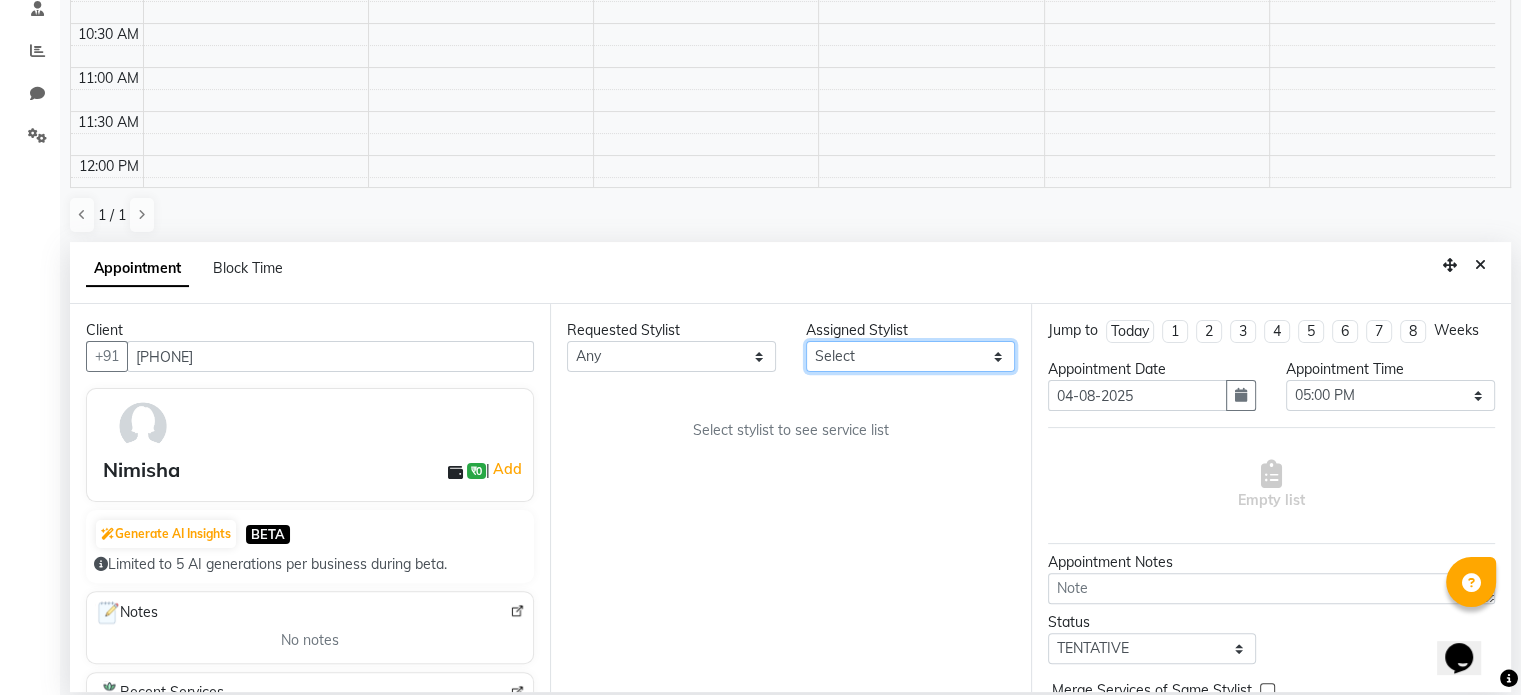 click on "Select Chaya Neelu GS Sajid Shadab Sima Vinod Kumar" at bounding box center [910, 356] 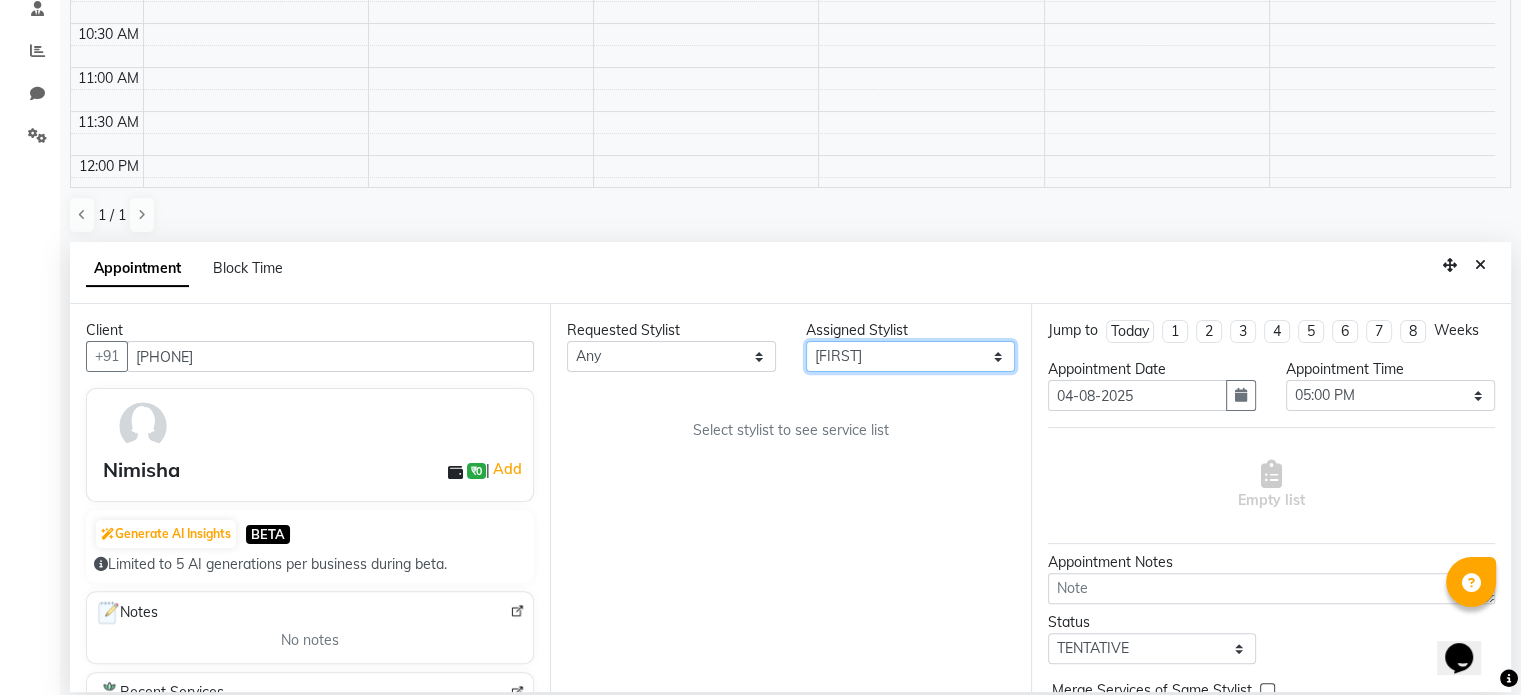 click on "Select Chaya Neelu GS Sajid Shadab Sima Vinod Kumar" at bounding box center [910, 356] 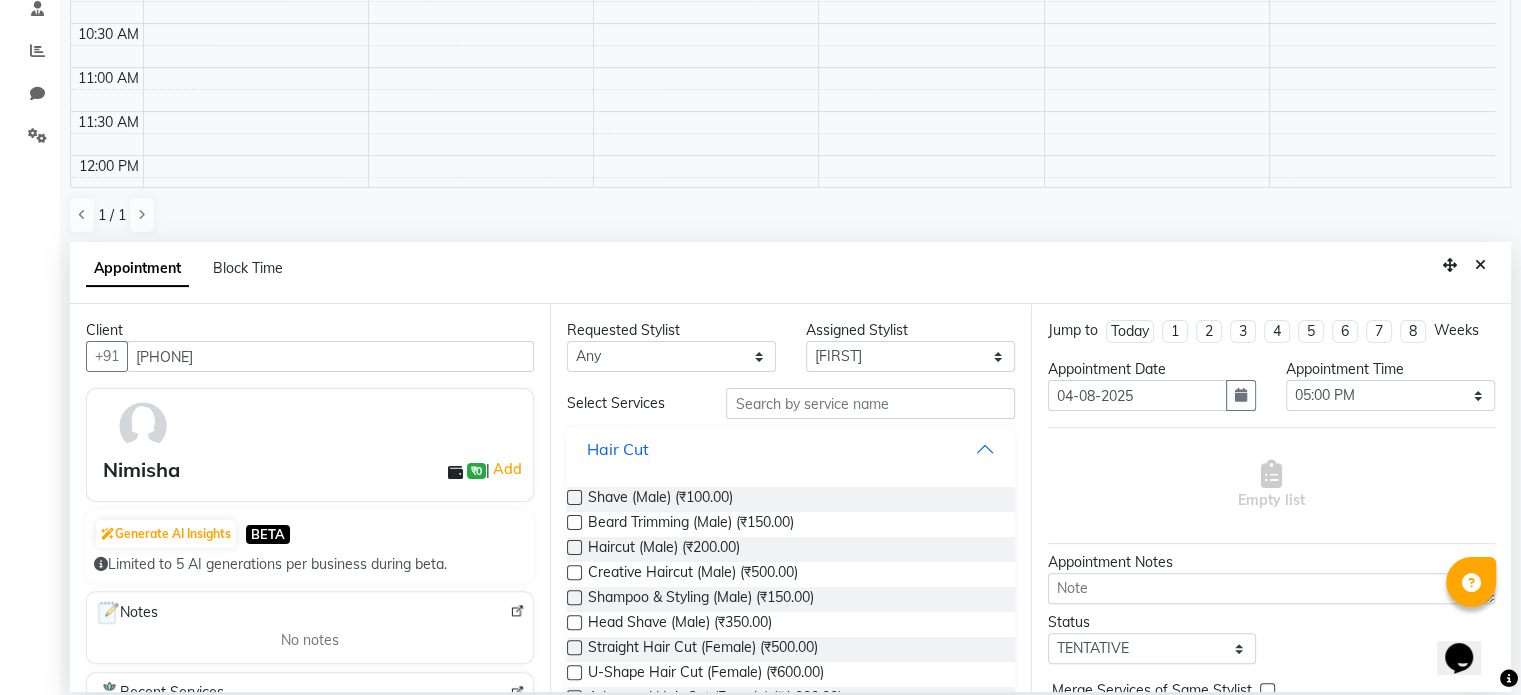 click on "Hair Cut" at bounding box center [790, 449] 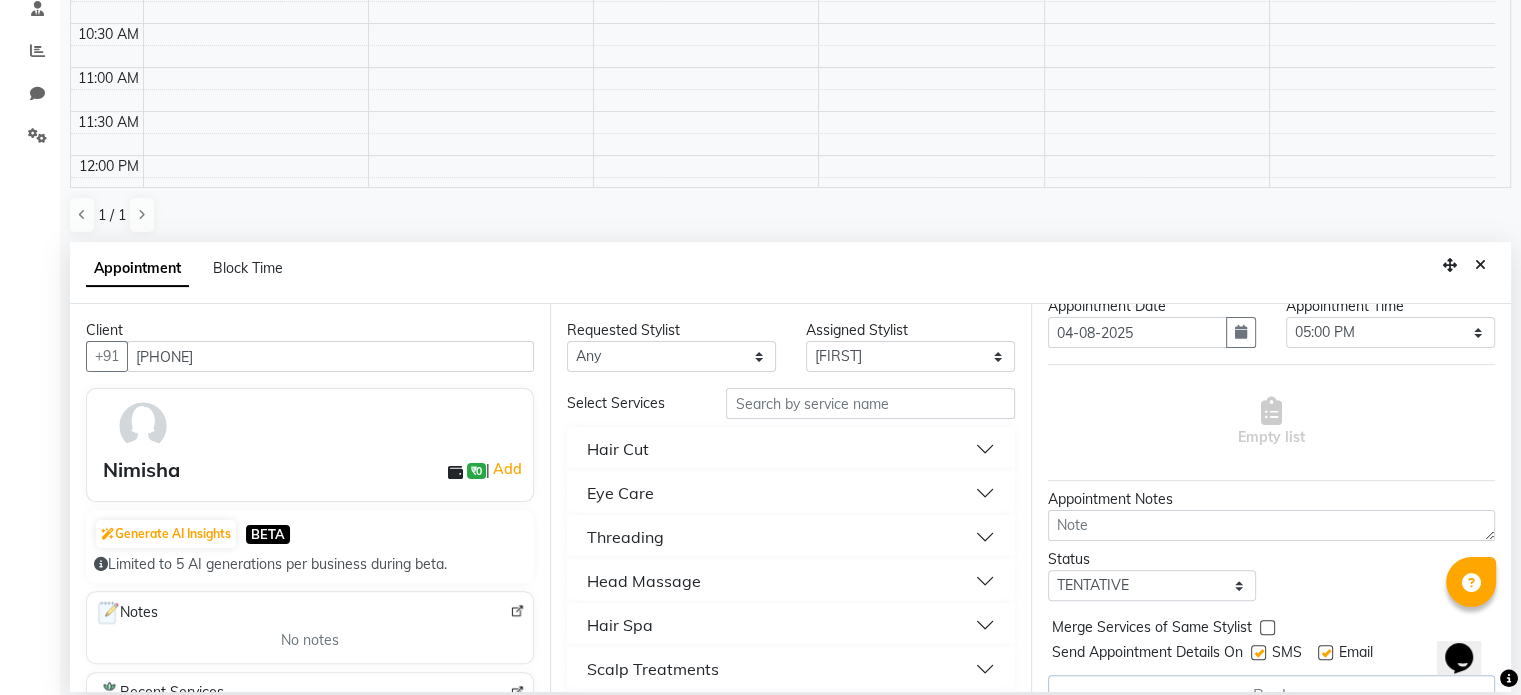 scroll, scrollTop: 97, scrollLeft: 0, axis: vertical 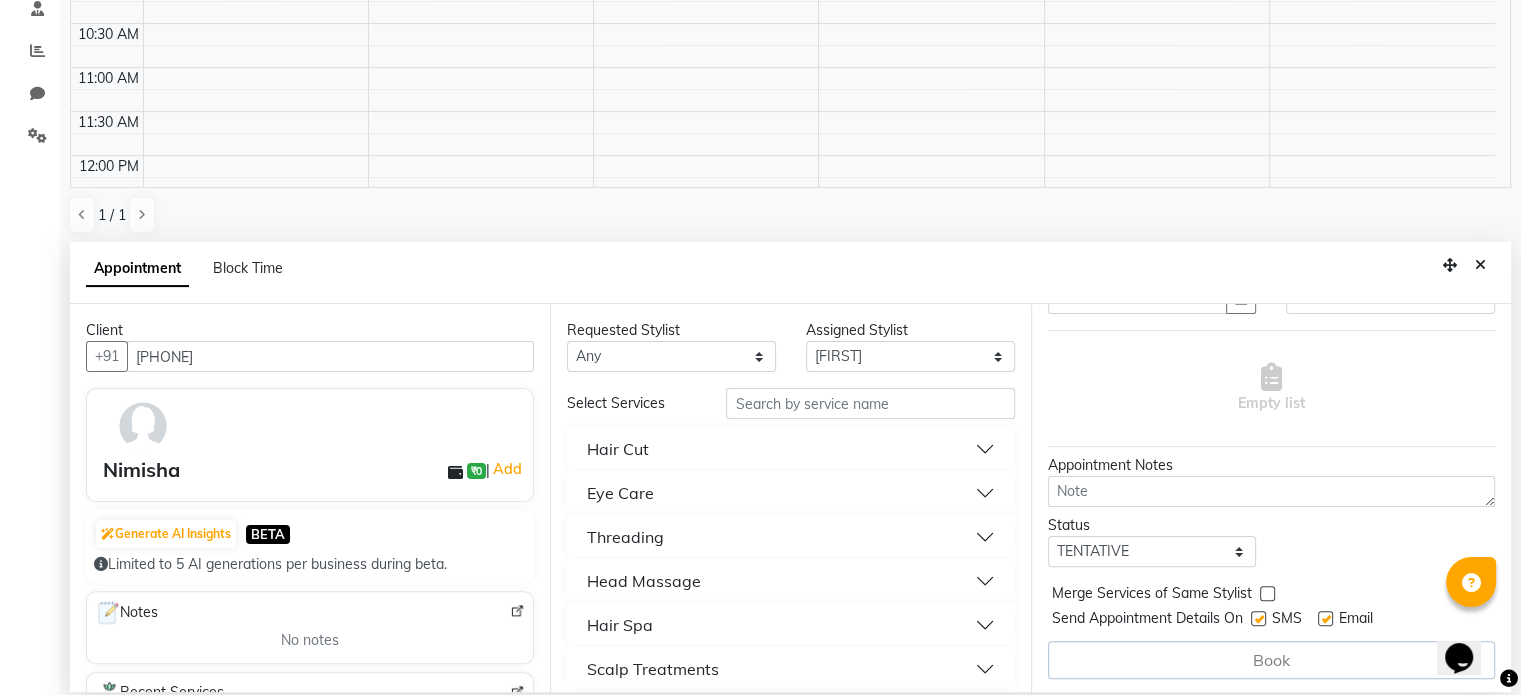 click on "Status Select TENTATIVE CONFIRM UPCOMING" at bounding box center (1271, 541) 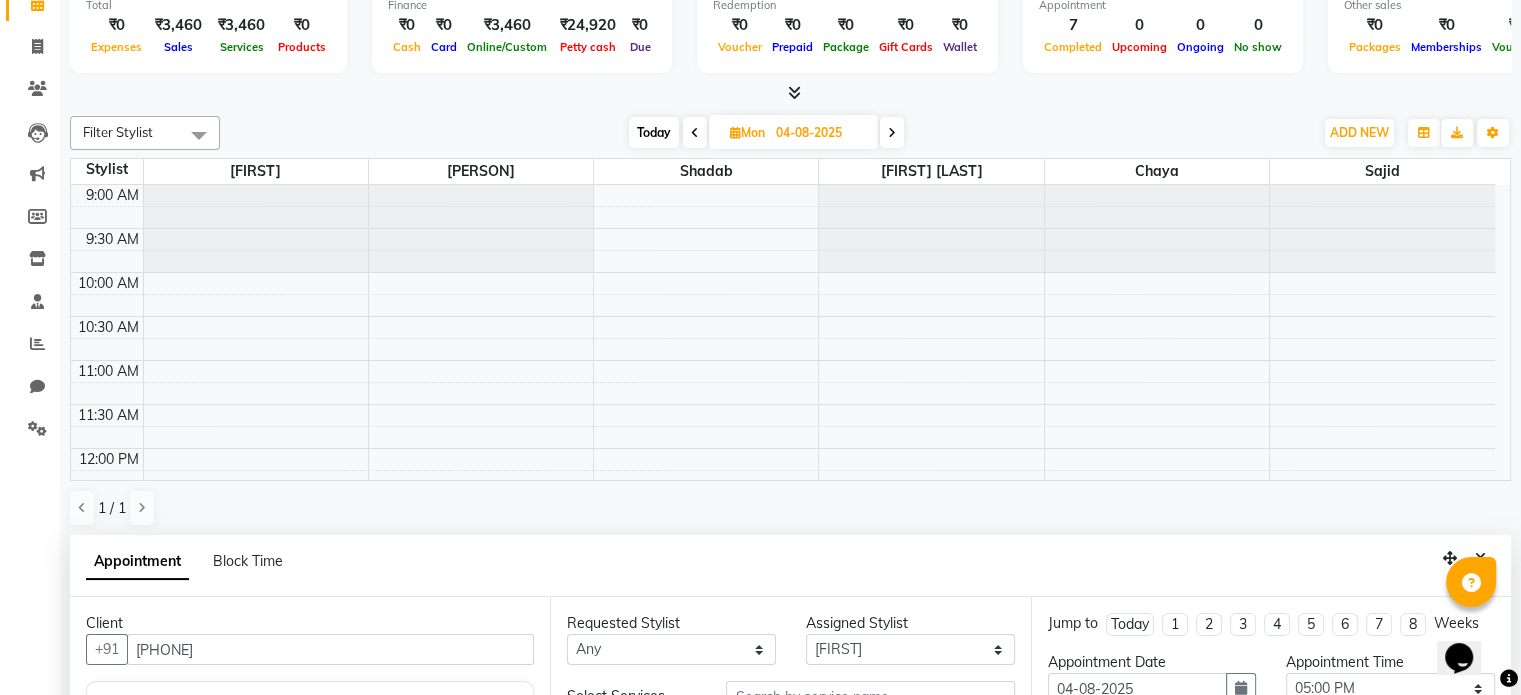 scroll, scrollTop: 392, scrollLeft: 0, axis: vertical 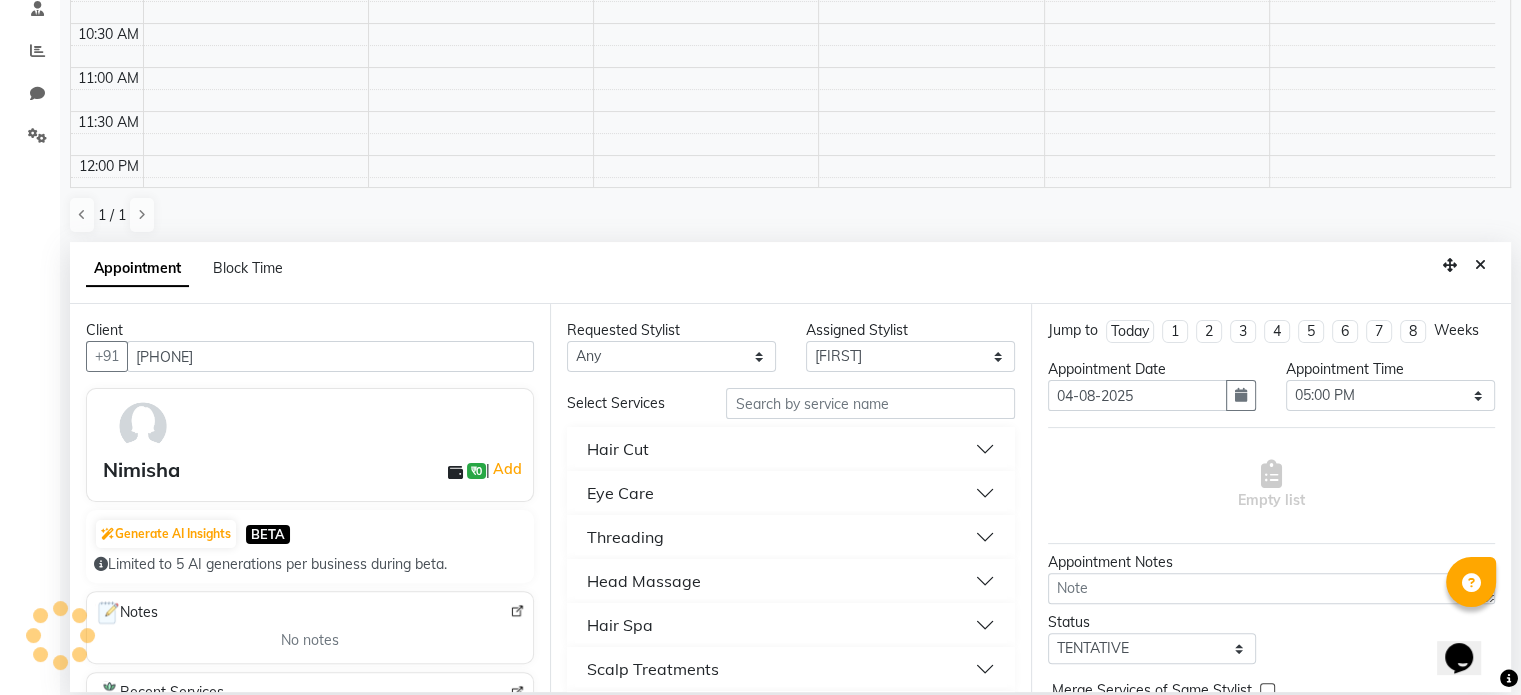 click on "Empty list" at bounding box center (1271, 485) 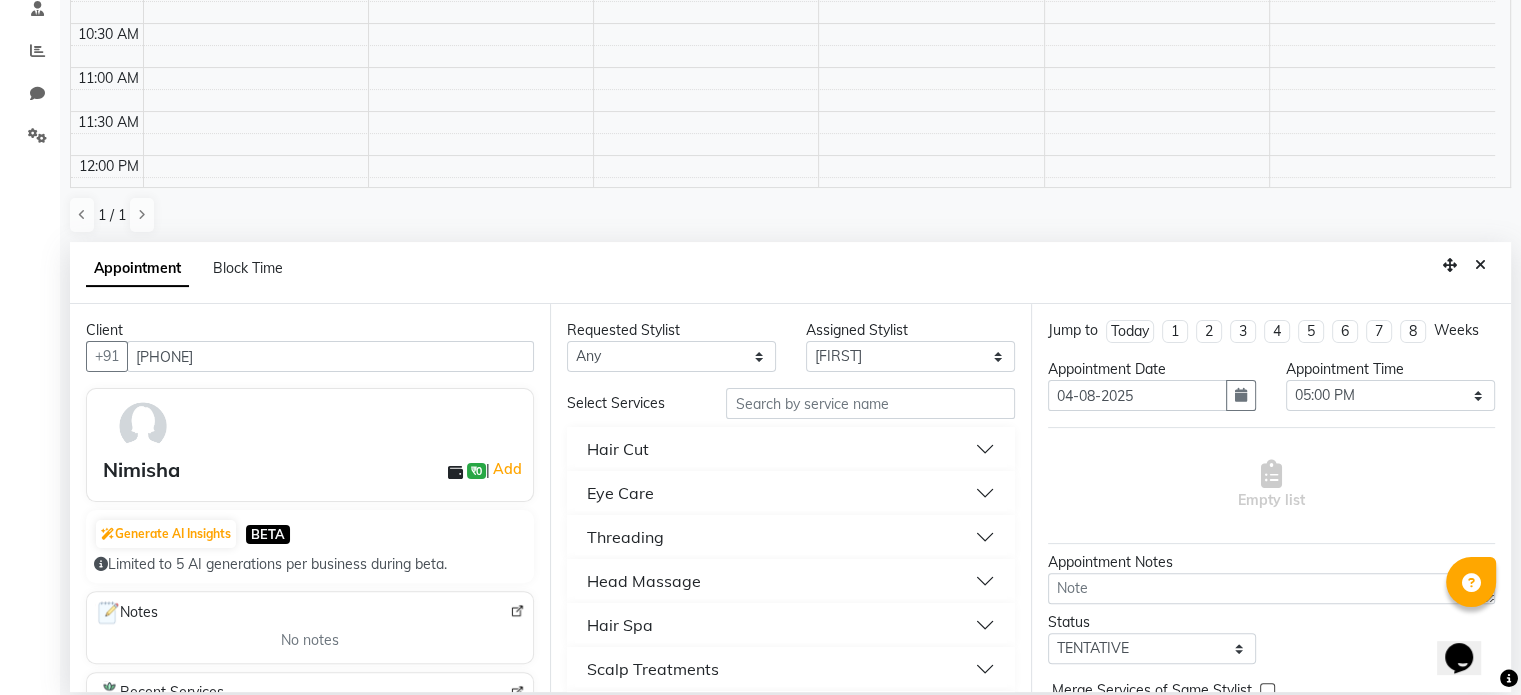 click on "Empty list" at bounding box center [1271, 485] 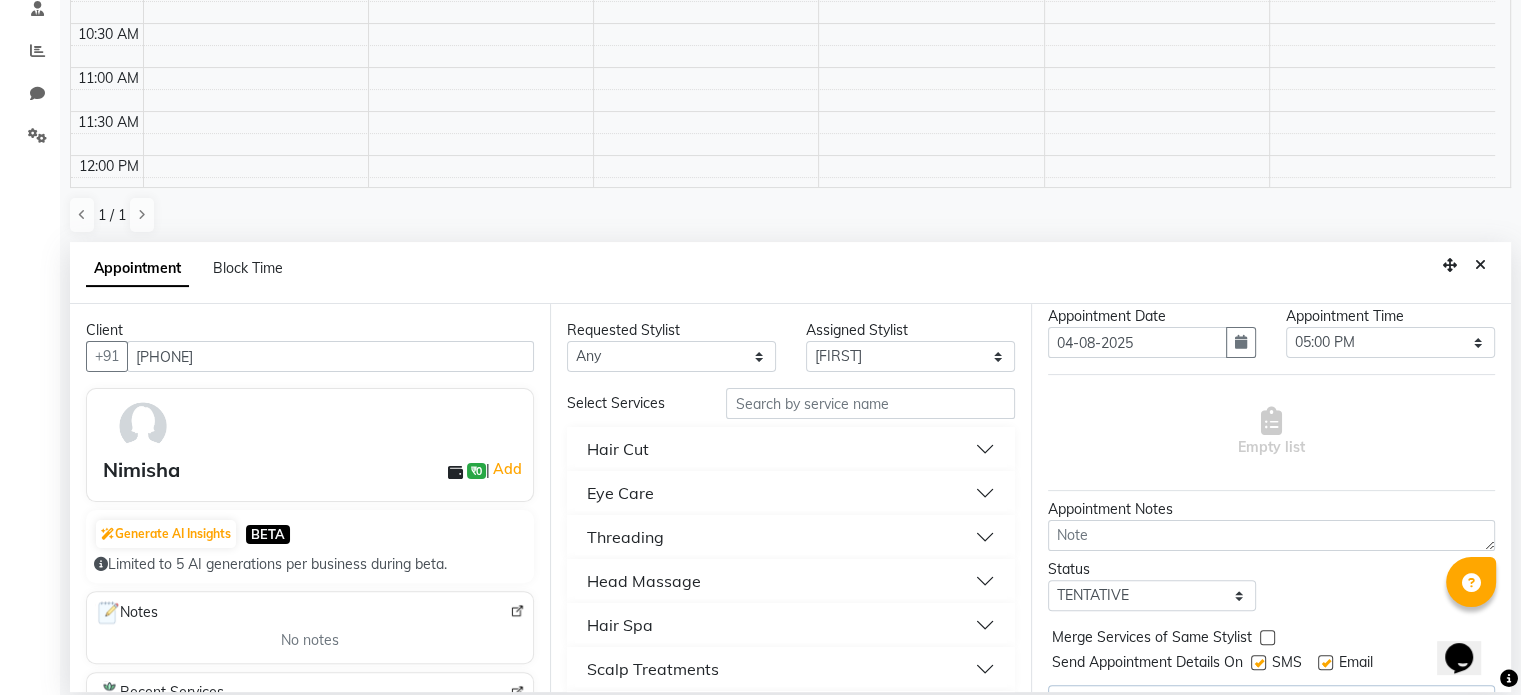 scroll, scrollTop: 97, scrollLeft: 0, axis: vertical 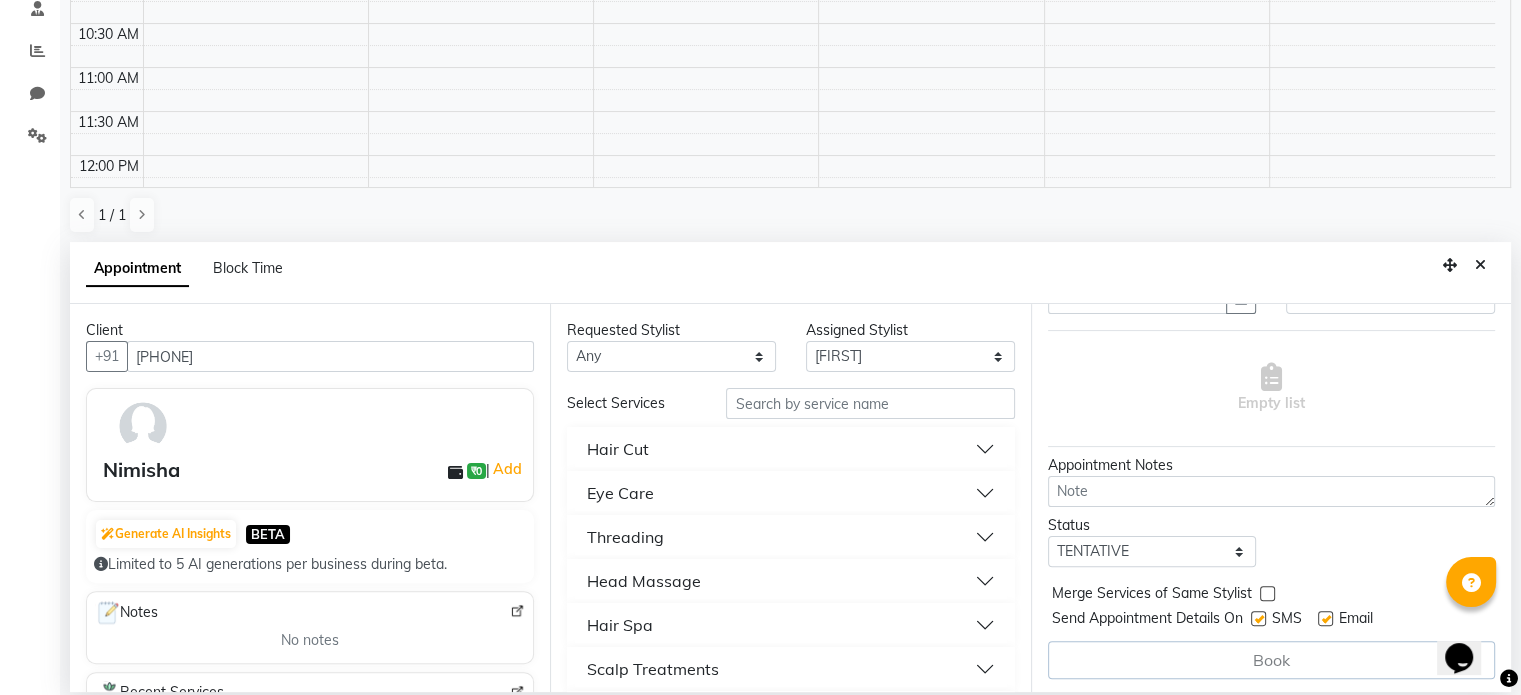 click on "Select Services" at bounding box center [631, 403] 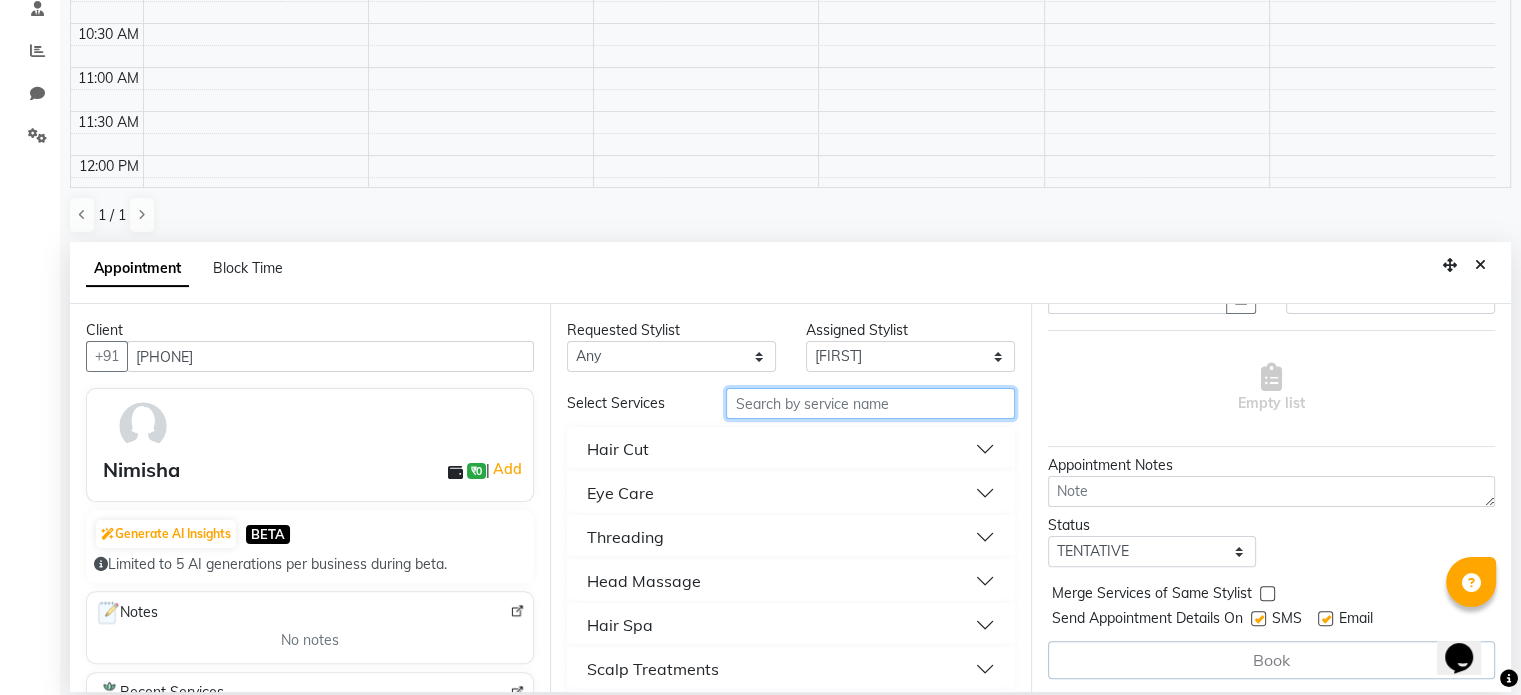 click at bounding box center [870, 403] 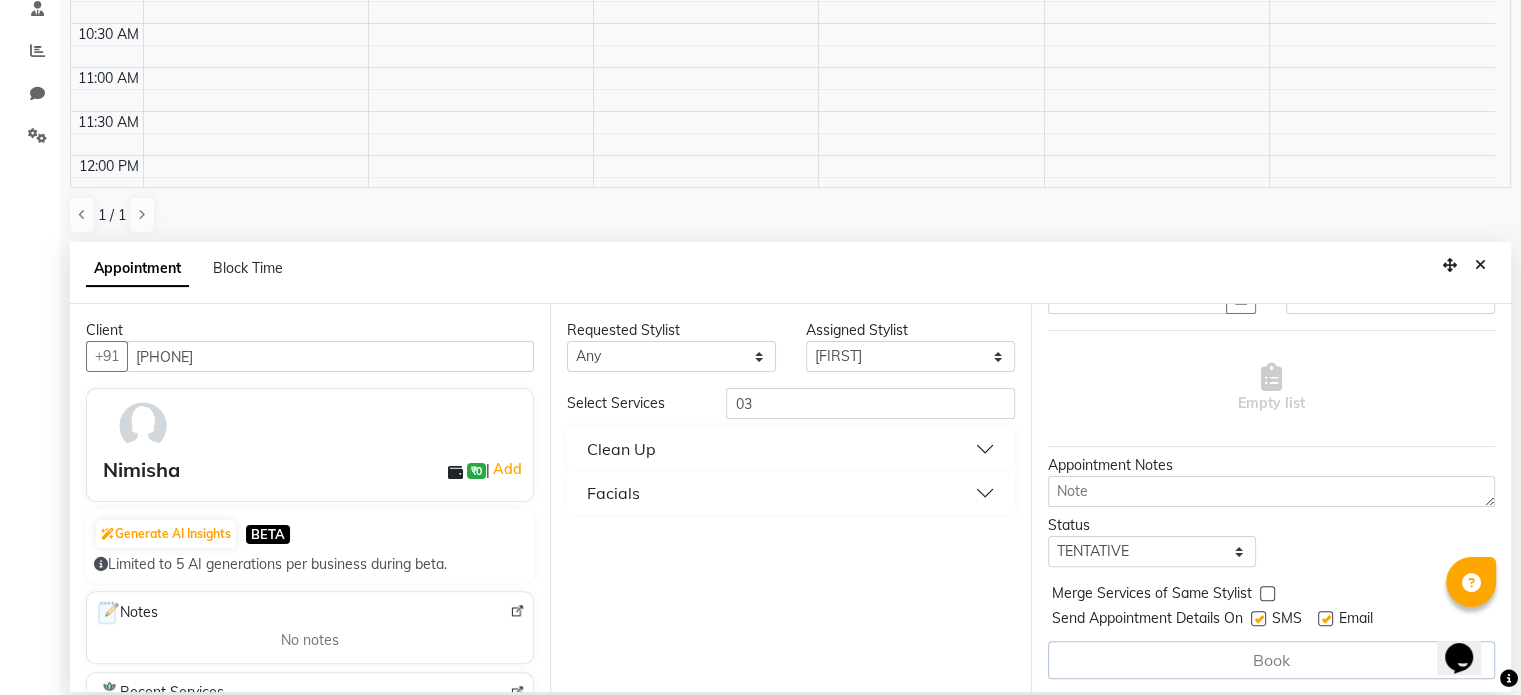 click on "Facials" at bounding box center (790, 493) 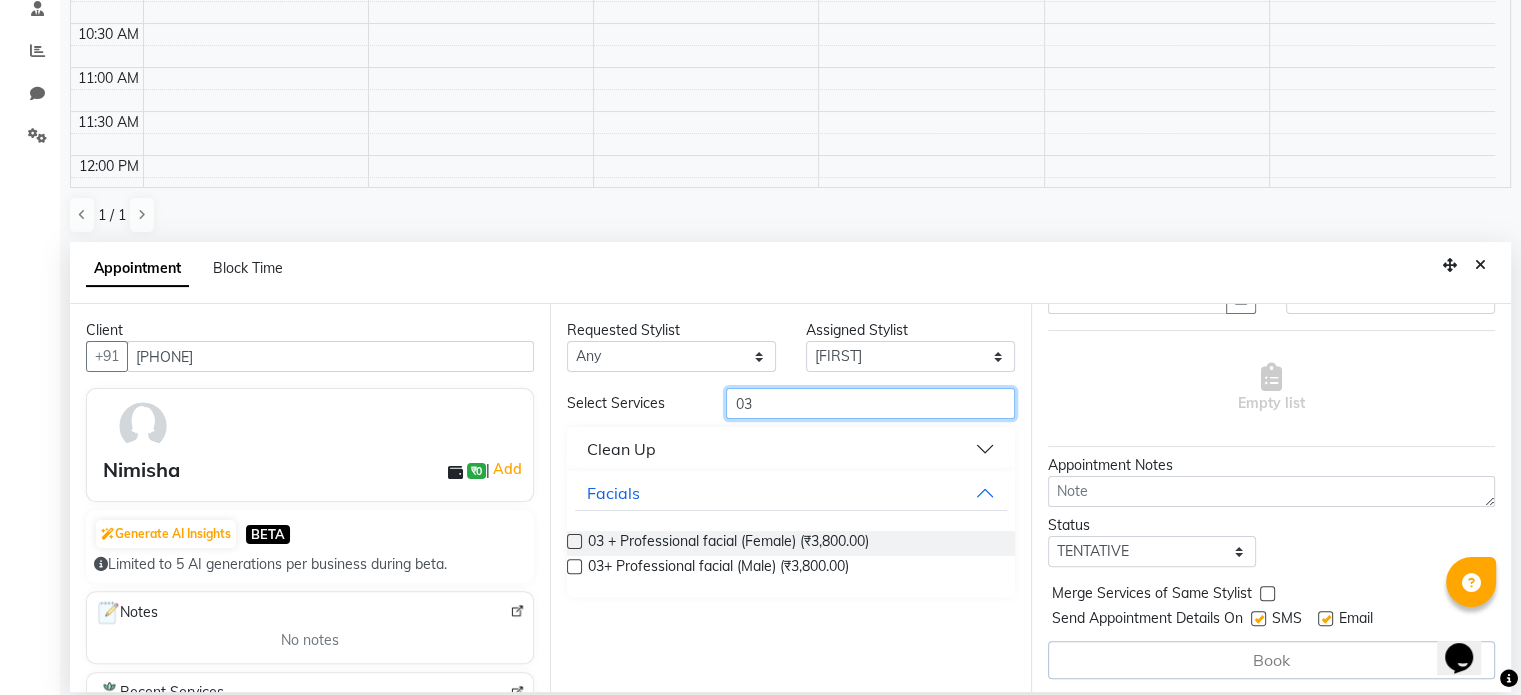 click on "03" at bounding box center (870, 403) 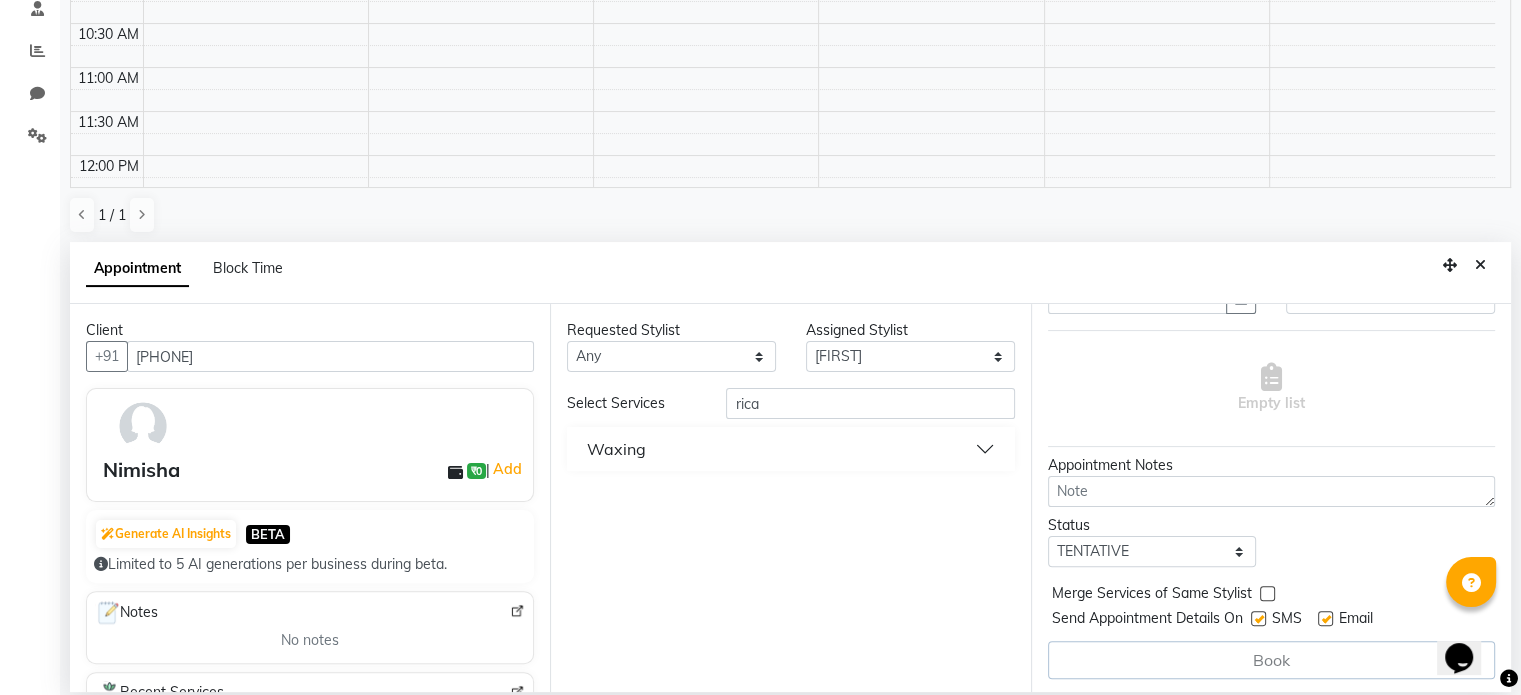 click on "Waxing" at bounding box center [790, 449] 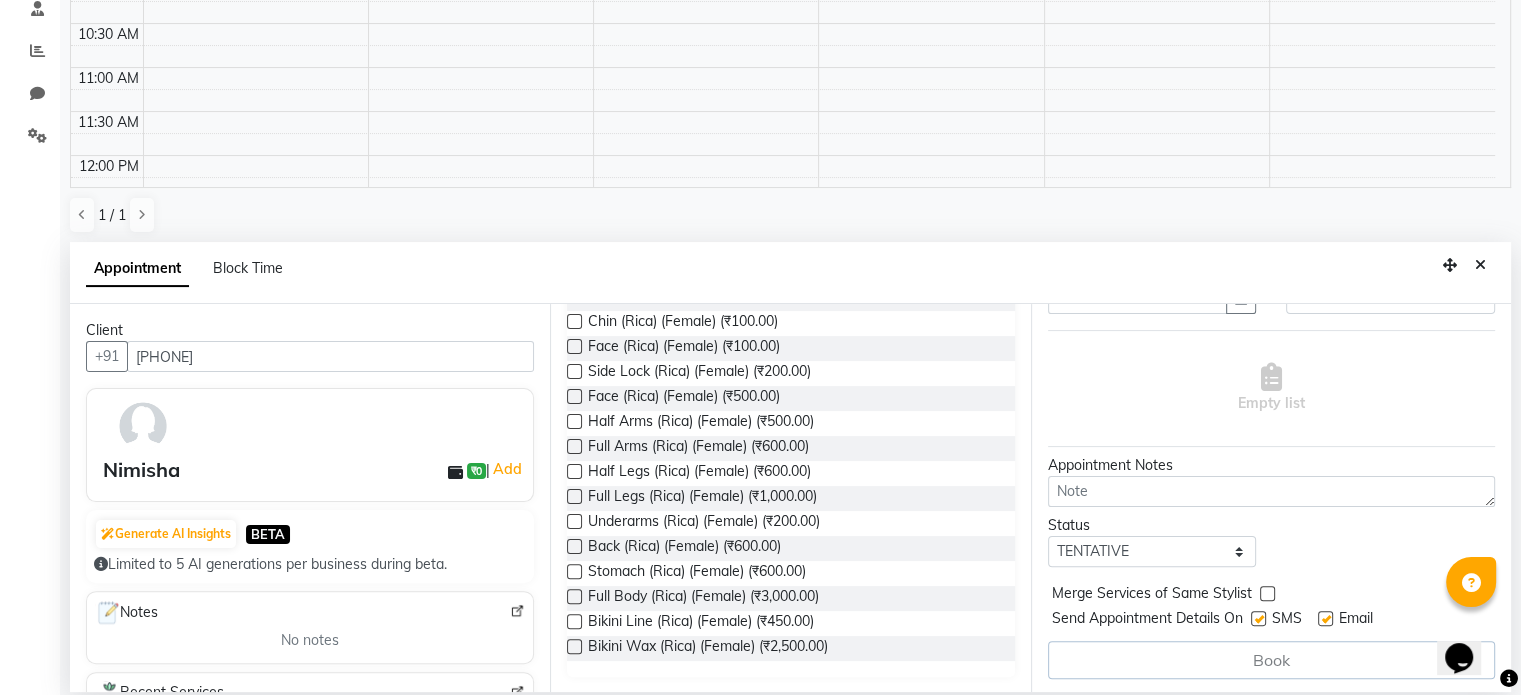 scroll, scrollTop: 0, scrollLeft: 0, axis: both 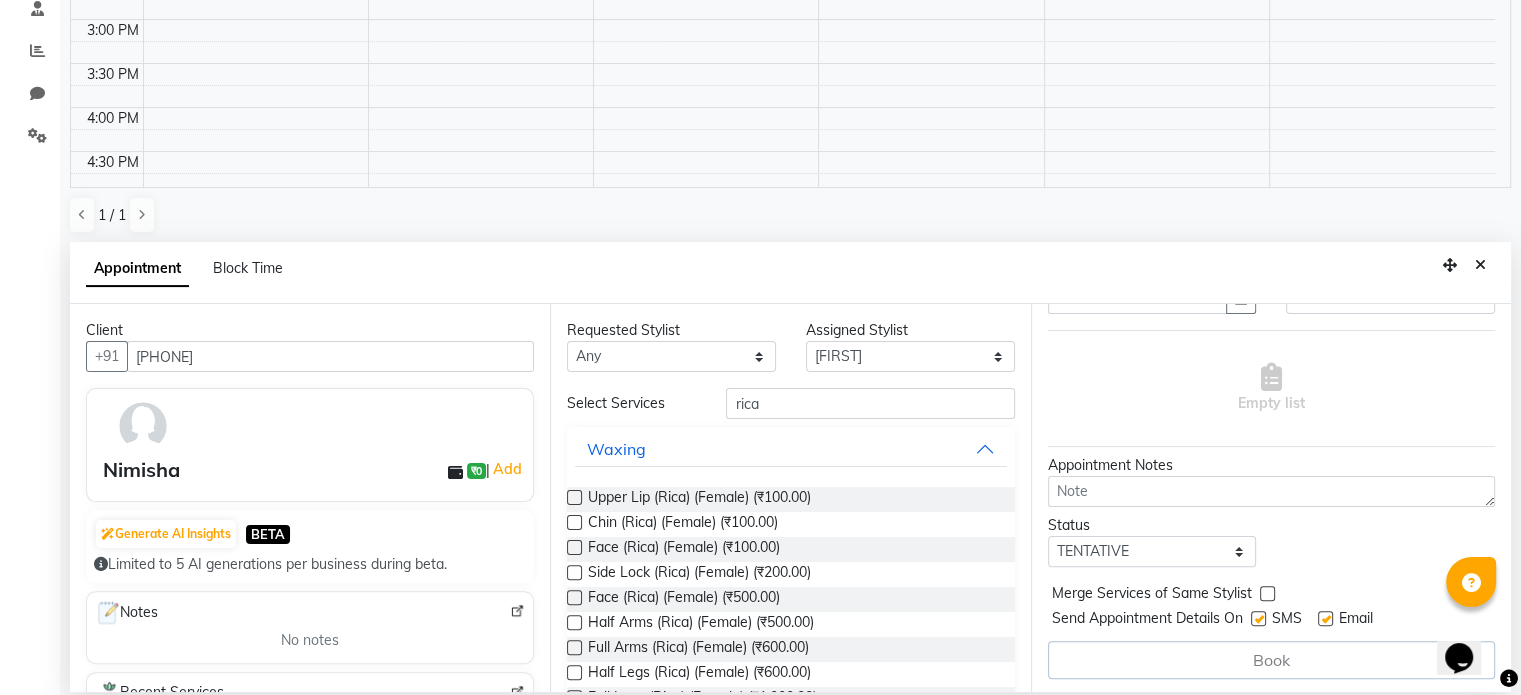 click on "rica" at bounding box center [870, 403] 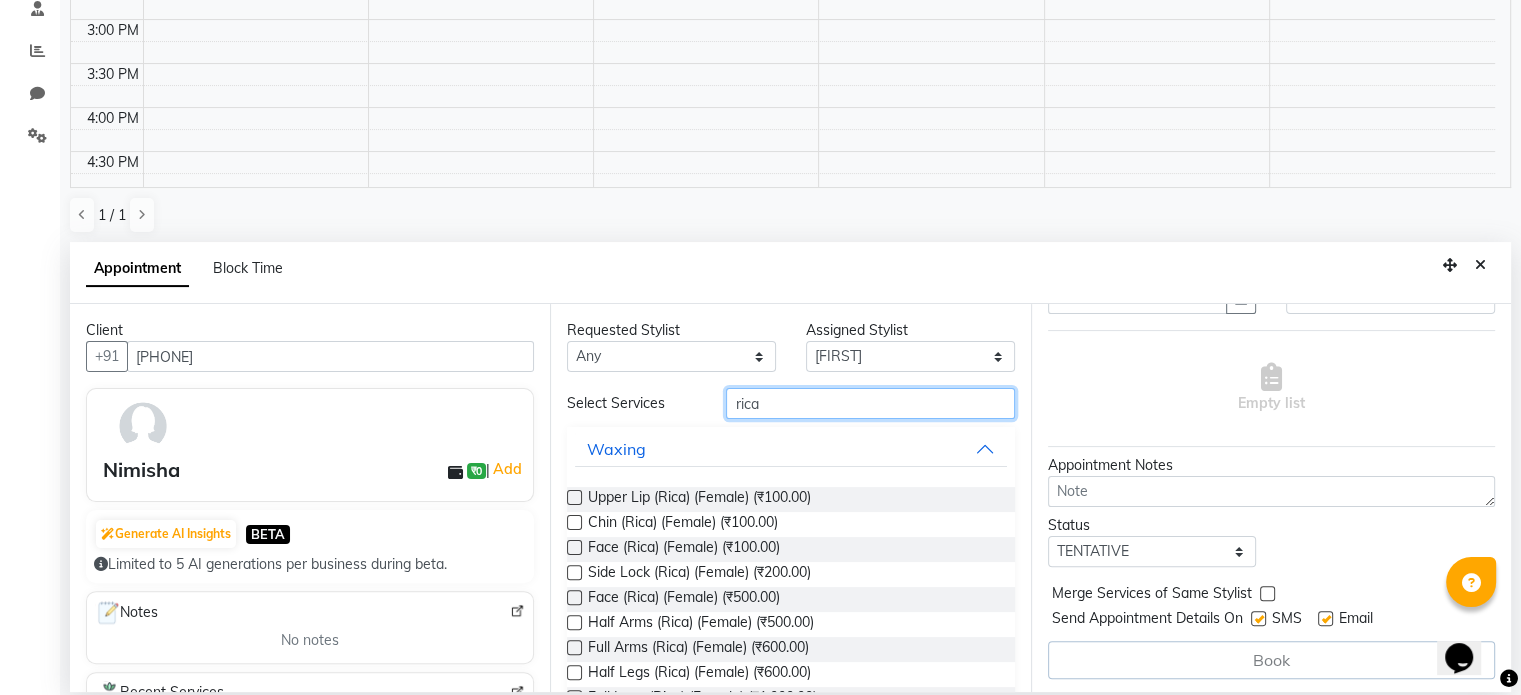 click on "rica" at bounding box center (870, 403) 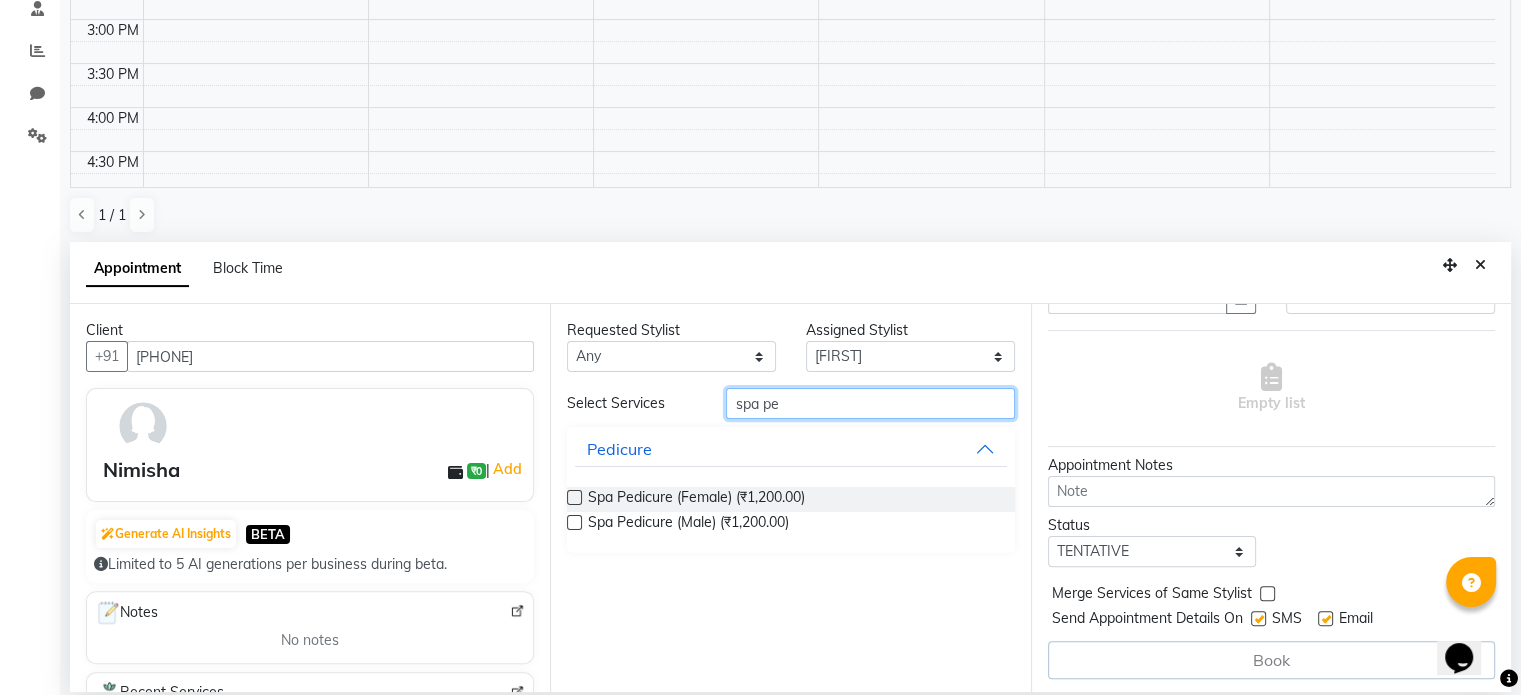 type on "spa pe" 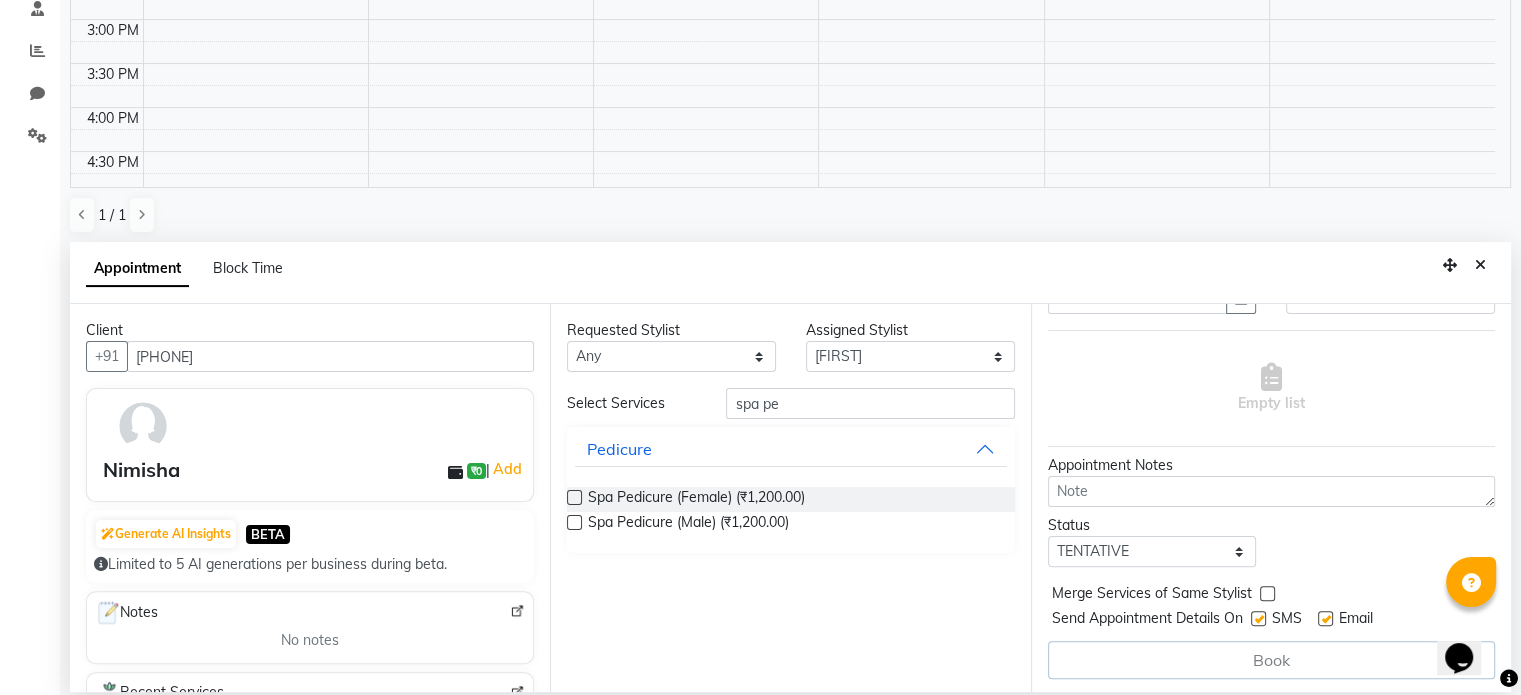 click at bounding box center [574, 497] 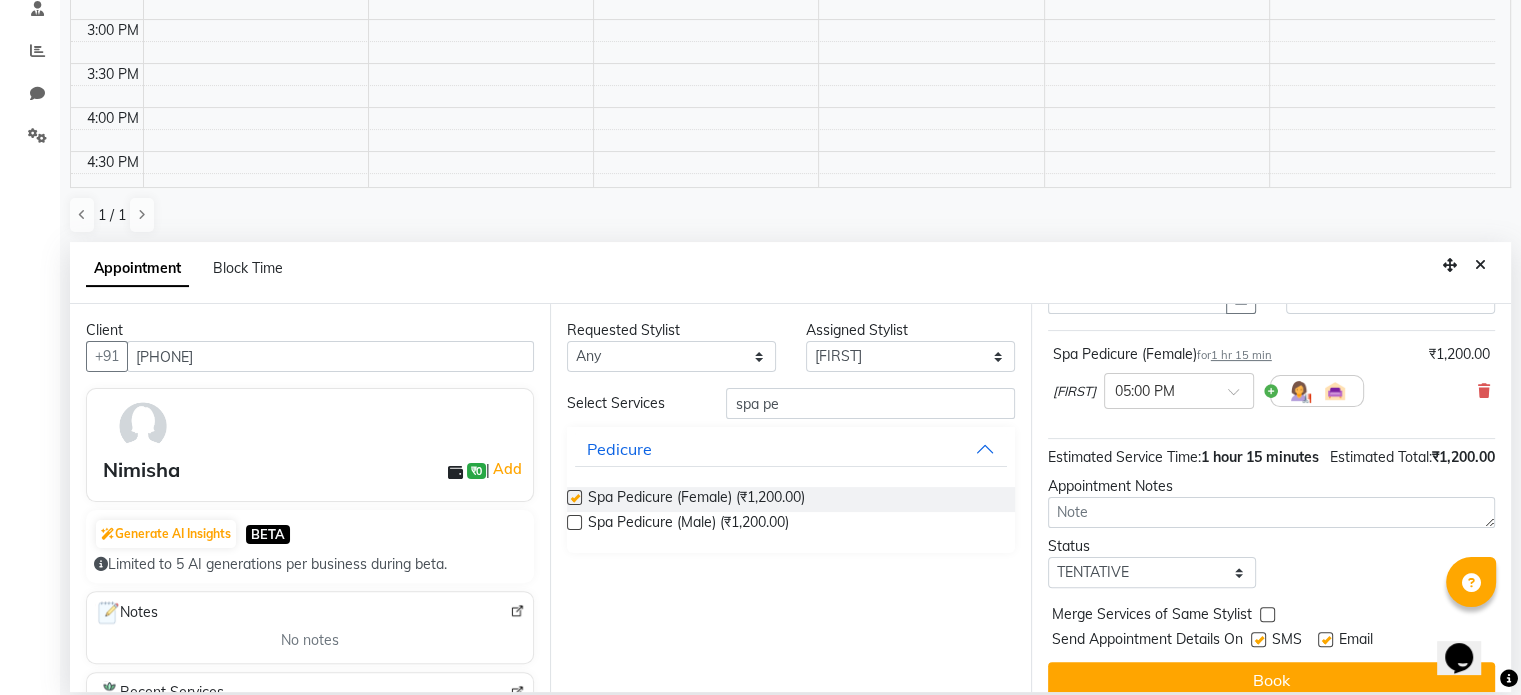 checkbox on "false" 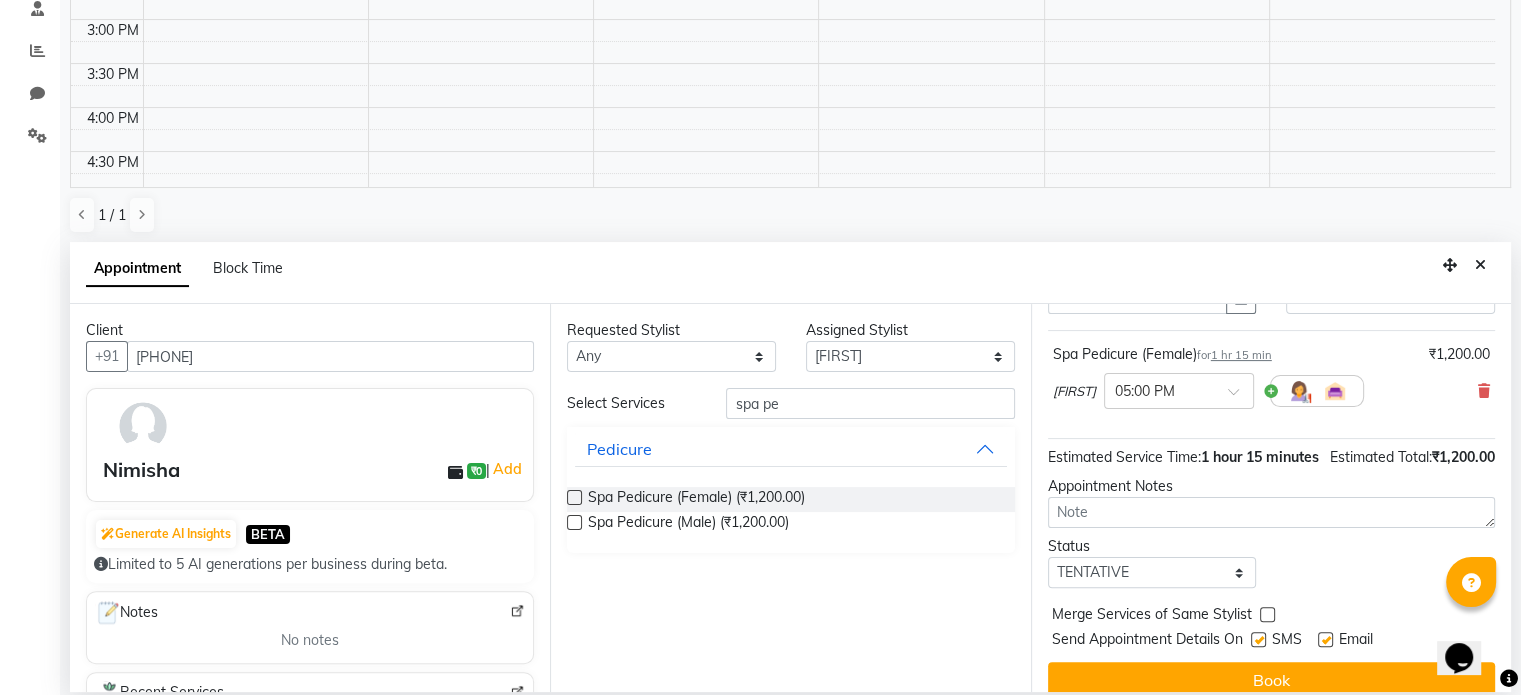 click on "Estimated Service Time:  1 hour 15 minutes" at bounding box center (1183, 457) 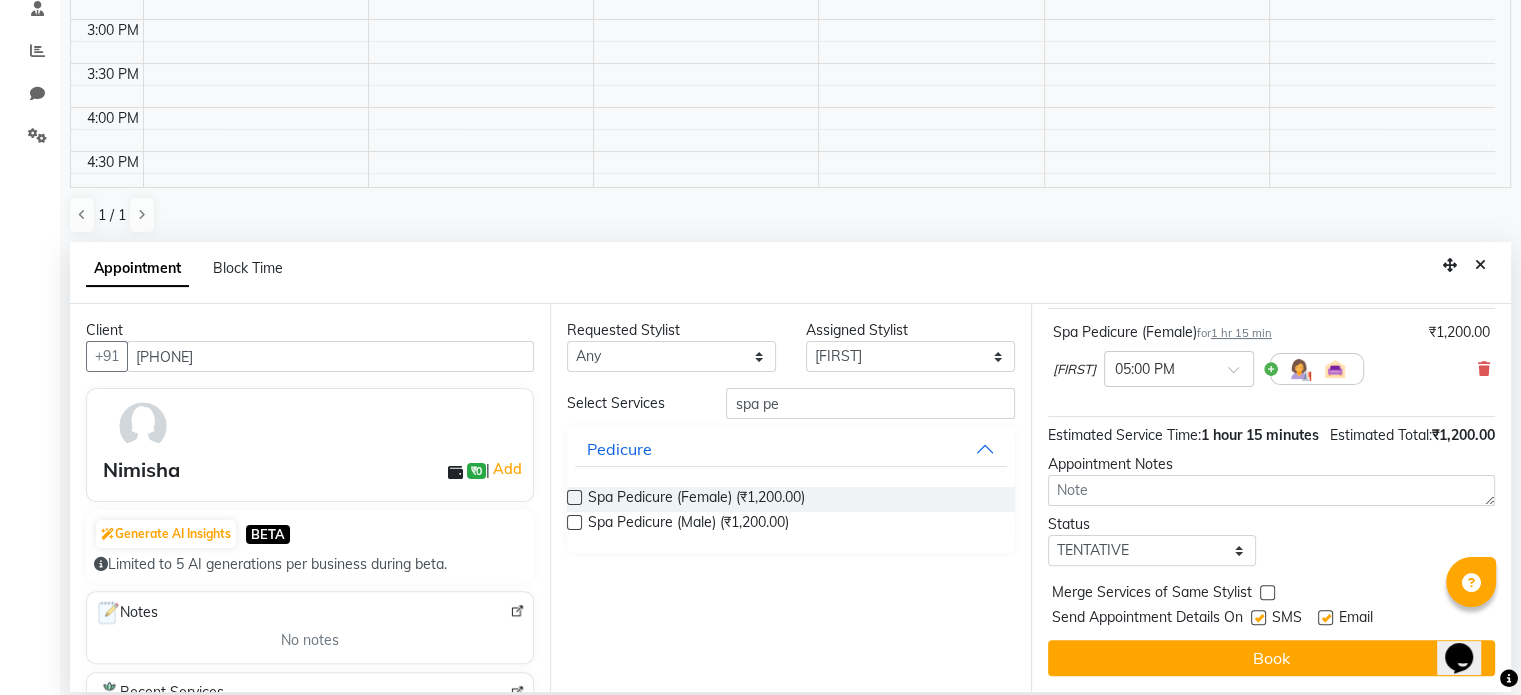scroll, scrollTop: 0, scrollLeft: 0, axis: both 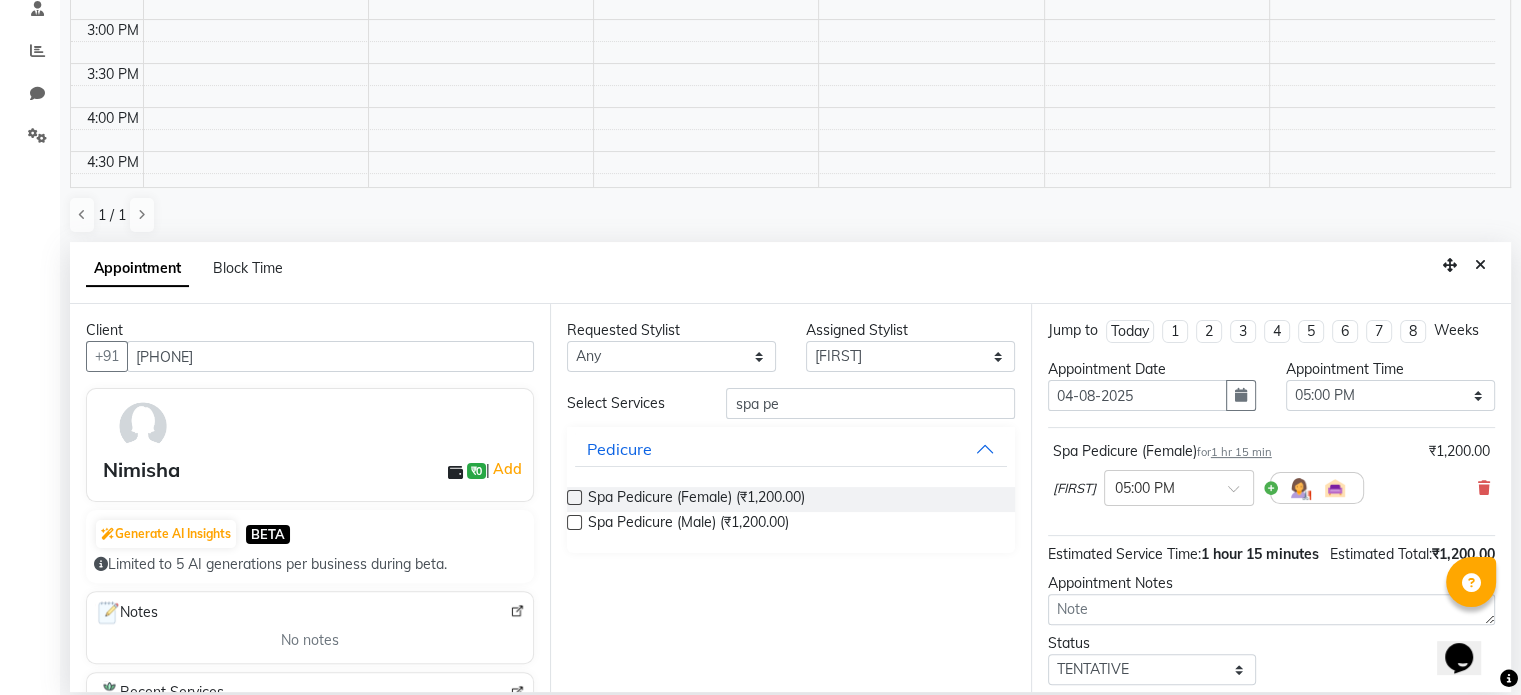 click on "Spa Pedicure (Female)   for  1 hr 15 min ₹1,200.00" at bounding box center (1271, 451) 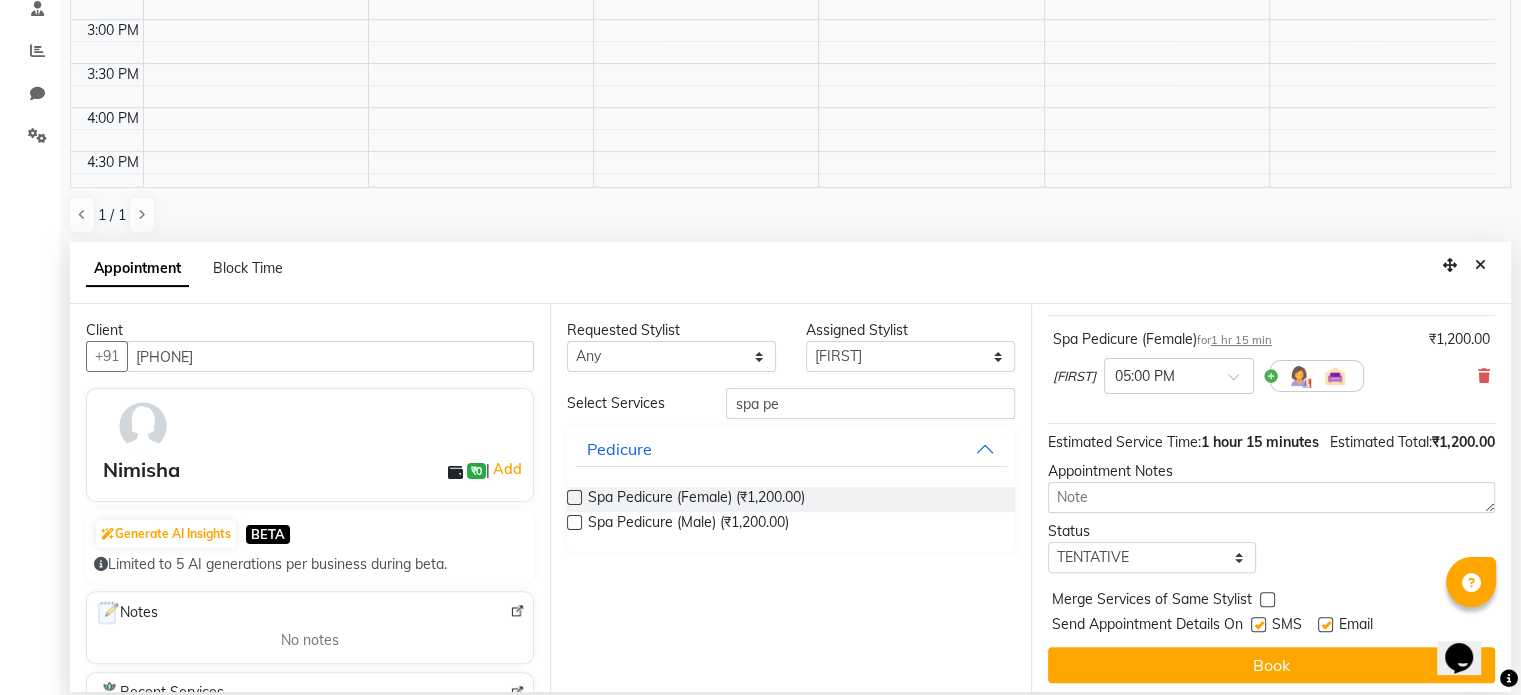 scroll, scrollTop: 139, scrollLeft: 0, axis: vertical 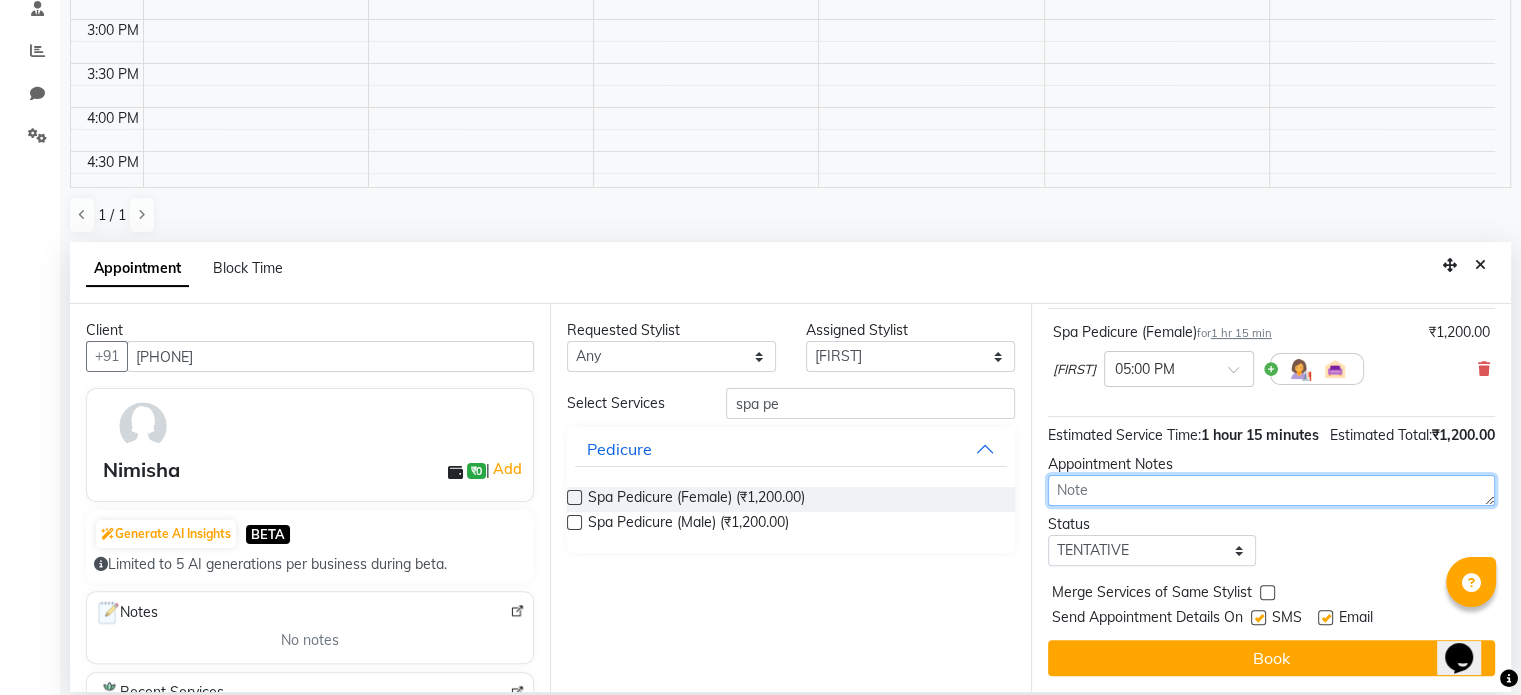 click at bounding box center (1271, 490) 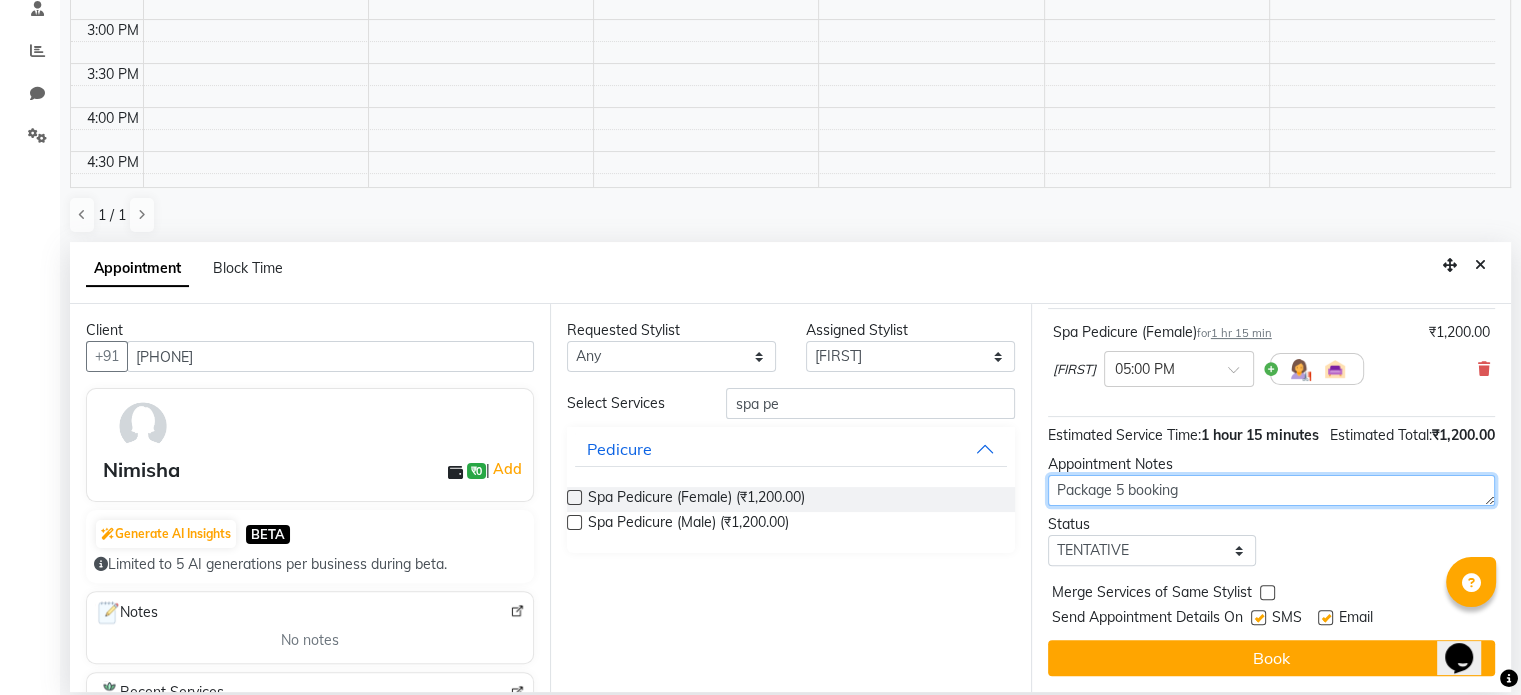 type on "Package 5 booking" 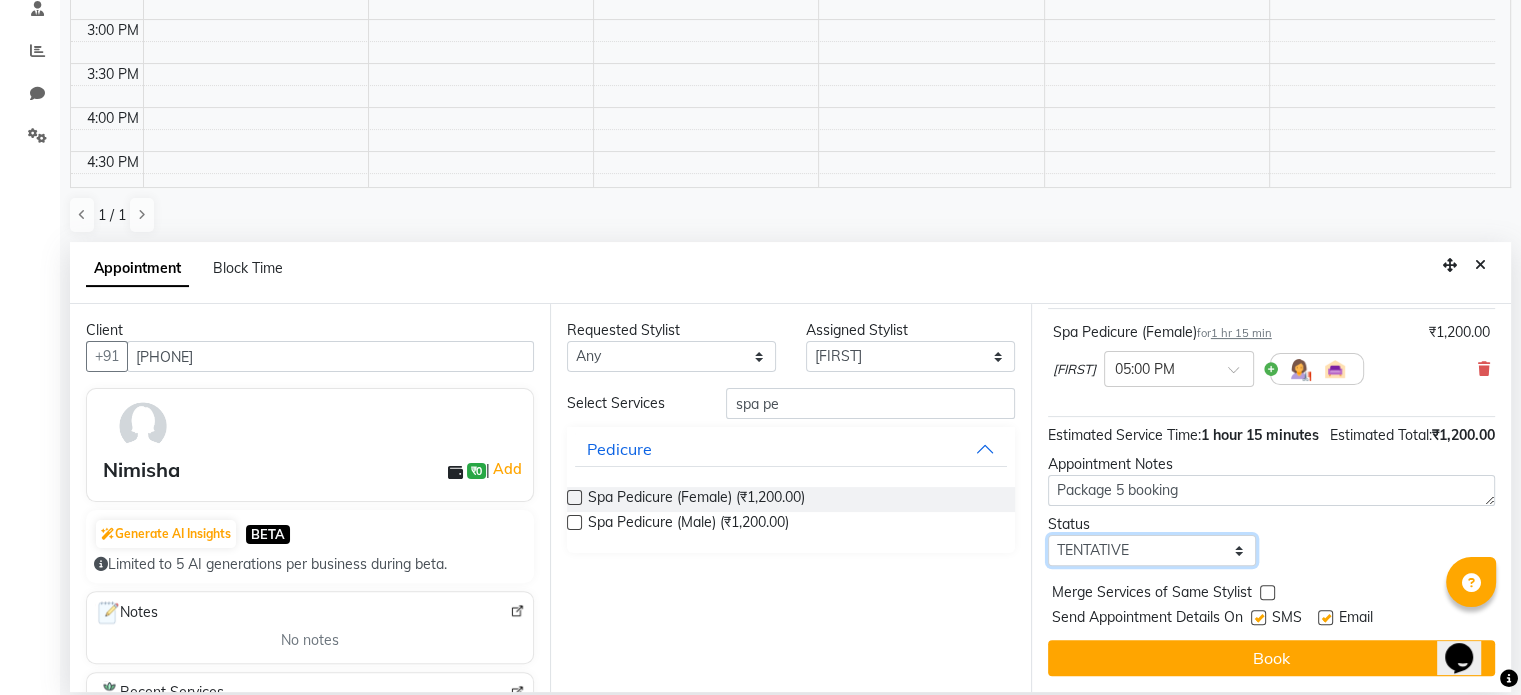 click on "Select TENTATIVE CONFIRM UPCOMING" at bounding box center (1152, 550) 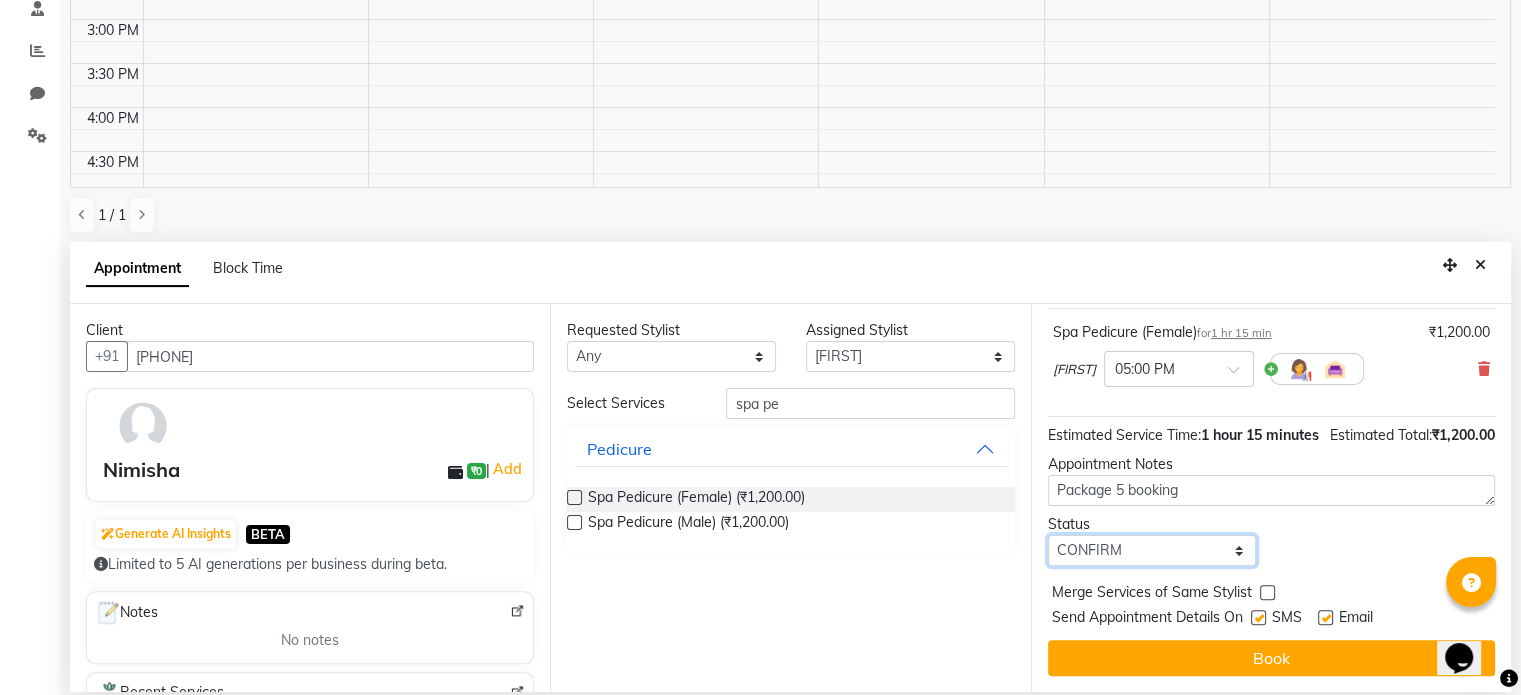 click on "Select TENTATIVE CONFIRM UPCOMING" at bounding box center (1152, 550) 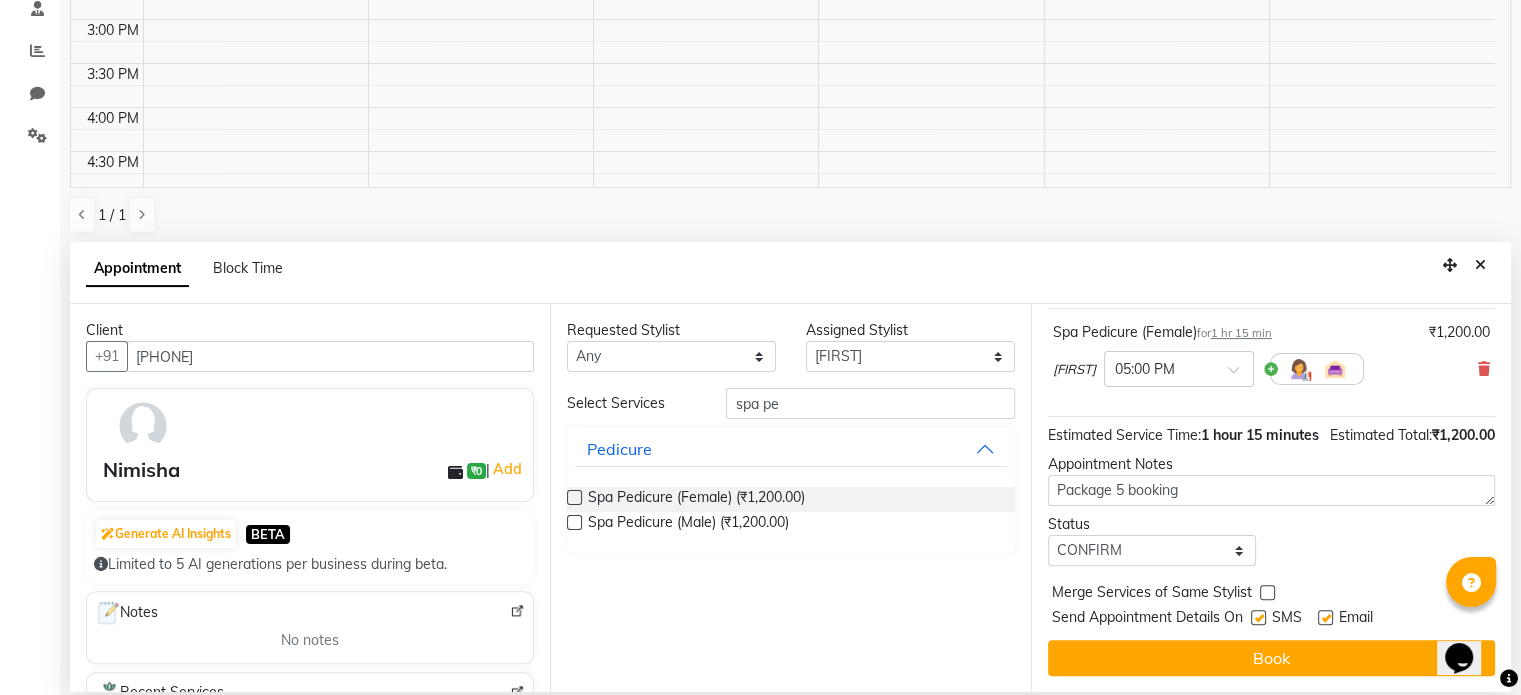 click on "Status Select TENTATIVE CONFIRM UPCOMING" at bounding box center [1271, 540] 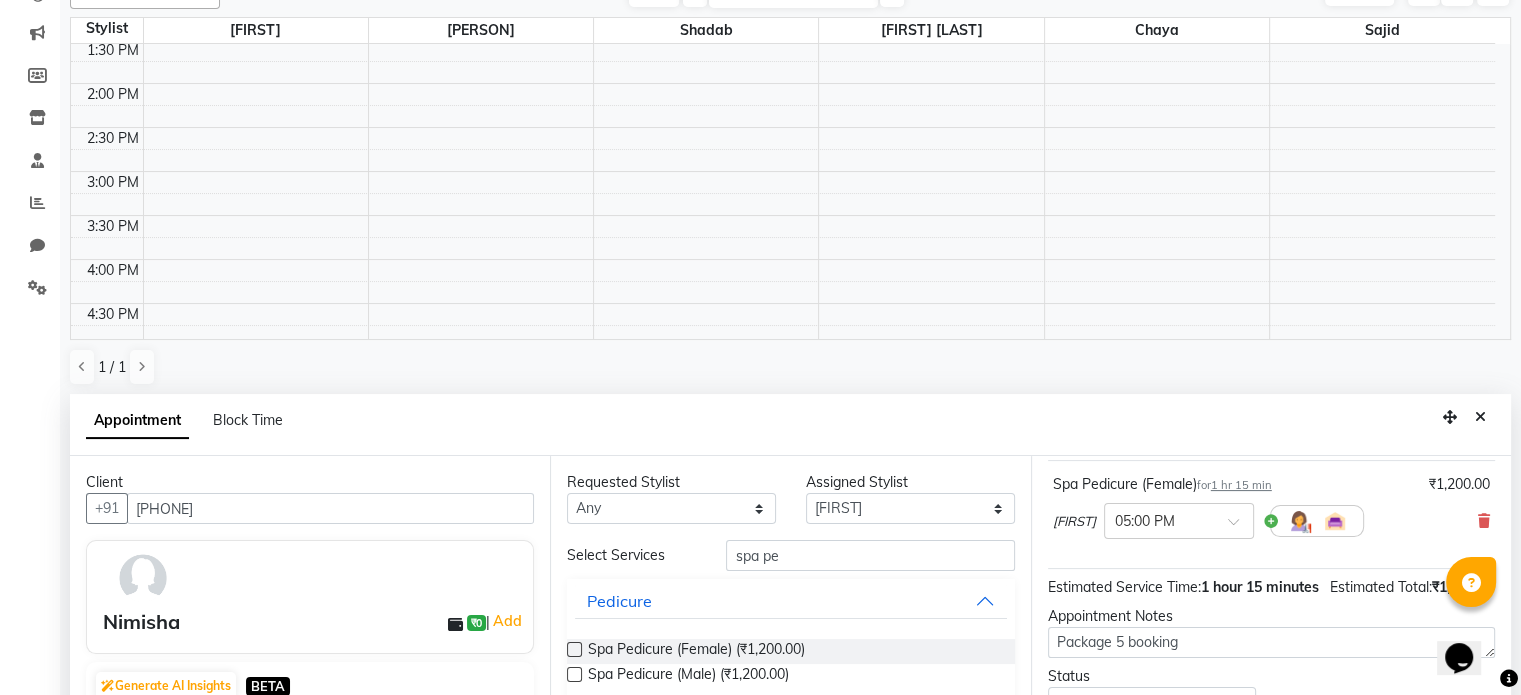 scroll, scrollTop: 192, scrollLeft: 0, axis: vertical 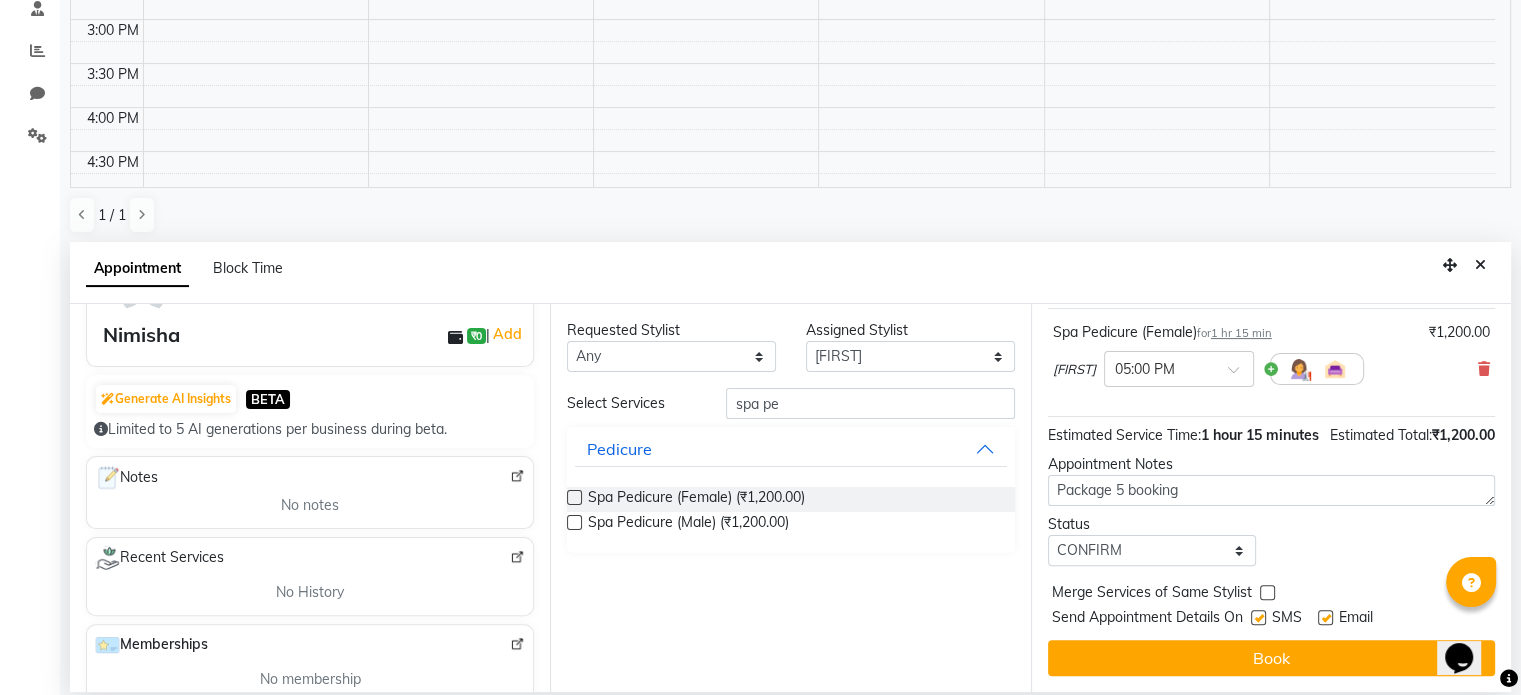 click at bounding box center (1258, 617) 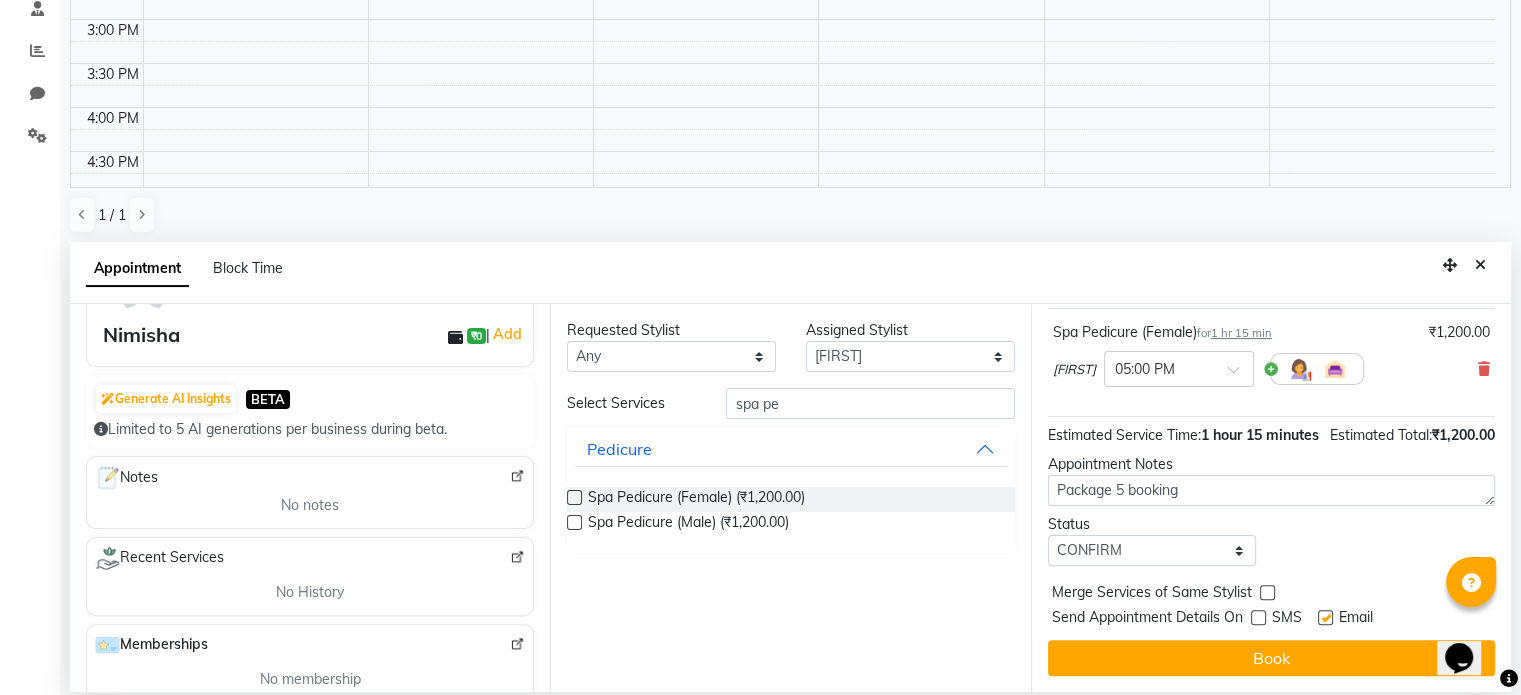 click at bounding box center (1325, 617) 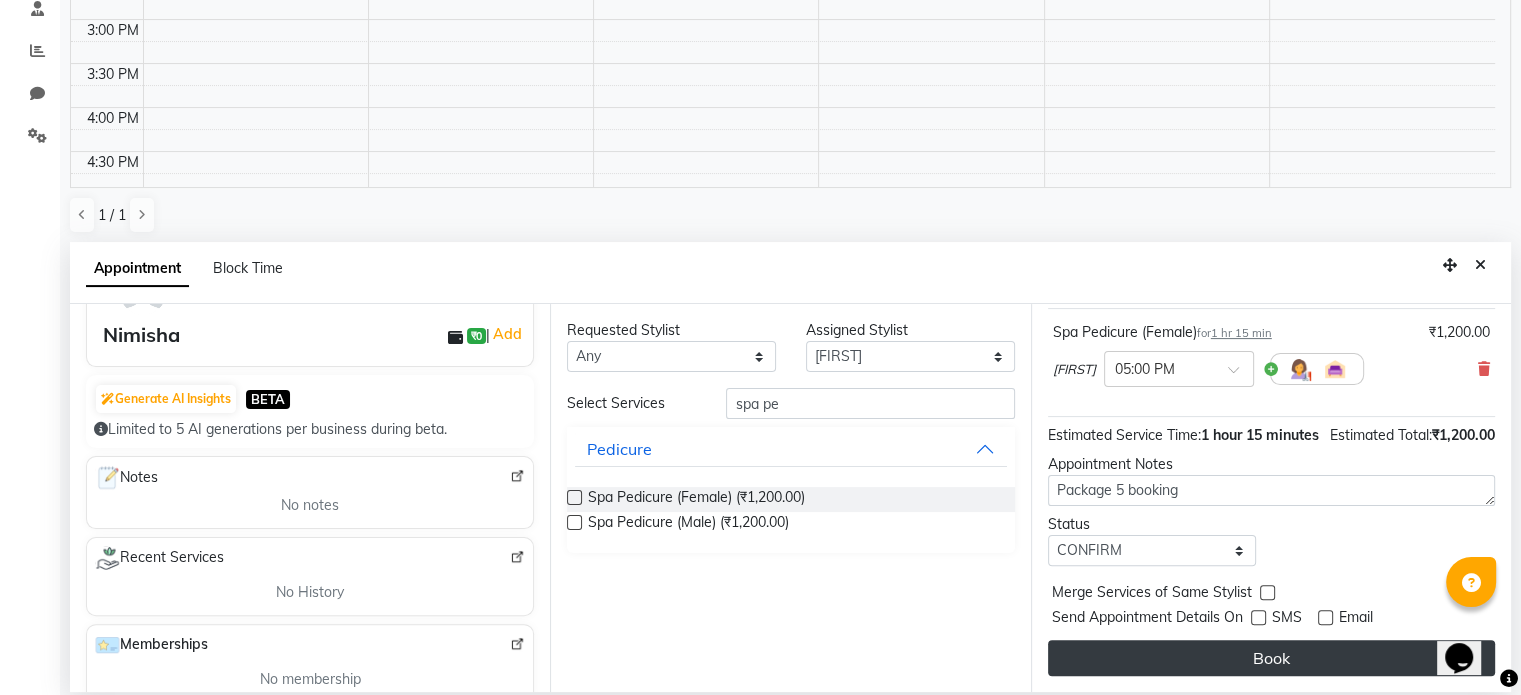 click on "Book" at bounding box center [1271, 658] 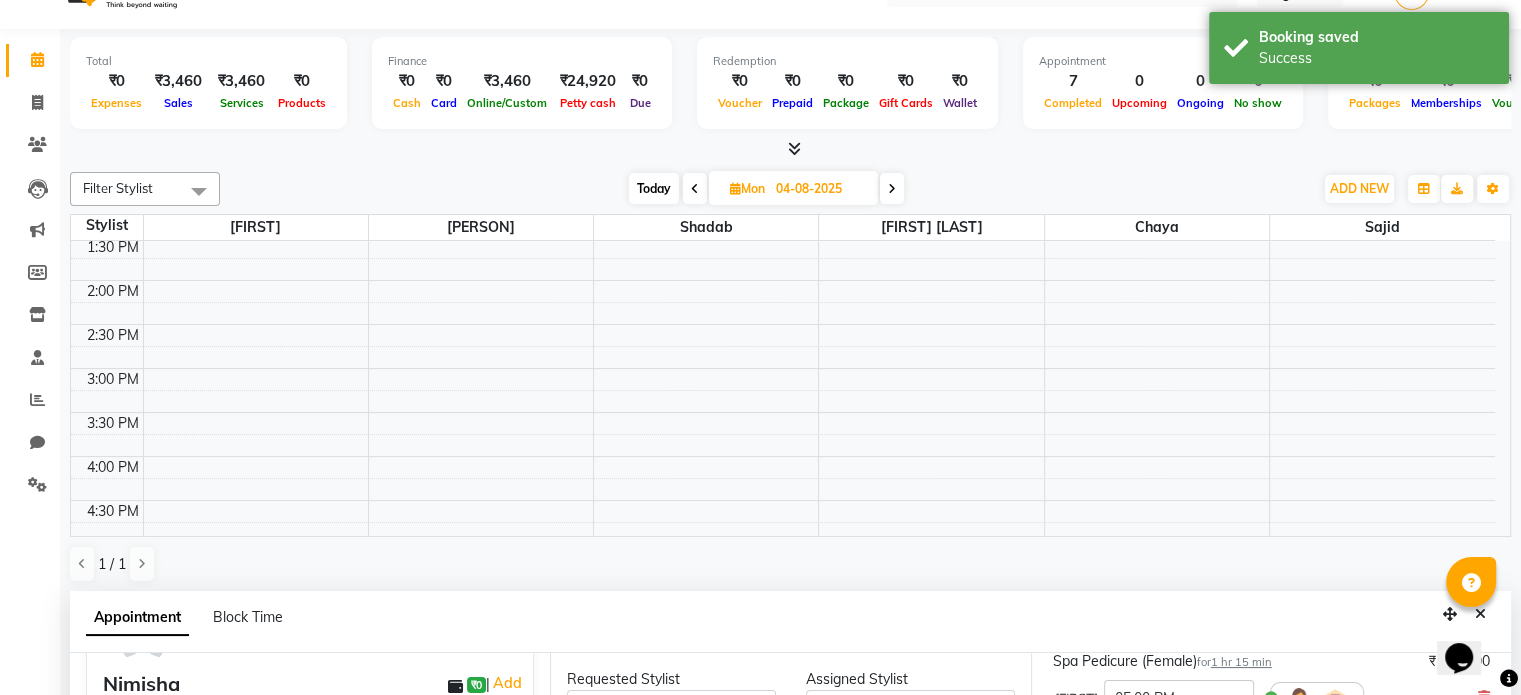 scroll, scrollTop: 0, scrollLeft: 0, axis: both 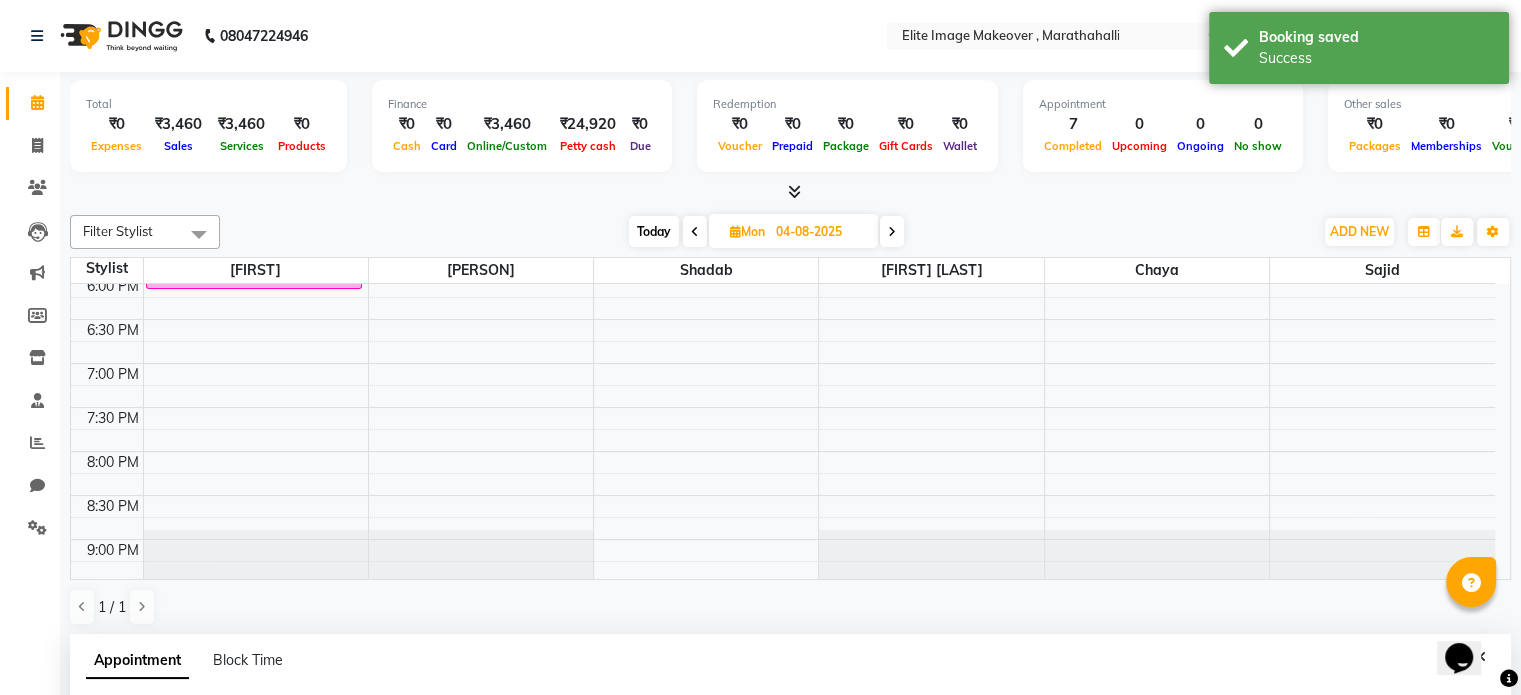 click on "Appointment Block Time" at bounding box center [196, 660] 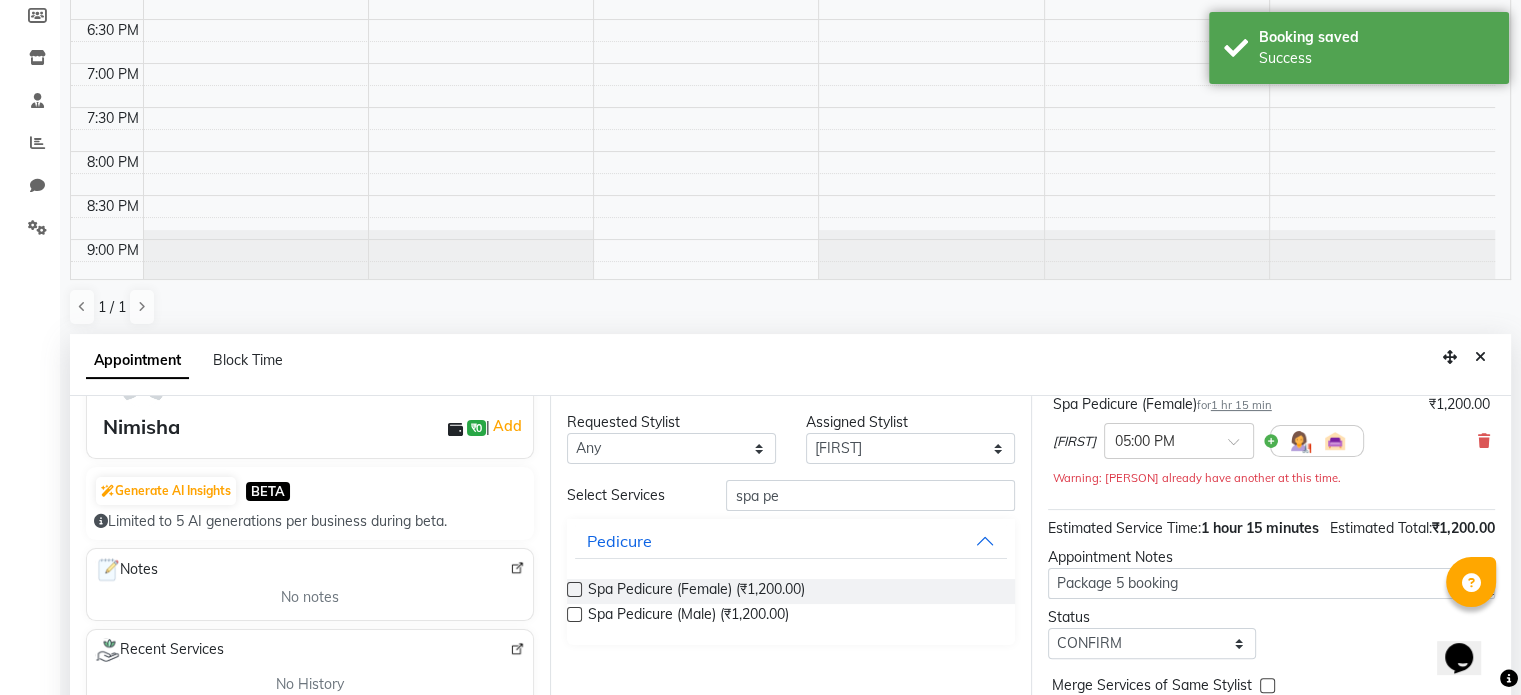 scroll, scrollTop: 200, scrollLeft: 0, axis: vertical 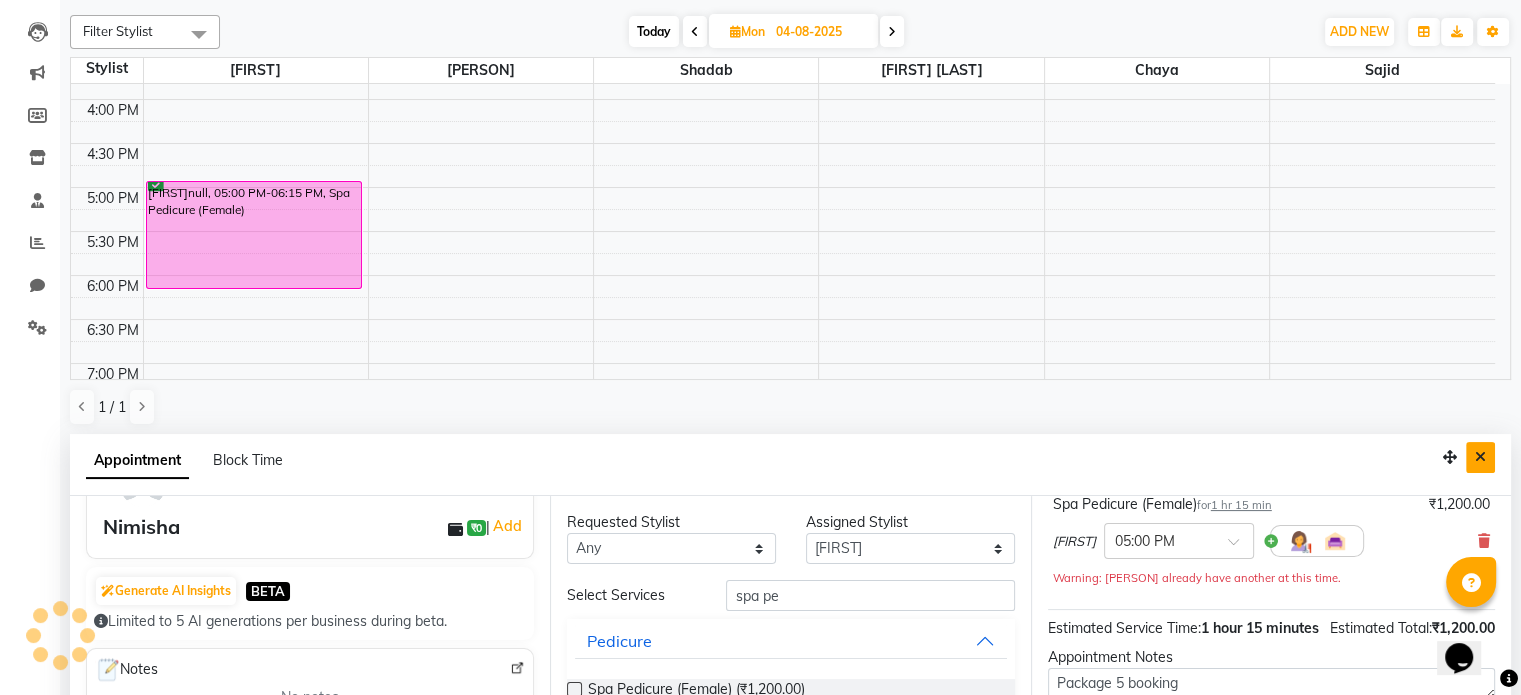 click at bounding box center [1480, 457] 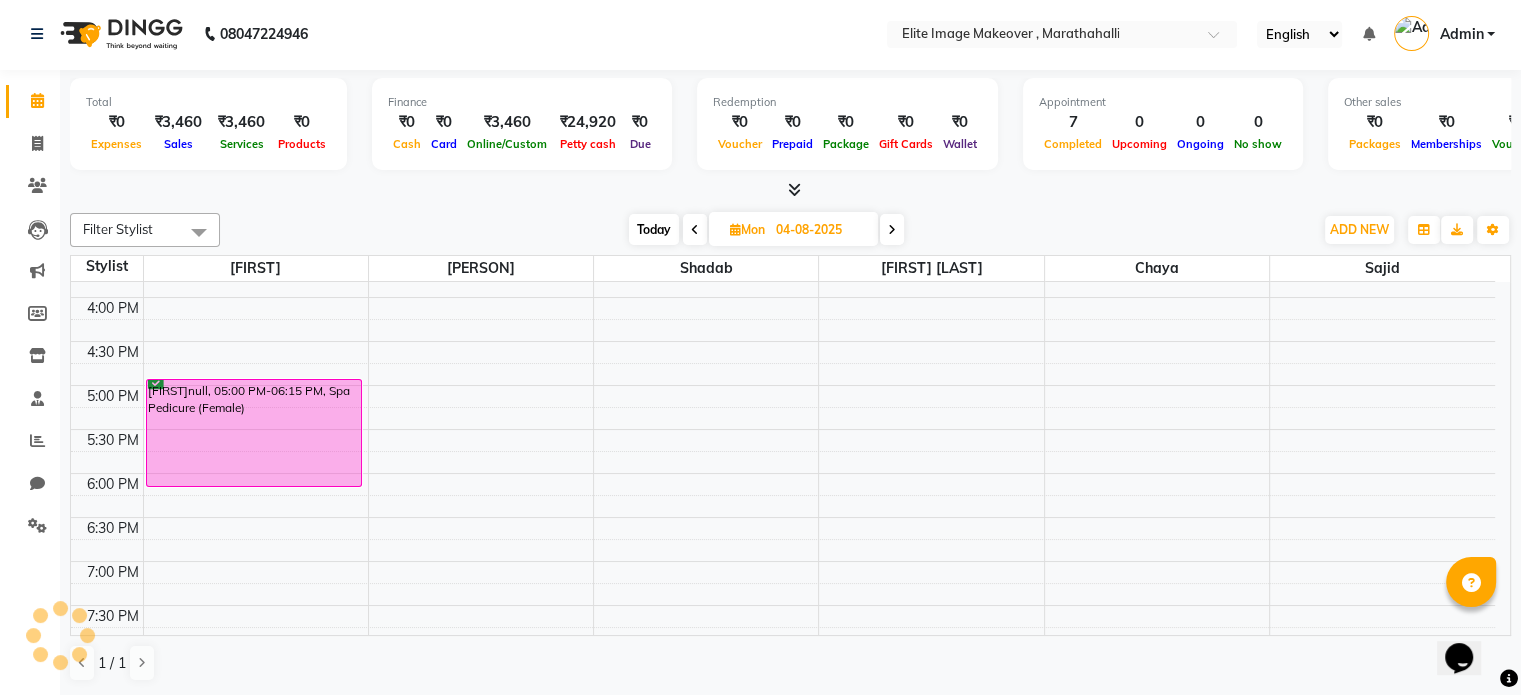 scroll, scrollTop: 0, scrollLeft: 0, axis: both 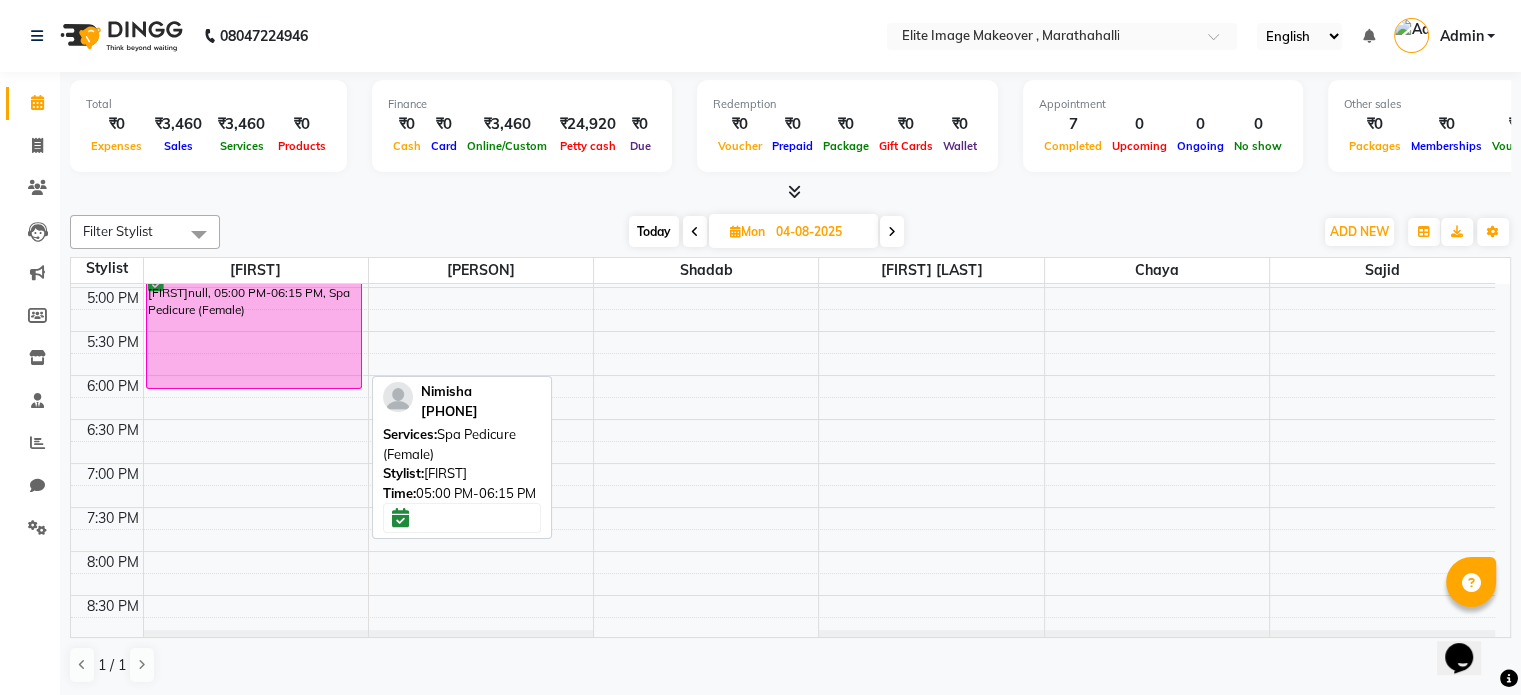 click on "[NAME], 05:00 PM-06:15 PM, Spa Pedicure (Female)" at bounding box center [254, 335] 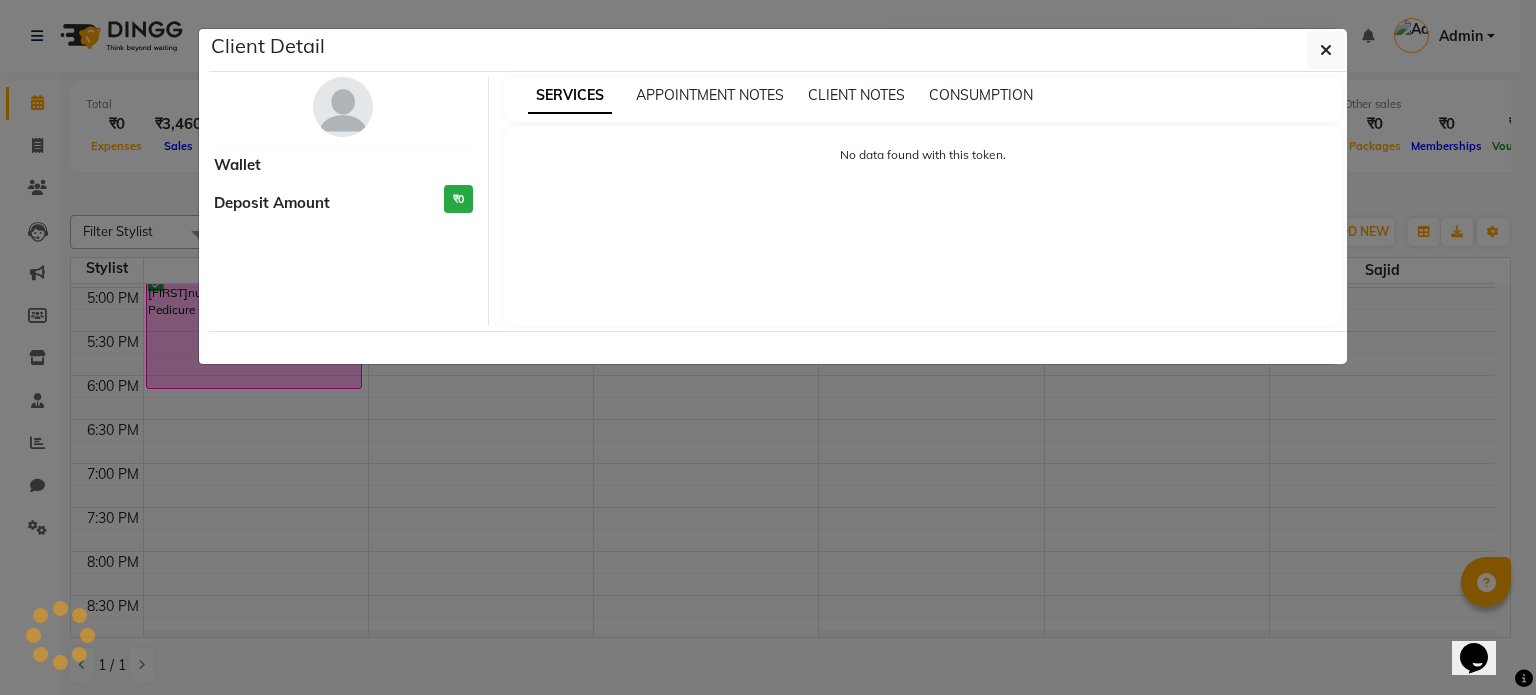 select on "6" 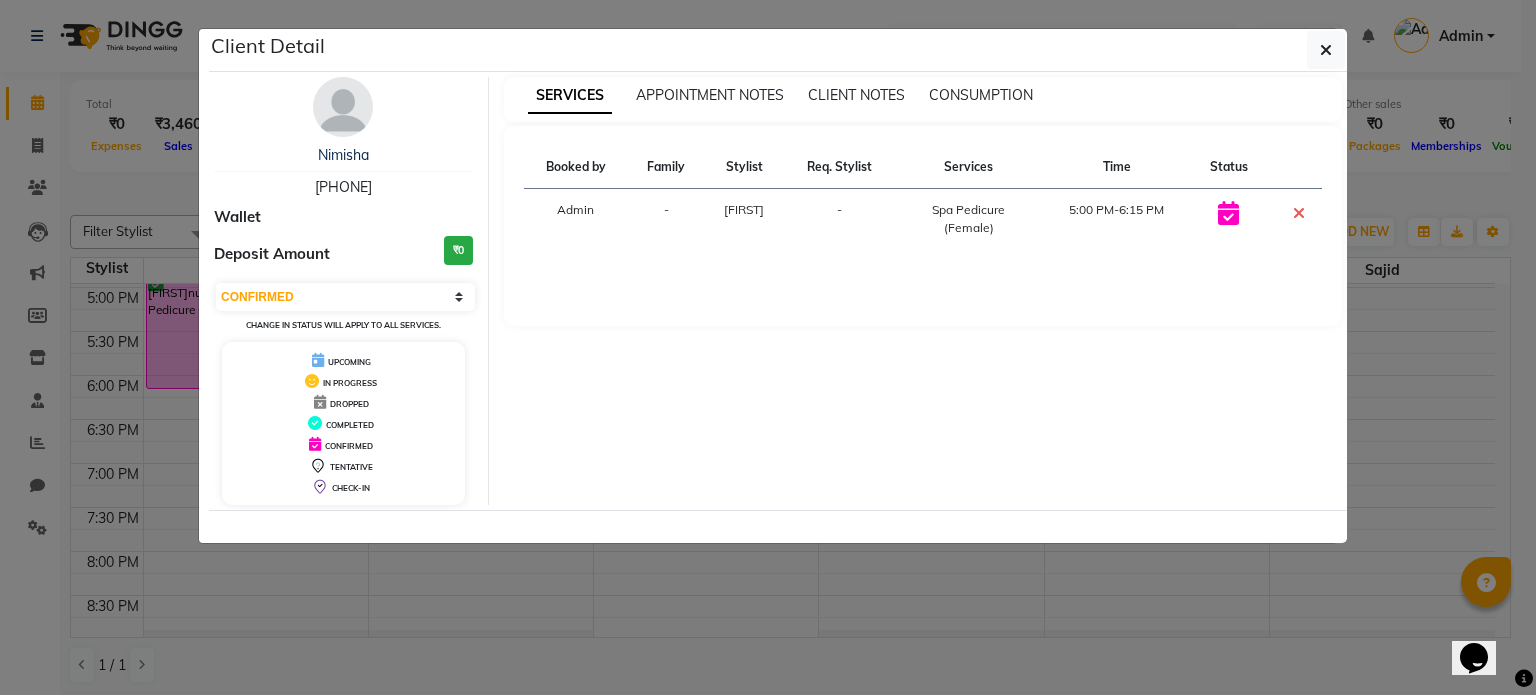 click on "SERVICES APPOINTMENT NOTES CLIENT NOTES CONSUMPTION" at bounding box center [923, 99] 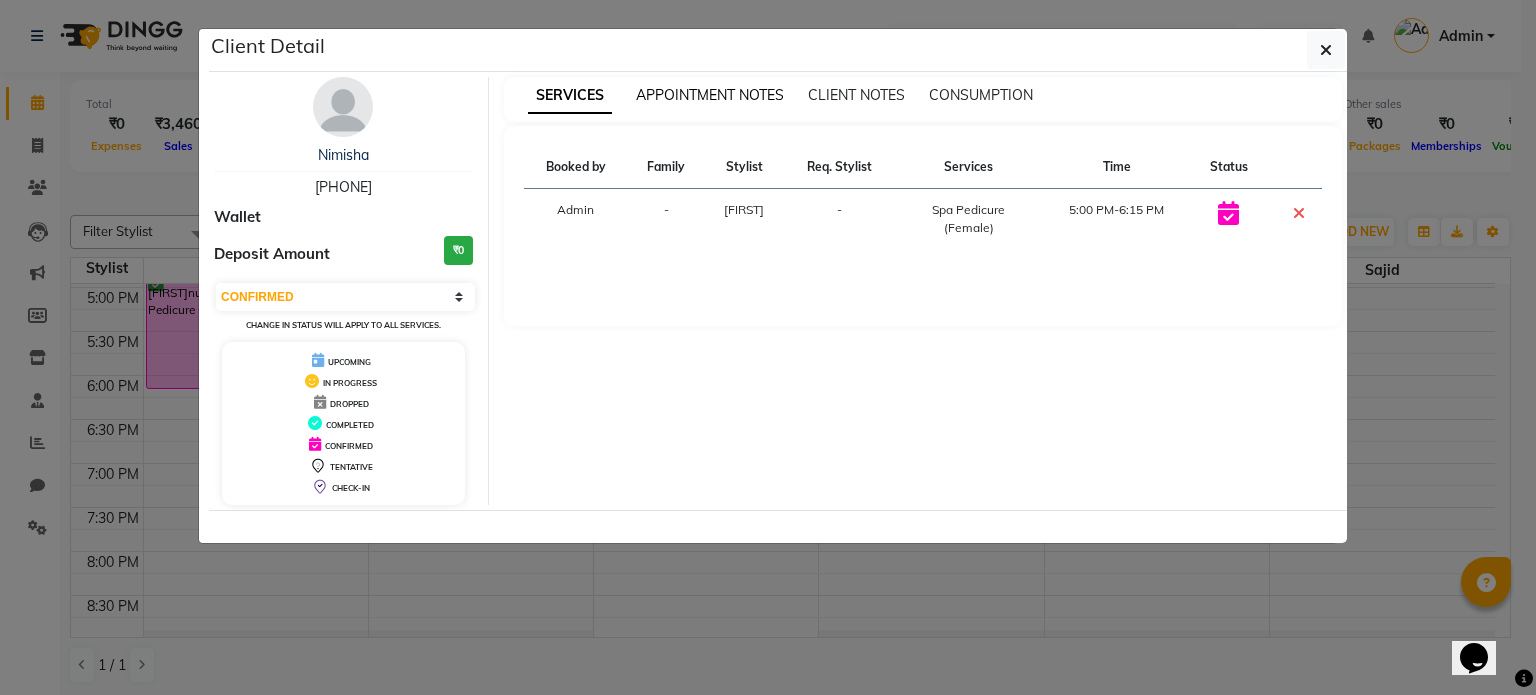 click on "APPOINTMENT NOTES" at bounding box center [710, 95] 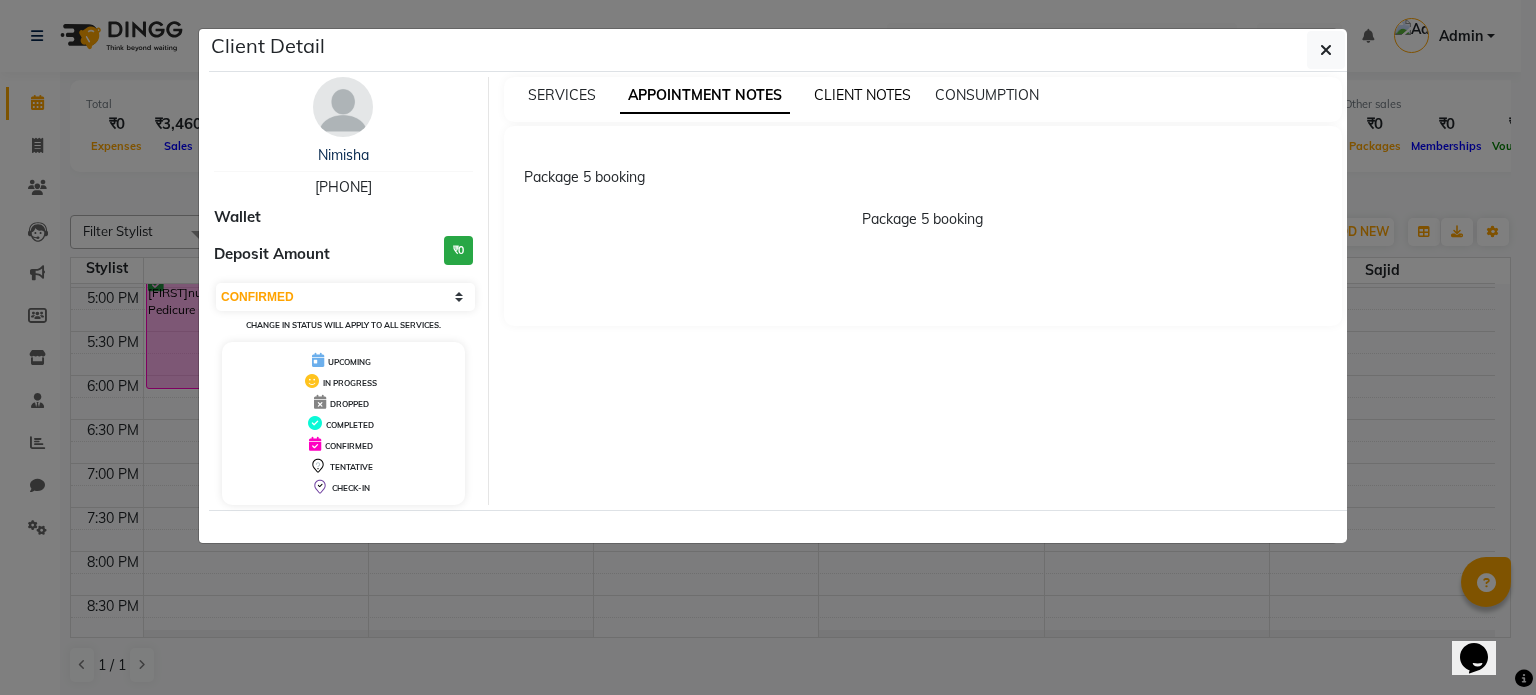click on "CLIENT NOTES" at bounding box center [862, 95] 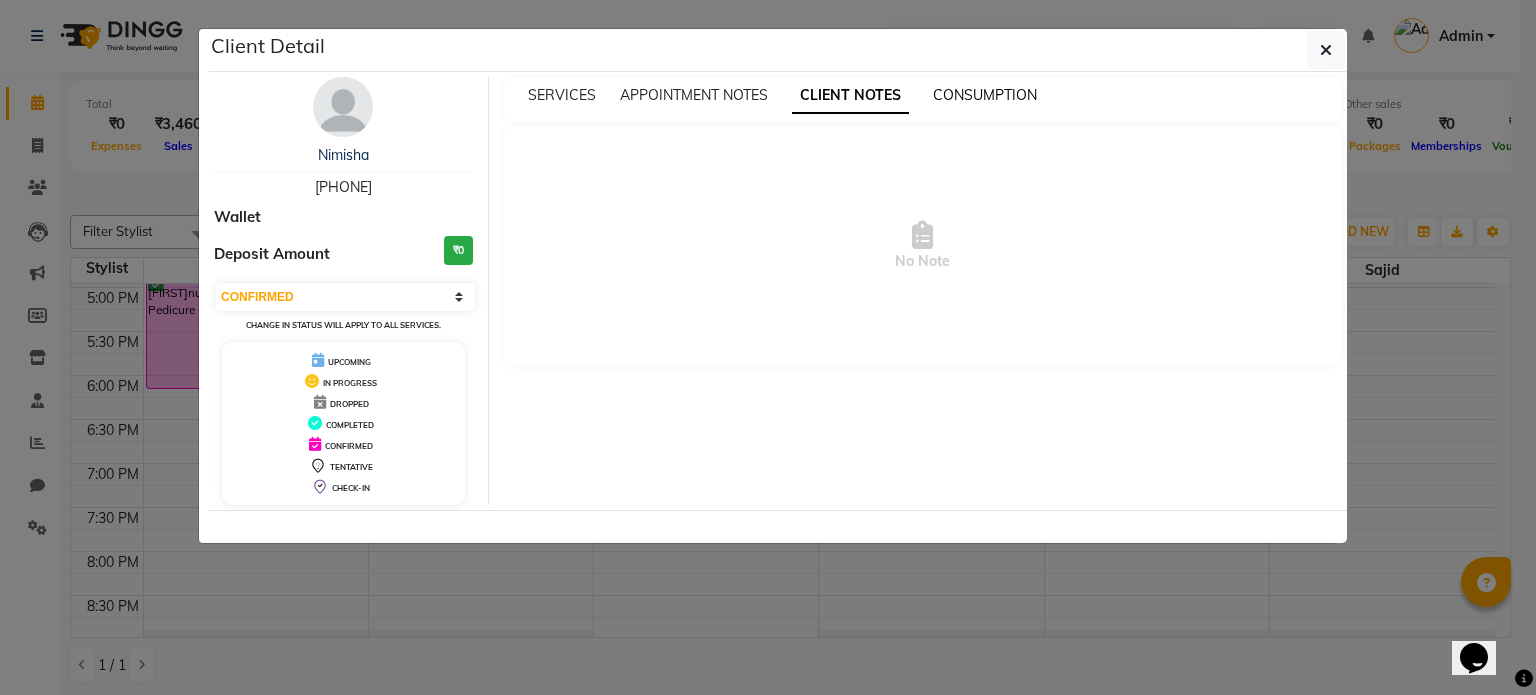 click on "CONSUMPTION" at bounding box center [985, 95] 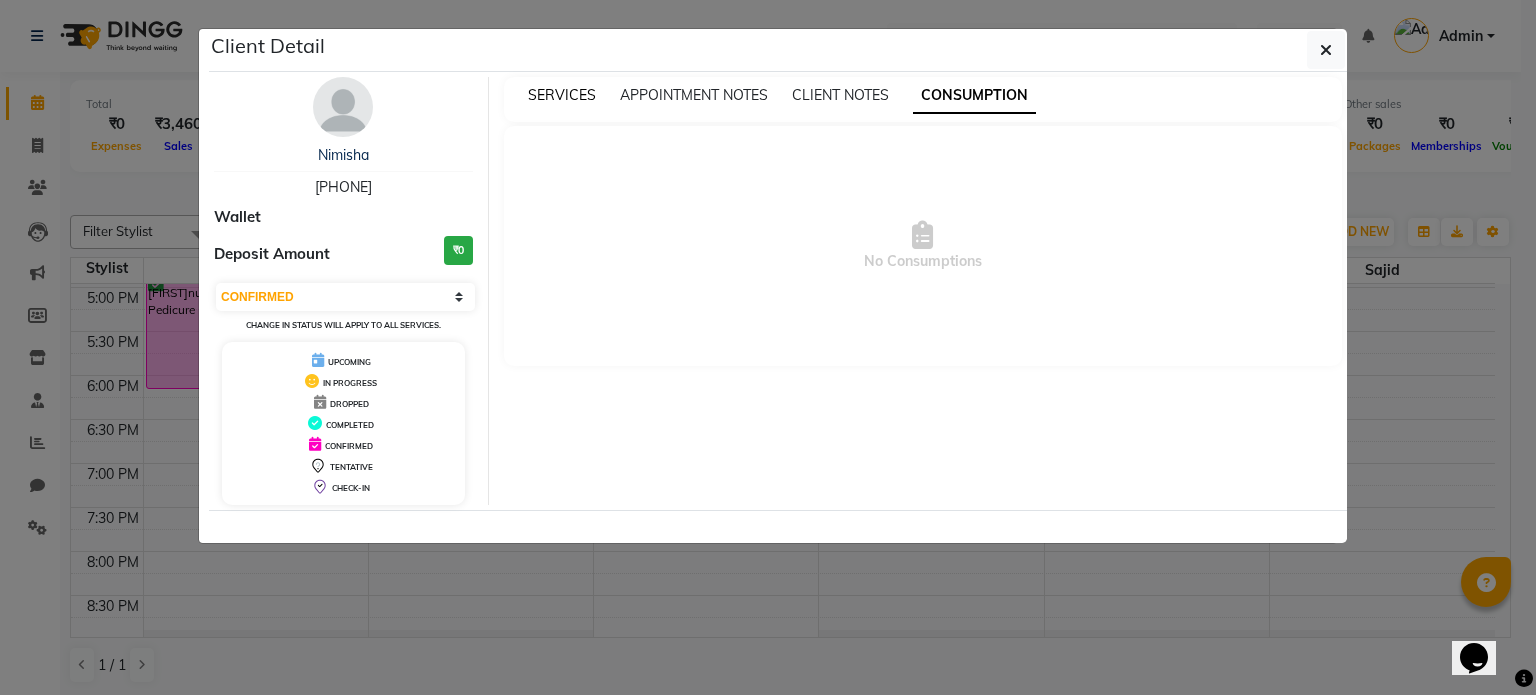 click on "SERVICES" at bounding box center [562, 95] 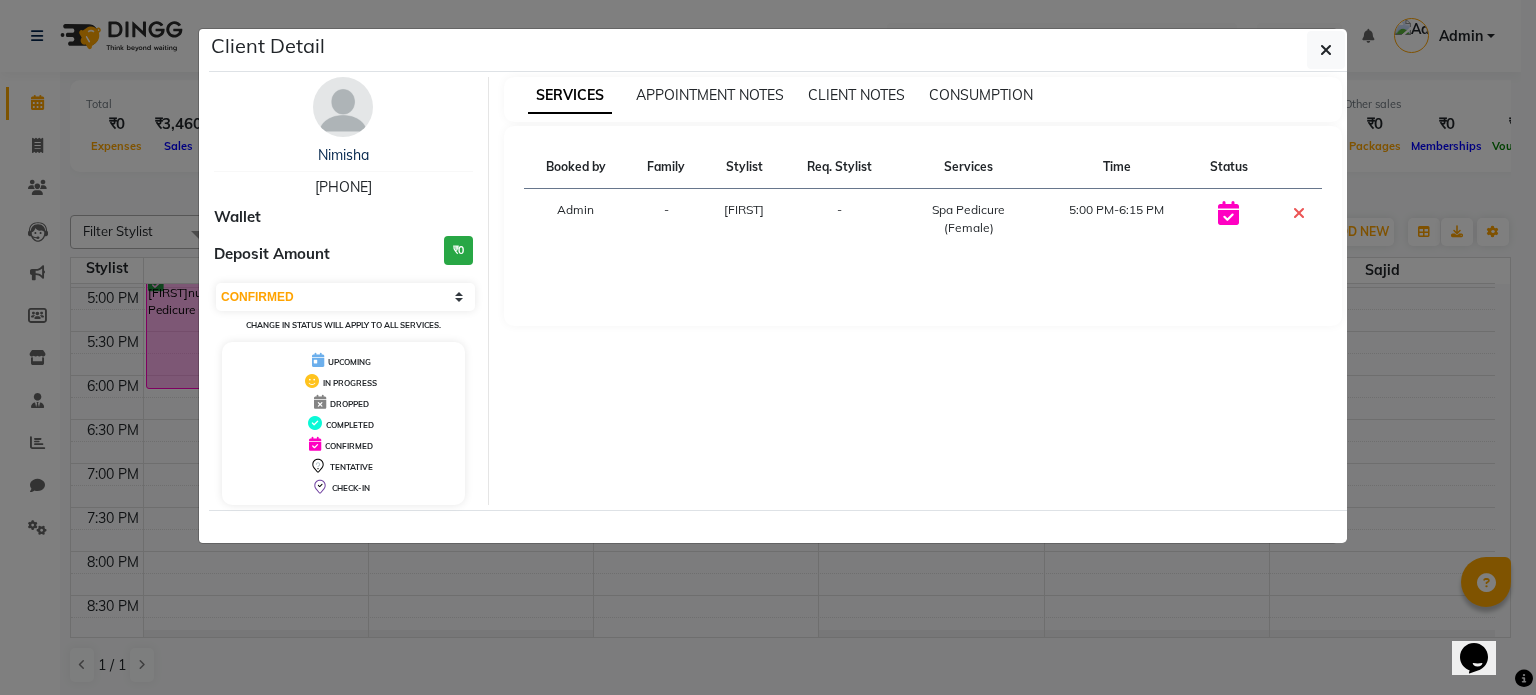 click on "Booked by Family Stylist Req. Stylist Services Time Status  Admin  - Sima -  Spa Pedicure (Female)   5:00 PM-6:15 PM" at bounding box center (923, 226) 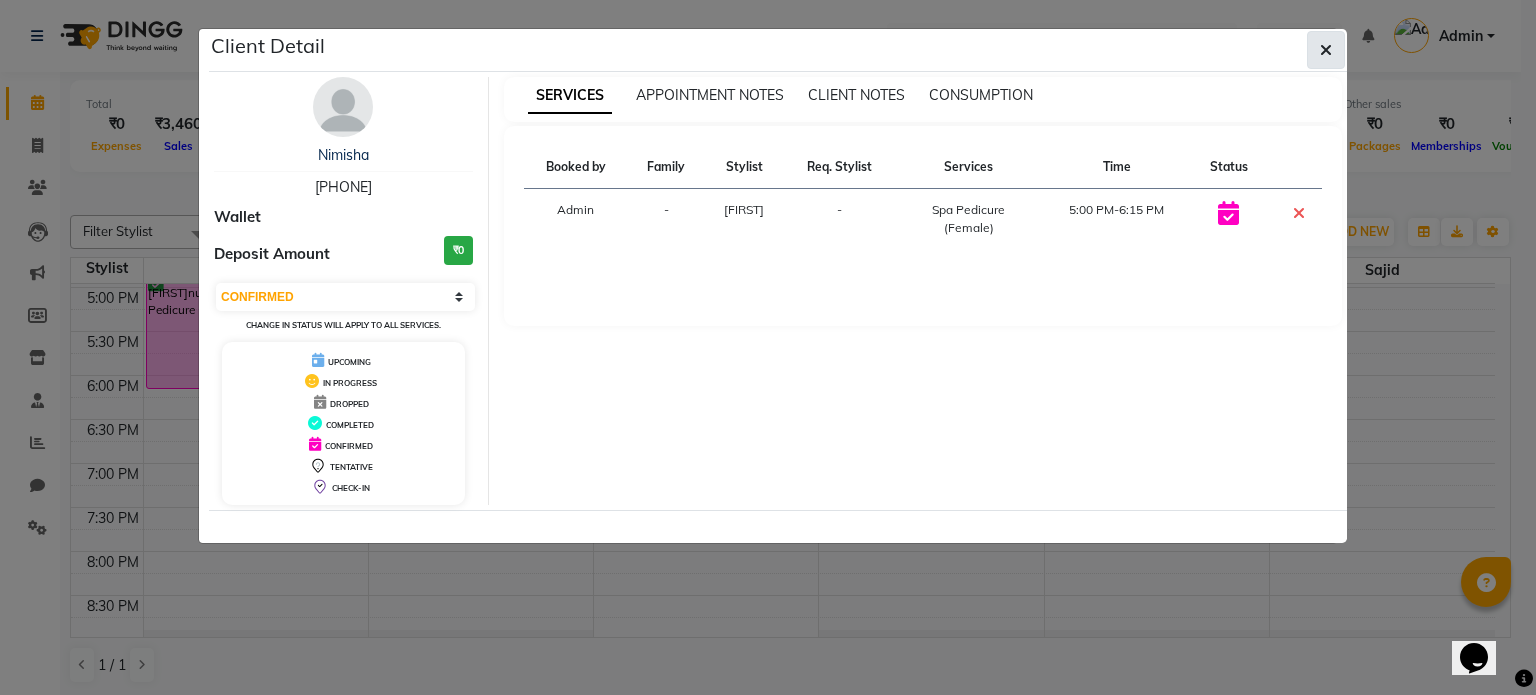 click 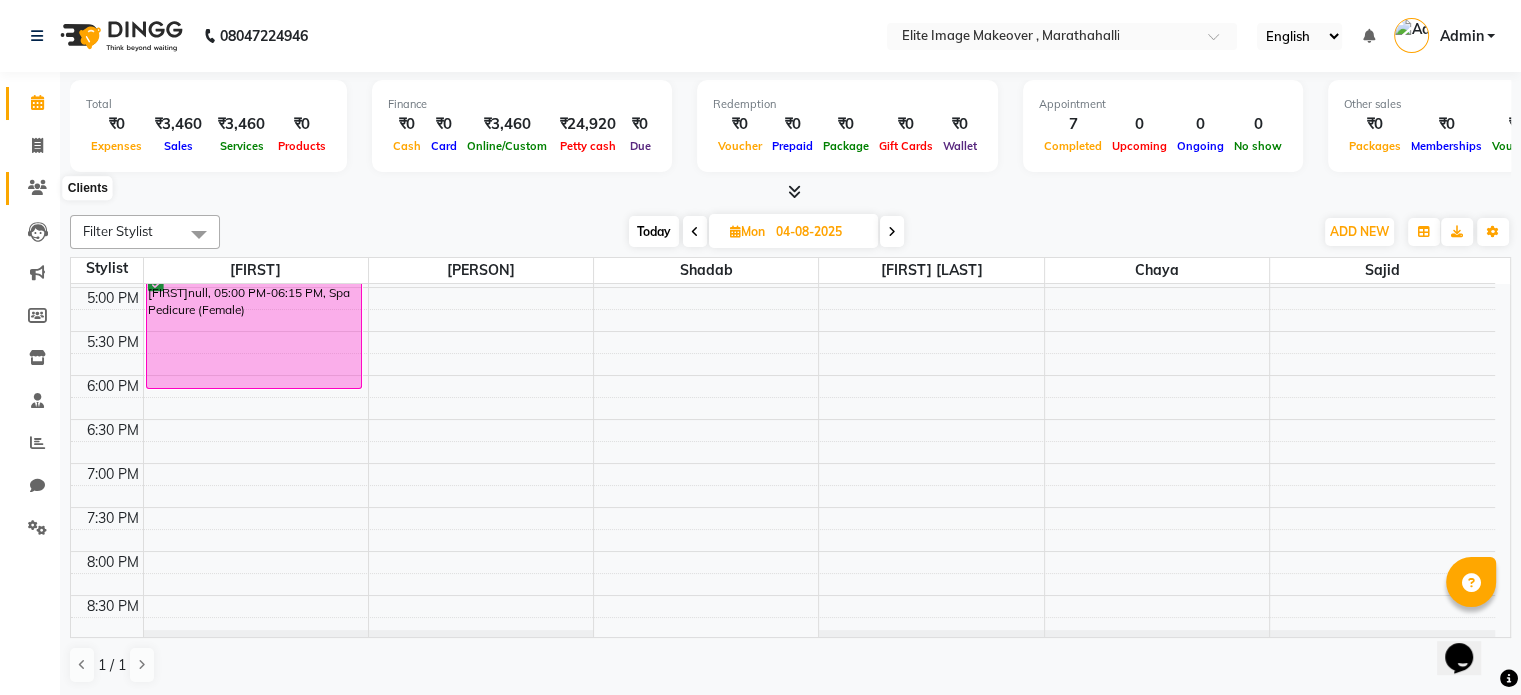 click 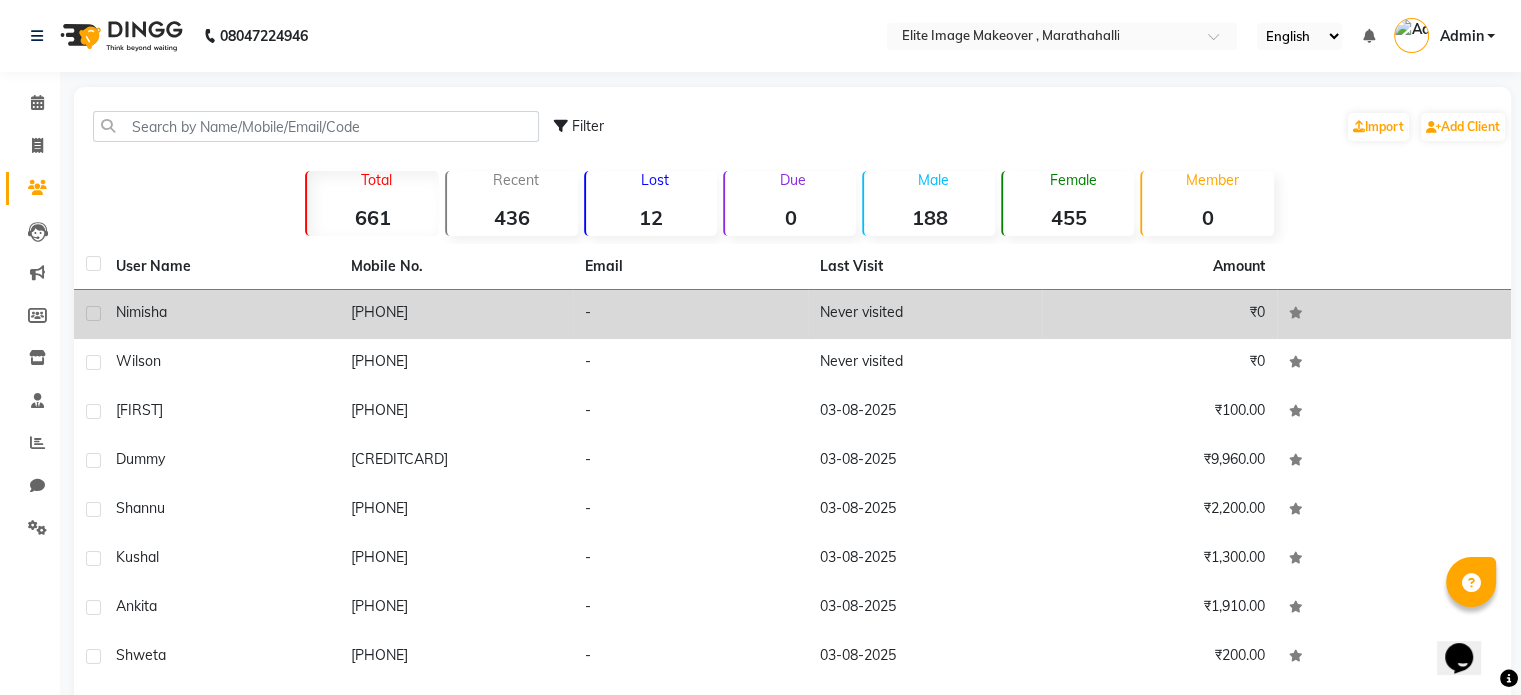 click on "Nimisha" 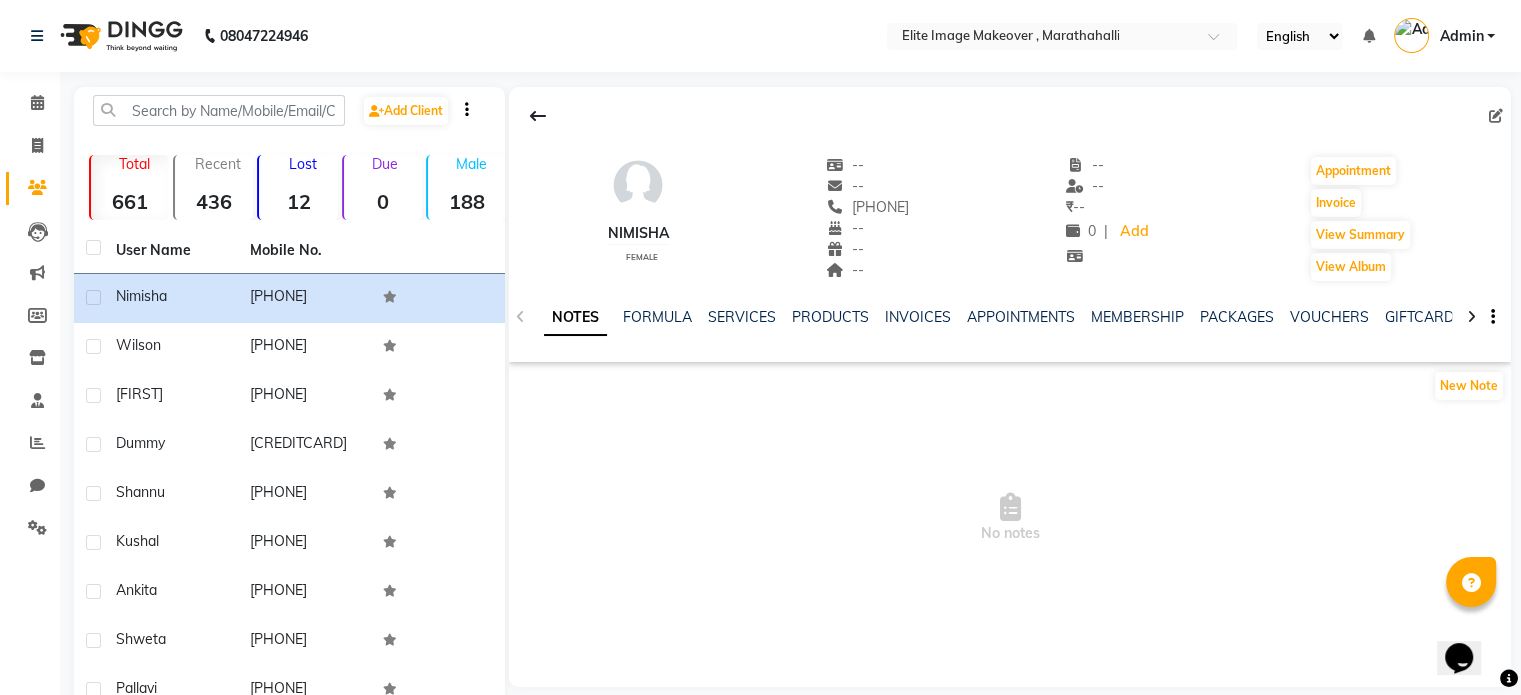 click on "APPOINTMENTS" 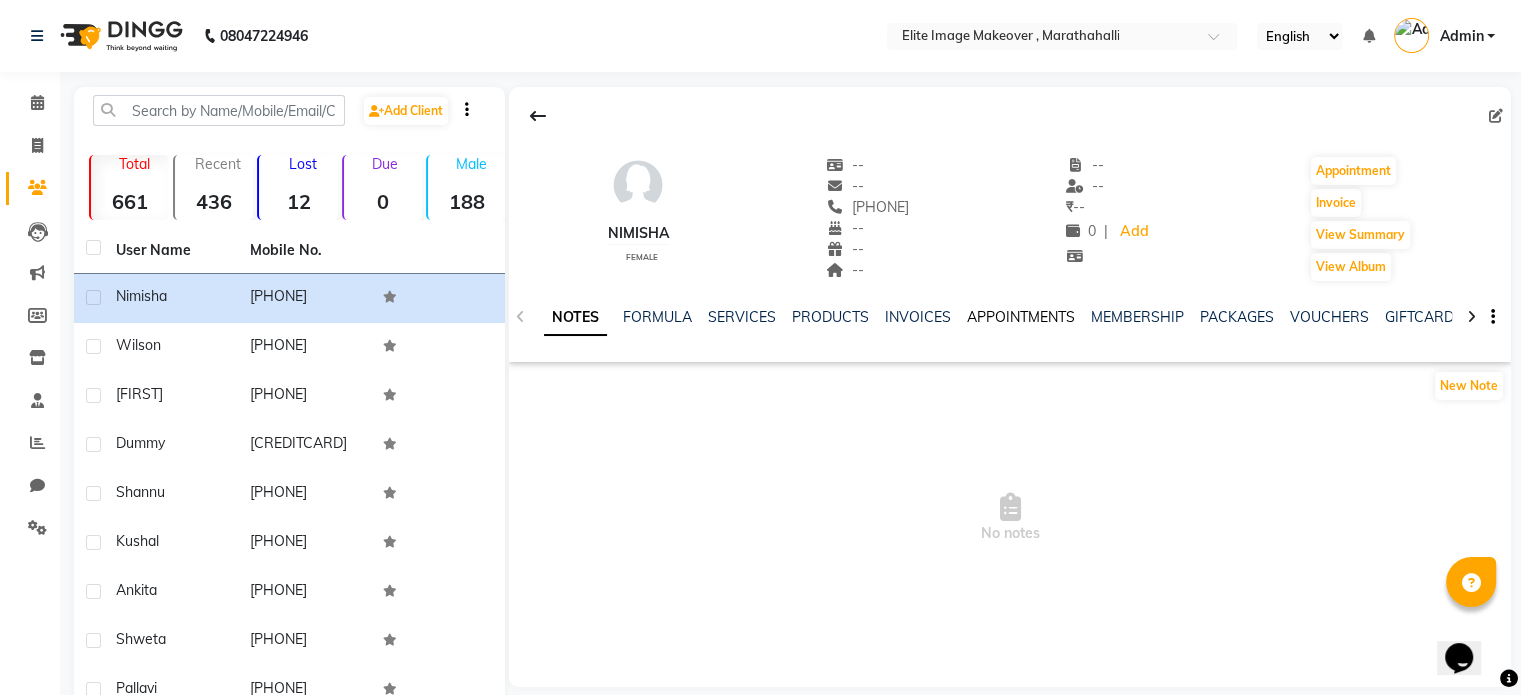 click on "APPOINTMENTS" 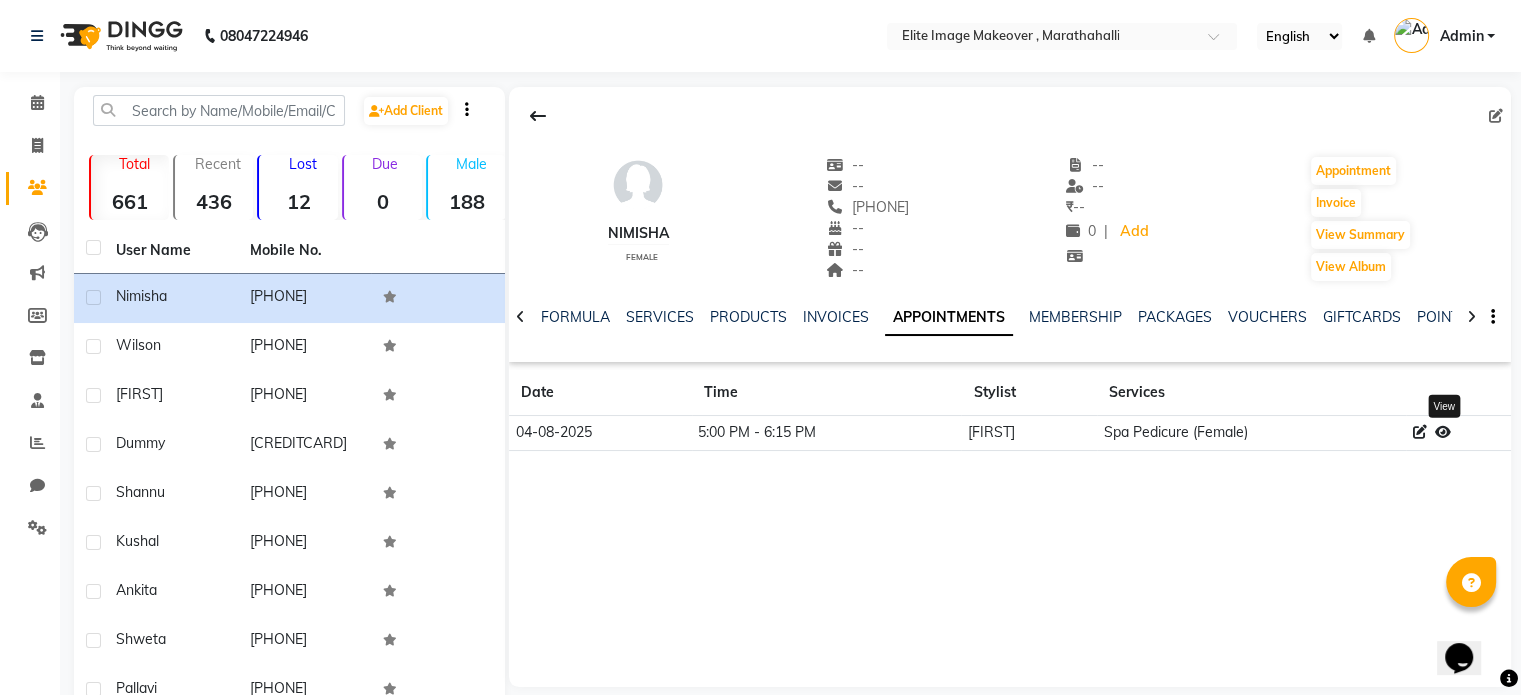 click 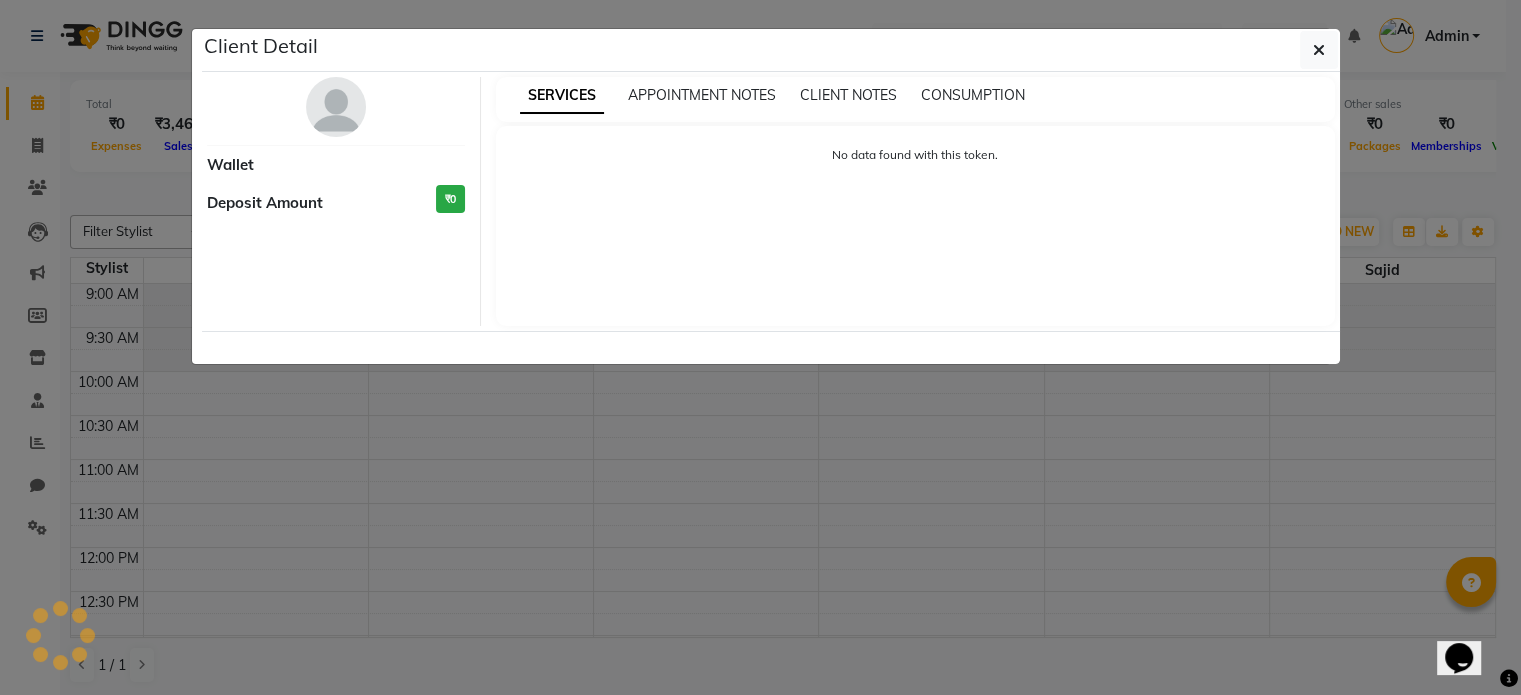 scroll, scrollTop: 0, scrollLeft: 0, axis: both 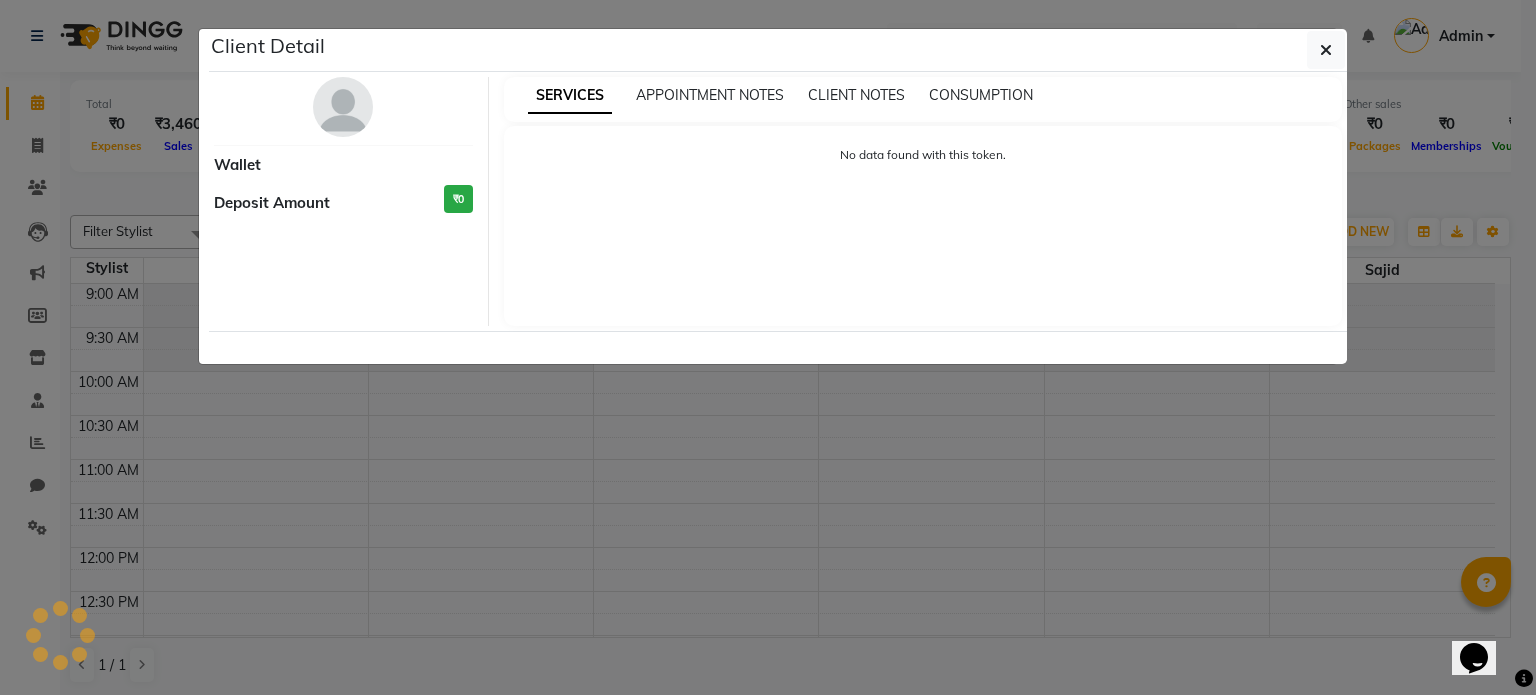 select on "6" 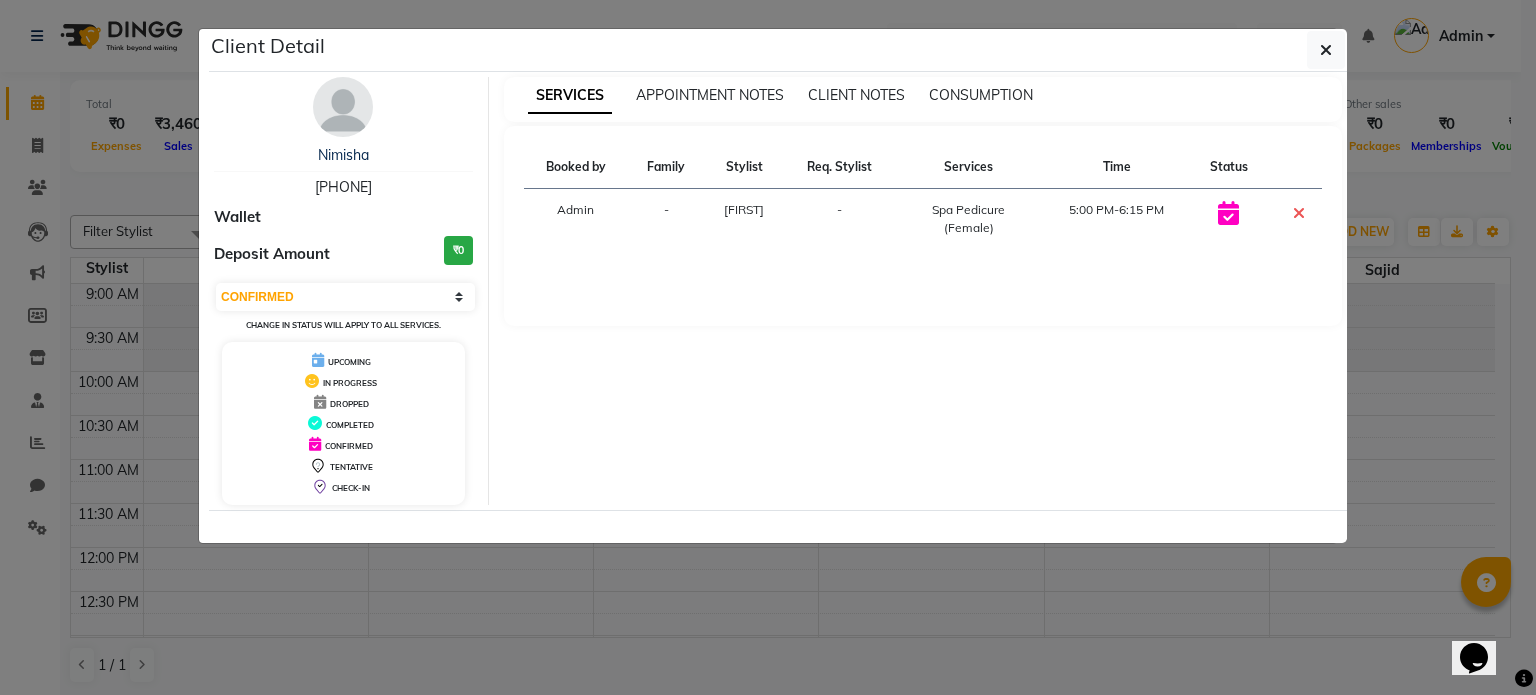 click at bounding box center [1228, 213] 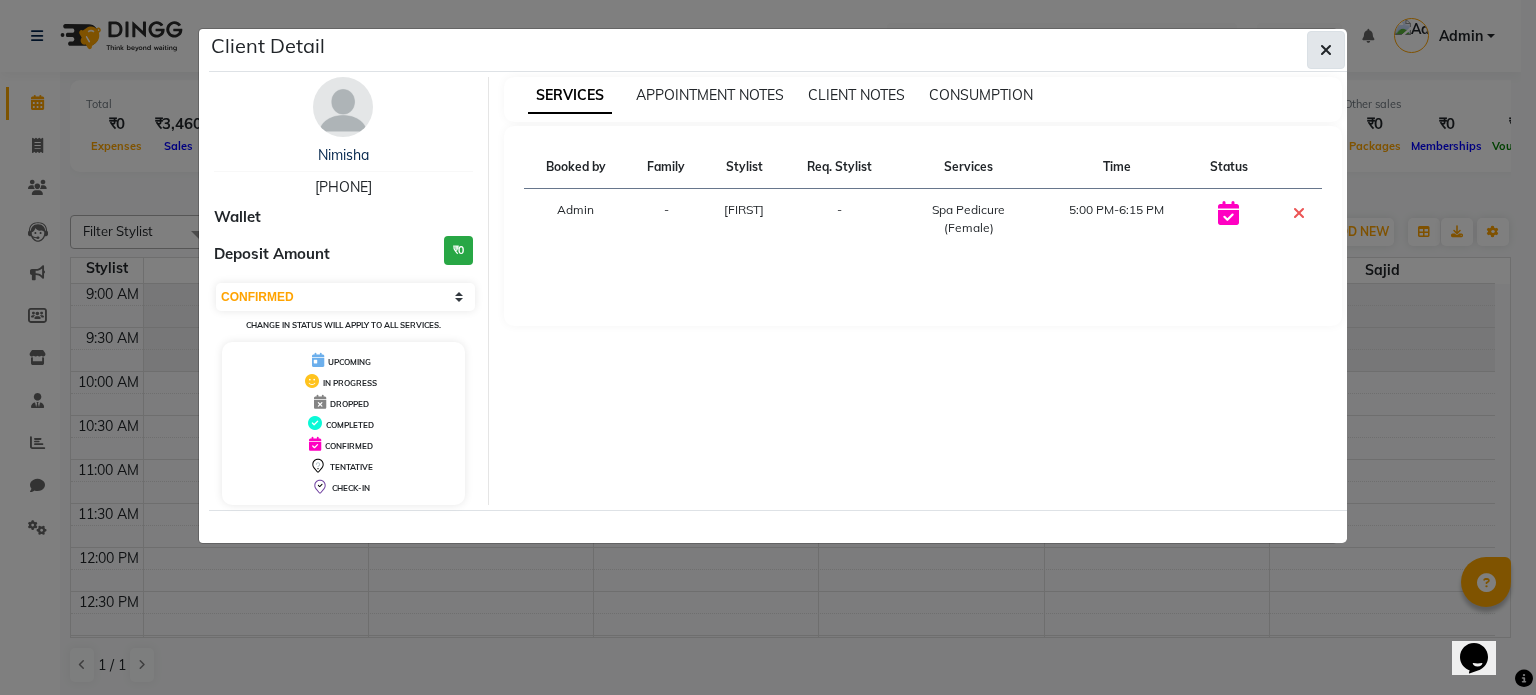 click 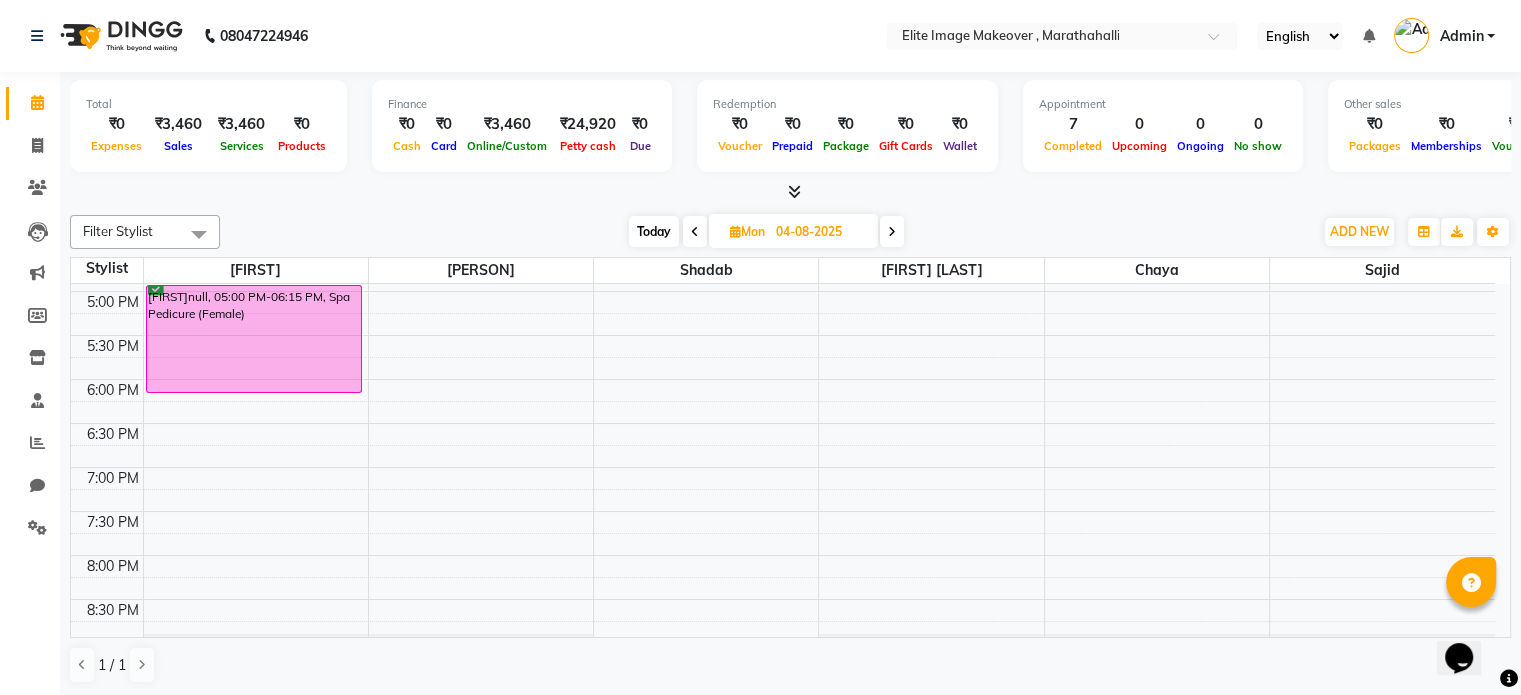 scroll, scrollTop: 579, scrollLeft: 0, axis: vertical 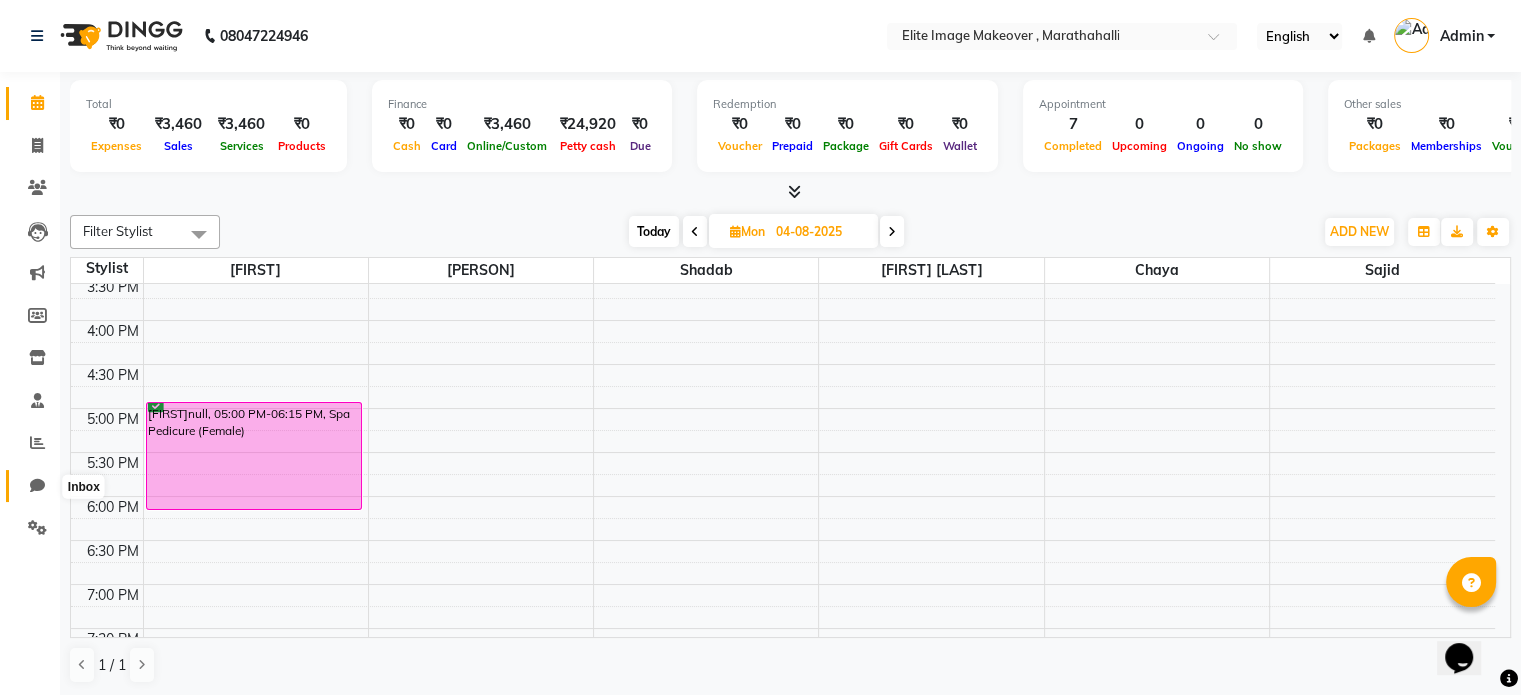 click 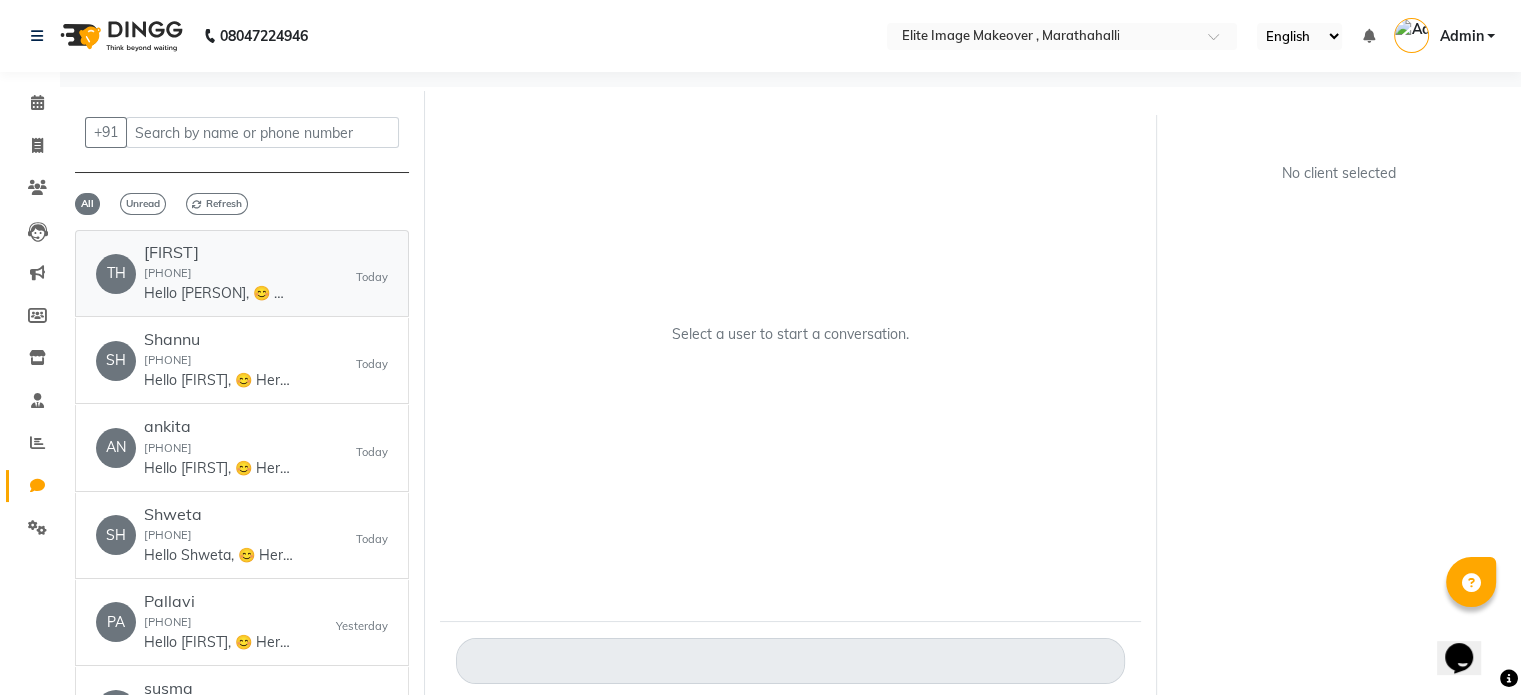 click on "Hello Thilagavathy, 😊
Here’s your invoice from Elite Image Makeover .
💰 Bill Amount: 50
🧾 Invoice Link: ww4.in/a?c=yLdMxN
Let us know if you have any questions. Hope to see you again! ✨" 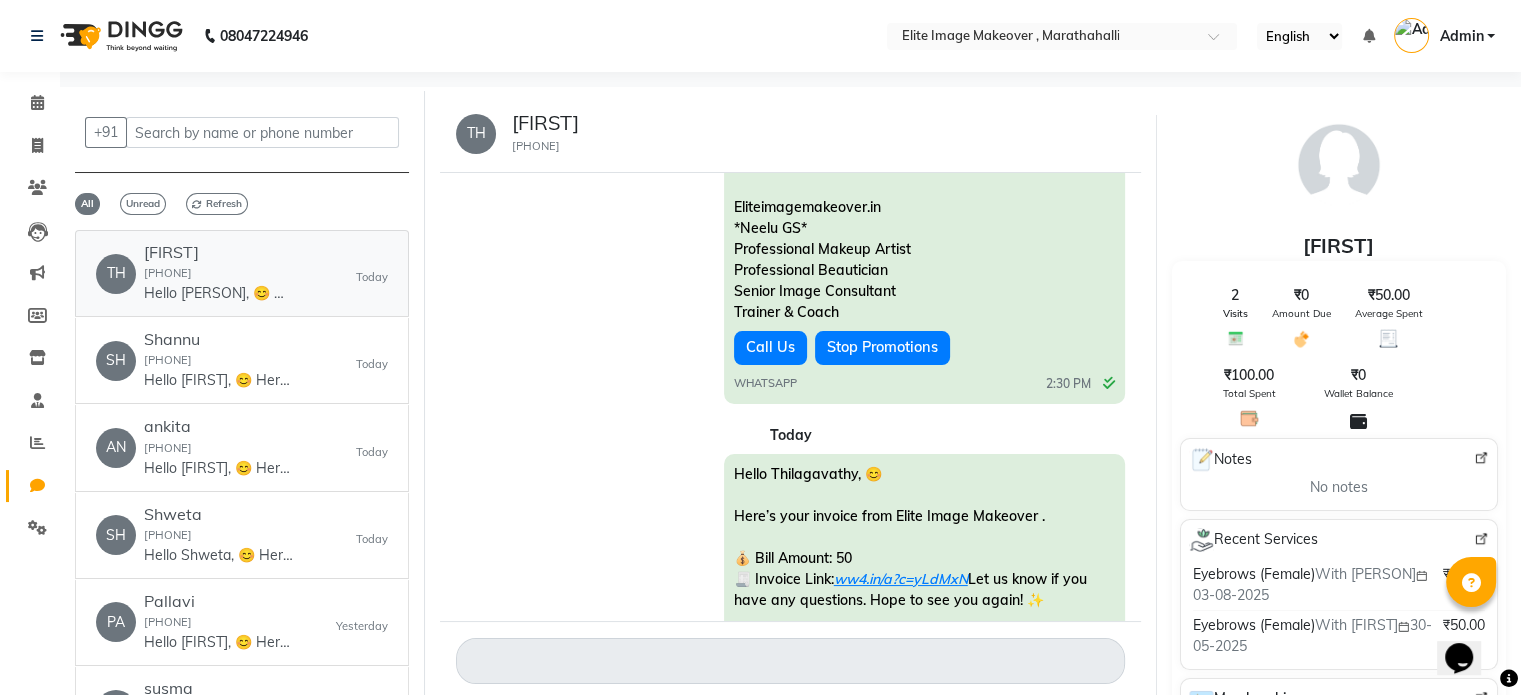 scroll, scrollTop: 1157, scrollLeft: 0, axis: vertical 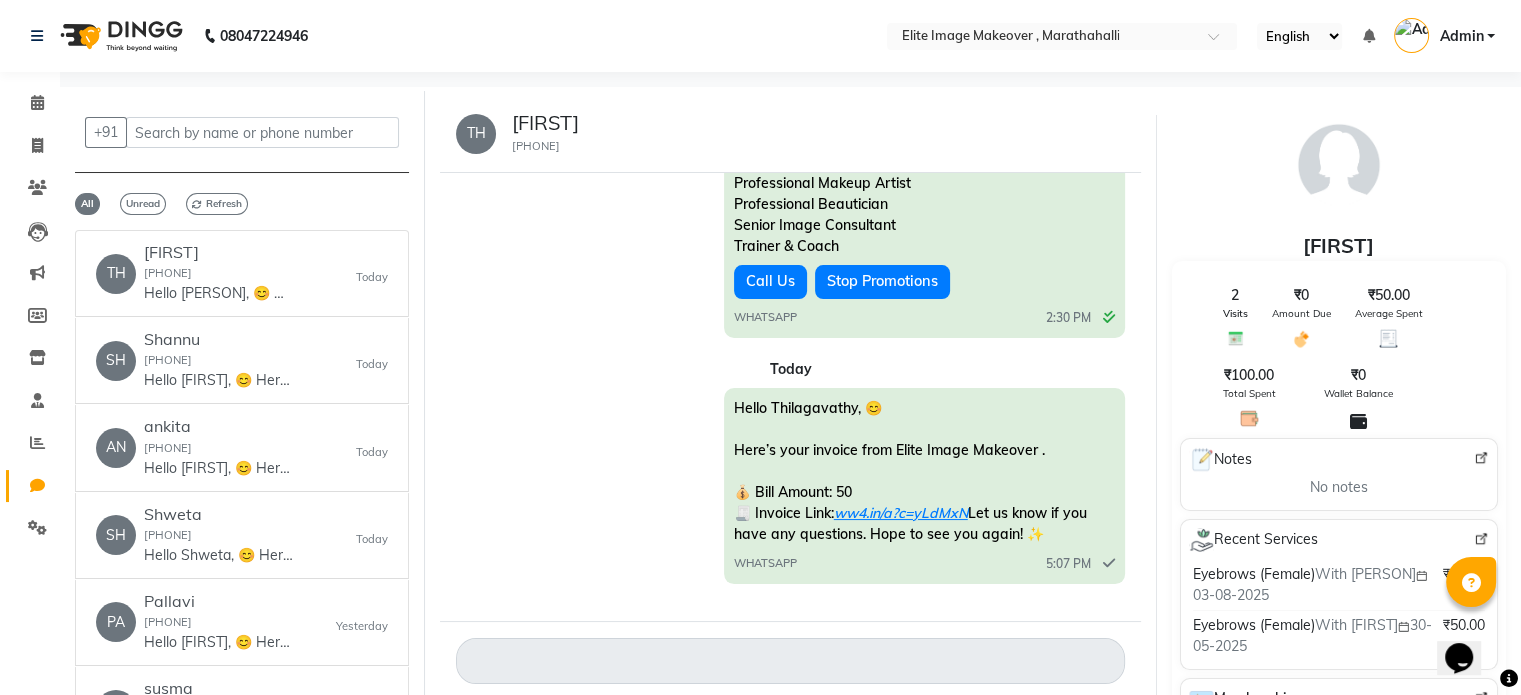 click on "Hello Thilagavathy, 😊
Here’s your invoice from Elite Image Makeover .
💰 Bill Amount: 50
🧾 Invoice Link:  ww4.in/a?c=yLdMxN
Let us know if you have any questions. Hope to see you again! ✨ WHATSAPP  5:07 PM" 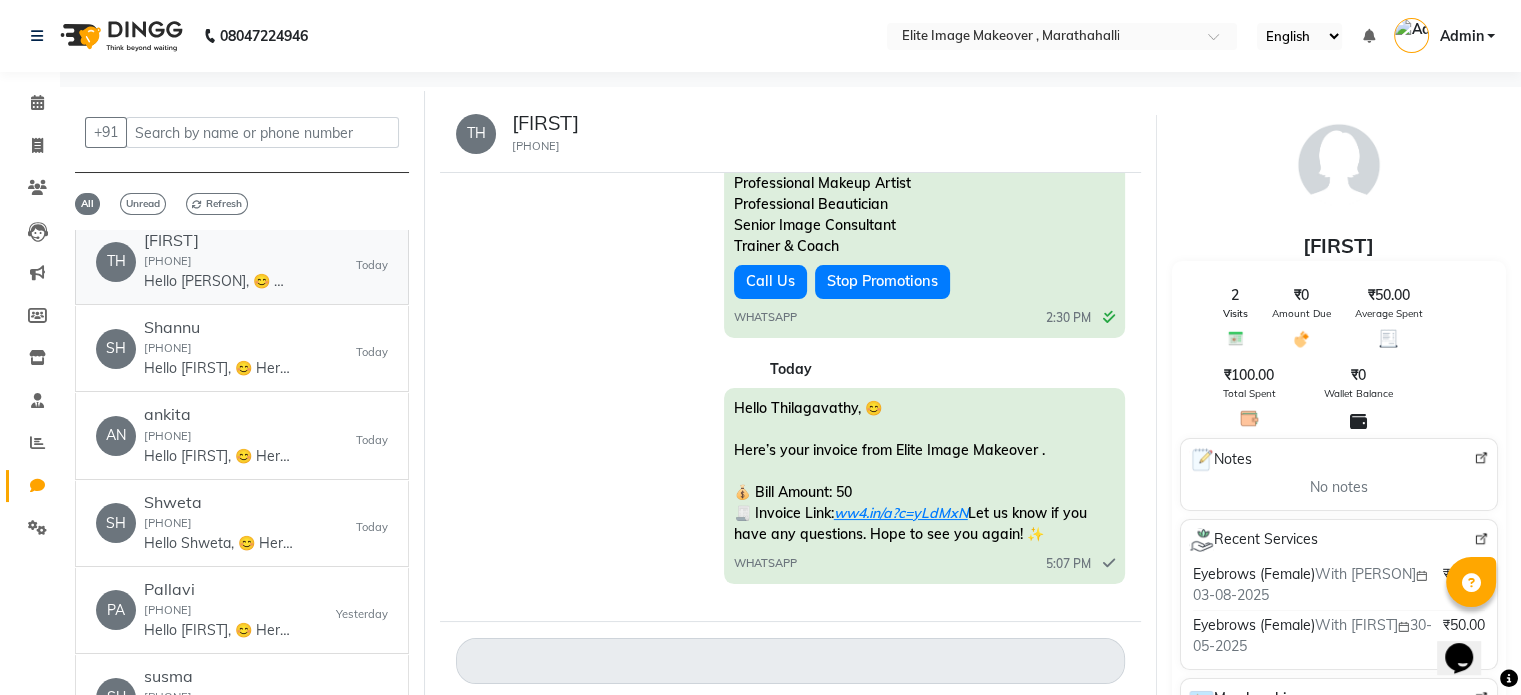 scroll, scrollTop: 0, scrollLeft: 0, axis: both 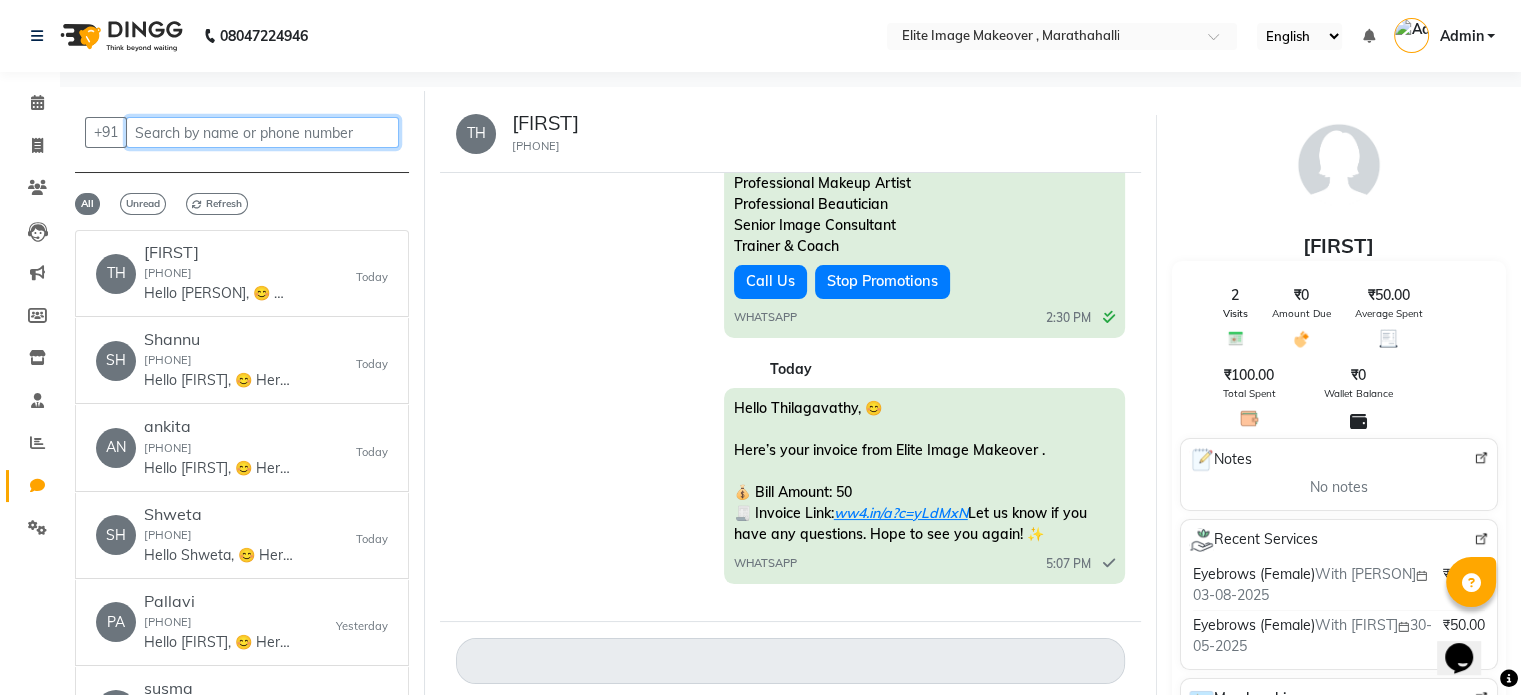 click 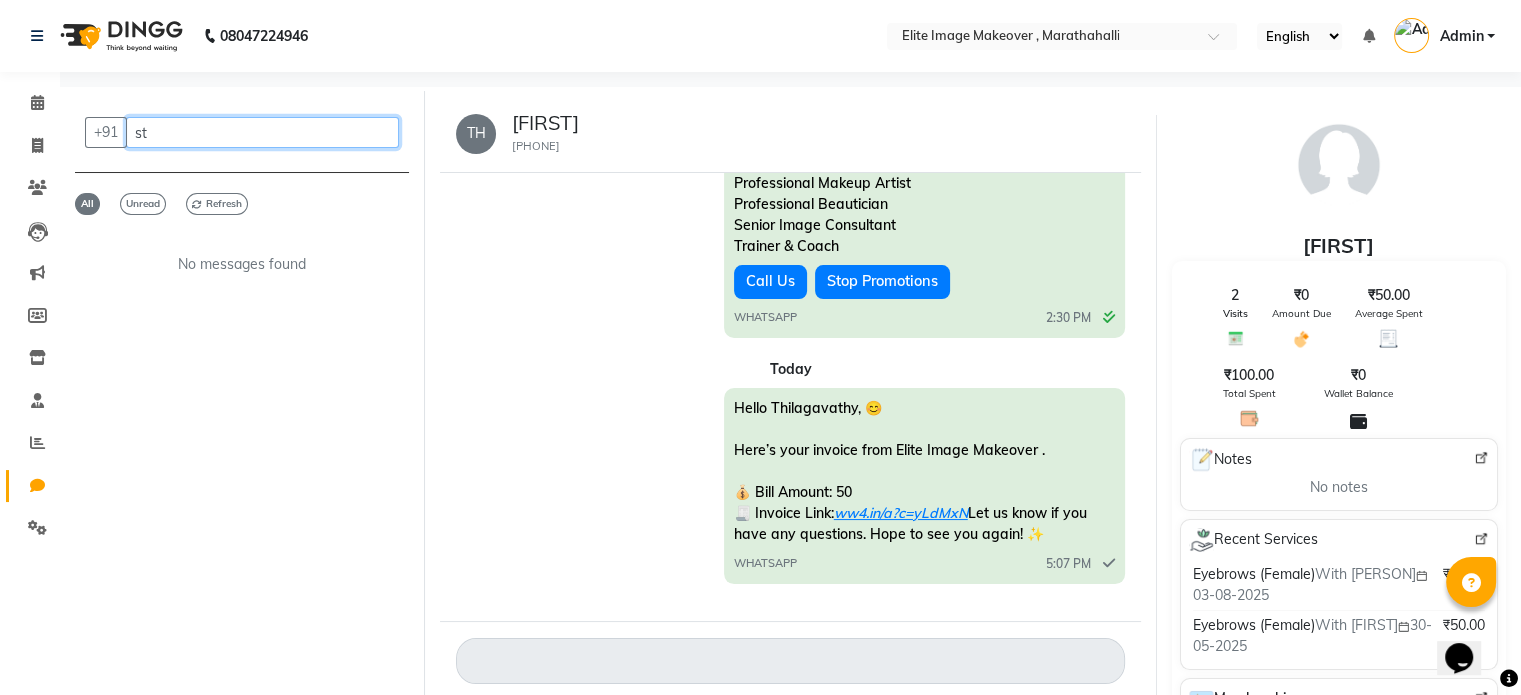 type on "s" 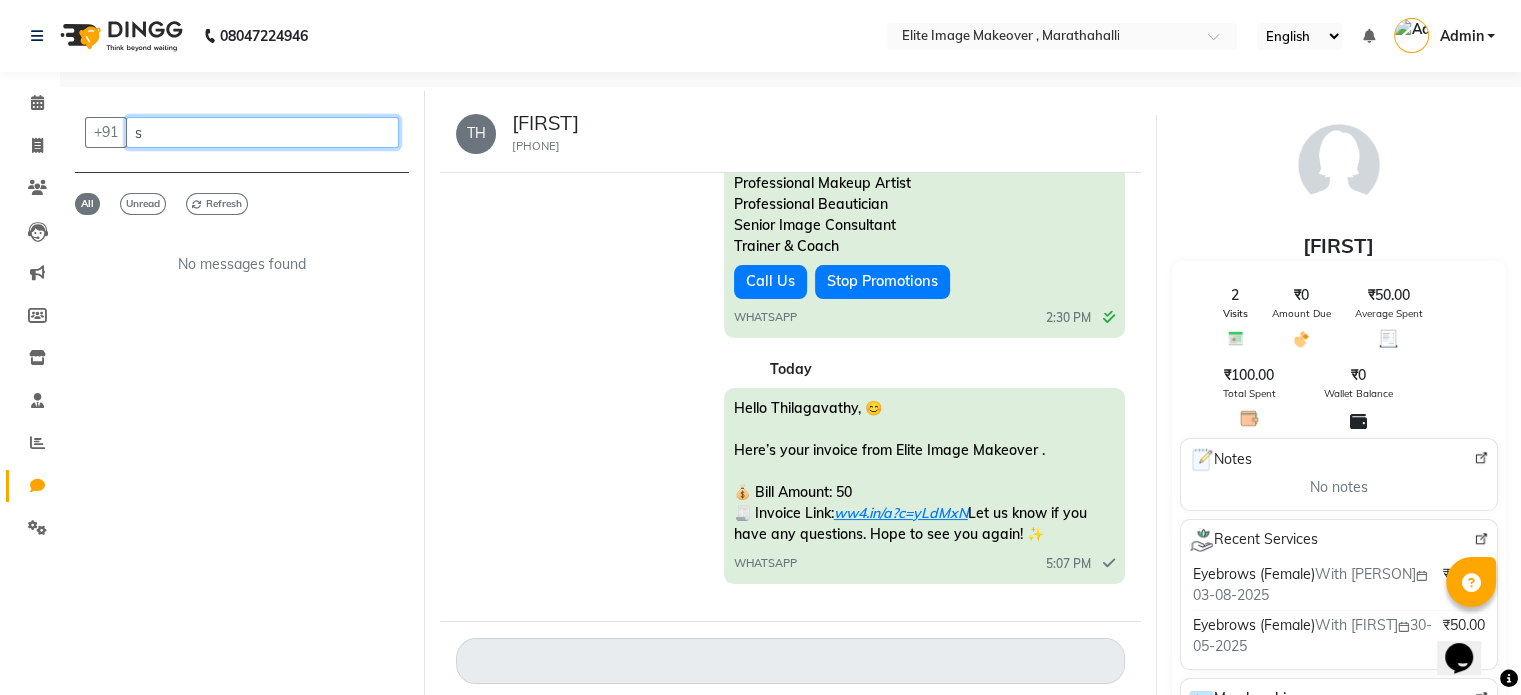 type 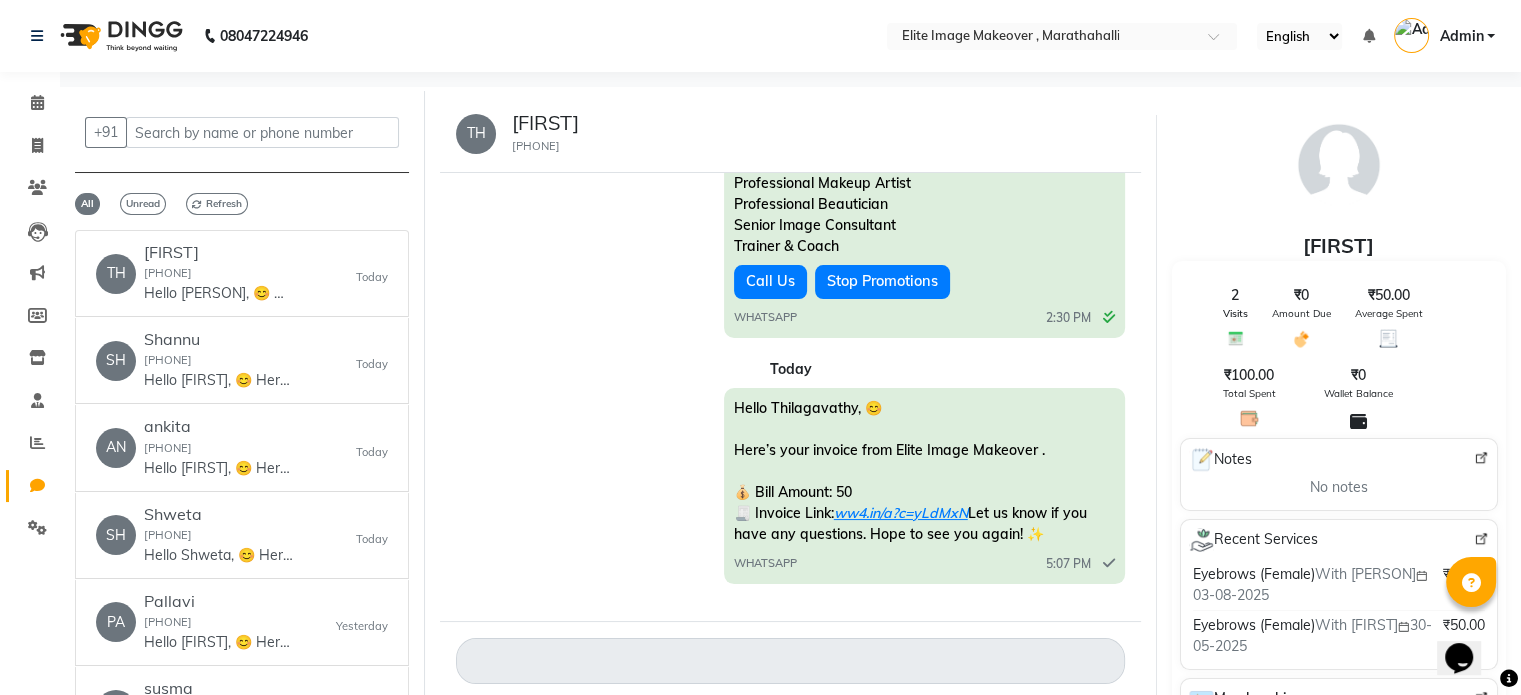 click on "All   Unread   Refresh" 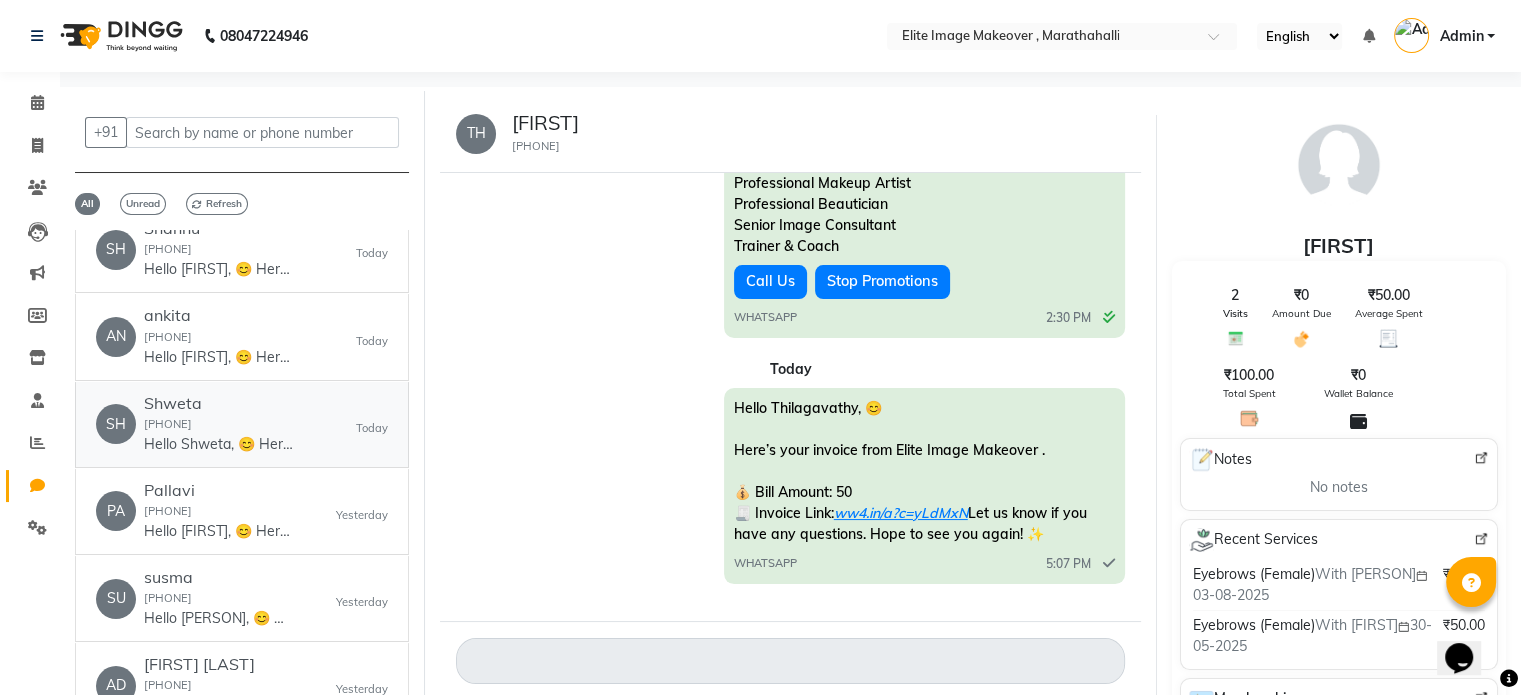 scroll, scrollTop: 0, scrollLeft: 0, axis: both 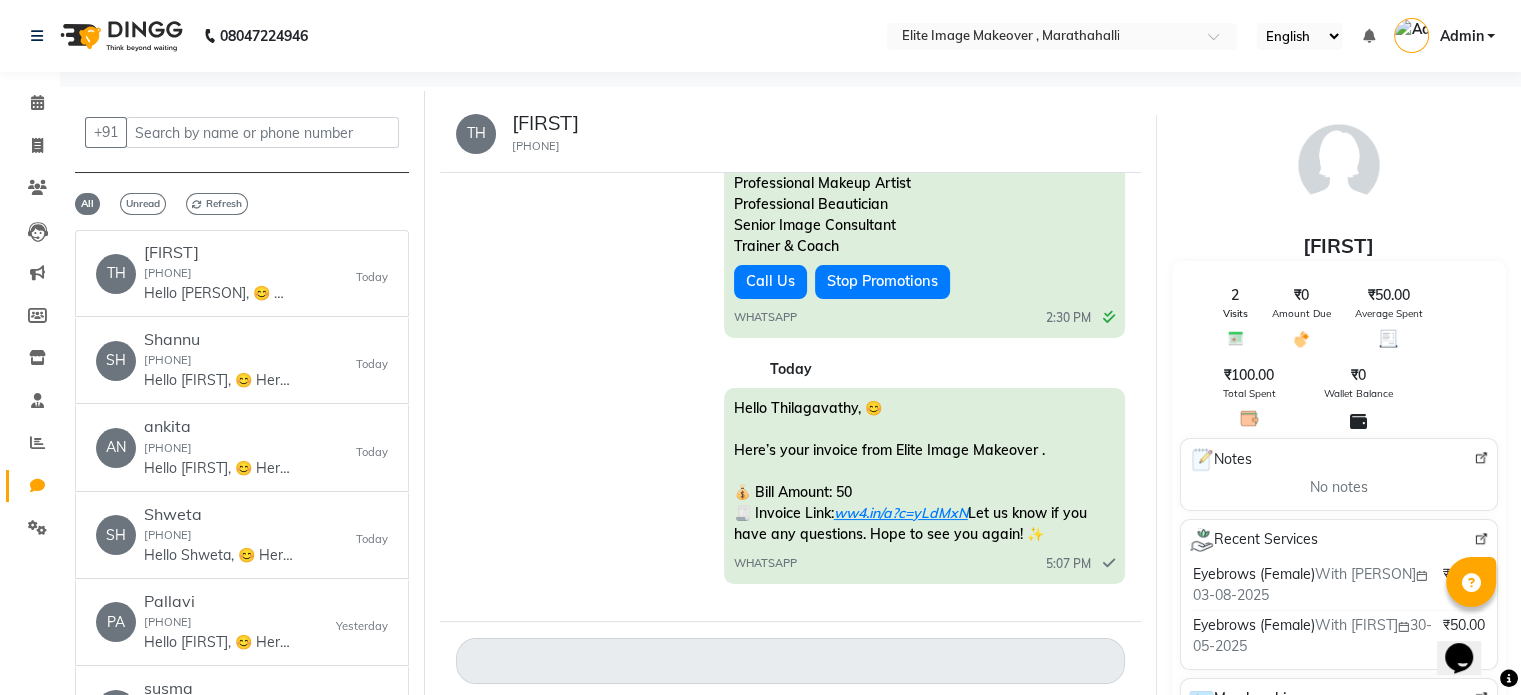 click on "+91   All   Unread   Refresh   TH   Thilagavathy  9986932842  Hello Thilagavathy, 😊
Here’s your invoice from Elite Image Makeover .
💰 Bill Amount: 50
🧾 Invoice Link: ww4.in/a?c=yLdMxN
Let us know if you have any questions. Hope to see you again! ✨   Today   SH   Shannu  8374765157  Hello Shannu, 😊
Here’s your invoice from Elite Image Makeover .
💰 Bill Amount: 1400
🧾 Invoice Link: ww4.in/a?c=h6CG4X
Let us know if you have any questions. Hope to see you again! ✨   Today   AN   ankita  8981327172  Hello ankita, 😊
Here’s your invoice from Elite Image Makeover .
💰 Bill Amount: 1060
🧾 Invoice Link: ww4.in/a?c=XTBRnN
Let us know if you have any questions. Hope to see you again! ✨   Today   SH   Shweta  9738147225  Hello Shweta, 😊
Here’s your invoice from Elite Image Makeover .
💰 Bill Amount: 200
🧾 Invoice Link: ww4.in/a?c=LA0Qpj
Let us know if you have any questions. Hope to see you again! ✨   Today   PA   Pallavi  8240888646  Yesterday   SU   susma" 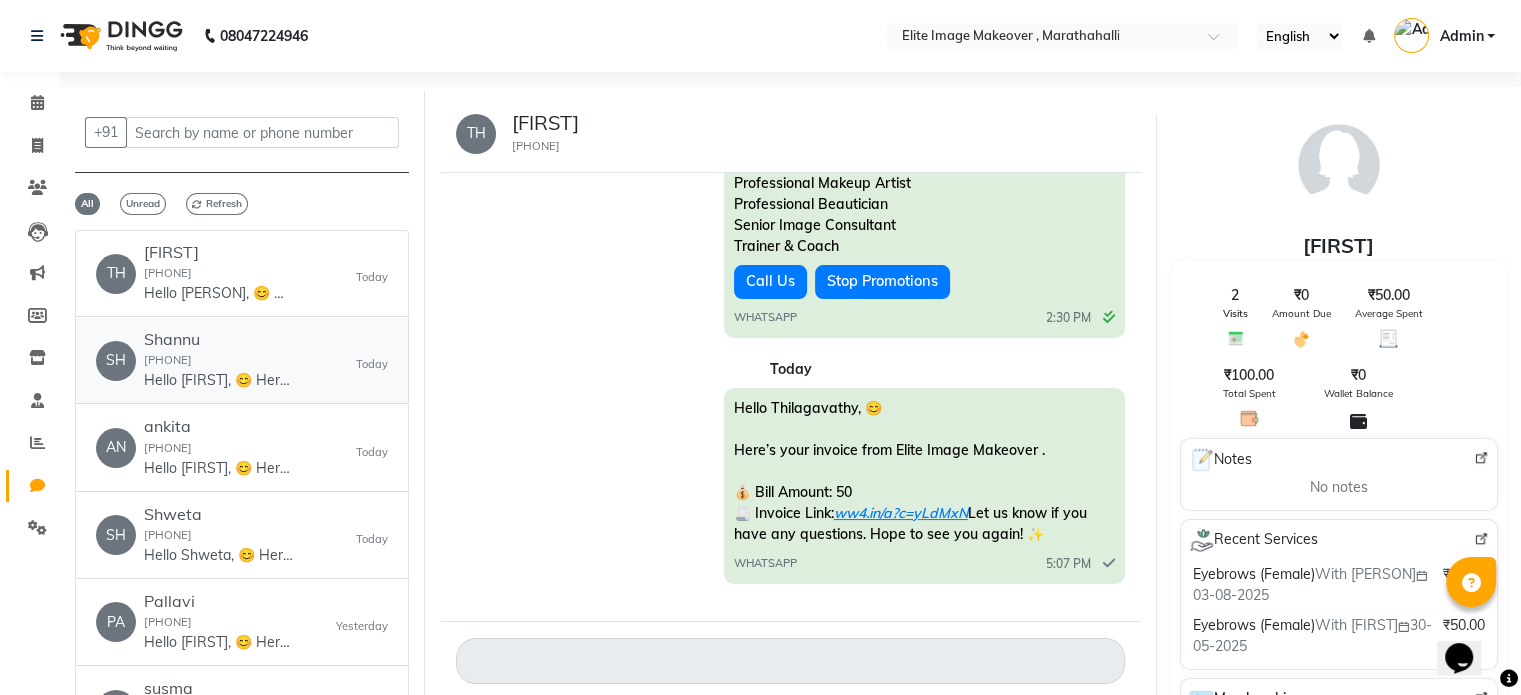 click on "Hello Shannu, 😊
Here’s your invoice from Elite Image Makeover .
💰 Bill Amount: 1400
🧾 Invoice Link: ww4.in/a?c=h6CG4X
Let us know if you have any questions. Hope to see you again! ✨" 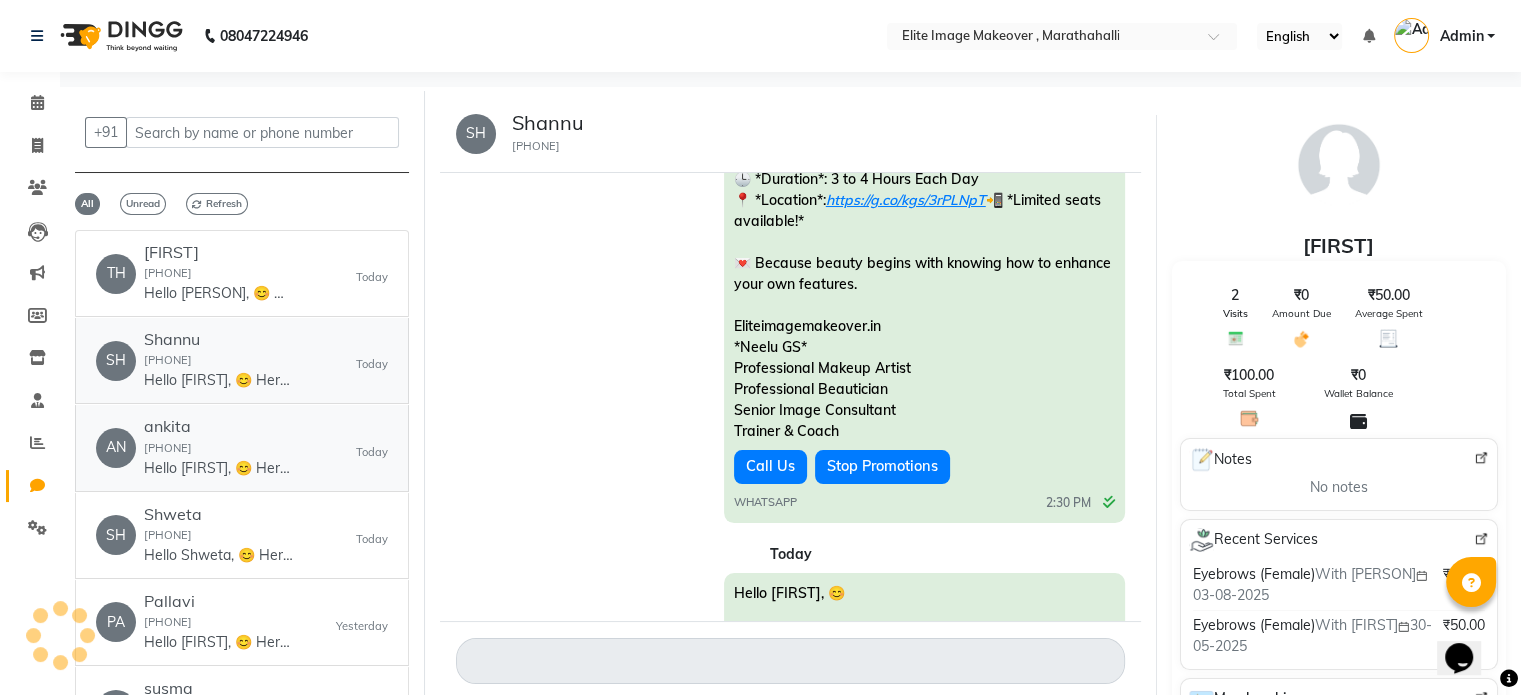 scroll, scrollTop: 1413, scrollLeft: 0, axis: vertical 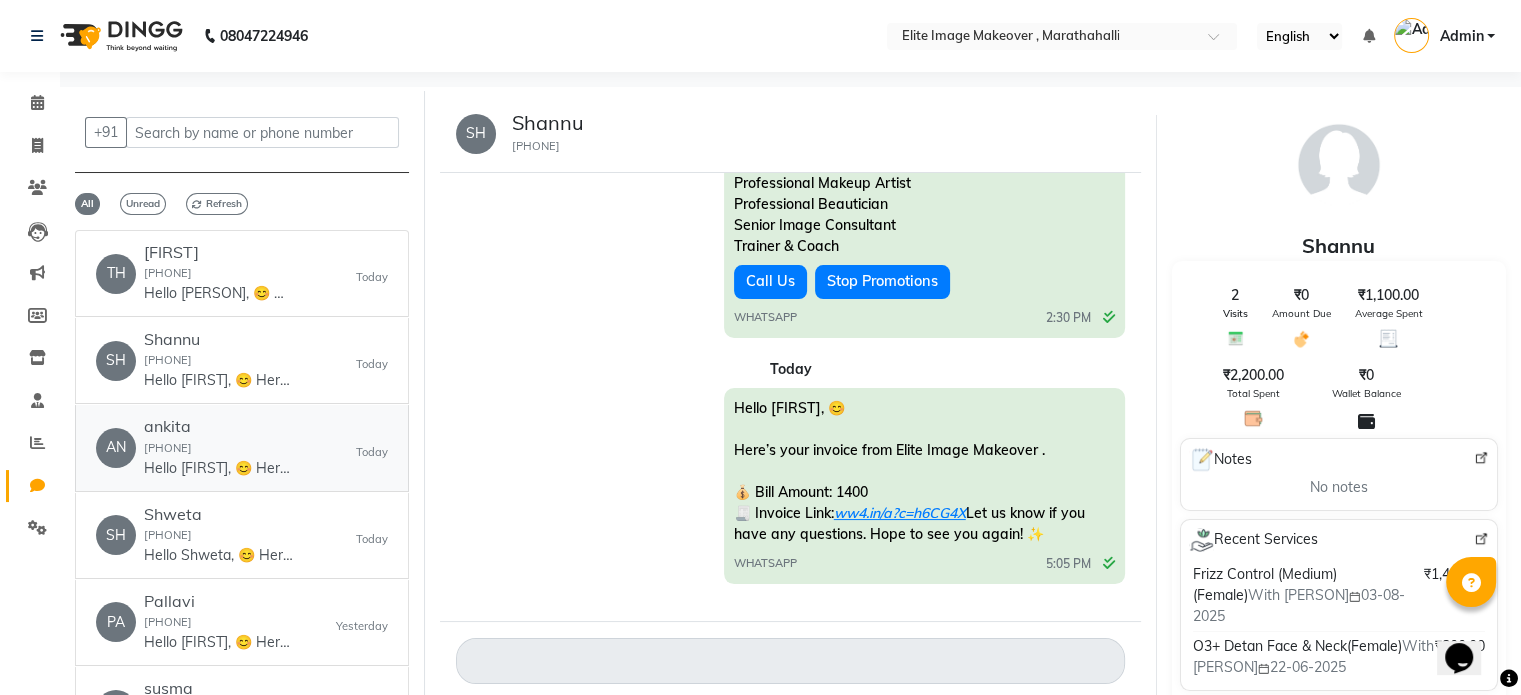 click on "Hello ankita, 😊
Here’s your invoice from Elite Image Makeover .
💰 Bill Amount: 1060
🧾 Invoice Link: ww4.in/a?c=XTBRnN
Let us know if you have any questions. Hope to see you again! ✨" 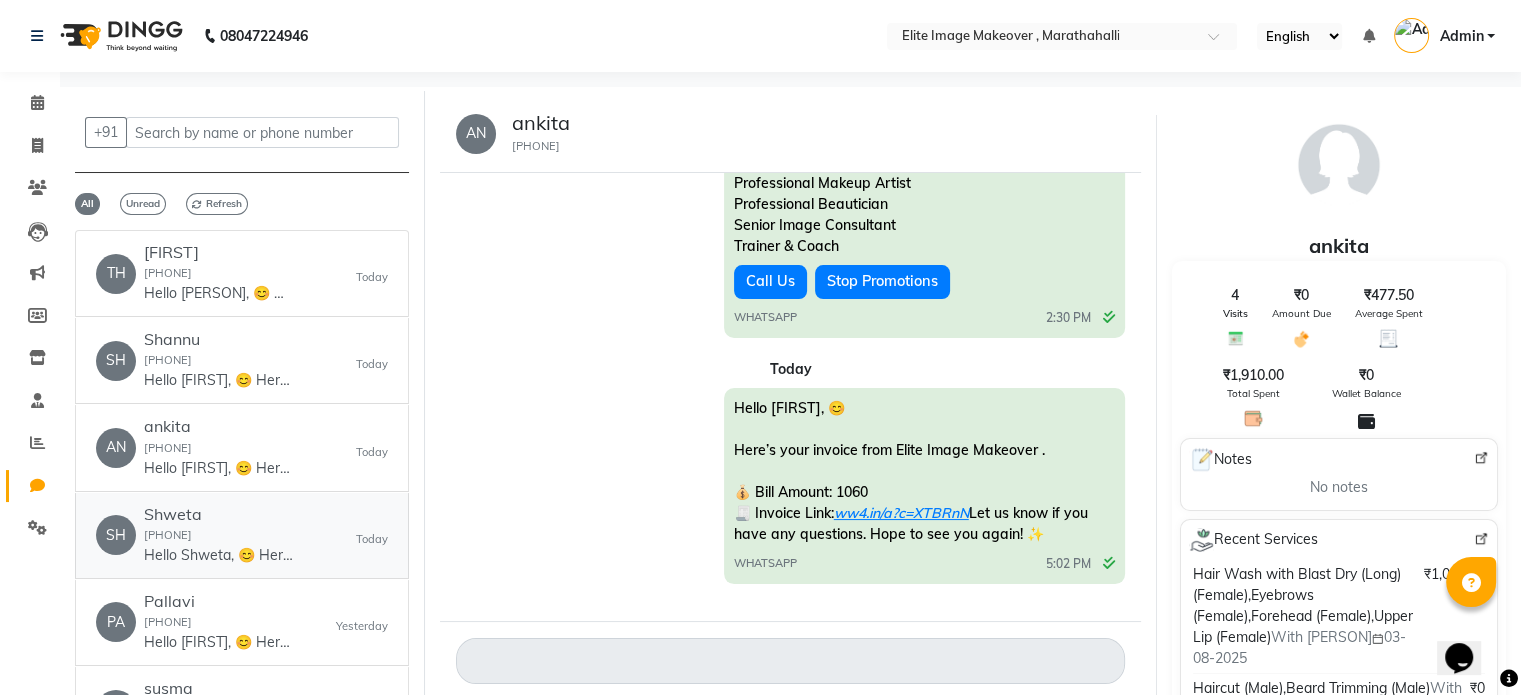 click on "Shweta" 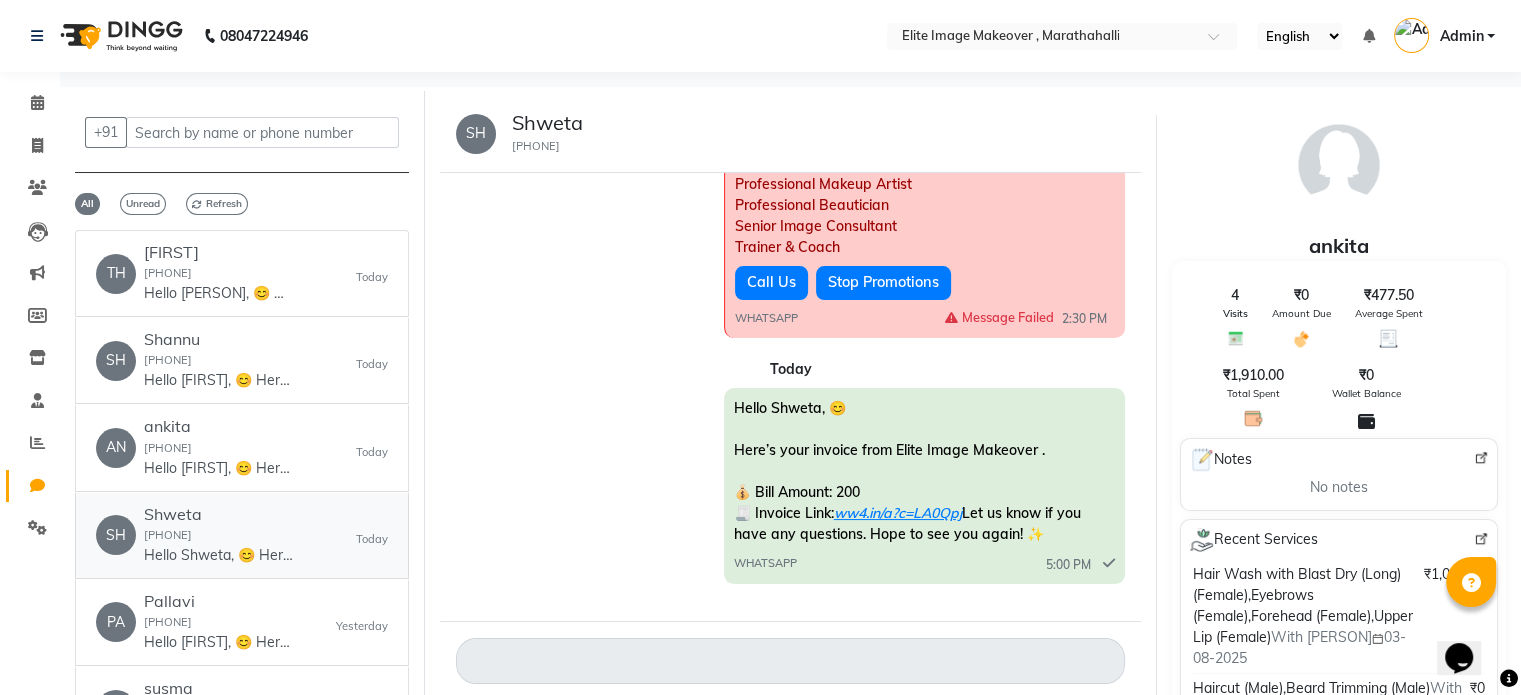 scroll, scrollTop: 1155, scrollLeft: 0, axis: vertical 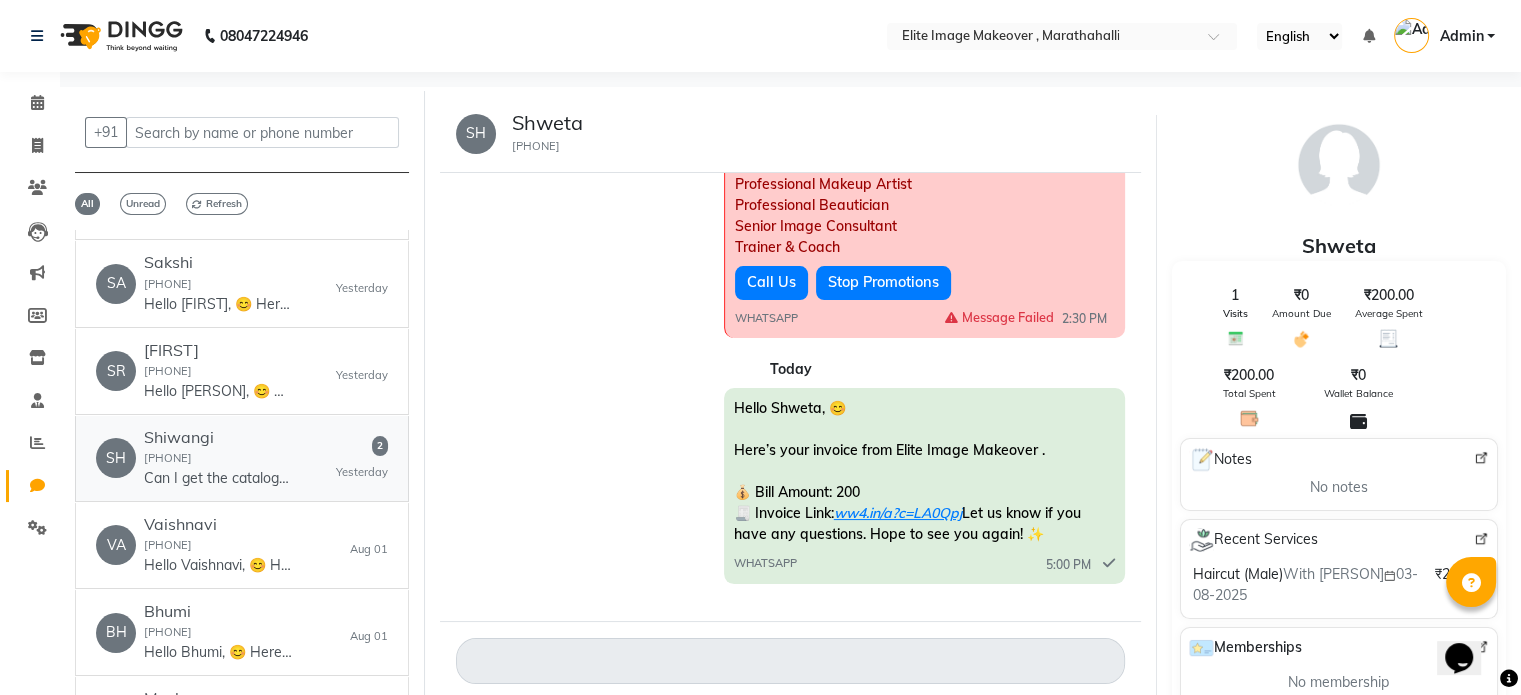 click on "Shiwangi  8971817526  Can I get the catalogue" 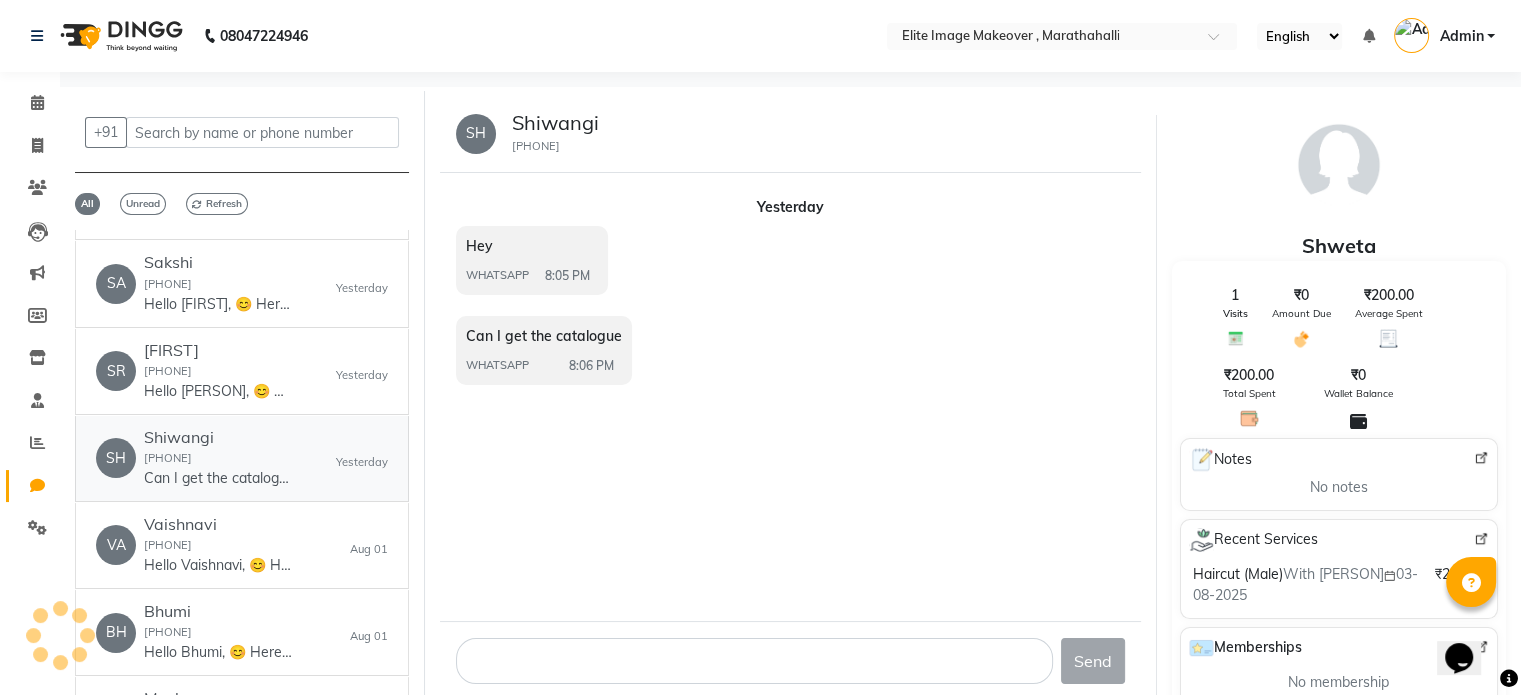 scroll, scrollTop: 0, scrollLeft: 0, axis: both 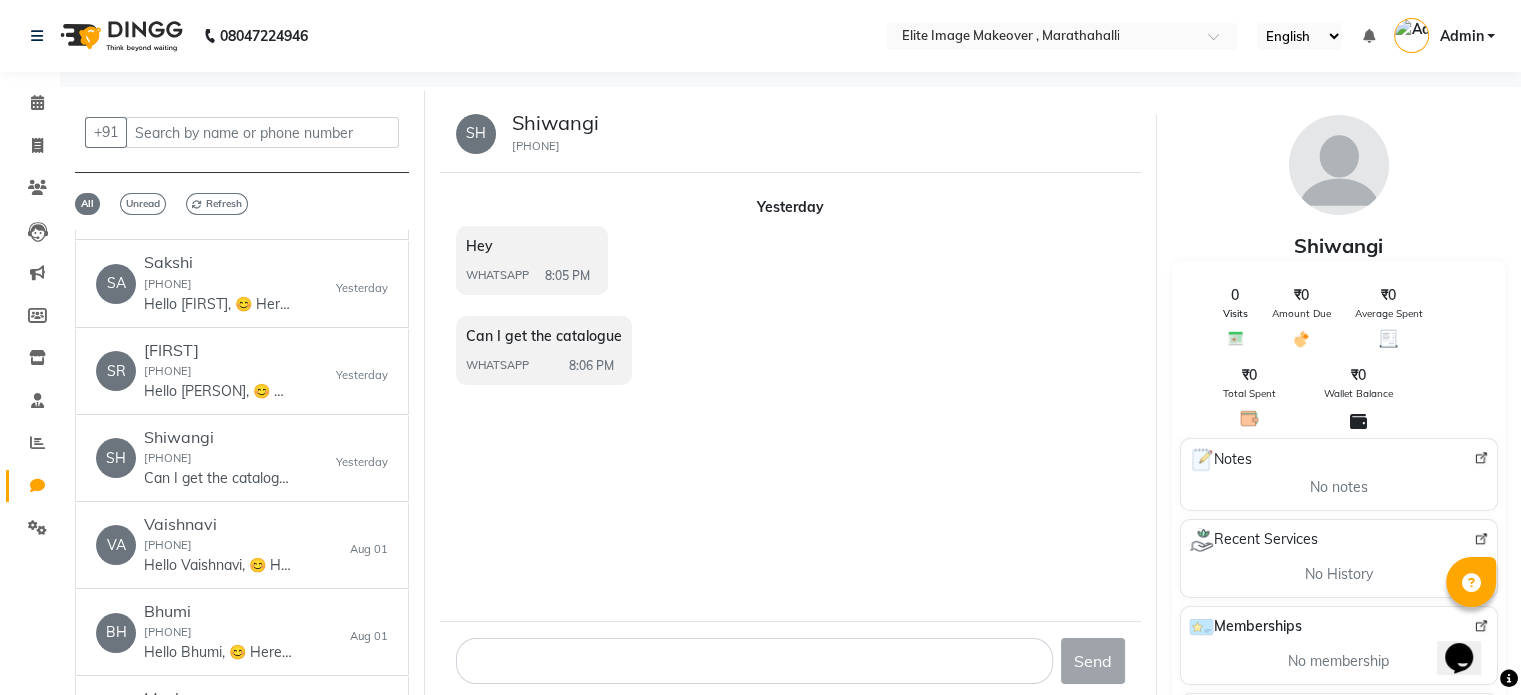 click on "Yesterday Hey WHATSAPP  8:05 PM  Can I get the catalogue WHATSAPP  8:06 PM" 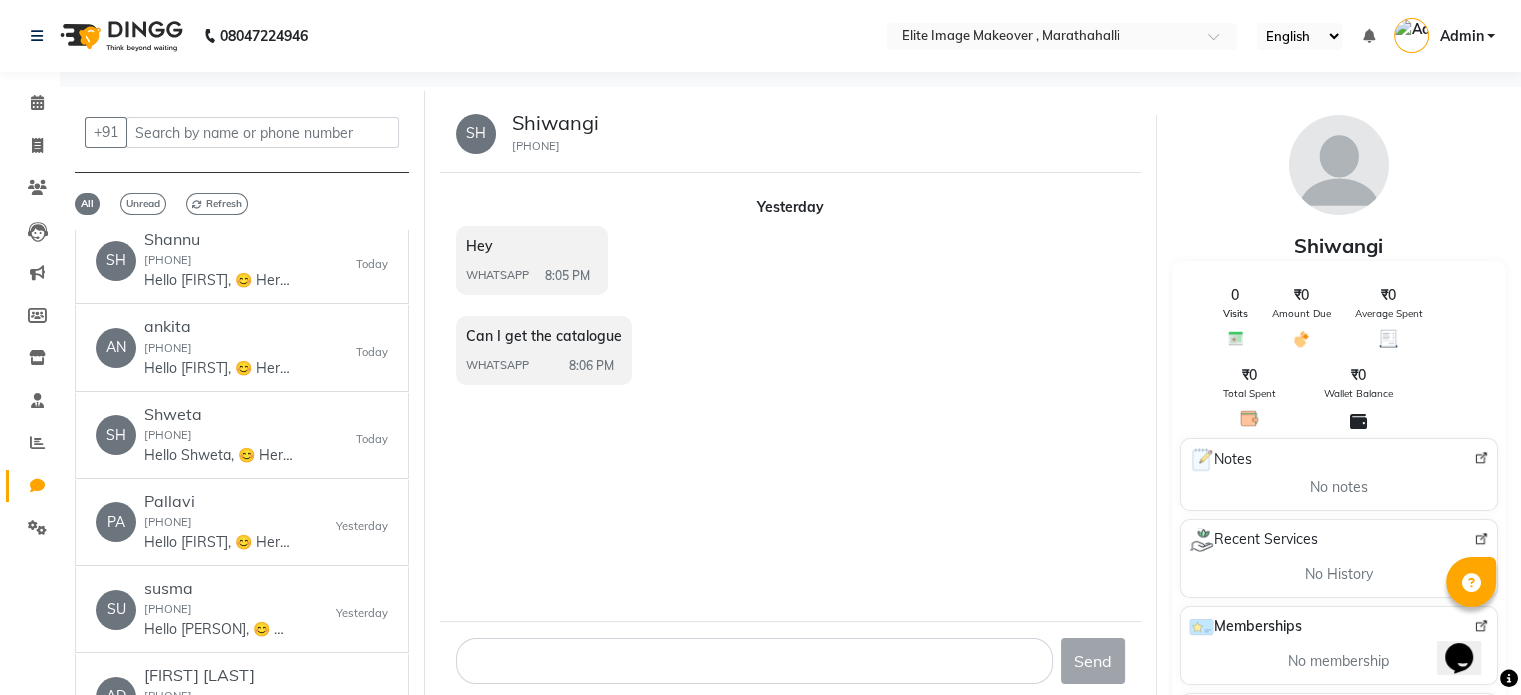 scroll, scrollTop: 0, scrollLeft: 0, axis: both 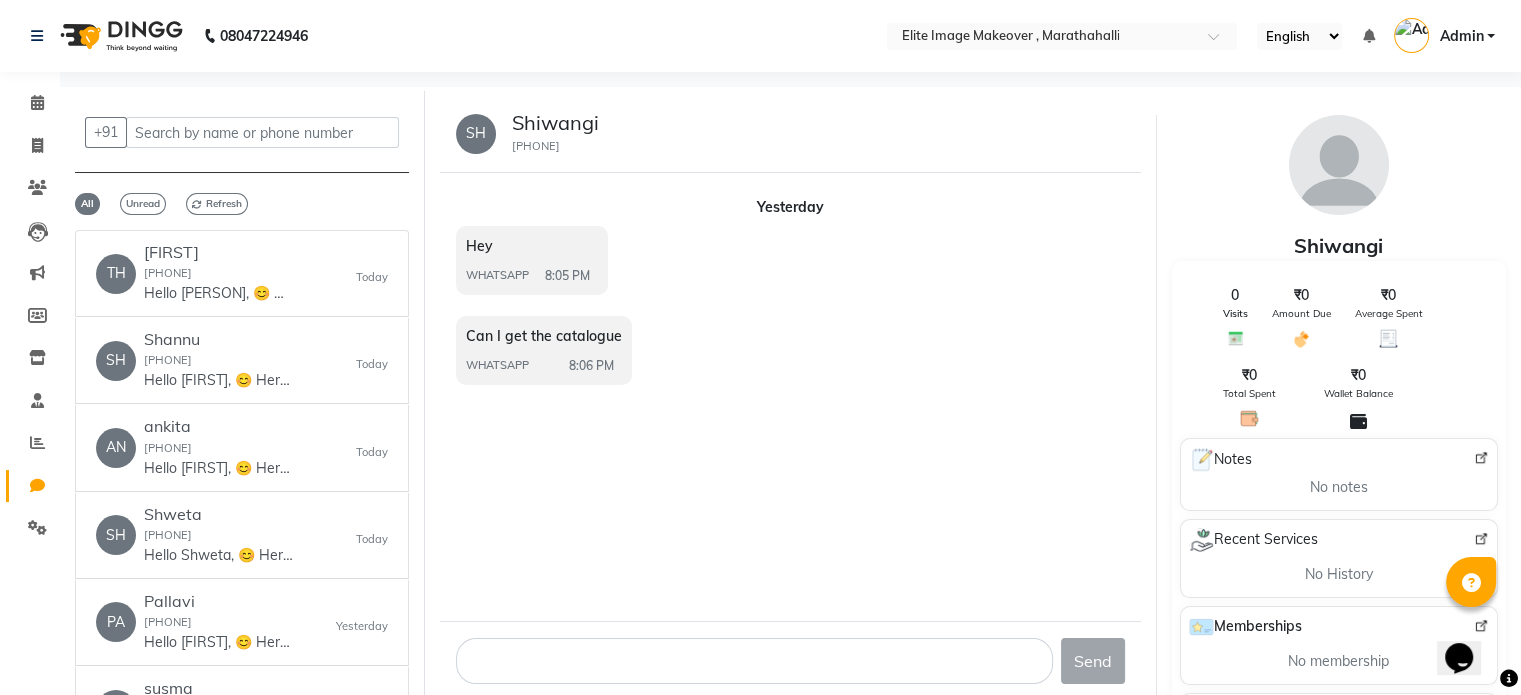 click on "+91   All   Unread   Refresh   TH   Thilagavathy  9986932842  Hello Thilagavathy, 😊
Here’s your invoice from Elite Image Makeover .
💰 Bill Amount: 50
🧾 Invoice Link: ww4.in/a?c=yLdMxN
Let us know if you have any questions. Hope to see you again! ✨   Today   SH   Shannu  8374765157  Hello Shannu, 😊
Here’s your invoice from Elite Image Makeover .
💰 Bill Amount: 1400
🧾 Invoice Link: ww4.in/a?c=h6CG4X
Let us know if you have any questions. Hope to see you again! ✨   Today   AN   ankita  8981327172  Hello ankita, 😊
Here’s your invoice from Elite Image Makeover .
💰 Bill Amount: 1060
🧾 Invoice Link: ww4.in/a?c=XTBRnN
Let us know if you have any questions. Hope to see you again! ✨   Today   SH   Shweta  9738147225  Hello Shweta, 😊
Here’s your invoice from Elite Image Makeover .
💰 Bill Amount: 200
🧾 Invoice Link: ww4.in/a?c=LA0Qpj
Let us know if you have any questions. Hope to see you again! ✨   Today   PA   Pallavi  8240888646  Yesterday   SU   susma" 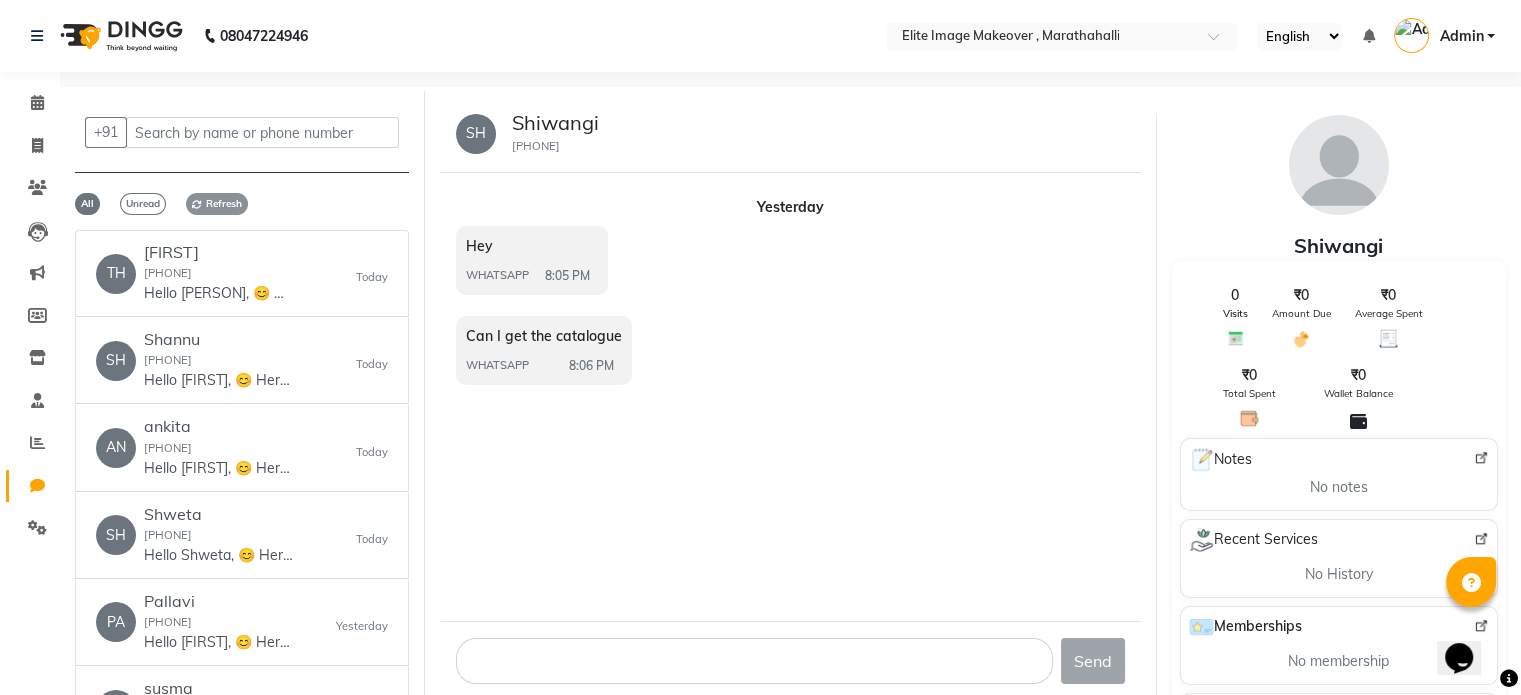 click on "Refresh" 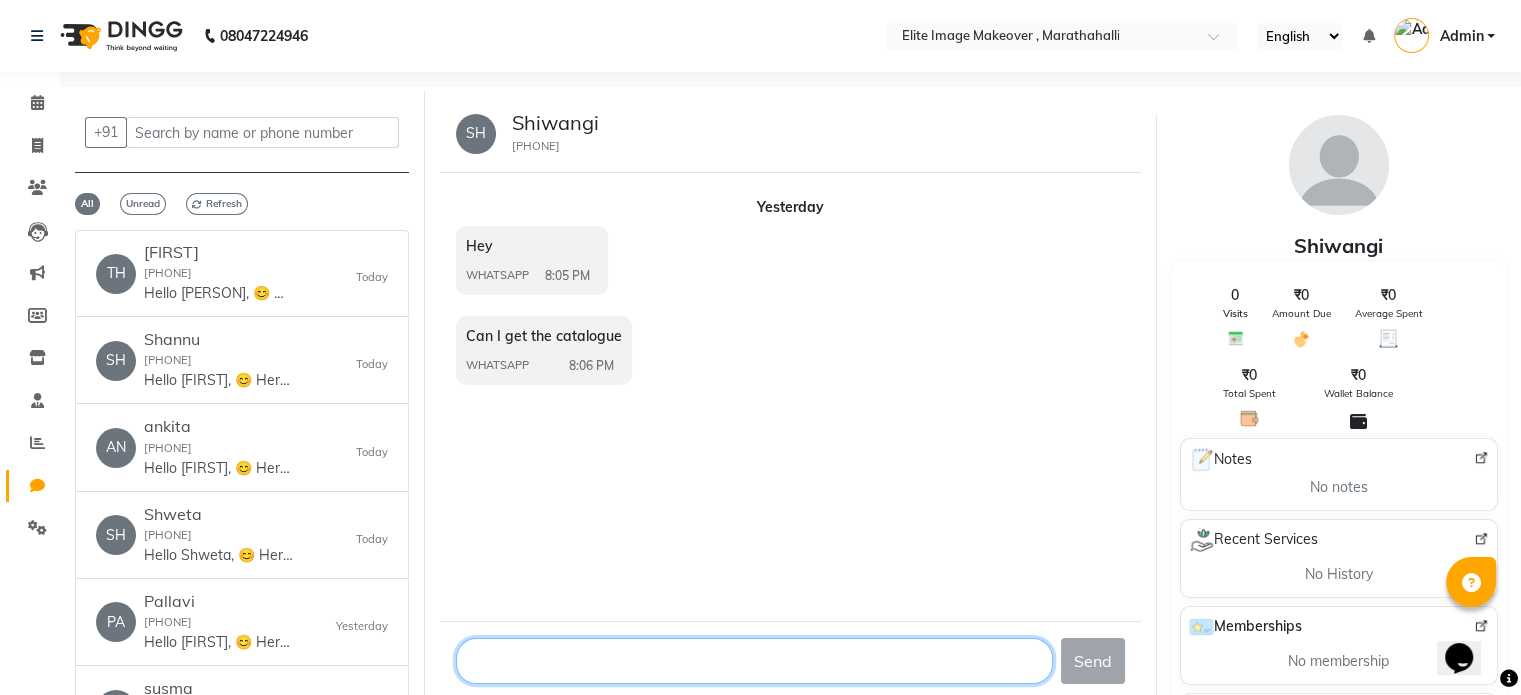 click 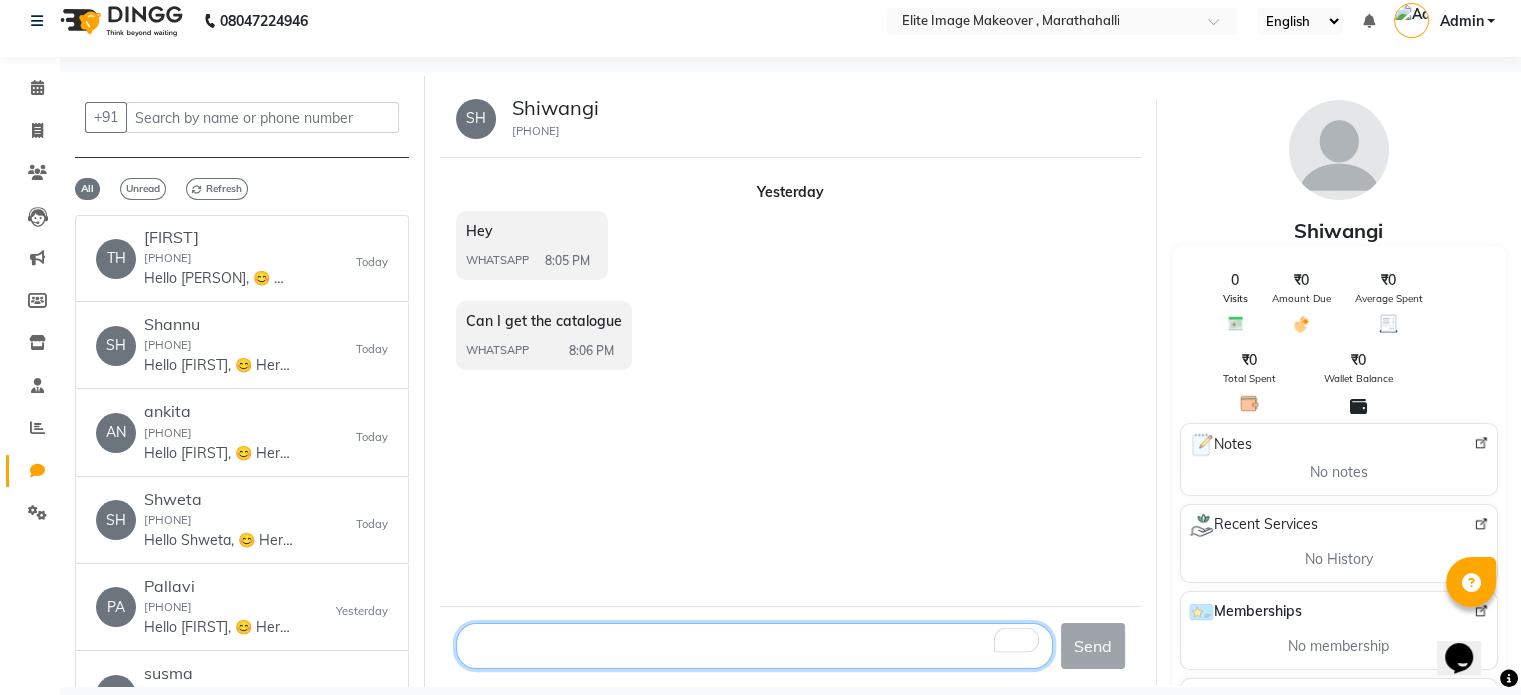 scroll, scrollTop: 0, scrollLeft: 0, axis: both 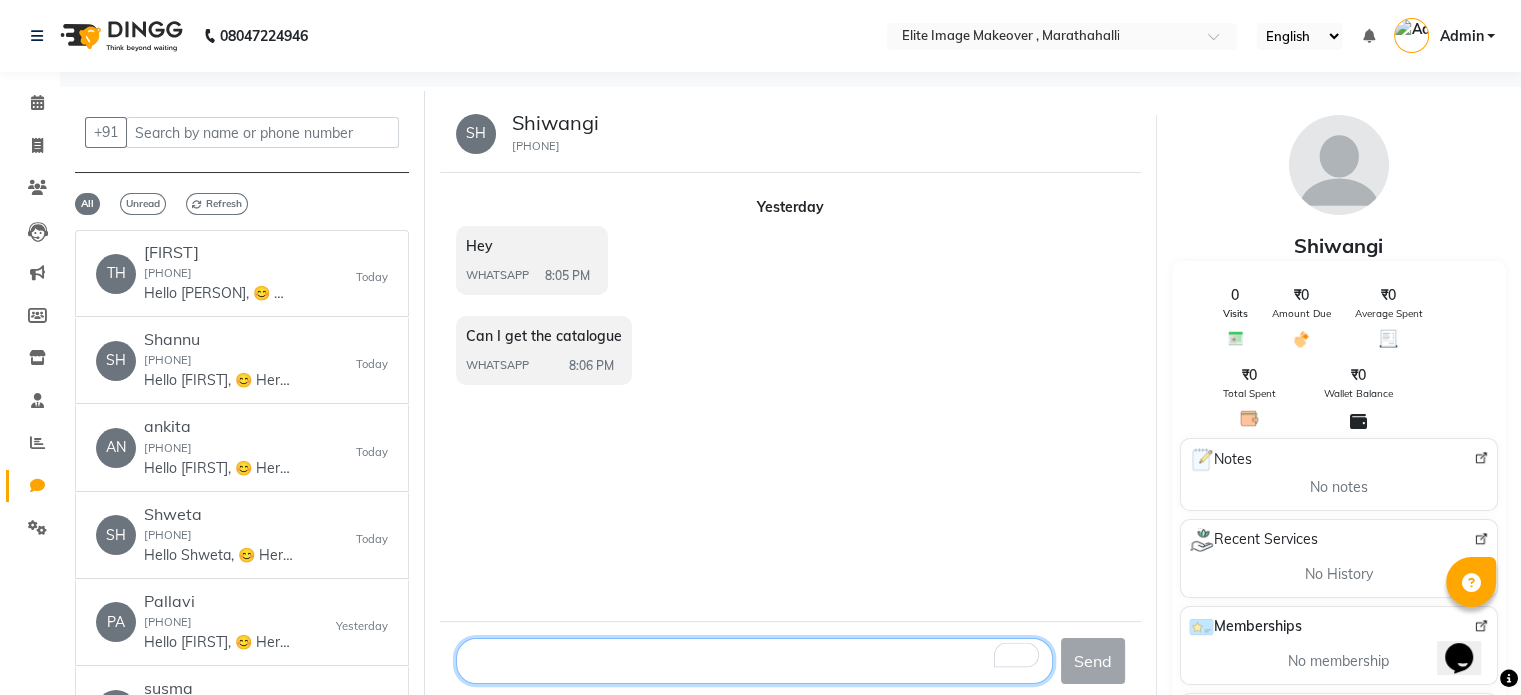 click 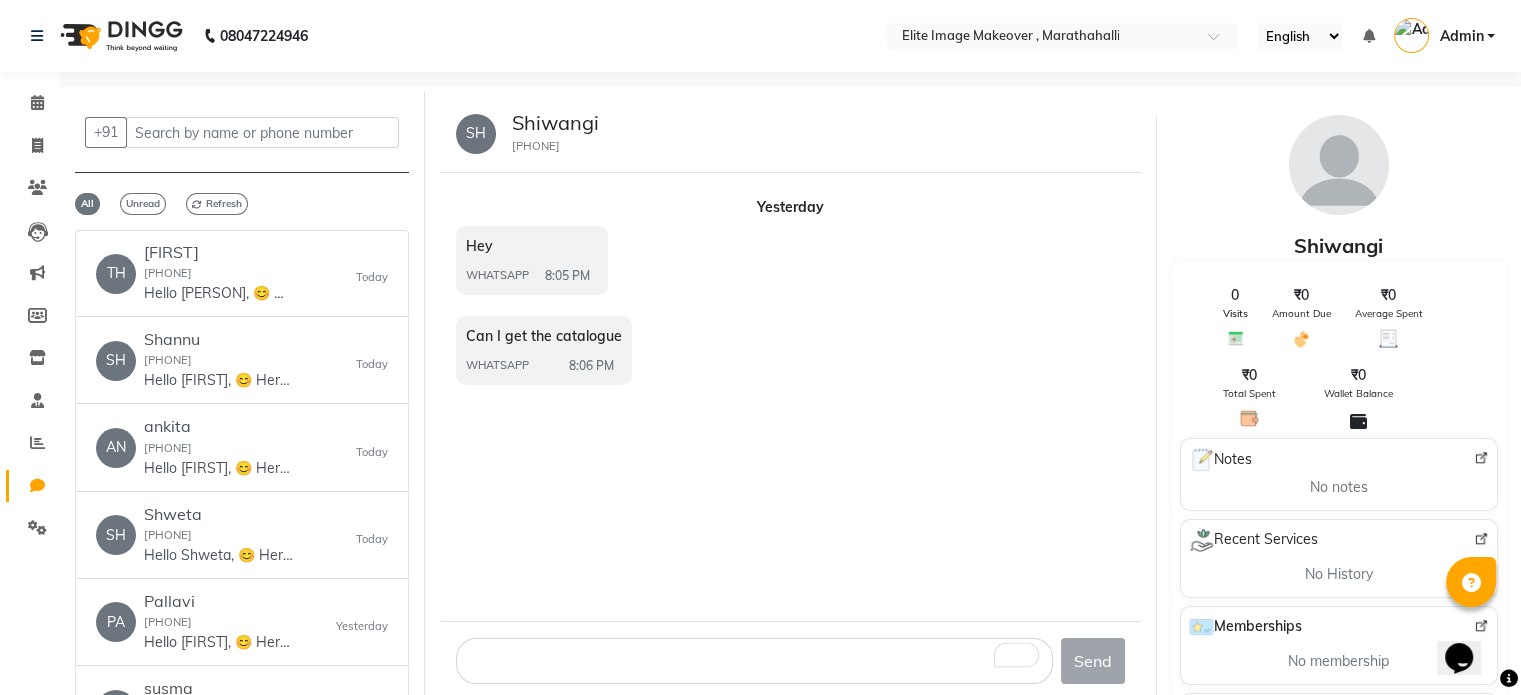 click on "Yesterday Hey WHATSAPP  8:05 PM  Can I get the catalogue WHATSAPP  8:06 PM" 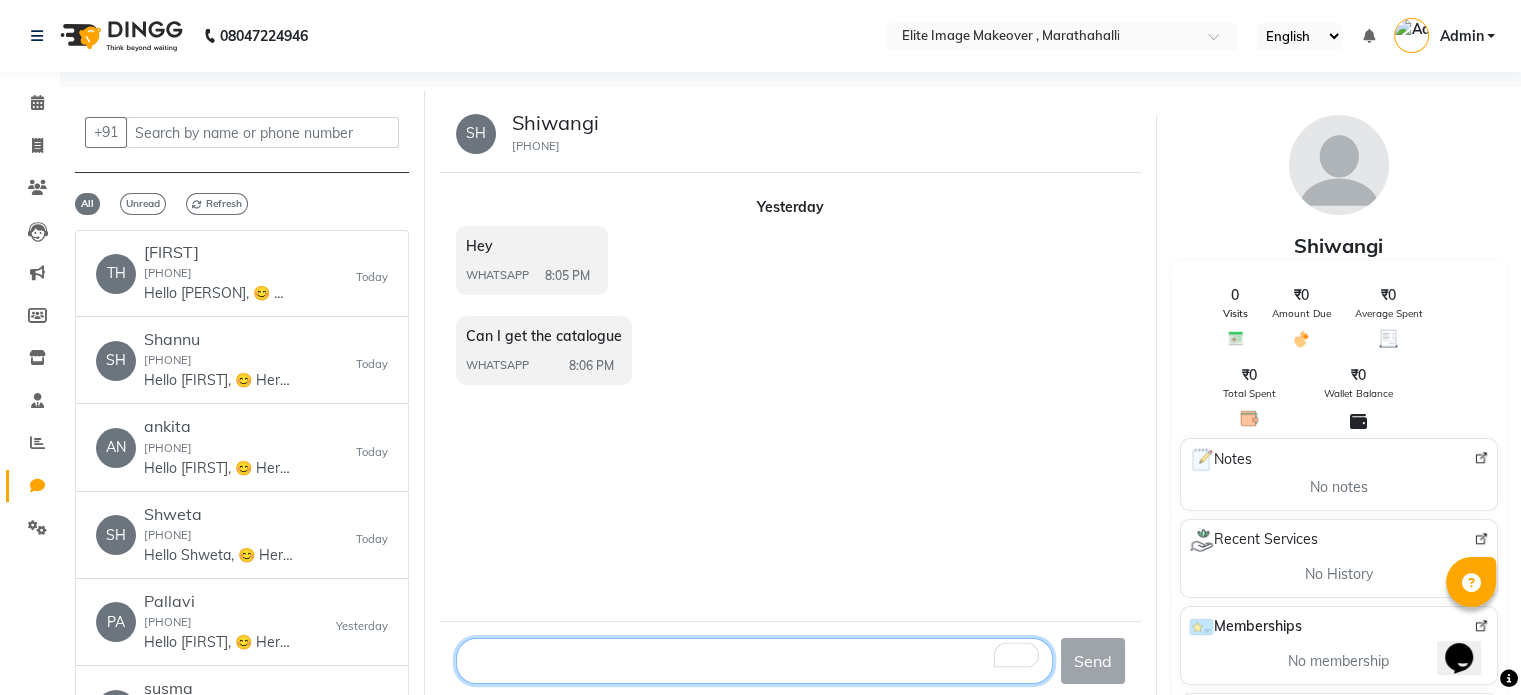 click 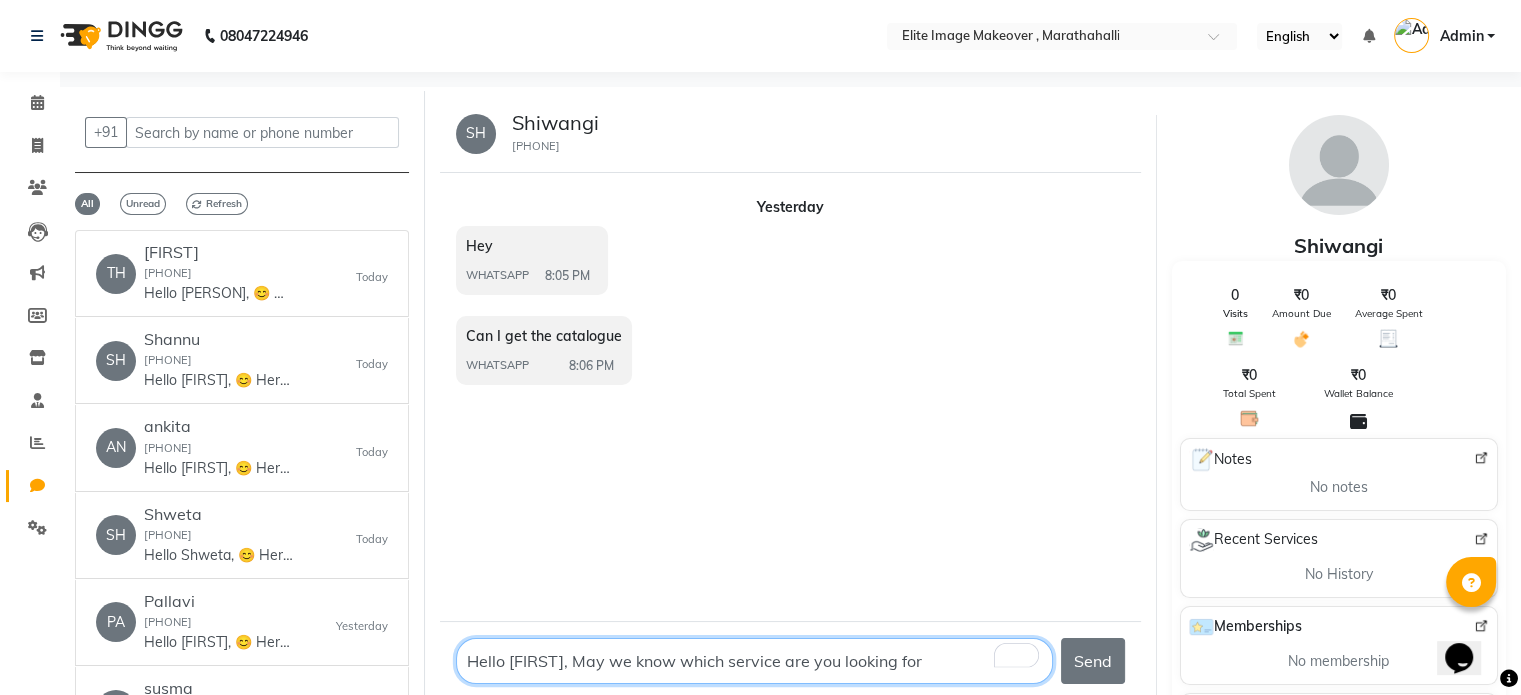 type on "Hello Shiwangi, May we know which service are you looking for?" 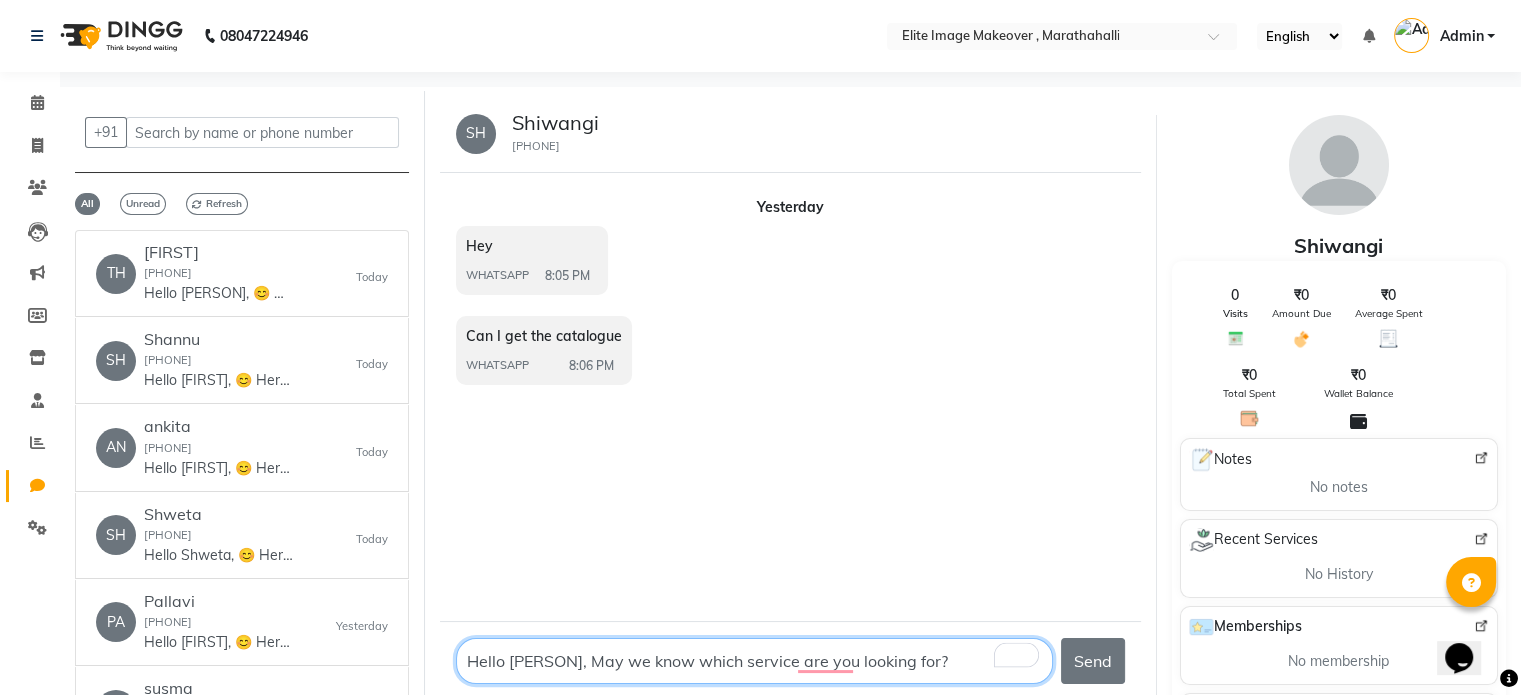 type 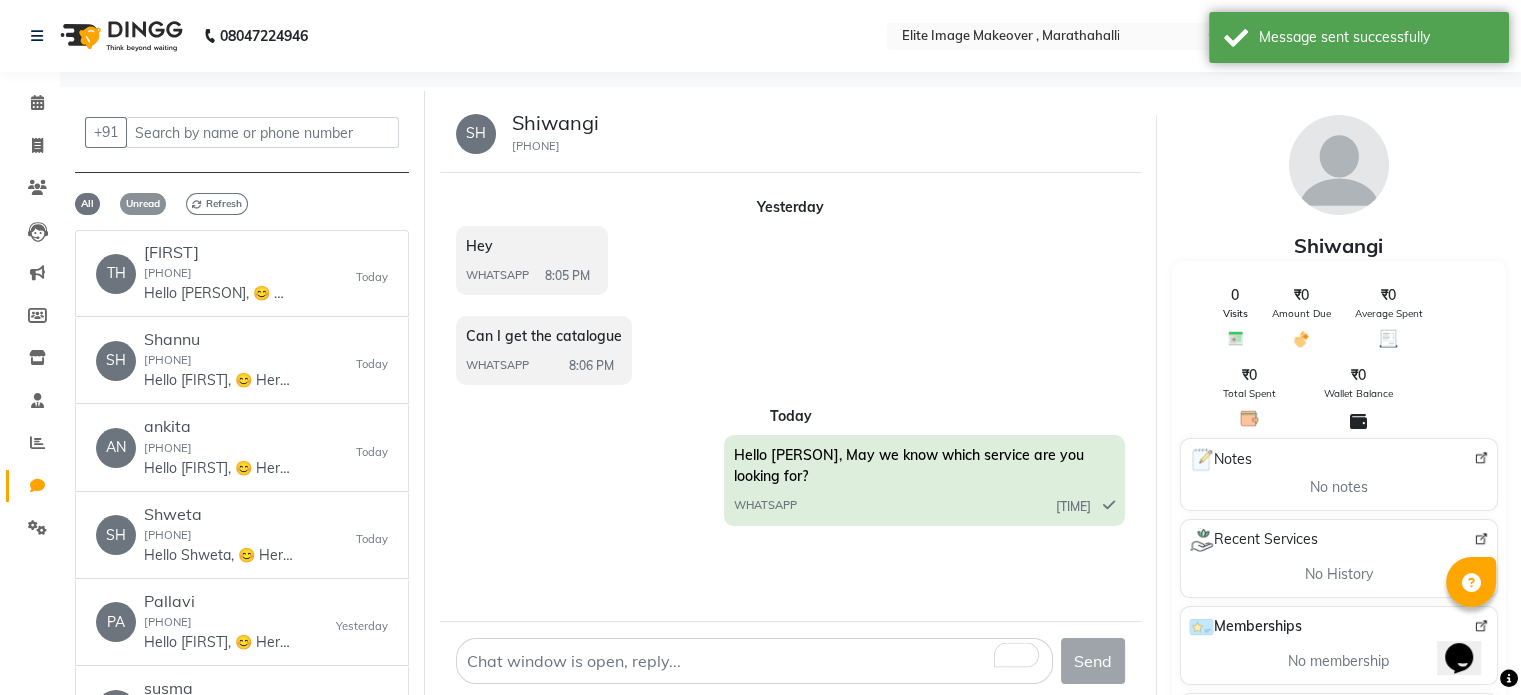 click on "Unread" 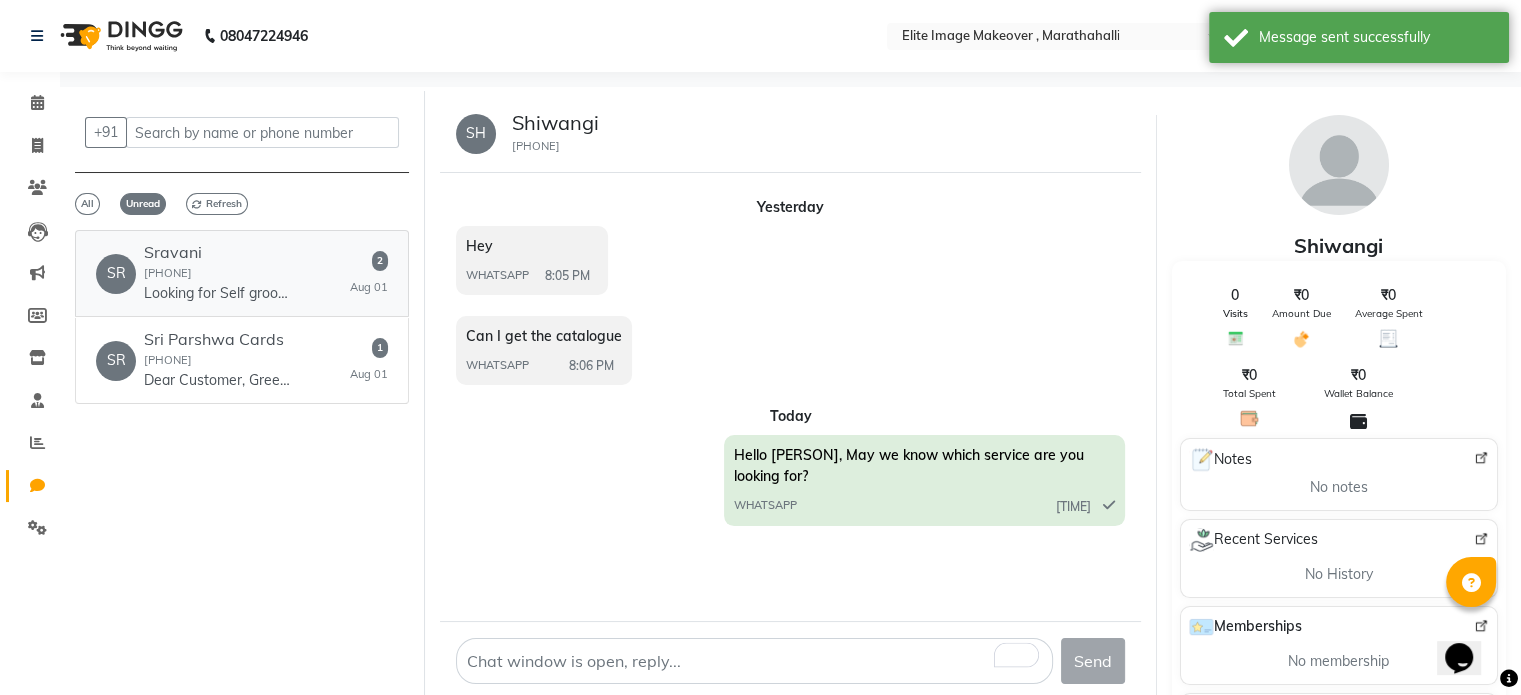 click on "Sravani  9535942079  Looking for Self grooming makeup session" 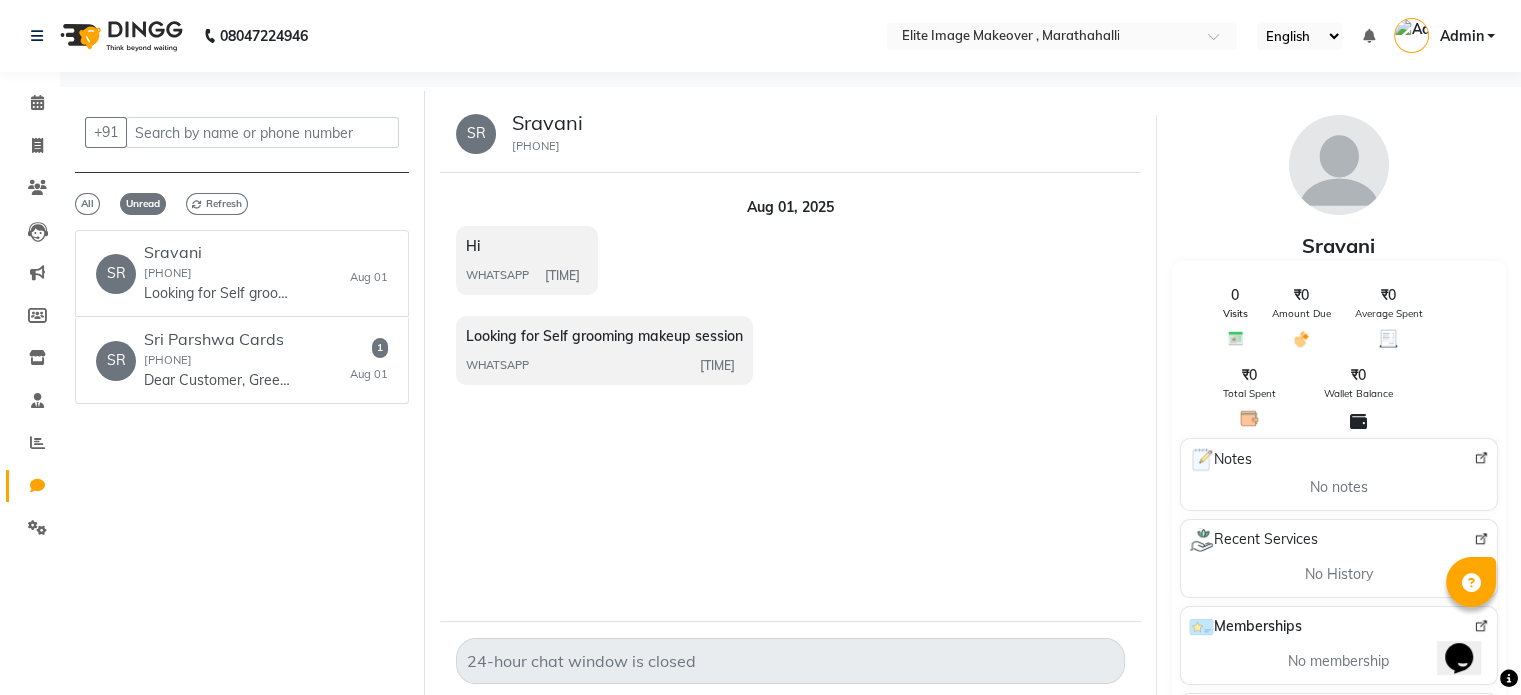 click on "Aug 01, 2025 Hi WHATSAPP  6:36 PM  Looking for Self grooming makeup session WHATSAPP  6:36 PM" 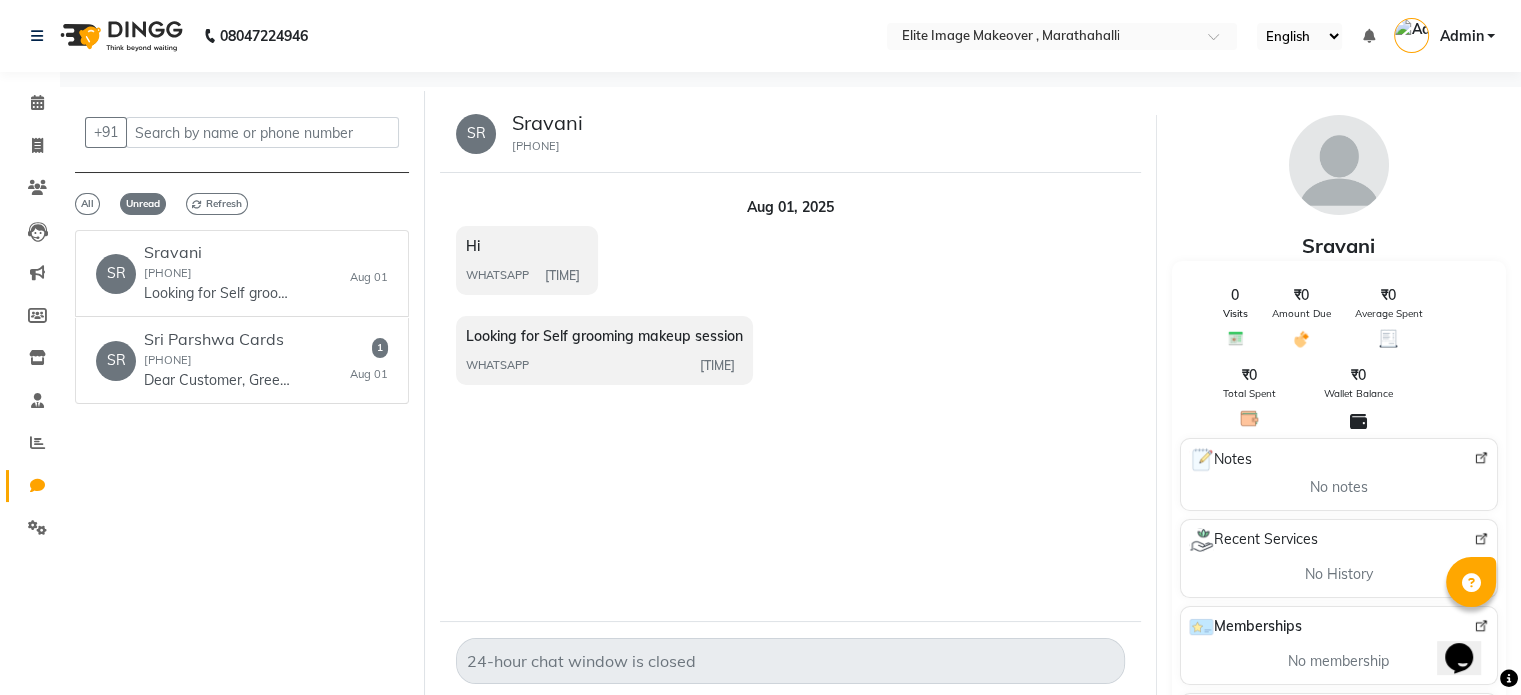 scroll, scrollTop: 15, scrollLeft: 0, axis: vertical 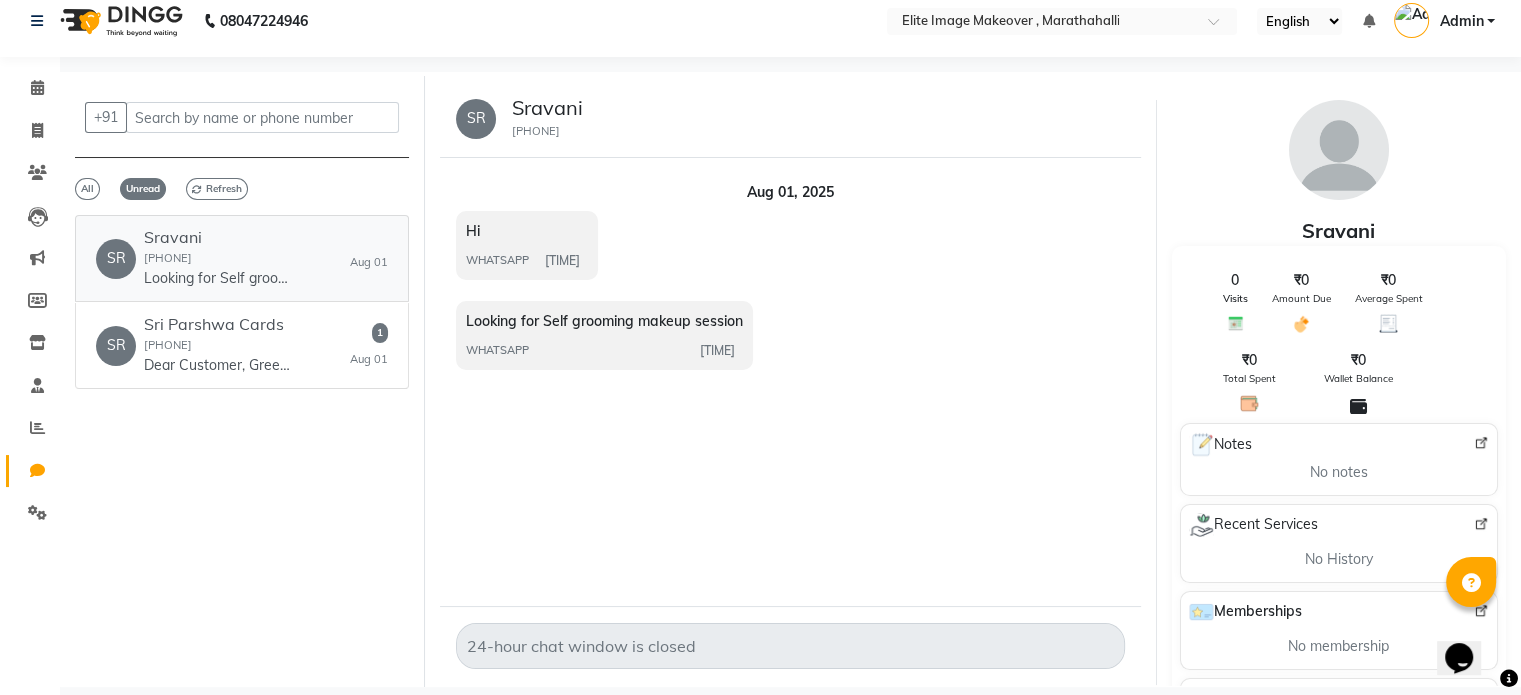 click on "Sravani" 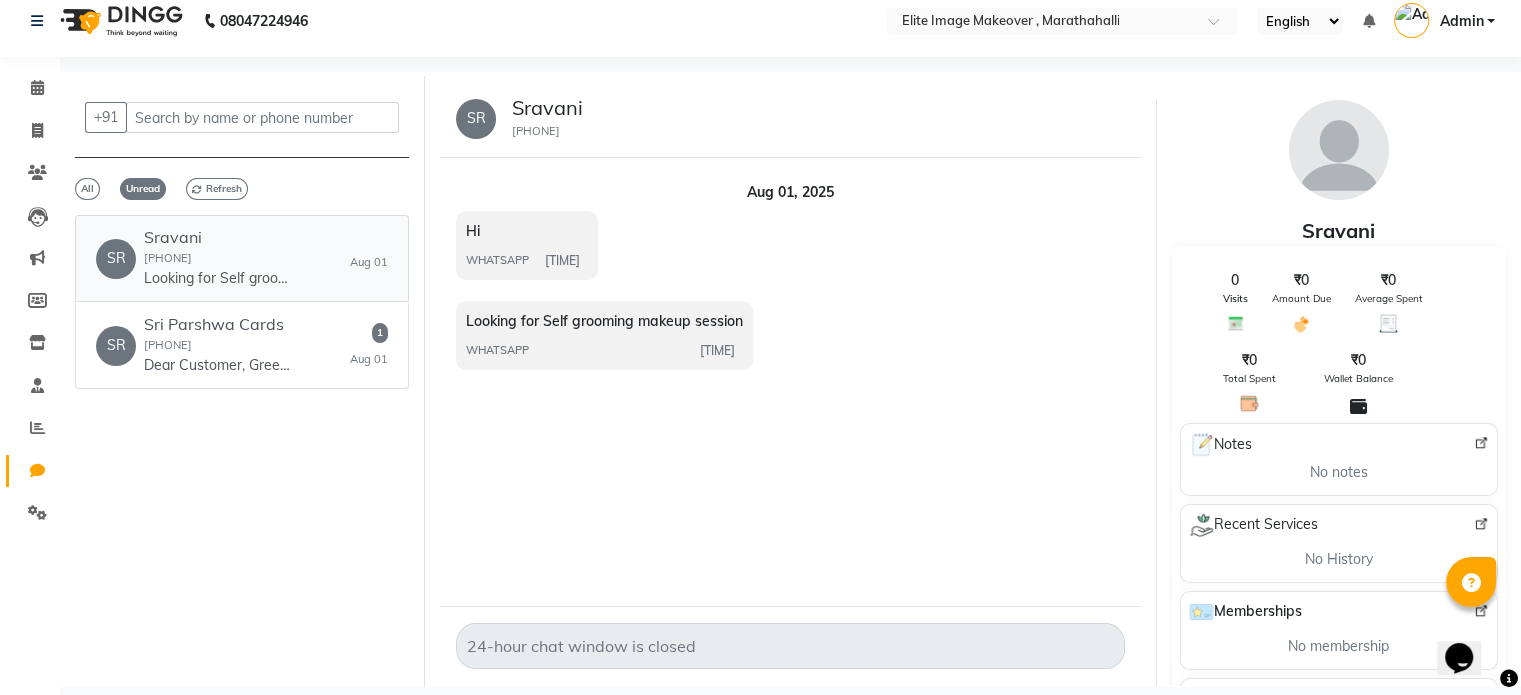click on "Looking for Self grooming makeup session" 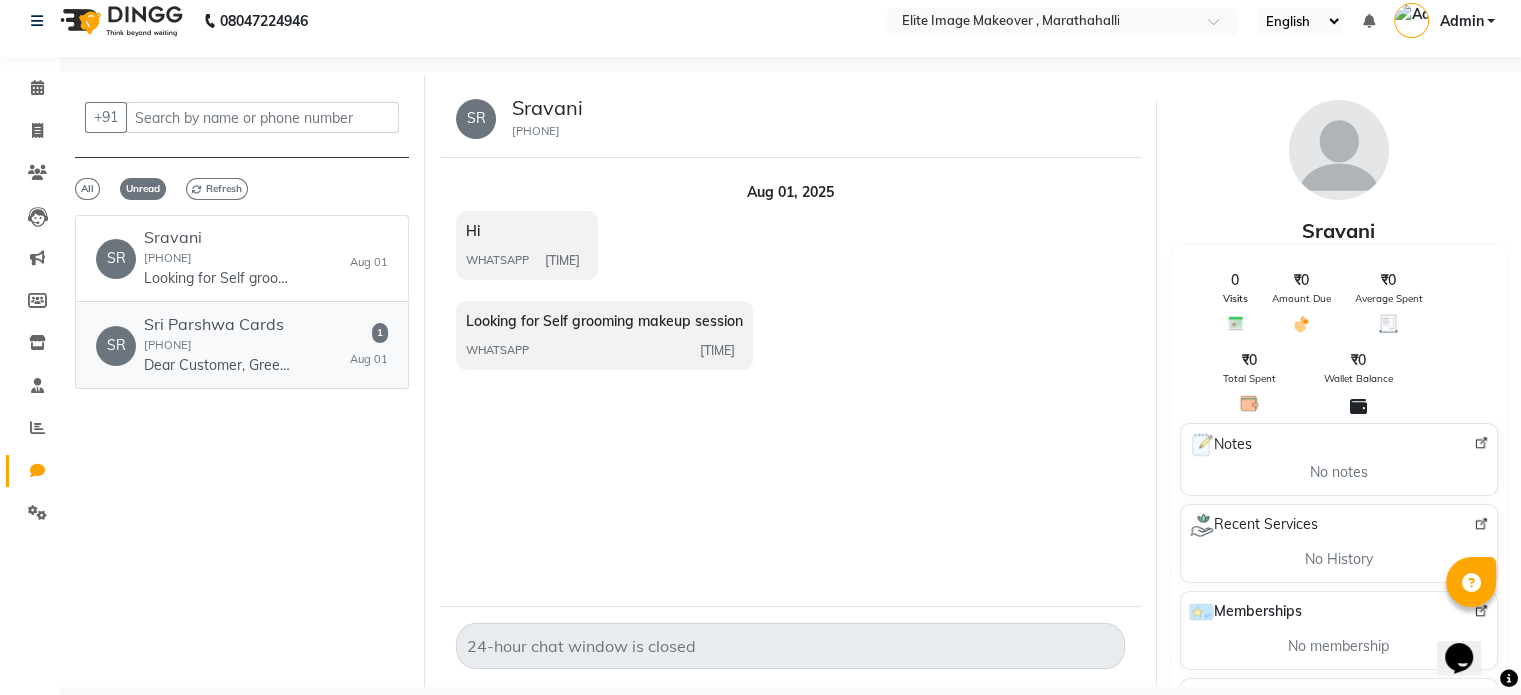 click on "Dear Customer,
Greetings from Sri Parshwa Cards.
Thank you for making an enquiry with JustDial. Let us know more about what you are looking for and you can reach us at 9739606024" 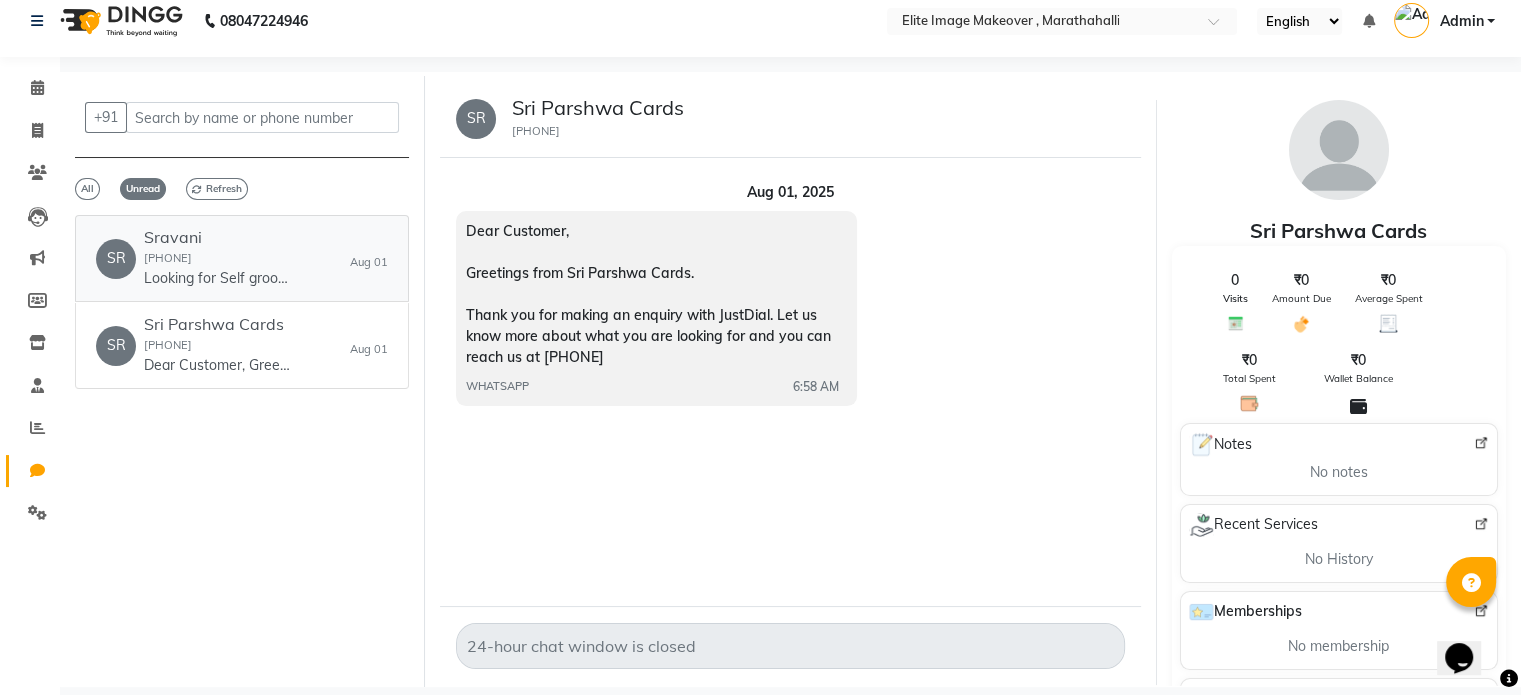 click on "Sravani  9535942079  Looking for Self grooming makeup session" 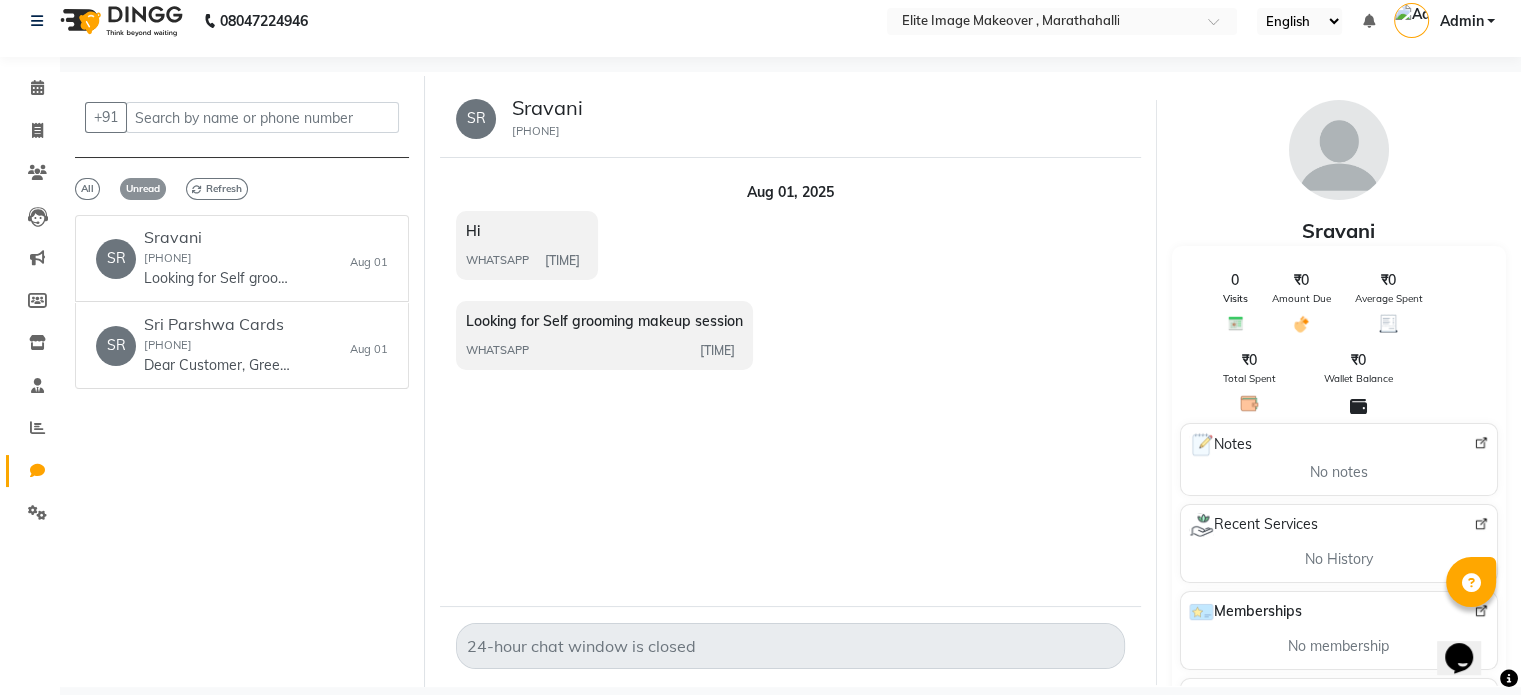 click on "Unread" 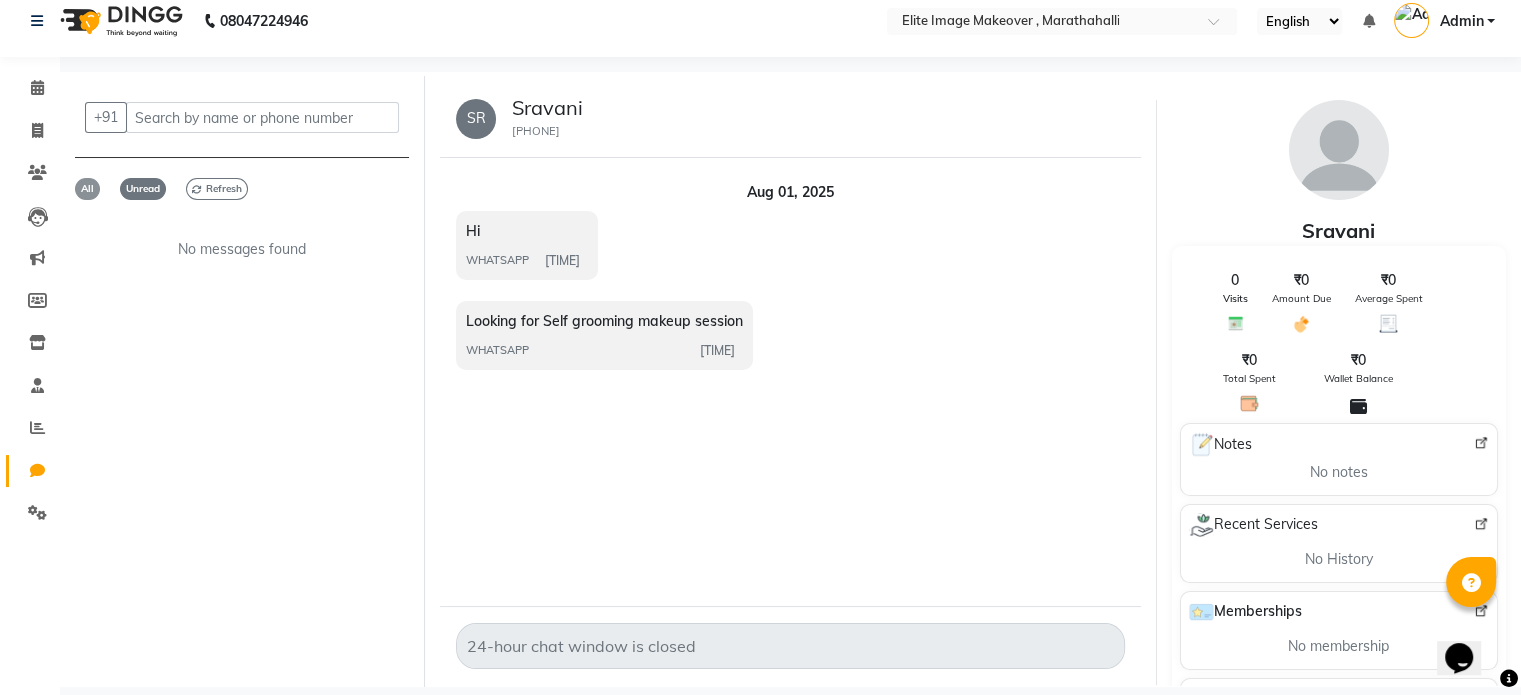 click on "All" 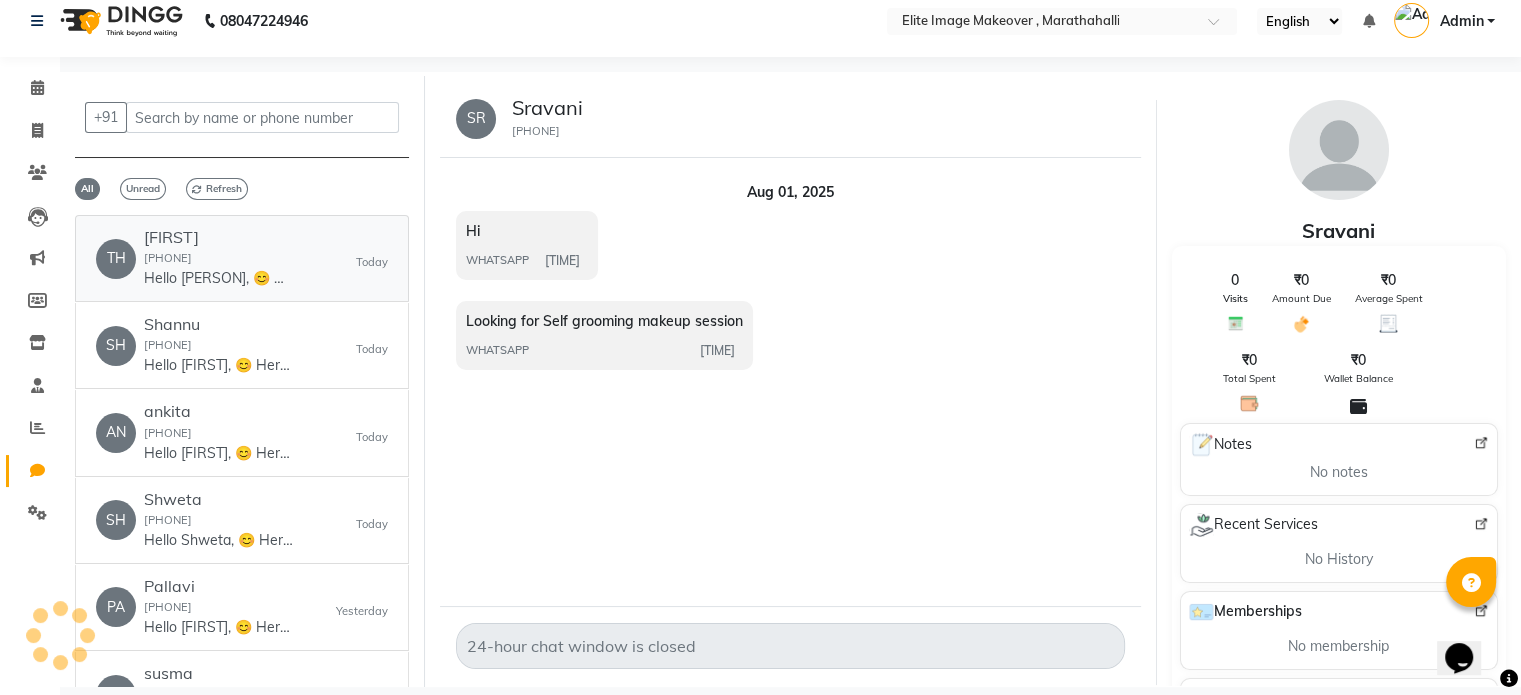 click on "Thilagavathy  9986932842  Hello Thilagavathy, 😊
Here’s your invoice from Elite Image Makeover .
💰 Bill Amount: 50
🧾 Invoice Link: ww4.in/a?c=yLdMxN
Let us know if you have any questions. Hope to see you again! ✨" 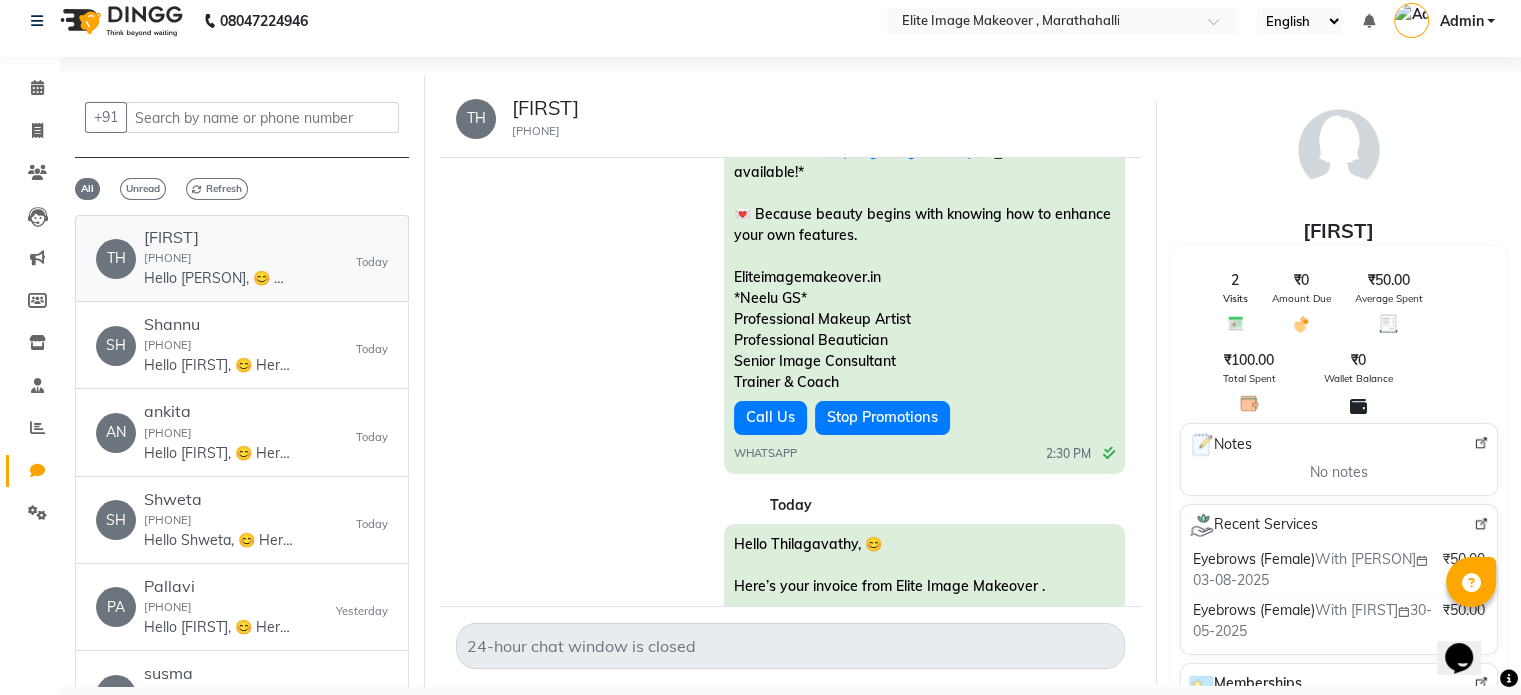 scroll, scrollTop: 1157, scrollLeft: 0, axis: vertical 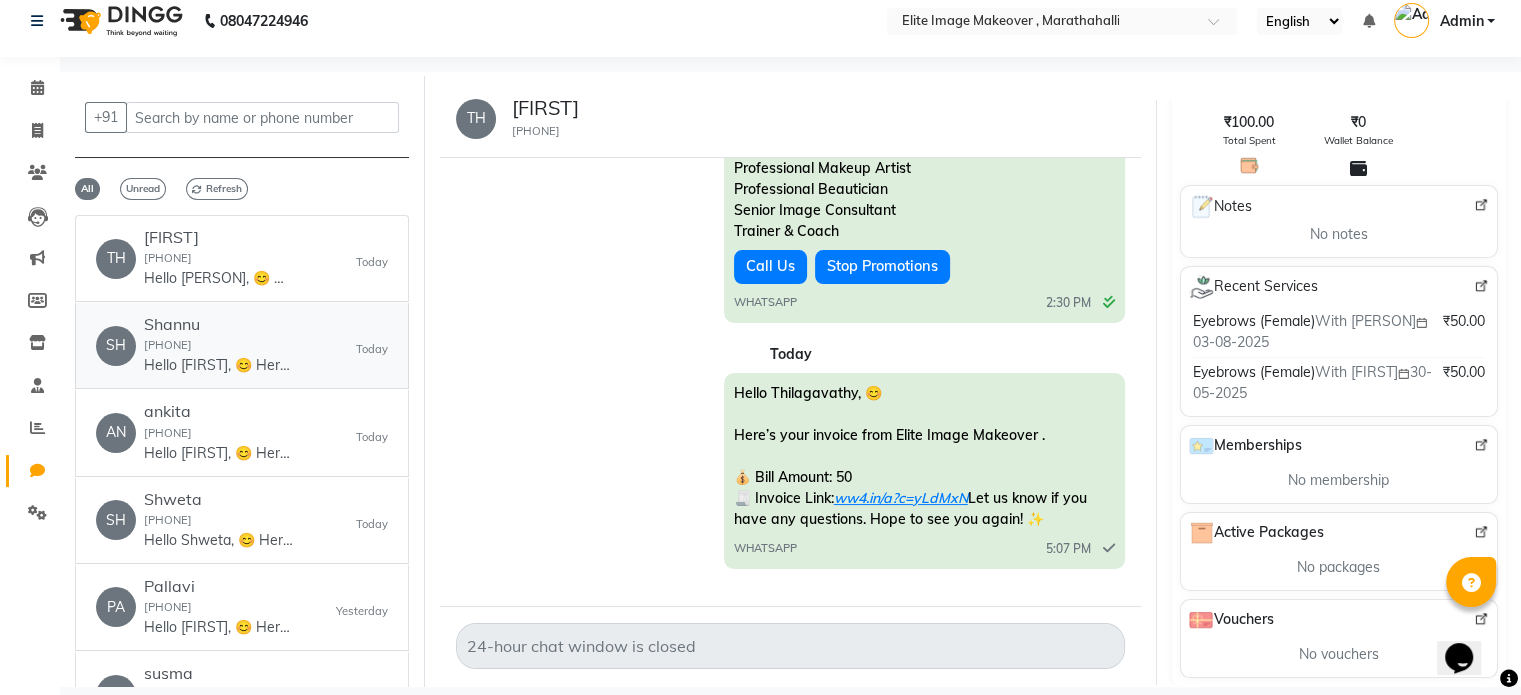 click on "Hello Shannu, 😊
Here’s your invoice from Elite Image Makeover .
💰 Bill Amount: 1400
🧾 Invoice Link: ww4.in/a?c=h6CG4X
Let us know if you have any questions. Hope to see you again! ✨" 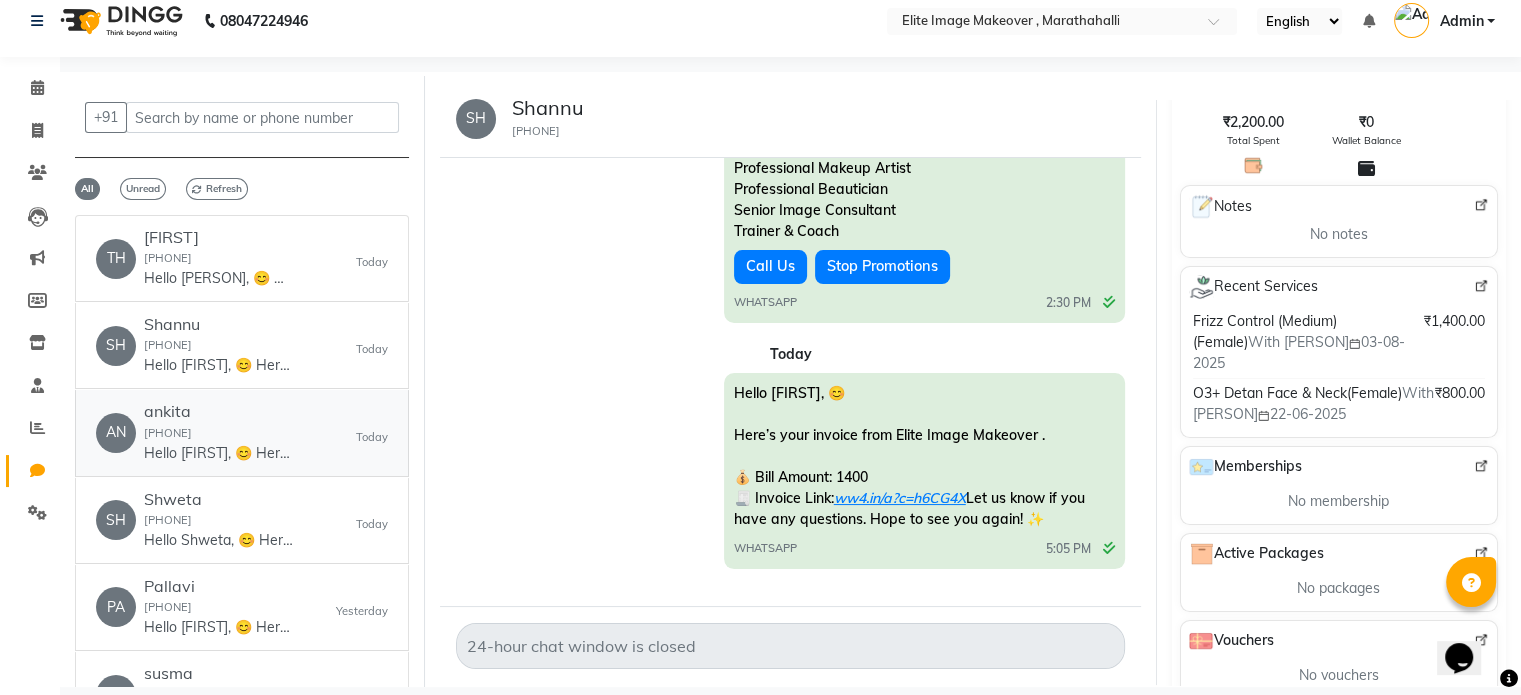 click on "Hello ankita, 😊
Here’s your invoice from Elite Image Makeover .
💰 Bill Amount: 1060
🧾 Invoice Link: ww4.in/a?c=XTBRnN
Let us know if you have any questions. Hope to see you again! ✨" 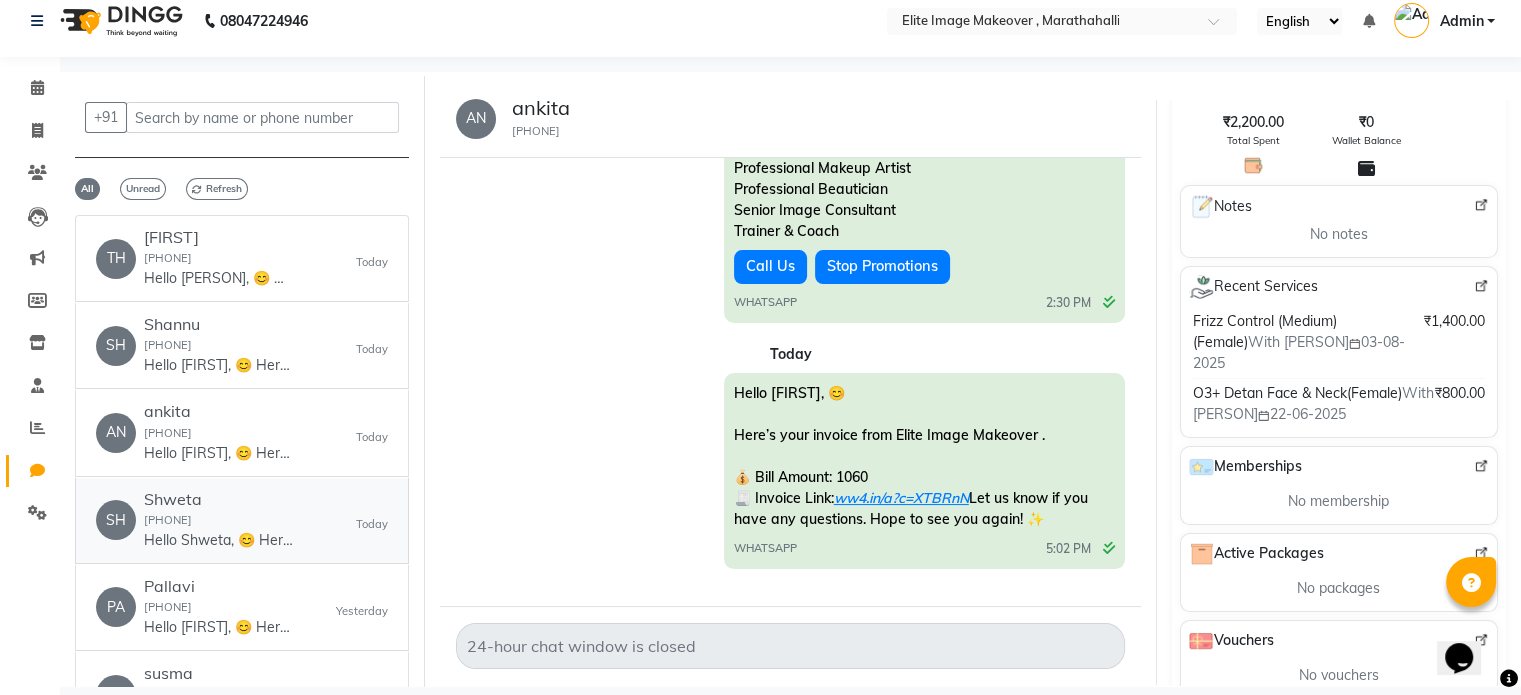 click on "Shweta  9738147225  Hello Shweta, 😊
Here’s your invoice from Elite Image Makeover .
💰 Bill Amount: 200
🧾 Invoice Link: ww4.in/a?c=LA0Qpj
Let us know if you have any questions. Hope to see you again! ✨" 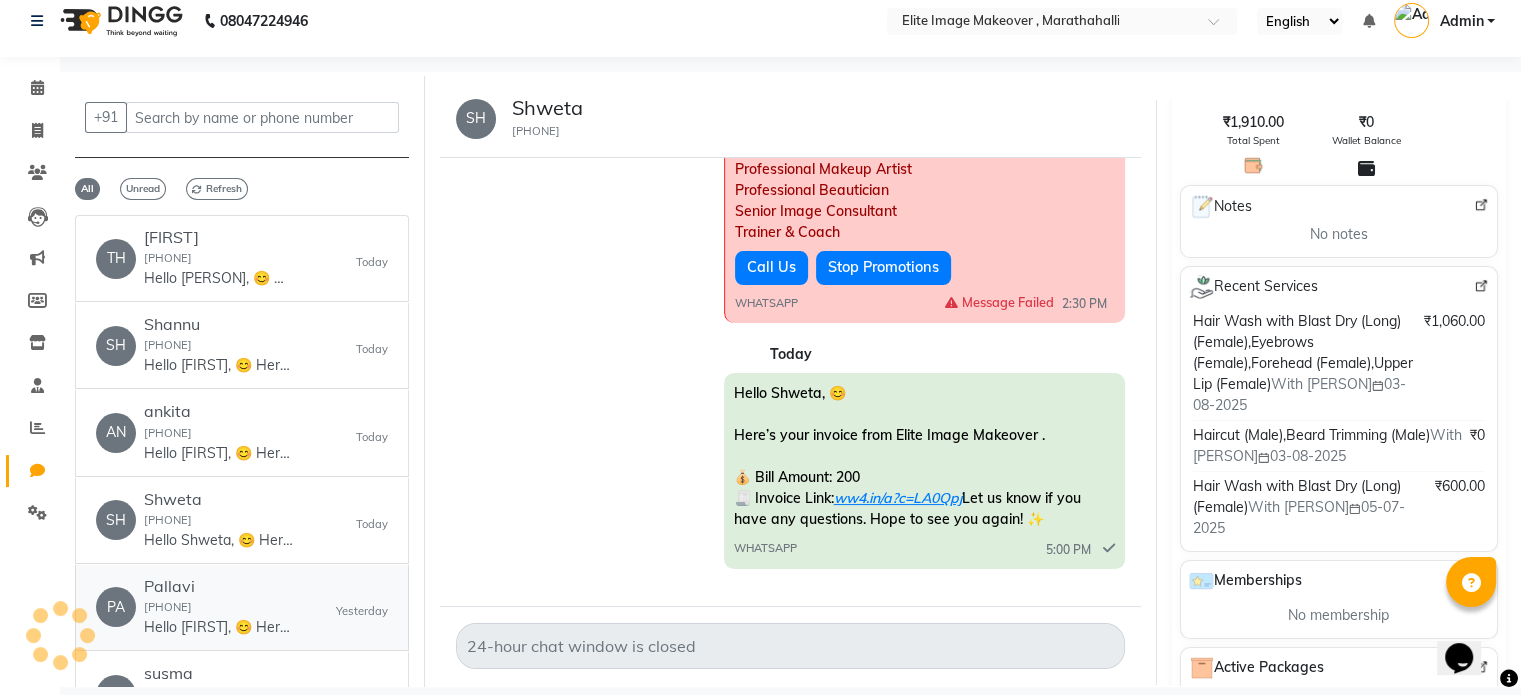 click on "Pallavi" 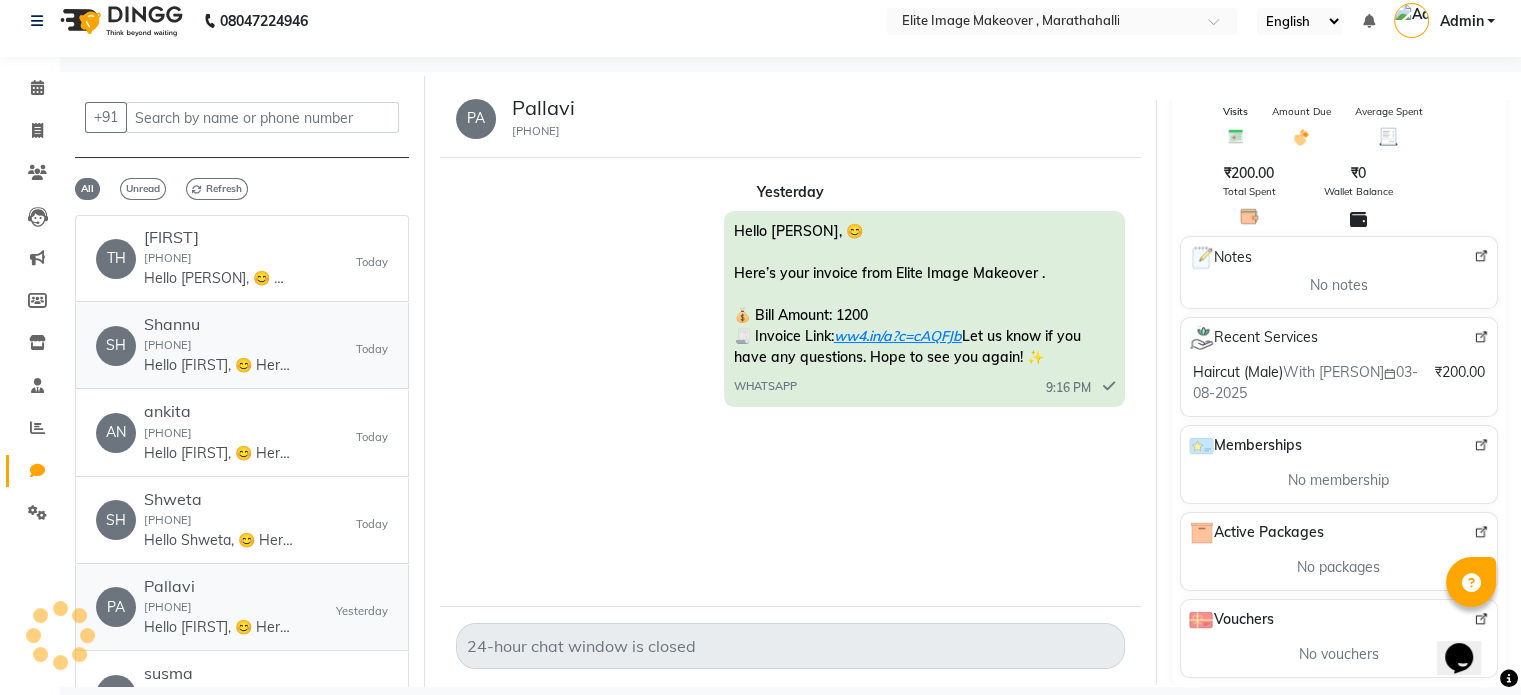 scroll, scrollTop: 0, scrollLeft: 0, axis: both 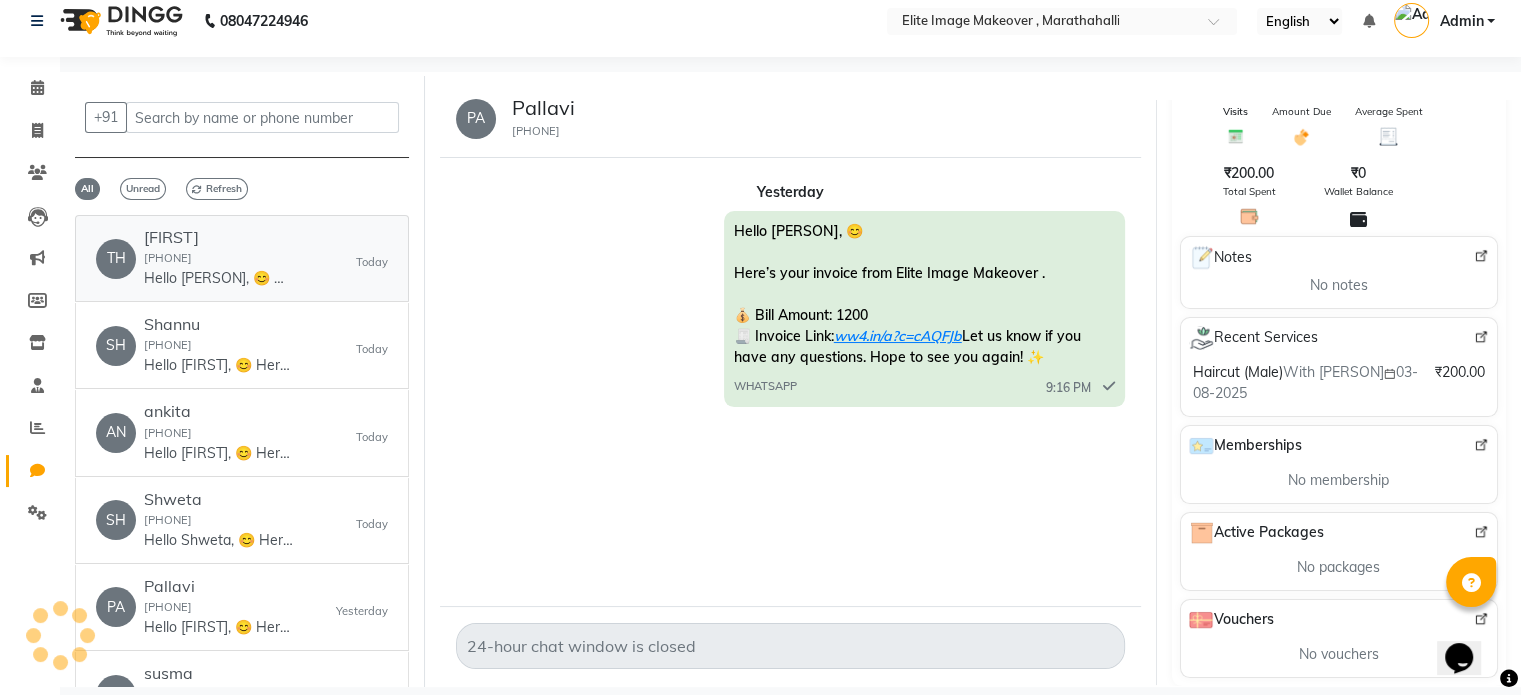 click on "Thilagavathy  9986932842  Hello Thilagavathy, 😊
Here’s your invoice from Elite Image Makeover .
💰 Bill Amount: 50
🧾 Invoice Link: ww4.in/a?c=yLdMxN
Let us know if you have any questions. Hope to see you again! ✨" 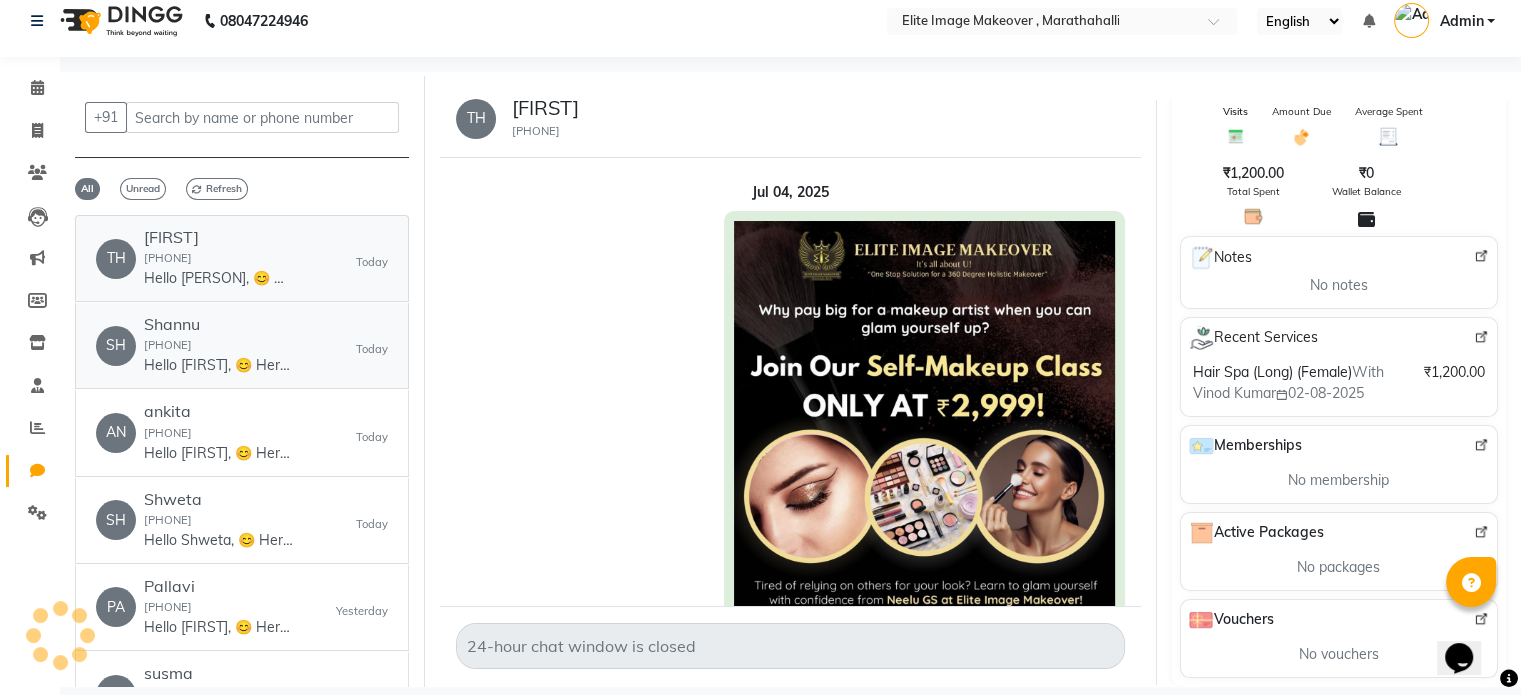 scroll, scrollTop: 1125, scrollLeft: 0, axis: vertical 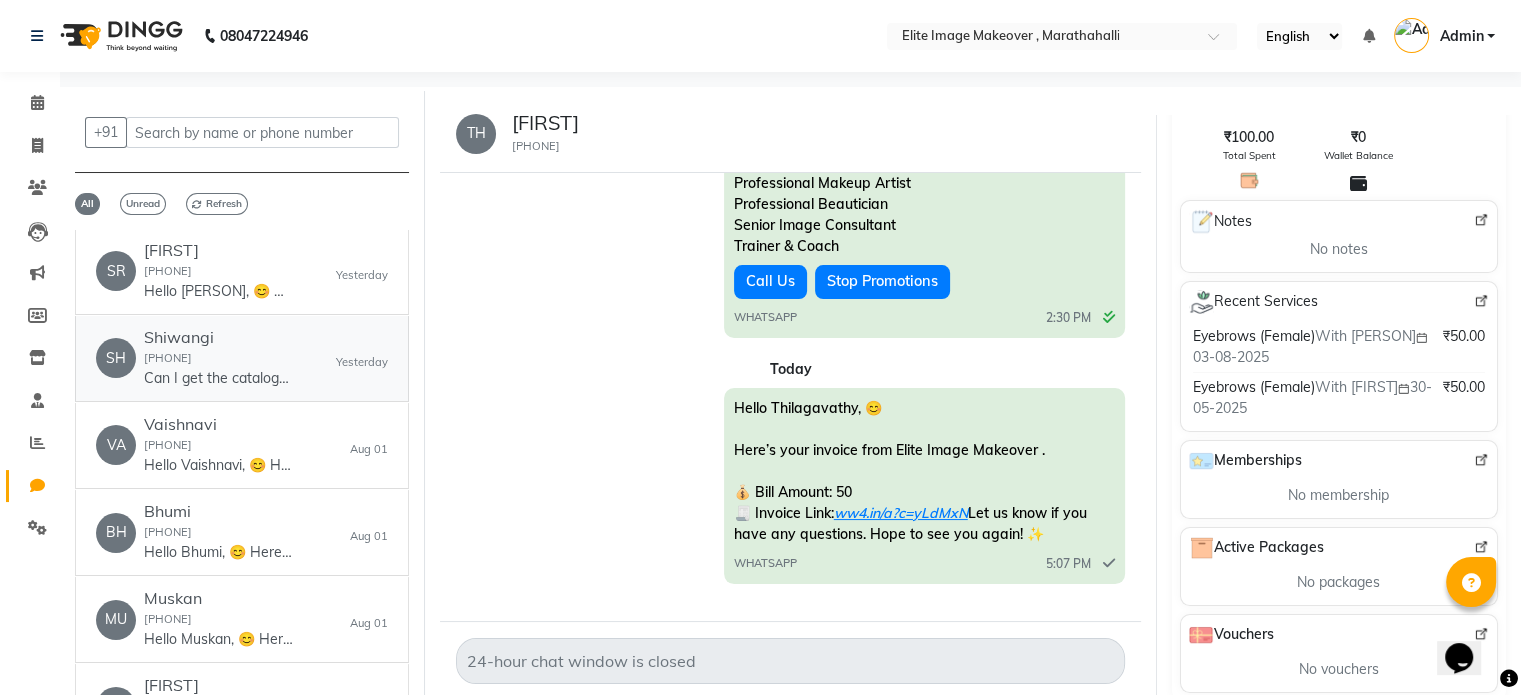 click on "Can I get the catalogue" 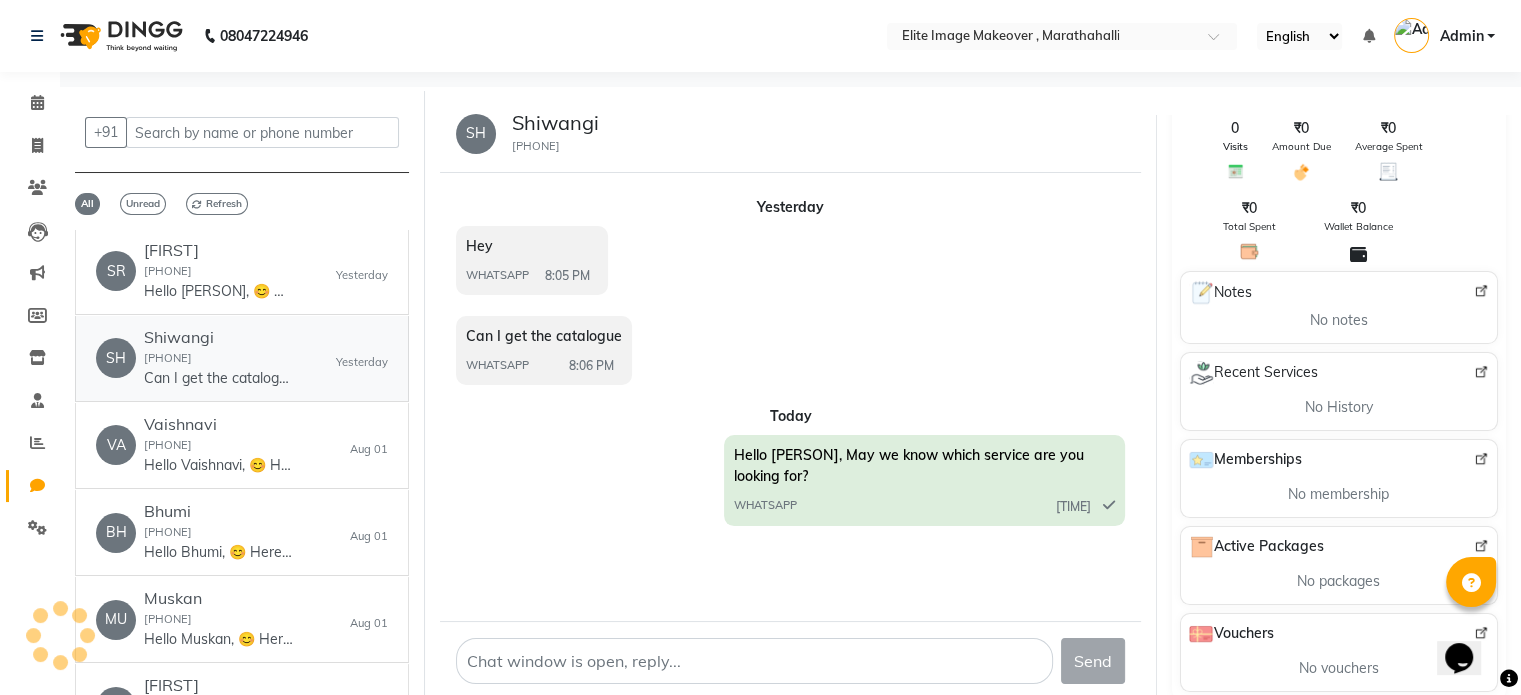 scroll, scrollTop: 0, scrollLeft: 0, axis: both 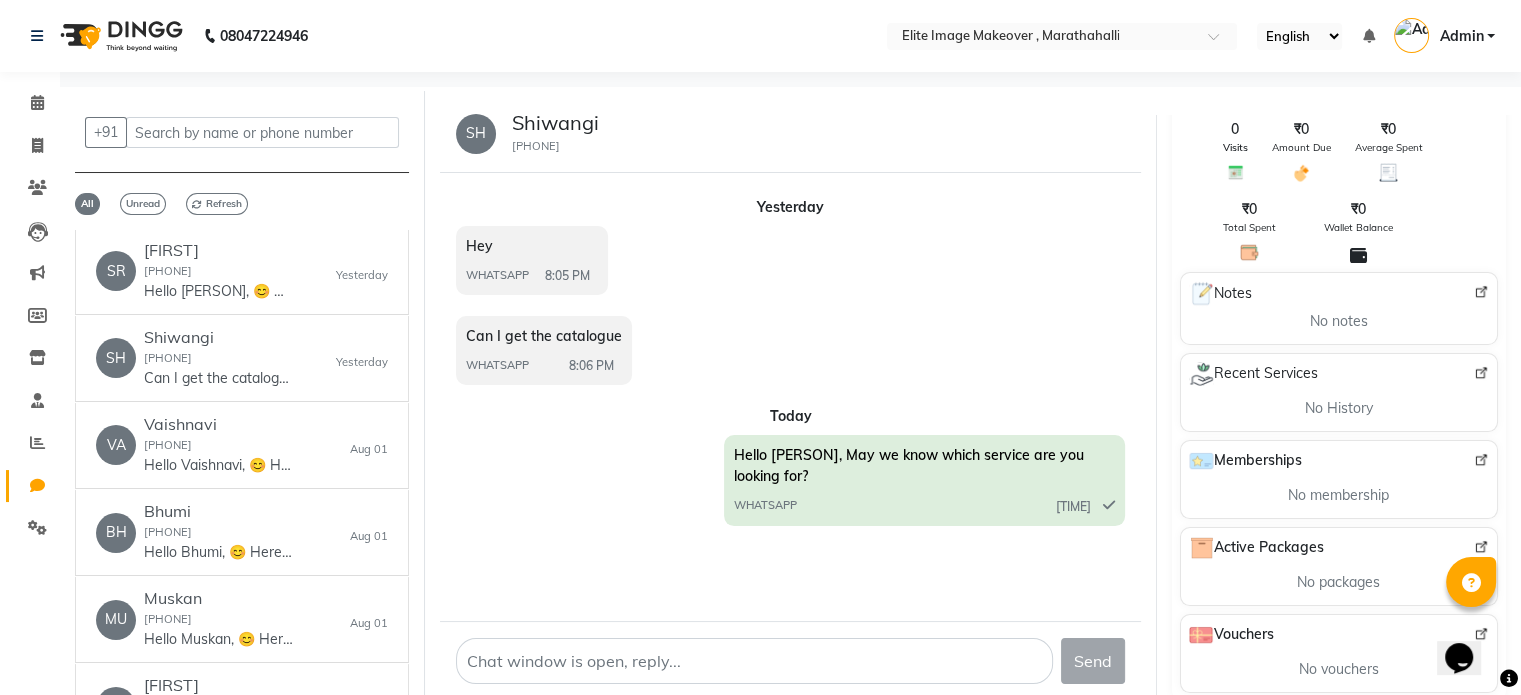 click on "Hello Shiwangi, May we know which service are you looking for? WHATSAPP  5:41 PM" 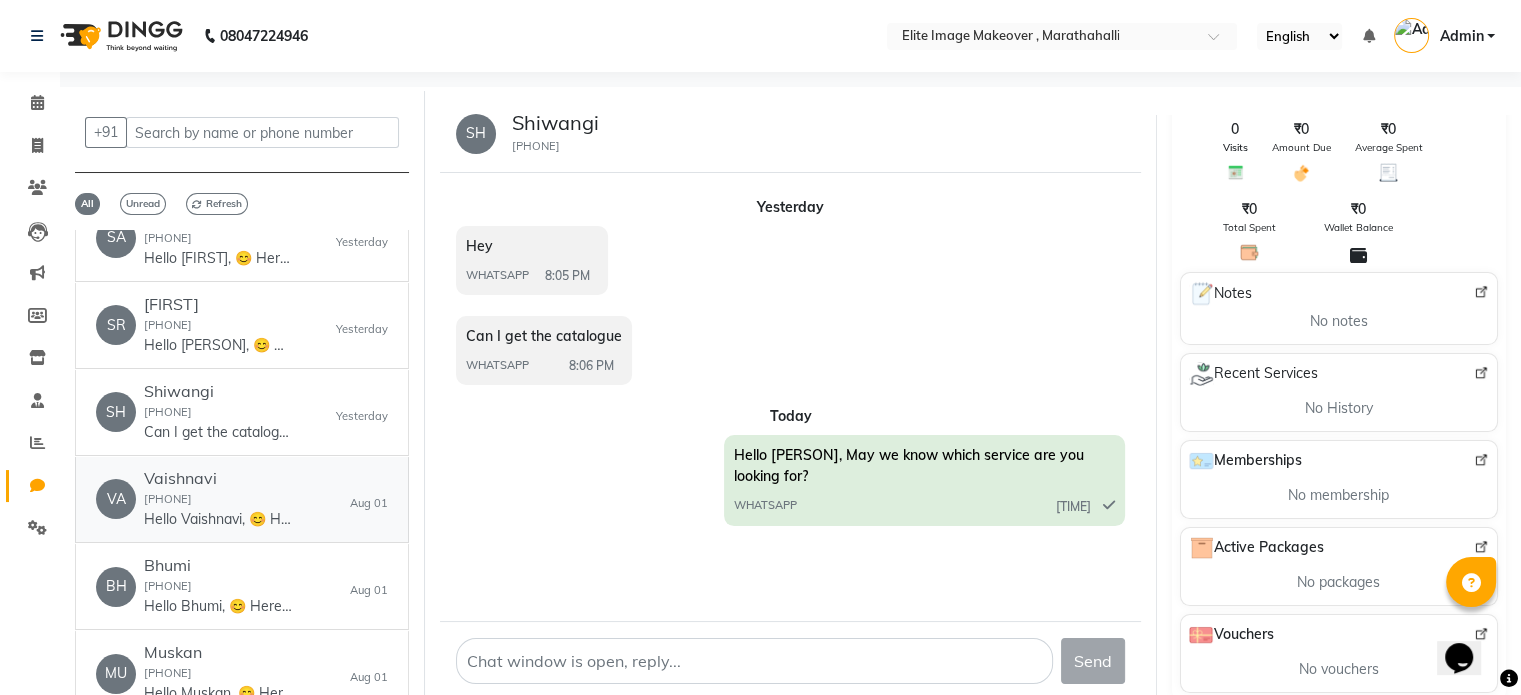scroll, scrollTop: 600, scrollLeft: 0, axis: vertical 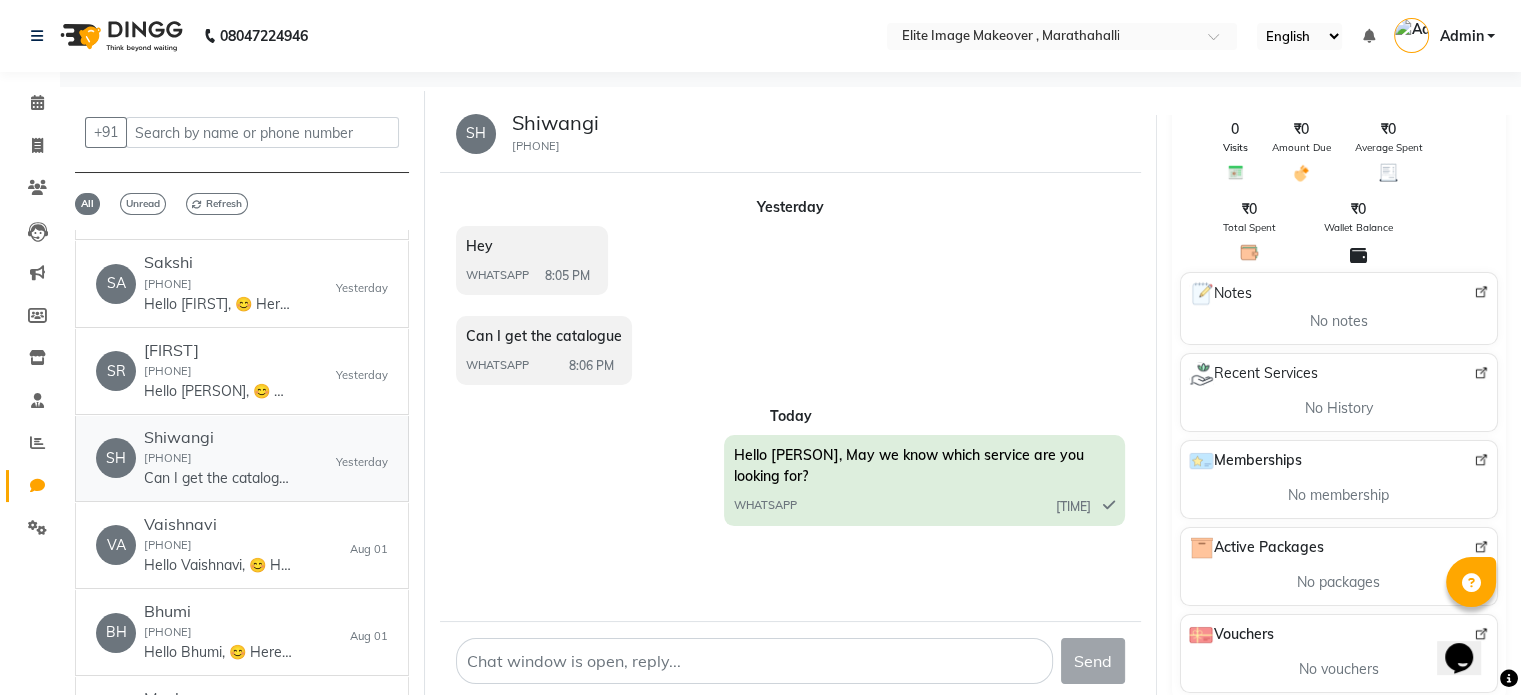 click on "Can I get the catalogue" 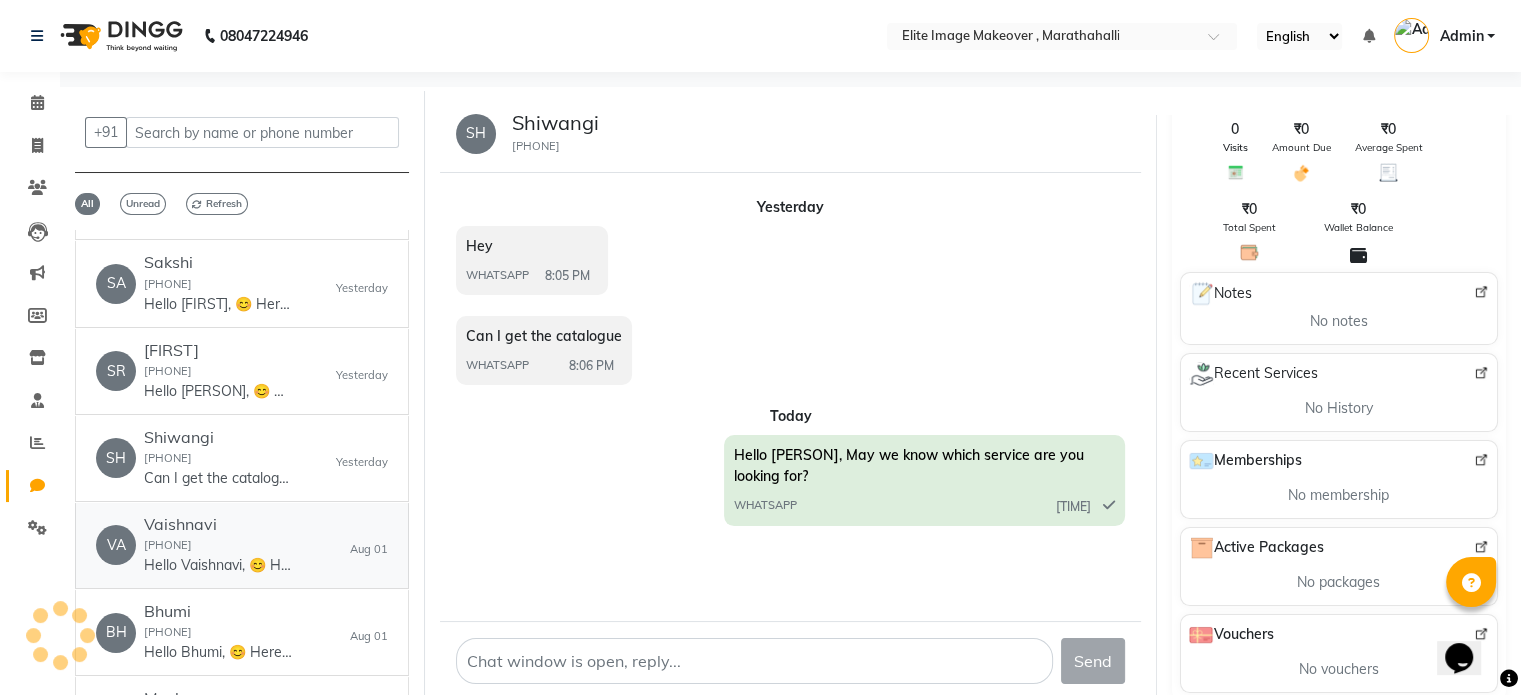 click on "Vaishnavi" 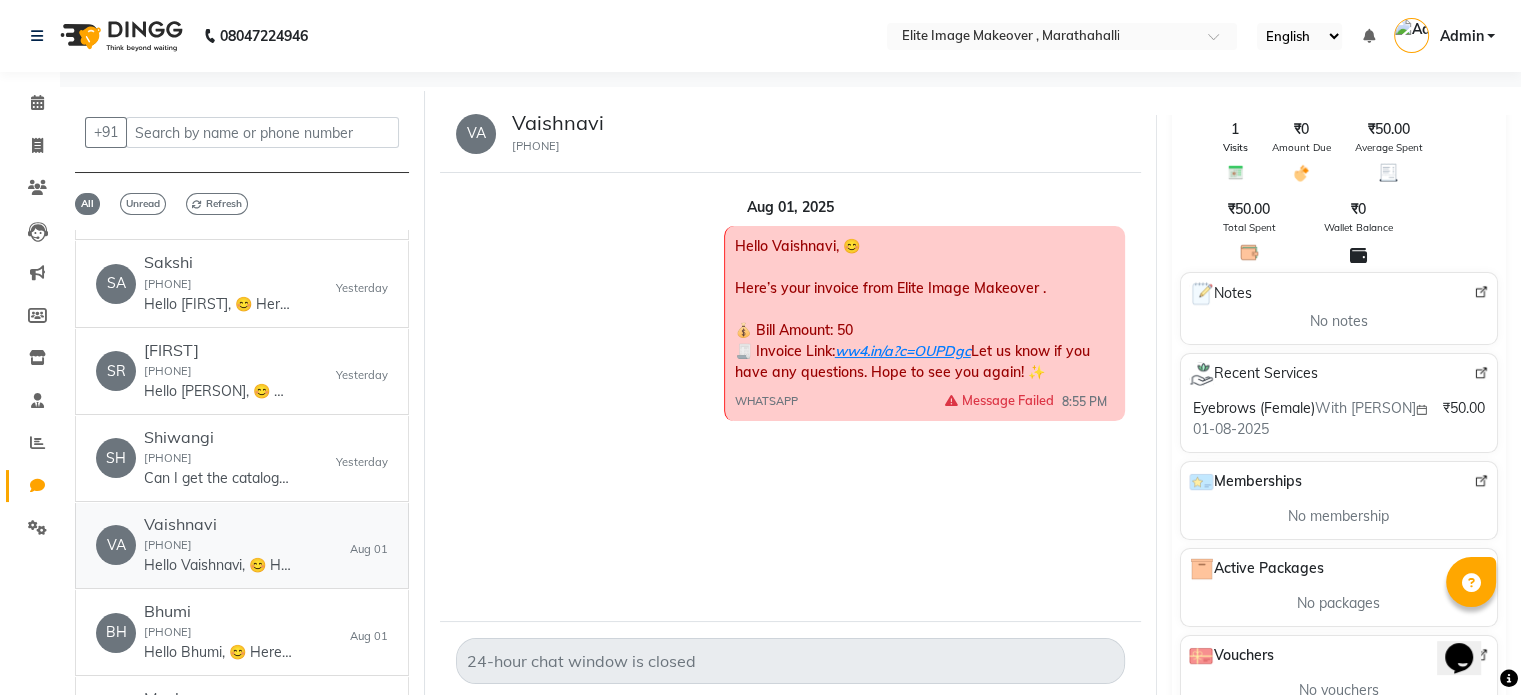scroll, scrollTop: 187, scrollLeft: 0, axis: vertical 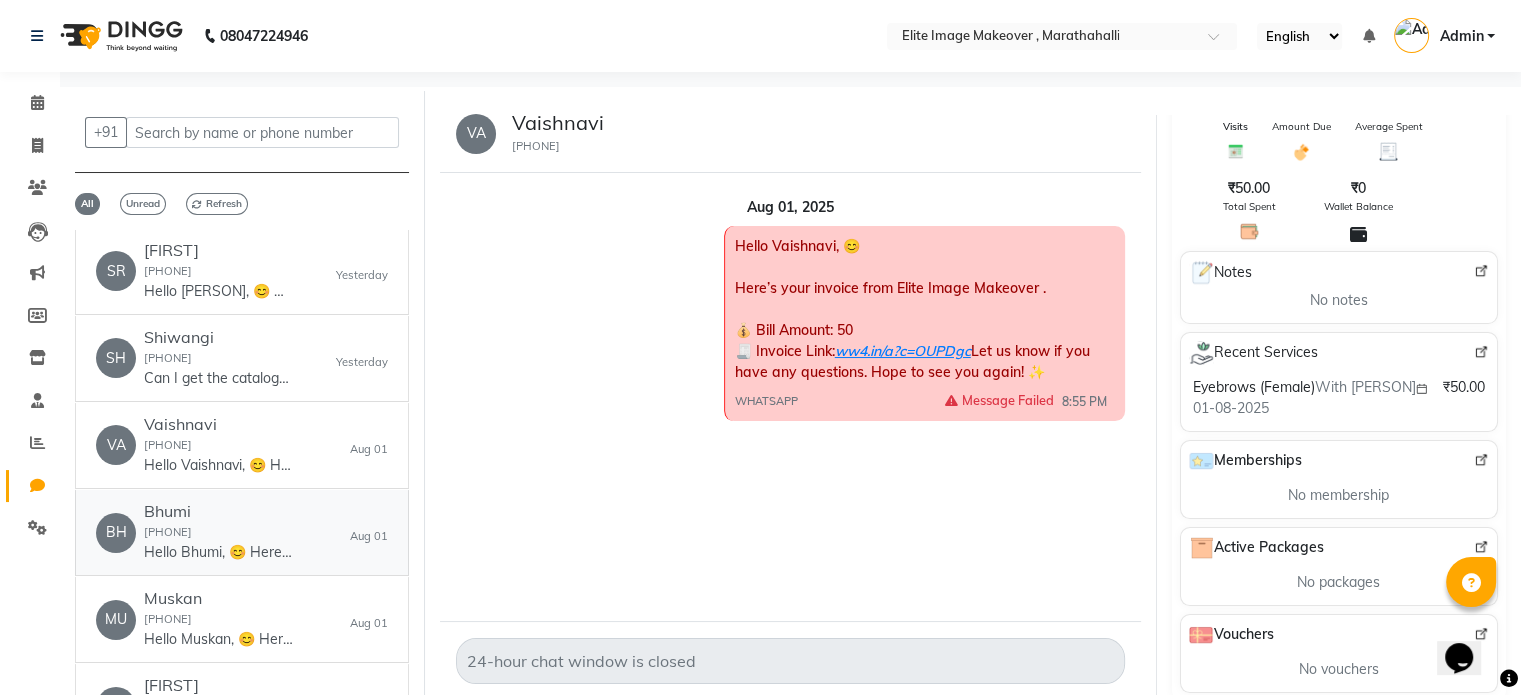 click on "Hello Bhumi, 😊
Here’s your invoice from Elite Image Makeover .
💰 Bill Amount: 150
🧾 Invoice Link: ww4.in/a?c=vFHIDD
Let us know if you have any questions. Hope to see you again! ✨" 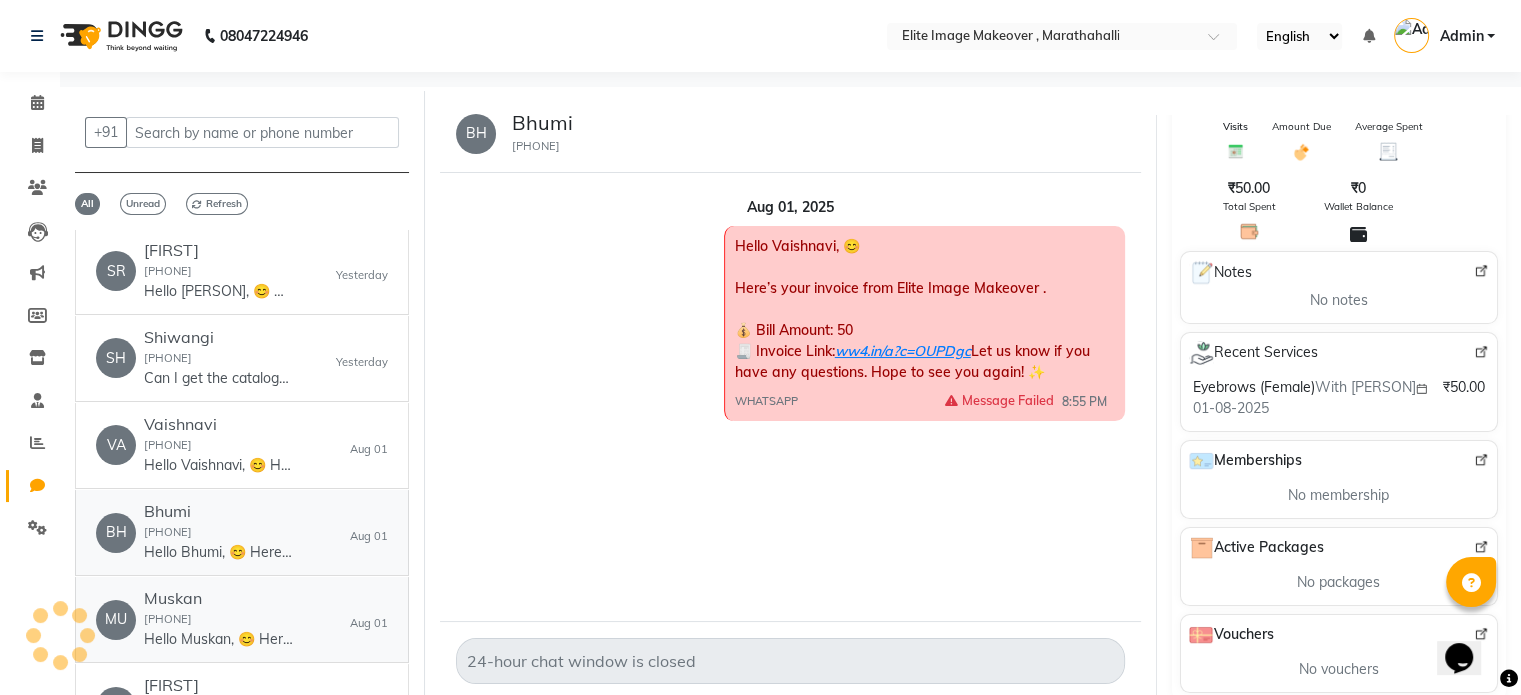 scroll, scrollTop: 208, scrollLeft: 0, axis: vertical 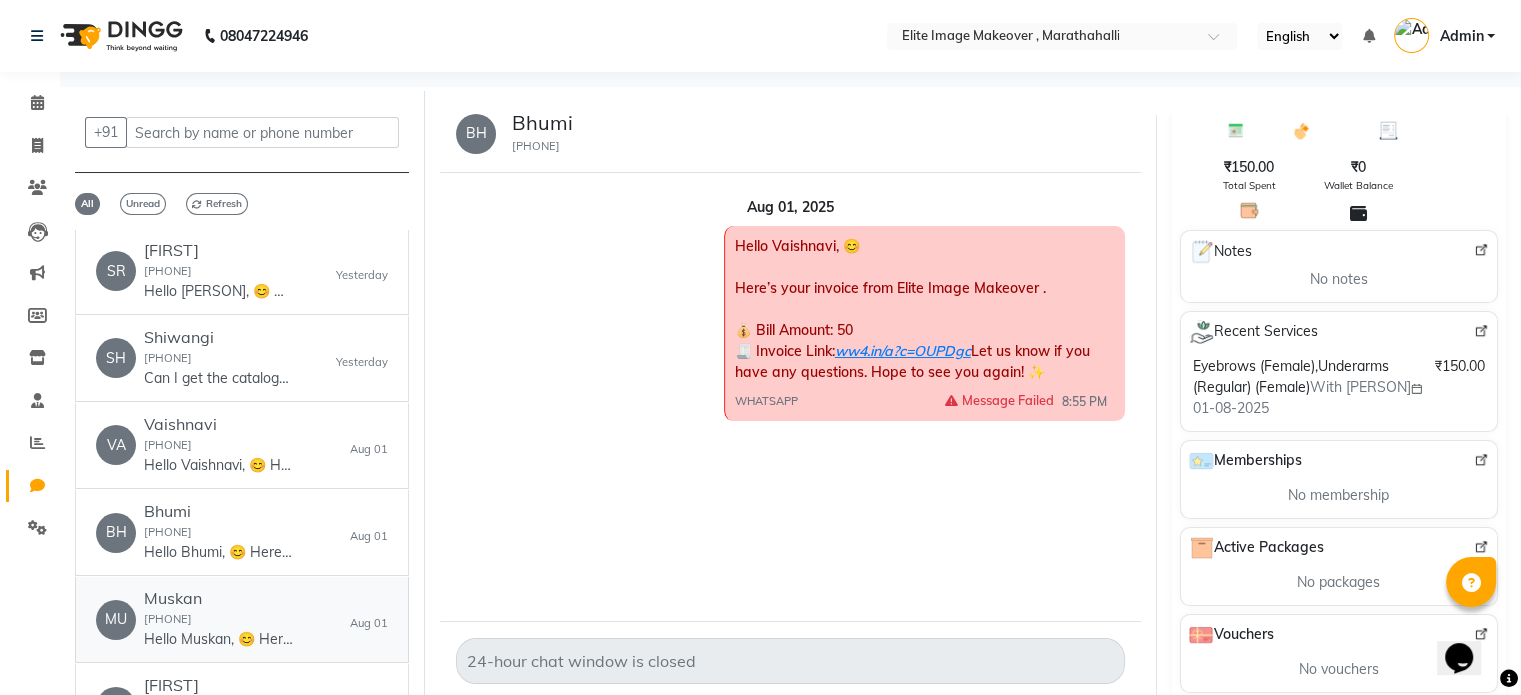 click on "Muskan  9693997883  Hello Muskan, 😊
Here’s your invoice from Elite Image Makeover .
💰 Bill Amount: 50
🧾 Invoice Link: ww4.in/a?c=mQAui2
Let us know if you have any questions. Hope to see you again! ✨" 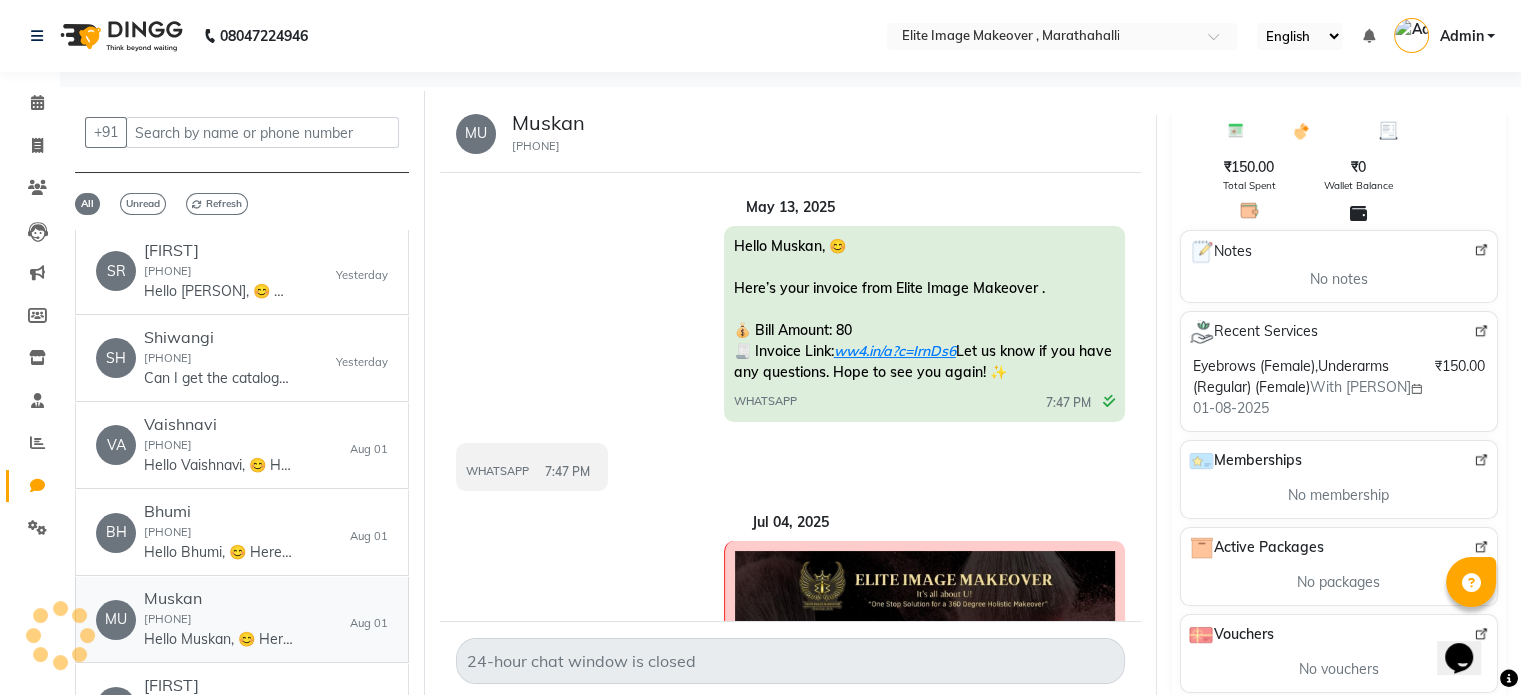 scroll, scrollTop: 1480, scrollLeft: 0, axis: vertical 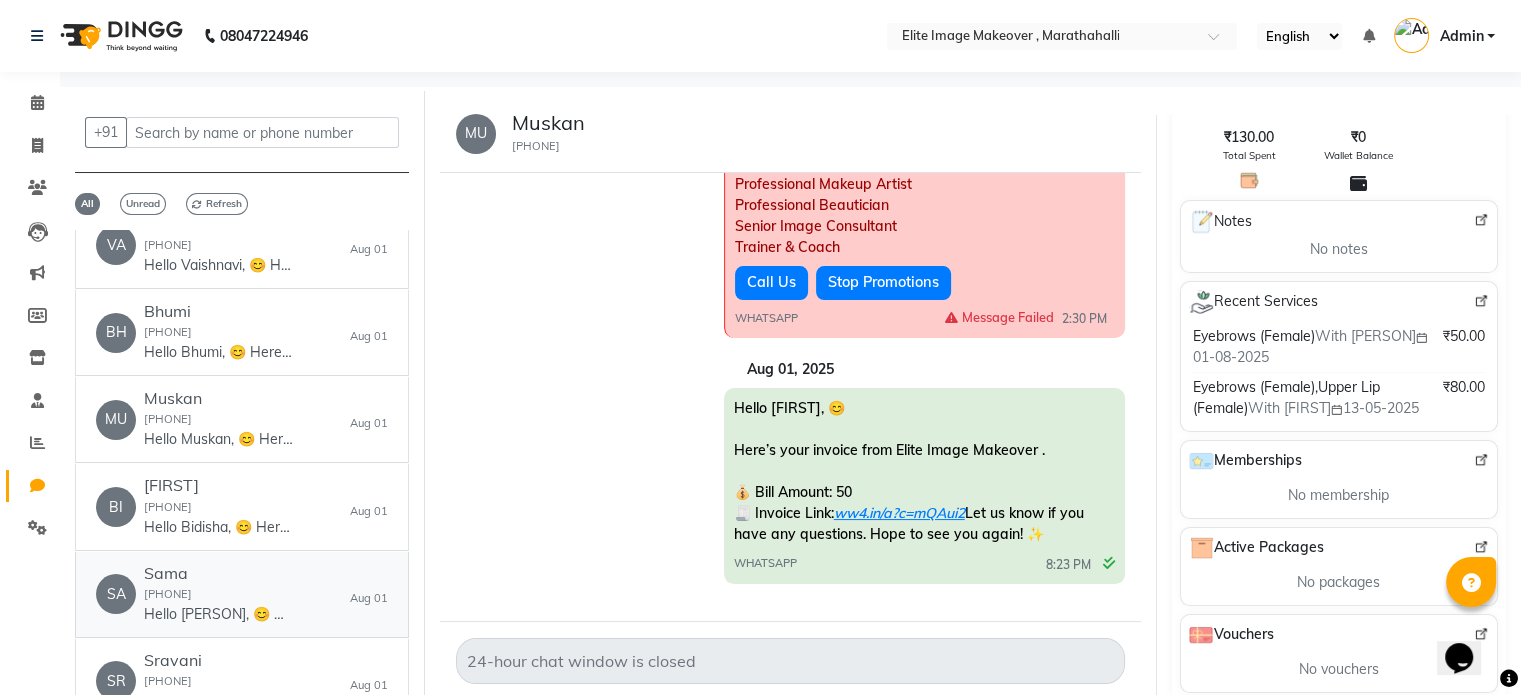 click on "Hello Sama, 😊
Here’s your invoice from Elite Image Makeover .
💰 Bill Amount: 910
🧾 Invoice Link: ww4.in/a?c=l6lw5X
Let us know if you have any questions. Hope to see you again! ✨" 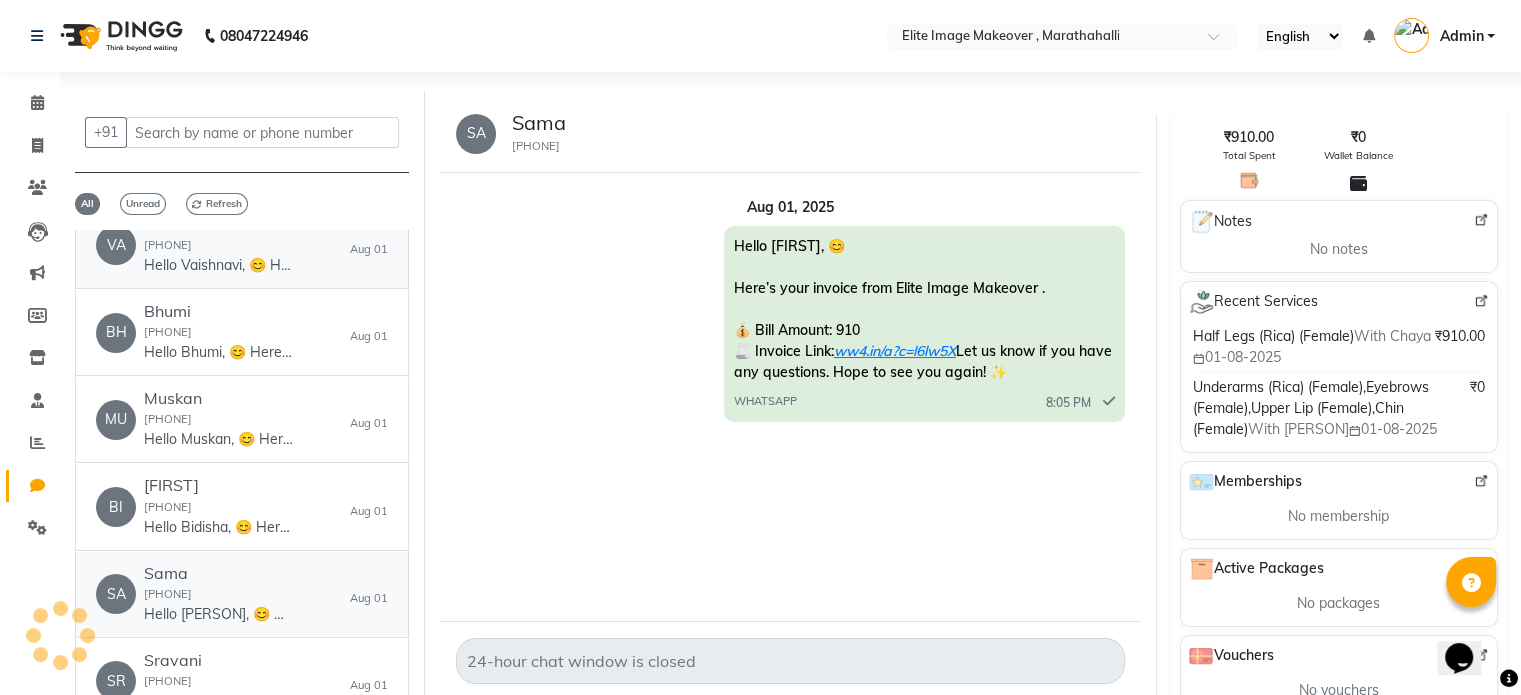 scroll, scrollTop: 0, scrollLeft: 0, axis: both 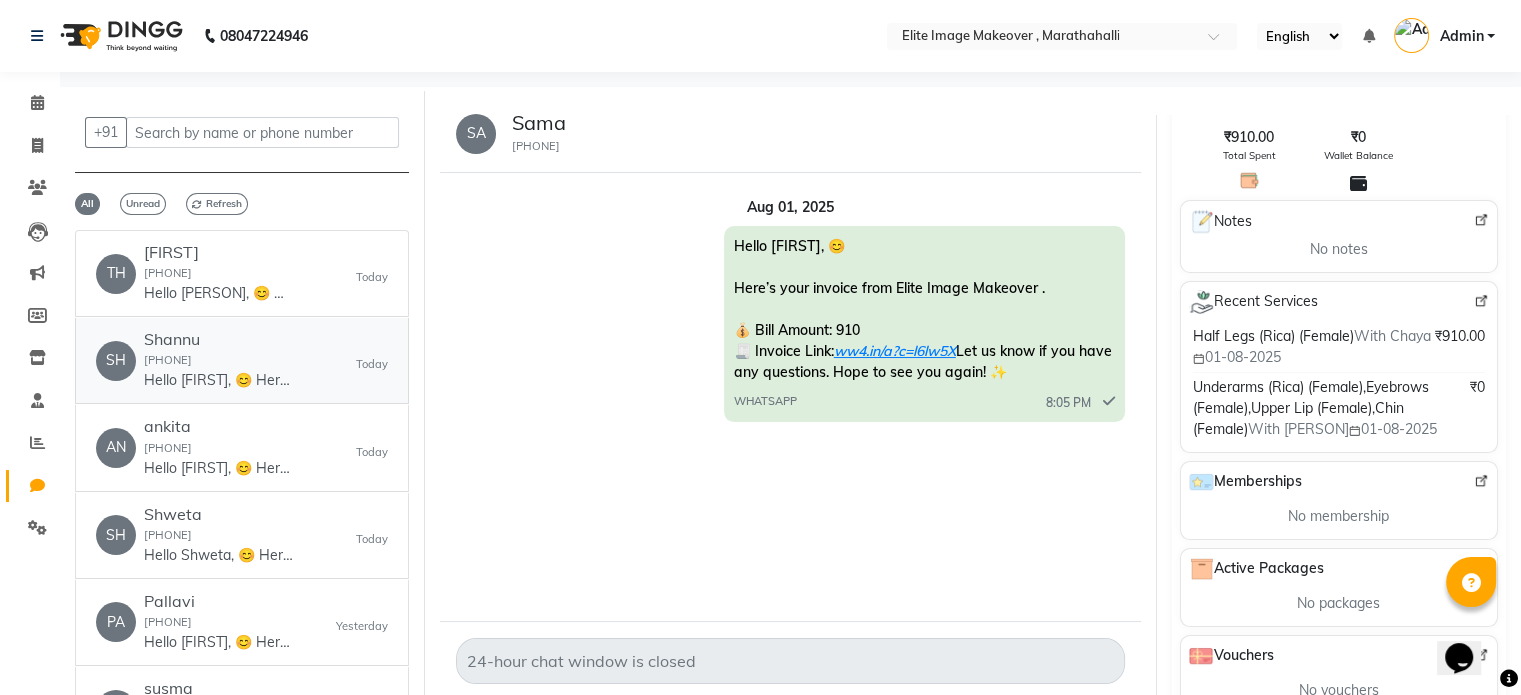 click on "8374765157" 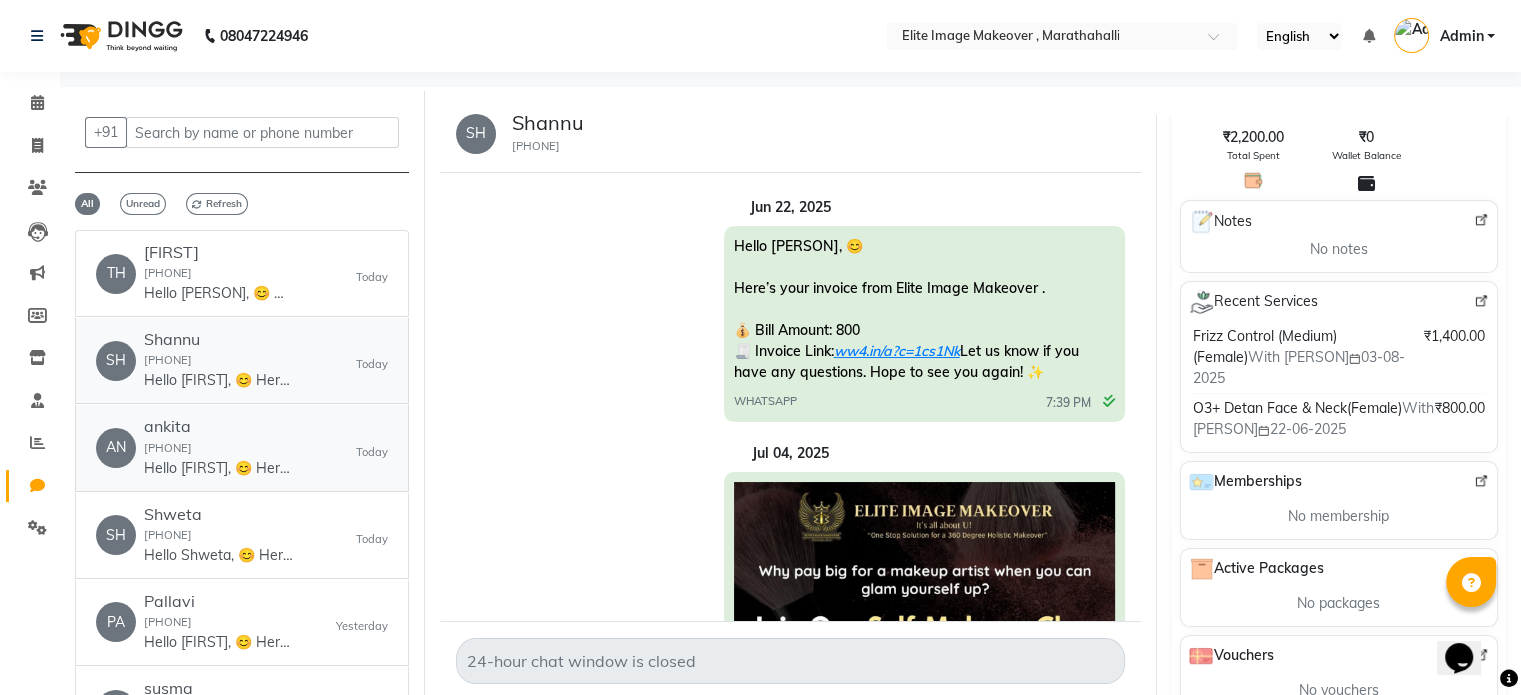 scroll, scrollTop: 1413, scrollLeft: 0, axis: vertical 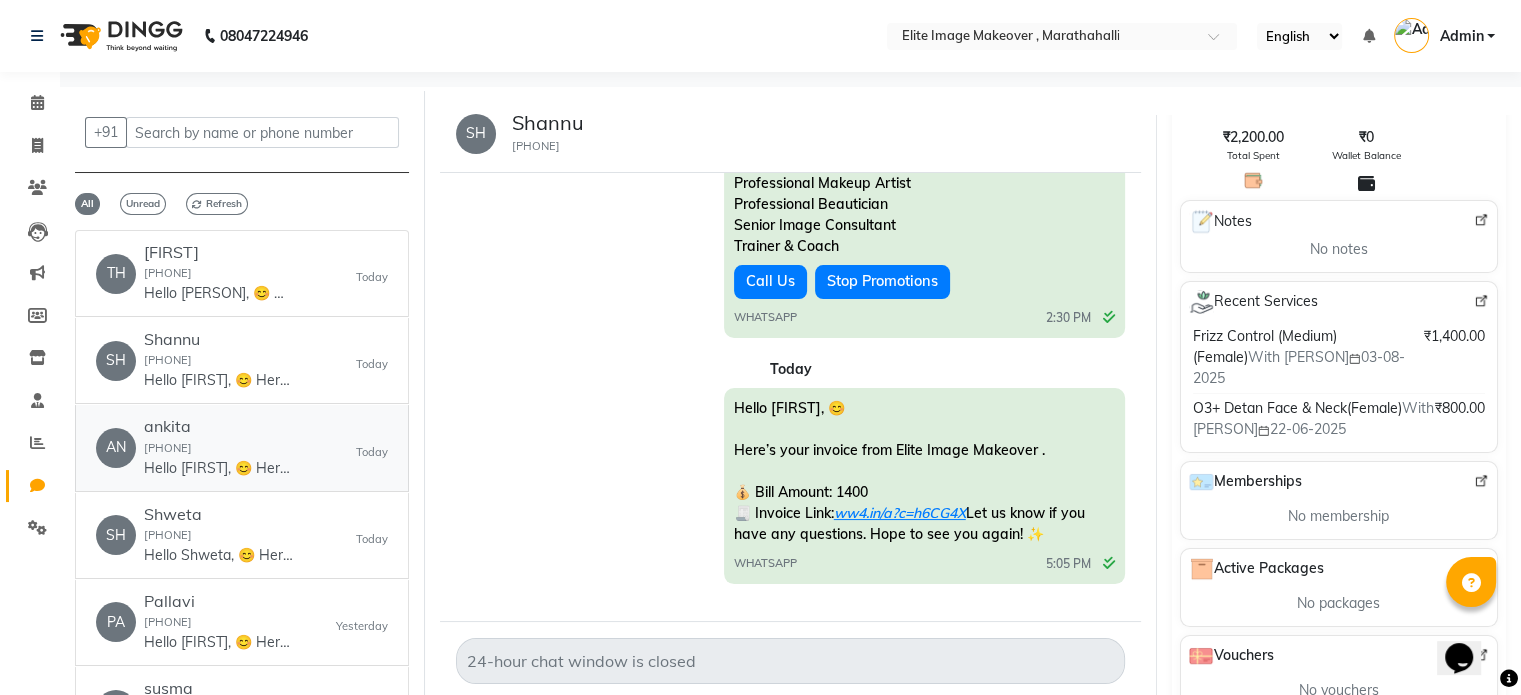 click on "ankita  8981327172  Hello ankita, 😊
Here’s your invoice from Elite Image Makeover .
💰 Bill Amount: 1060
🧾 Invoice Link: ww4.in/a?c=XTBRnN
Let us know if you have any questions. Hope to see you again! ✨" 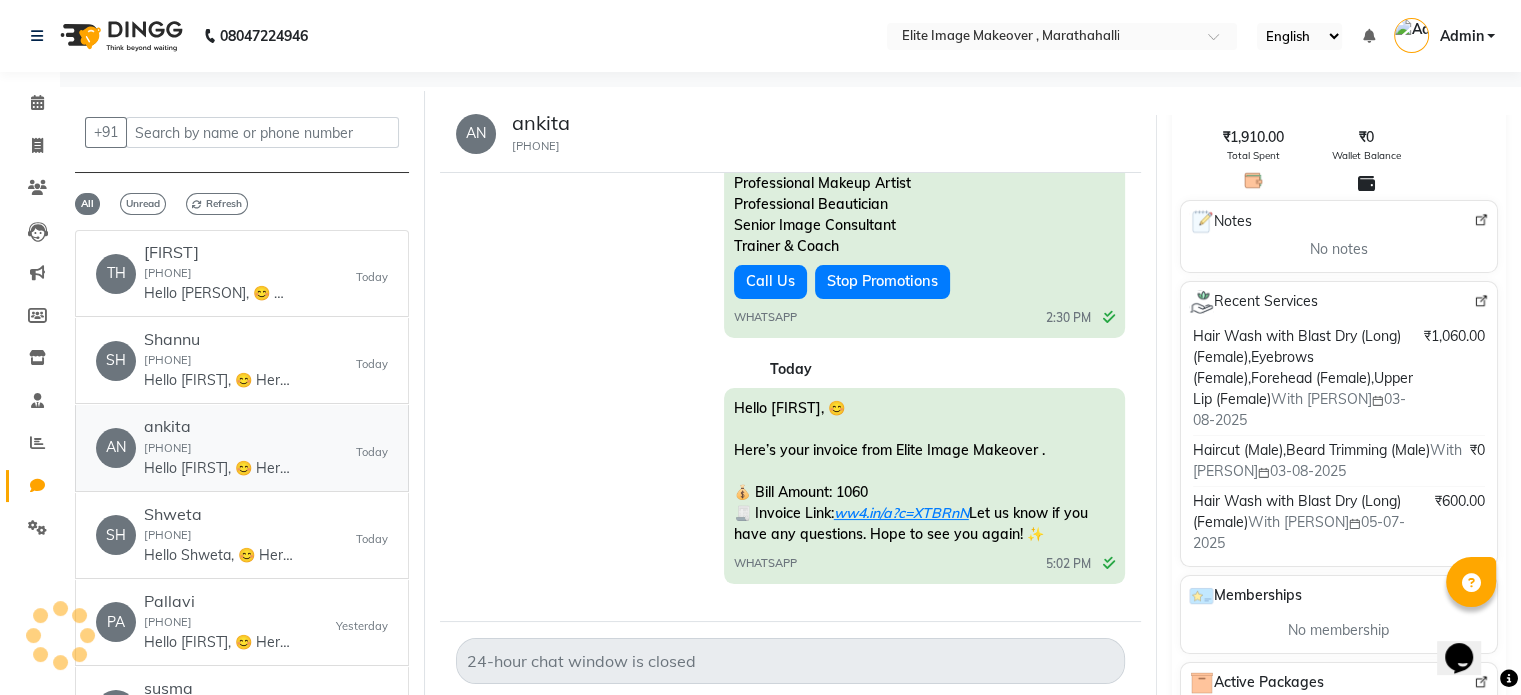 scroll, scrollTop: 1157, scrollLeft: 0, axis: vertical 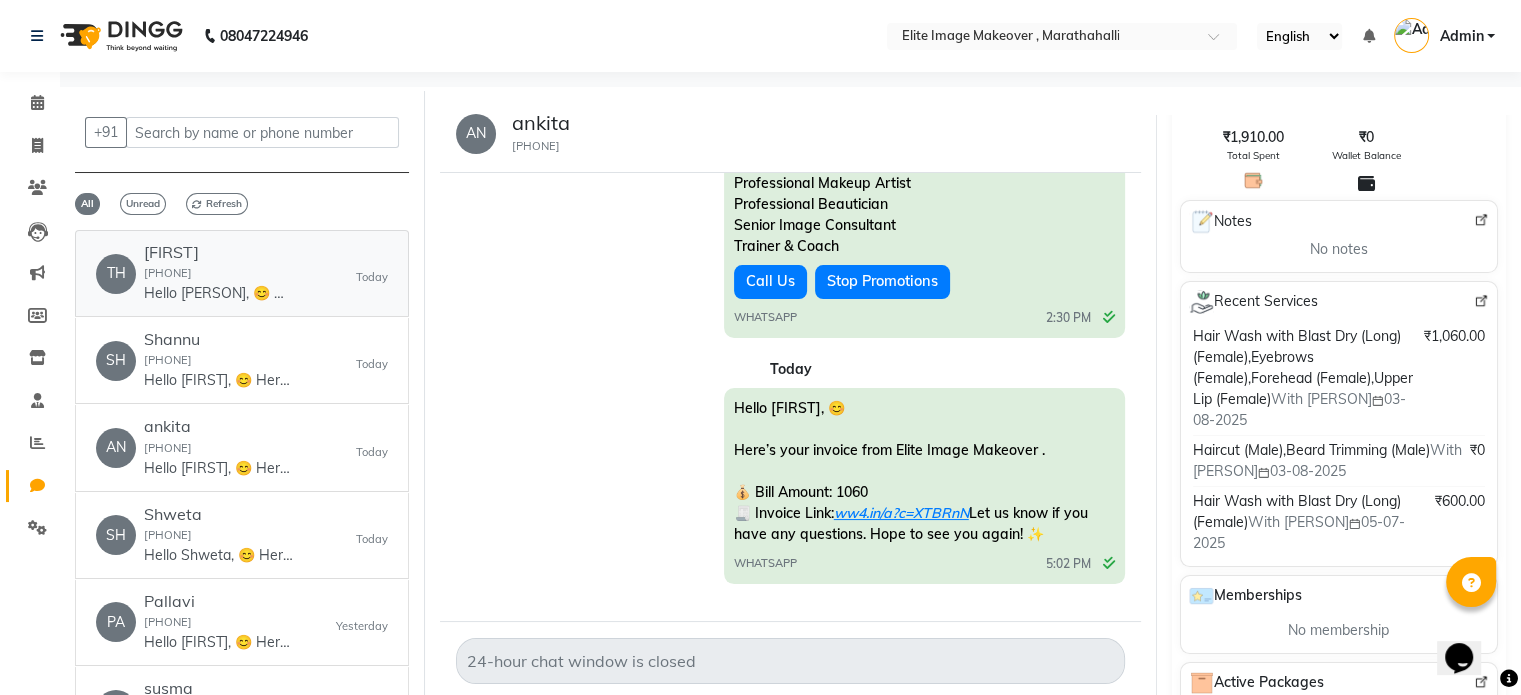click on "Hello Thilagavathy, 😊
Here’s your invoice from Elite Image Makeover .
💰 Bill Amount: 50
🧾 Invoice Link: ww4.in/a?c=yLdMxN
Let us know if you have any questions. Hope to see you again! ✨" 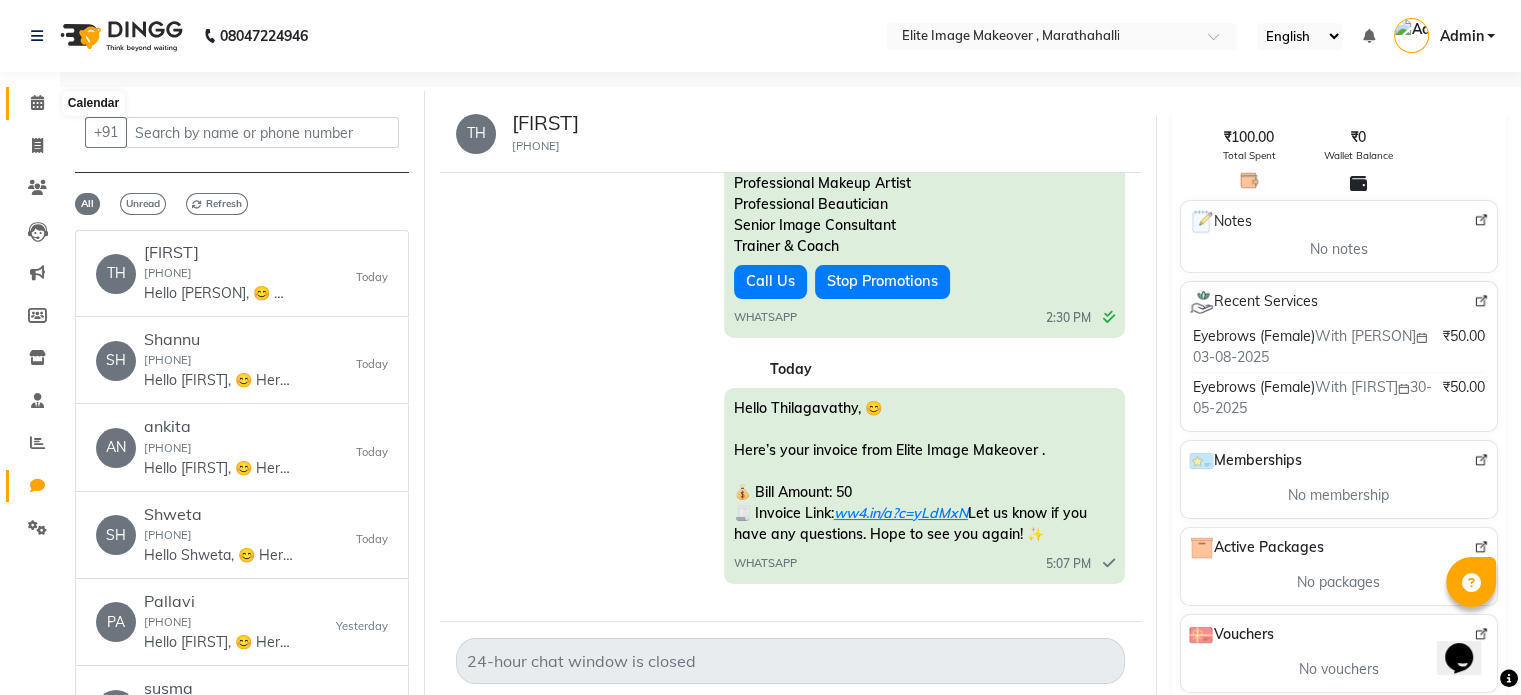 click 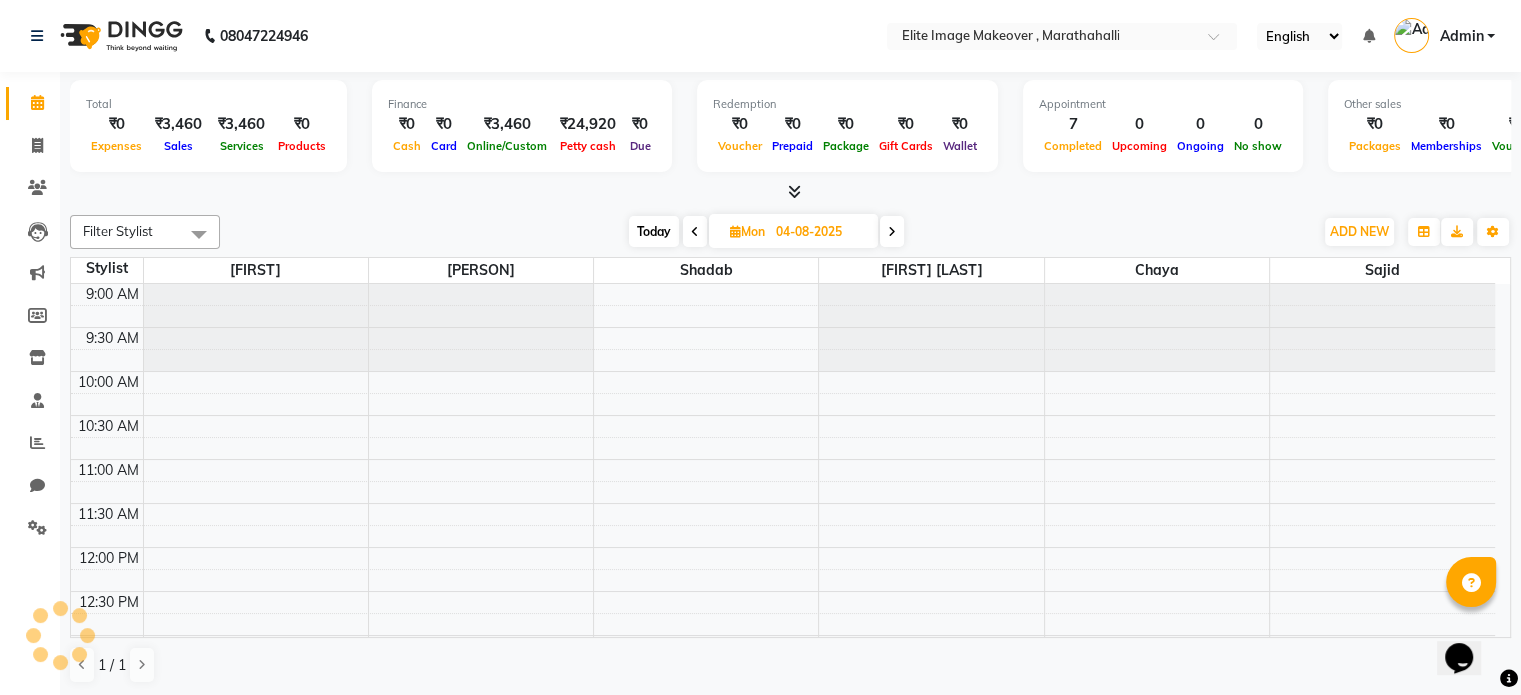scroll, scrollTop: 0, scrollLeft: 0, axis: both 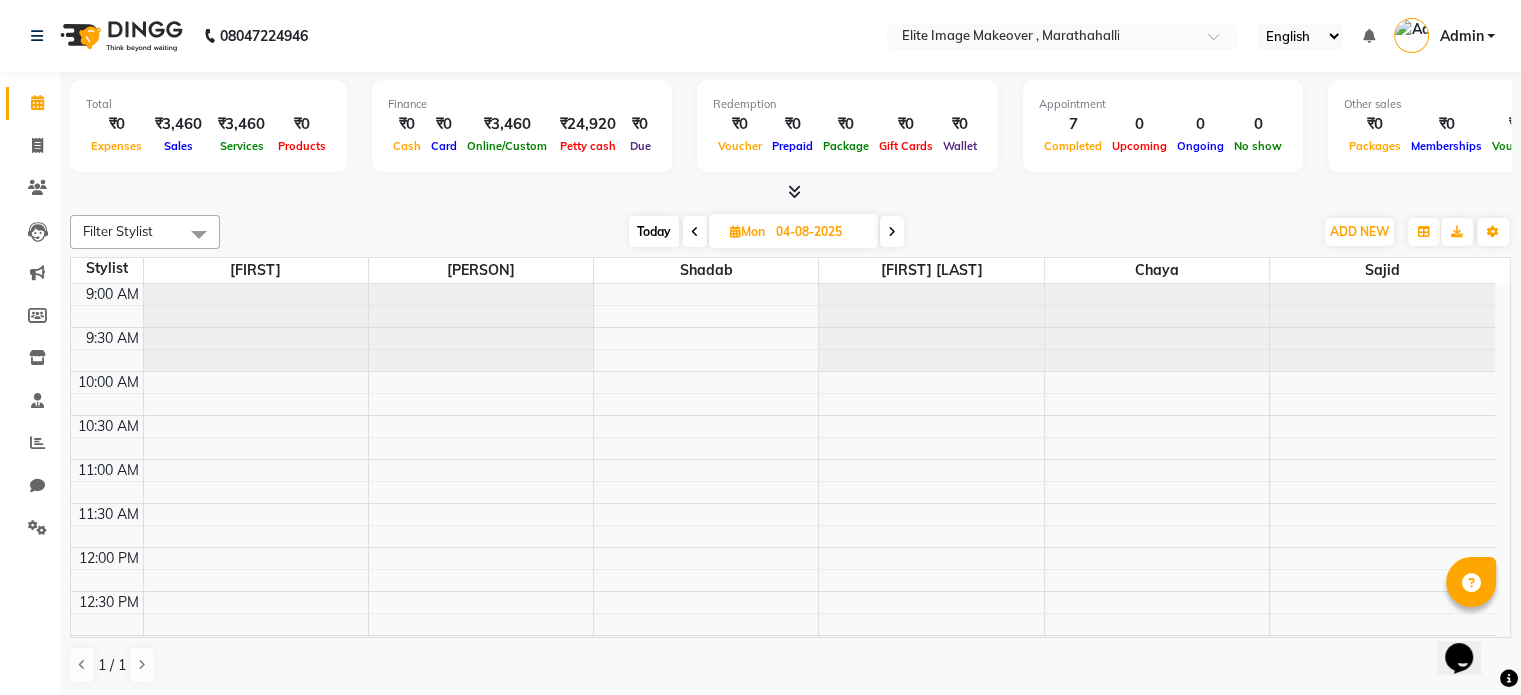 click on "Filter Stylist Select All Chaya Neelu GS Sajid Shadab Sima Vinod Kumar Today  Mon 04-08-2025 Toggle Dropdown Add Appointment Add Invoice Add Expense Add Attendance Add Client Add Transaction Toggle Dropdown Add Appointment Add Invoice Add Expense Add Attendance Add Client ADD NEW Toggle Dropdown Add Appointment Add Invoice Add Expense Add Attendance Add Client Add Transaction Filter Stylist Select All Chaya Neelu GS Sajid Shadab Sima Vinod Kumar Group By  Staff View   Room View  View as Vertical  Vertical - Week View  Horizontal  Horizontal - Week View  List  Toggle Dropdown Calendar Settings Manage Tags   Arrange Stylists   Reset Stylists  Full Screen  Show Available Stylist  Appointment Form Zoom 100% Staff/Room Display Count 6 Stylist Sima Neelu GS Shadab Vinod Kumar Chaya Sajid 9:00 AM 9:30 AM 10:00 AM 10:30 AM 11:00 AM 11:30 AM 12:00 PM 12:30 PM 1:00 PM 1:30 PM 2:00 PM 2:30 PM 3:00 PM 3:30 PM 4:00 PM 4:30 PM 5:00 PM 5:30 PM 6:00 PM 6:30 PM 7:00 PM 7:30 PM 8:00 PM 8:30 PM 9:00 PM 9:30 PM     1 / 1" 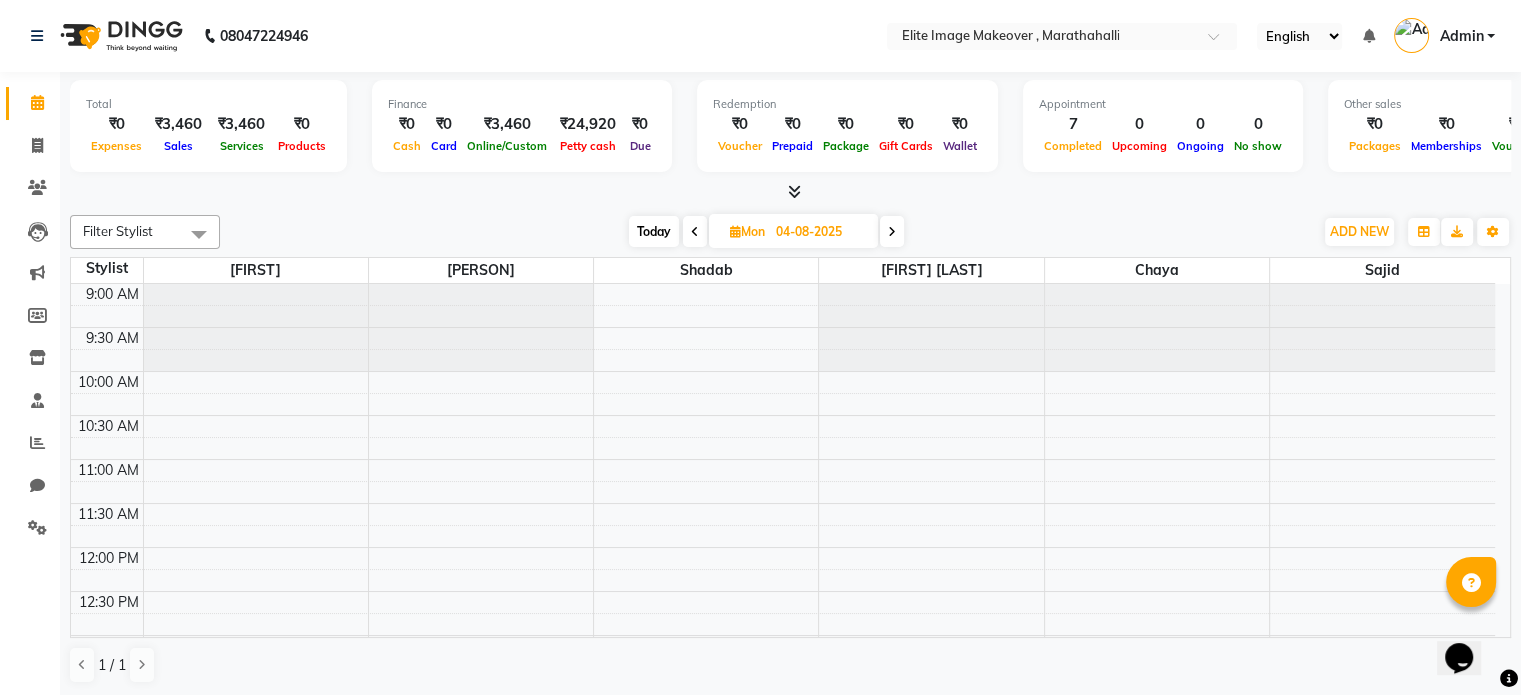 click at bounding box center [790, 192] 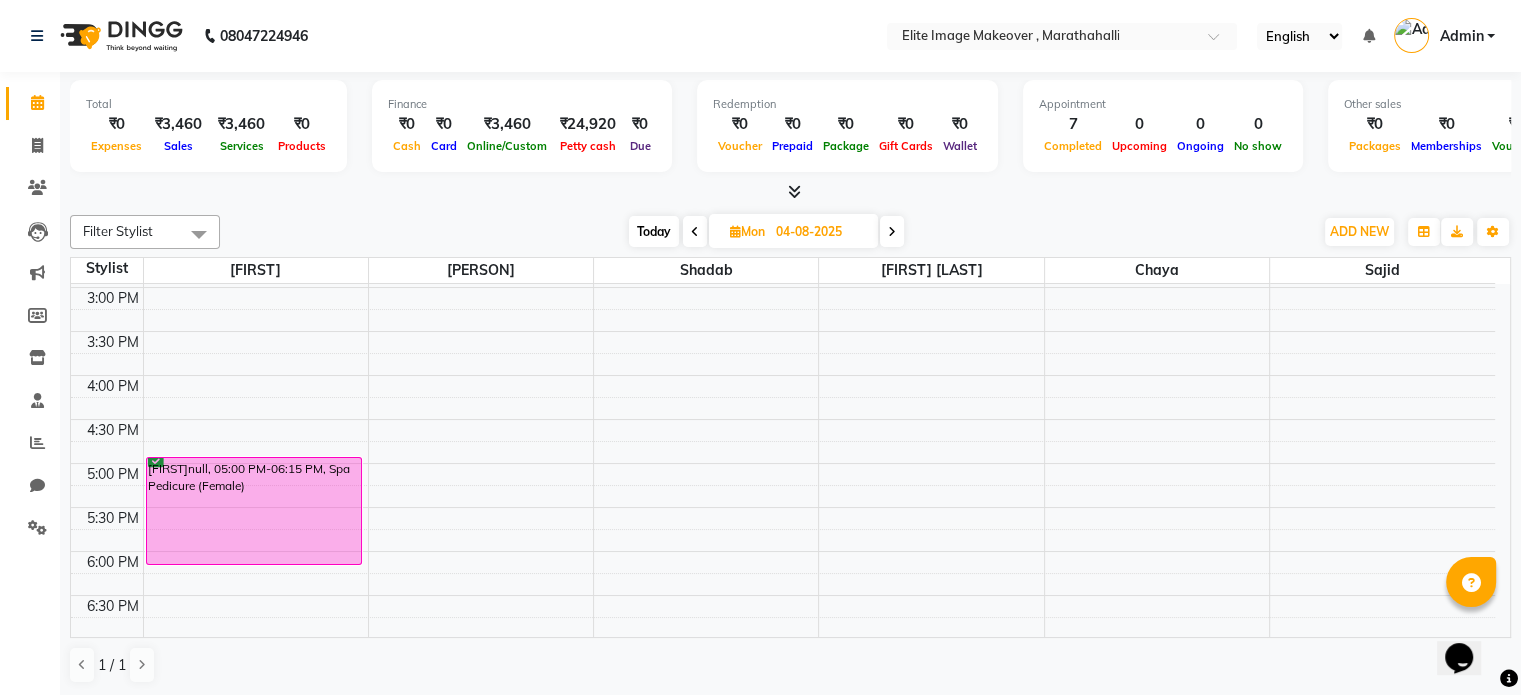 scroll, scrollTop: 479, scrollLeft: 0, axis: vertical 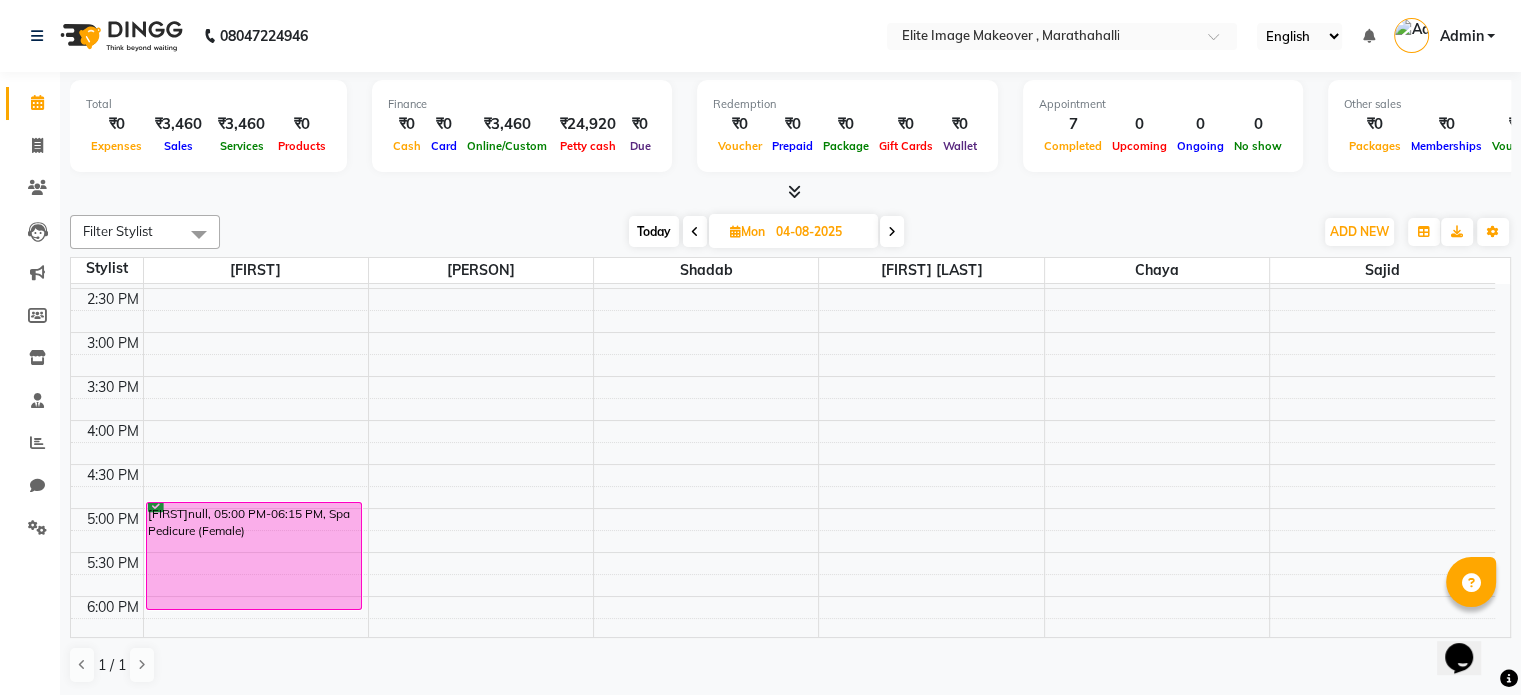 click at bounding box center (695, 231) 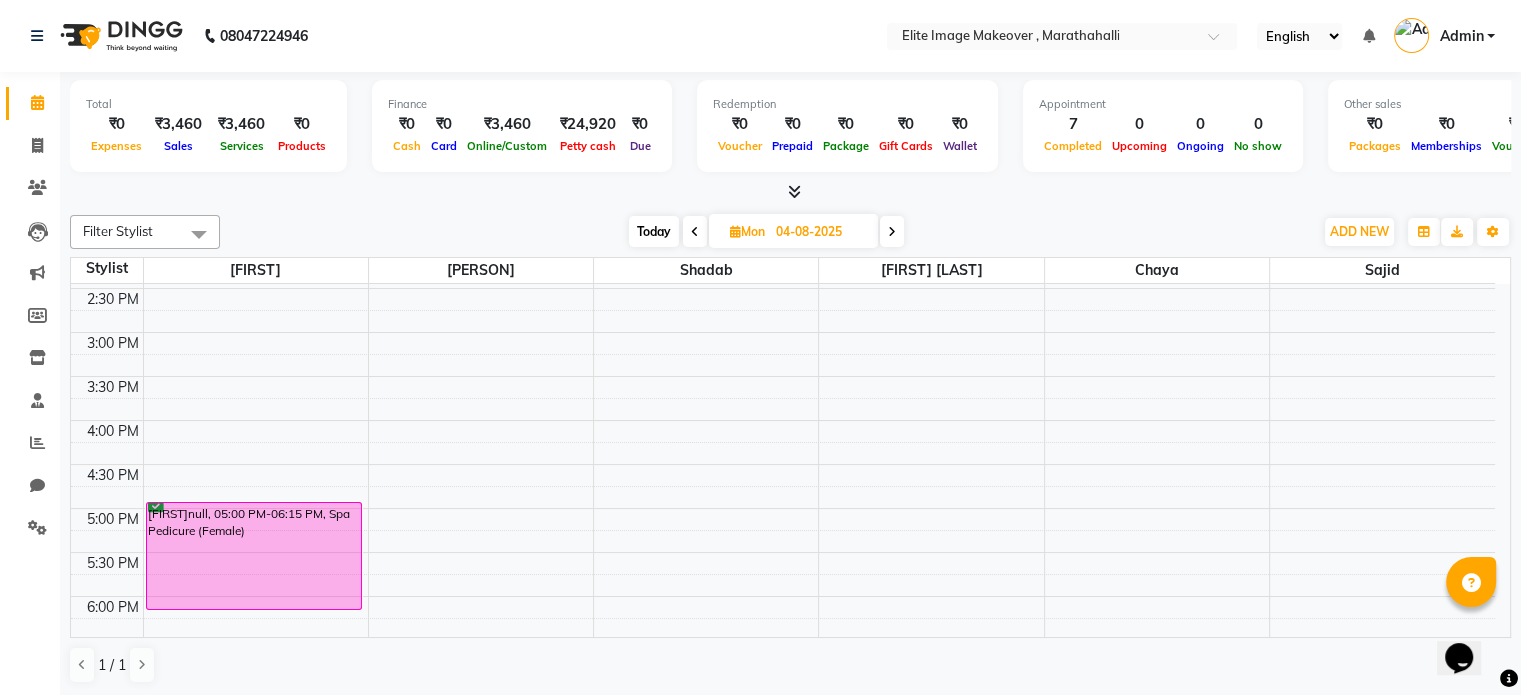 type on "03-08-2025" 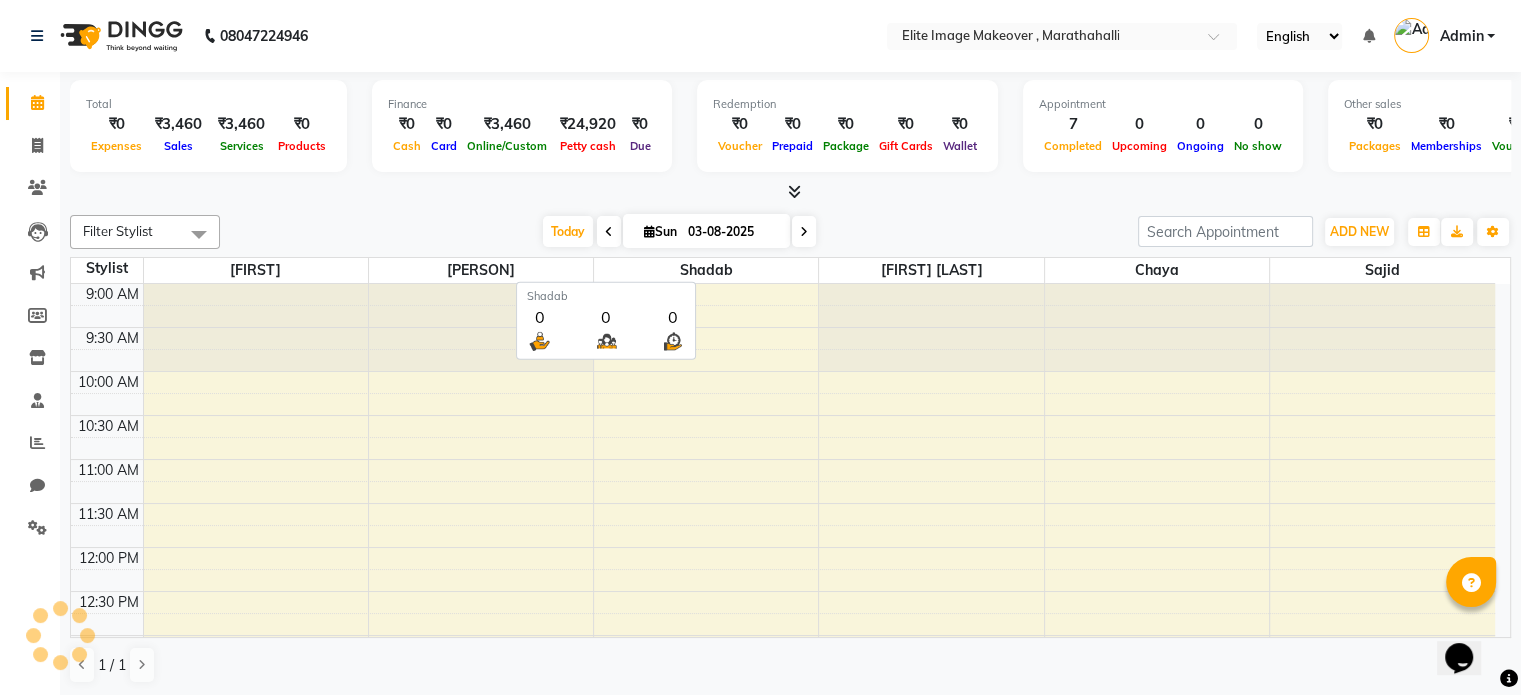 scroll, scrollTop: 699, scrollLeft: 0, axis: vertical 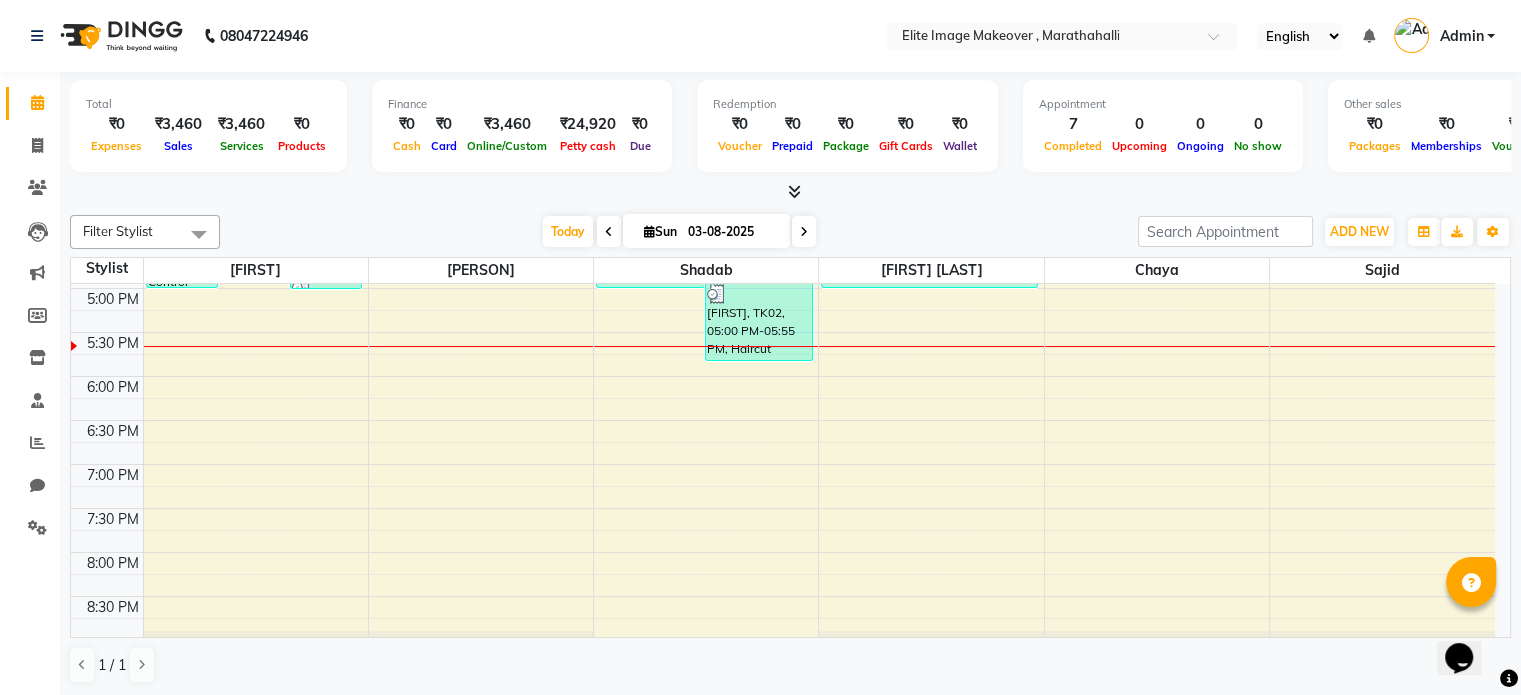 click on "Today  Sun 03-08-2025" at bounding box center [679, 232] 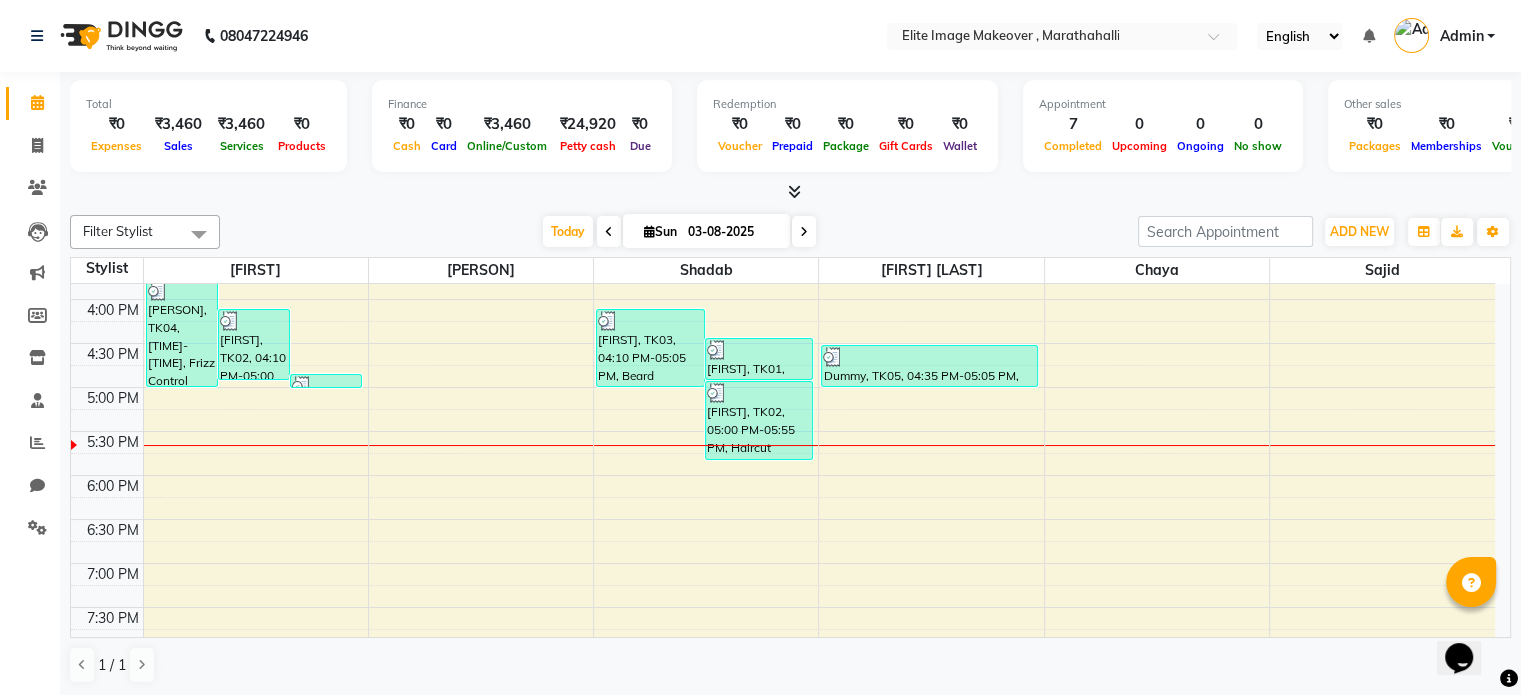 scroll, scrollTop: 500, scrollLeft: 0, axis: vertical 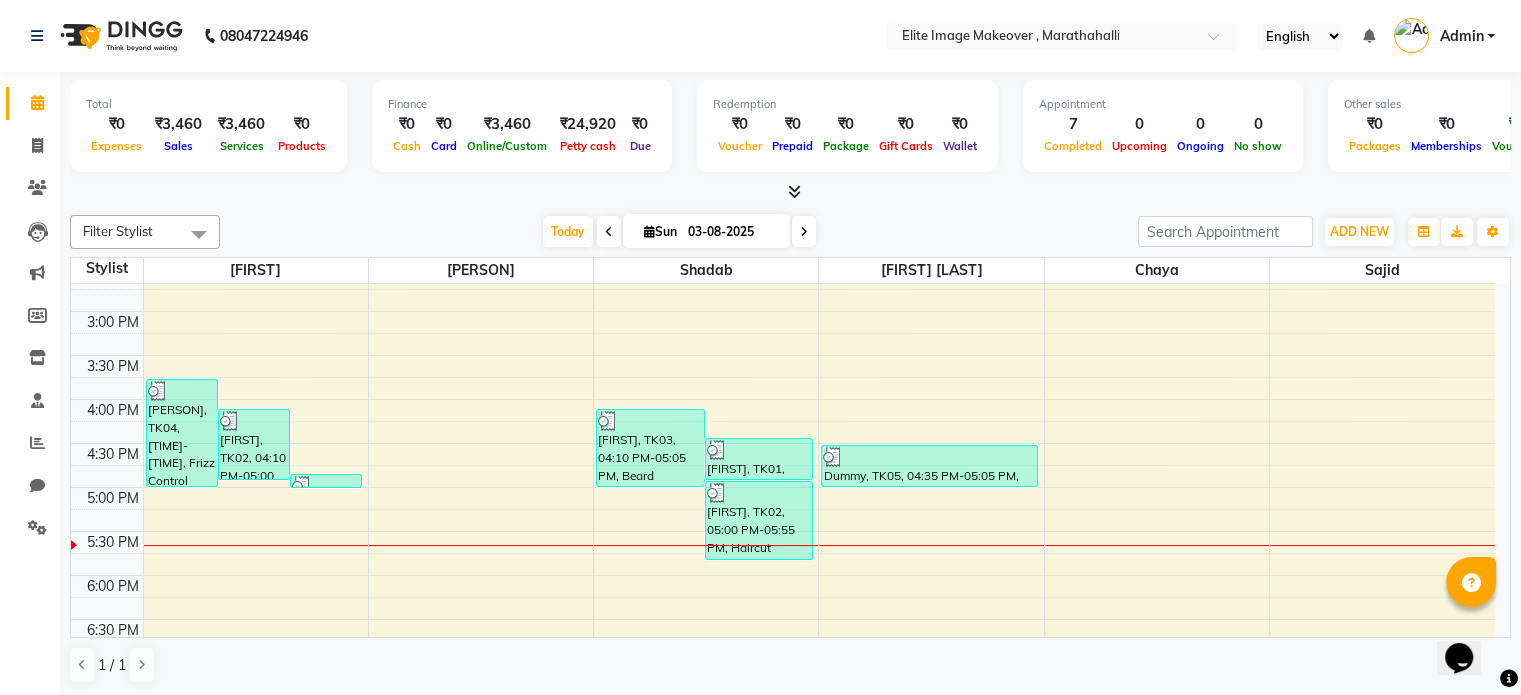 click on "Filter Stylist Select All Chaya Neelu GS Sajid Shadab Sima Vinod Kumar Today  Sun 03-08-2025 Toggle Dropdown Add Appointment Add Invoice Add Expense Add Attendance Add Client Add Transaction Toggle Dropdown Add Appointment Add Invoice Add Expense Add Attendance Add Client ADD NEW Toggle Dropdown Add Appointment Add Invoice Add Expense Add Attendance Add Client Add Transaction Filter Stylist Select All Chaya Neelu GS Sajid Shadab Sima Vinod Kumar Group By  Staff View   Room View  View as Vertical  Vertical - Week View  Horizontal  Horizontal - Week View  List  Toggle Dropdown Calendar Settings Manage Tags   Arrange Stylists   Reset Stylists  Full Screen  Show Available Stylist  Appointment Form Zoom 100% Staff/Room Display Count 6 Stylist Sima Neelu GS Shadab Vinod Kumar Chaya Sajid 9:00 AM 9:30 AM 10:00 AM 10:30 AM 11:00 AM 11:30 AM 12:00 PM 12:30 PM 1:00 PM 1:30 PM 2:00 PM 2:30 PM 3:00 PM 3:30 PM 4:00 PM 4:30 PM 5:00 PM 5:30 PM 6:00 PM 6:30 PM 7:00 PM 7:30 PM 8:00 PM 8:30 PM 9:00 PM 9:30 PM" 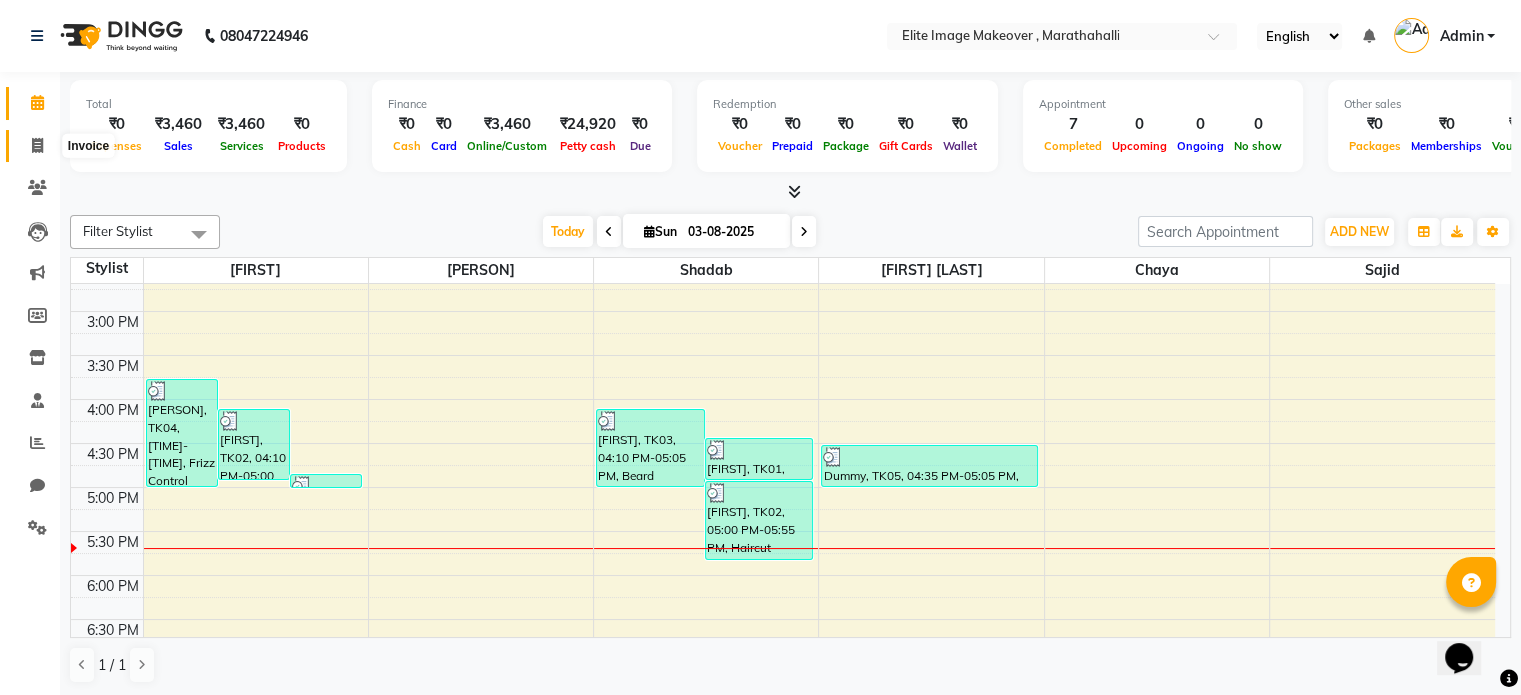 click 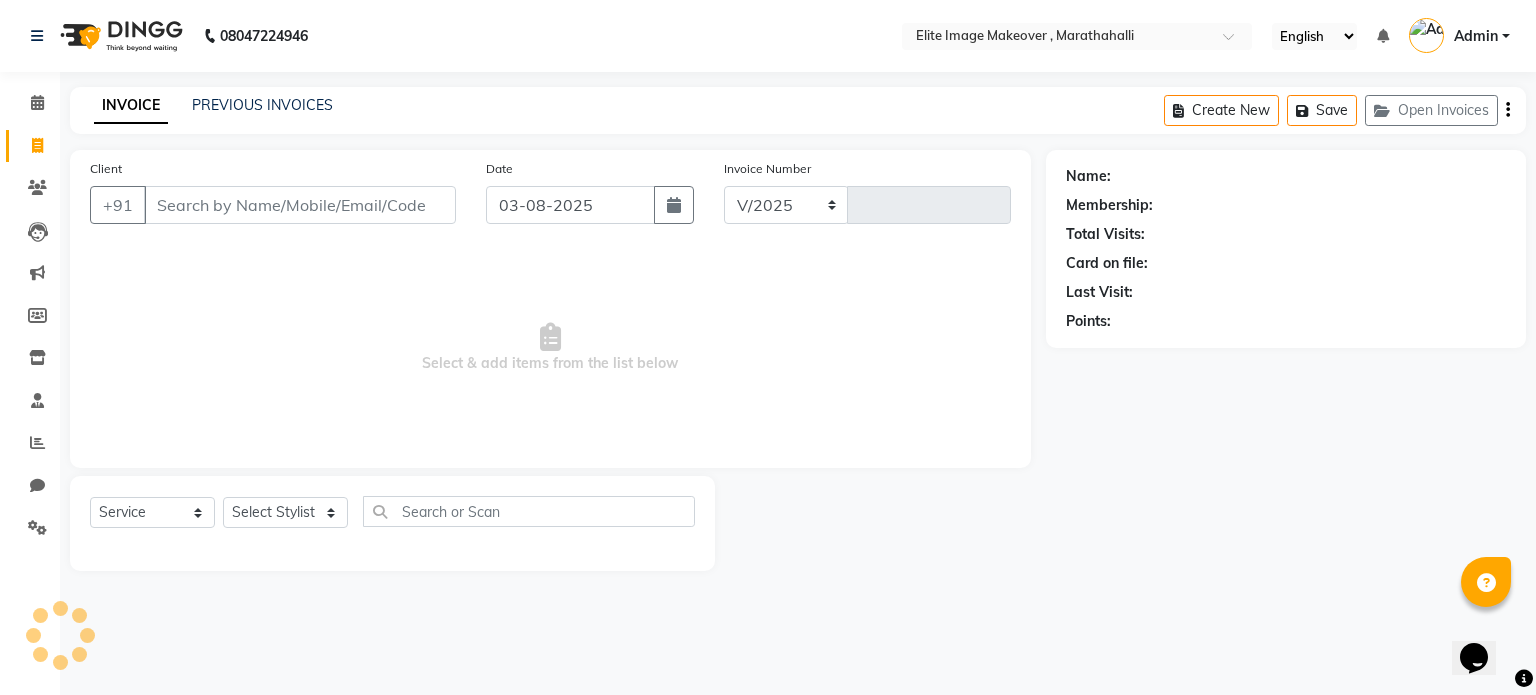 select on "8005" 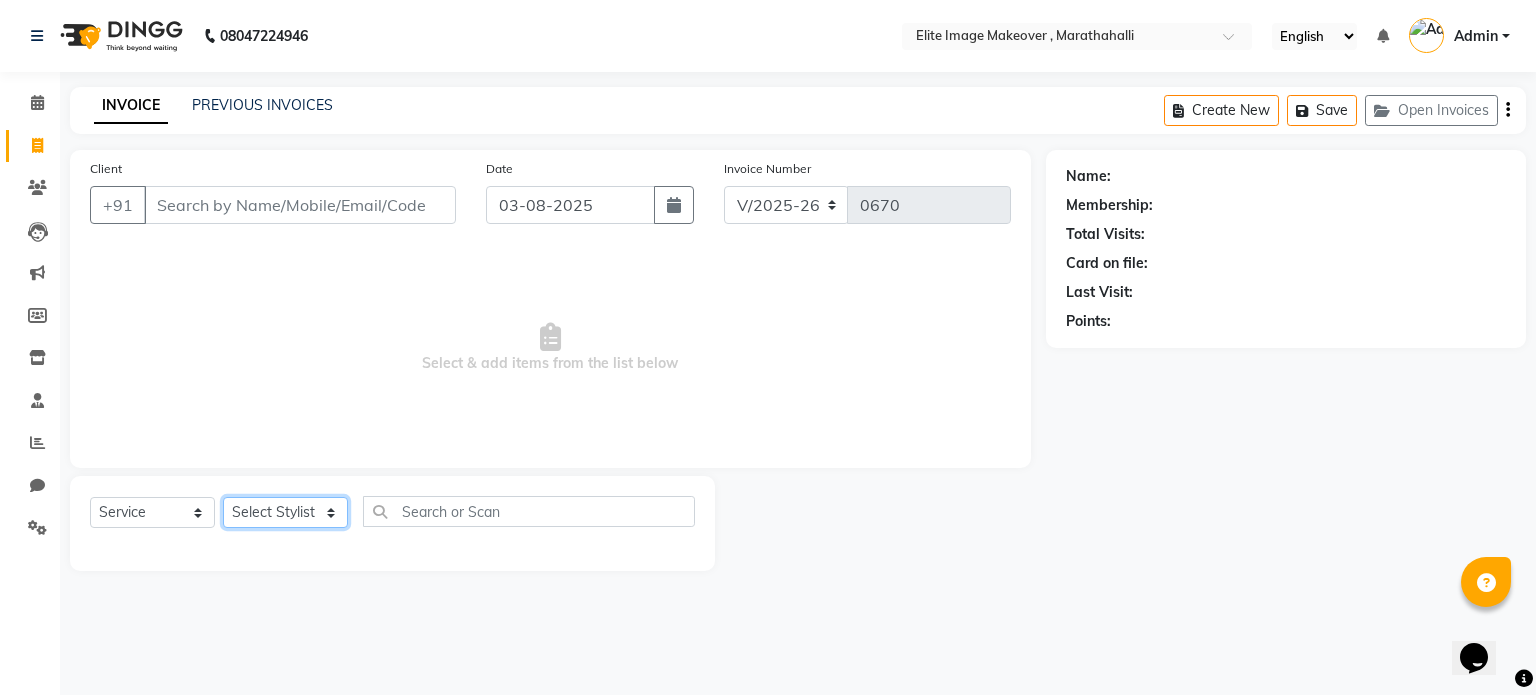 click on "Select Stylist Chaya Khushi Kumari Neelu GS Raju Sajid Shadab Sima Vinod Kumar" 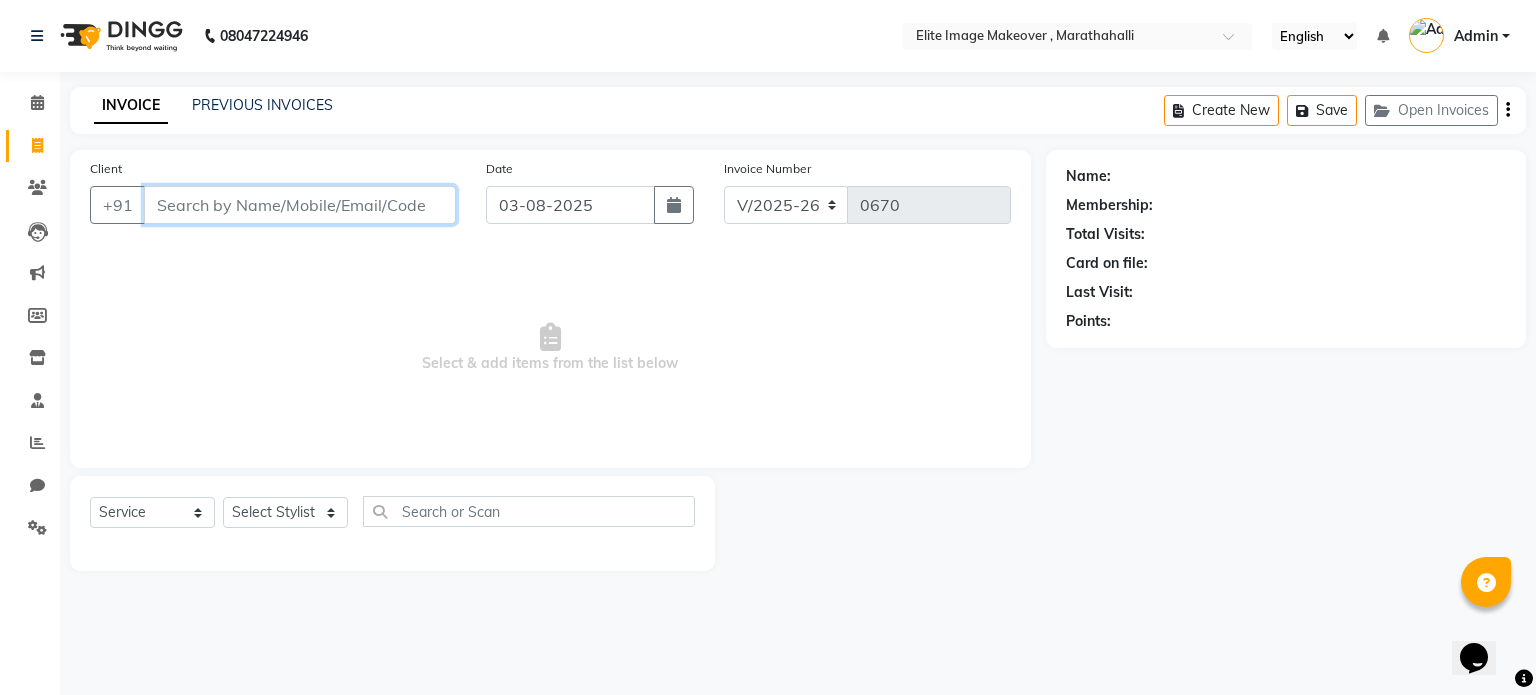 click on "Client" at bounding box center (300, 205) 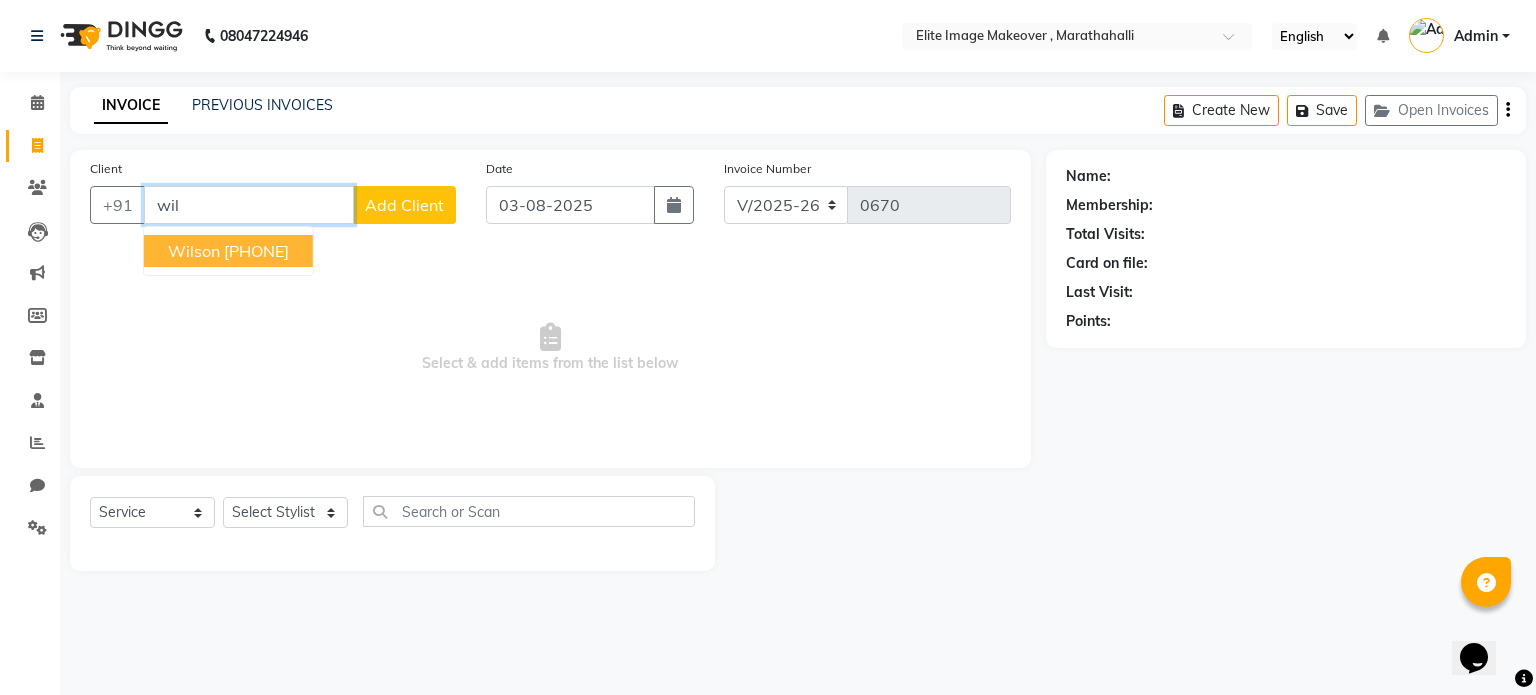 click on "8885271846" at bounding box center [256, 251] 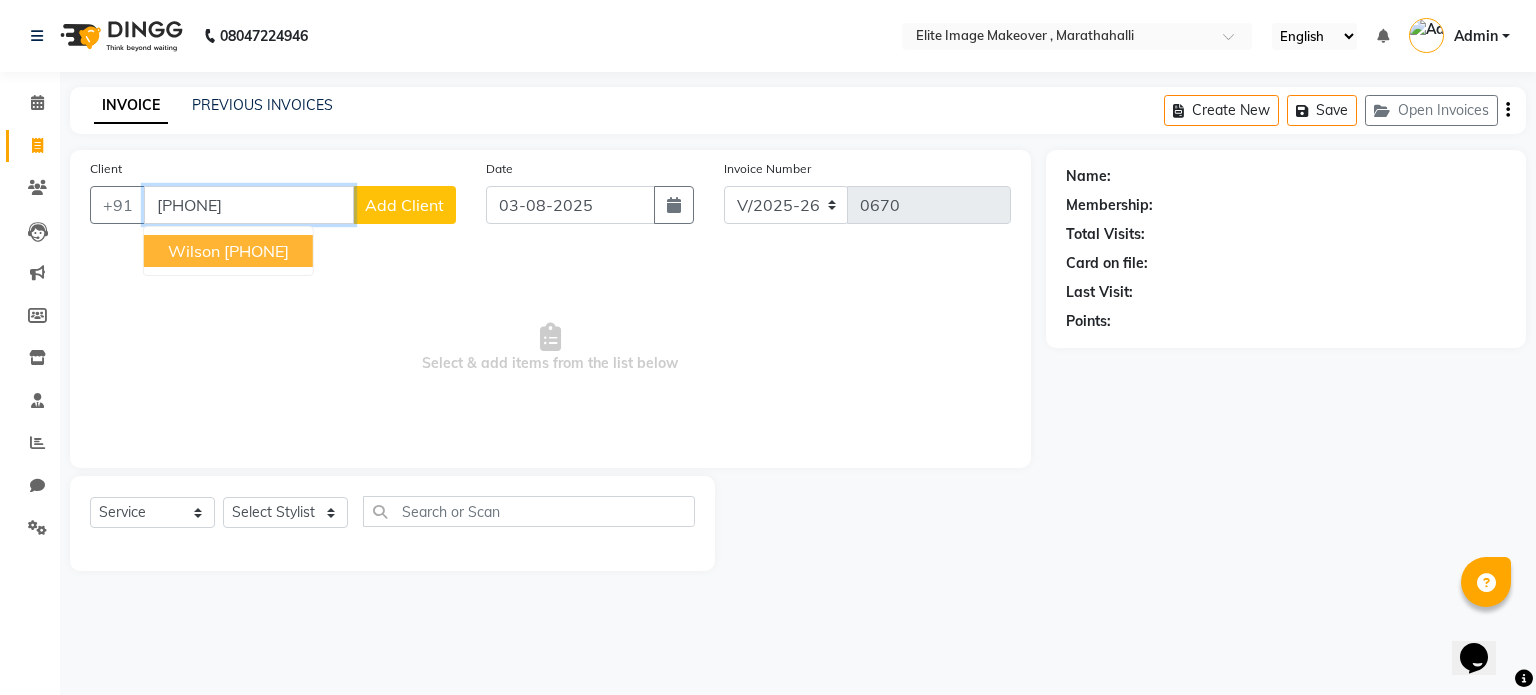 type on "8885271846" 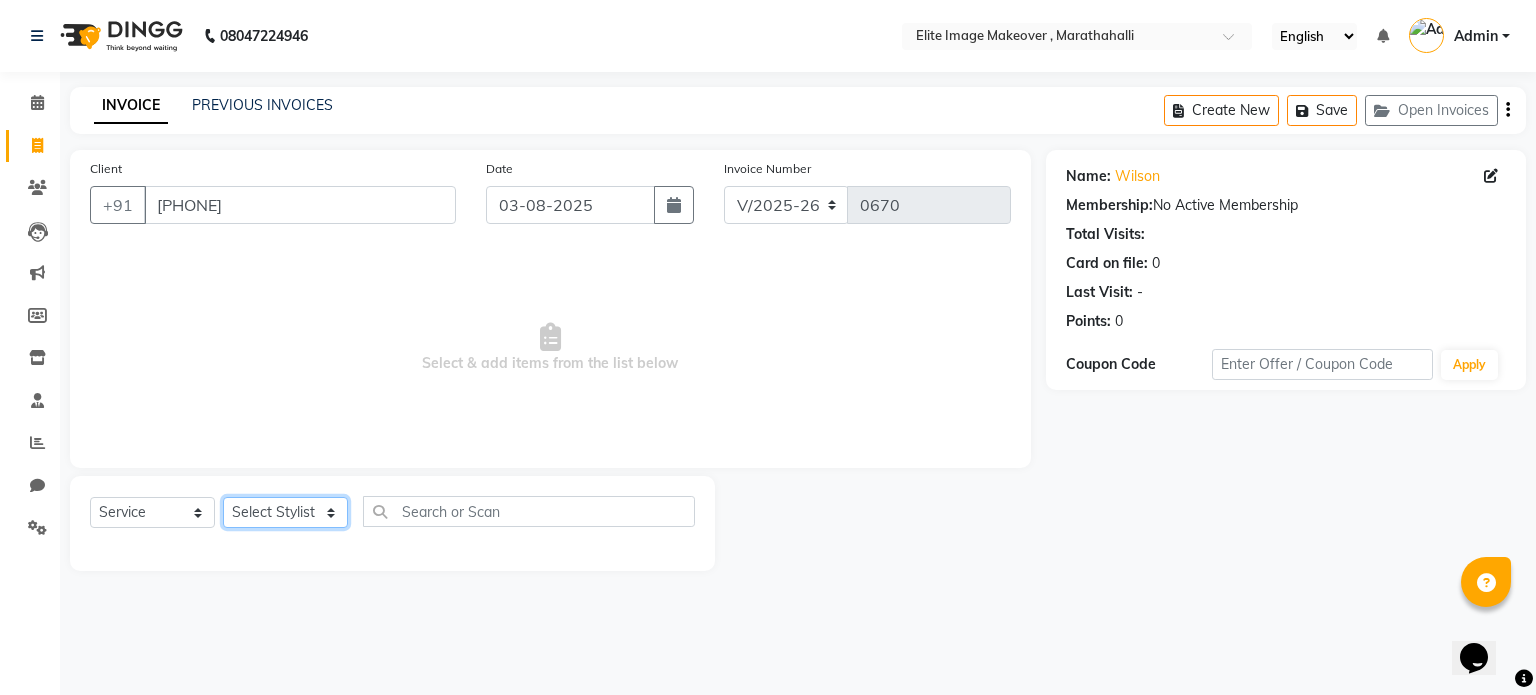 click on "Select Stylist Chaya Khushi Kumari Neelu GS Raju Sajid Shadab Sima Vinod Kumar" 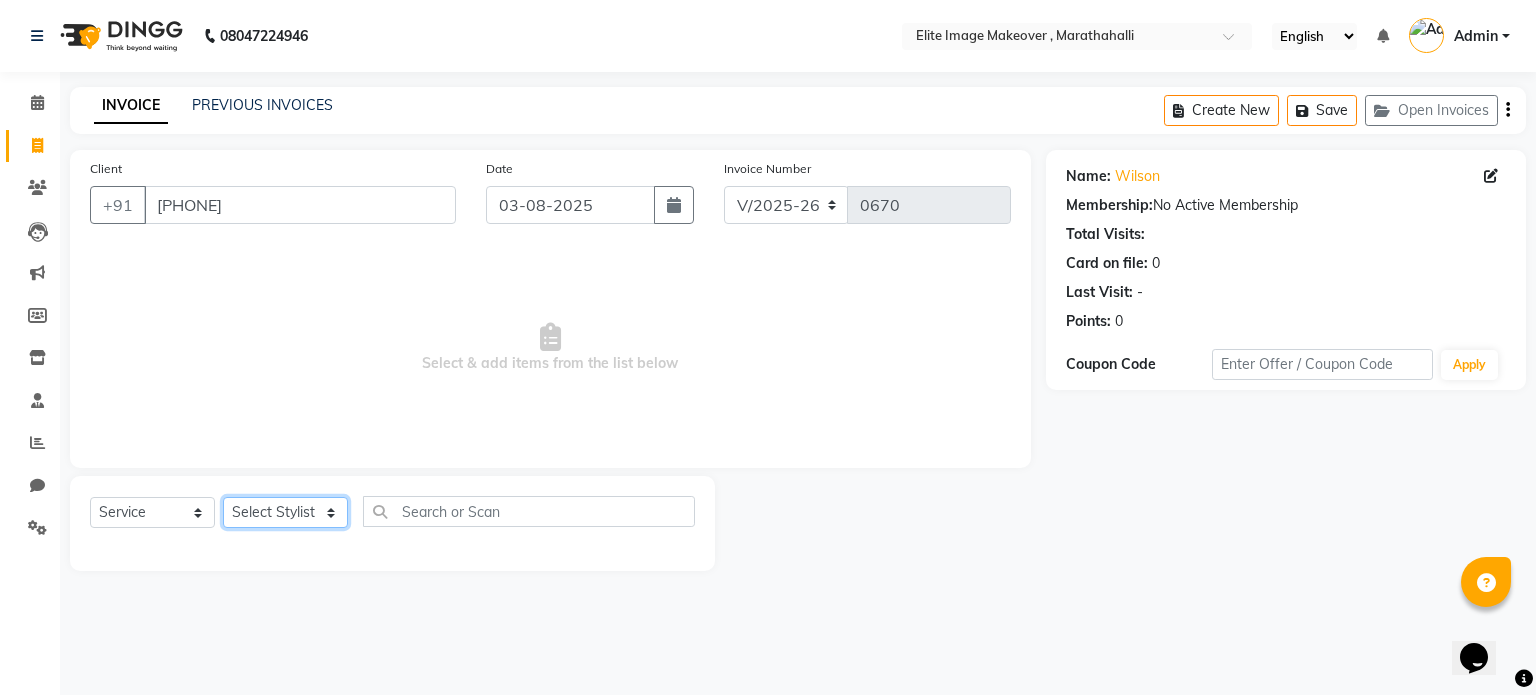 select on "88056" 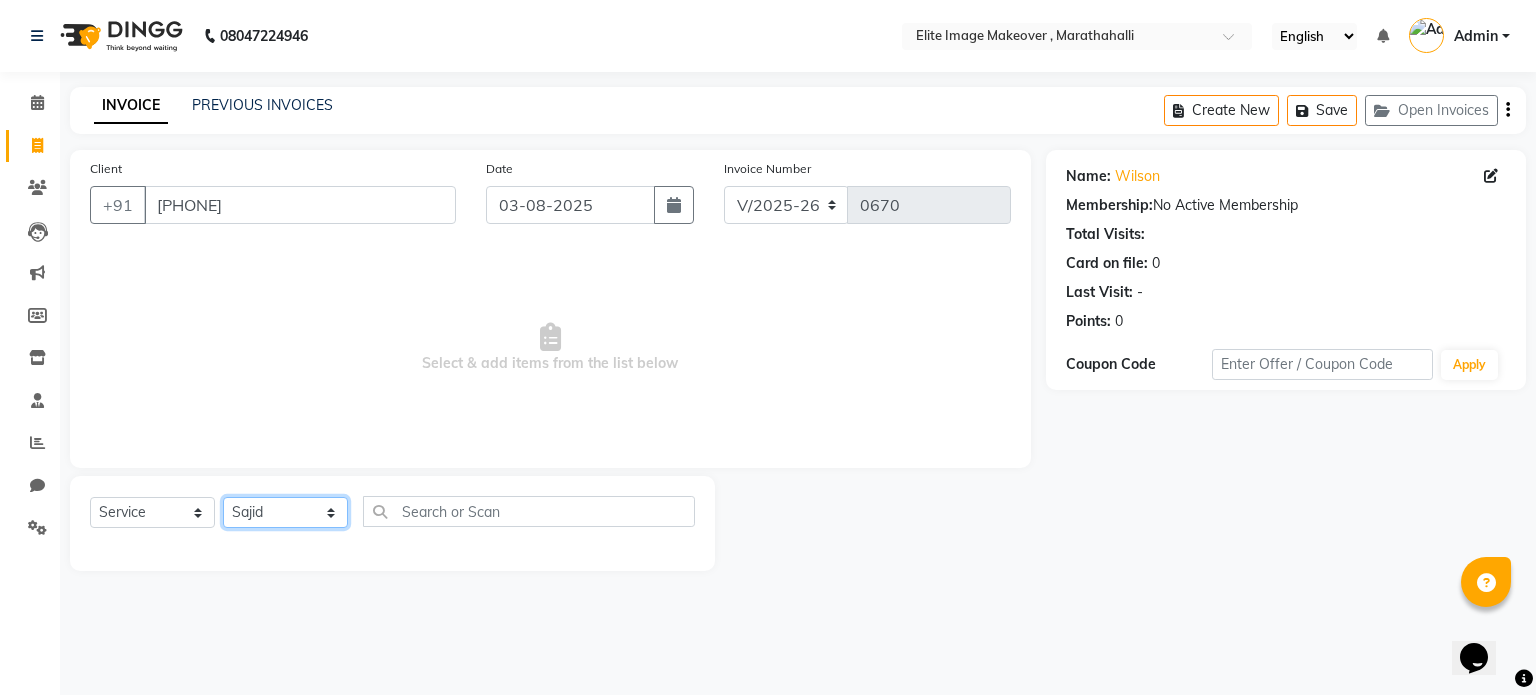click on "Select Stylist Chaya Khushi Kumari Neelu GS Raju Sajid Shadab Sima Vinod Kumar" 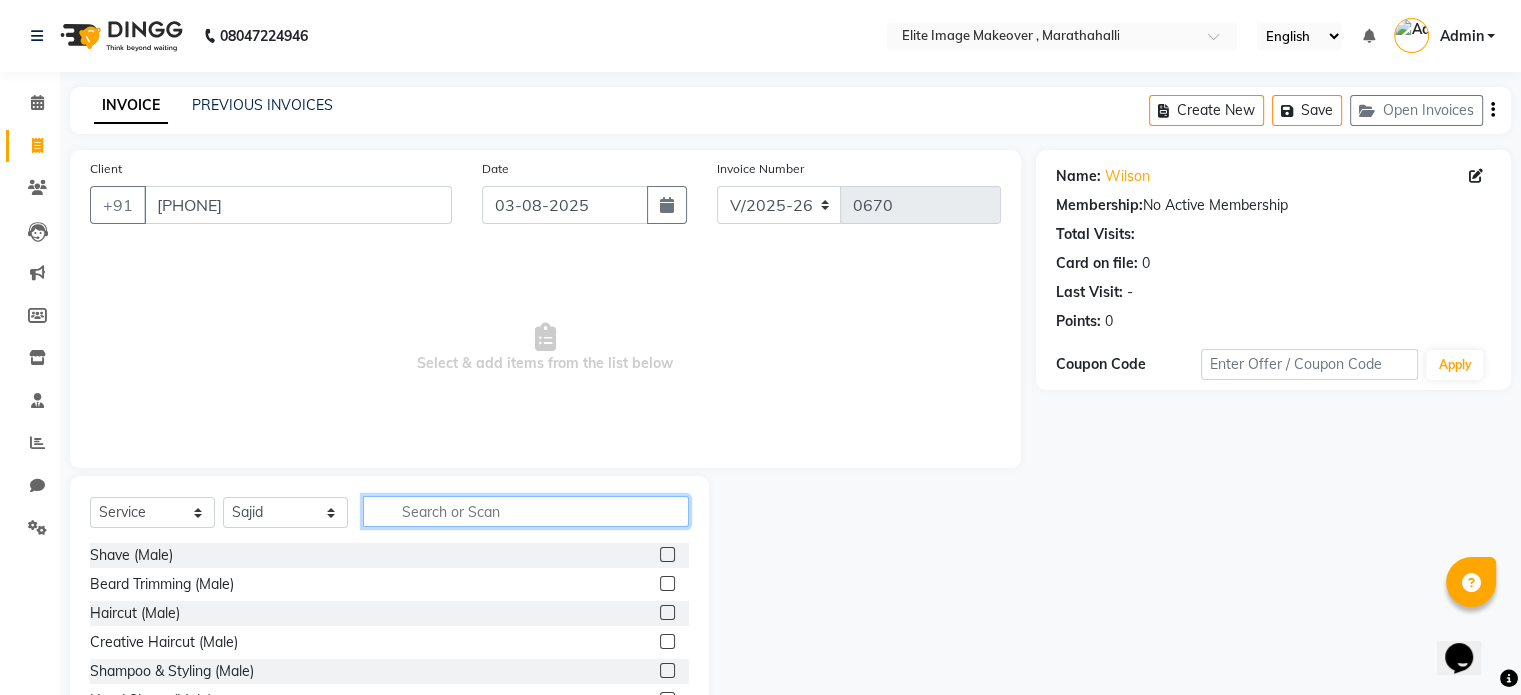 click 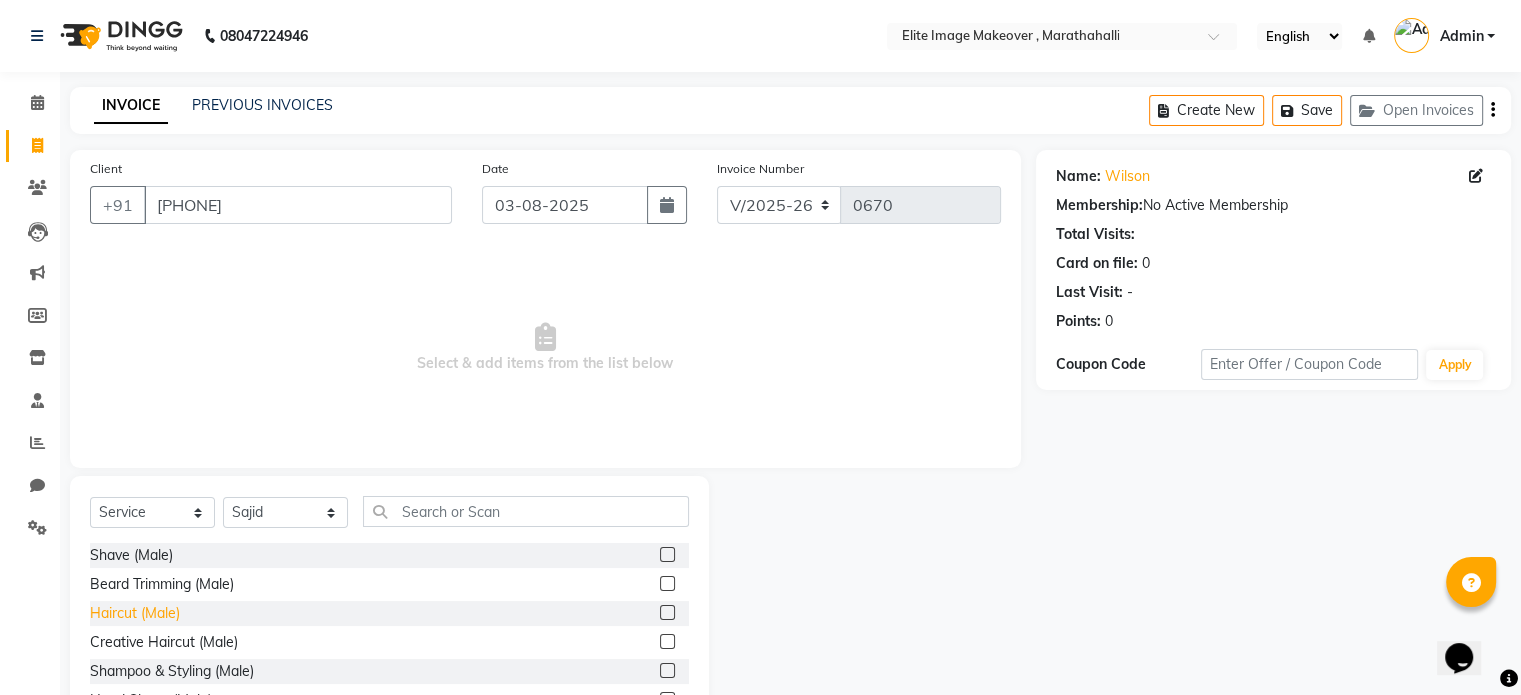 click on "Haircut (Male)" 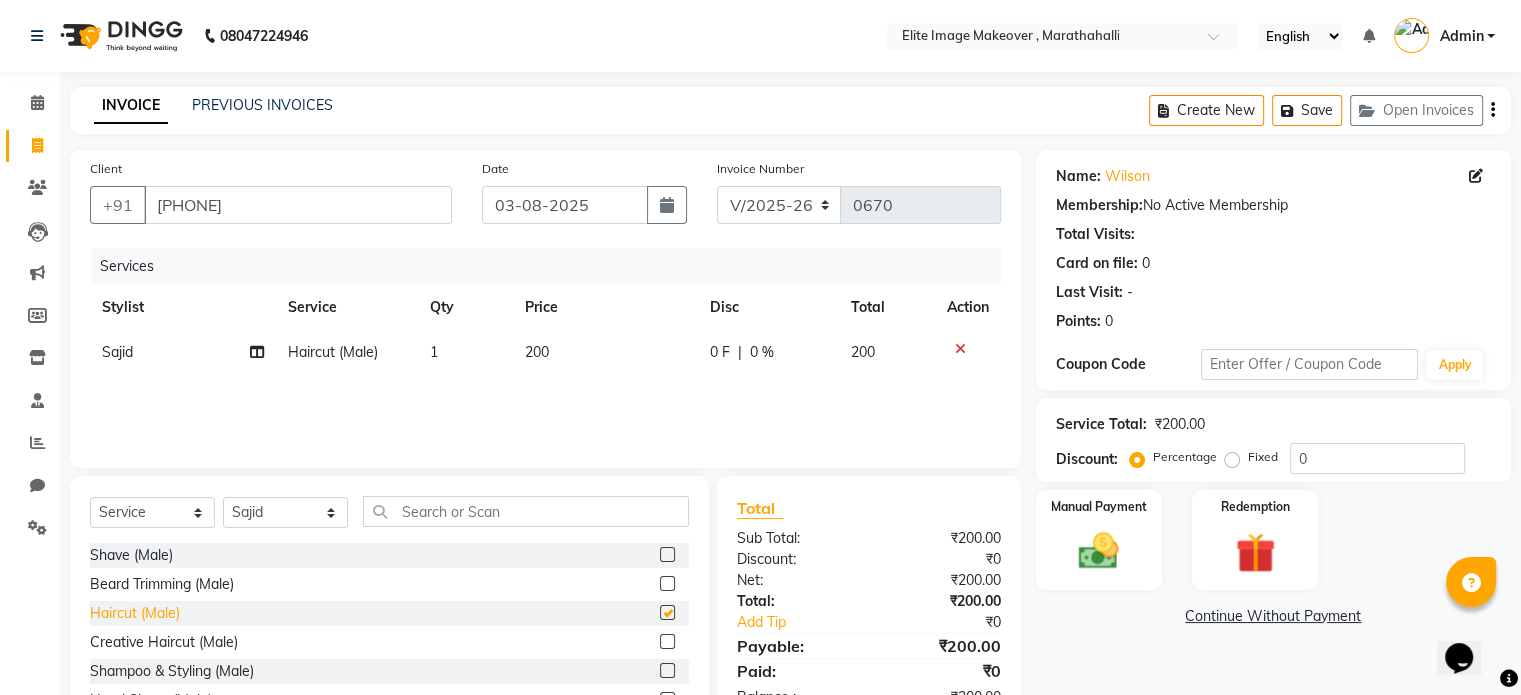 checkbox on "false" 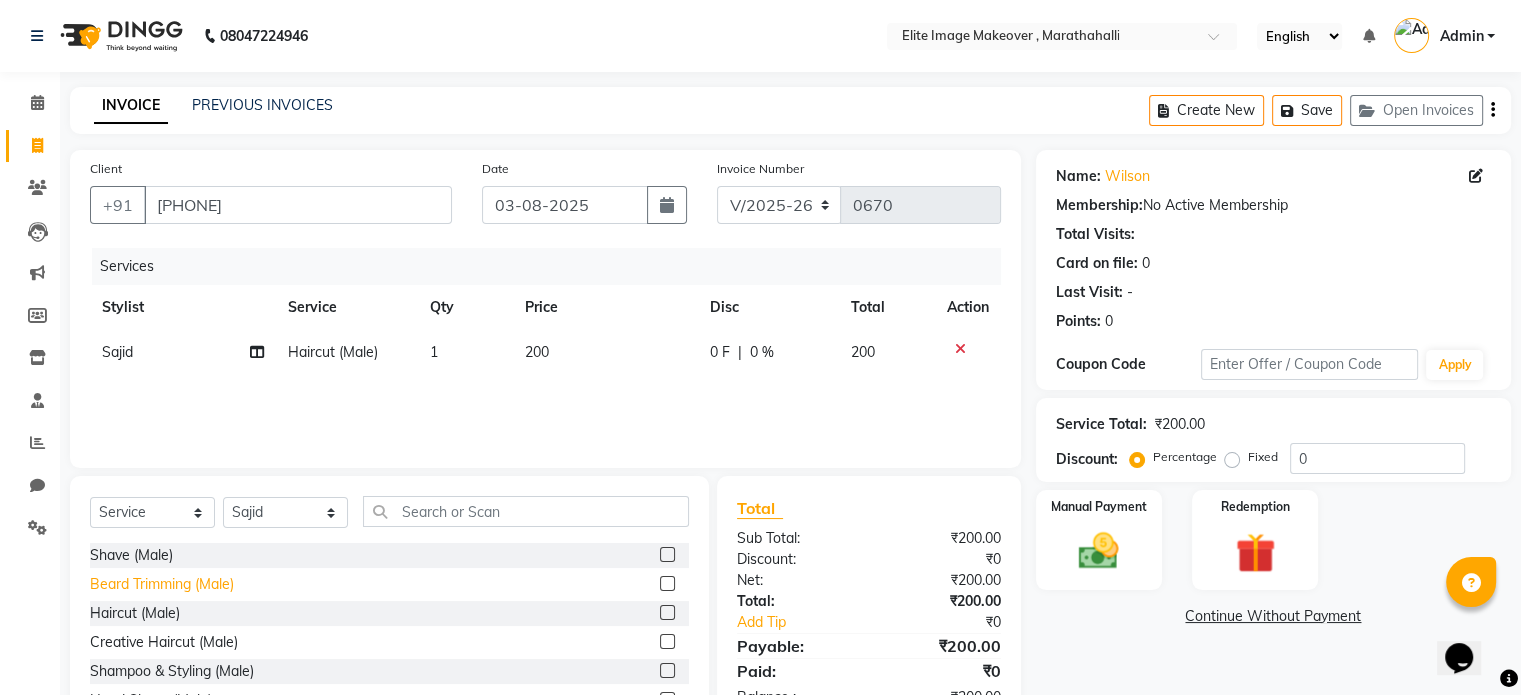 click on "Beard Trimming (Male)" 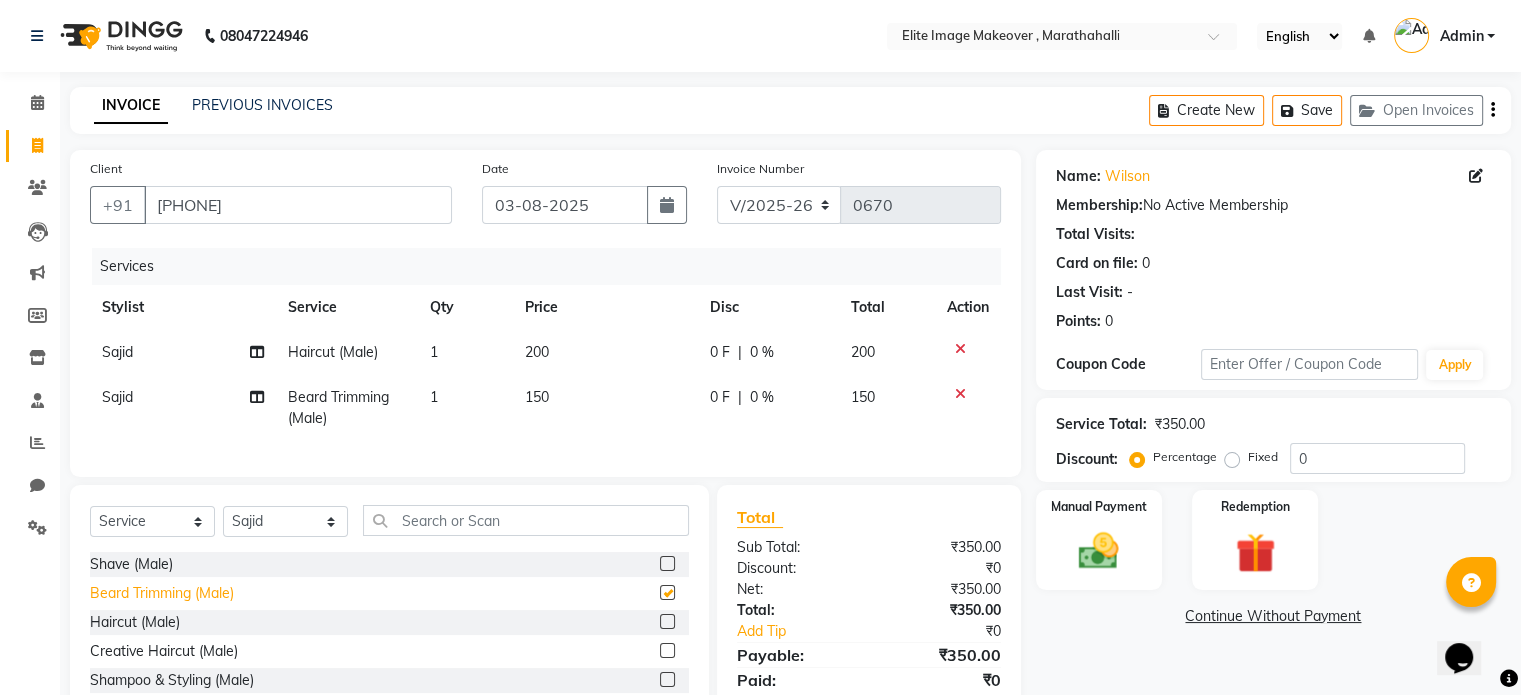 checkbox on "false" 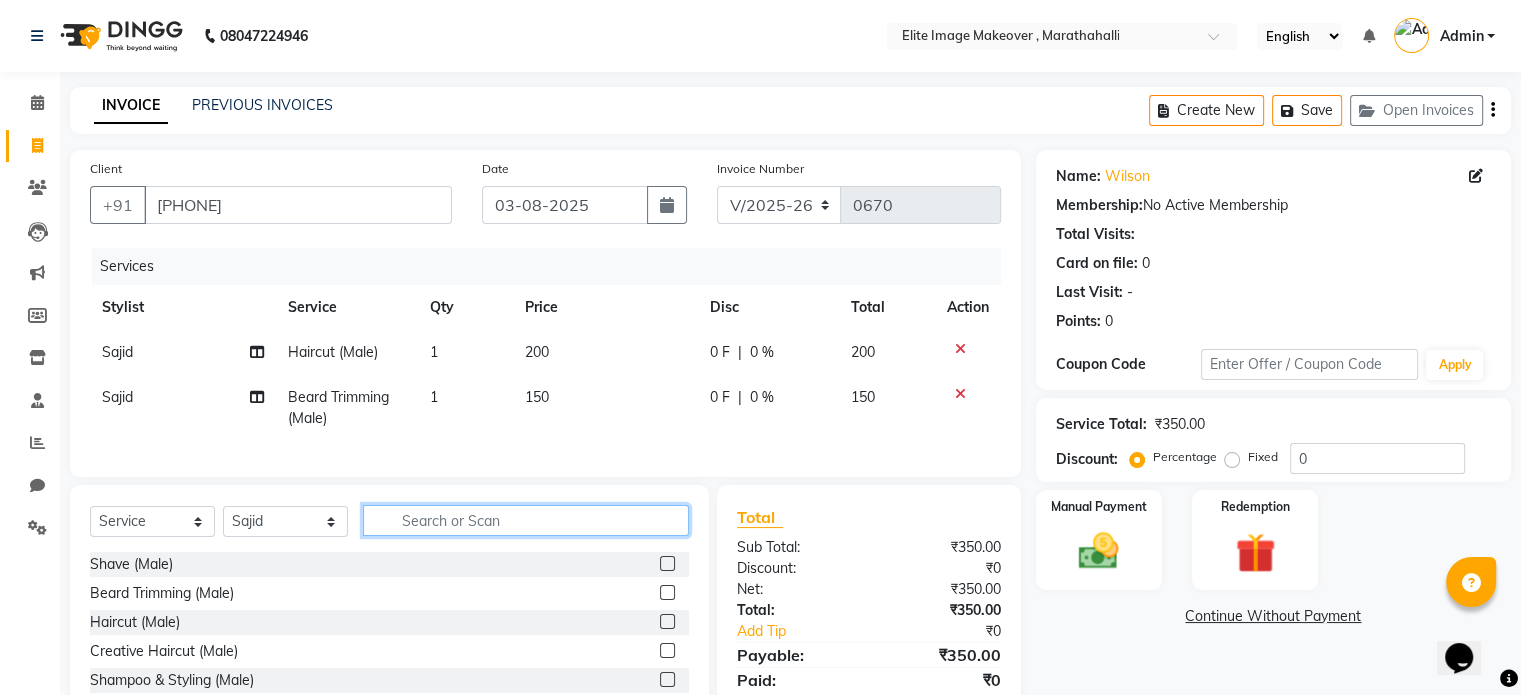 click 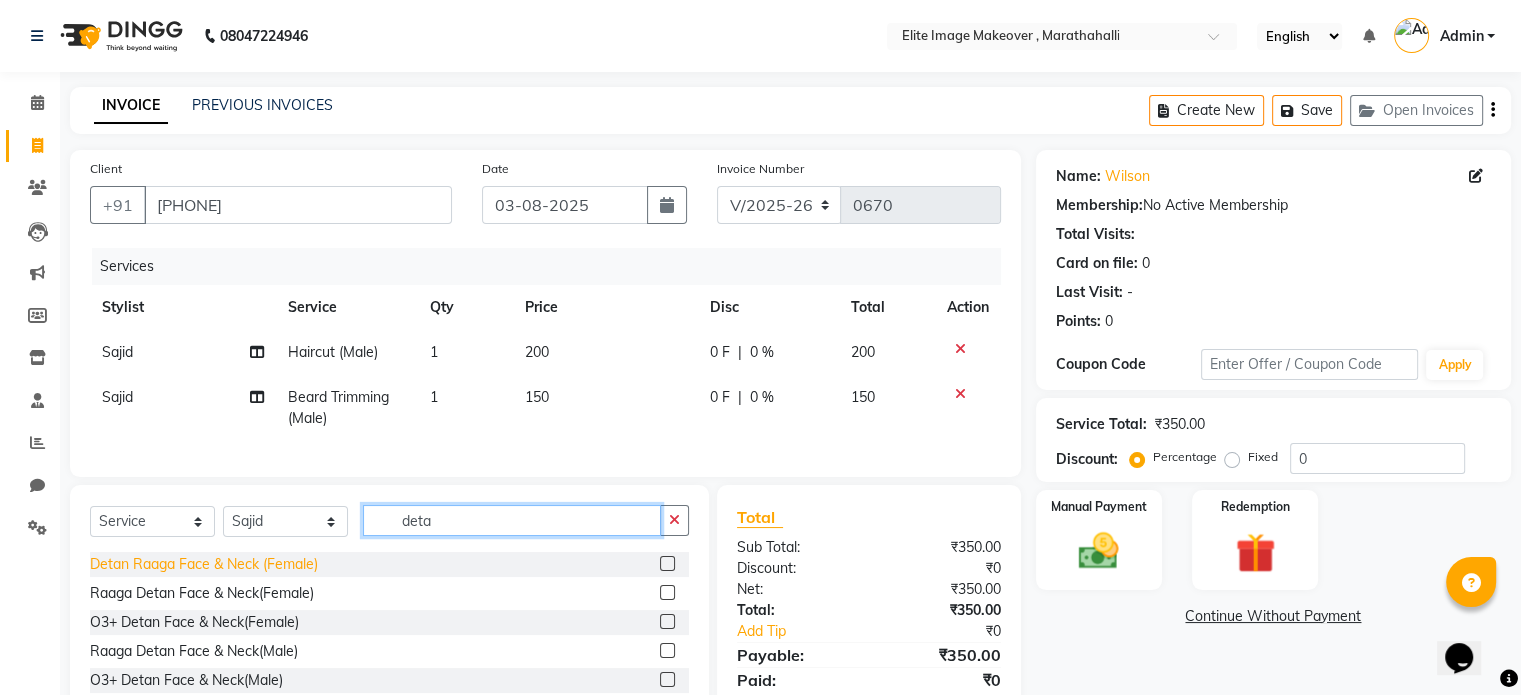 type on "deta" 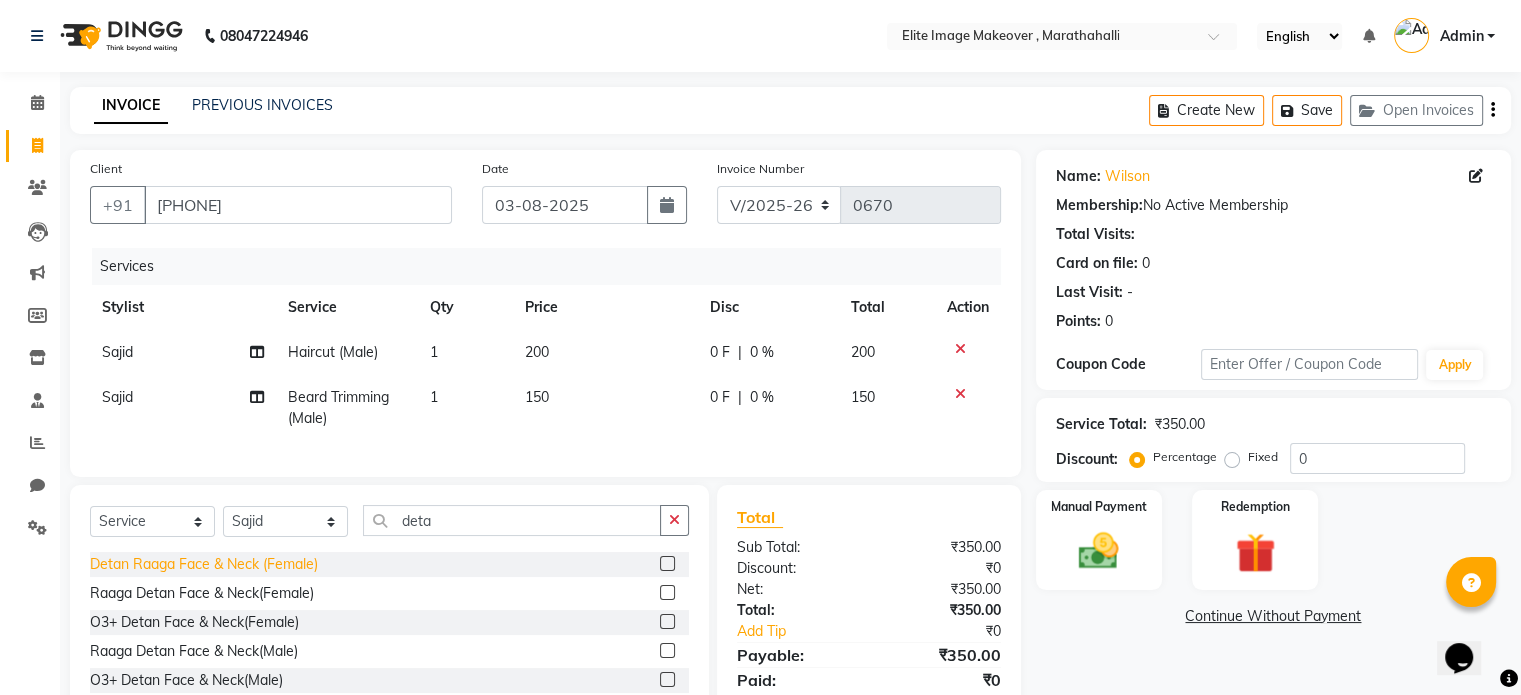 click on "Detan Raaga Face & Neck (Female)" 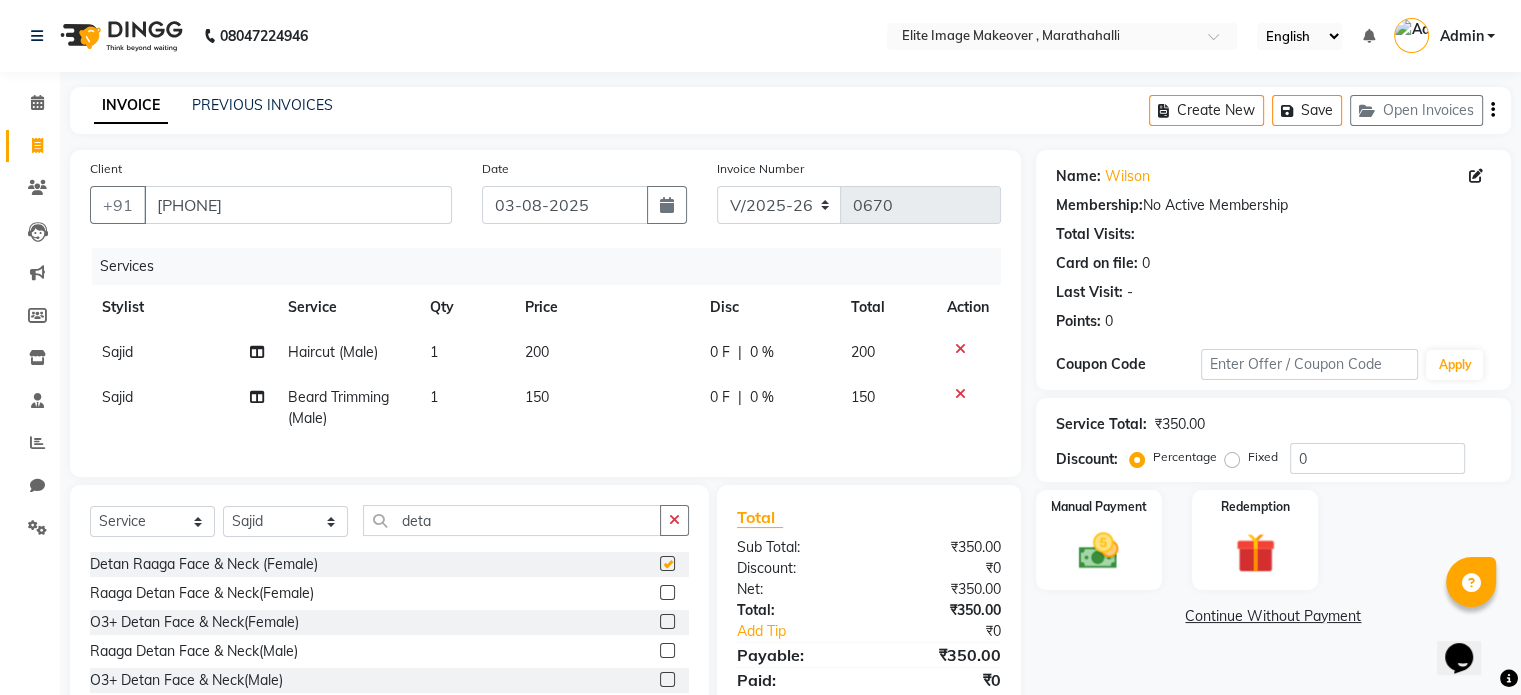 checkbox on "false" 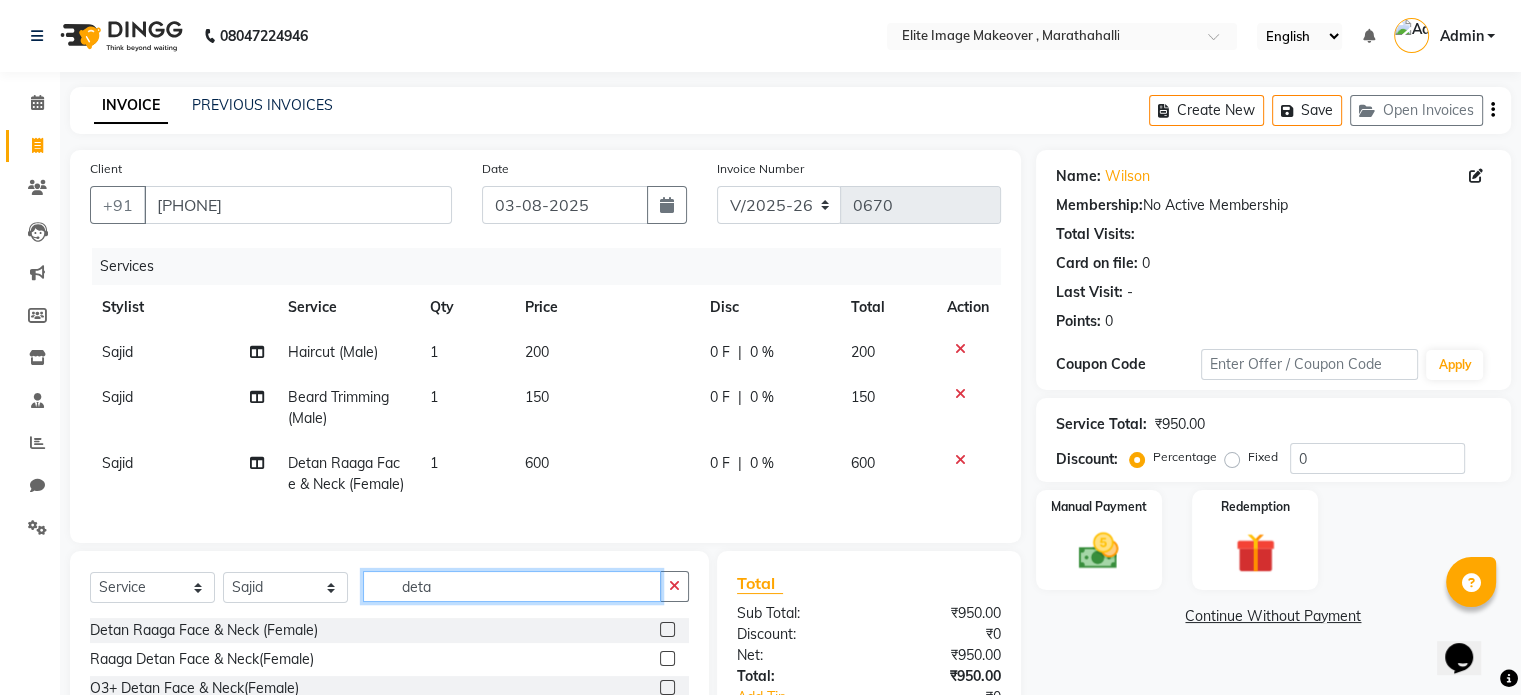 drag, startPoint x: 469, startPoint y: 595, endPoint x: 382, endPoint y: 617, distance: 89.73851 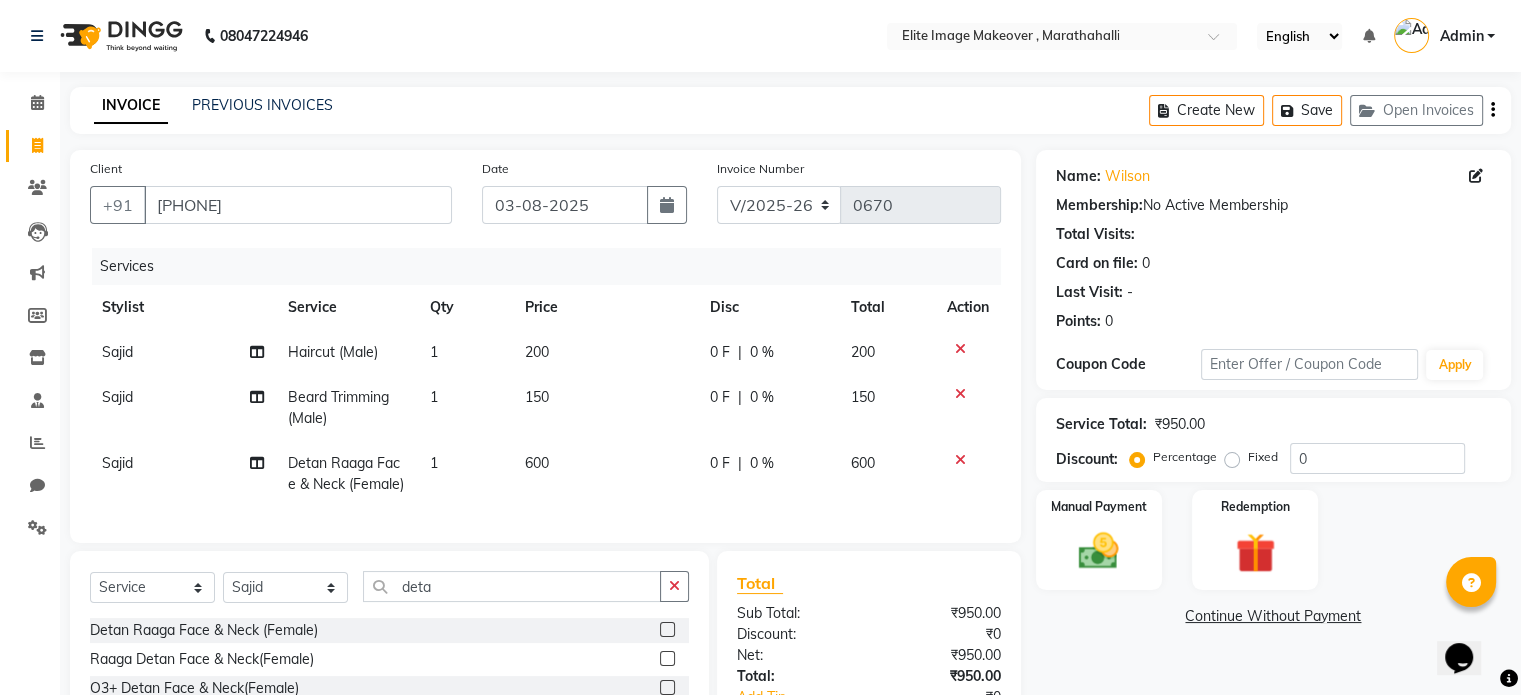 click 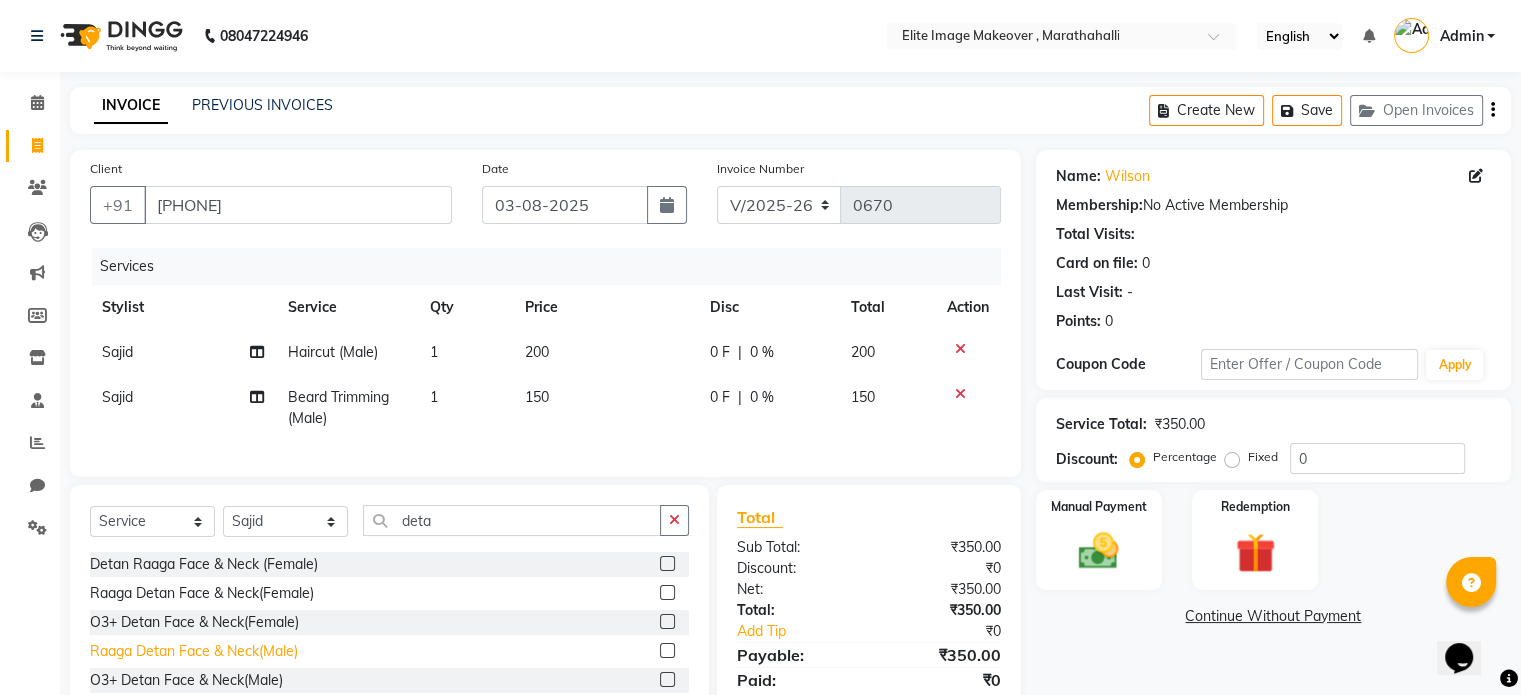 click on "Raaga Detan Face & Neck(Male)" 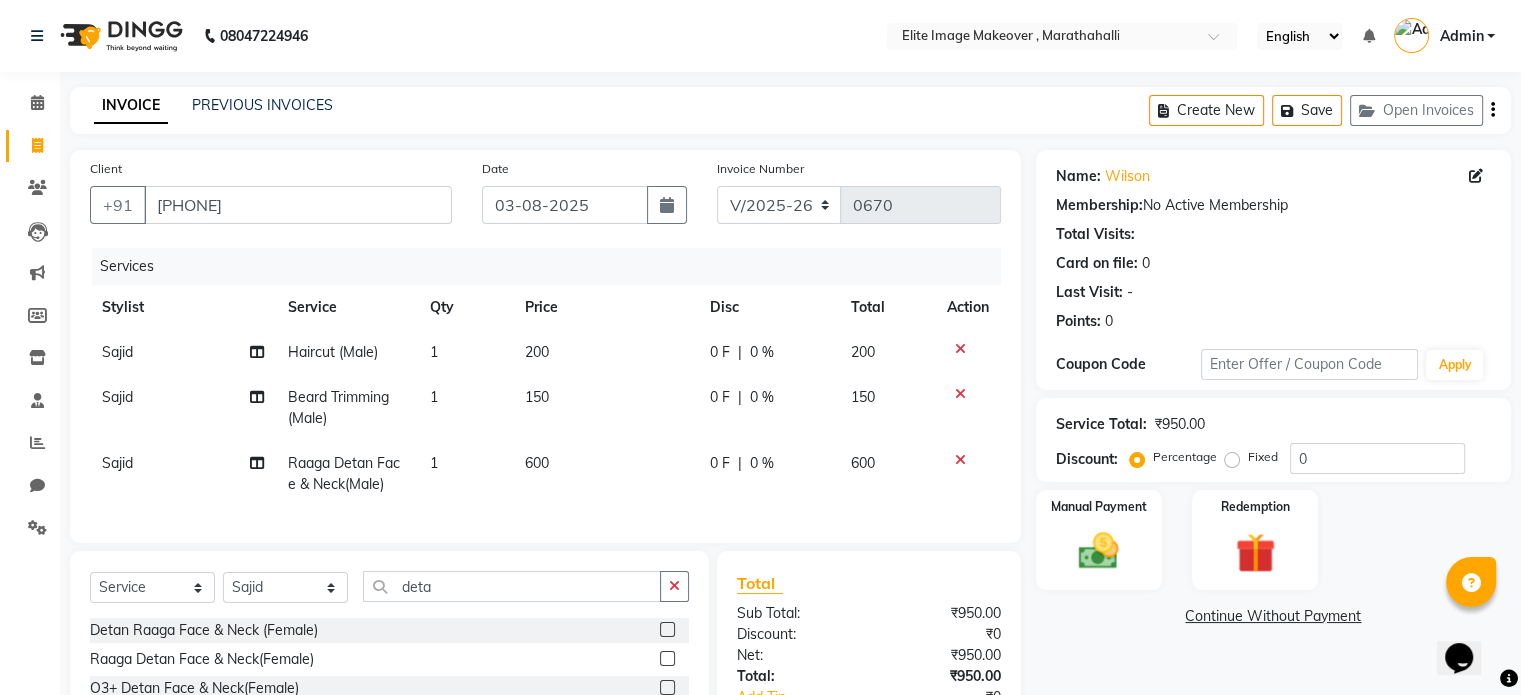 checkbox on "false" 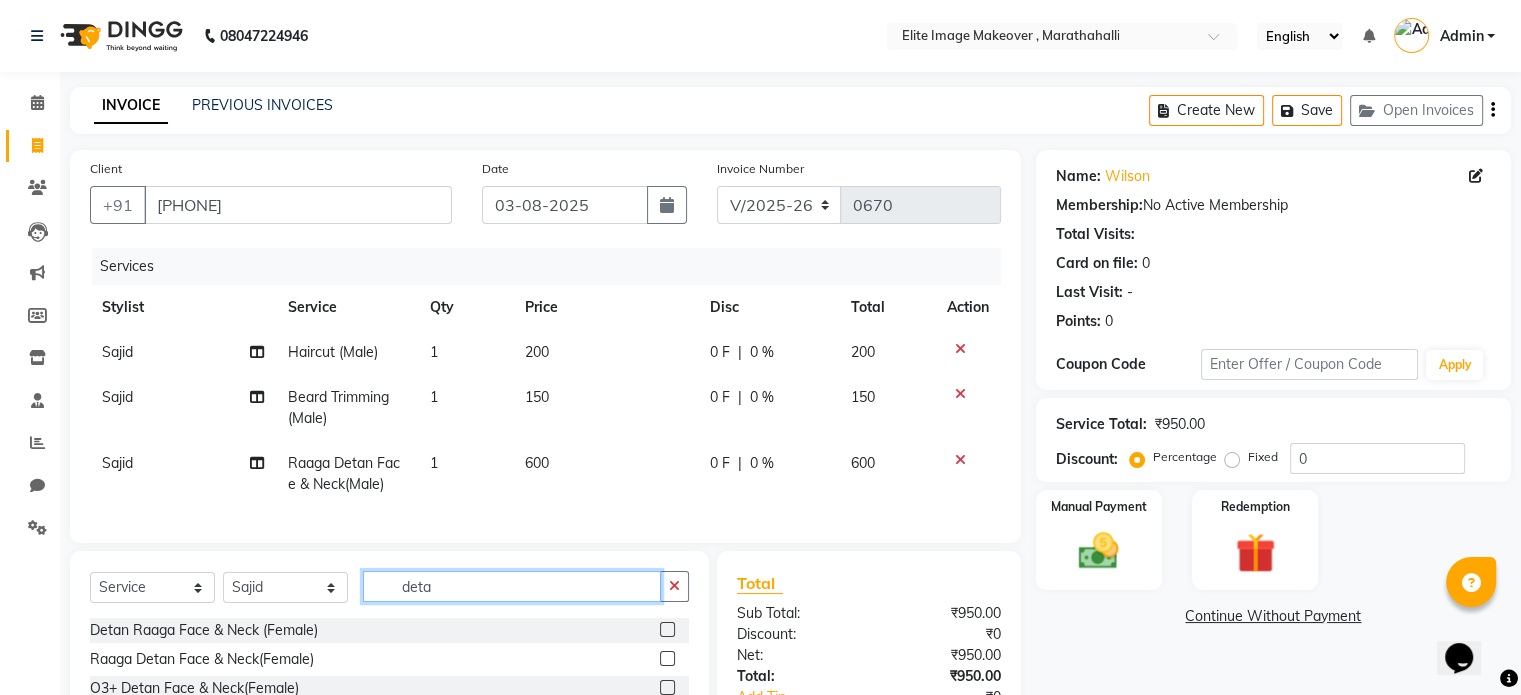 drag, startPoint x: 436, startPoint y: 603, endPoint x: 389, endPoint y: 606, distance: 47.095646 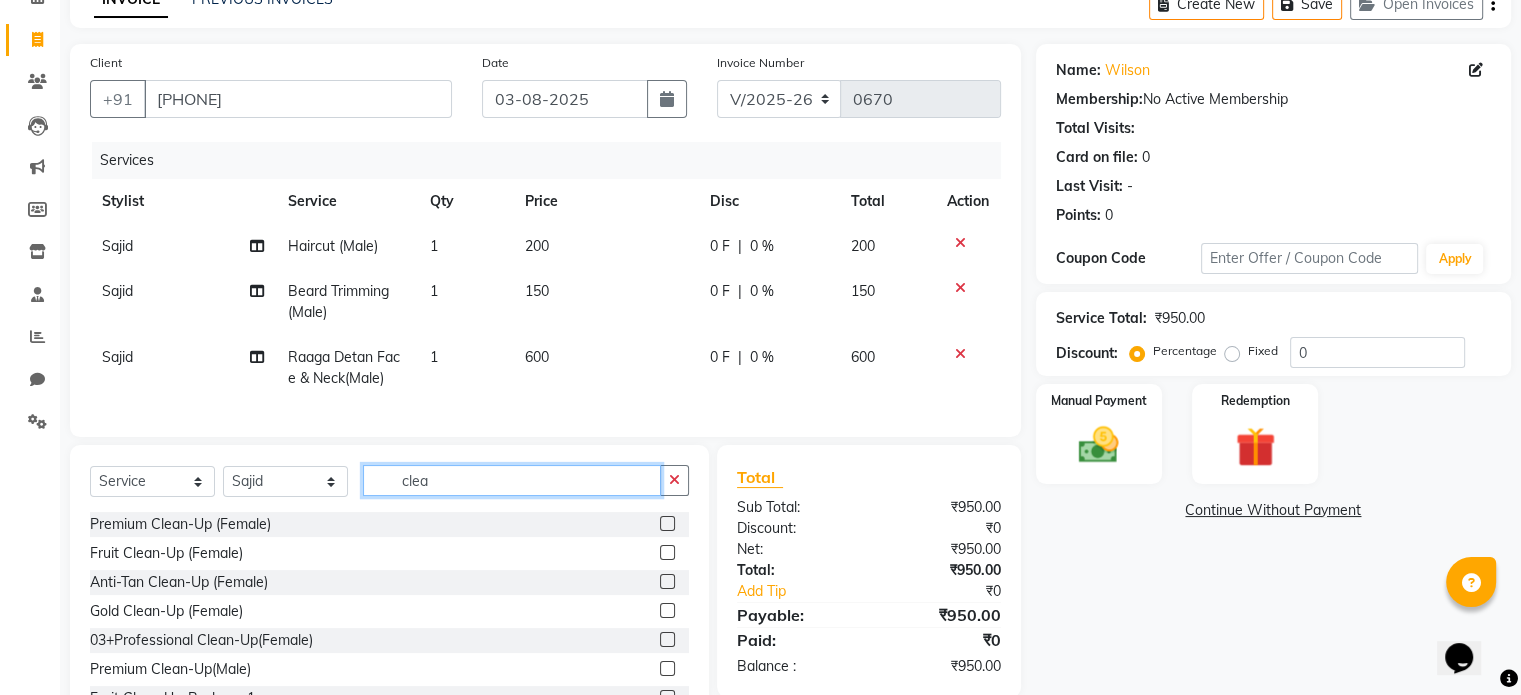 scroll, scrollTop: 196, scrollLeft: 0, axis: vertical 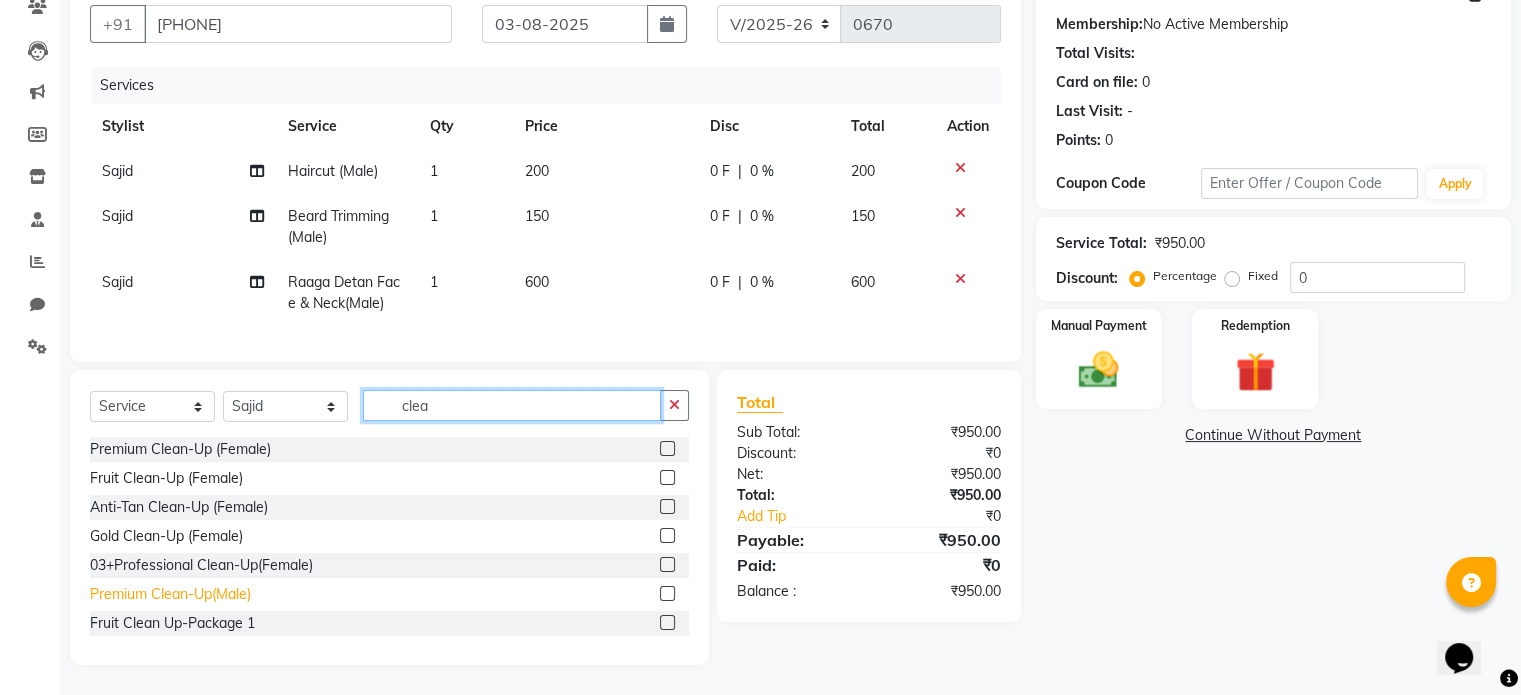 type on "clea" 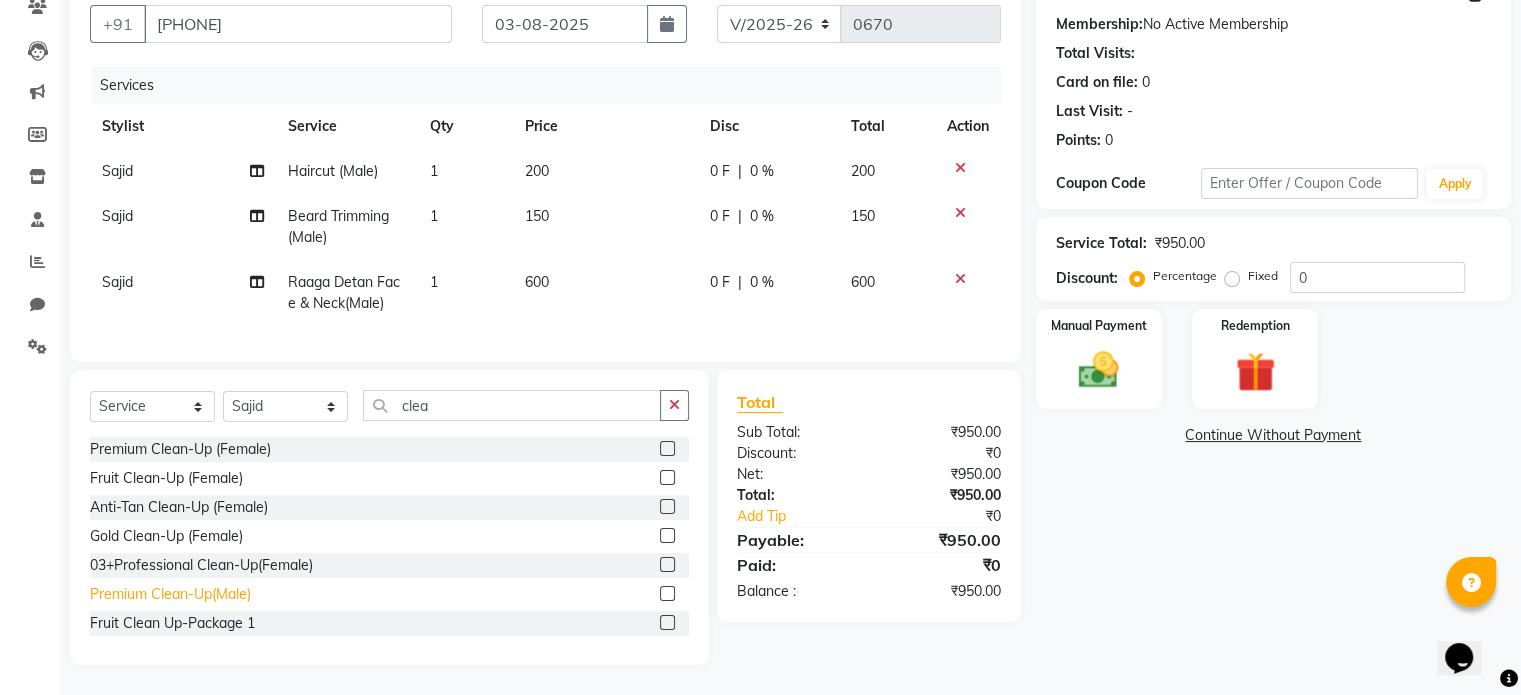 click on "Premium Clean-Up(Male)" 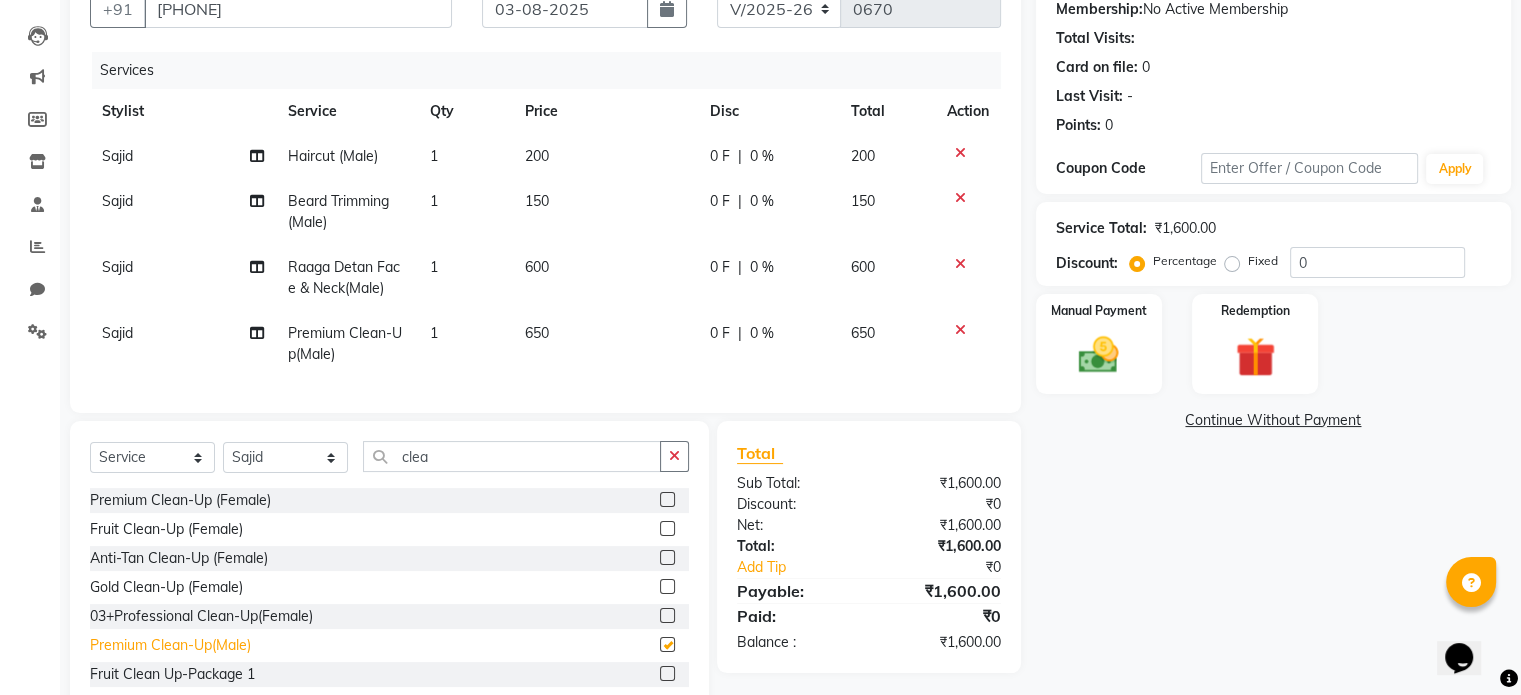 checkbox on "false" 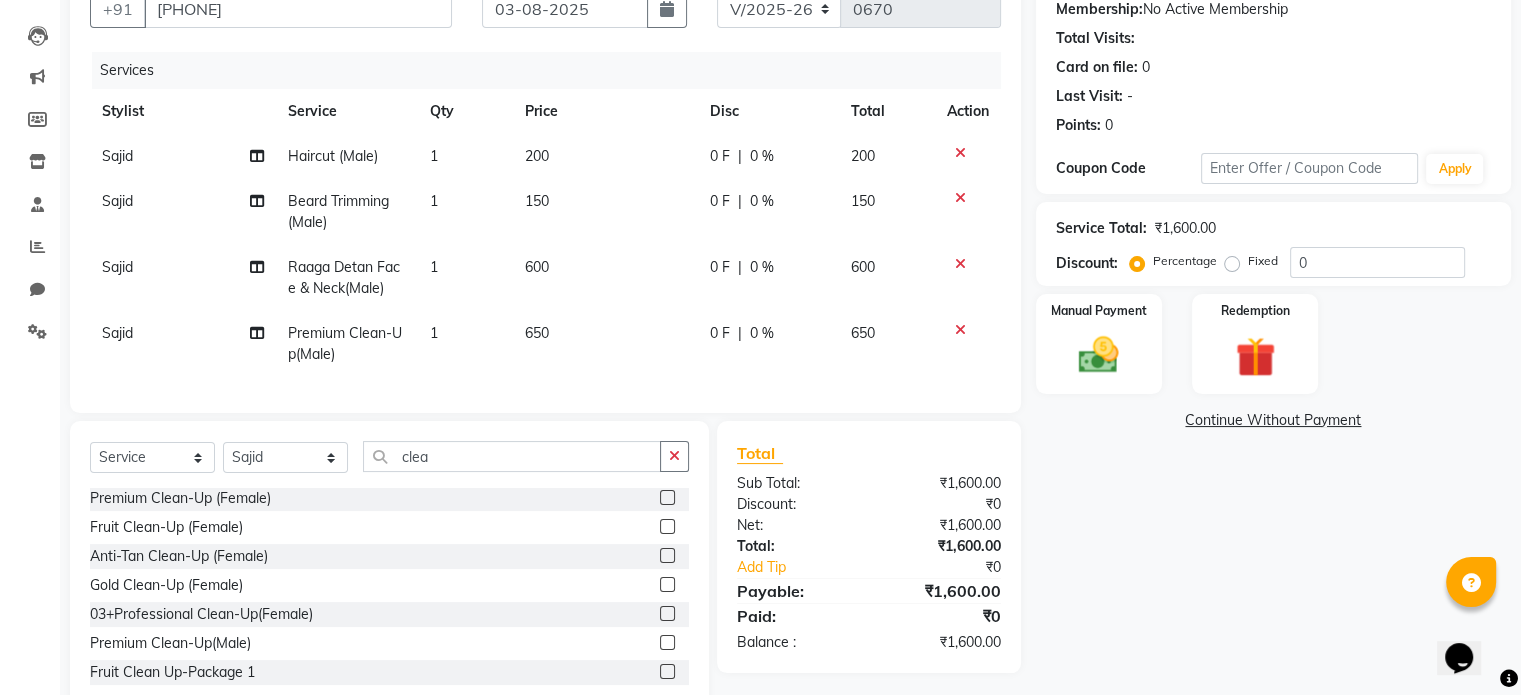 scroll, scrollTop: 3, scrollLeft: 0, axis: vertical 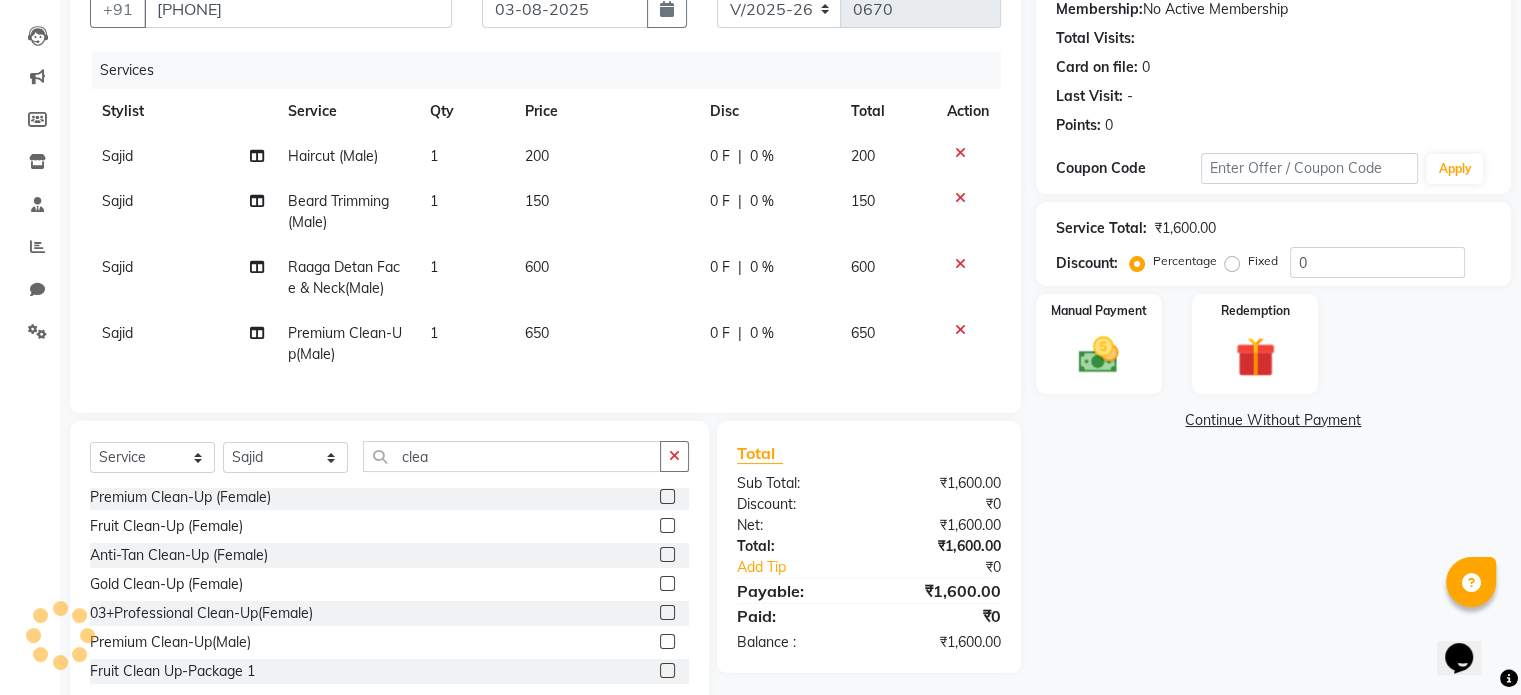 click on "0 %" 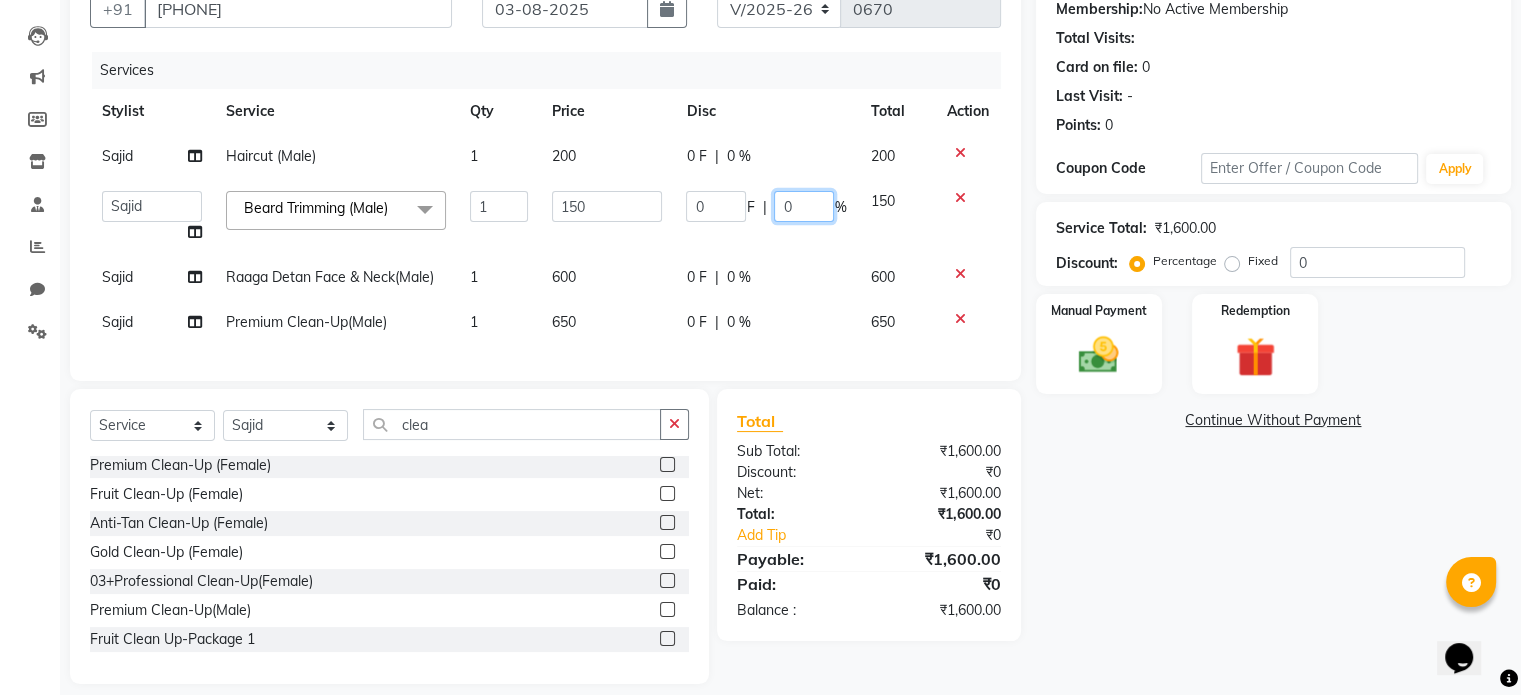 click on "0" 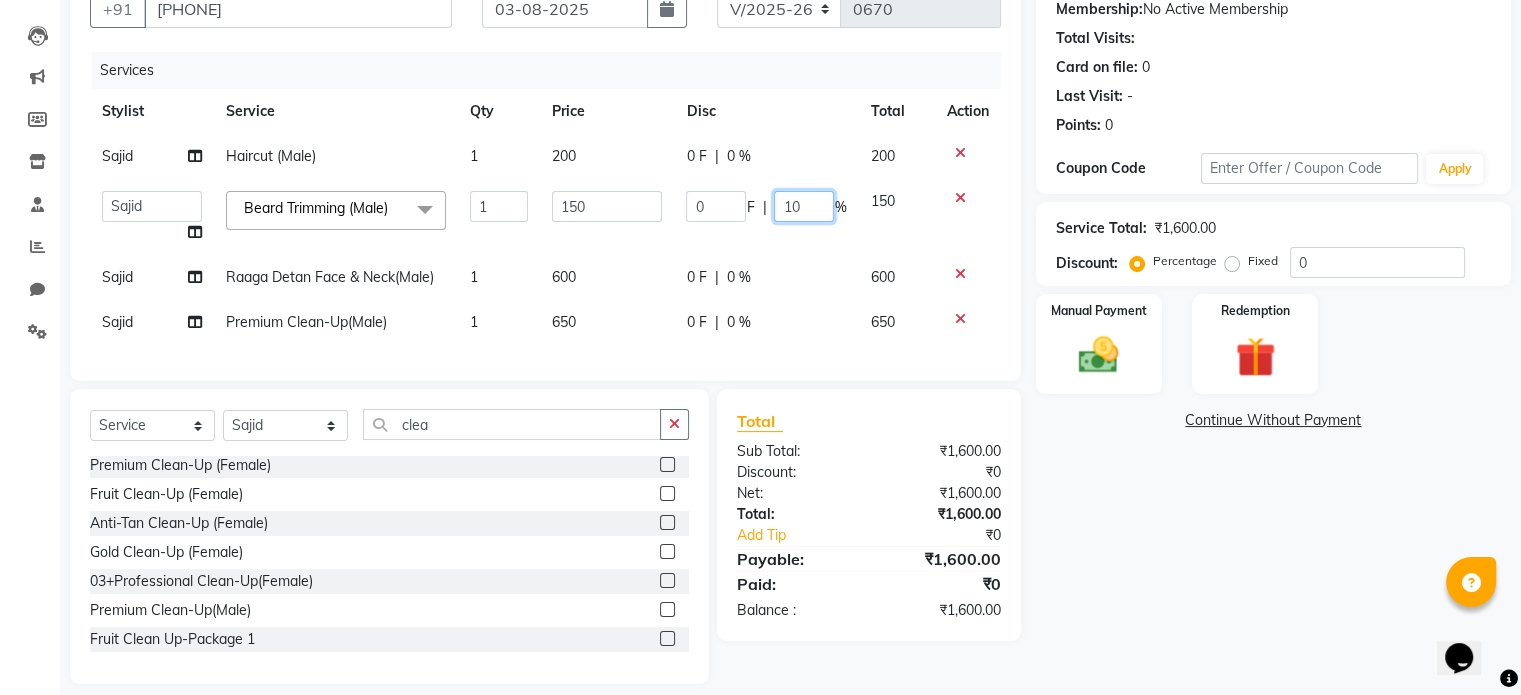 type on "100" 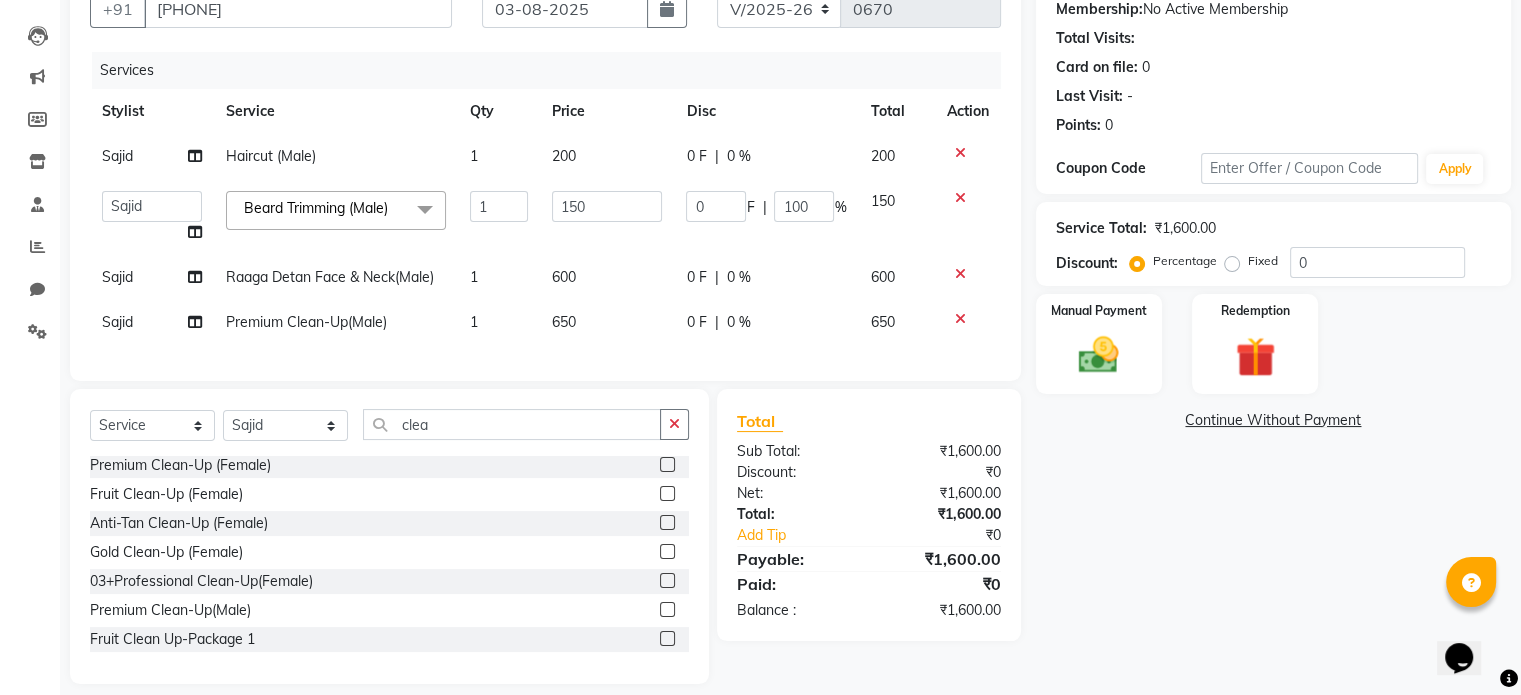 click on "Name: Wilson  Membership:  No Active Membership  Total Visits:   Card on file:  0 Last Visit:   - Points:   0  Coupon Code Apply Service Total:  ₹1,600.00  Discount:  Percentage   Fixed  0 Manual Payment Redemption  Continue Without Payment" 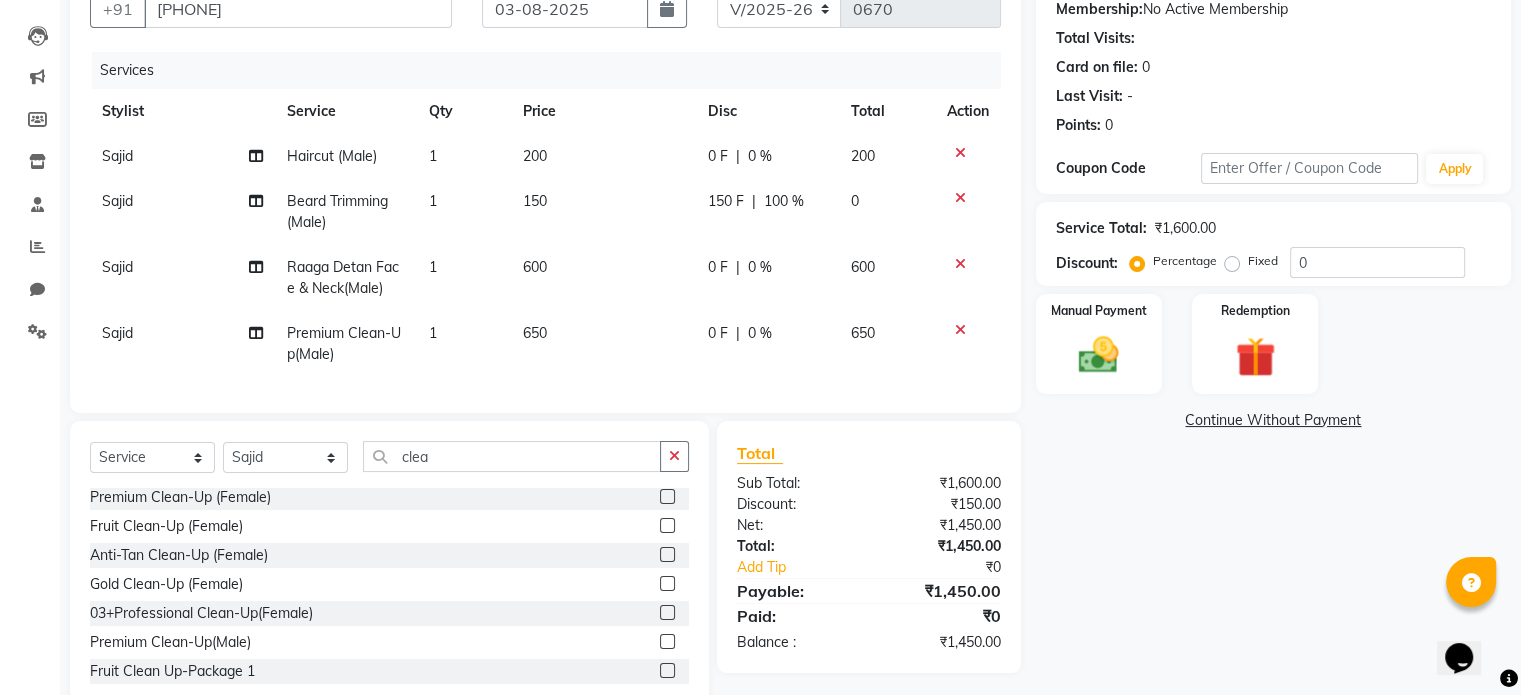 scroll, scrollTop: 263, scrollLeft: 0, axis: vertical 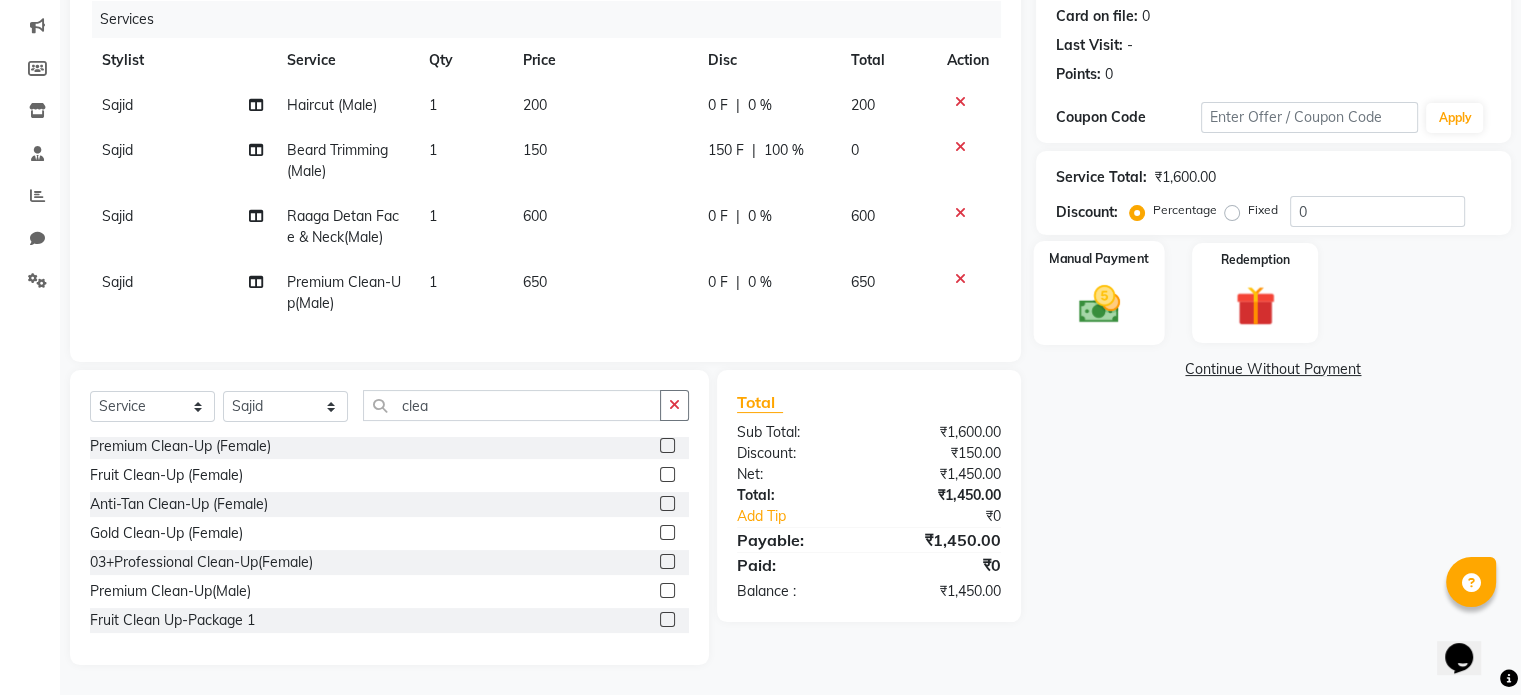 click 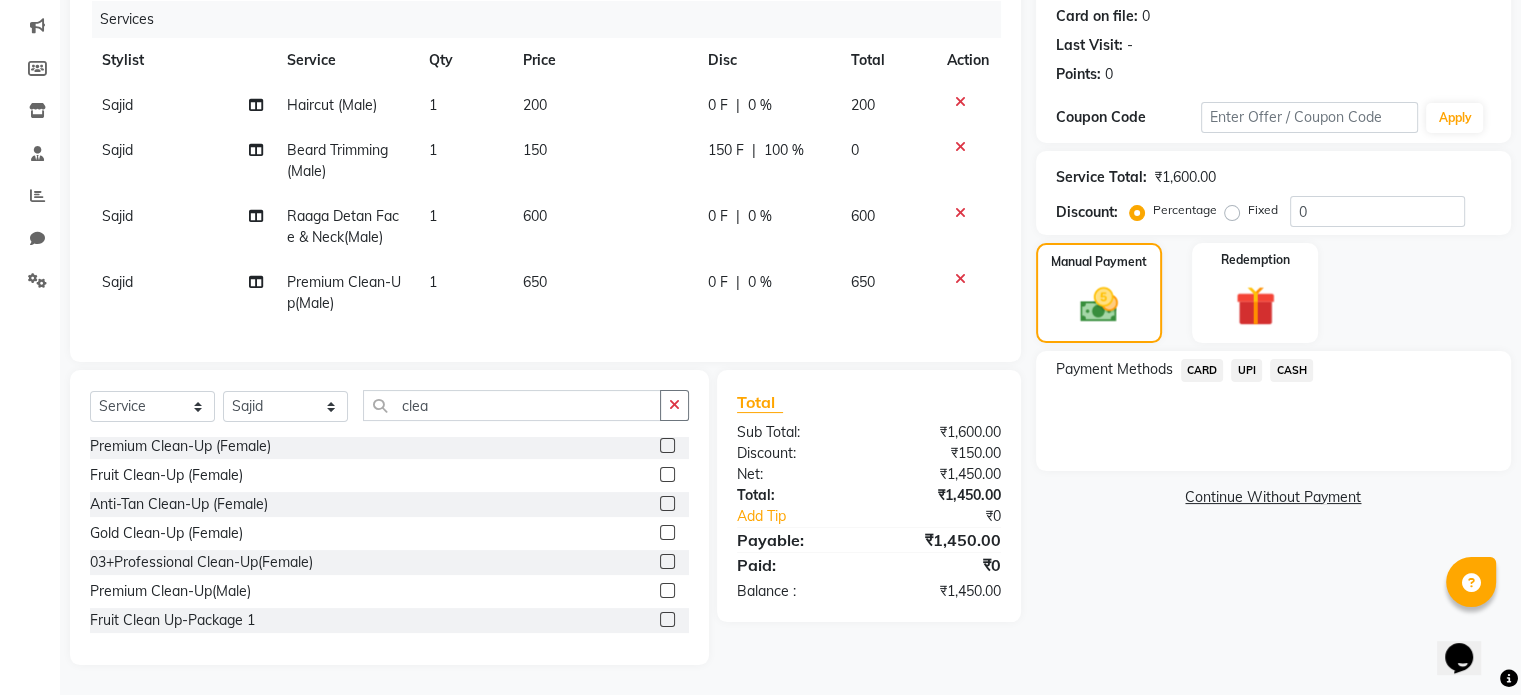 click on "UPI" 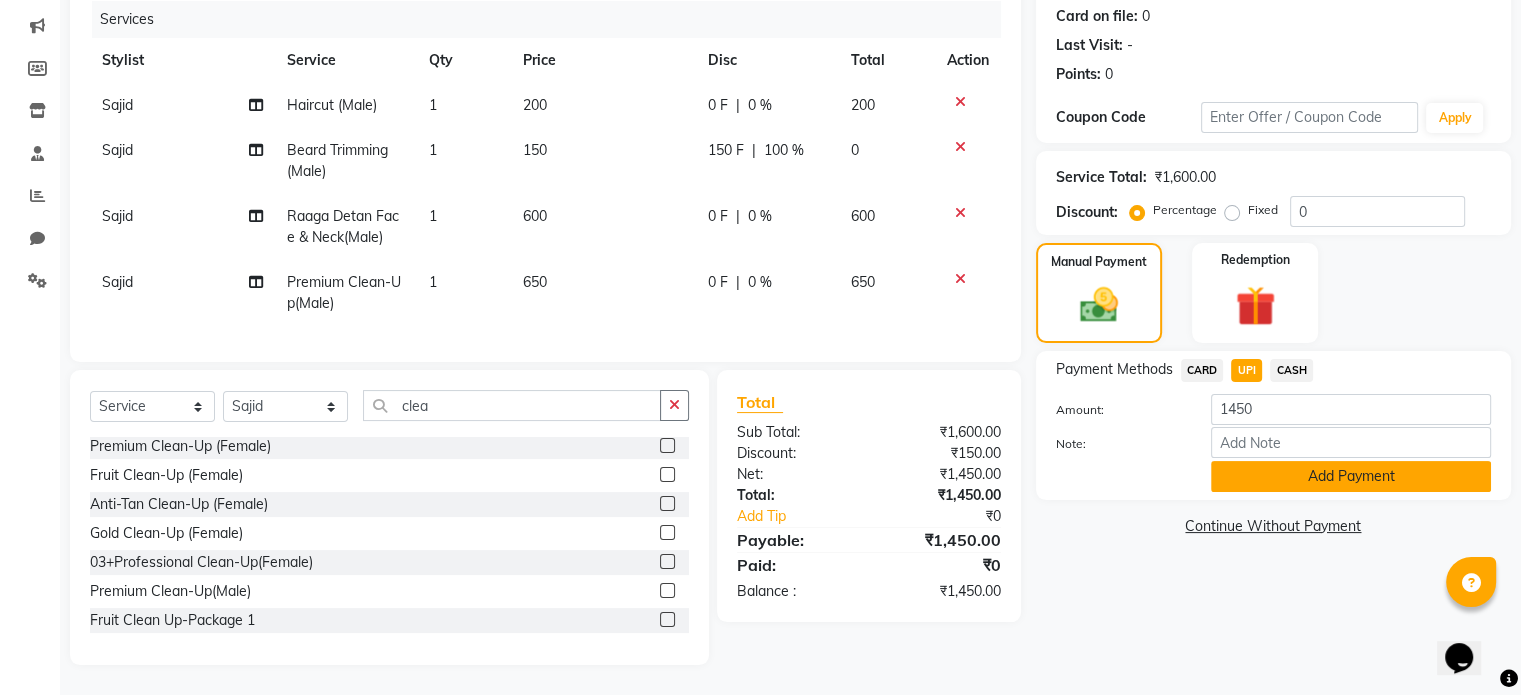 click on "Add Payment" 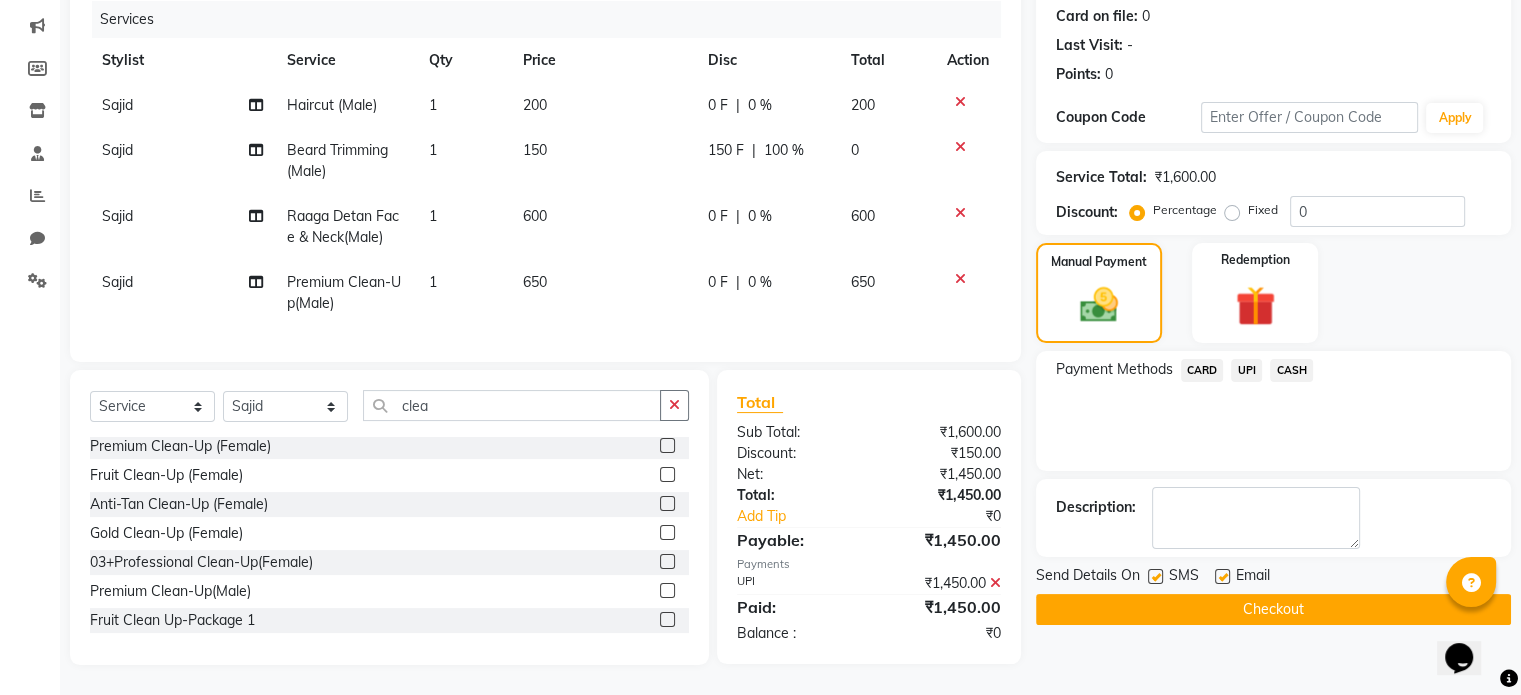click on "Checkout" 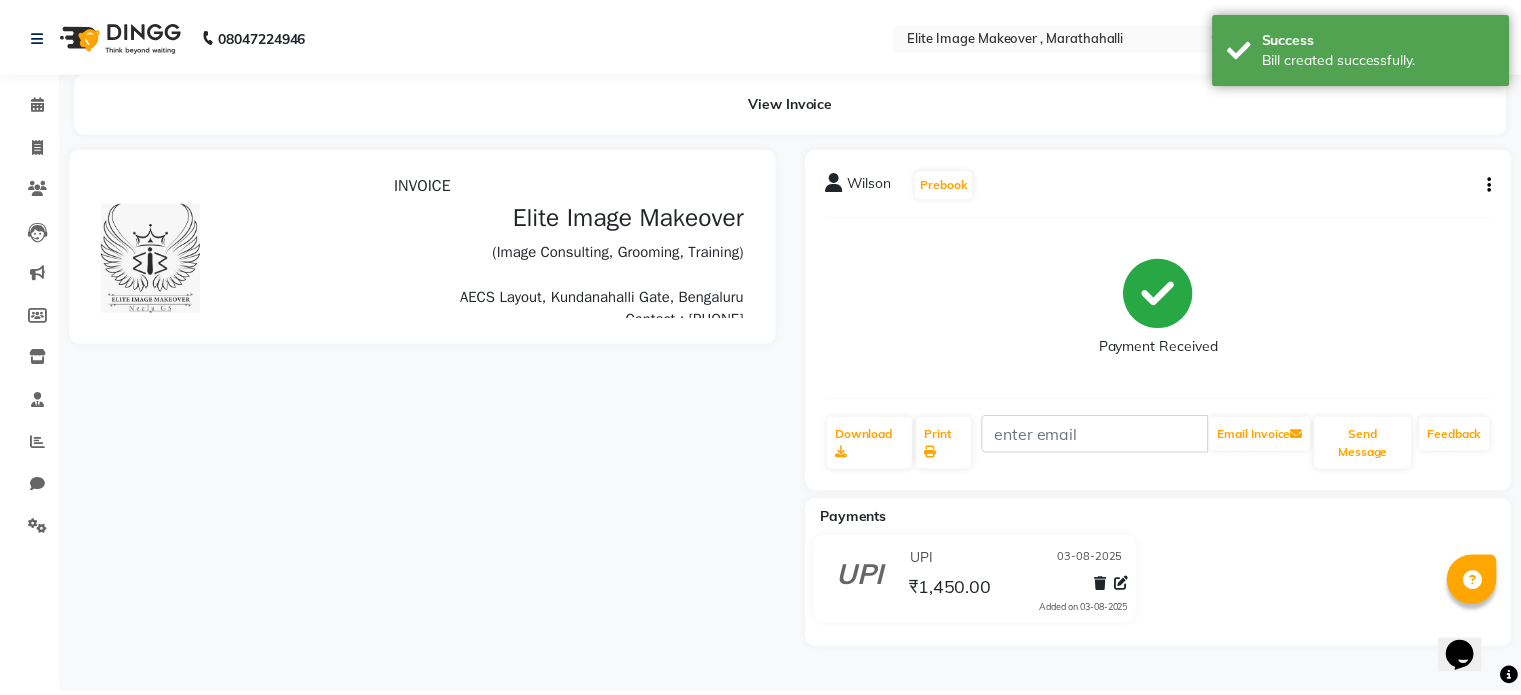 scroll, scrollTop: 0, scrollLeft: 0, axis: both 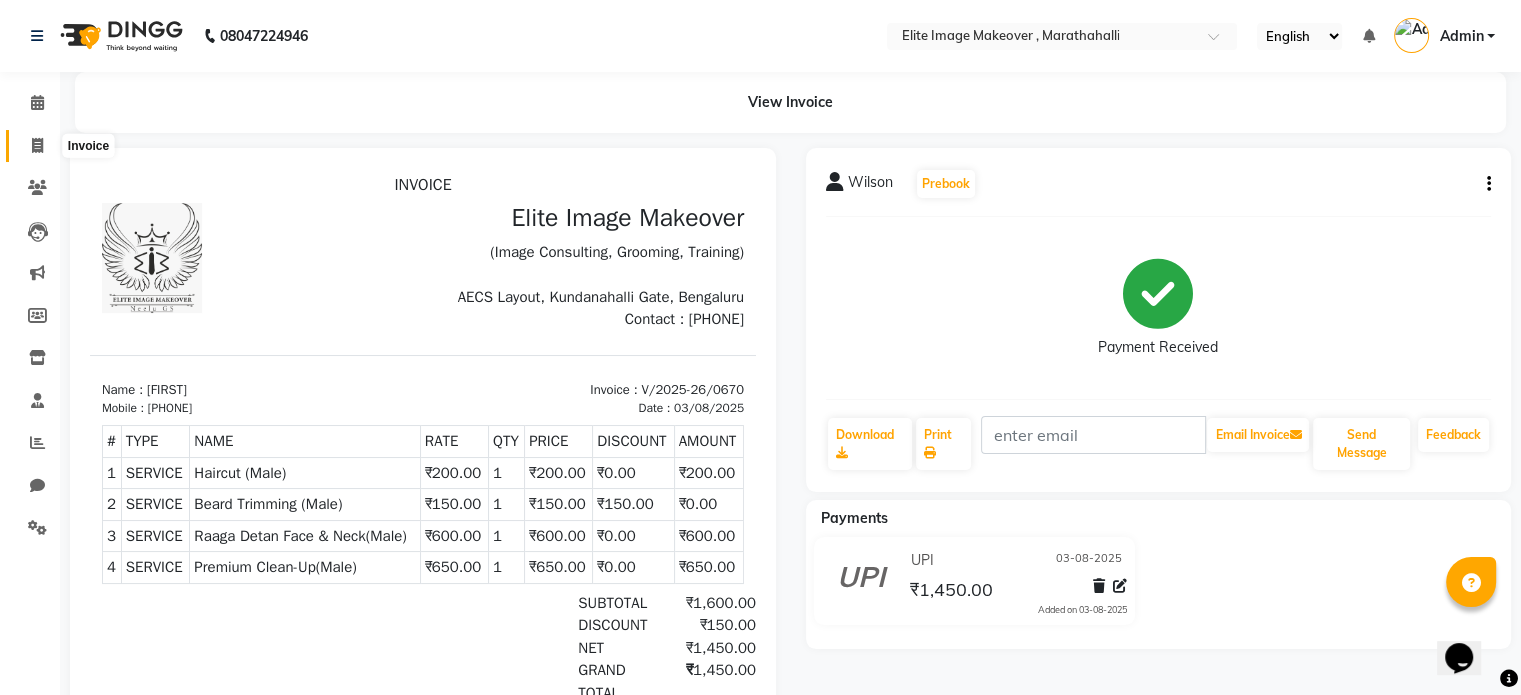click 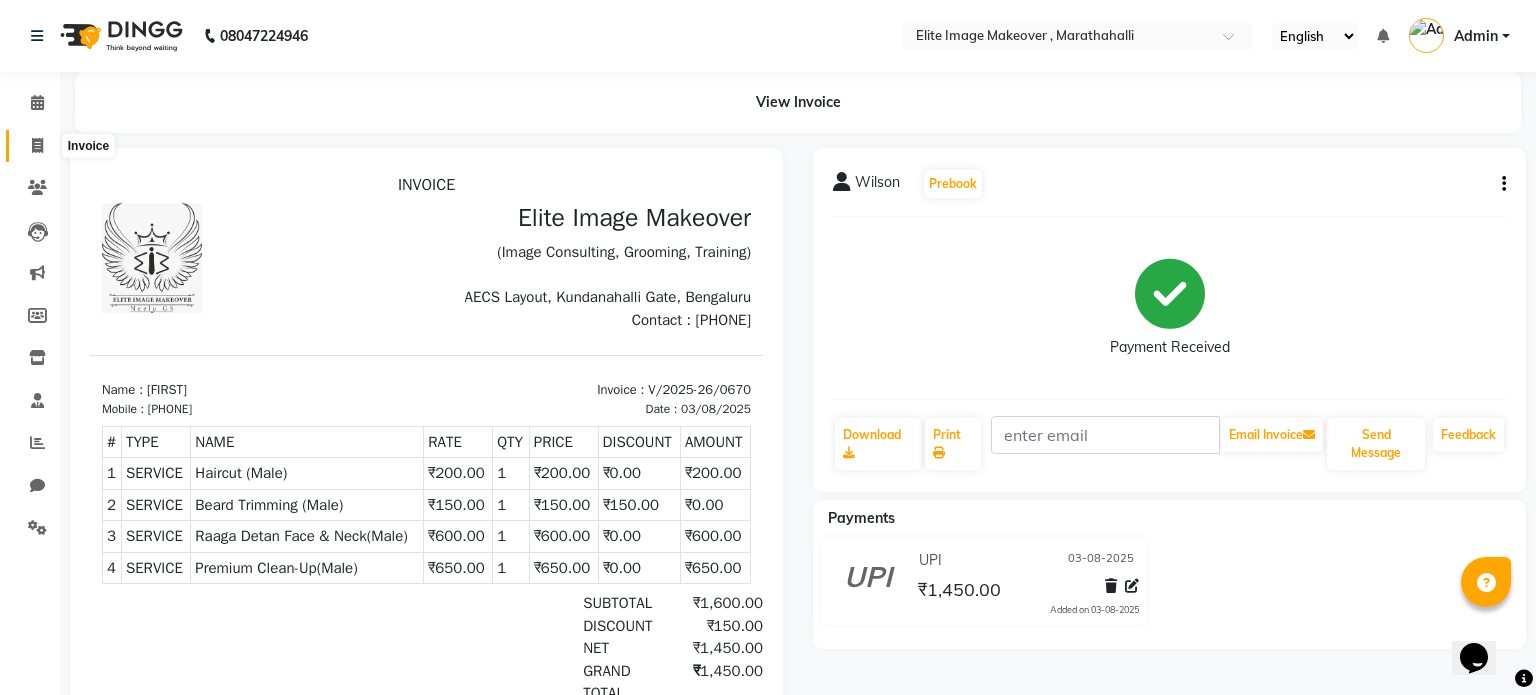 select on "8005" 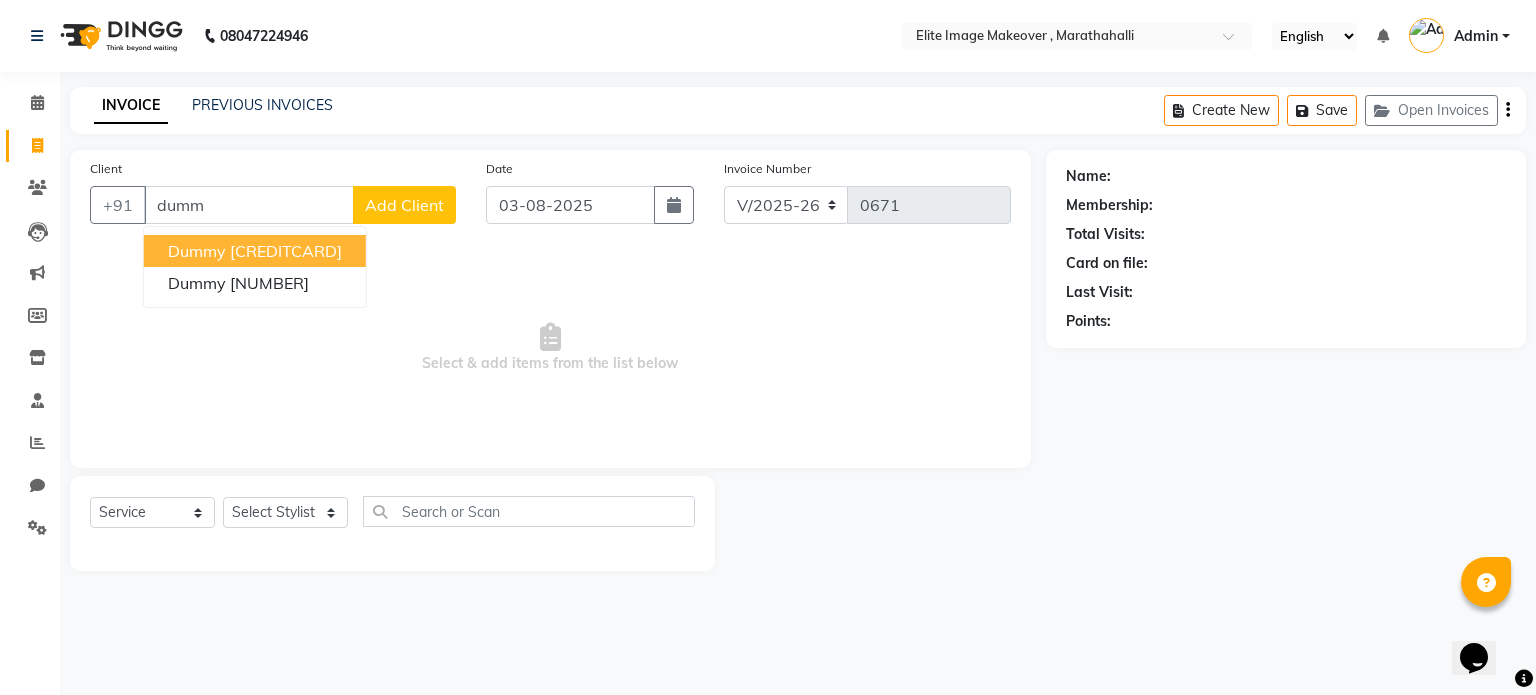 click on "1354700000001" at bounding box center (286, 251) 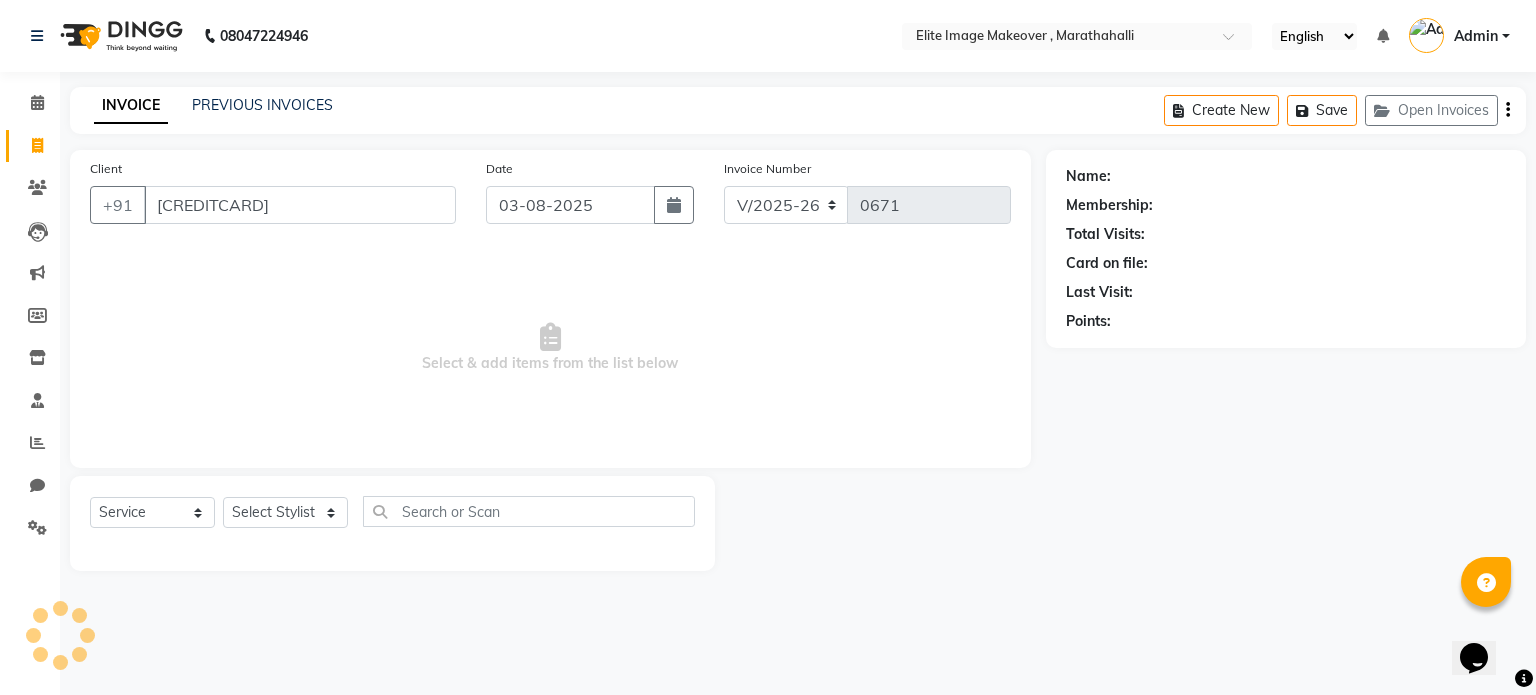 type on "1354700000001" 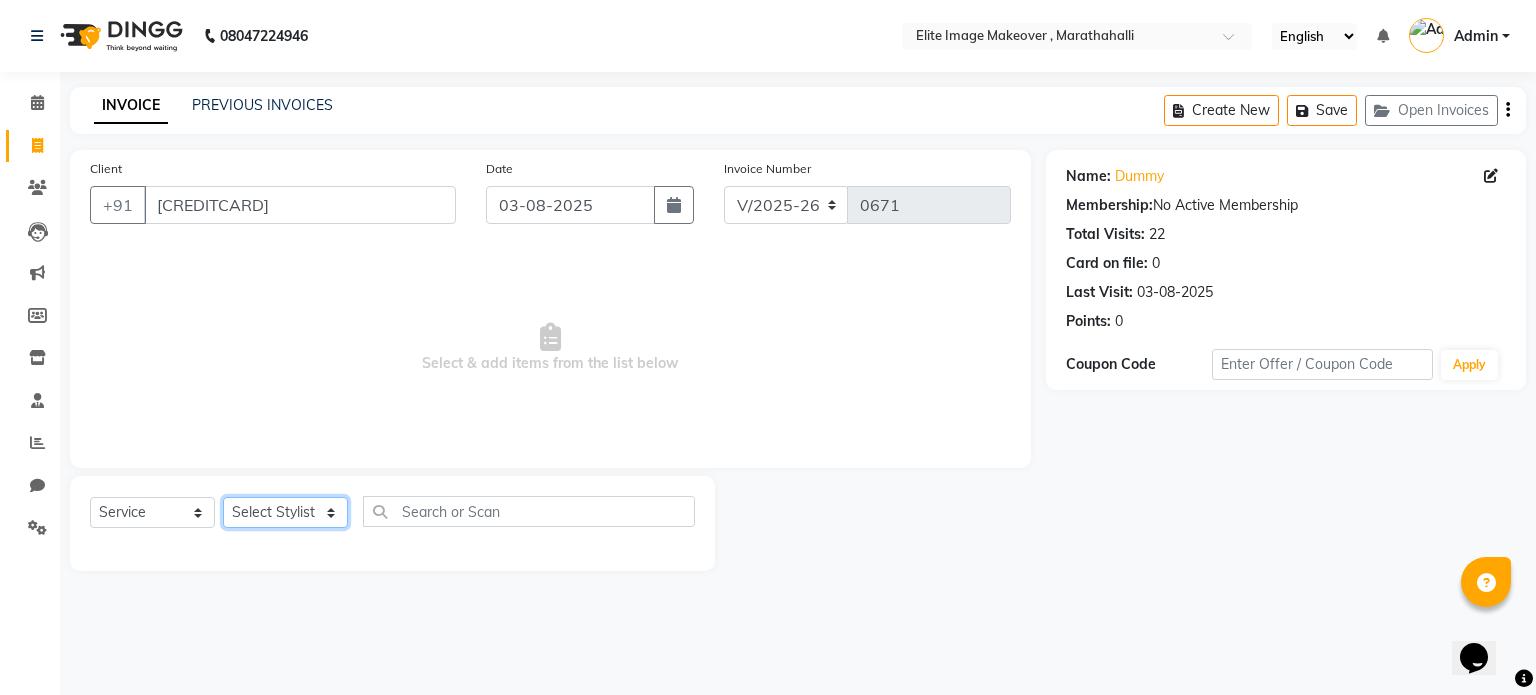 click on "Select Stylist Chaya Khushi Kumari Neelu GS Raju Sajid Shadab Sima Vinod Kumar" 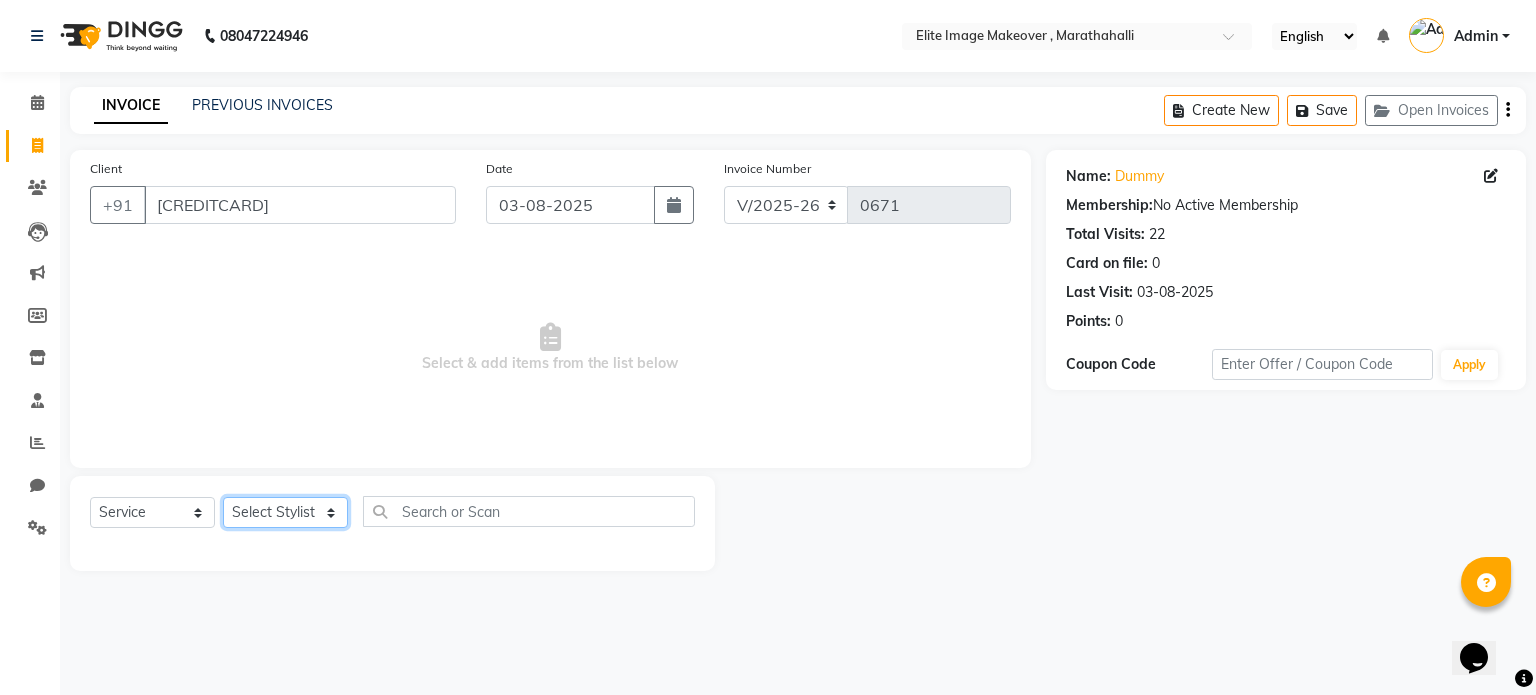 select on "88056" 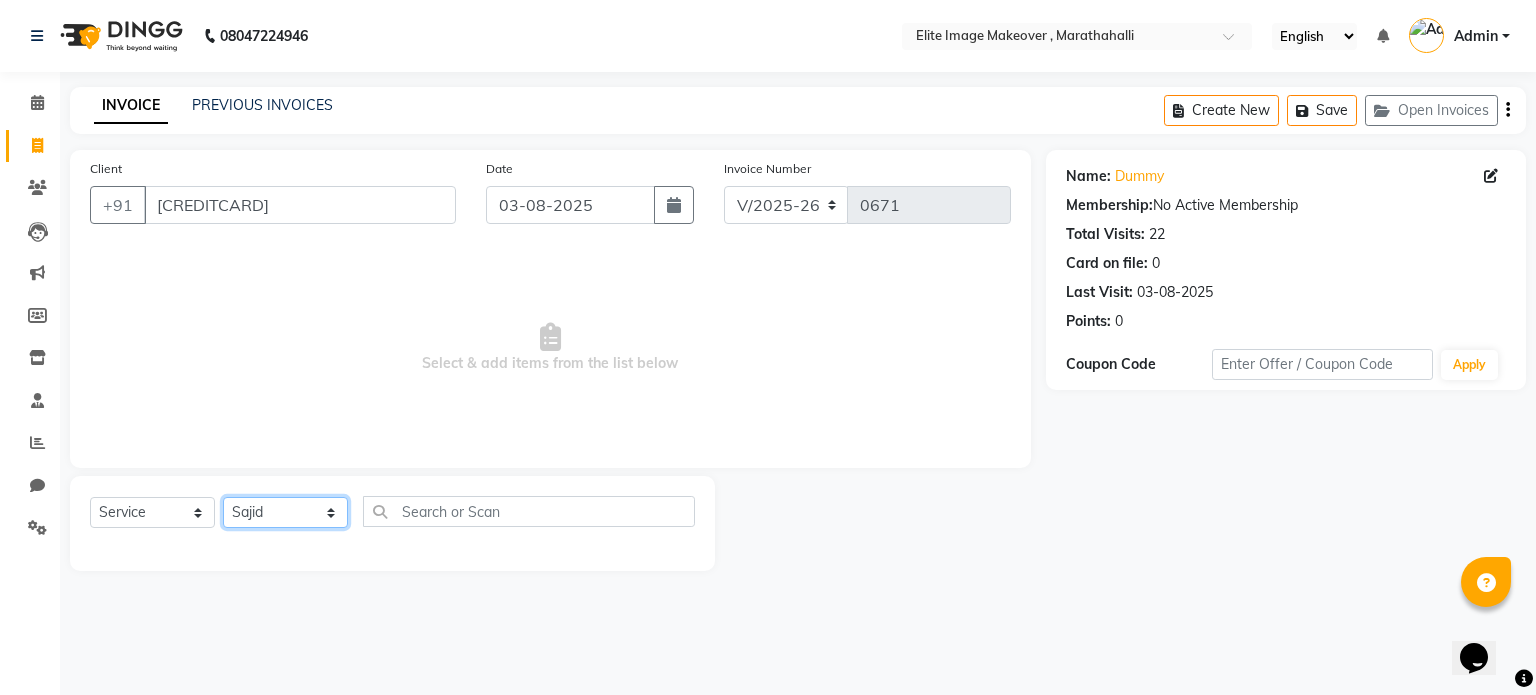 click on "Select Stylist Chaya Khushi Kumari Neelu GS Raju Sajid Shadab Sima Vinod Kumar" 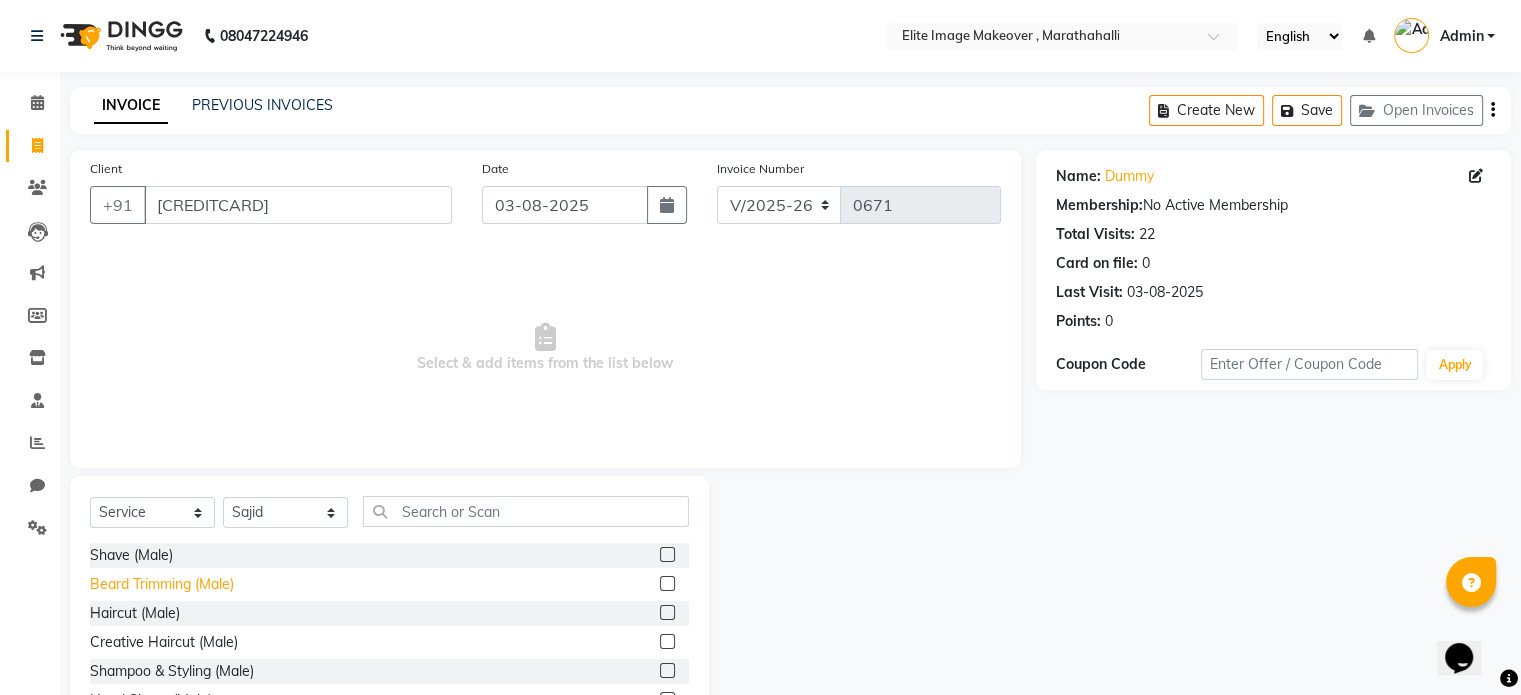 click on "Beard Trimming (Male)" 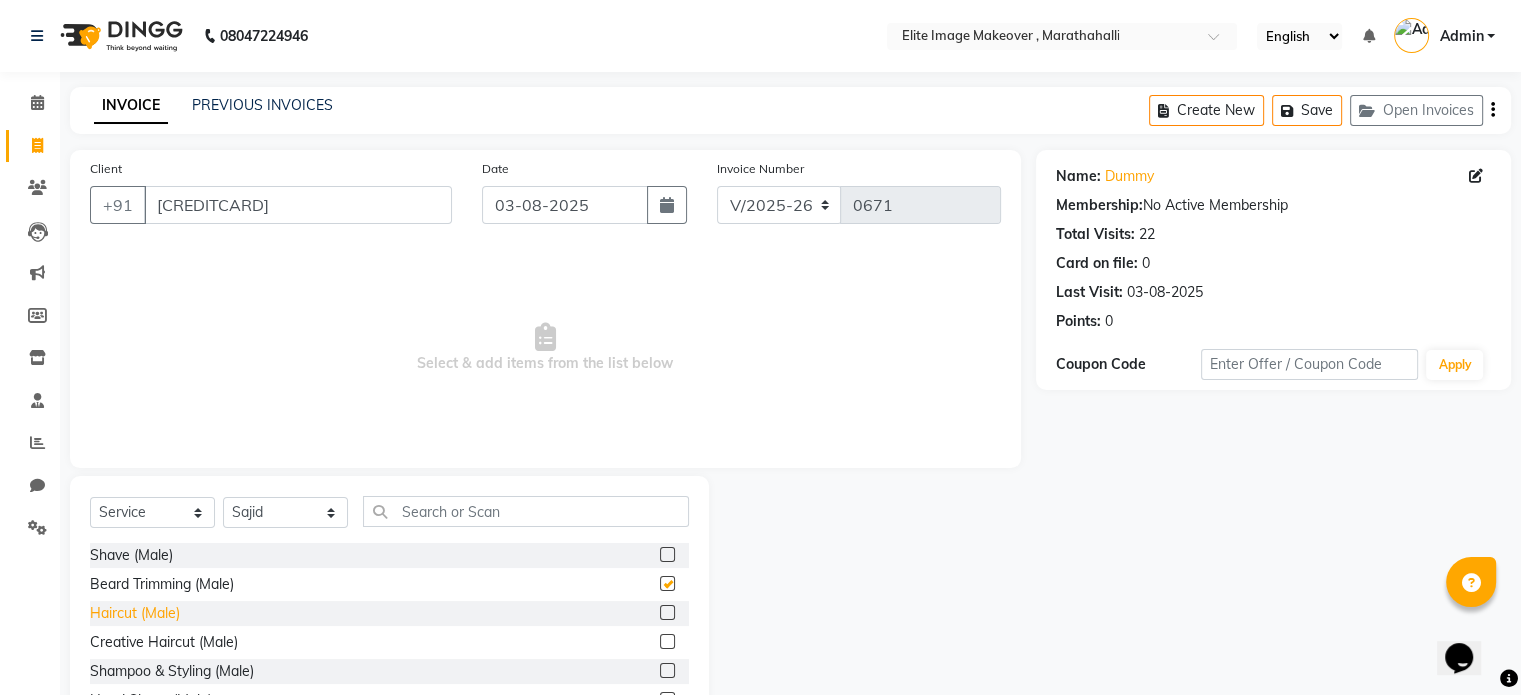 checkbox on "false" 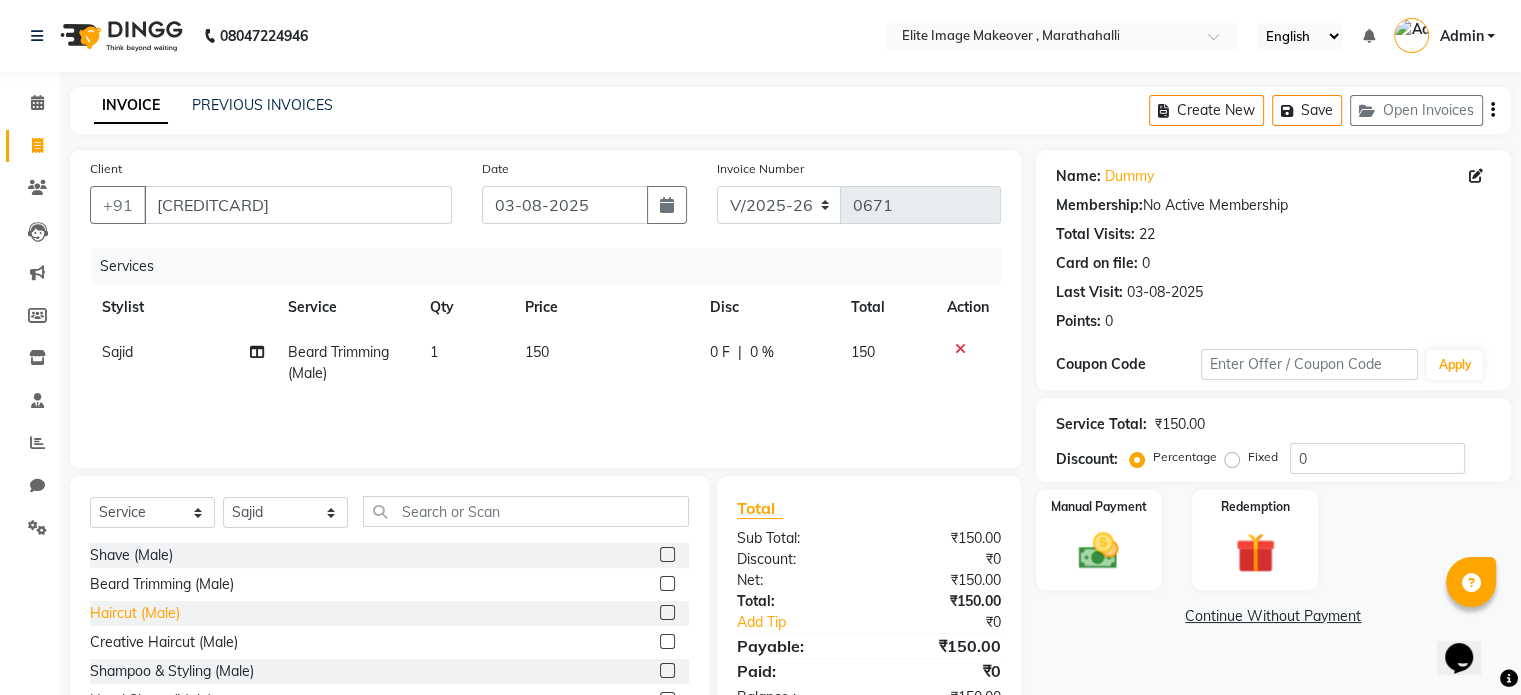 click on "Haircut (Male)" 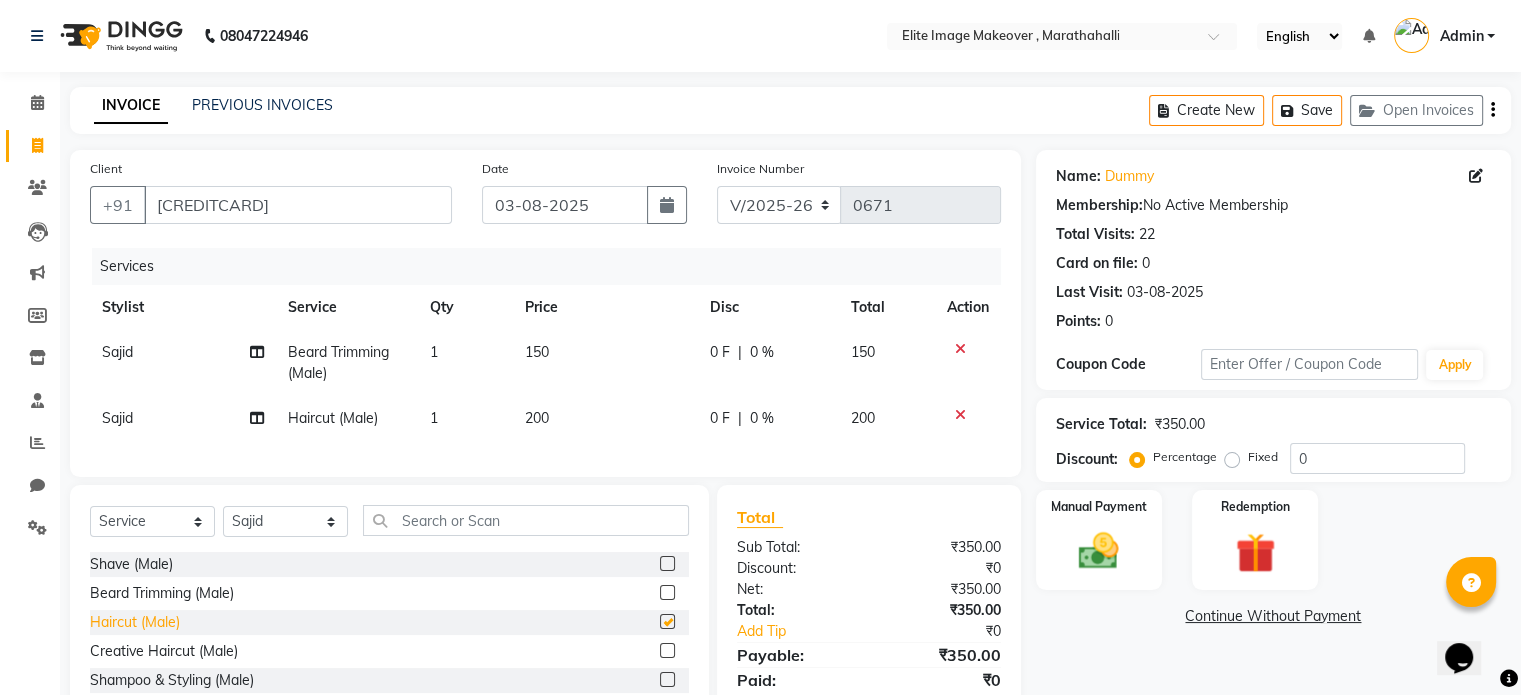 checkbox on "false" 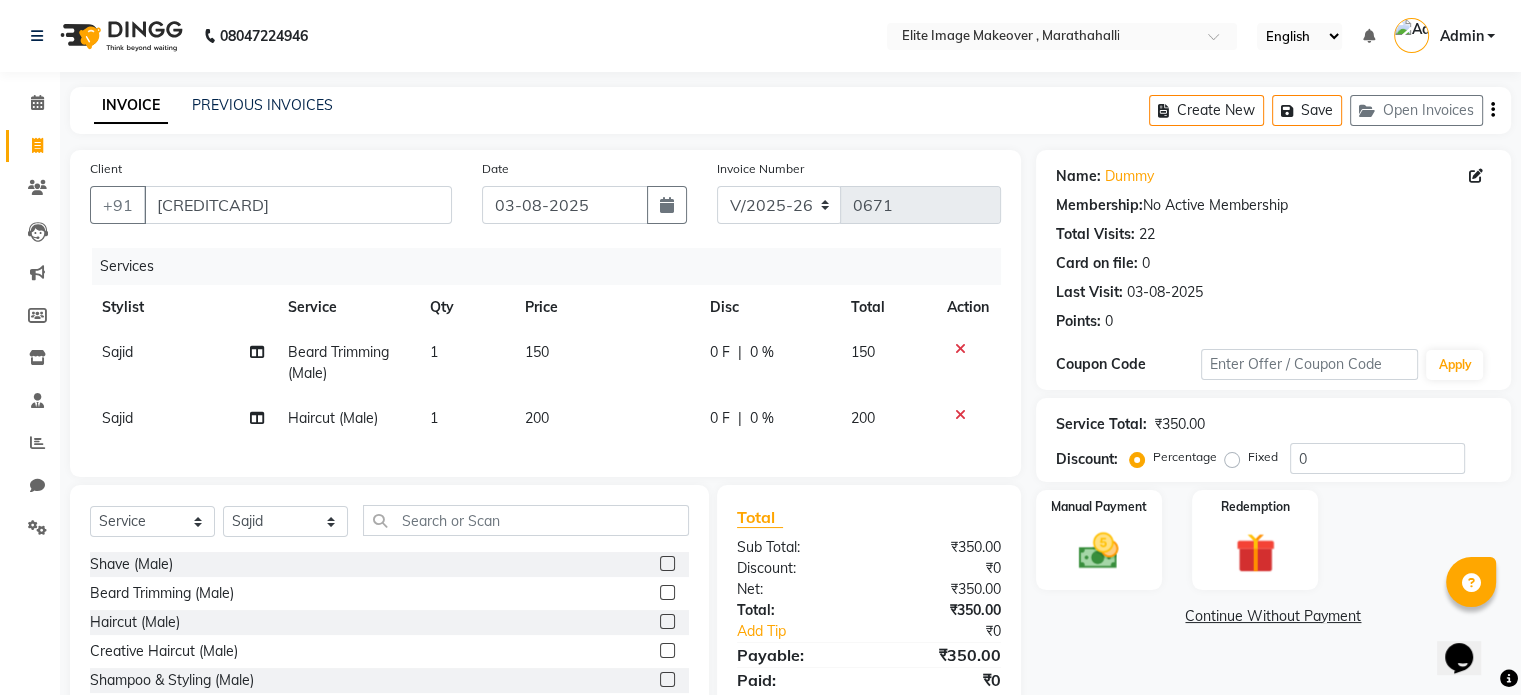 scroll, scrollTop: 131, scrollLeft: 0, axis: vertical 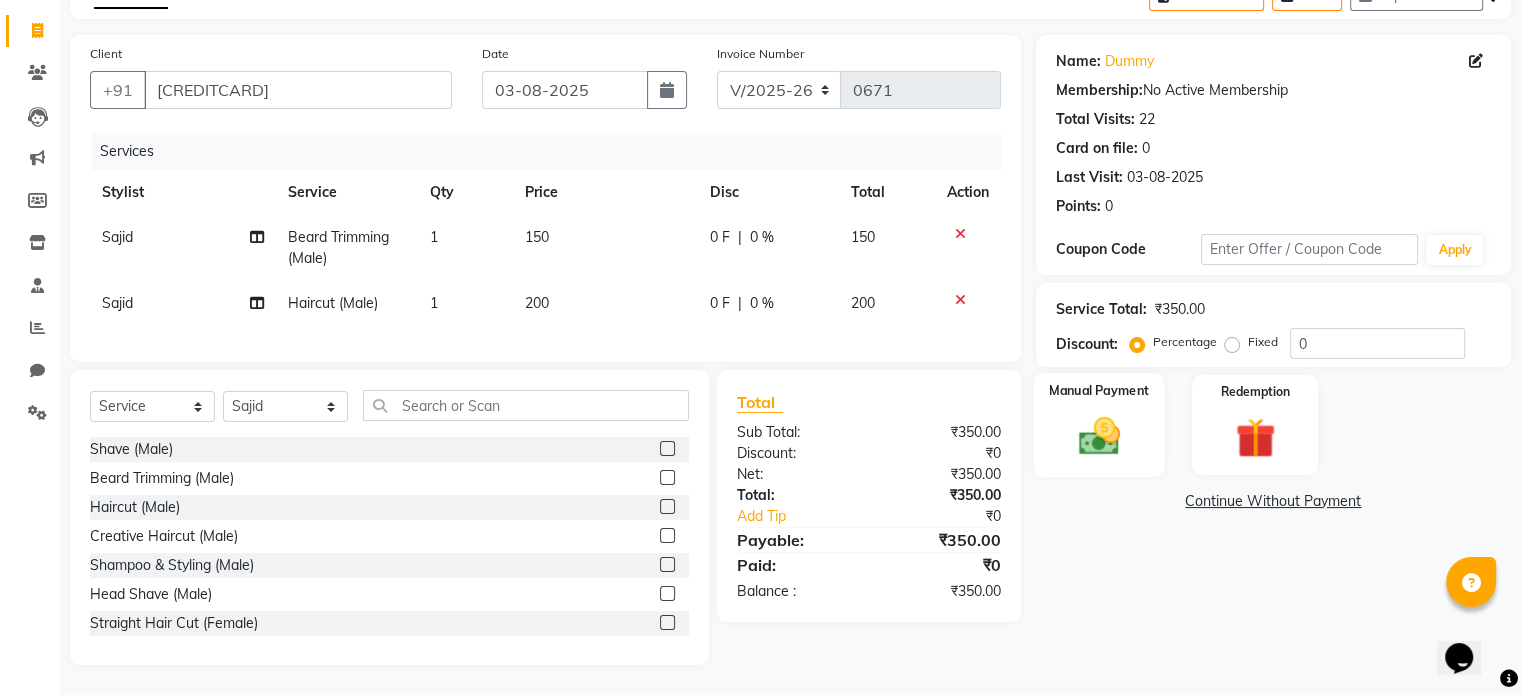 click 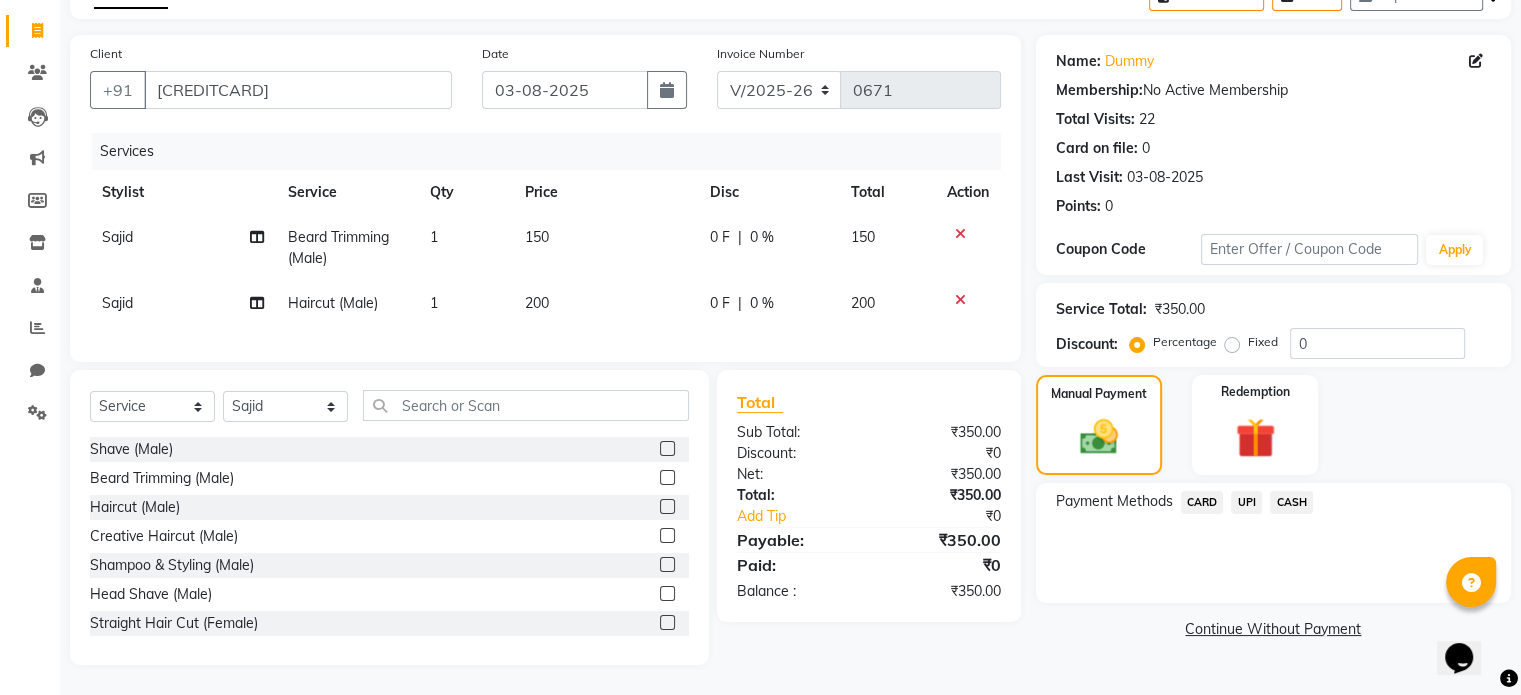 click on "UPI" 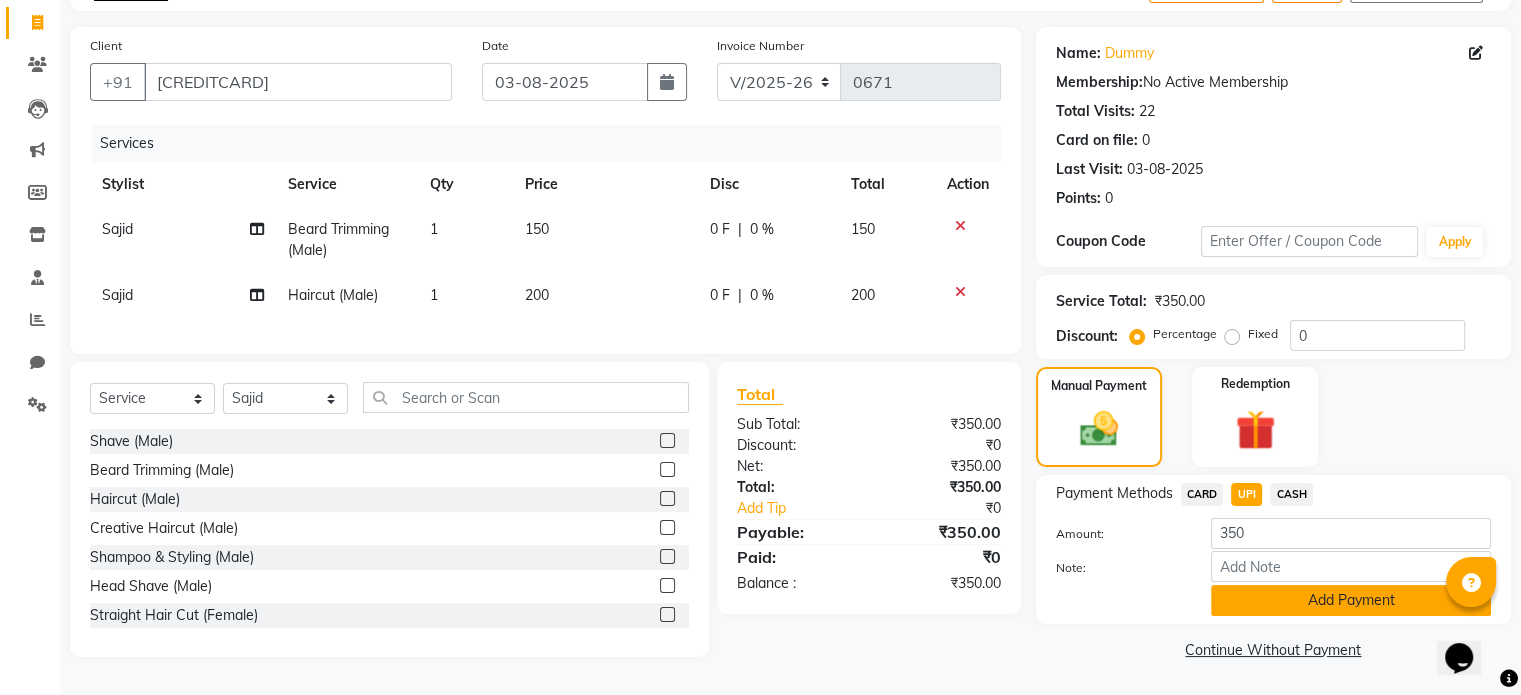 click on "Add Payment" 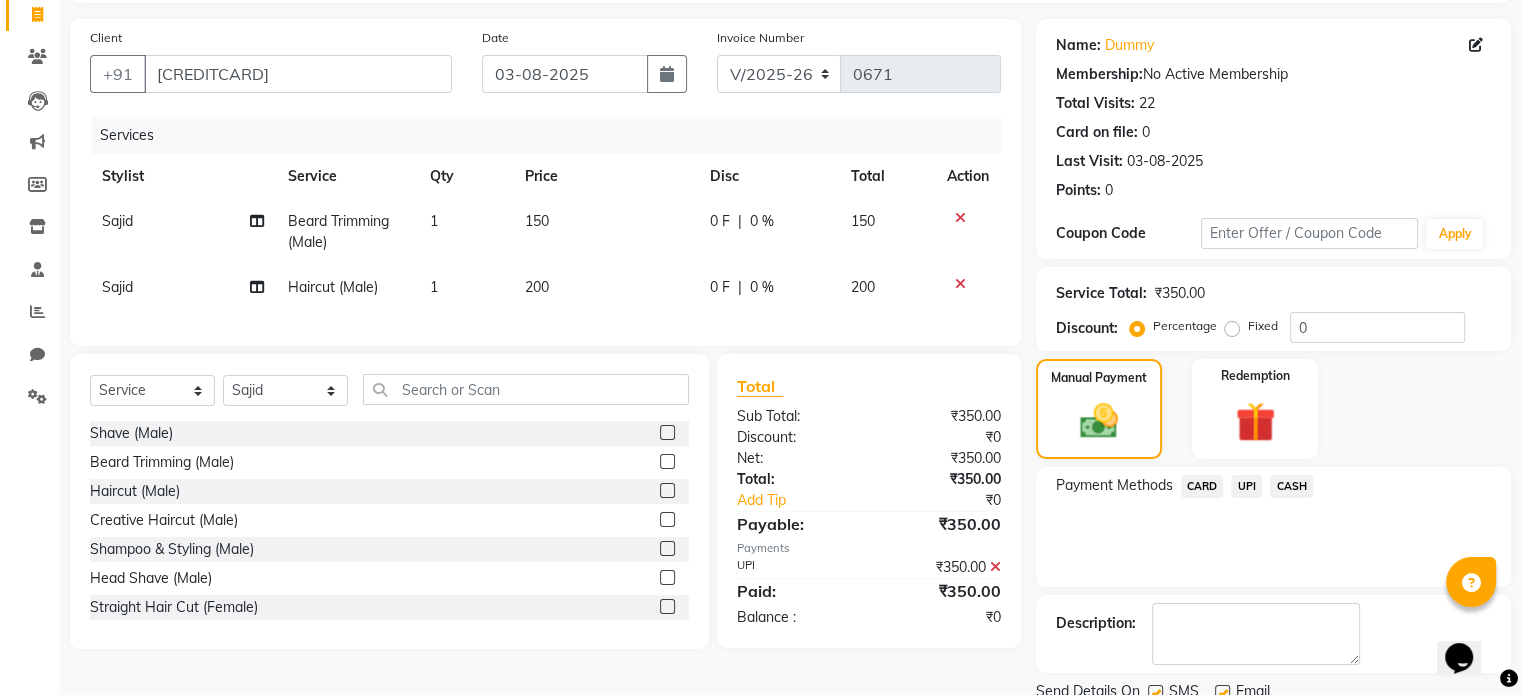 scroll, scrollTop: 205, scrollLeft: 0, axis: vertical 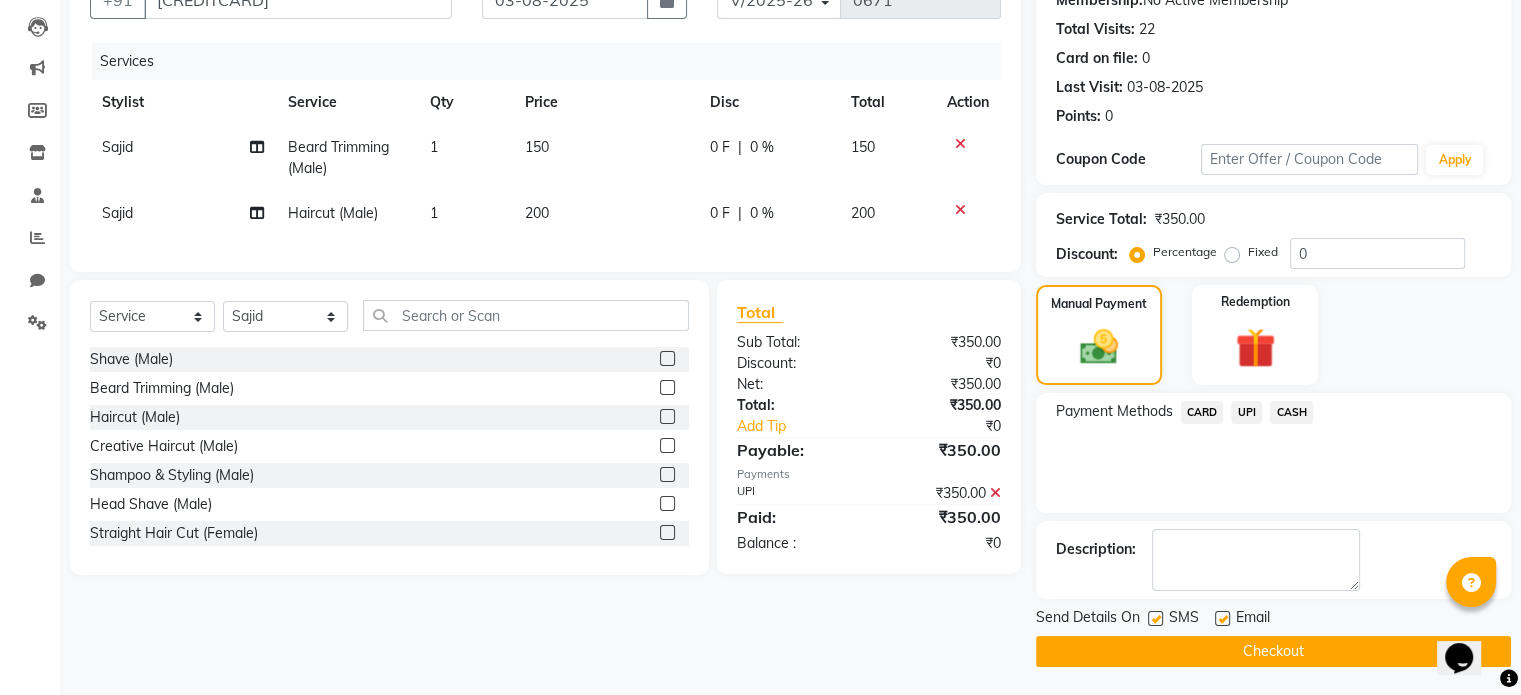 click on "Checkout" 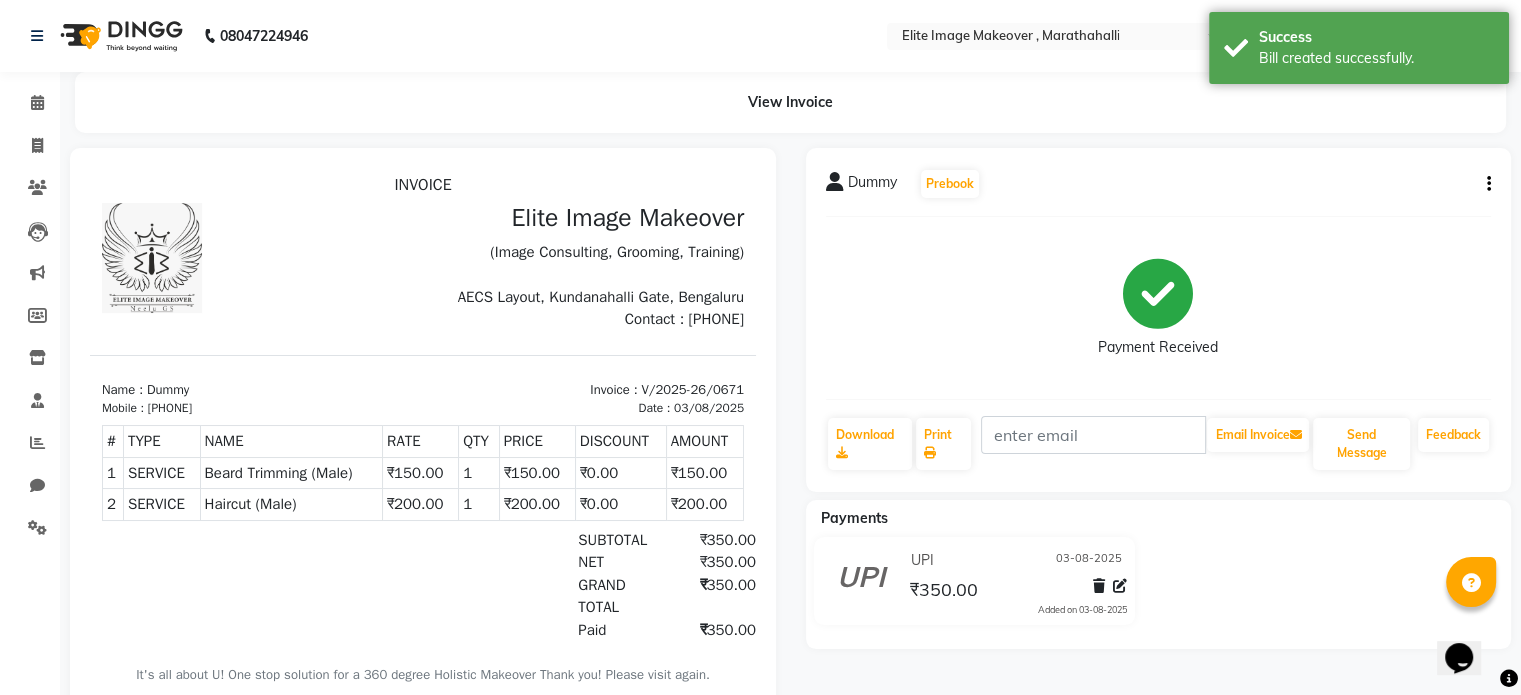 scroll, scrollTop: 0, scrollLeft: 0, axis: both 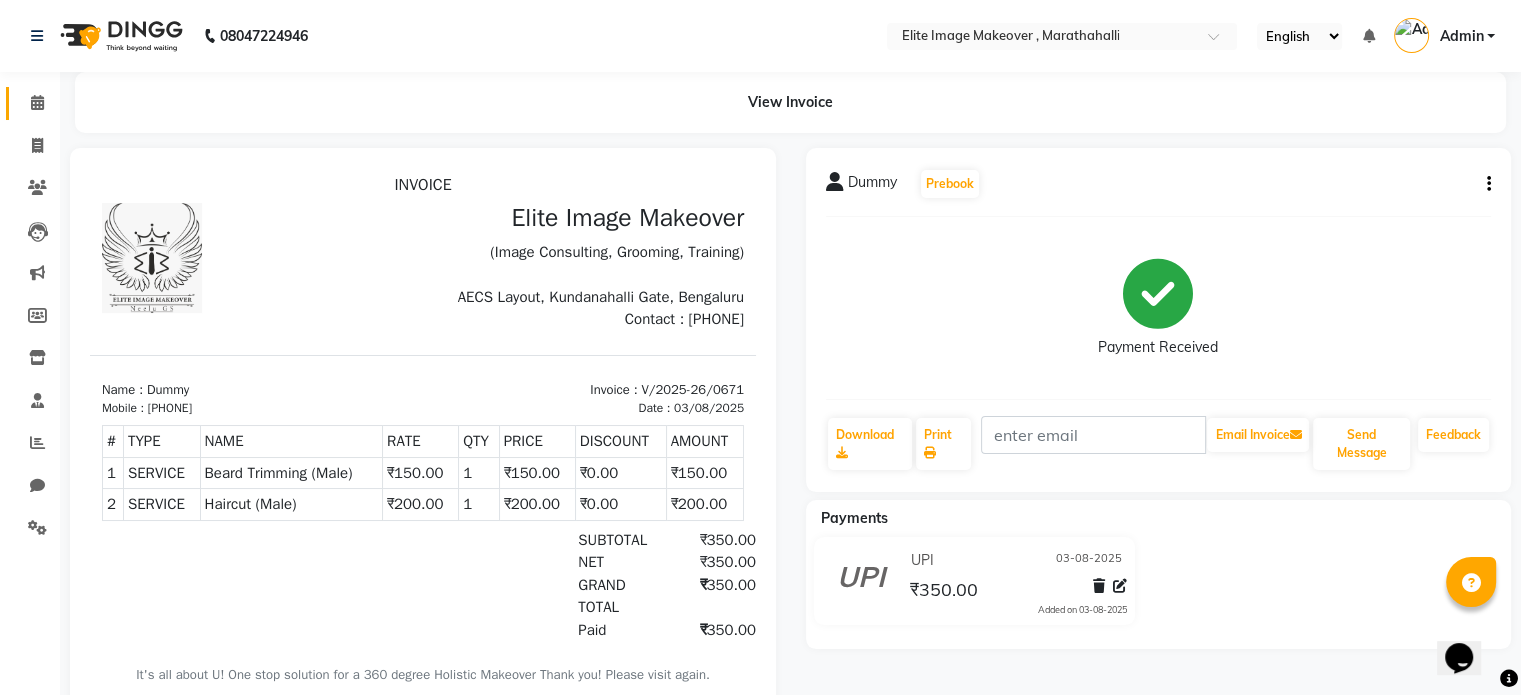 click 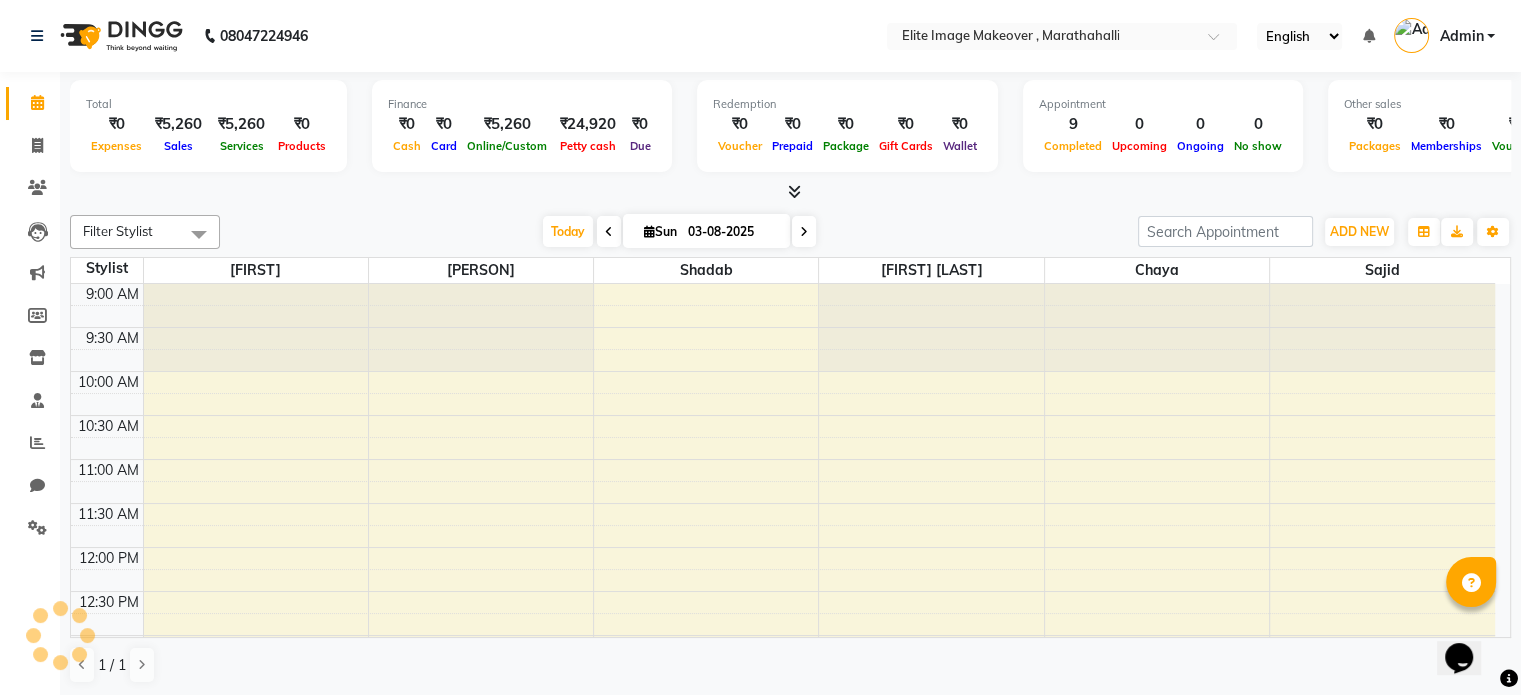 scroll, scrollTop: 0, scrollLeft: 0, axis: both 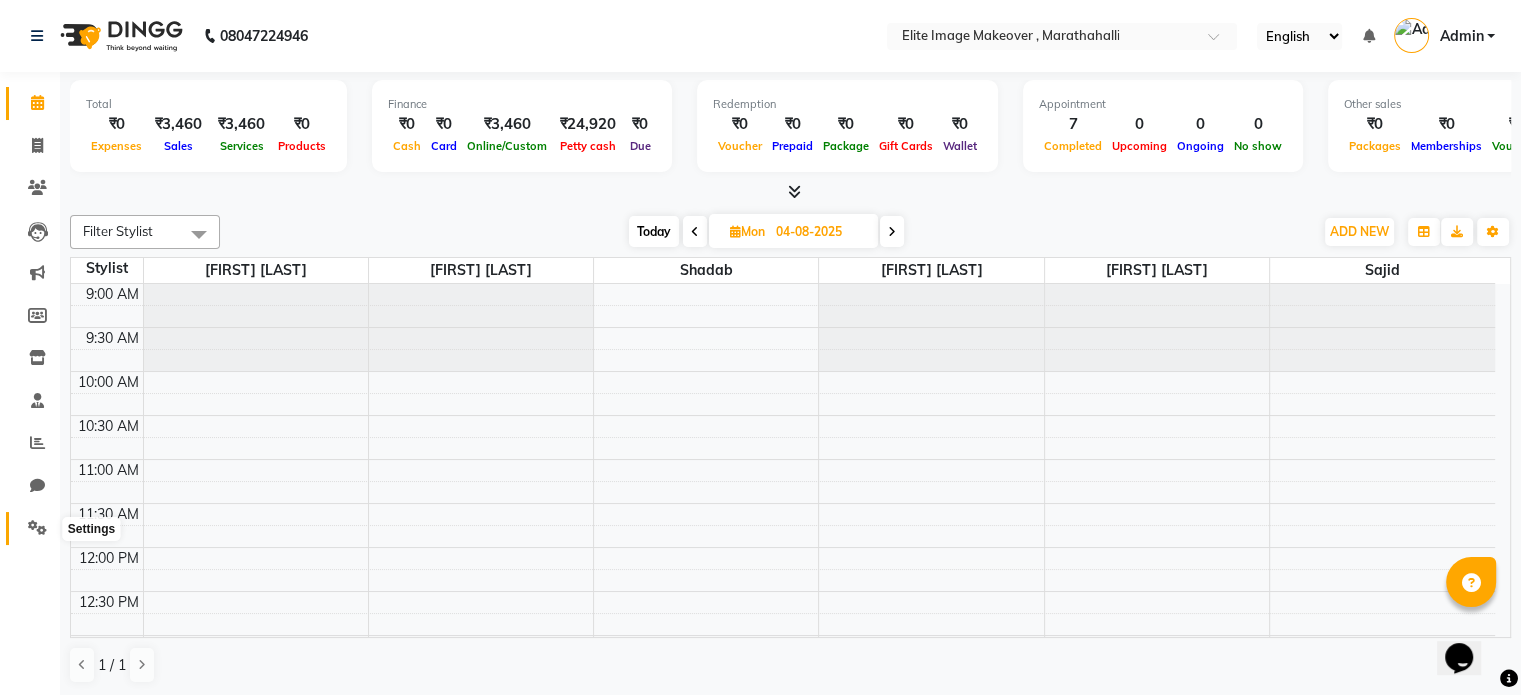 click 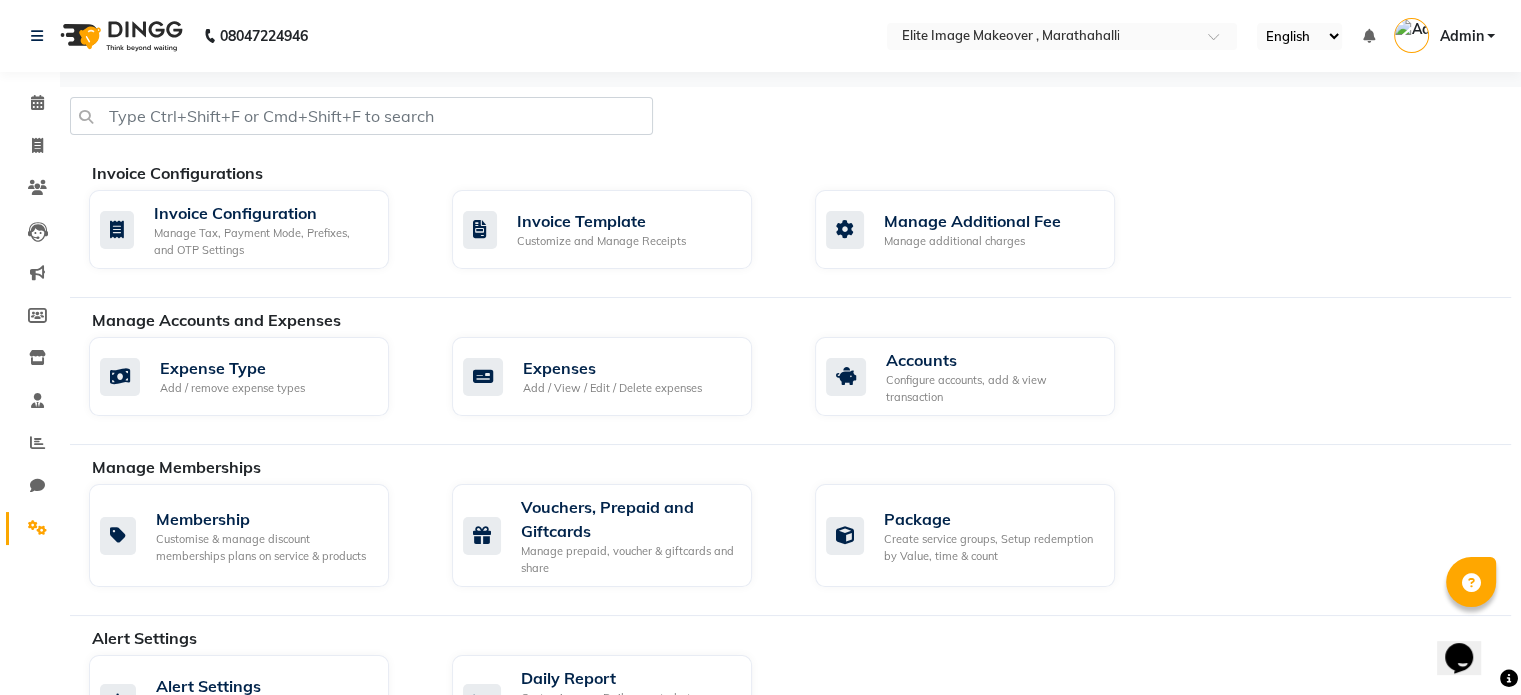 click on "Manage Accounts and Expenses" 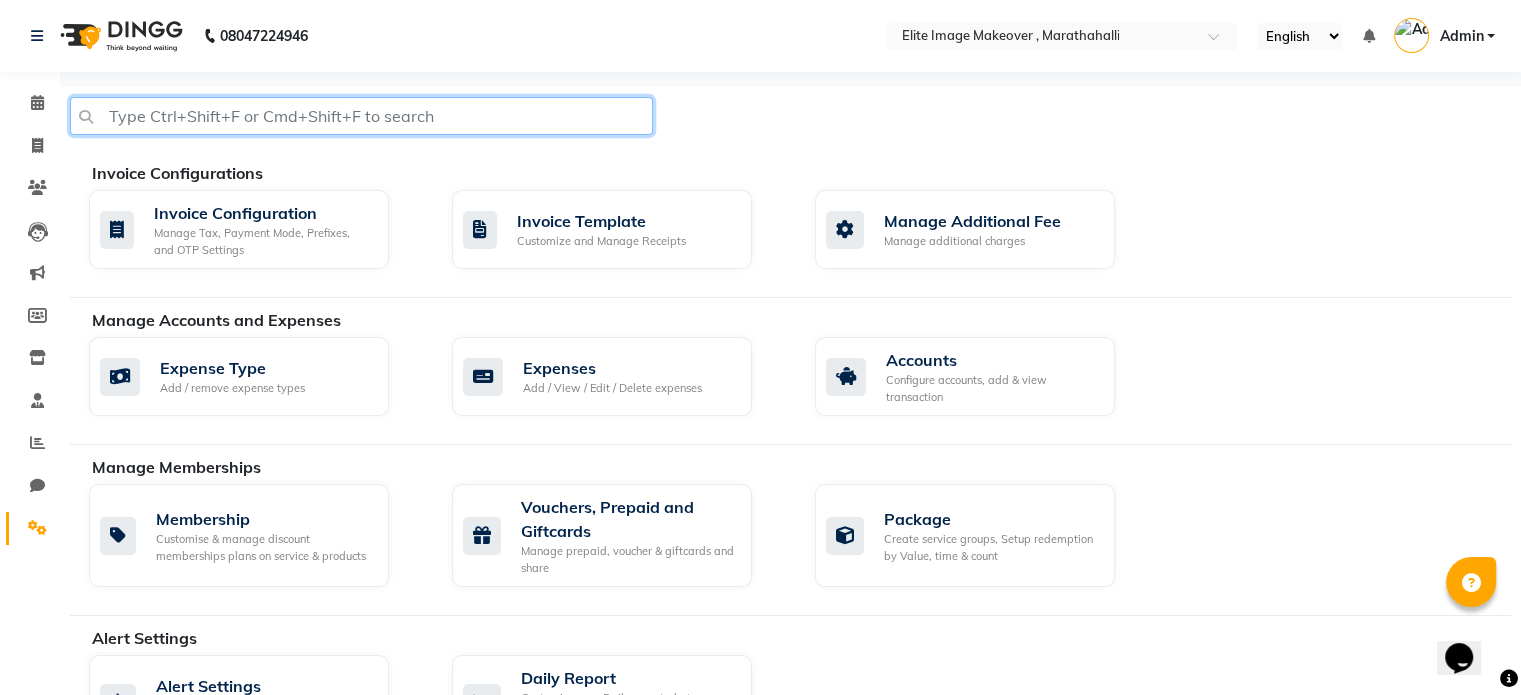 click 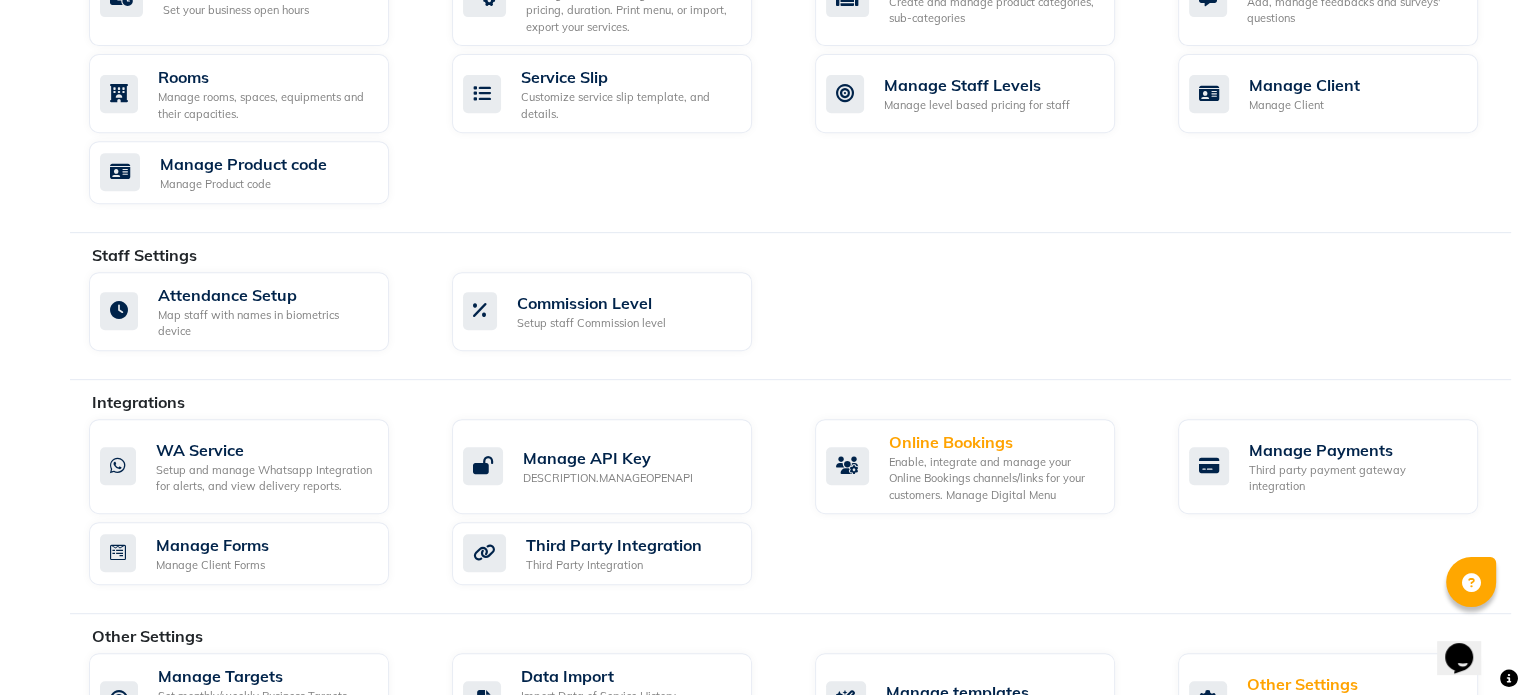 scroll, scrollTop: 926, scrollLeft: 0, axis: vertical 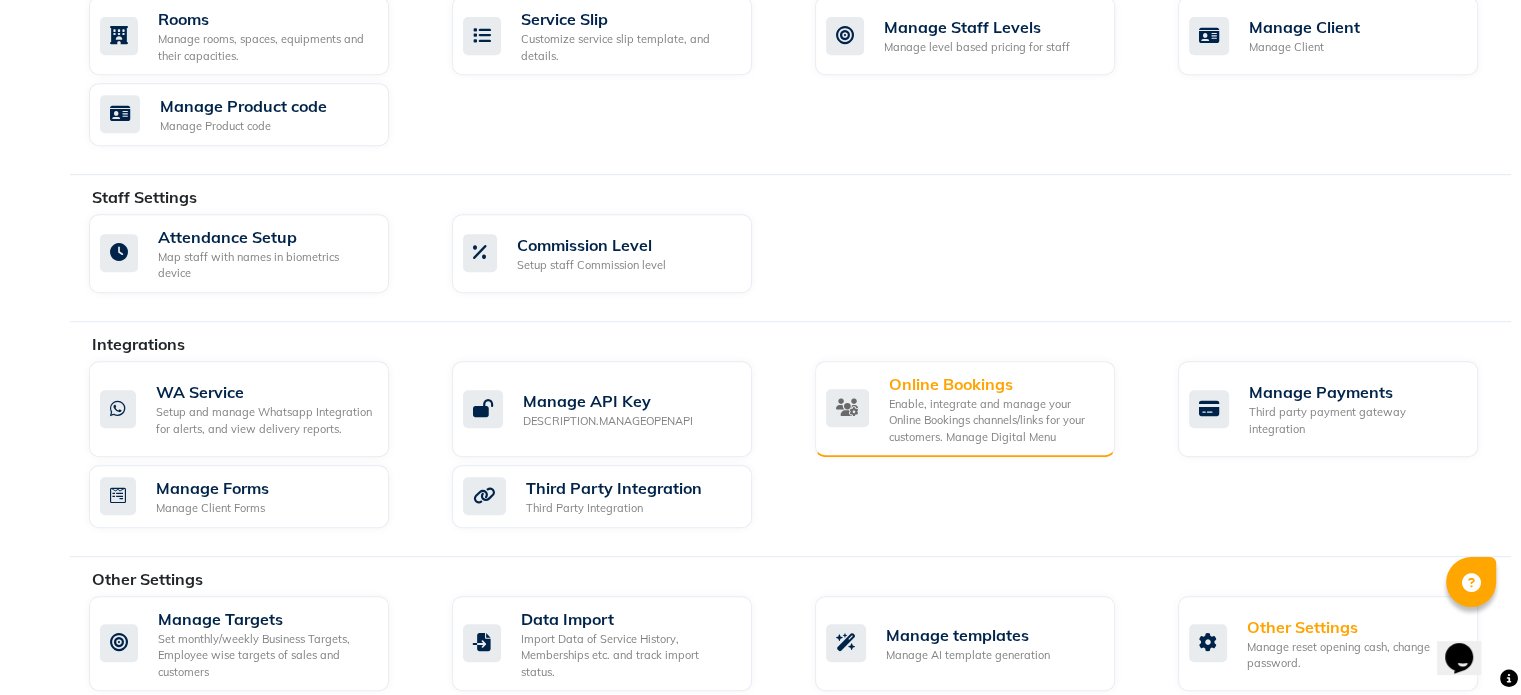 type on "appo" 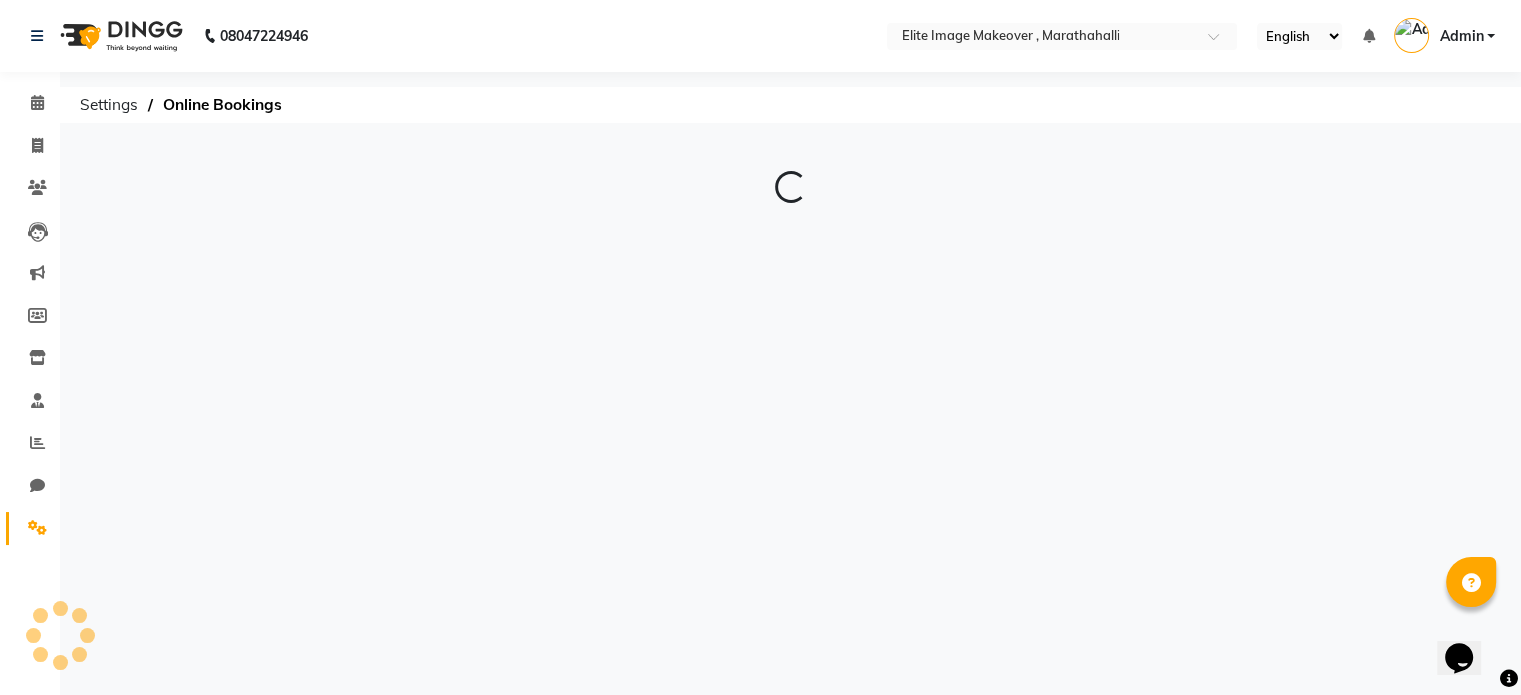 scroll, scrollTop: 0, scrollLeft: 0, axis: both 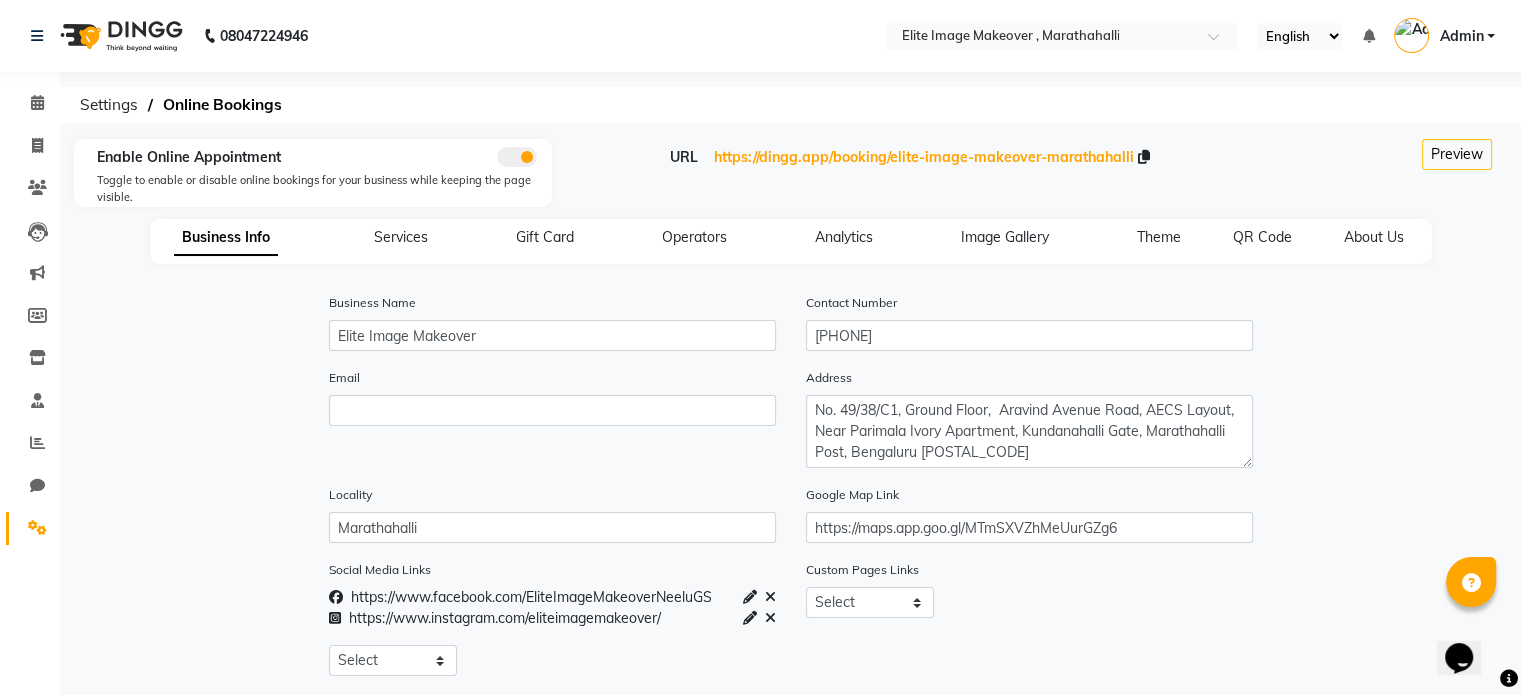 click on "Email Address No. 49/38/C1, Ground Floor,  Aravind Avenue Road, AECS Layout, Near Parimala Ivory Apartment, Kundanahalli Gate, Marathahalli Post, Bengaluru [POSTAL_CODE]" 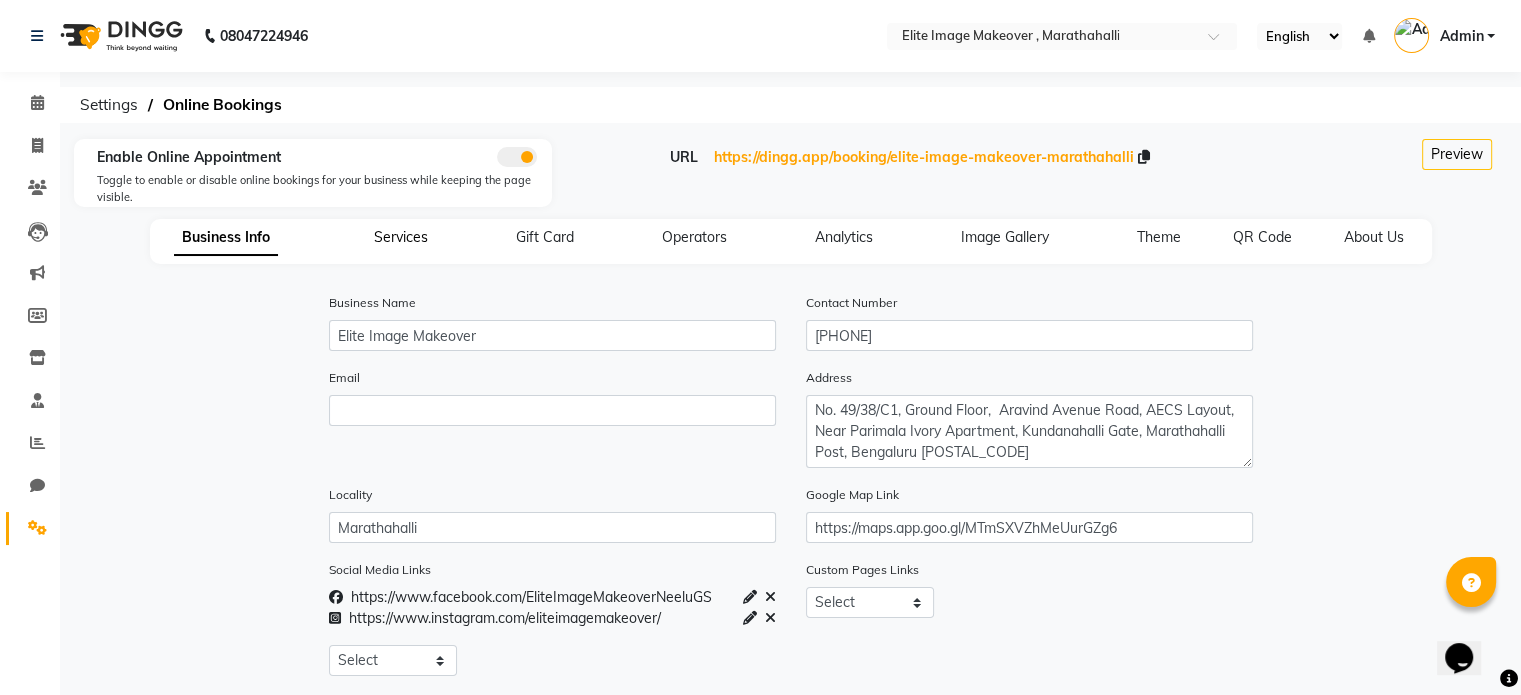 click on "Services" 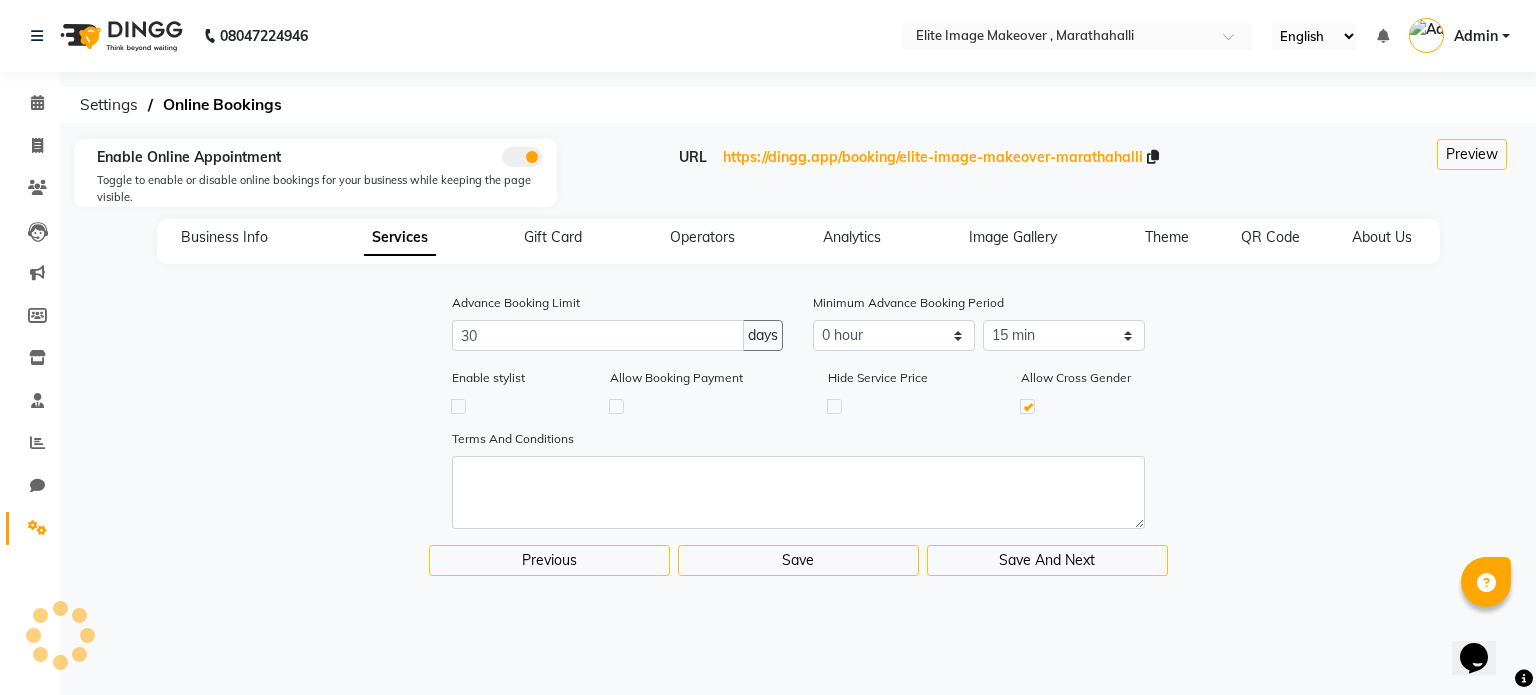 click 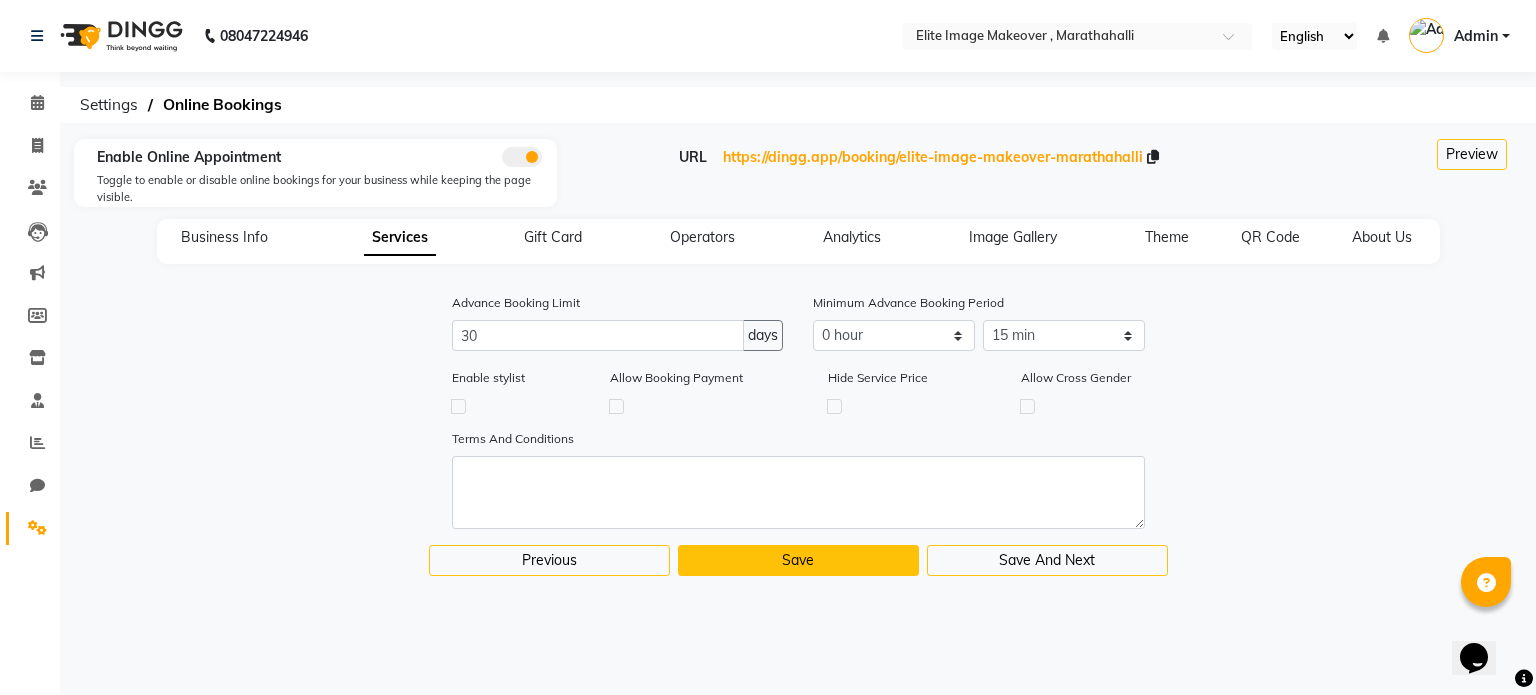 click on "Save" 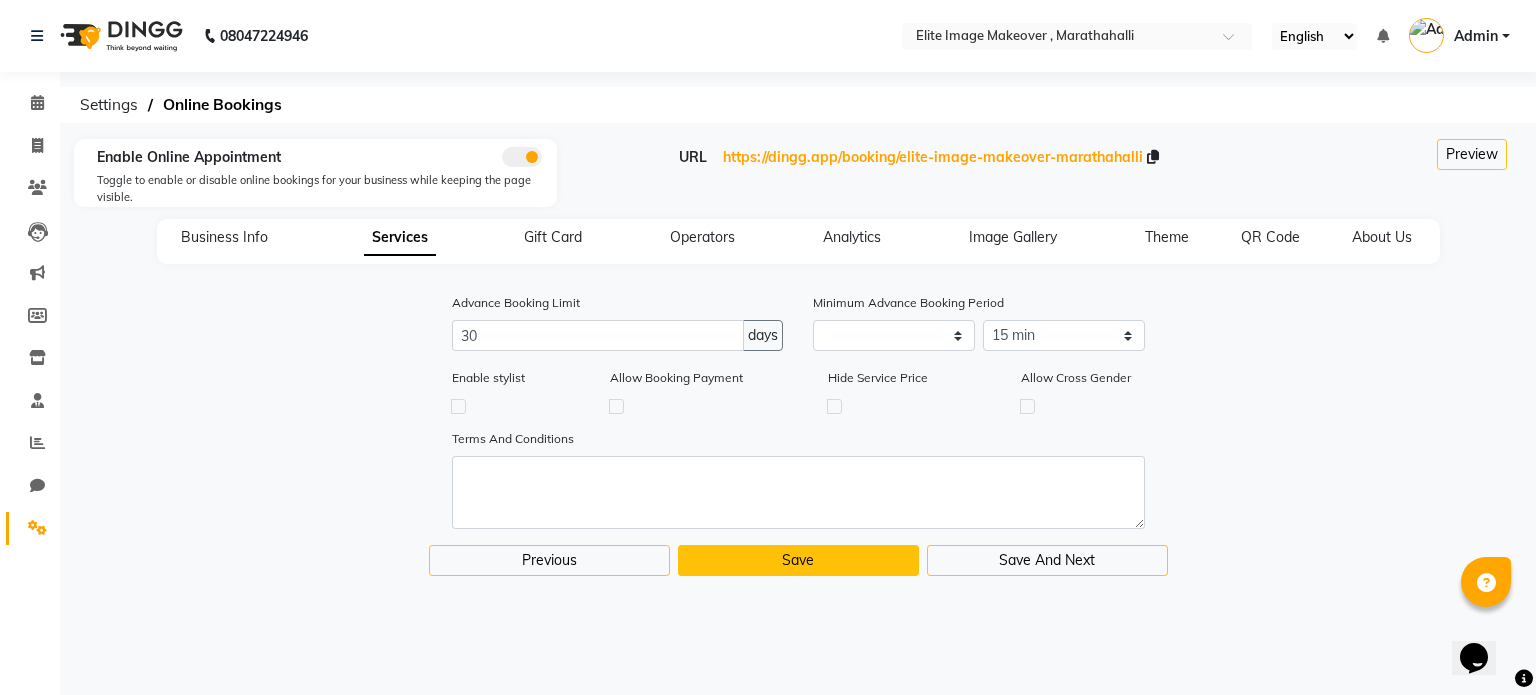 select 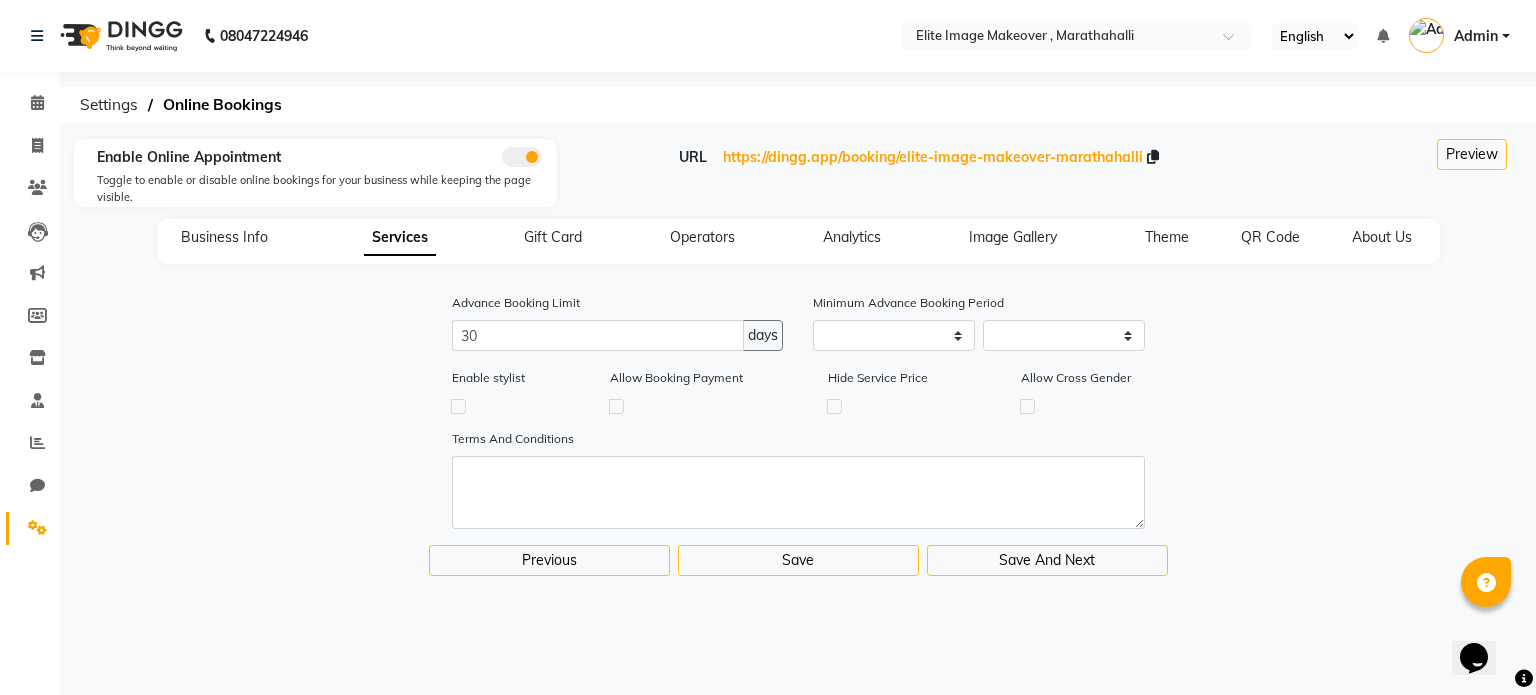 select on "0: 0" 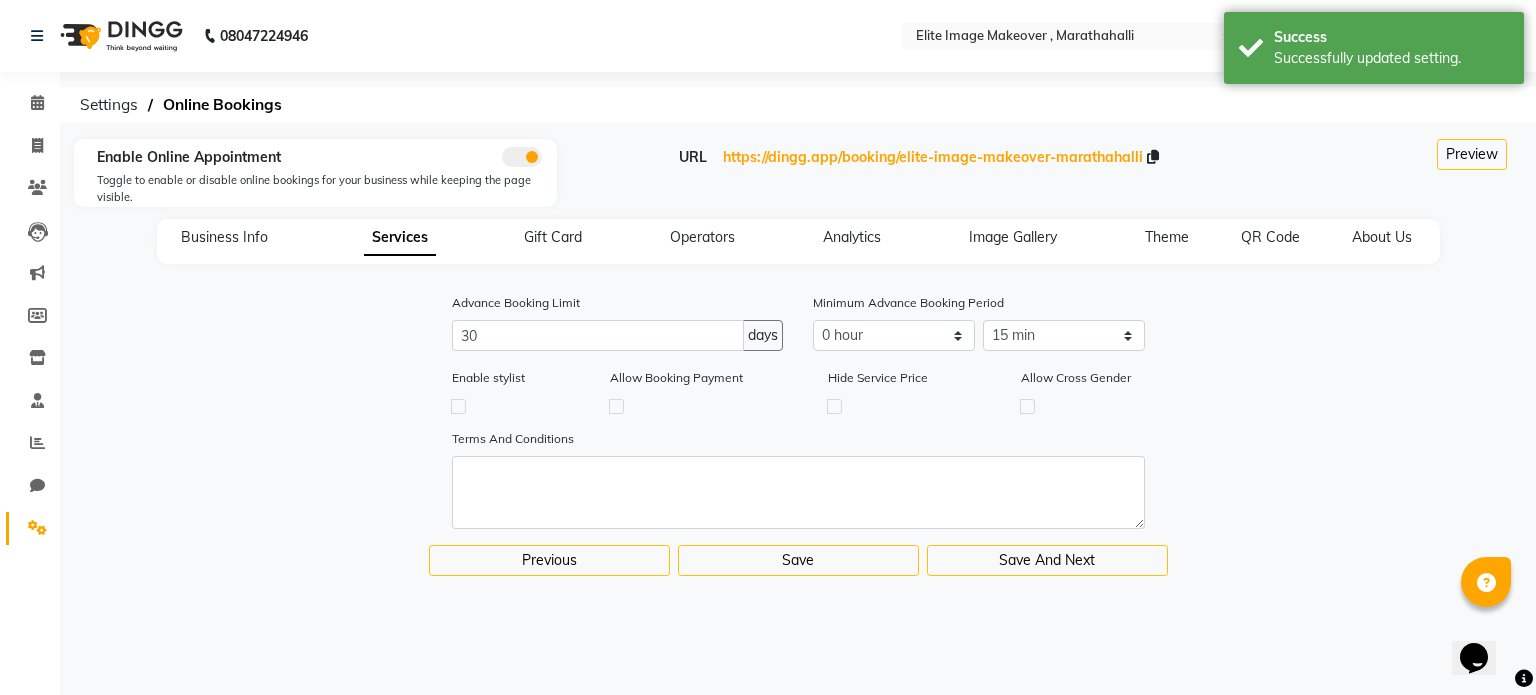 click on "Gift Card" 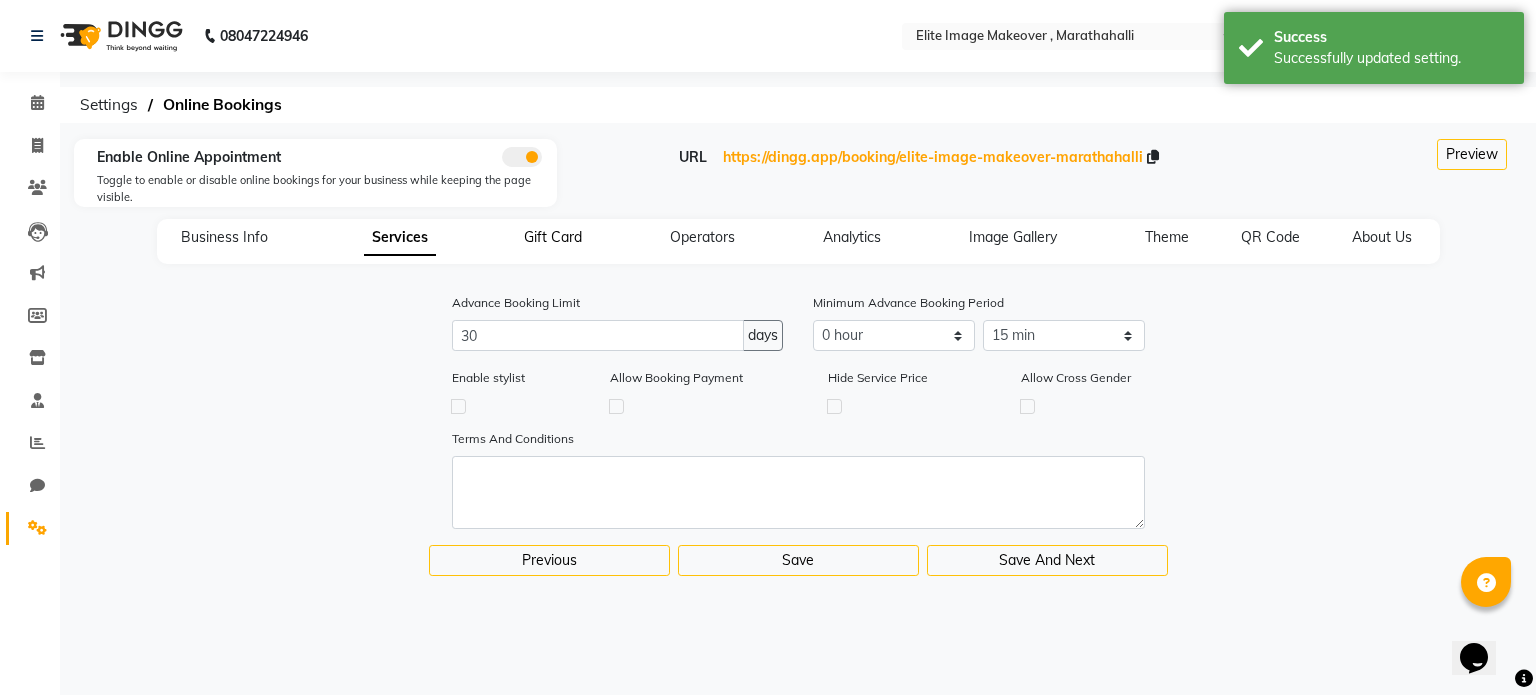 click on "Gift Card" 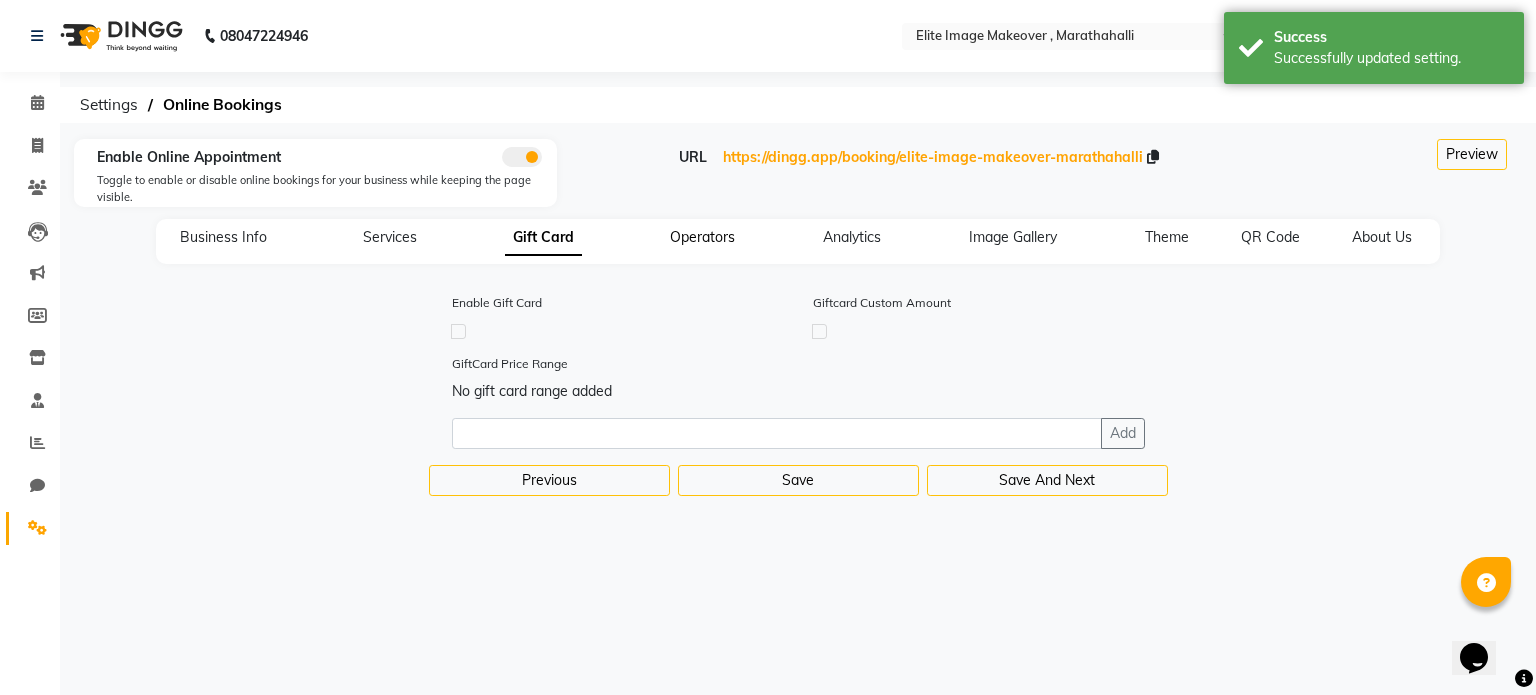 click on "Operators" 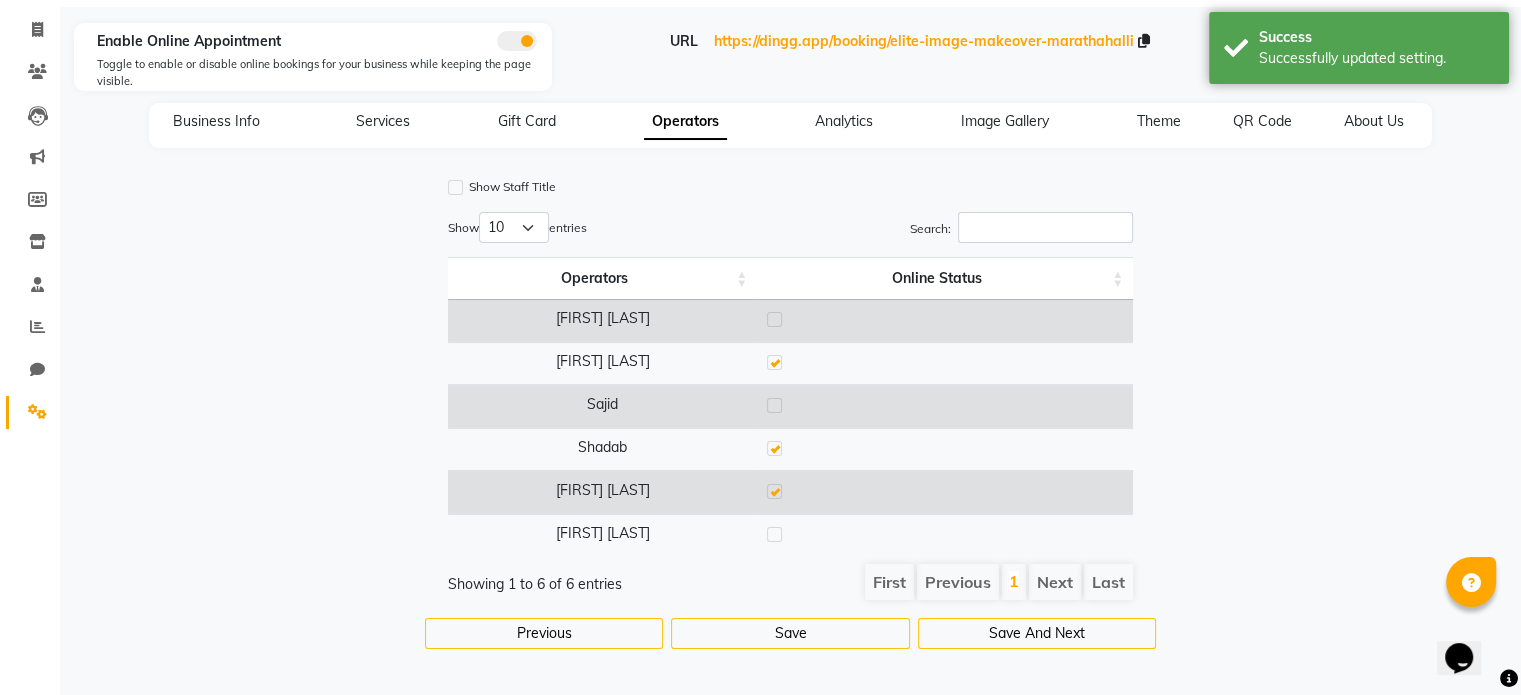 scroll, scrollTop: 117, scrollLeft: 0, axis: vertical 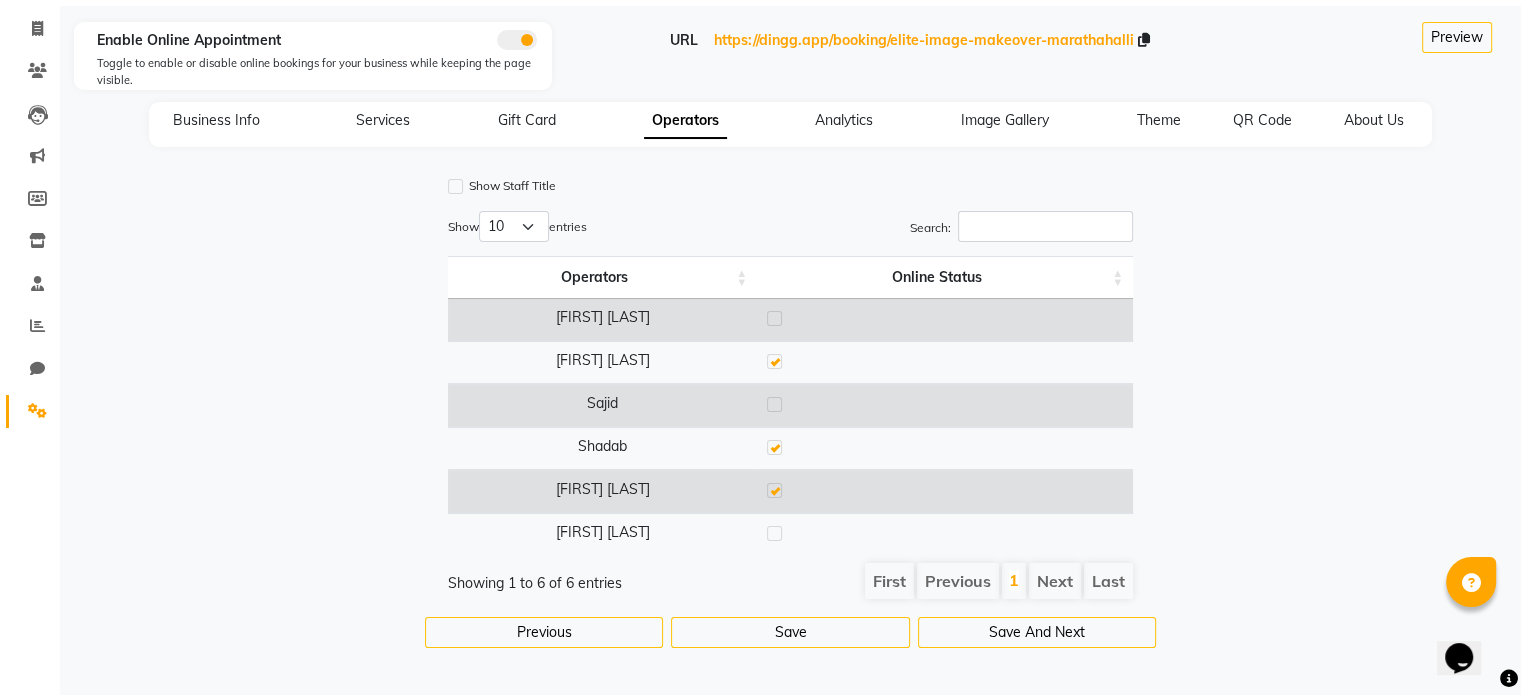 click at bounding box center (774, 318) 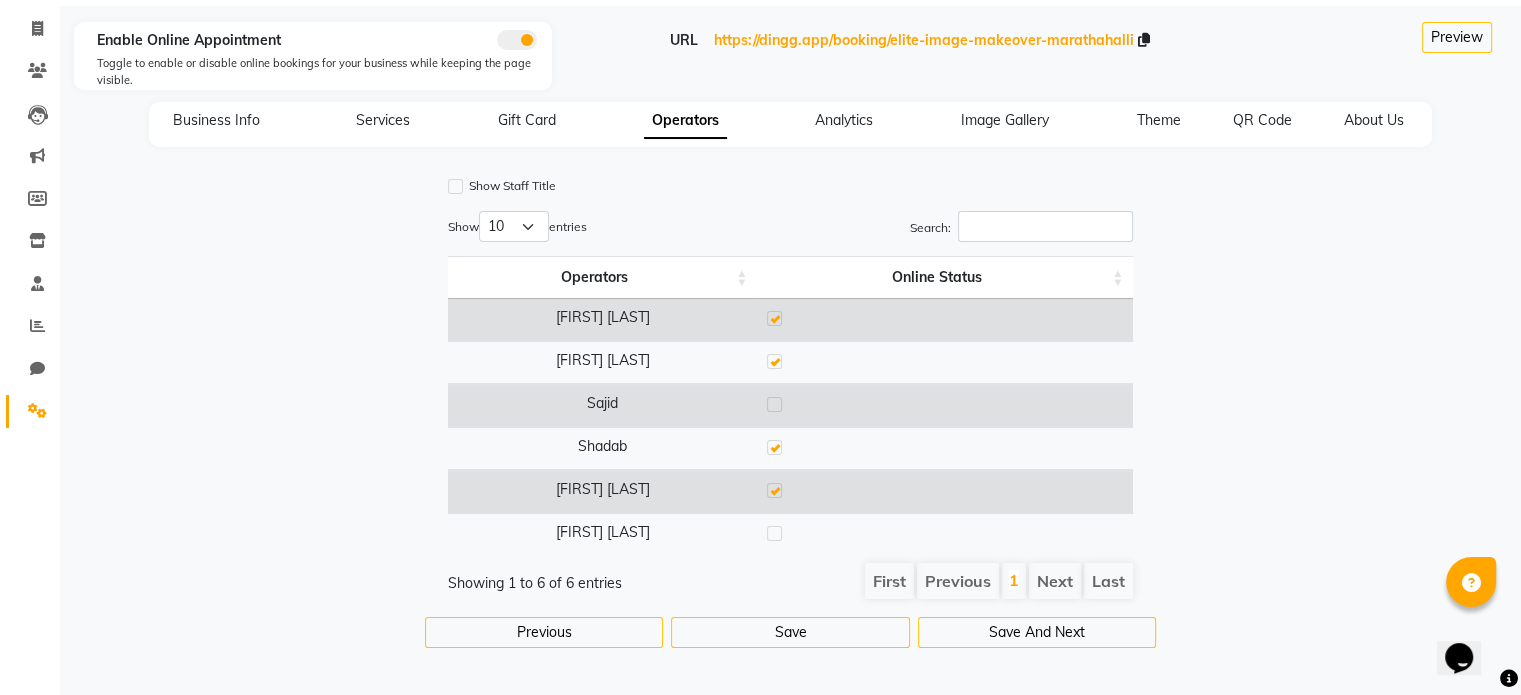 click on "Next" at bounding box center (1055, 581) 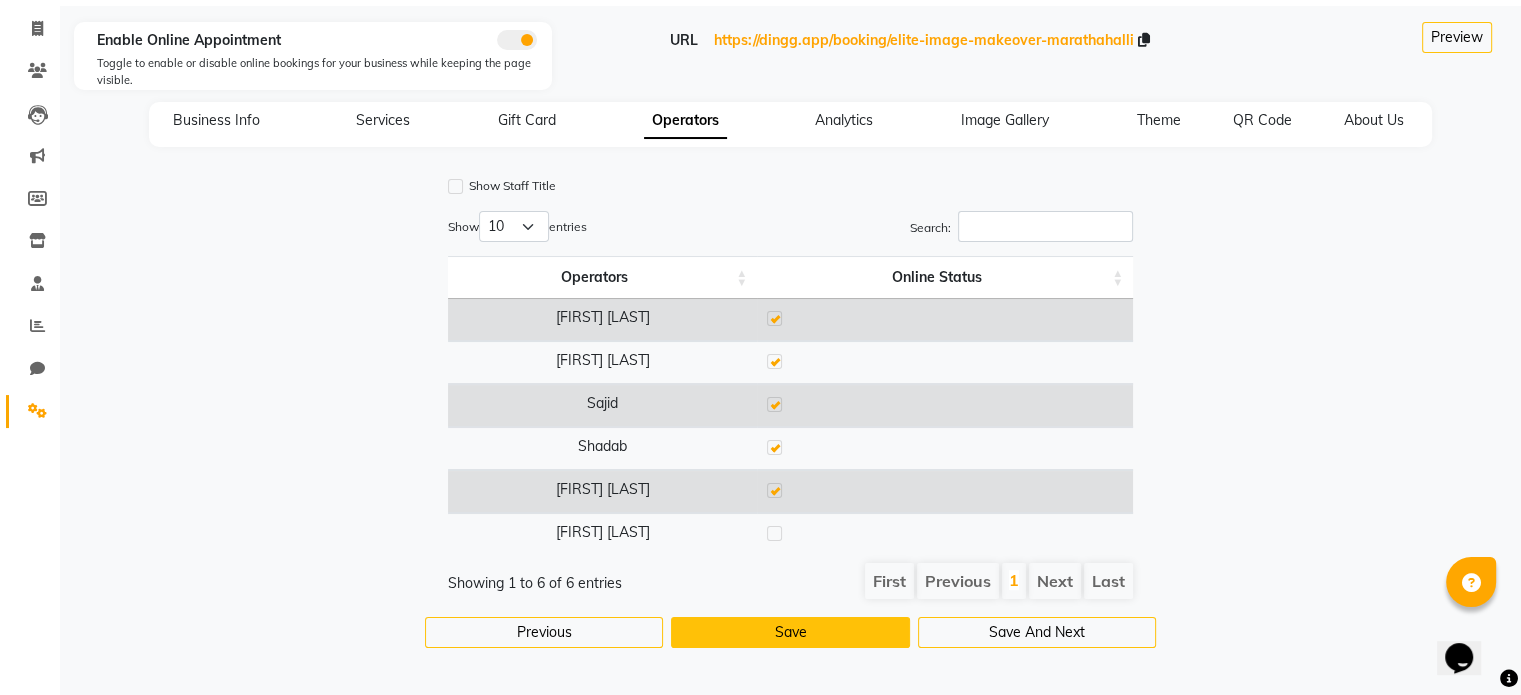 click on "Save" 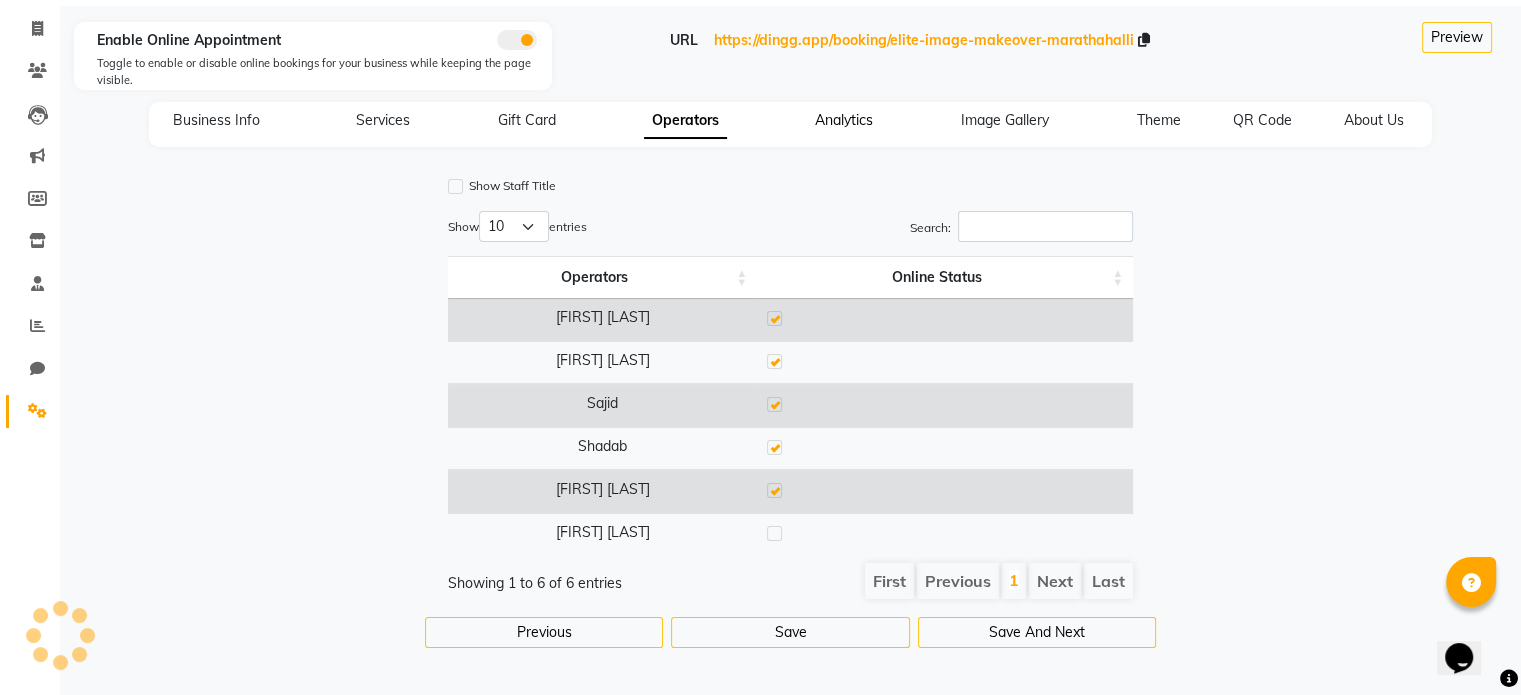click on "Analytics" 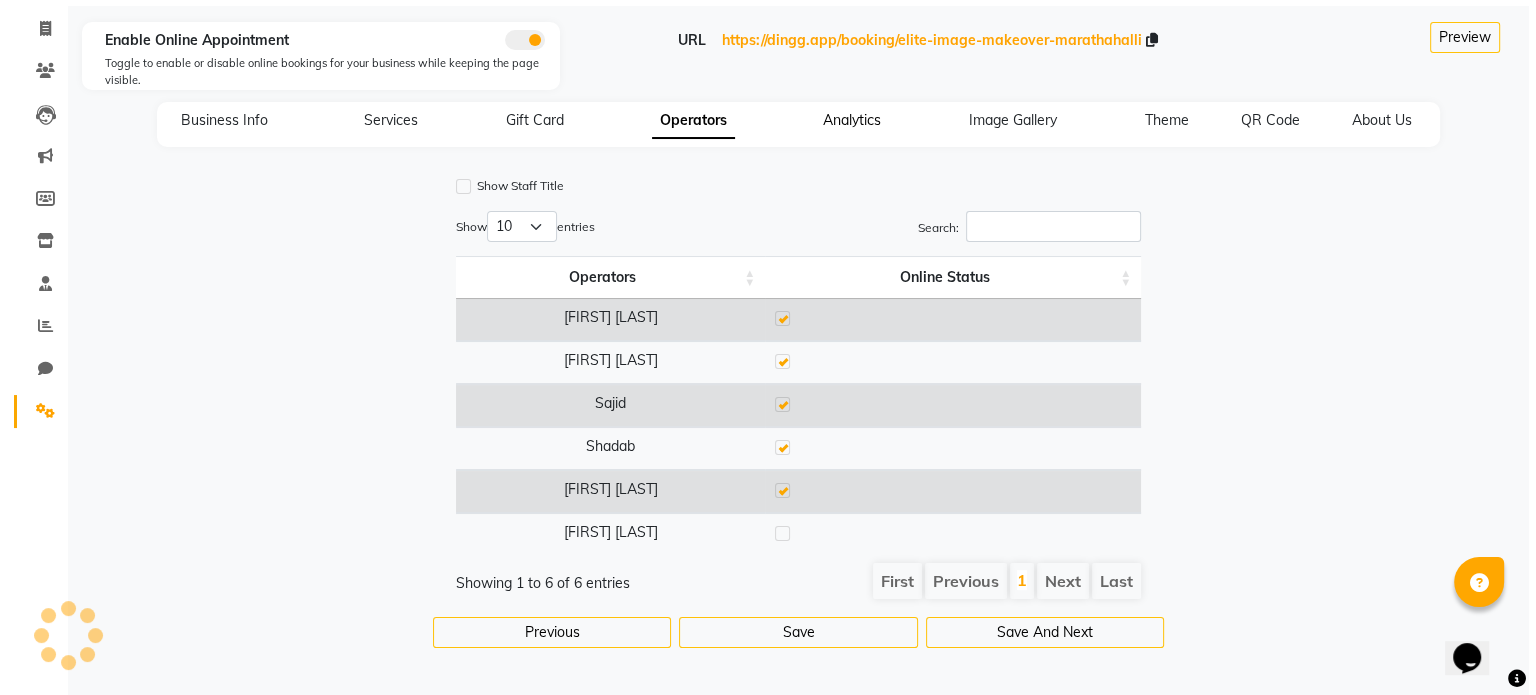 scroll, scrollTop: 0, scrollLeft: 0, axis: both 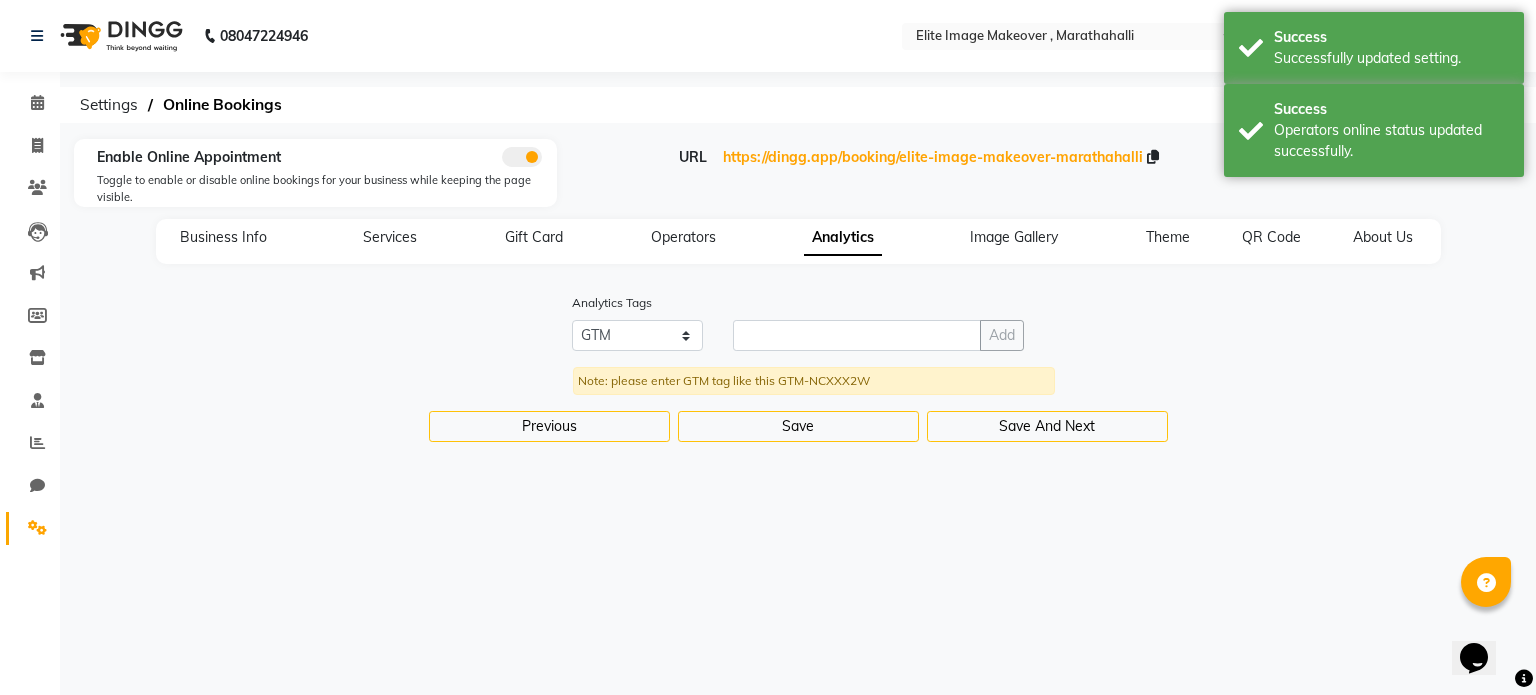 click on "Image Gallery" 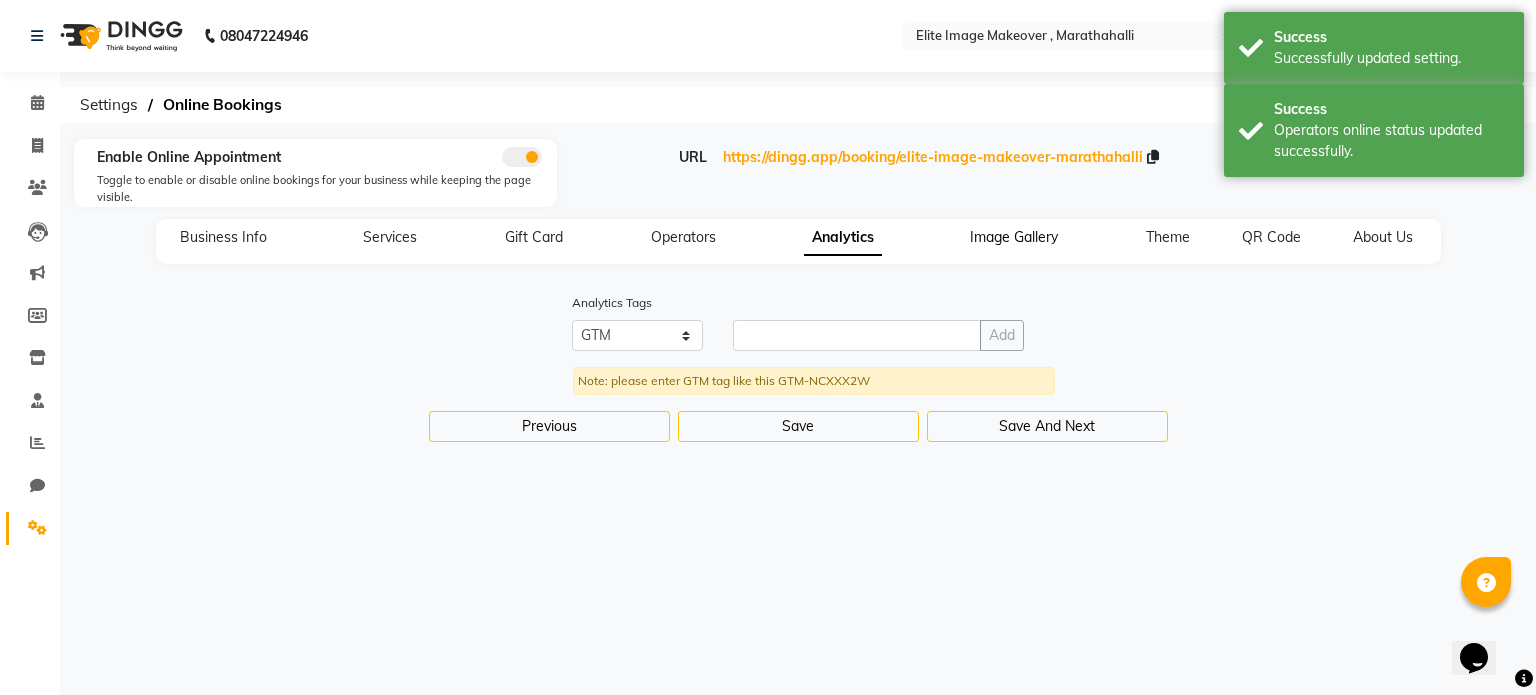 click on "Image Gallery" 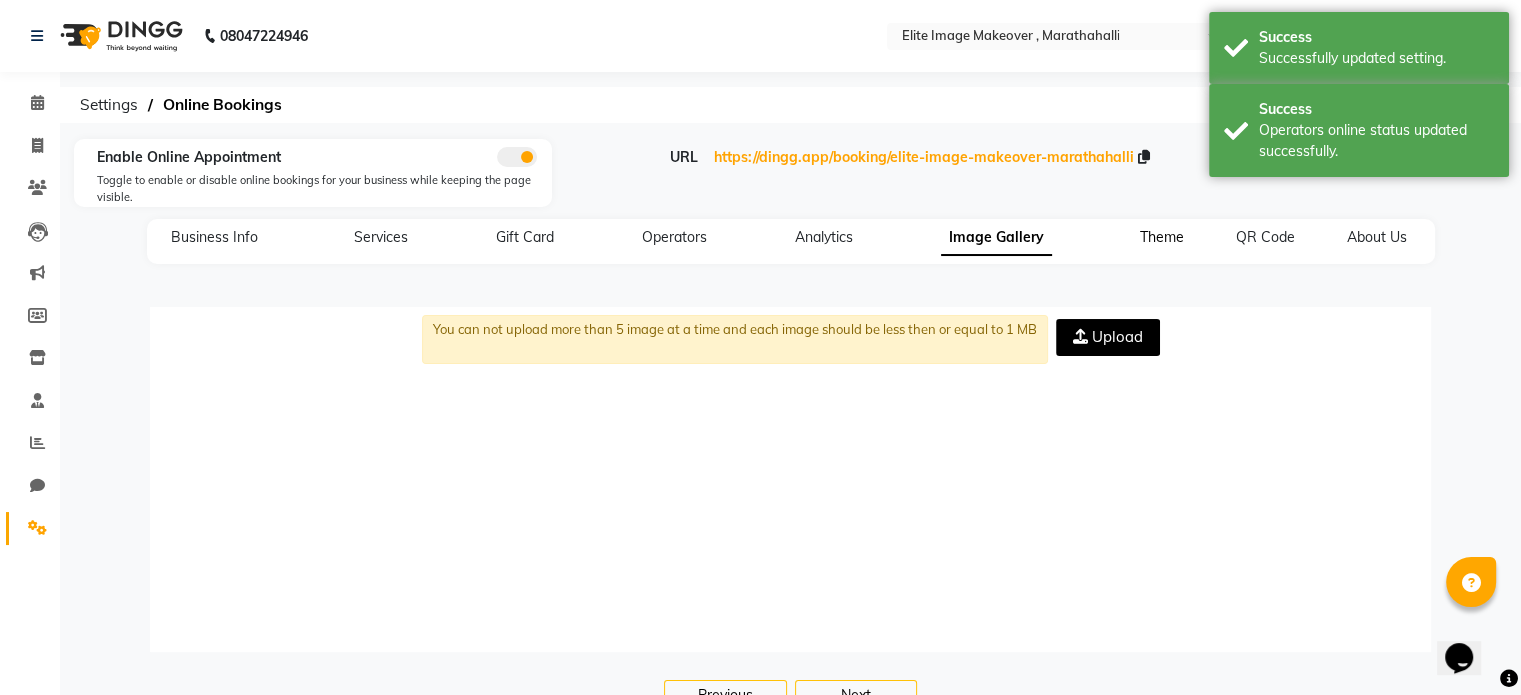 click on "Theme" 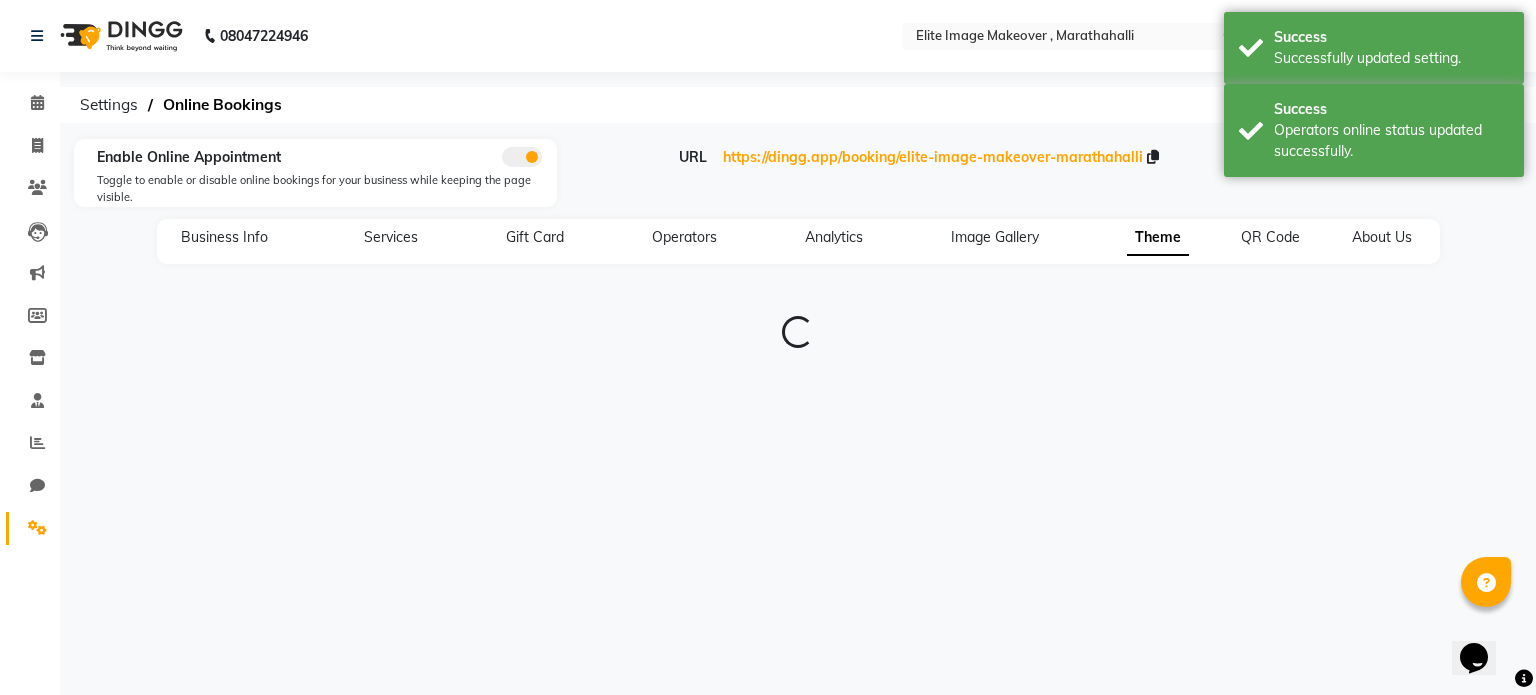 type on "#0f141a" 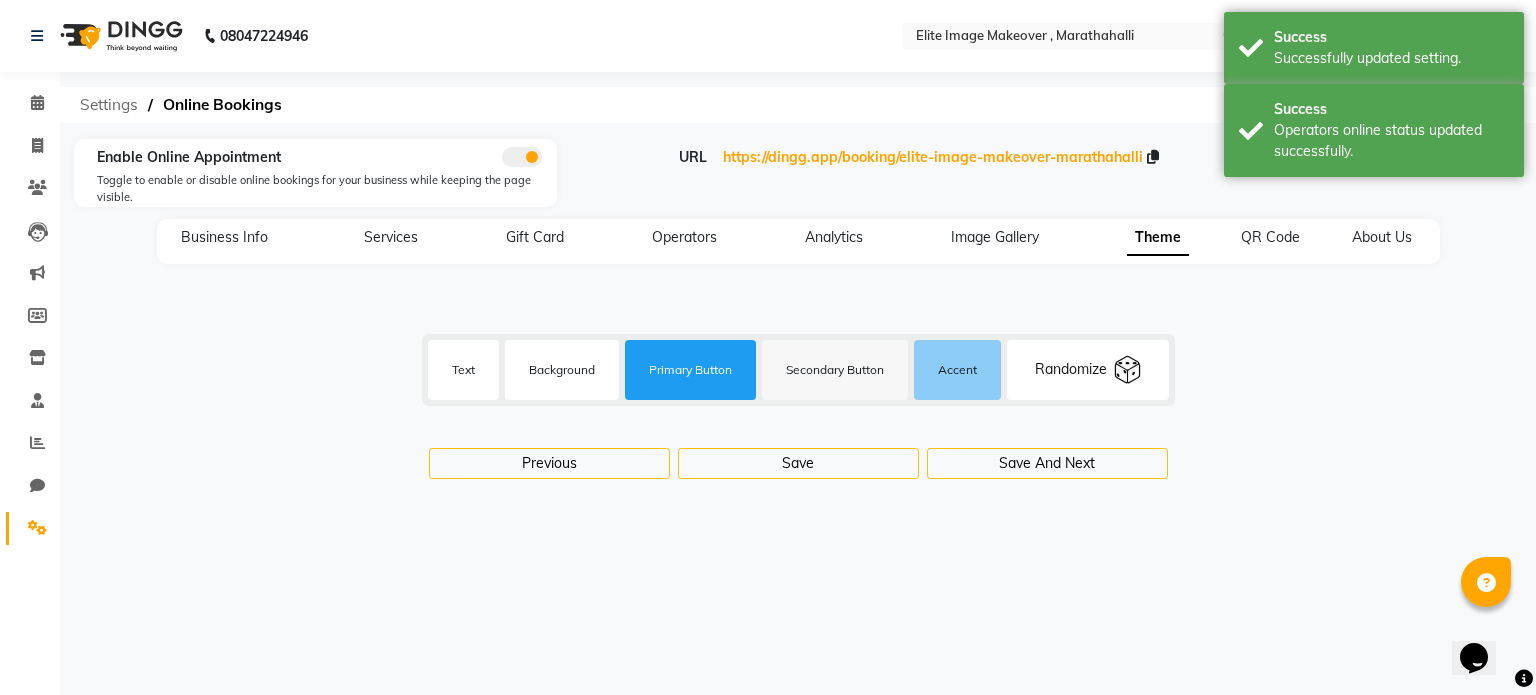click on "Settings" 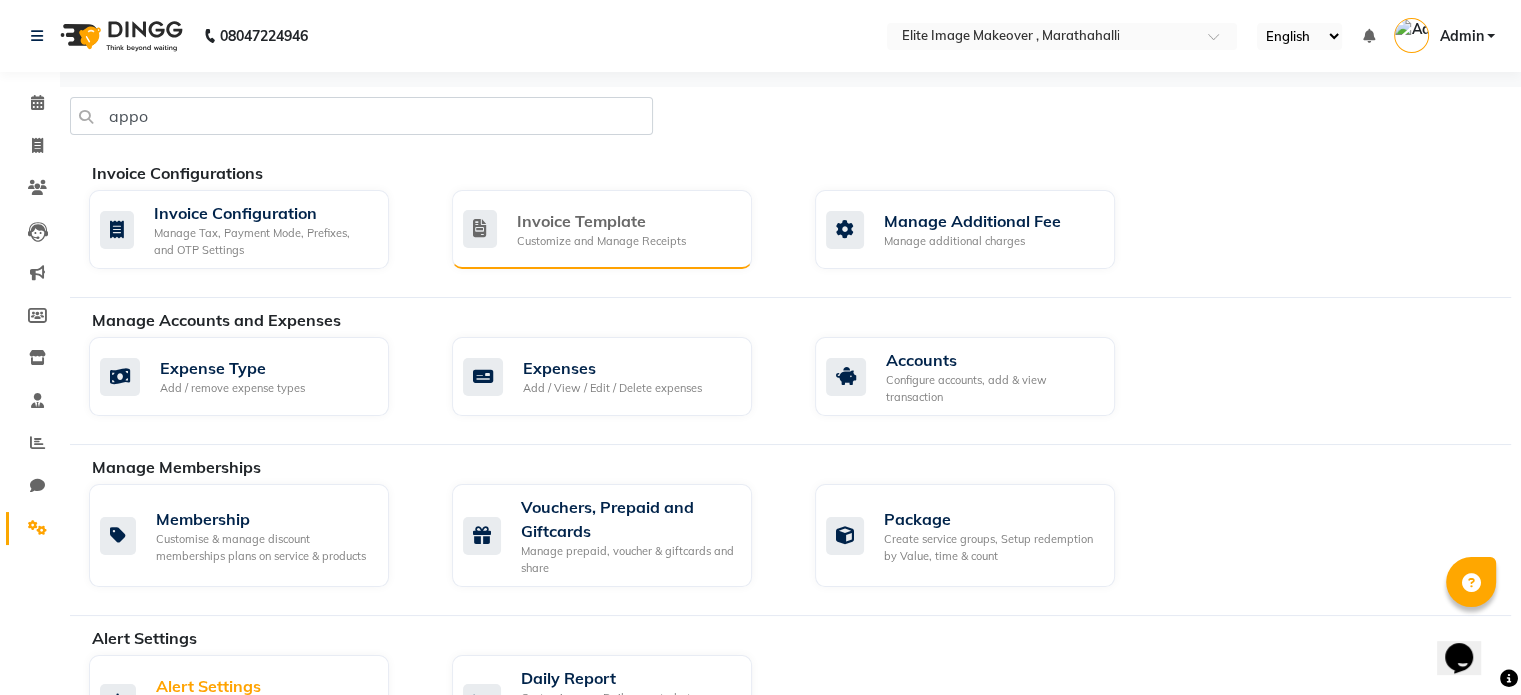 click on "Customize and Manage Receipts" 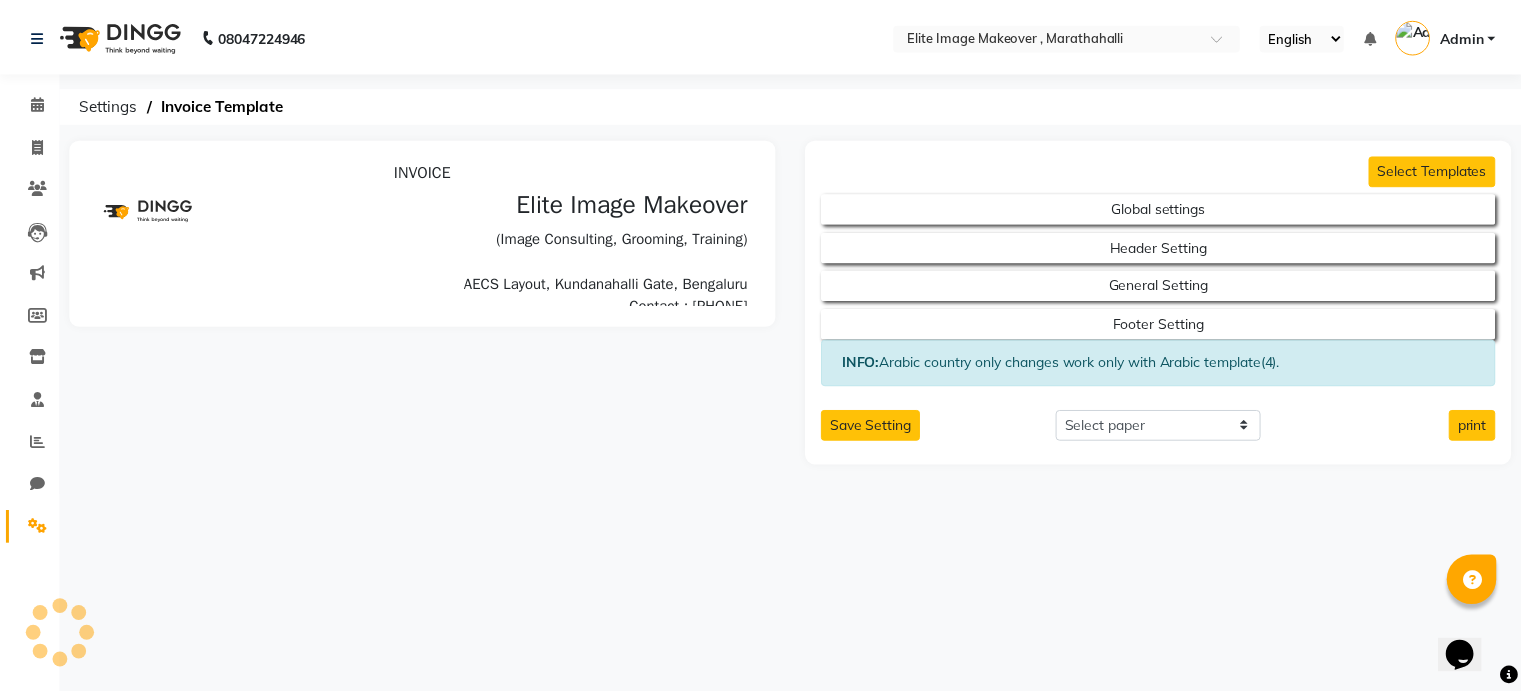scroll, scrollTop: 0, scrollLeft: 0, axis: both 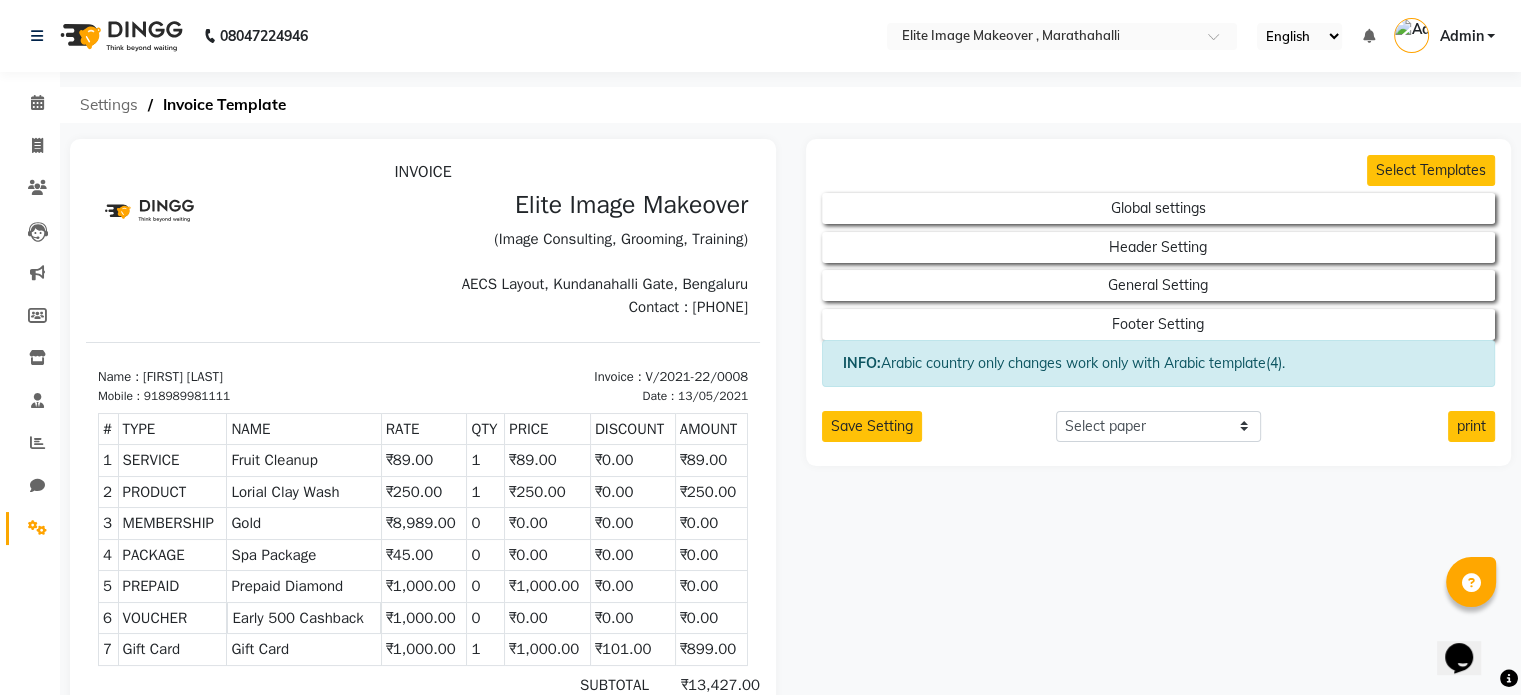 click on "Settings" 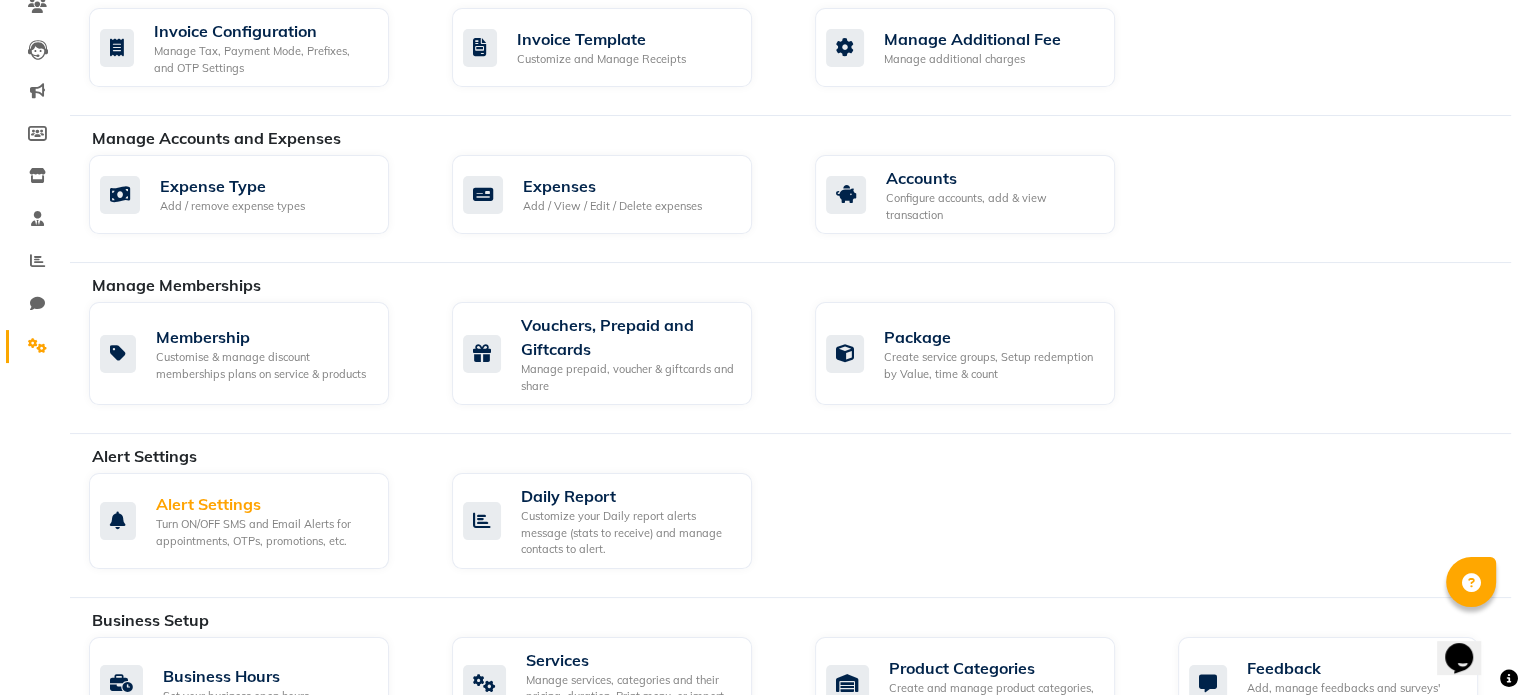 scroll, scrollTop: 200, scrollLeft: 0, axis: vertical 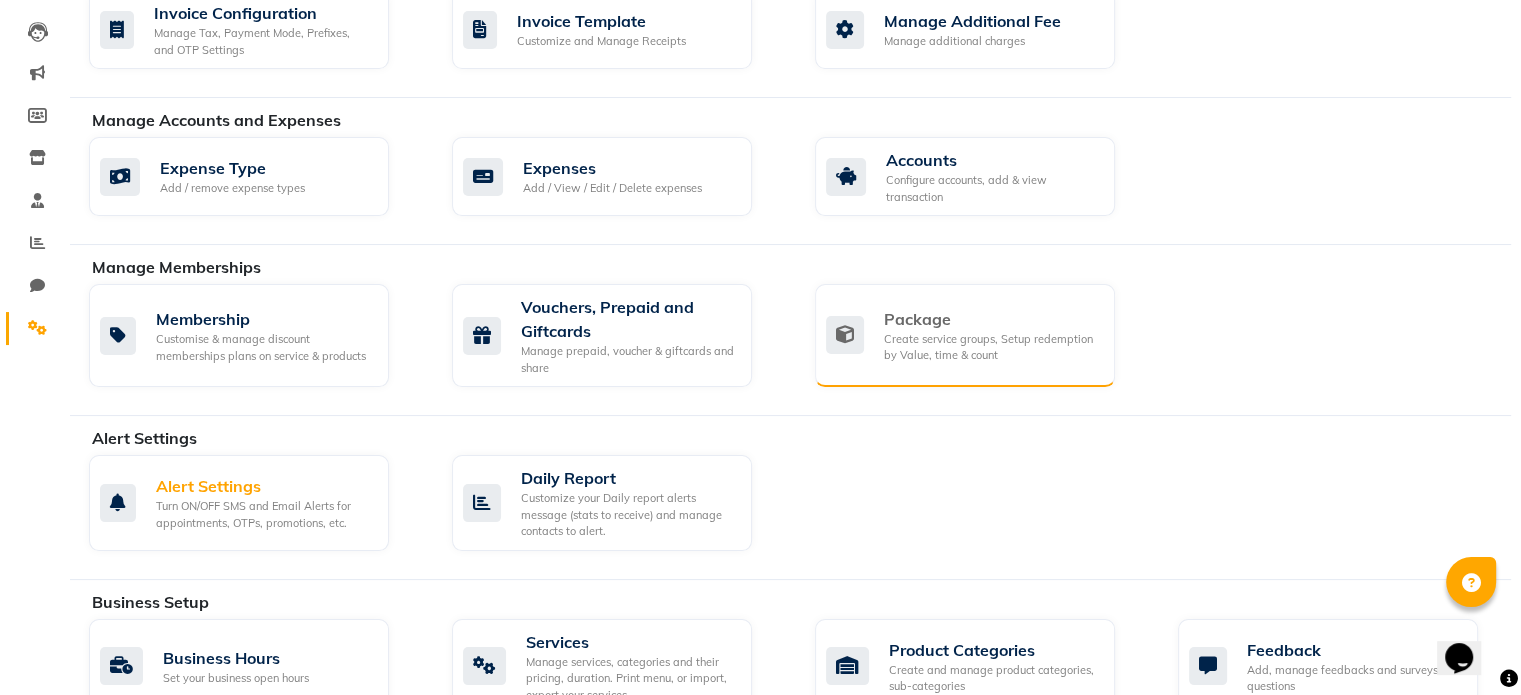 click on "Create service groups, Setup redemption by Value, time & count" 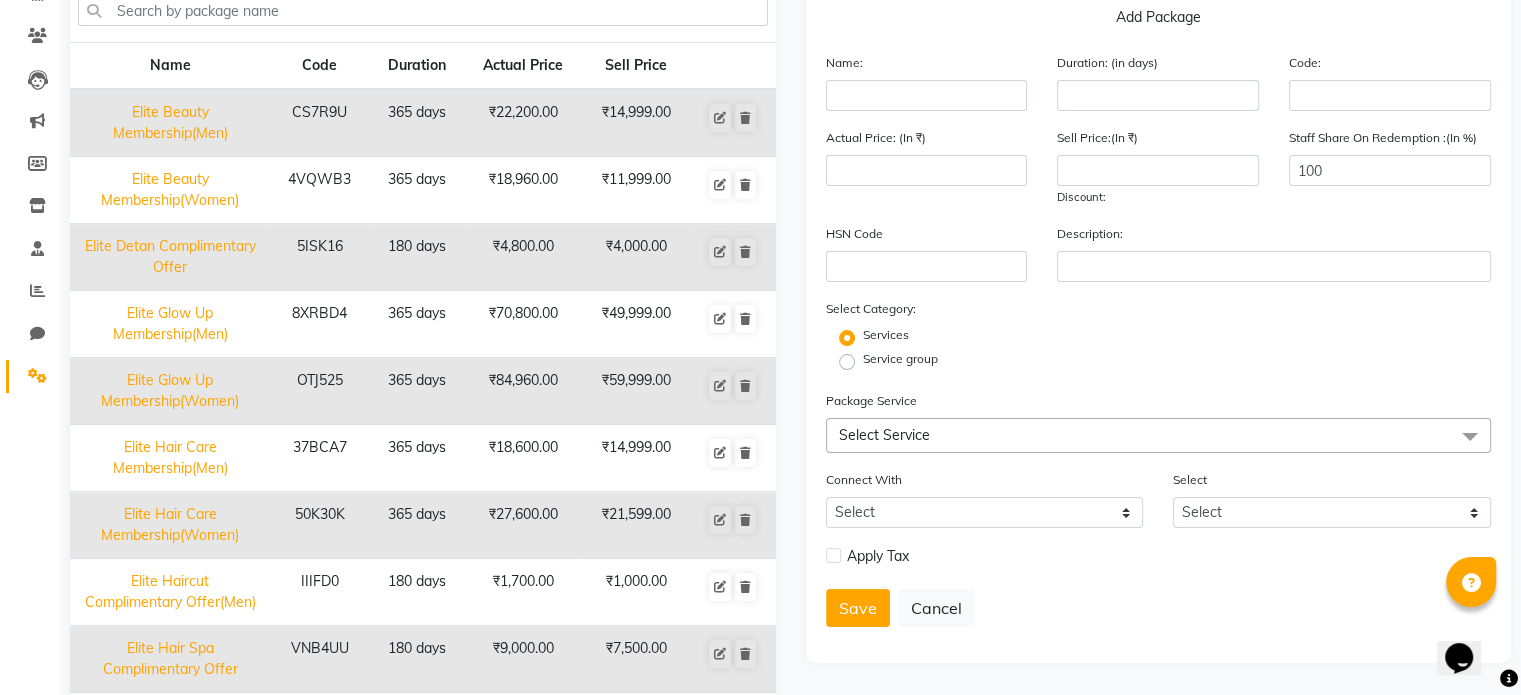 scroll, scrollTop: 0, scrollLeft: 0, axis: both 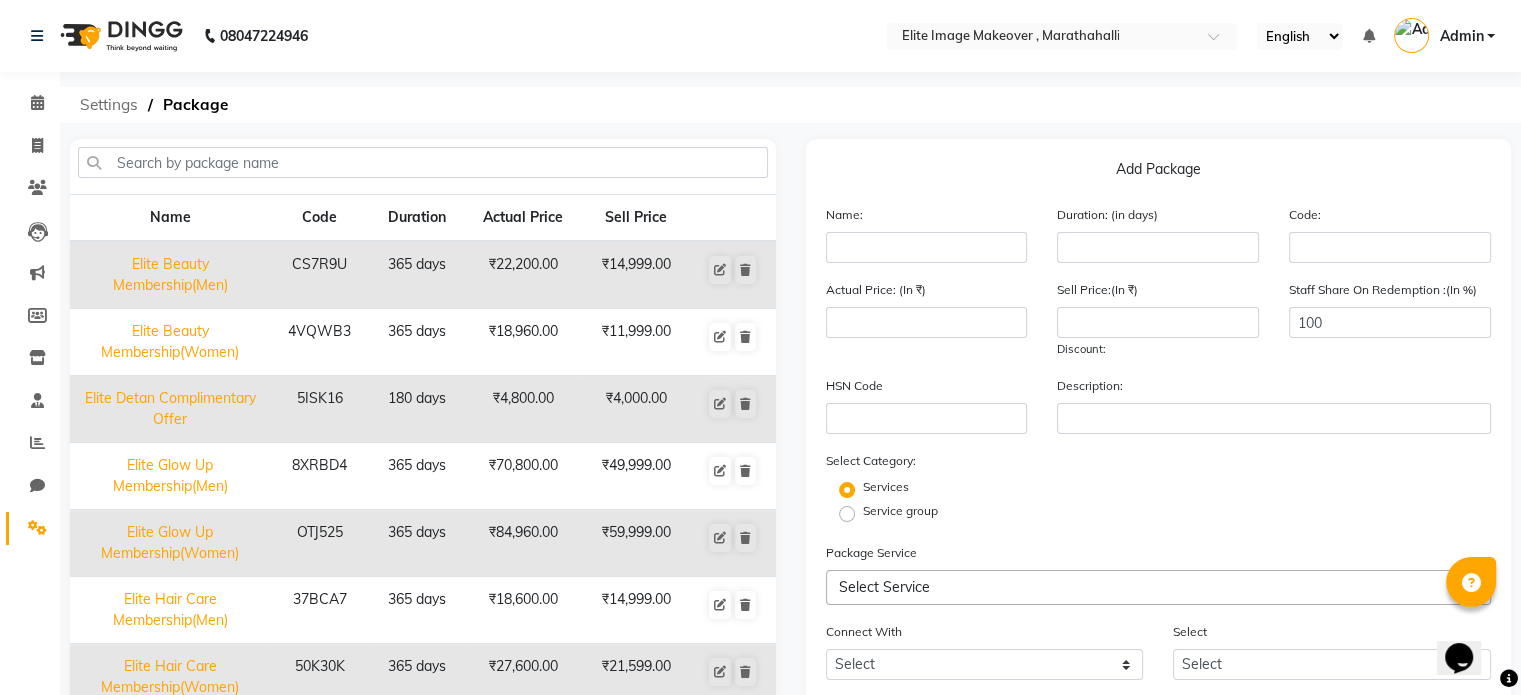 click on "Settings" 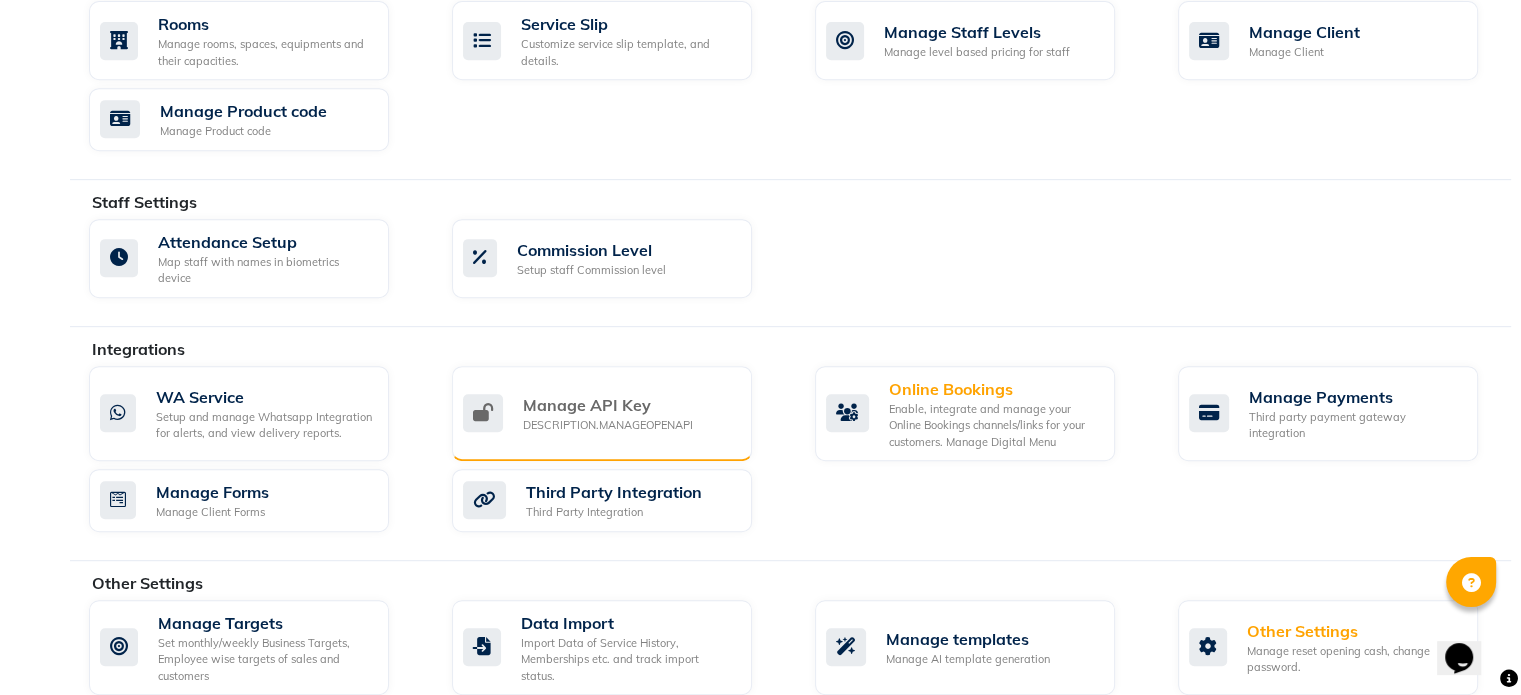 scroll, scrollTop: 926, scrollLeft: 0, axis: vertical 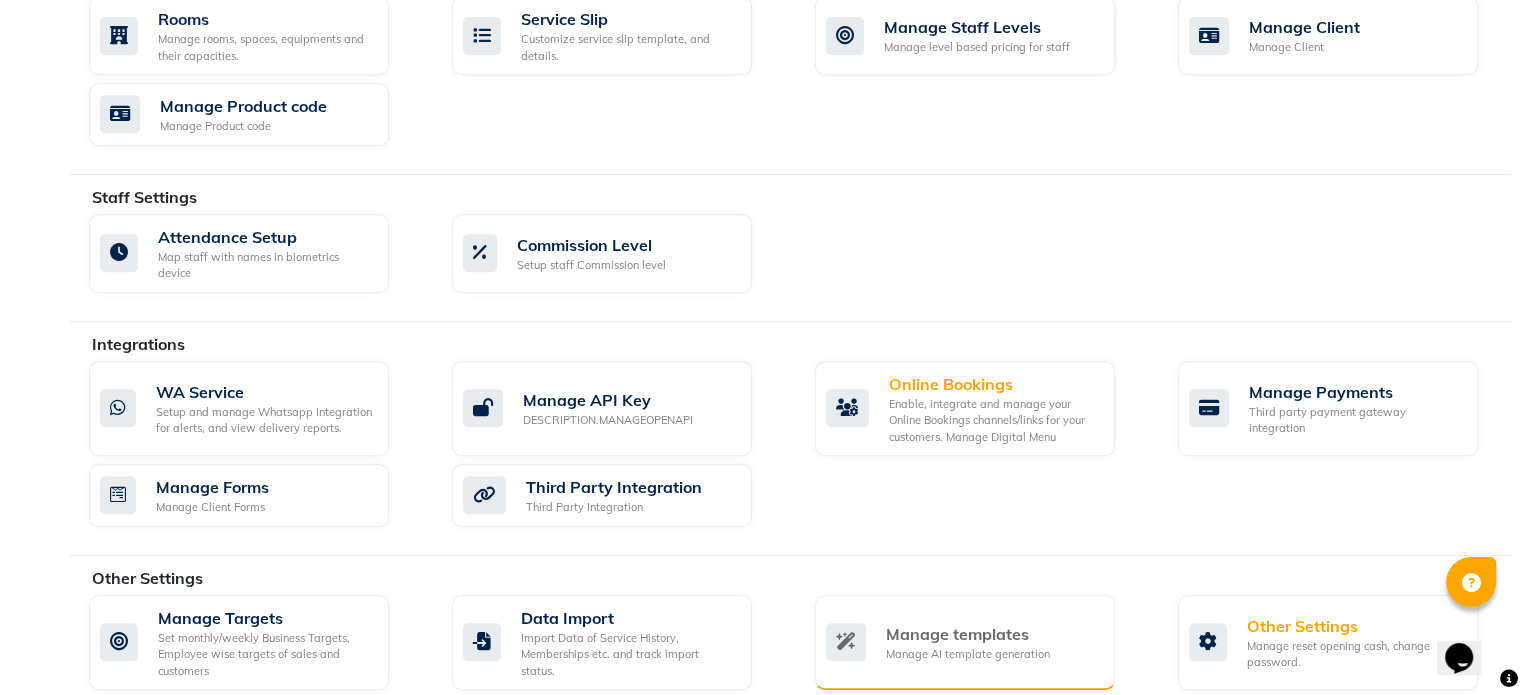 click on "Manage templates" 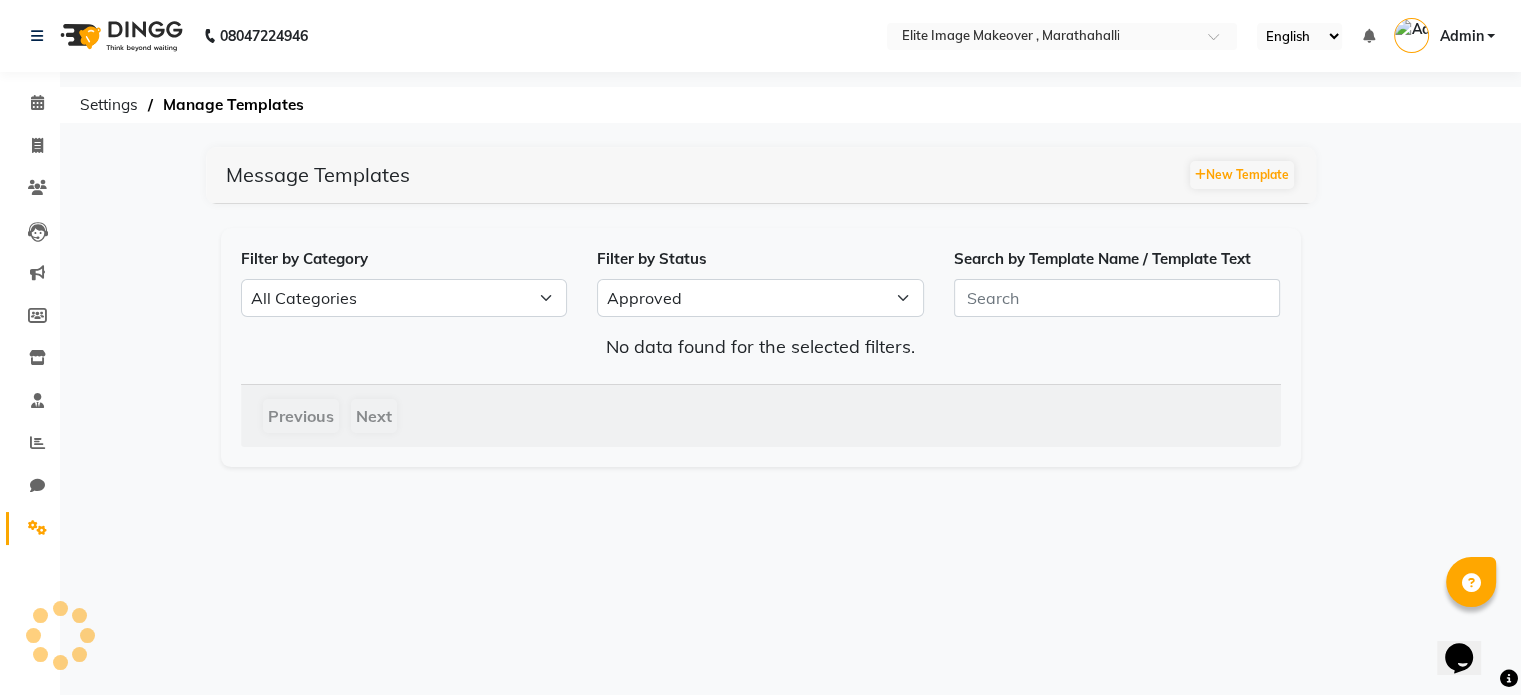 scroll, scrollTop: 0, scrollLeft: 0, axis: both 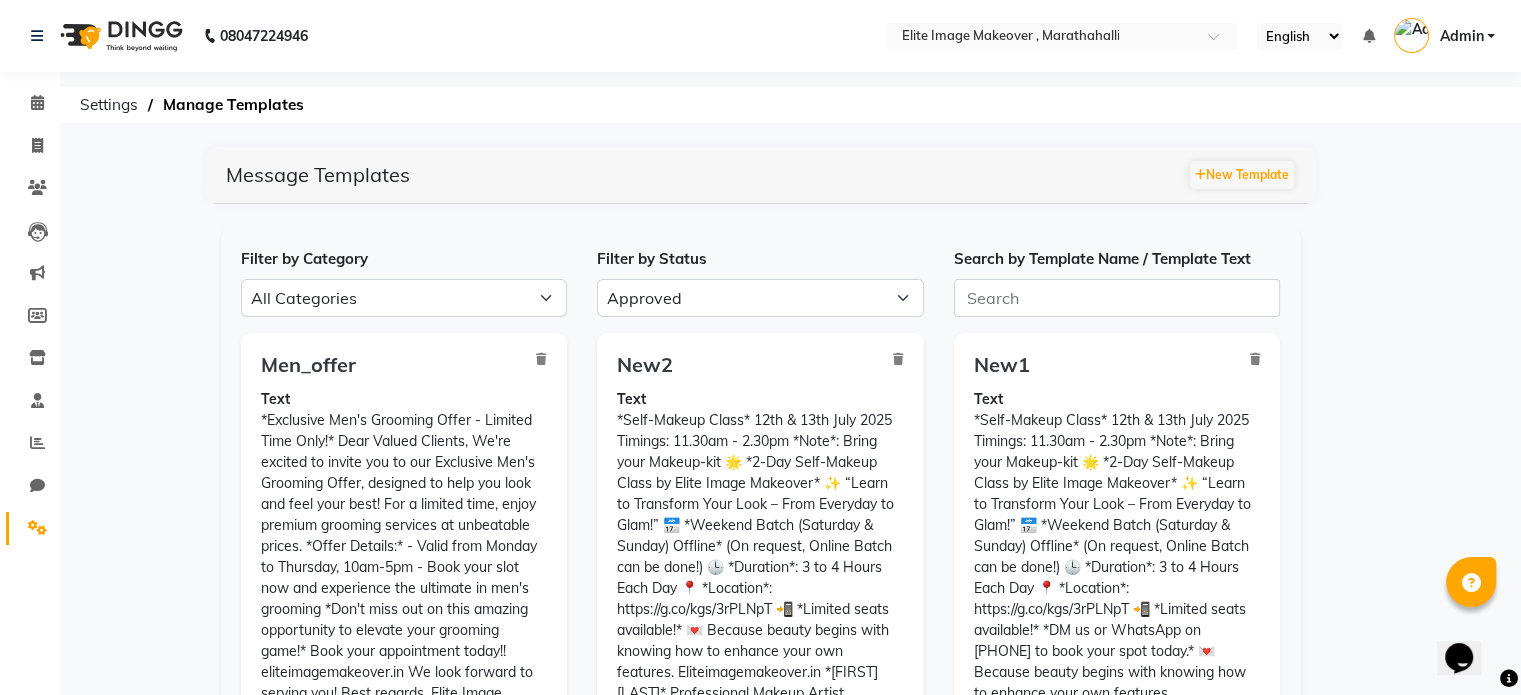 click on "Message Templates  New Template Filter by Category All Categories Utility Marketing Authentication Filter by Status All Approved Rejected Failed Pending Search by Template Name / Template Text  Men_offer  Text *Exclusive Men's Grooming Offer - Limited Time Only!*
Dear Valued Clients,
We're excited to invite you to our Exclusive Men's Grooming Offer, designed to help you look and feel your best! For a limited time, enjoy premium grooming services at unbeatable prices.
*Offer Details:*
- Valid from Monday to Thursday, 10am-5pm
- Book your slot now and experience the ultimate in men's grooming
*Don't miss out on this amazing opportunity to elevate your grooming game!*
Book your appointment today!!
eliteimagemakeover.in
We look forward to serving you!
Best regards,
Elite Image Makeover Team
AECS Layout, Marathahalli, Bengaluru [POSTAL_CODE]
Category MARKETING Status  APPROVED  No alerts  View   New2  Text Category MARKETING Status  APPROVED  No alerts  View   New1  Text Category MARKETING Status  APPROVED  Text" 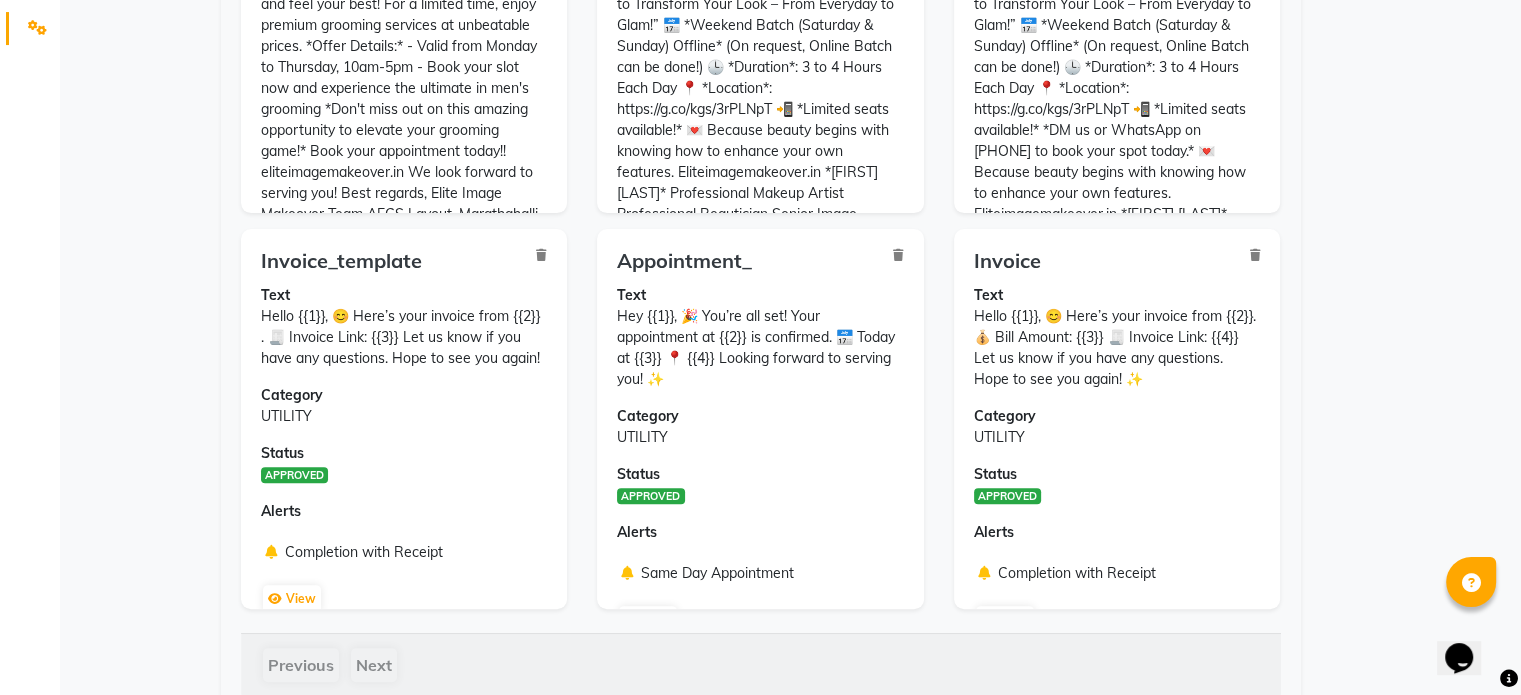 scroll, scrollTop: 520, scrollLeft: 0, axis: vertical 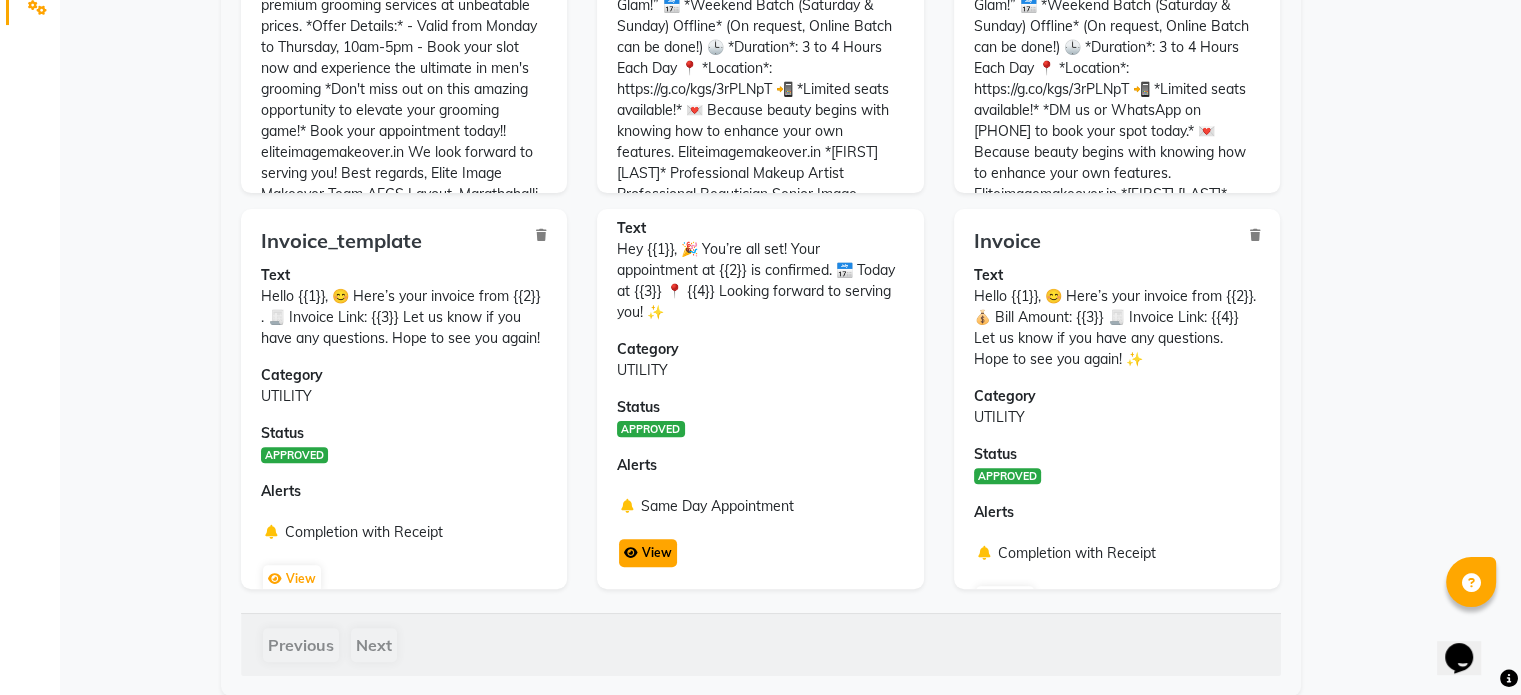 click on "View" 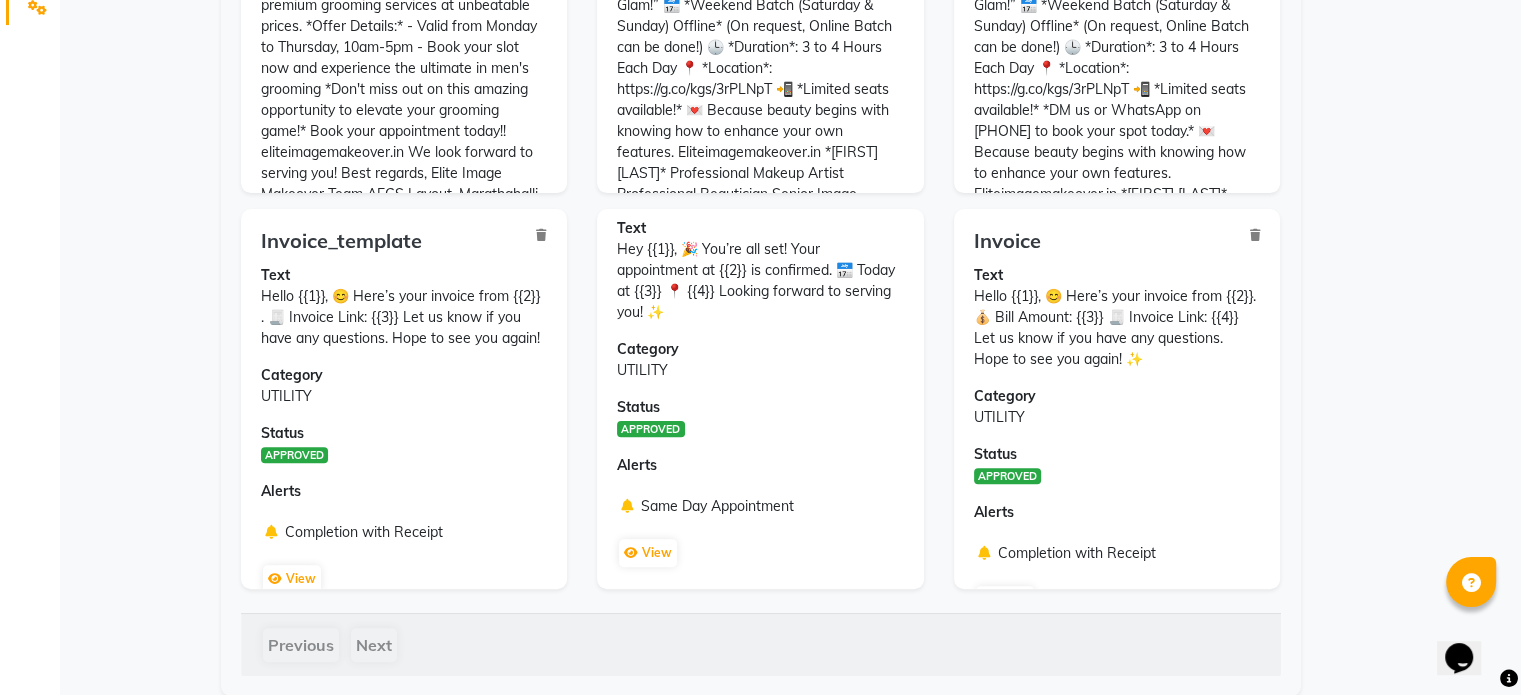 scroll, scrollTop: 0, scrollLeft: 0, axis: both 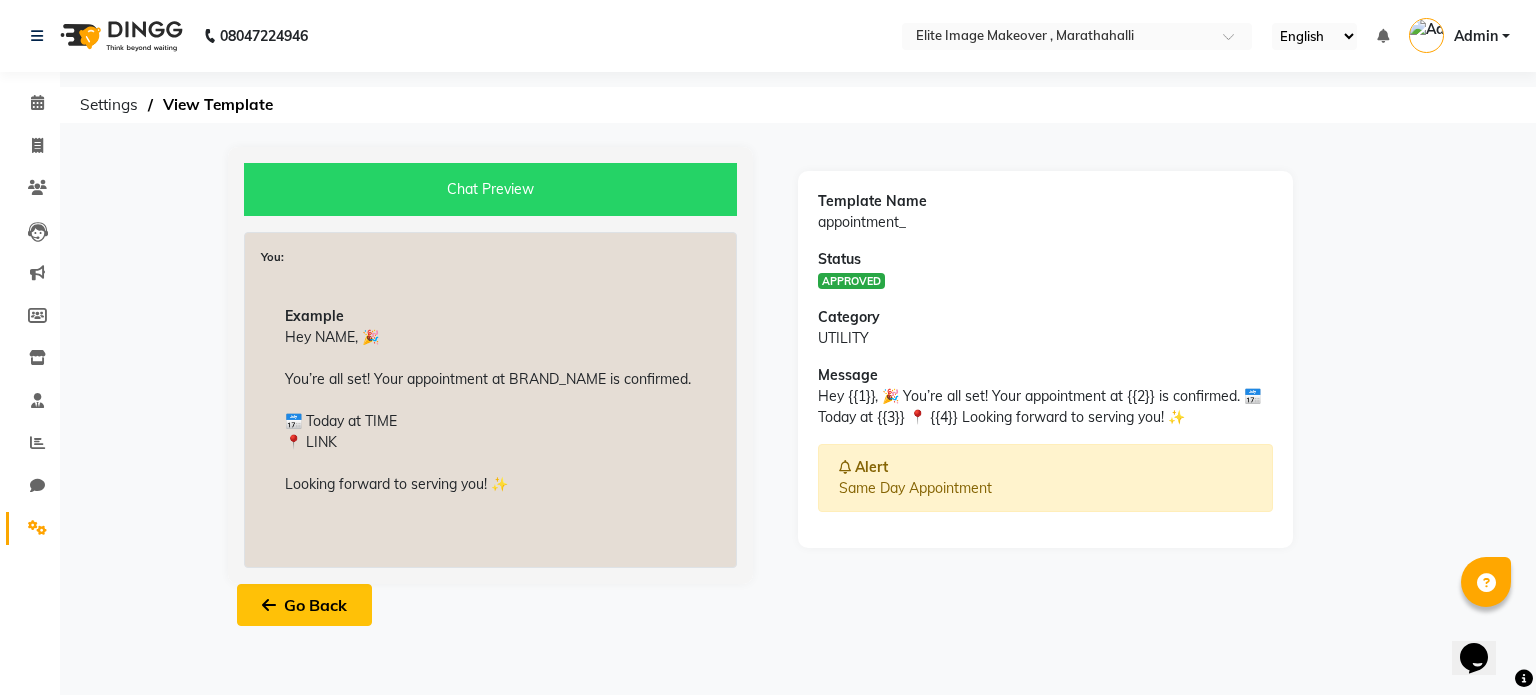 click on "Go Back" 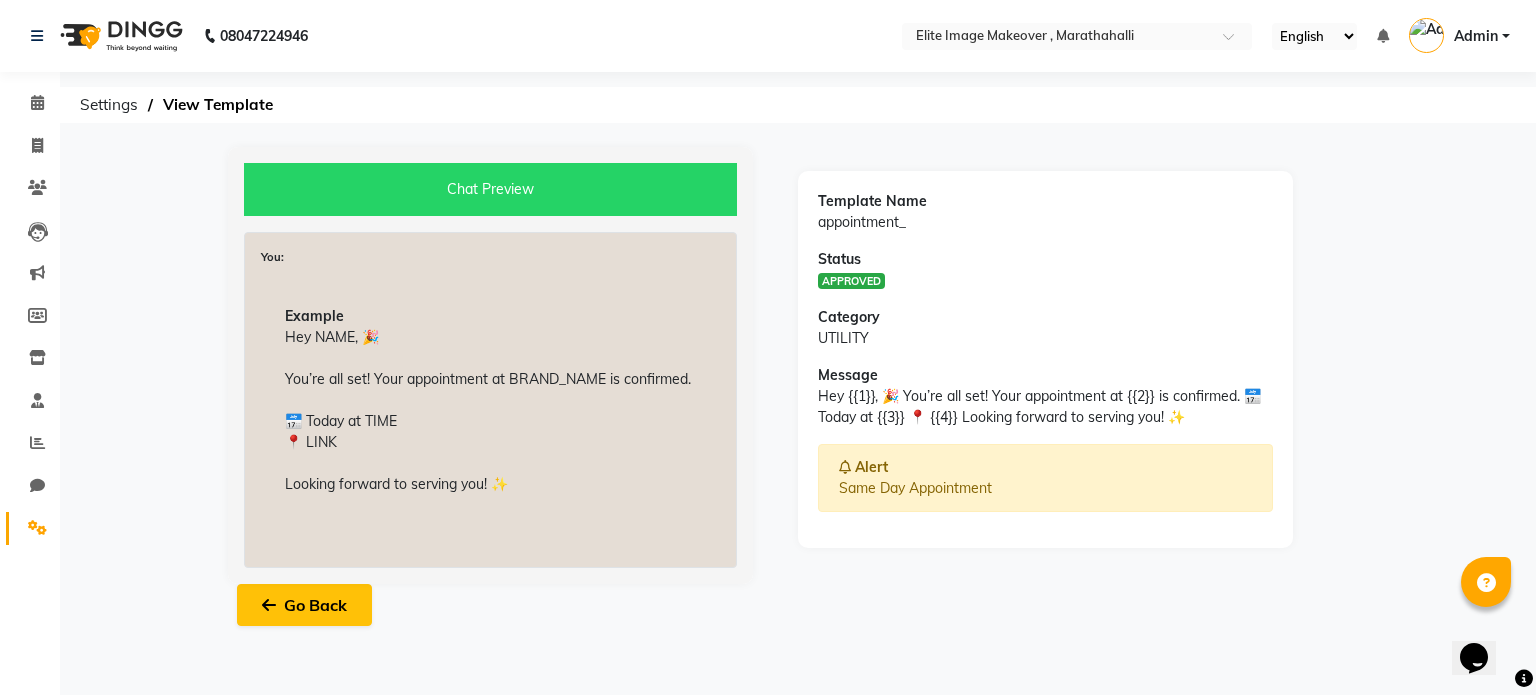 select on "APPROVED" 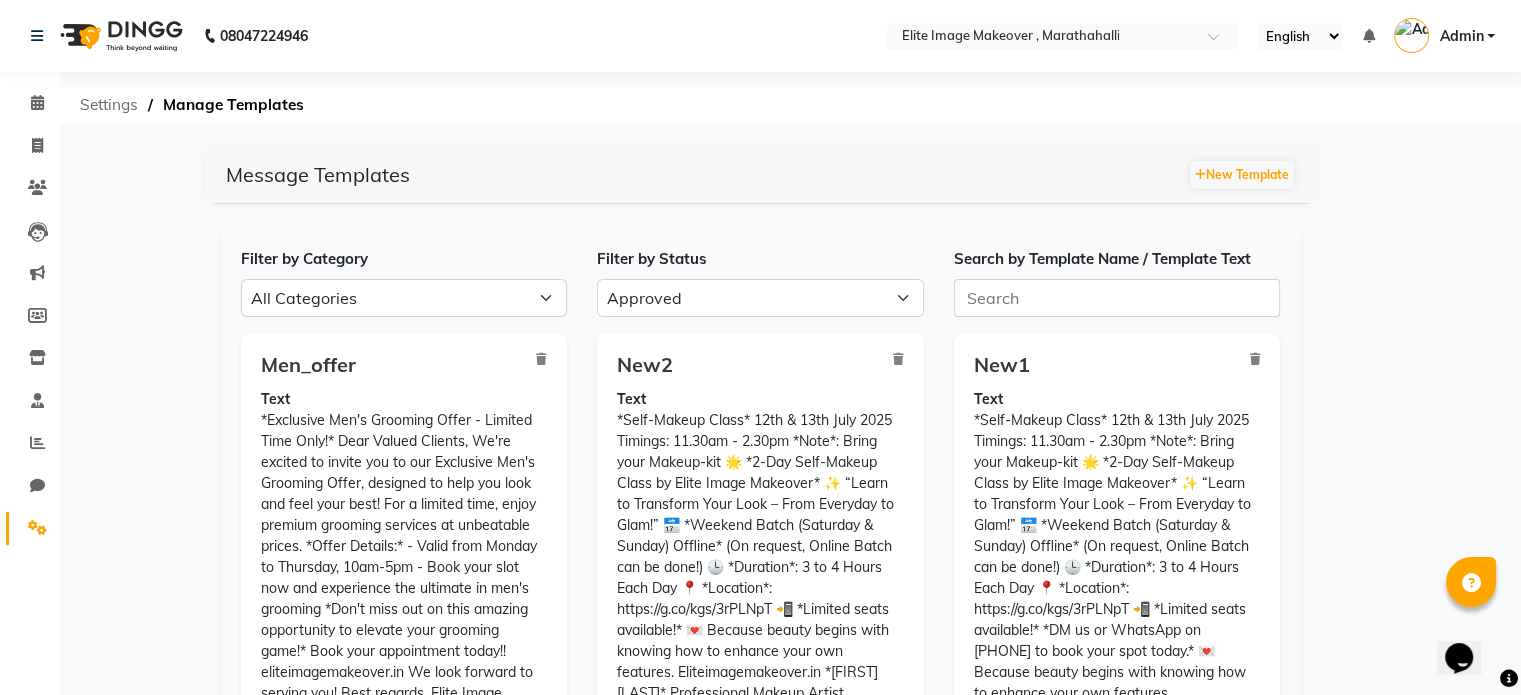 click on "Settings" 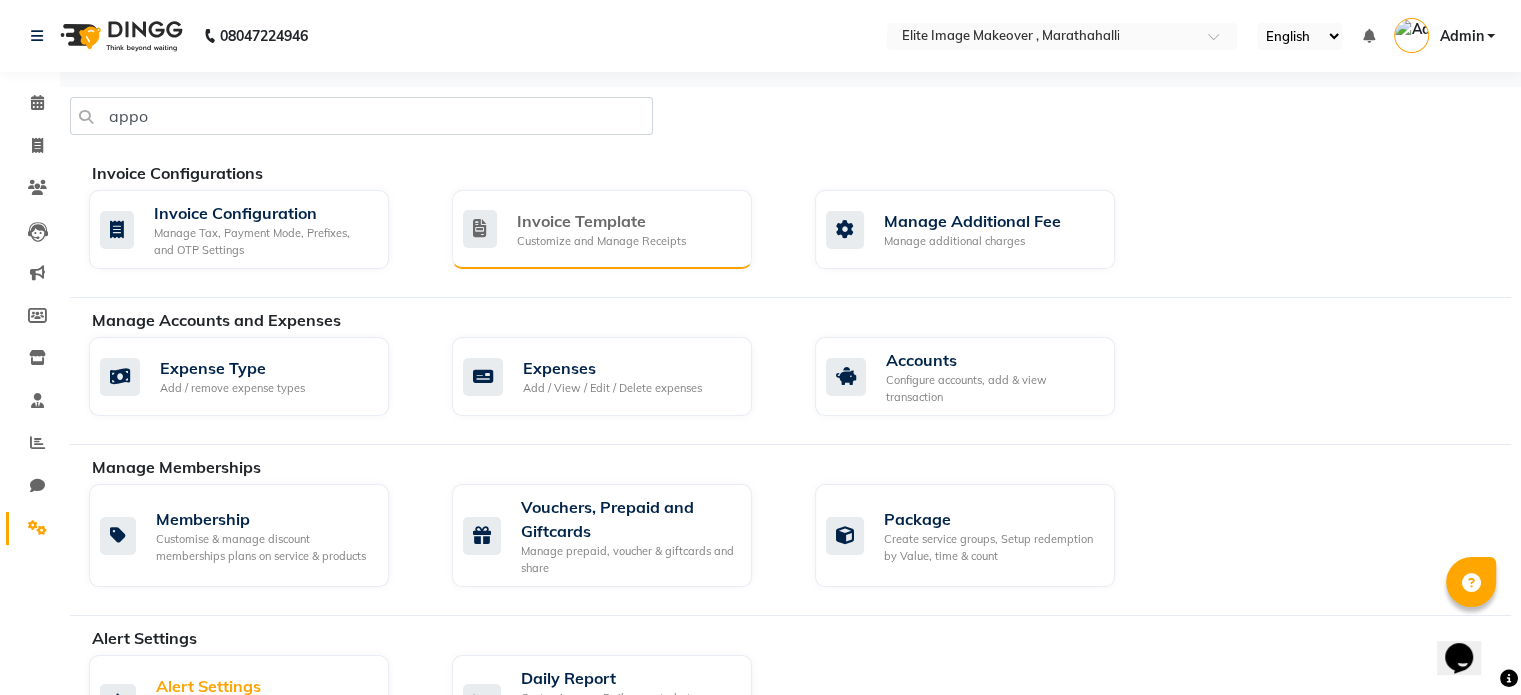 click on "Customize and Manage Receipts" 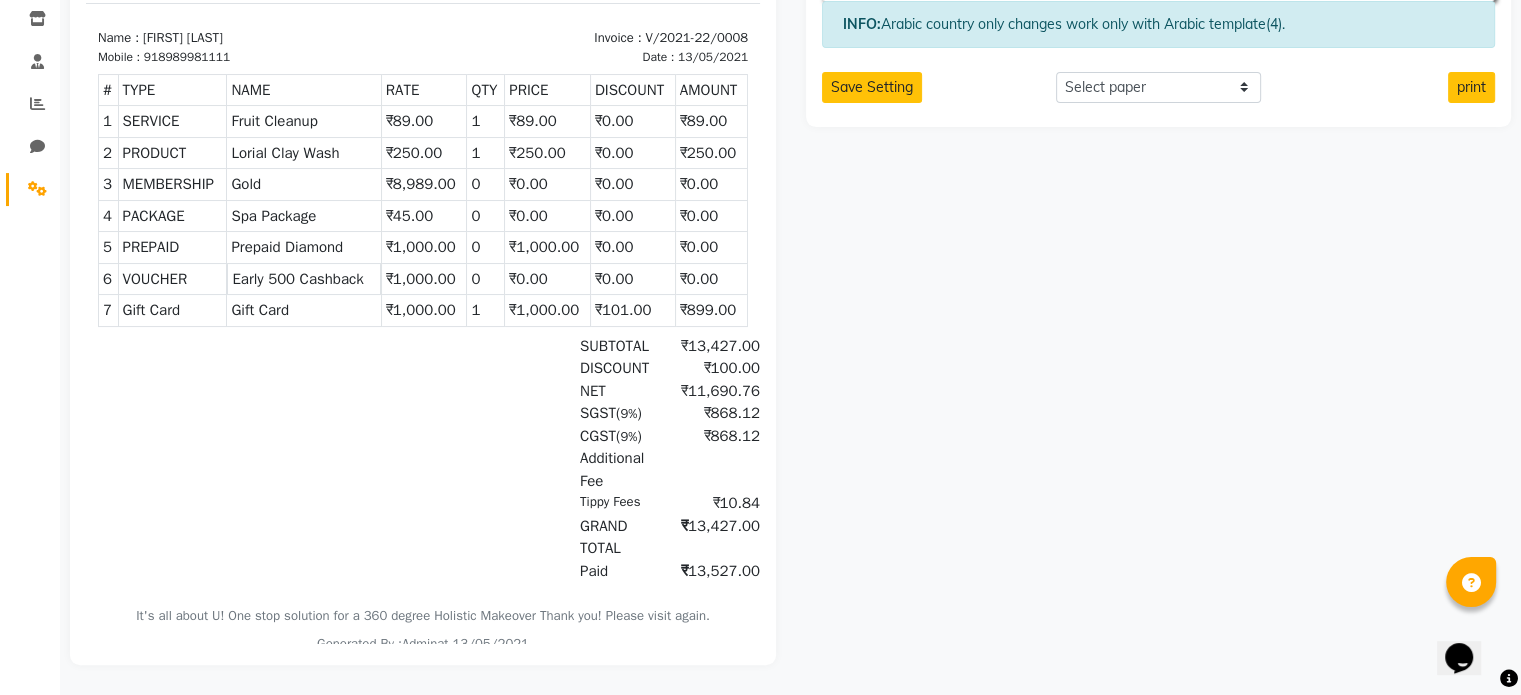 scroll, scrollTop: 0, scrollLeft: 0, axis: both 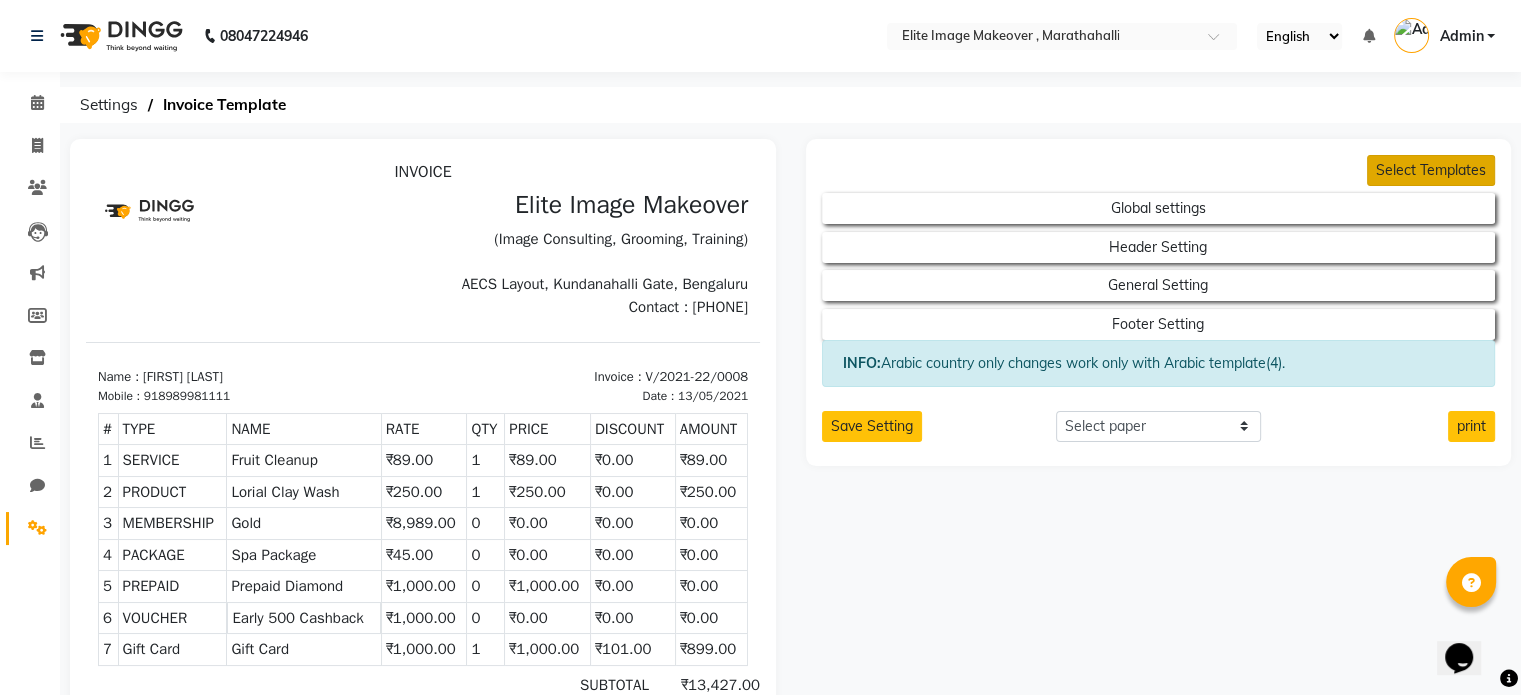 click on "Select Templates" 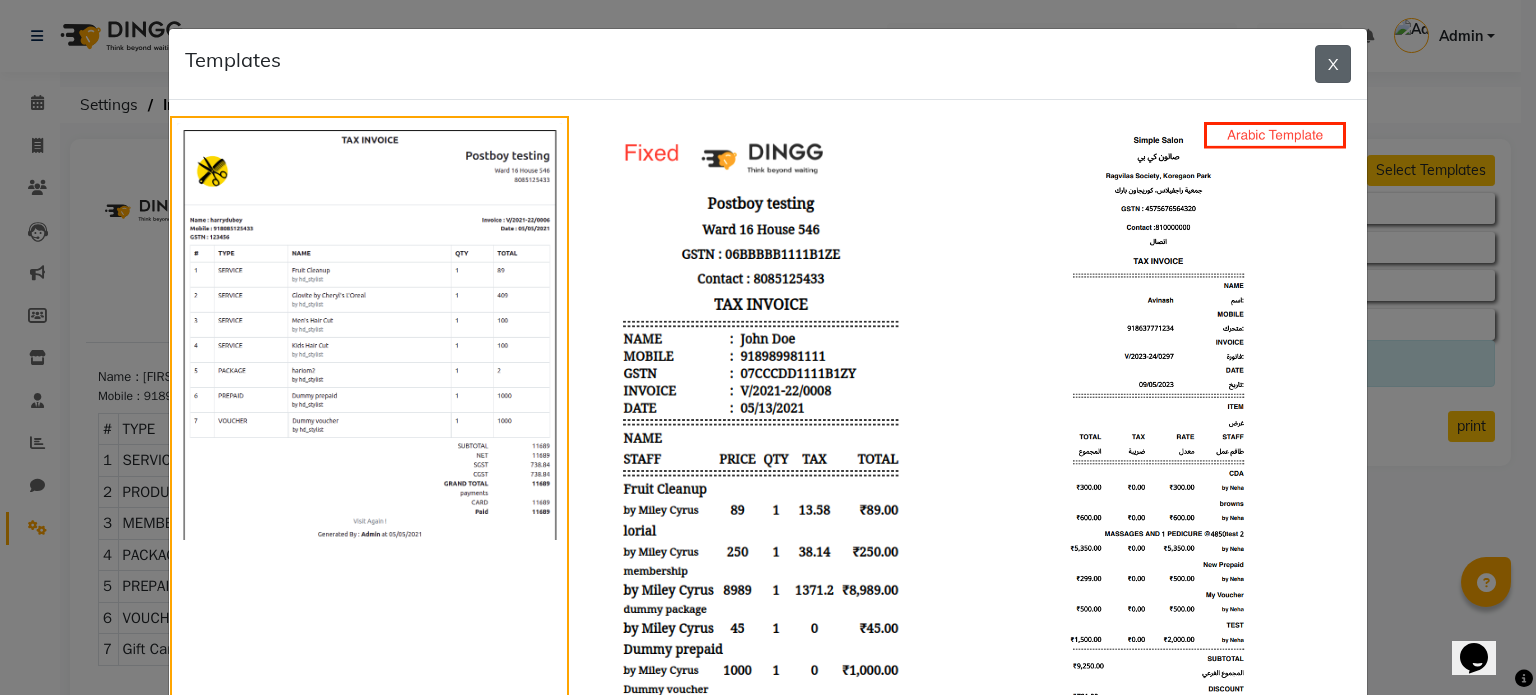 click on "X" 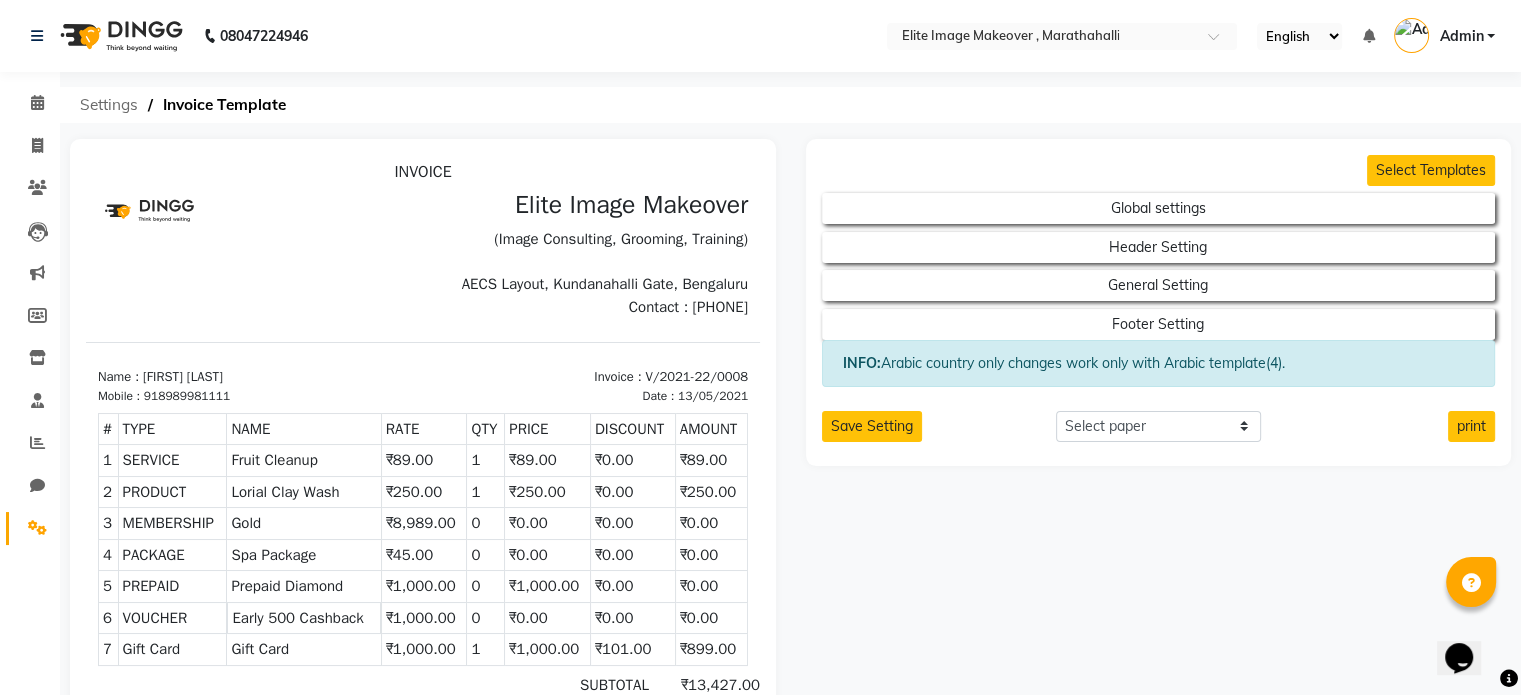 click on "Settings" 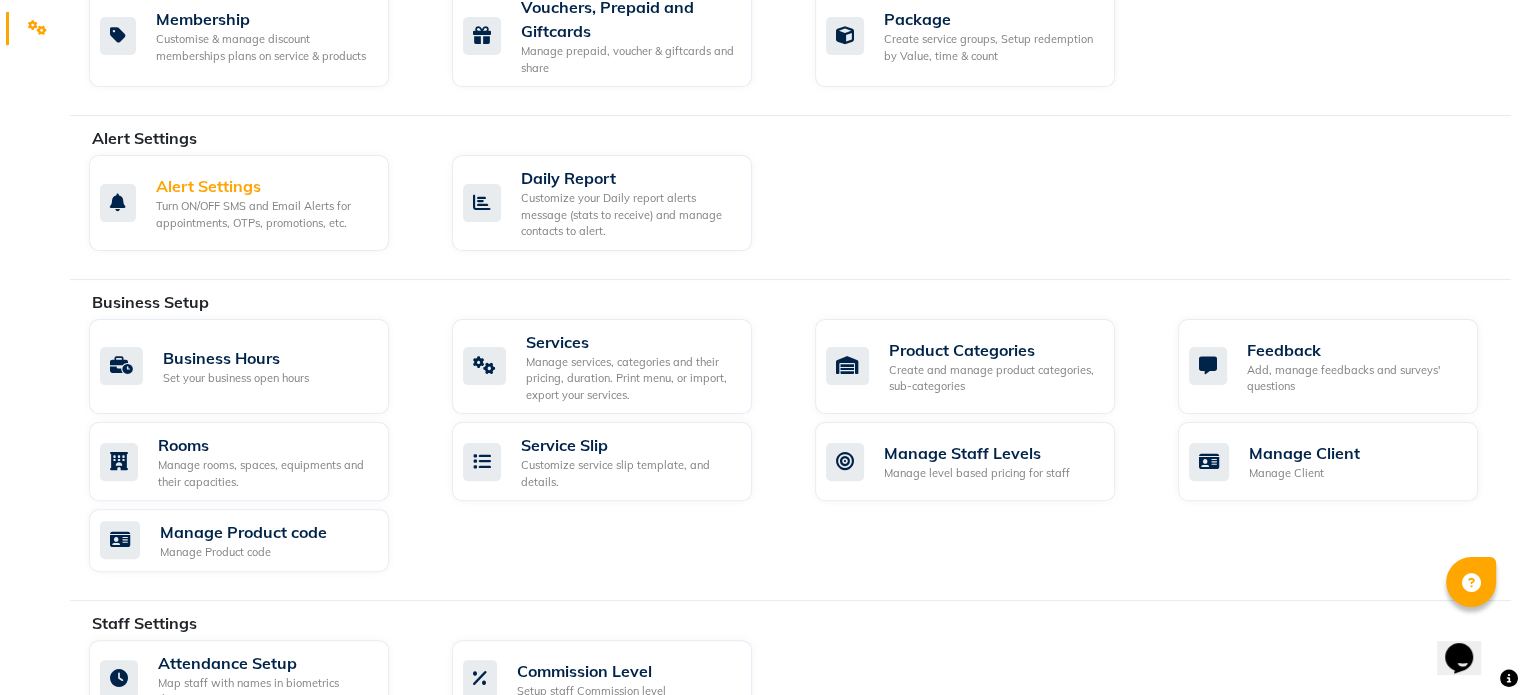 scroll, scrollTop: 926, scrollLeft: 0, axis: vertical 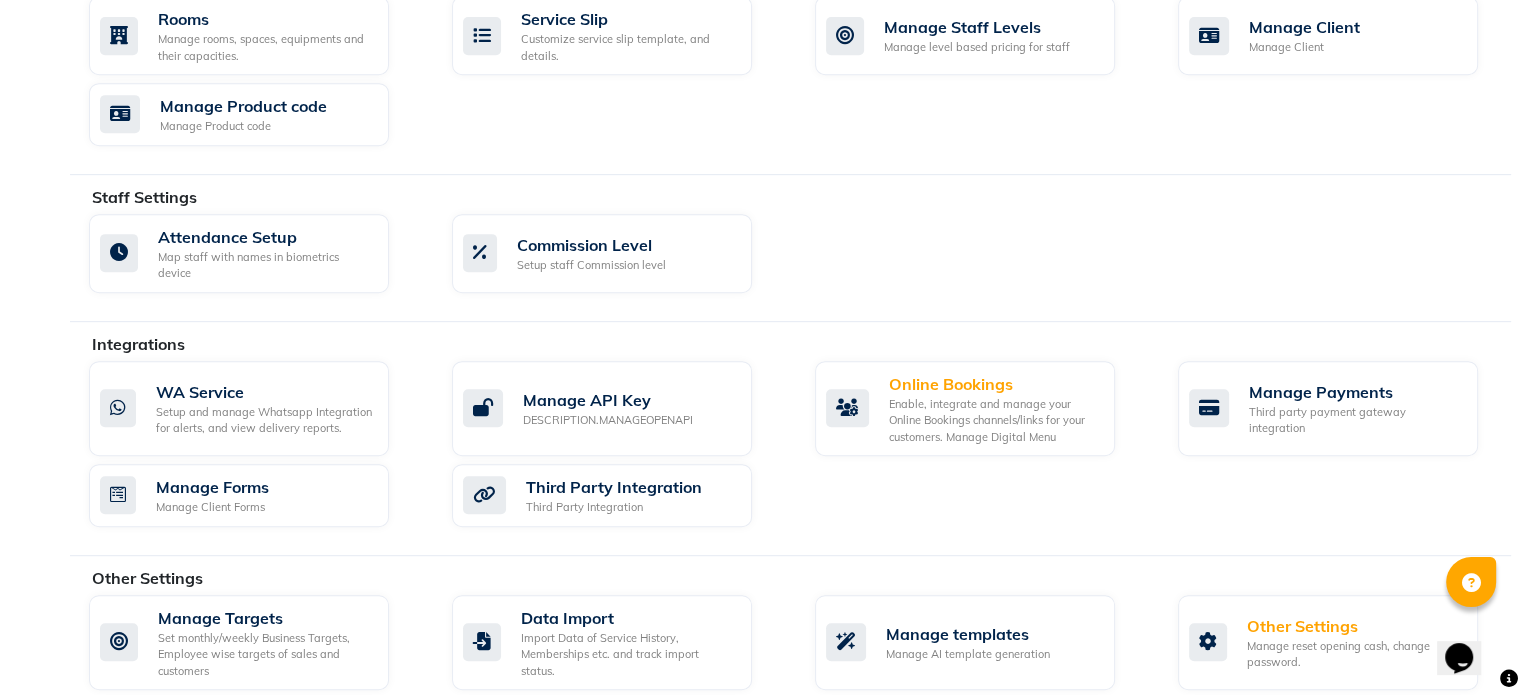 click on "WA Service Setup and manage Whatsapp Integration for alerts, and view delivery reports.   Manage API Key DESCRIPTION.MANAGEOPENAPI  Online Bookings Enable, integrate and manage your Online Bookings channels/links for your customers. Manage Digital Menu  Manage Payments Third party payment gateway integration  Manage Forms Manage Client Forms  Third Party Integration Third Party Integration" 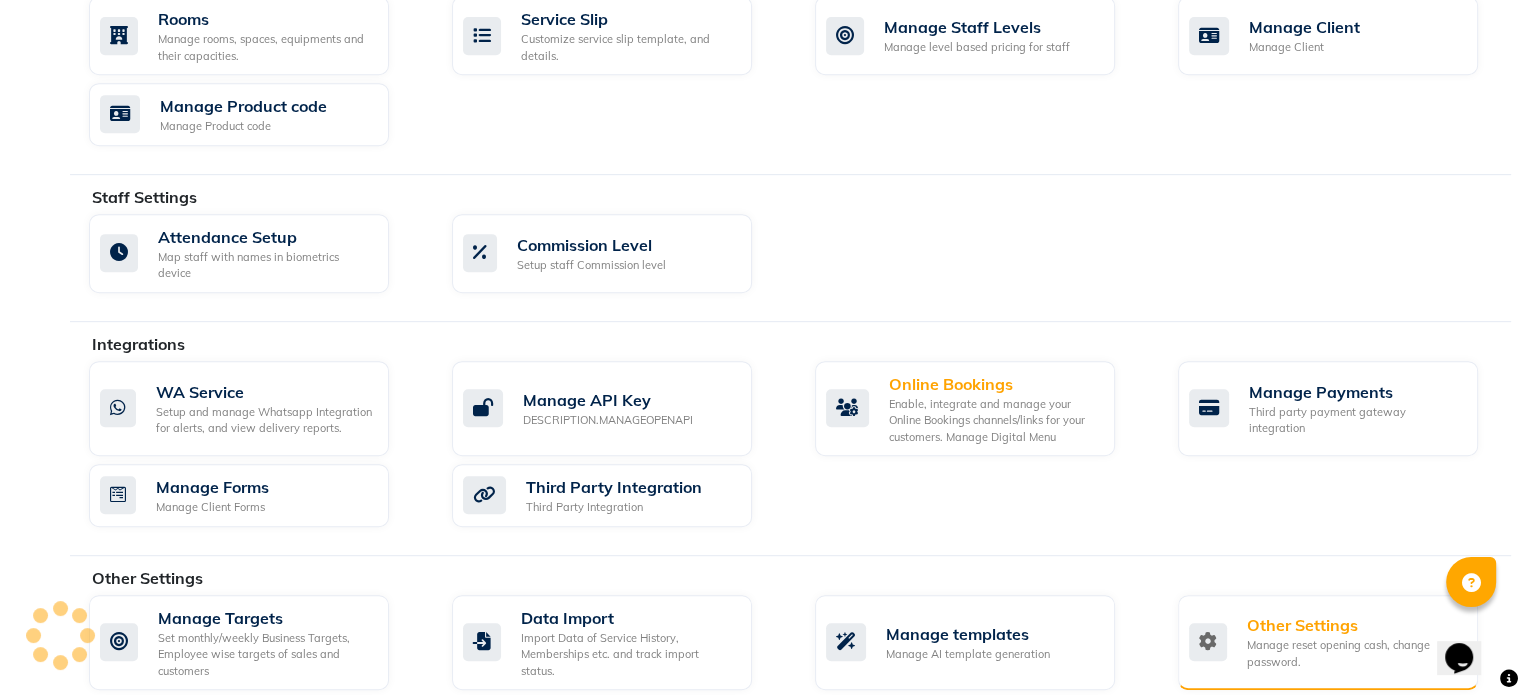 click on "Other Settings" 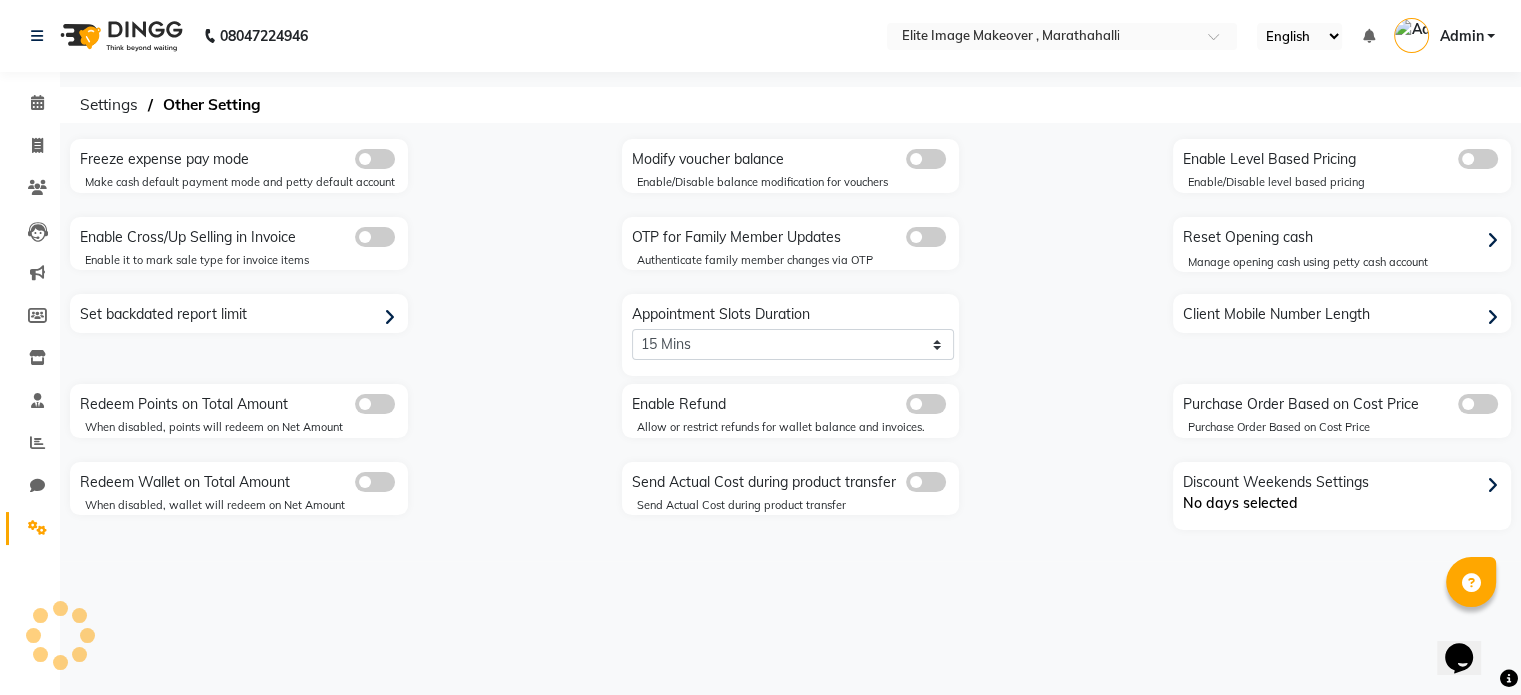 scroll, scrollTop: 0, scrollLeft: 0, axis: both 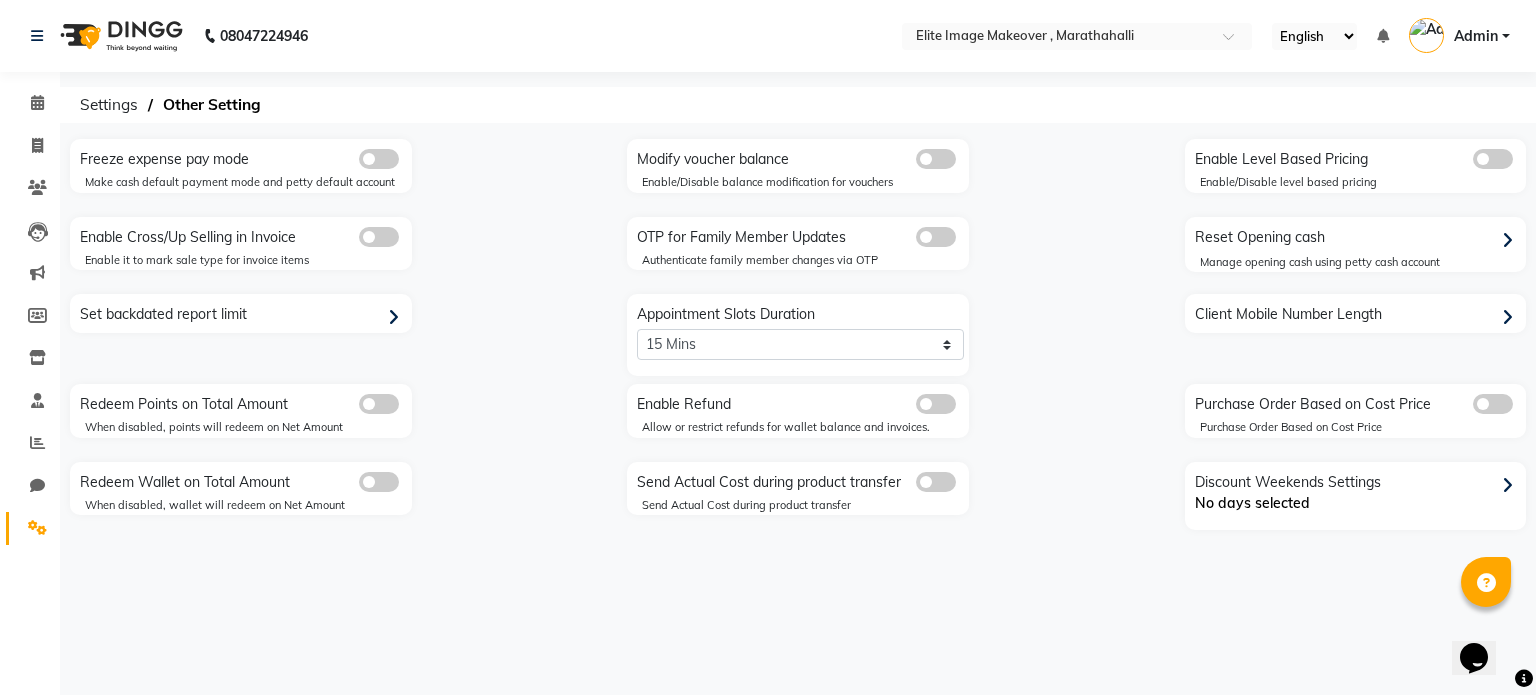 click on "Freeze expense pay mode  Make cash default payment mode and petty default account  Modify voucher balance  Enable/Disable balance modification for vouchers  Enable Level Based Pricing  Enable/Disable level based pricing  Enable Cross/Up Selling in Invoice  Enable it to mark sale type for invoice items  OTP for Family Member Updates  Authenticate family member changes via OTP  Reset Opening cash  Manage opening cash using petty cash account  Set backdated report limit   Appointment Slots Duration  5 Mins 10 Mins 15 Mins 20 Mins 25 Mins 30 Mins 35 Mins 40 Mins 45 Mins 50 Mins 55 Mins 60 Mins  Client Mobile Number Length   Redeem Points on Total Amount  When disabled, points will redeem on Net Amount  Enable Refund  Allow or restrict refunds for wallet balance and invoices.  Purchase Order Based on Cost Price  Purchase Order Based on Cost Price  Redeem Wallet on Total Amount  When disabled, wallet will redeem on Net Amount  Send Actual Cost during product transfer  Send Actual Cost during product transfer" 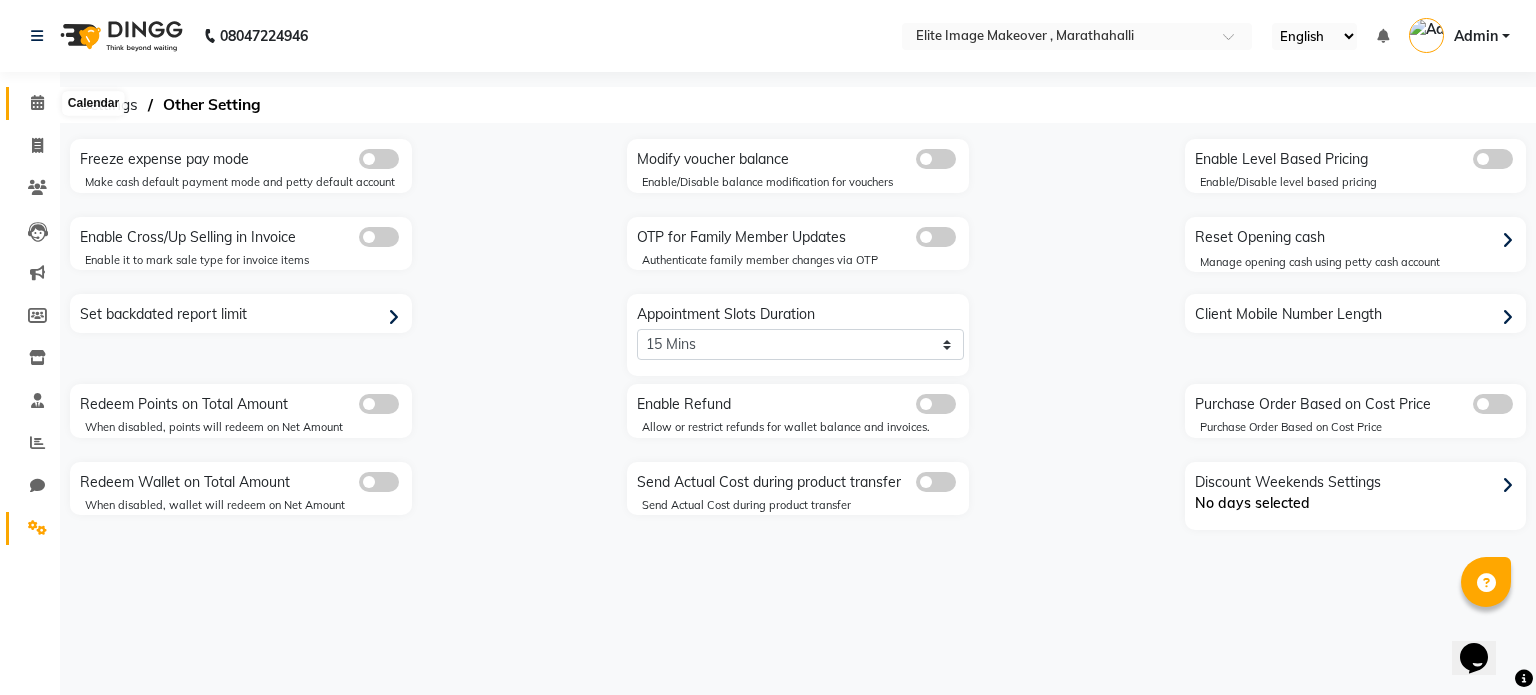 click 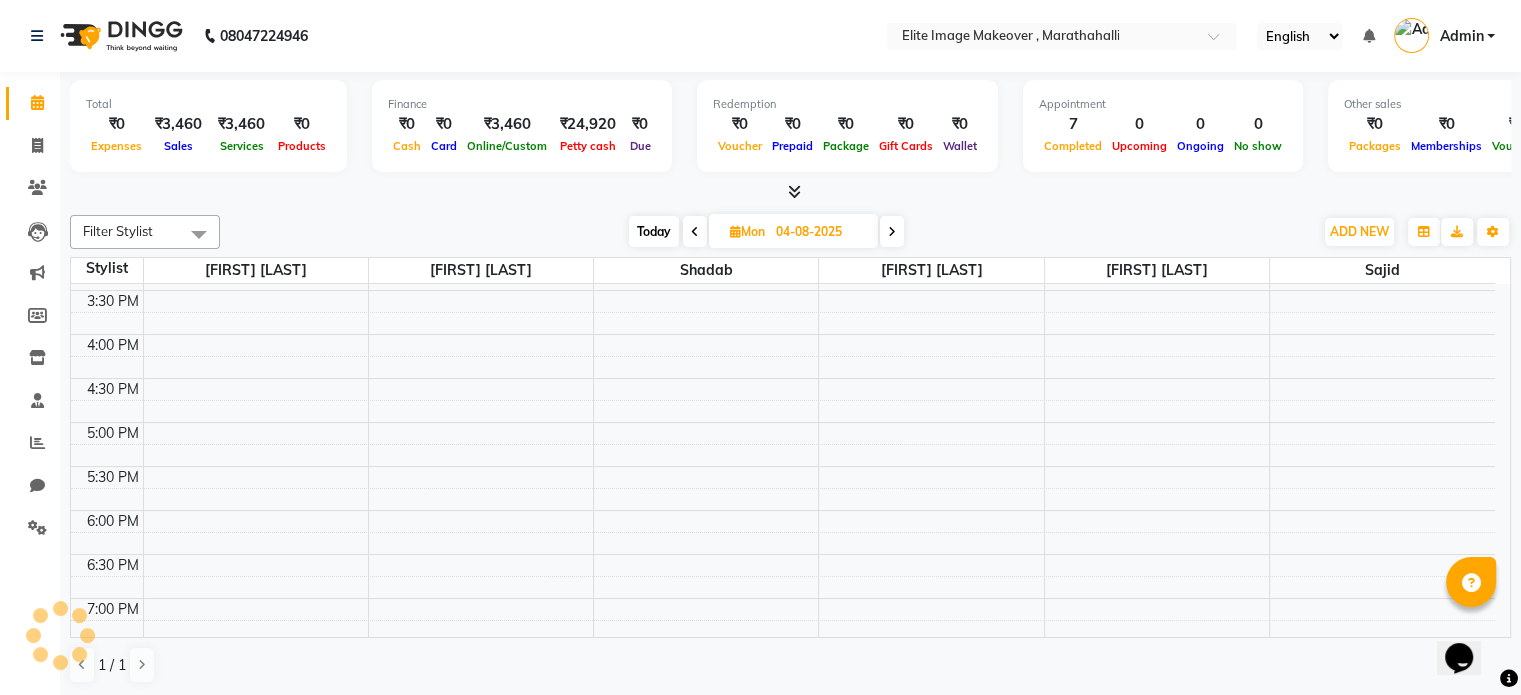 scroll, scrollTop: 0, scrollLeft: 0, axis: both 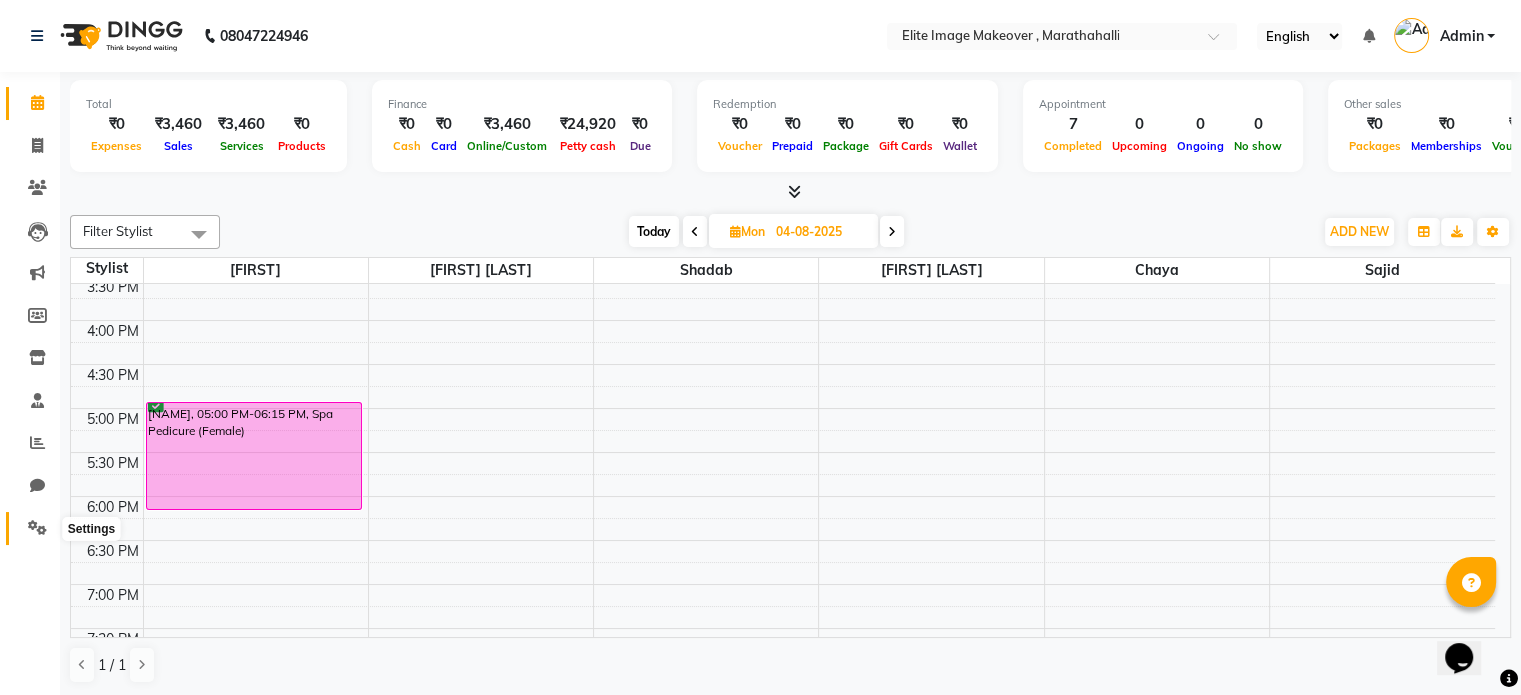 click 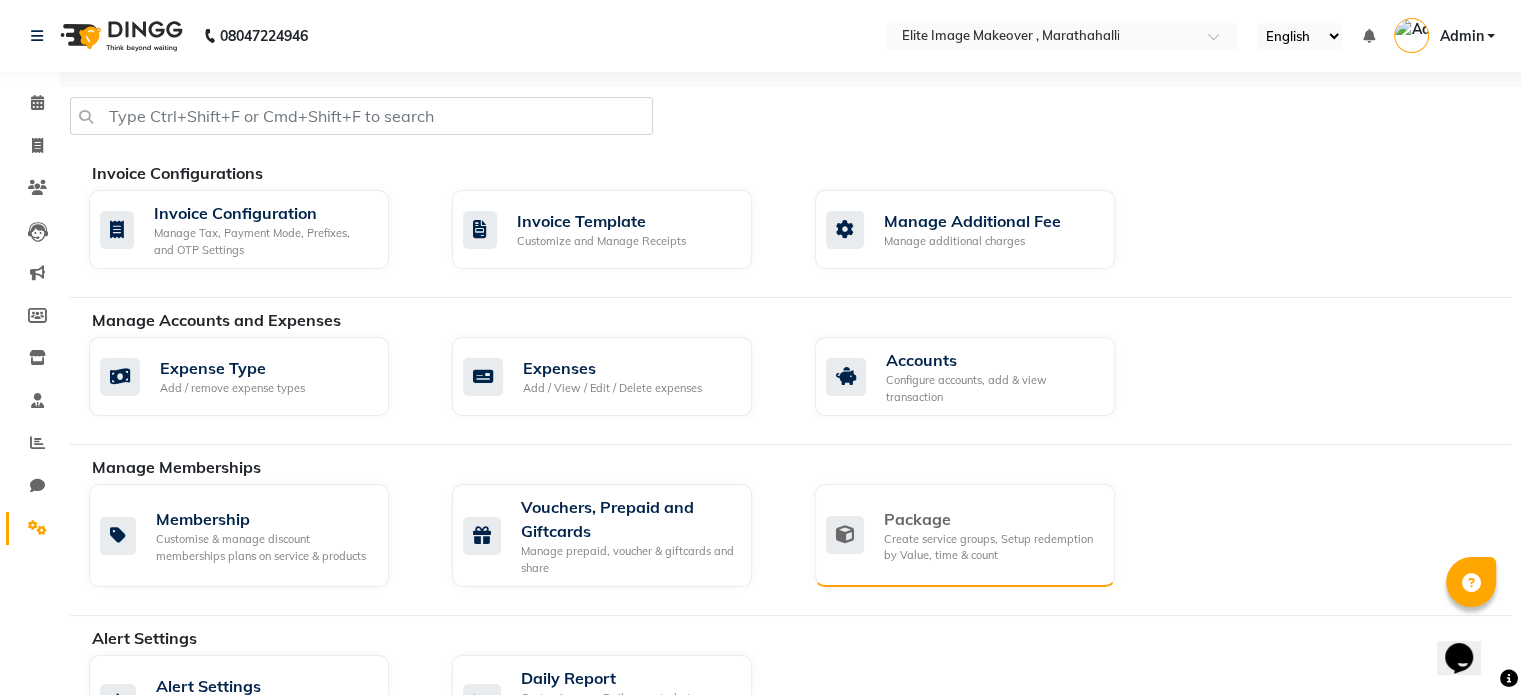 click on "Package" 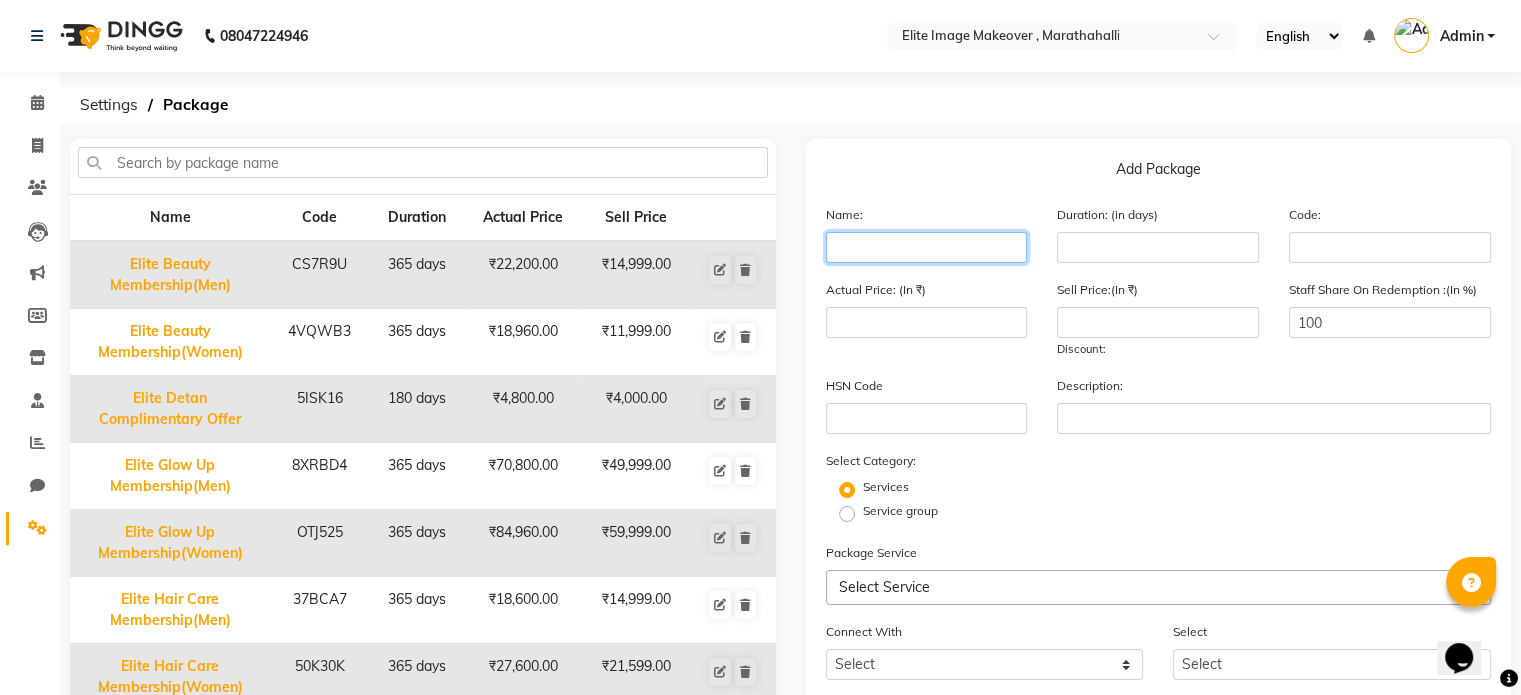 click 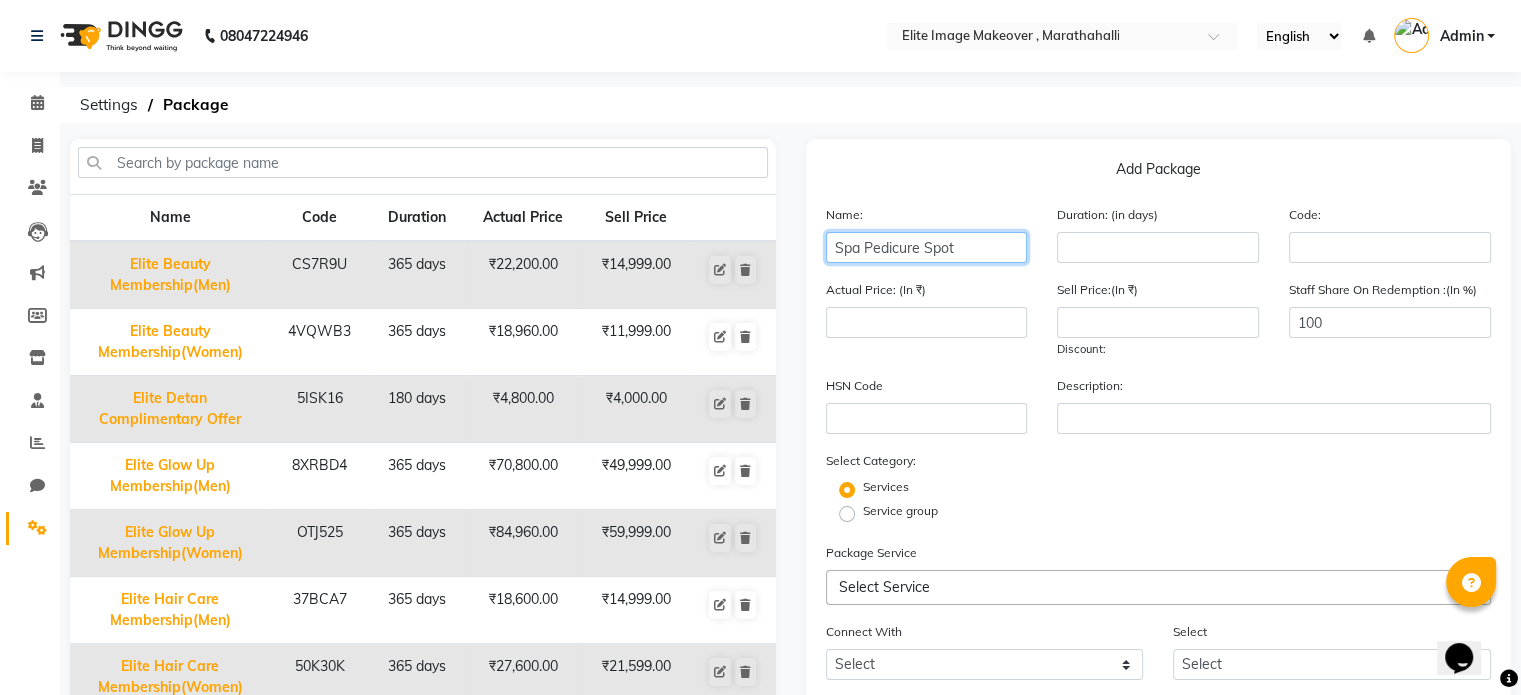 click on "Spa Pedicure Spot" 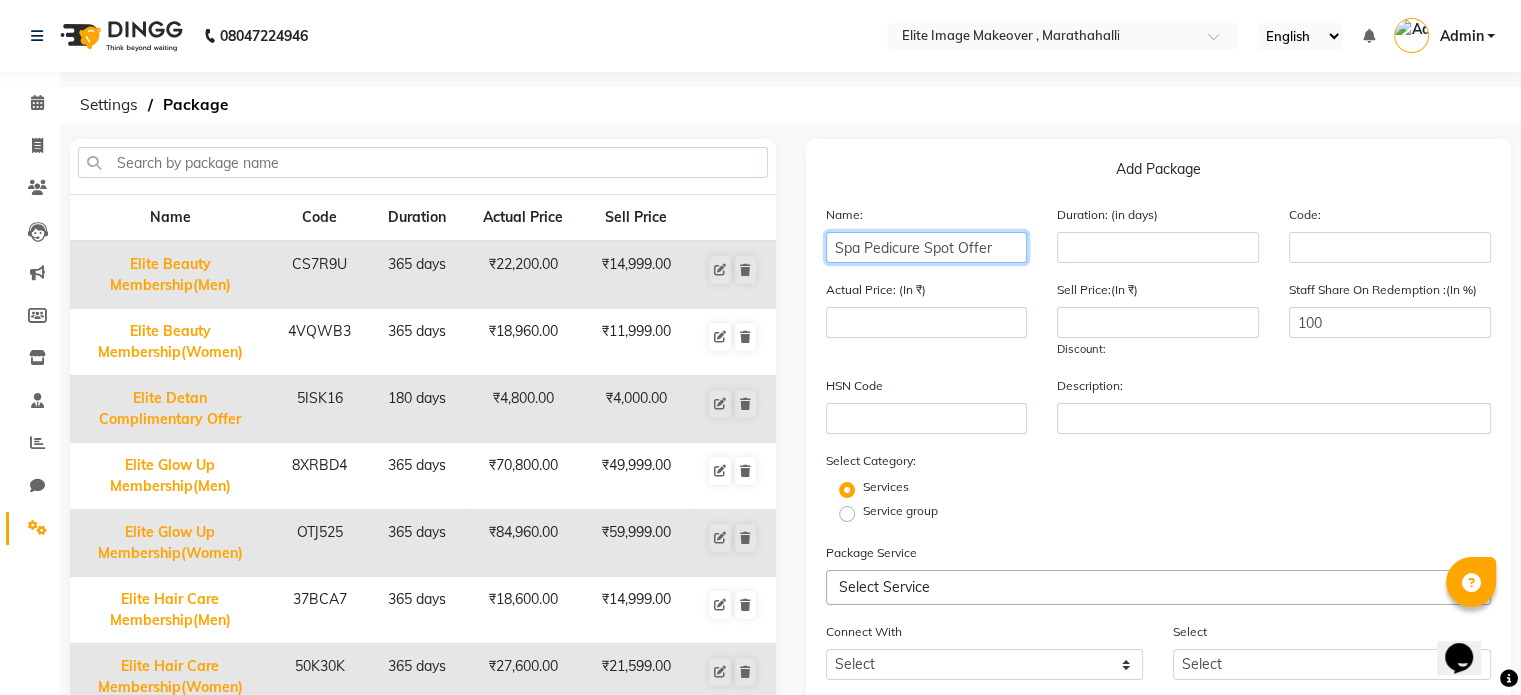 type on "Spa Pedicure Spot Offer" 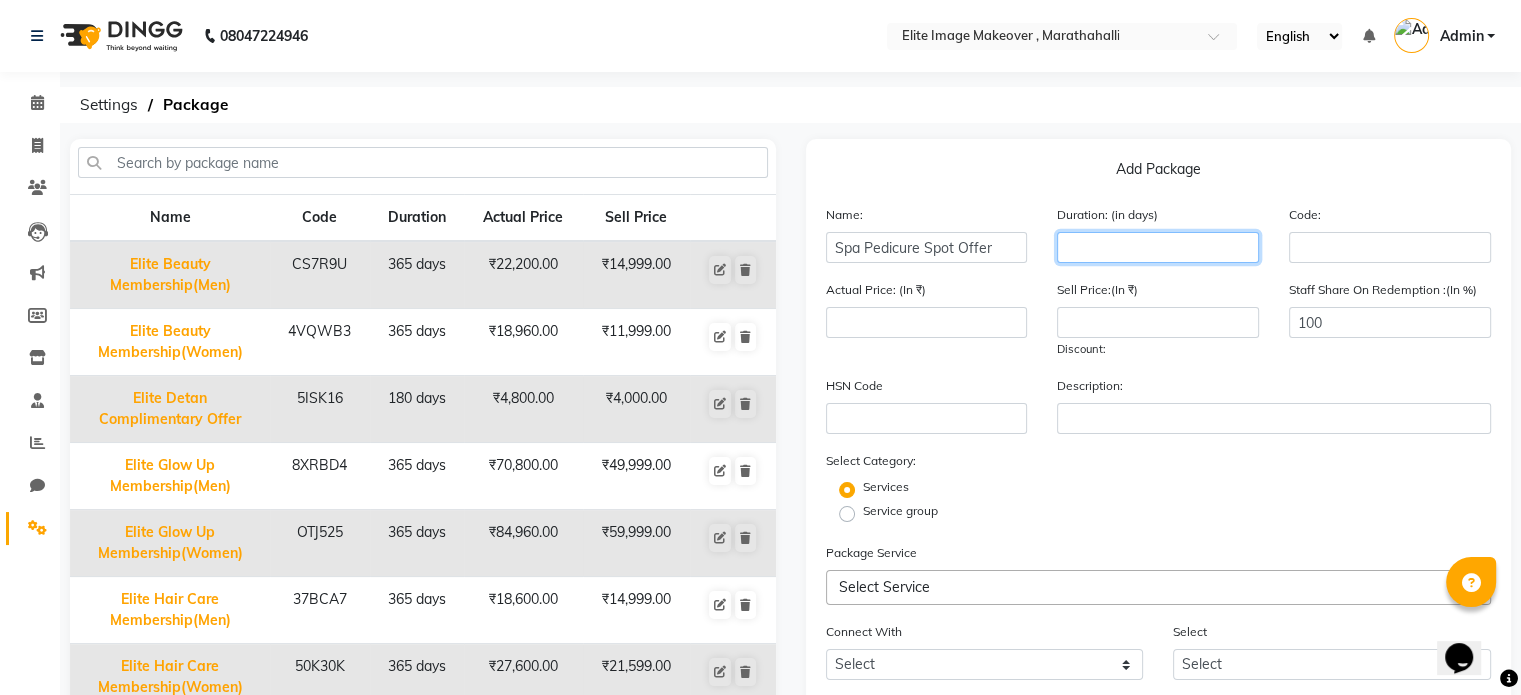 click 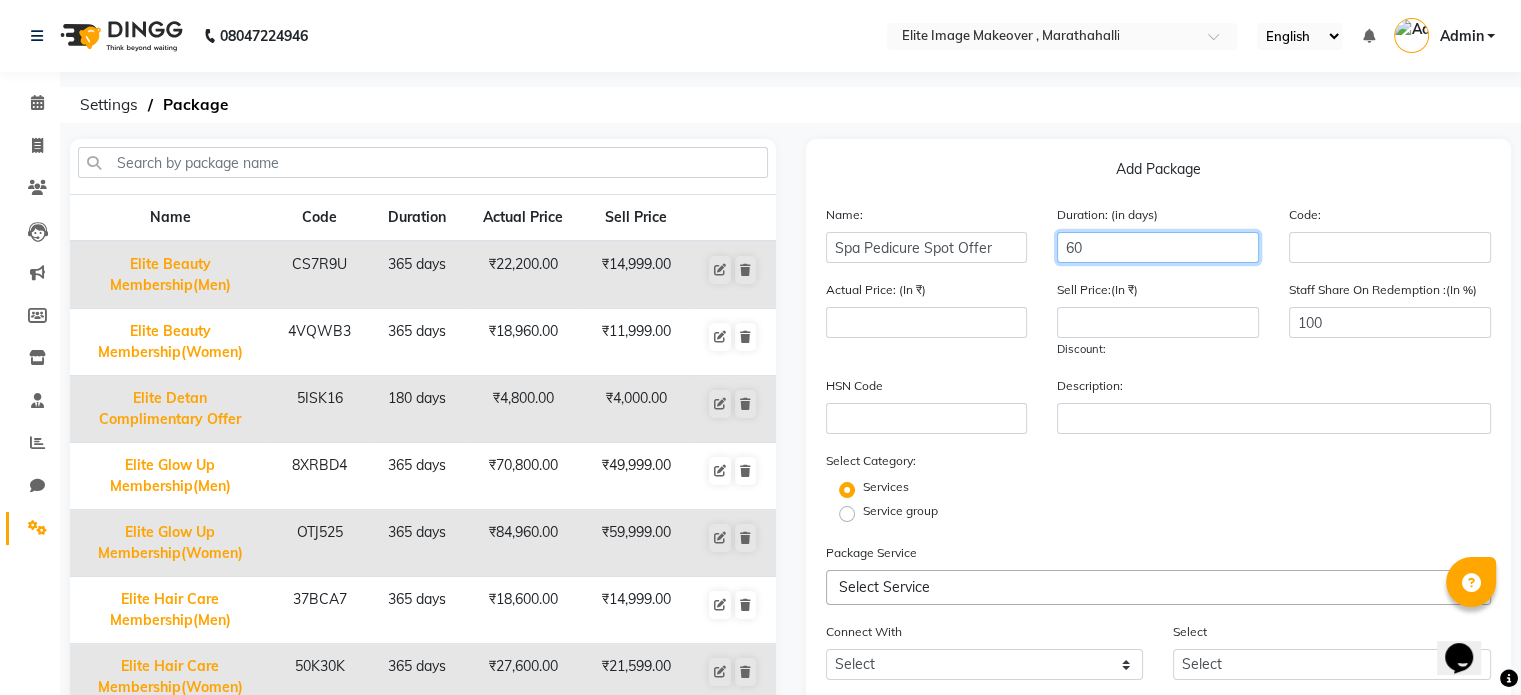 type on "60" 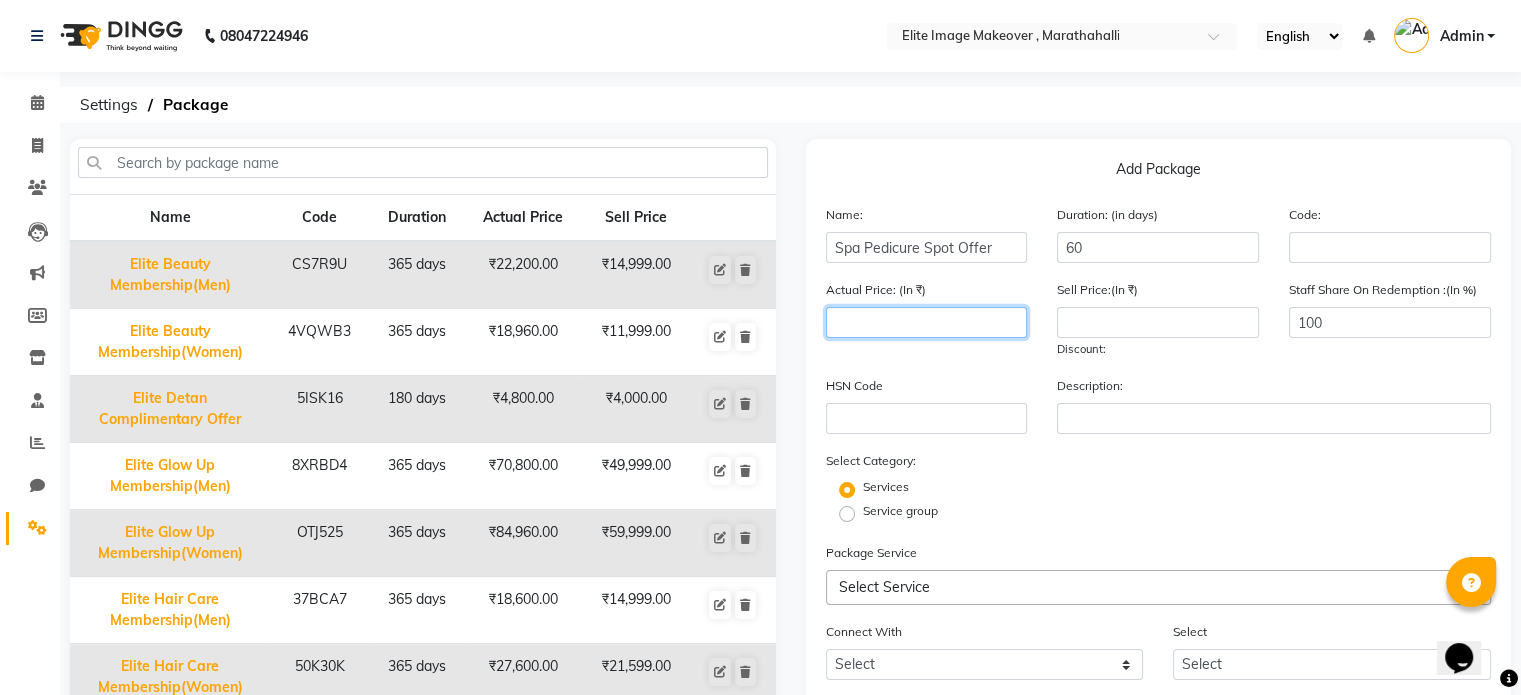 click 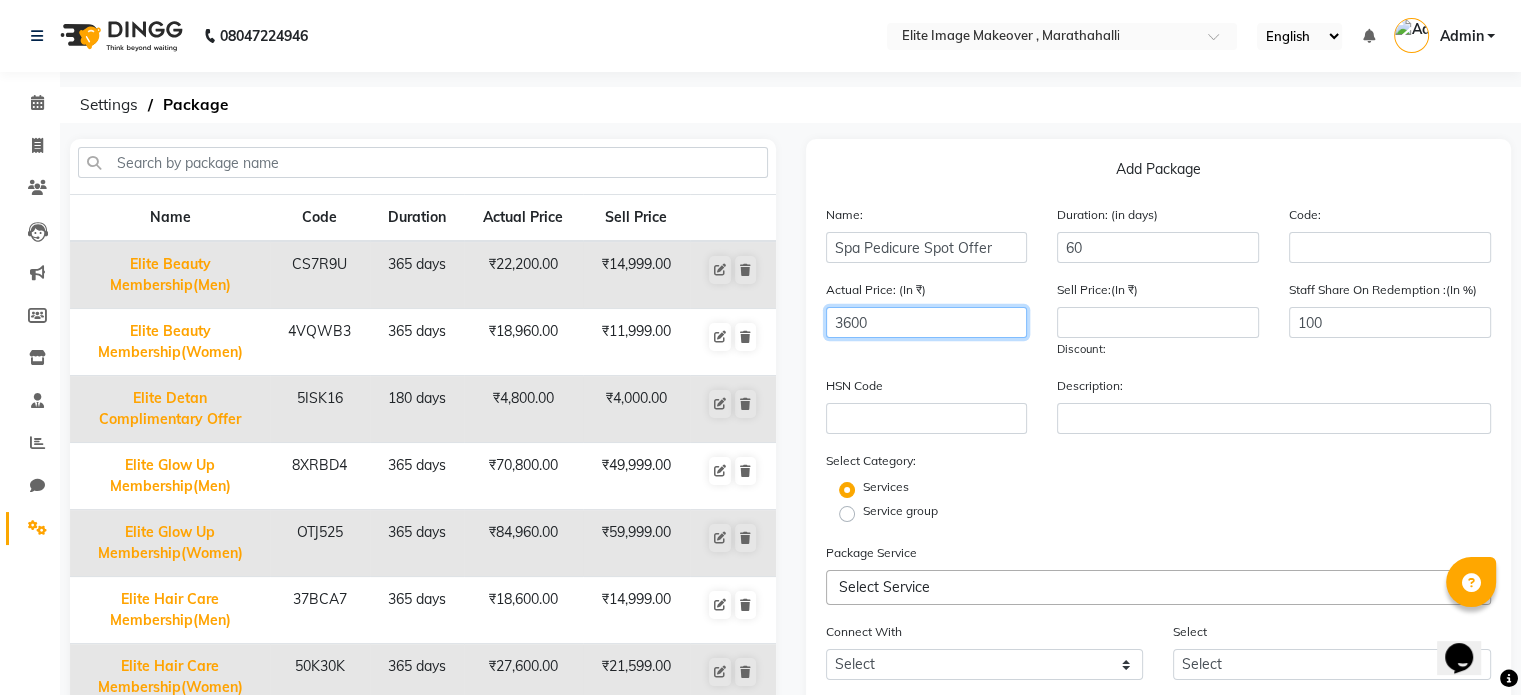 type on "3600" 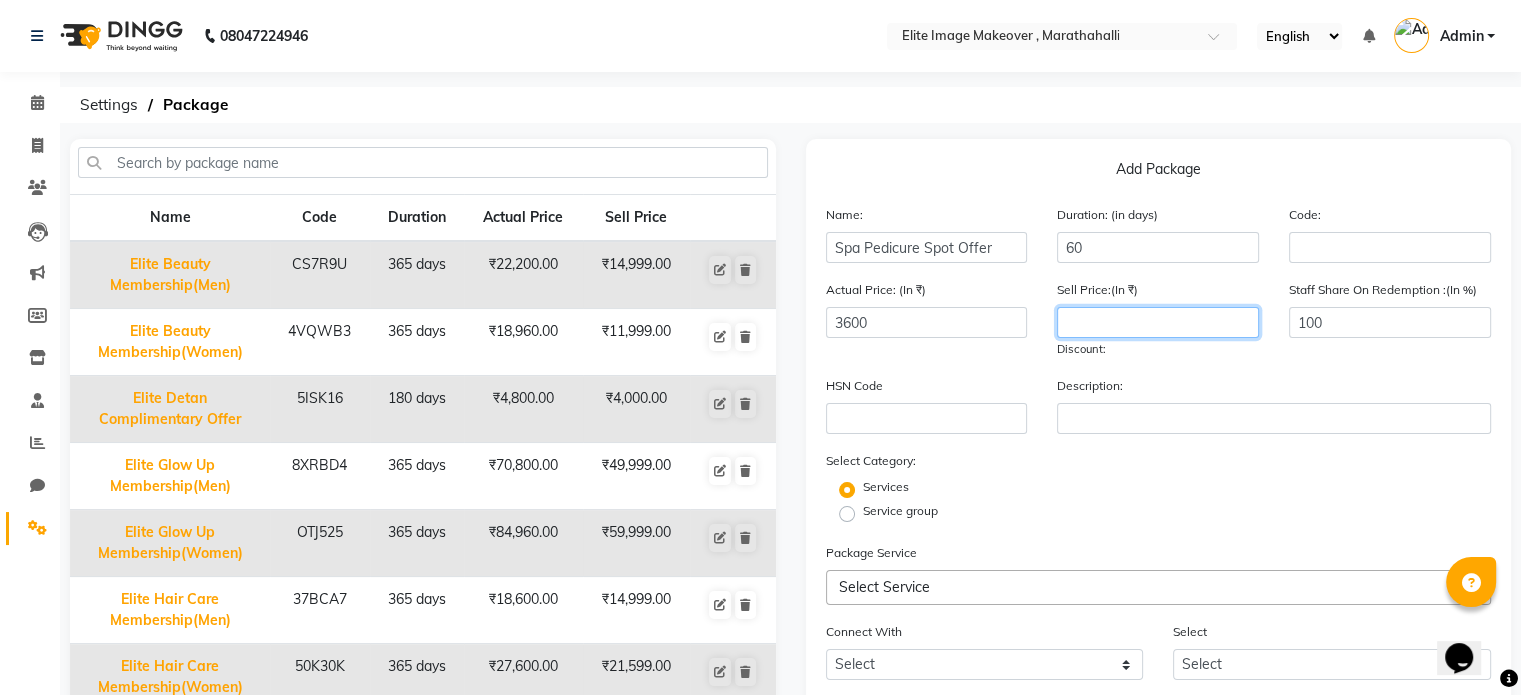 click 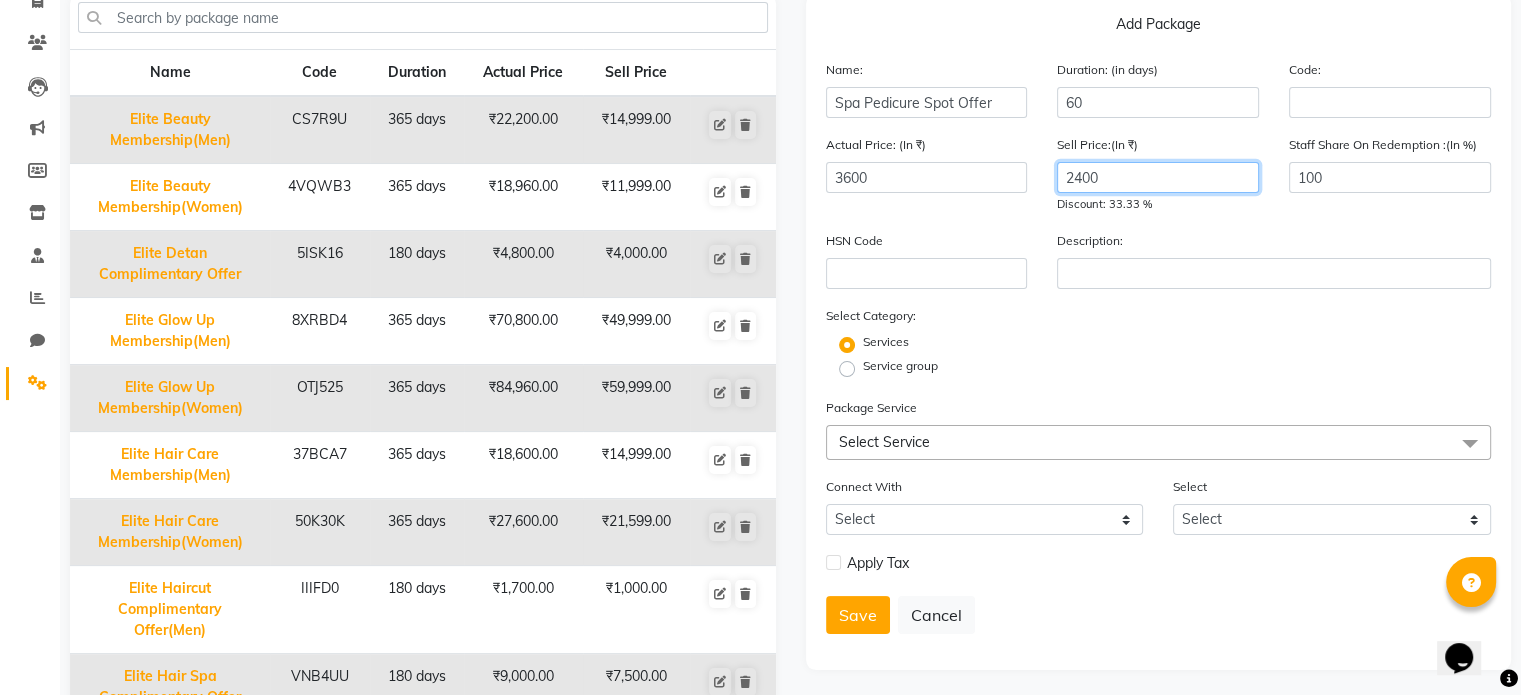 scroll, scrollTop: 156, scrollLeft: 0, axis: vertical 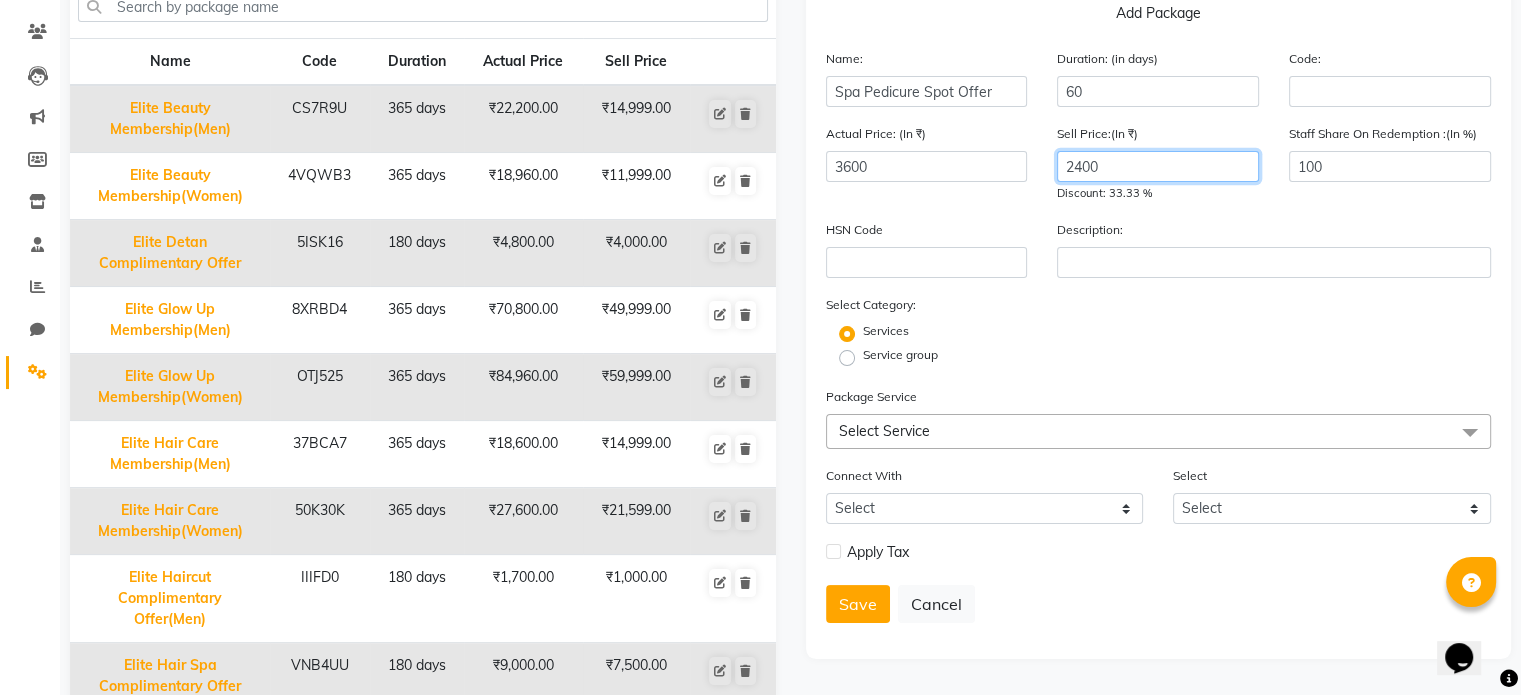 type on "2400" 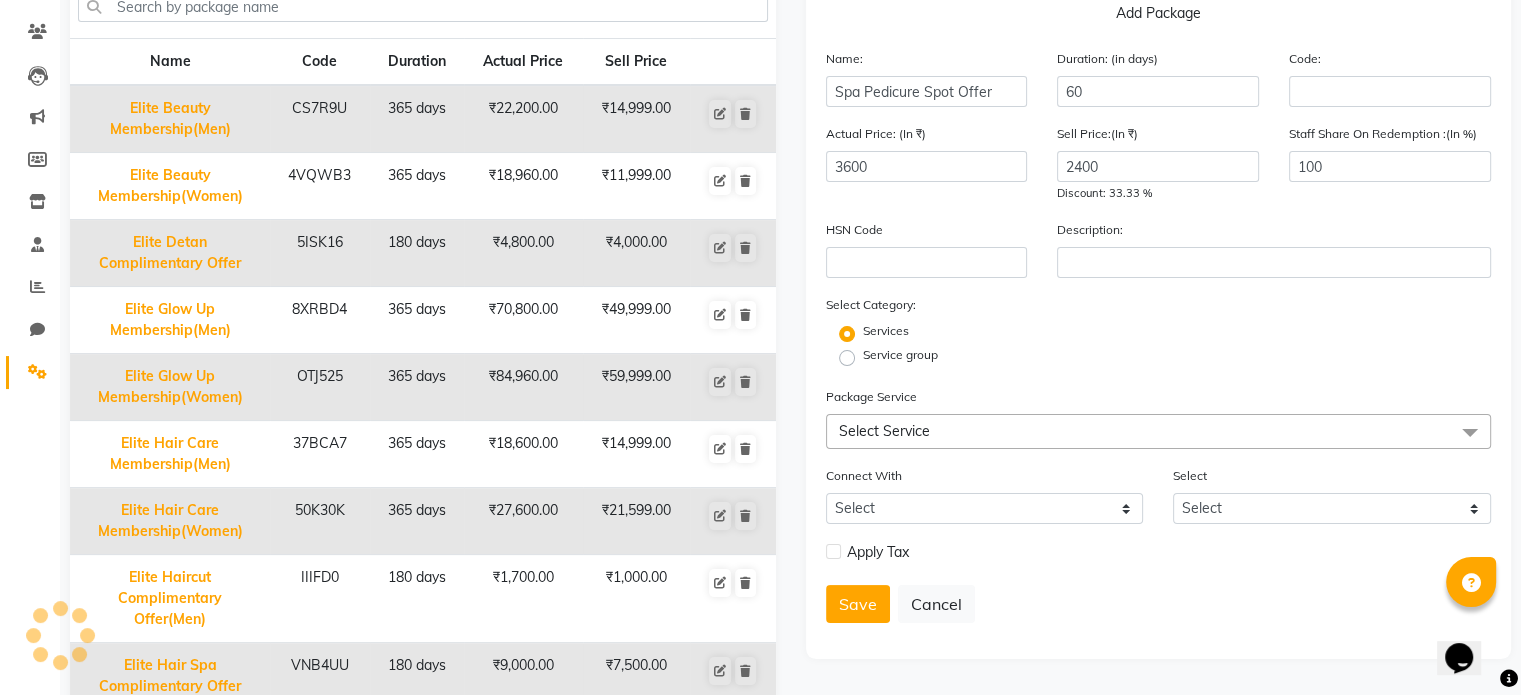 click on "Select Service" 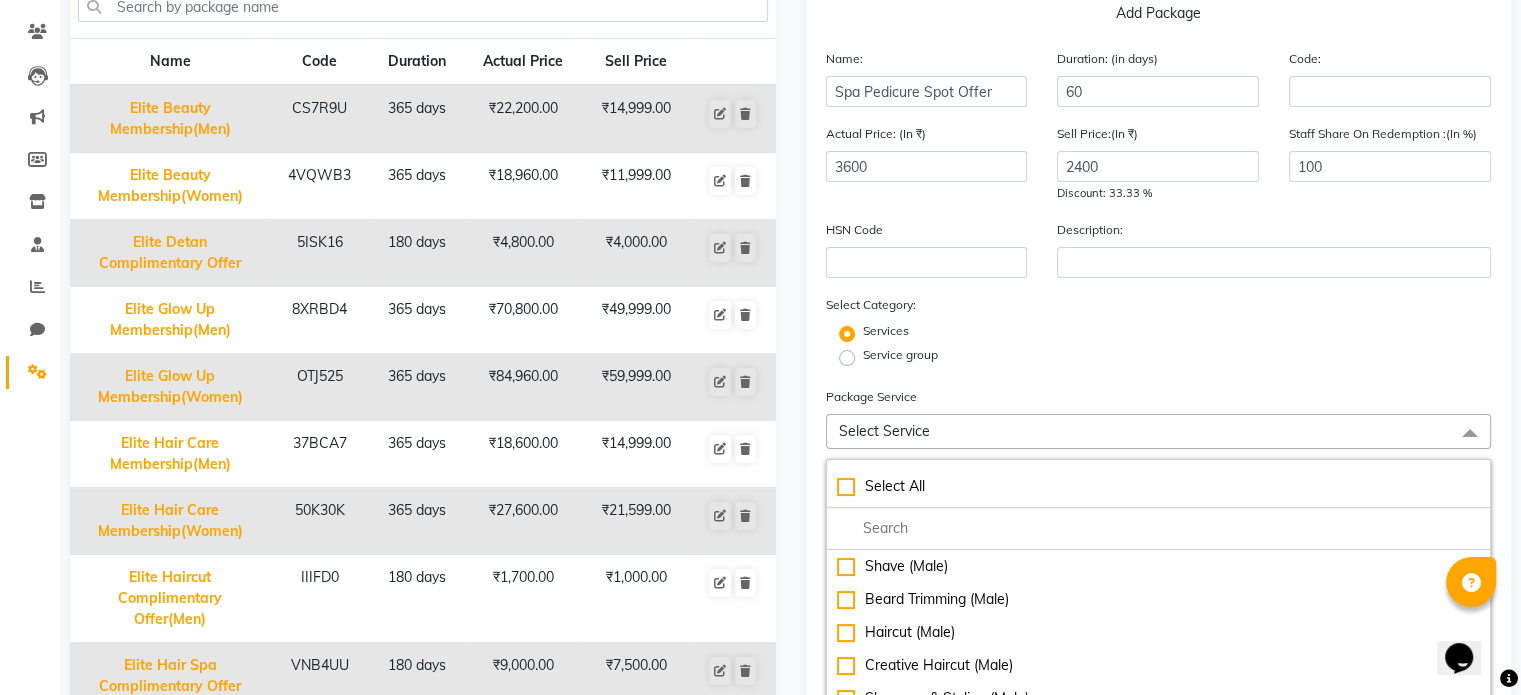 click on "Select Service" 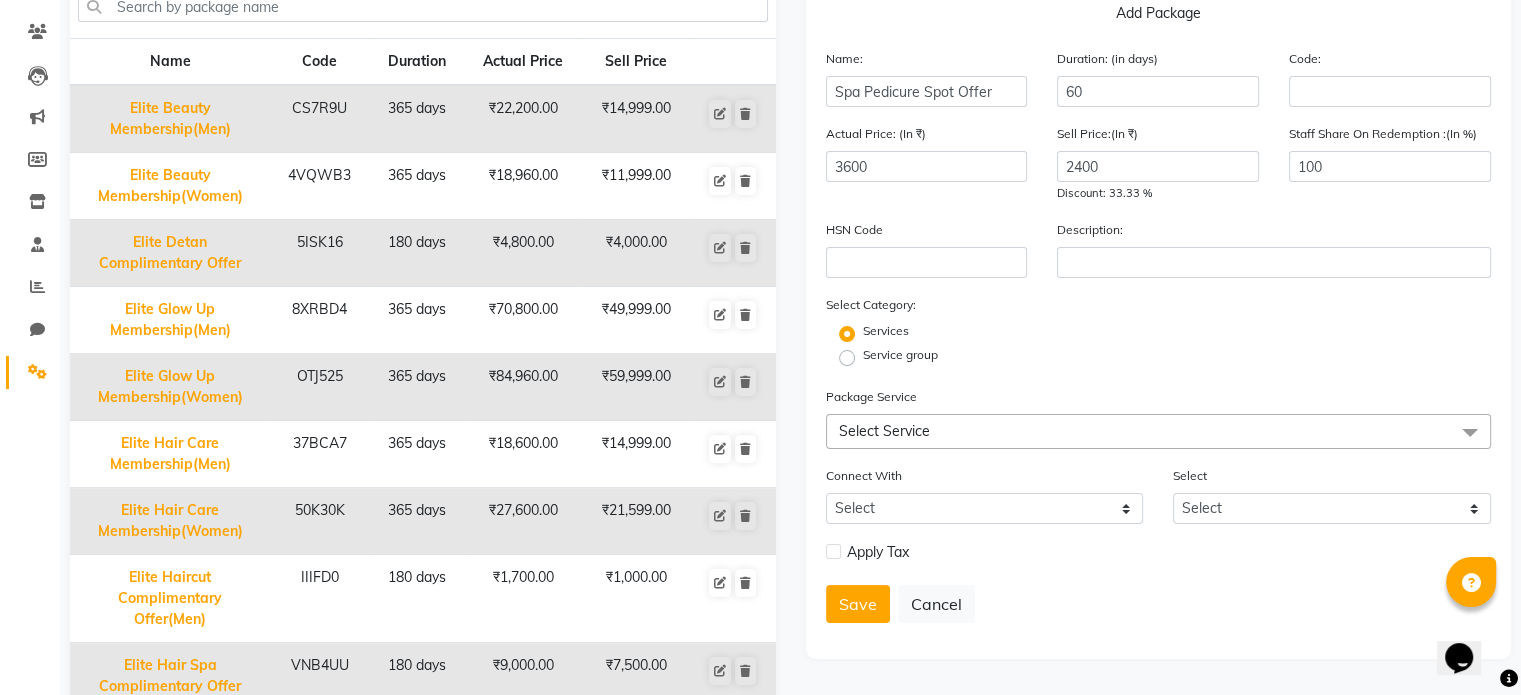 click on "Select Service" 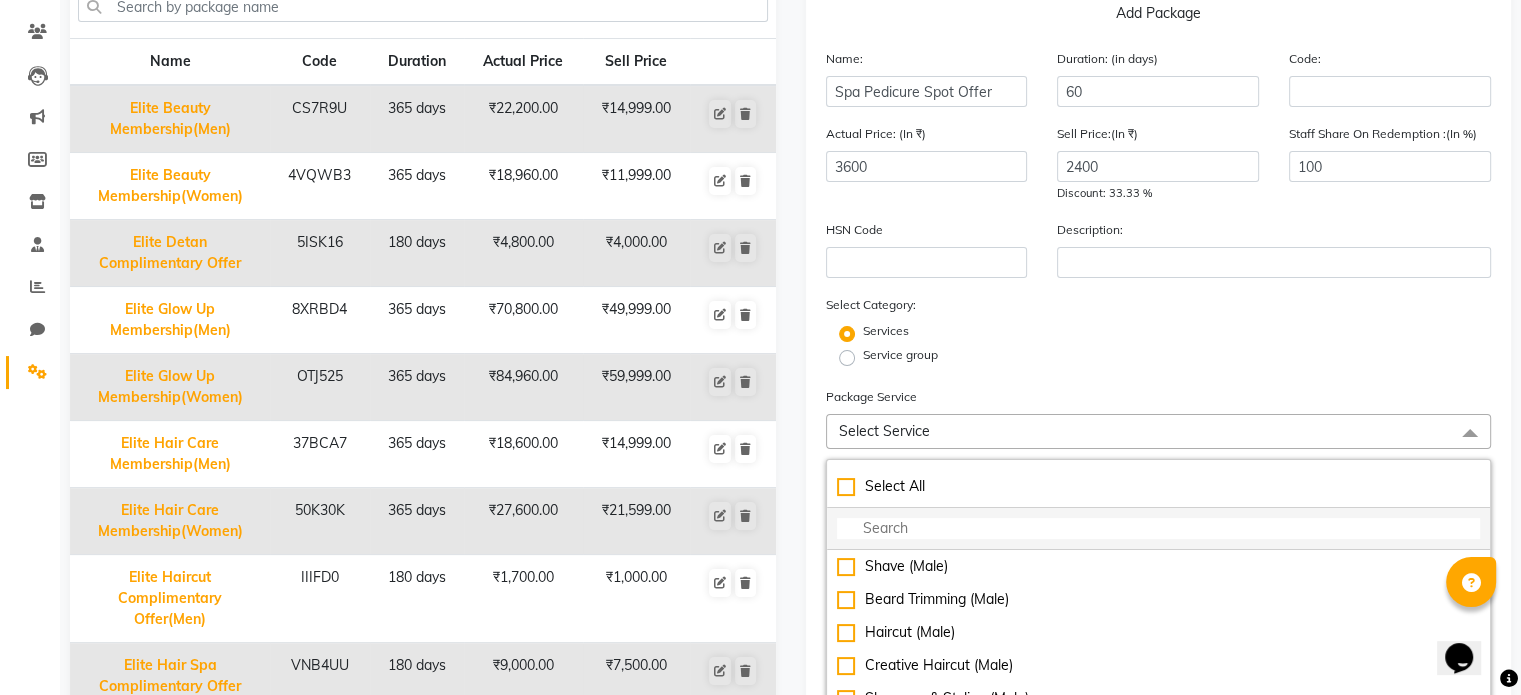 click 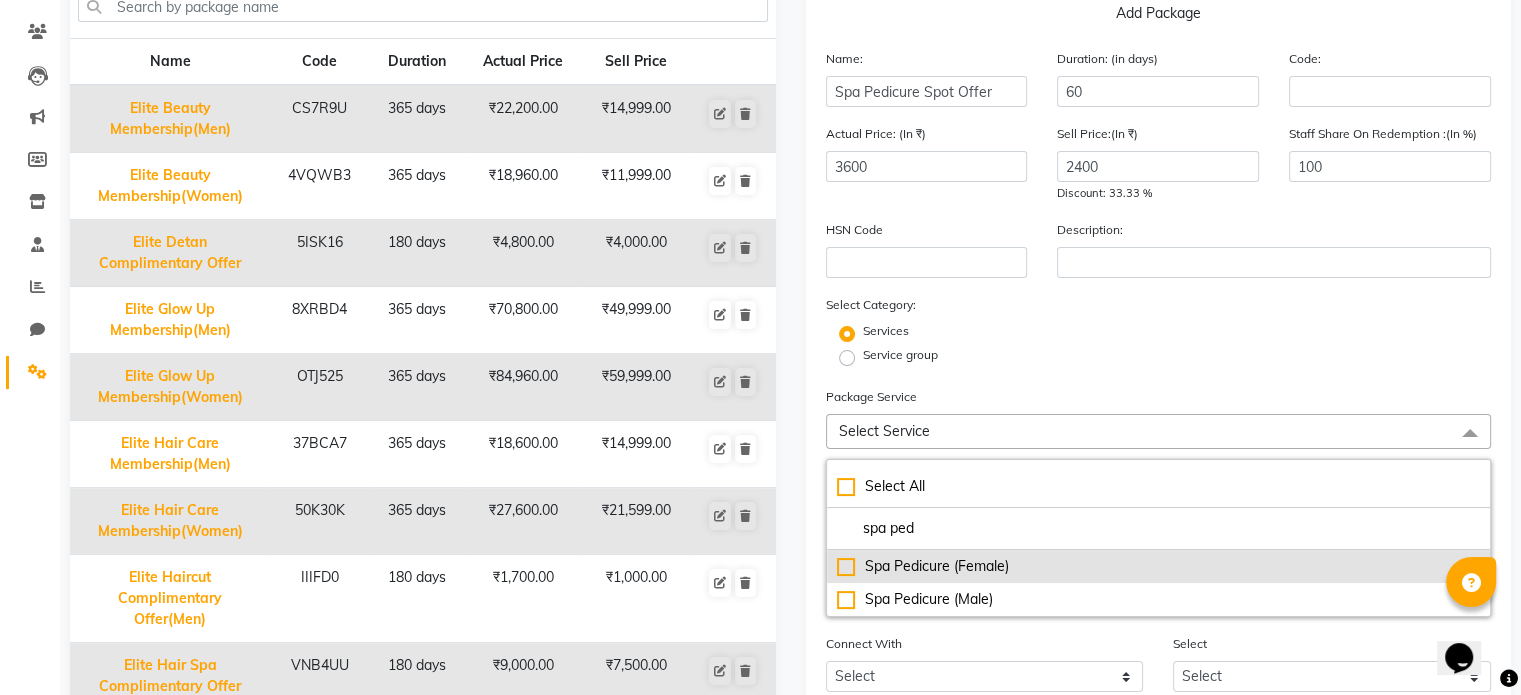 type on "spa ped" 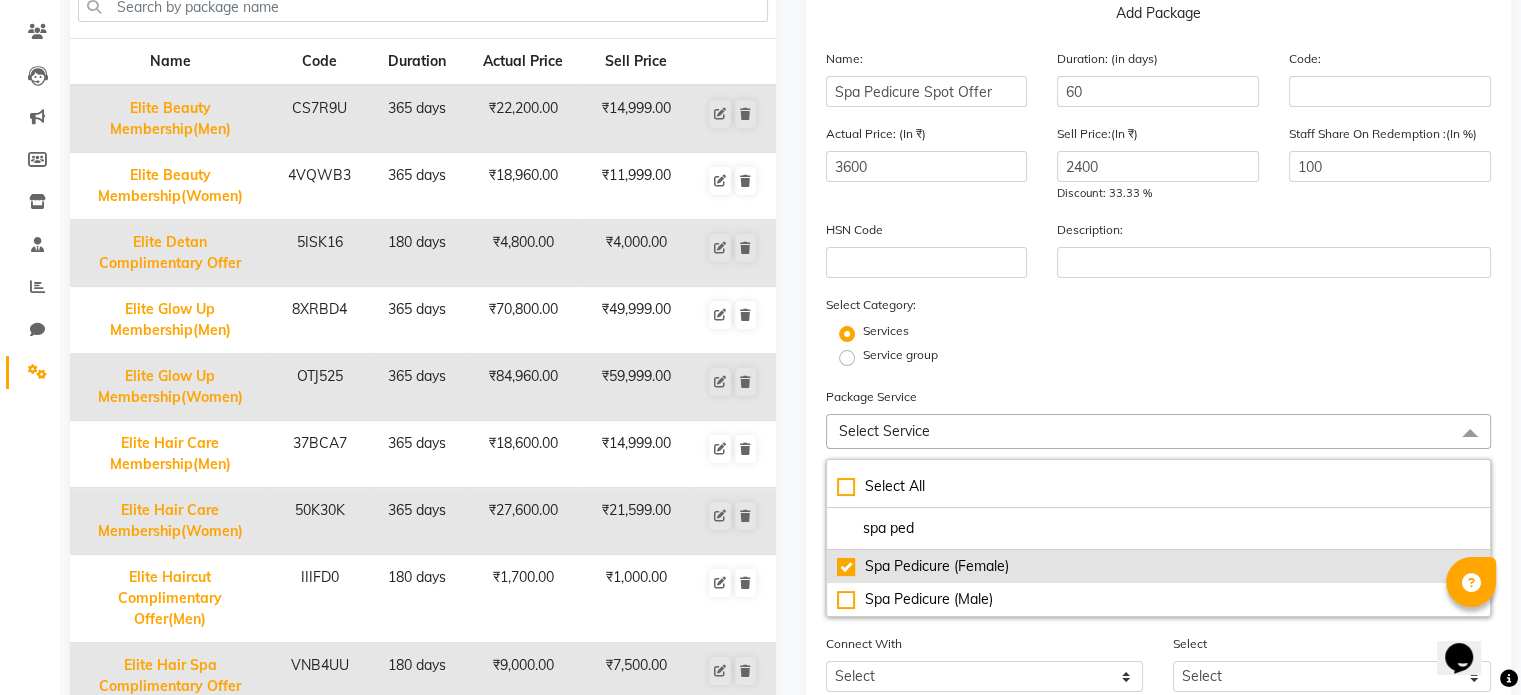 checkbox on "true" 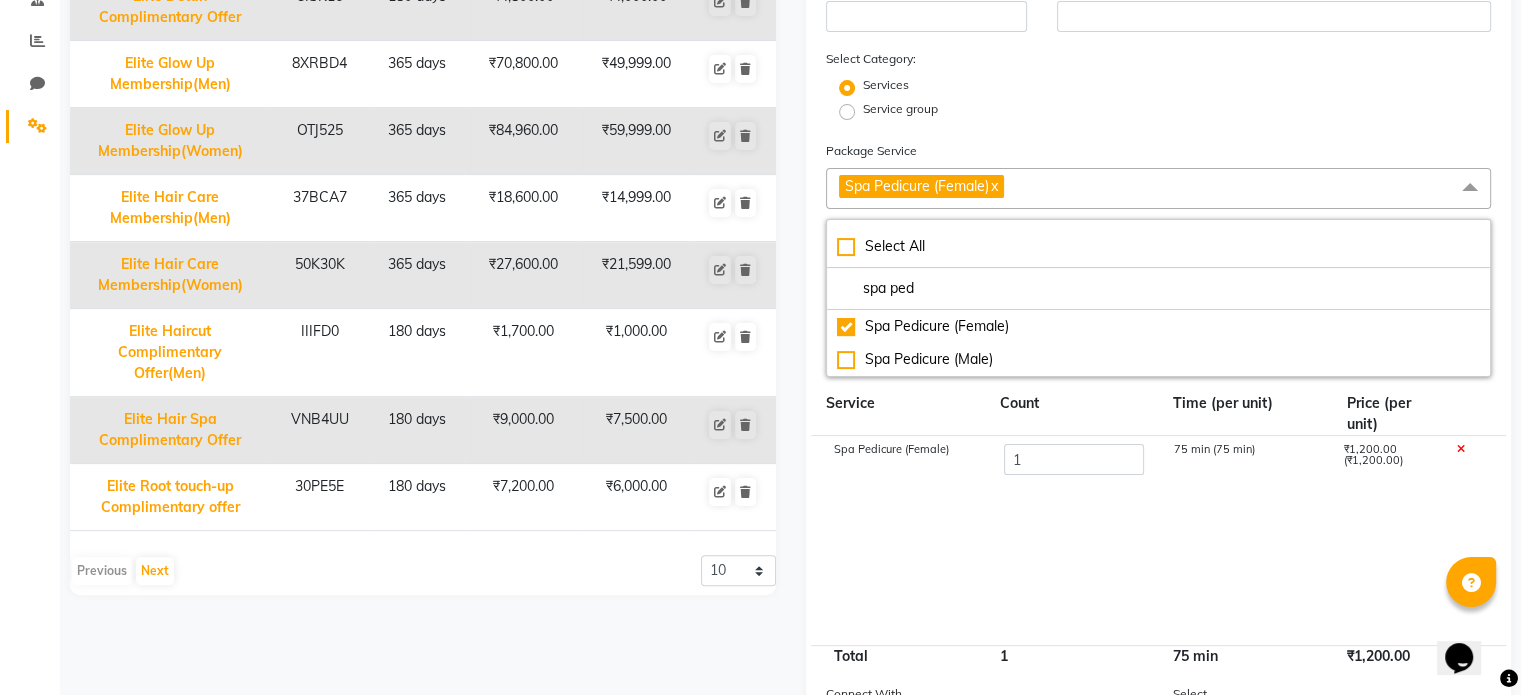 scroll, scrollTop: 452, scrollLeft: 0, axis: vertical 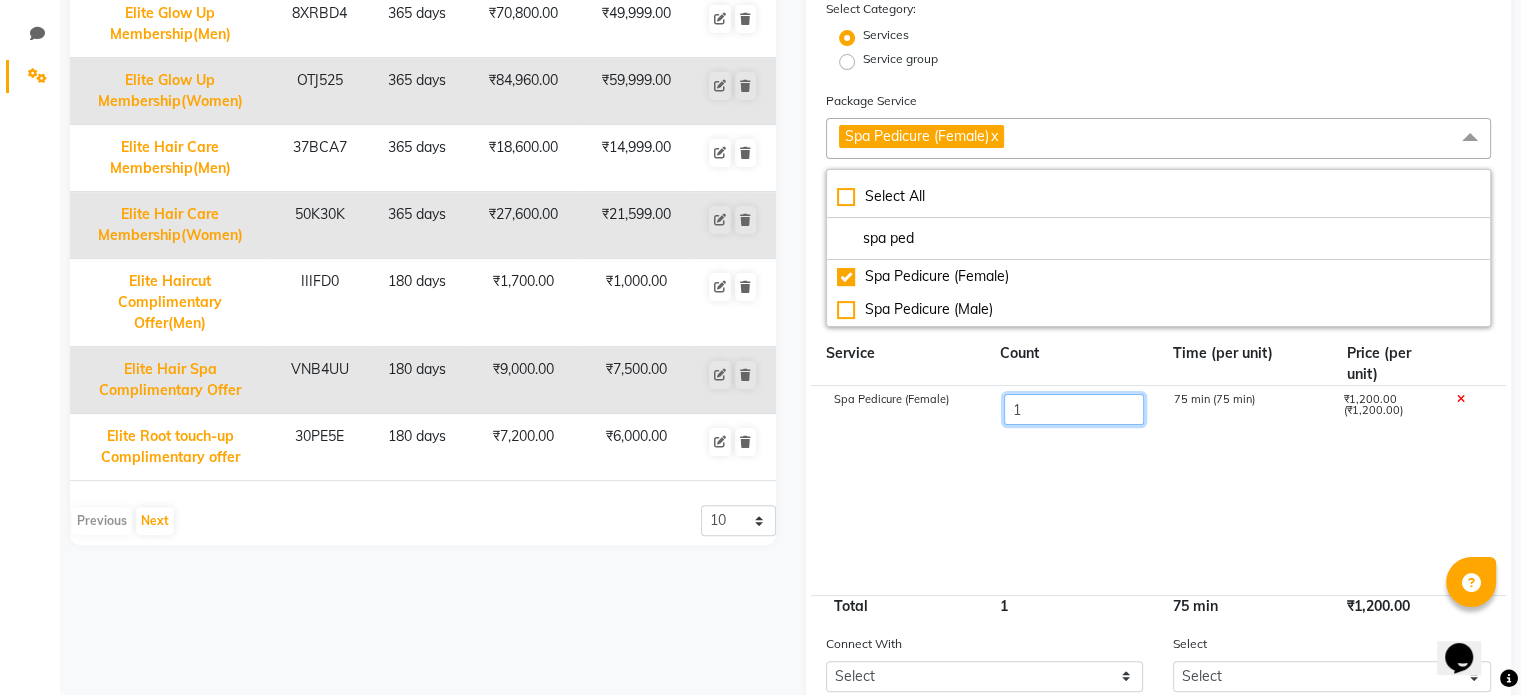 click on "1" 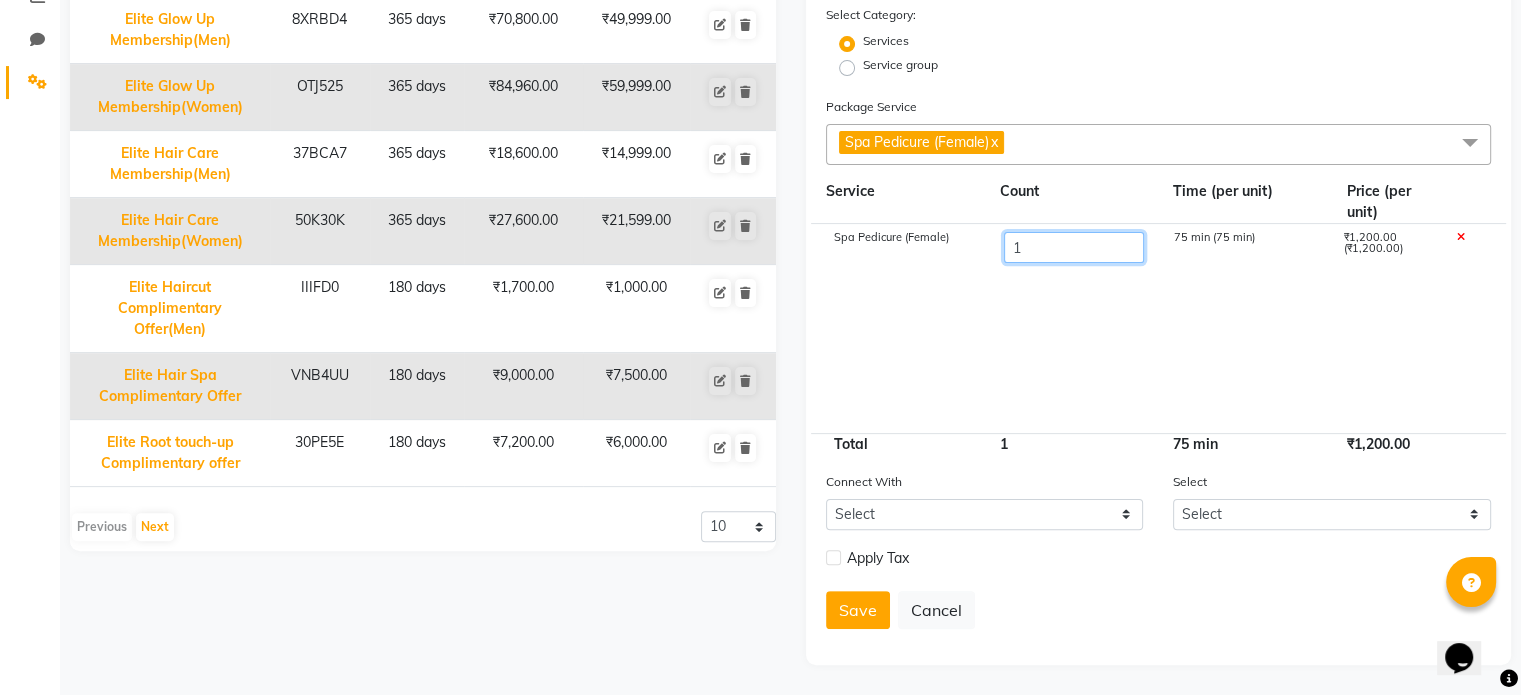 scroll, scrollTop: 451, scrollLeft: 0, axis: vertical 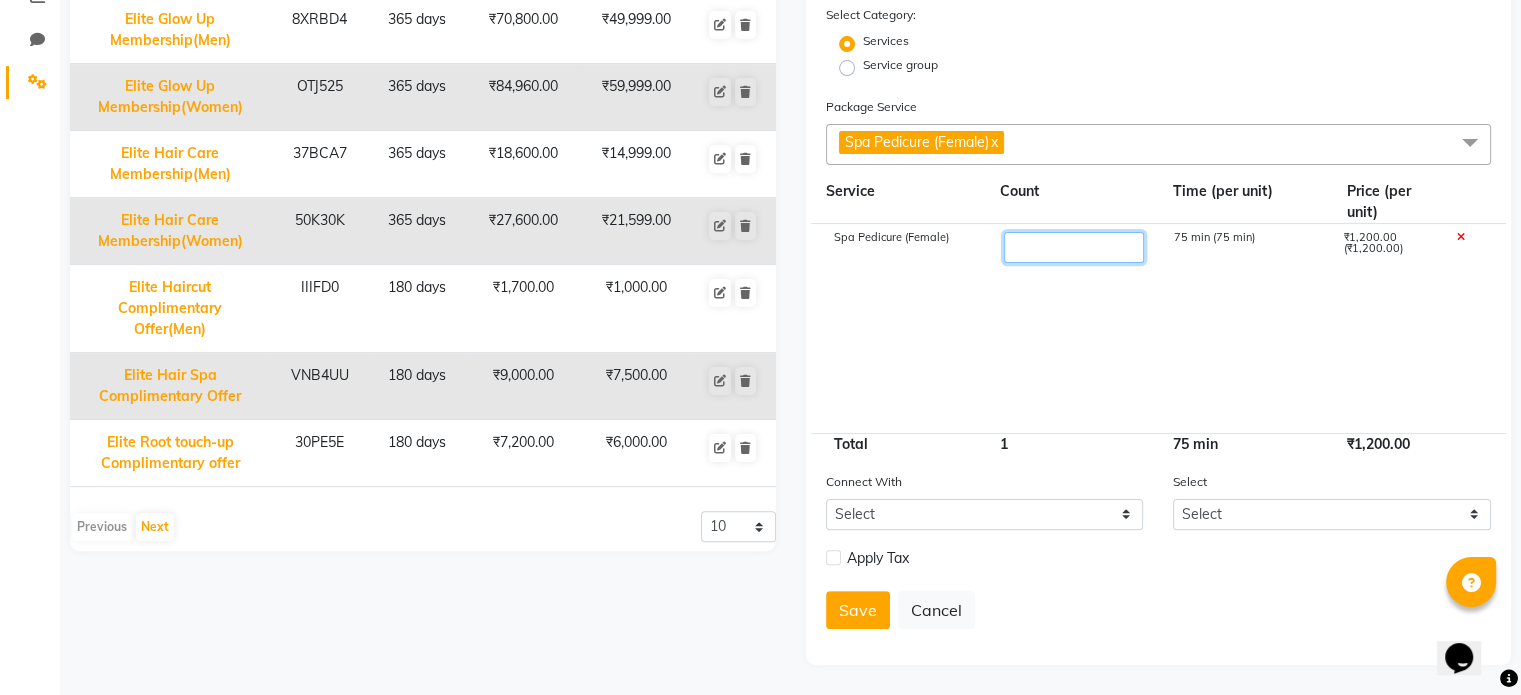 type on "3" 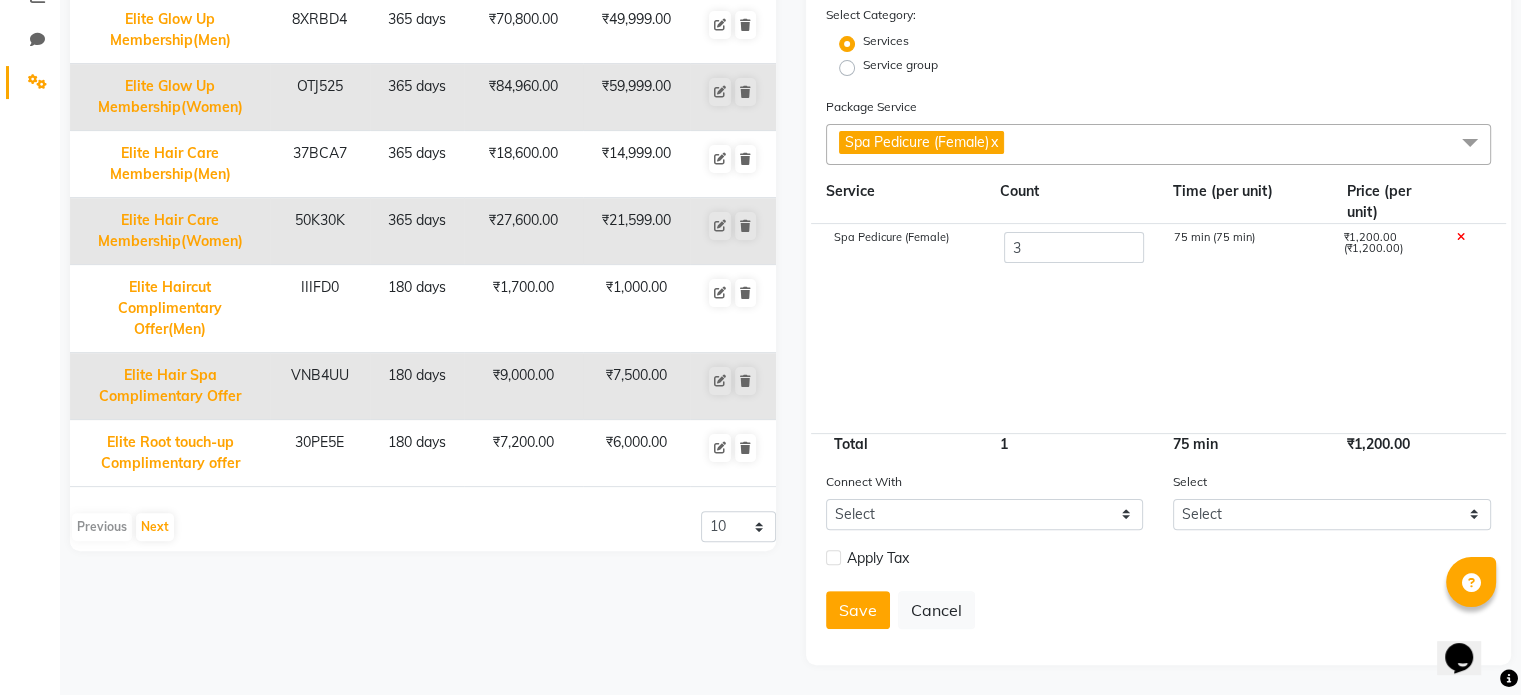click on "Spa Pedicure (Female) 3 75 min (75 min) ₹1,200.00 (₹1,200.00)" 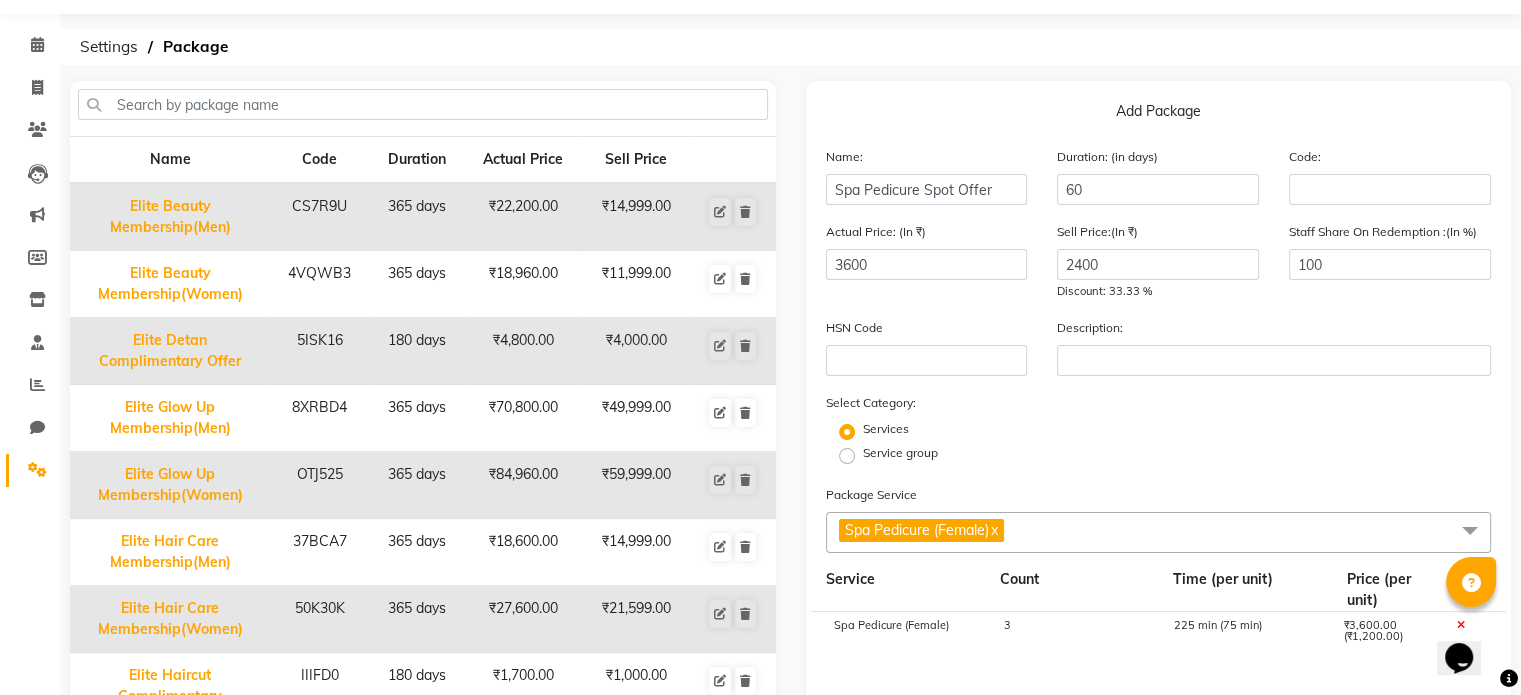 scroll, scrollTop: 52, scrollLeft: 0, axis: vertical 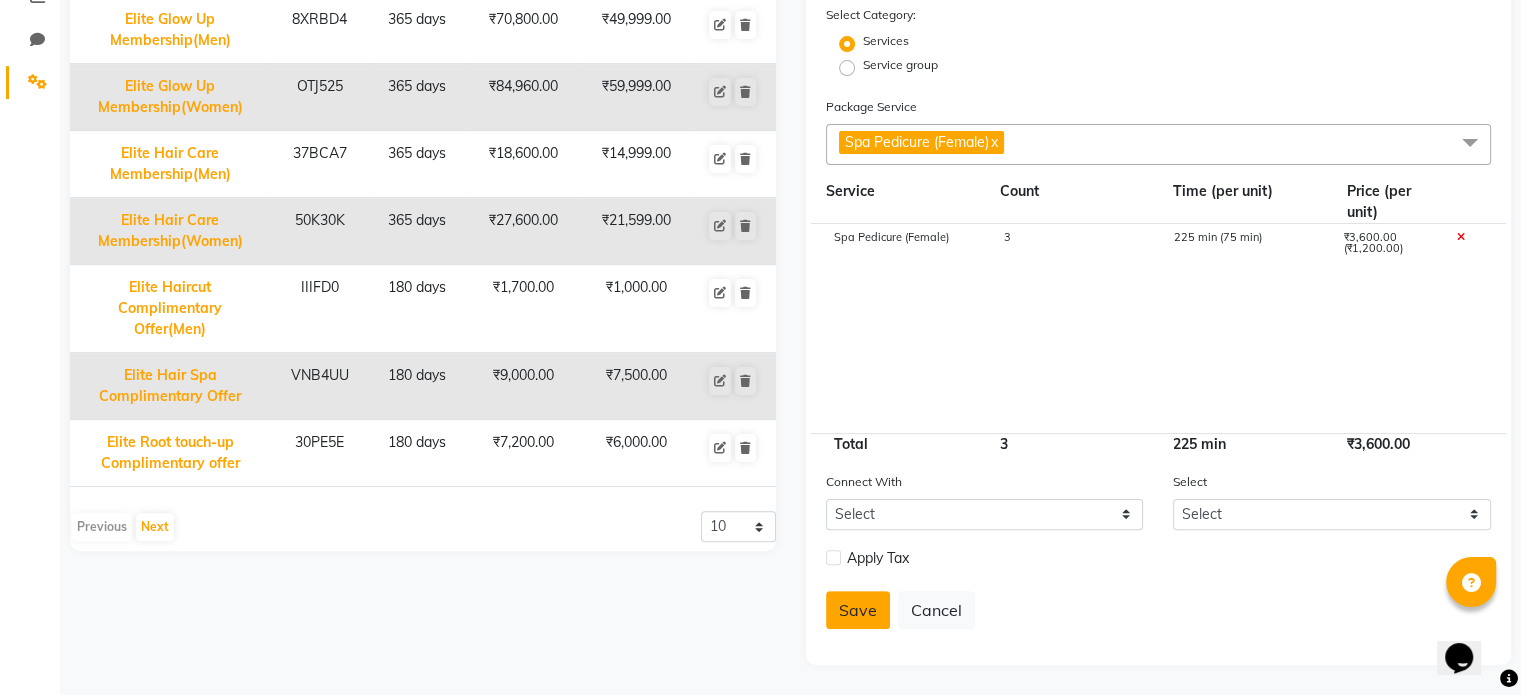 click on "Save" 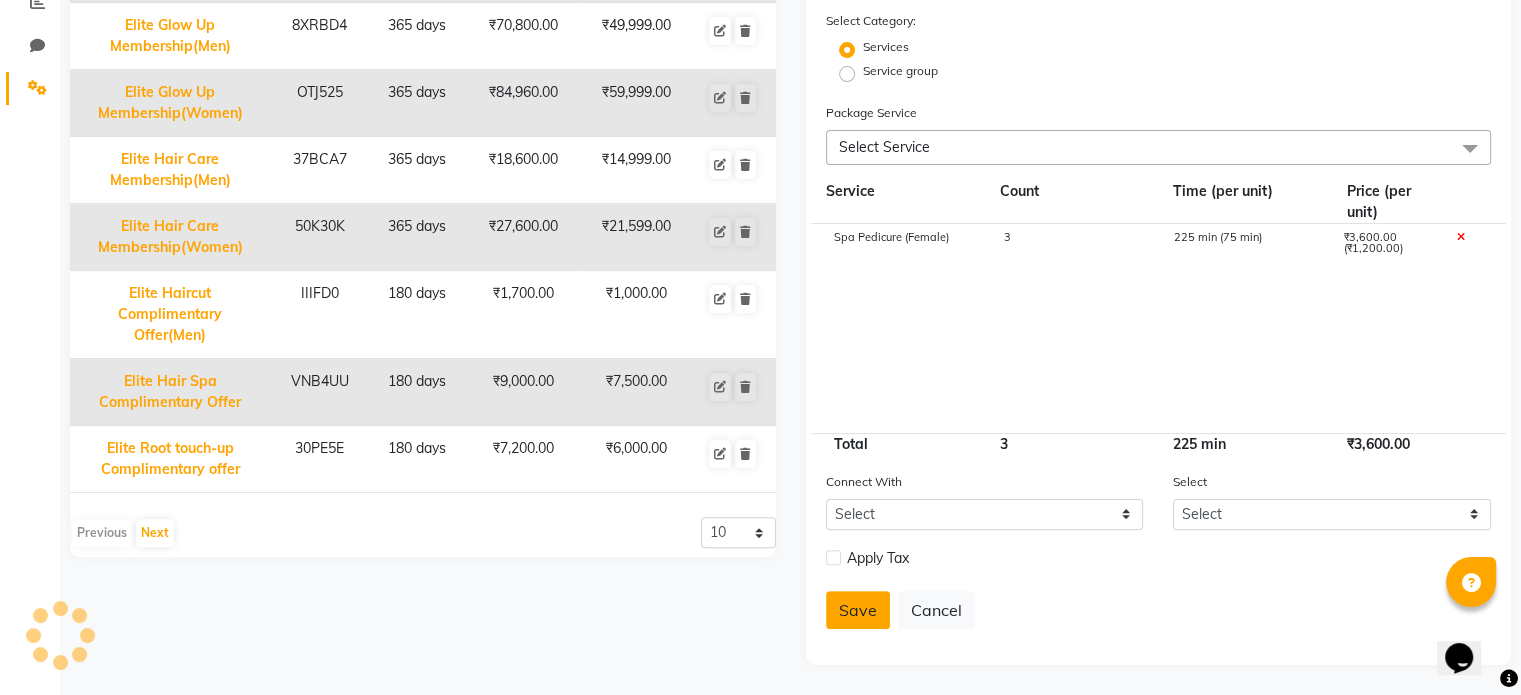 type 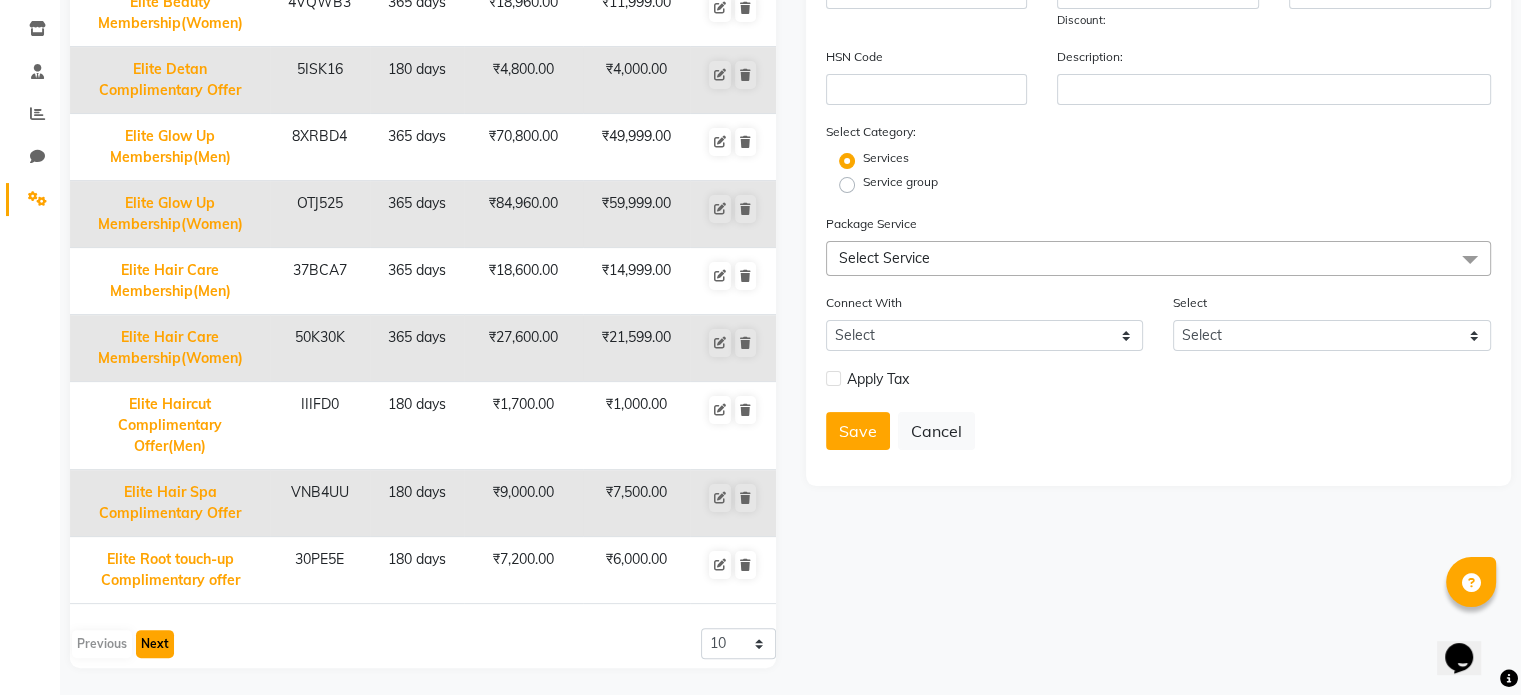 click on "Next" 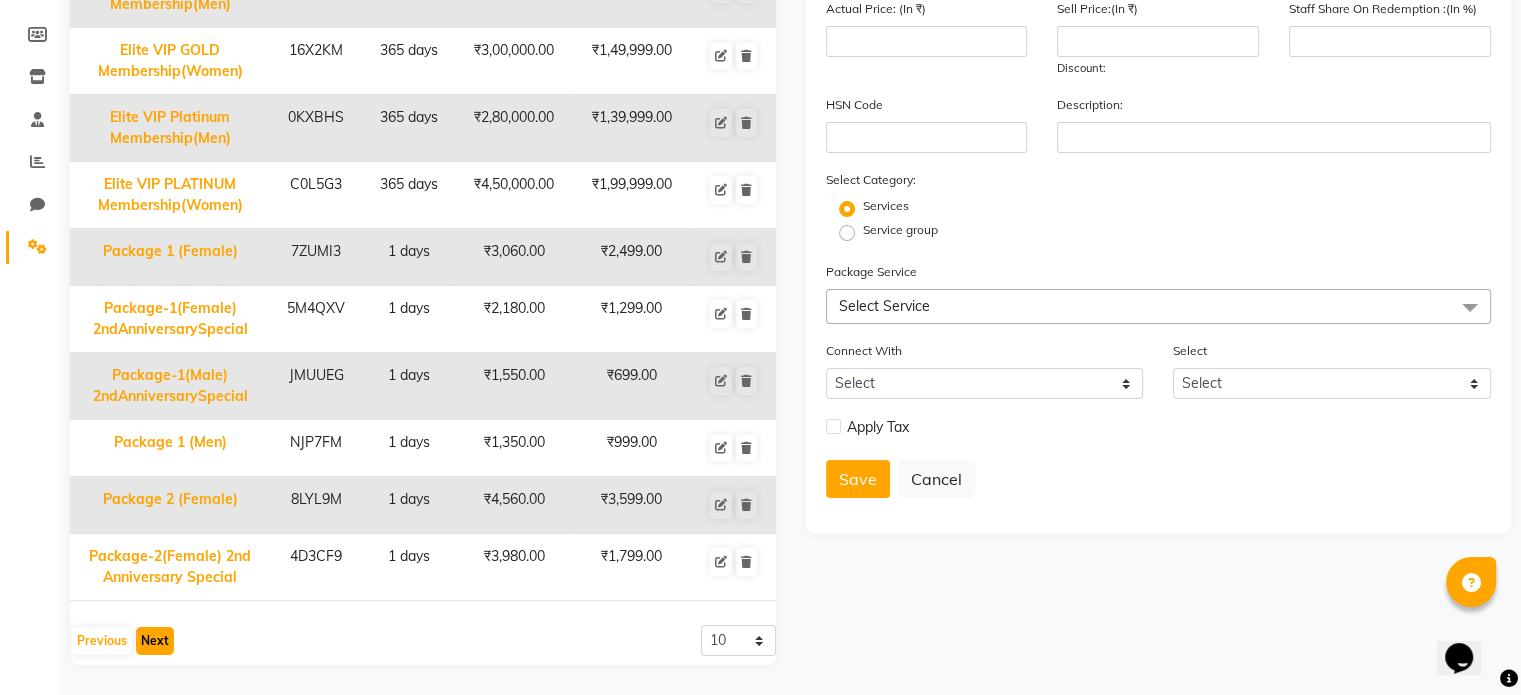 scroll, scrollTop: 278, scrollLeft: 0, axis: vertical 